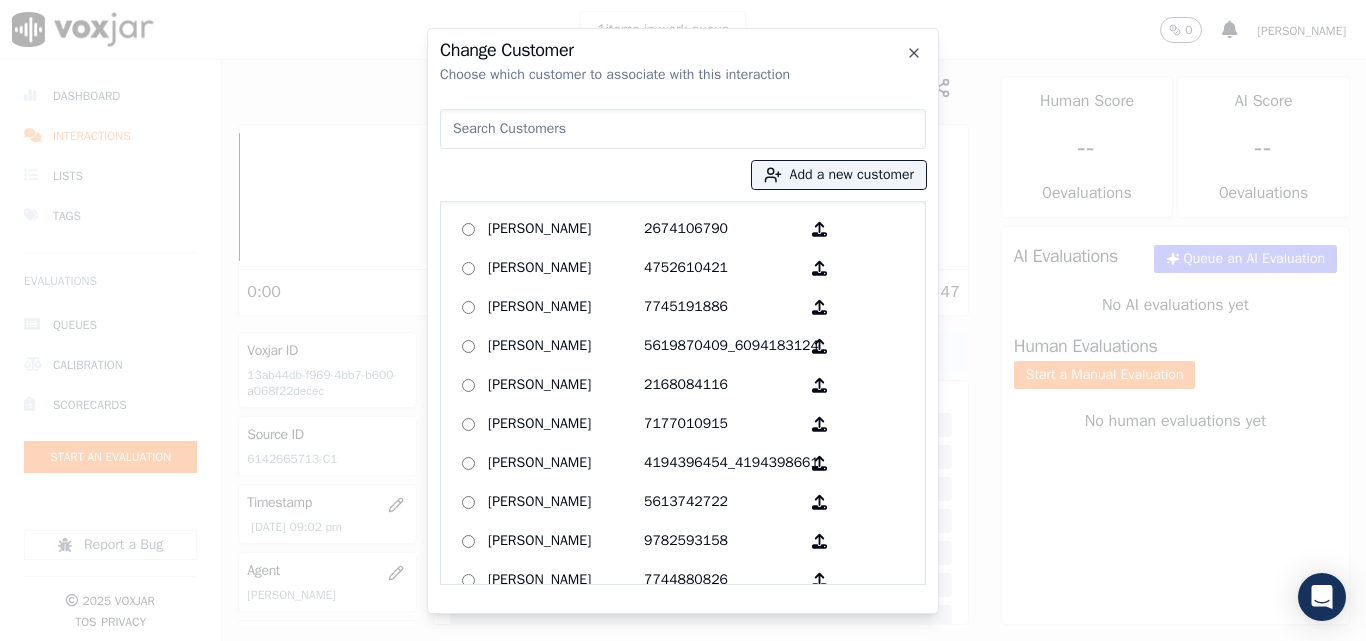 scroll, scrollTop: 0, scrollLeft: 0, axis: both 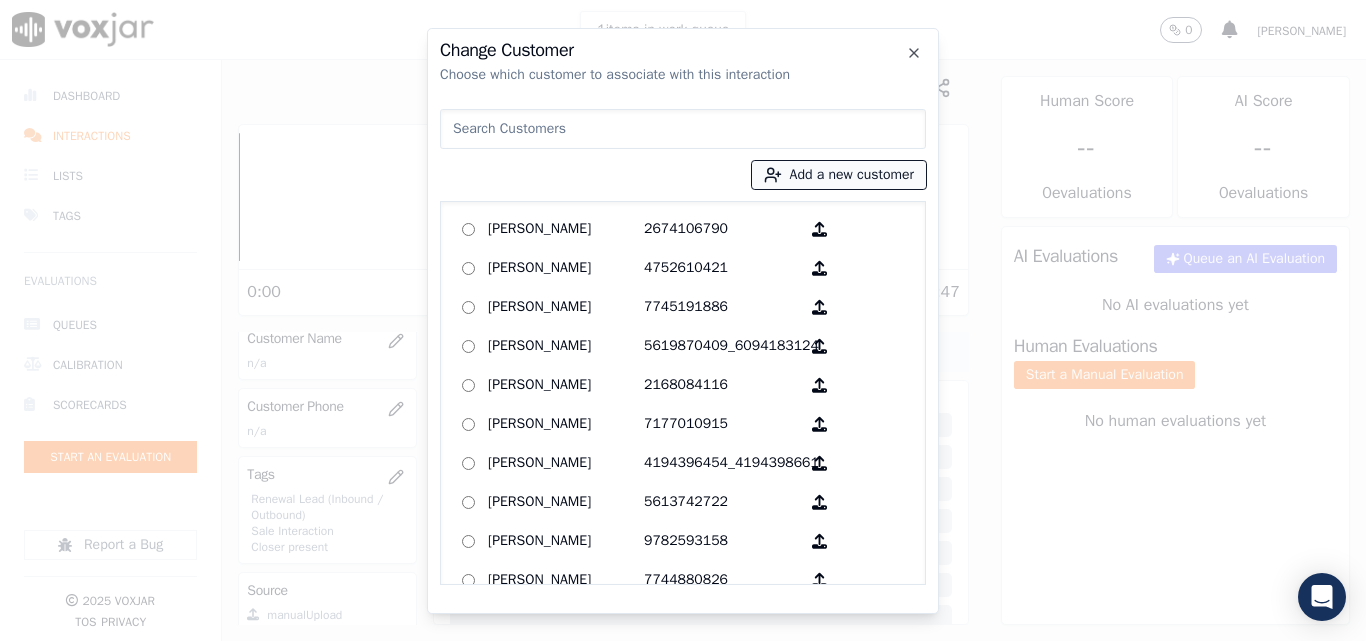 click on "Add a new customer" at bounding box center [839, 175] 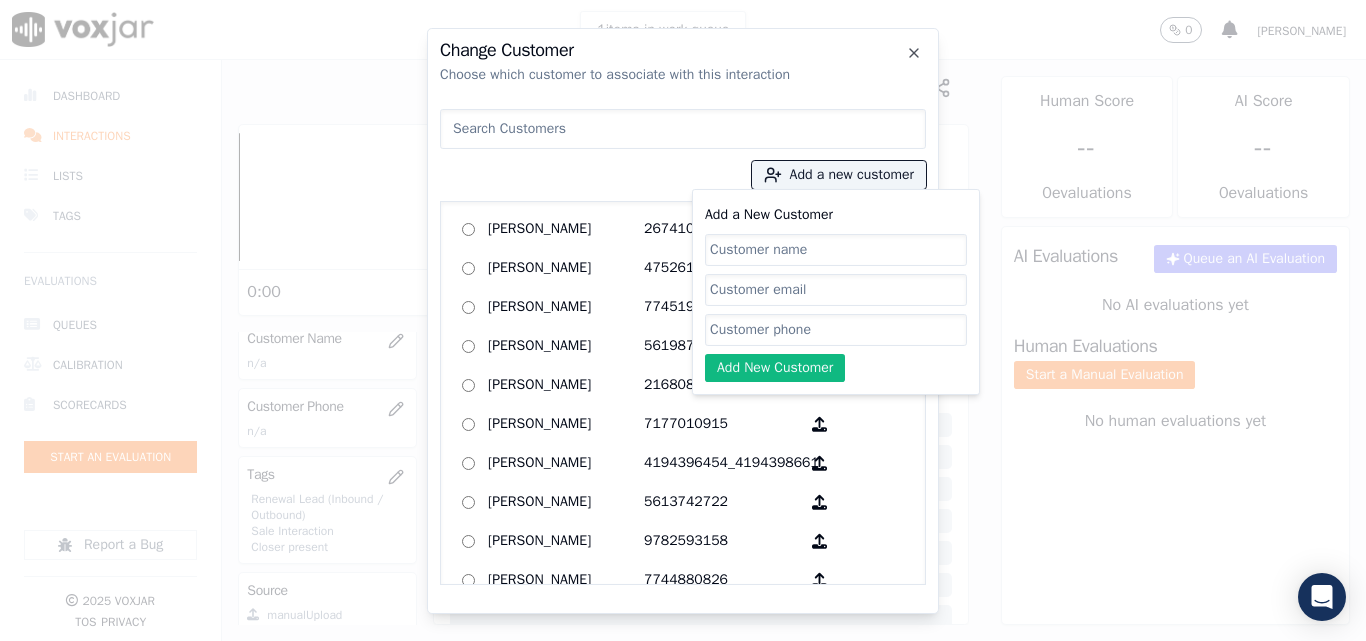 click on "Add a New Customer" 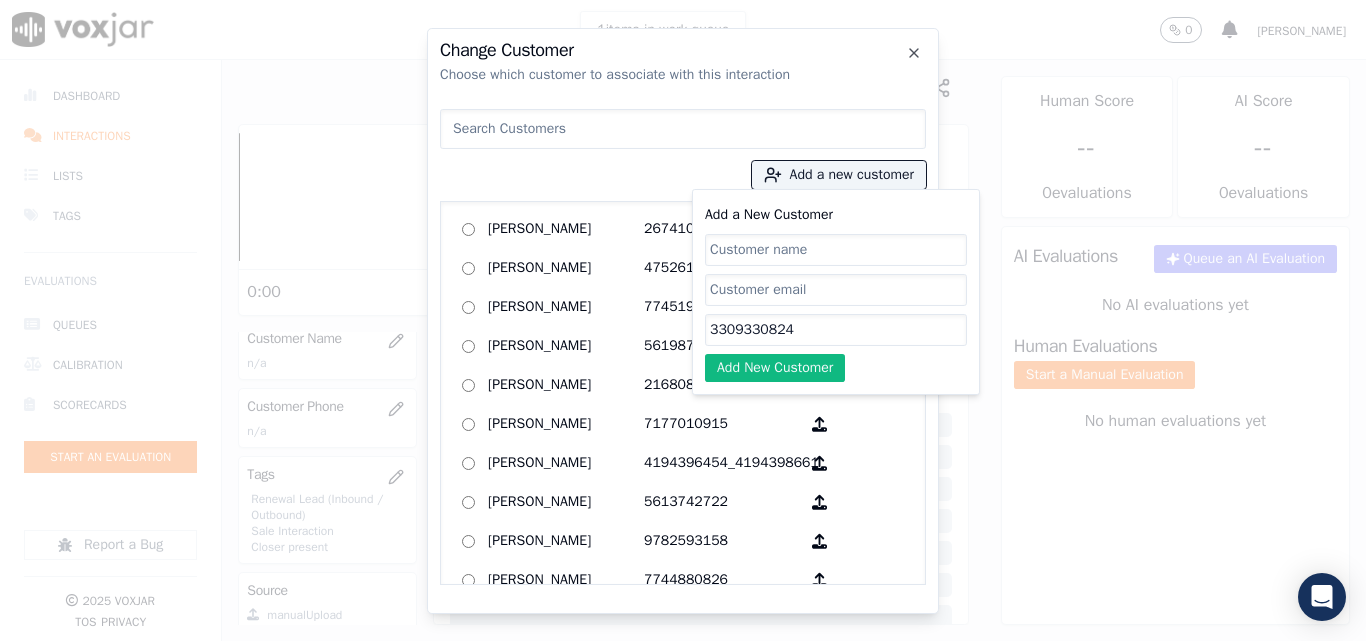 type on "3309330824" 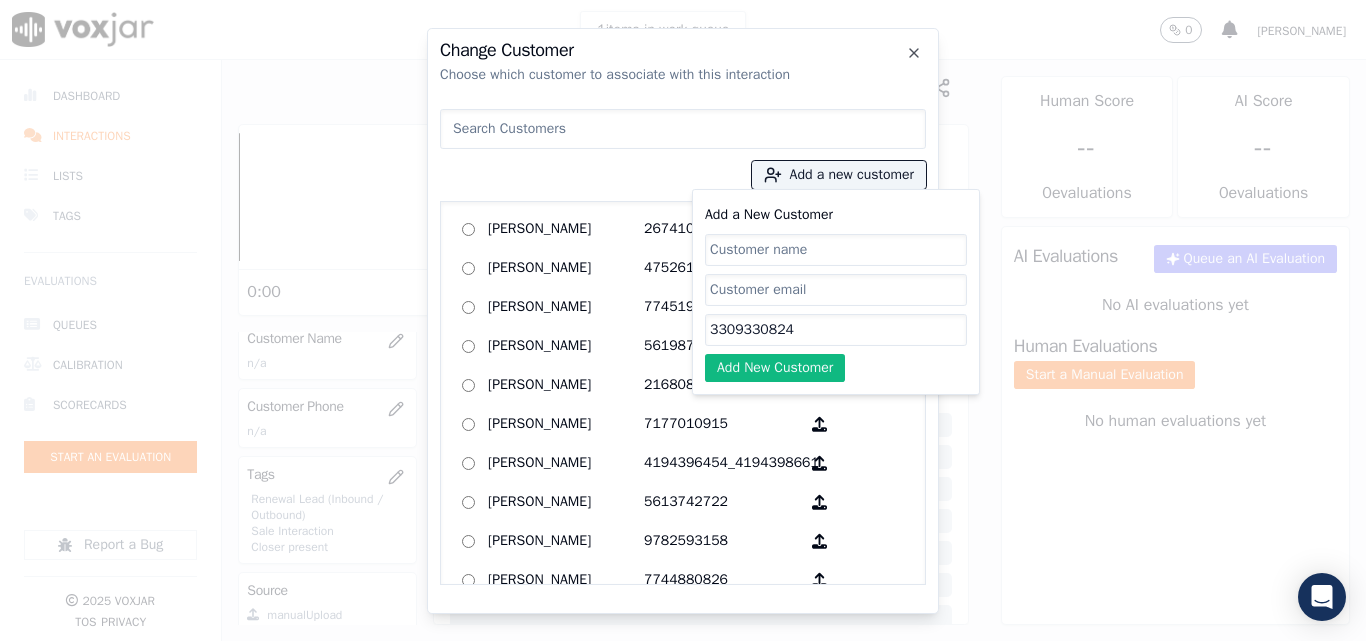 paste on "[PERSON_NAME]" 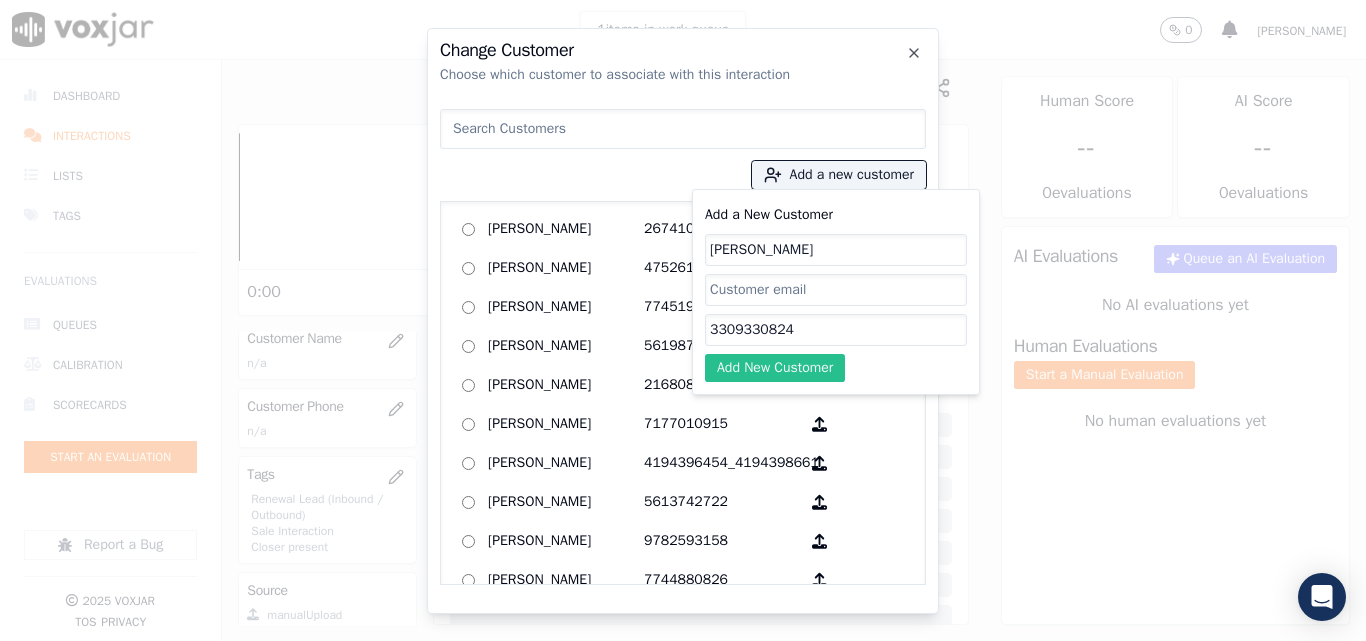 type on "[PERSON_NAME]" 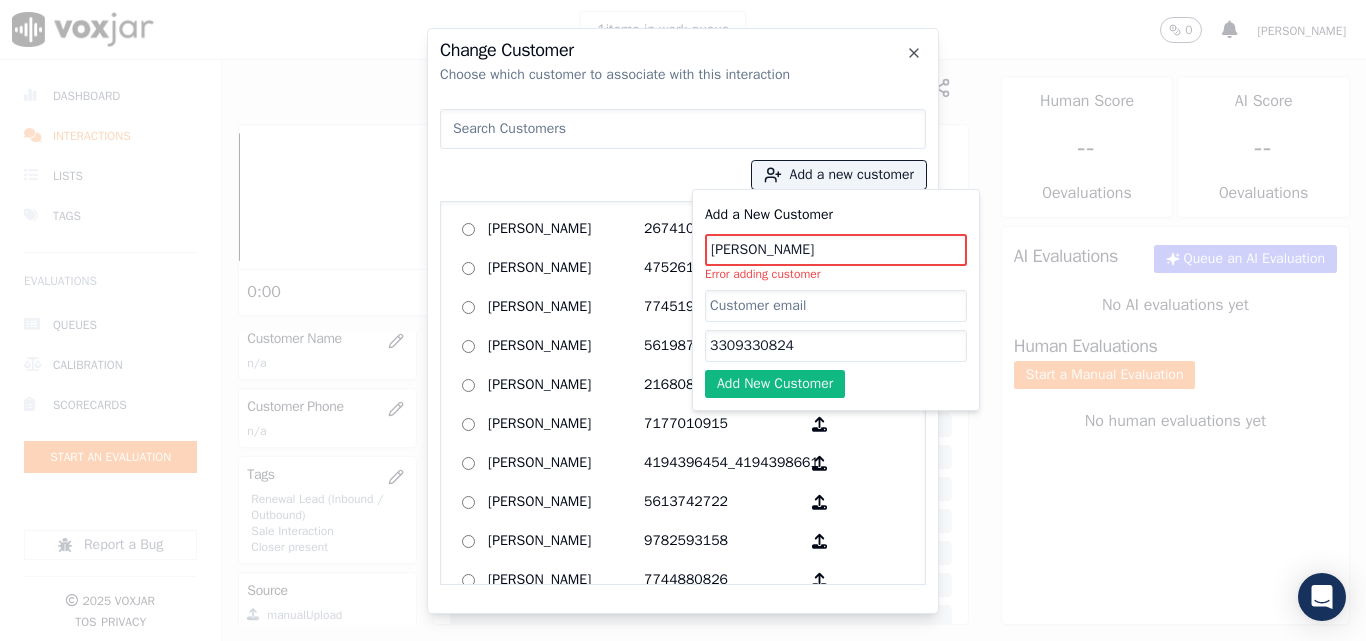 click at bounding box center [683, 129] 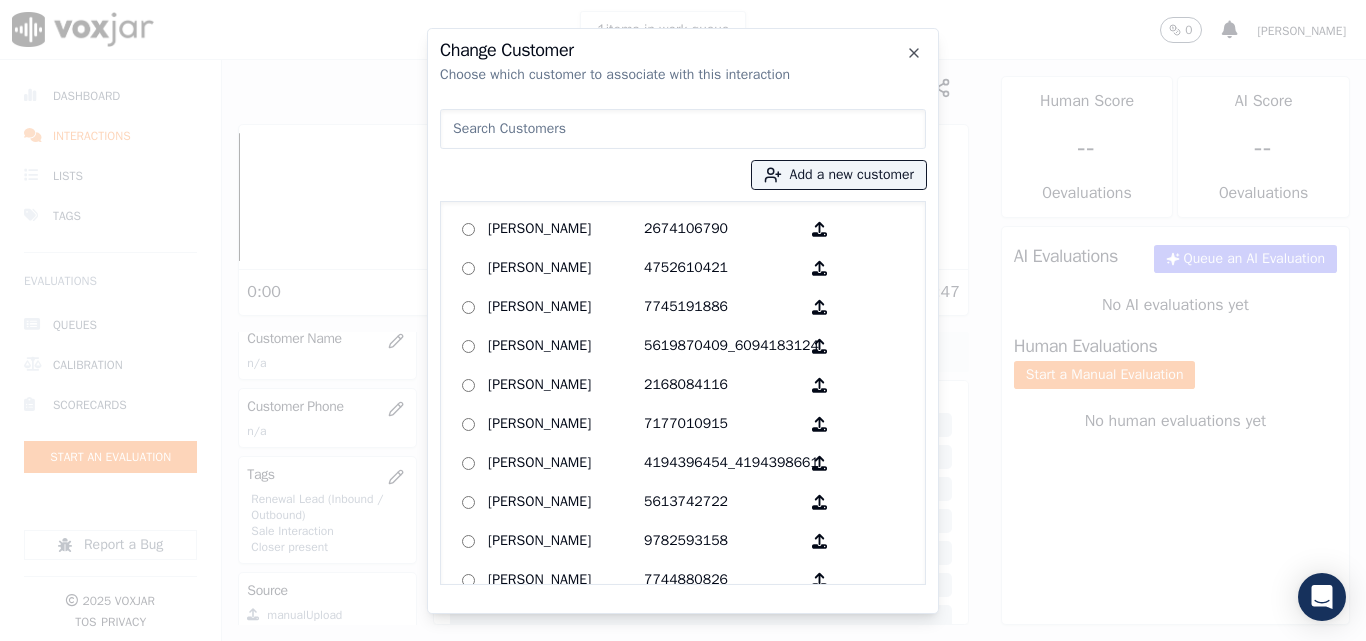 click at bounding box center (683, 129) 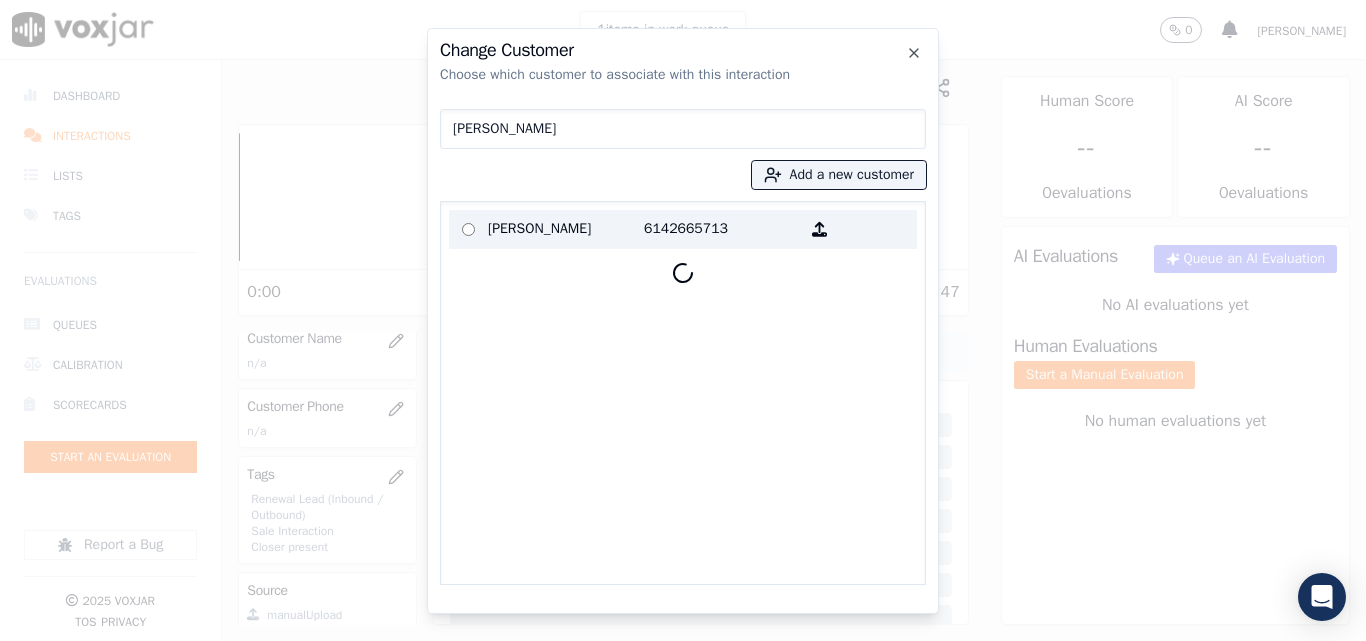 type on "[PERSON_NAME]" 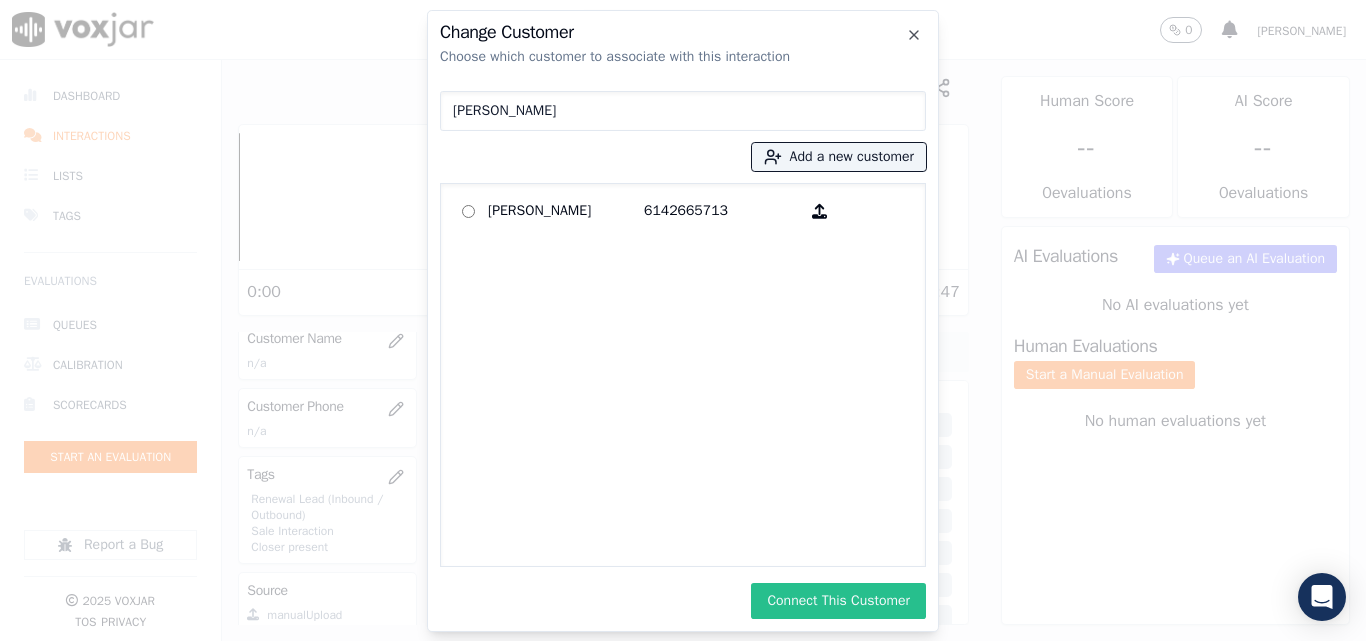click on "Connect This Customer" at bounding box center (838, 601) 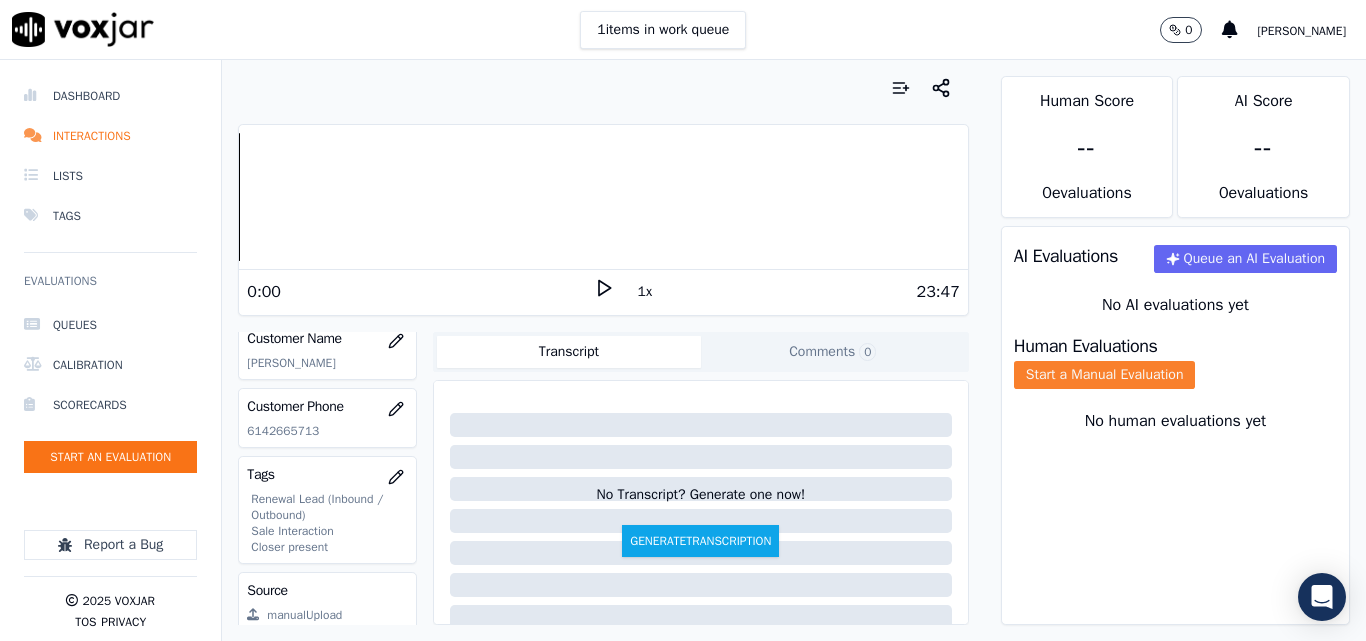 click on "Start a Manual Evaluation" 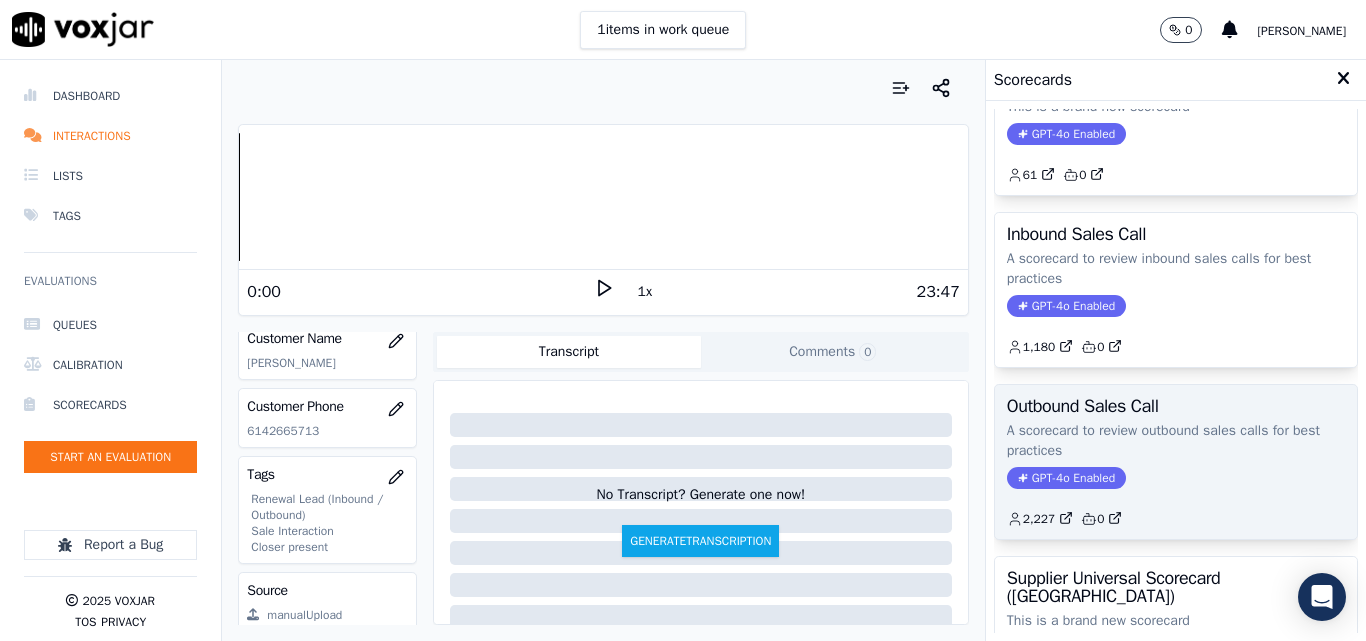 scroll, scrollTop: 100, scrollLeft: 0, axis: vertical 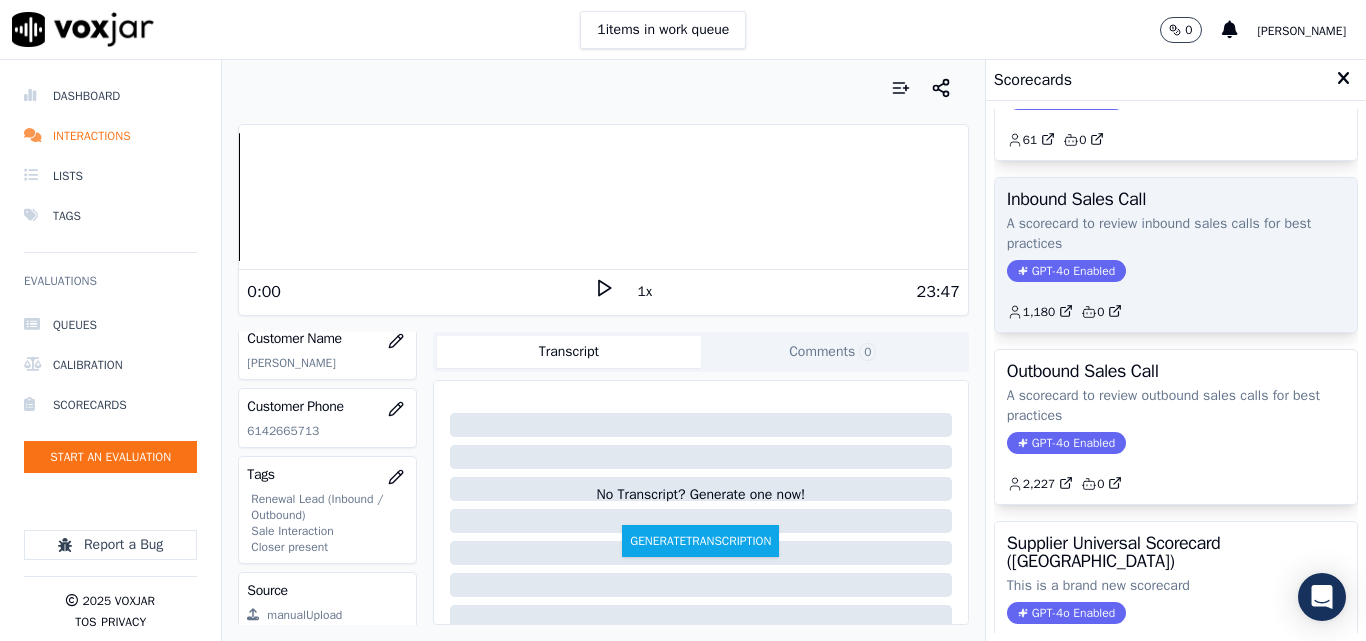 click on "1,180         0" 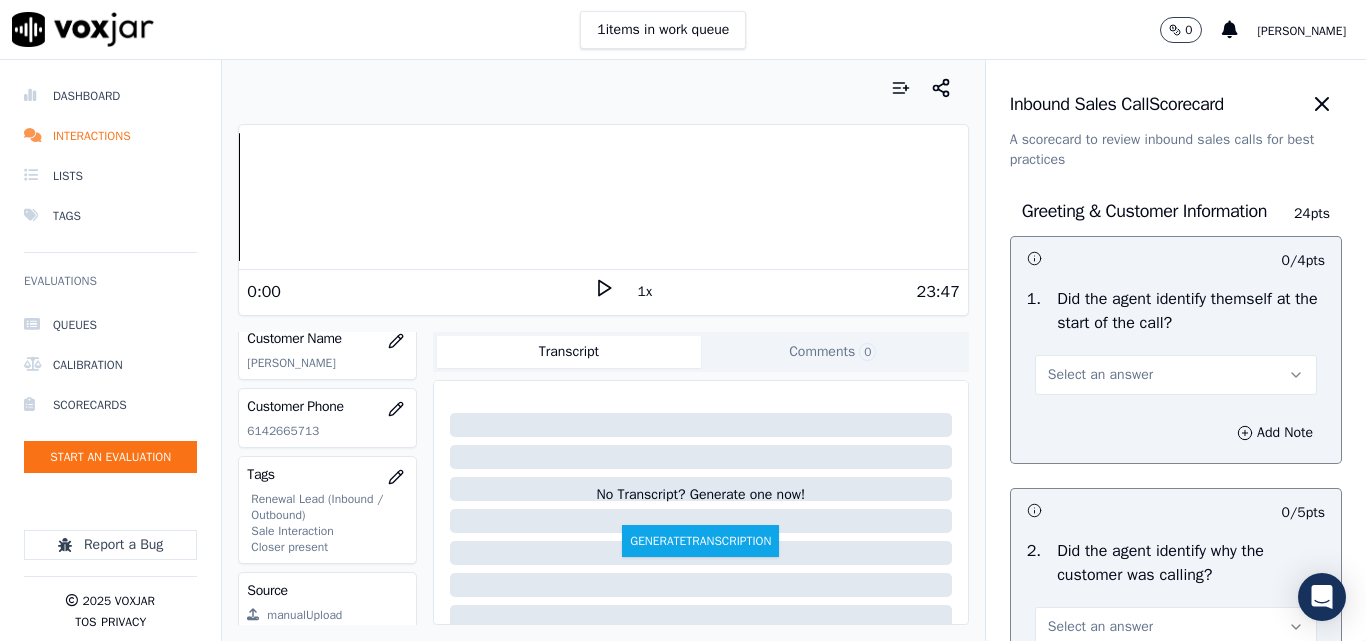 click on "Select an answer" at bounding box center (1100, 375) 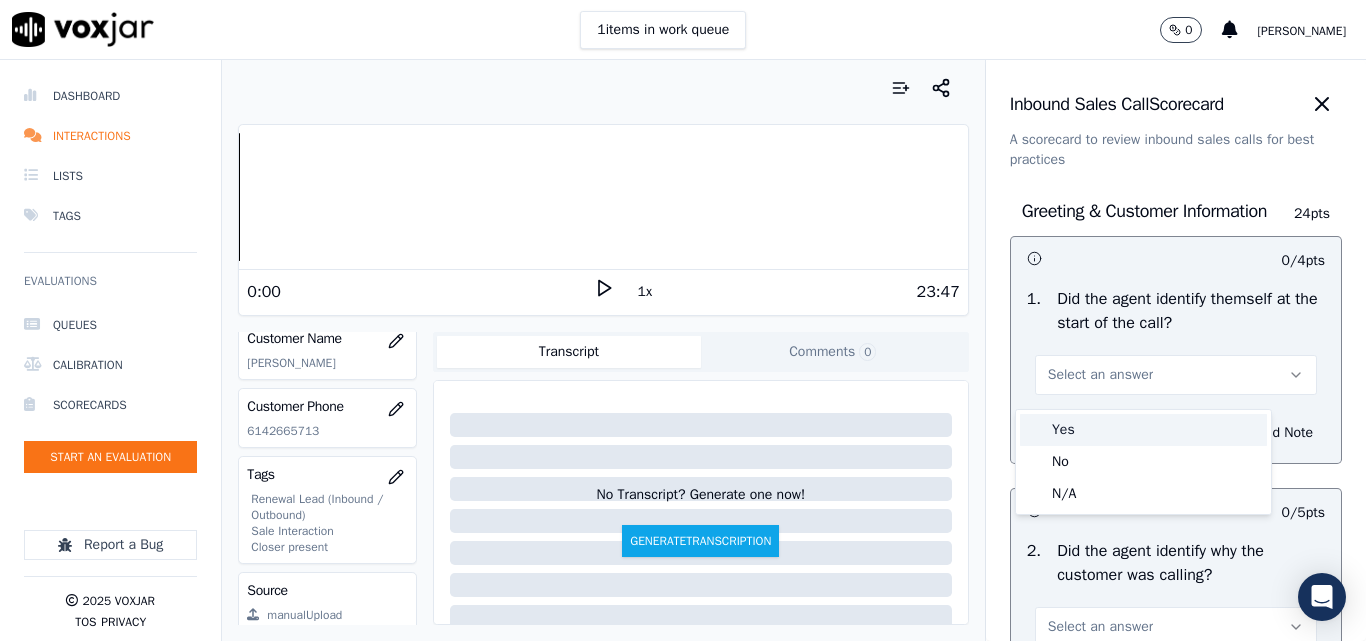 click on "Yes" at bounding box center (1143, 430) 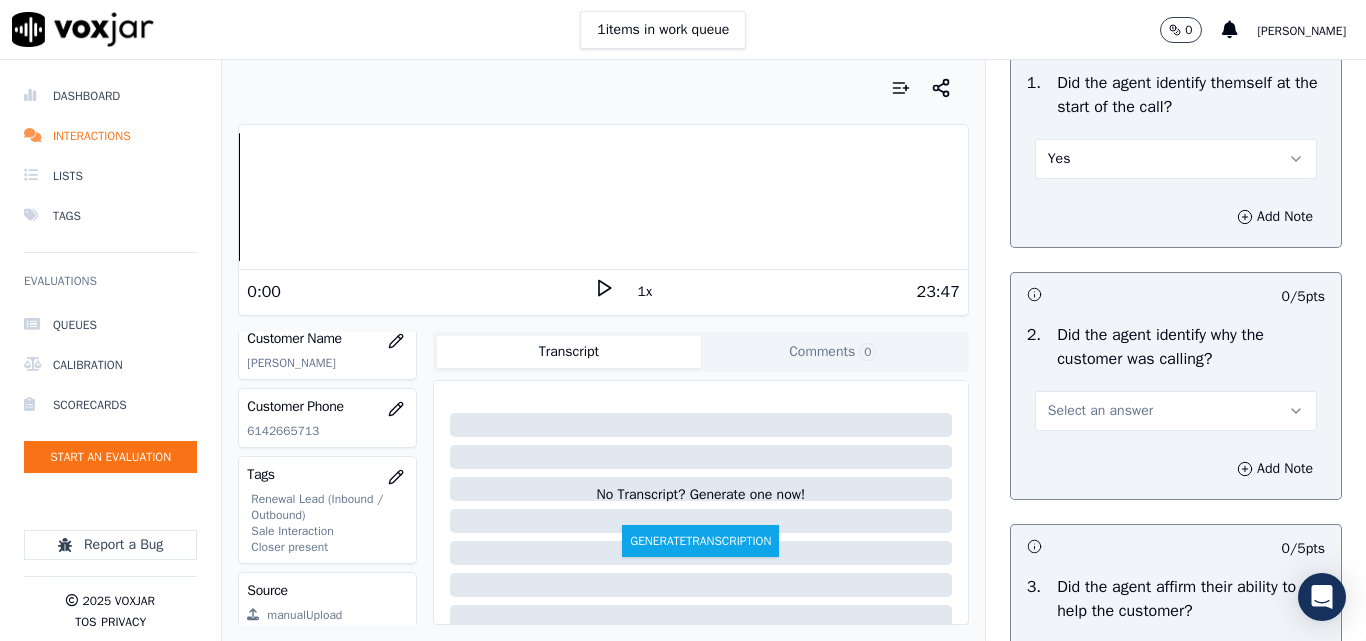 scroll, scrollTop: 300, scrollLeft: 0, axis: vertical 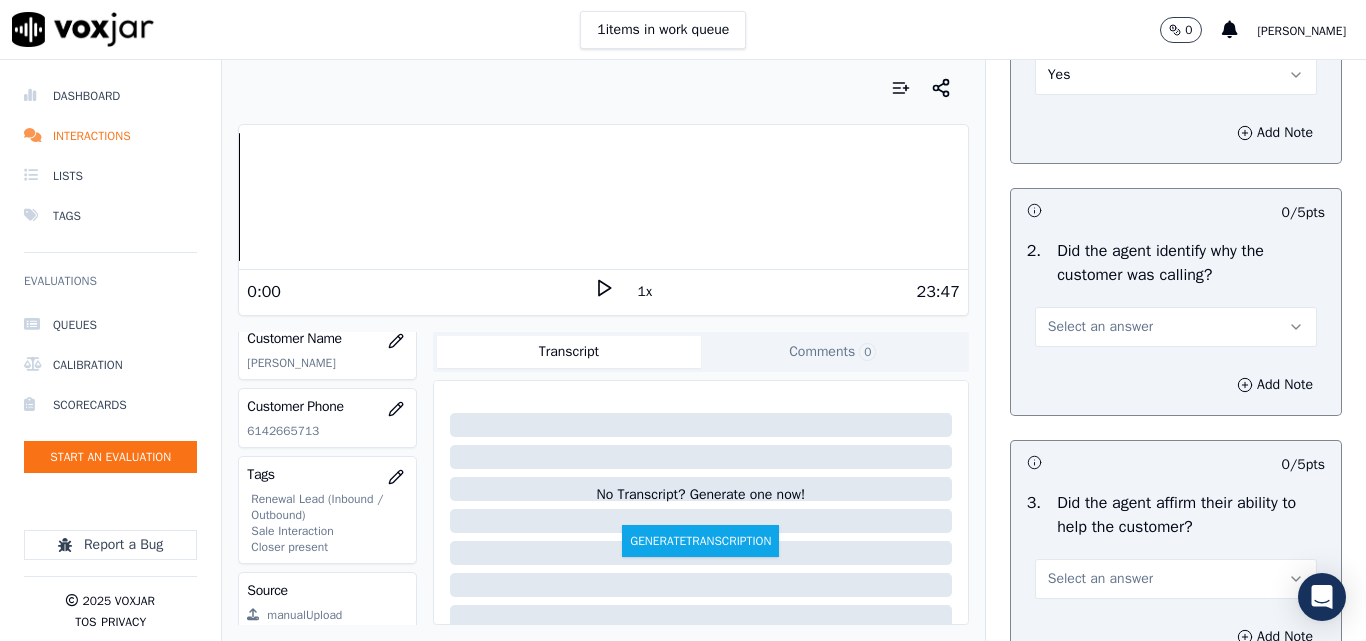 click on "Select an answer" at bounding box center [1100, 327] 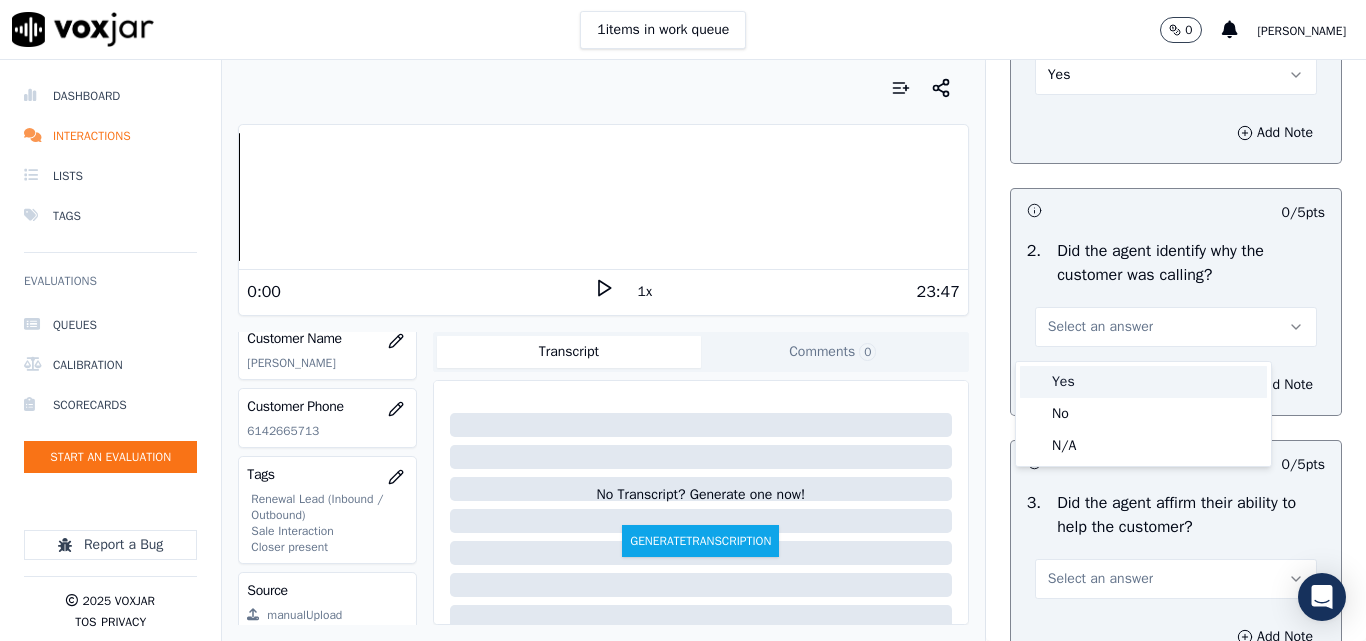 click on "Yes" at bounding box center [1143, 382] 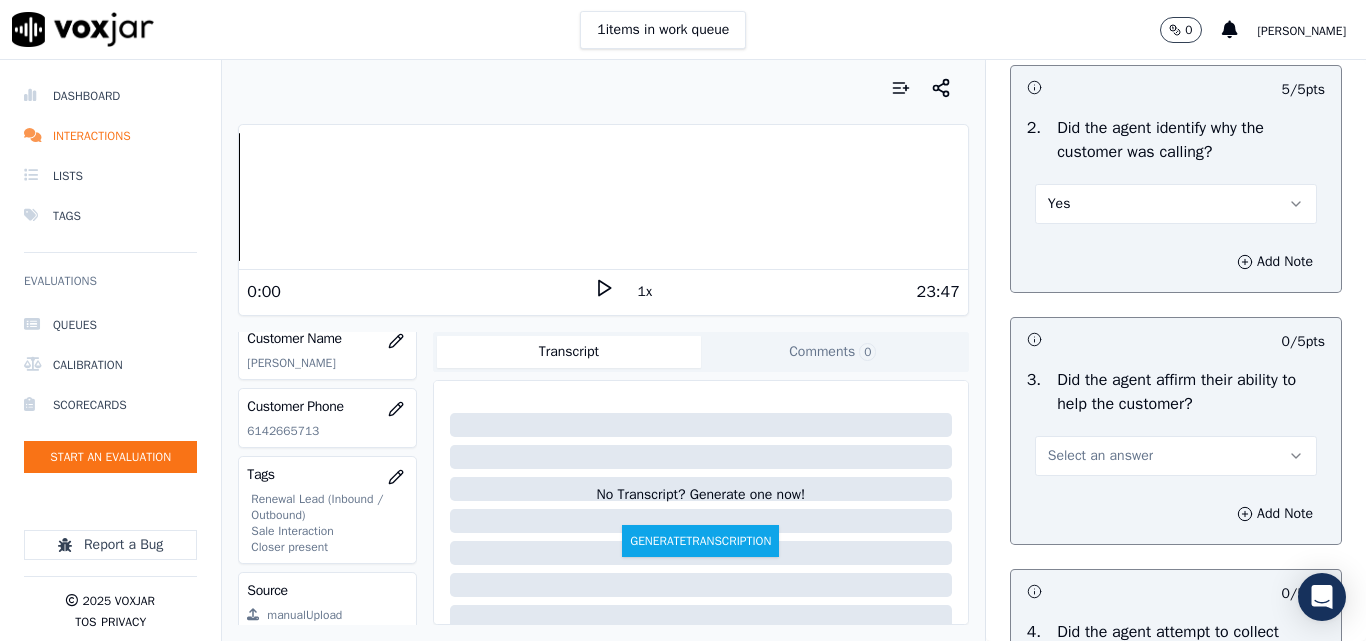 scroll, scrollTop: 600, scrollLeft: 0, axis: vertical 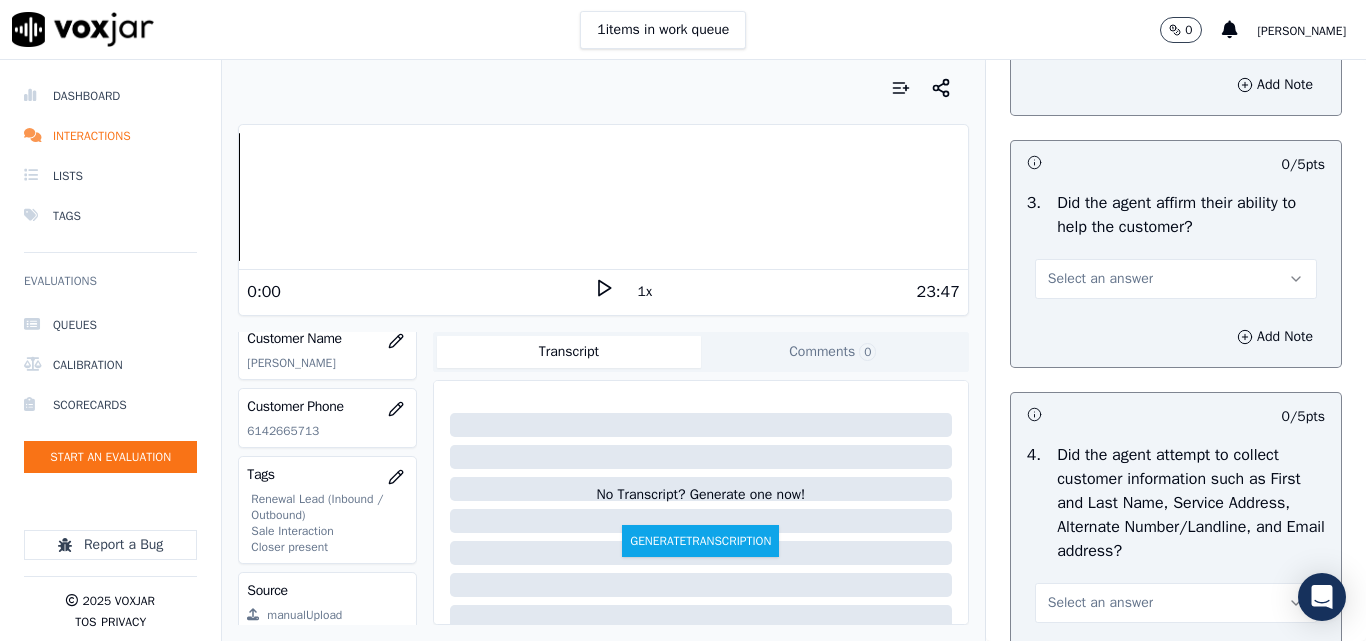 click on "Select an answer" at bounding box center [1100, 279] 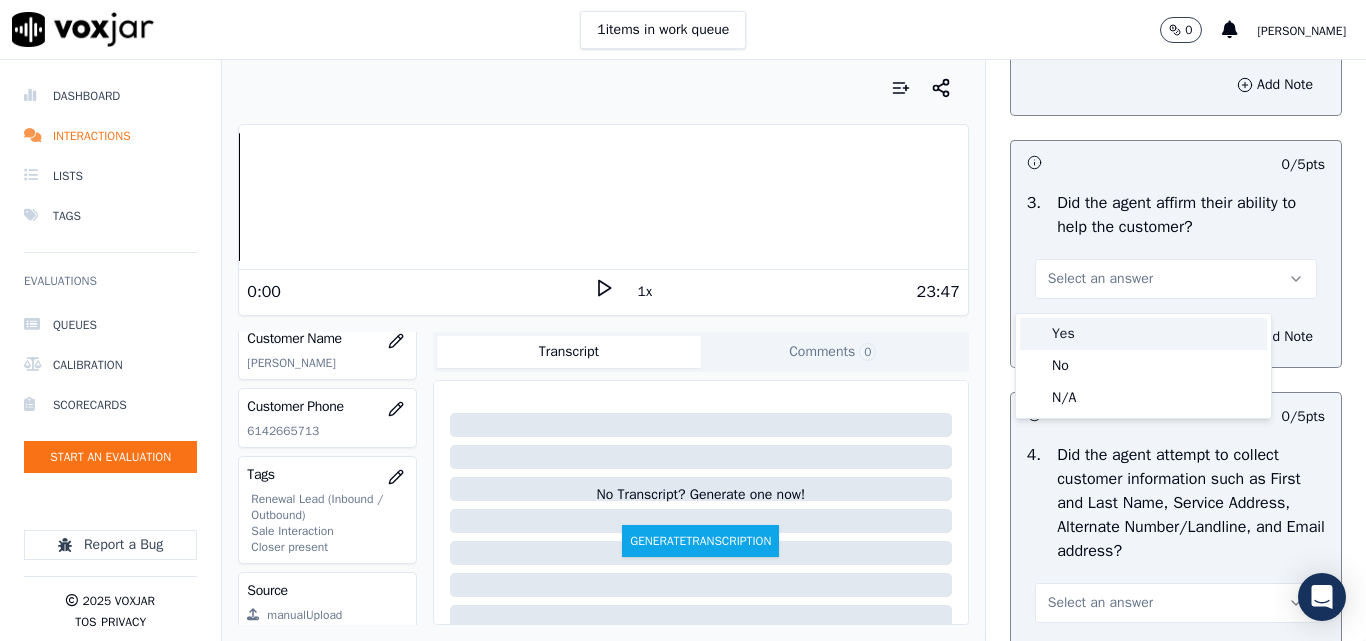 click on "Yes" at bounding box center (1143, 334) 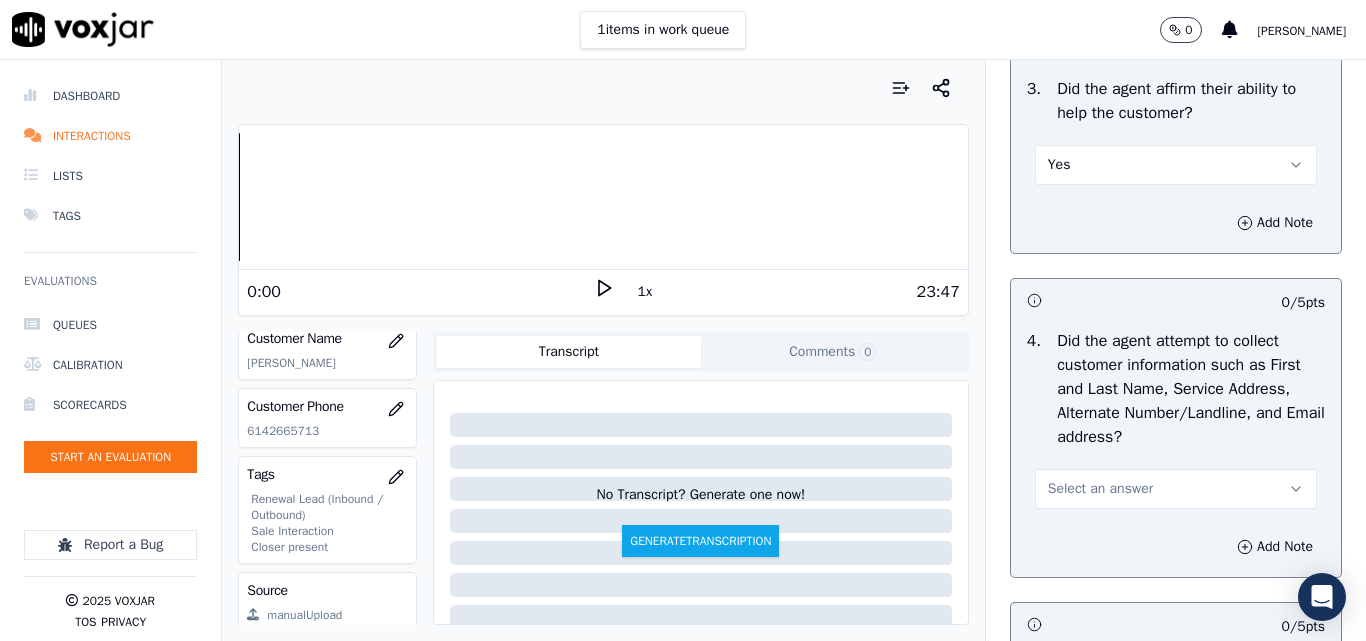 scroll, scrollTop: 900, scrollLeft: 0, axis: vertical 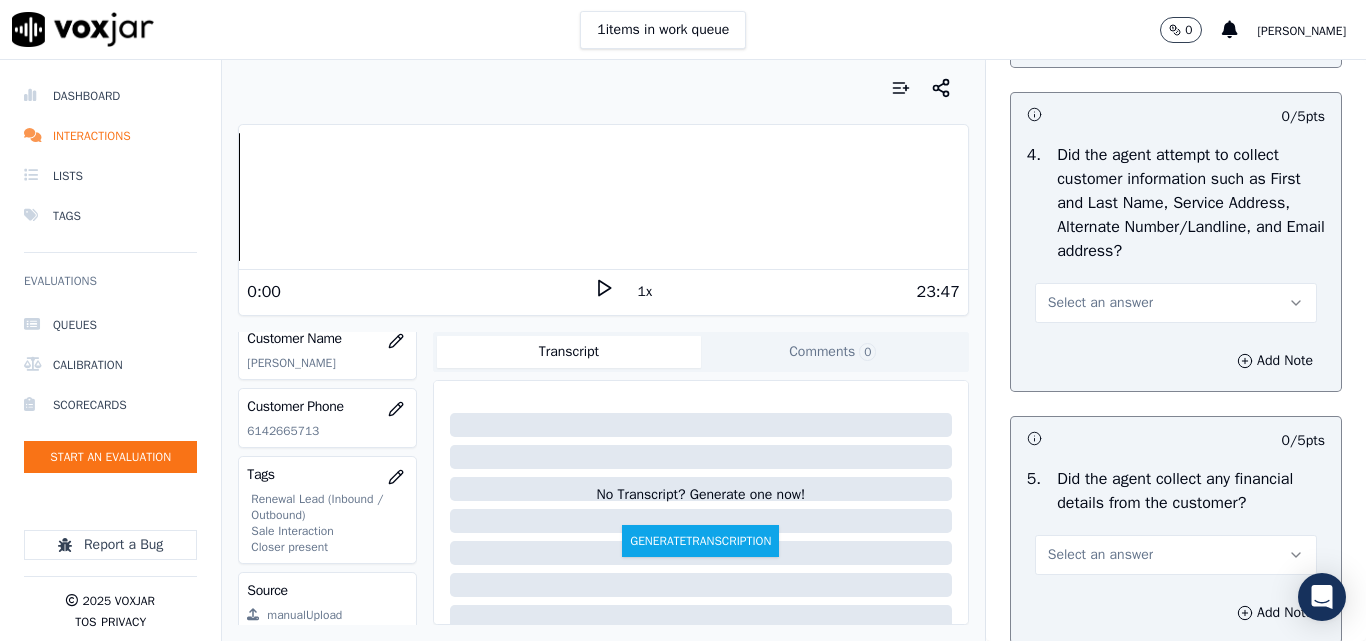 click on "Select an answer" at bounding box center (1100, 303) 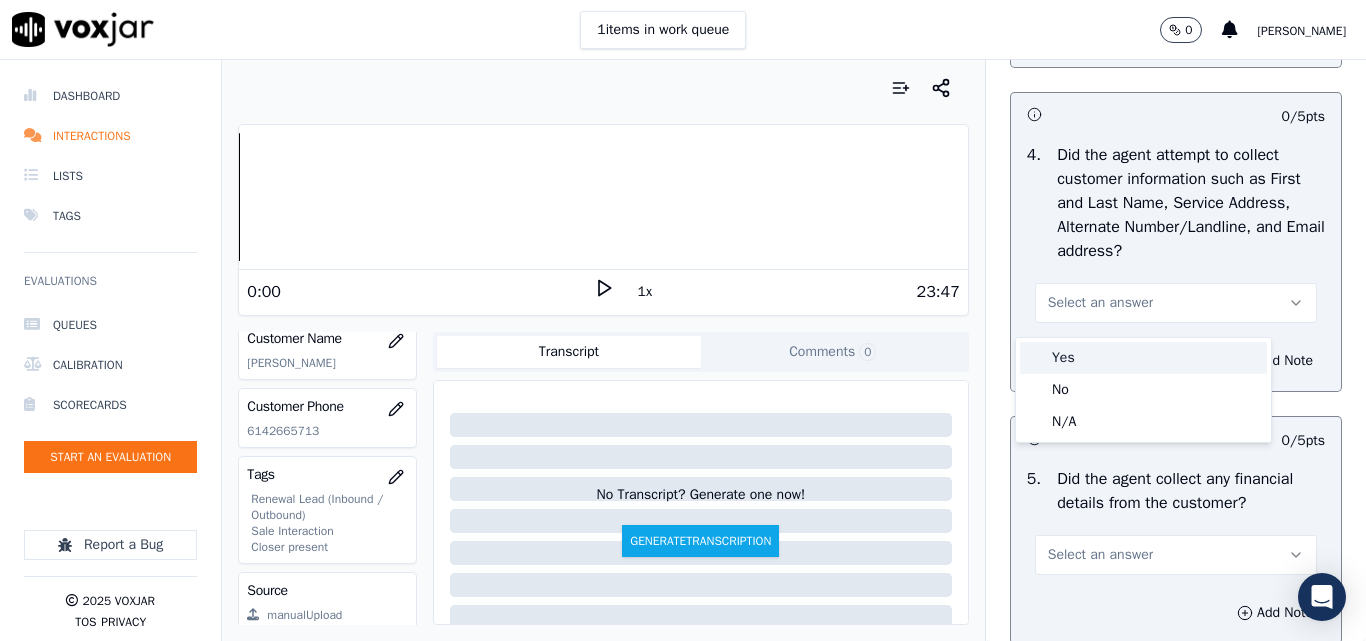click on "Yes" at bounding box center [1143, 358] 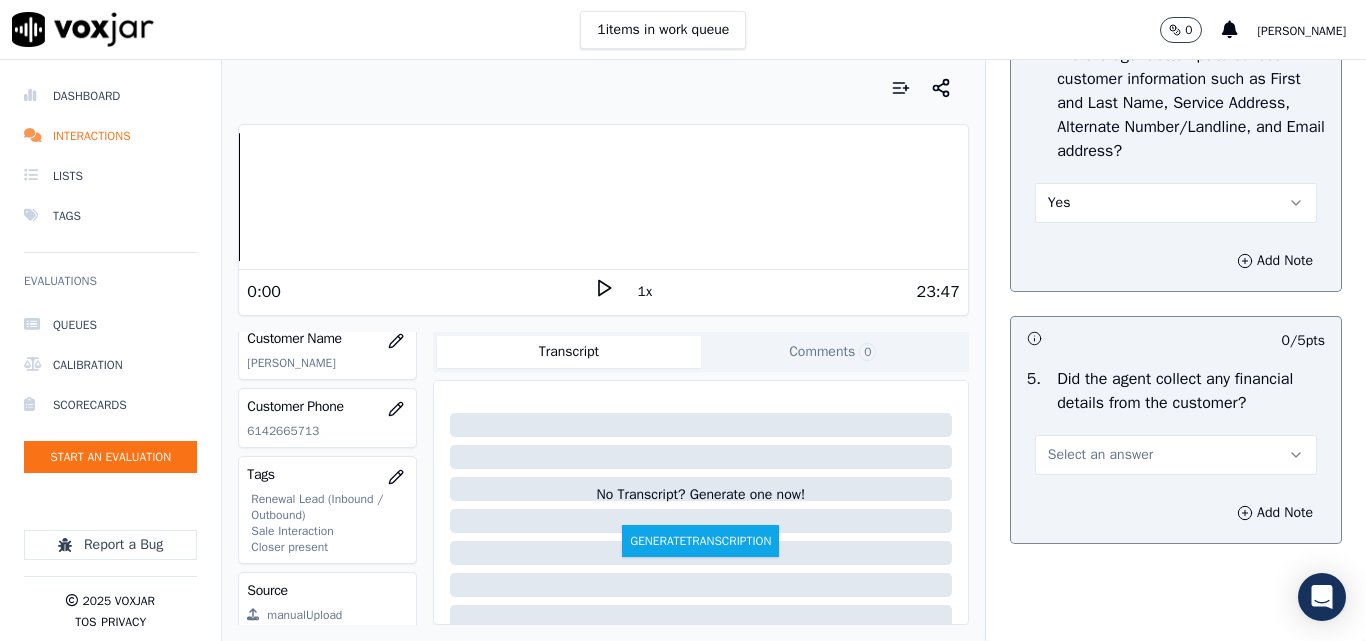 scroll, scrollTop: 1100, scrollLeft: 0, axis: vertical 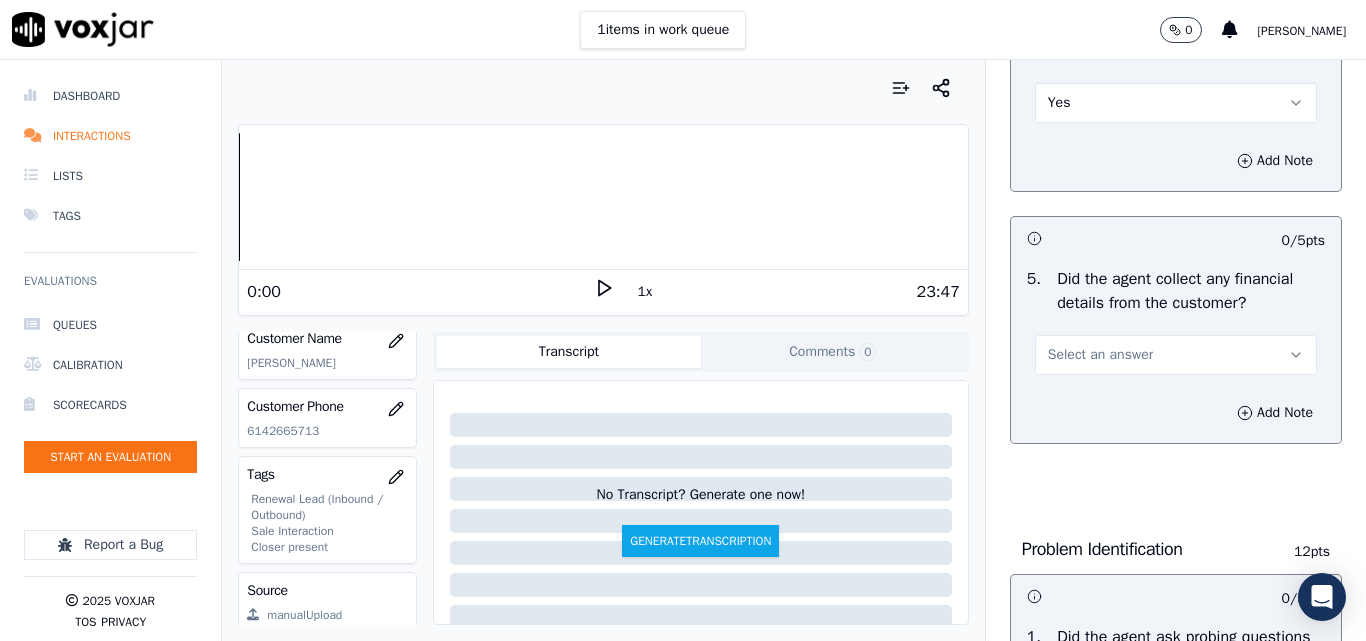click on "Select an answer" at bounding box center [1100, 355] 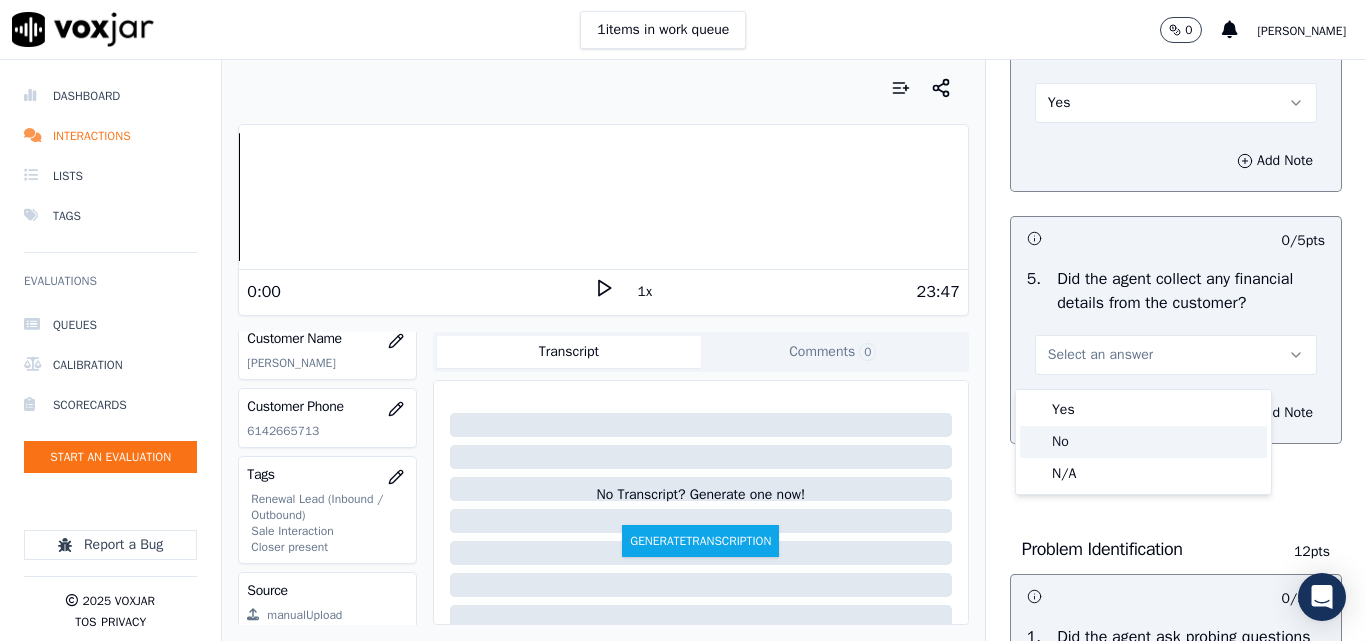 click on "No" 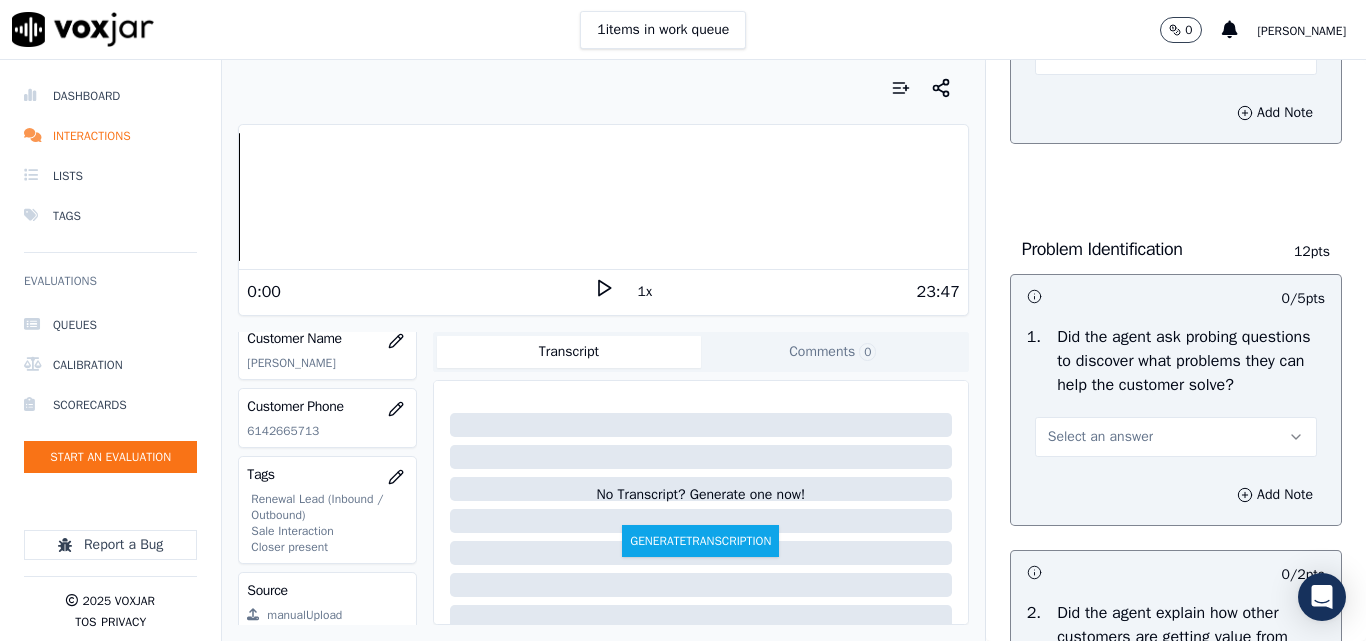 scroll, scrollTop: 1500, scrollLeft: 0, axis: vertical 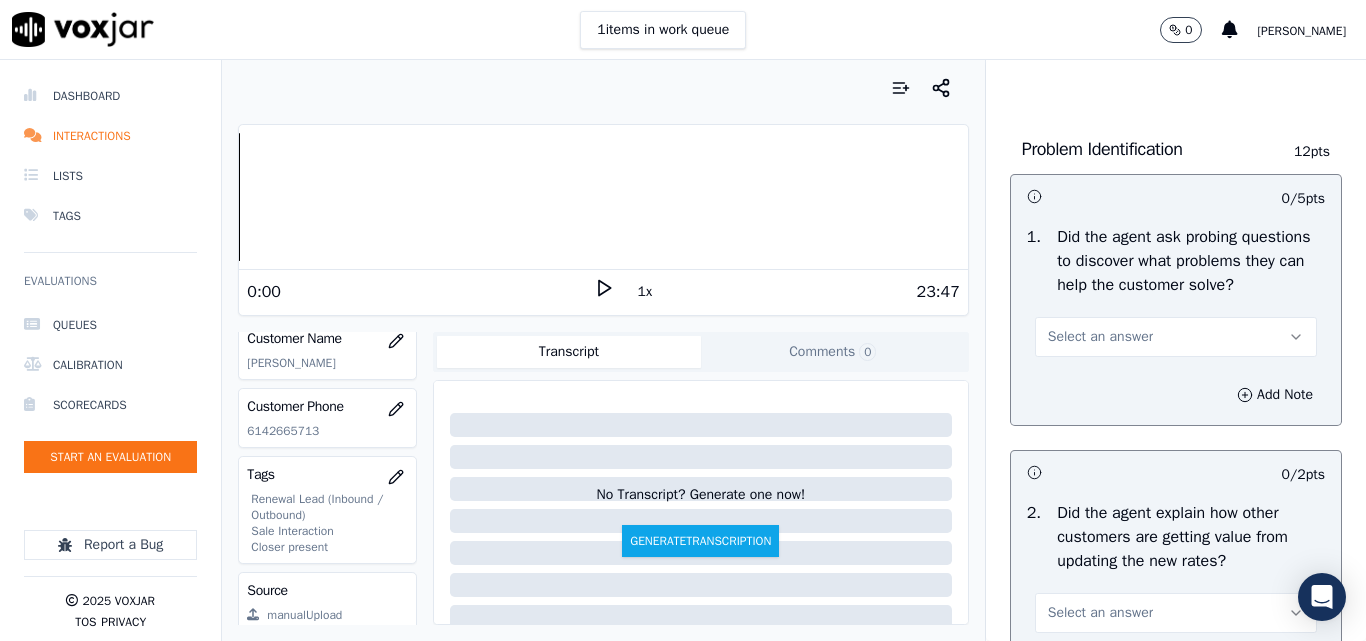 click on "Select an answer" at bounding box center (1100, 337) 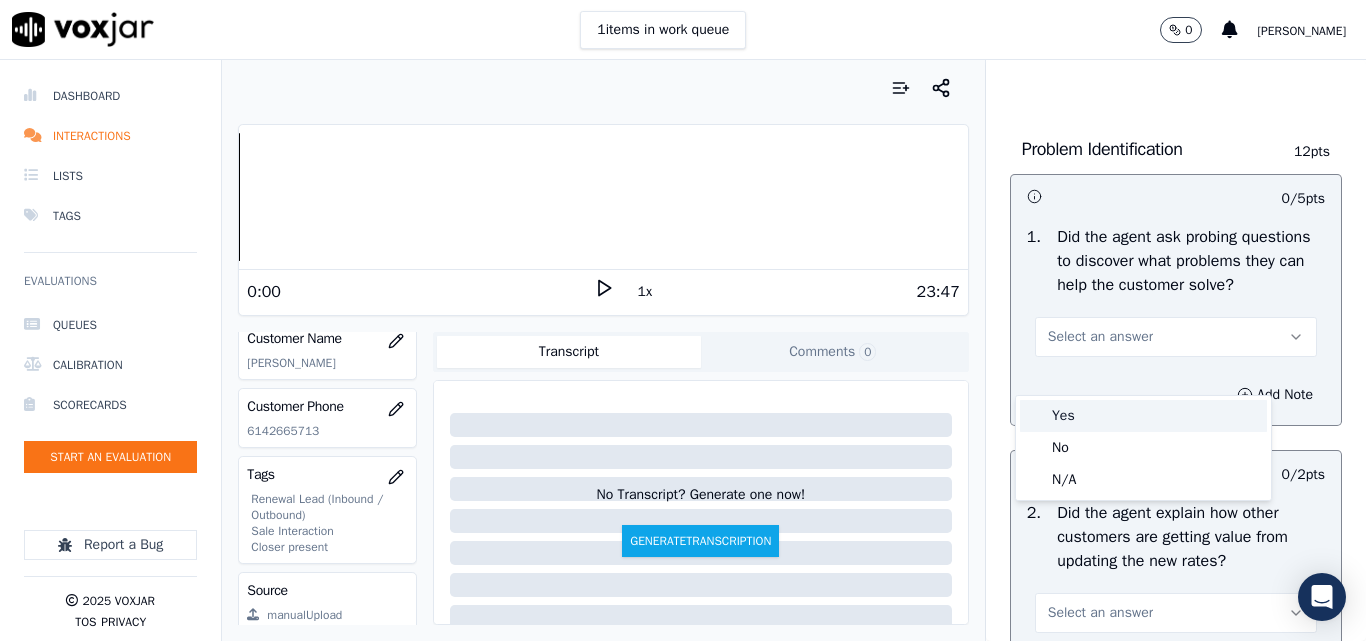 click on "Yes" at bounding box center (1143, 416) 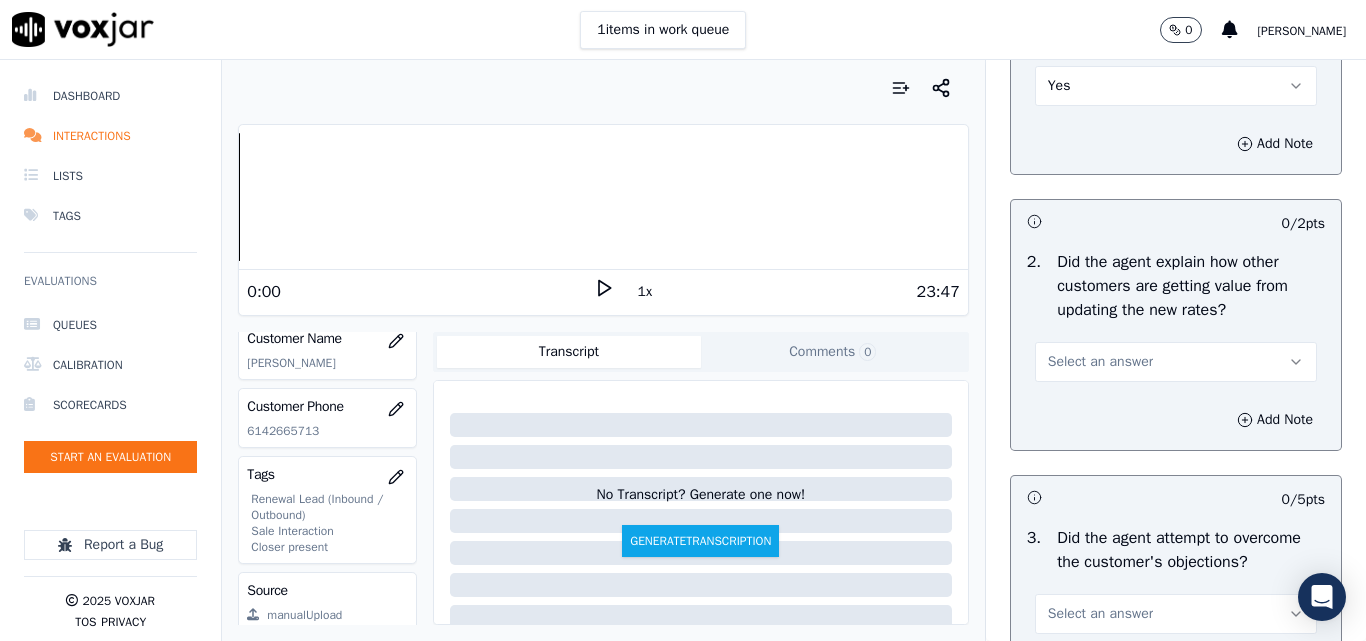 scroll, scrollTop: 1800, scrollLeft: 0, axis: vertical 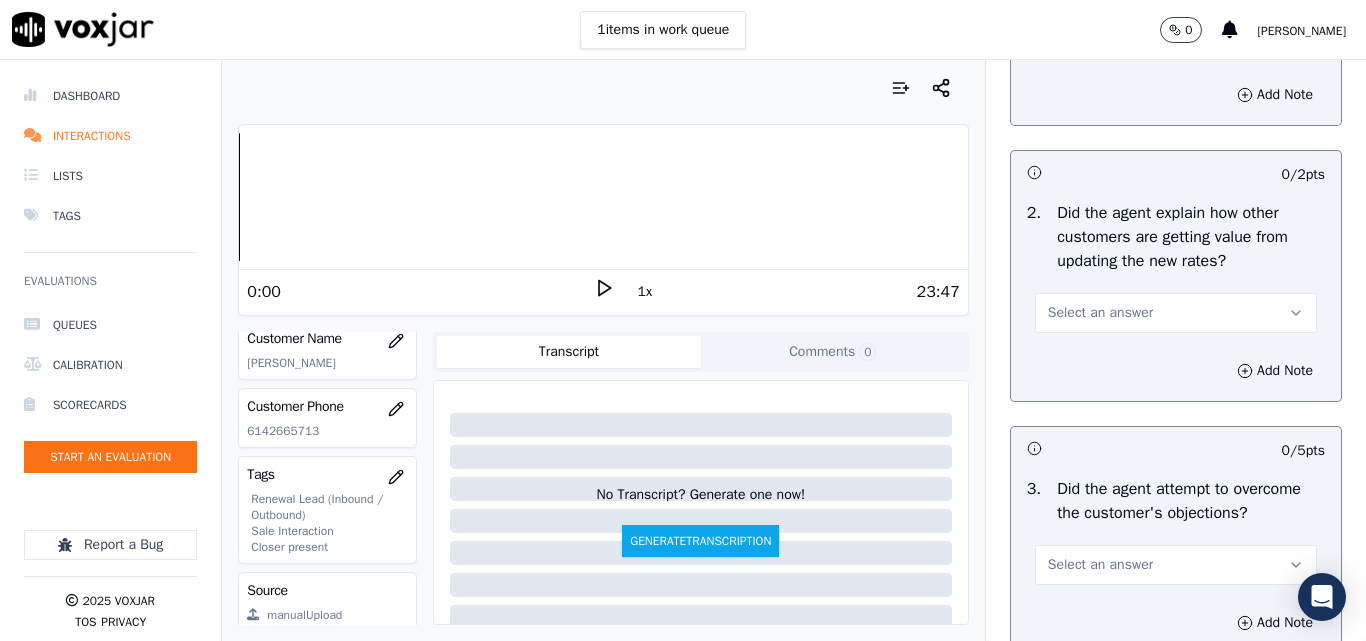 click on "Select an answer" at bounding box center [1100, 313] 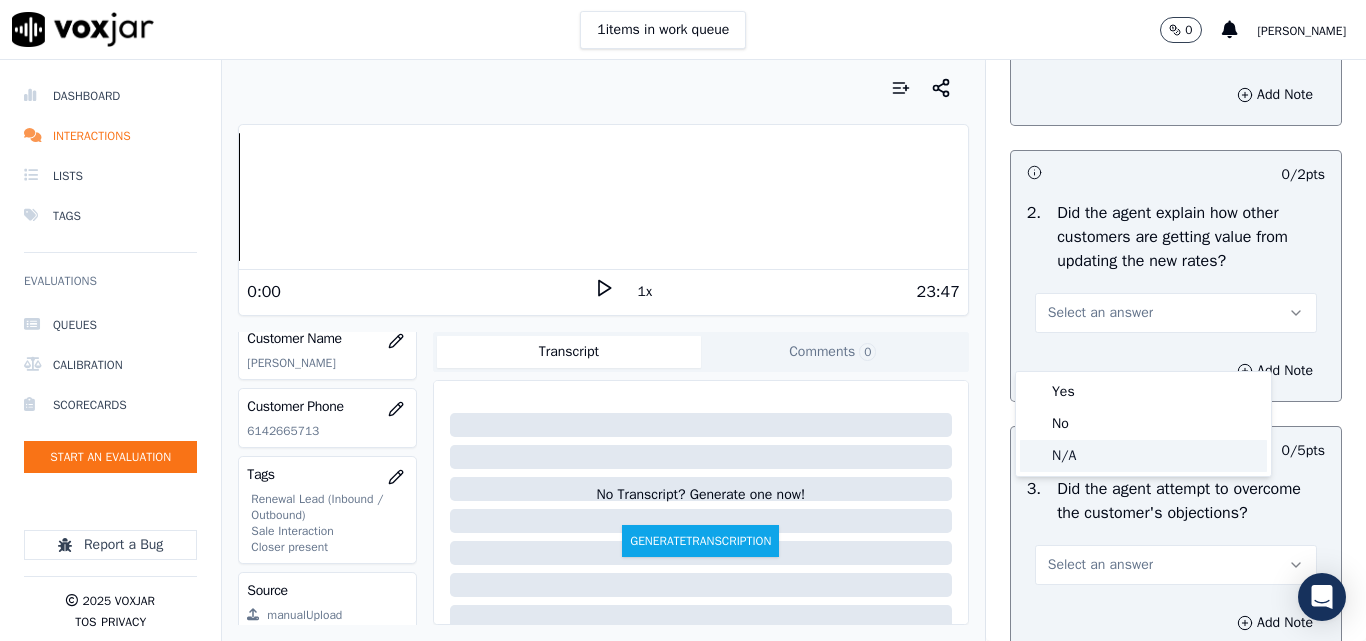 click on "N/A" 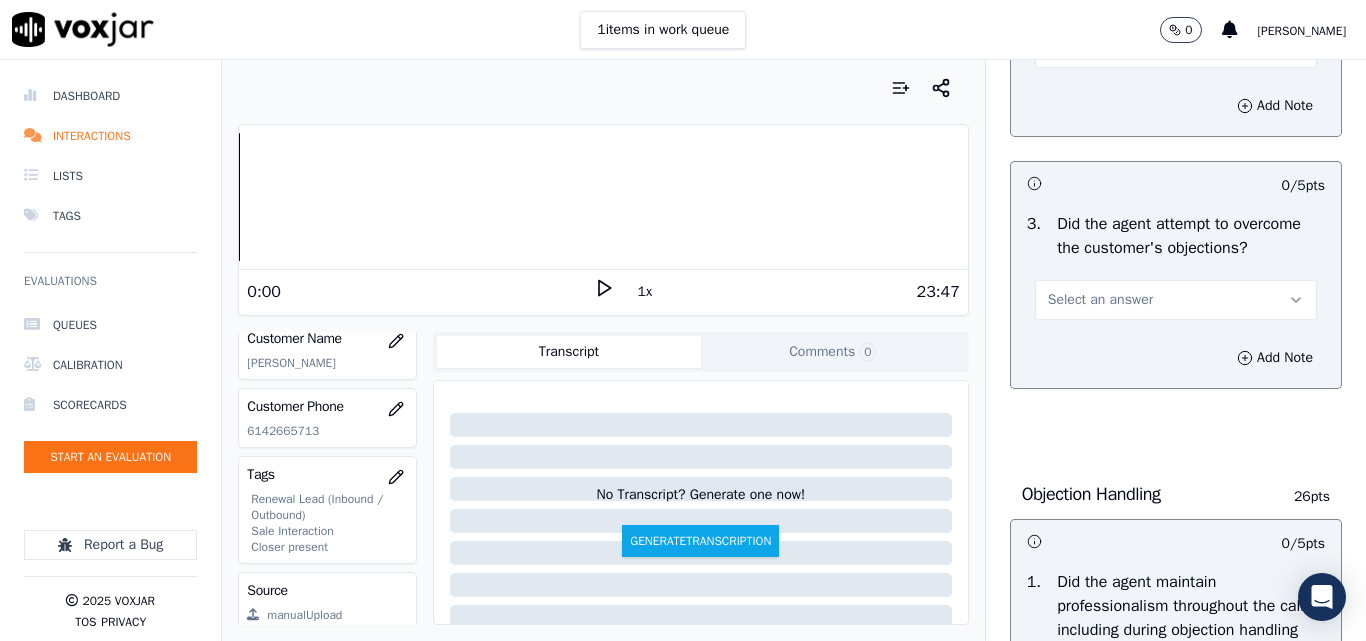 scroll, scrollTop: 2100, scrollLeft: 0, axis: vertical 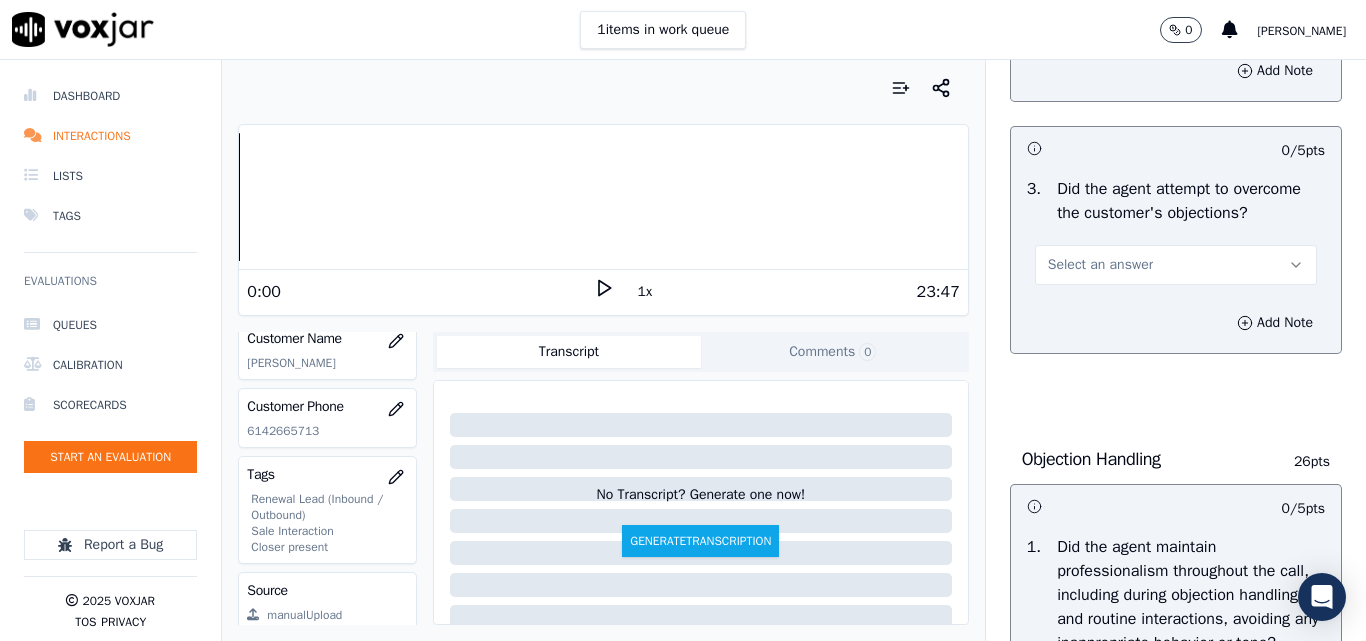 click on "Select an answer" at bounding box center [1100, 265] 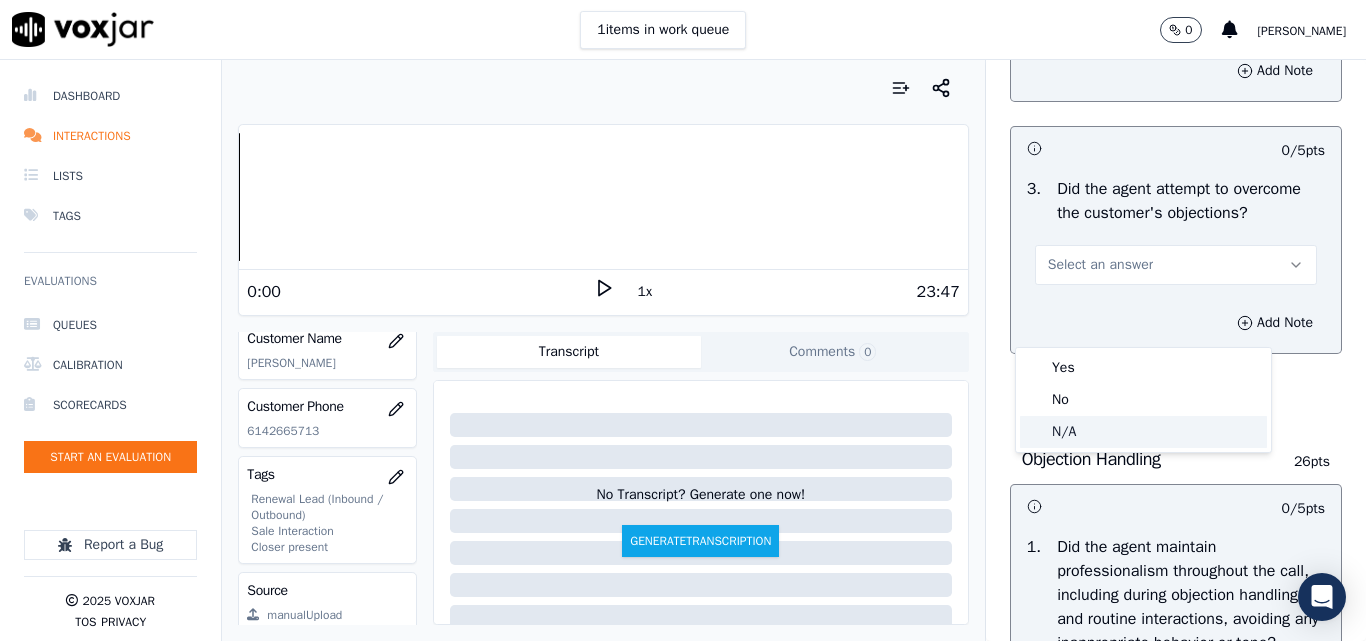 click on "N/A" 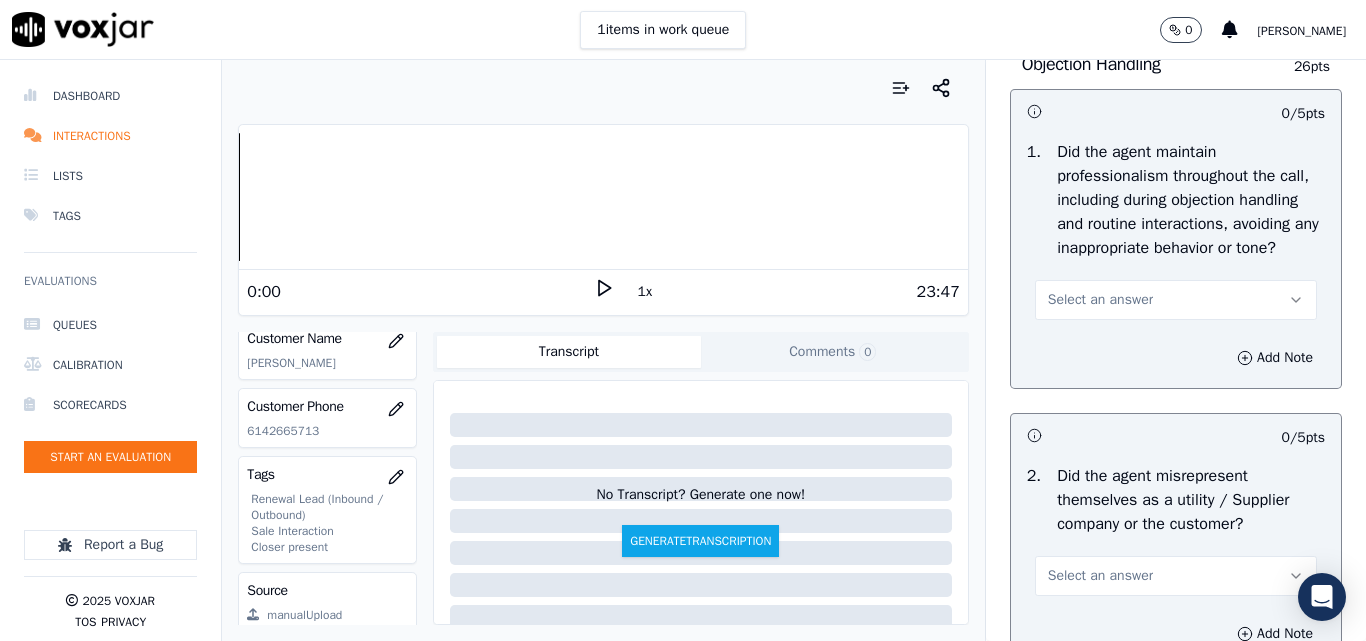 scroll, scrollTop: 2500, scrollLeft: 0, axis: vertical 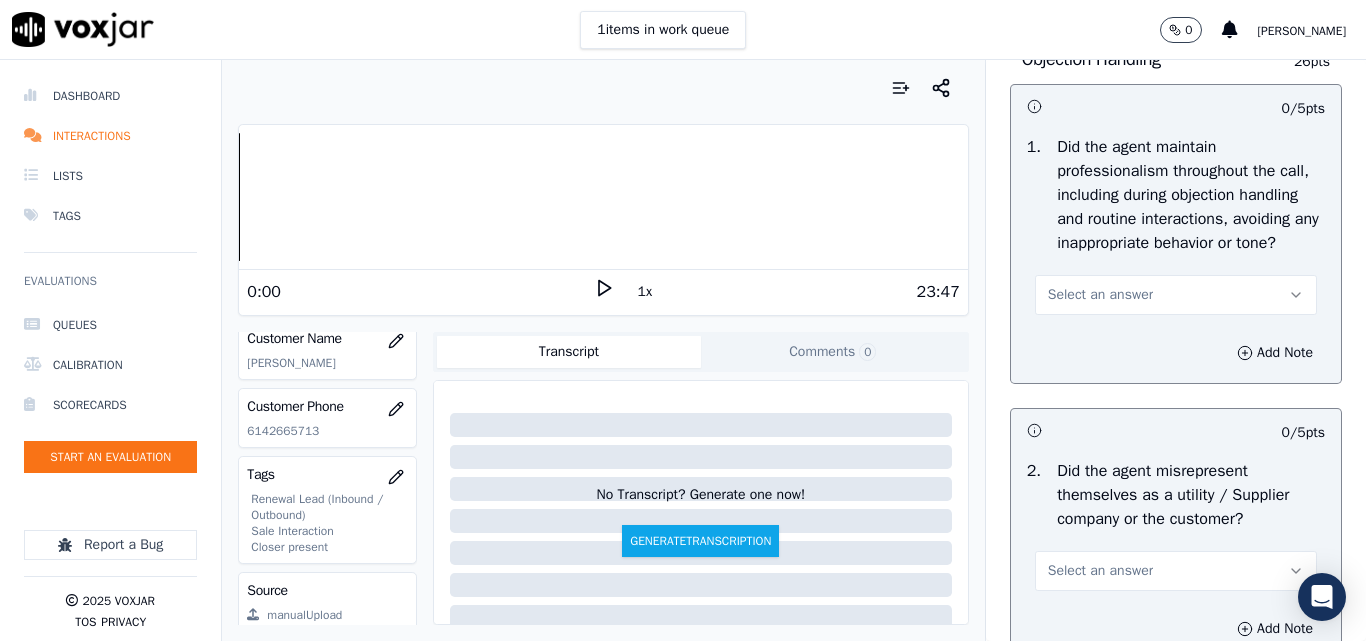 click on "Select an answer" at bounding box center [1100, 295] 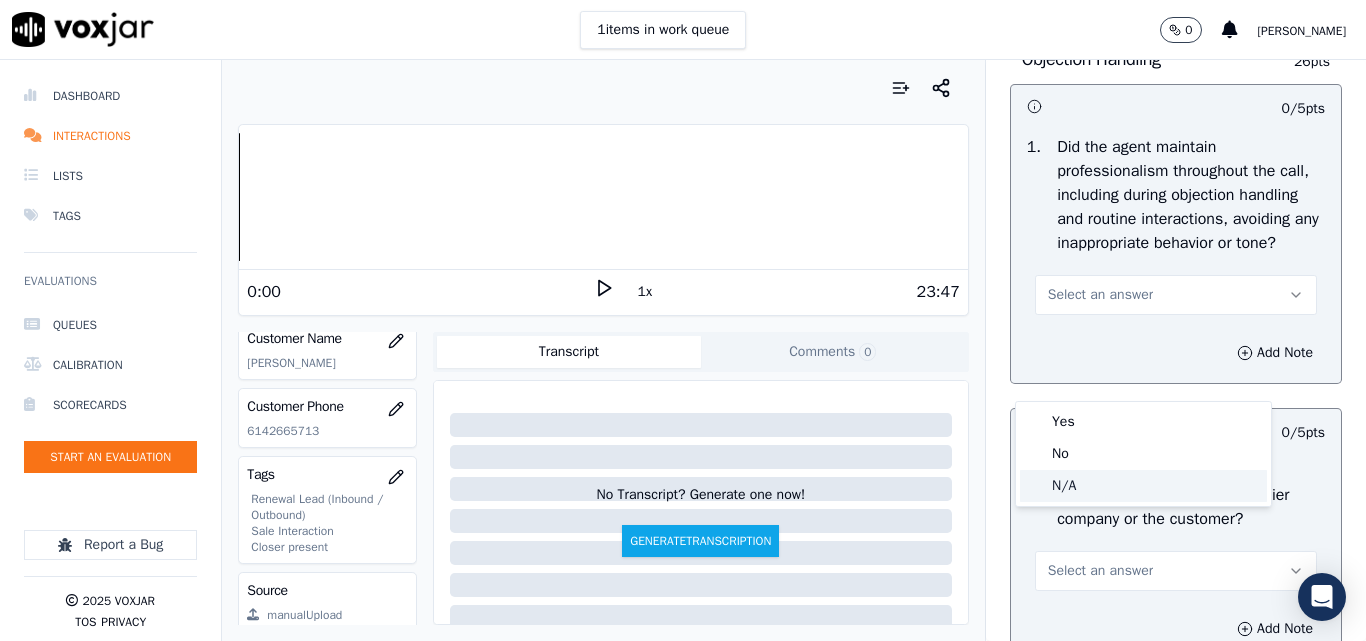 drag, startPoint x: 1072, startPoint y: 489, endPoint x: 1095, endPoint y: 414, distance: 78.44743 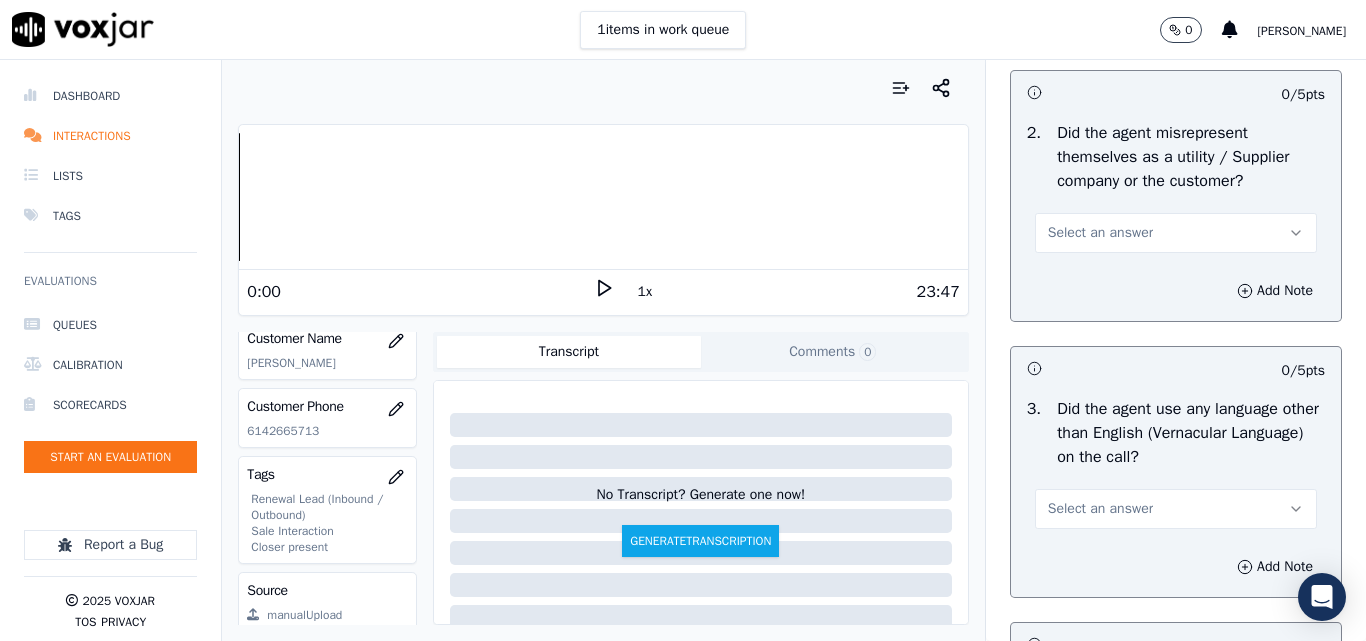 scroll, scrollTop: 2900, scrollLeft: 0, axis: vertical 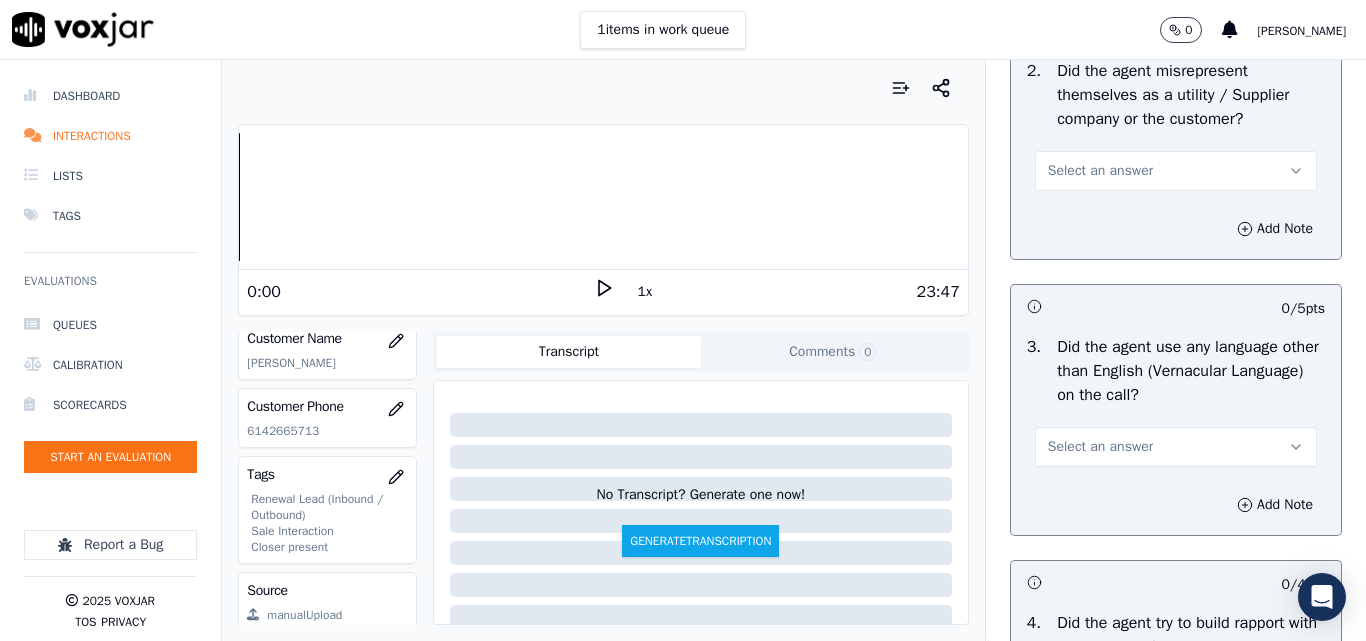 click on "Select an answer" at bounding box center [1100, 171] 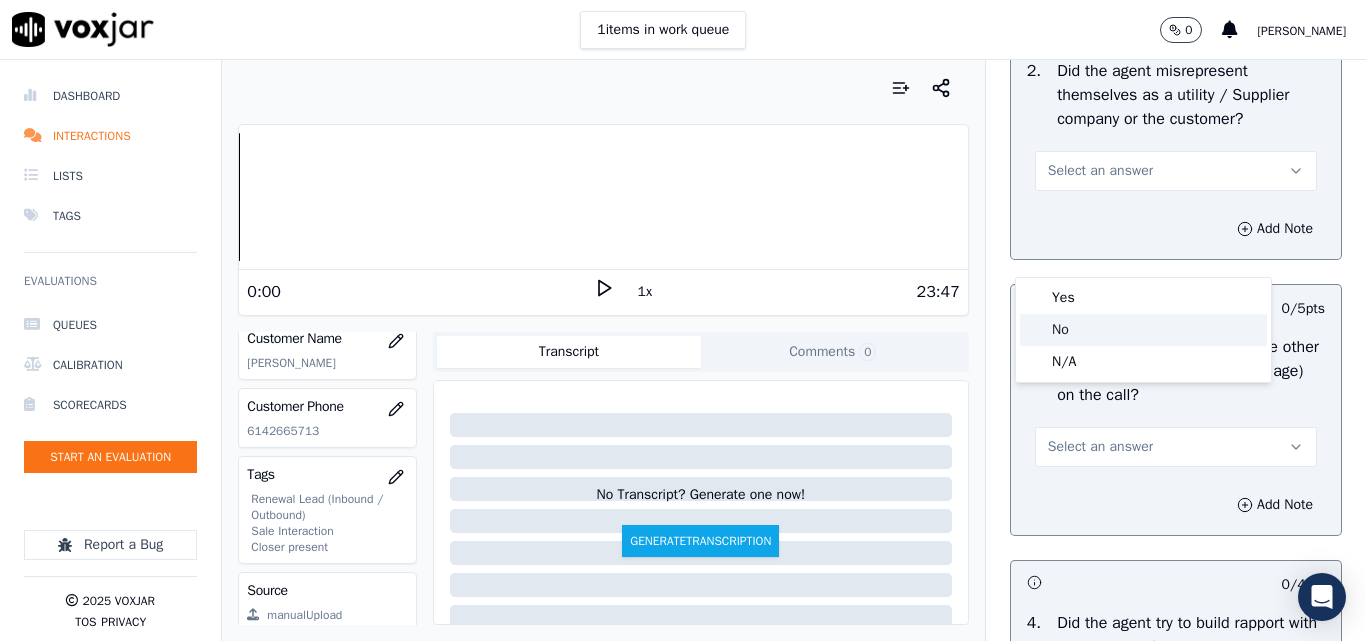 click on "No" 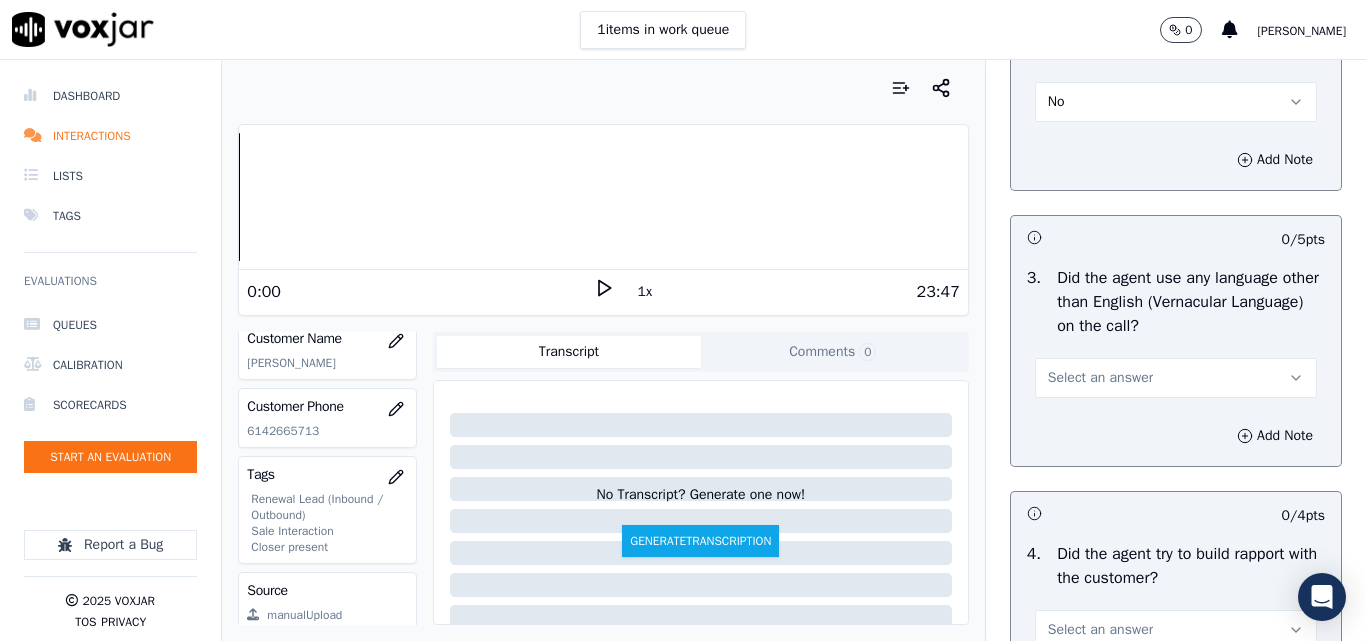 scroll, scrollTop: 3100, scrollLeft: 0, axis: vertical 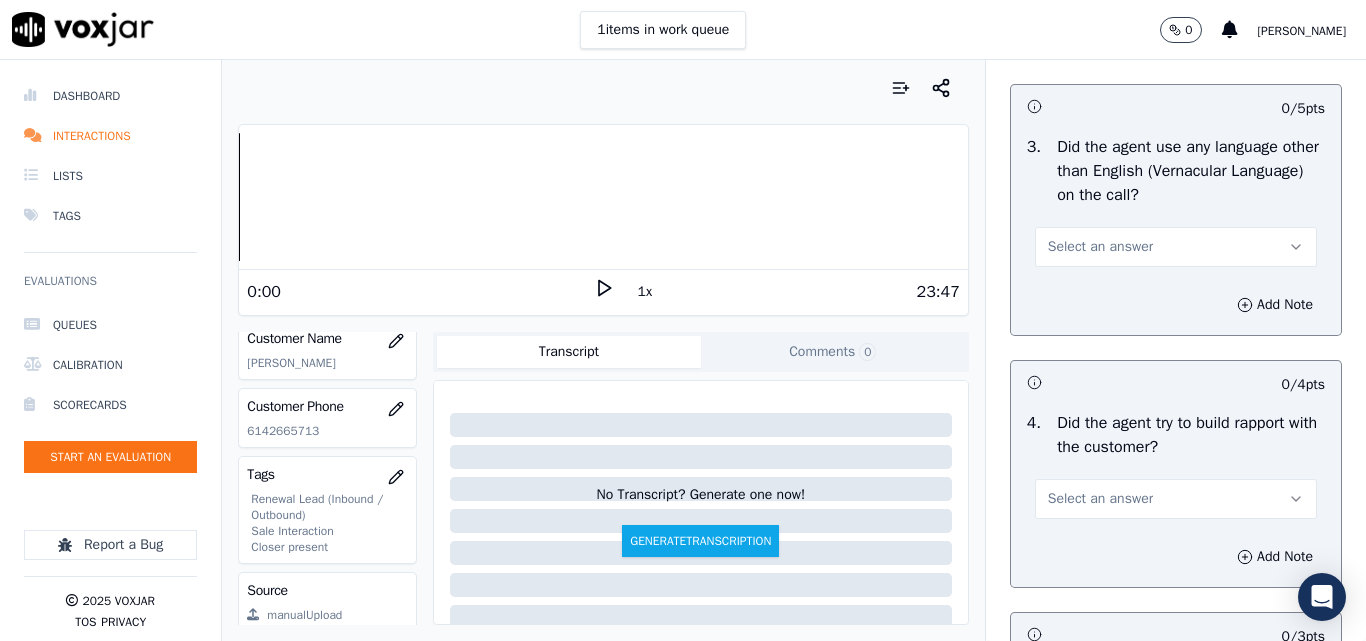 click on "Select an answer" at bounding box center [1100, 247] 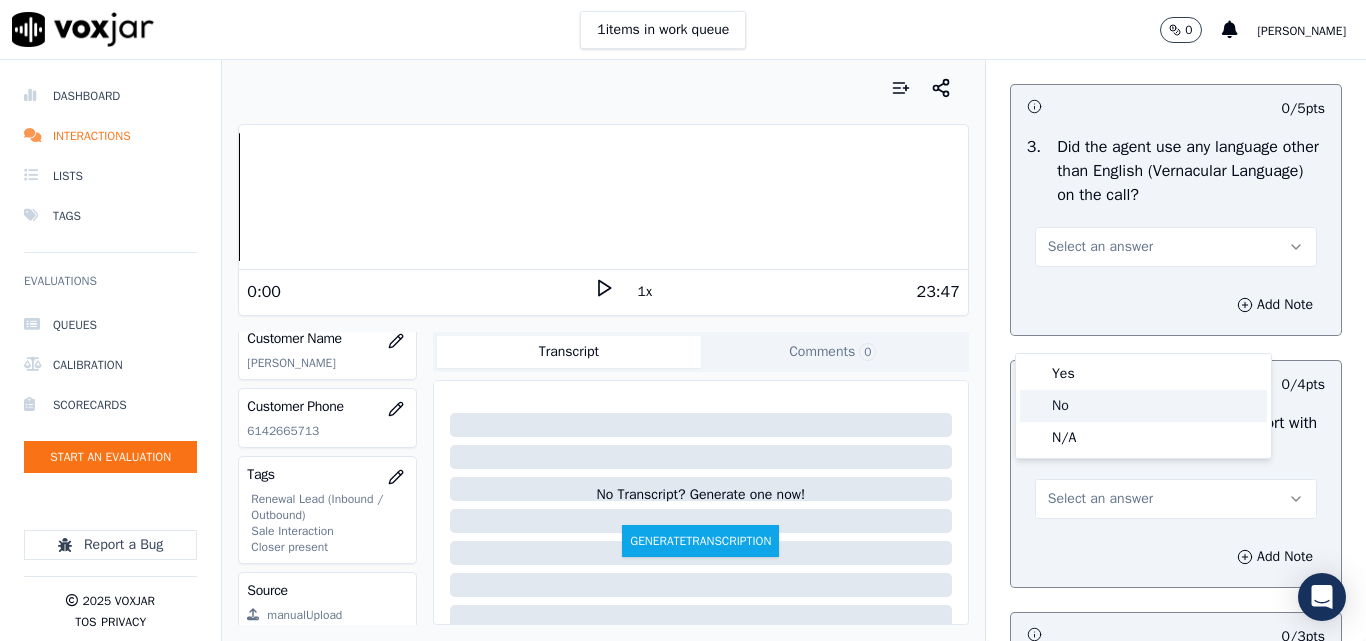 click on "No" 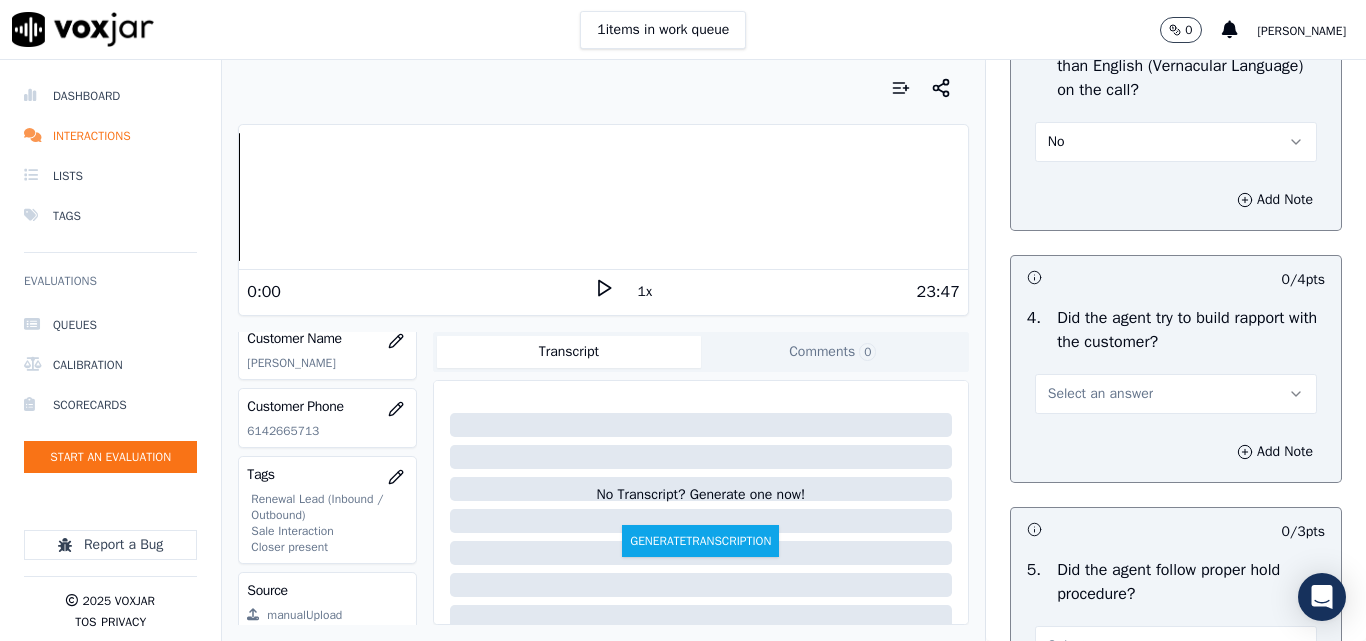 scroll, scrollTop: 3300, scrollLeft: 0, axis: vertical 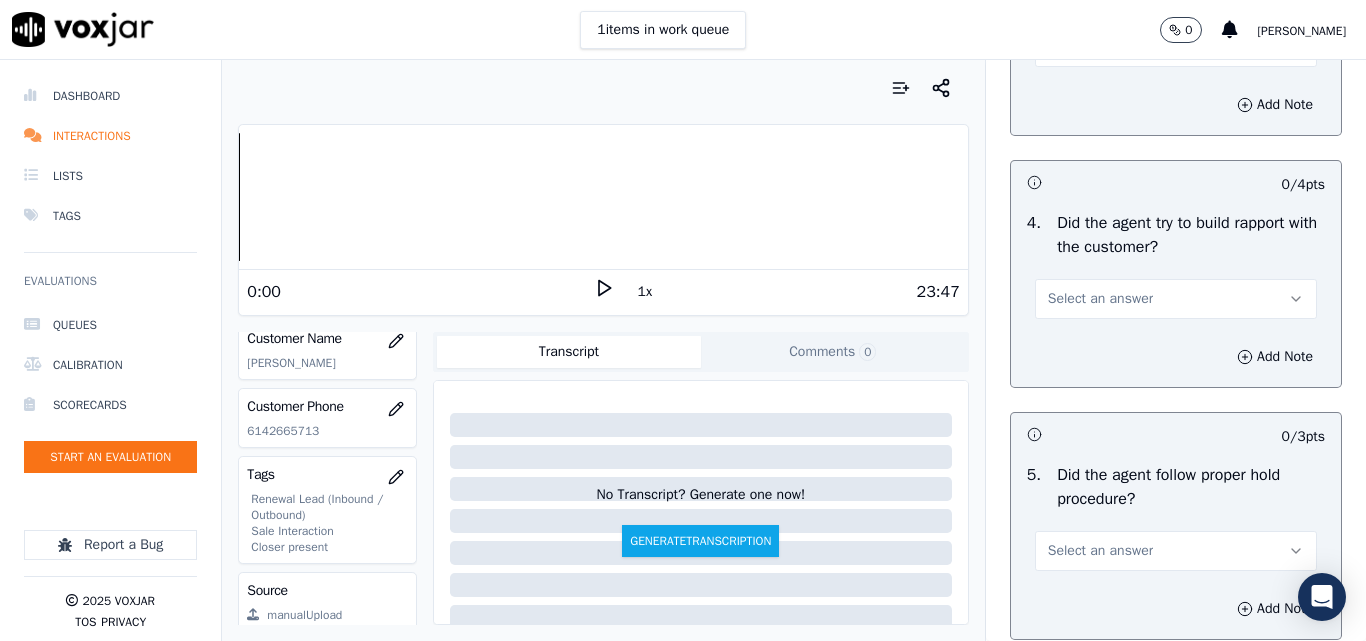click on "Select an answer" at bounding box center [1100, 299] 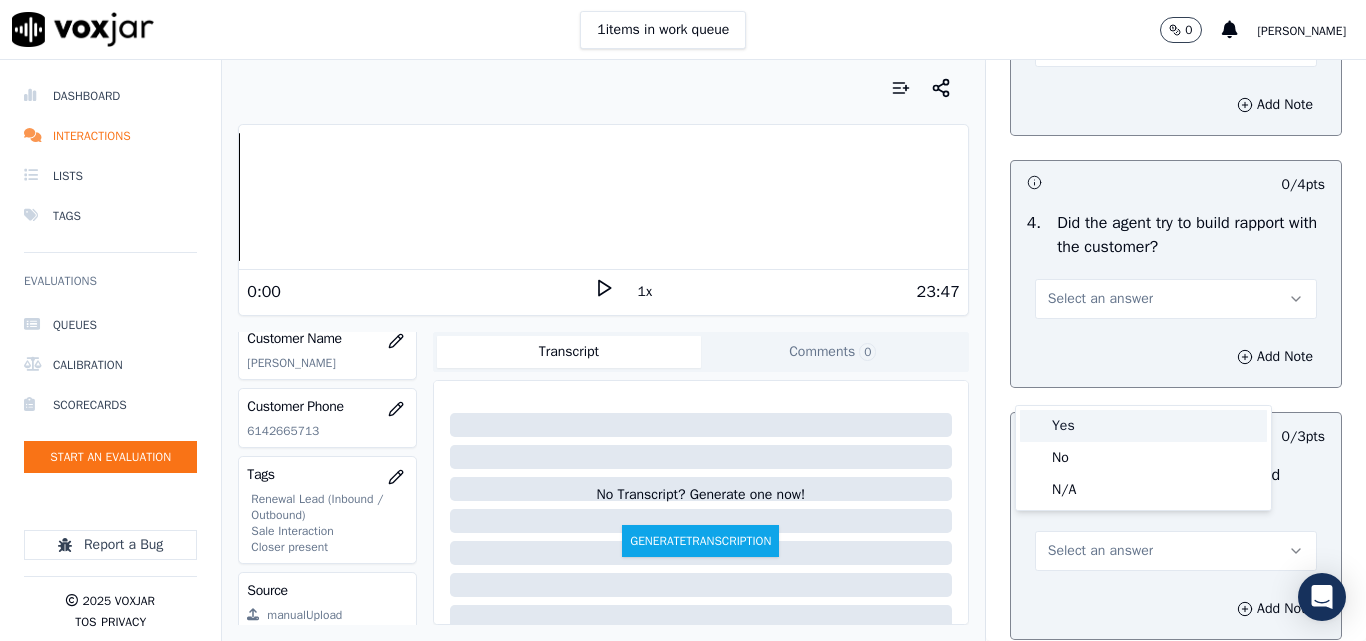 click on "Yes" at bounding box center [1143, 426] 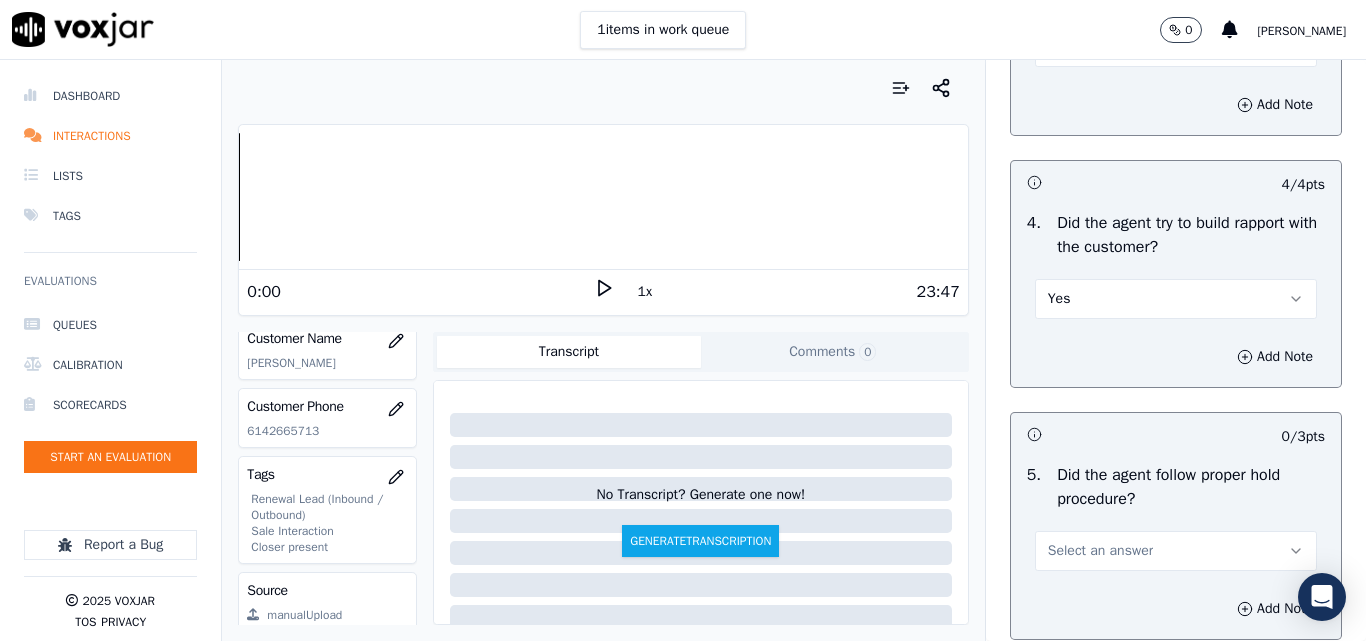 scroll, scrollTop: 3500, scrollLeft: 0, axis: vertical 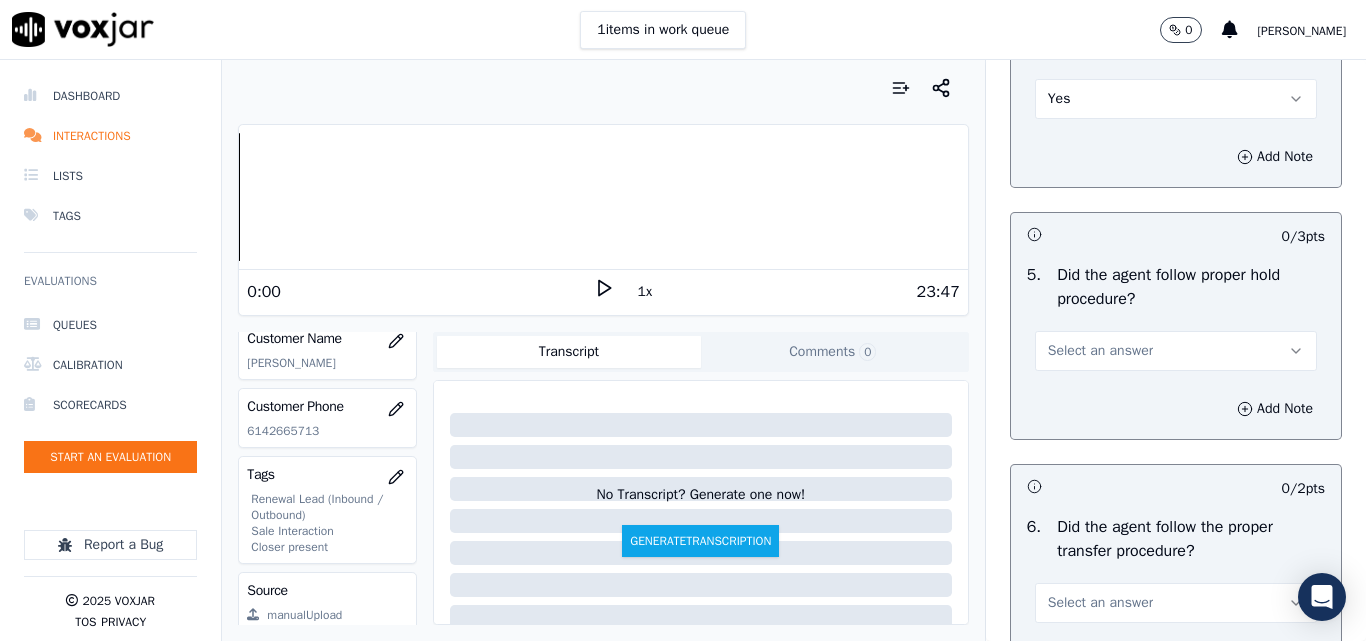 click on "Select an answer" at bounding box center [1100, 351] 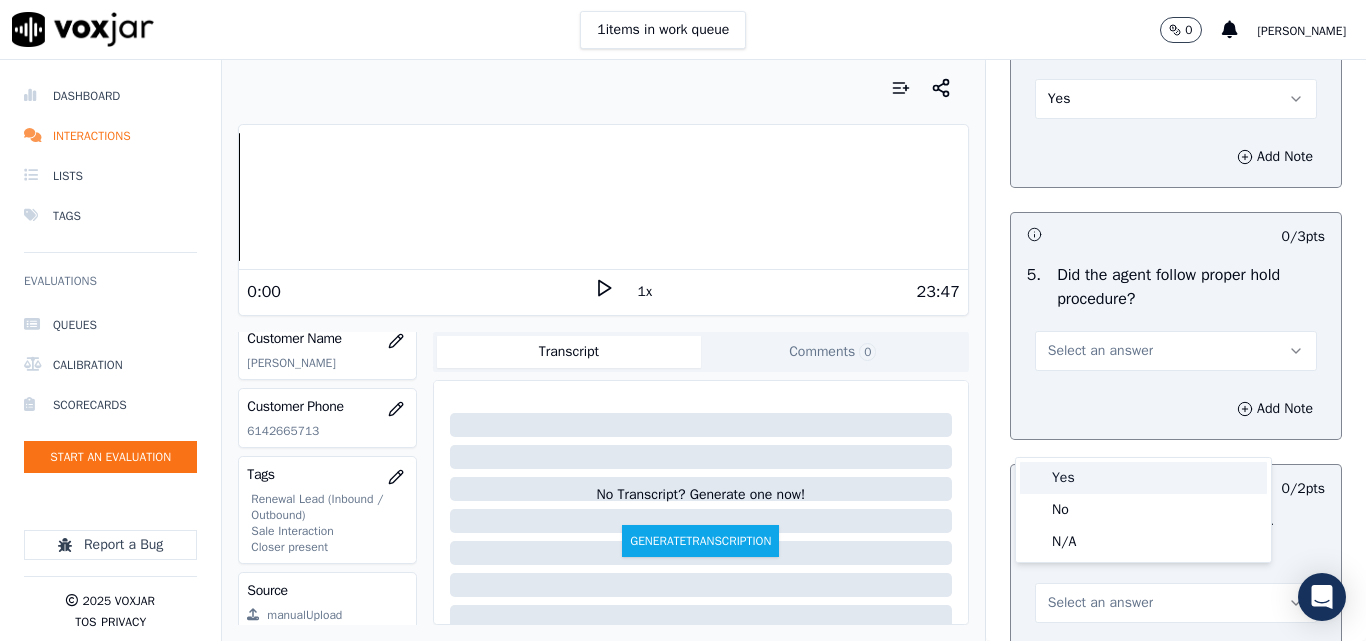 drag, startPoint x: 1064, startPoint y: 480, endPoint x: 1075, endPoint y: 456, distance: 26.400757 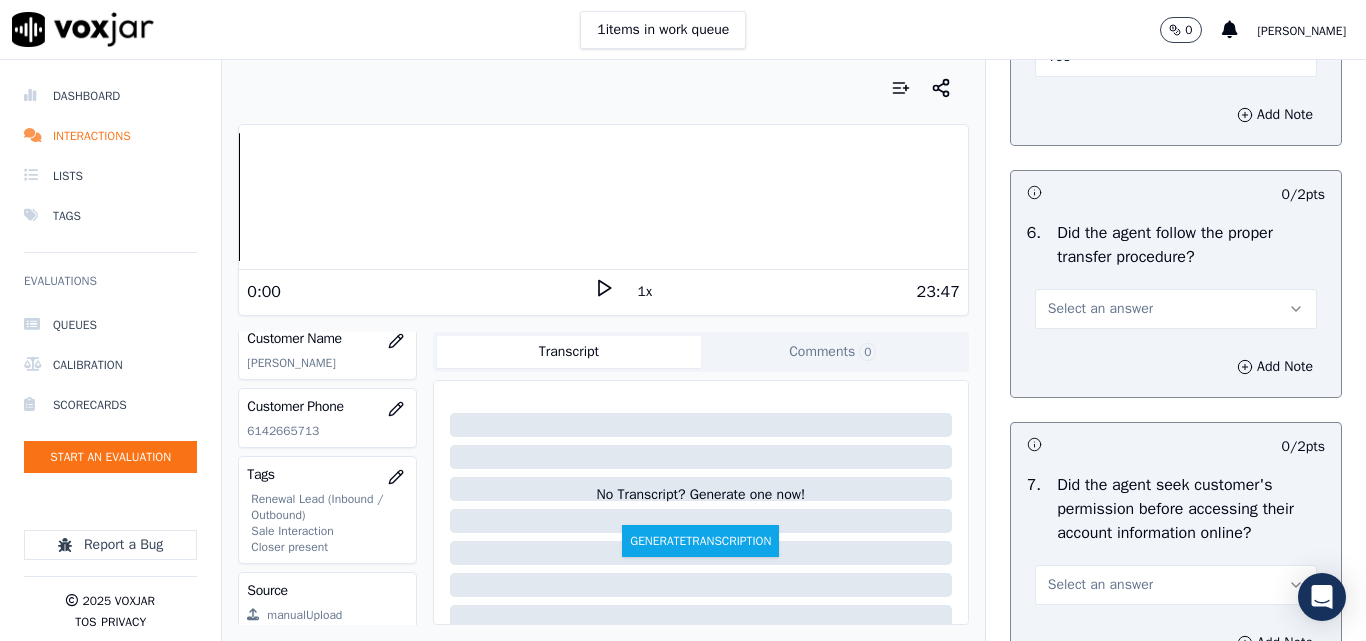 scroll, scrollTop: 3800, scrollLeft: 0, axis: vertical 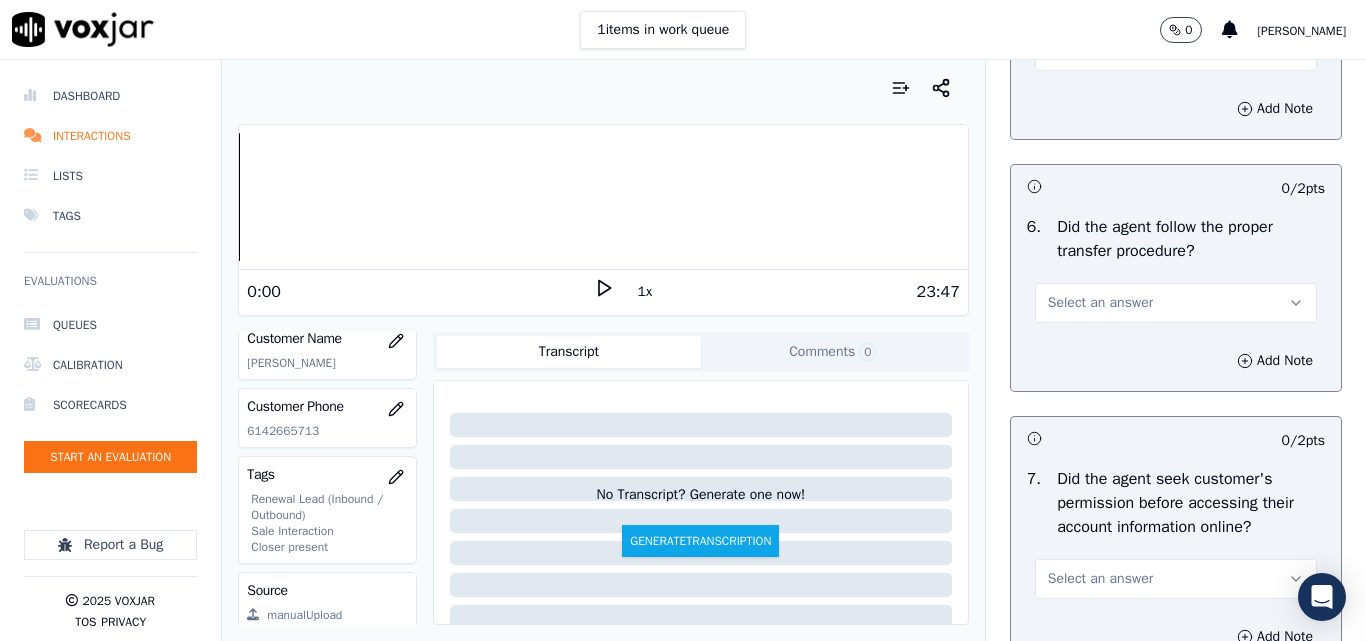 click on "Select an answer" at bounding box center [1176, 303] 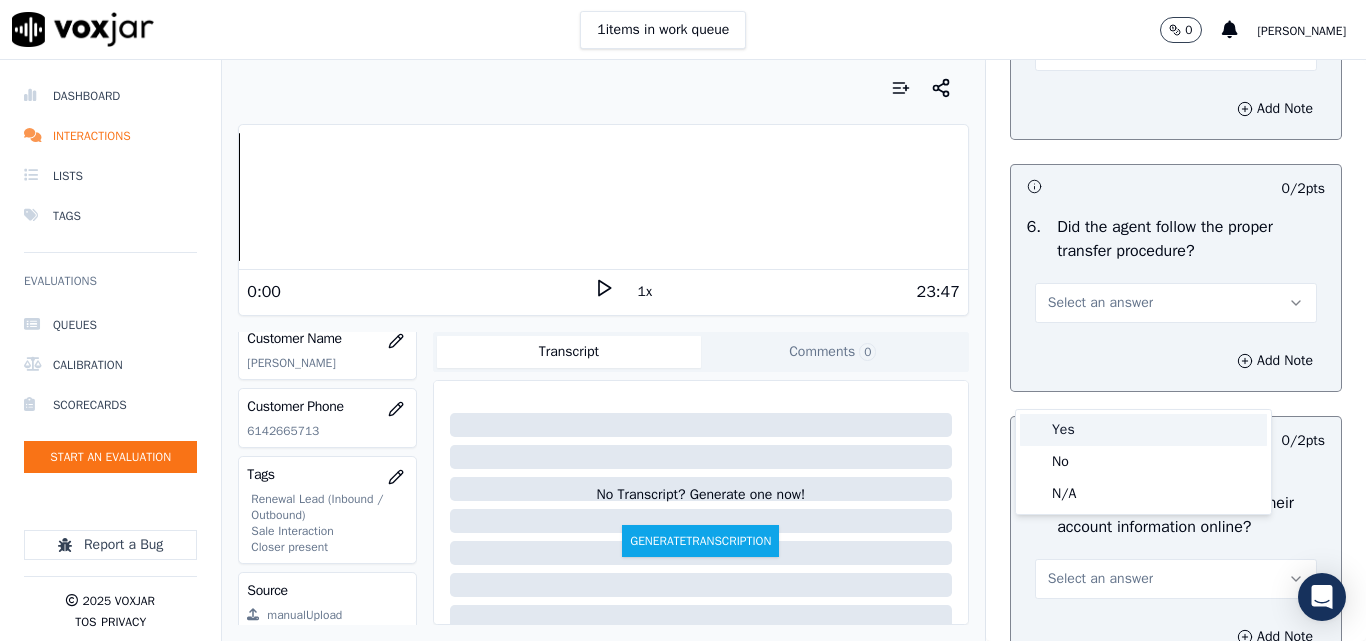 click on "Yes" at bounding box center (1143, 430) 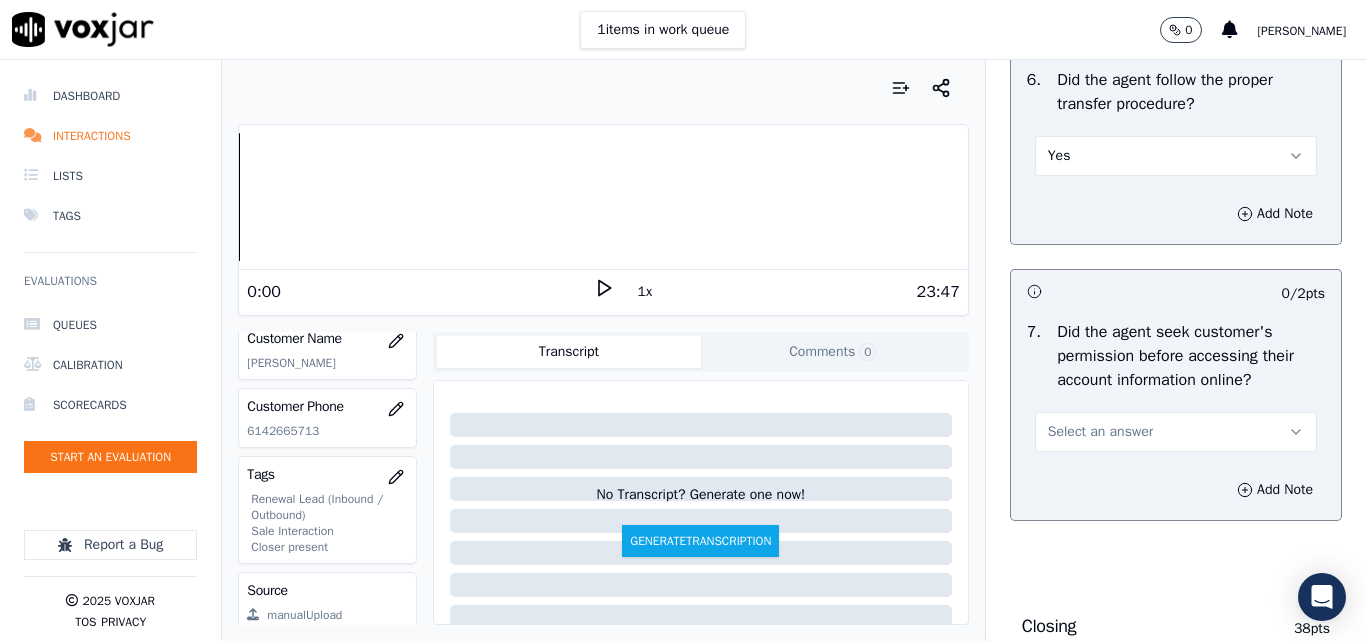 scroll, scrollTop: 4100, scrollLeft: 0, axis: vertical 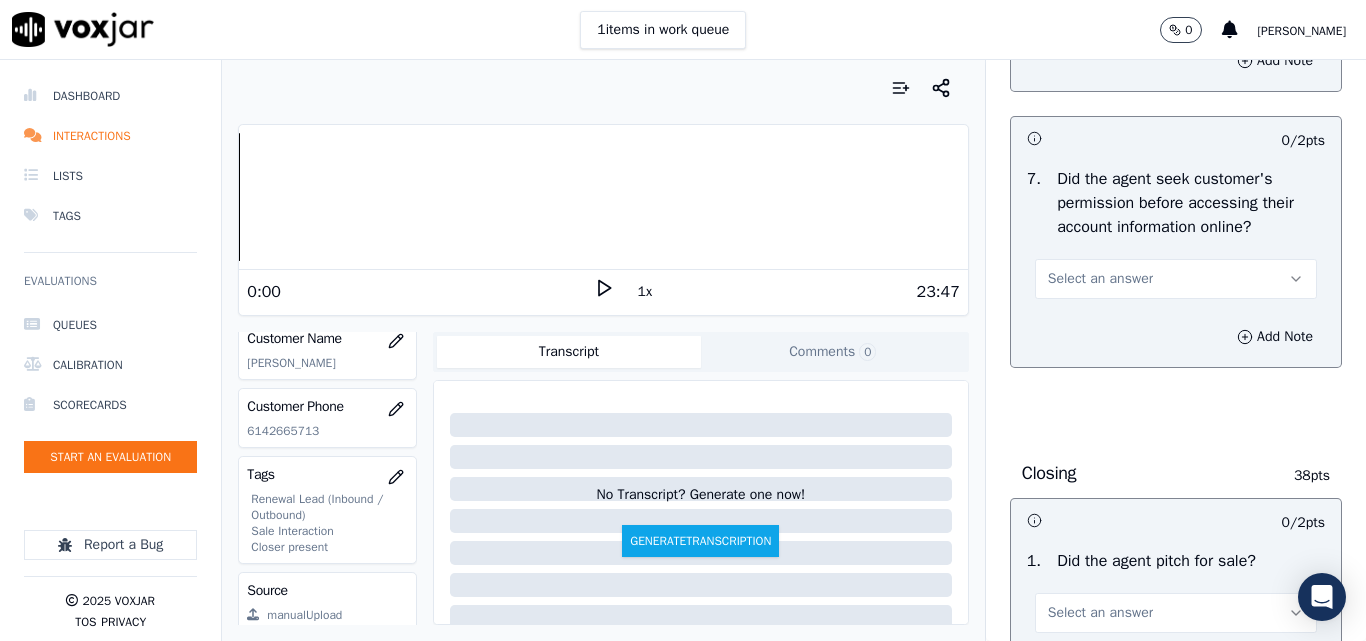 drag, startPoint x: 1068, startPoint y: 362, endPoint x: 1063, endPoint y: 374, distance: 13 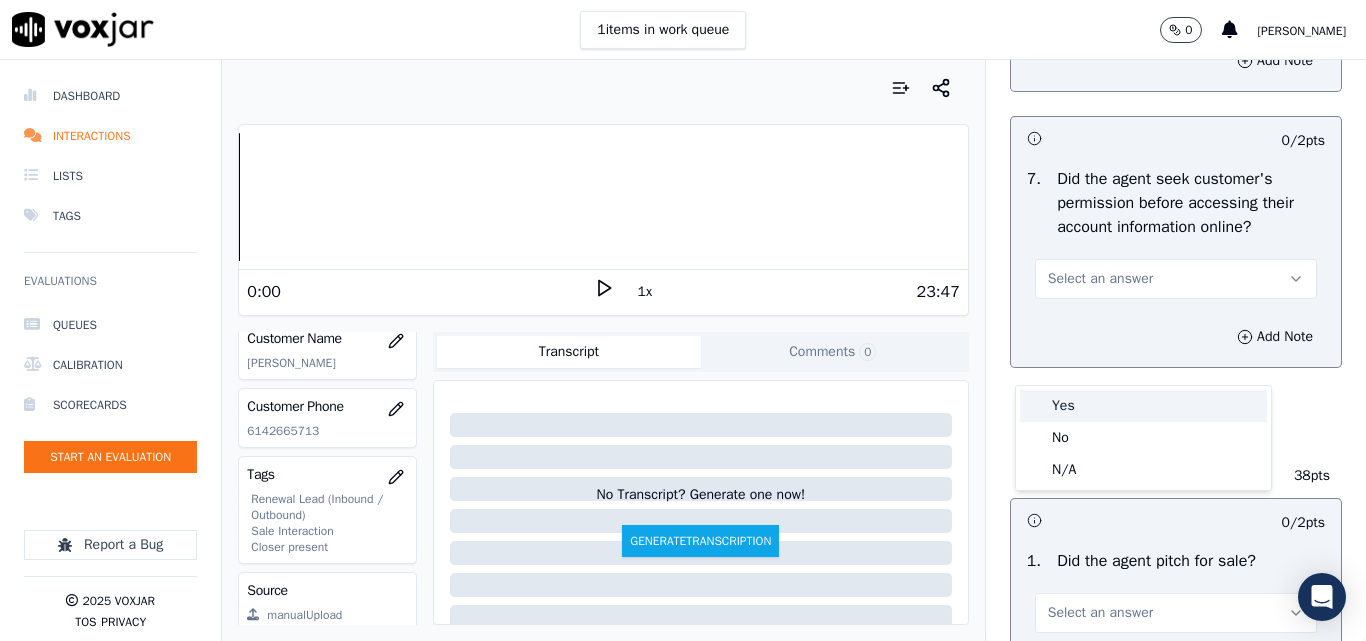 click on "Yes" at bounding box center [1143, 406] 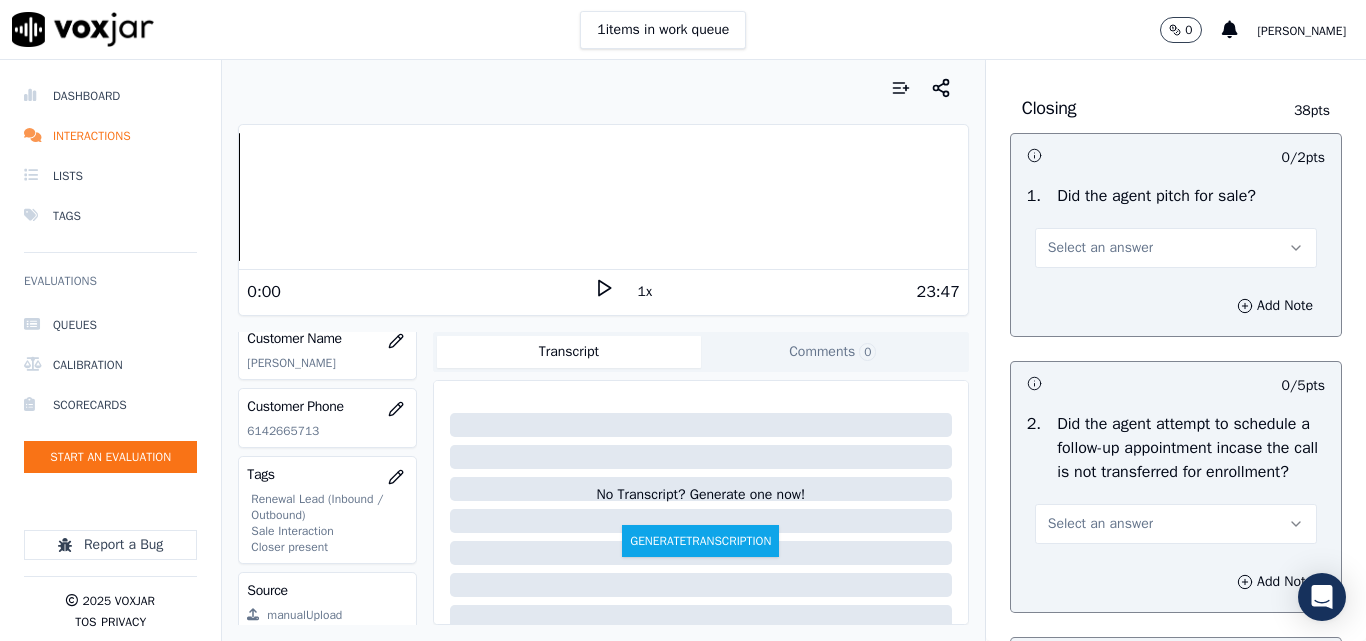 scroll, scrollTop: 4500, scrollLeft: 0, axis: vertical 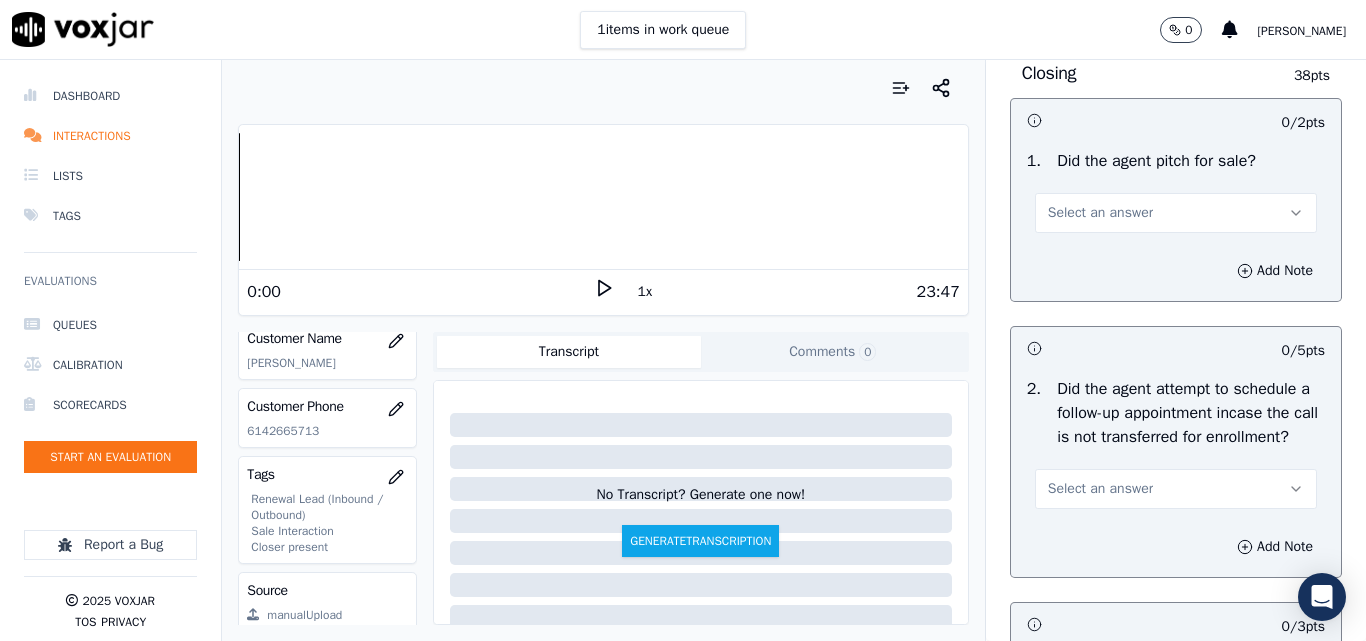 click on "Select an answer" at bounding box center [1176, 213] 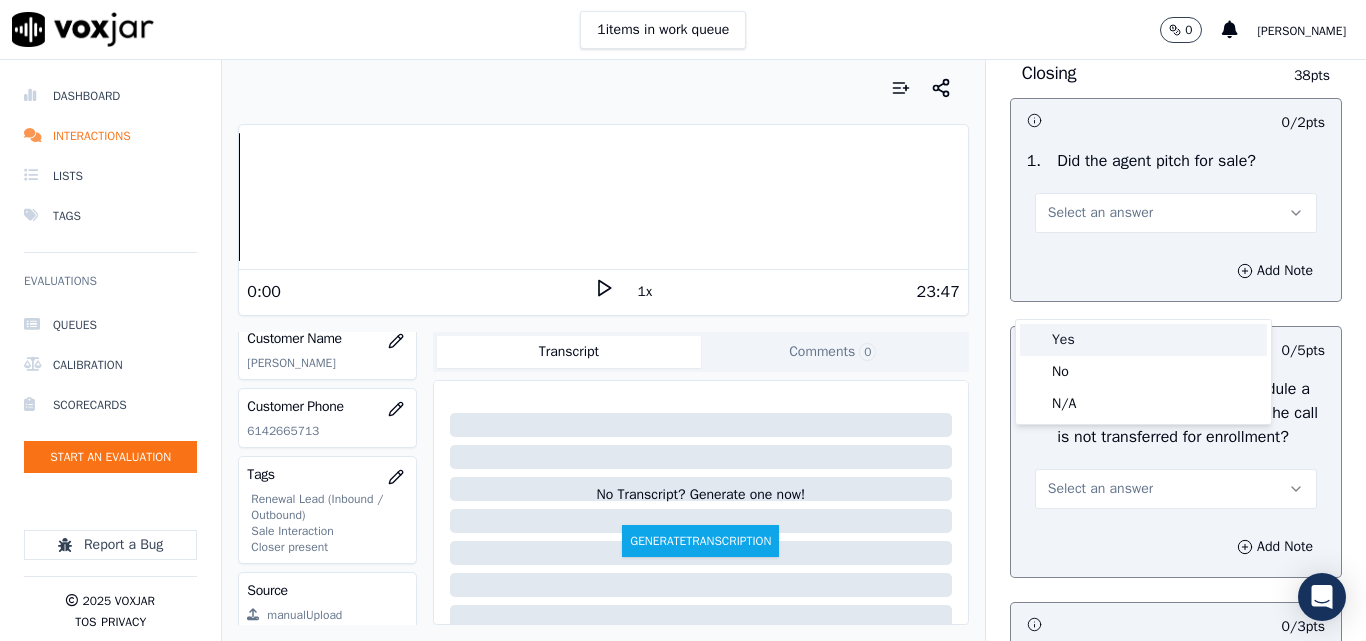 click on "Yes" at bounding box center [1143, 340] 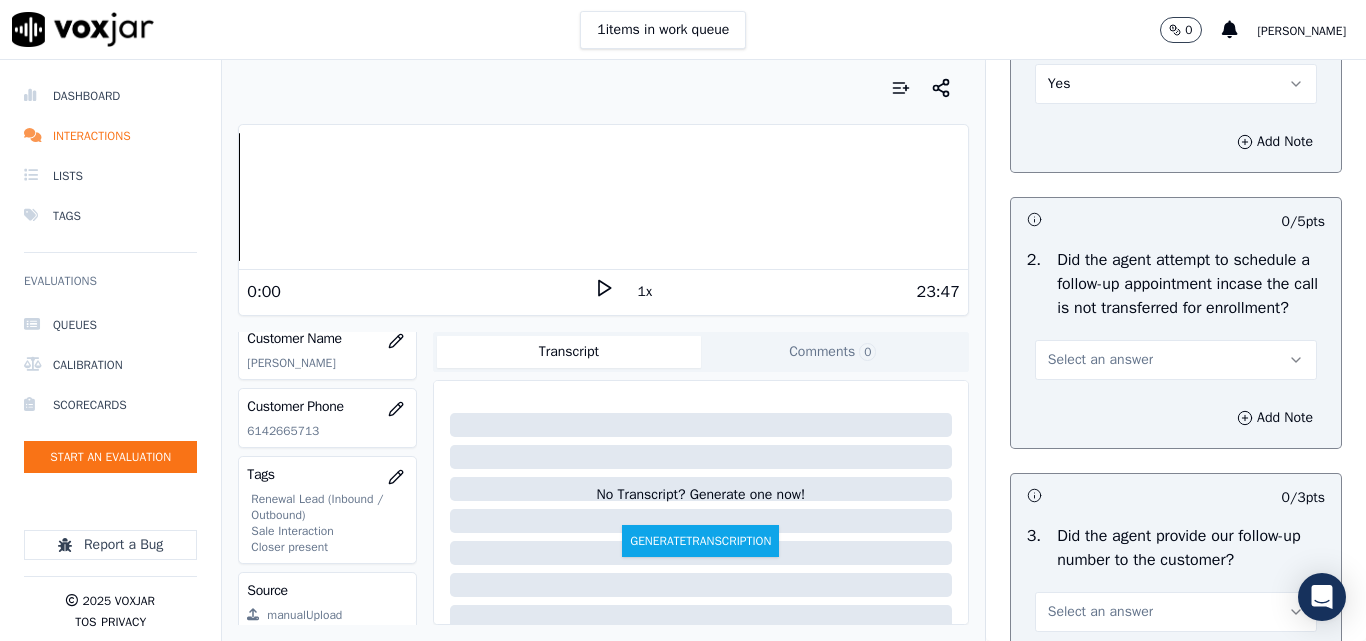 scroll, scrollTop: 4800, scrollLeft: 0, axis: vertical 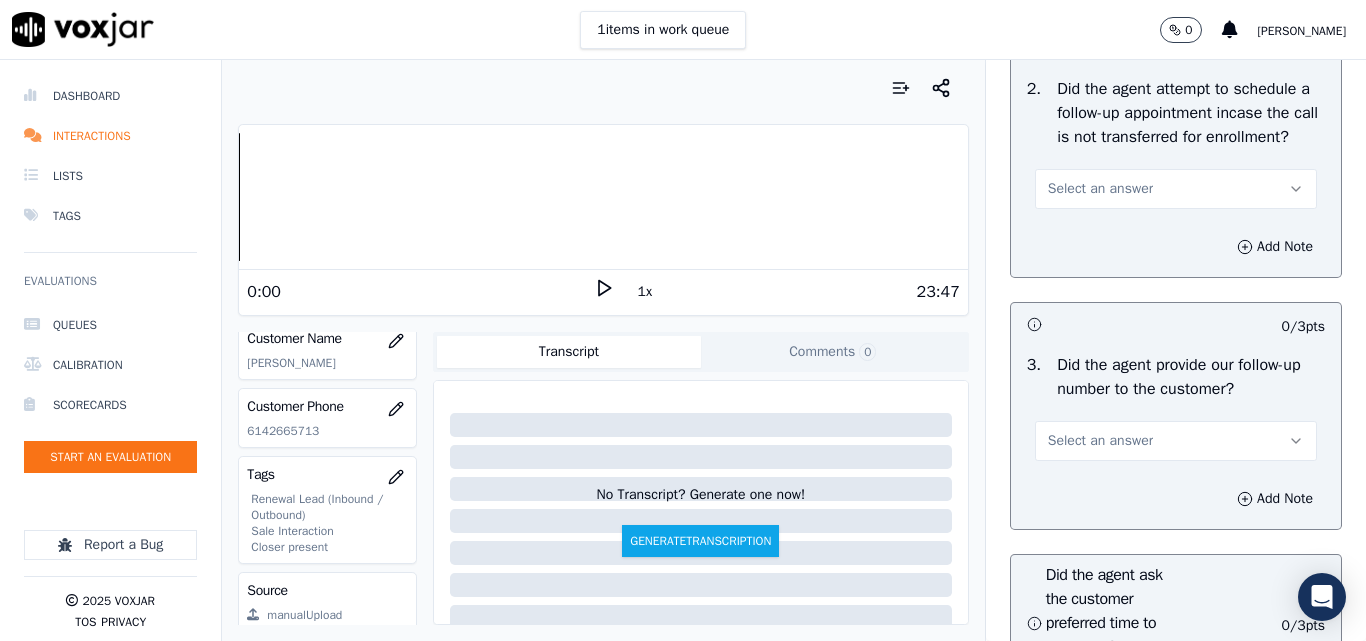 click on "Select an answer" at bounding box center (1100, 189) 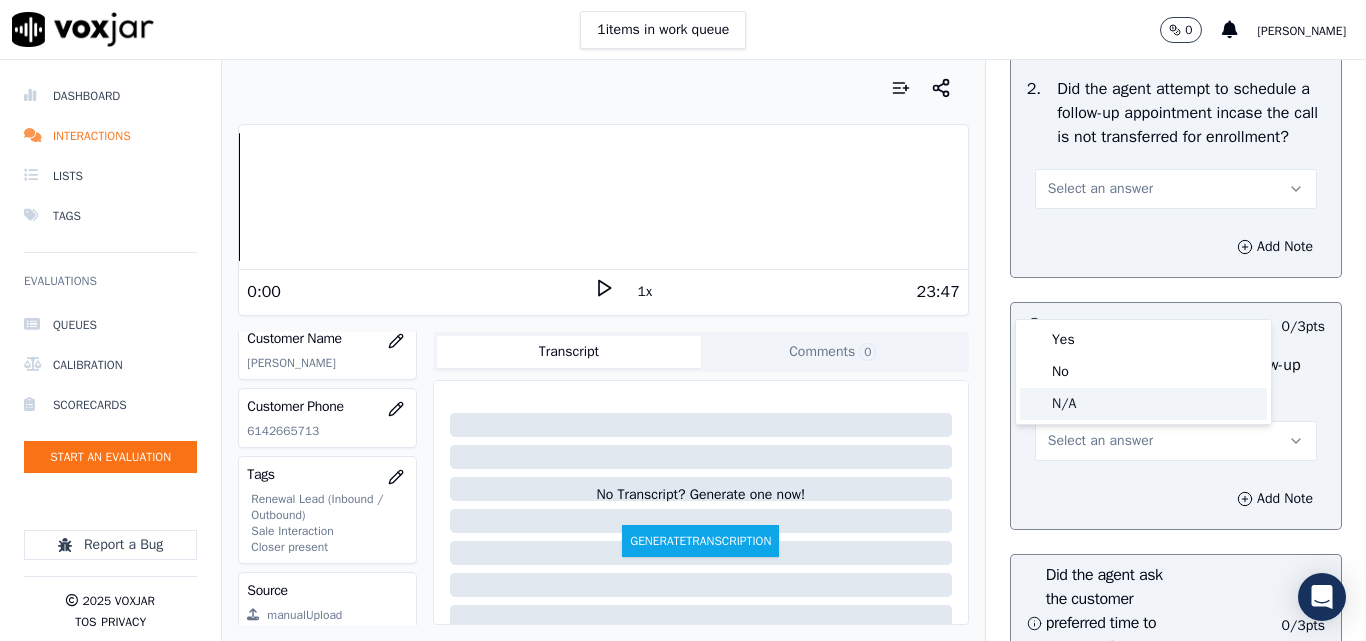 drag, startPoint x: 1065, startPoint y: 409, endPoint x: 1081, endPoint y: 401, distance: 17.888544 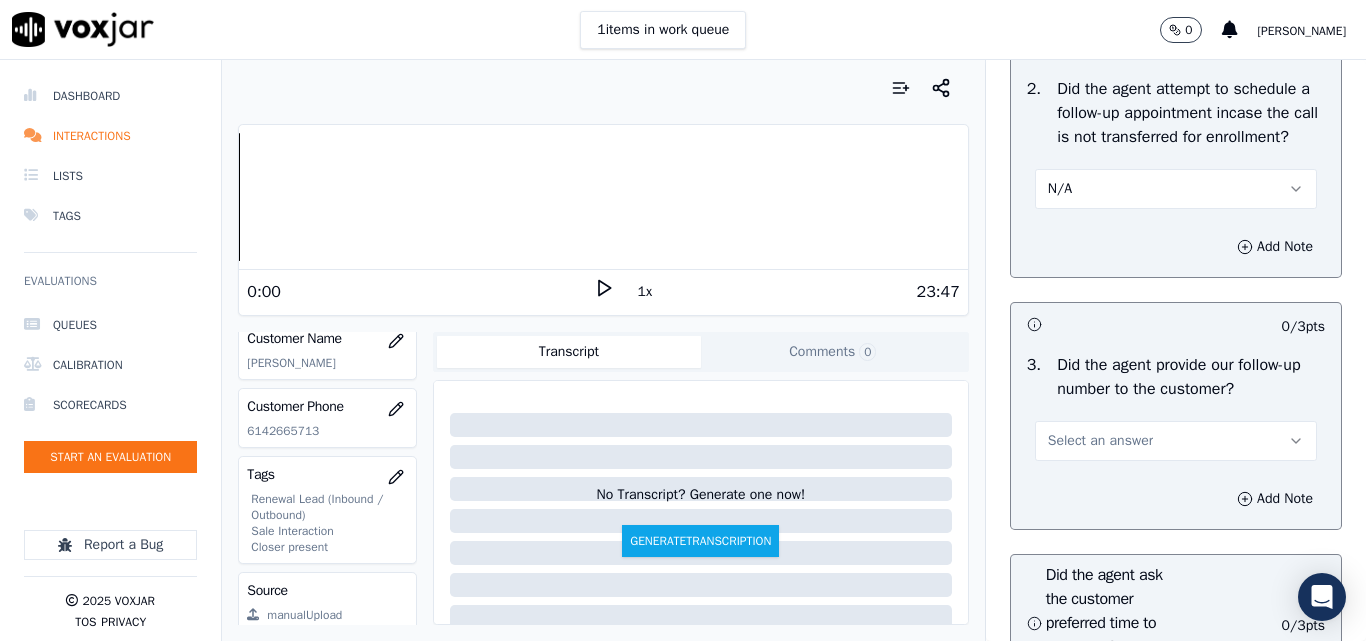 scroll, scrollTop: 5000, scrollLeft: 0, axis: vertical 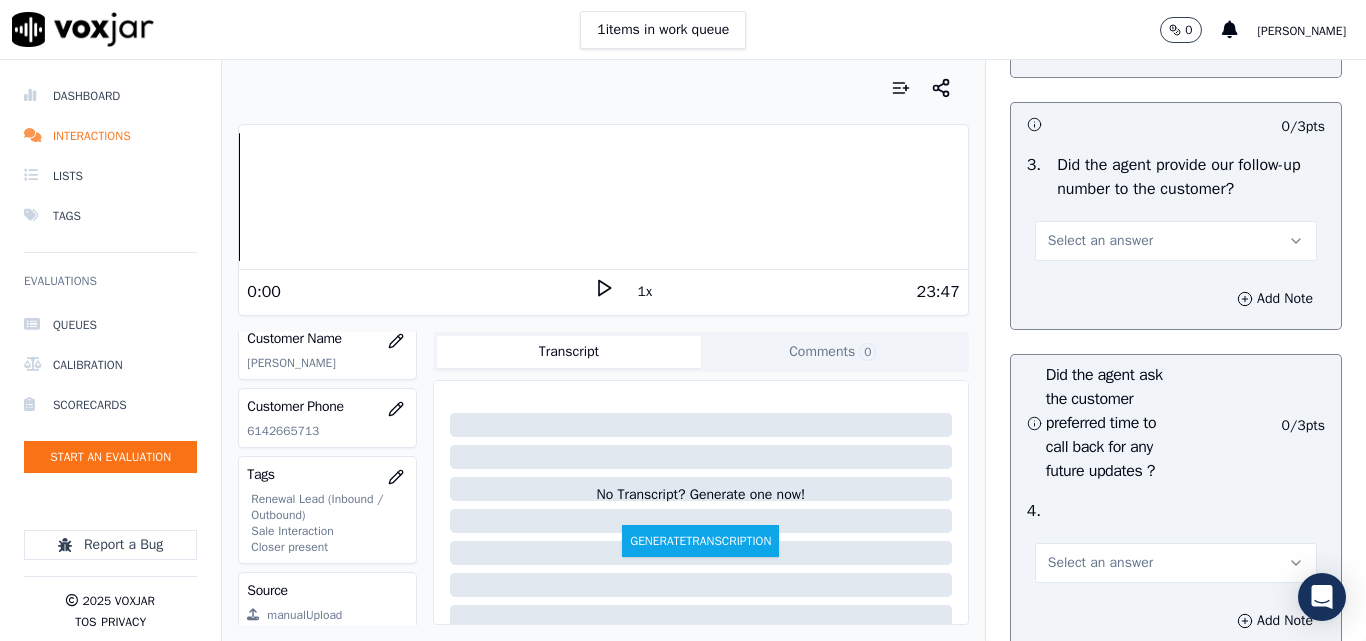 click on "Select an answer" at bounding box center [1100, 241] 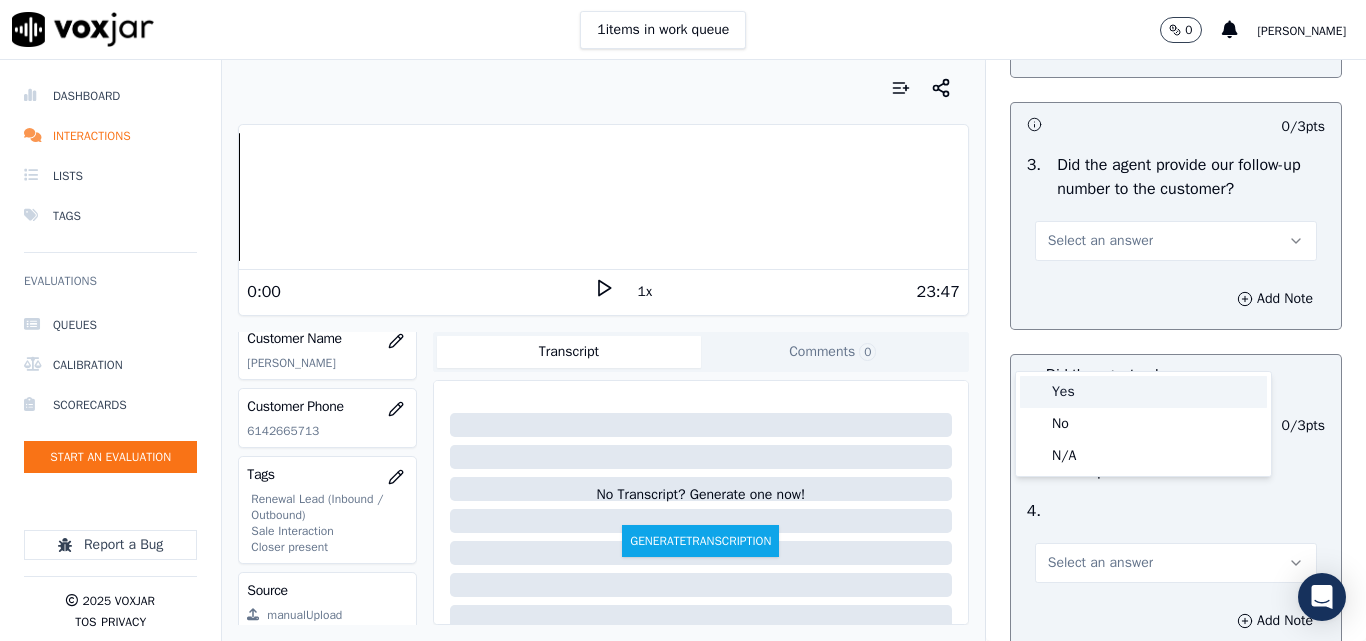 click on "Yes" at bounding box center (1143, 392) 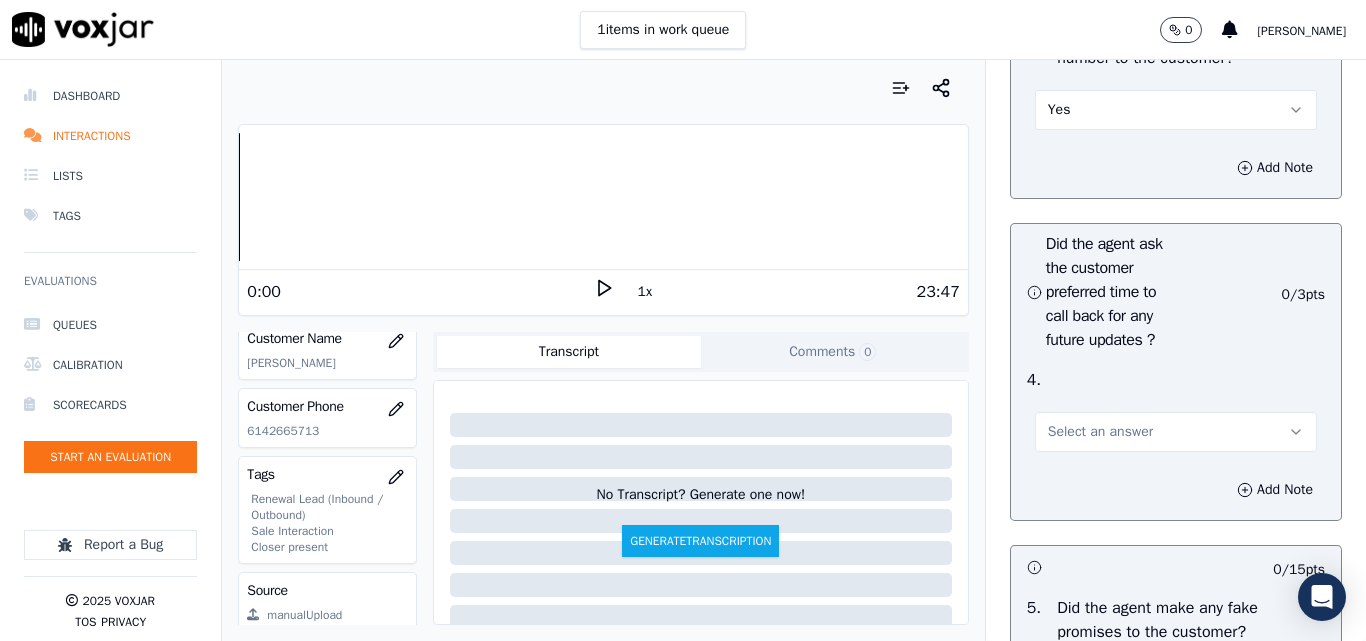 scroll, scrollTop: 5300, scrollLeft: 0, axis: vertical 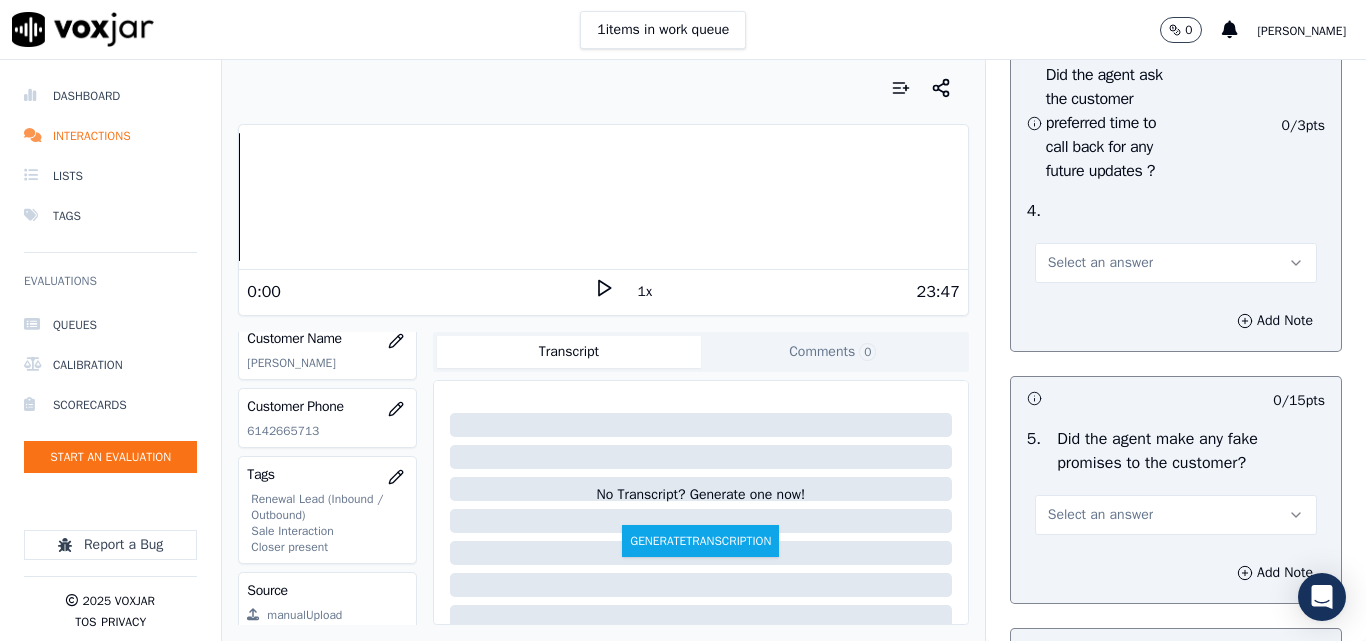 click on "Select an answer" at bounding box center (1100, 263) 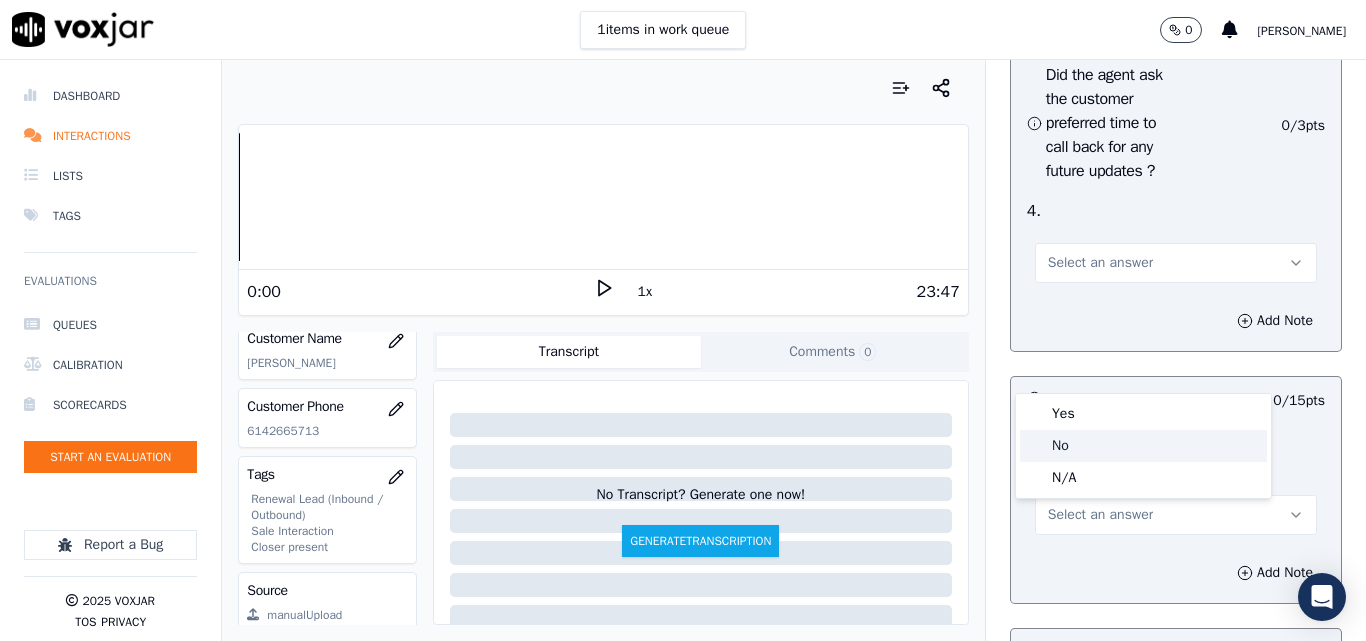 click on "N/A" 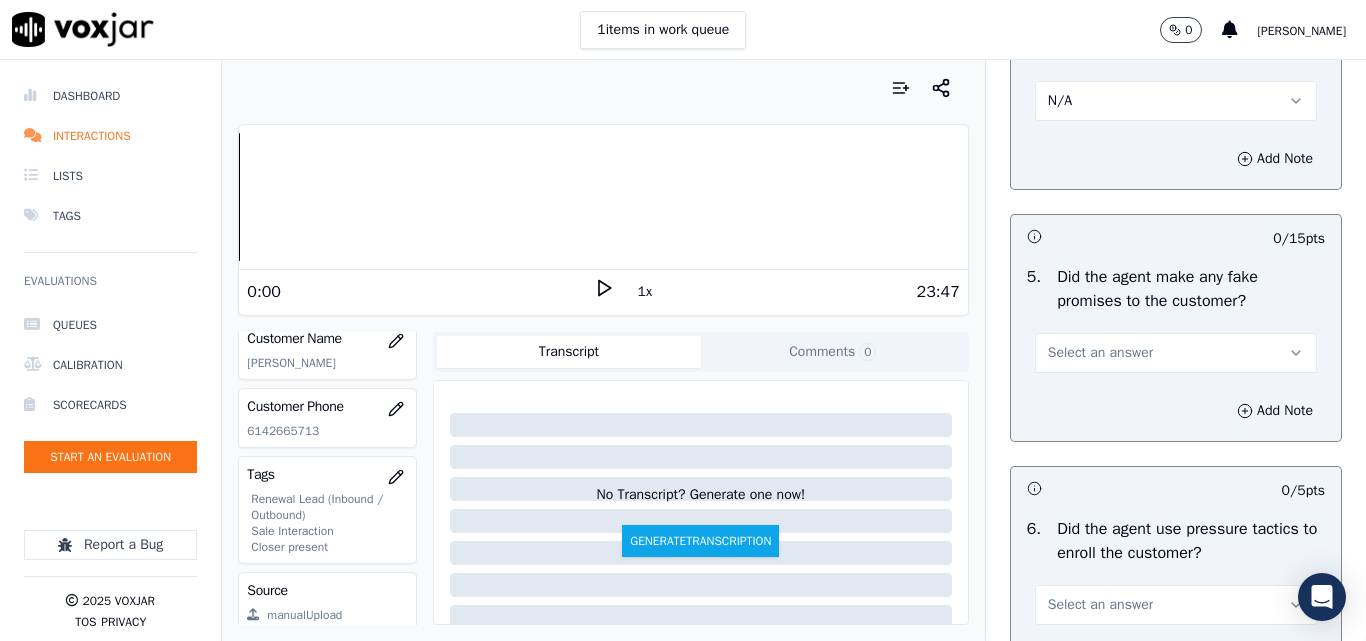 scroll, scrollTop: 5600, scrollLeft: 0, axis: vertical 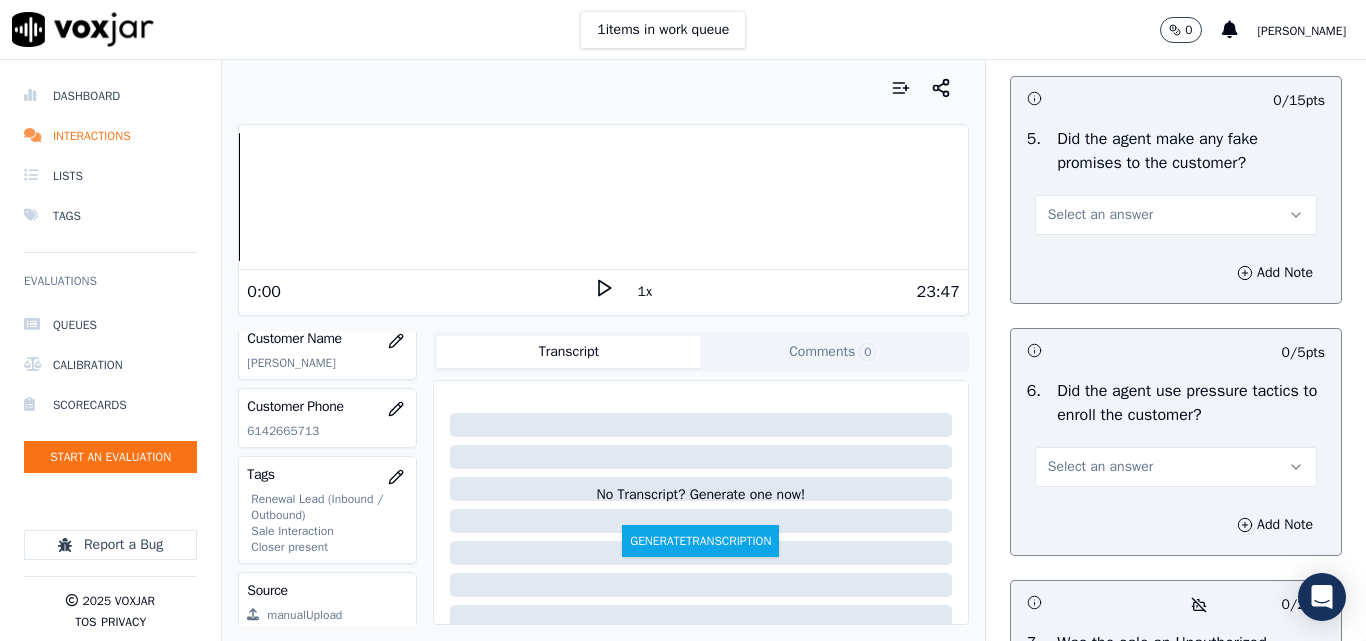 click on "Select an answer" at bounding box center [1100, 215] 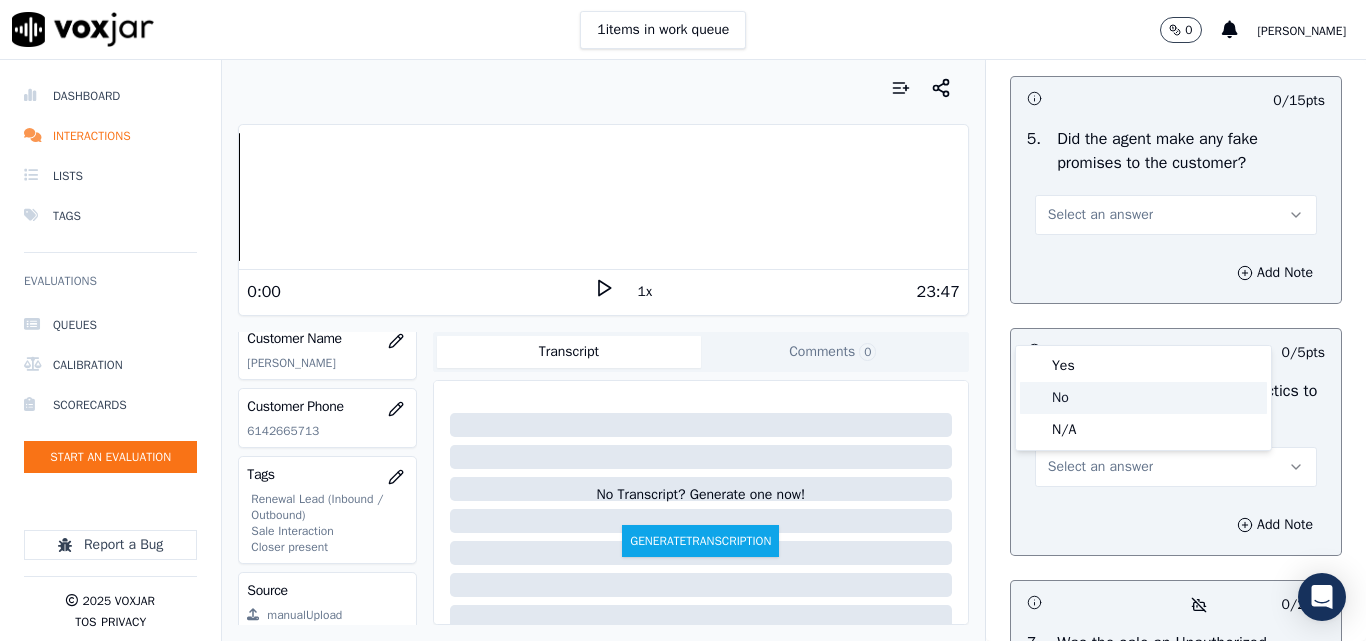 click on "No" 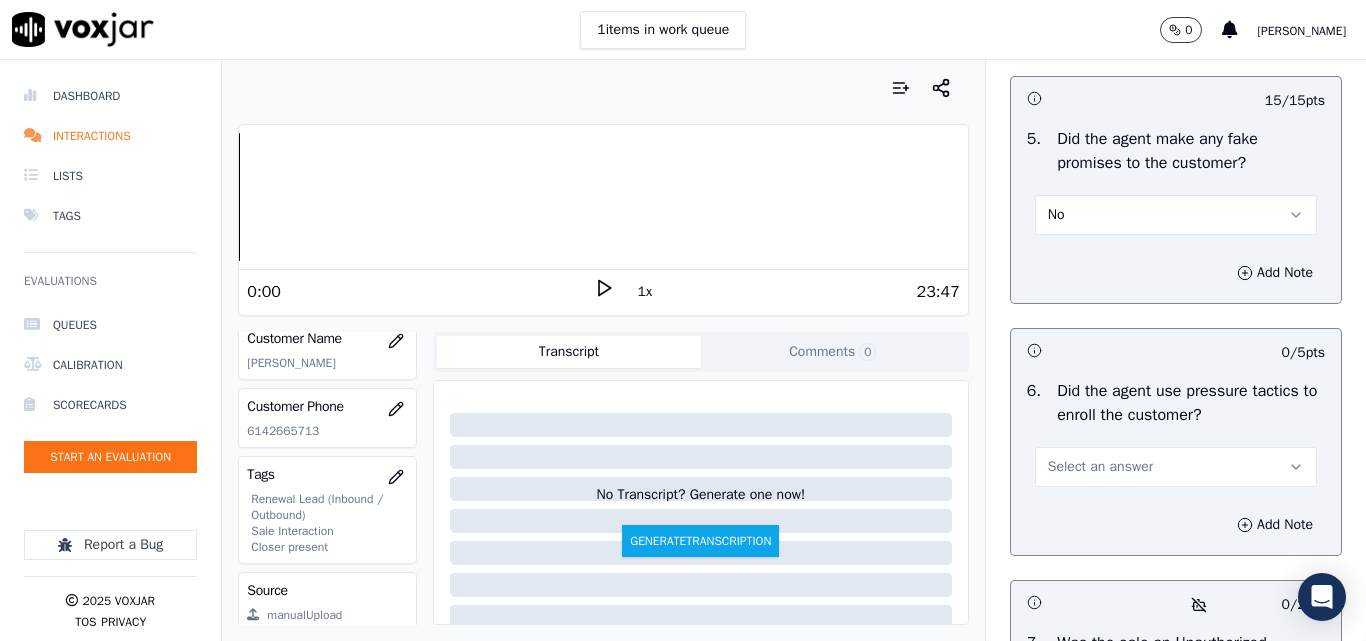 scroll, scrollTop: 5800, scrollLeft: 0, axis: vertical 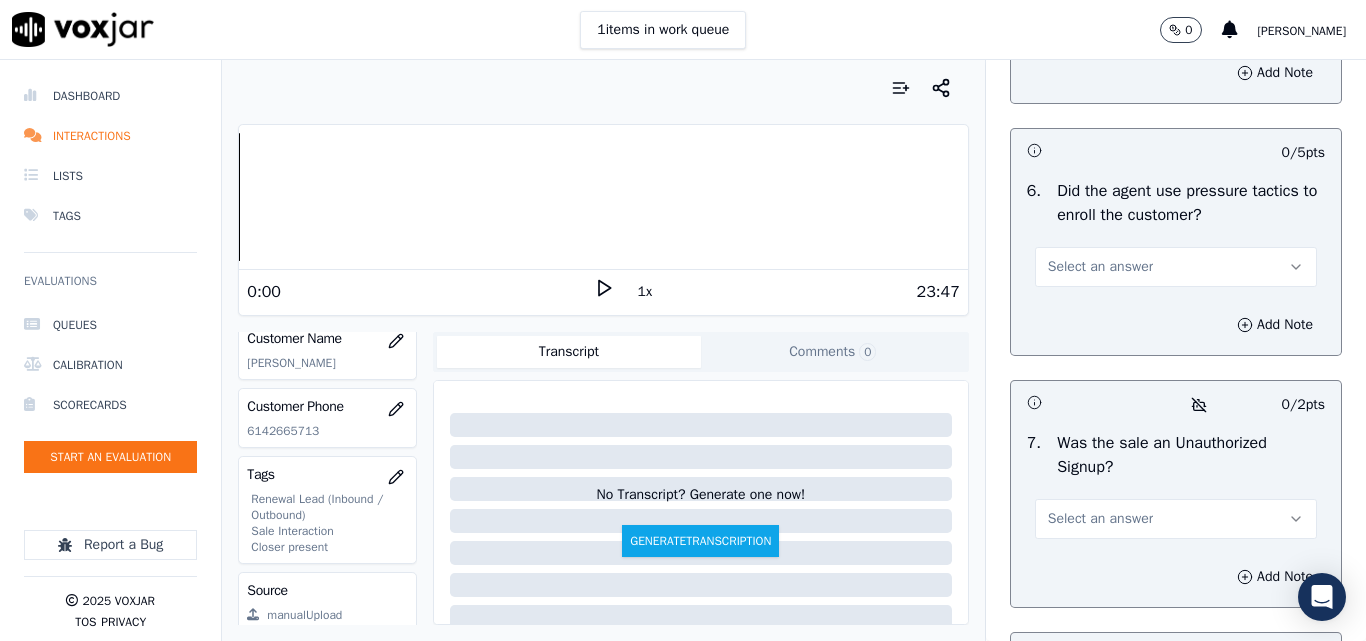 click on "Select an answer" at bounding box center (1100, 267) 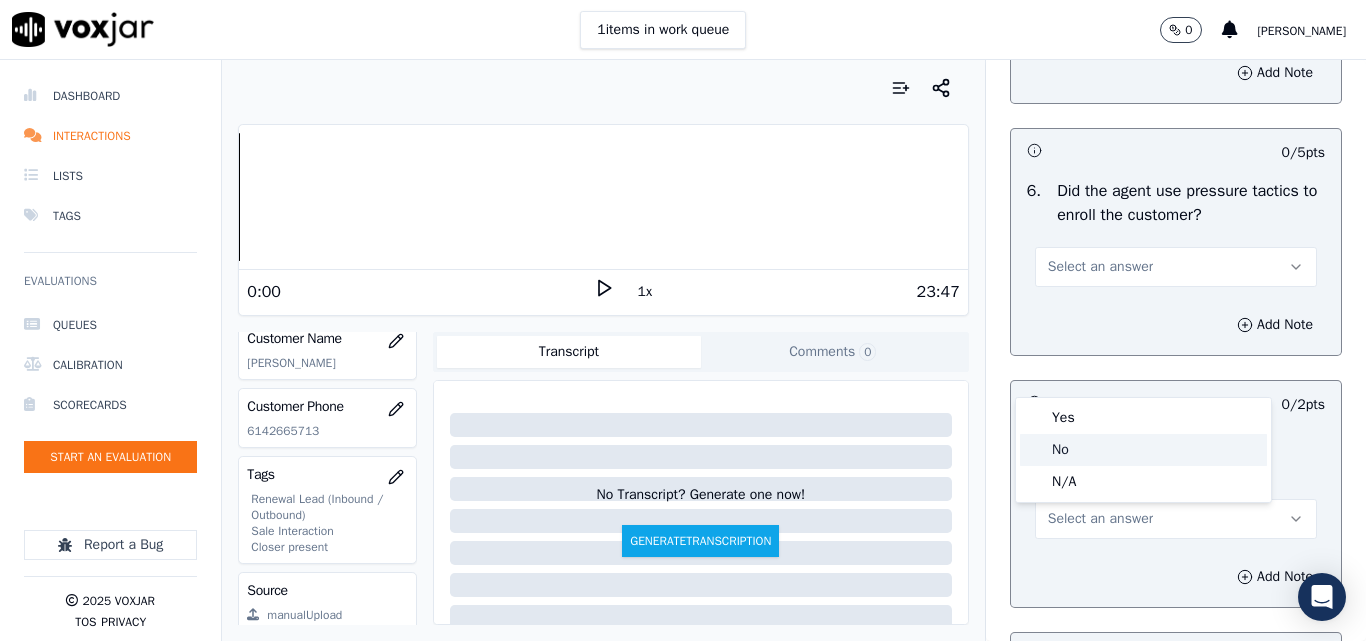 click on "No" 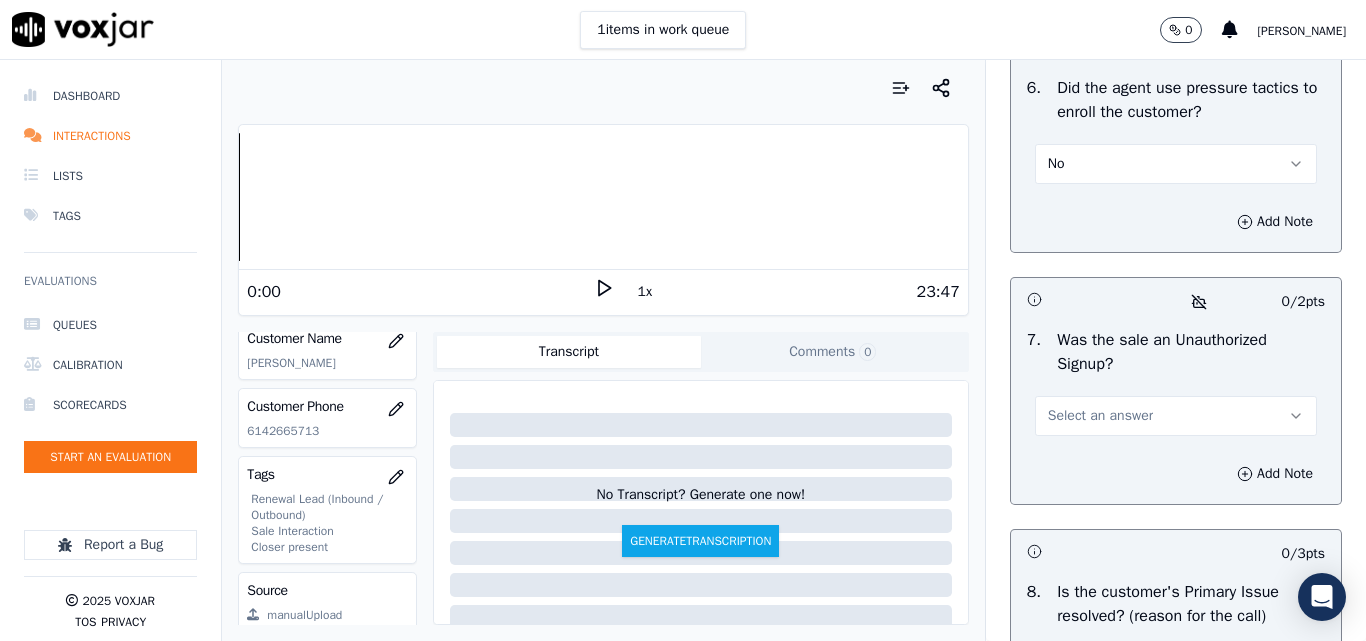 scroll, scrollTop: 6000, scrollLeft: 0, axis: vertical 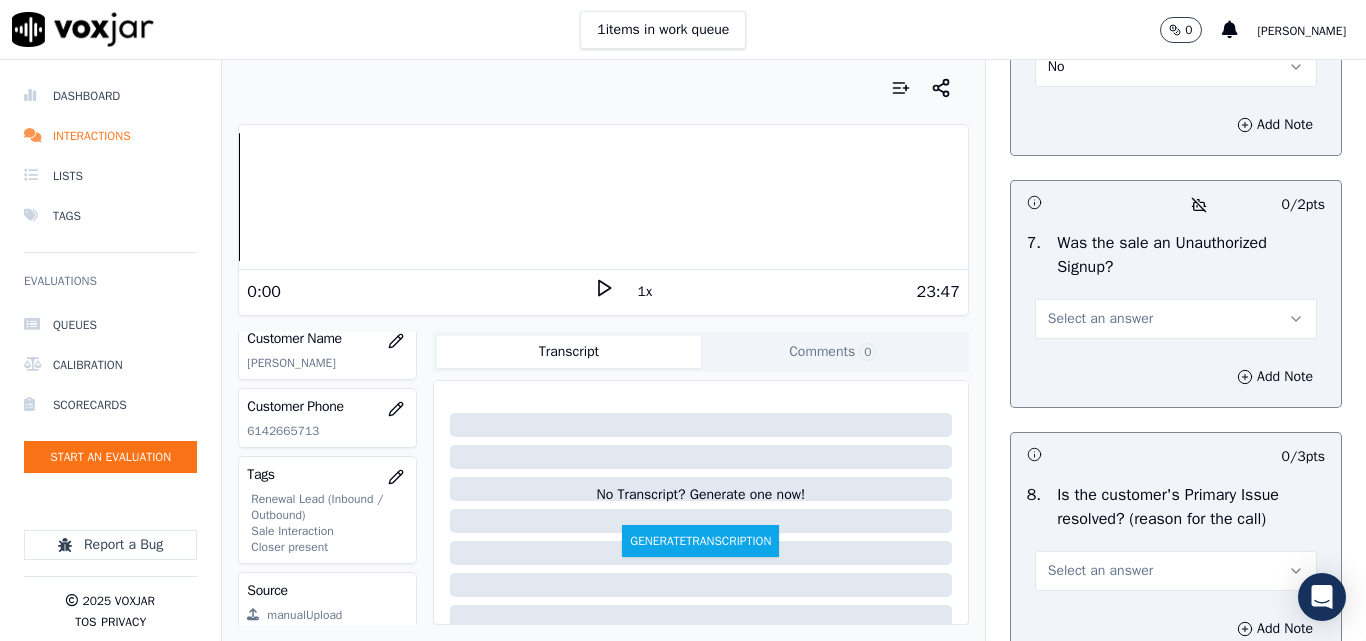 click on "Select an answer" at bounding box center (1100, 319) 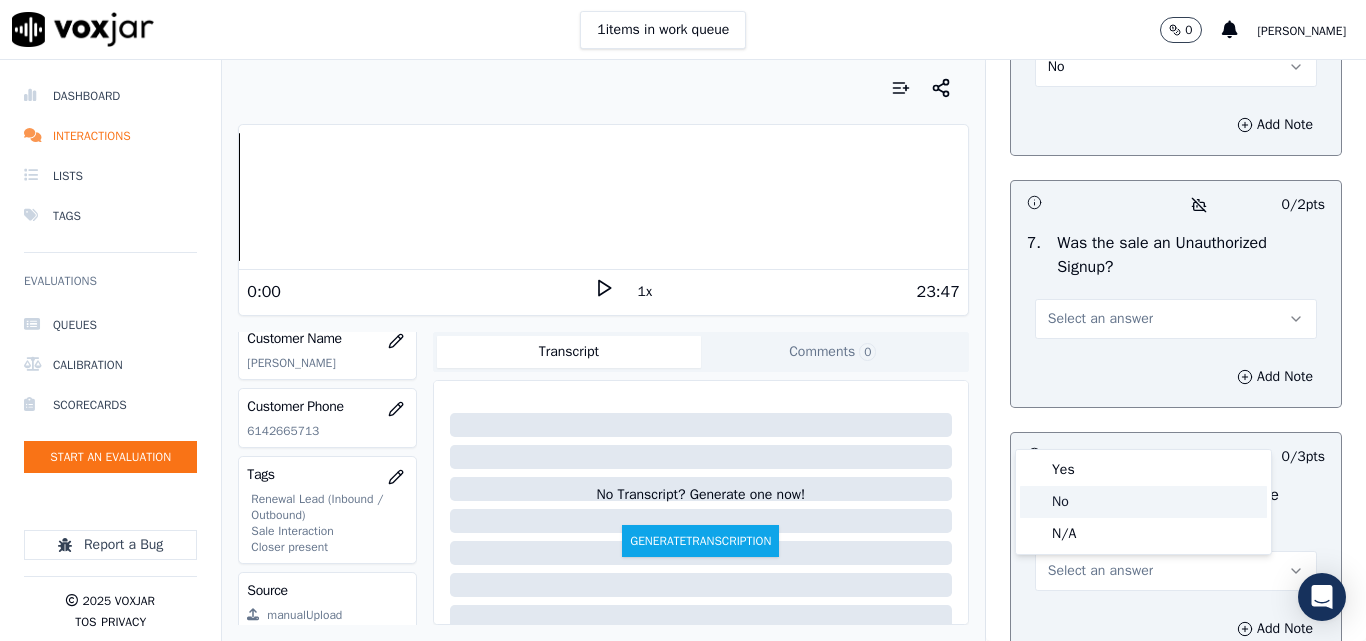 click on "No" 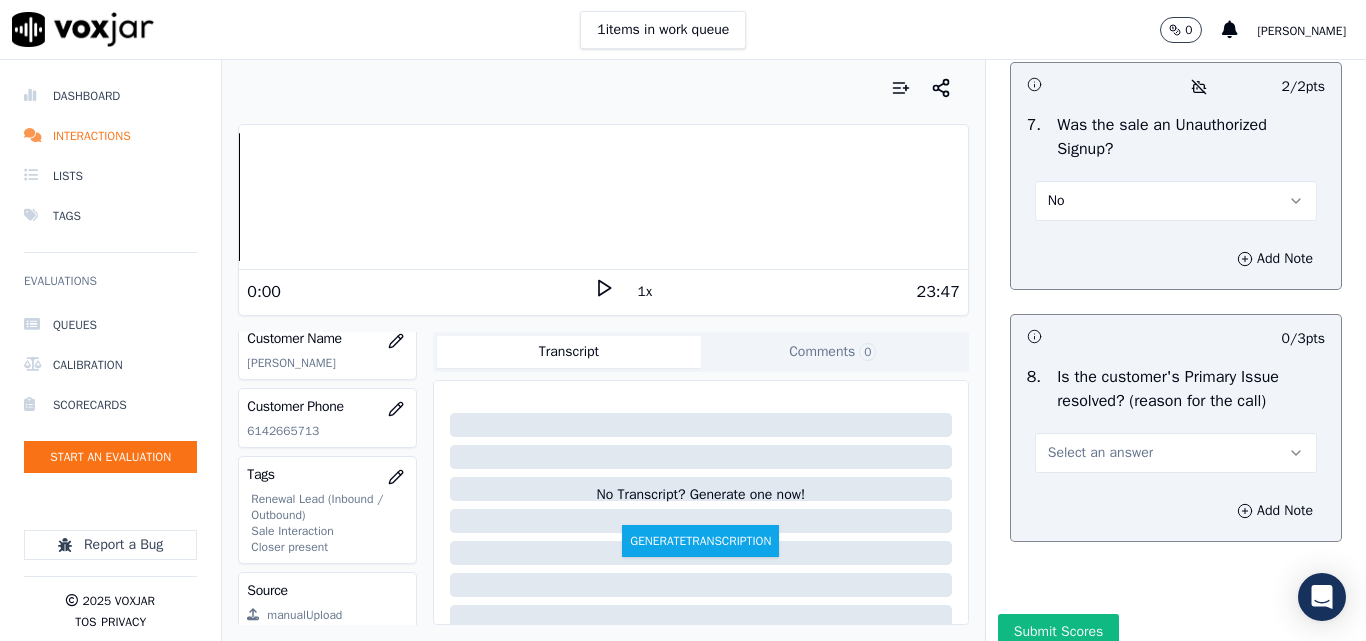 scroll, scrollTop: 6290, scrollLeft: 0, axis: vertical 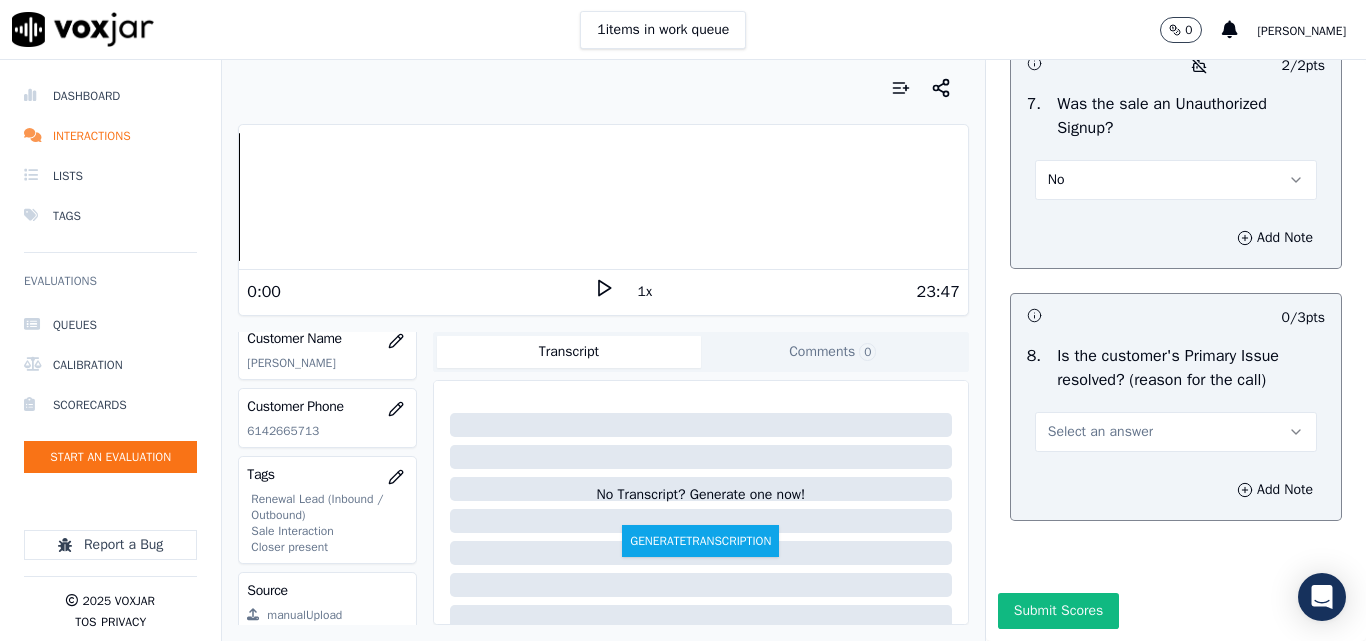 click on "Select an answer" at bounding box center [1100, 432] 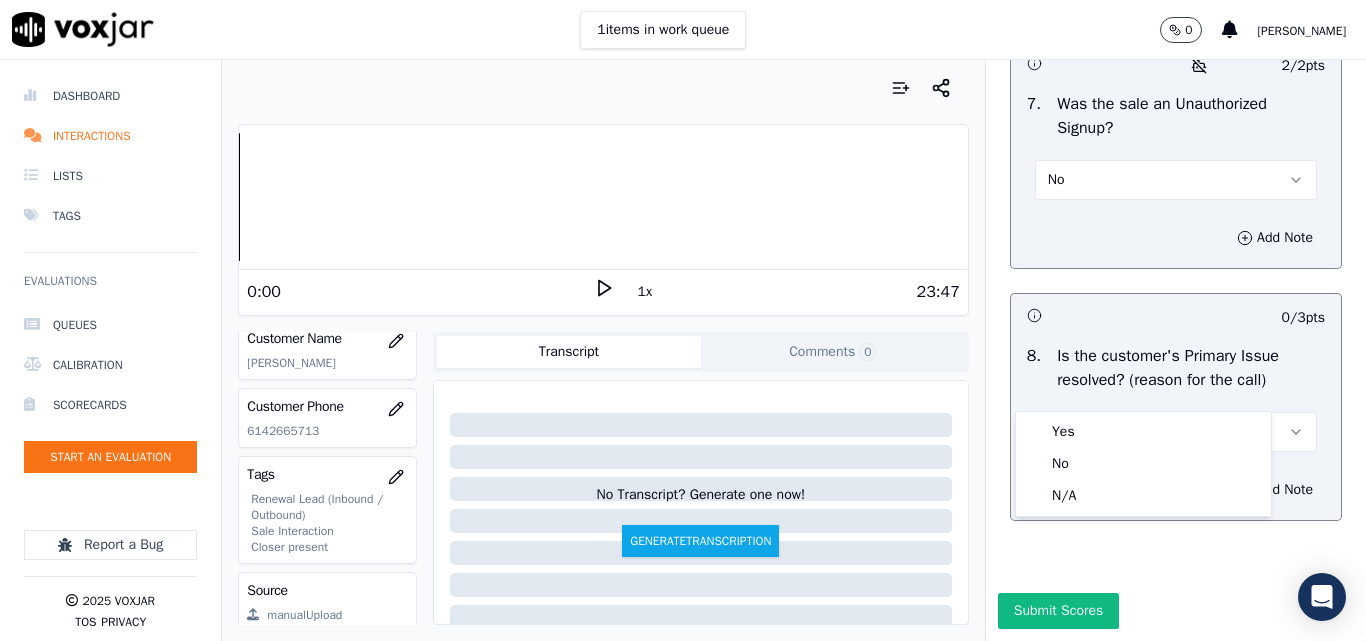 click on "Select an answer" at bounding box center (1100, 432) 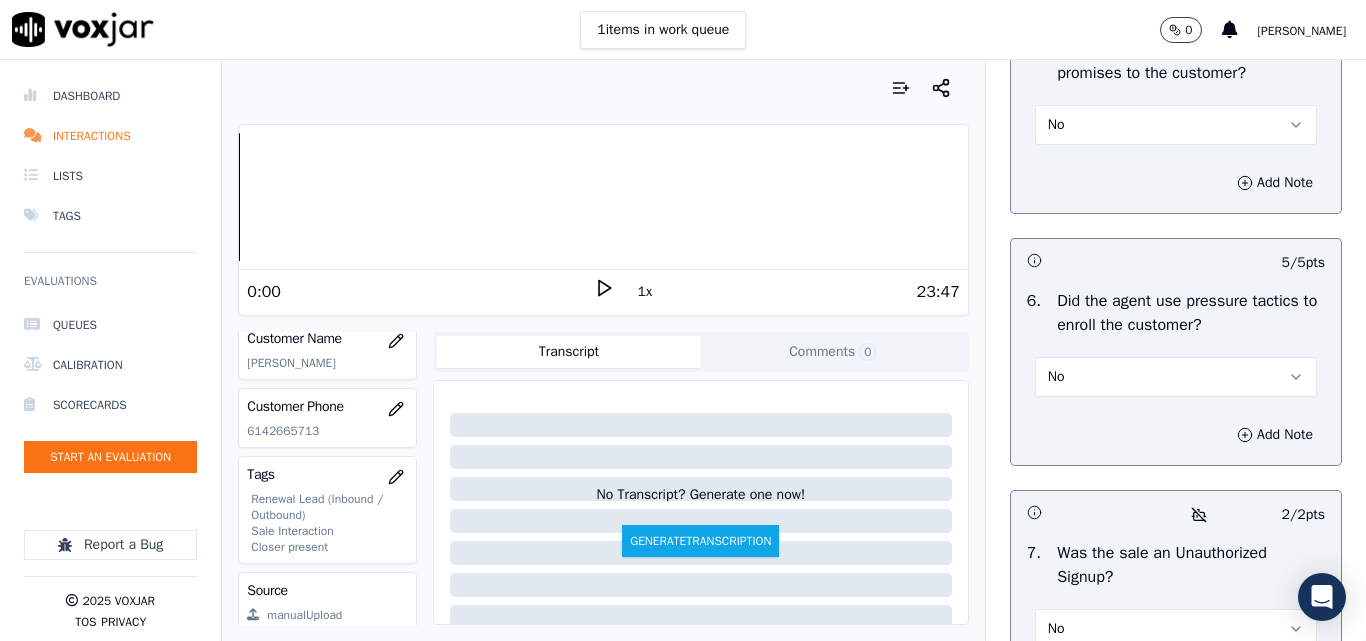 click on "No" at bounding box center (1176, 125) 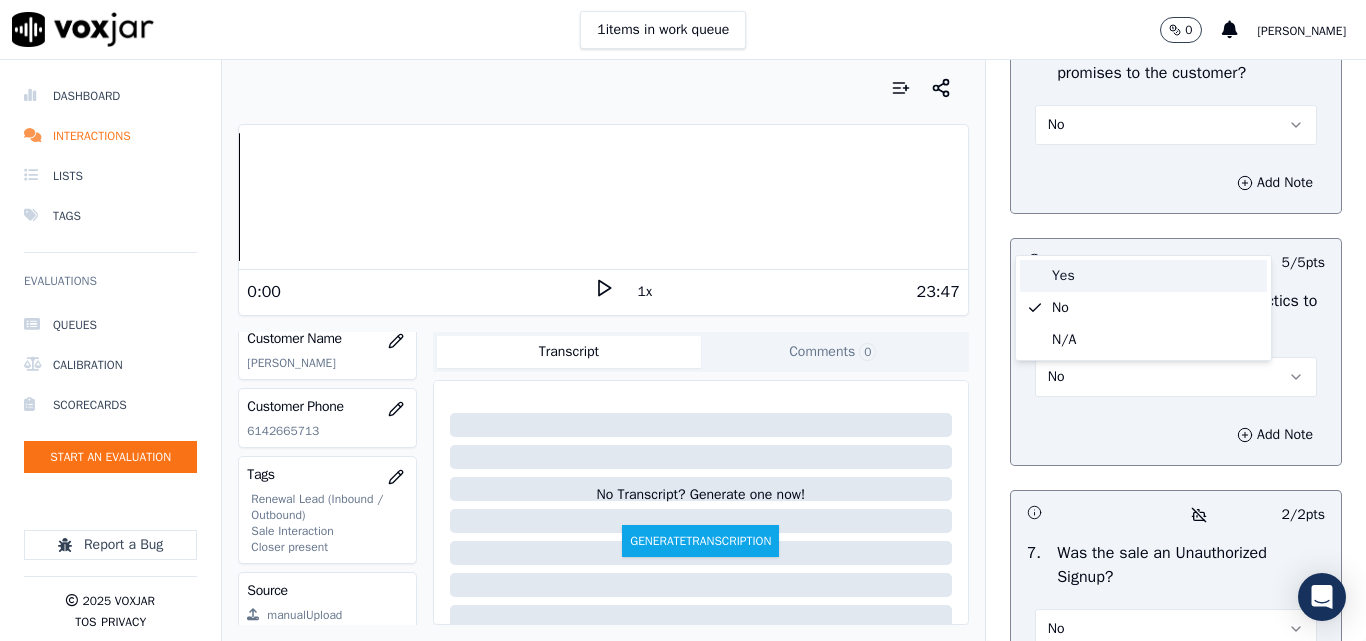 click on "Yes" at bounding box center (1143, 276) 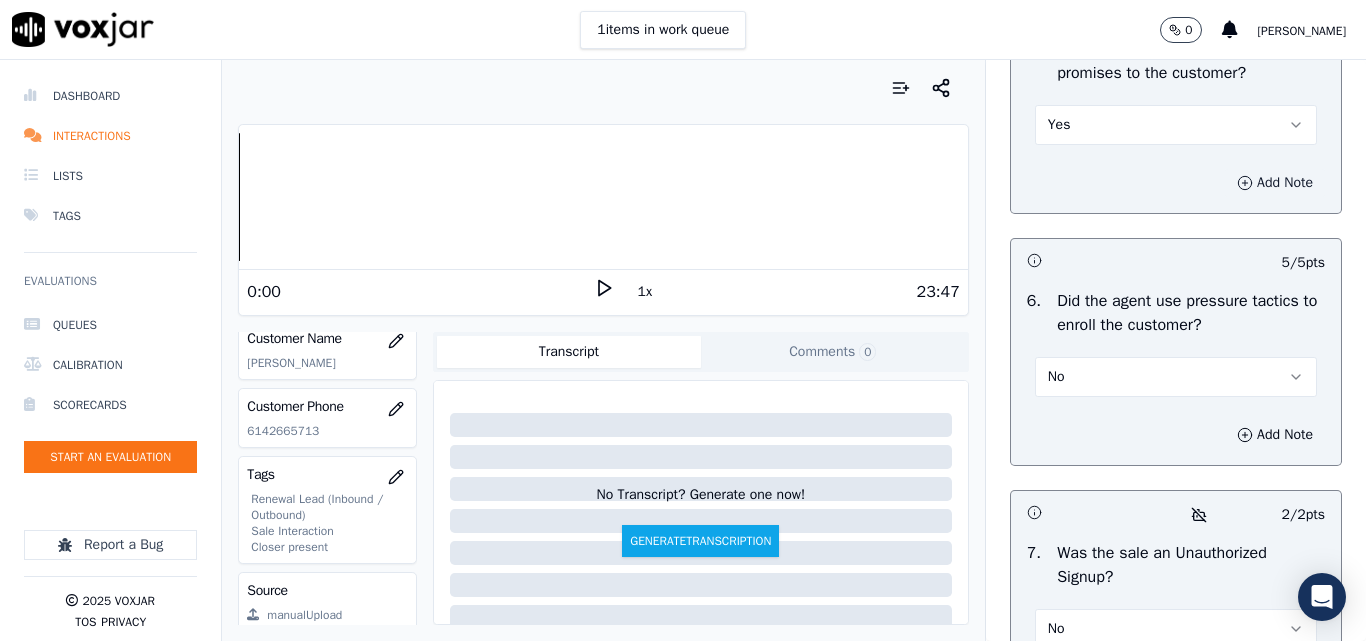 click 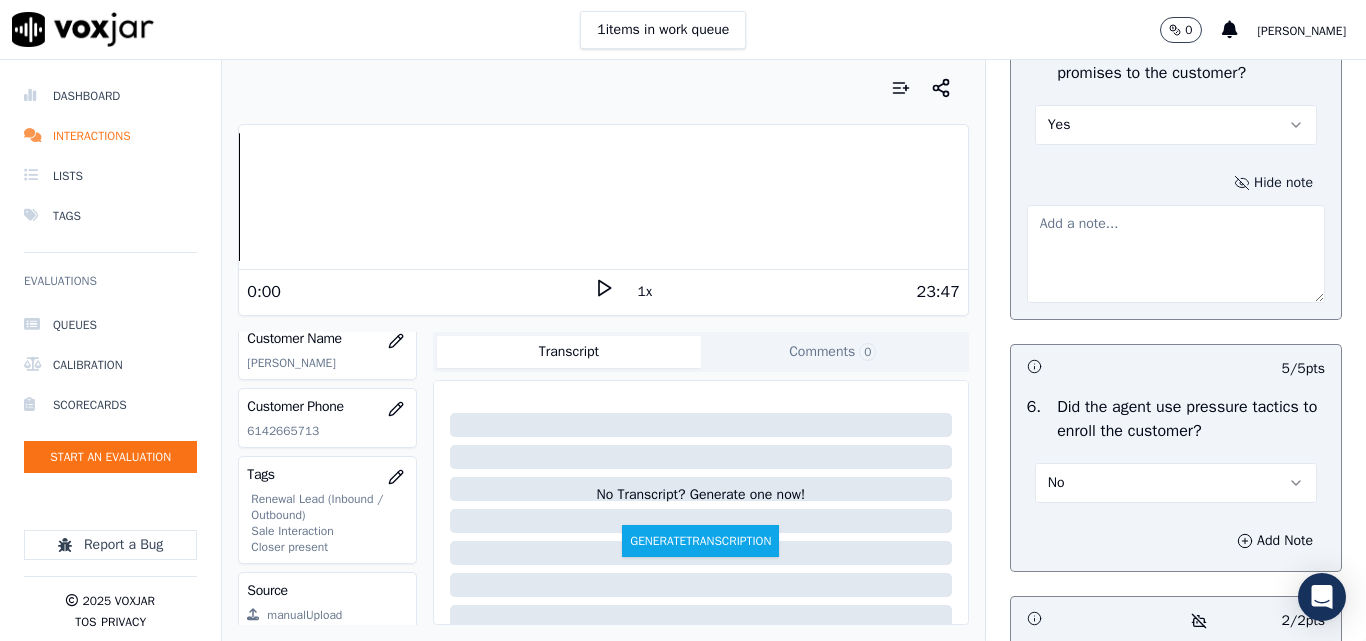 click at bounding box center [1176, 254] 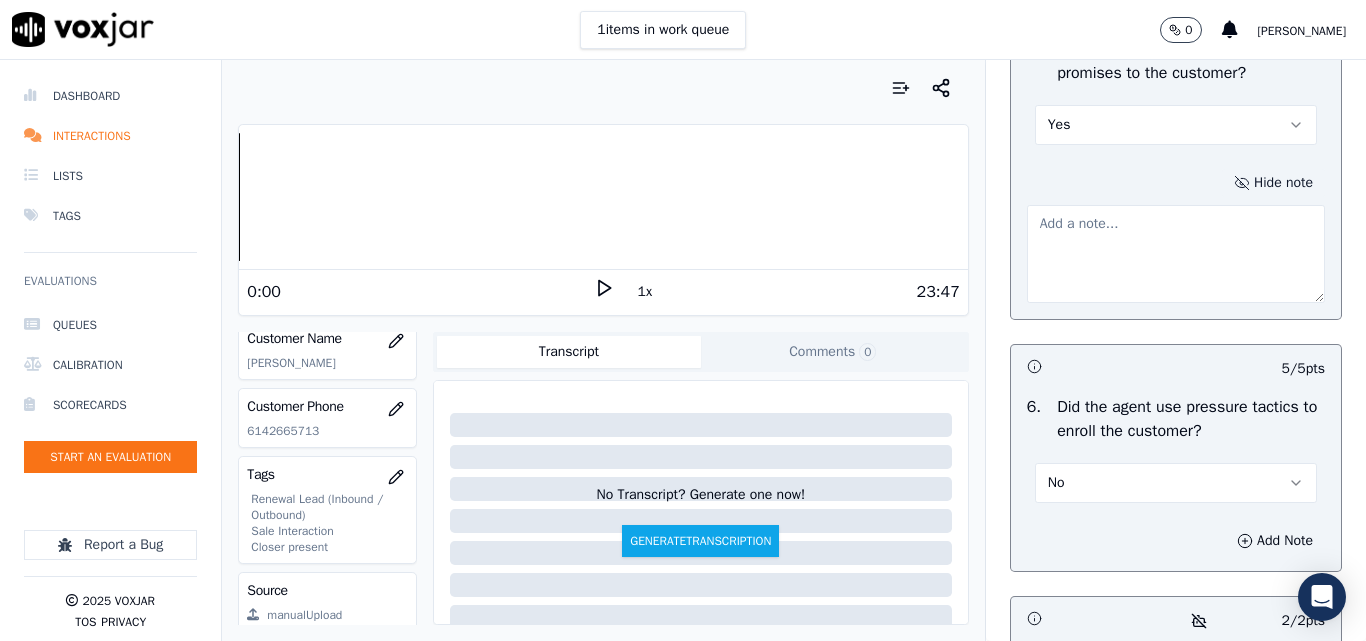 paste on "09:31 - [PERSON_NAME]- So [PERSON_NAME] first actually we need to update that account and after updating the account I can proceed for the request to change your bank account. Don't need to worry, I'll help you. But first need to update that account so that I can proceed for the request for the Bank changing" 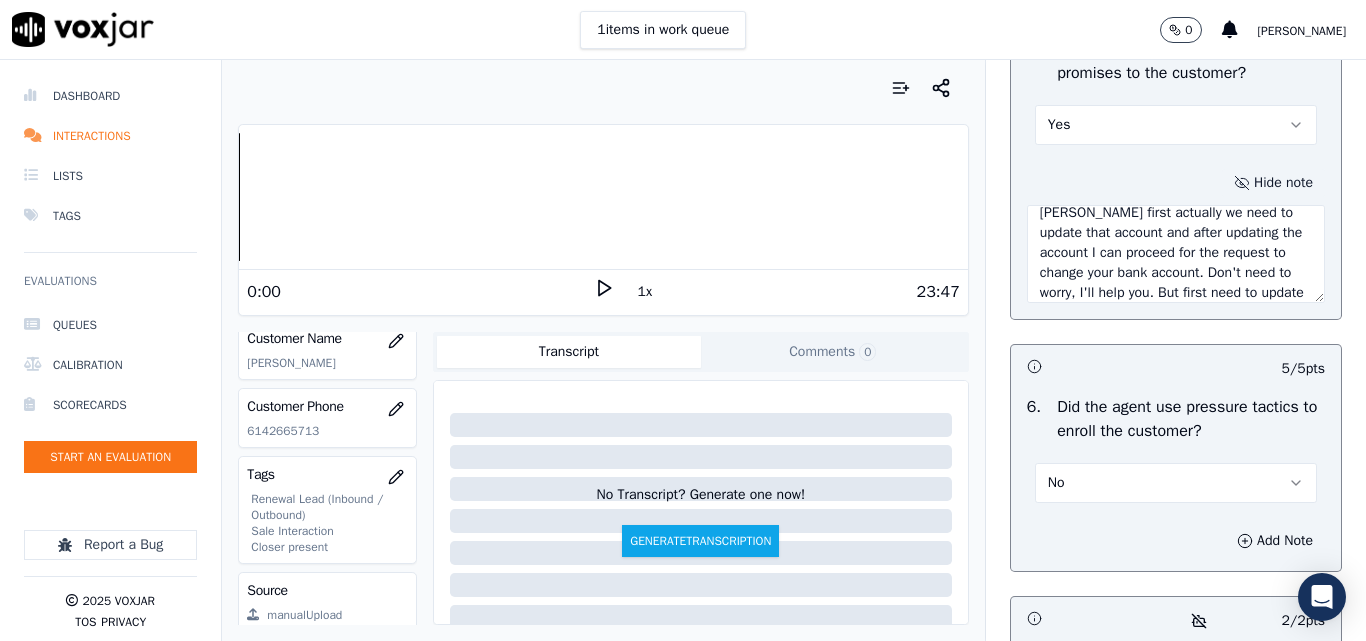 scroll, scrollTop: 0, scrollLeft: 0, axis: both 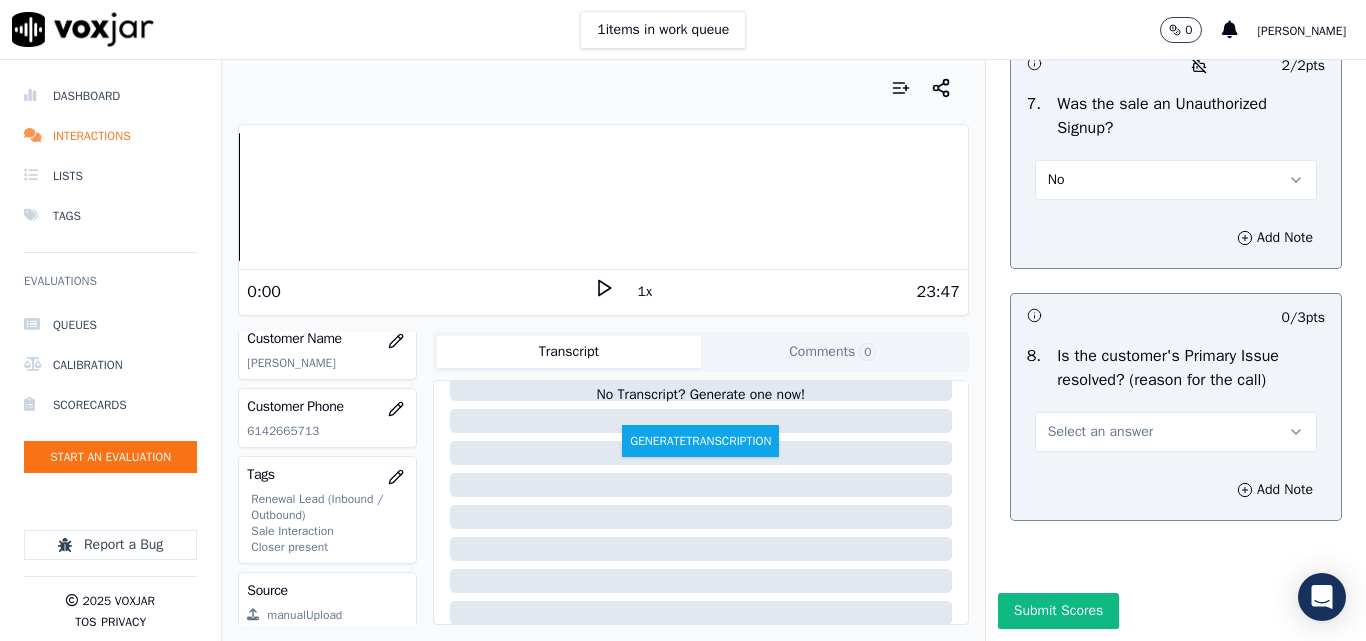 type on "09:31 - [PERSON_NAME]- So [PERSON_NAME] first actually we need to update that account and after updating the account I can proceed for the request to change your bank account. Don't need to worry, I'll help you. But first need to update that account so that I can proceed for the request for the Bank changing" 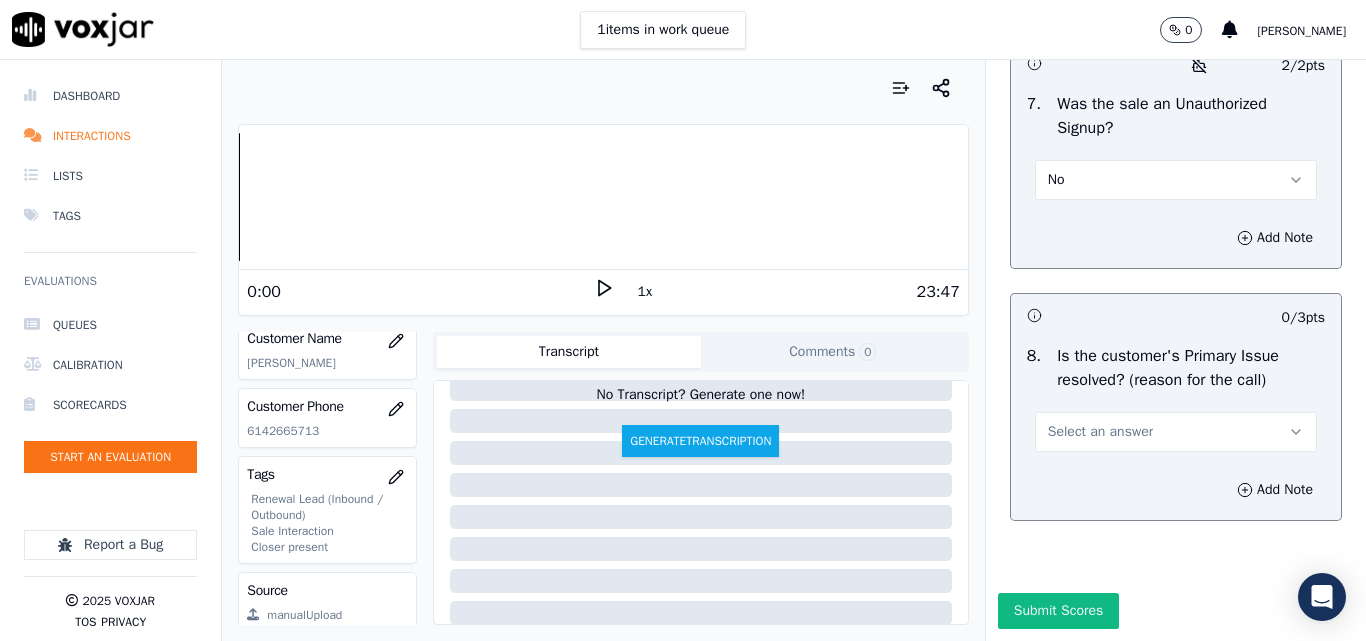 click on "Select an answer" at bounding box center (1100, 432) 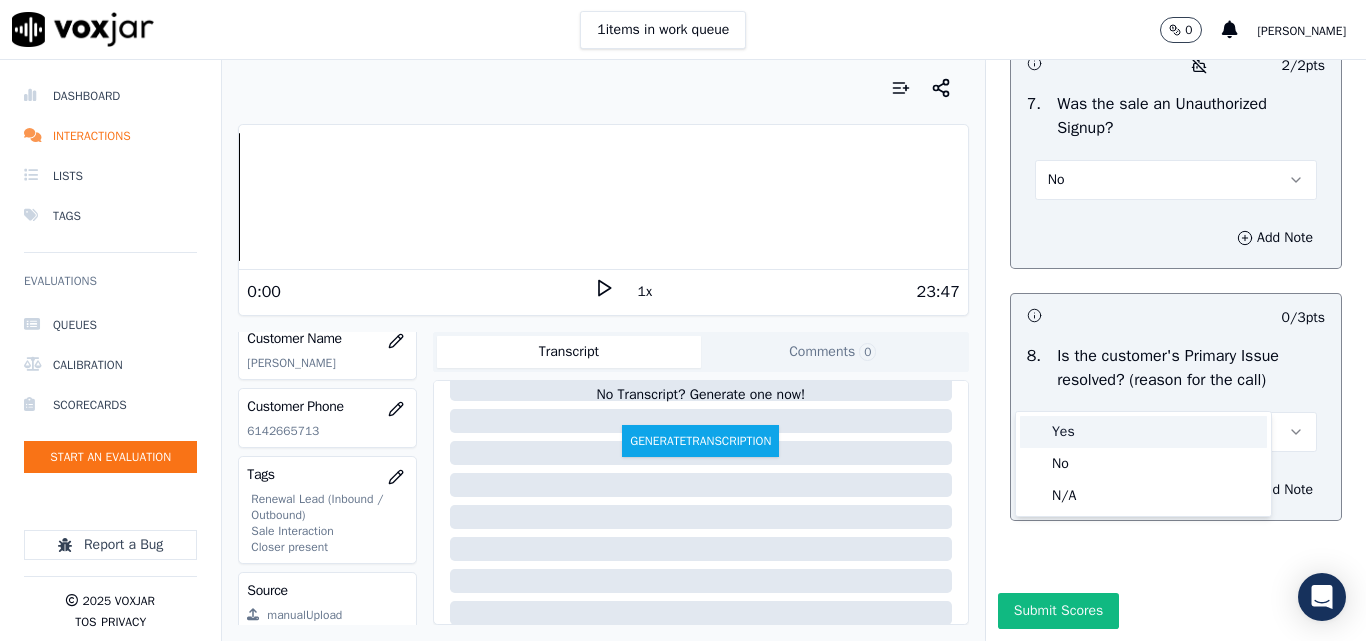 click on "Yes" at bounding box center [1143, 432] 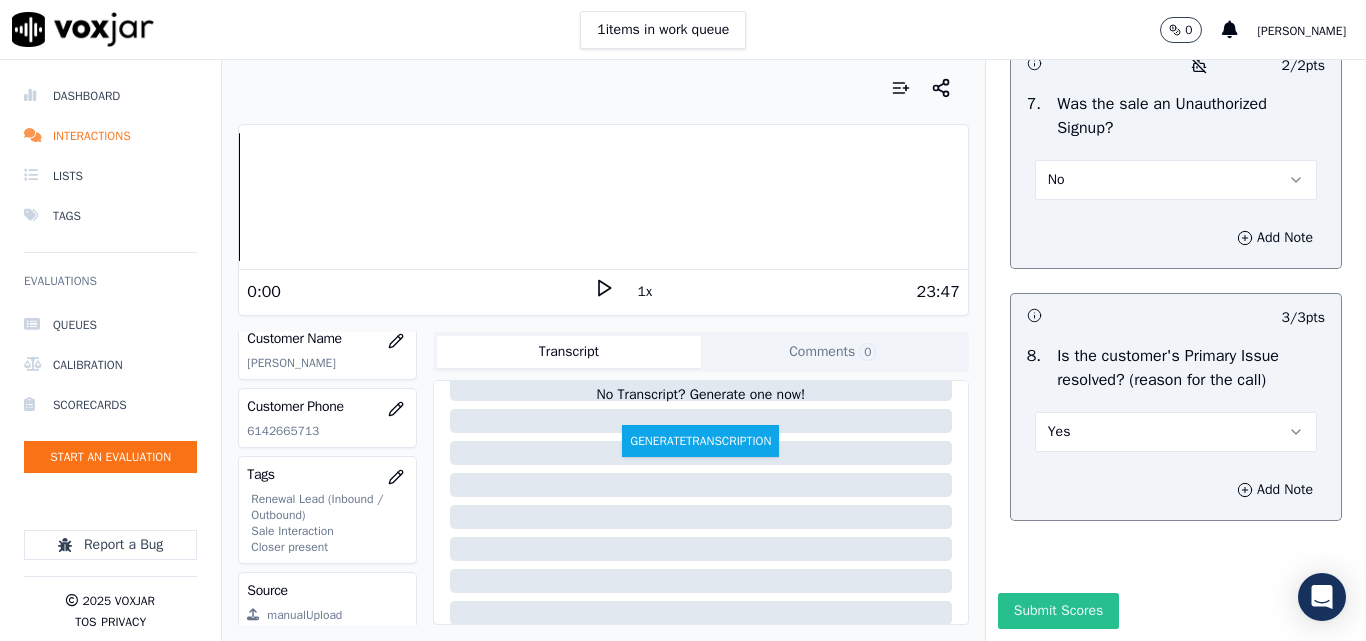 click on "Submit Scores" at bounding box center [1058, 611] 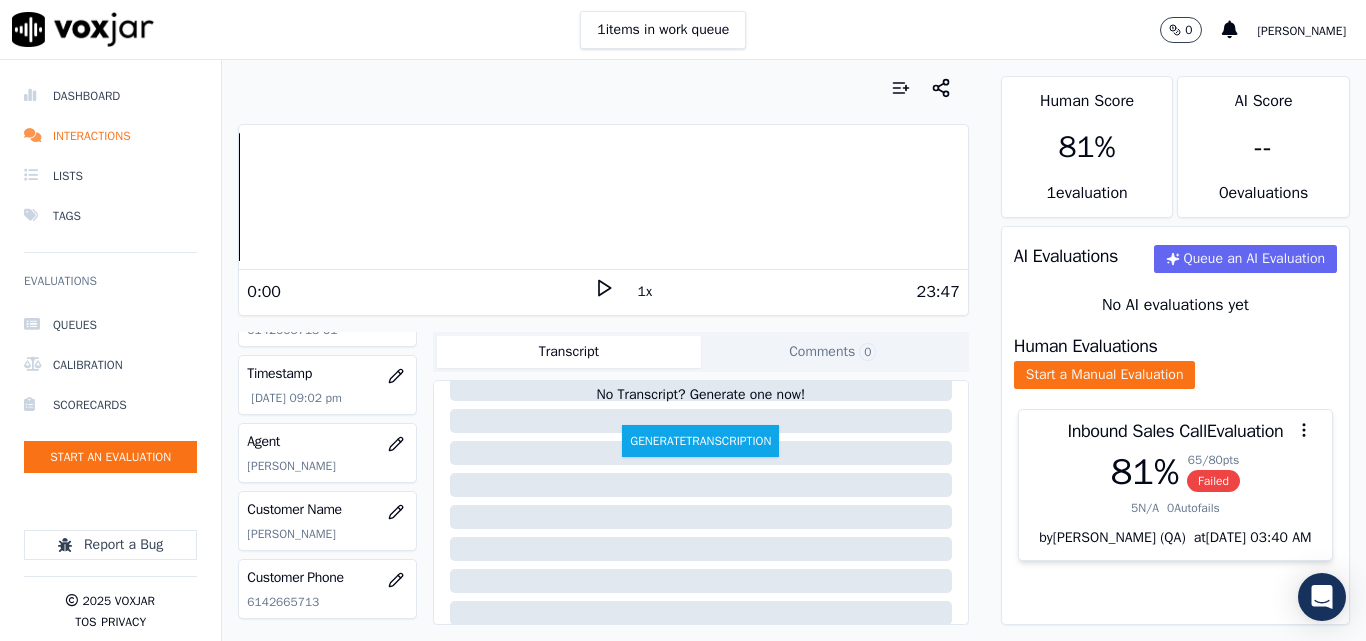 scroll, scrollTop: 120, scrollLeft: 0, axis: vertical 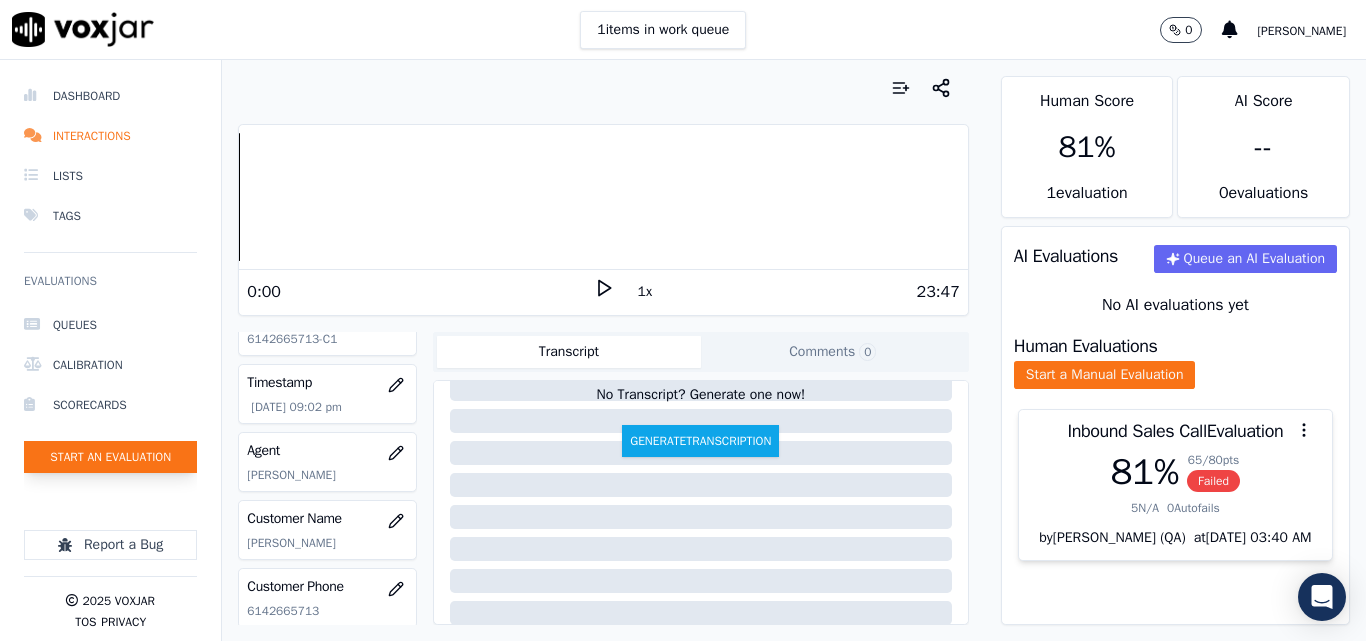 click on "Start an Evaluation" 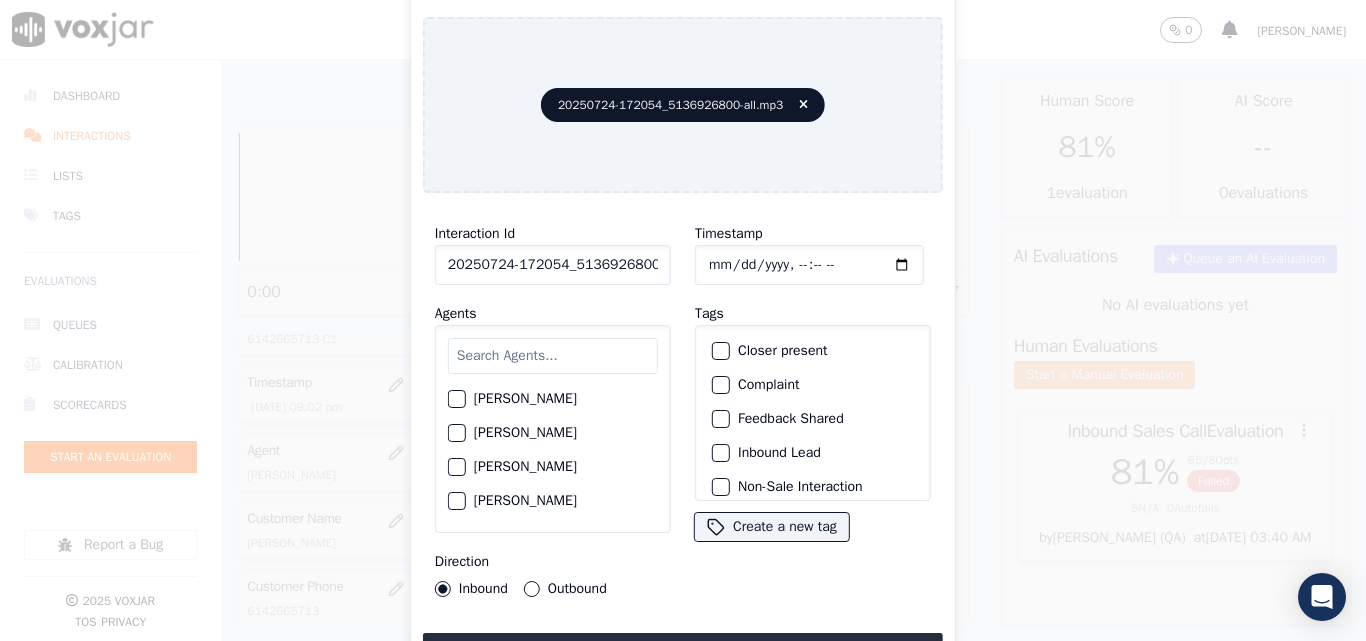 scroll, scrollTop: 0, scrollLeft: 40, axis: horizontal 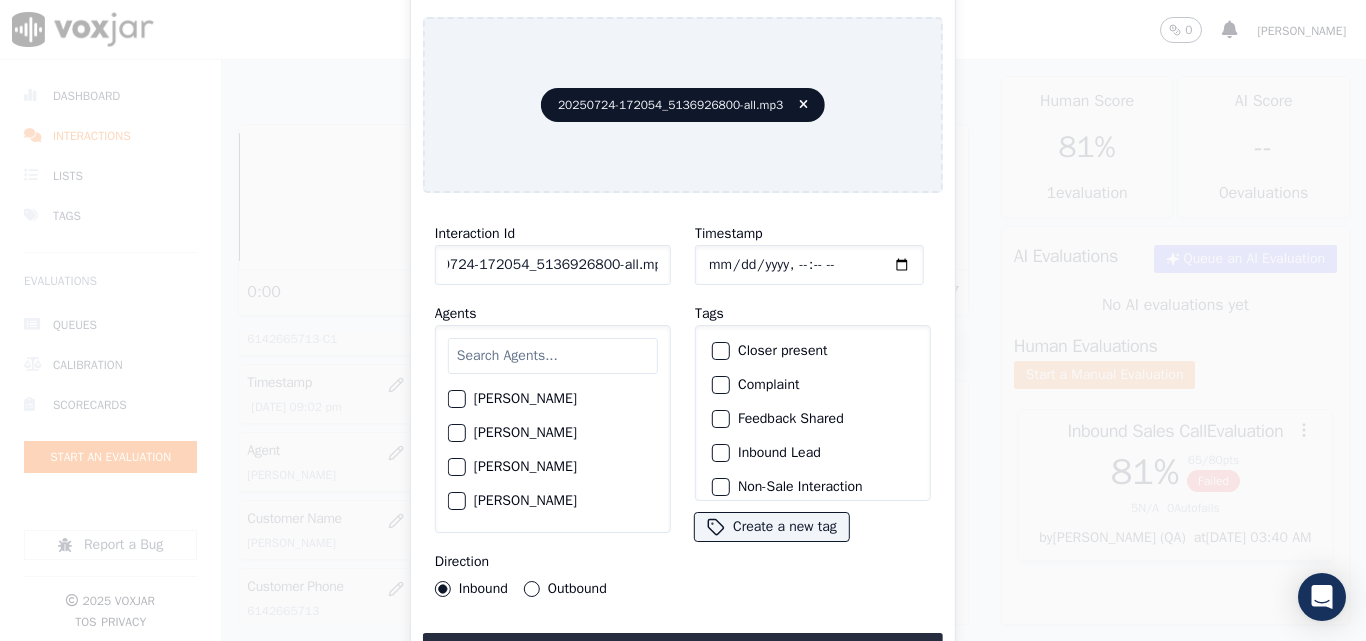 drag, startPoint x: 639, startPoint y: 256, endPoint x: 747, endPoint y: 267, distance: 108.55874 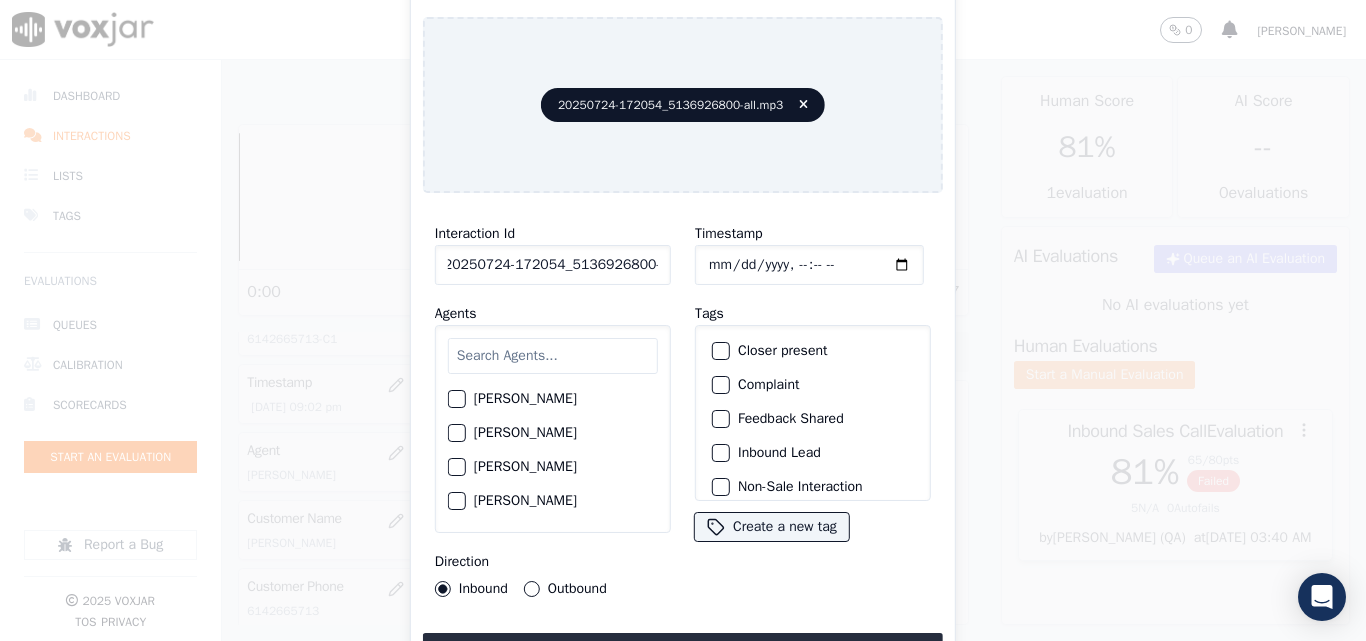 scroll, scrollTop: 0, scrollLeft: 11, axis: horizontal 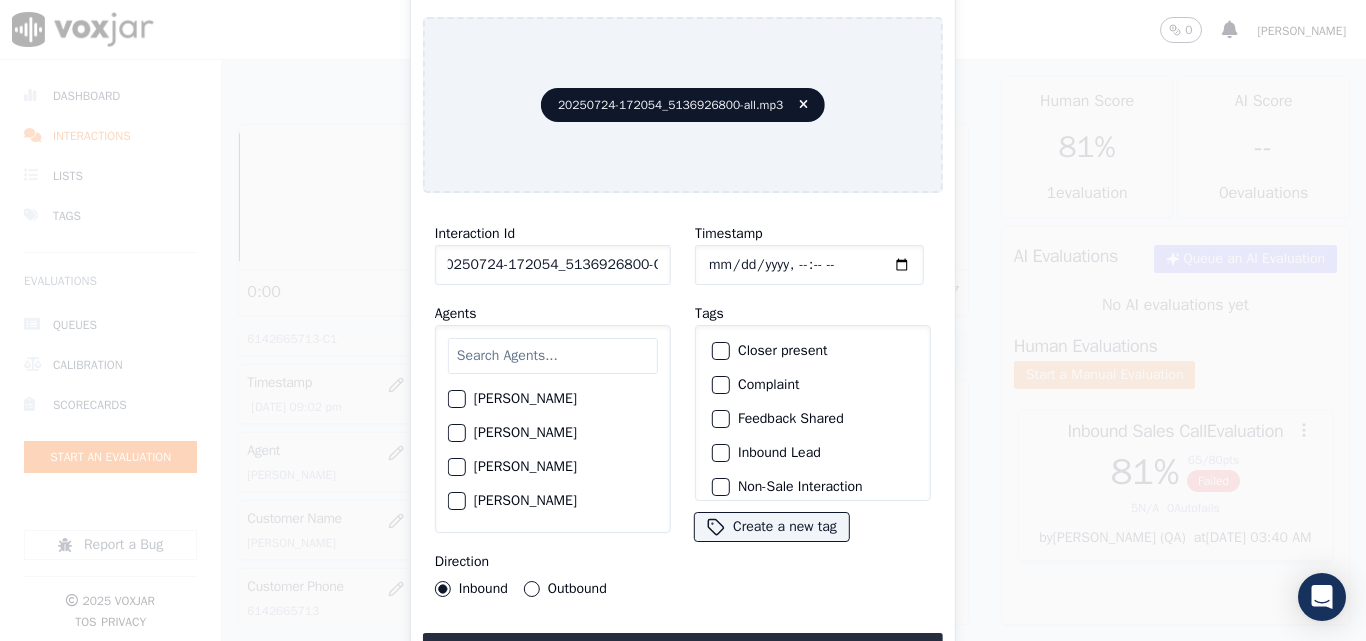 type on "20250724-172054_5136926800-C1" 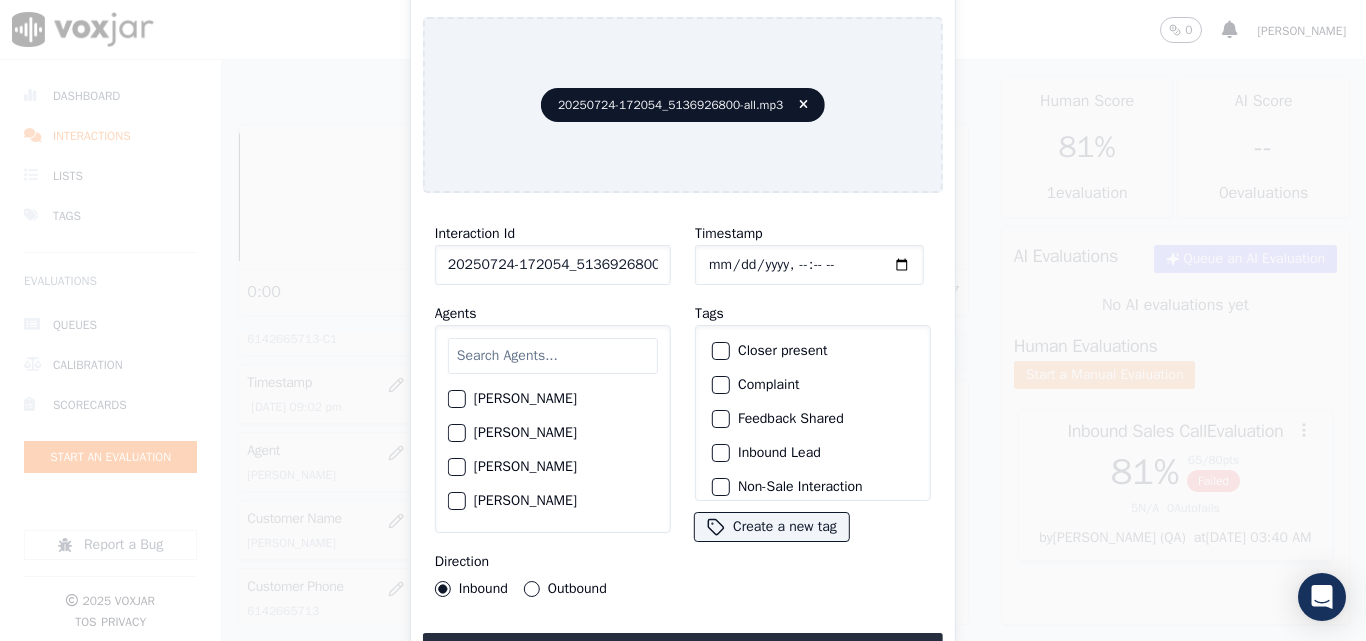 click on "Timestamp" 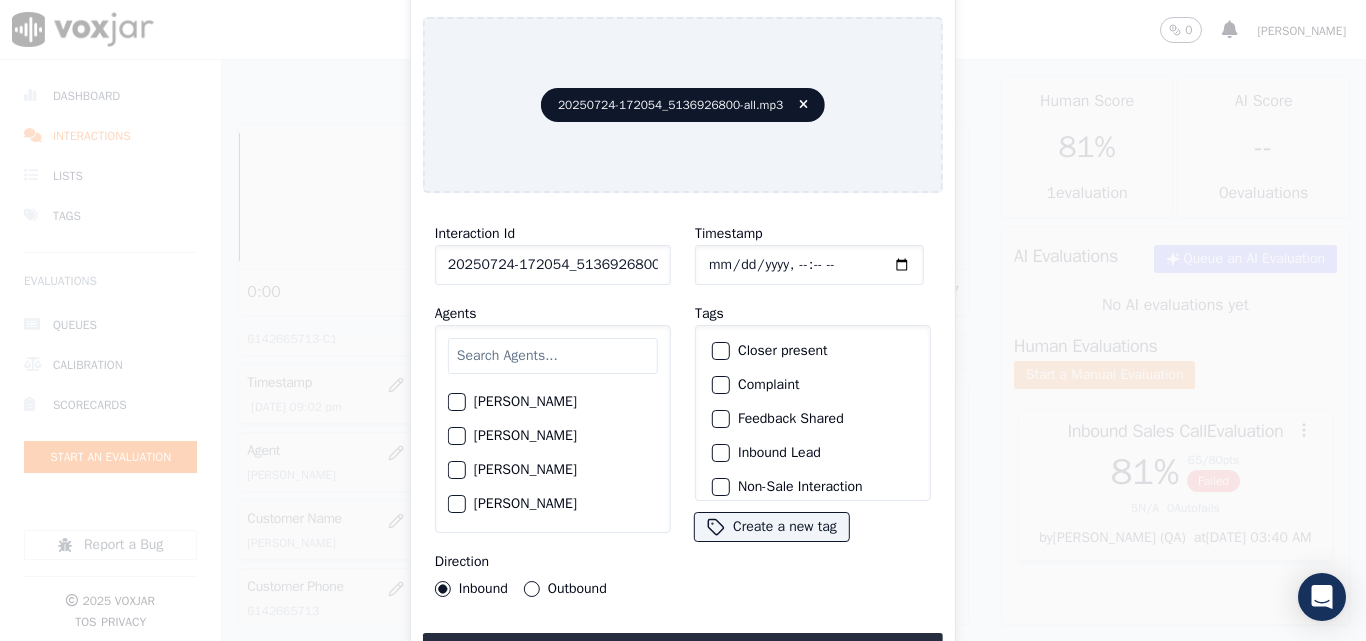scroll, scrollTop: 100, scrollLeft: 0, axis: vertical 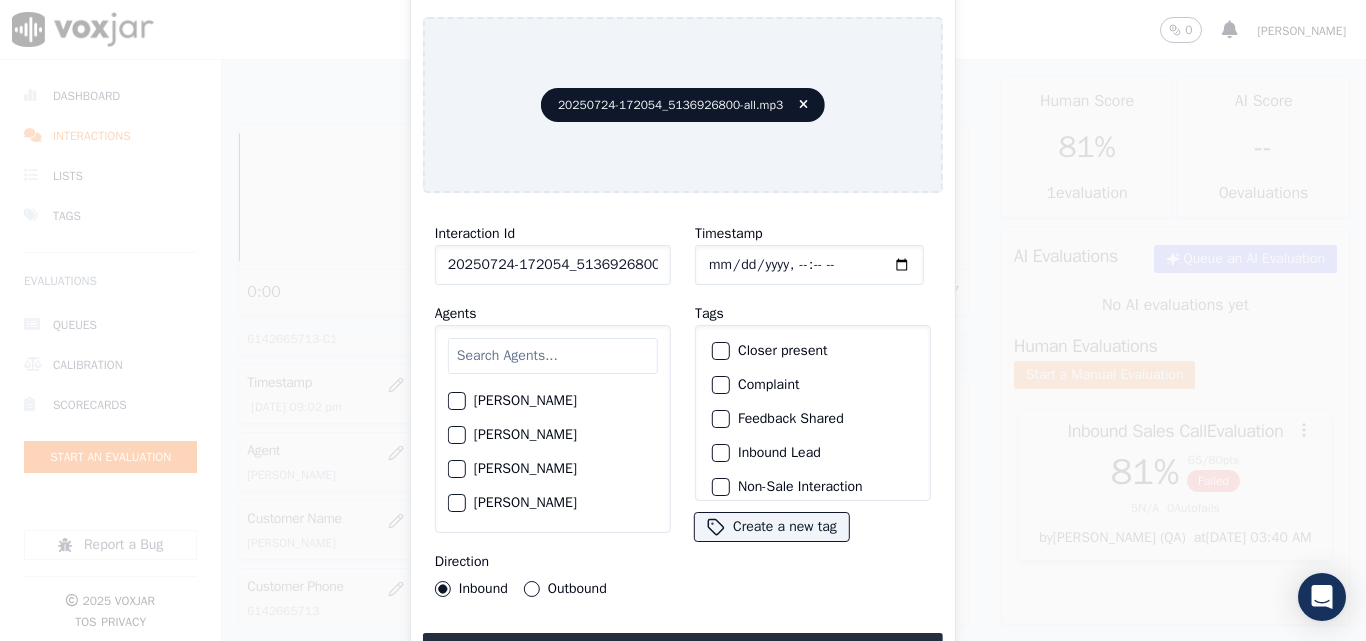 click on "[PERSON_NAME]" 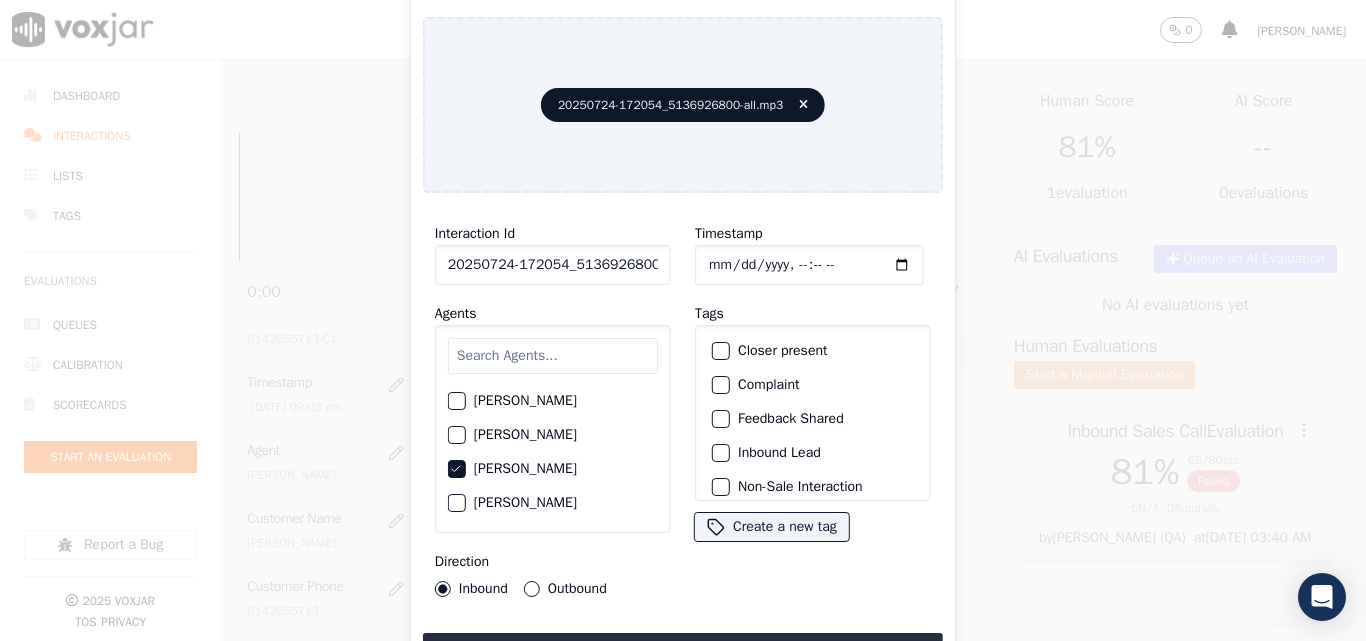 click on "Outbound" at bounding box center (532, 589) 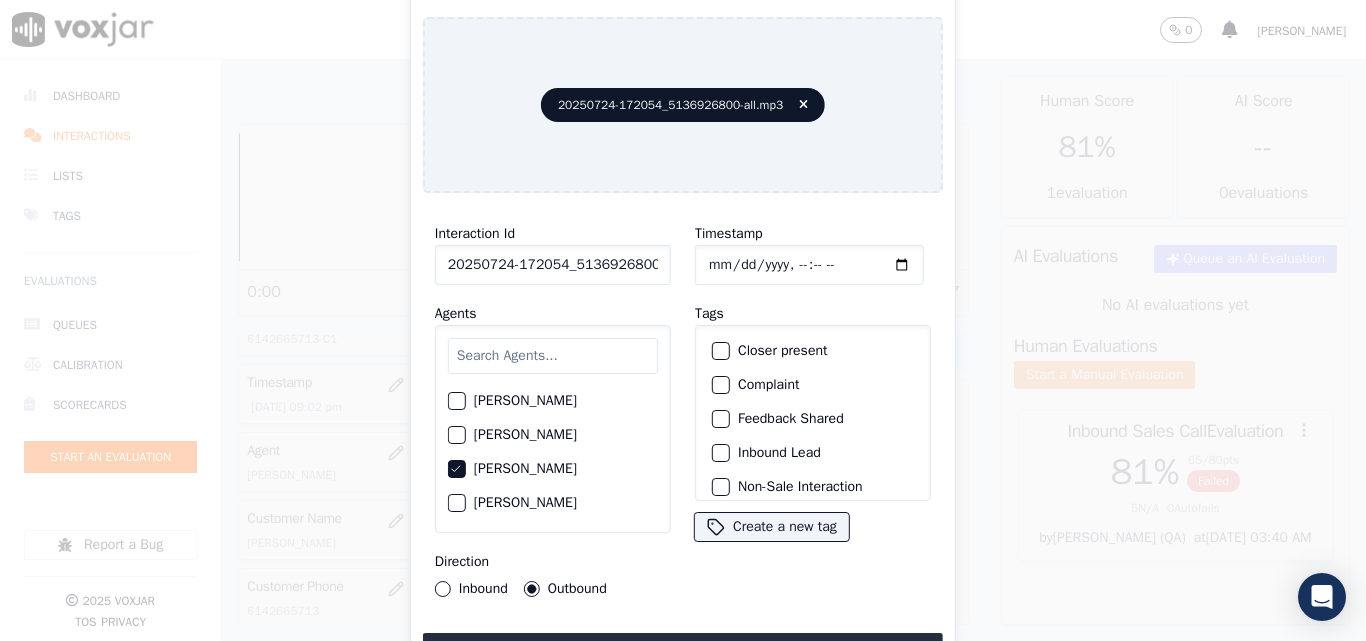 click at bounding box center [720, 351] 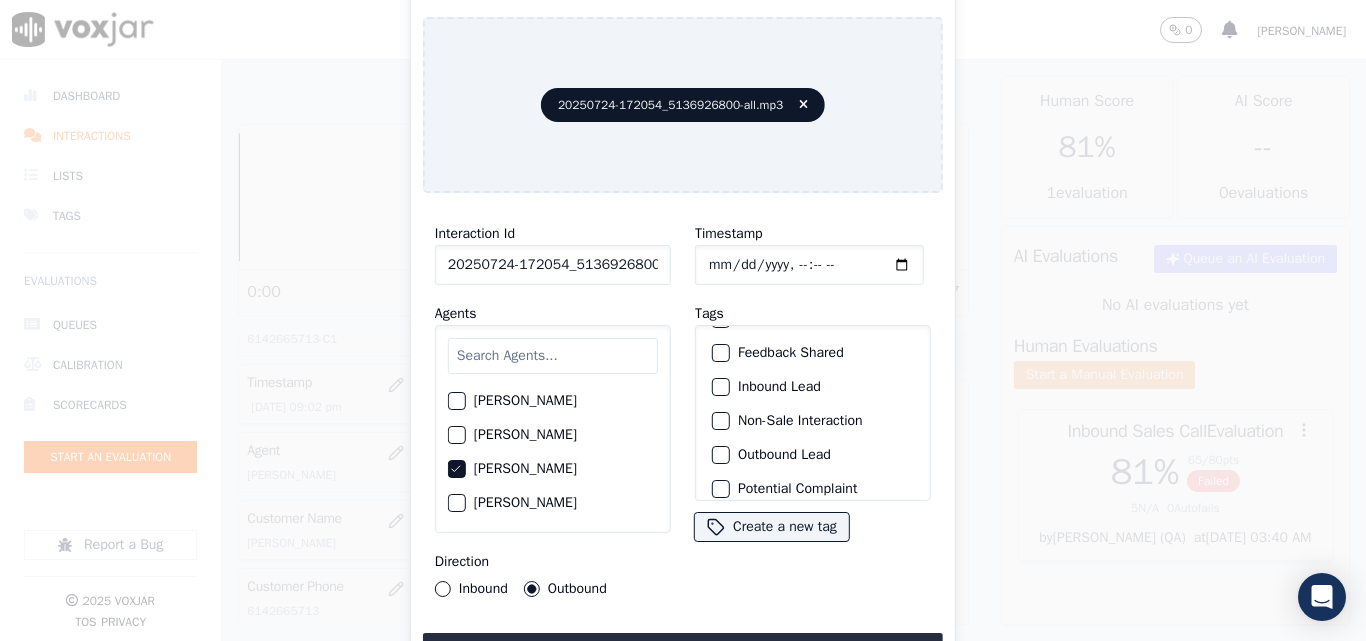 scroll, scrollTop: 173, scrollLeft: 0, axis: vertical 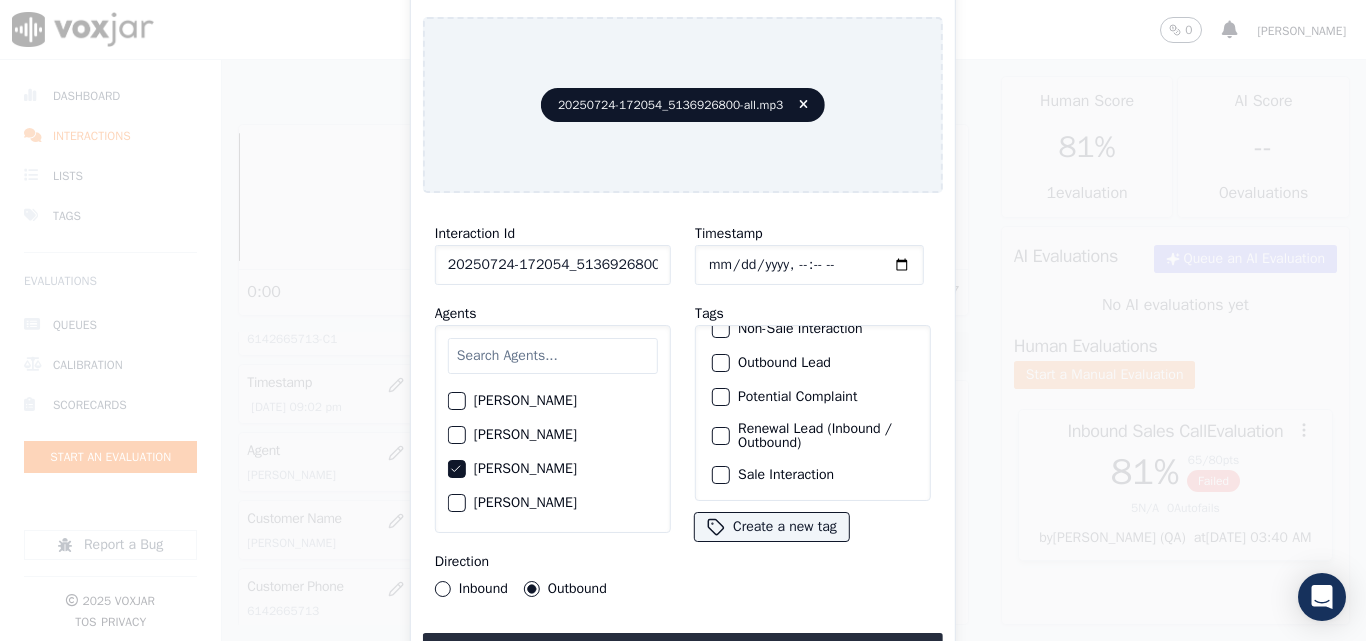 click at bounding box center [720, 436] 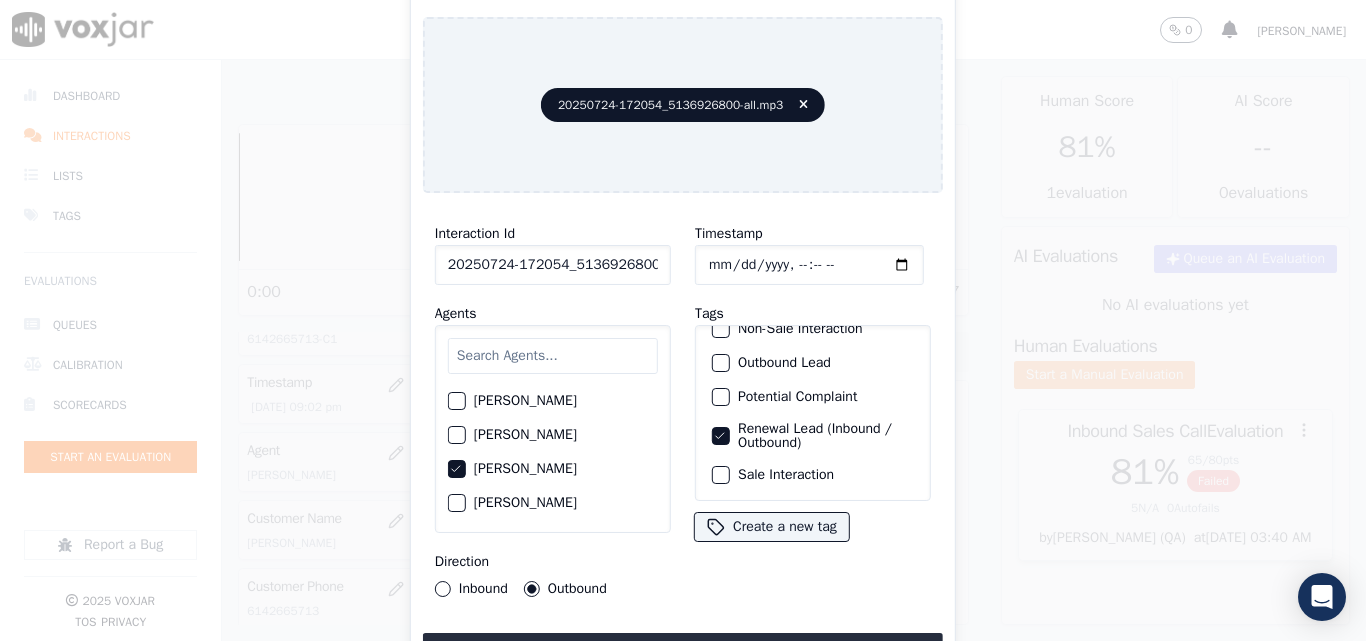 click at bounding box center (720, 475) 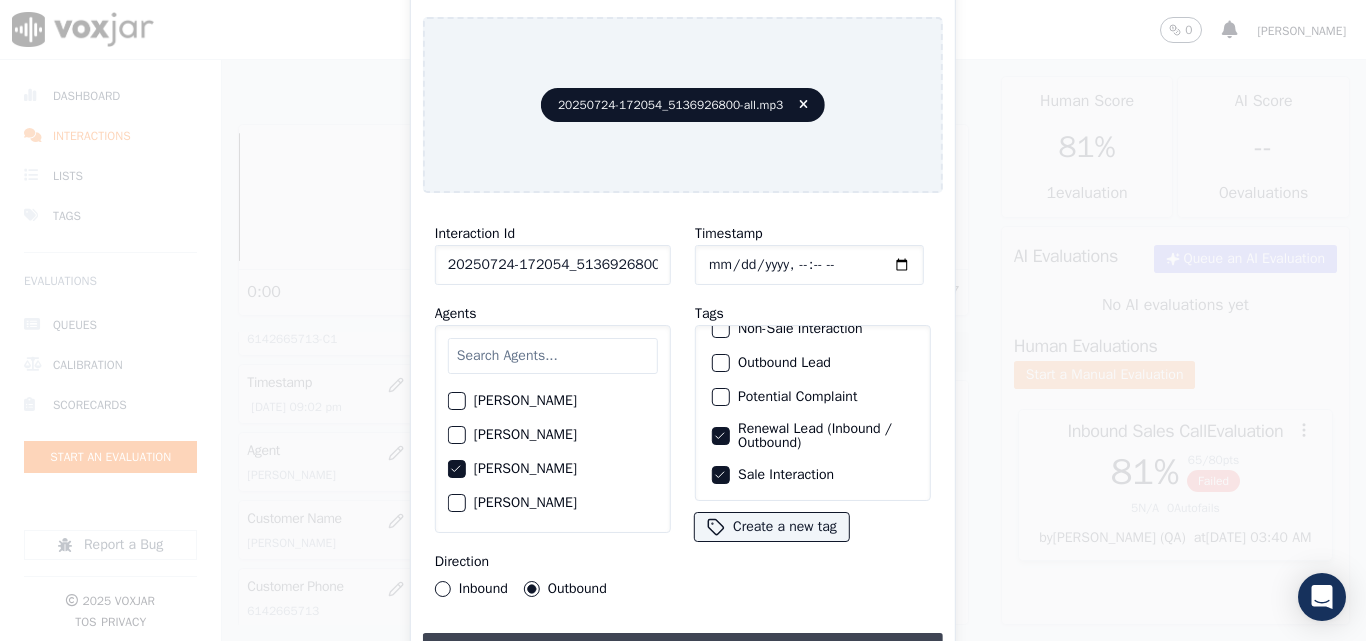click on "Upload interaction to start evaluation" at bounding box center (683, 651) 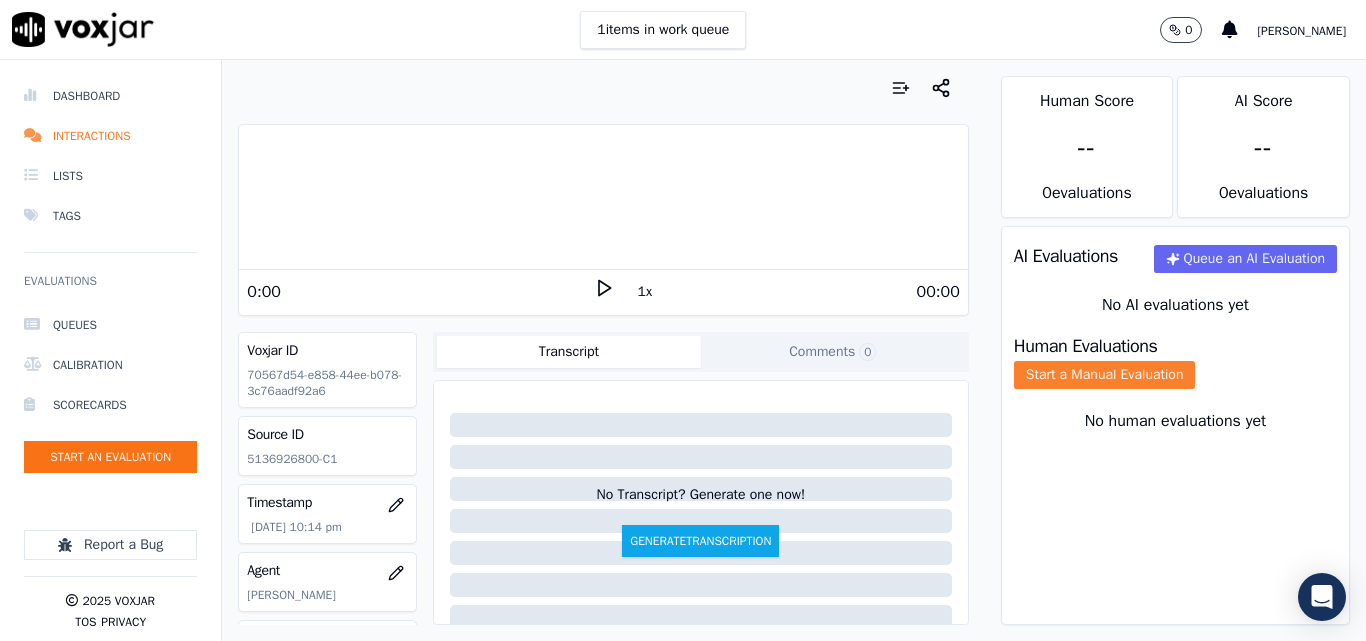 click on "Start a Manual Evaluation" 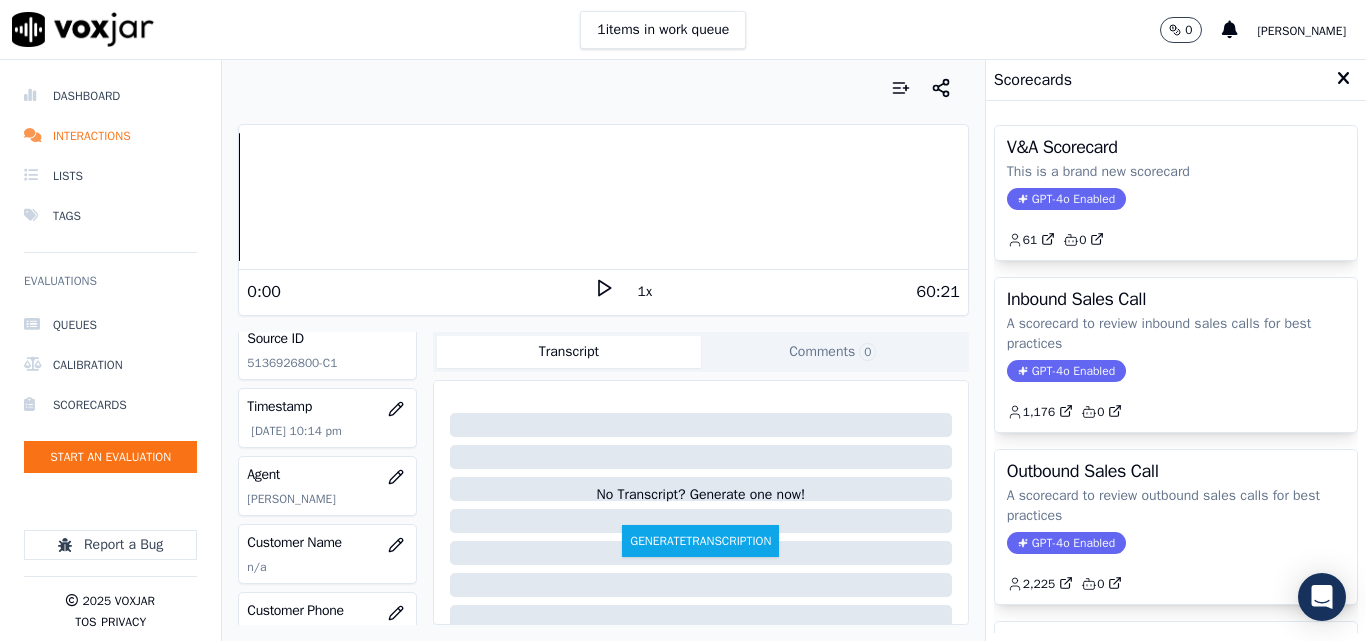 scroll, scrollTop: 200, scrollLeft: 0, axis: vertical 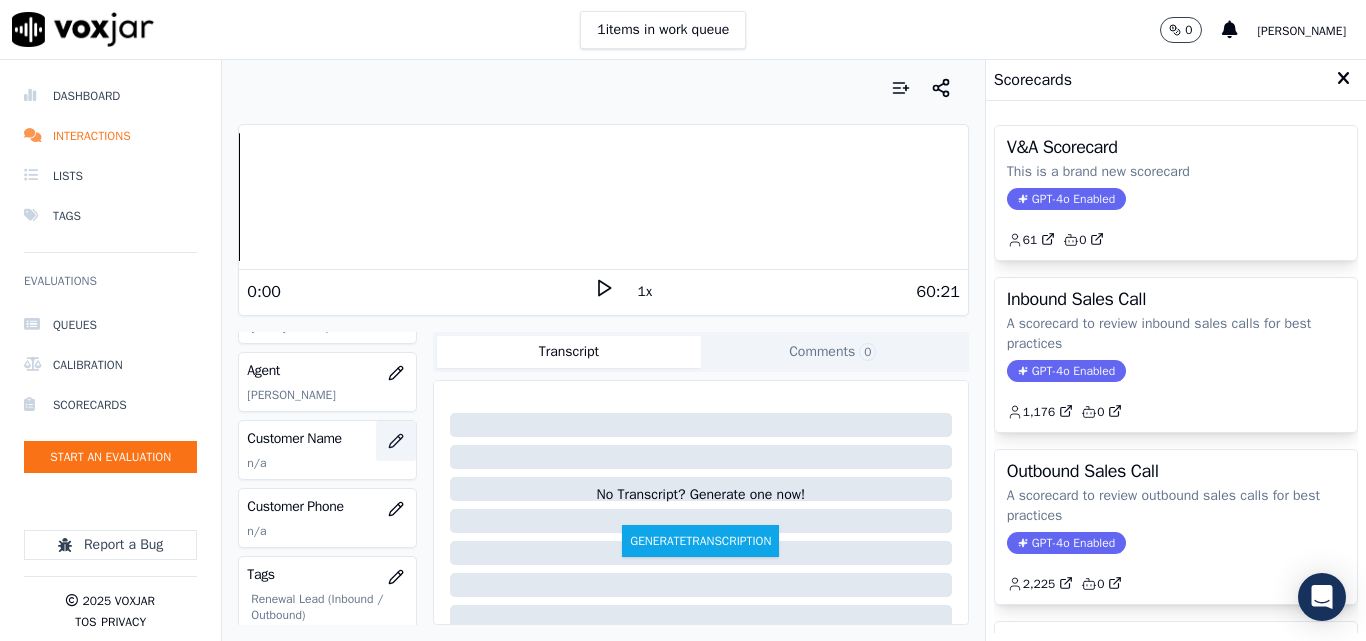 click 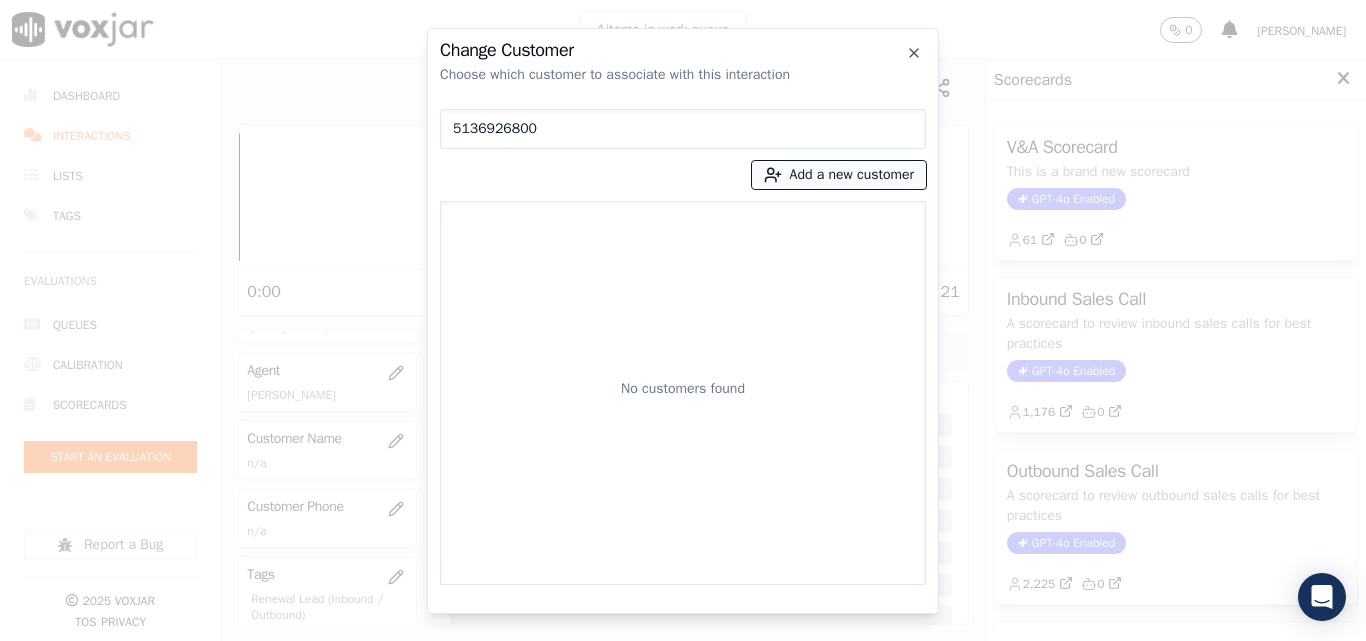 type on "5136926800" 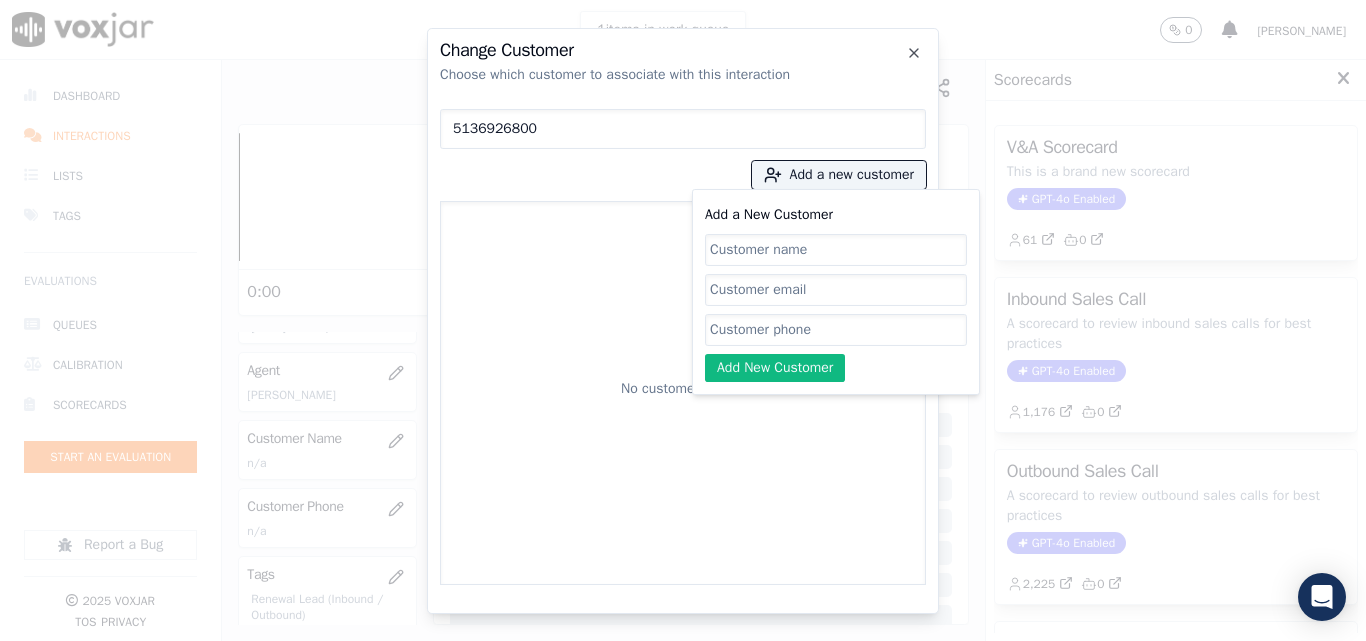 click on "Add a New Customer" 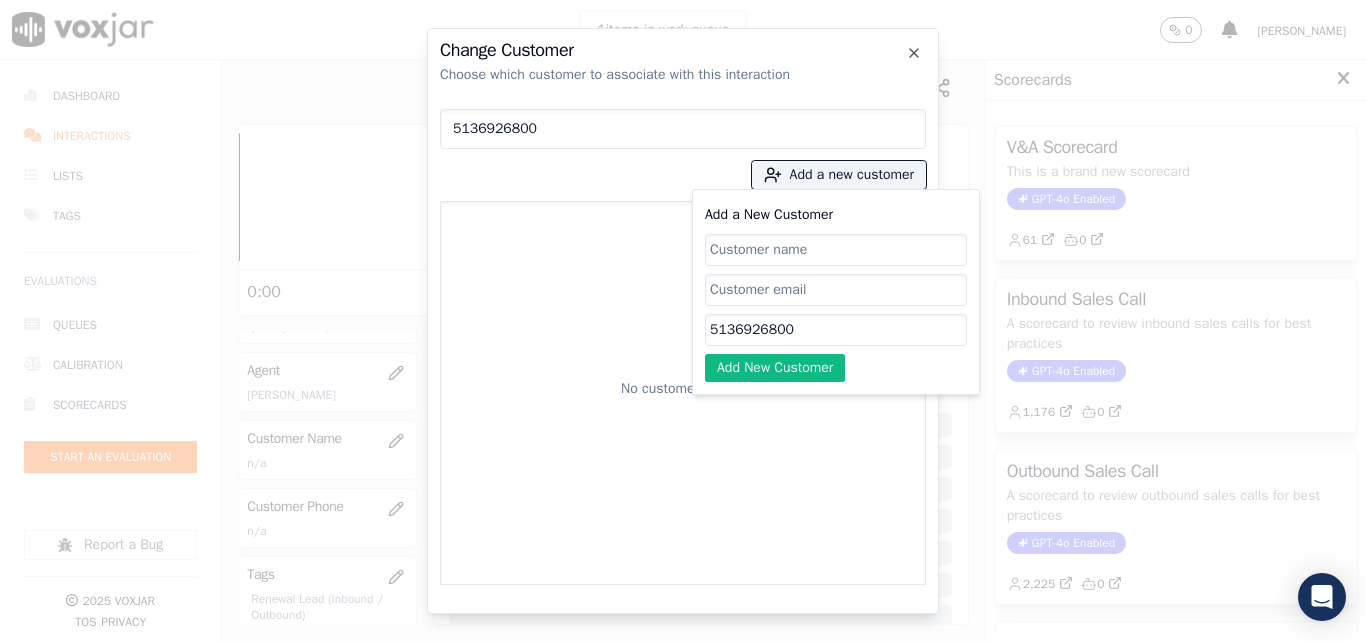 type on "5136926800" 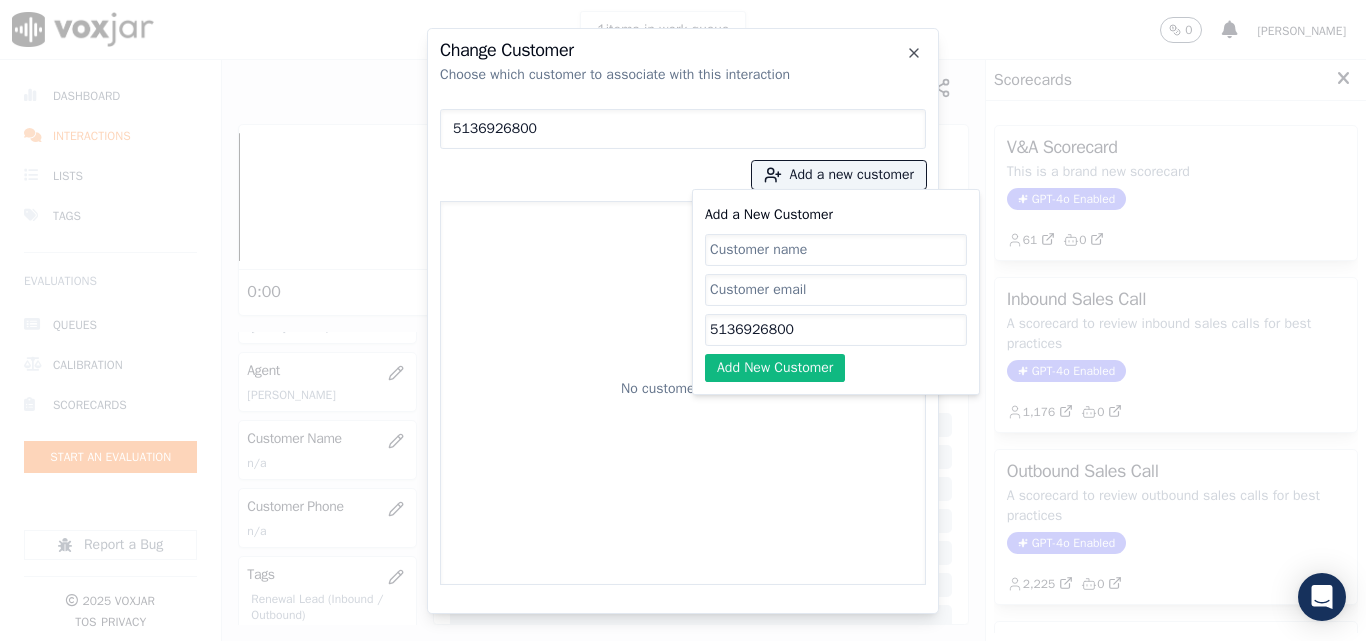 click on "Add a New Customer" 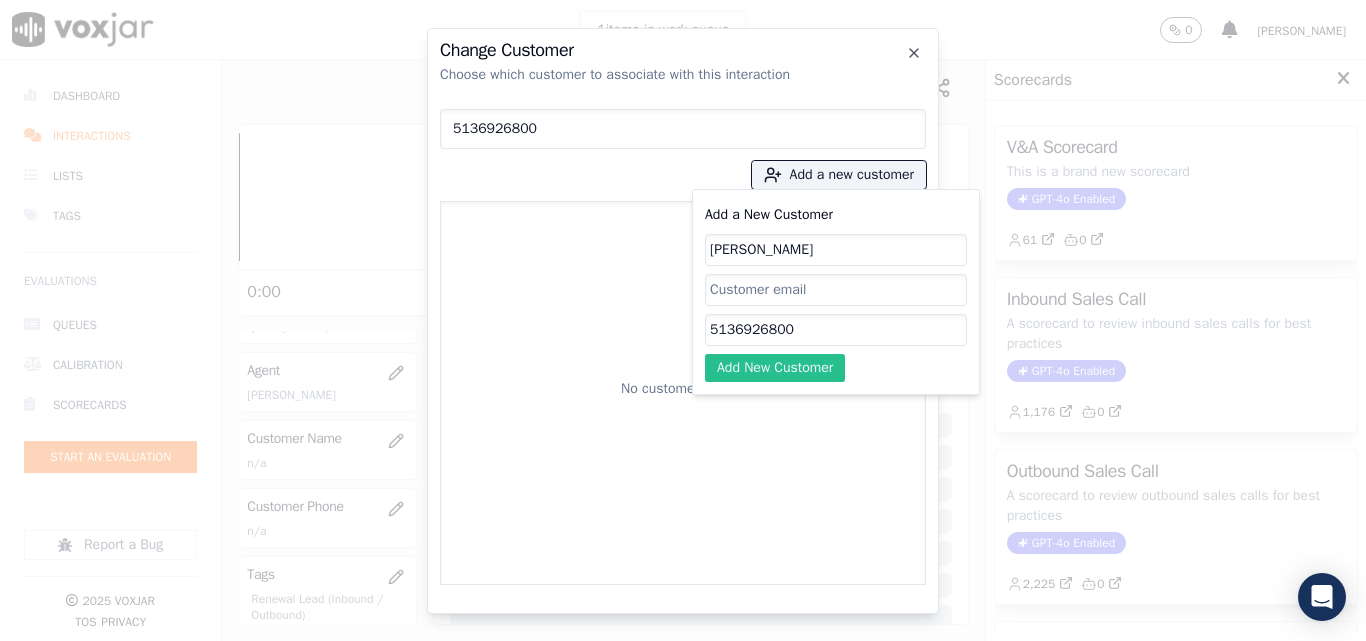 type on "[PERSON_NAME]" 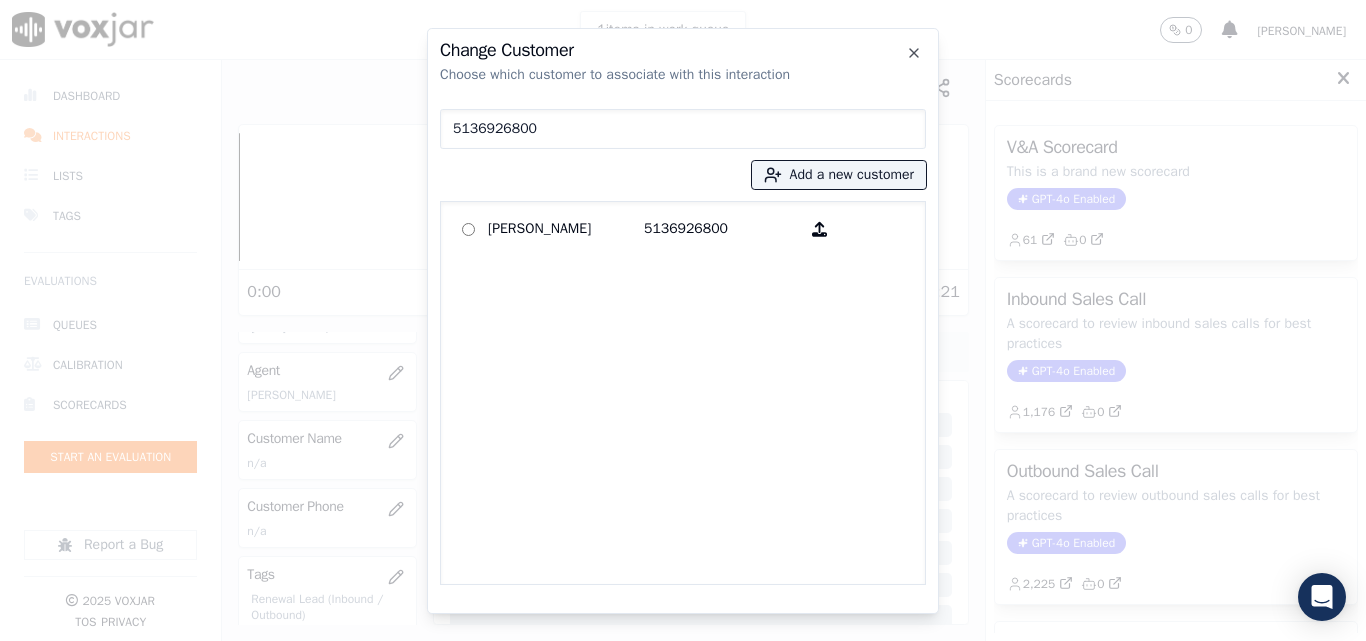 click on "[PERSON_NAME]" at bounding box center [566, 229] 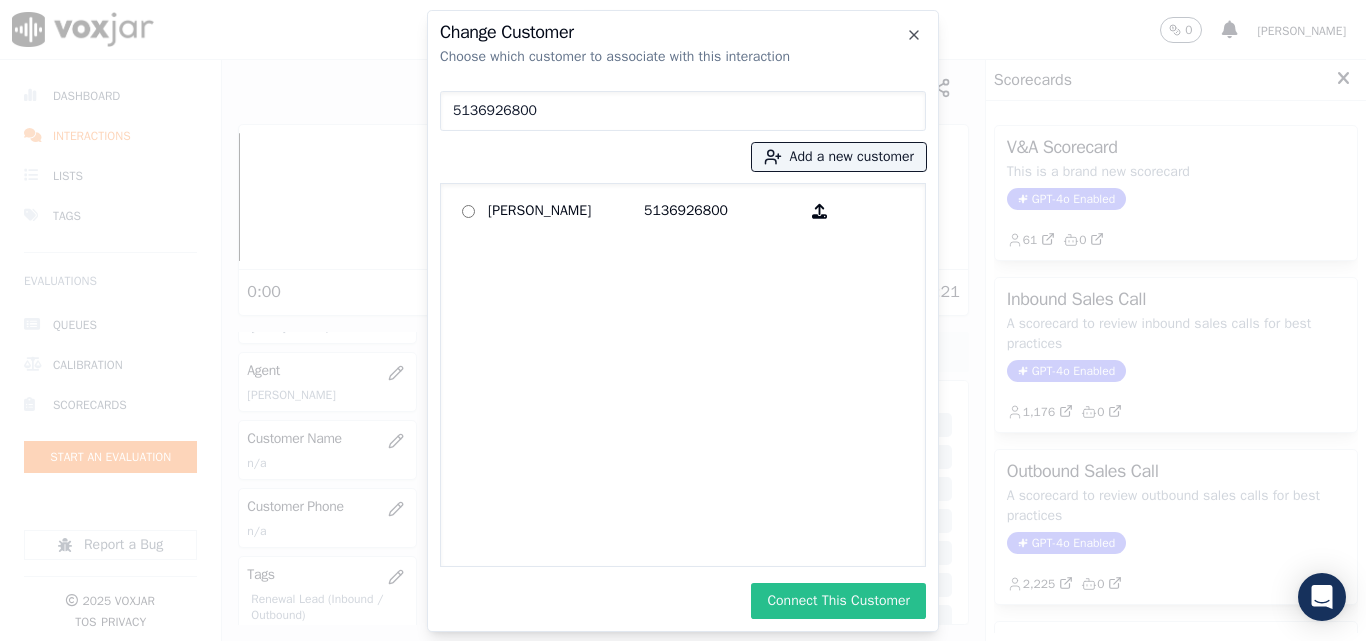 click on "Connect This Customer" at bounding box center [838, 601] 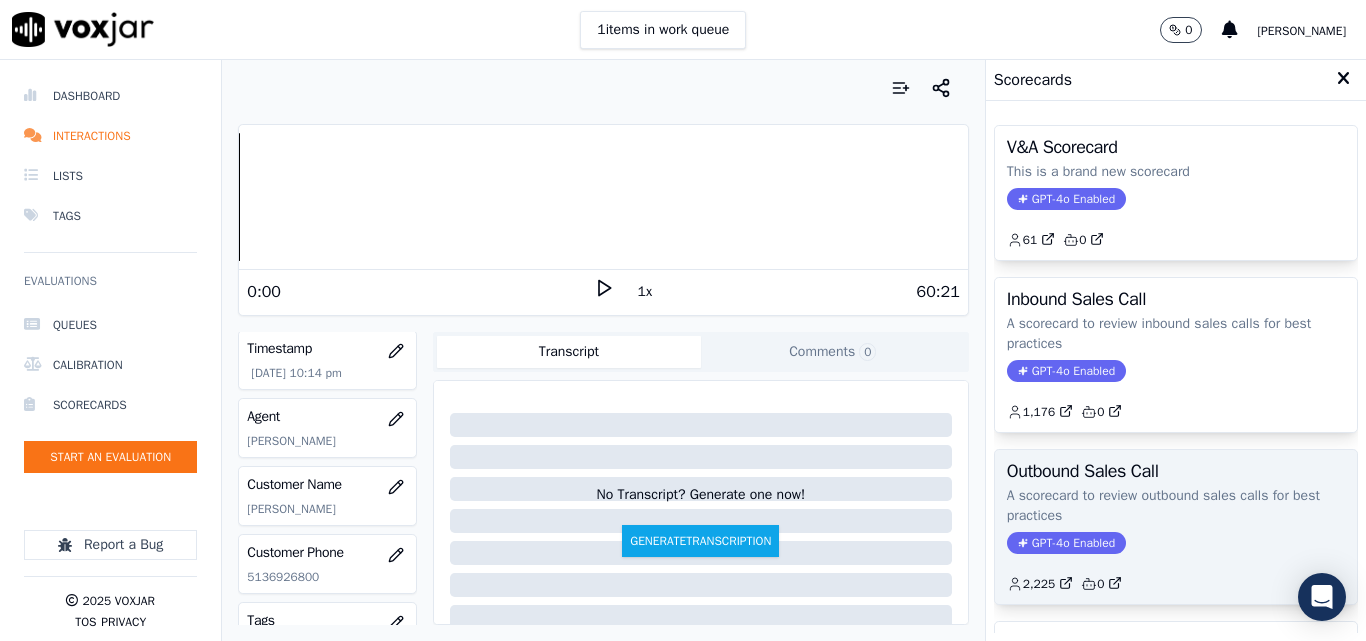 scroll, scrollTop: 300, scrollLeft: 0, axis: vertical 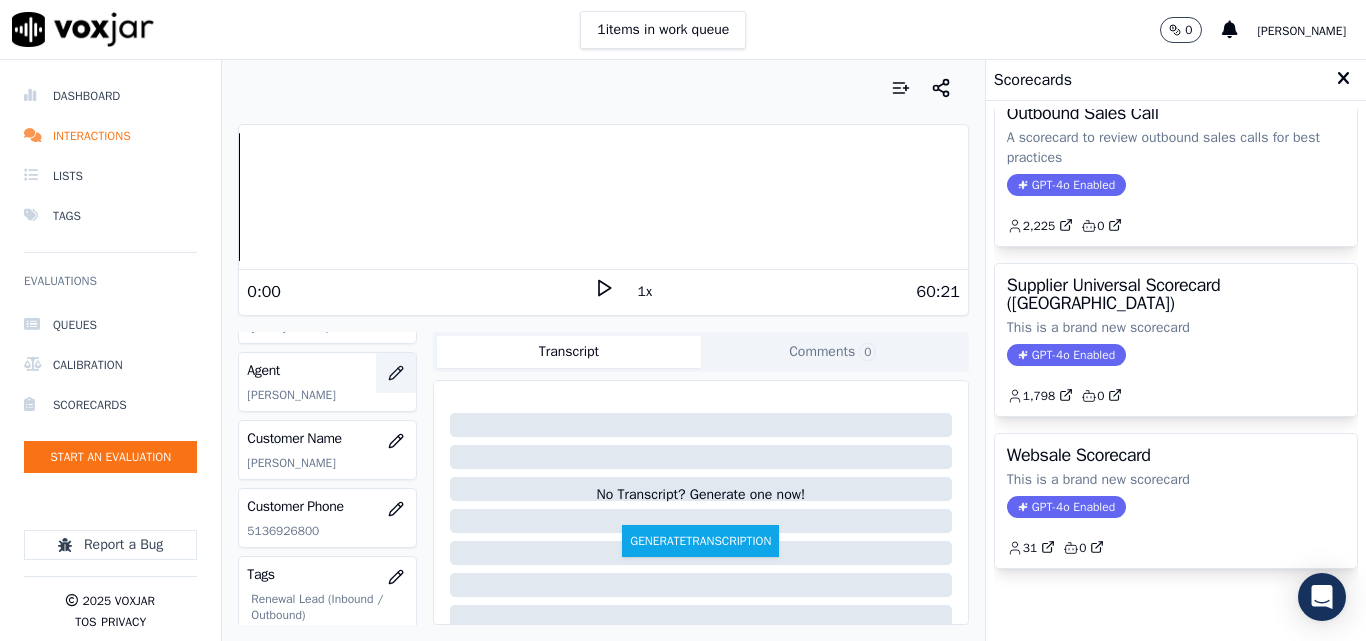click 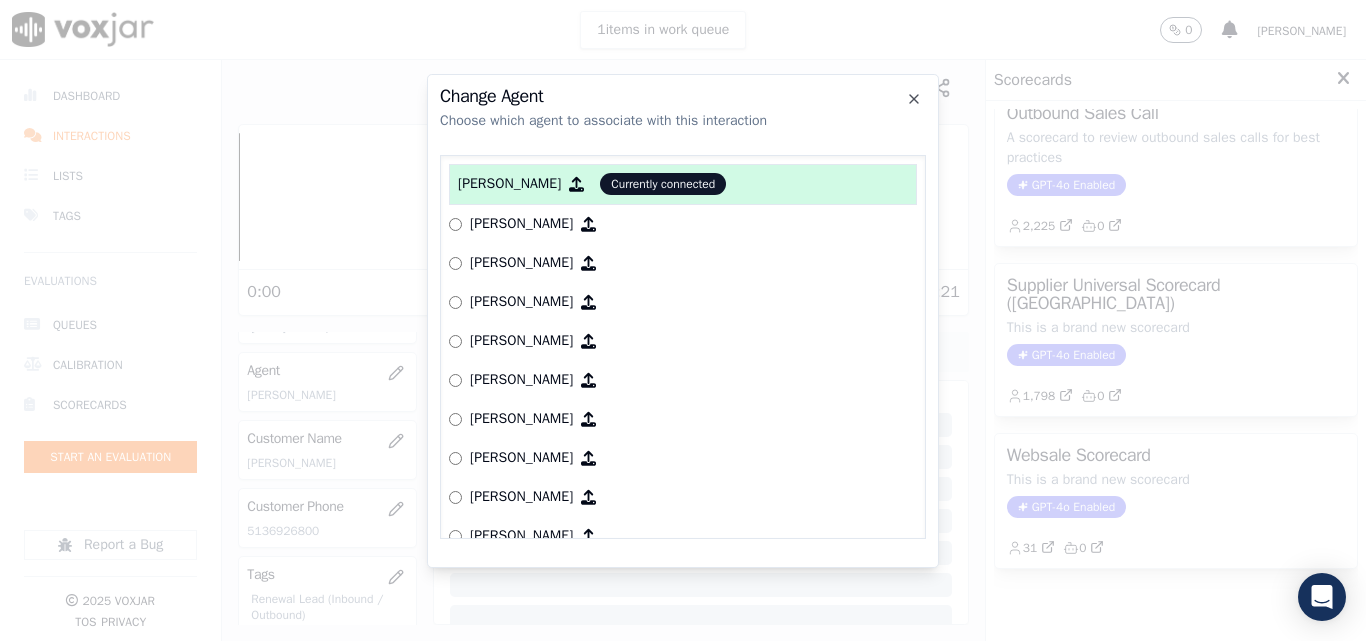 scroll, scrollTop: 2049, scrollLeft: 0, axis: vertical 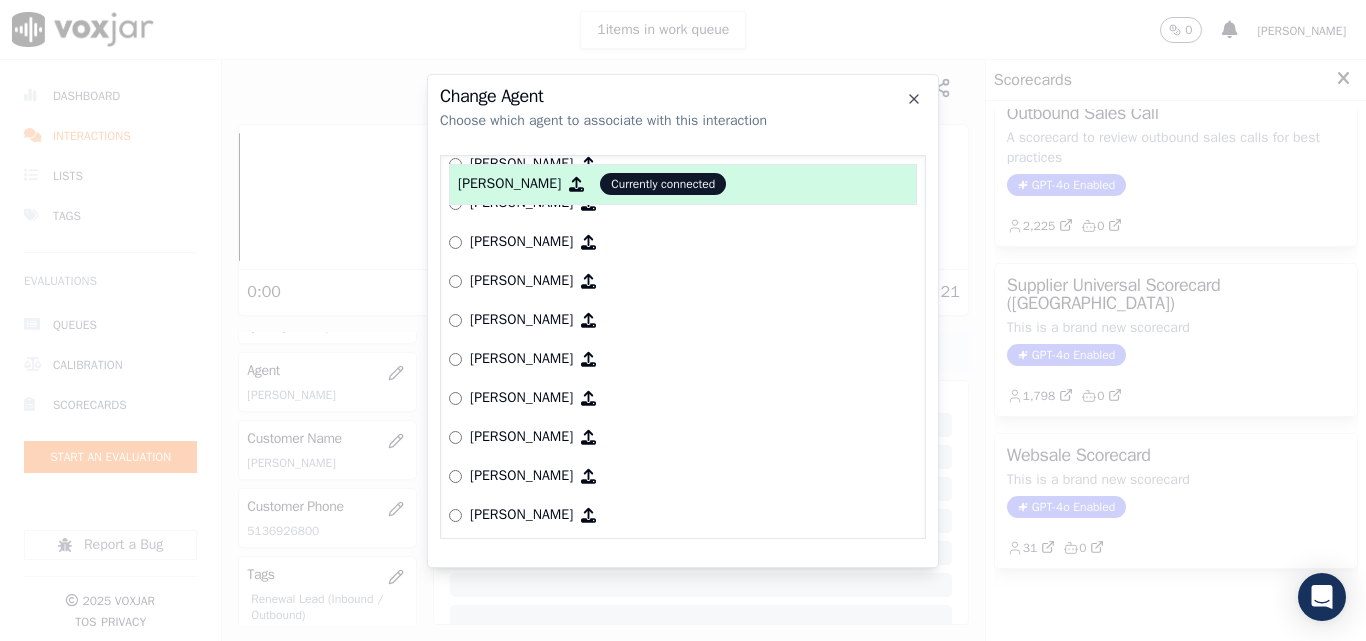 click on "[PERSON_NAME]" at bounding box center (521, 476) 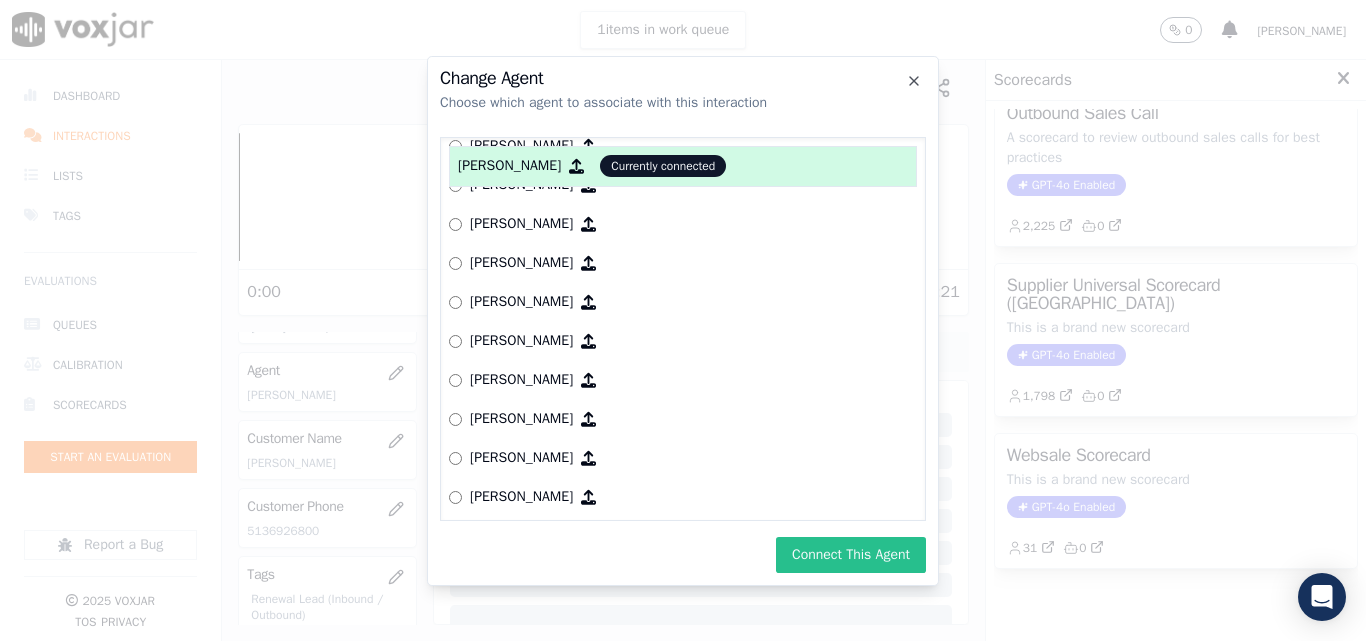 click on "Connect This Agent" at bounding box center (851, 555) 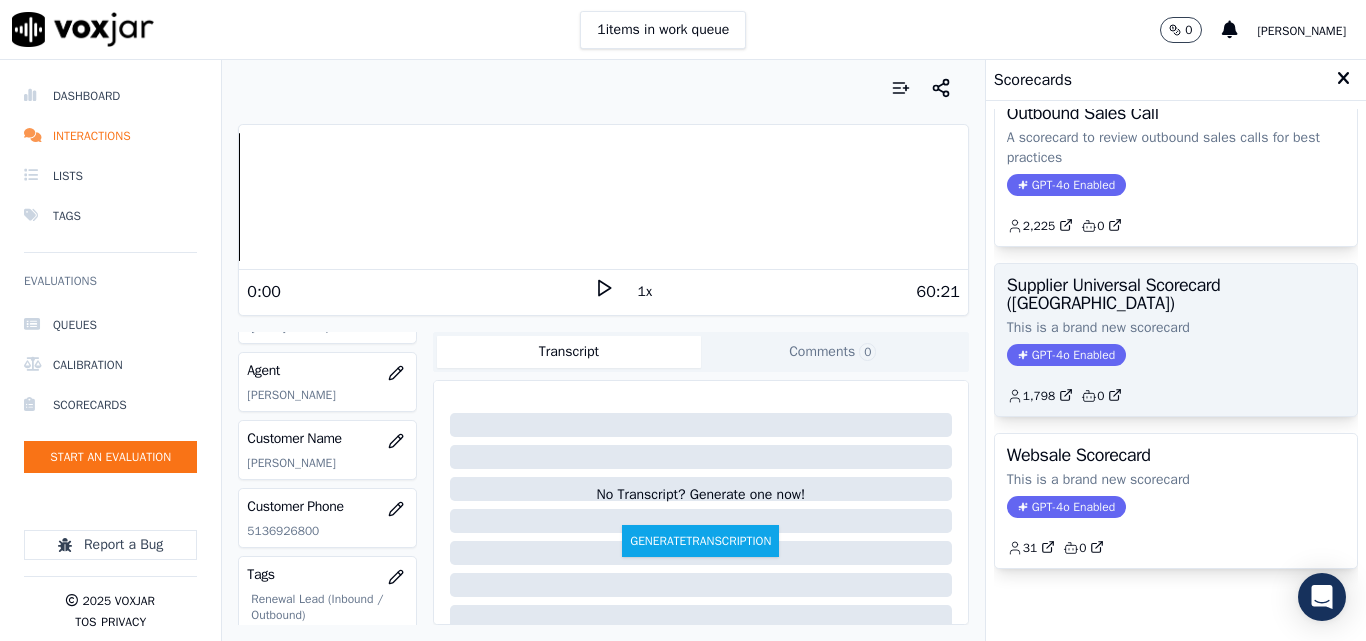 scroll, scrollTop: 303, scrollLeft: 0, axis: vertical 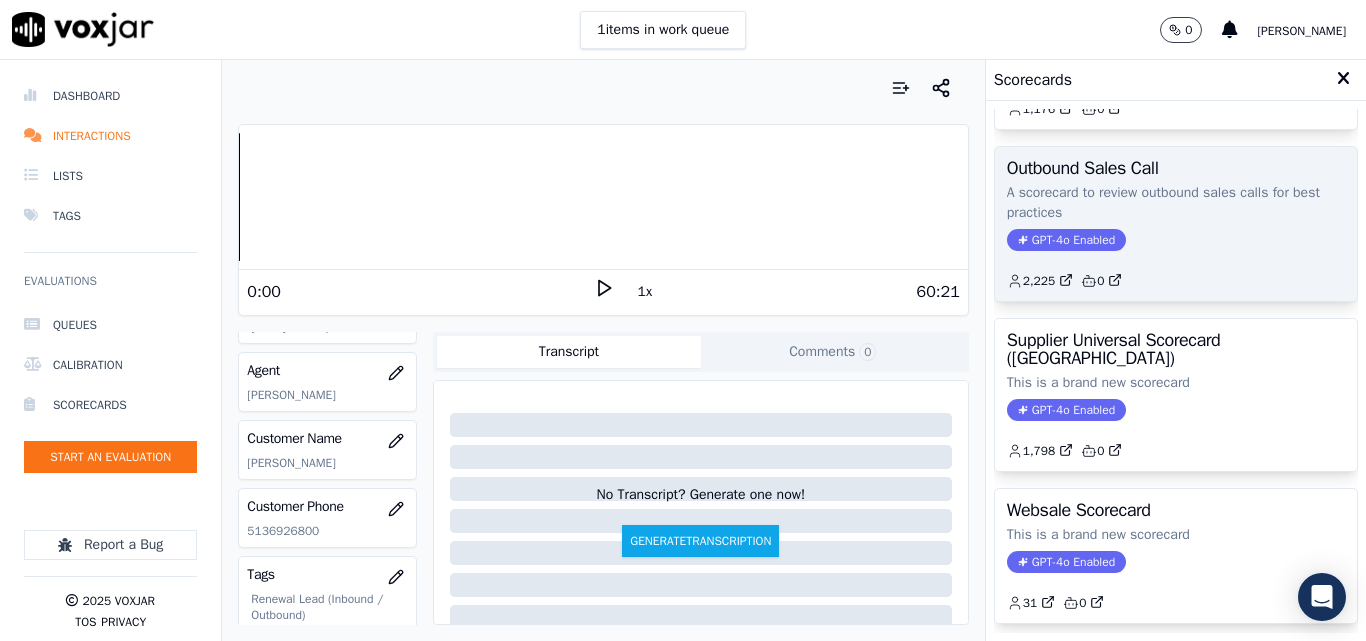 click on "GPT-4o Enabled" 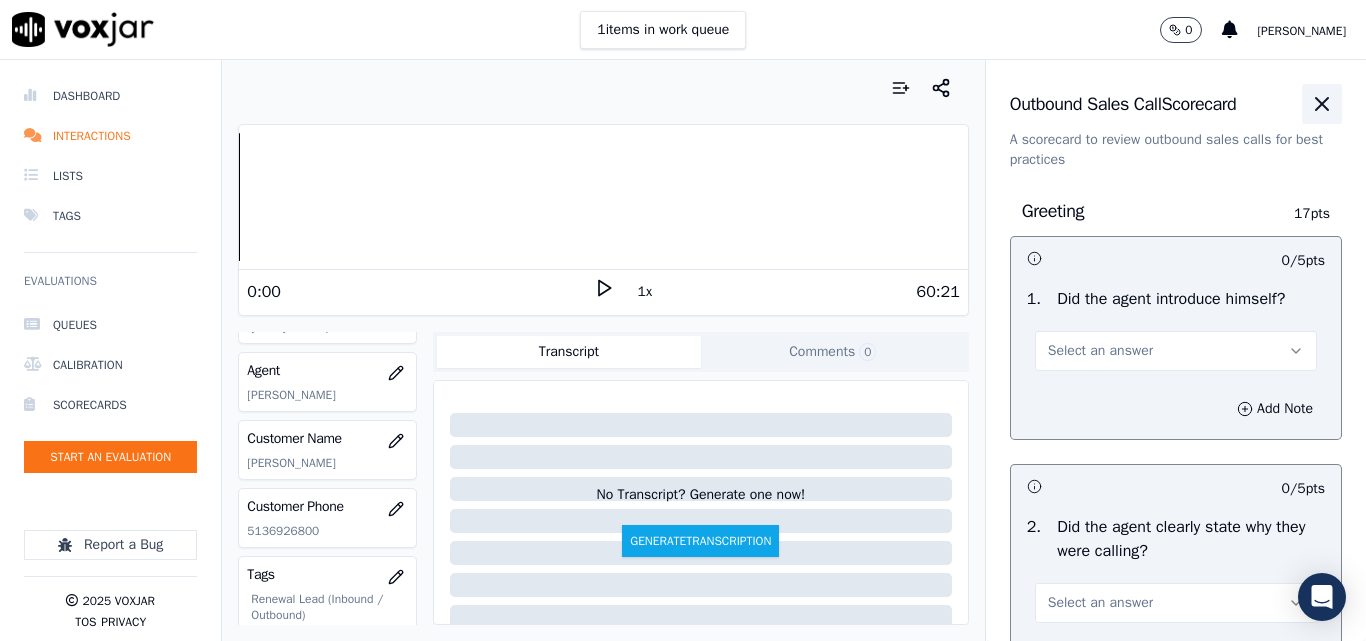click 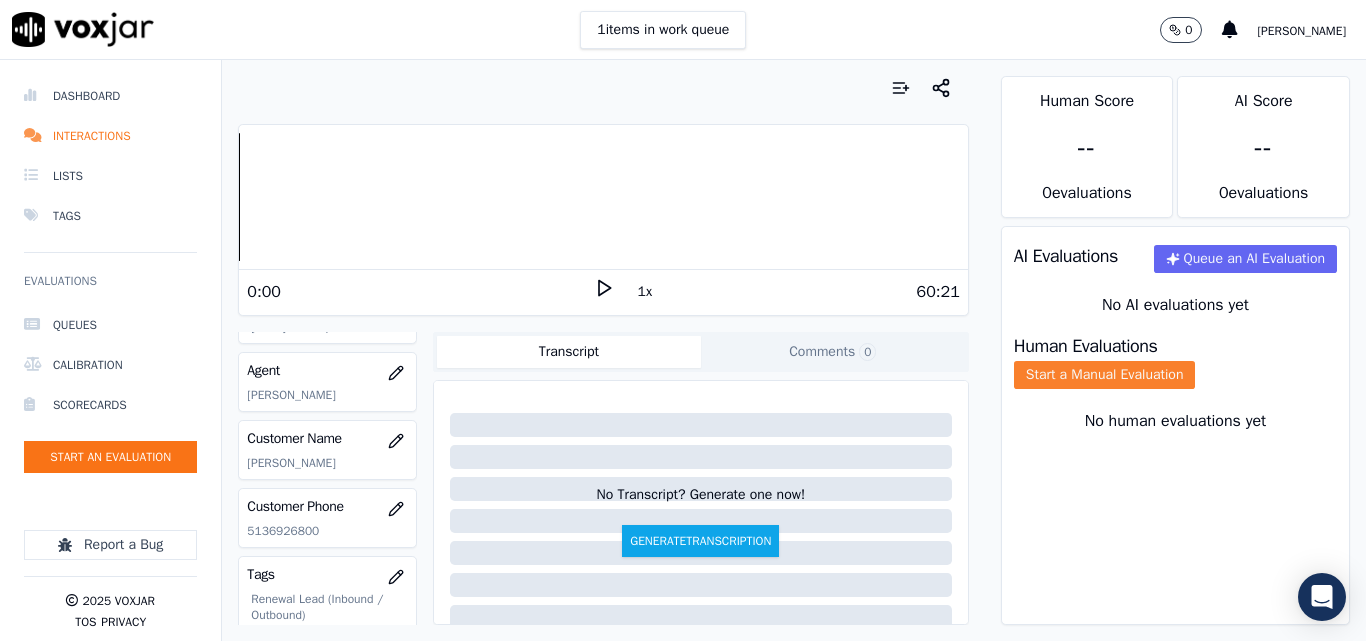 click on "Start a Manual Evaluation" 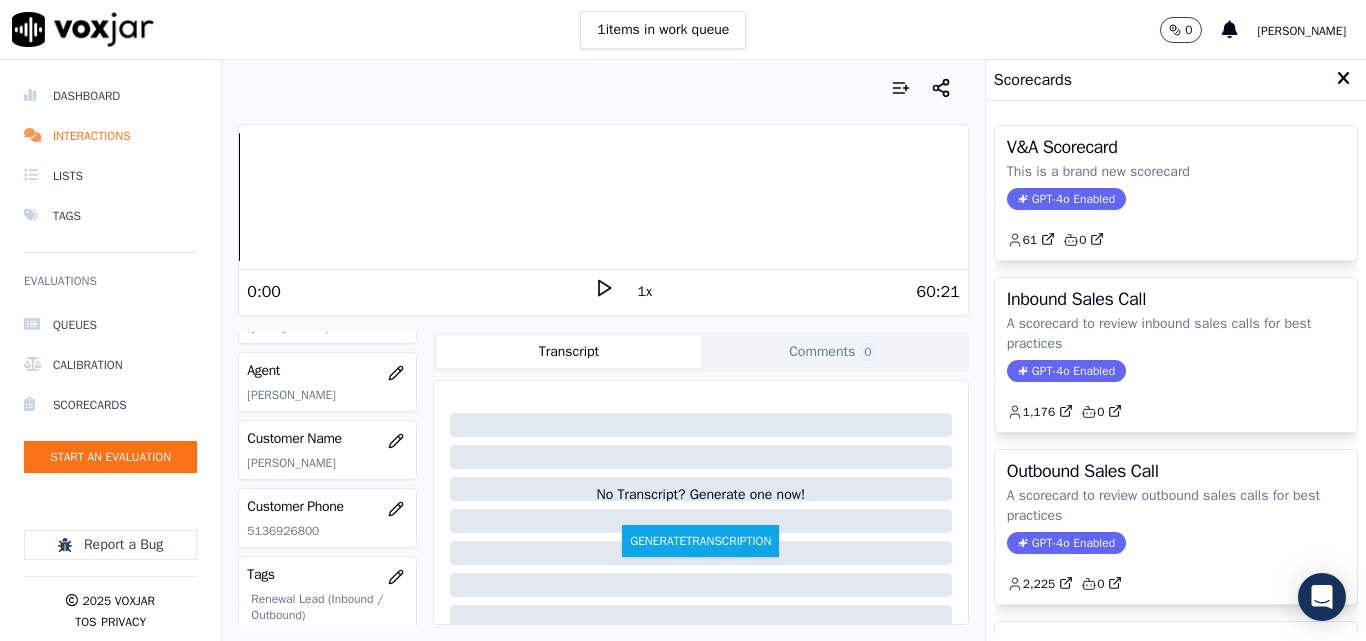click on "Inbound Sales Call   A scorecard to review inbound sales calls for best practices     GPT-4o Enabled       1,176         0" at bounding box center (1176, 355) 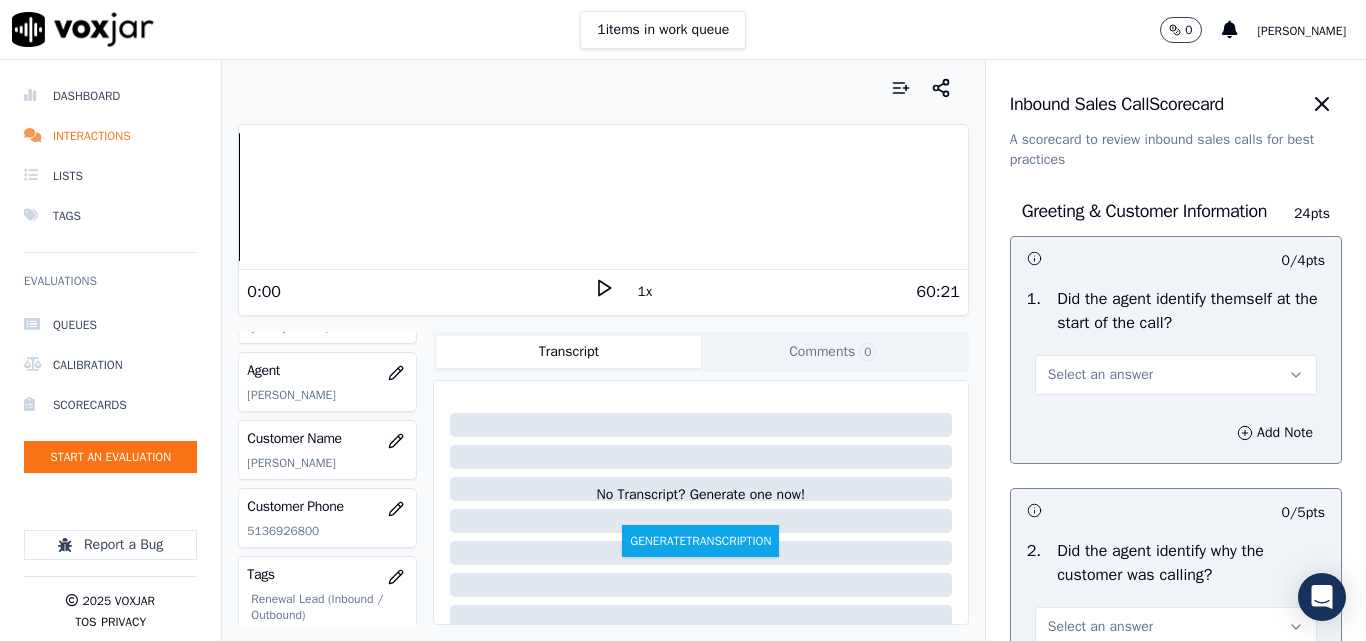 scroll, scrollTop: 100, scrollLeft: 0, axis: vertical 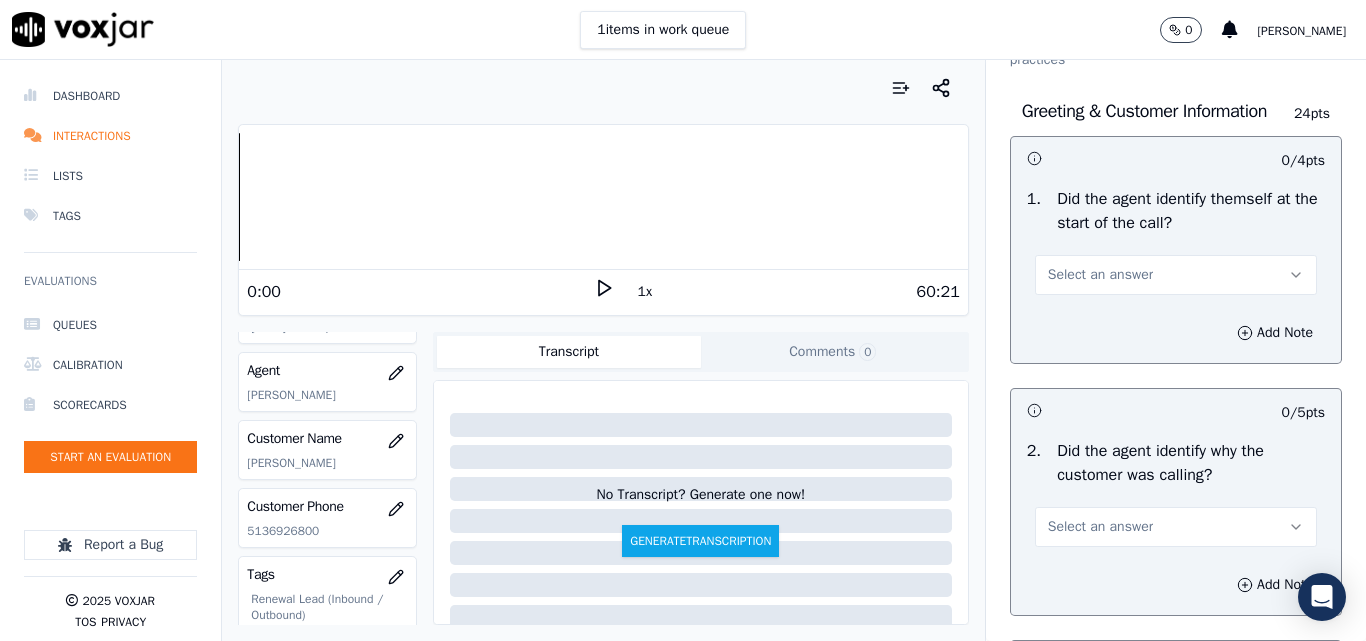 click on "Select an answer" at bounding box center [1100, 275] 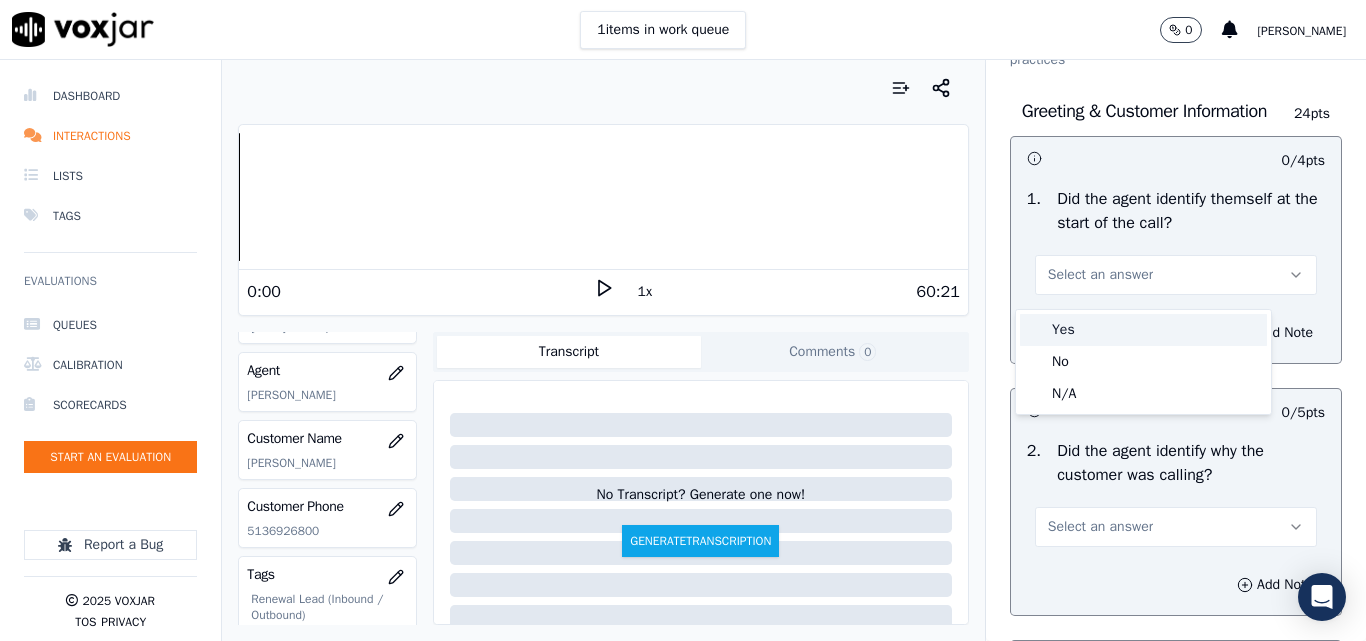 click on "Yes" at bounding box center [1143, 330] 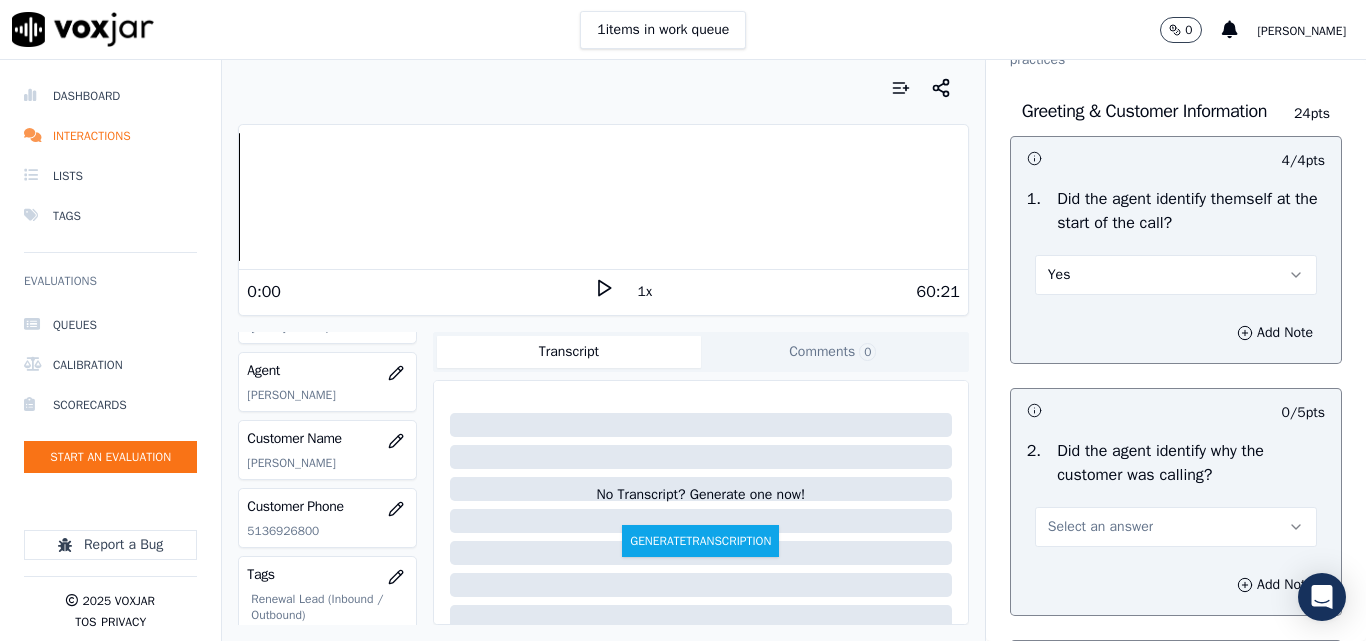 scroll, scrollTop: 300, scrollLeft: 0, axis: vertical 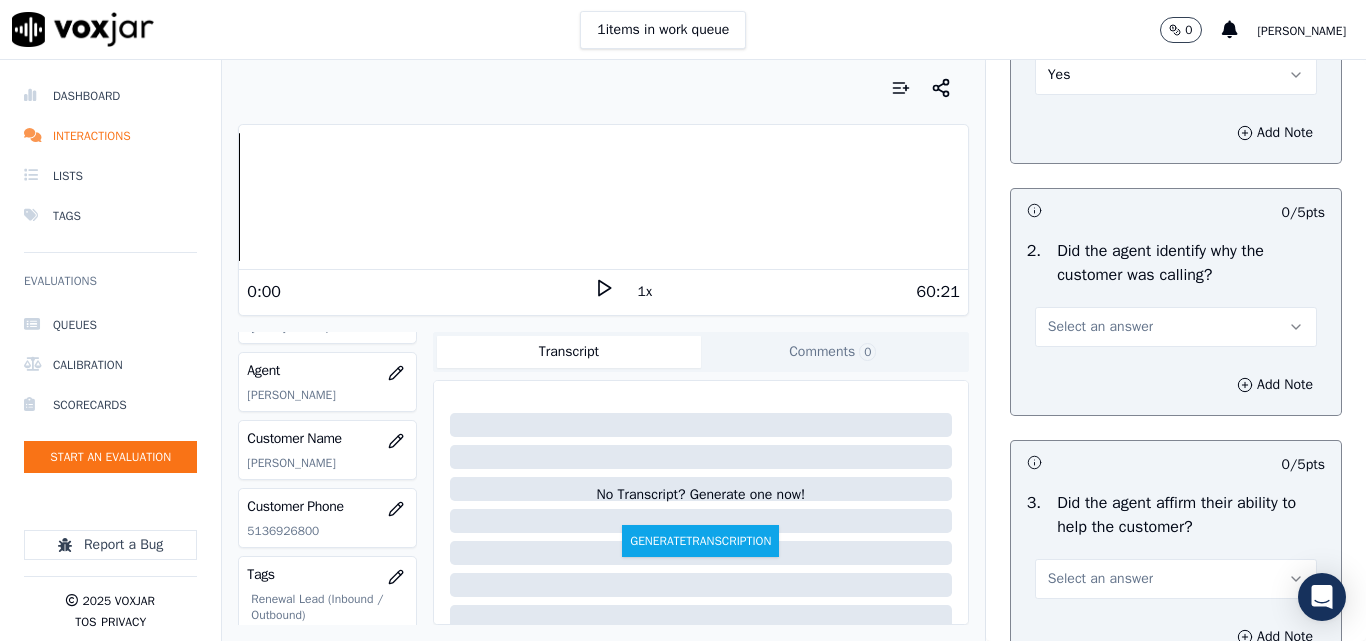 click on "Select an answer" at bounding box center [1100, 327] 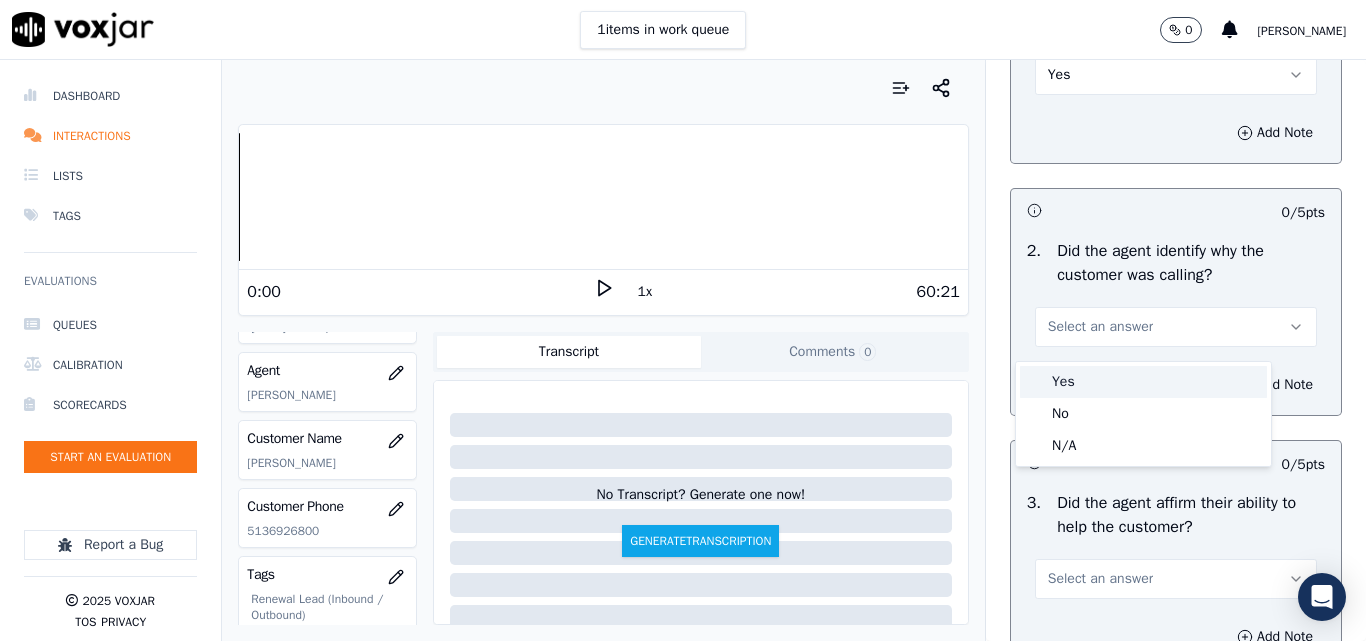 click on "Yes" at bounding box center (1143, 382) 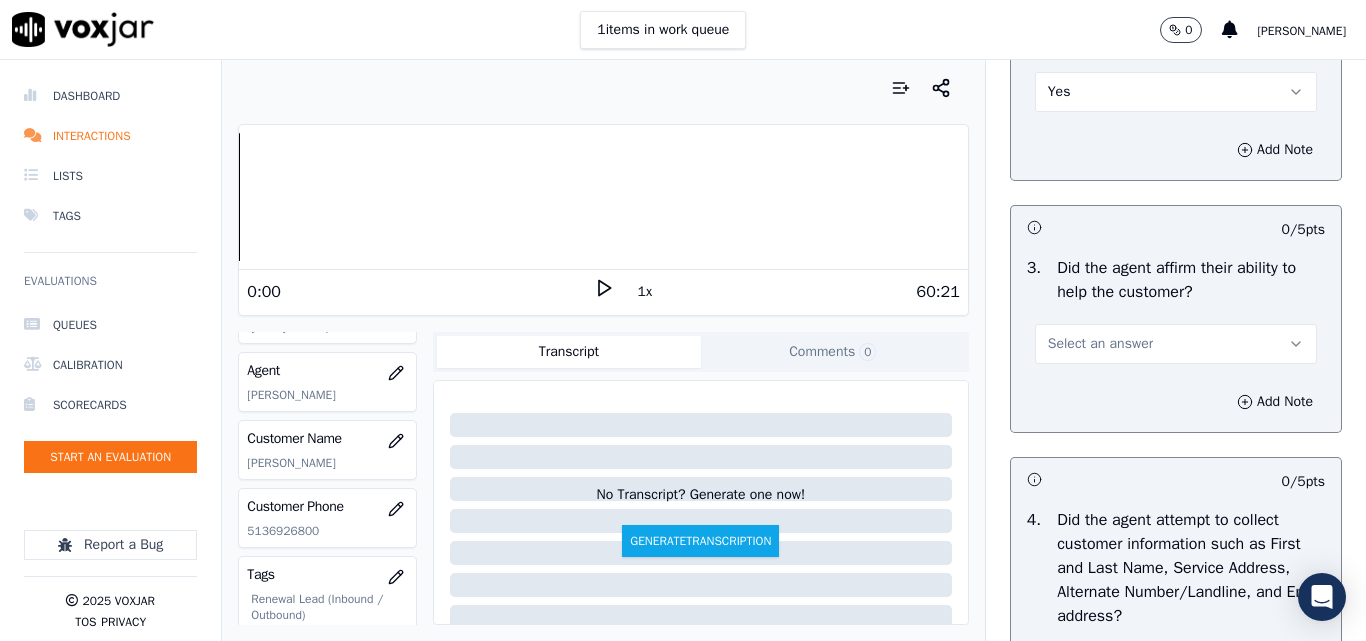 scroll, scrollTop: 600, scrollLeft: 0, axis: vertical 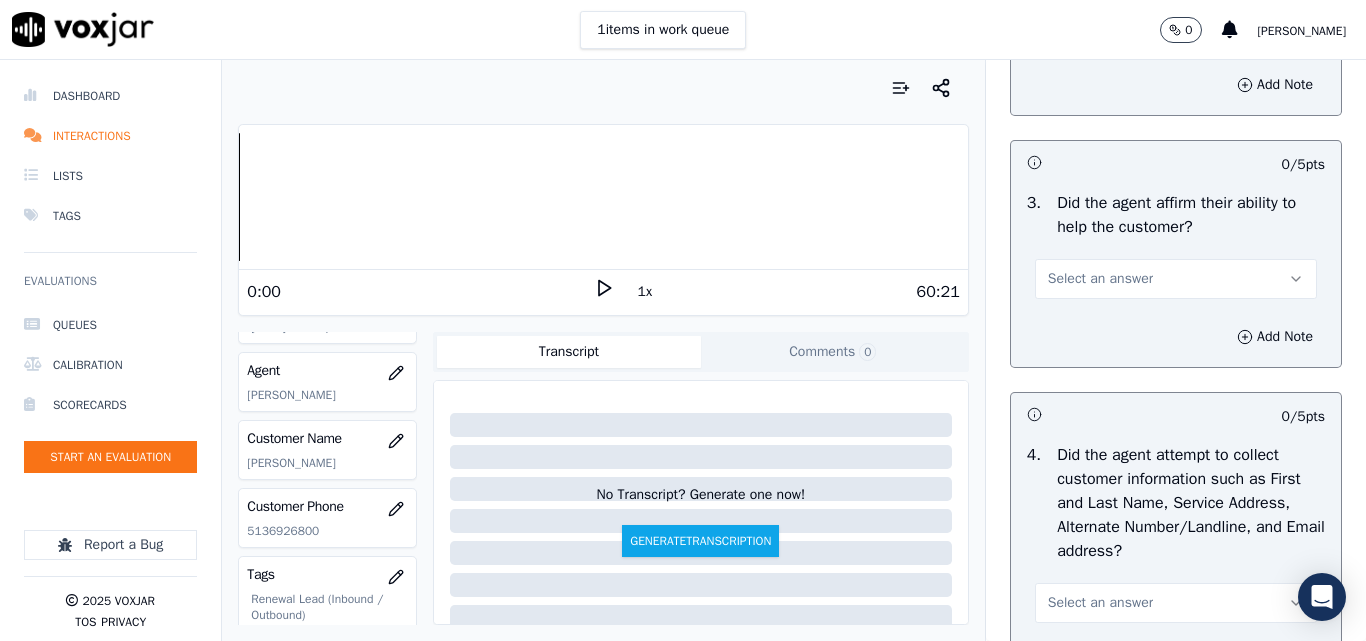 click on "Select an answer" at bounding box center [1100, 279] 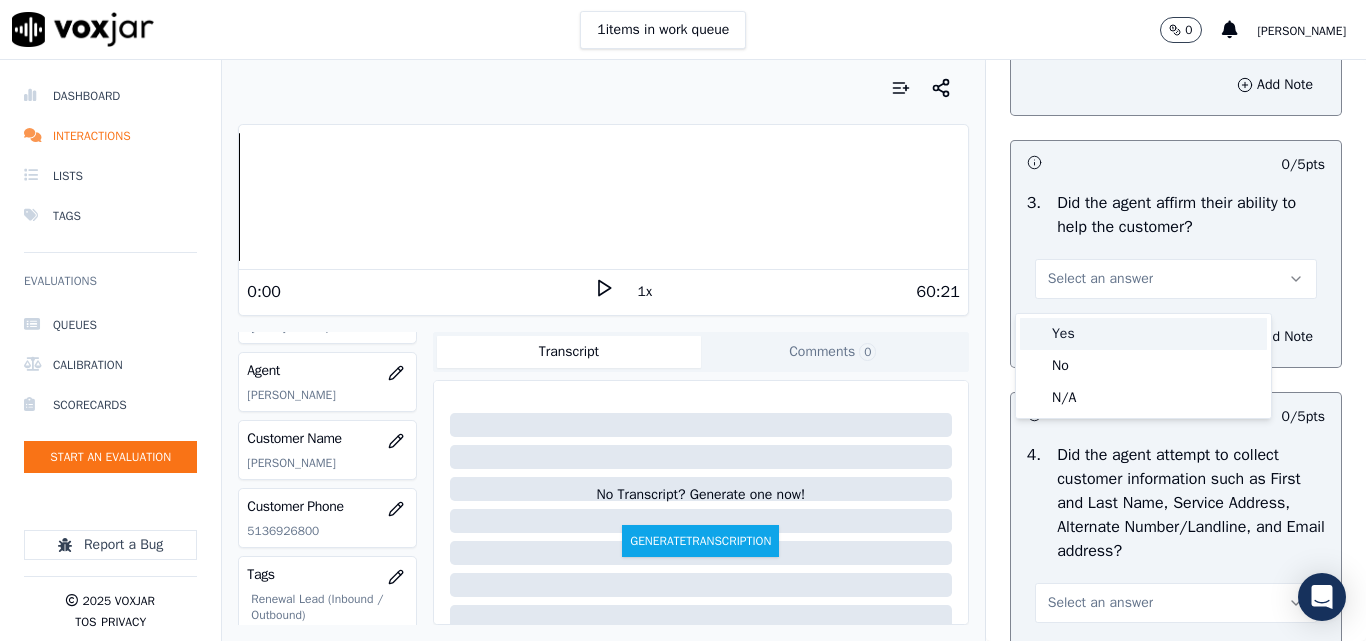 click on "Yes" at bounding box center (1143, 334) 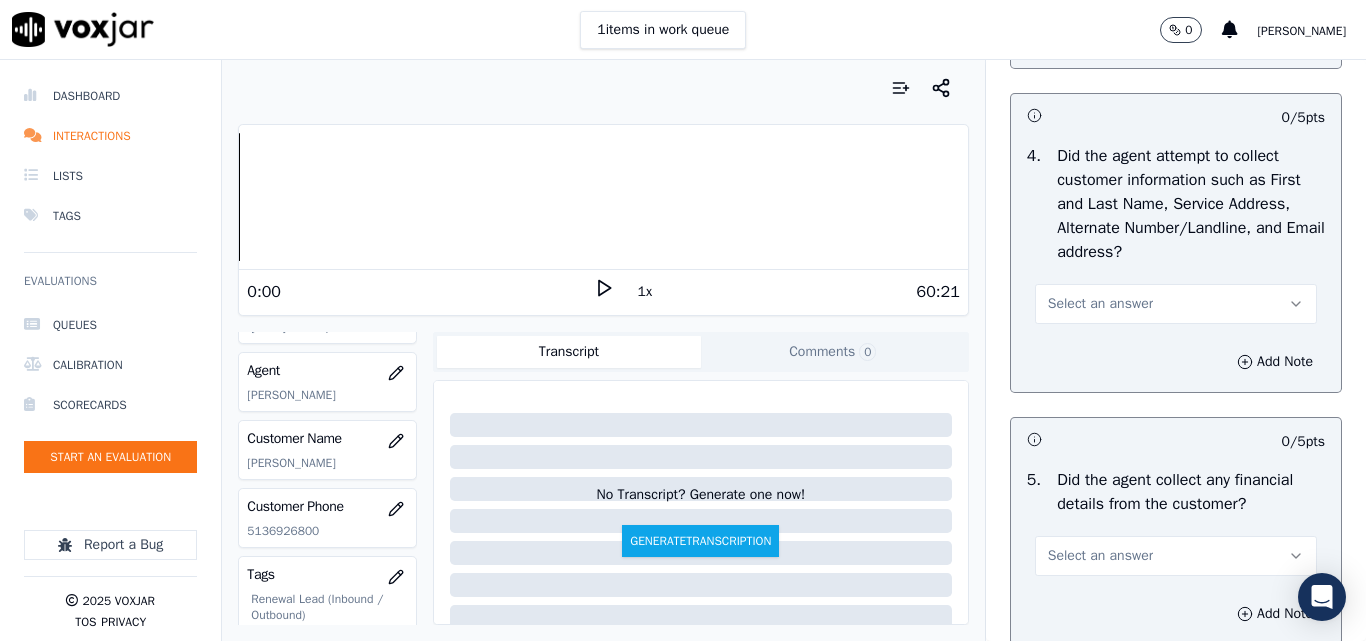 scroll, scrollTop: 900, scrollLeft: 0, axis: vertical 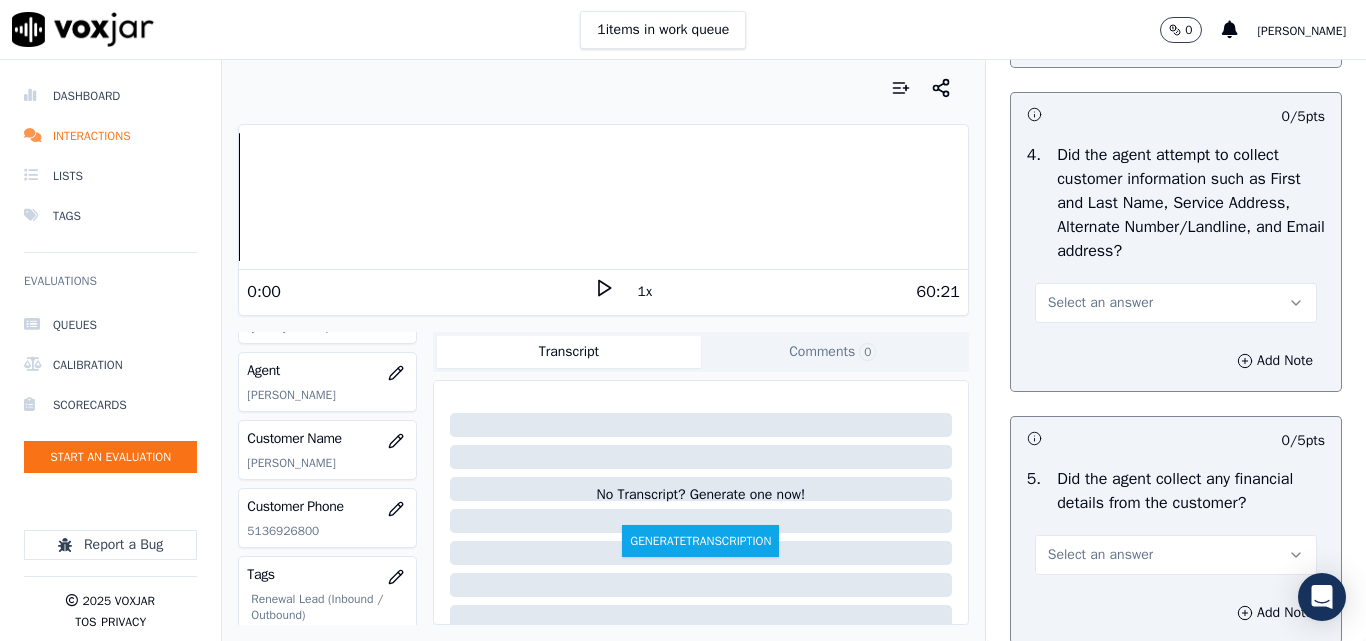 click on "Select an answer" at bounding box center [1100, 303] 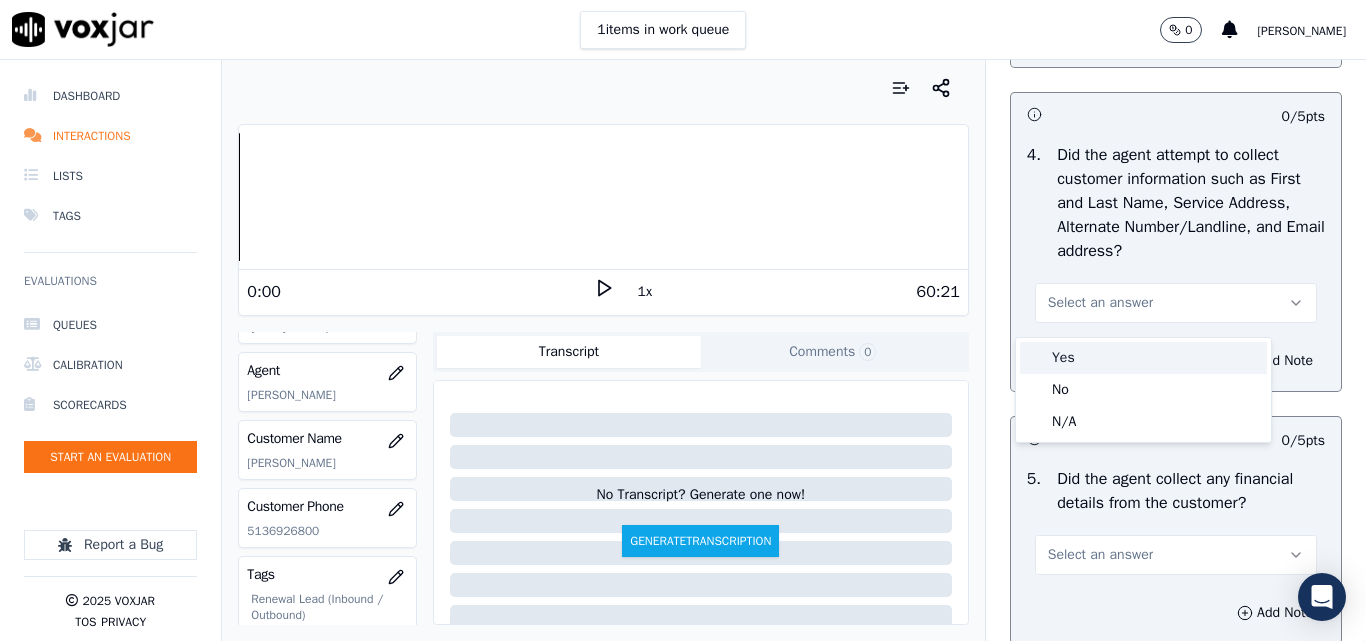 click on "Yes" at bounding box center (1143, 358) 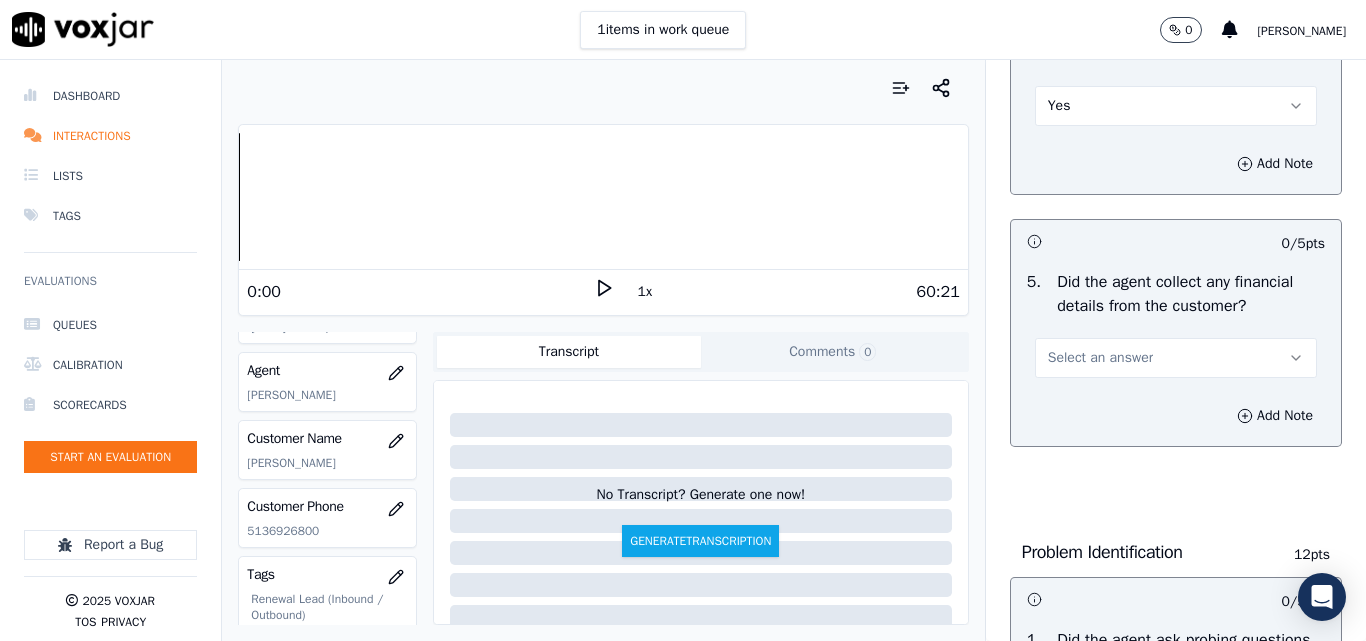 scroll, scrollTop: 1100, scrollLeft: 0, axis: vertical 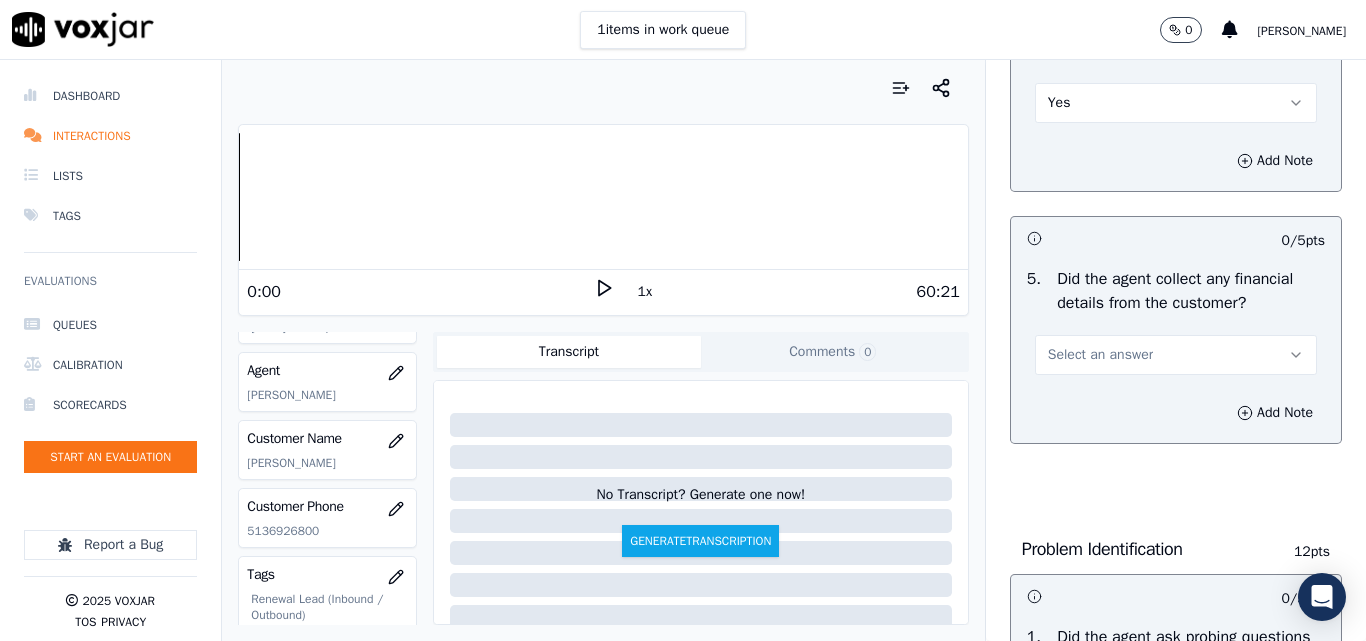 drag, startPoint x: 1072, startPoint y: 361, endPoint x: 1074, endPoint y: 376, distance: 15.132746 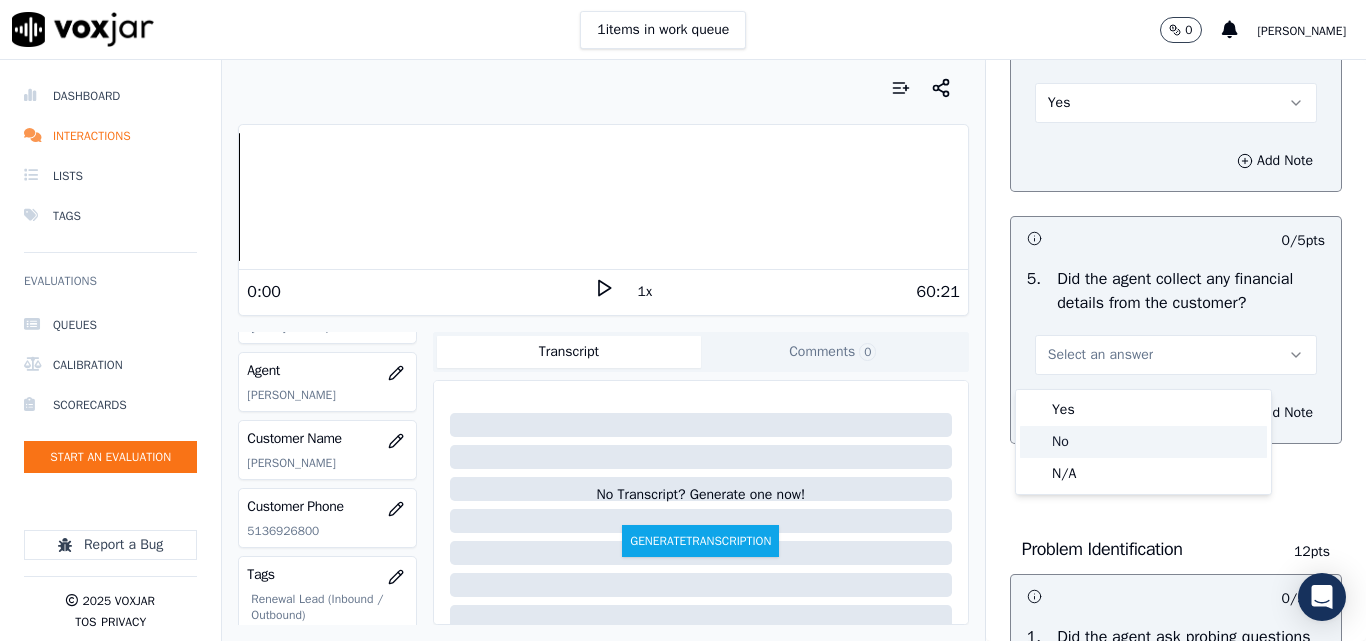 drag, startPoint x: 1065, startPoint y: 441, endPoint x: 1068, endPoint y: 428, distance: 13.341664 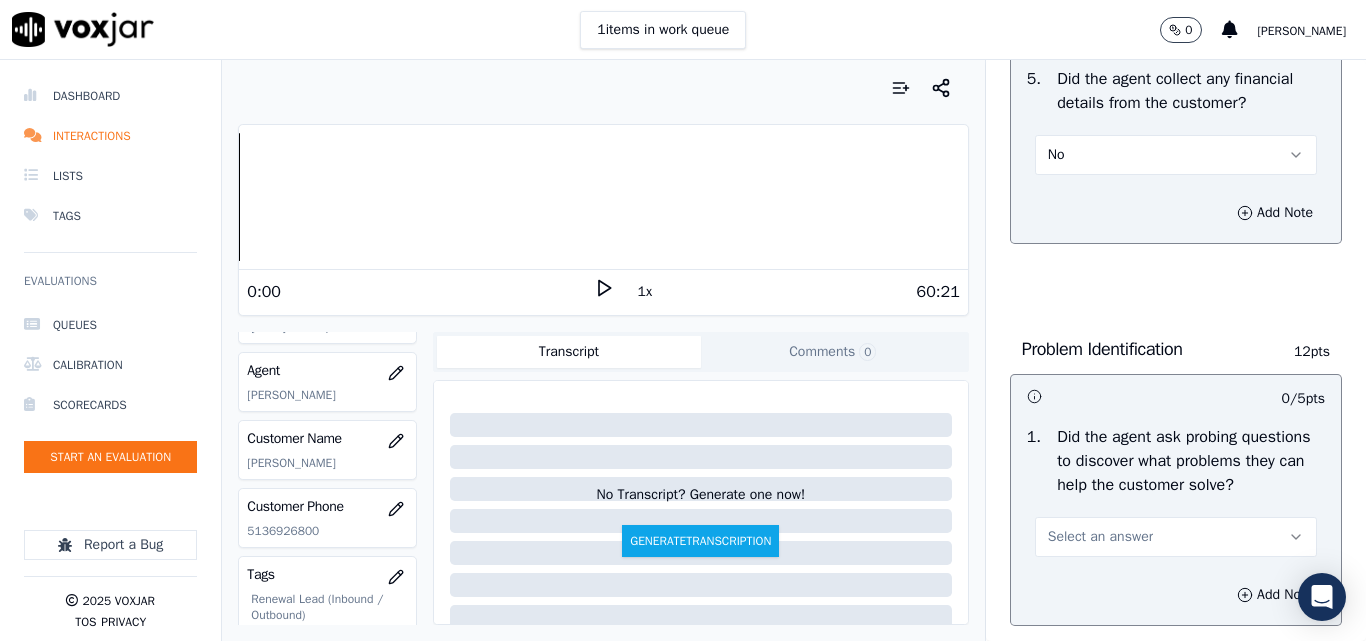 scroll, scrollTop: 1600, scrollLeft: 0, axis: vertical 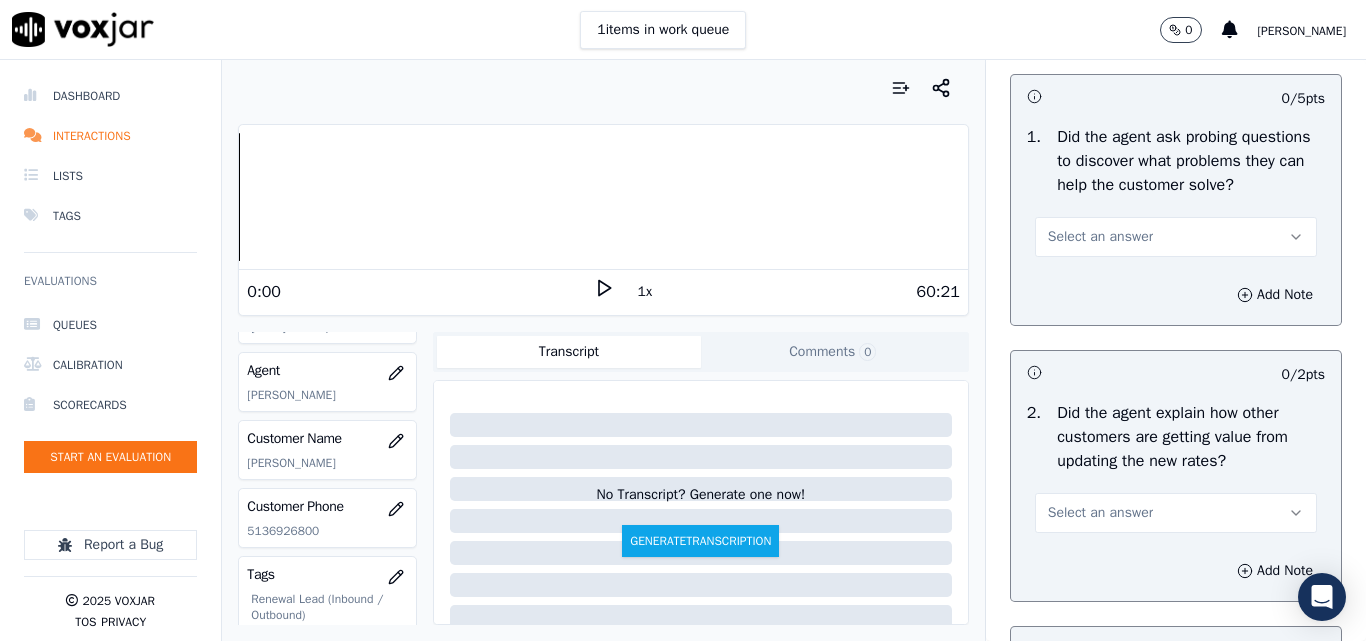 click on "Select an answer" at bounding box center [1100, 237] 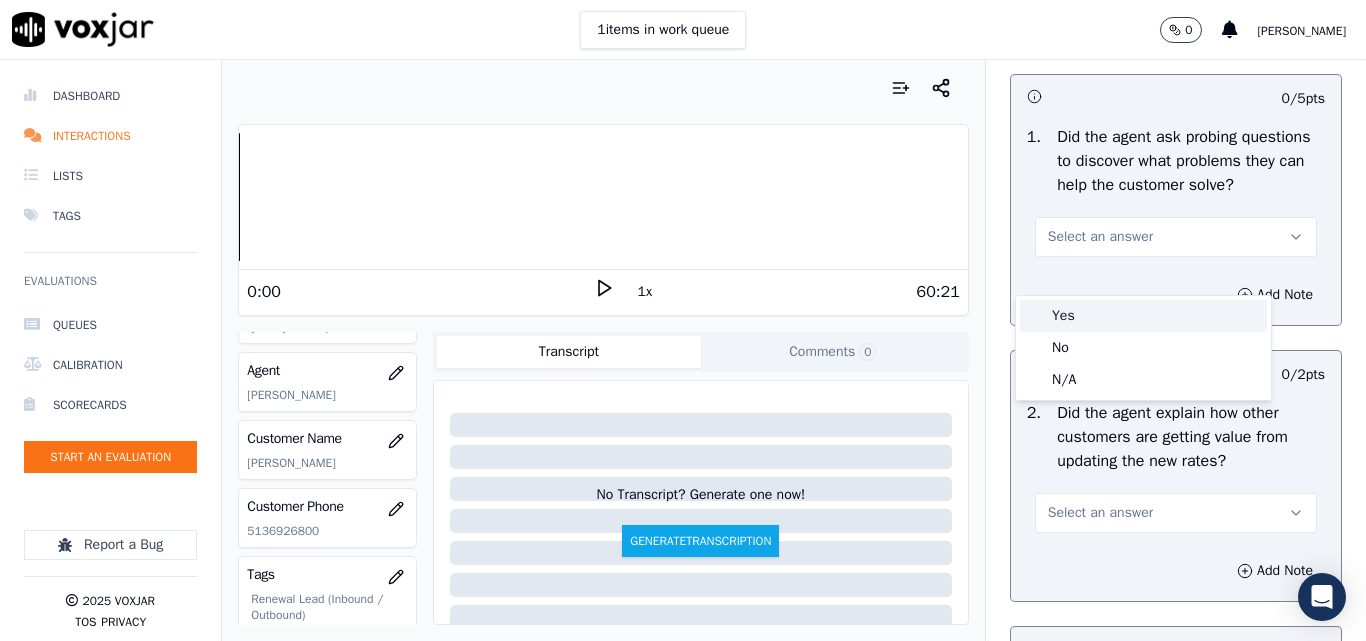 click on "Yes" at bounding box center [1143, 316] 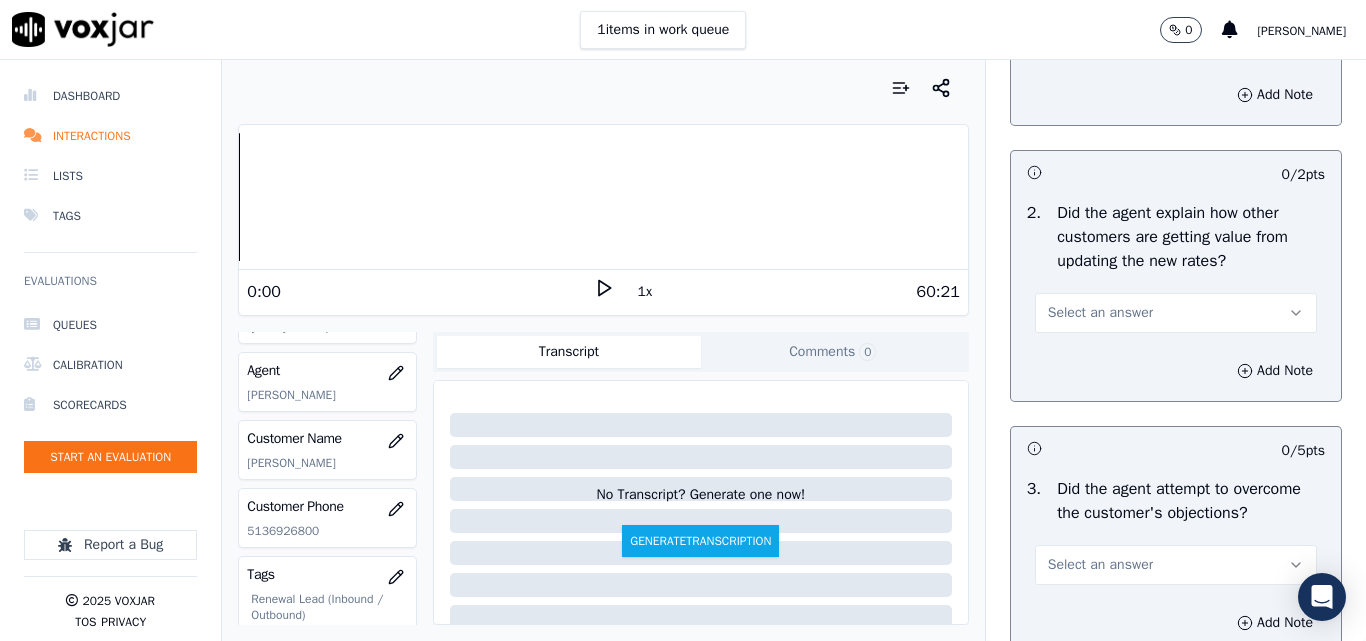 scroll, scrollTop: 1900, scrollLeft: 0, axis: vertical 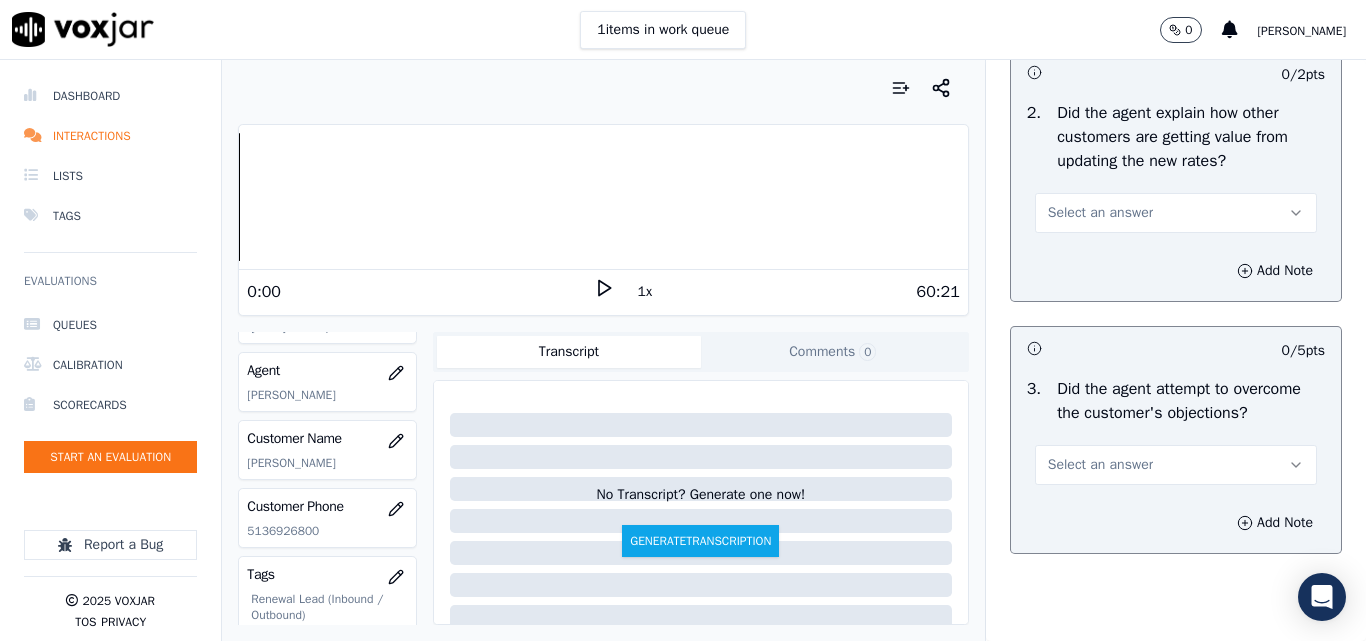 click on "Select an answer" at bounding box center [1100, 213] 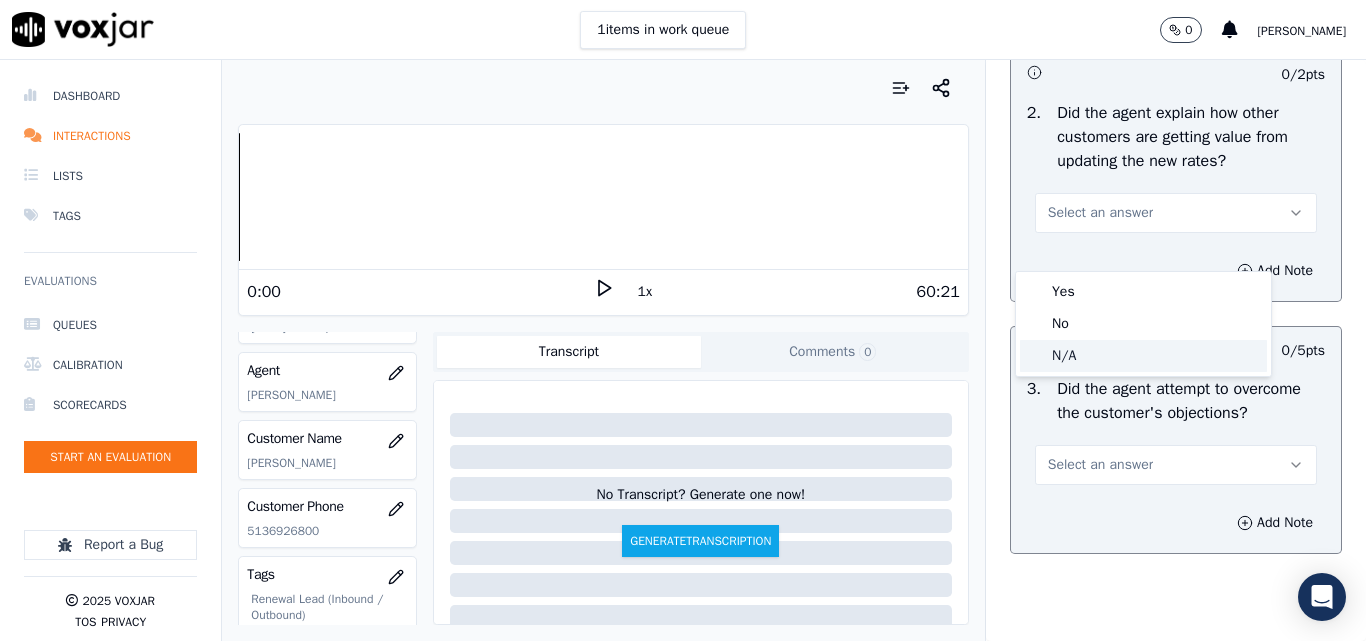 click on "N/A" 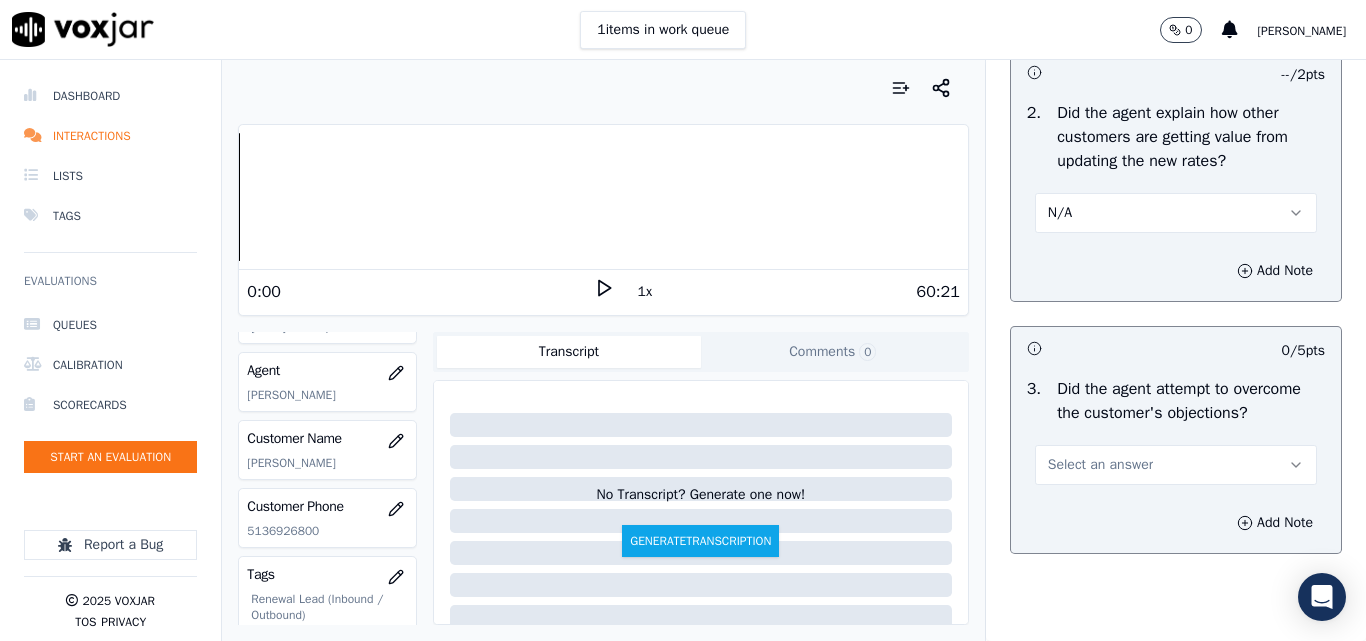 scroll, scrollTop: 2200, scrollLeft: 0, axis: vertical 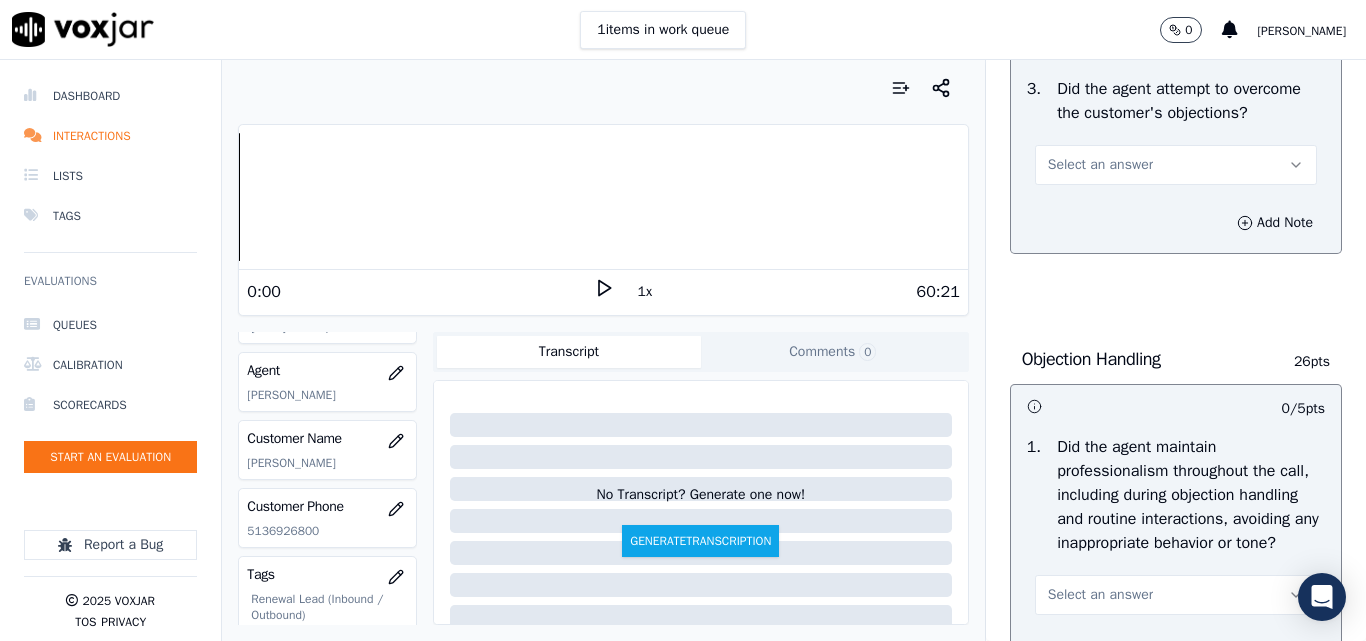 click on "Select an answer" at bounding box center [1100, 165] 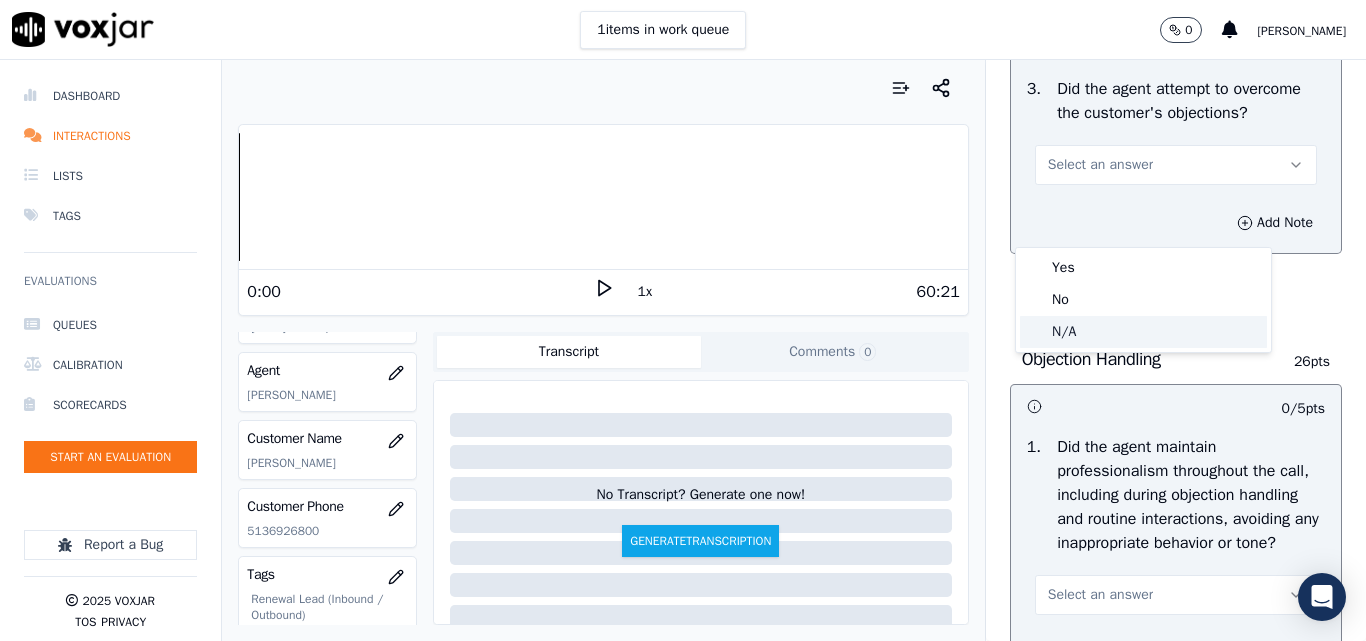 click on "N/A" 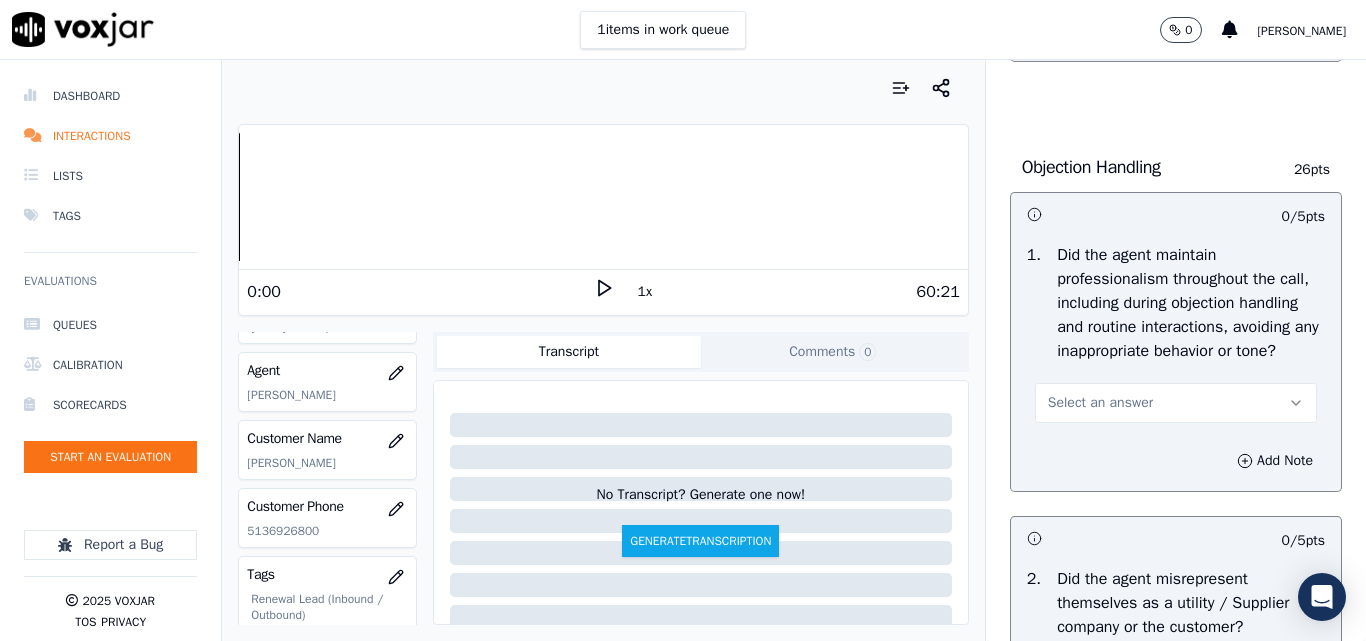 scroll, scrollTop: 2400, scrollLeft: 0, axis: vertical 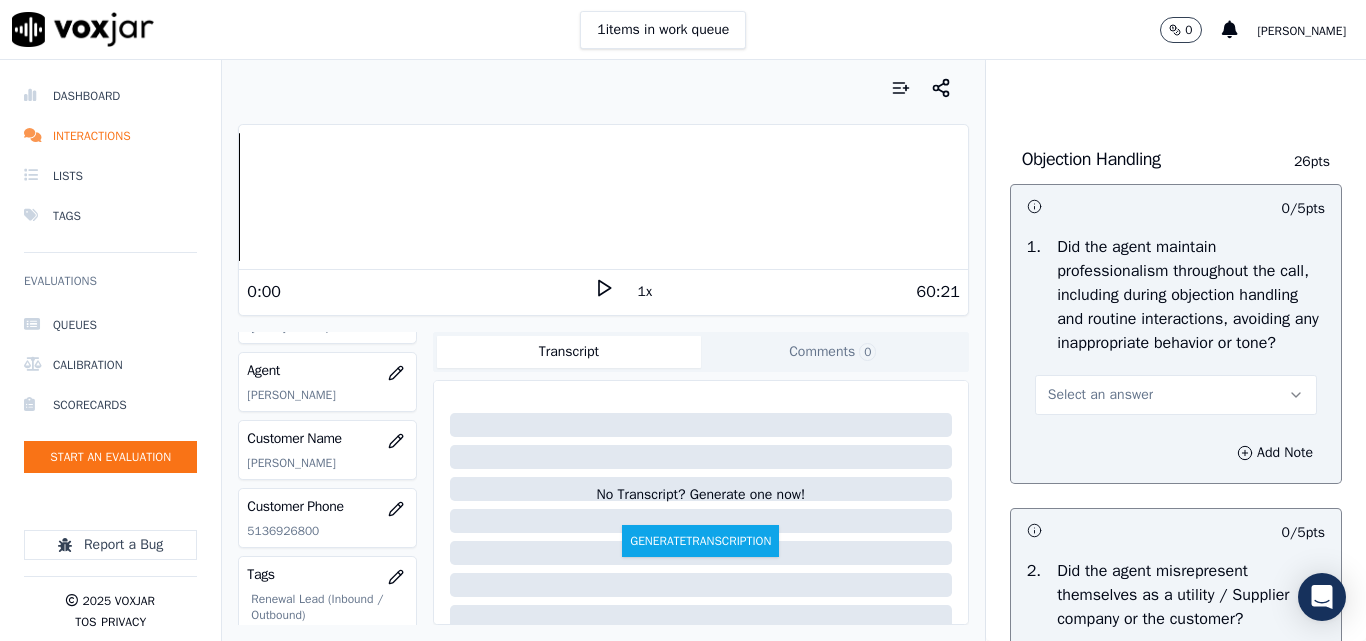 click on "Select an answer" at bounding box center [1100, 395] 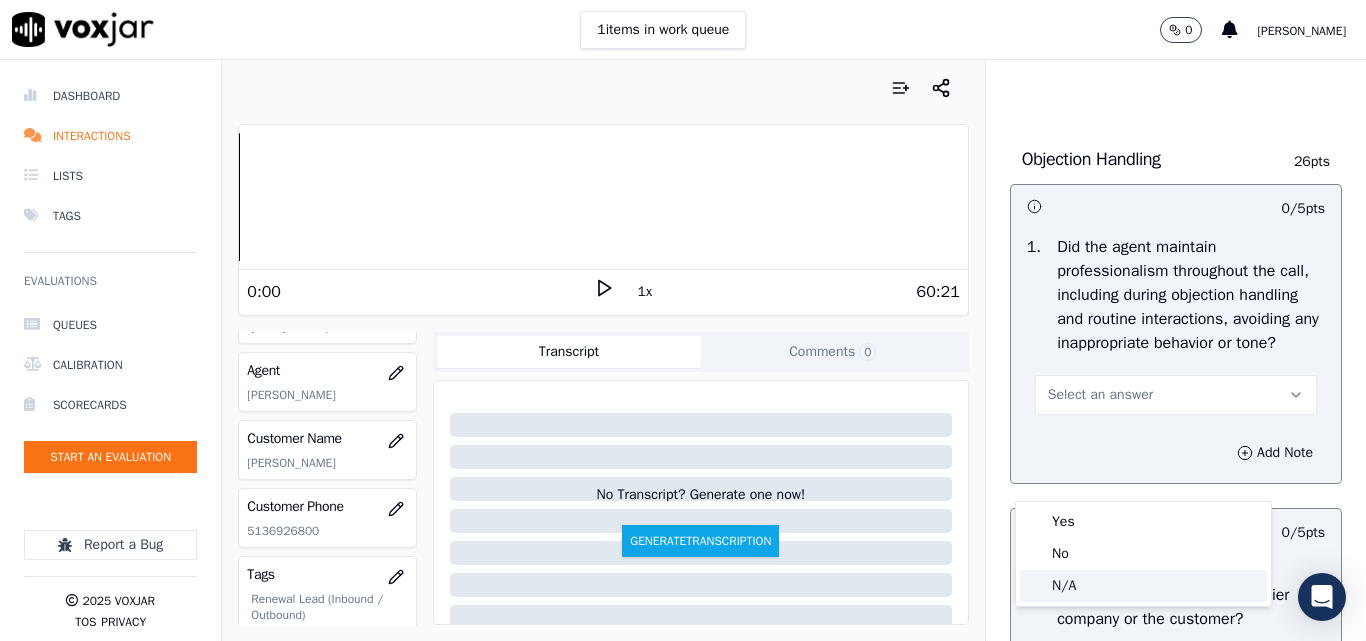 click on "N/A" 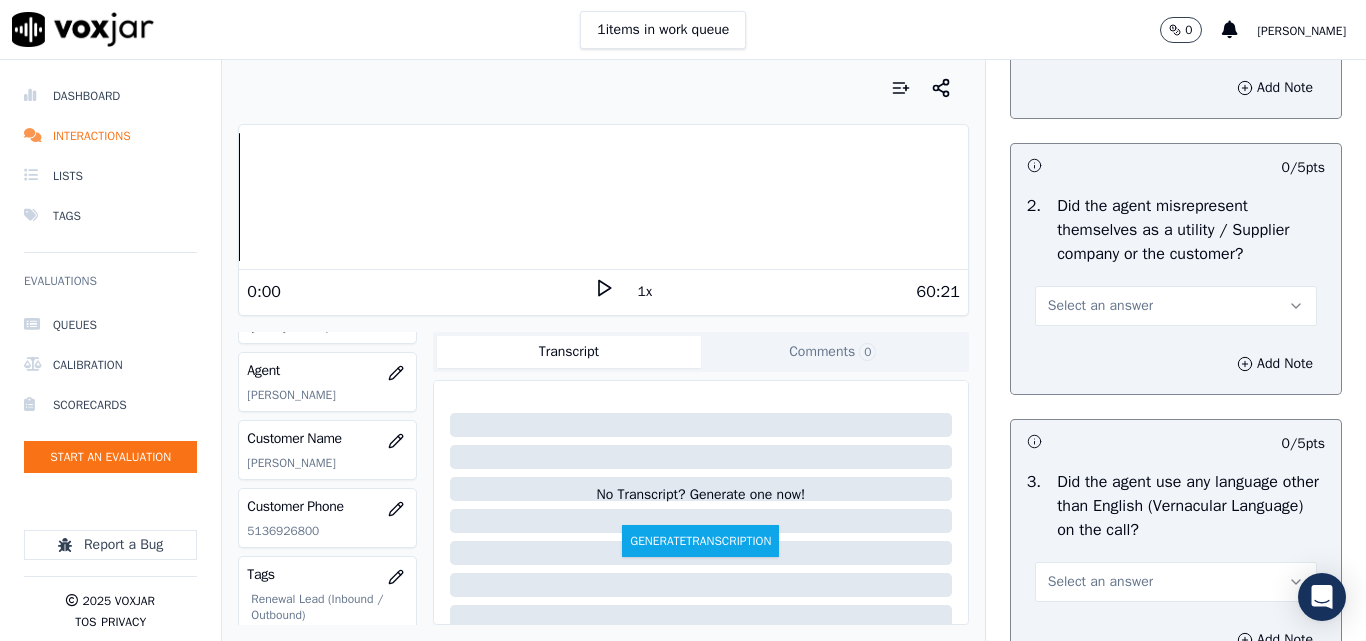 scroll, scrollTop: 2800, scrollLeft: 0, axis: vertical 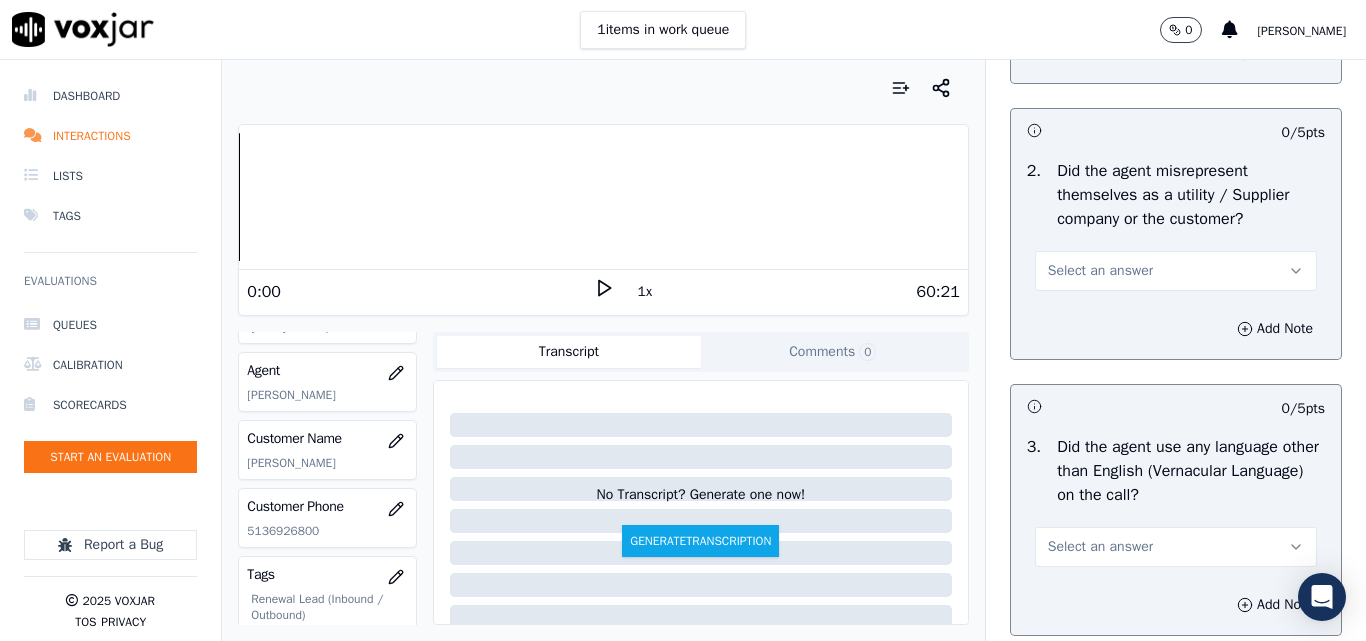 click on "Select an answer" at bounding box center (1176, 271) 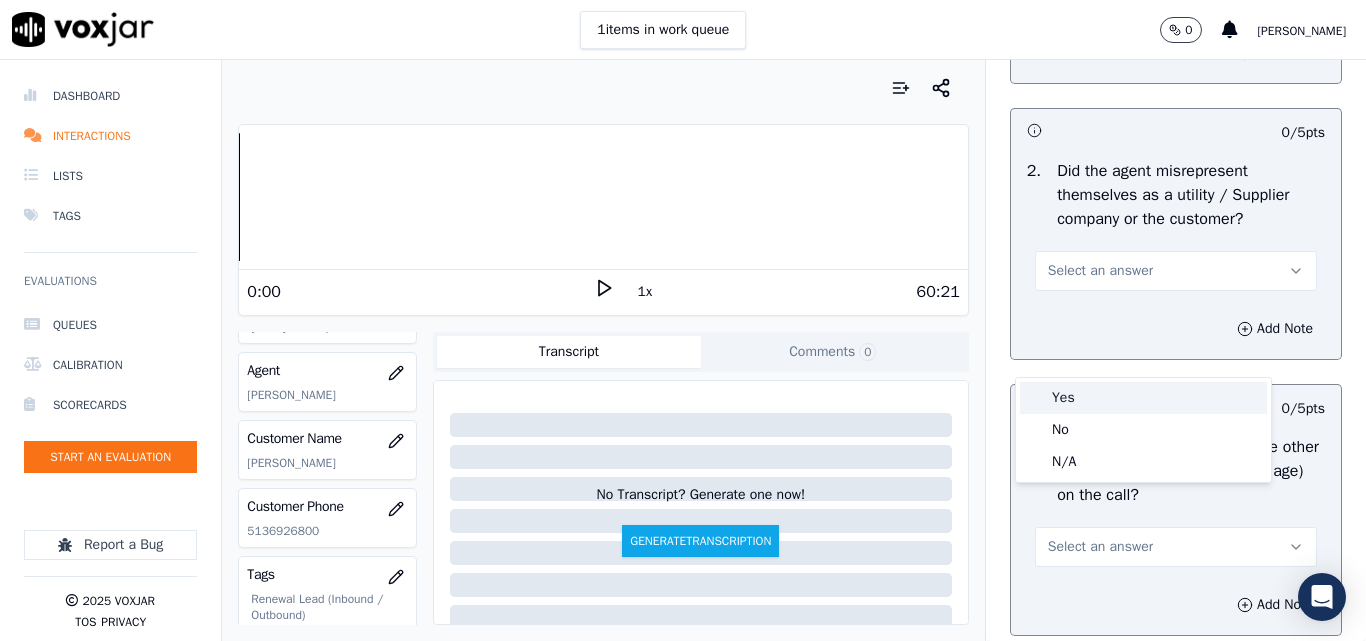 click on "Yes" at bounding box center [1143, 398] 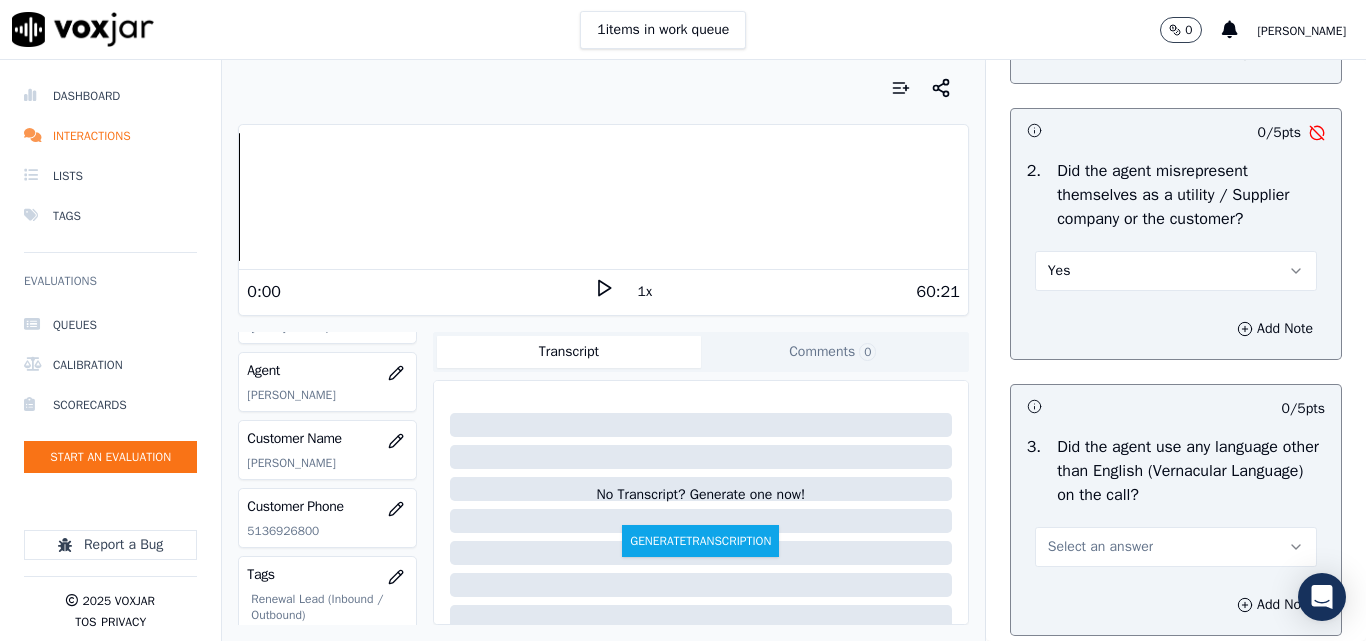 click on "Yes" at bounding box center [1176, 271] 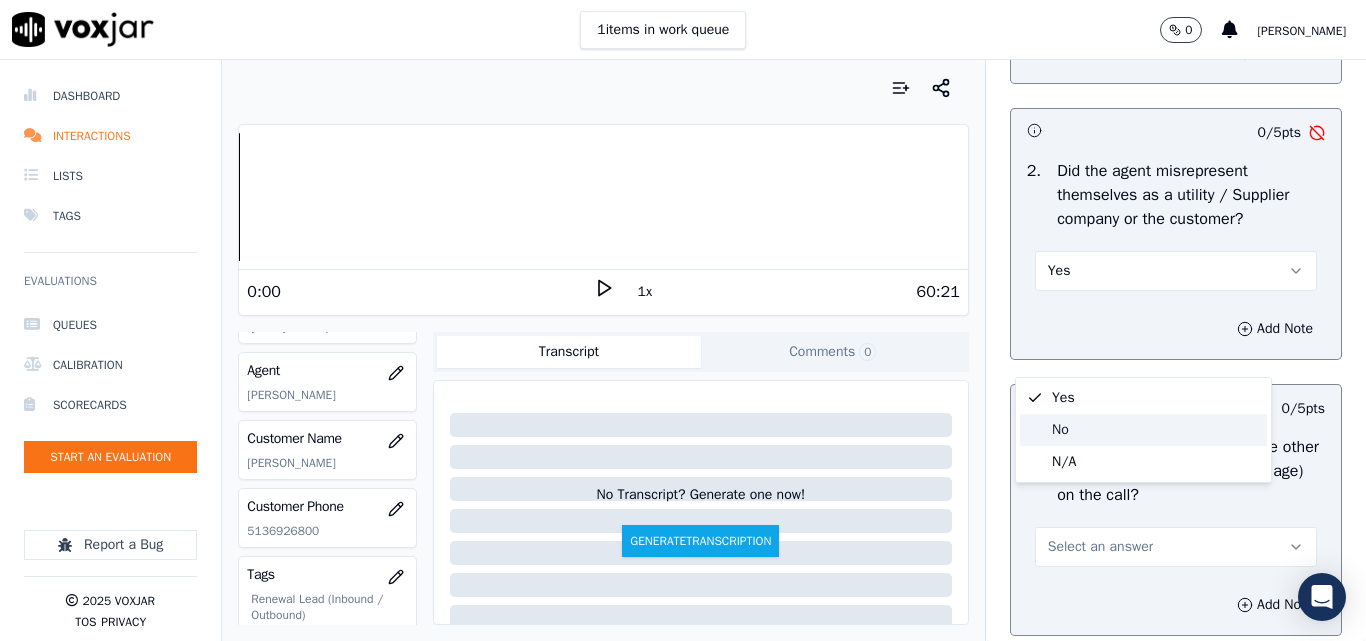 click on "No" 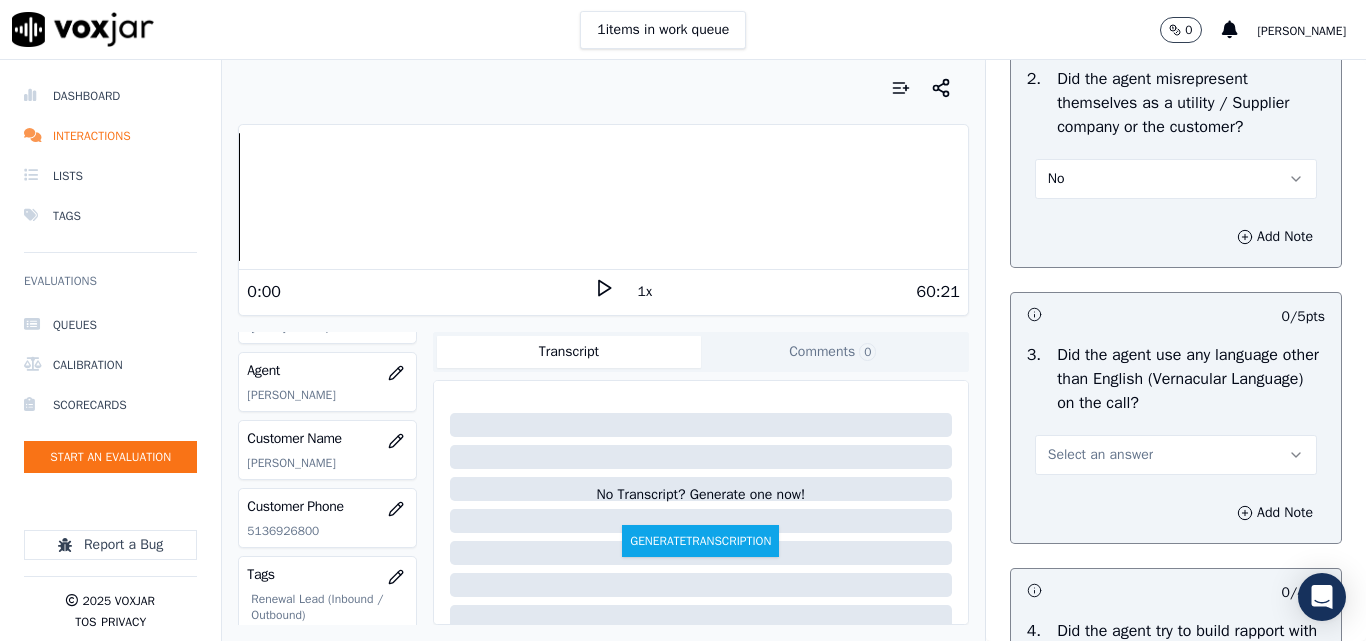 scroll, scrollTop: 3100, scrollLeft: 0, axis: vertical 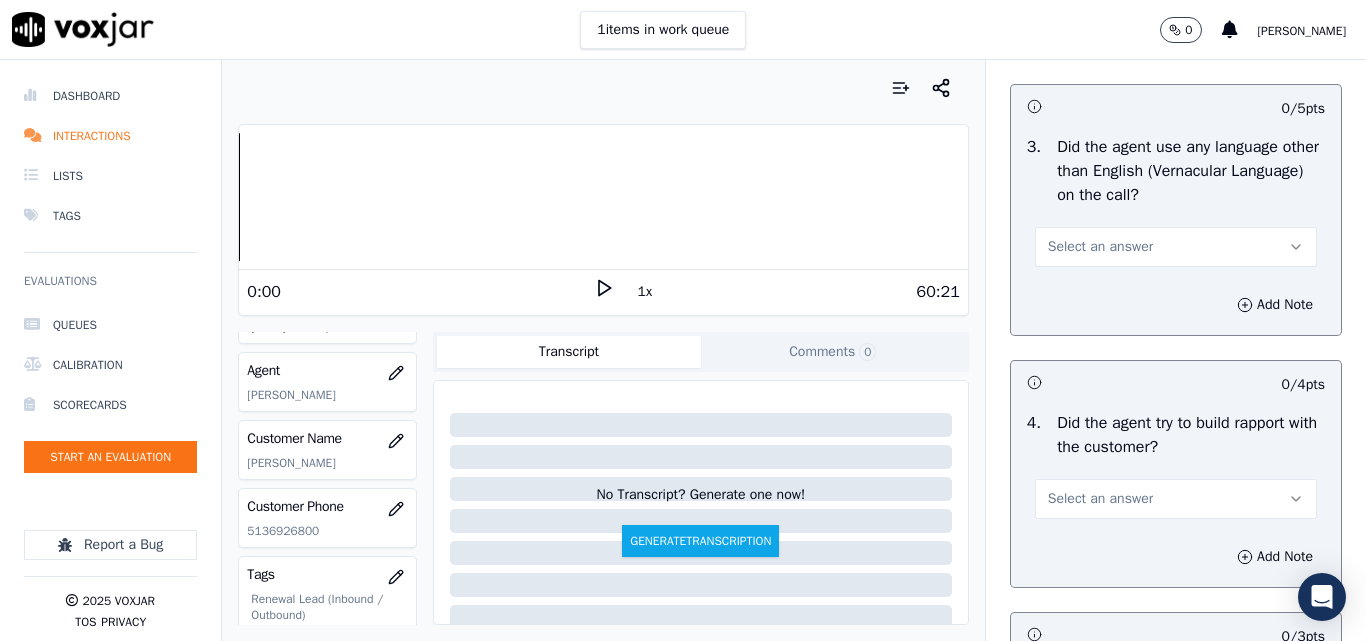 click on "Select an answer" at bounding box center [1100, 247] 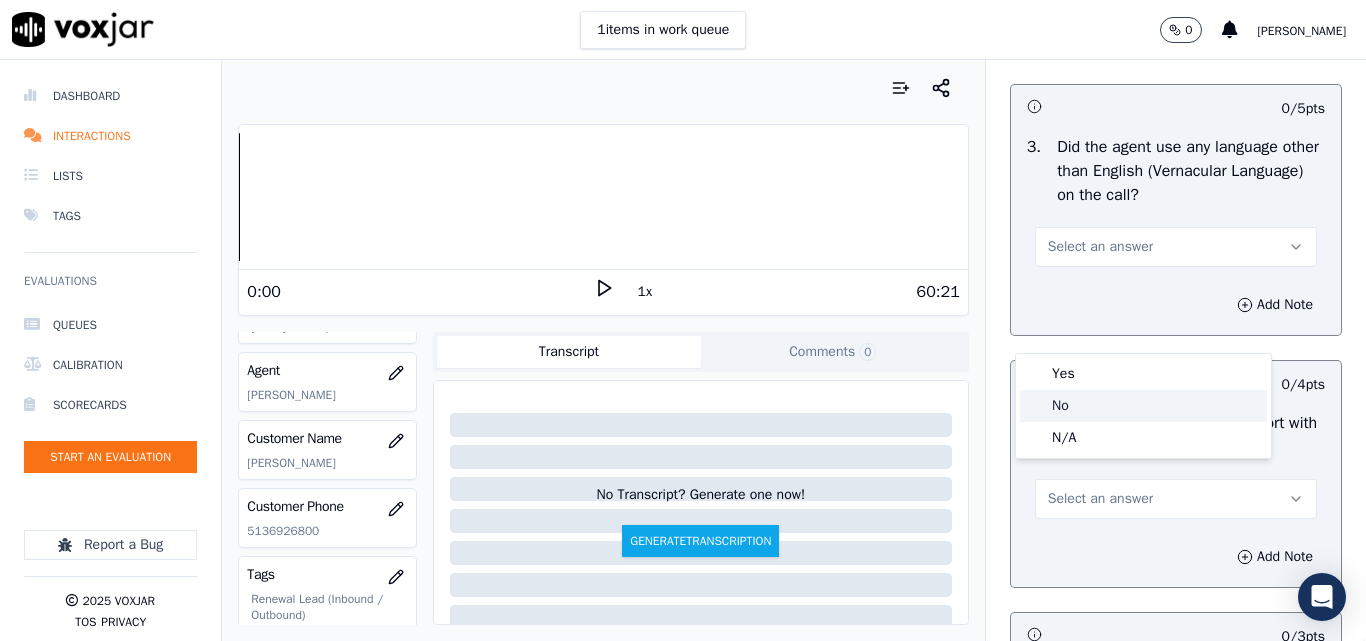 click on "No" 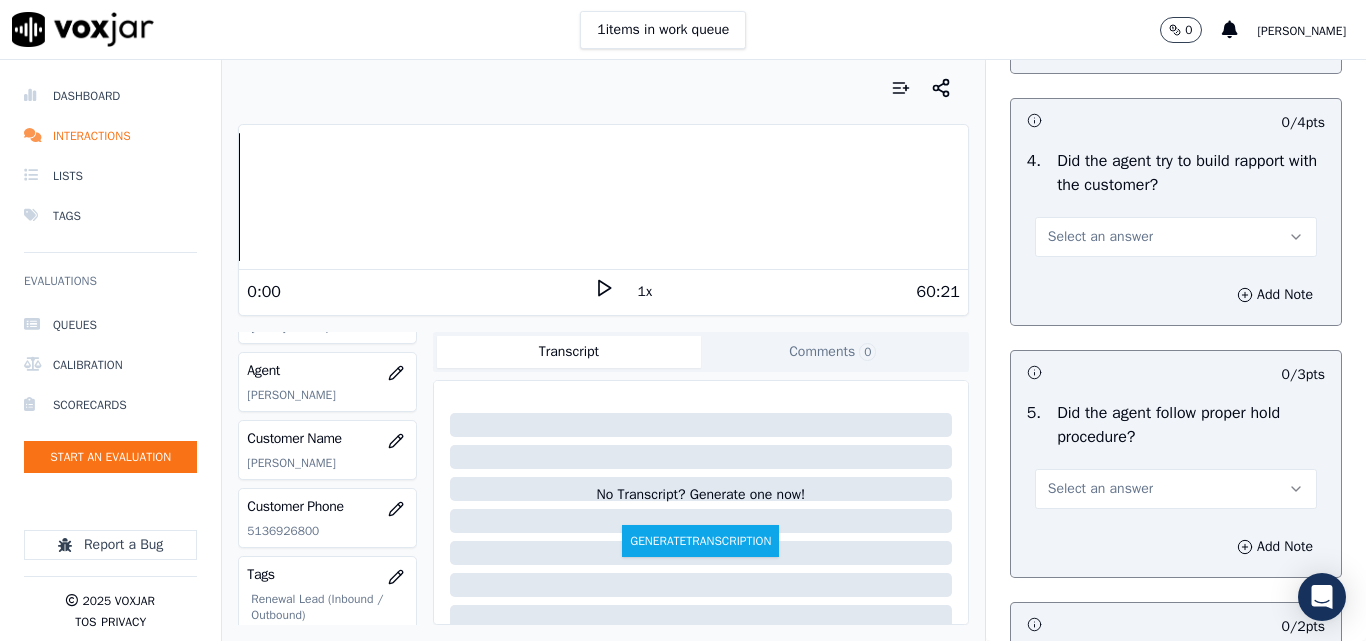 scroll, scrollTop: 3400, scrollLeft: 0, axis: vertical 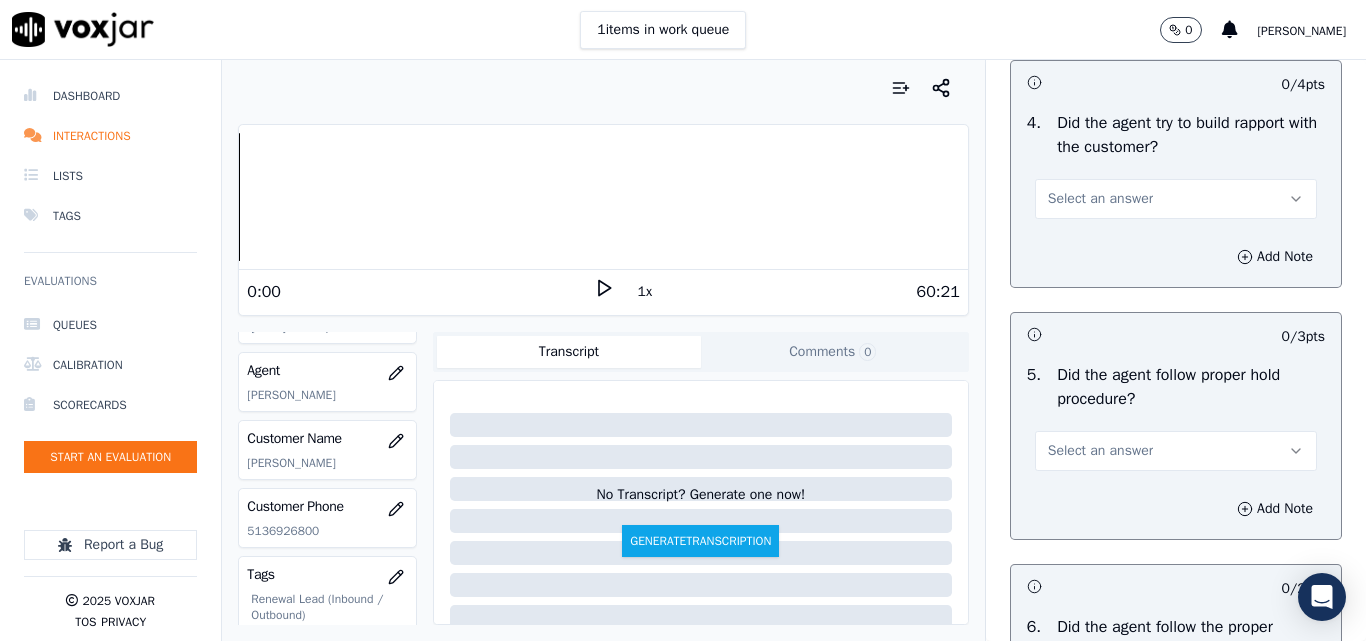 click on "Select an answer" at bounding box center [1176, 199] 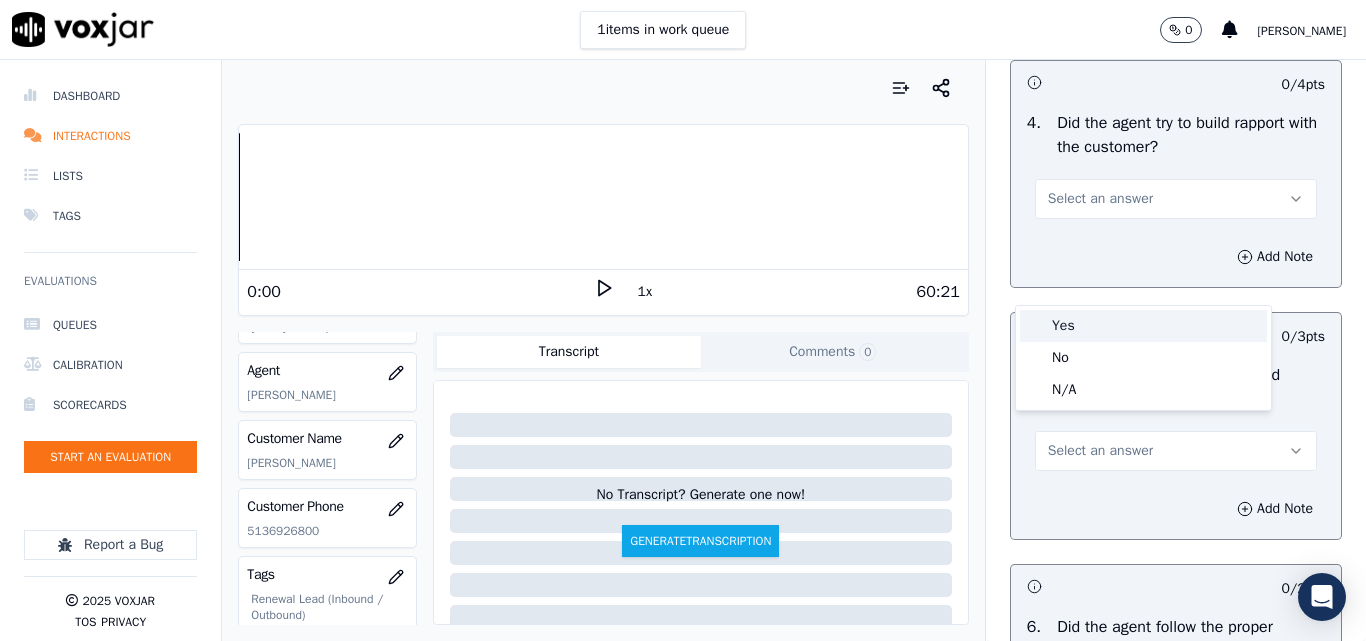 click on "Yes" at bounding box center [1143, 326] 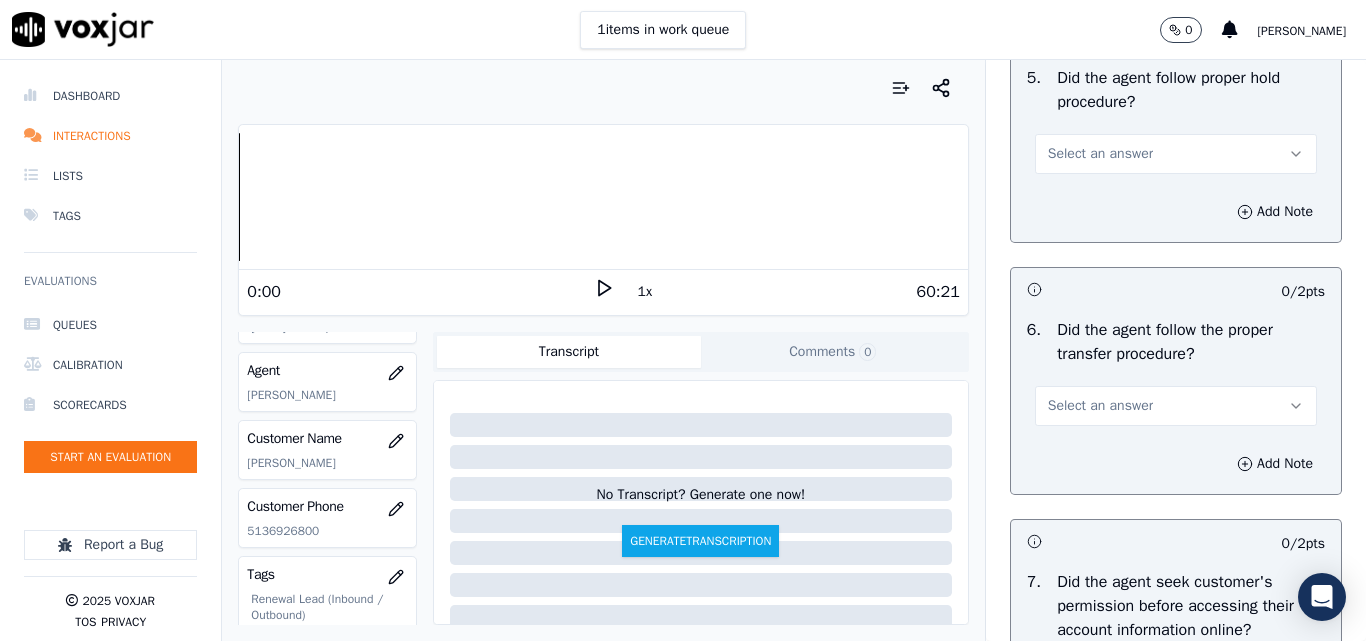 scroll, scrollTop: 3700, scrollLeft: 0, axis: vertical 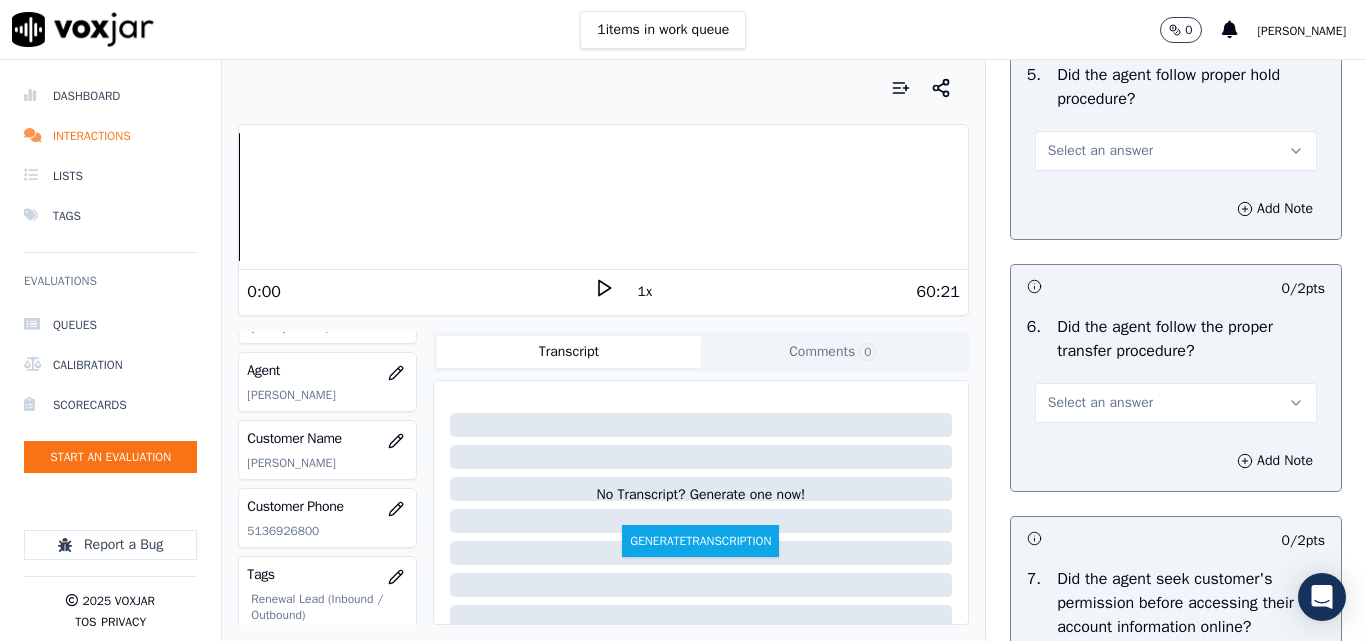click on "Select an answer" at bounding box center (1100, 151) 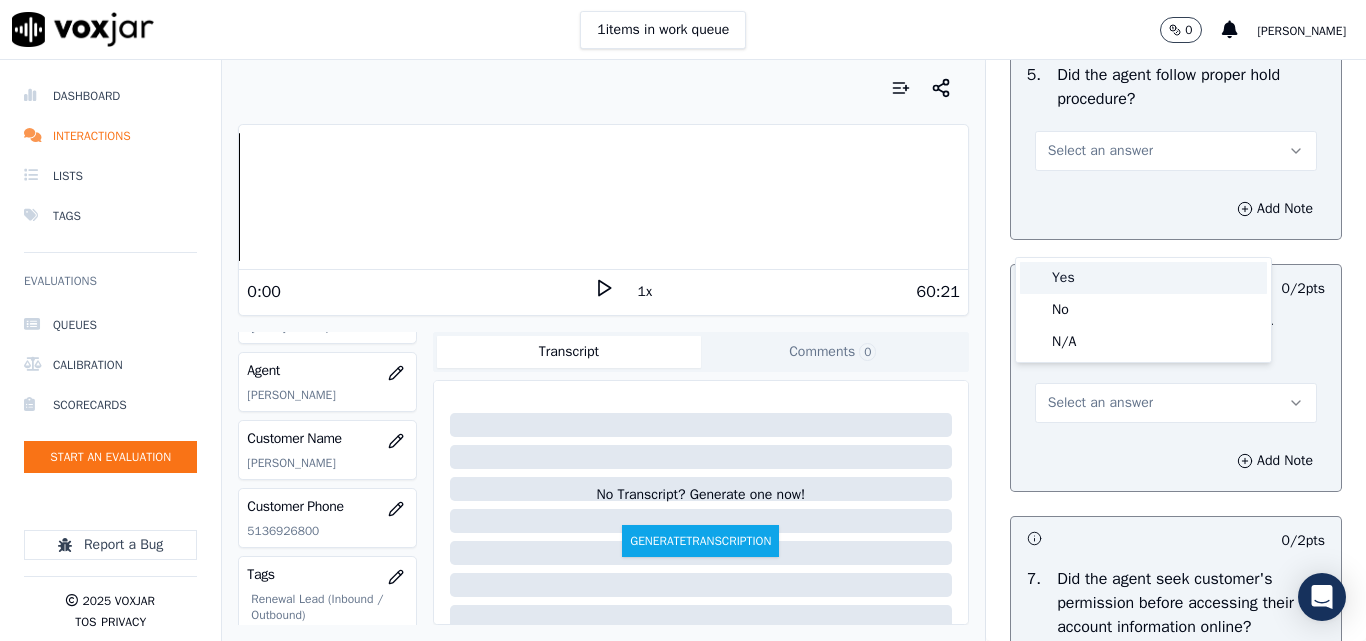 click on "Yes" at bounding box center [1143, 278] 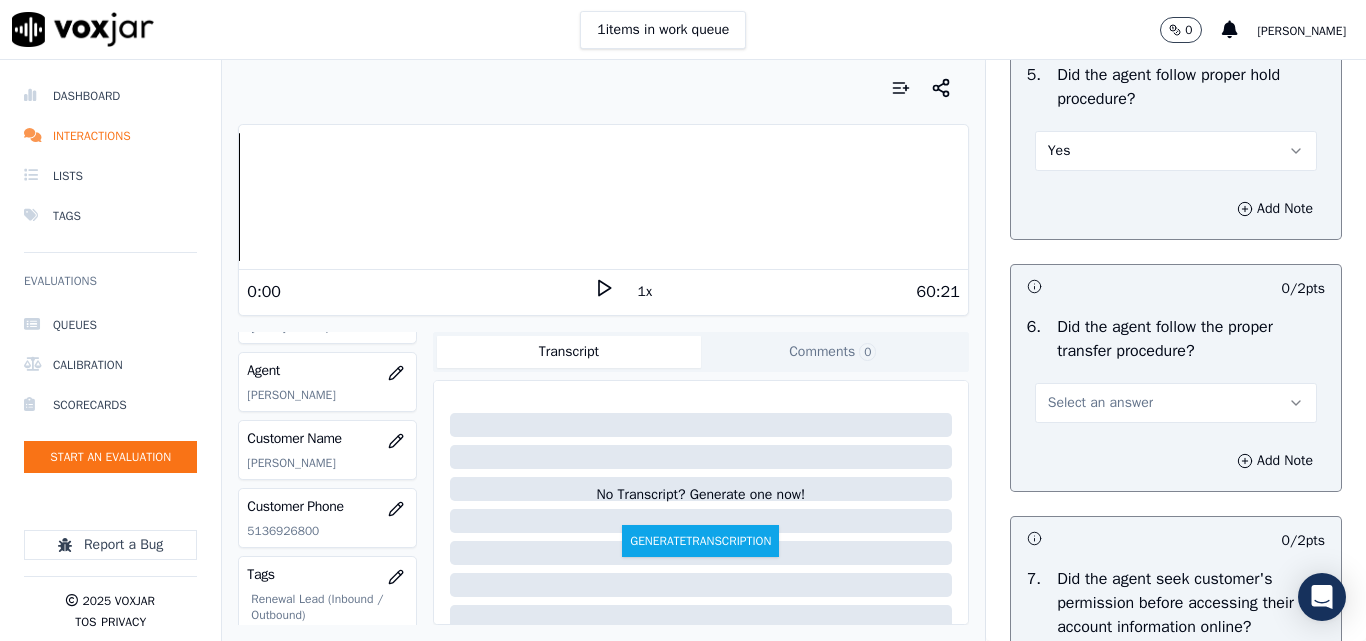 scroll, scrollTop: 3900, scrollLeft: 0, axis: vertical 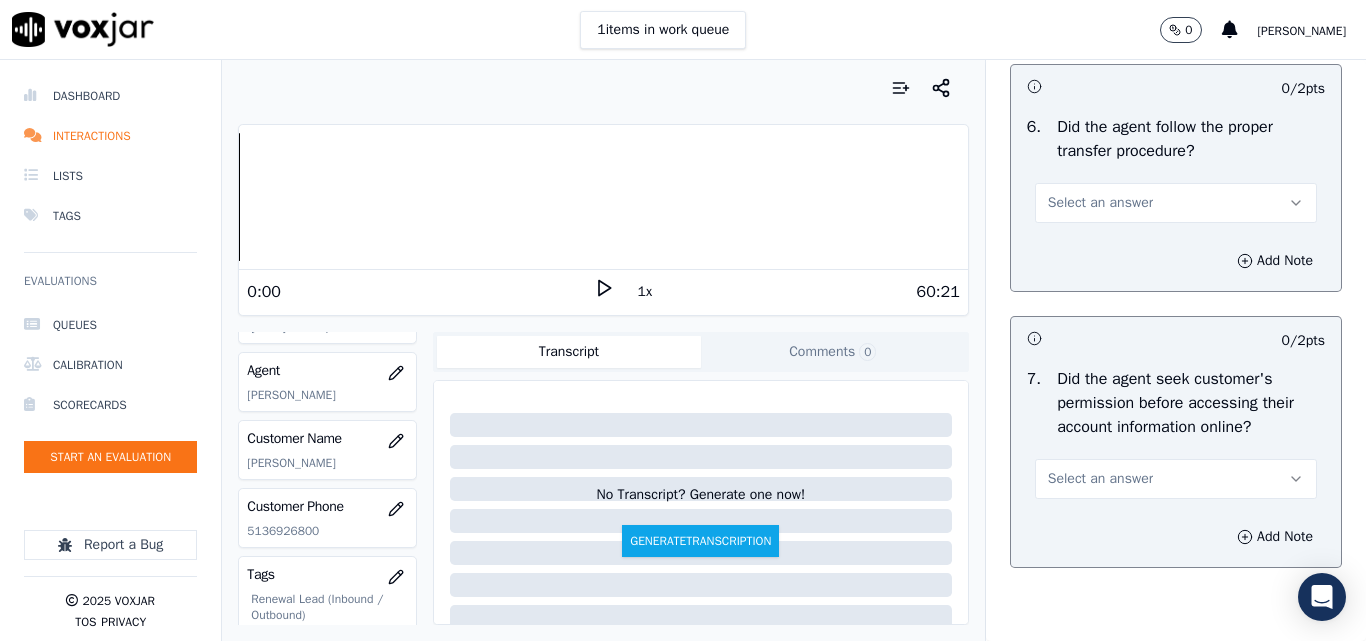 click on "Select an answer" at bounding box center (1176, 203) 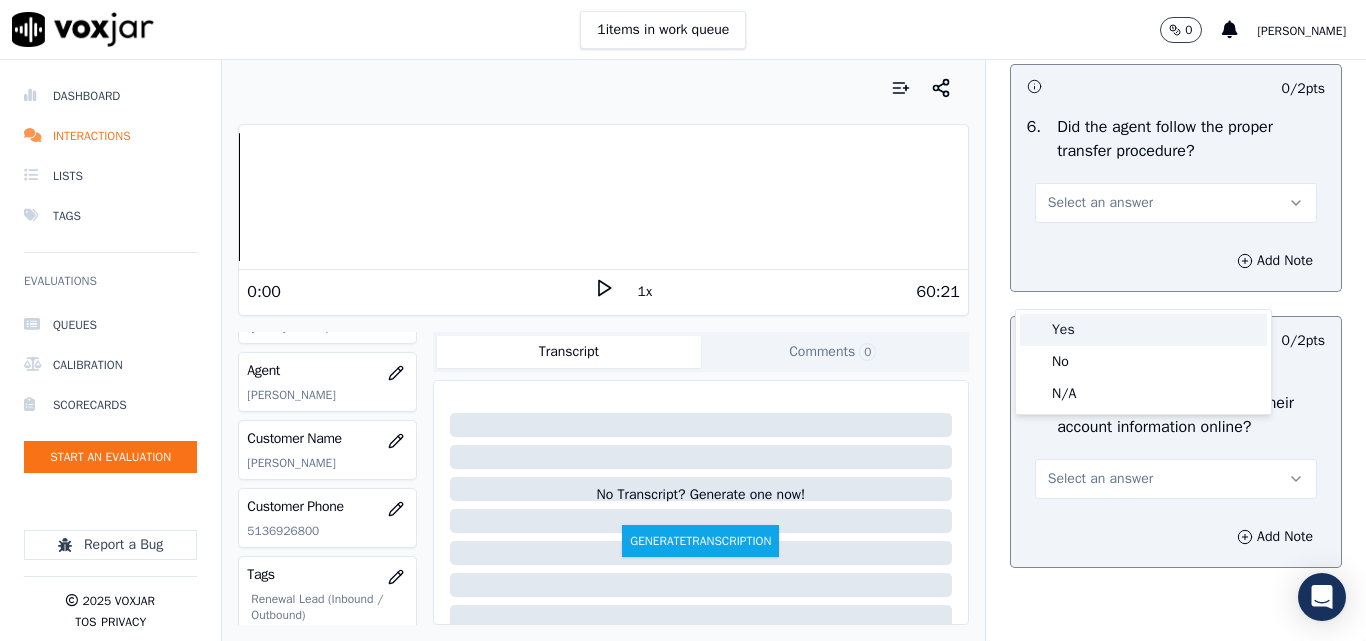 click on "Yes" at bounding box center [1143, 330] 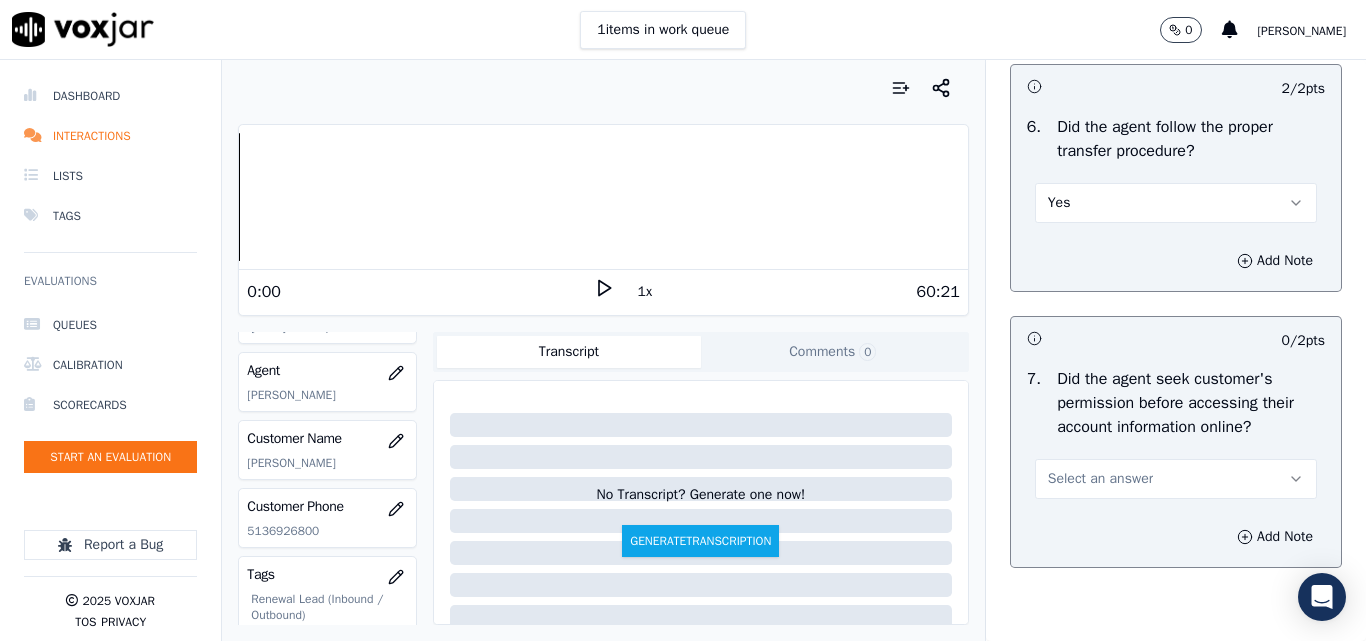 scroll, scrollTop: 4200, scrollLeft: 0, axis: vertical 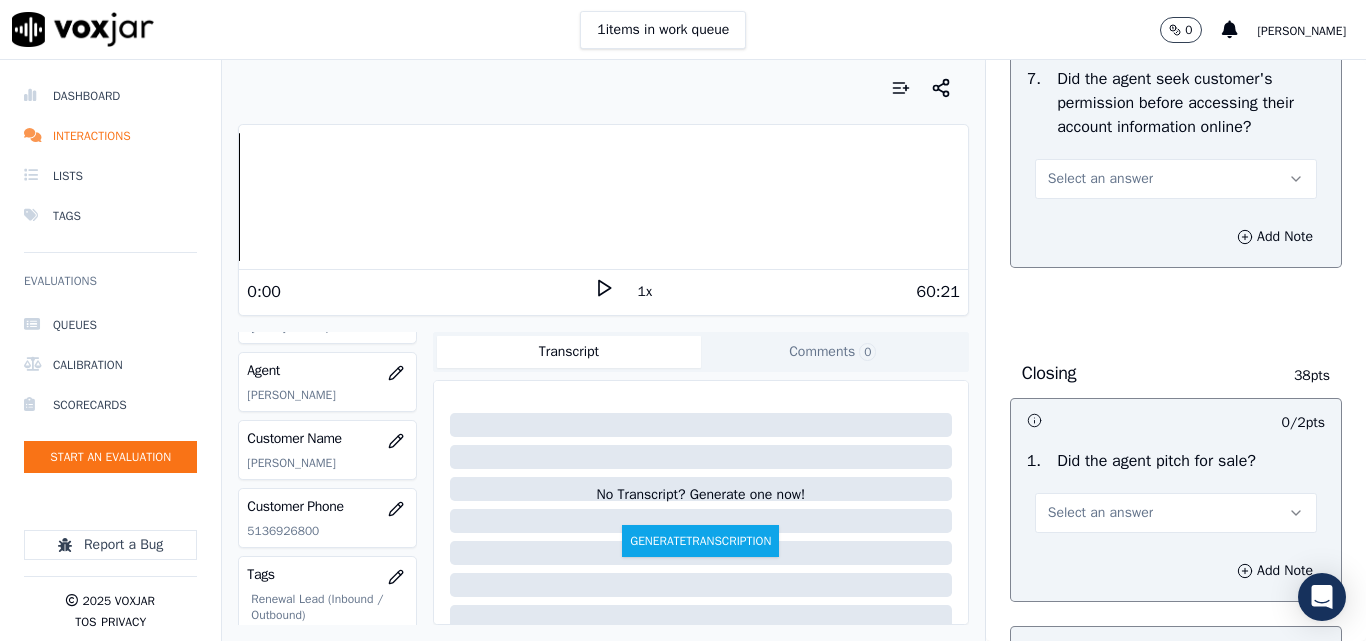 click on "Select an answer" at bounding box center [1100, 179] 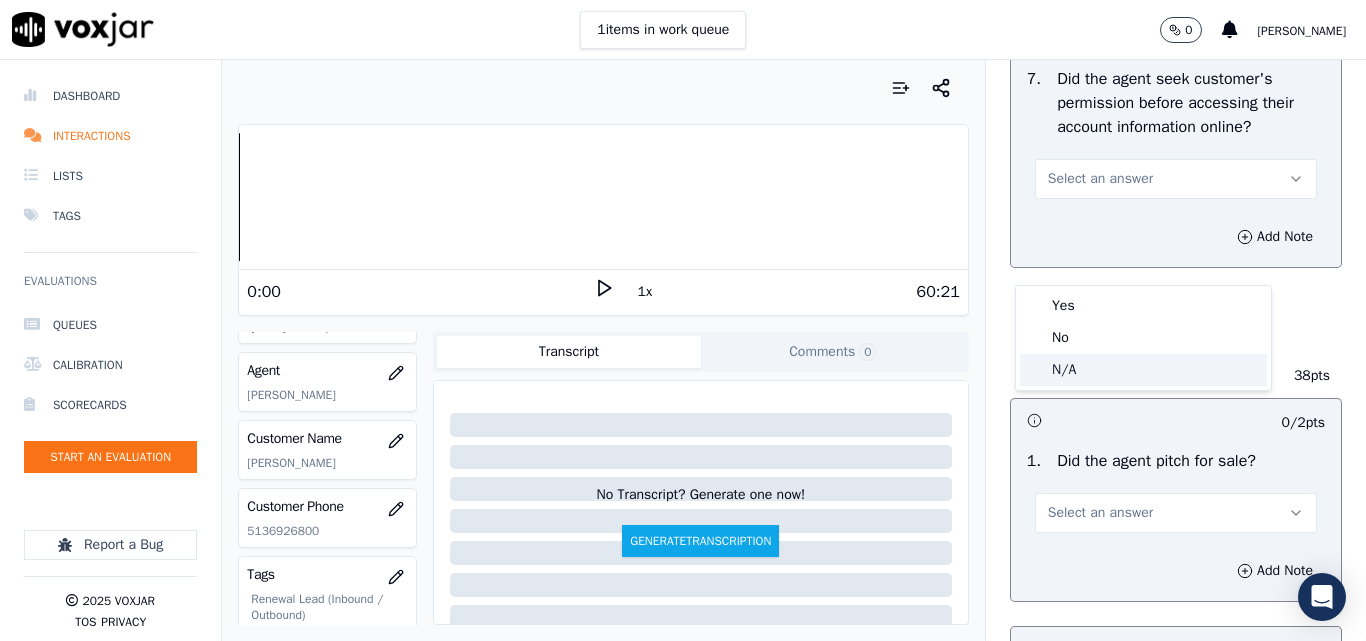 click on "N/A" 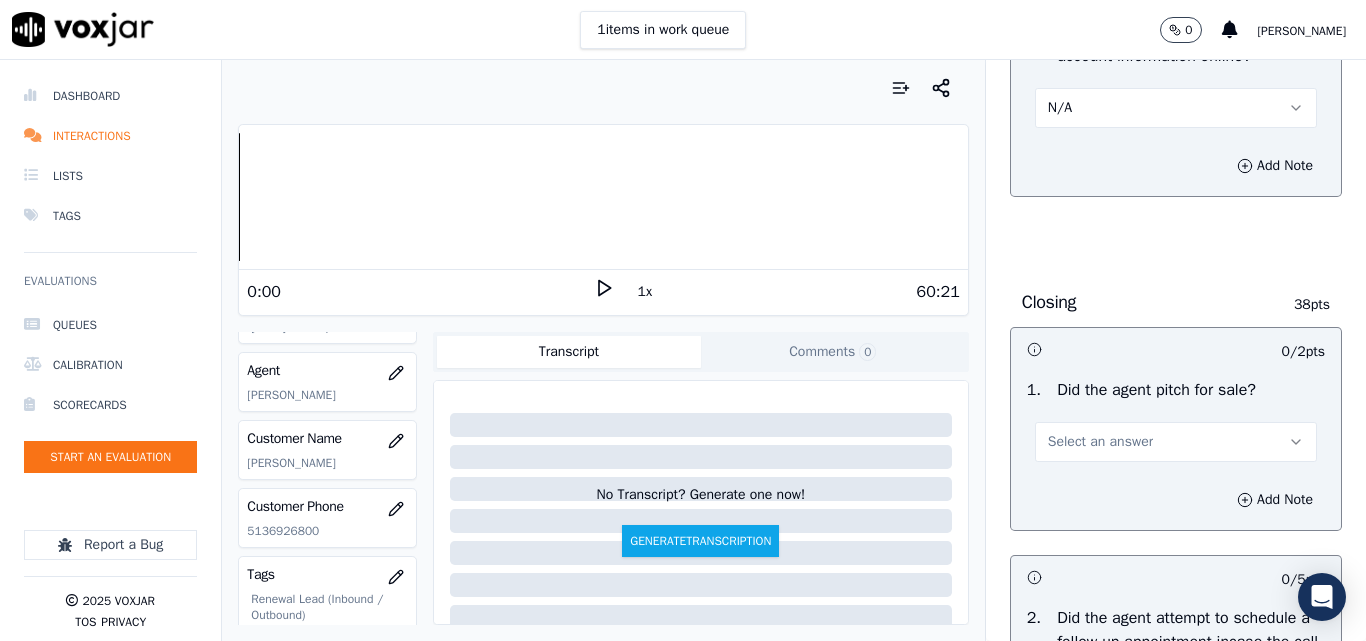 scroll, scrollTop: 4400, scrollLeft: 0, axis: vertical 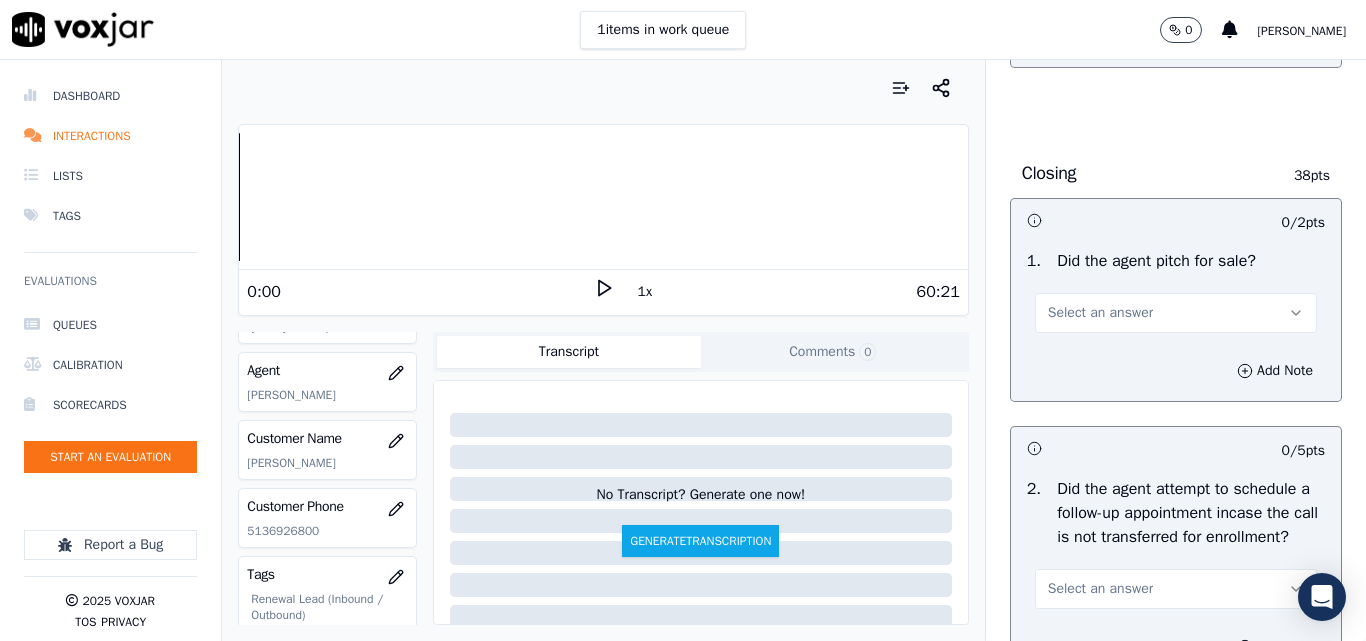 click on "Select an answer" at bounding box center (1100, 313) 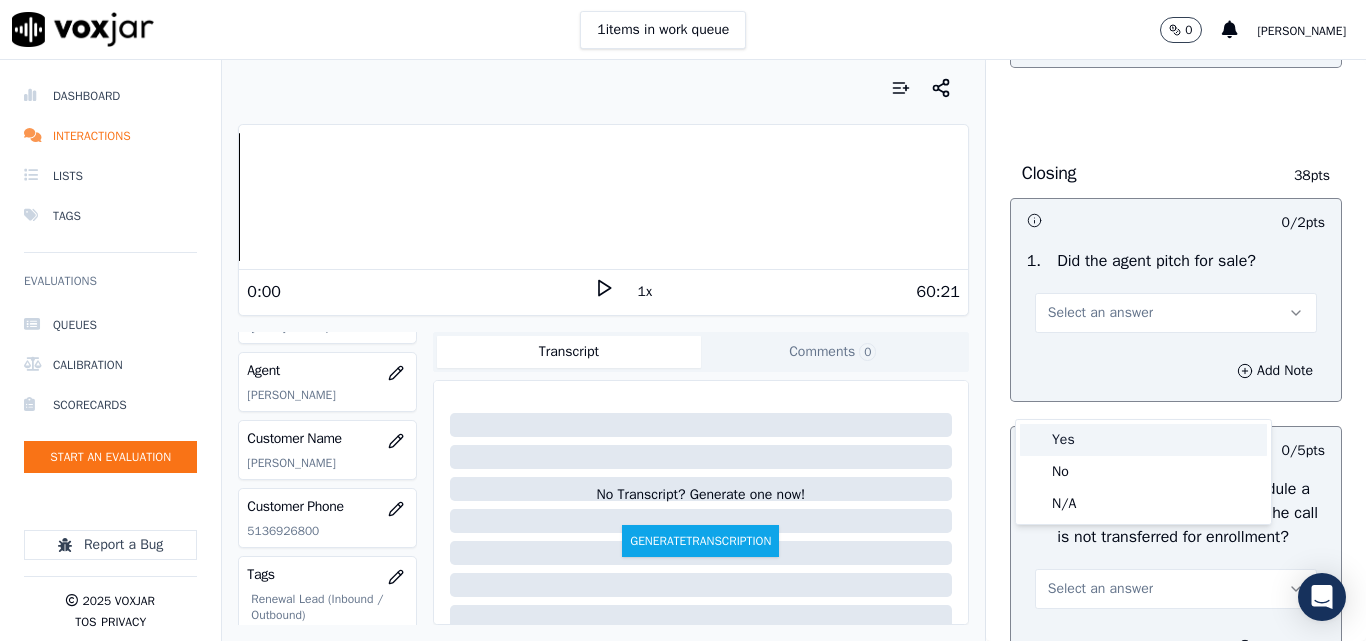 click on "Yes" at bounding box center [1143, 440] 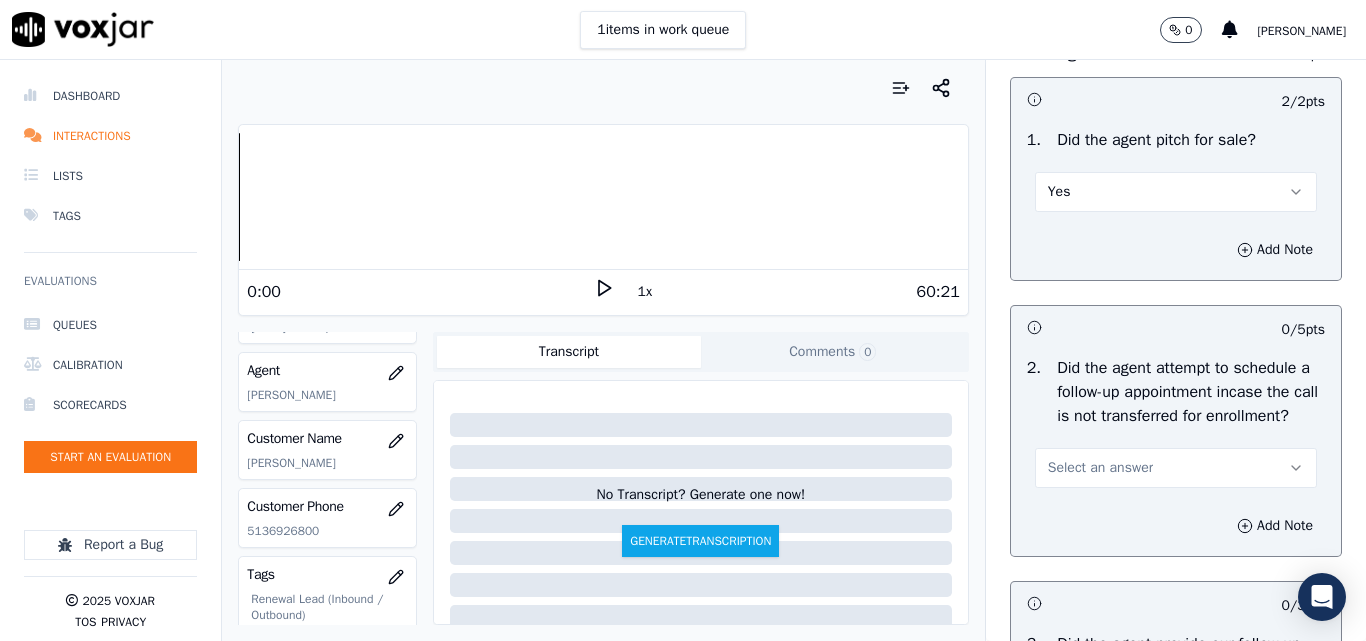 scroll, scrollTop: 4600, scrollLeft: 0, axis: vertical 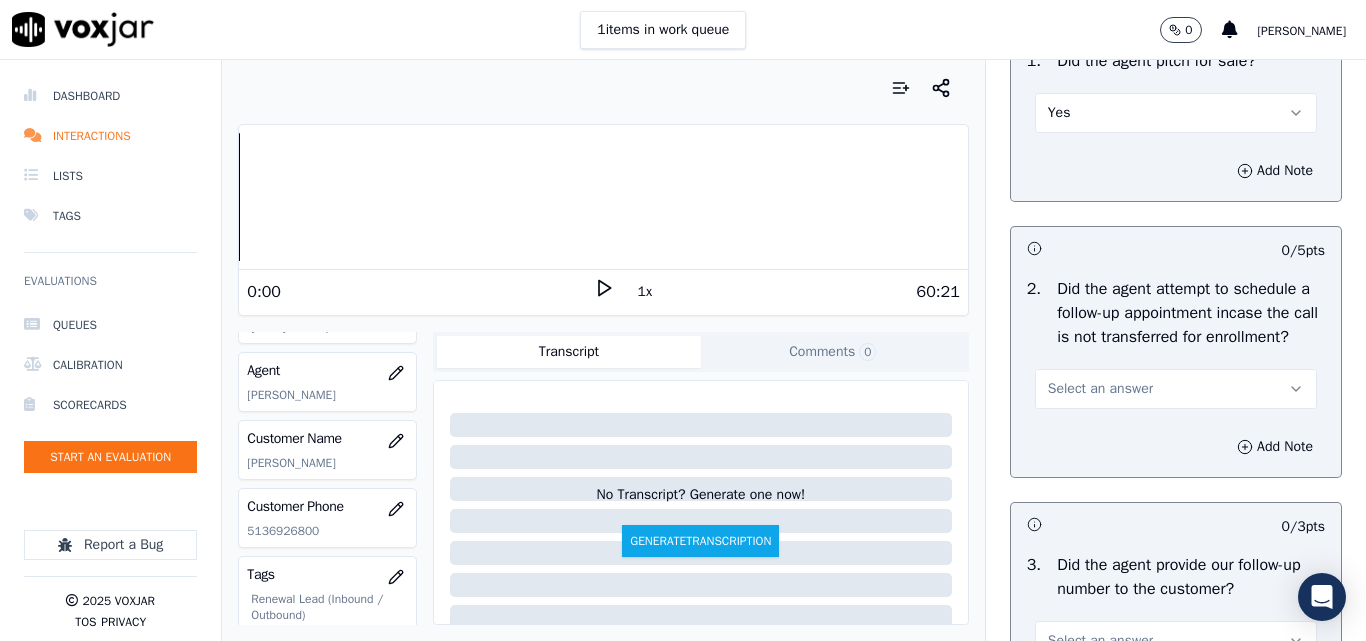 click on "Select an answer" at bounding box center [1176, 389] 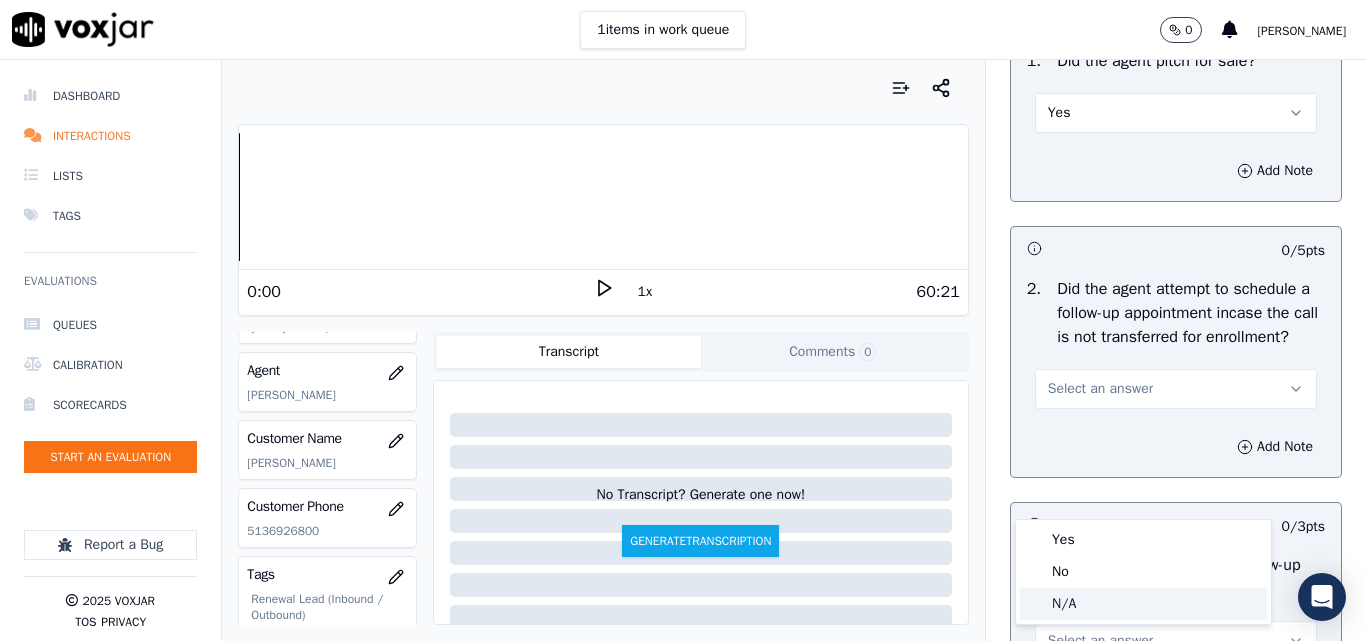 click on "N/A" 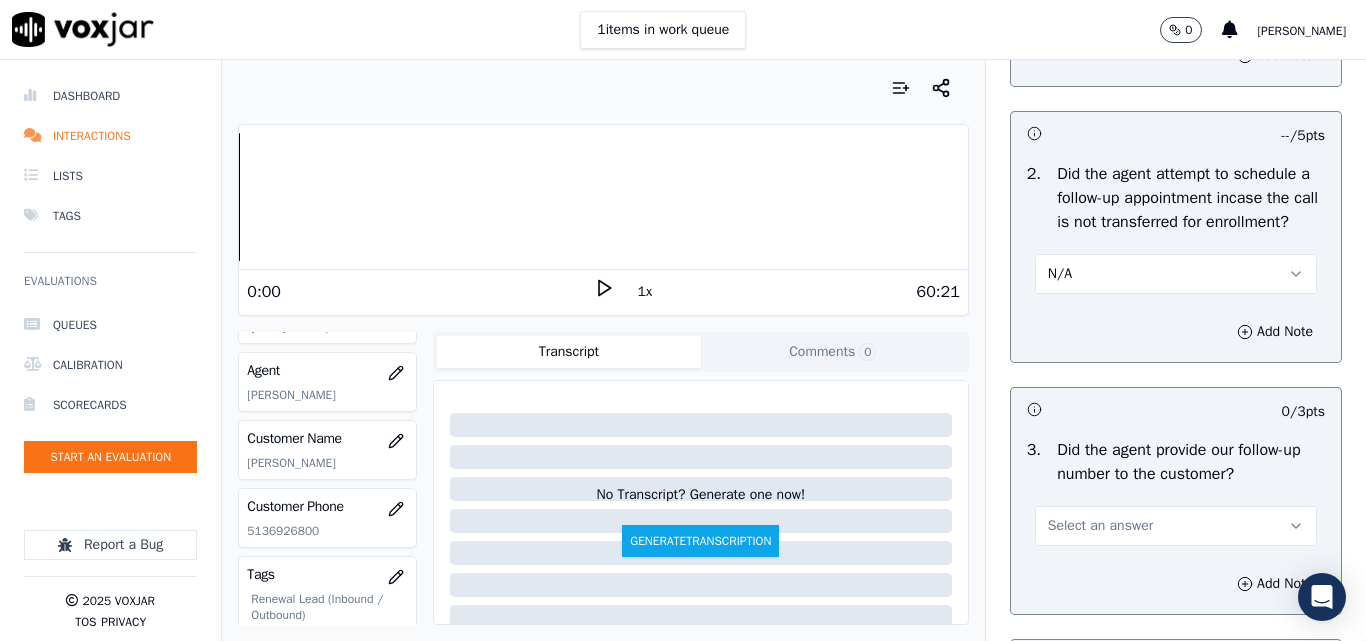 scroll, scrollTop: 4900, scrollLeft: 0, axis: vertical 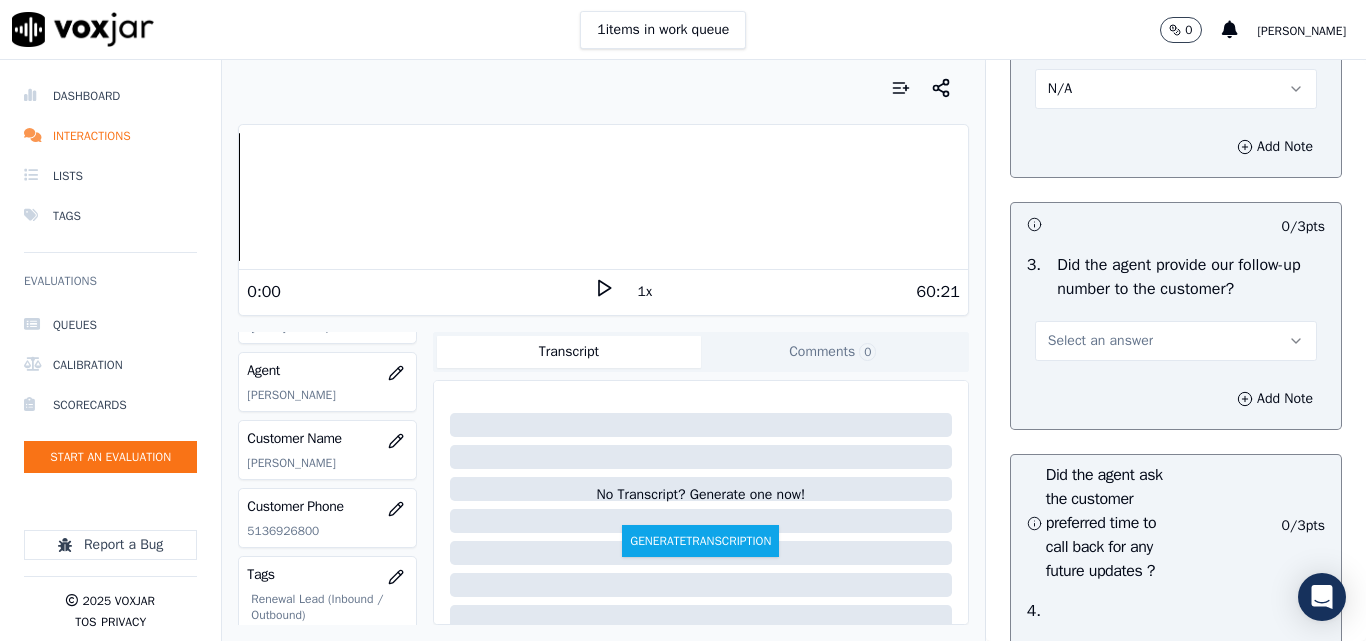 click on "Select an answer" at bounding box center [1100, 341] 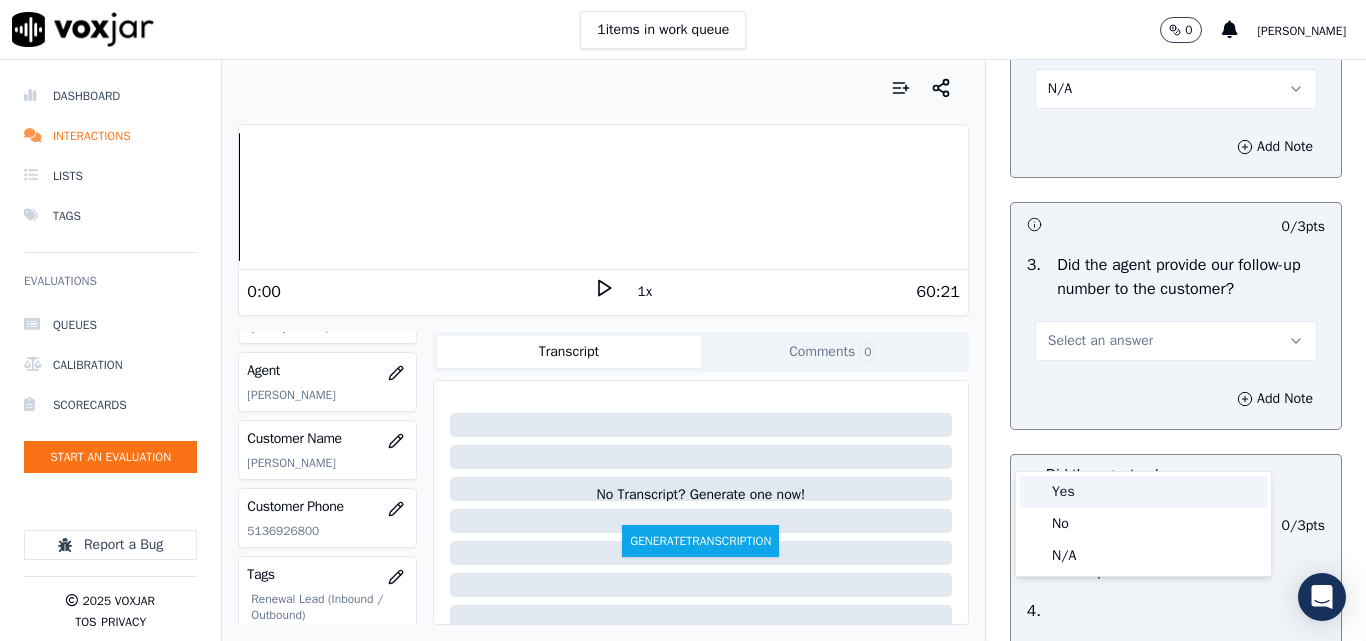 click on "Yes" at bounding box center (1143, 492) 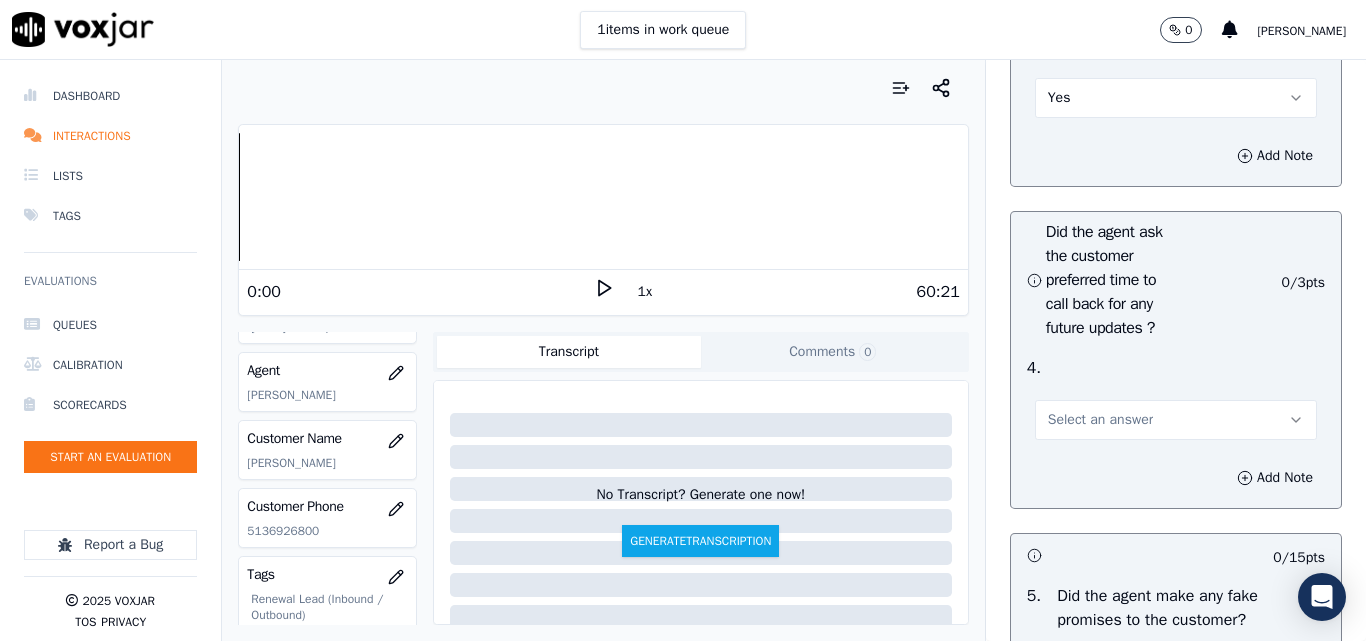 scroll, scrollTop: 5200, scrollLeft: 0, axis: vertical 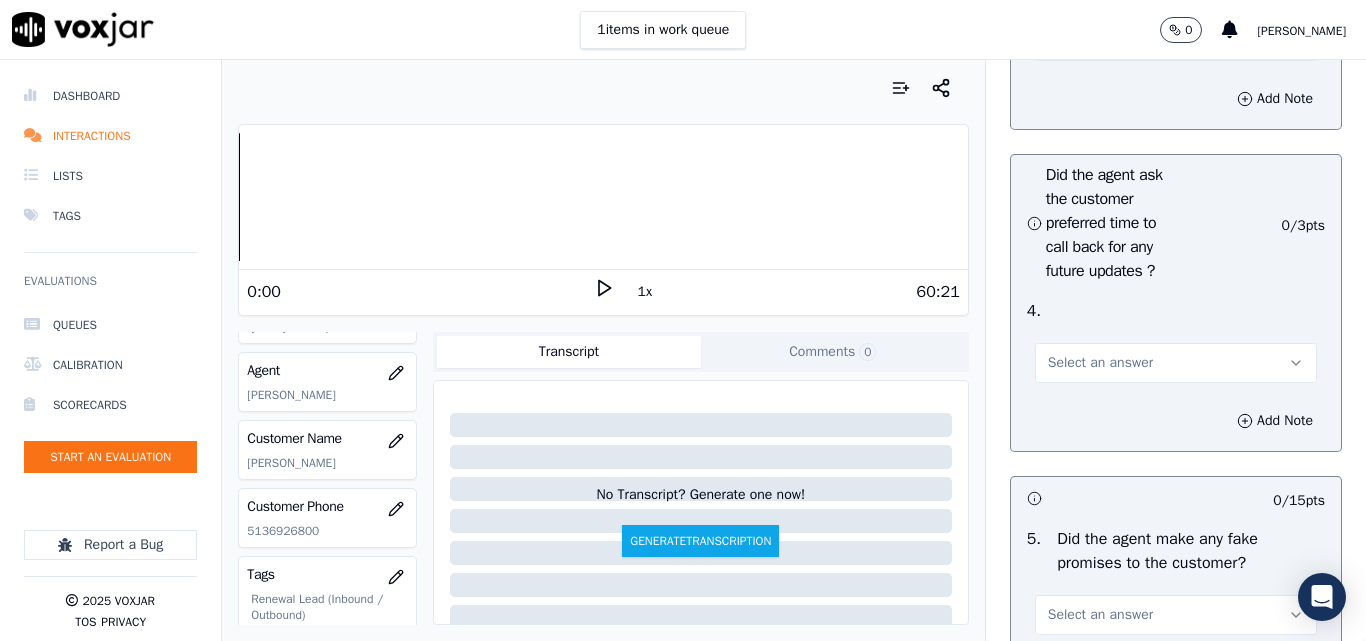 click on "Select an answer" at bounding box center (1176, 363) 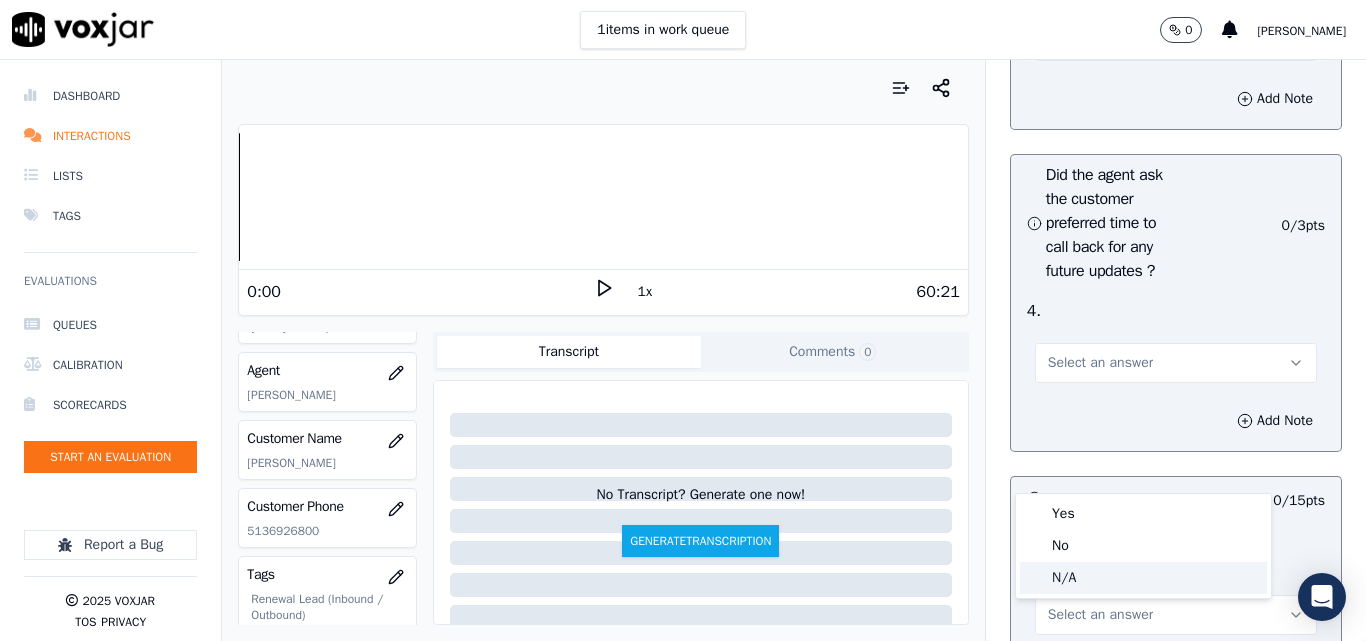 click on "N/A" 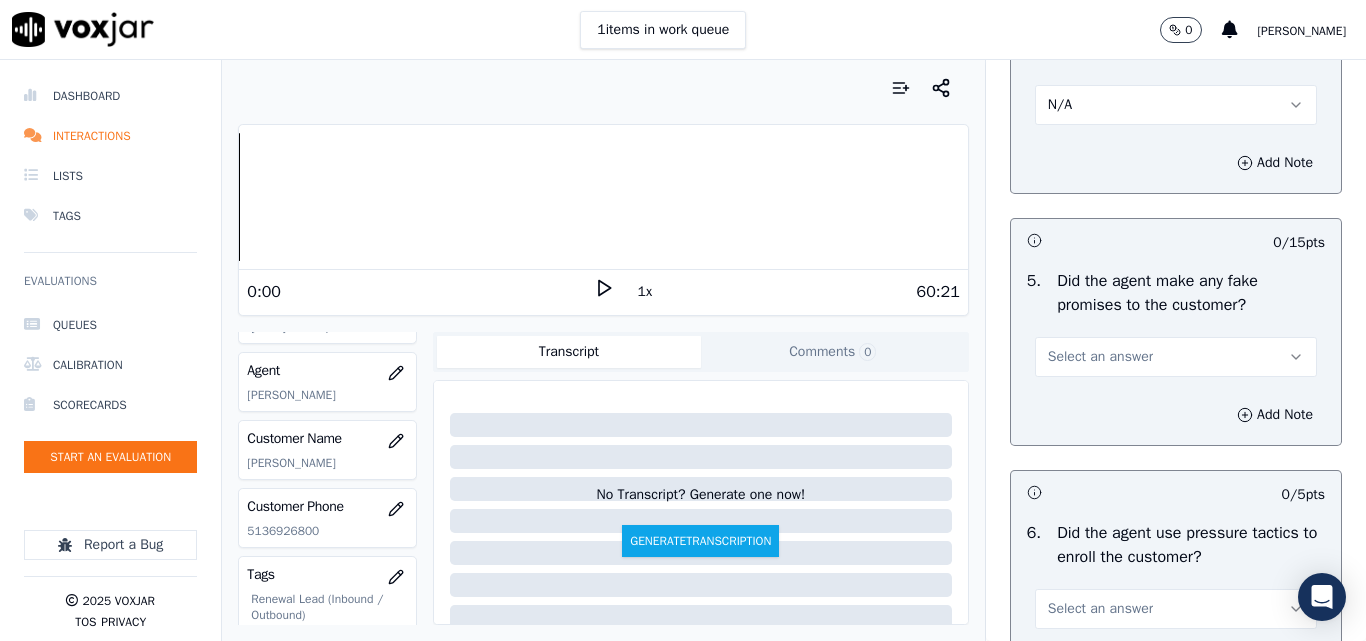 scroll, scrollTop: 5600, scrollLeft: 0, axis: vertical 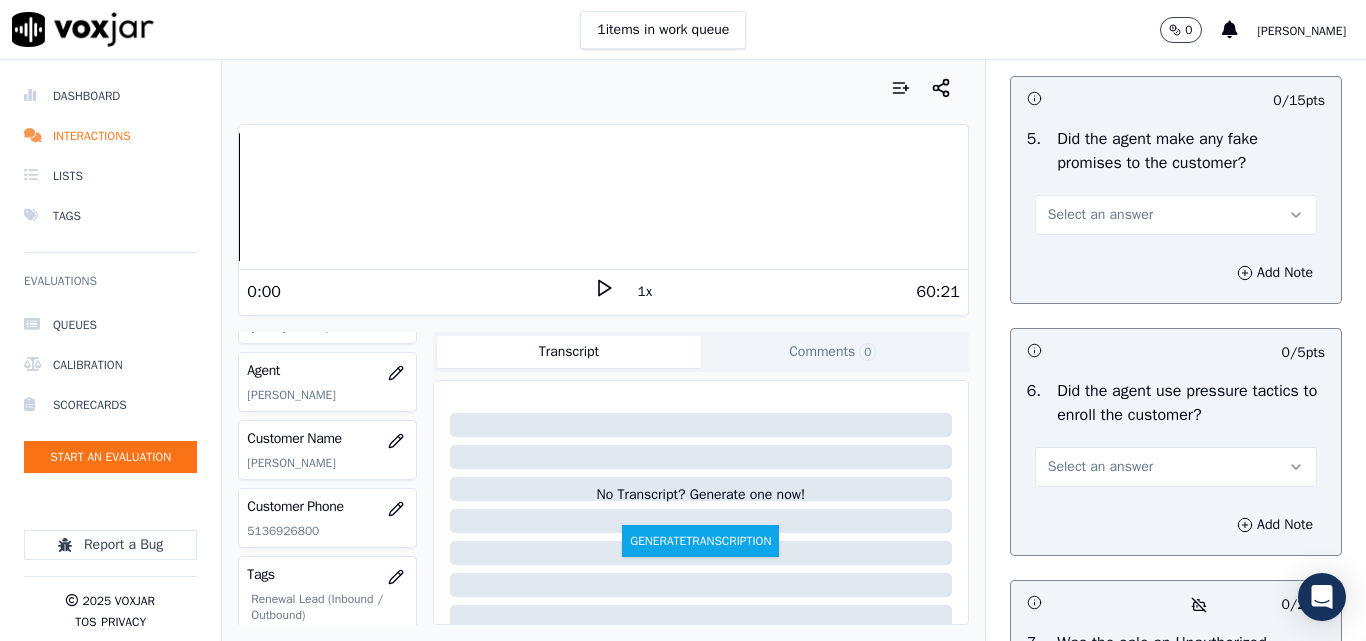 click on "Select an answer" at bounding box center (1176, 215) 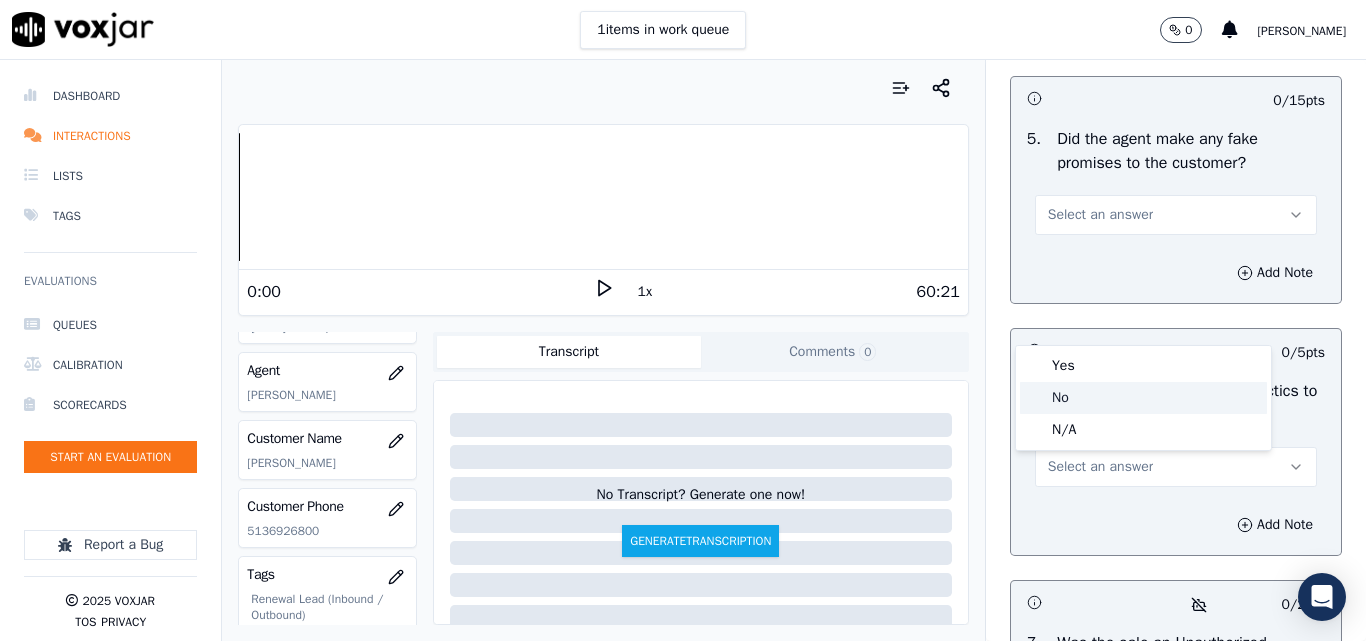 click on "No" 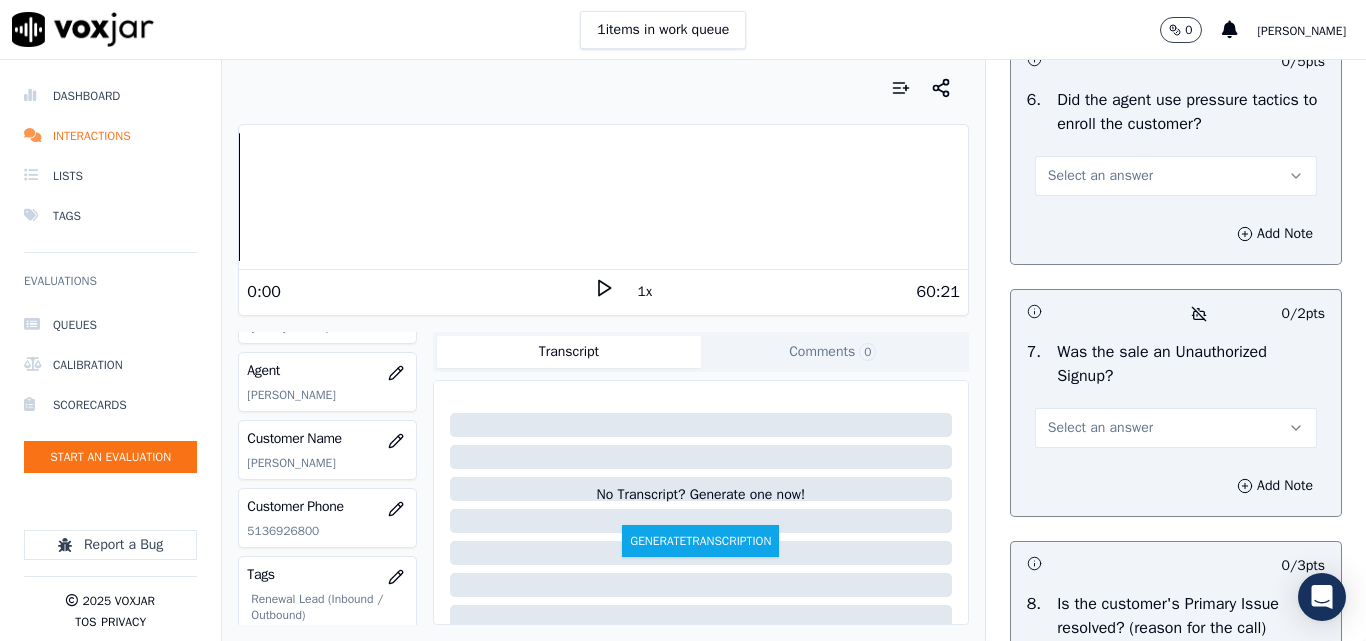 scroll, scrollTop: 5900, scrollLeft: 0, axis: vertical 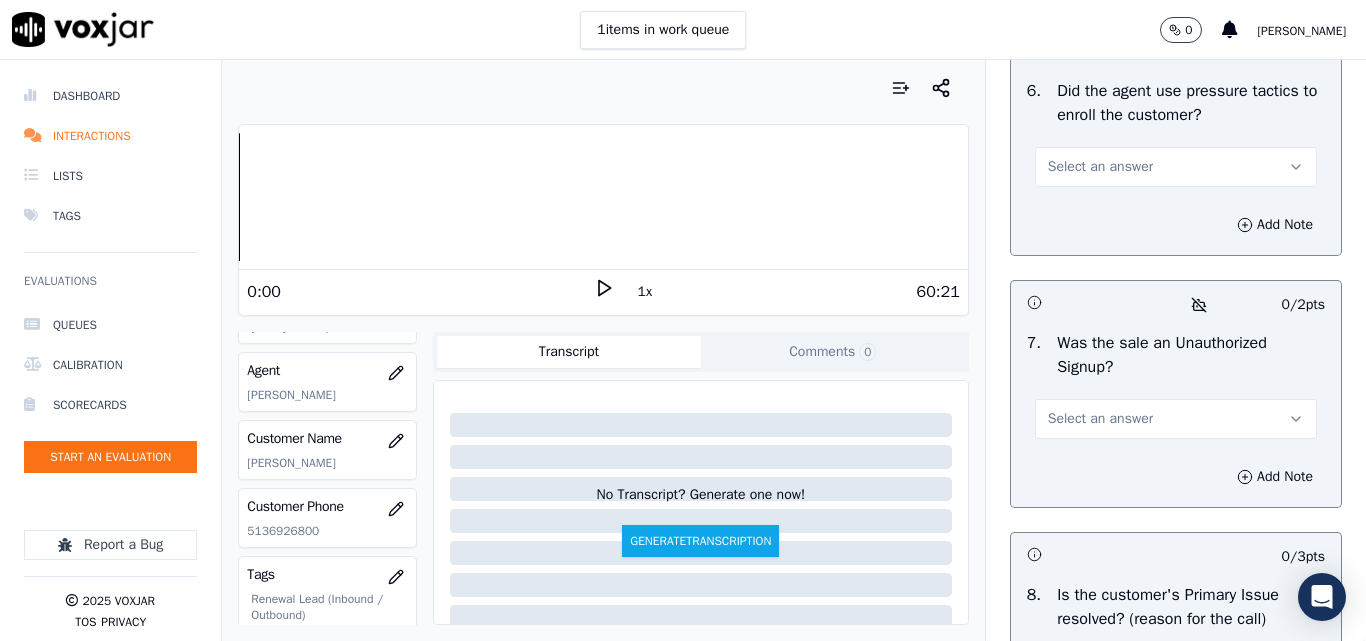 click on "Select an answer" at bounding box center [1100, 167] 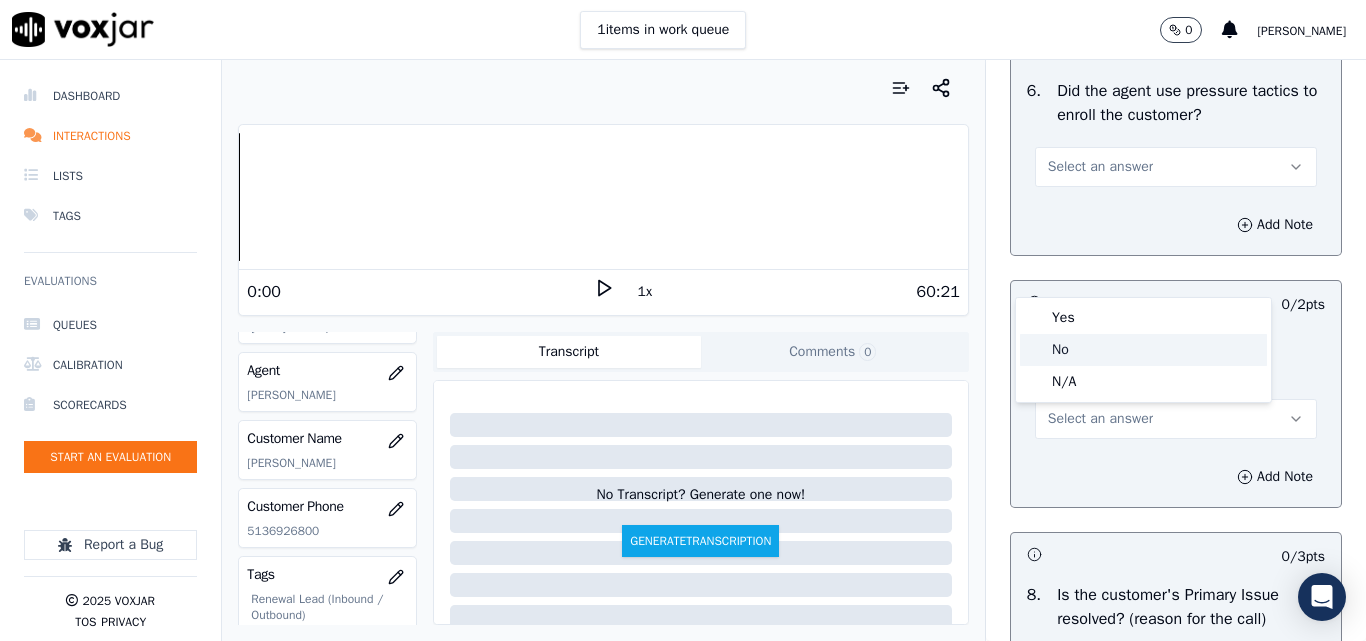 click on "No" 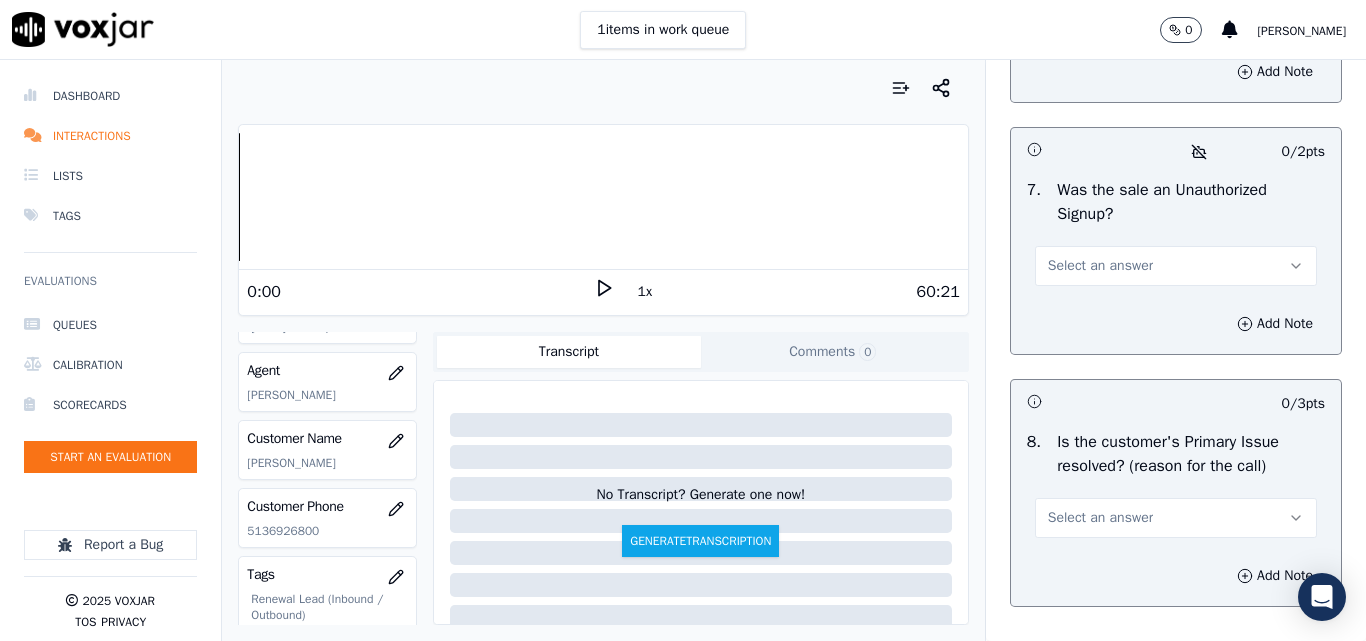 scroll, scrollTop: 6100, scrollLeft: 0, axis: vertical 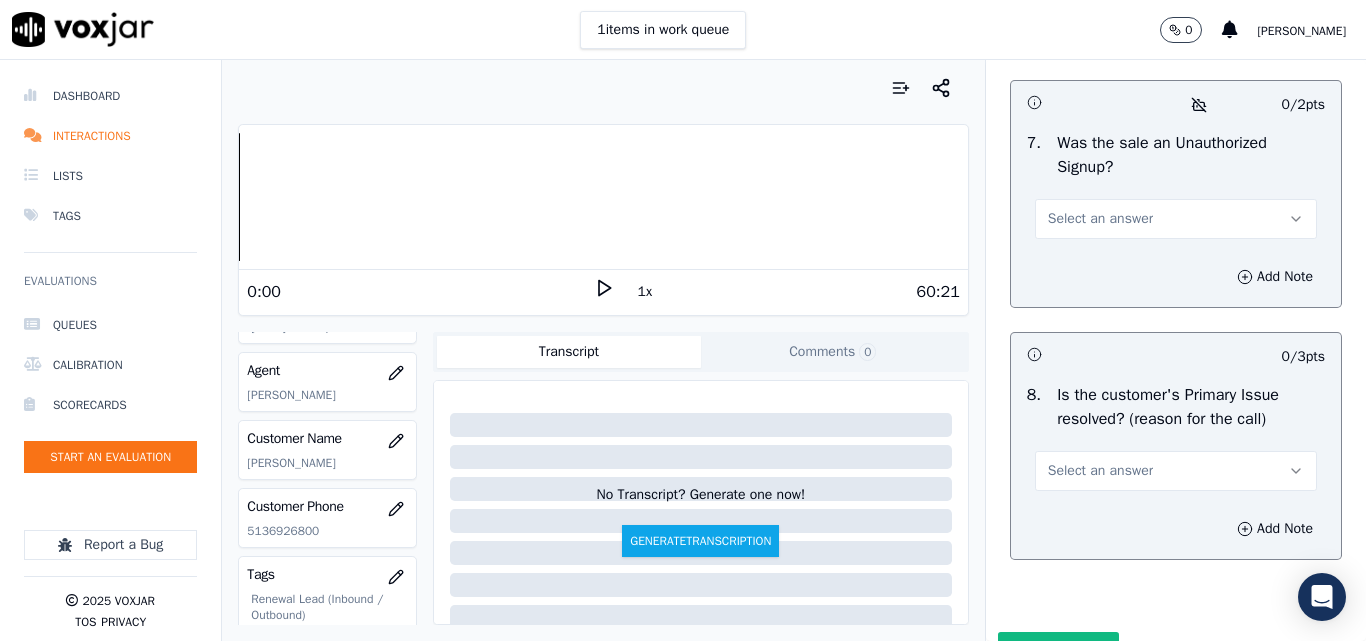 click on "Select an answer" at bounding box center [1100, 219] 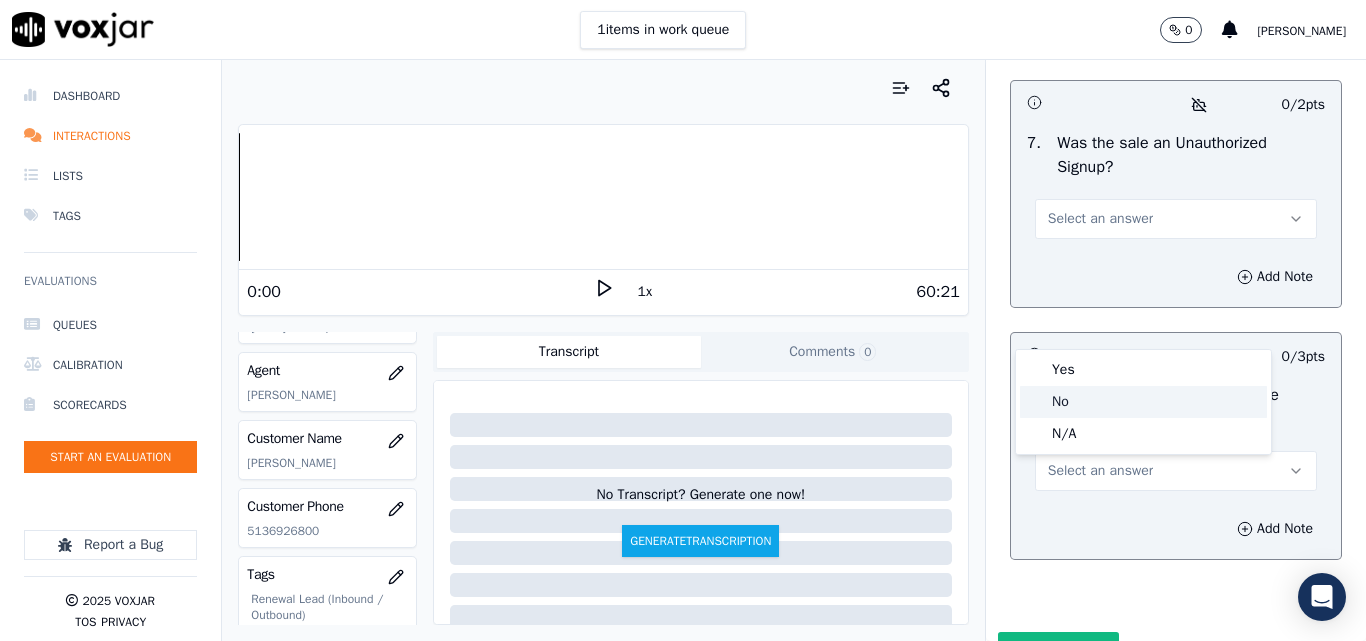click on "No" 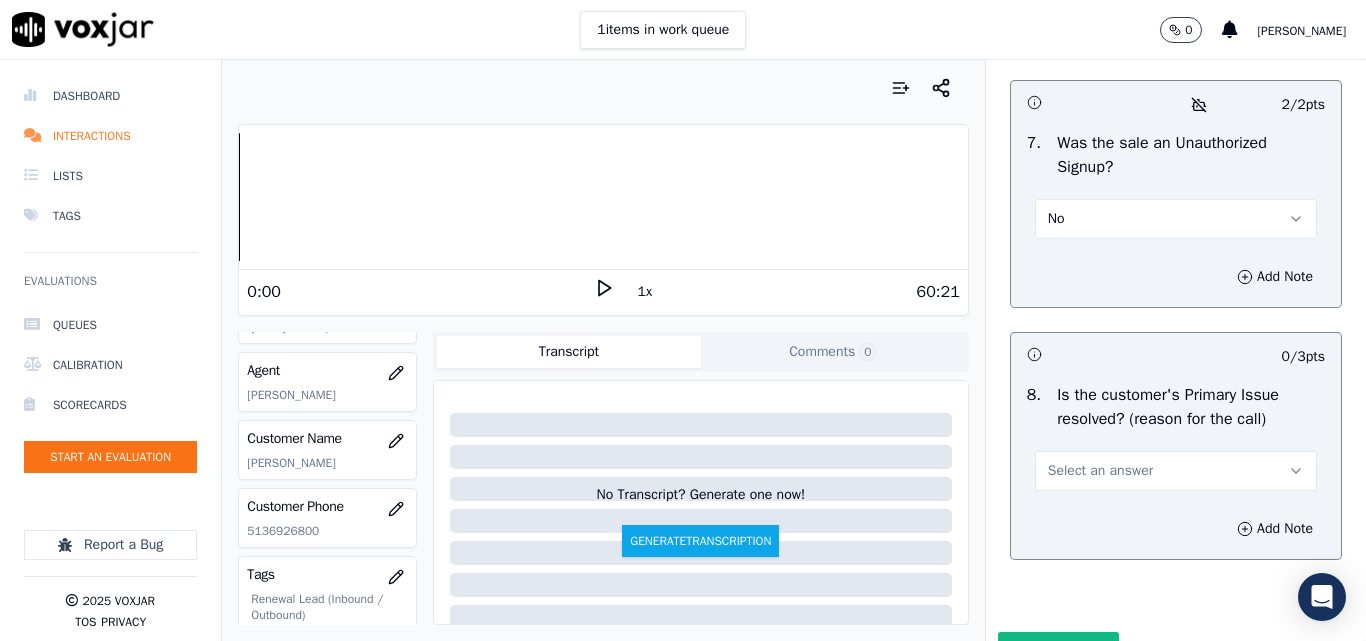 scroll, scrollTop: 6290, scrollLeft: 0, axis: vertical 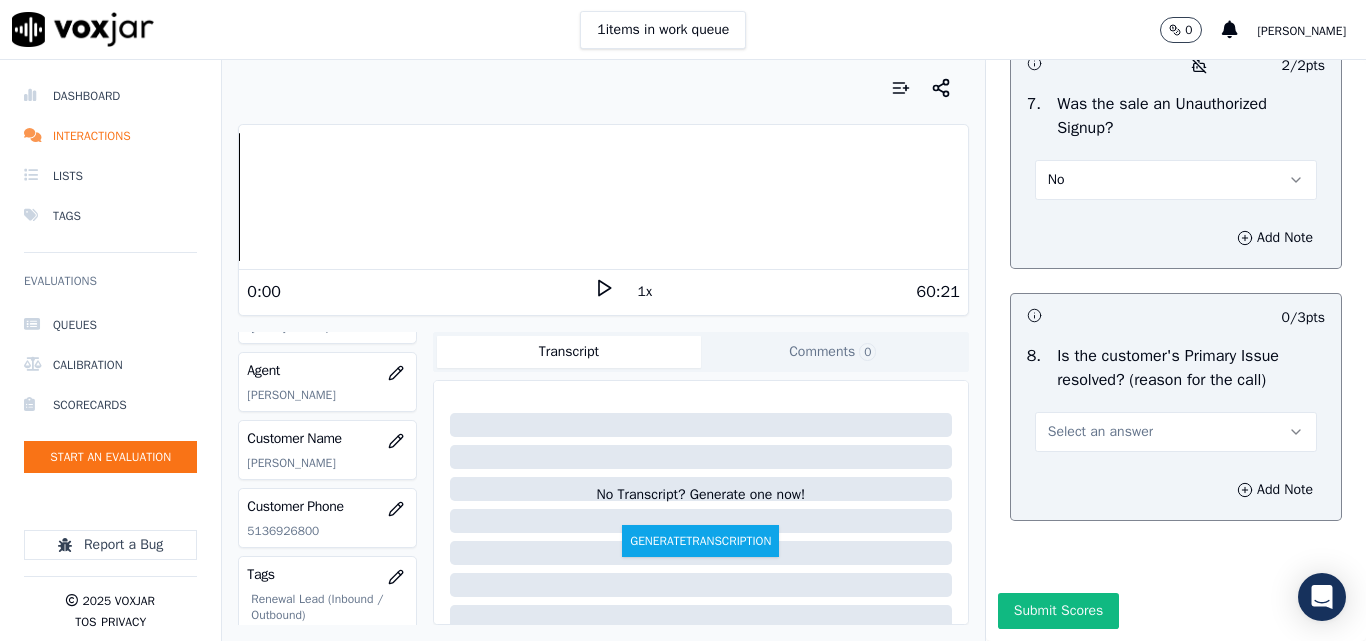 click on "Select an answer" at bounding box center (1176, 432) 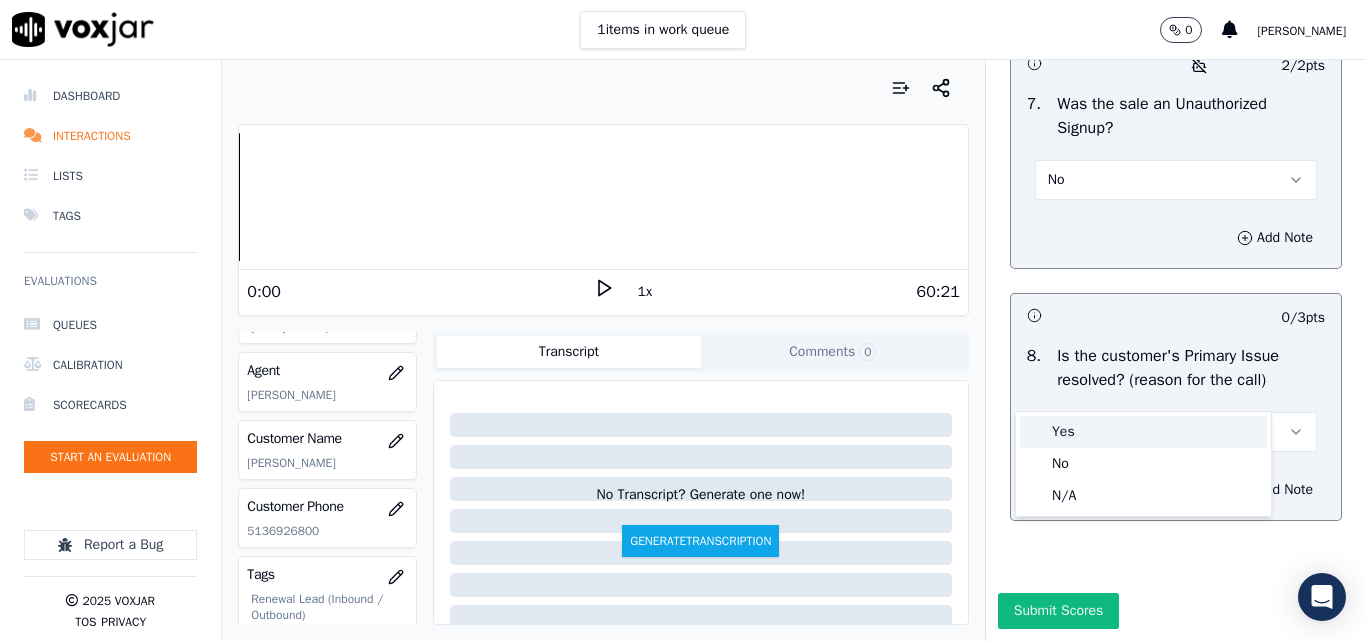 click on "Yes" at bounding box center (1143, 432) 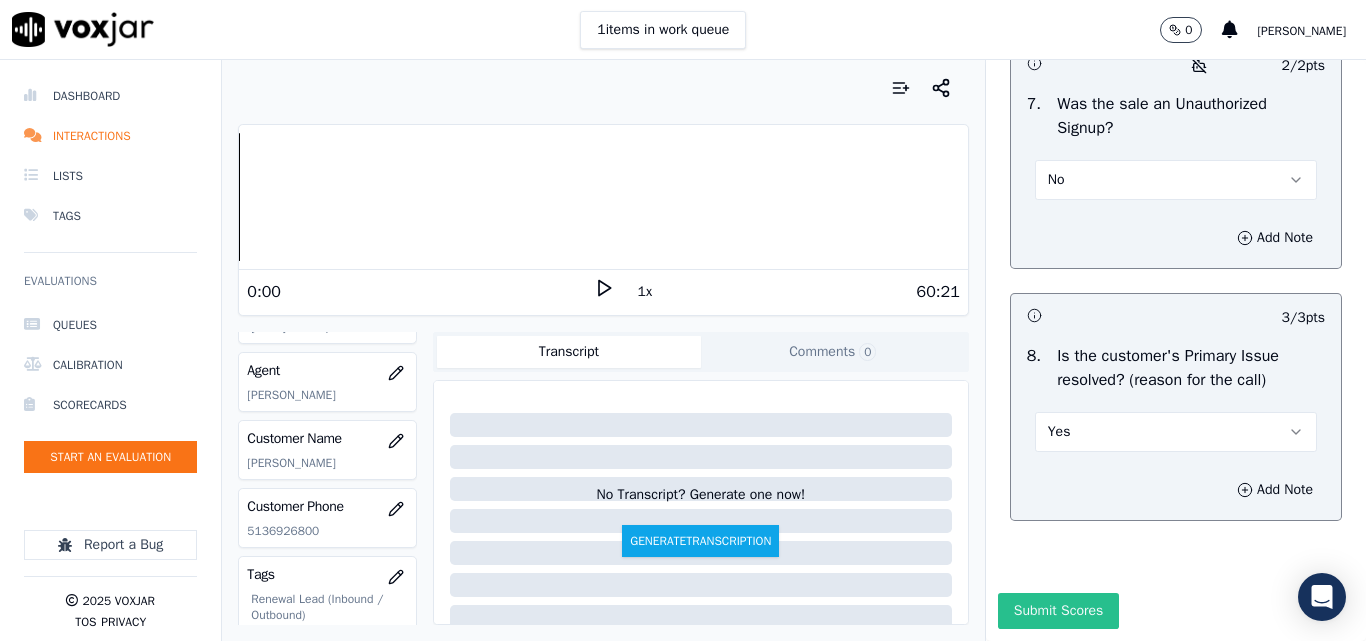 click on "Submit Scores" at bounding box center [1058, 611] 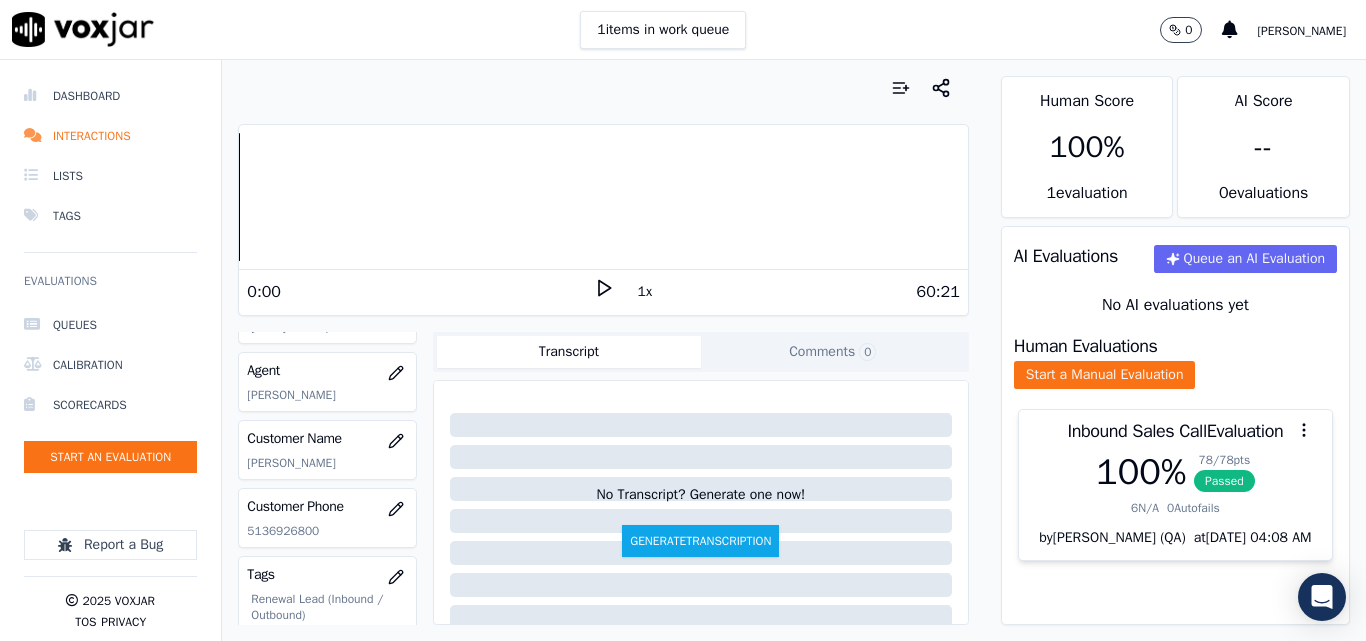 click on "Your browser does not support the audio element.   0:00     1x   60:21   Voxjar ID   70567d54-e858-44ee-b078-3c76aadf92a6   Source ID   5136926800-C1   Timestamp
[DATE] 10:14 pm     Agent
[PERSON_NAME]     Customer Name     [PERSON_NAME]     Customer Phone     [PHONE_NUMBER]     Tags
Renewal Lead (Inbound / Outbound) Sale Interaction Closer present     Source     manualUpload   Type     AUDIO       Transcript   Comments  0   No Transcript? Generate one now!   Generate  Transcription         Add Comment" at bounding box center [603, 350] 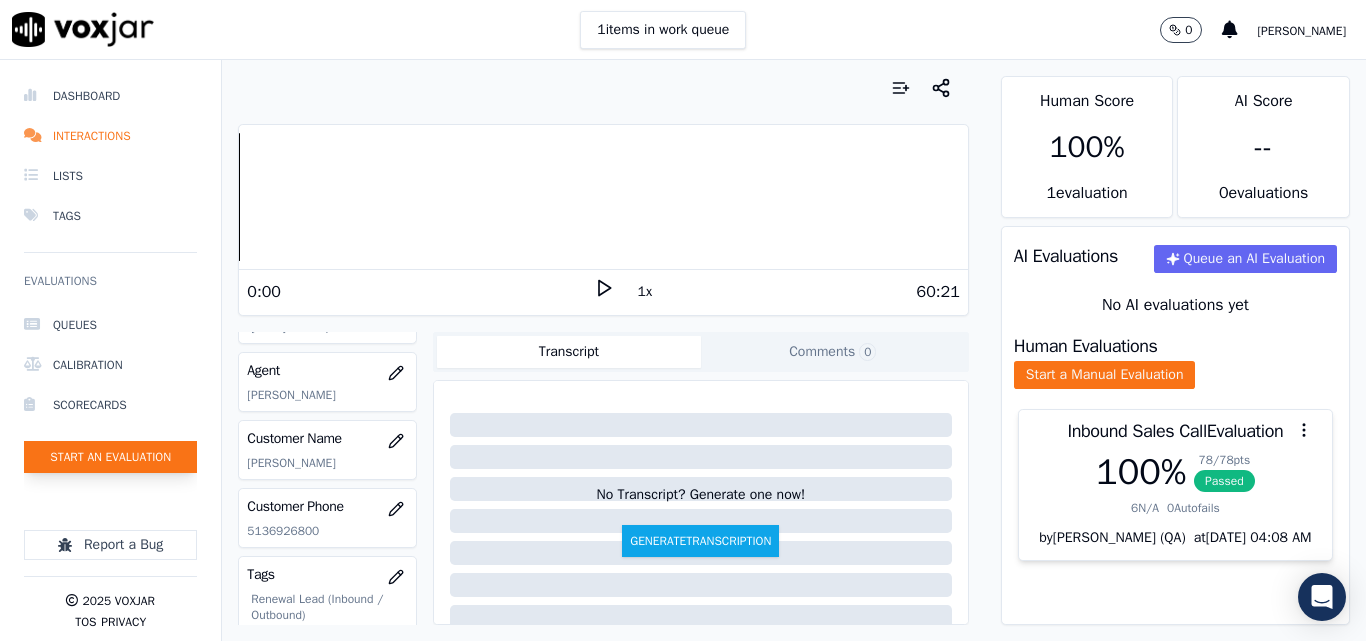click on "Start an Evaluation" 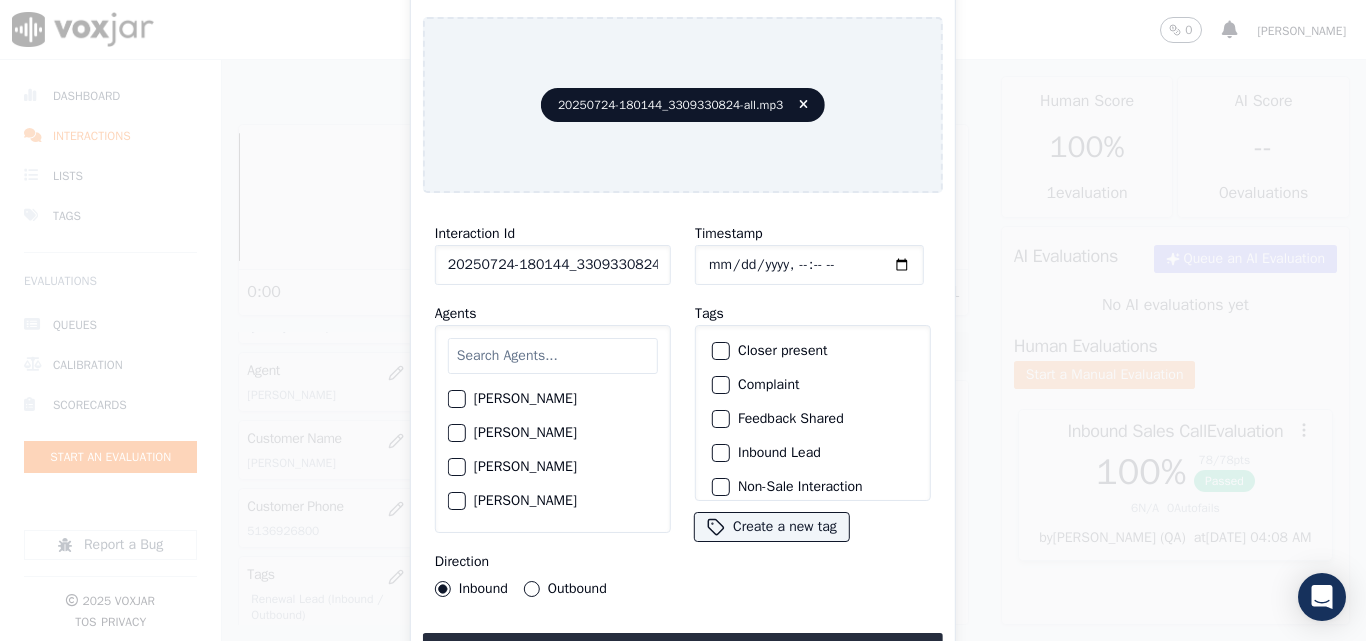 scroll, scrollTop: 0, scrollLeft: 40, axis: horizontal 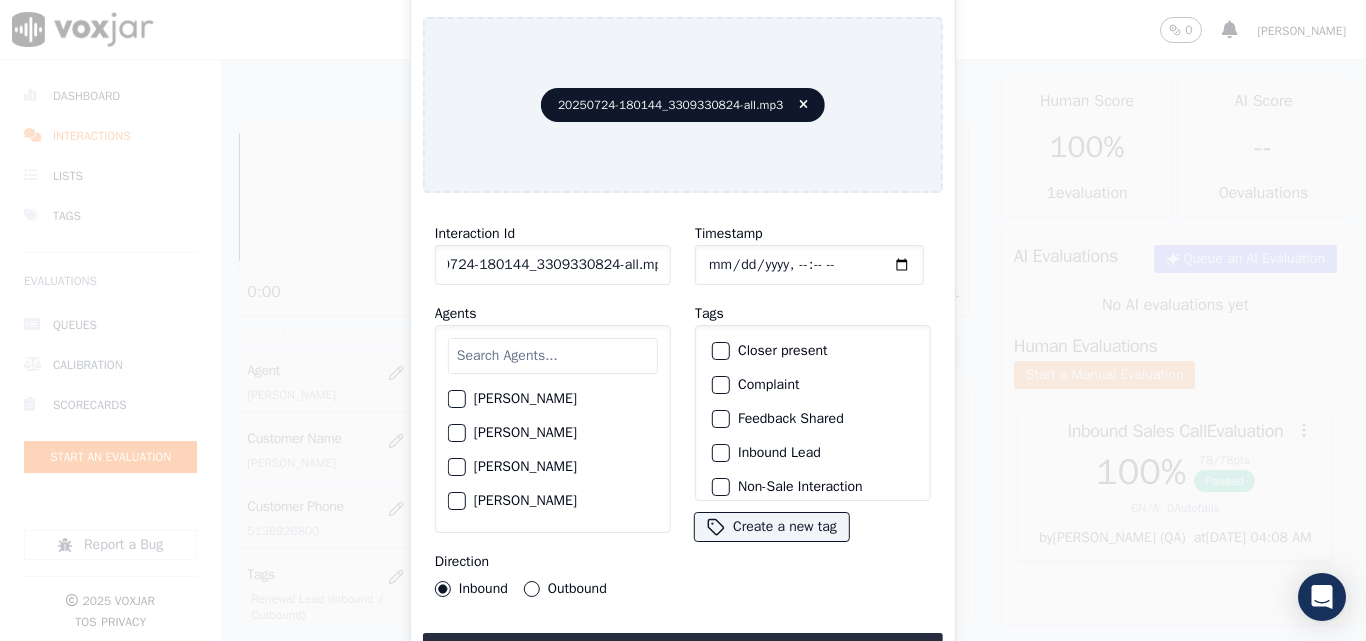 drag, startPoint x: 641, startPoint y: 253, endPoint x: 835, endPoint y: 288, distance: 197.13194 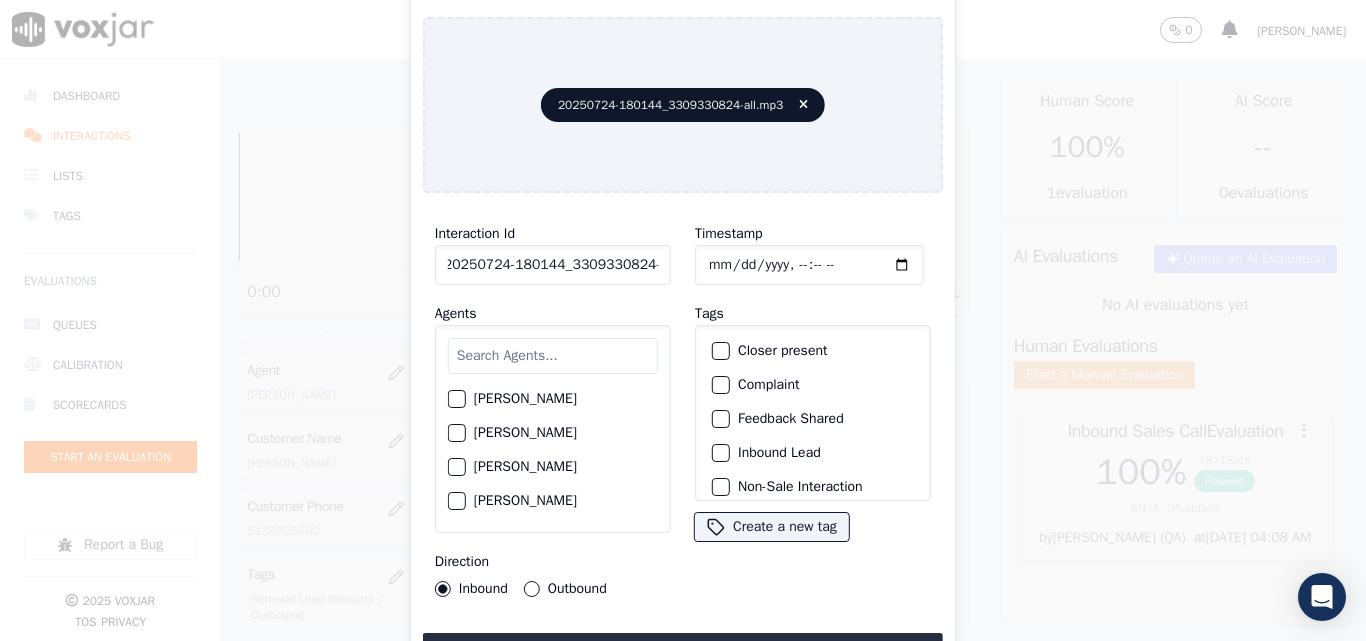scroll, scrollTop: 0, scrollLeft: 11, axis: horizontal 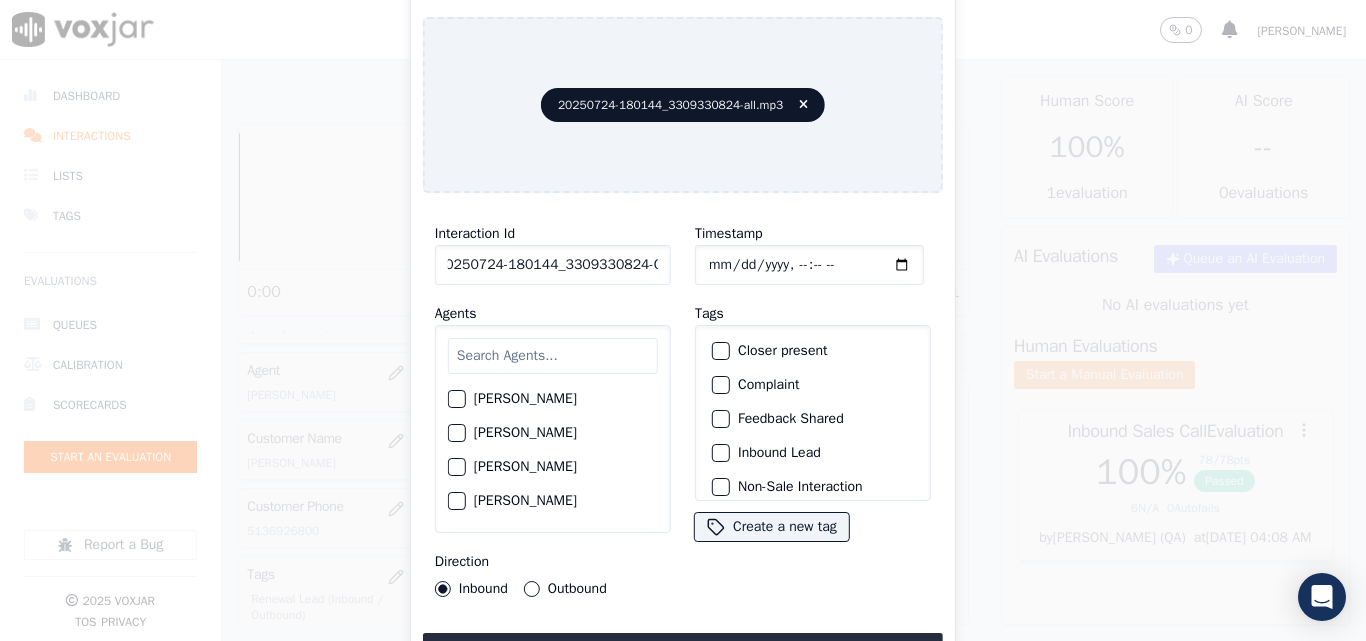 type on "20250724-180144_3309330824-C1" 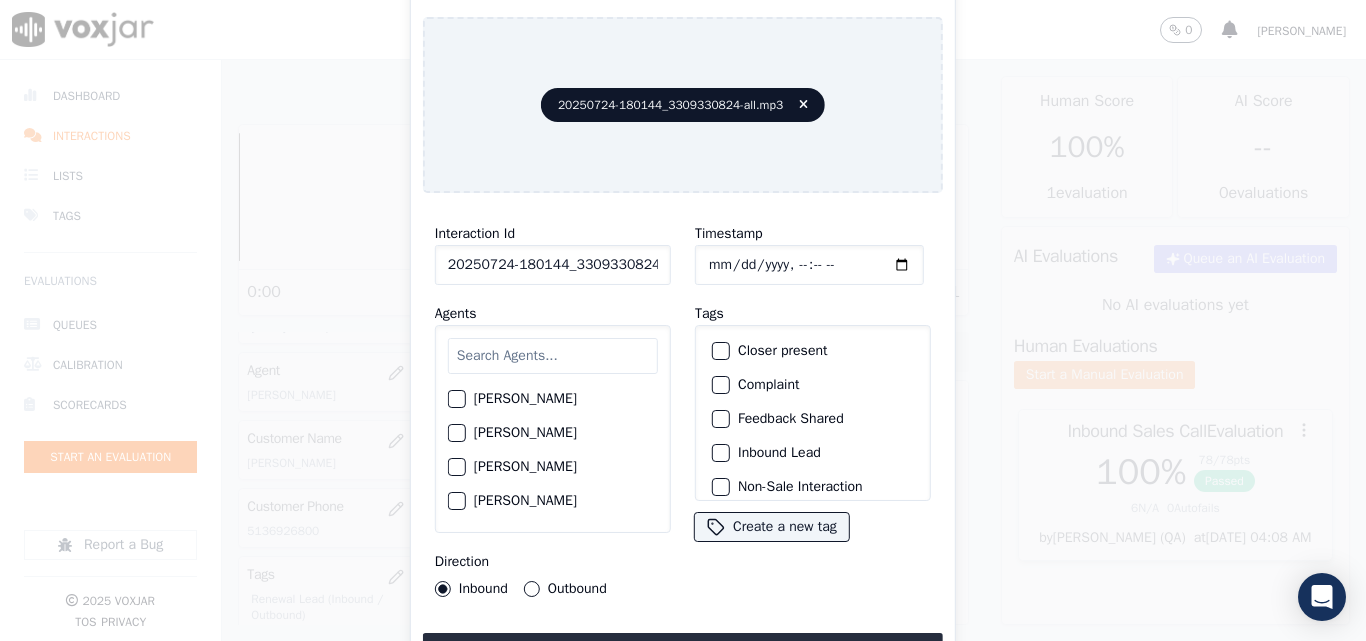 type on "[DATE]T22:50" 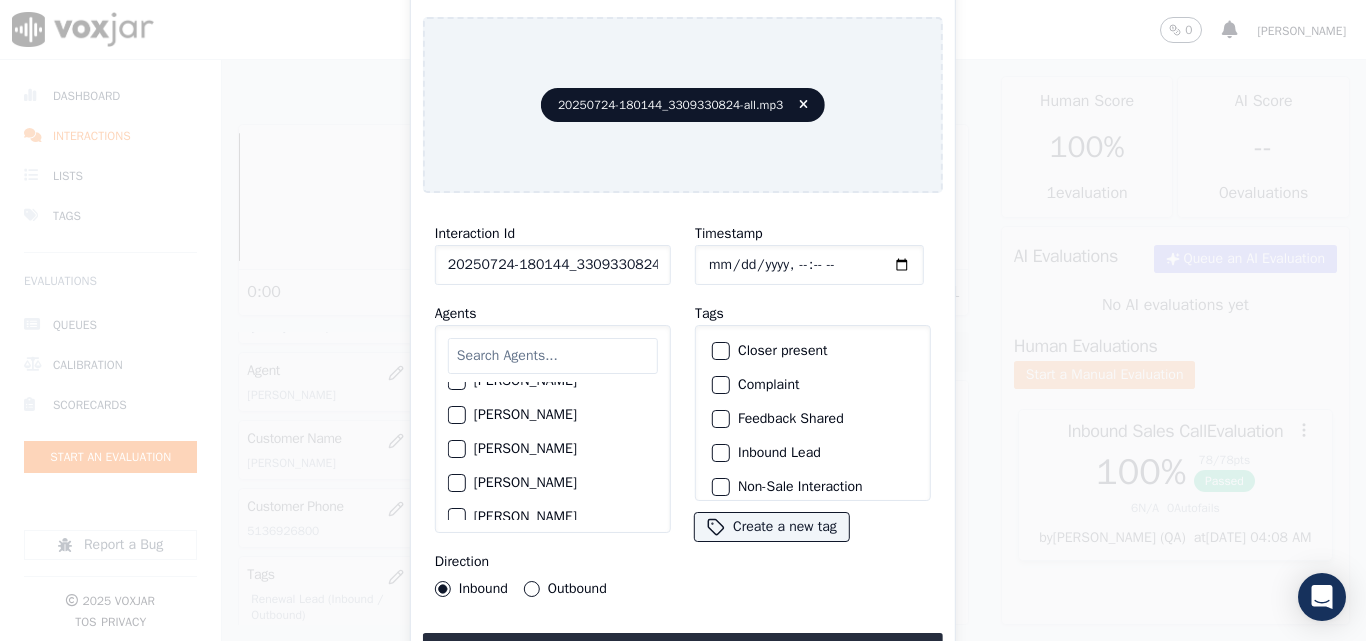 scroll, scrollTop: 900, scrollLeft: 0, axis: vertical 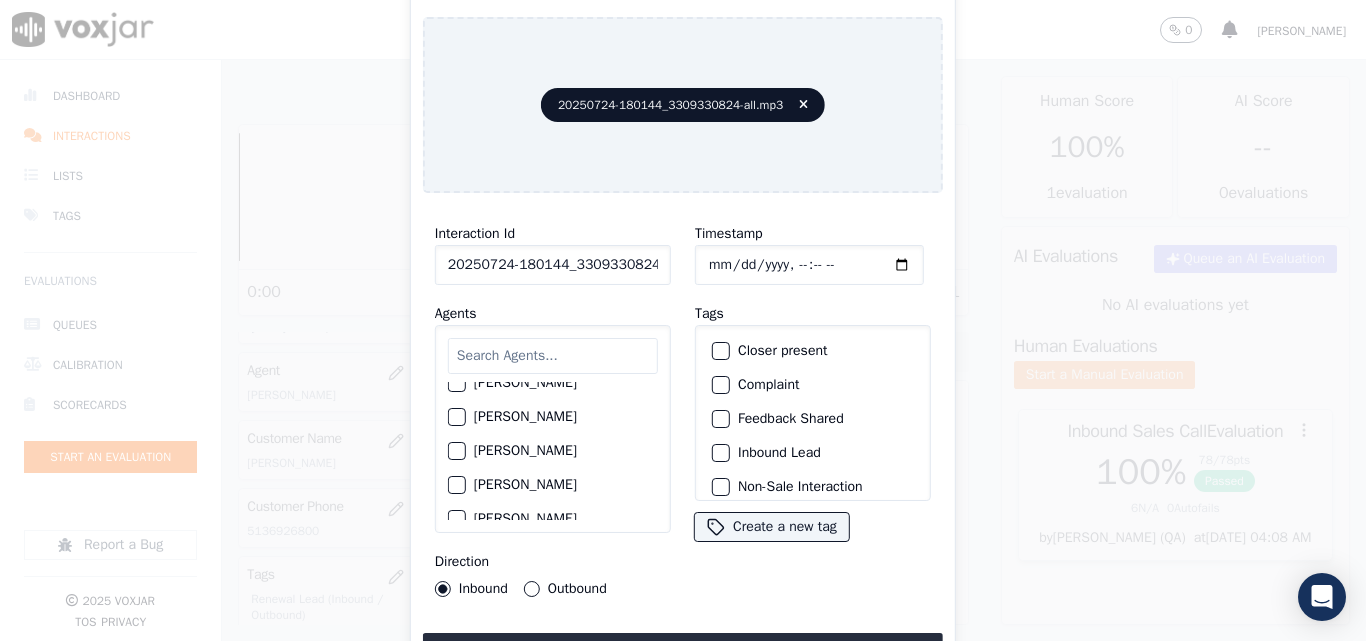 click on "[PERSON_NAME]" 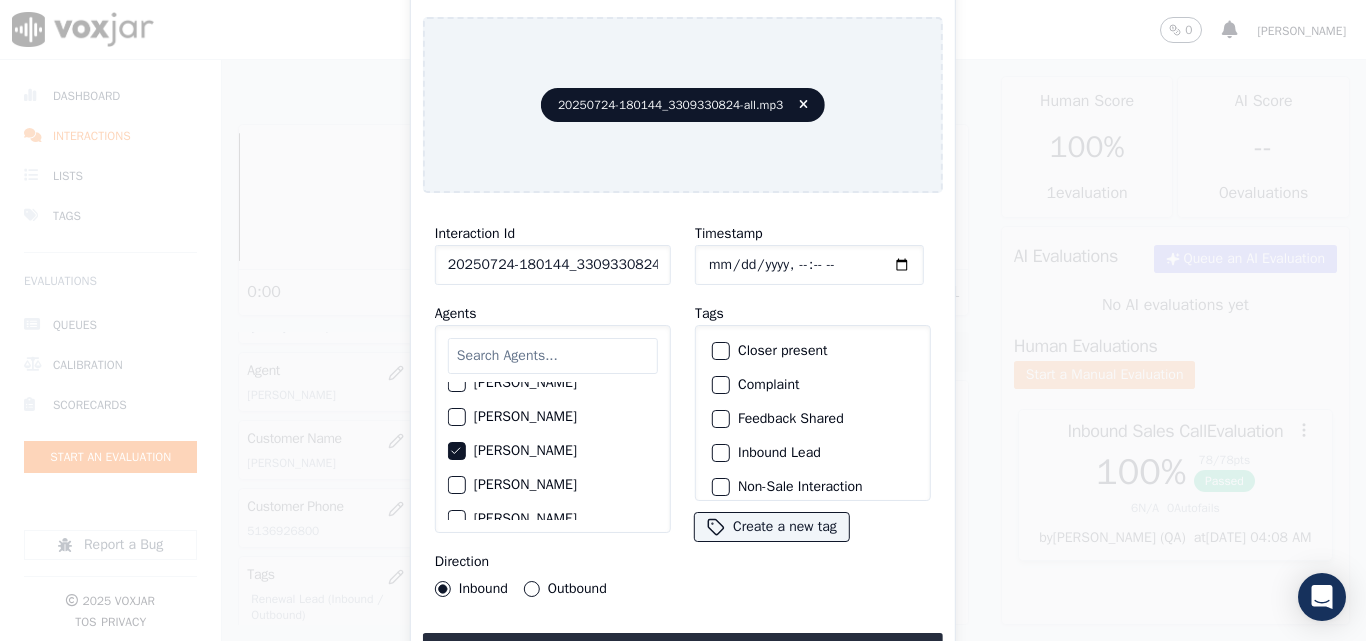 click on "Closer present" 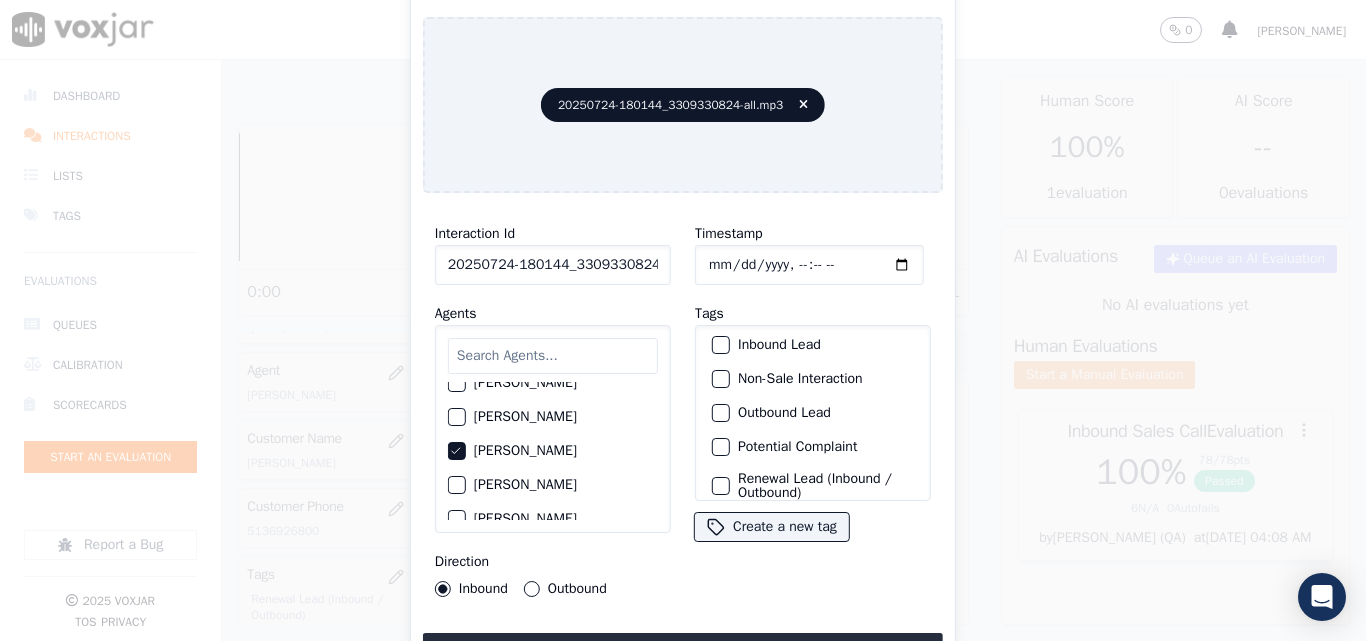 scroll, scrollTop: 73, scrollLeft: 0, axis: vertical 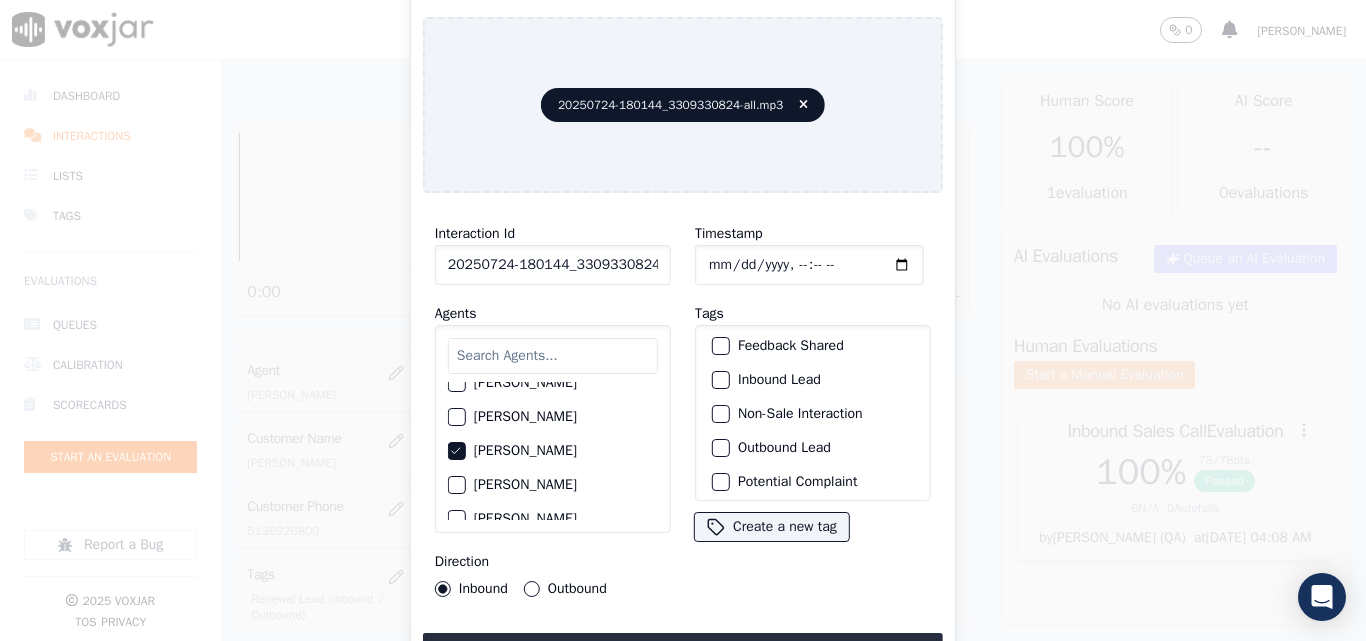 click at bounding box center [720, 380] 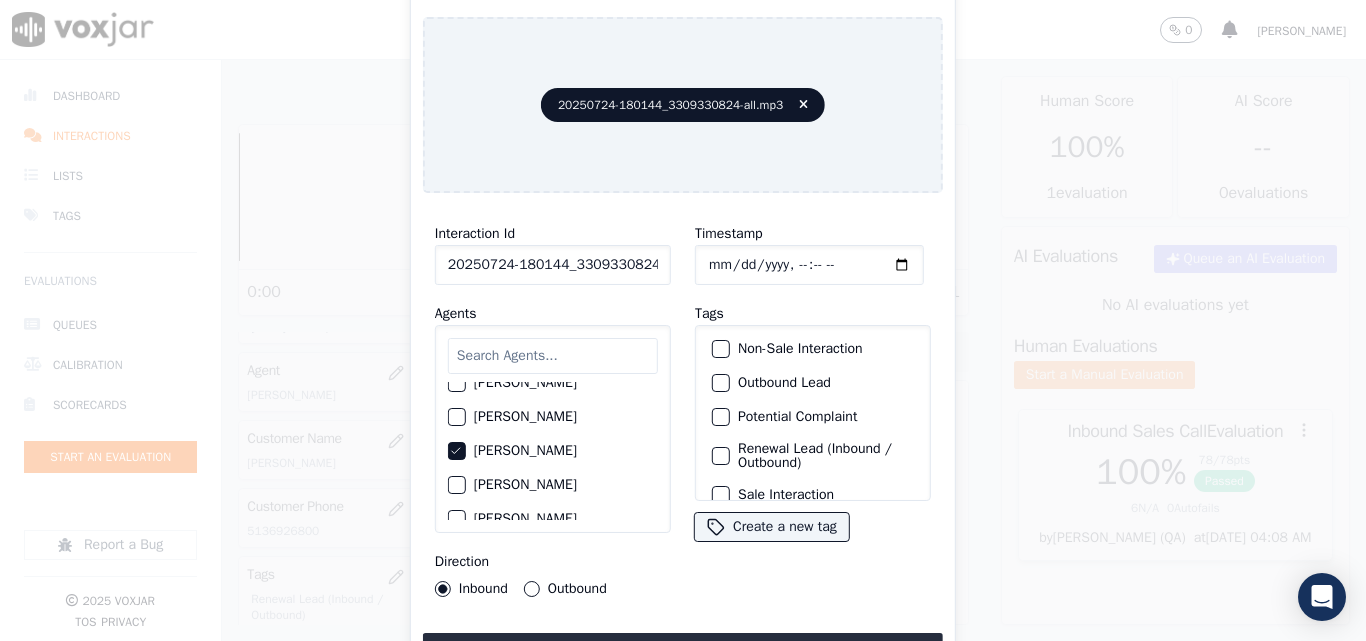 scroll, scrollTop: 173, scrollLeft: 0, axis: vertical 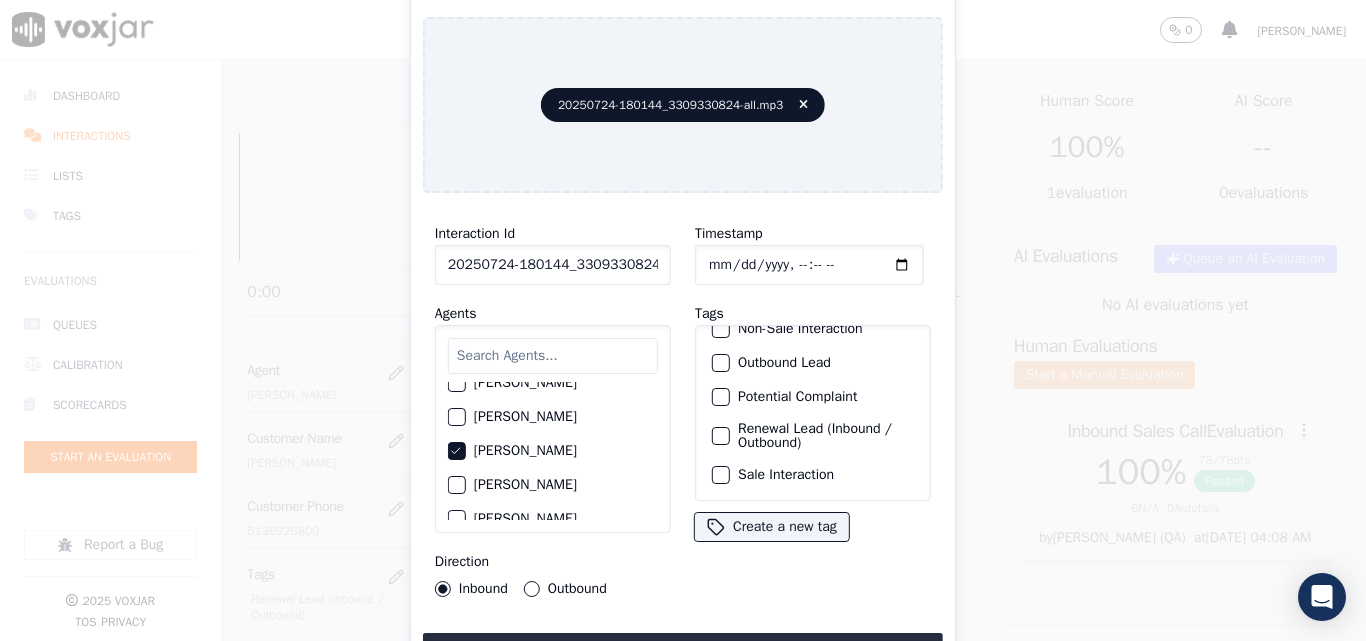 click at bounding box center [720, 475] 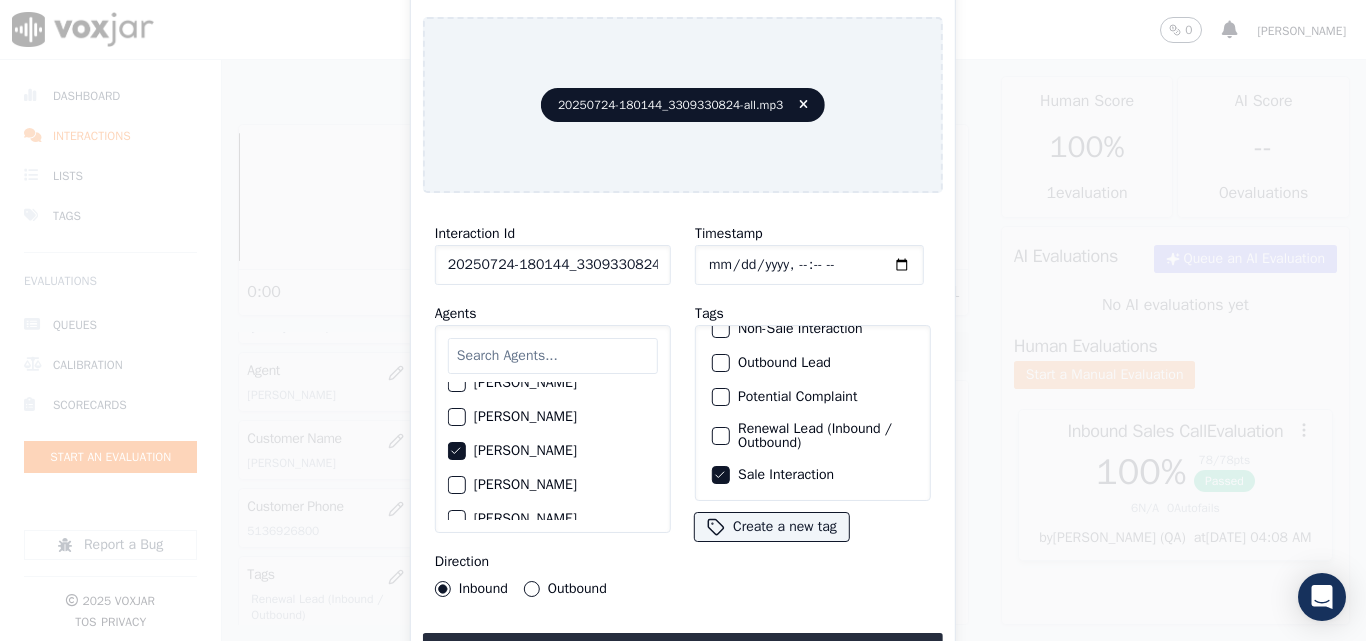 click on "Upload interaction to start evaluation" at bounding box center [683, 651] 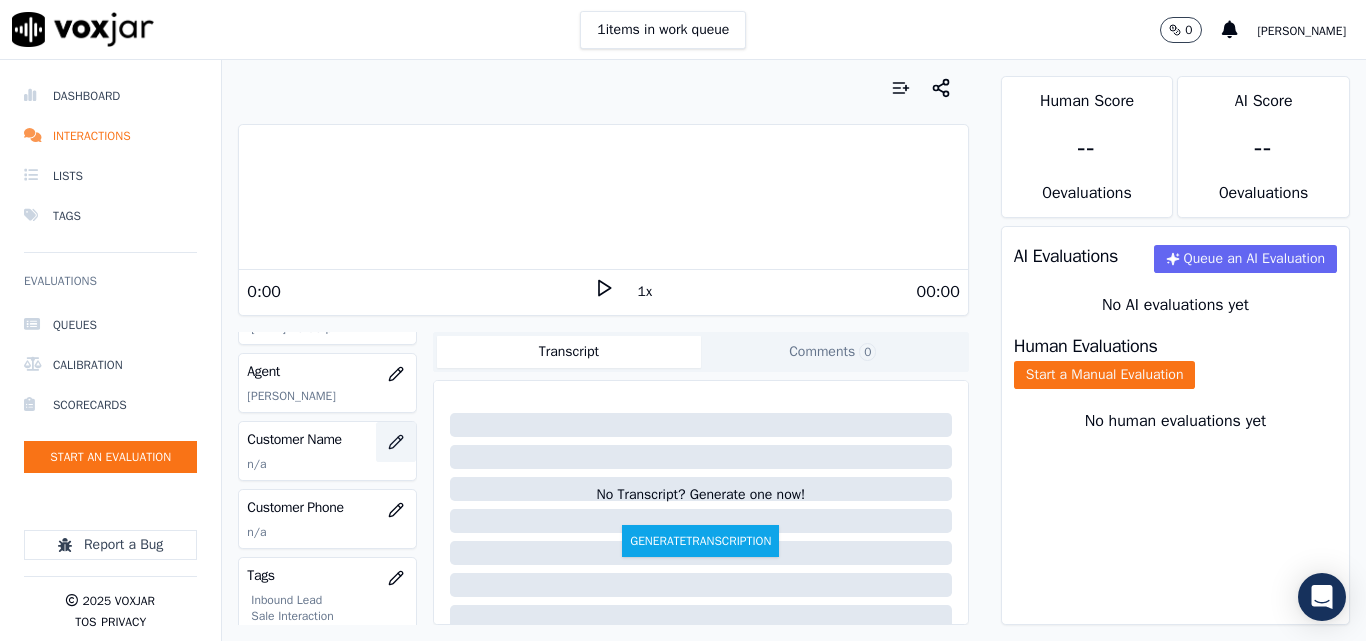 scroll, scrollTop: 200, scrollLeft: 0, axis: vertical 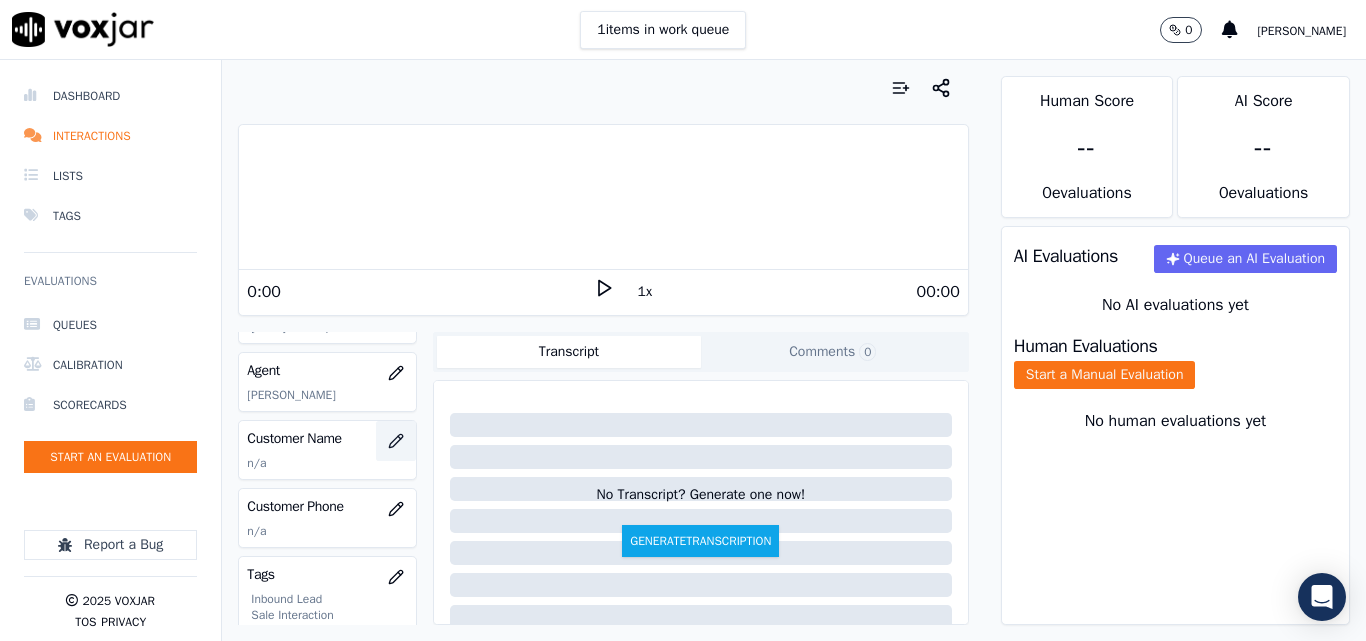 click 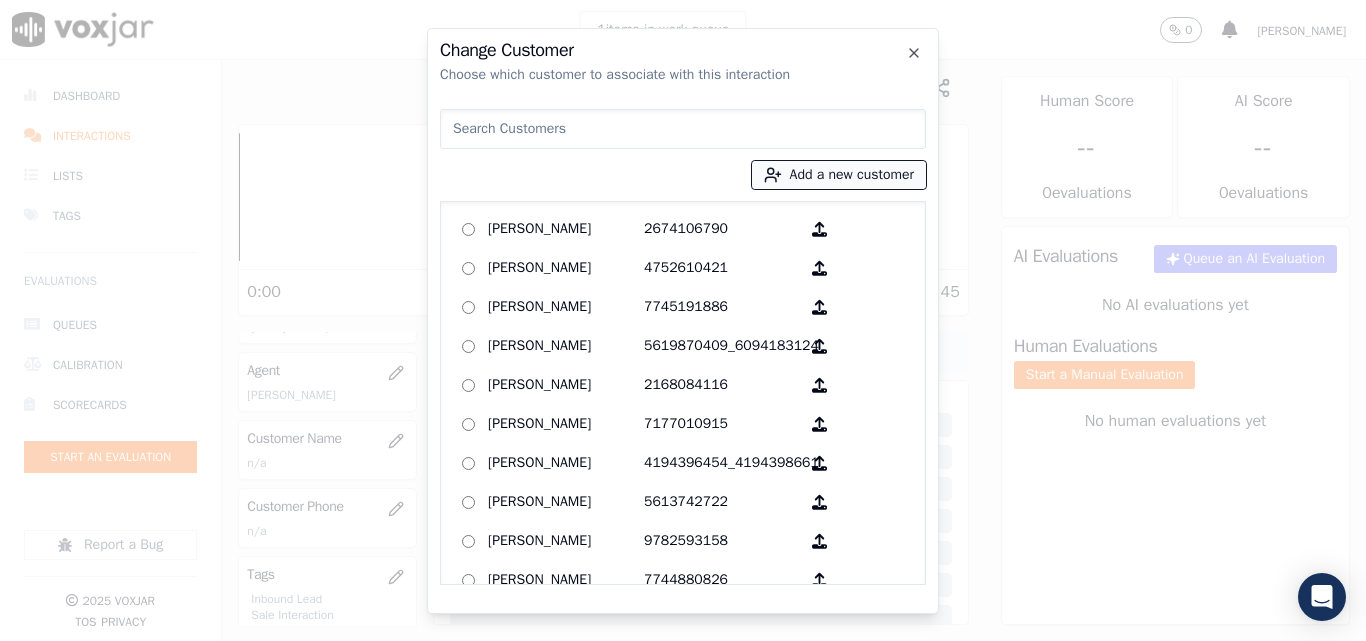 click on "Add a new customer" at bounding box center [839, 175] 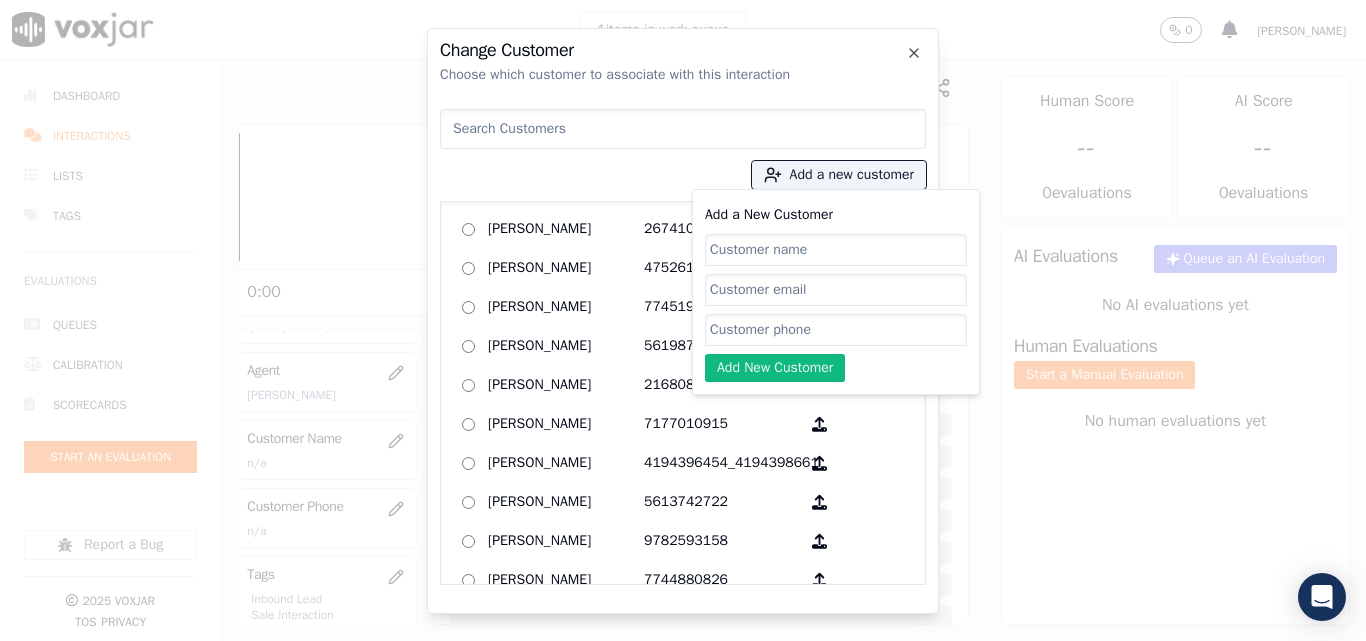 click on "Add a New Customer" 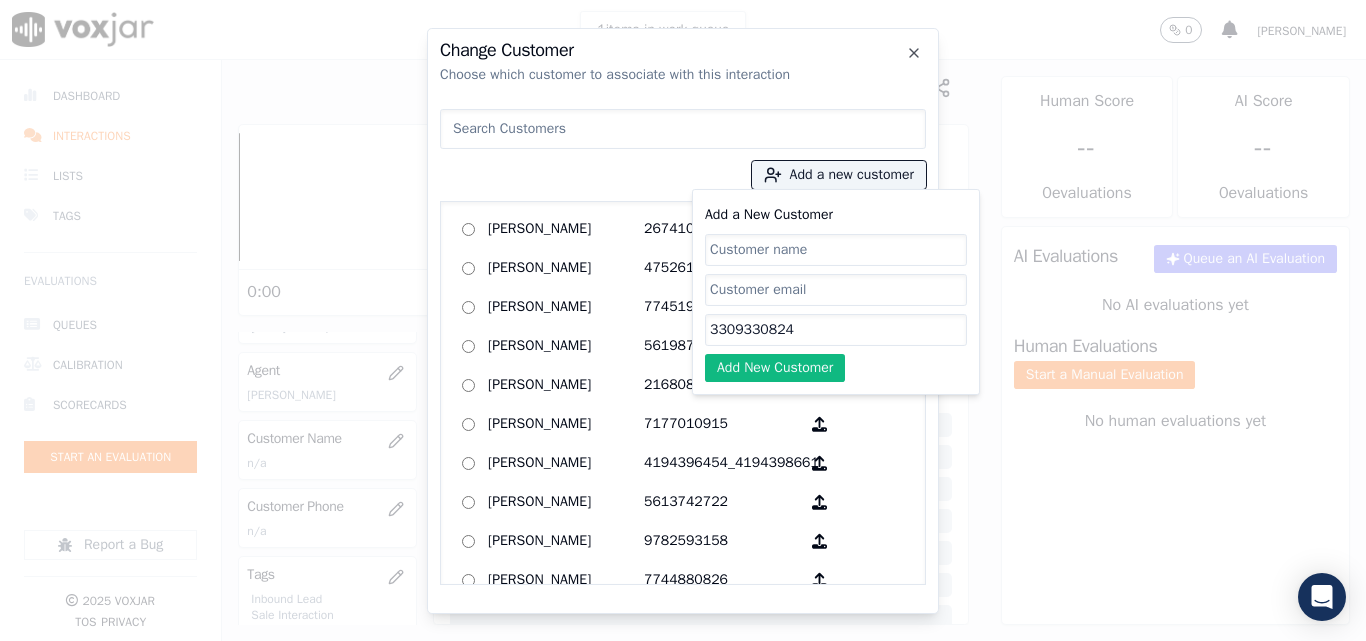 type on "3309330824" 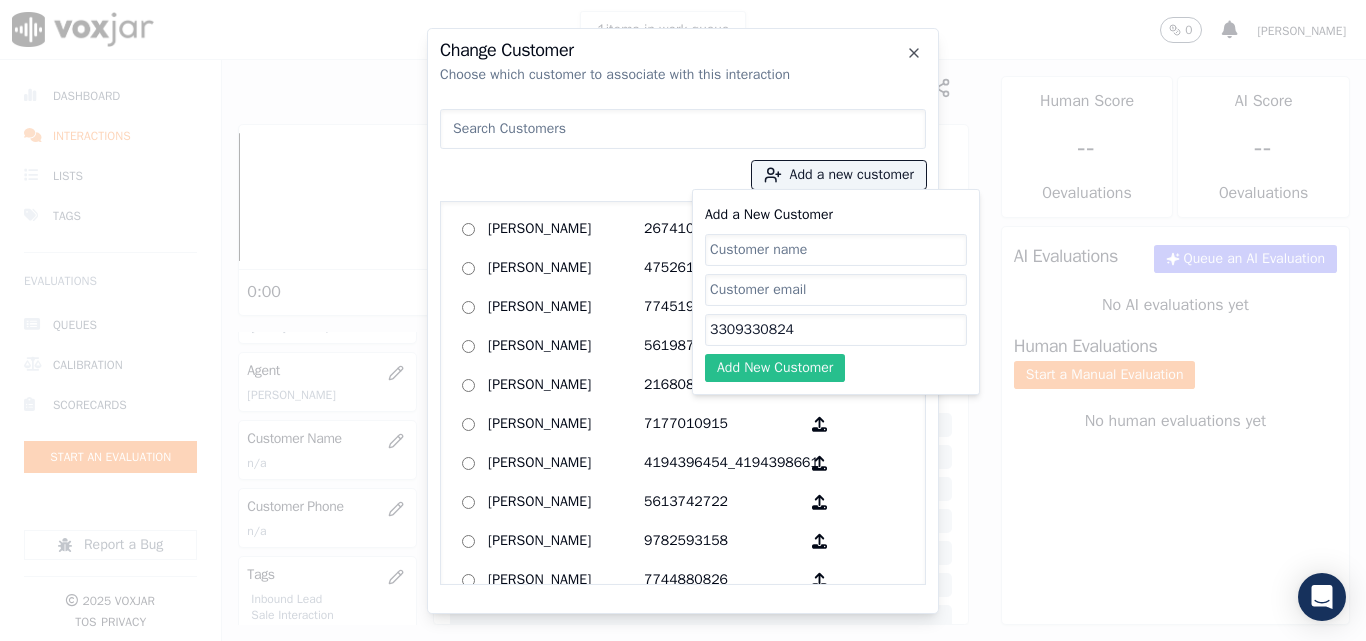 paste on "[PERSON_NAME]" 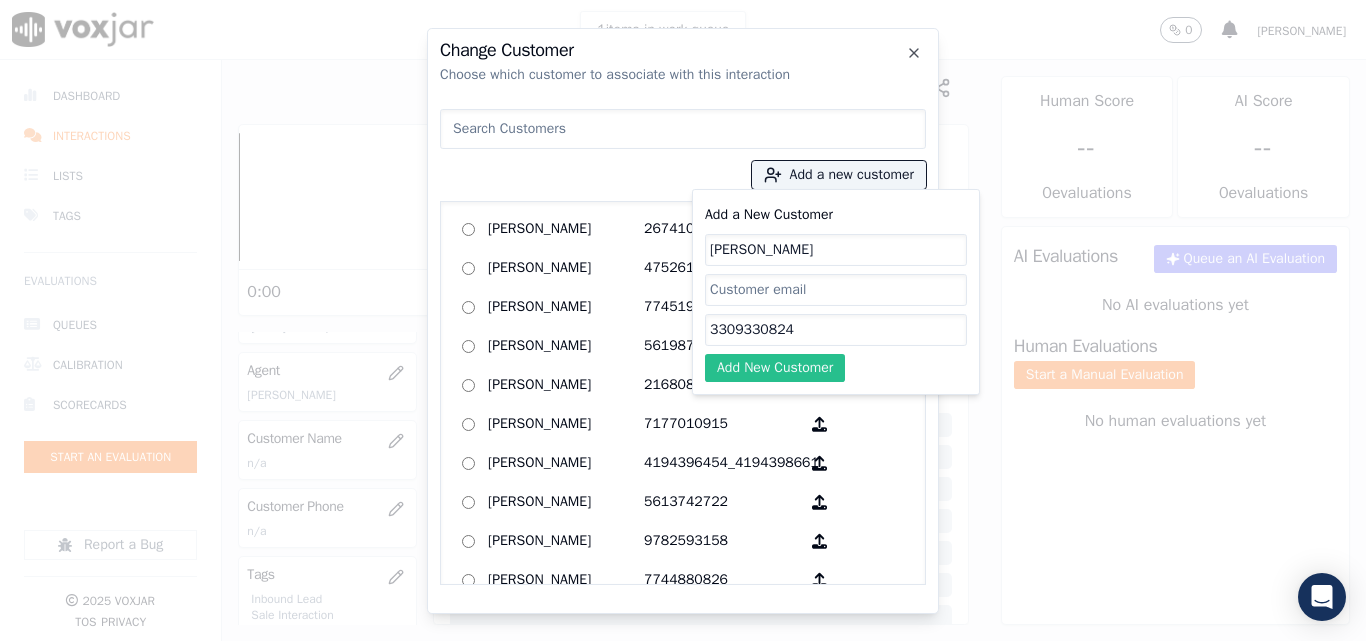 type on "[PERSON_NAME]" 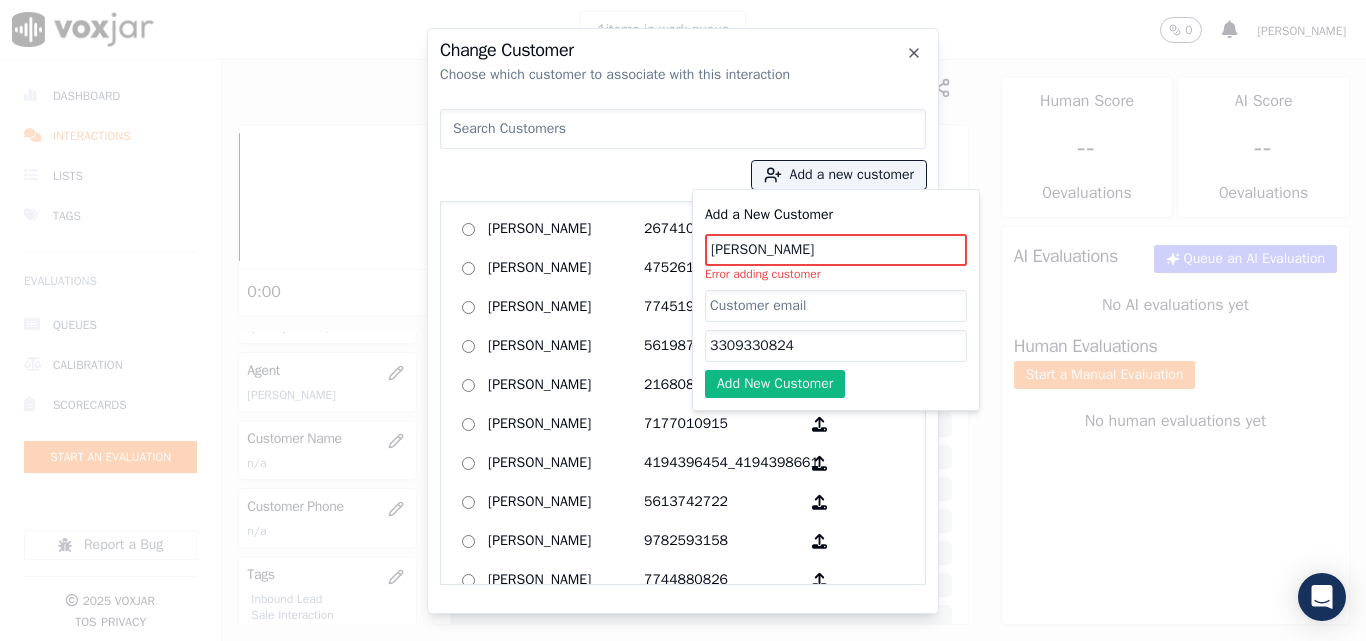 click at bounding box center (683, 129) 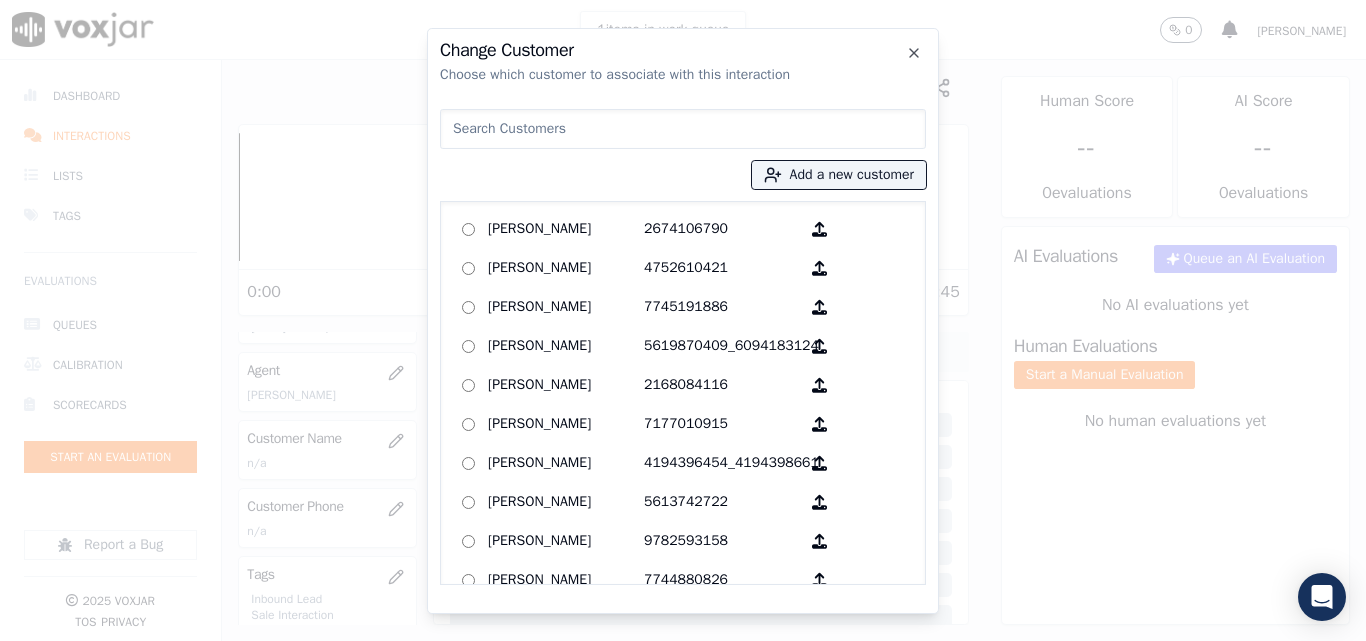 click at bounding box center [683, 129] 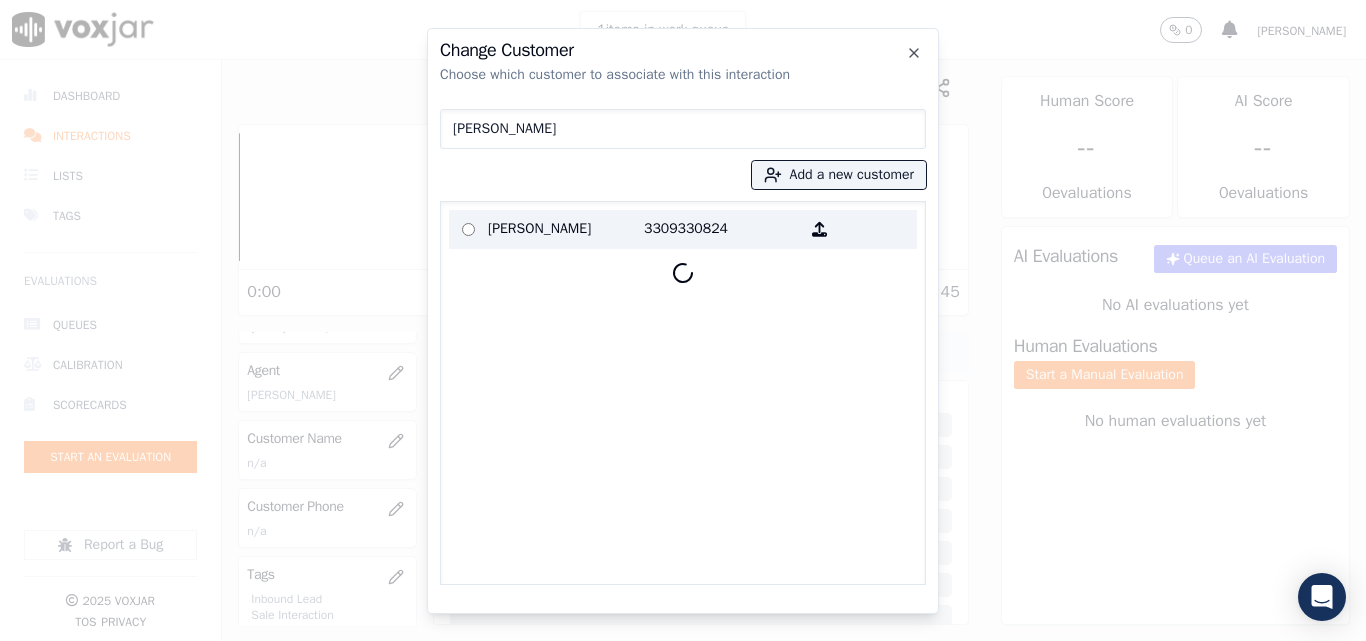 type on "[PERSON_NAME]" 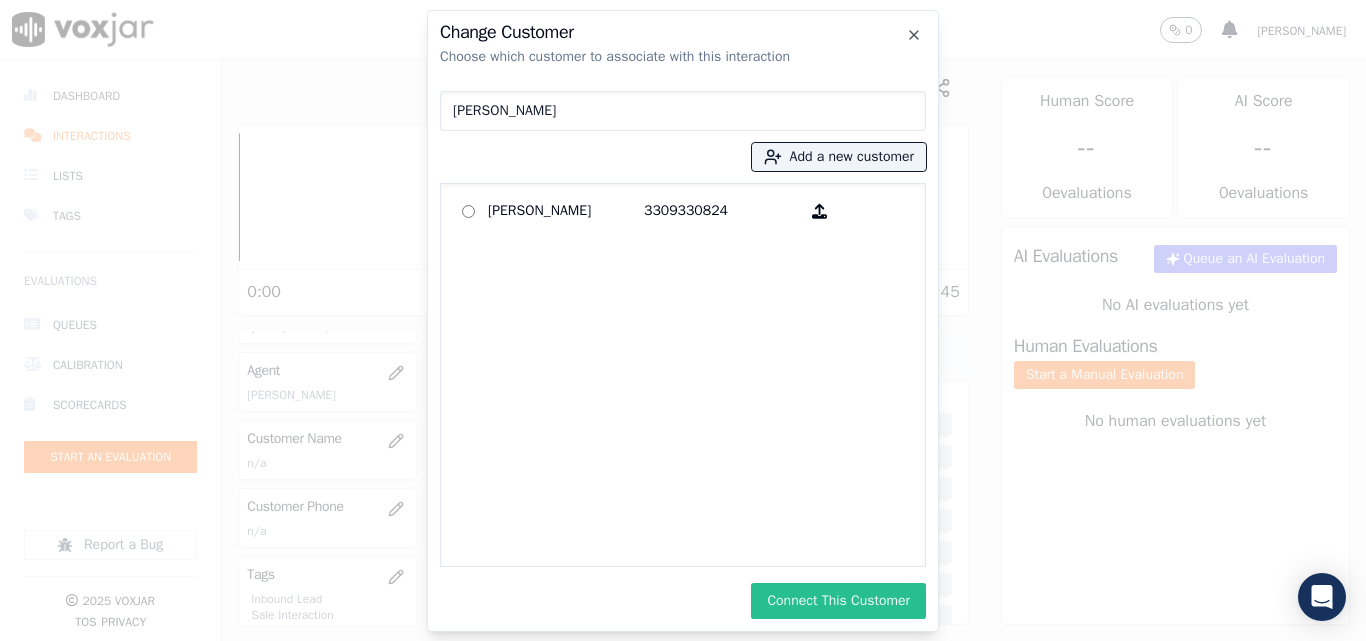 click on "Connect This Customer" at bounding box center (838, 601) 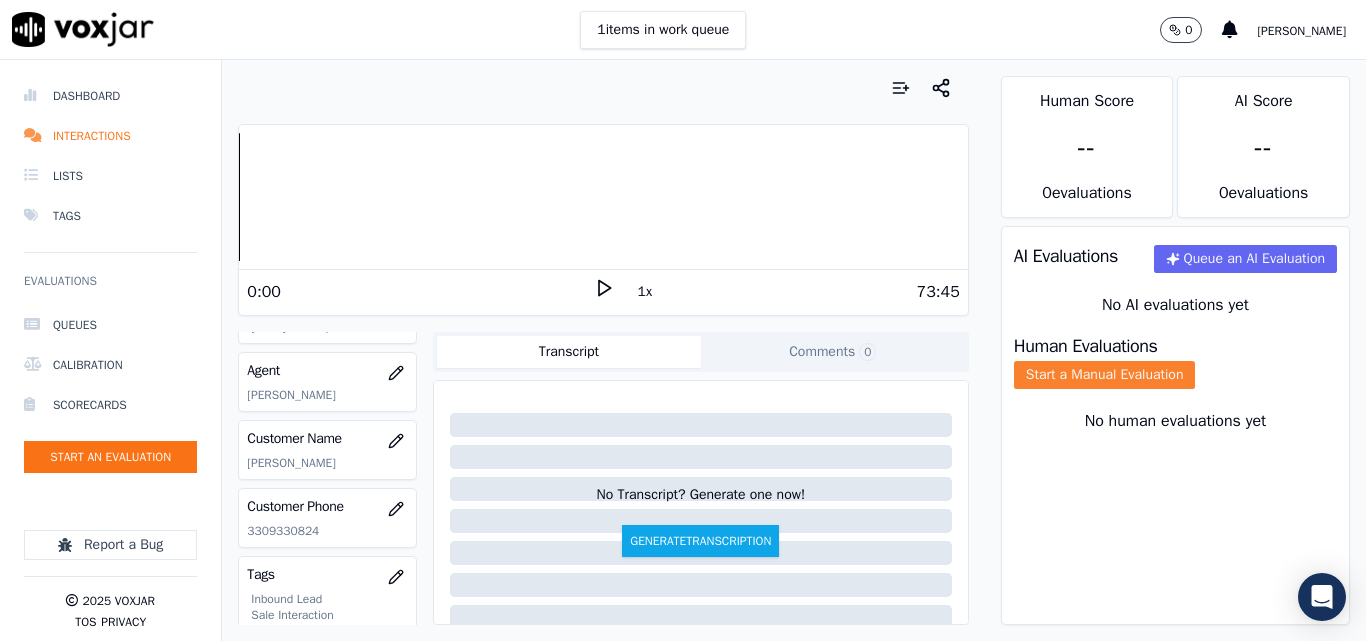 click on "Start a Manual Evaluation" 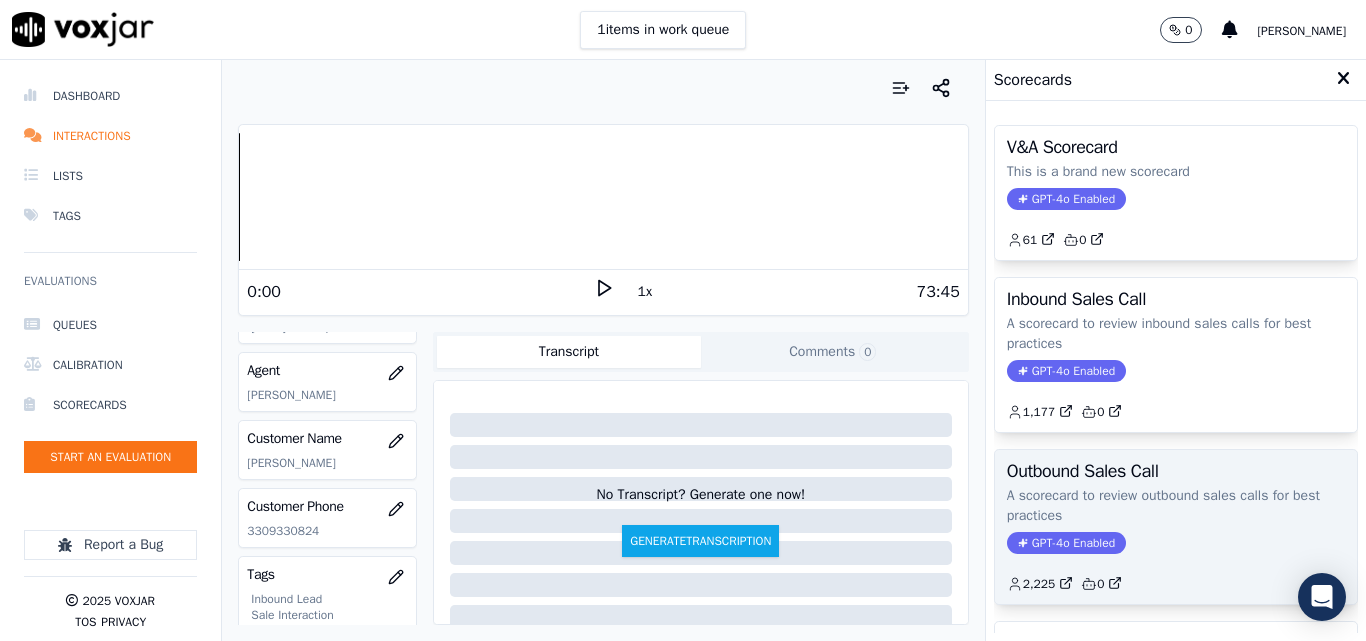 scroll, scrollTop: 100, scrollLeft: 0, axis: vertical 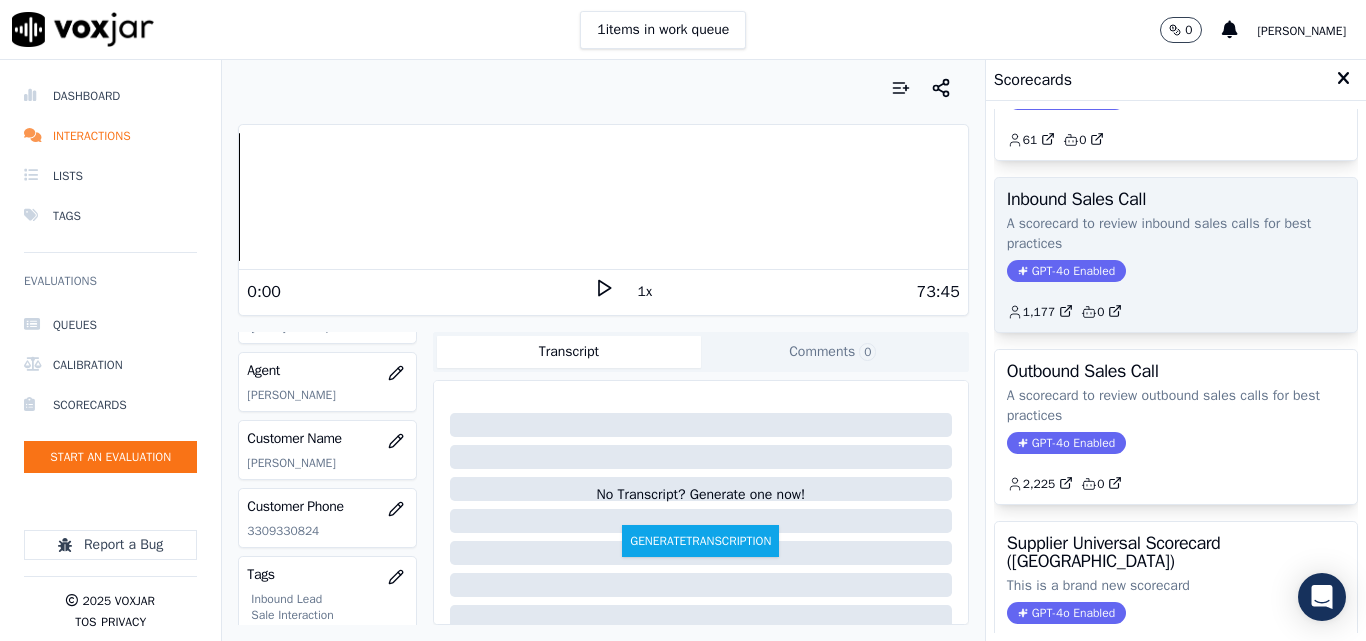 click on "GPT-4o Enabled" 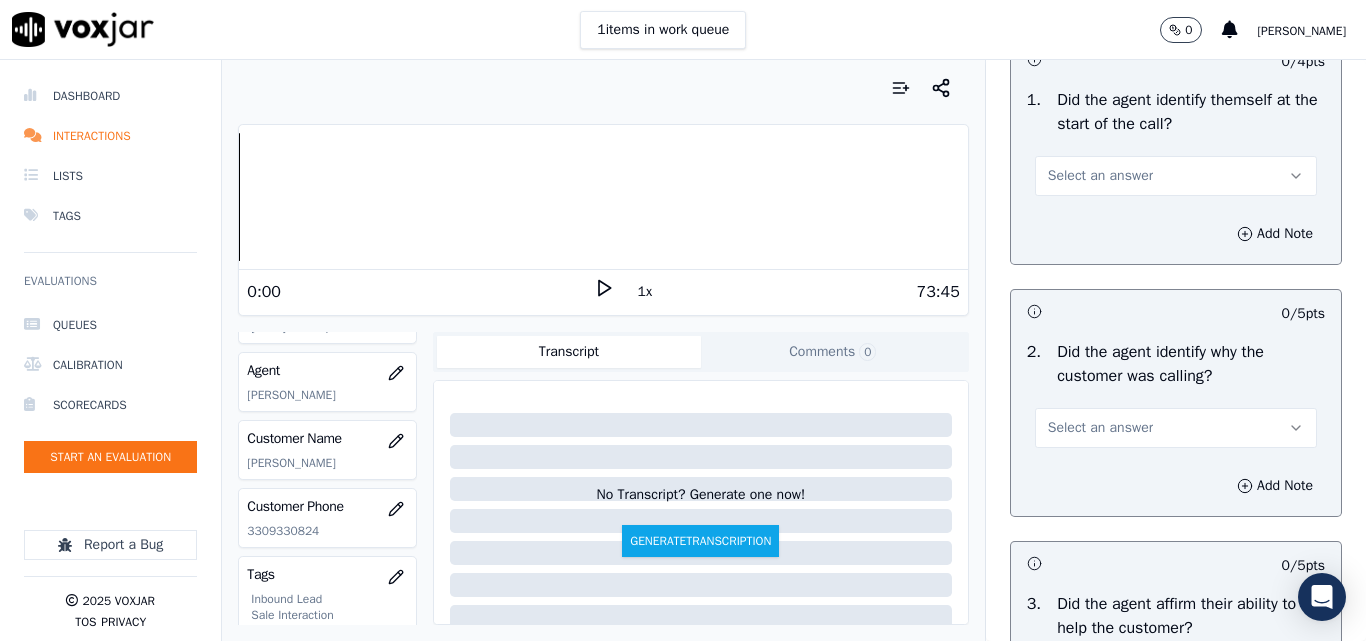 scroll, scrollTop: 200, scrollLeft: 0, axis: vertical 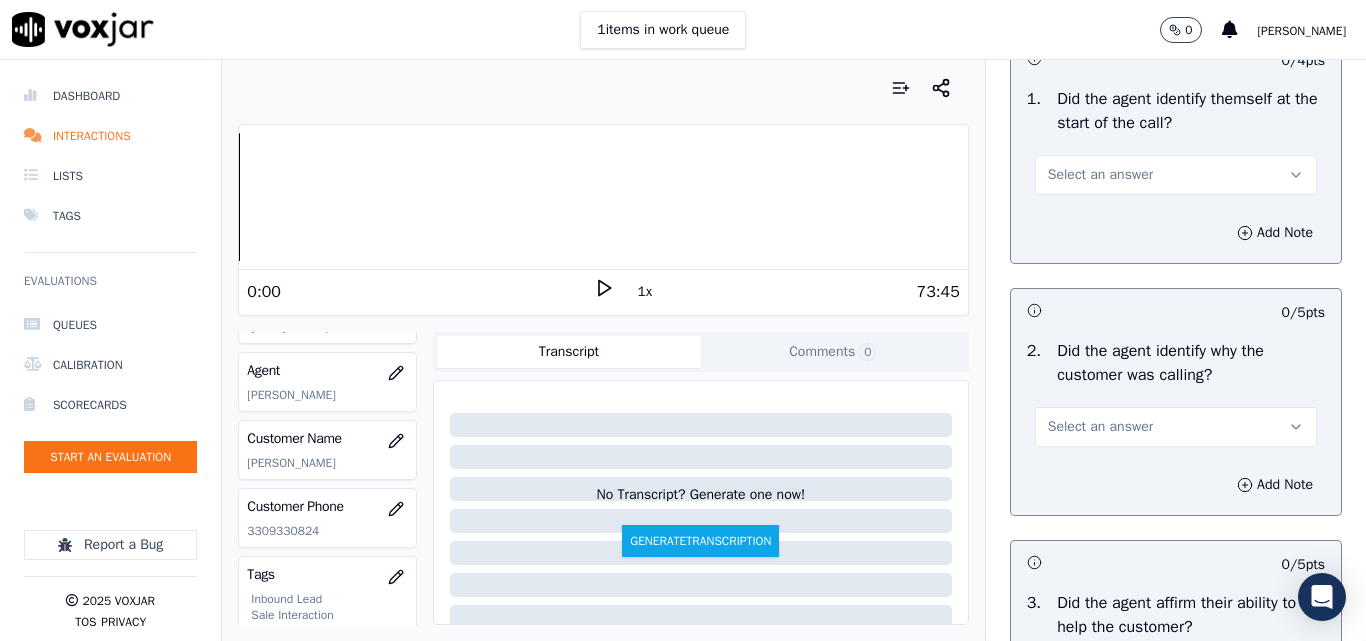 click on "Select an answer" at bounding box center [1100, 175] 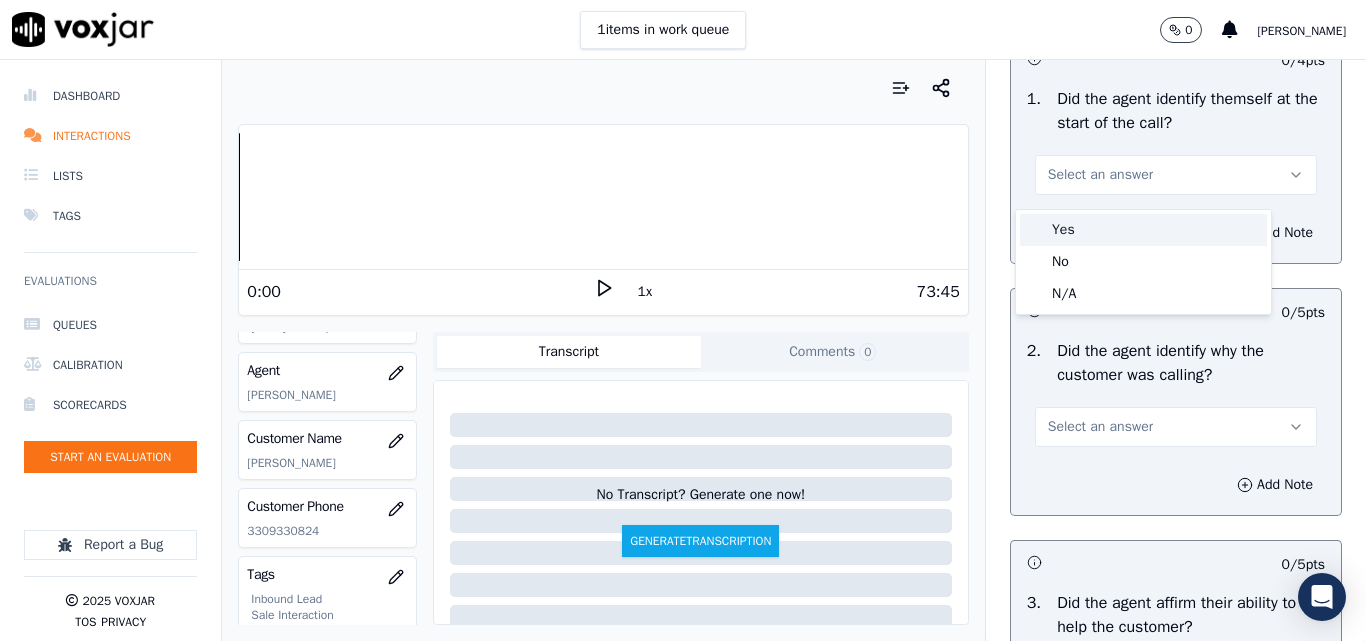click on "Yes" at bounding box center [1143, 230] 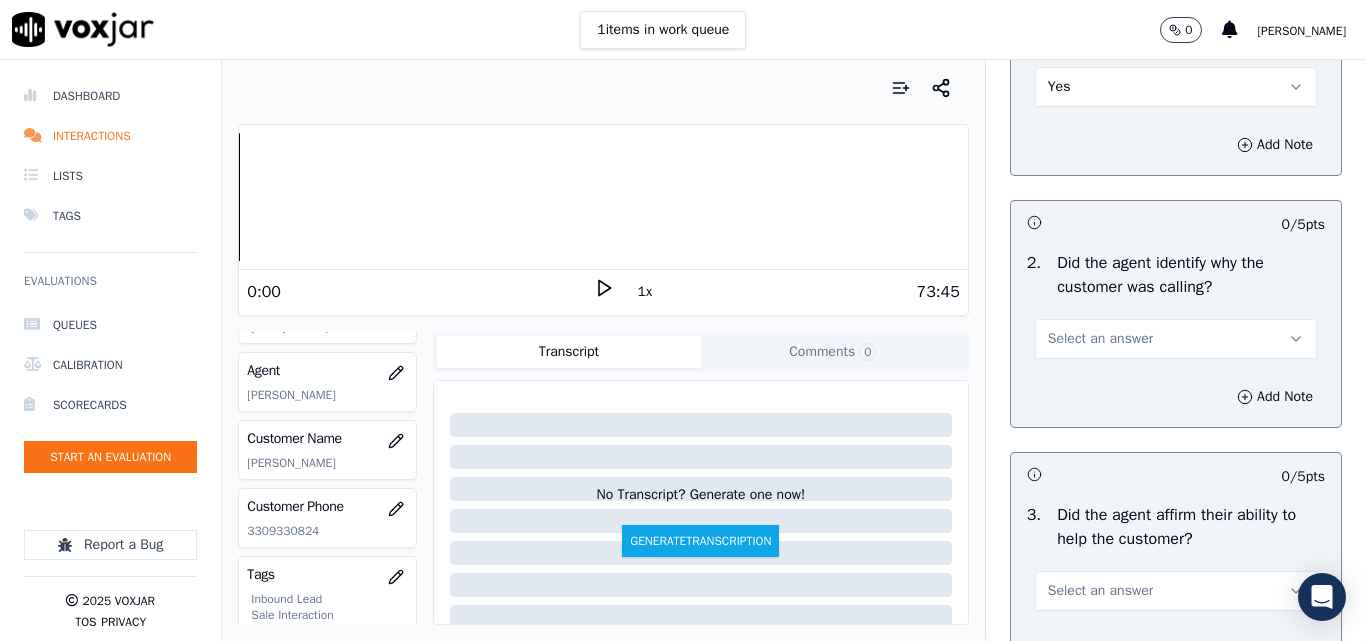 scroll, scrollTop: 400, scrollLeft: 0, axis: vertical 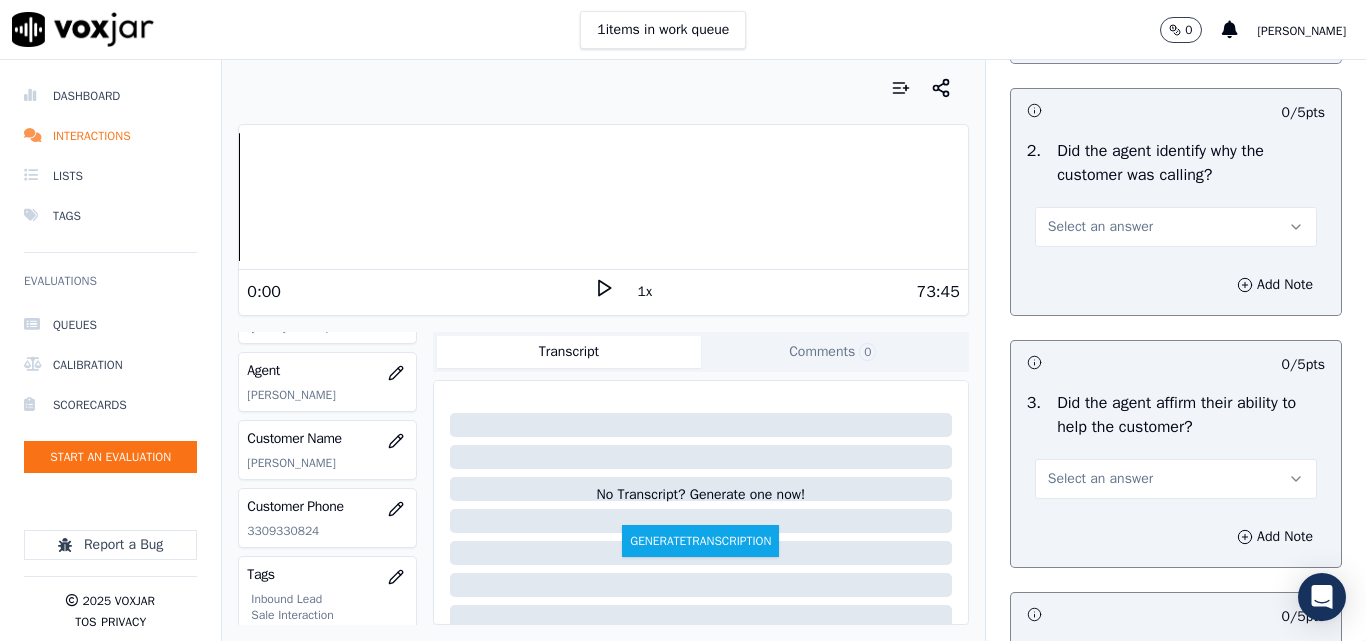 click on "Select an answer" at bounding box center [1100, 227] 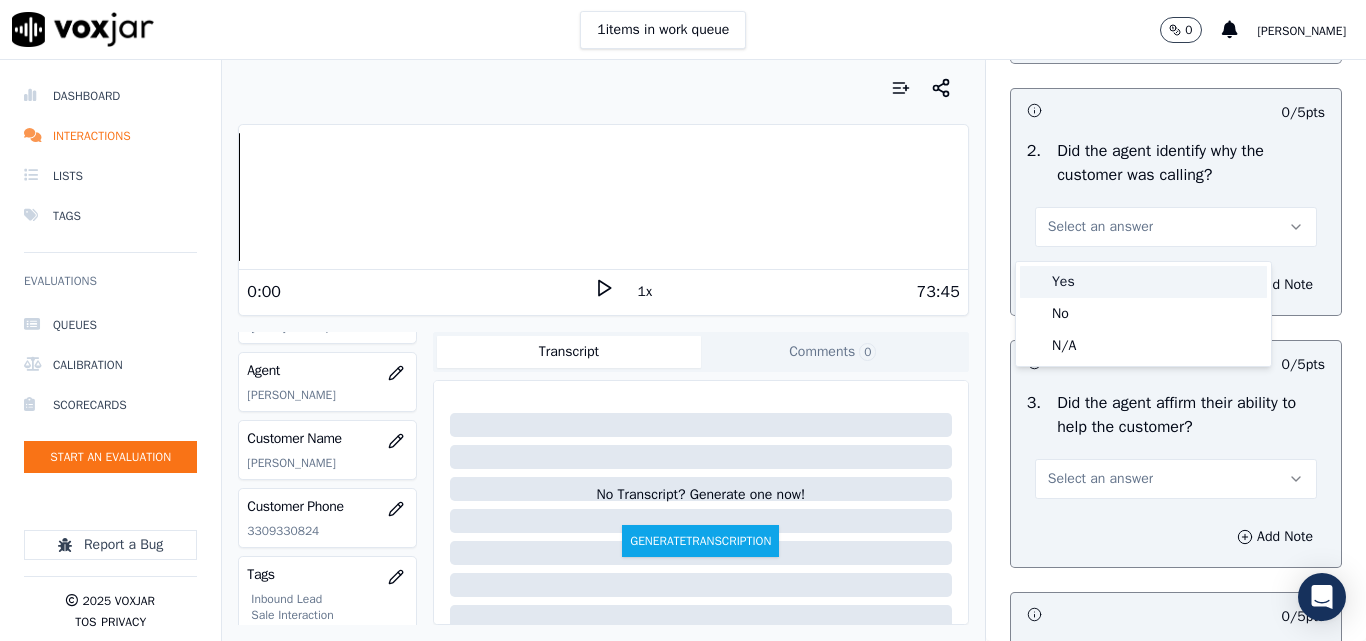 click on "Yes" at bounding box center [1143, 282] 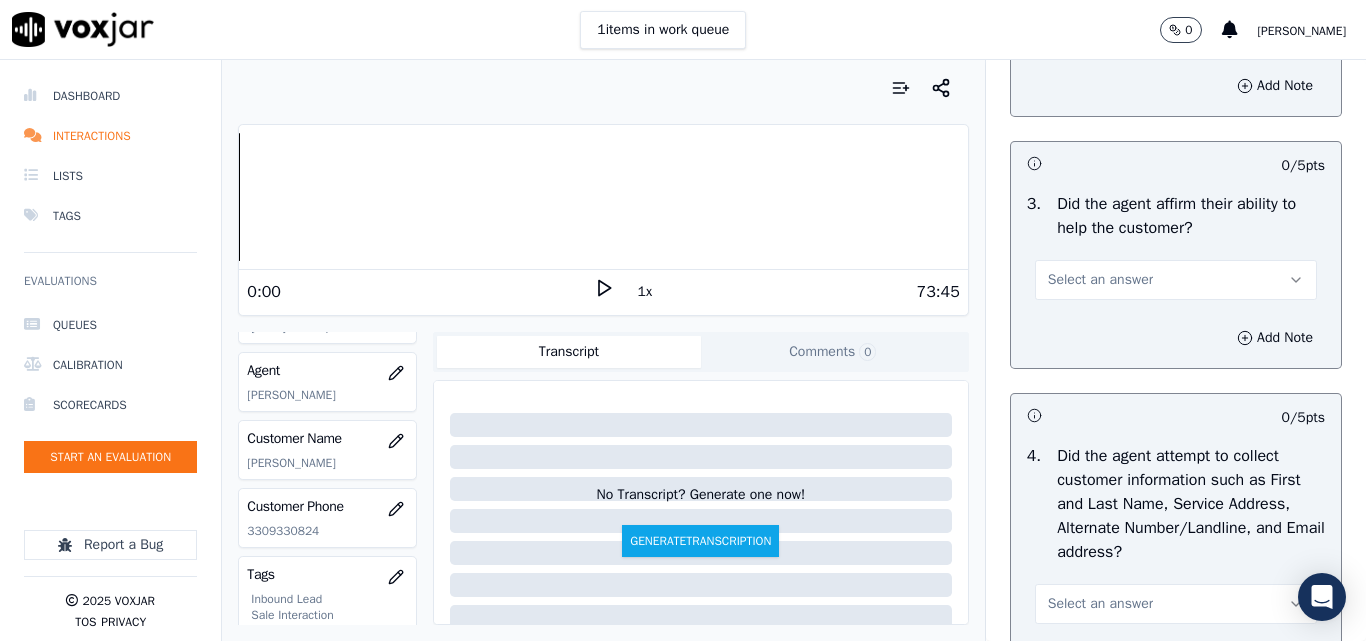 scroll, scrollTop: 600, scrollLeft: 0, axis: vertical 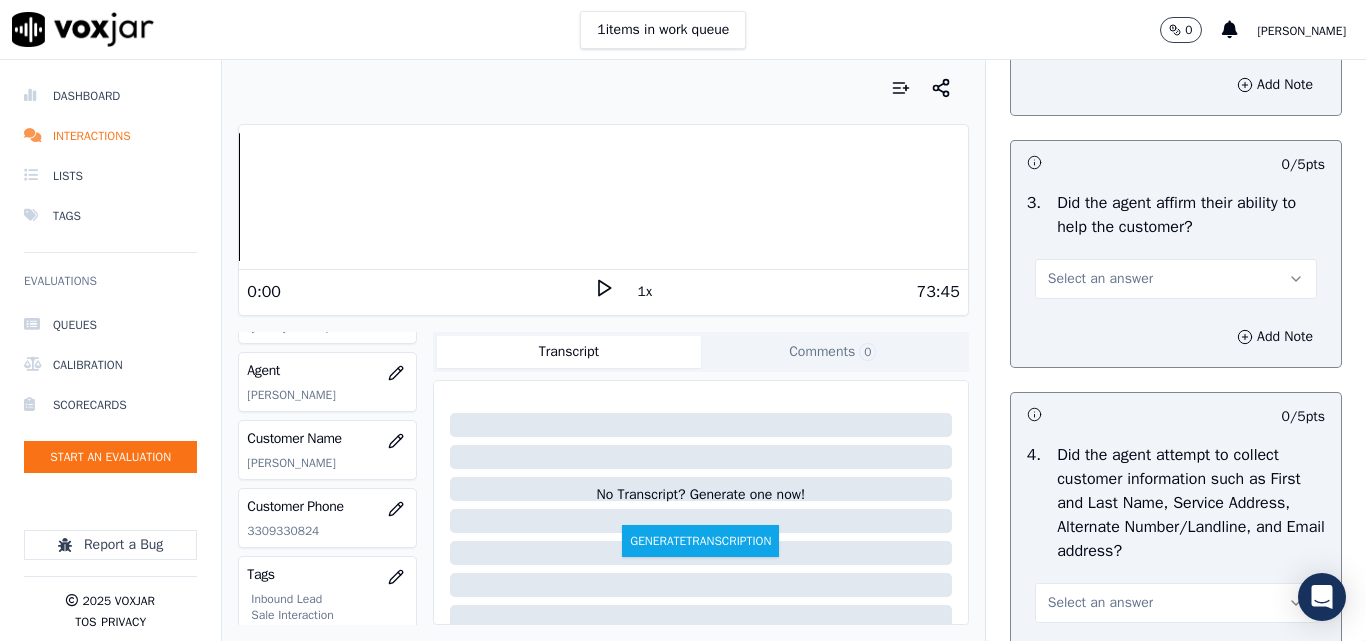 click on "Select an answer" at bounding box center (1100, 279) 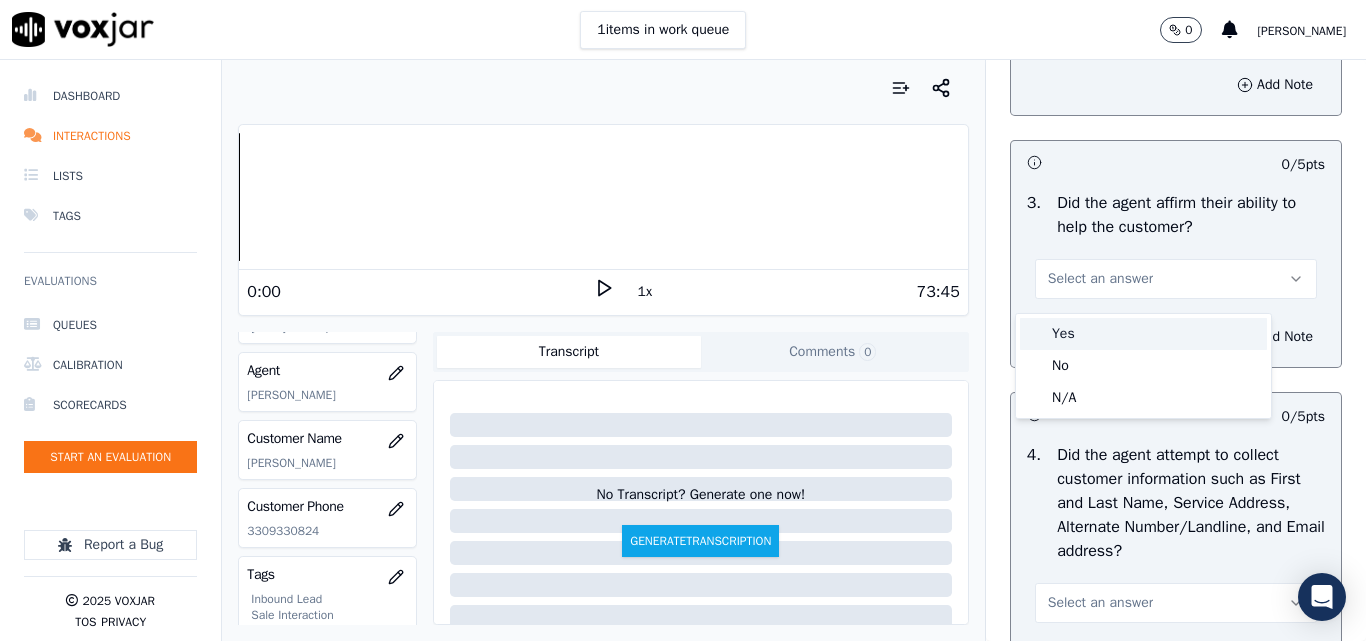 click on "Yes" at bounding box center [1143, 334] 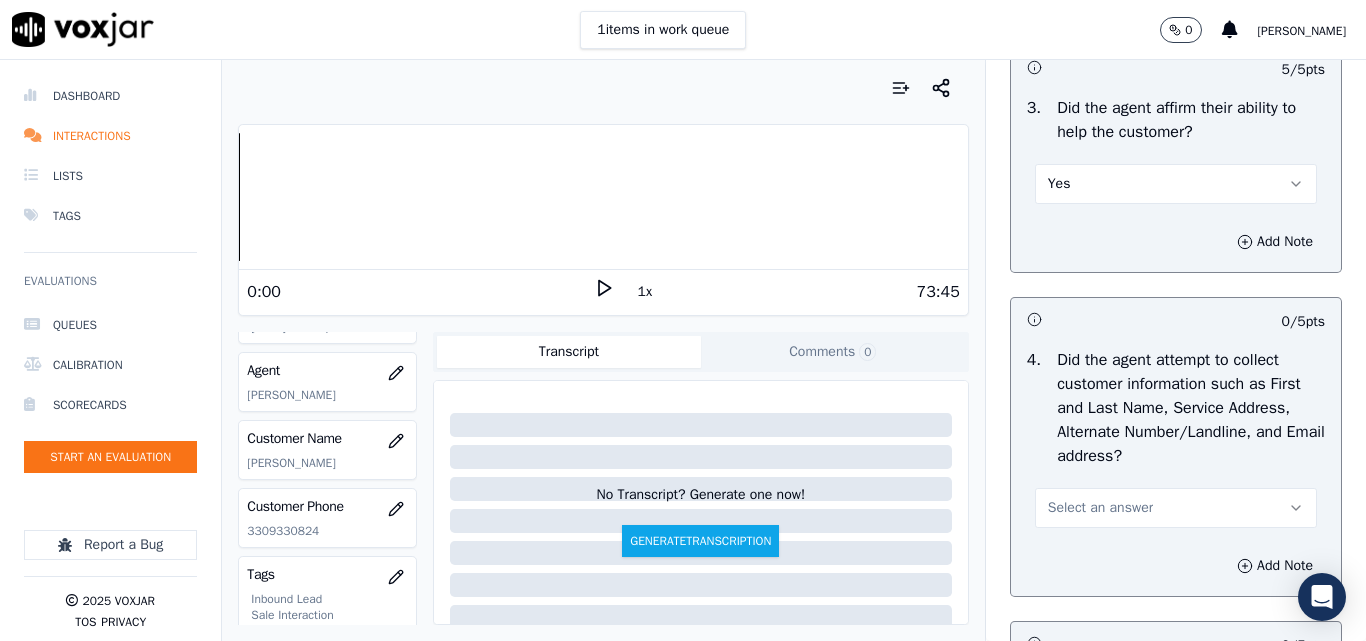 scroll, scrollTop: 800, scrollLeft: 0, axis: vertical 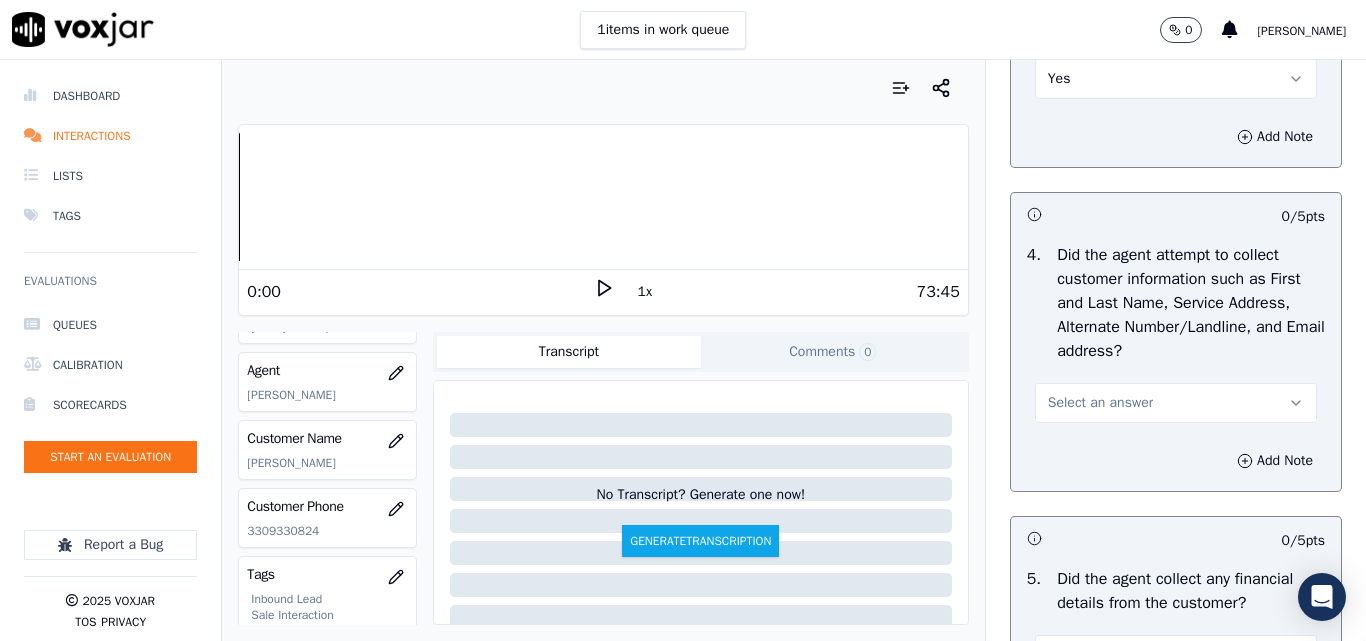 click on "Select an answer" at bounding box center (1100, 403) 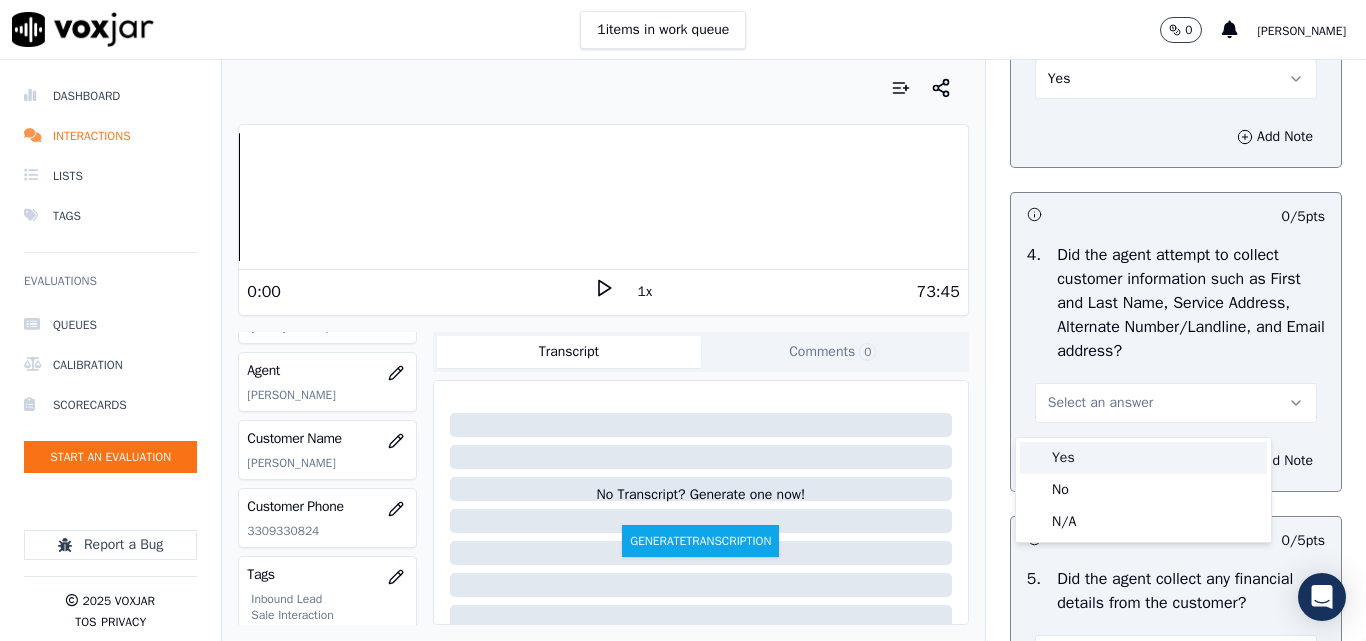 click on "Yes" at bounding box center [1143, 458] 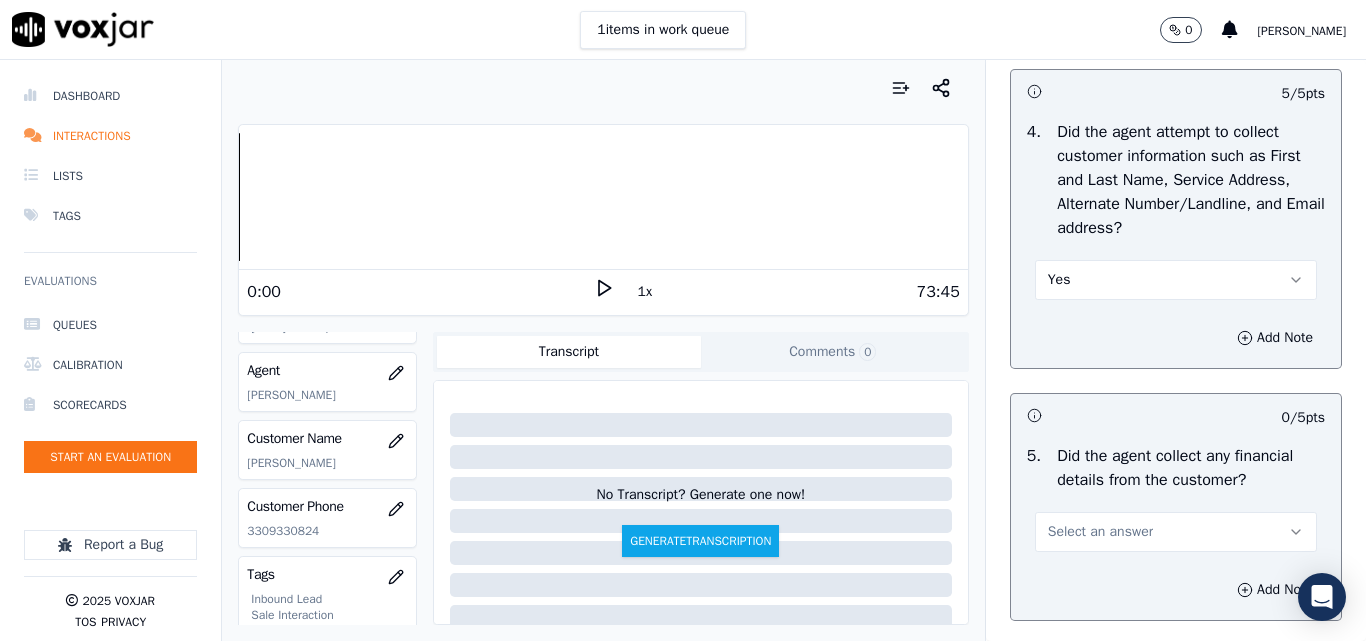 scroll, scrollTop: 1100, scrollLeft: 0, axis: vertical 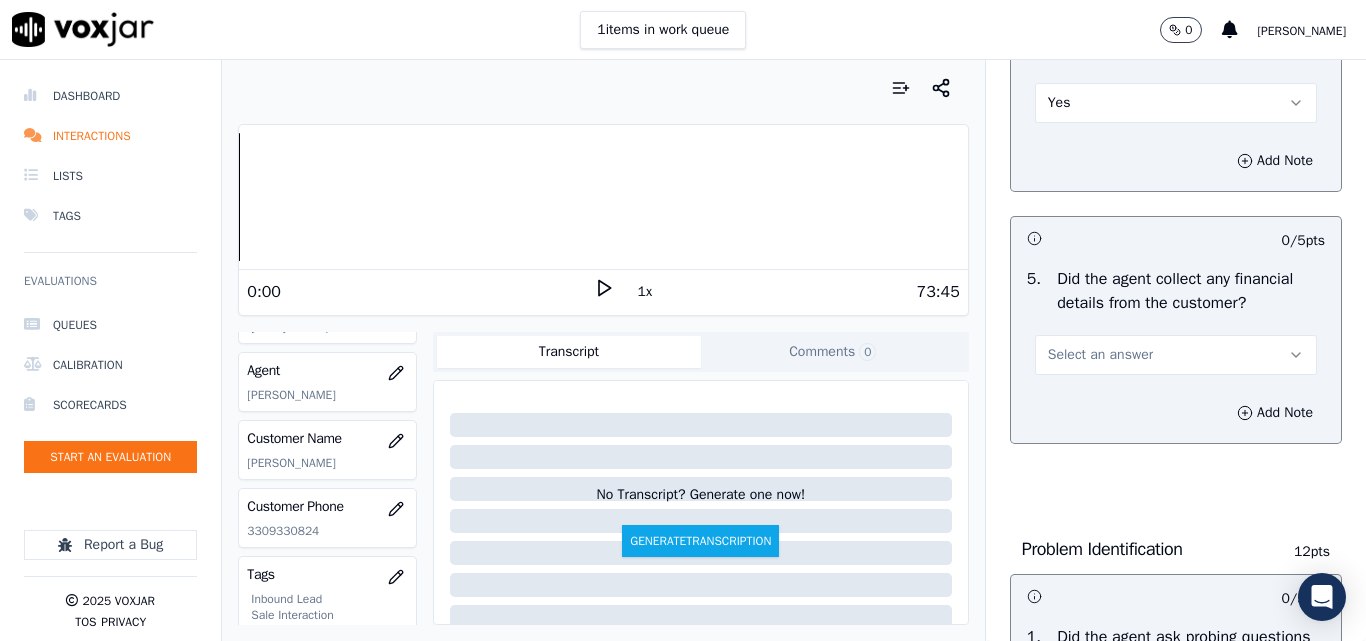 click on "Select an answer" at bounding box center [1100, 355] 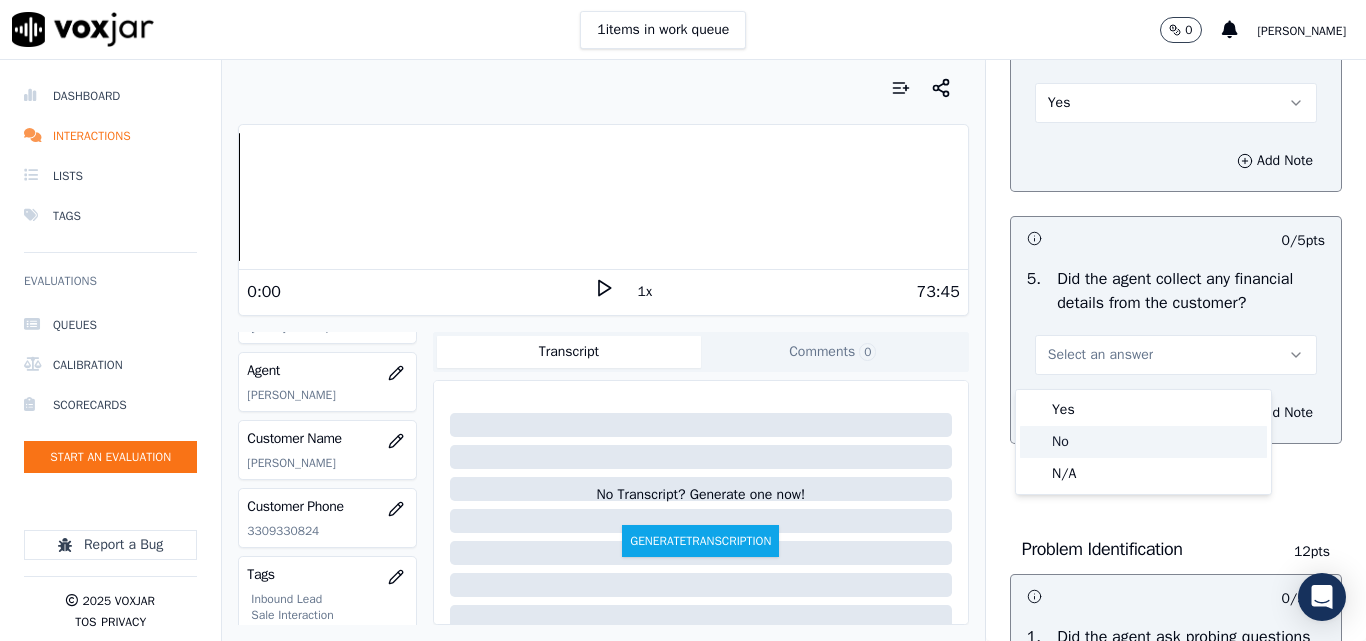 click on "No" 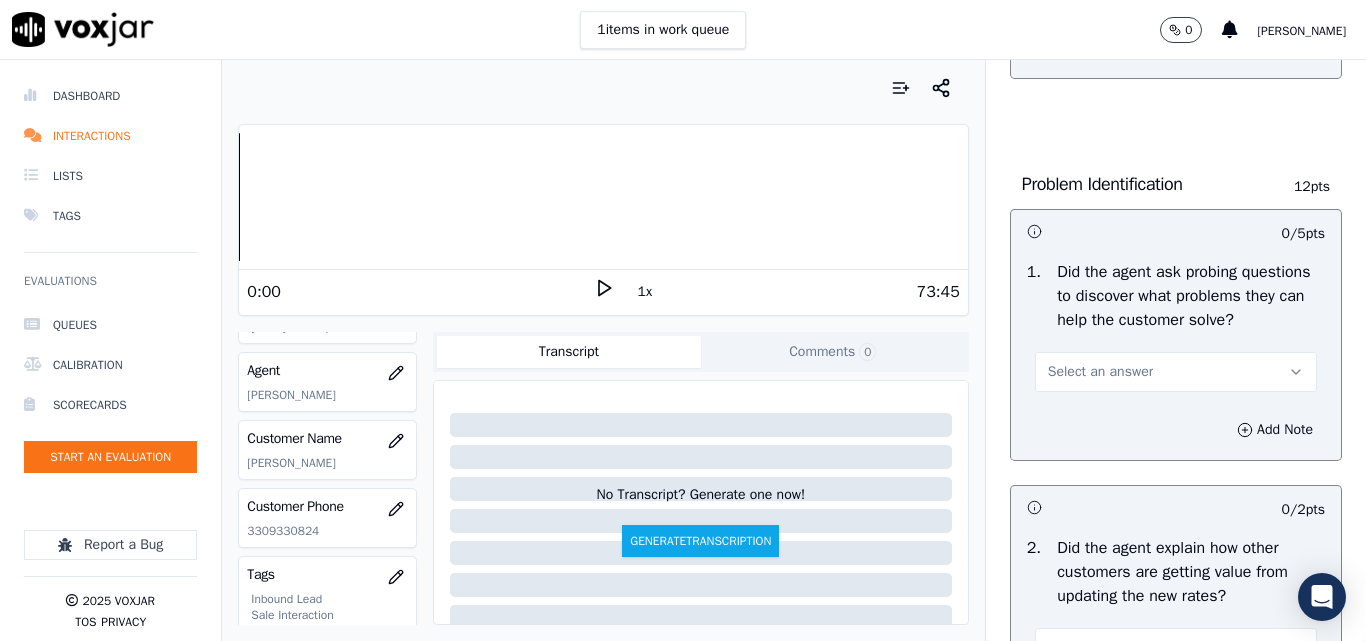 scroll, scrollTop: 1500, scrollLeft: 0, axis: vertical 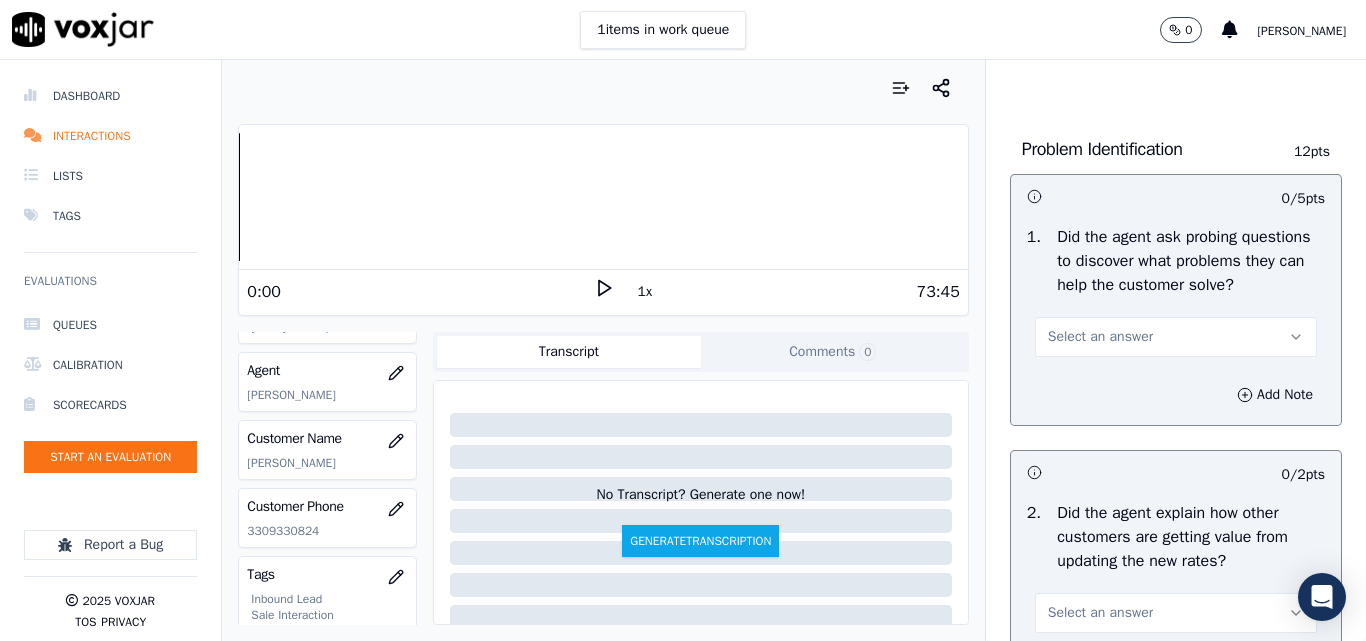 click on "Select an answer" at bounding box center (1100, 337) 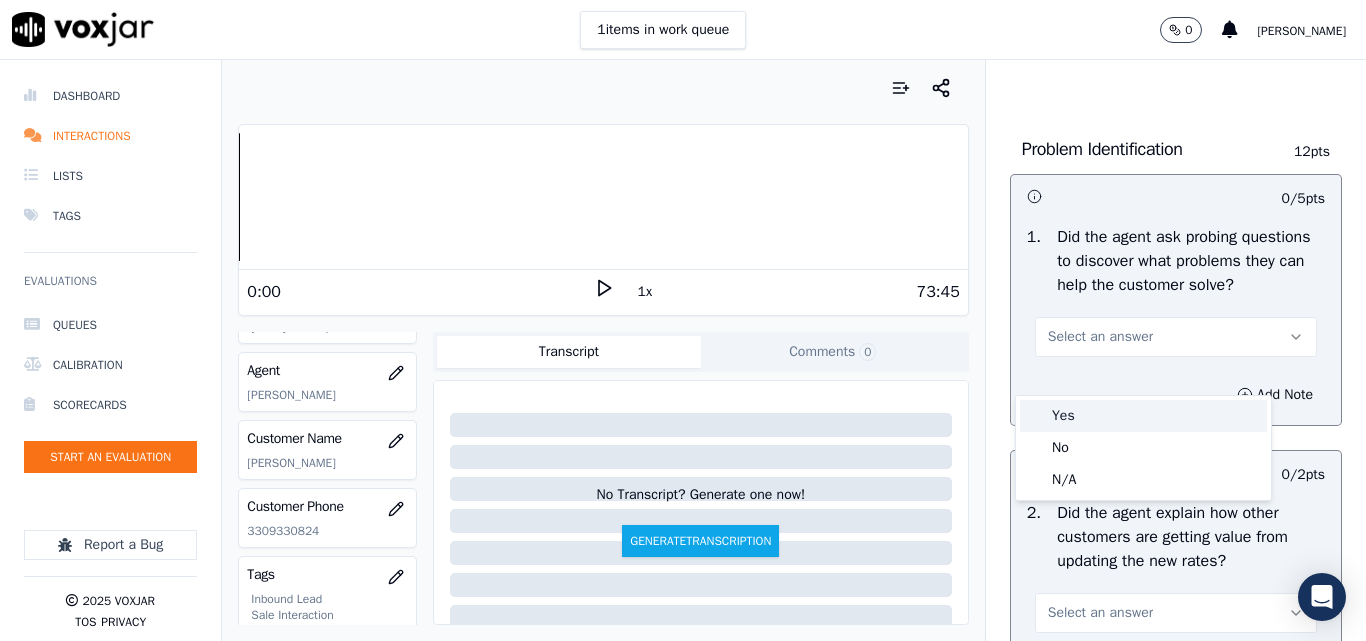 click on "Yes" at bounding box center (1143, 416) 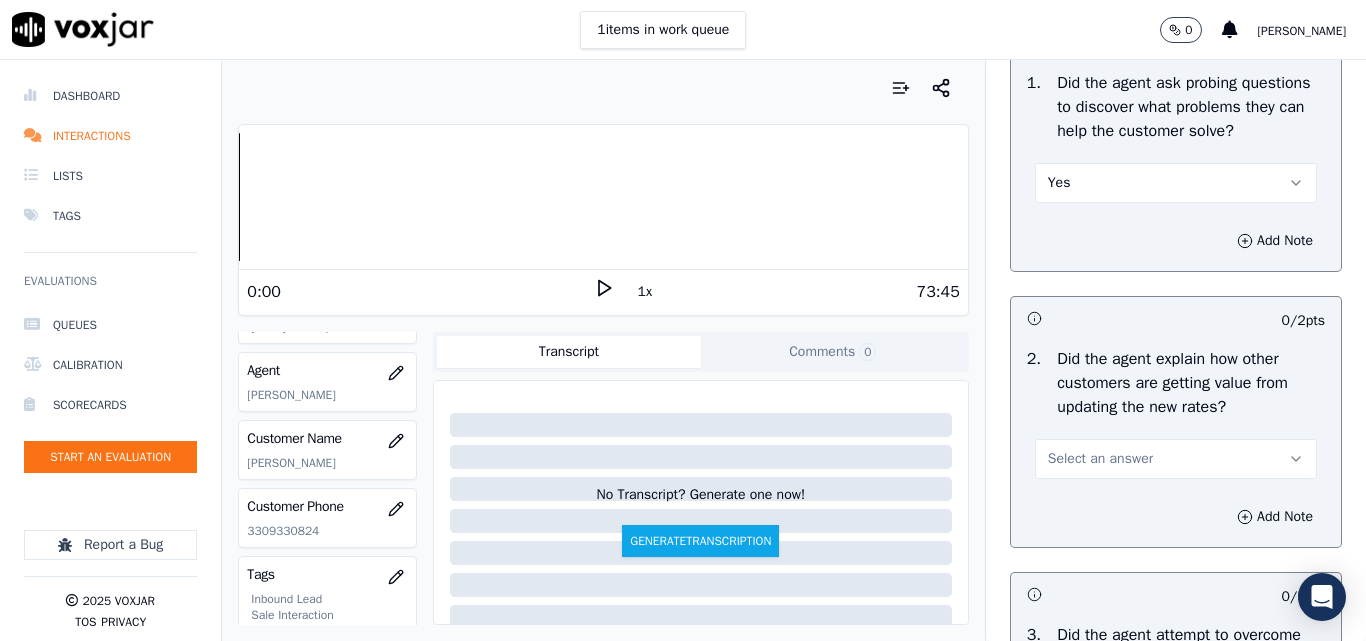 scroll, scrollTop: 1800, scrollLeft: 0, axis: vertical 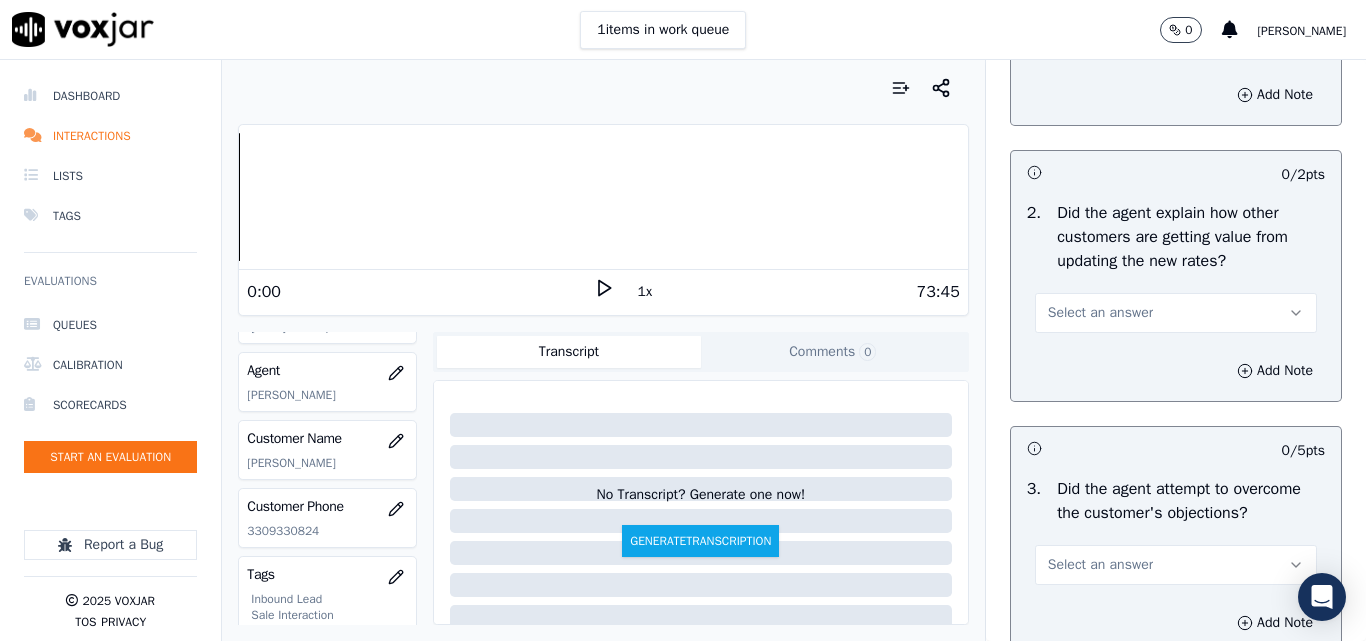 click on "Select an answer" at bounding box center [1100, 313] 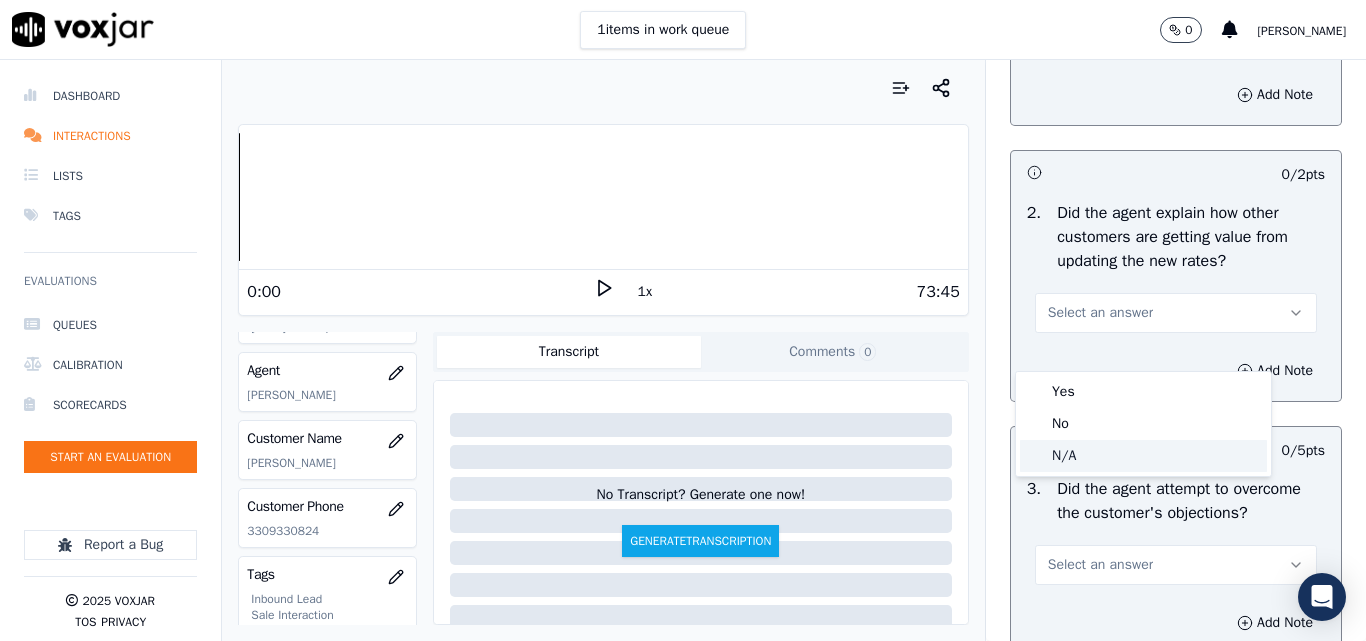 click on "N/A" 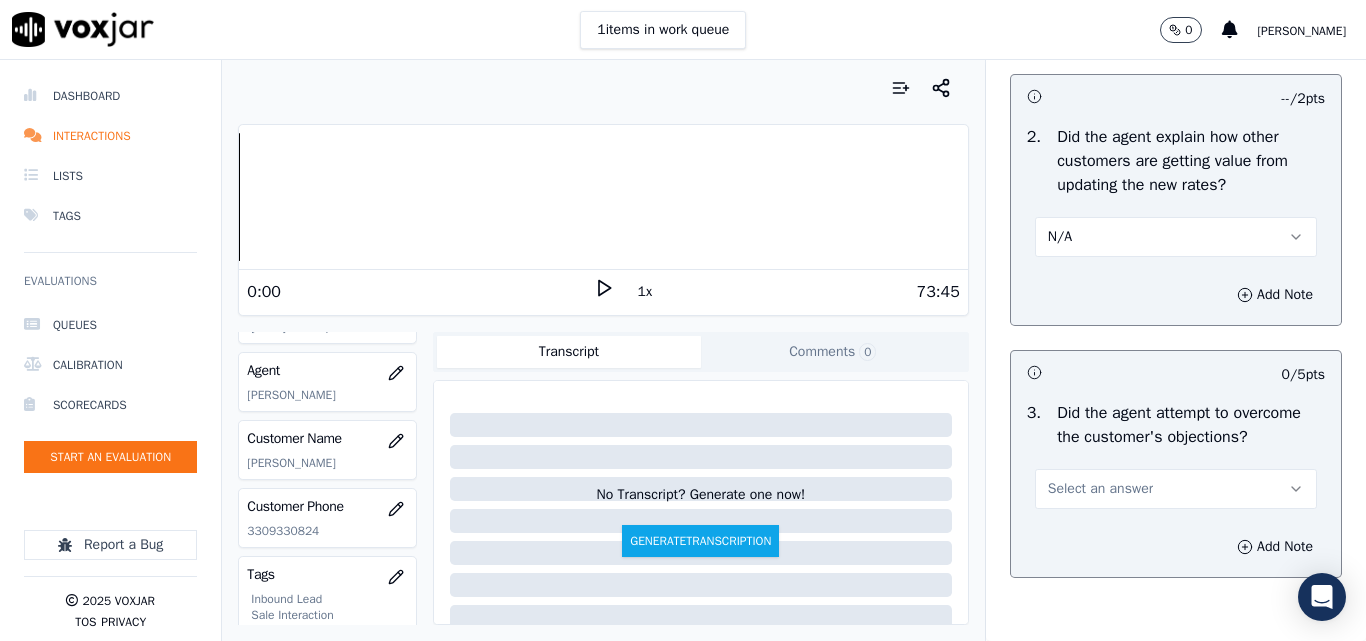 scroll, scrollTop: 2100, scrollLeft: 0, axis: vertical 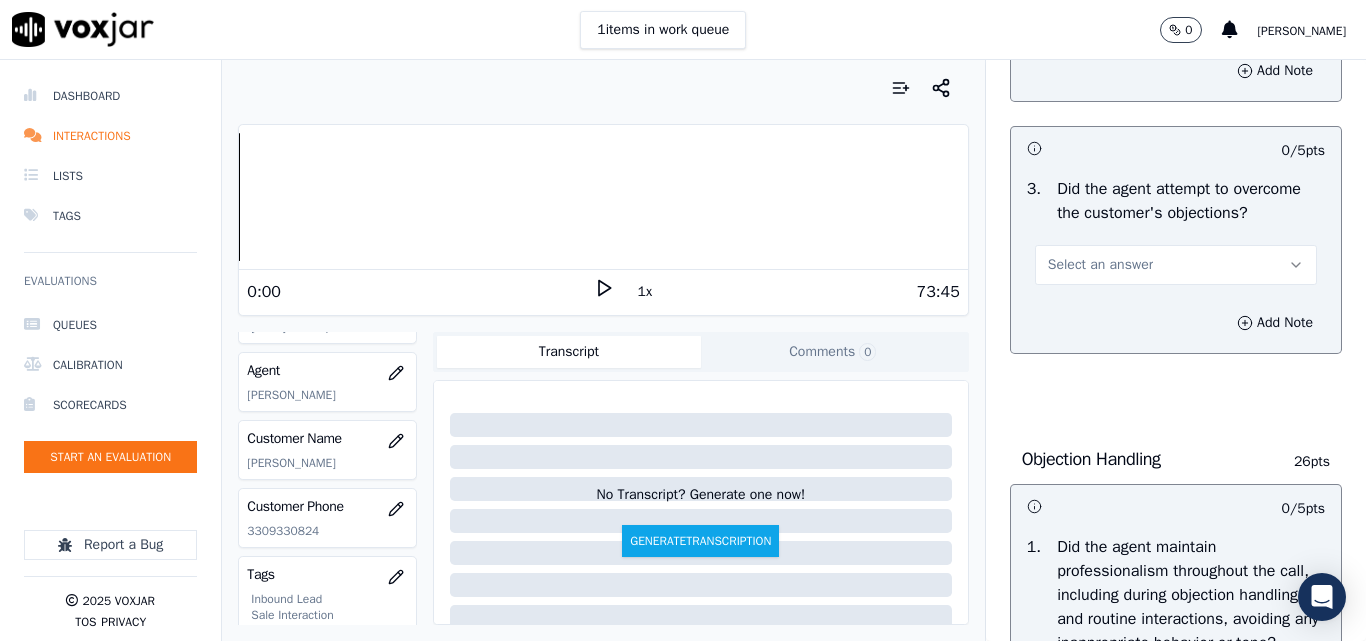 click on "Select an answer" at bounding box center (1100, 265) 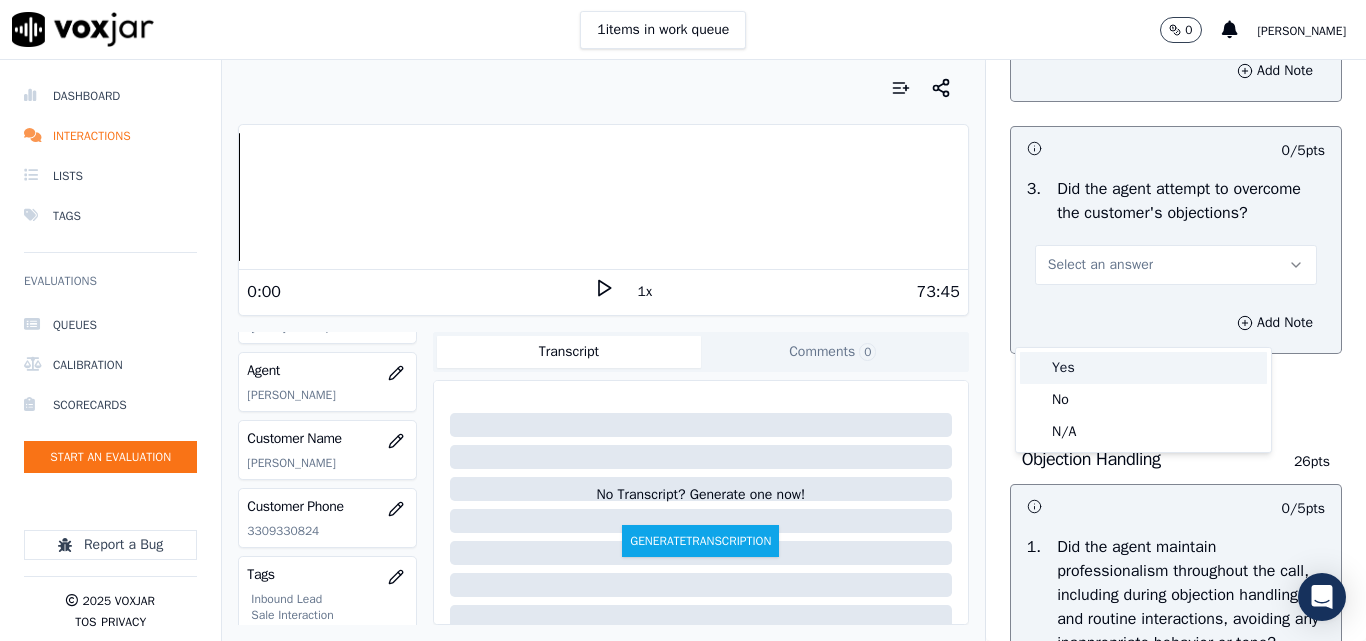click on "Yes" at bounding box center [1143, 368] 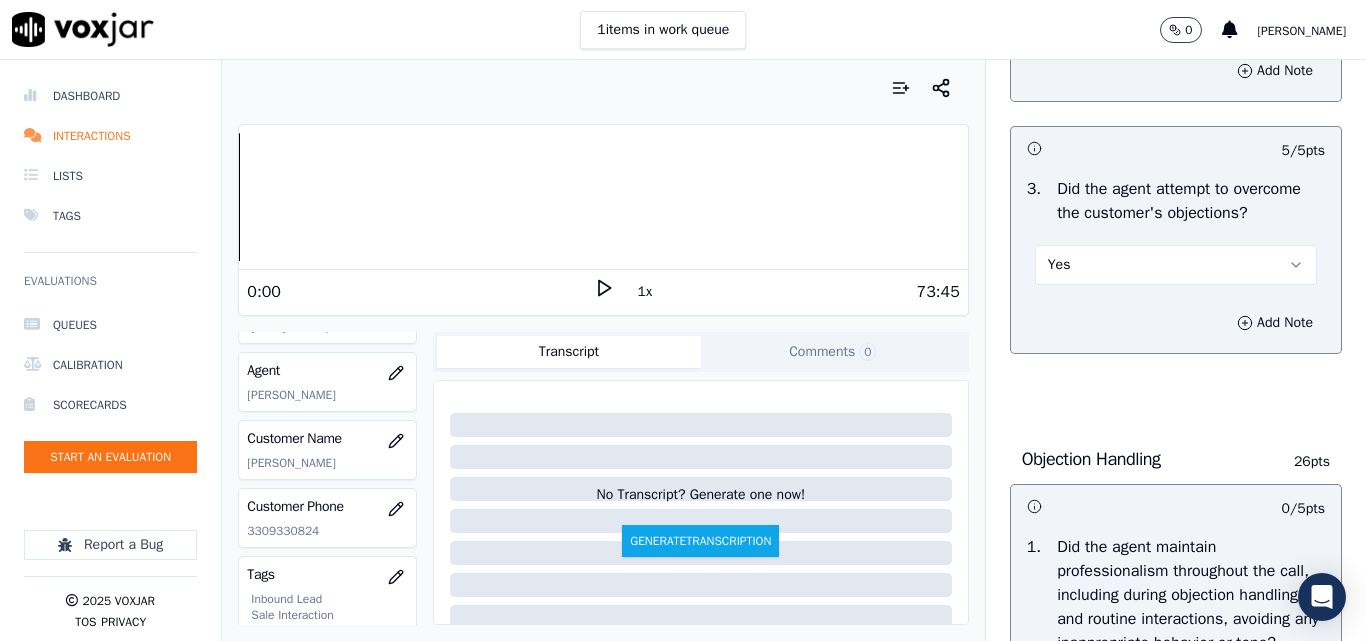 click on "Yes" at bounding box center [1176, 265] 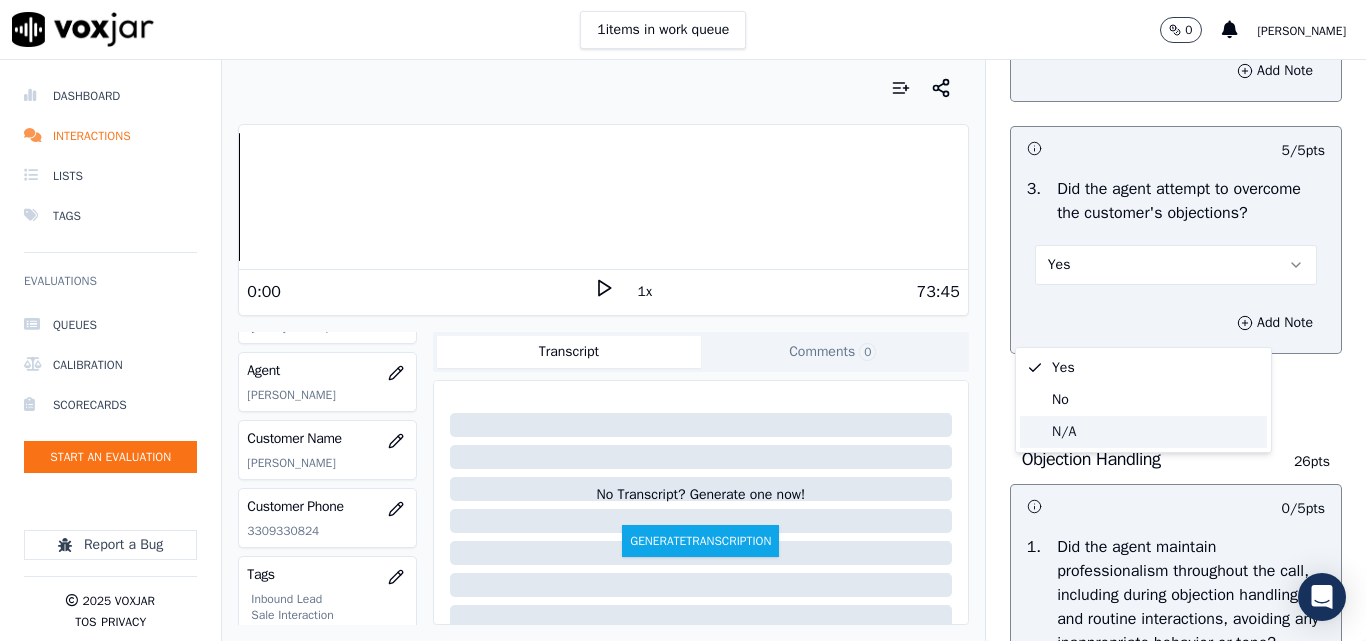 drag, startPoint x: 1066, startPoint y: 426, endPoint x: 1025, endPoint y: 402, distance: 47.507893 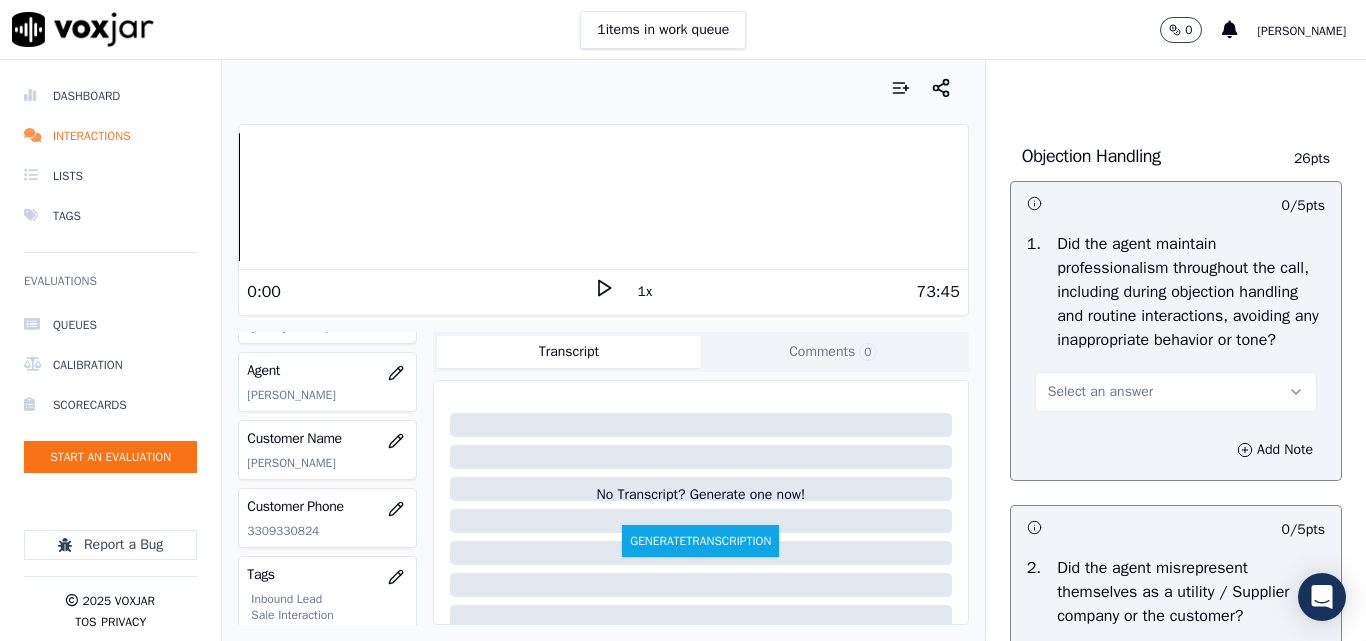 scroll, scrollTop: 2500, scrollLeft: 0, axis: vertical 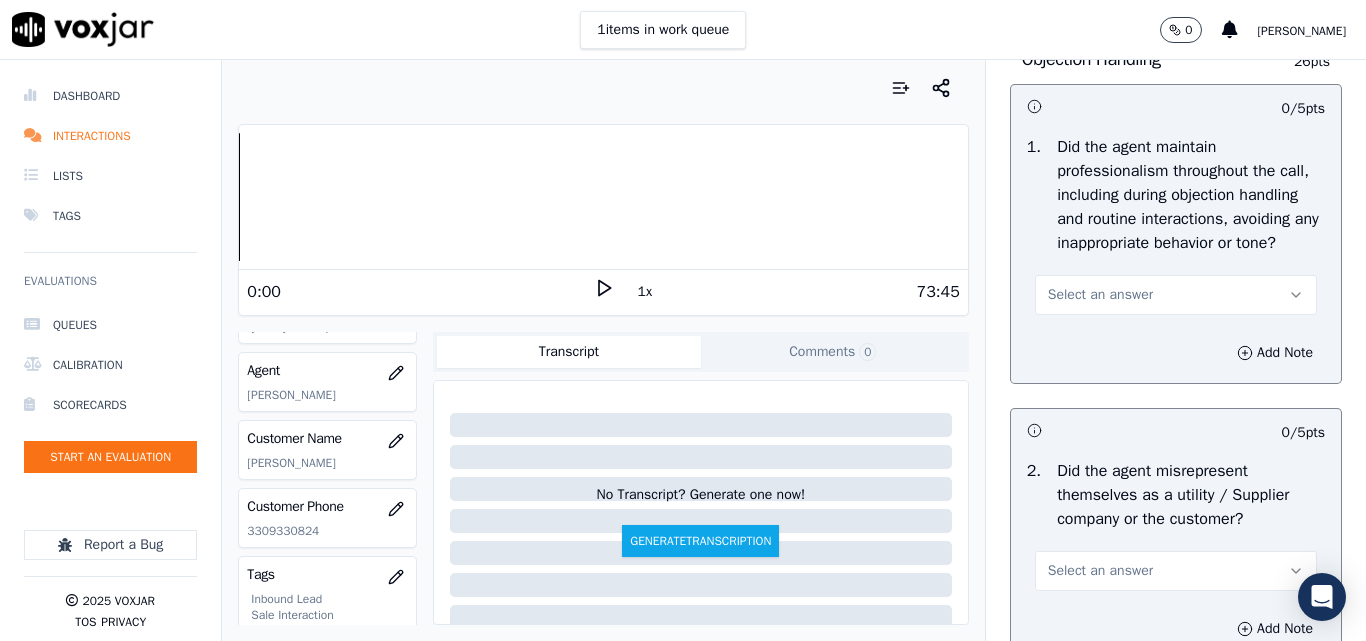 click on "Select an answer" at bounding box center [1100, 295] 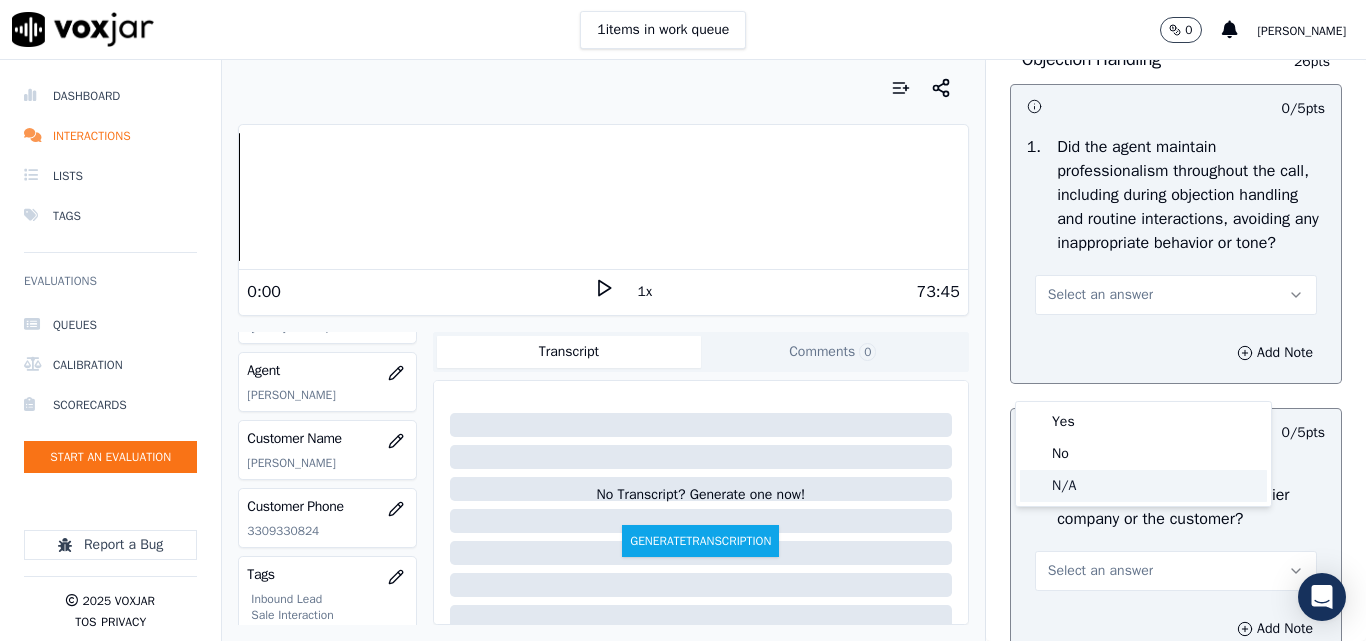 click on "N/A" 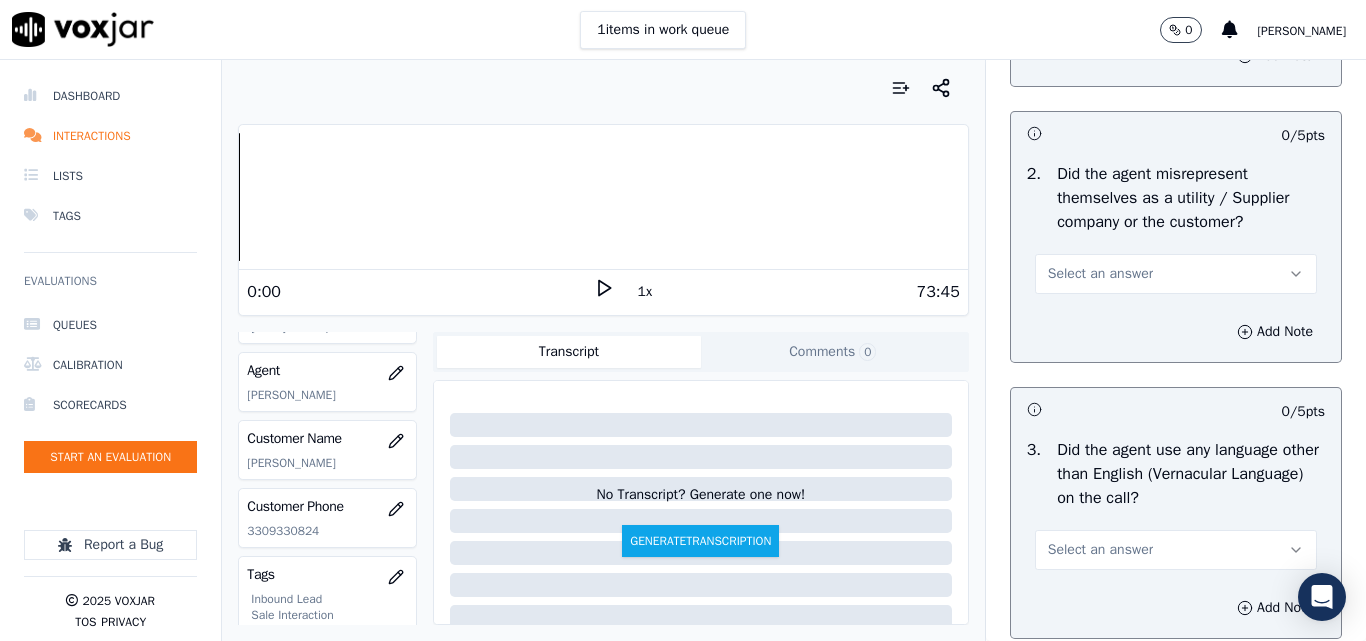 scroll, scrollTop: 2800, scrollLeft: 0, axis: vertical 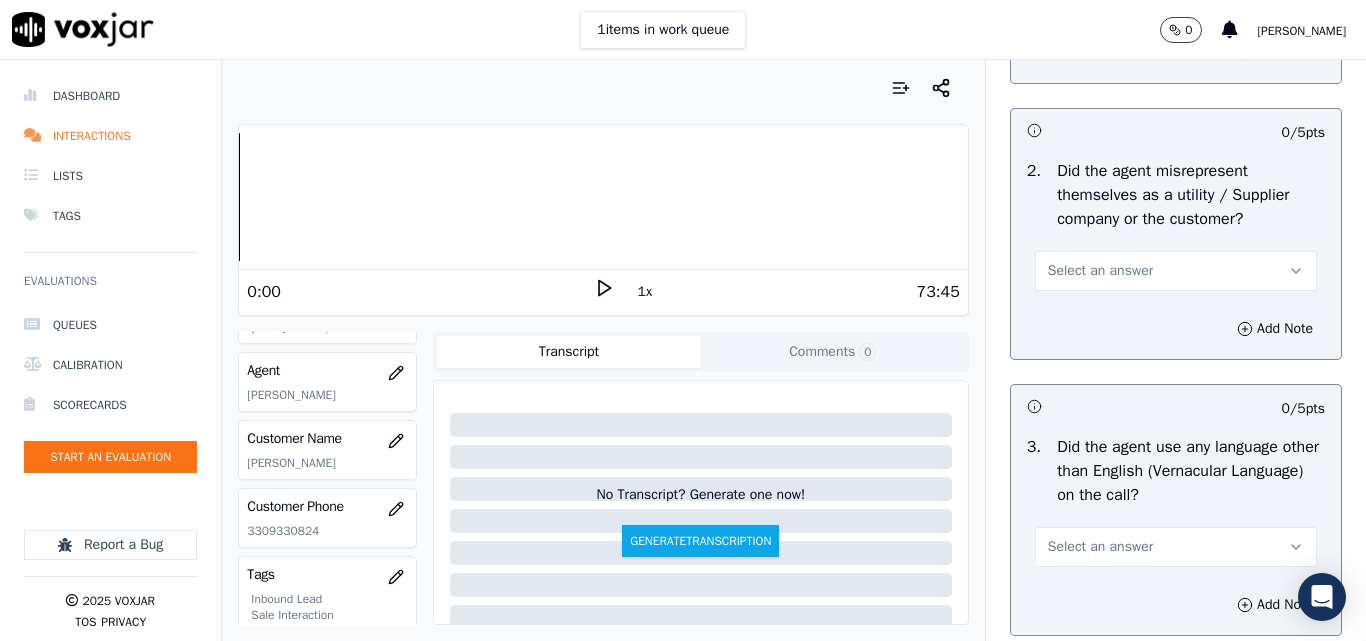 click on "Select an answer" at bounding box center [1176, 271] 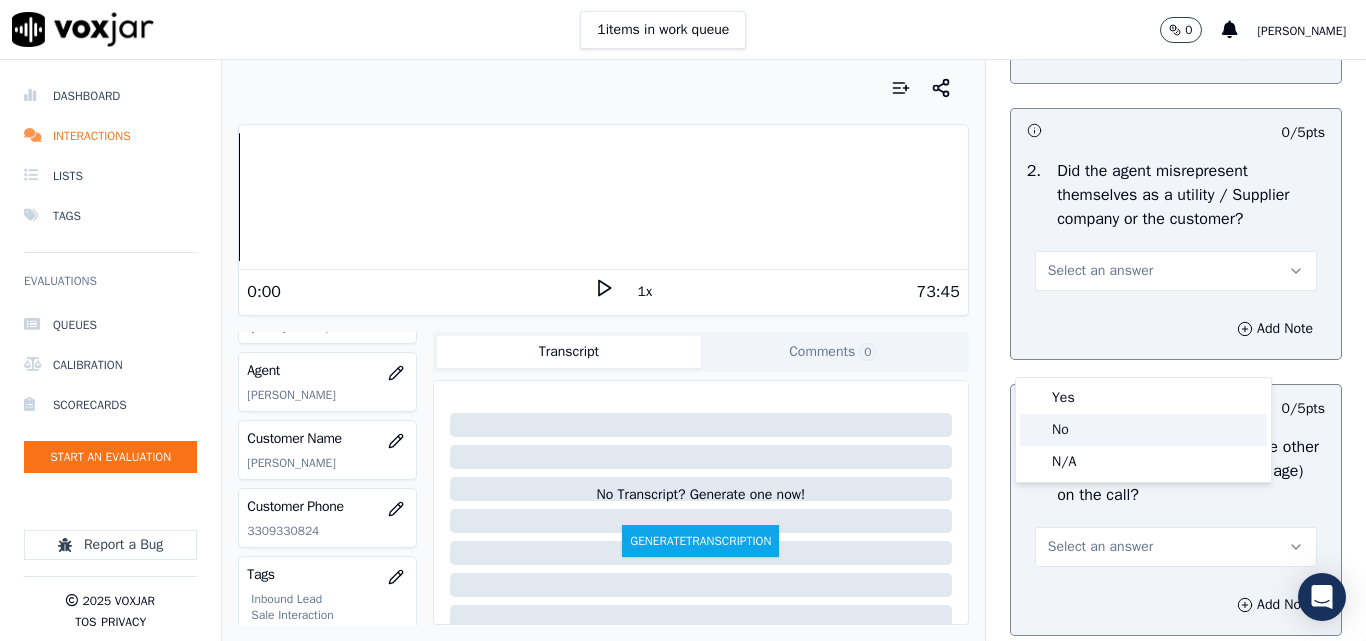 click on "No" 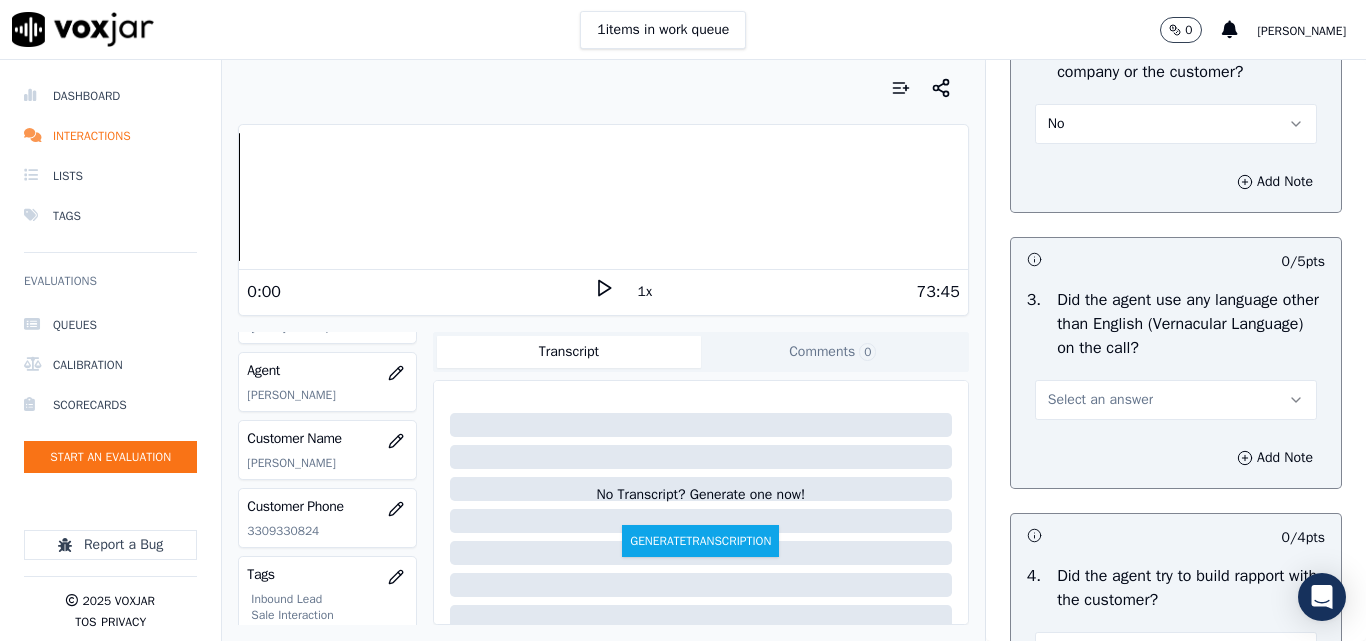 scroll, scrollTop: 3100, scrollLeft: 0, axis: vertical 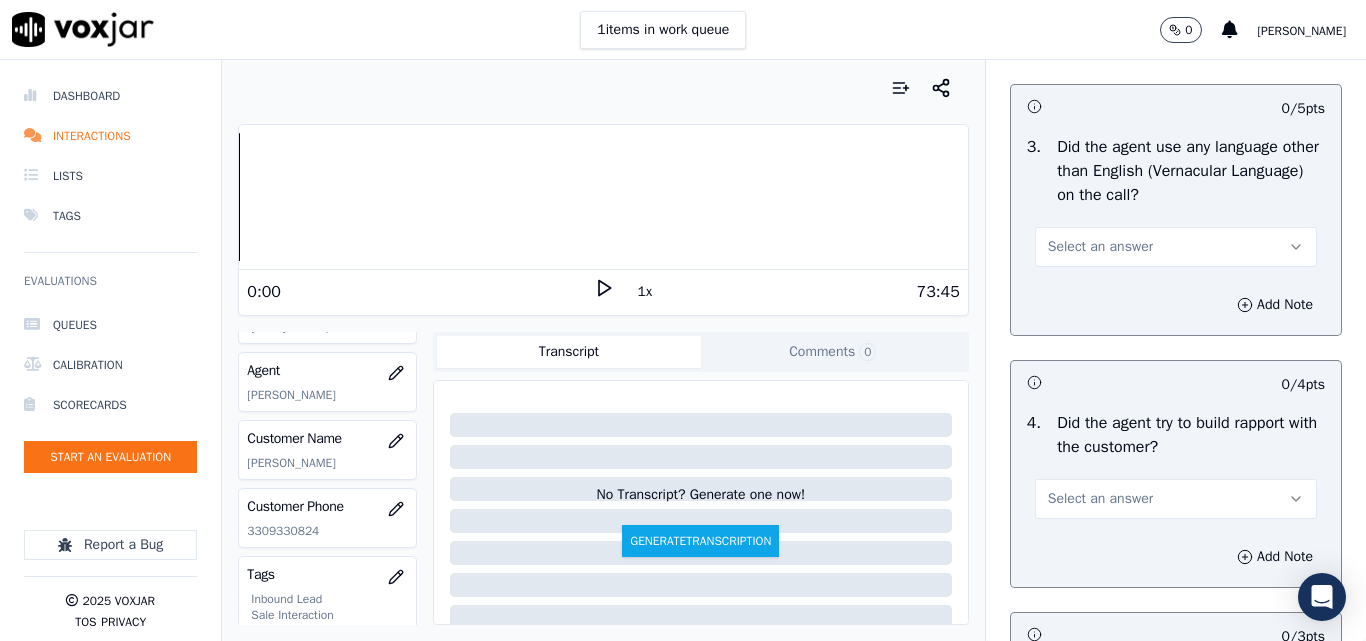 click on "Select an answer" at bounding box center (1100, 247) 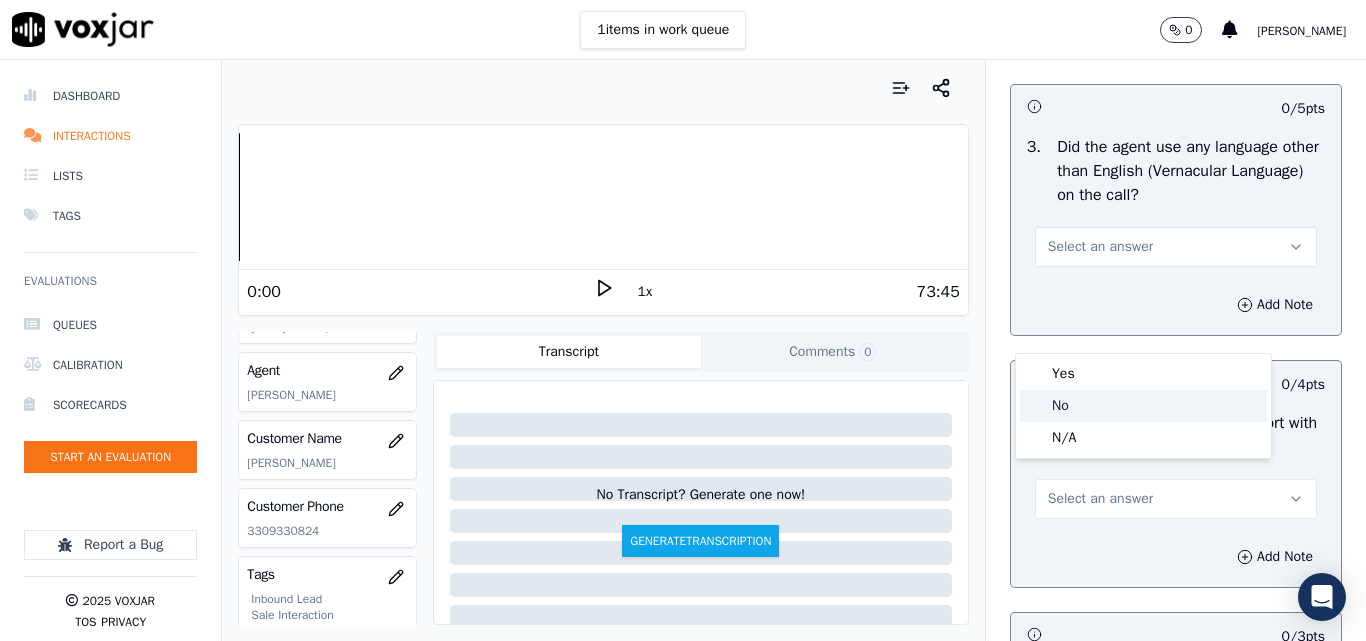 click on "No" 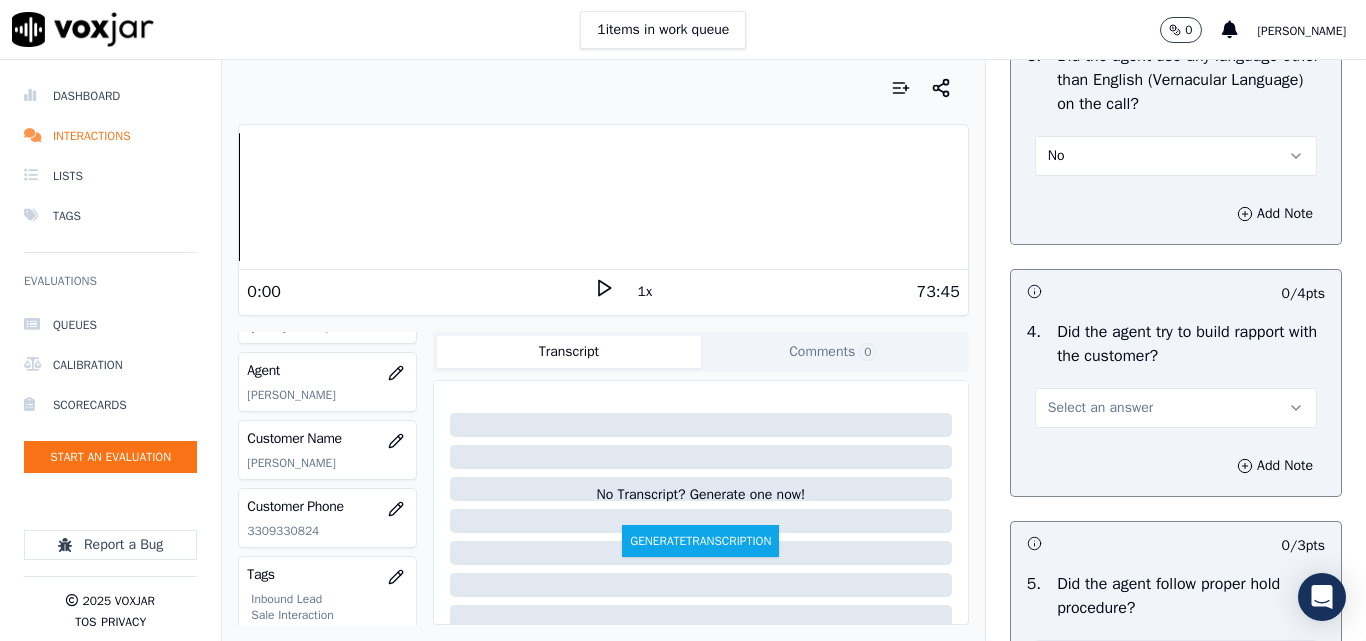 scroll, scrollTop: 3400, scrollLeft: 0, axis: vertical 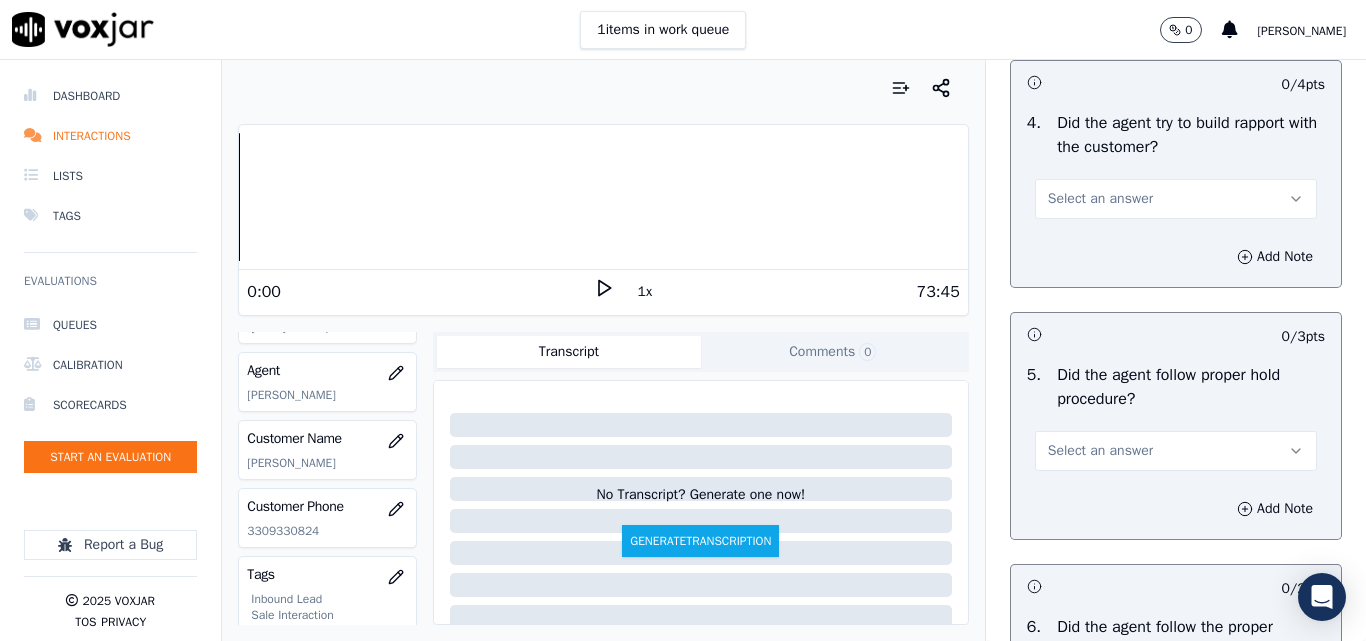click on "Select an answer" at bounding box center (1100, 199) 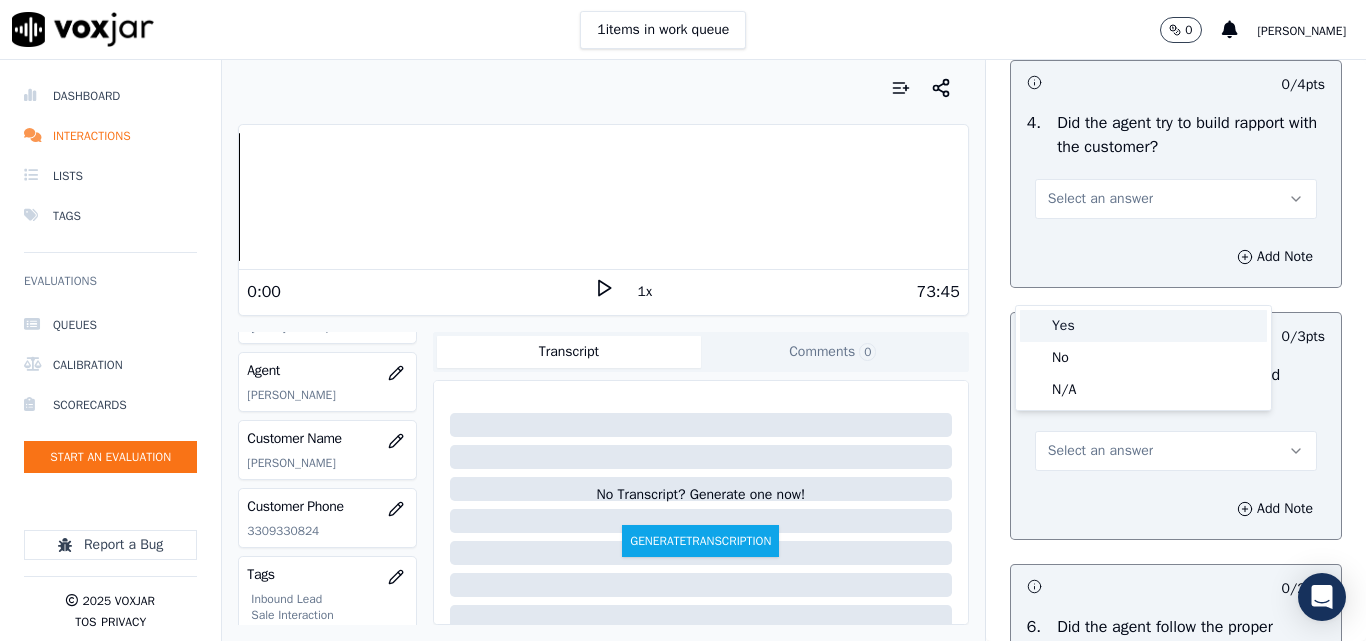 click on "Yes" at bounding box center [1143, 326] 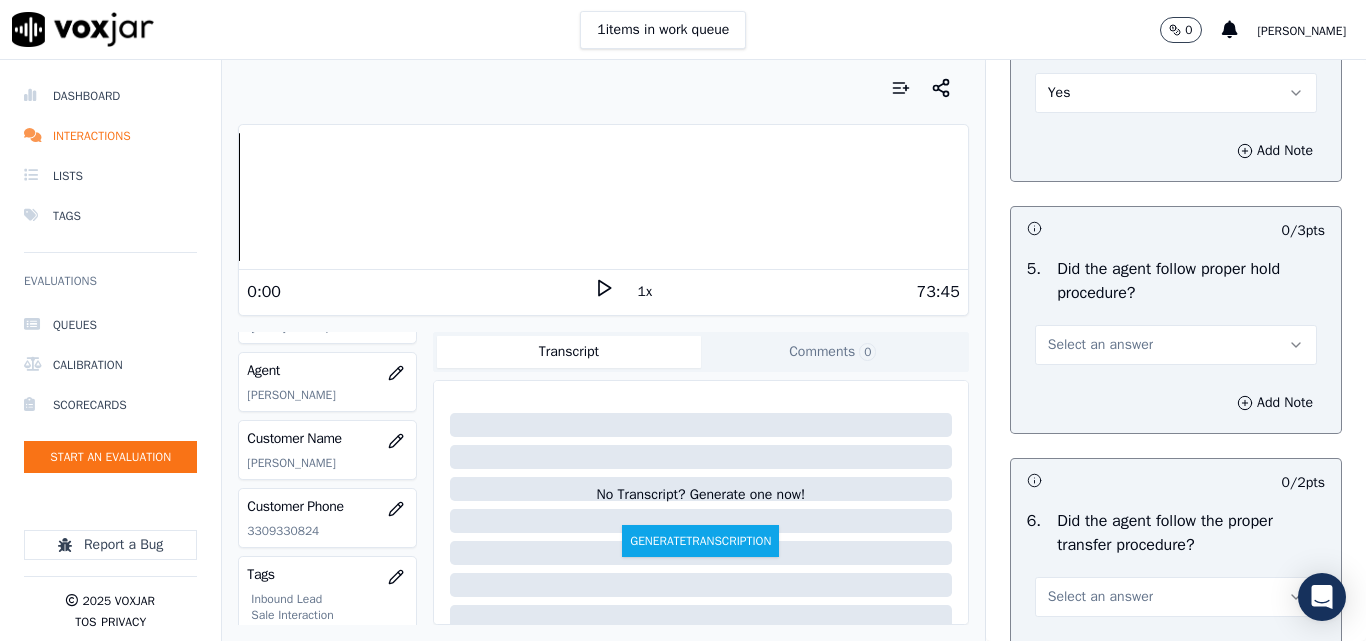 scroll, scrollTop: 3600, scrollLeft: 0, axis: vertical 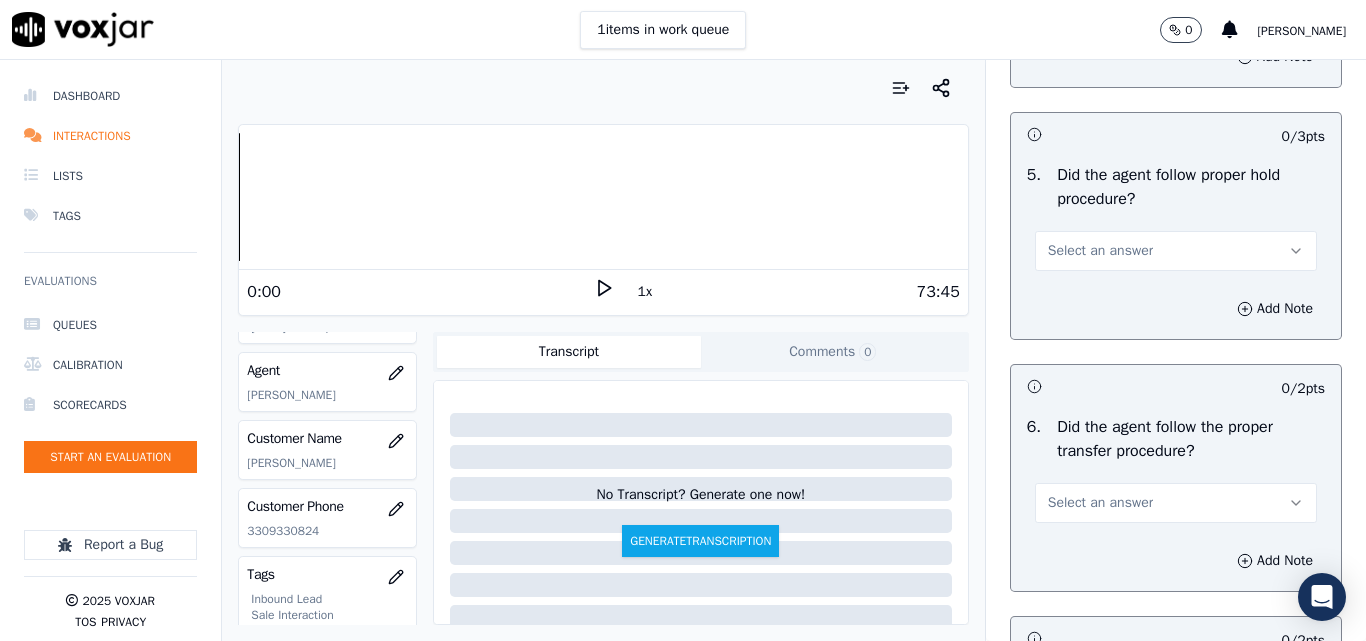 click on "Select an answer" at bounding box center (1100, 251) 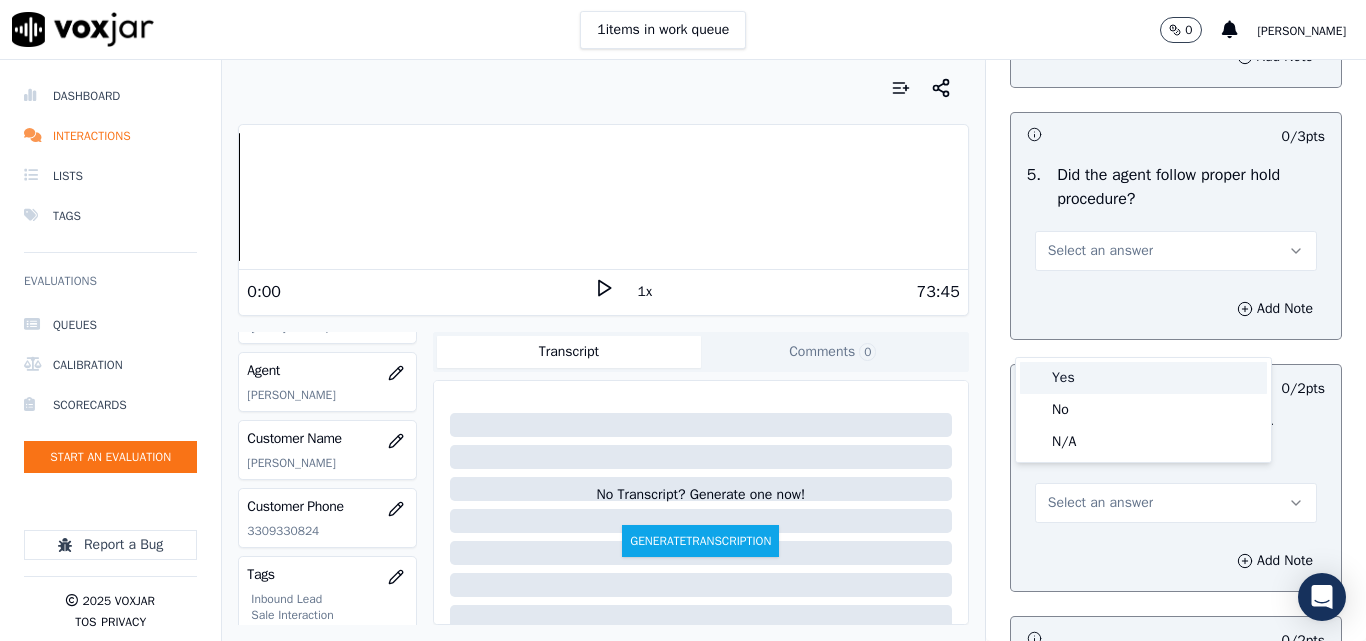 click on "Yes" at bounding box center [1143, 378] 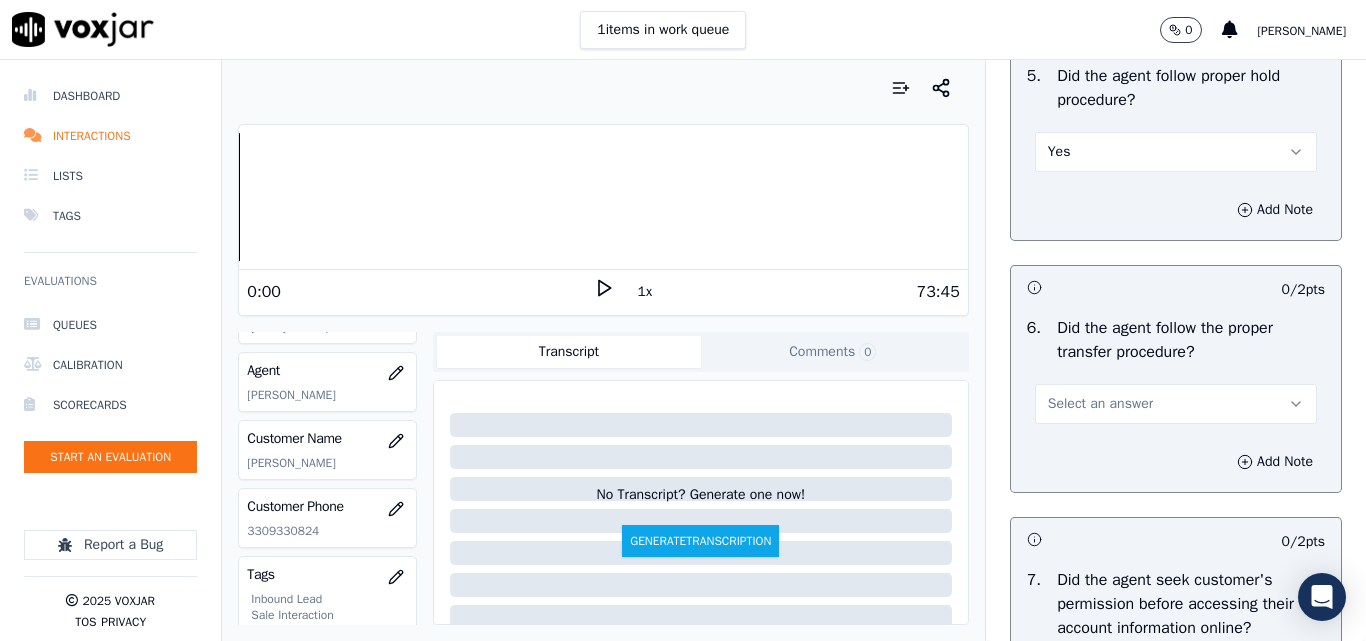 scroll, scrollTop: 3900, scrollLeft: 0, axis: vertical 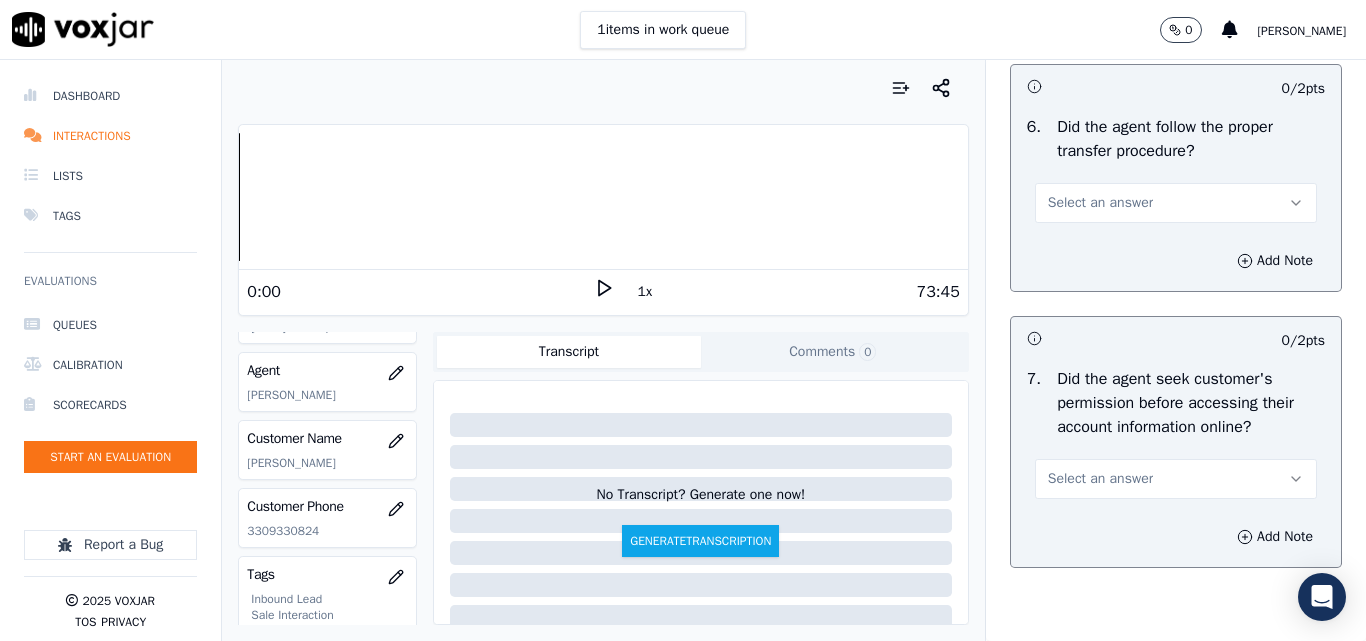 click on "Select an answer" at bounding box center [1176, 203] 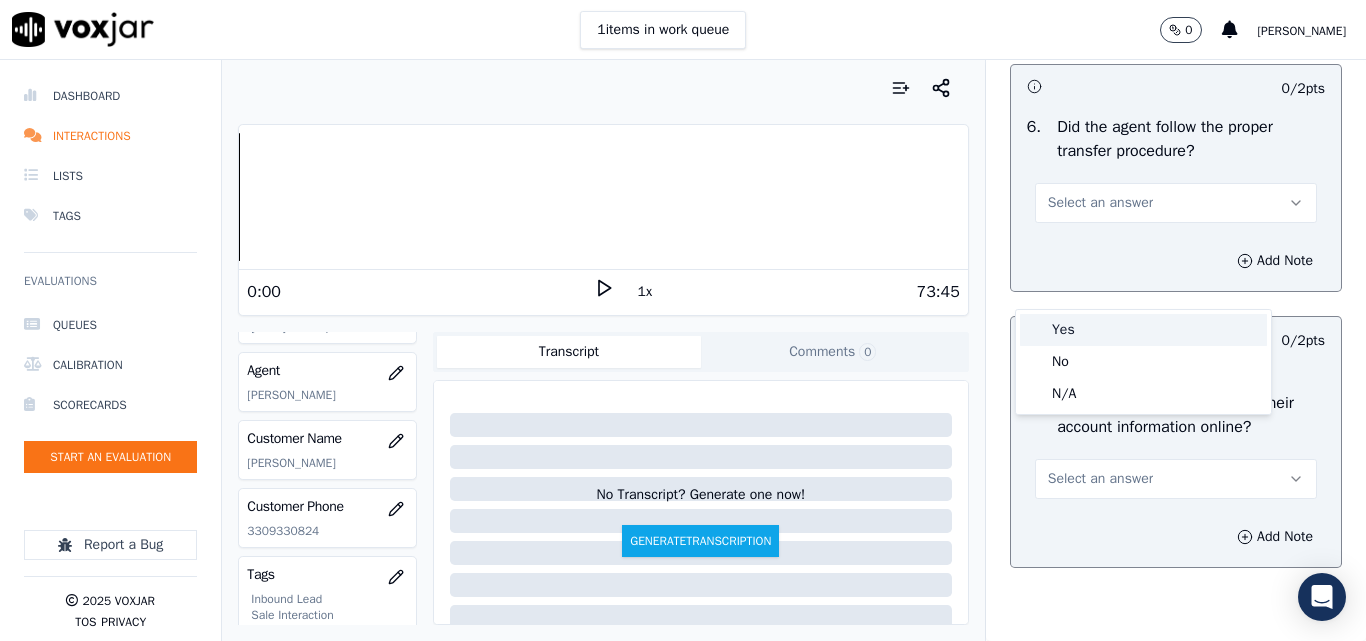 click on "Yes" at bounding box center [1143, 330] 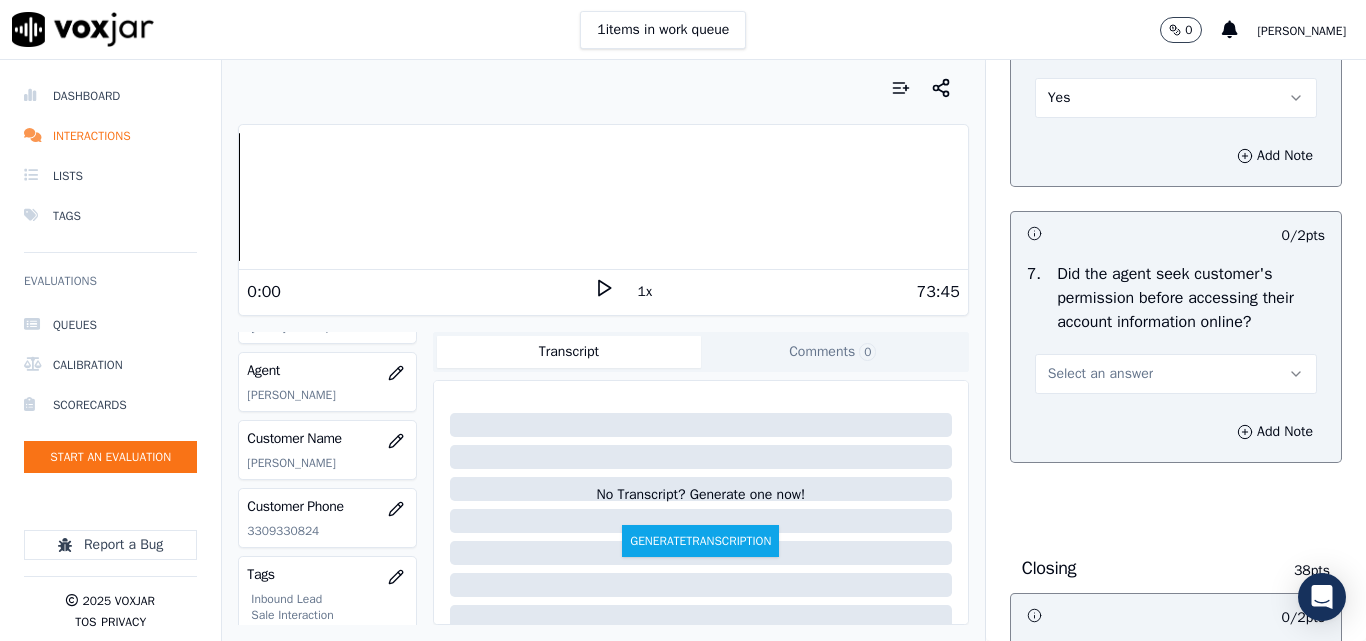 scroll, scrollTop: 4100, scrollLeft: 0, axis: vertical 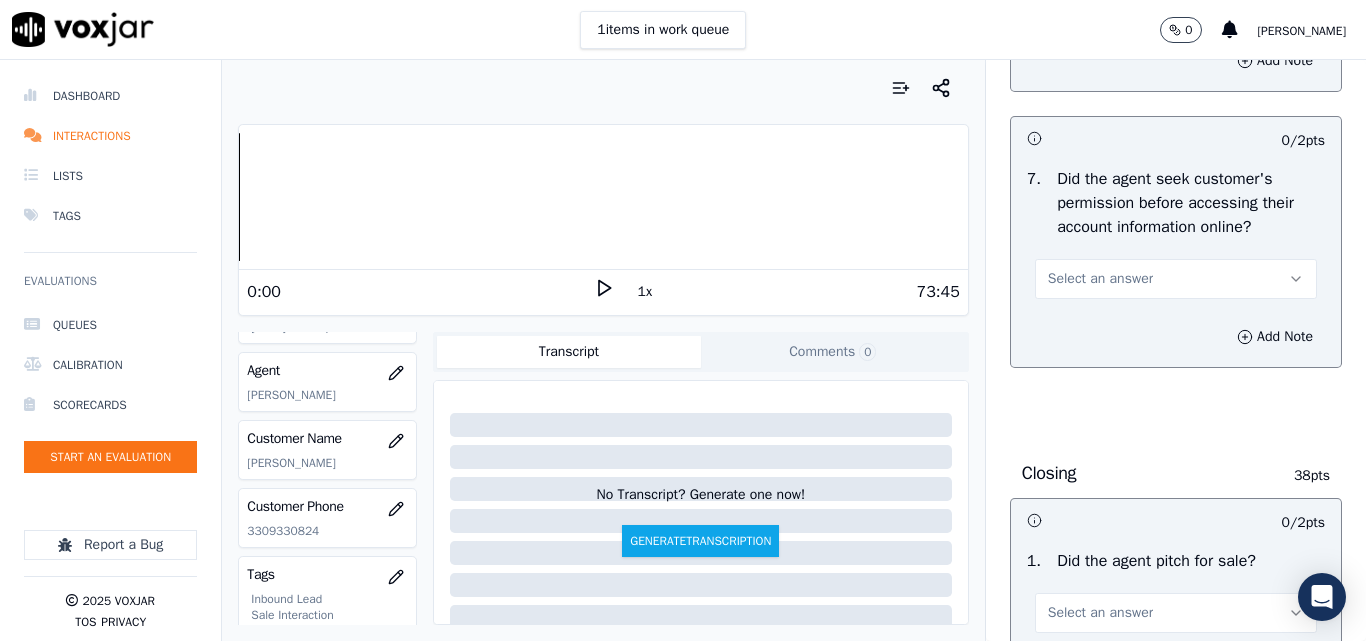 click on "Select an answer" at bounding box center (1100, 279) 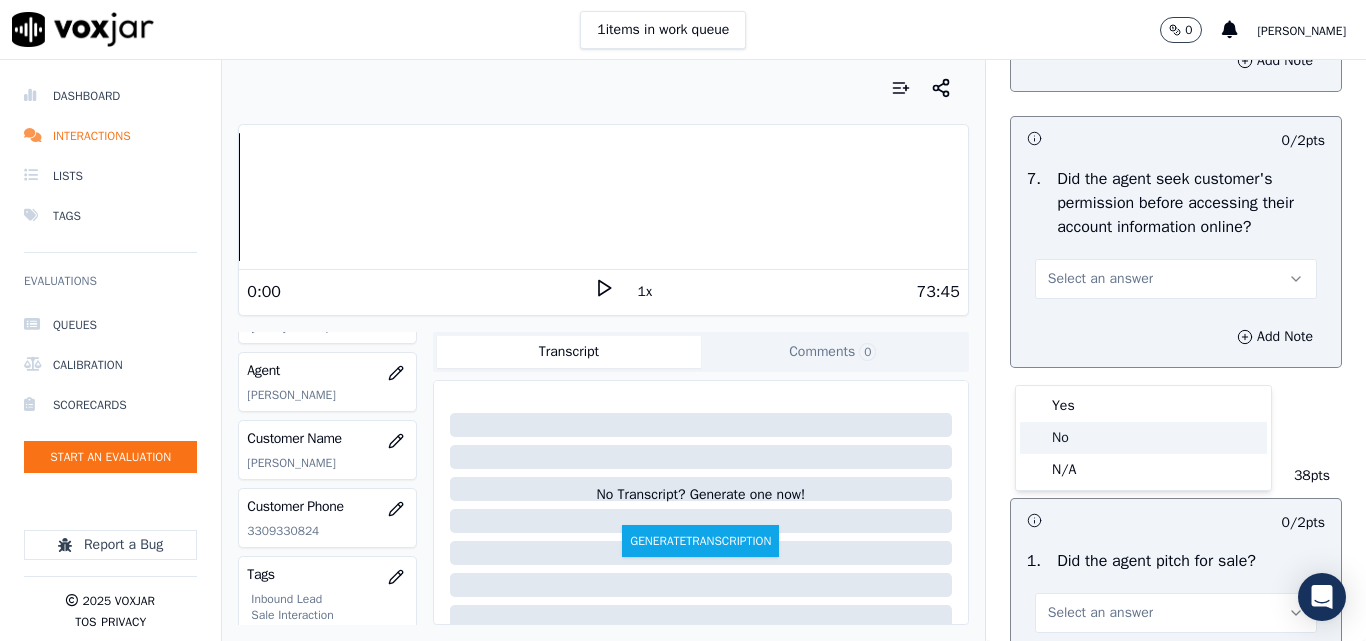 click on "No" 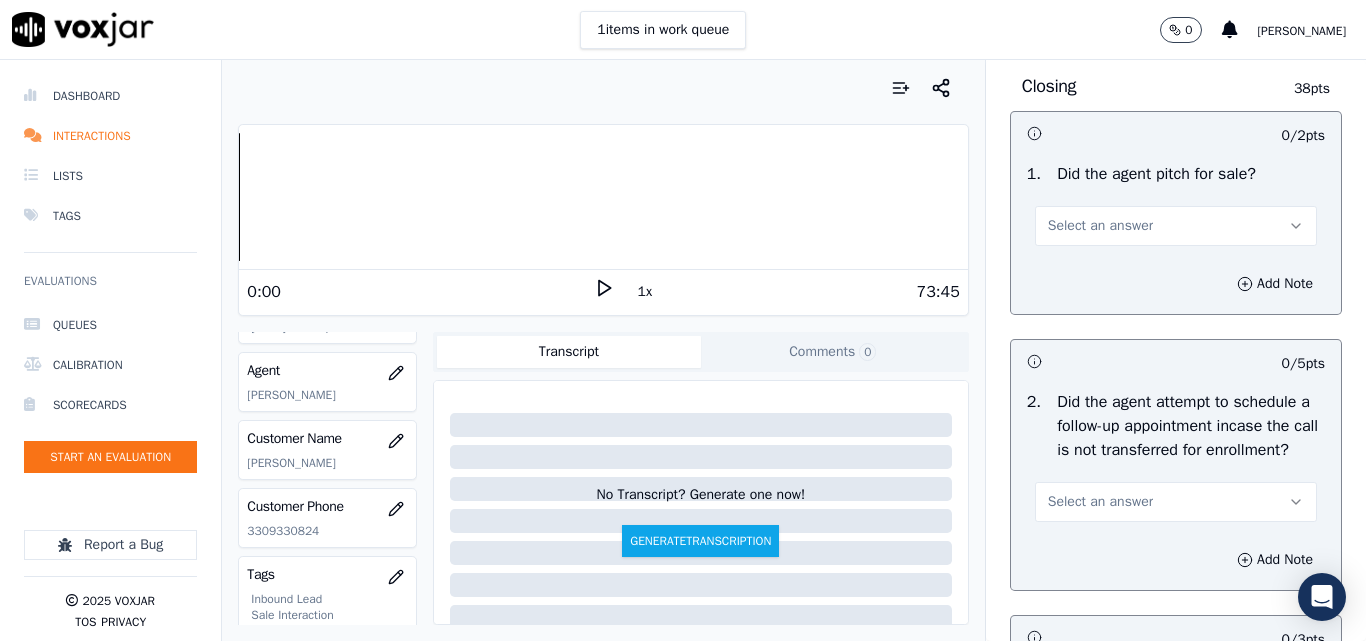 scroll, scrollTop: 4600, scrollLeft: 0, axis: vertical 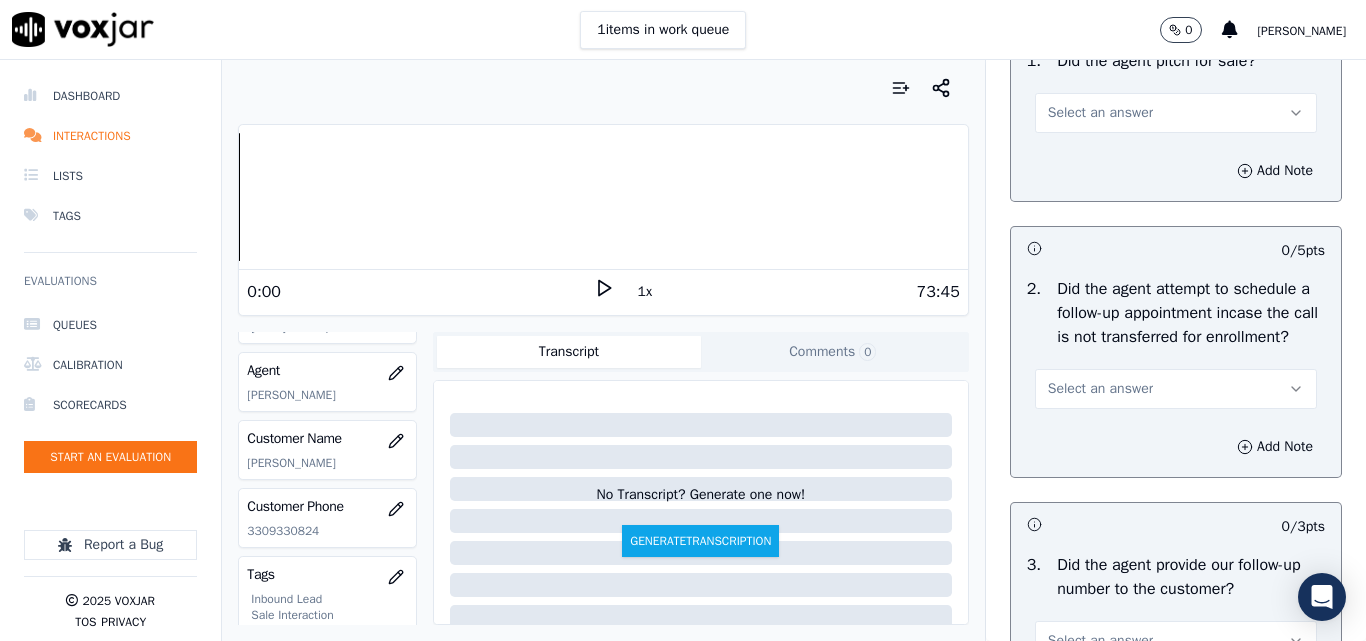 click on "Select an answer" at bounding box center [1100, 113] 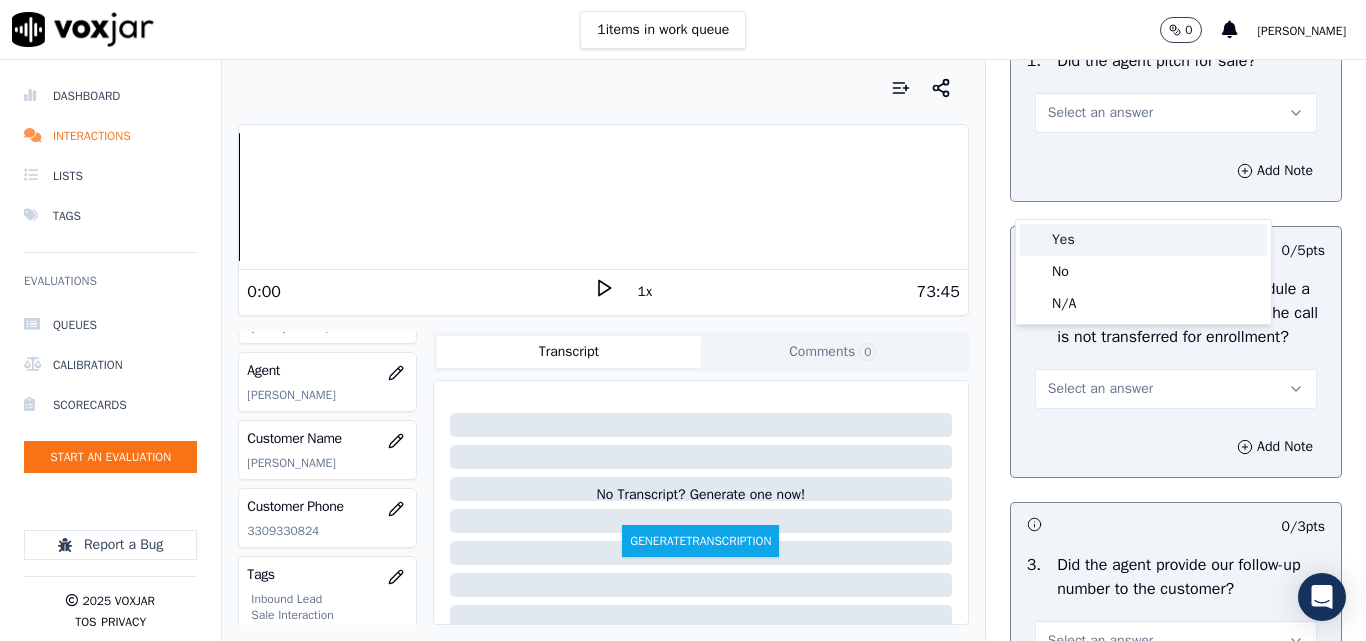 click on "Yes" at bounding box center (1143, 240) 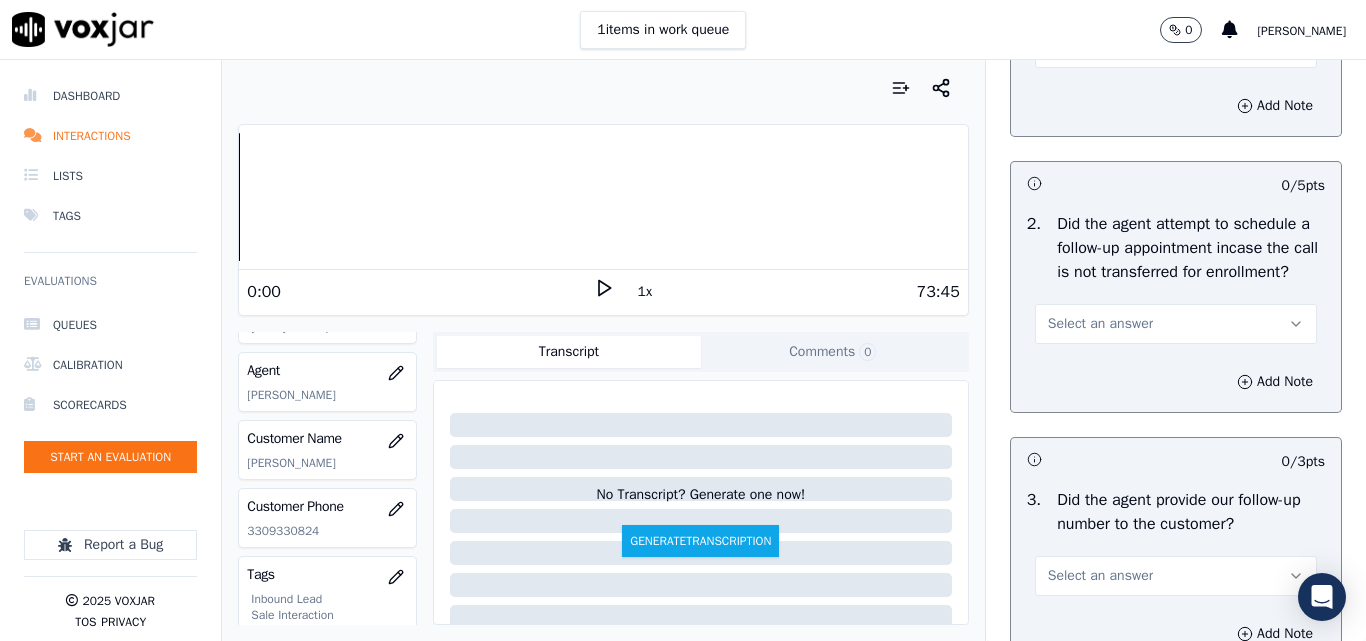scroll, scrollTop: 4700, scrollLeft: 0, axis: vertical 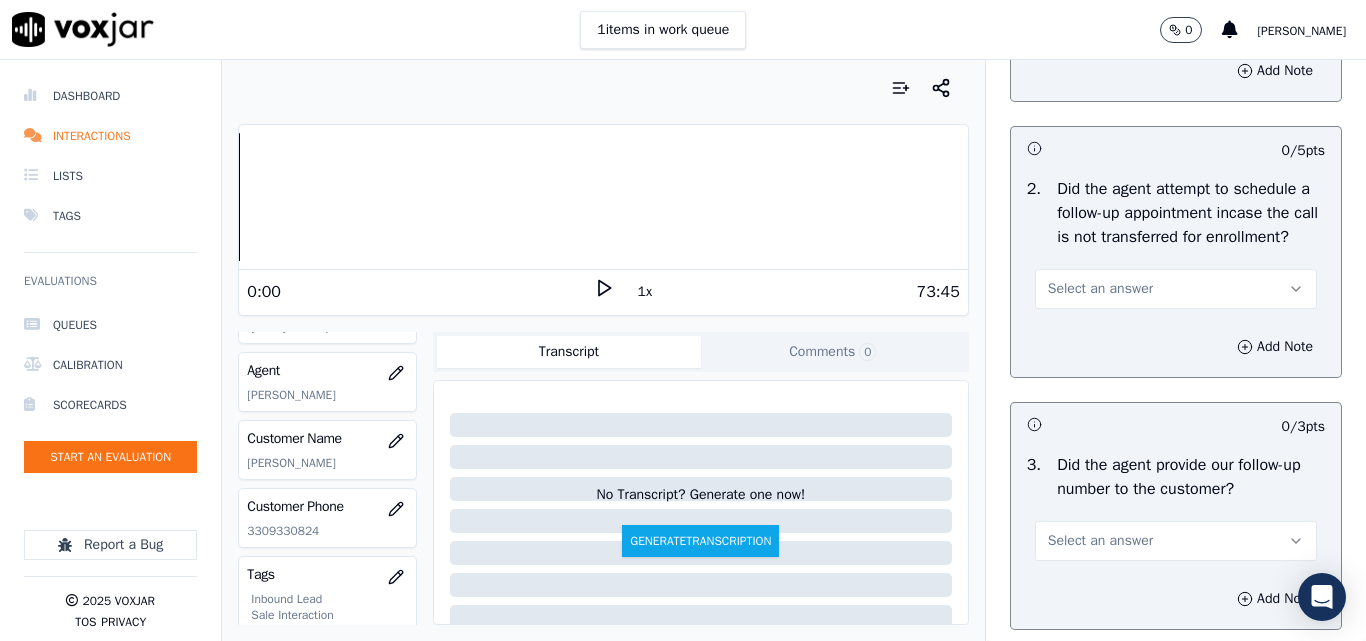 click on "Select an answer" at bounding box center (1176, 289) 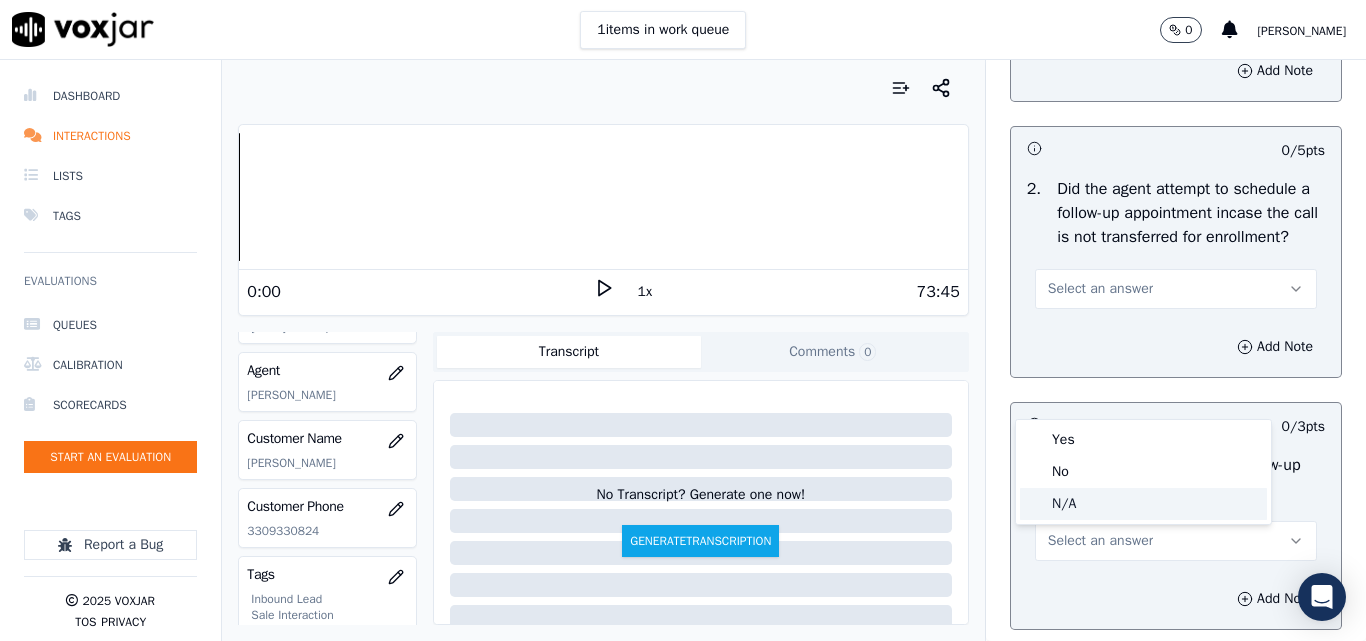 click on "N/A" 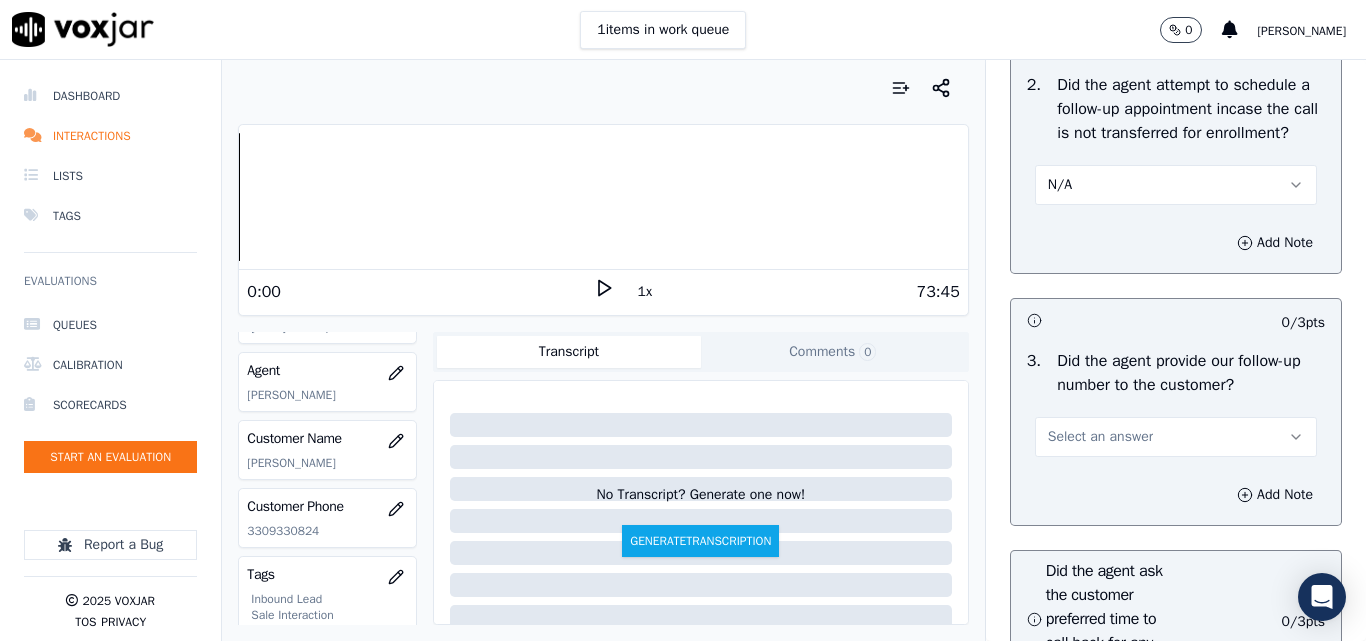 scroll, scrollTop: 5000, scrollLeft: 0, axis: vertical 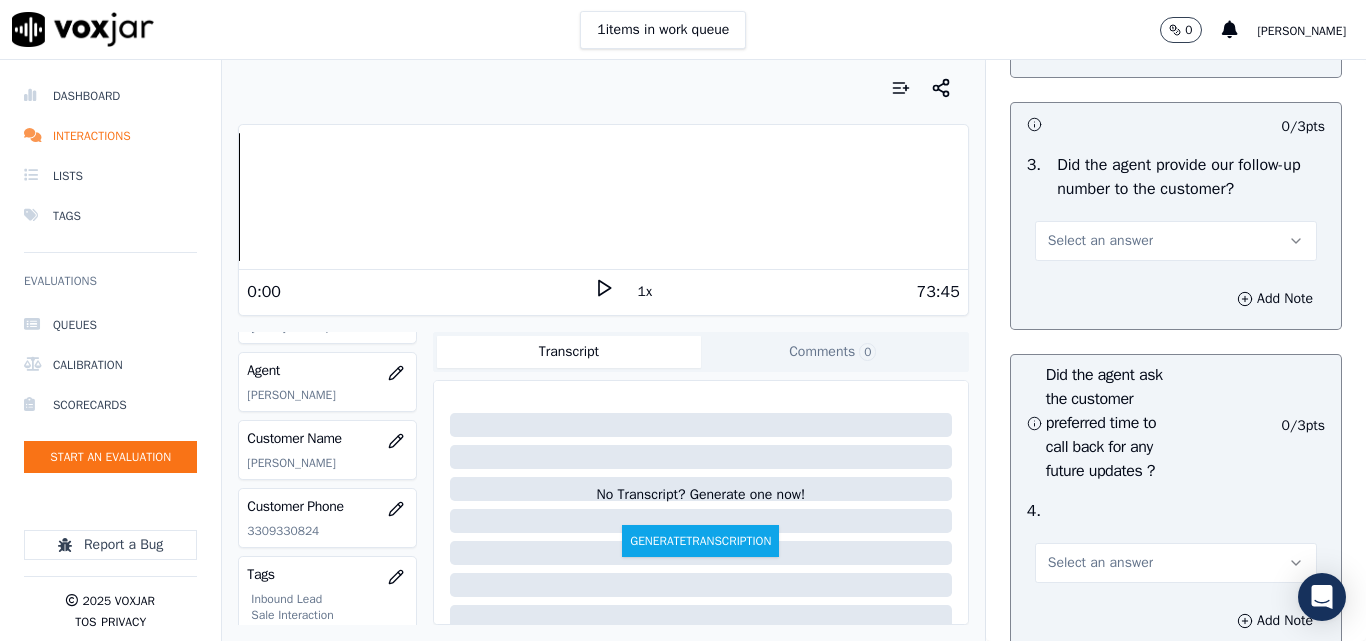 click on "Select an answer" at bounding box center (1100, 241) 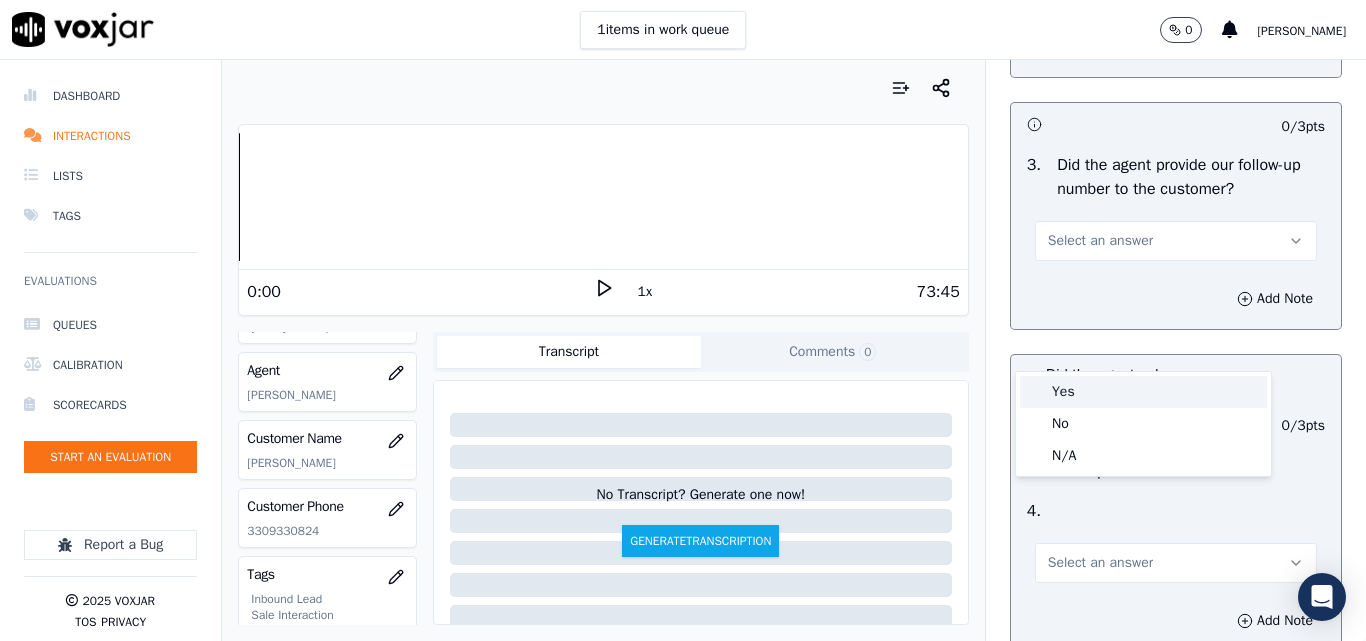 click on "Yes" at bounding box center [1143, 392] 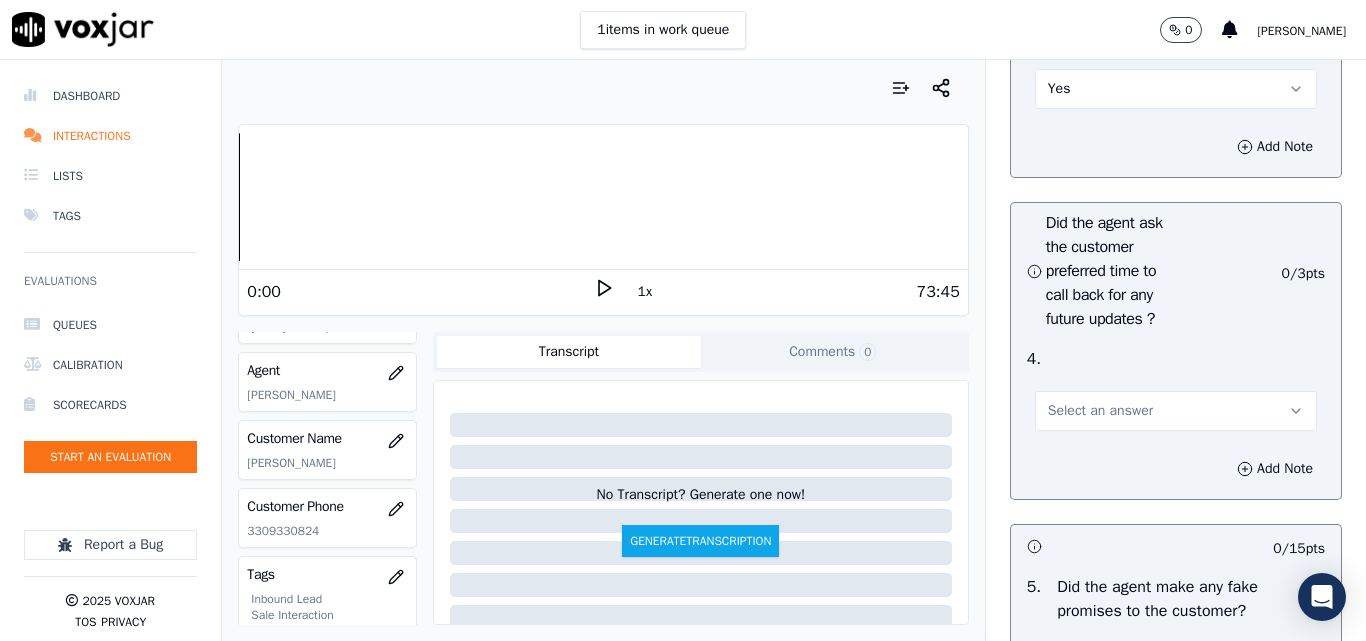 scroll, scrollTop: 5300, scrollLeft: 0, axis: vertical 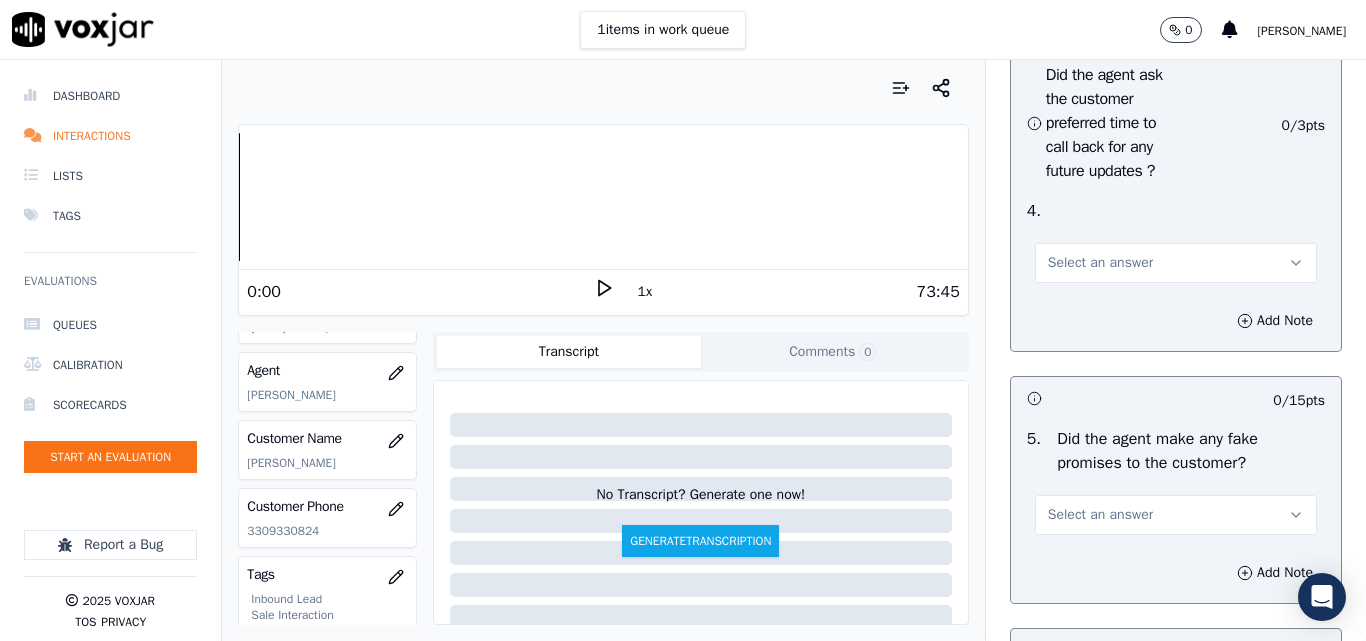 drag, startPoint x: 1071, startPoint y: 363, endPoint x: 1066, endPoint y: 385, distance: 22.561028 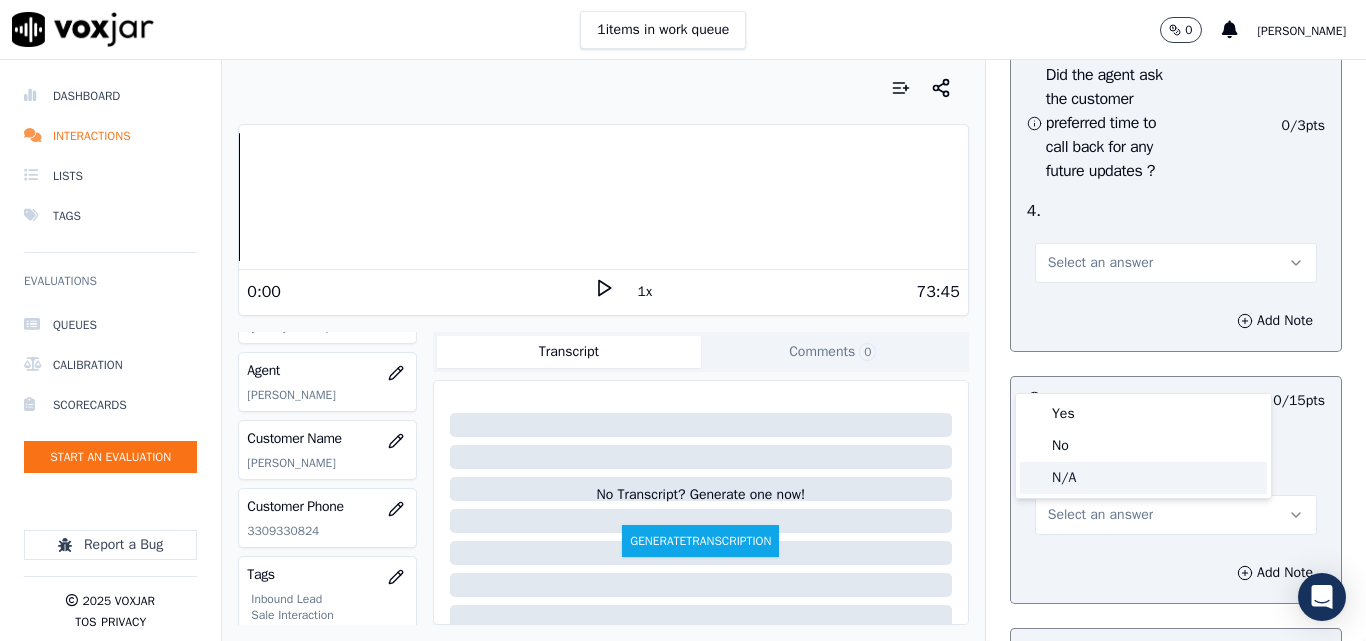 click on "N/A" 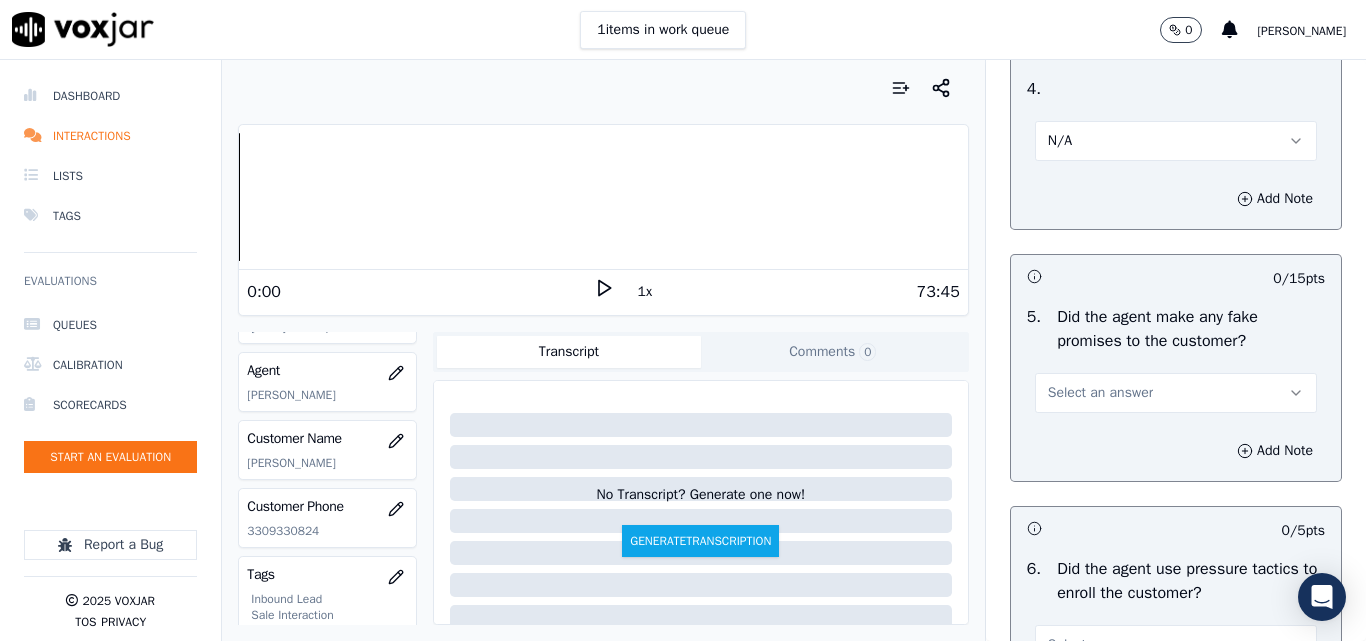 scroll, scrollTop: 5600, scrollLeft: 0, axis: vertical 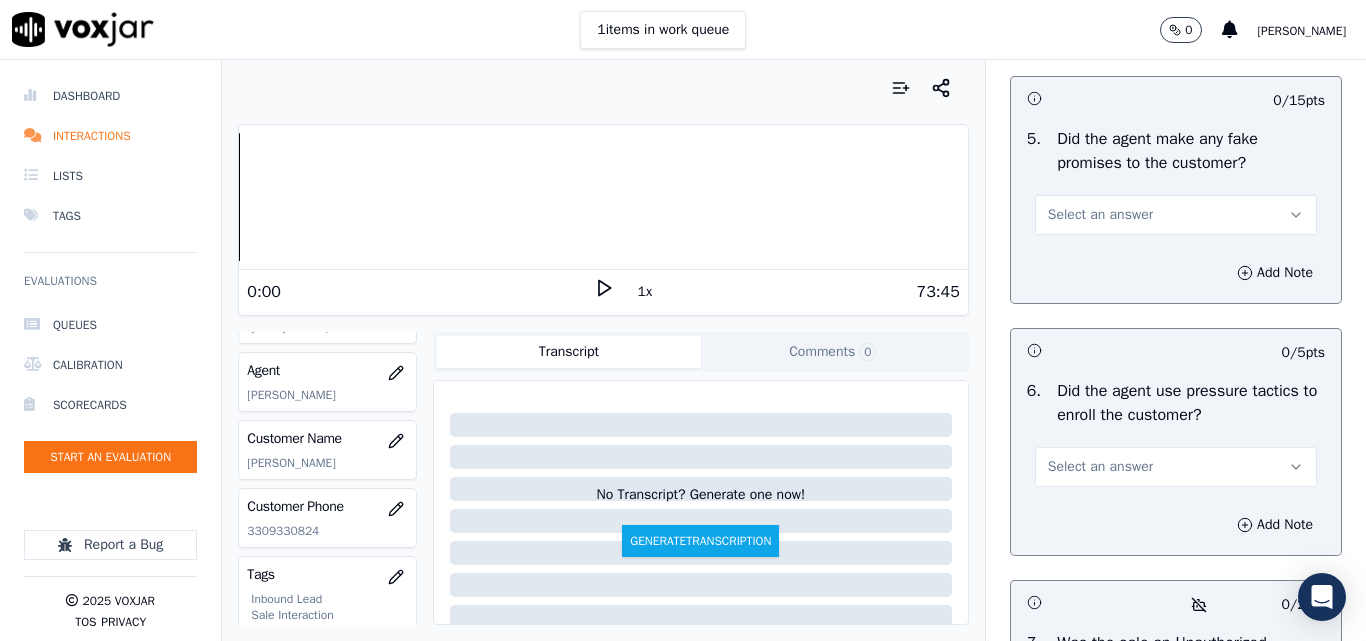 click on "Select an answer" at bounding box center [1100, 215] 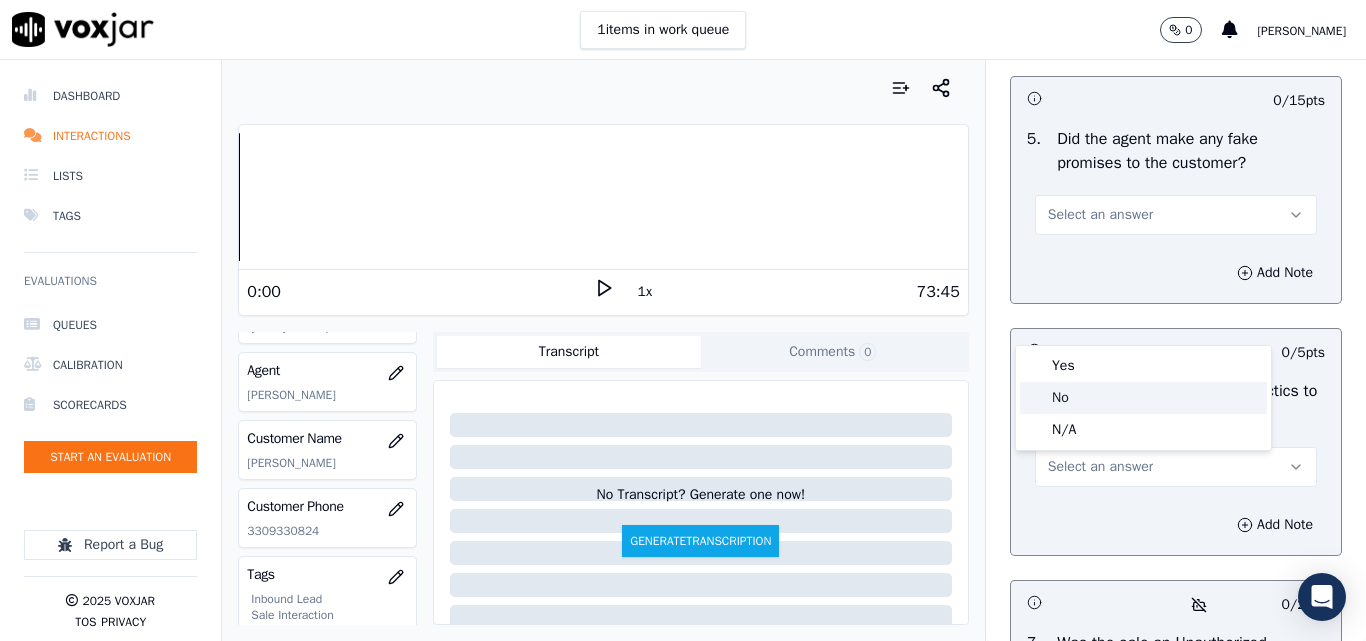 click on "No" 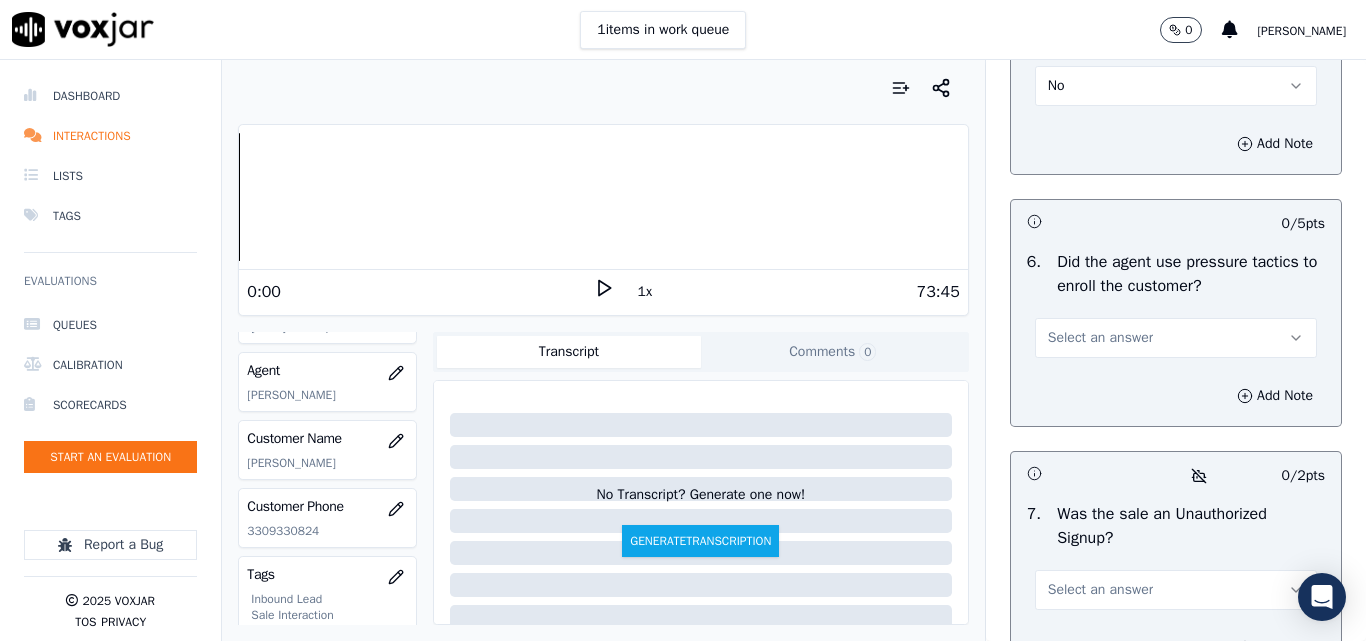 scroll, scrollTop: 5900, scrollLeft: 0, axis: vertical 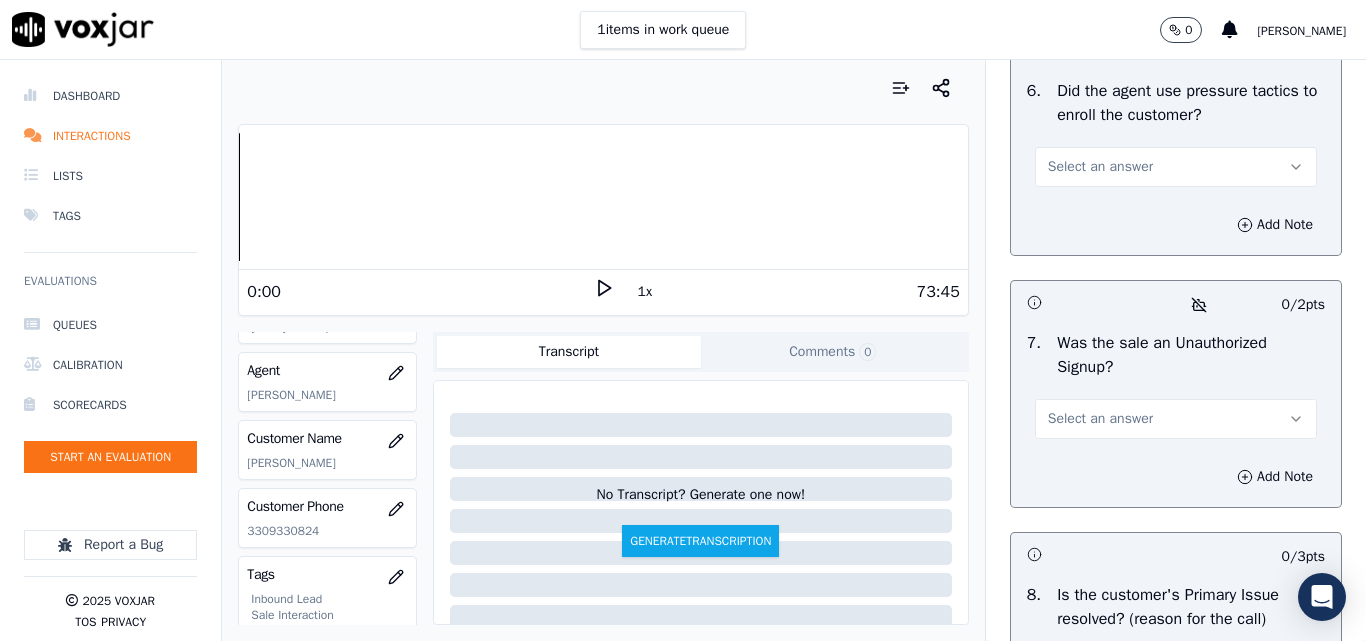click on "Select an answer" at bounding box center (1176, 167) 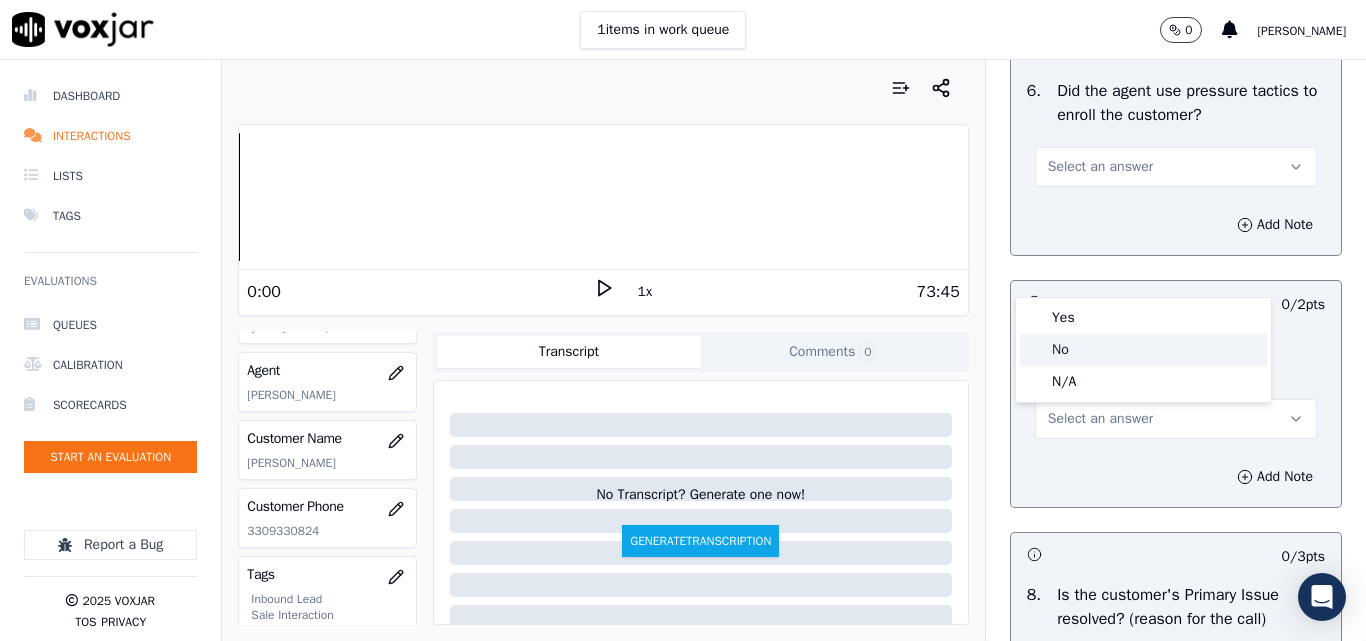 click on "No" 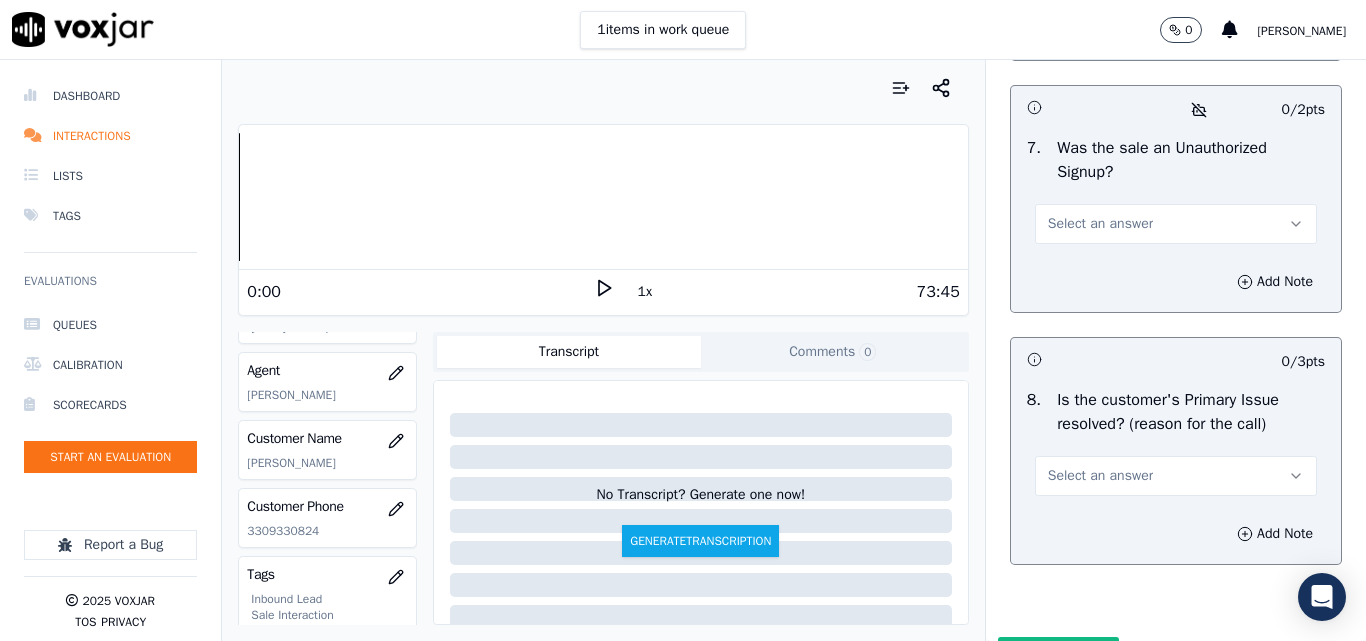 scroll, scrollTop: 6100, scrollLeft: 0, axis: vertical 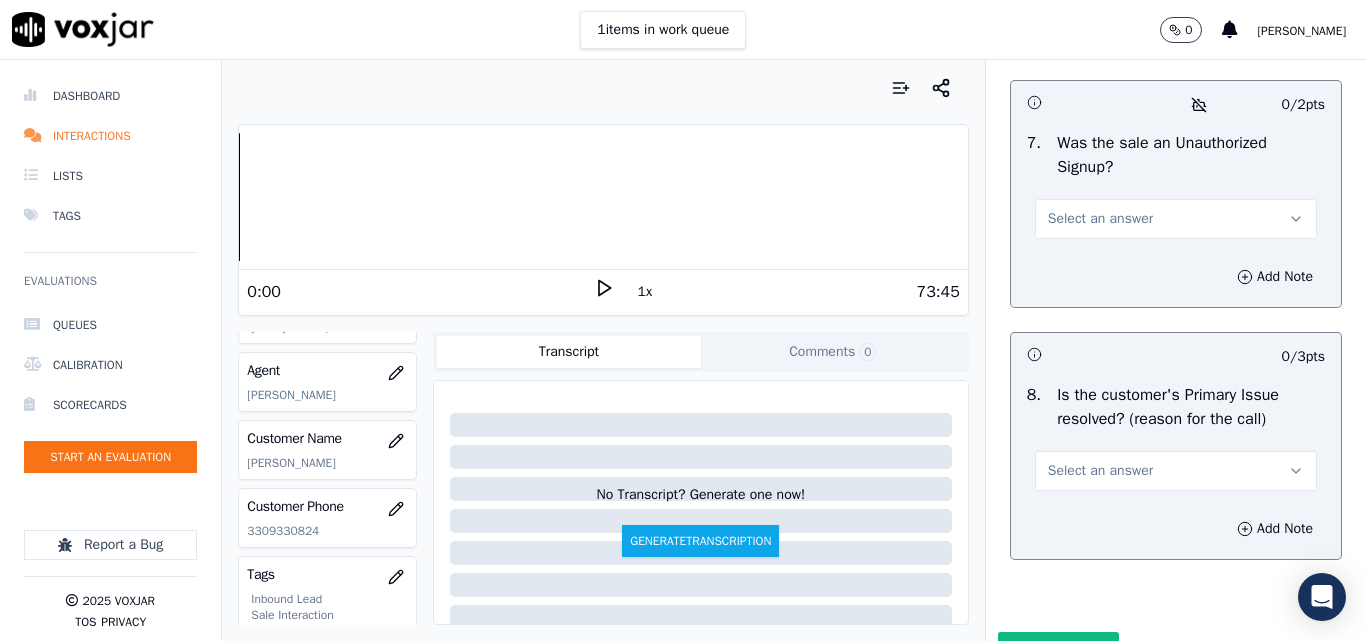drag, startPoint x: 1066, startPoint y: 318, endPoint x: 1070, endPoint y: 345, distance: 27.294687 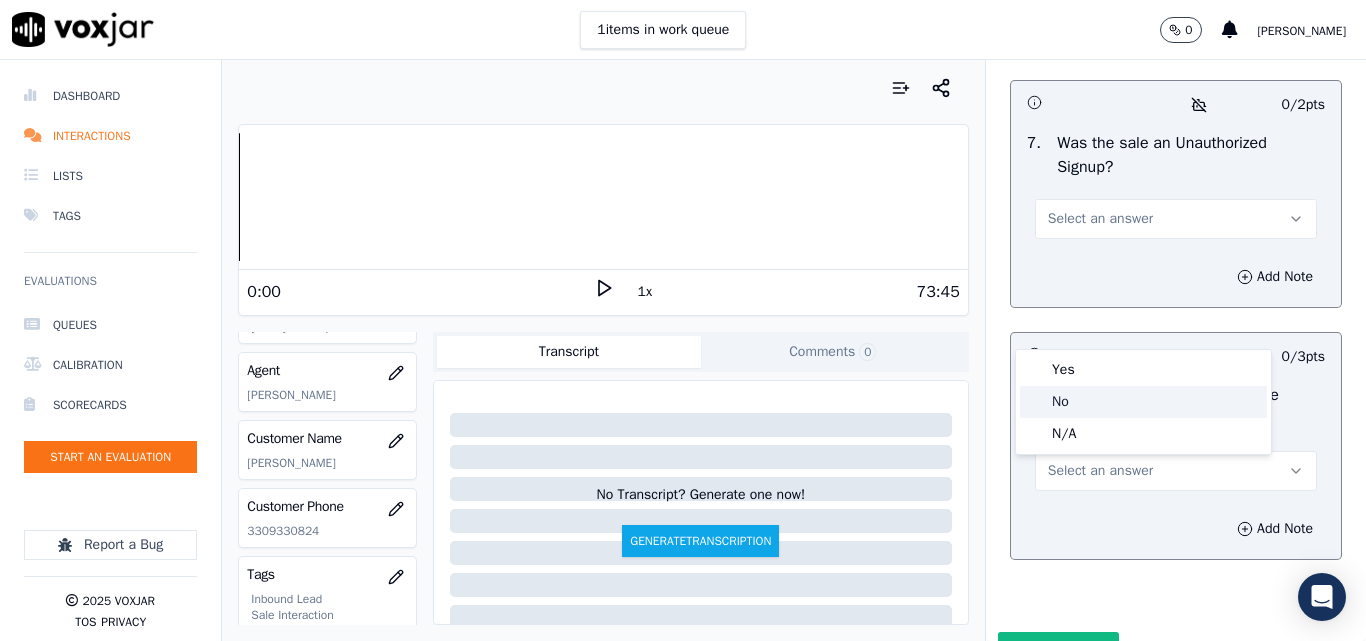 click on "No" 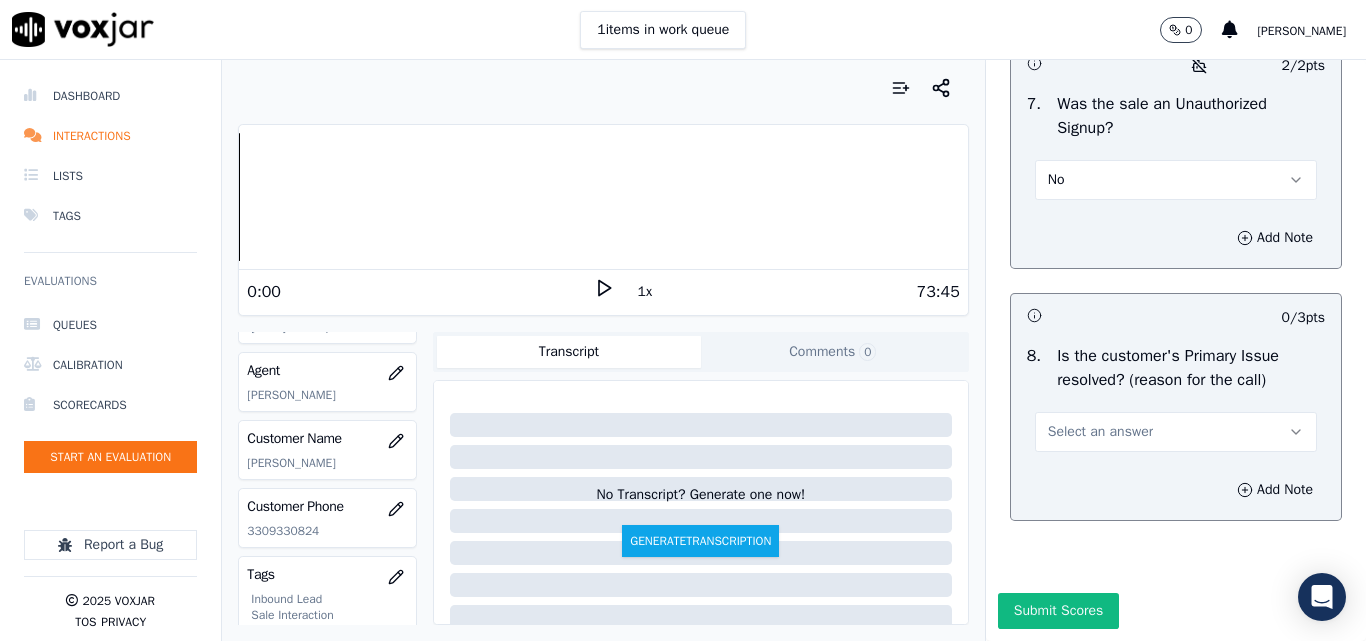 scroll, scrollTop: 6290, scrollLeft: 0, axis: vertical 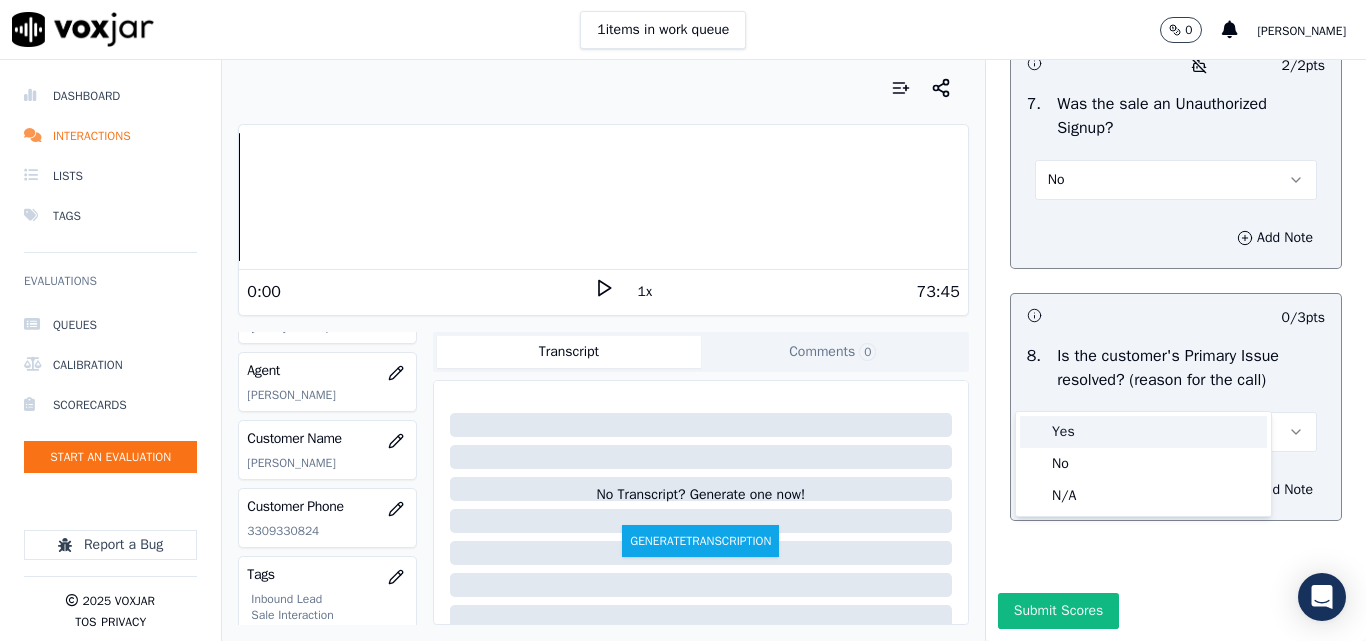 click on "Yes" at bounding box center (1143, 432) 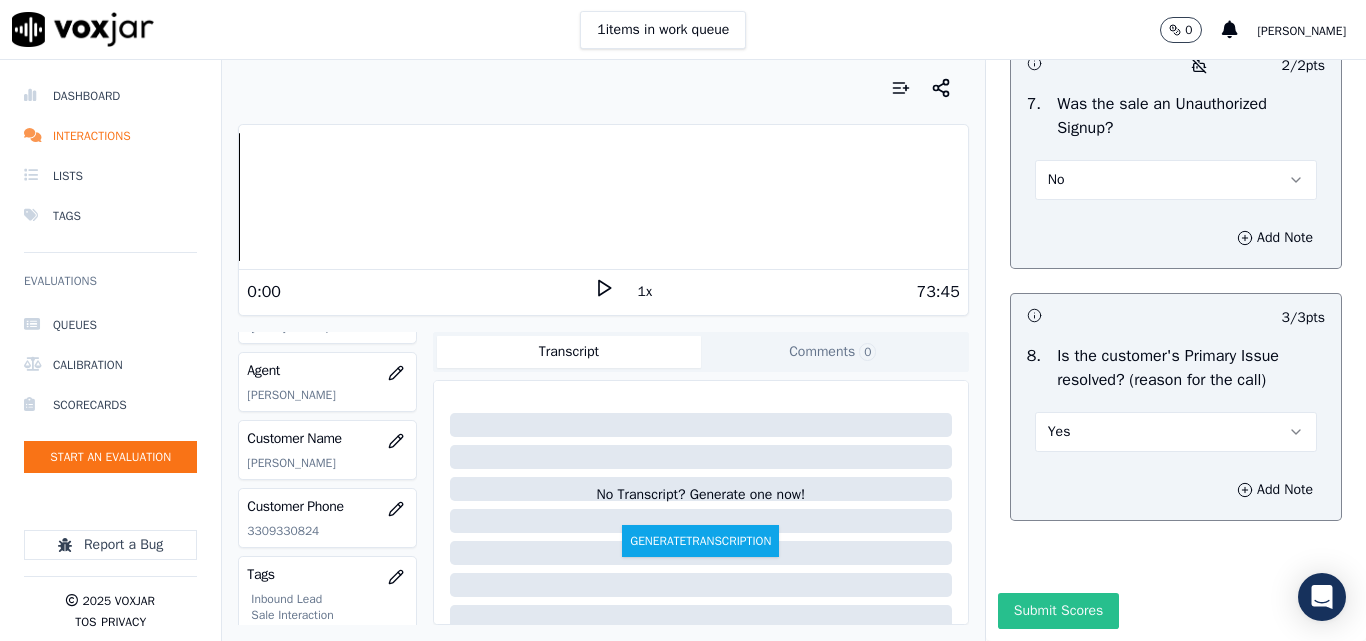 click on "Submit Scores" at bounding box center [1058, 611] 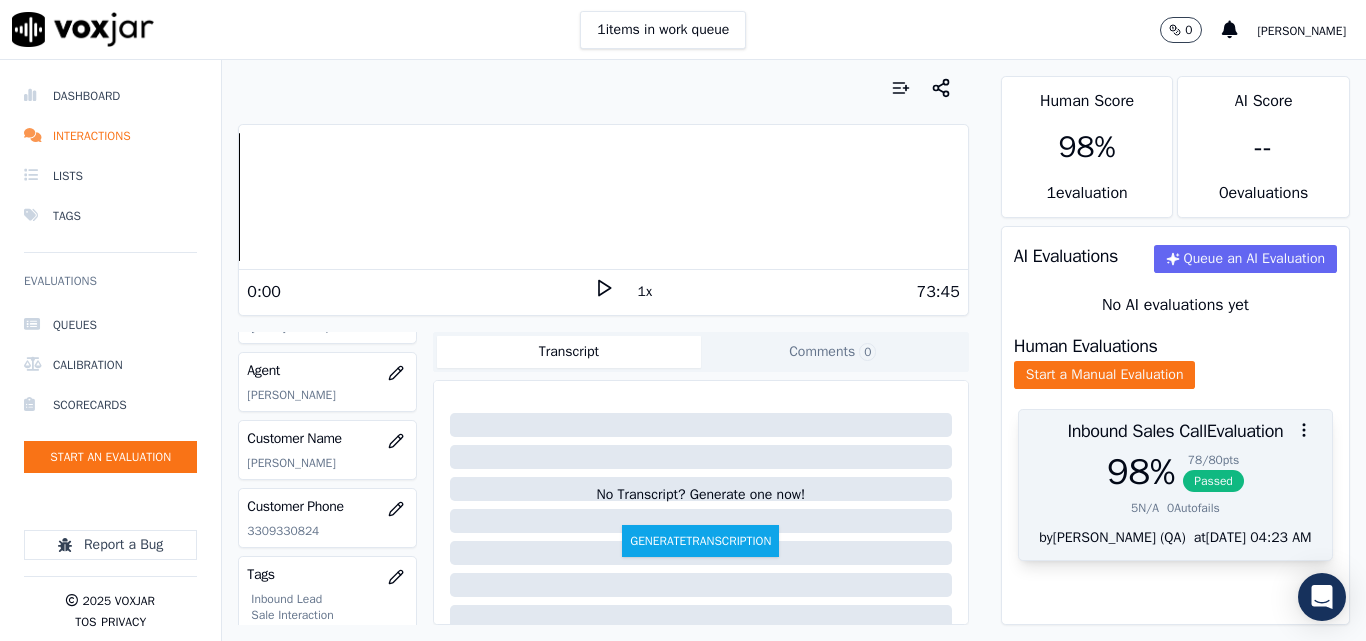 click on "Passed" at bounding box center (1213, 481) 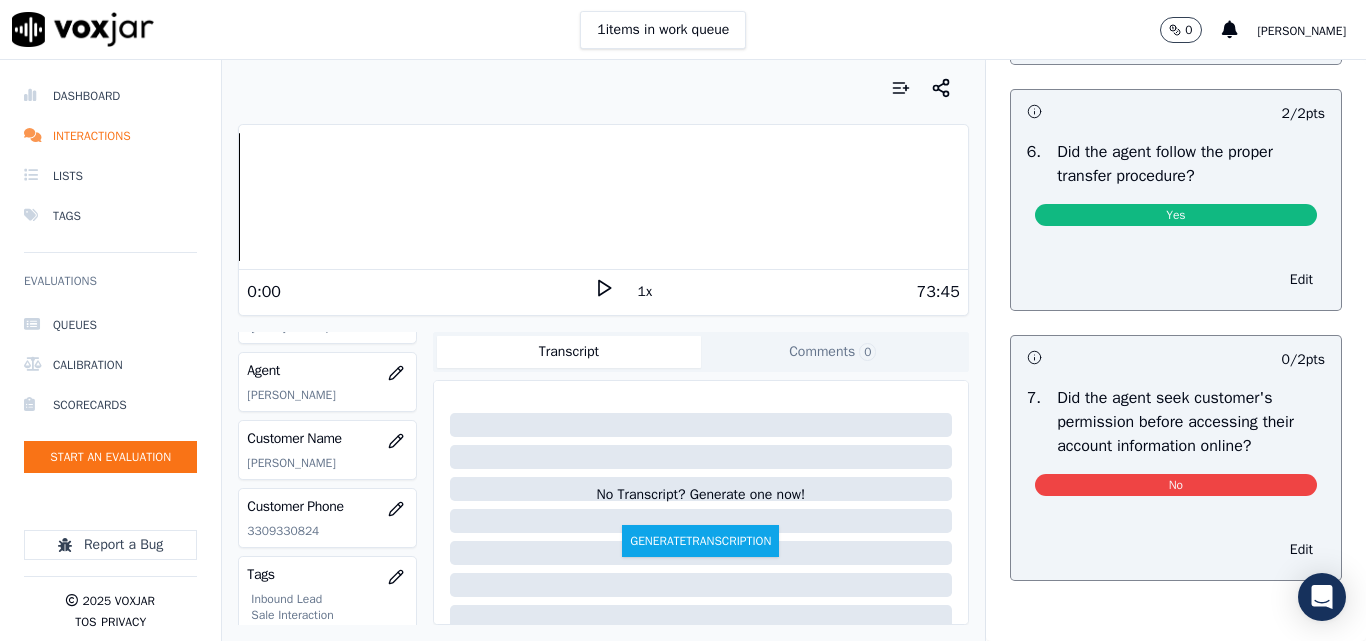 scroll, scrollTop: 3800, scrollLeft: 0, axis: vertical 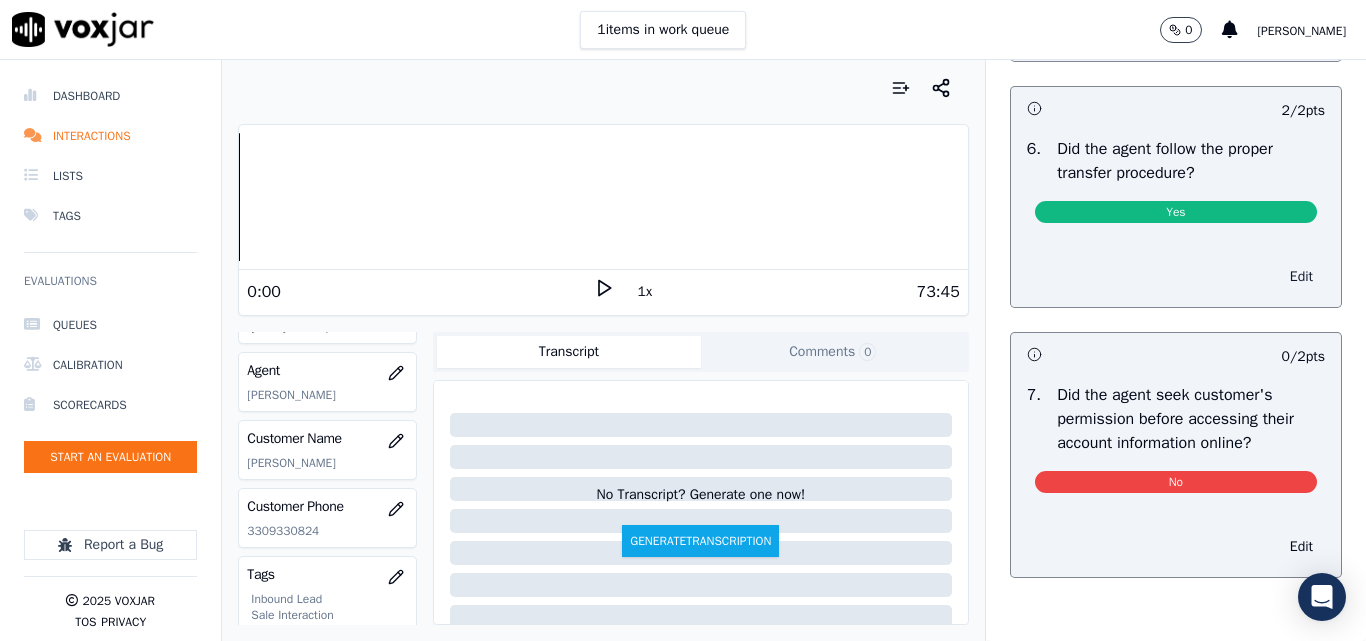 click on "Edit" at bounding box center (1301, 277) 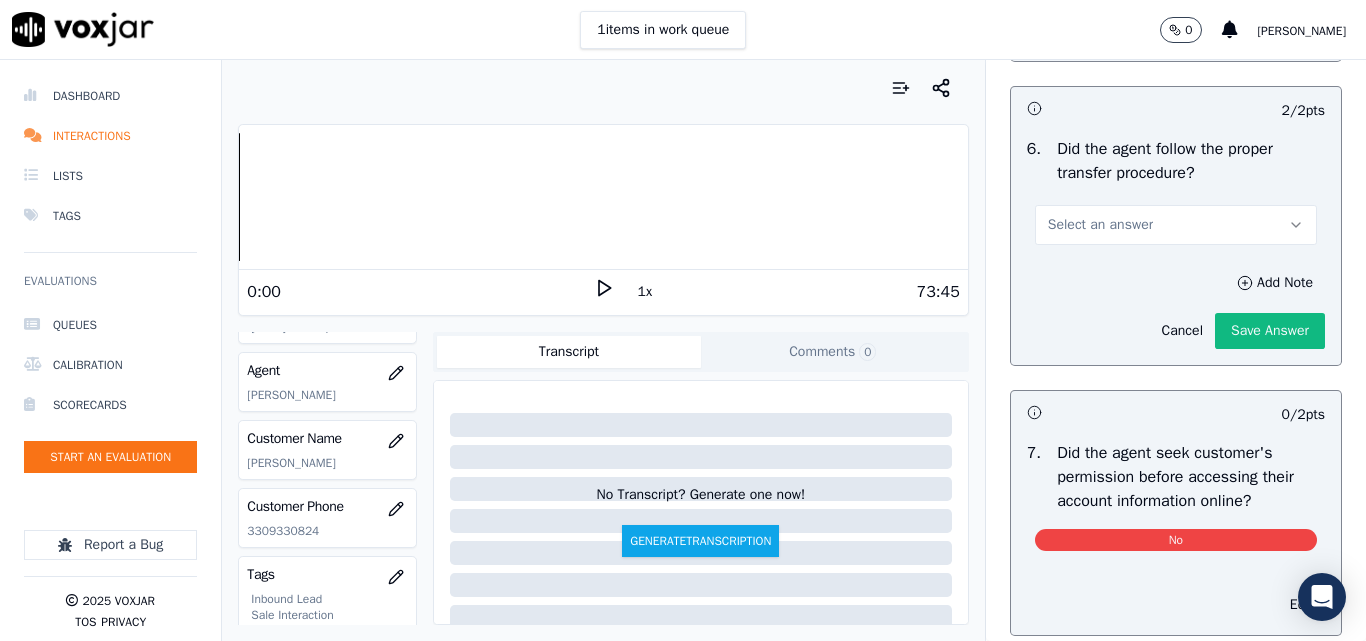 drag, startPoint x: 1051, startPoint y: 308, endPoint x: 1057, endPoint y: 323, distance: 16.155495 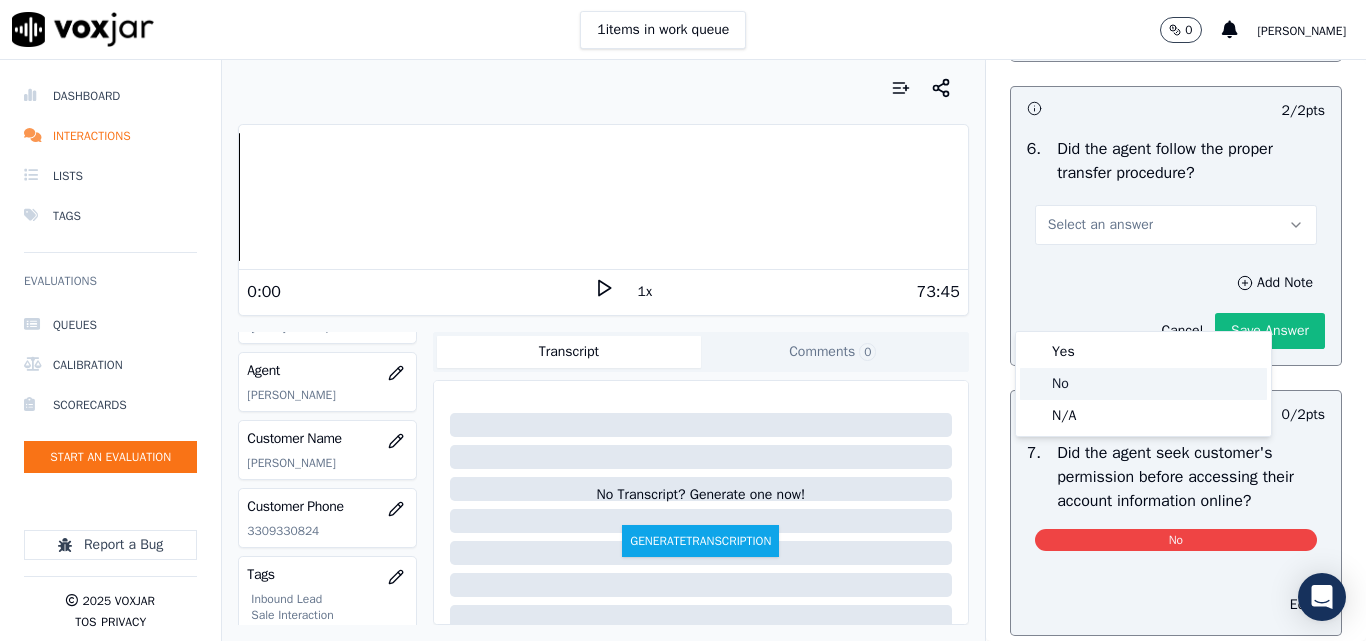 click on "No" 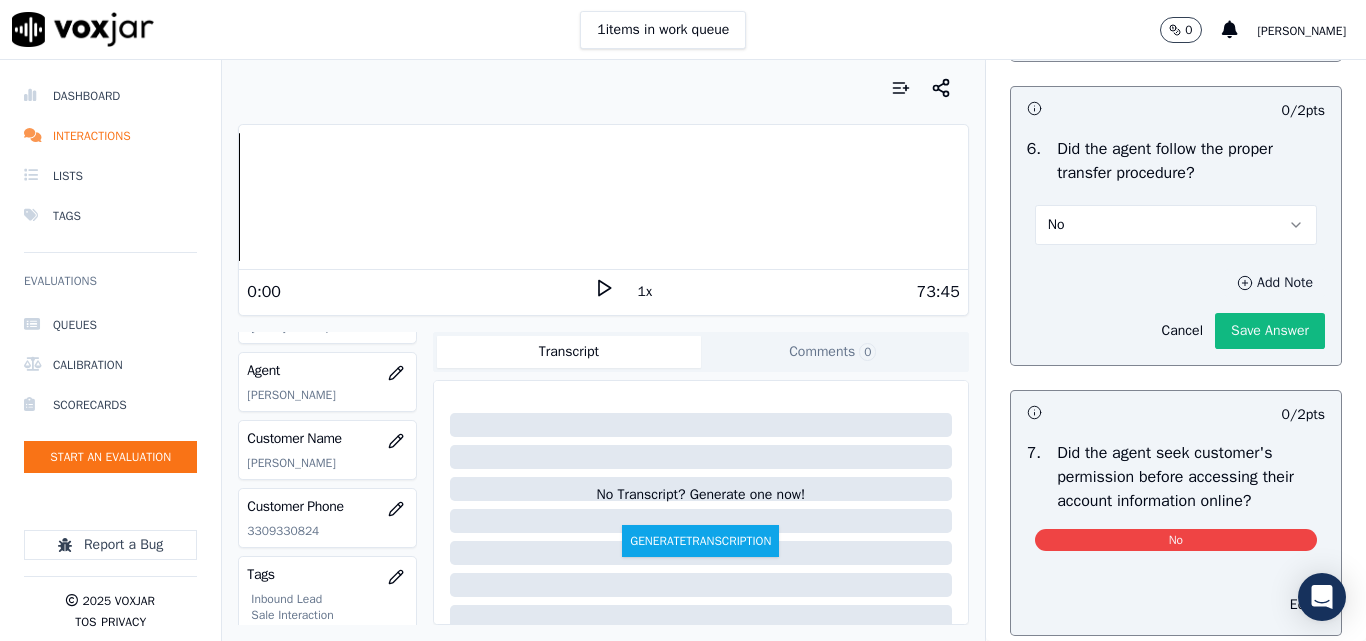 click 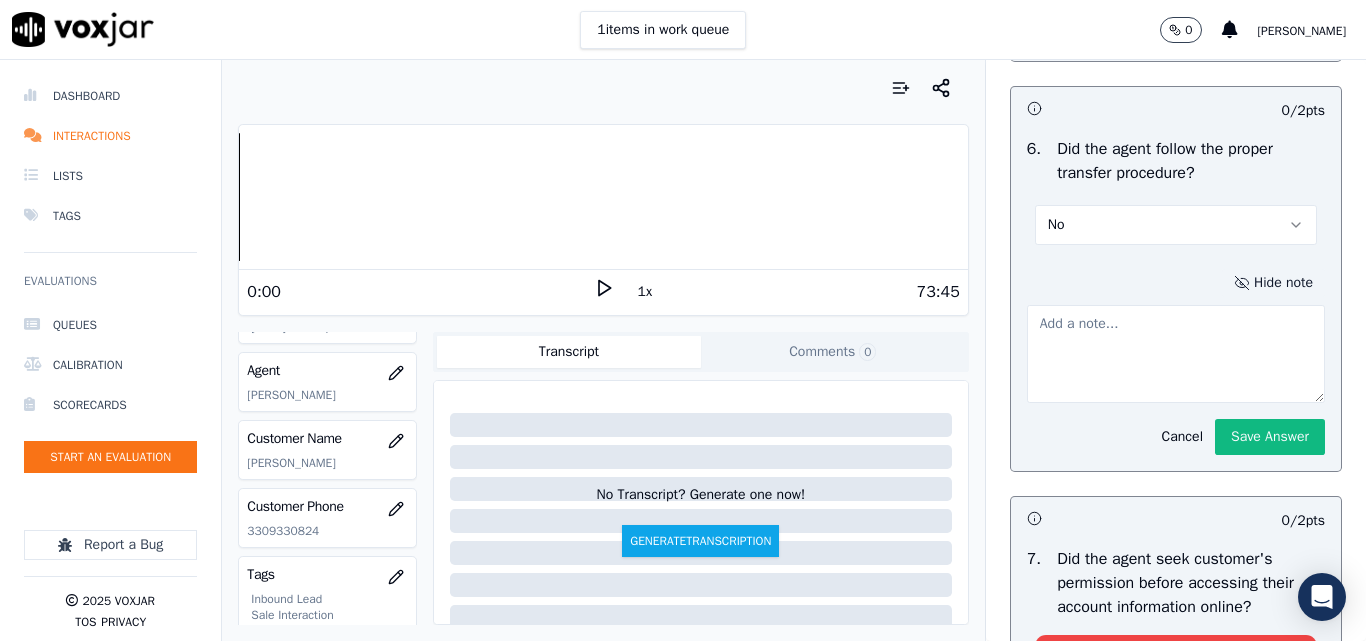 click at bounding box center [1176, 354] 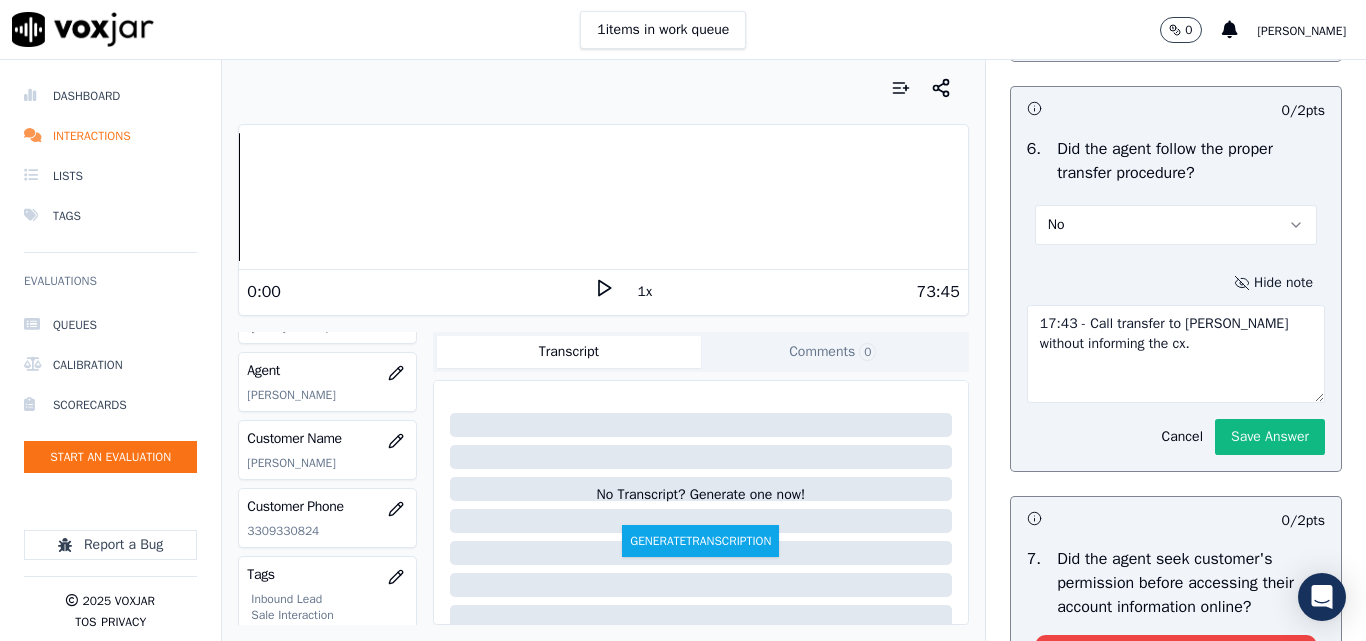 drag, startPoint x: 1133, startPoint y: 435, endPoint x: 1021, endPoint y: 389, distance: 121.07848 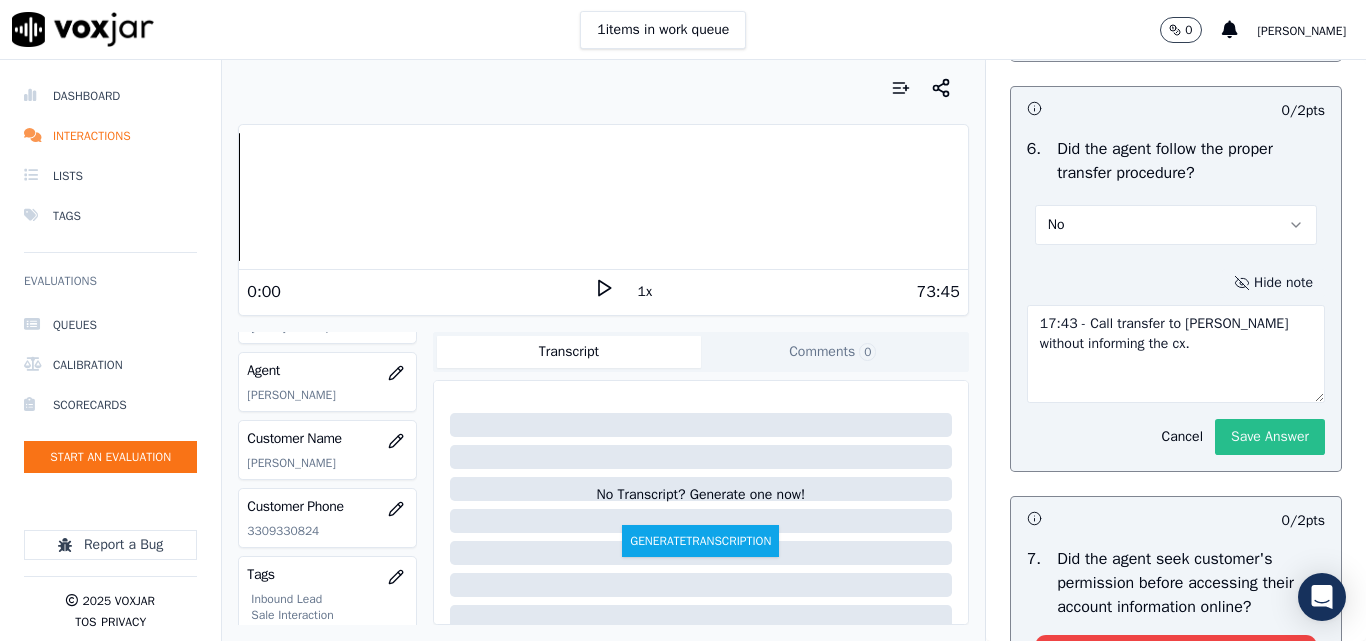 type on "17:43 - Call transfer to [PERSON_NAME] without informing the cx." 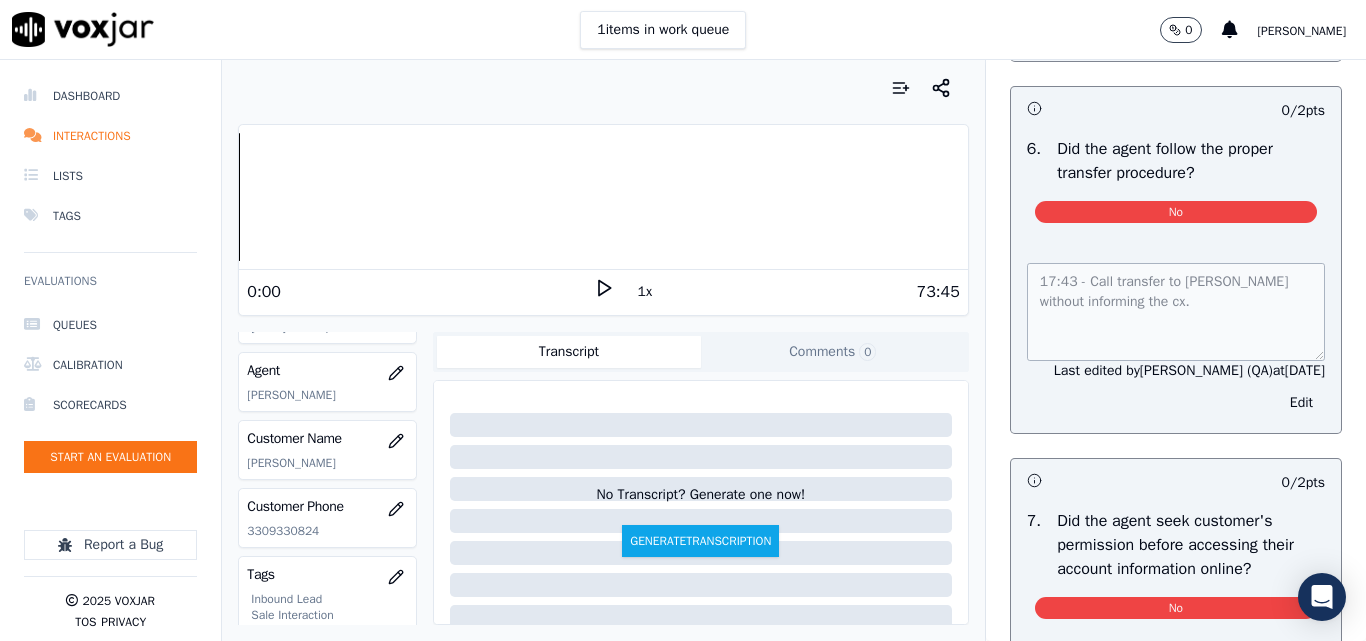 click on "17:43 - Call transfer to [PERSON_NAME] without informing the cx.     Last edited by  [PERSON_NAME] (QA)  at  [DATE]   Edit" at bounding box center (1176, 336) 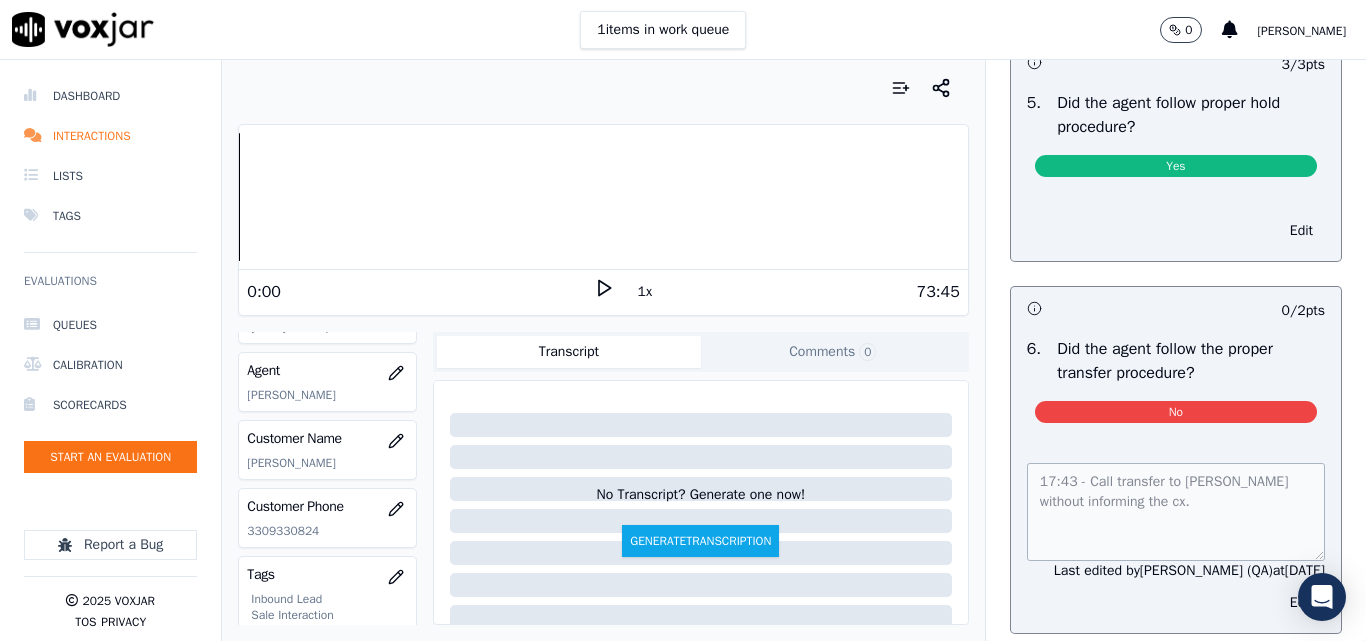 scroll, scrollTop: 3800, scrollLeft: 0, axis: vertical 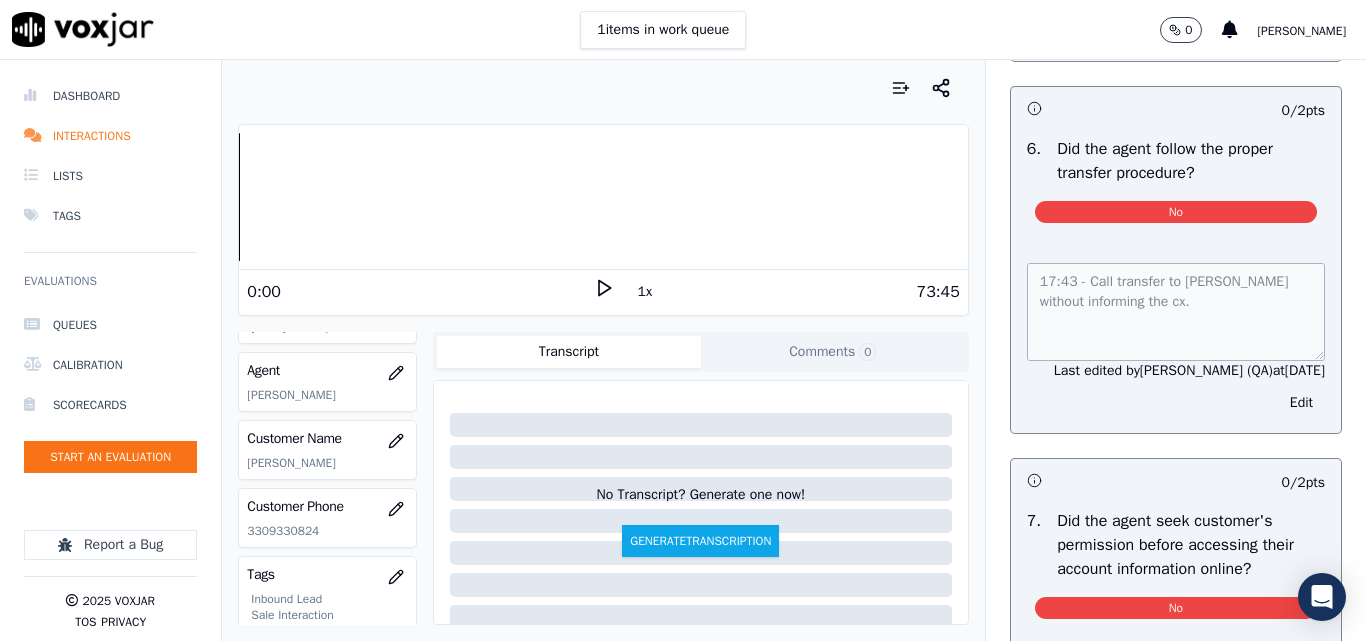 click on "Objection Handling     26  pts                 -- / 5  pts     1 .   Did the agent maintain professionalism throughout the call, including during objection handling and routine interactions, avoiding any inappropriate behavior or tone?   N/A             Edit                   5 / 5  pts     2 .   Did the agent misrepresent themselves as a utility / Supplier company or the customer?   No               Edit                   5 / 5  pts     3 .   Did the agent use any language other than English (Vernacular Language) on the call?   No               Edit                   4 / 4  pts     4 .   Did the agent try to build rapport with the customer?   Yes               Edit                   3 / 3  pts     5 .   Did the agent follow proper hold procedure?   Yes               Edit                   0 / 2  pts     6 .   Did the agent follow the proper transfer procedure?   No         17:43 - Call transfer to [PERSON_NAME] without informing the cx.     Last edited by  [PERSON_NAME] (QA)  at  [DATE]   Edit                   0 / 2" at bounding box center [1176, -293] 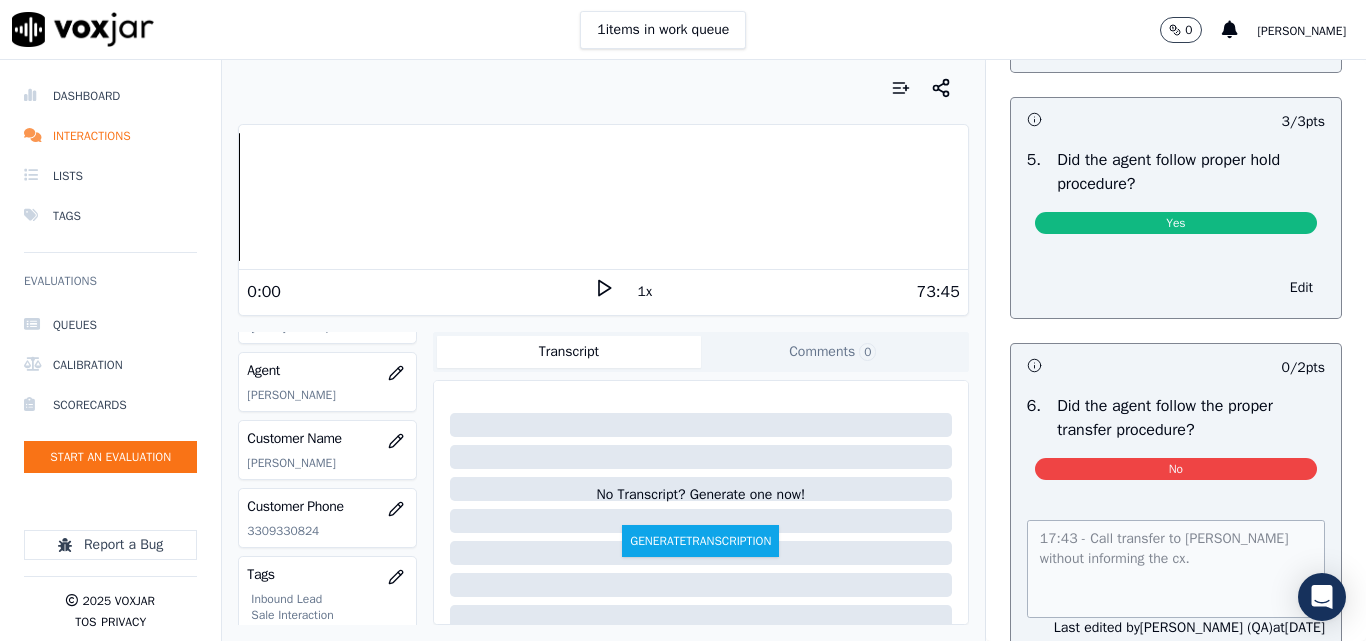 scroll, scrollTop: 3400, scrollLeft: 0, axis: vertical 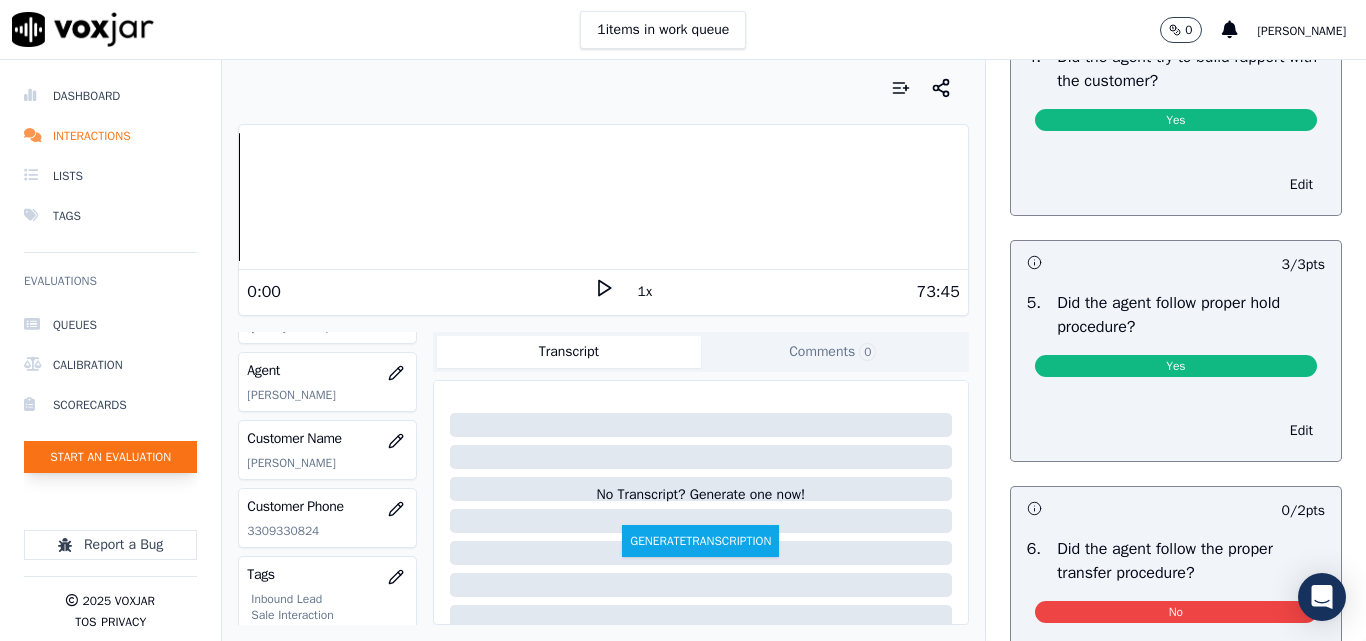 click on "Start an Evaluation" 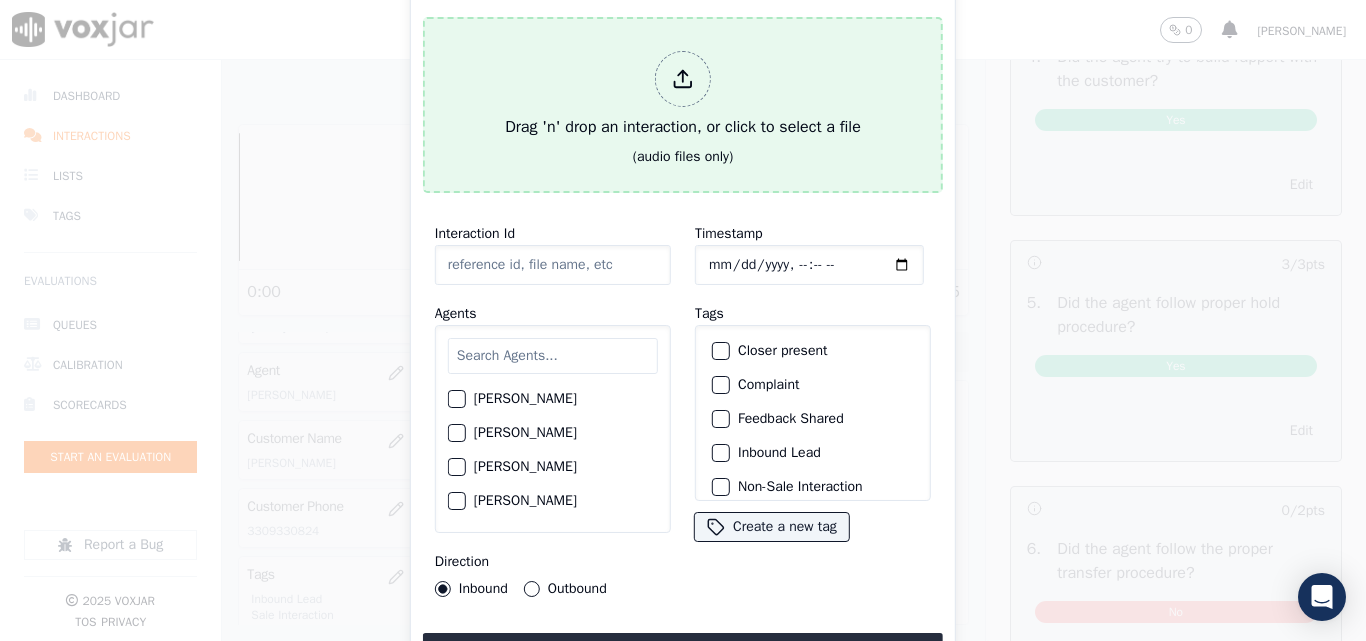 click on "Drag 'n' drop an interaction, or click to select a file   (audio files only)" at bounding box center (683, 105) 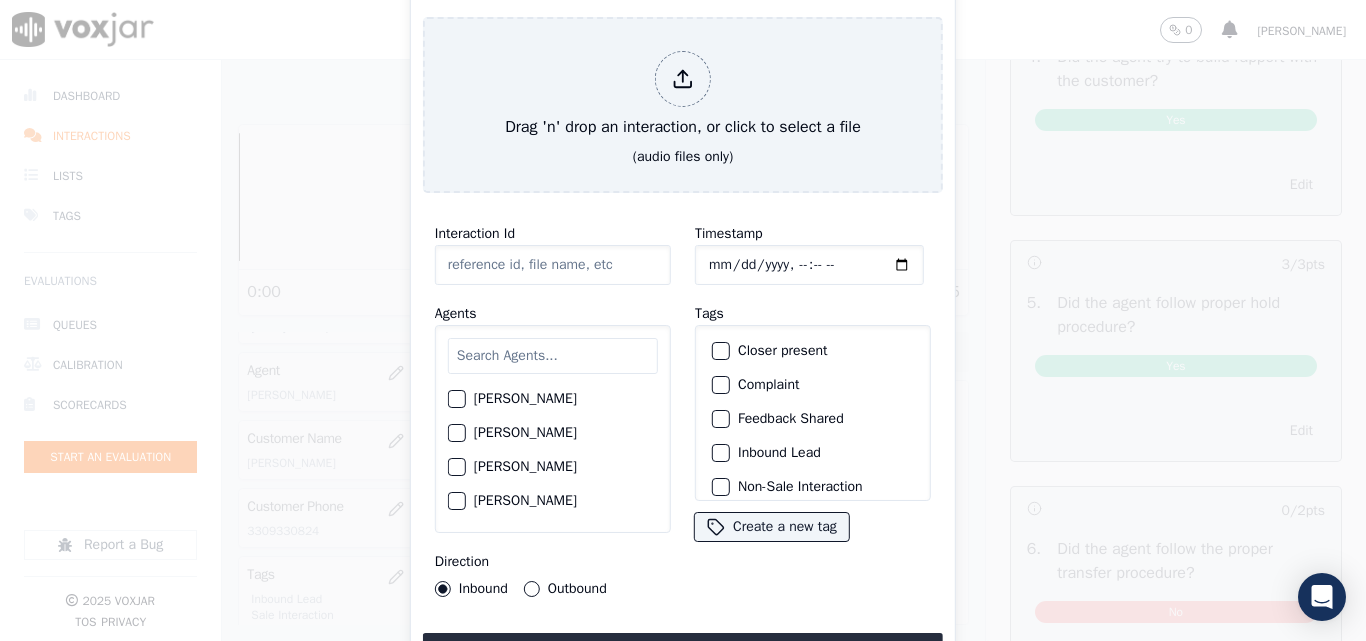 click on "Start an Evaluation
Drag 'n' drop an interaction, or click to select a file   (audio files only)       Interaction Id       Agents        [PERSON_NAME]      [PERSON_NAME]     [PERSON_NAME]     [PERSON_NAME]      [PERSON_NAME]     [PERSON_NAME]      [PERSON_NAME]     [PERSON_NAME]     [PERSON_NAME]     [PERSON_NAME]     [PERSON_NAME]     [PERSON_NAME]     [PERSON_NAME]     [PERSON_NAME]     [PERSON_NAME]     [PERSON_NAME]     [PERSON_NAME] not Count     [PERSON_NAME]     [PERSON_NAME]       [PERSON_NAME]     [PERSON_NAME]     [PERSON_NAME]     [PERSON_NAME]     [PERSON_NAME]     [PERSON_NAME]     [PERSON_NAME]     [PERSON_NAME]     [PERSON_NAME]     [PERSON_NAME]     [PERSON_NAME]     [PERSON_NAME]     [PERSON_NAME]     [PERSON_NAME]     [PERSON_NAME]     [PERSON_NAME]     [PERSON_NAME]     [PERSON_NAME]      [PERSON_NAME]     [PERSON_NAME]         MD [PERSON_NAME] - [PERSON_NAME]     [PERSON_NAME]     [PERSON_NAME]     [PERSON_NAME]     [PERSON_NAME]     [PERSON_NAME]     [PERSON_NAME]     [PERSON_NAME]" 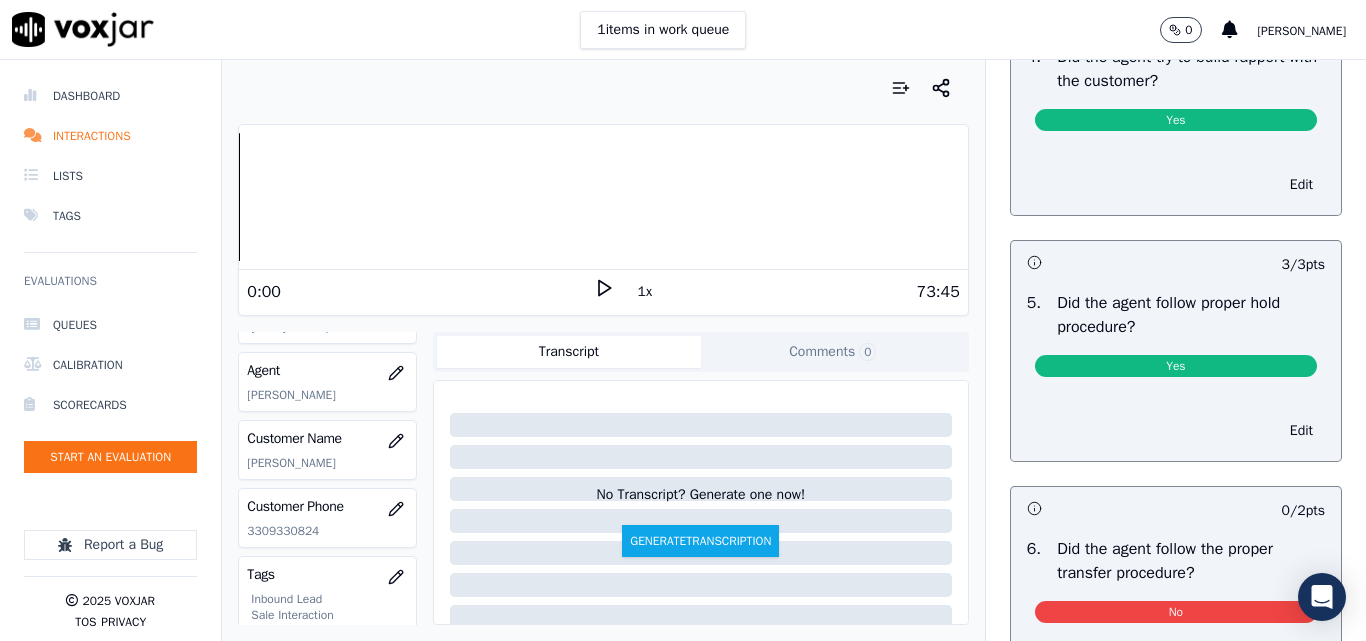 drag, startPoint x: 344, startPoint y: 42, endPoint x: 344, endPoint y: 77, distance: 35 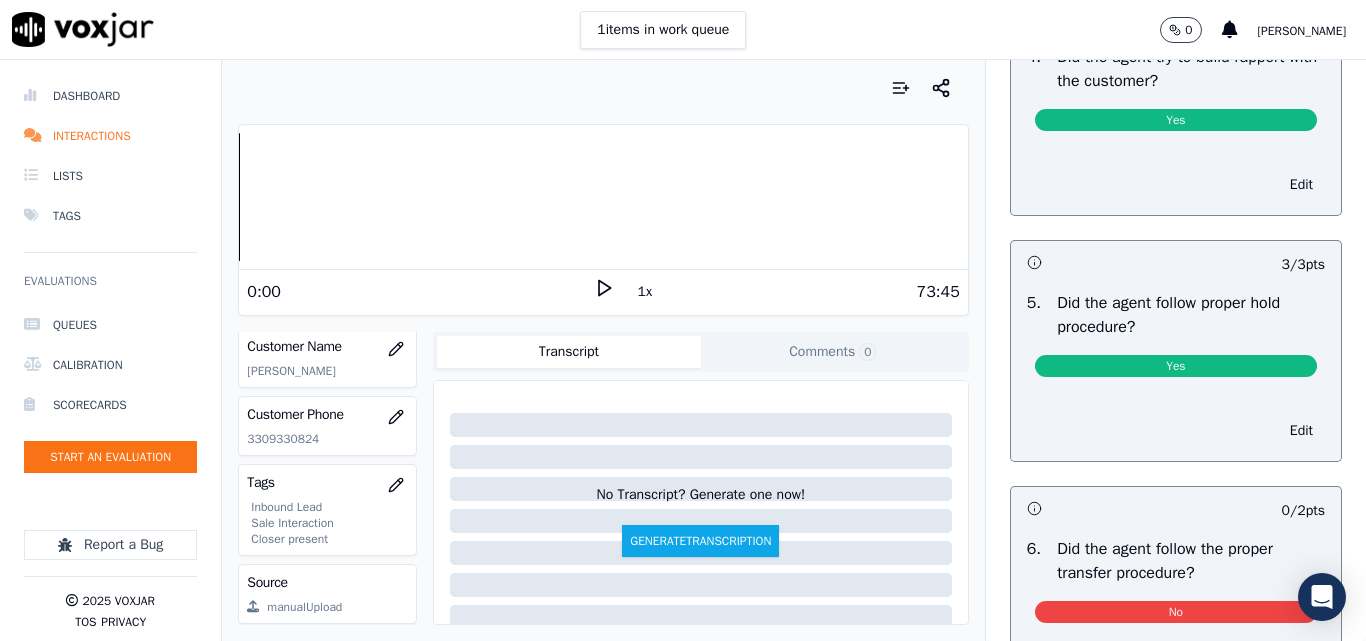 scroll, scrollTop: 404, scrollLeft: 0, axis: vertical 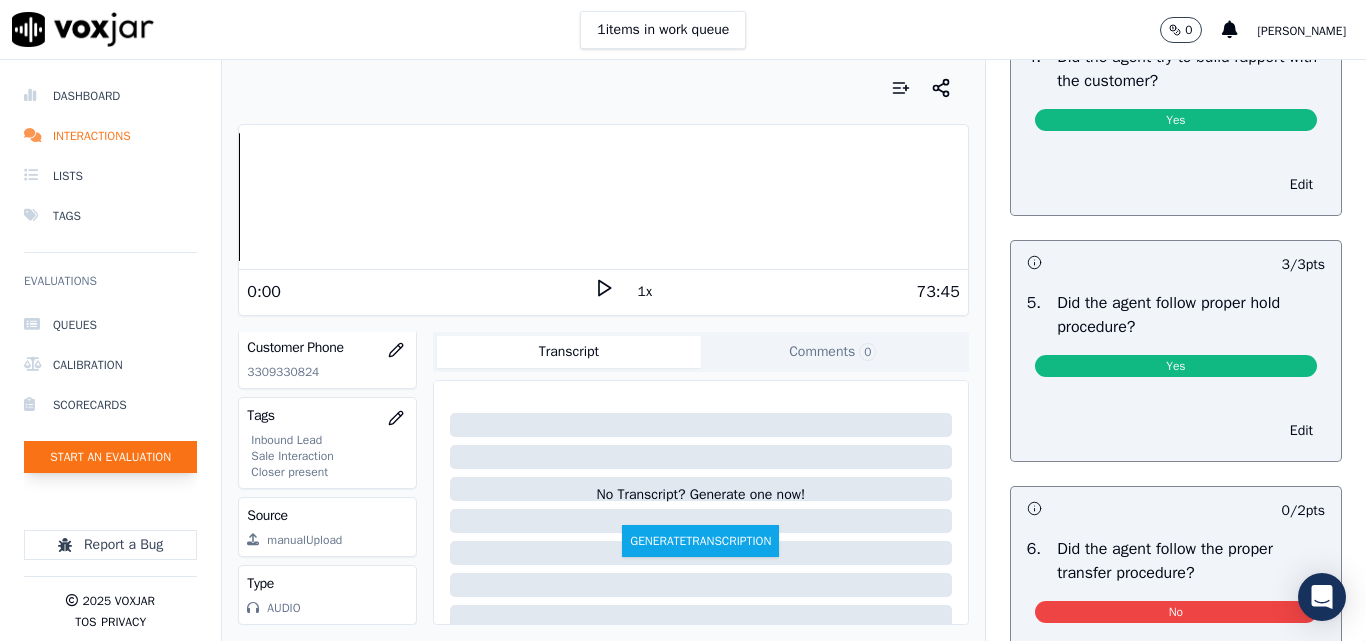 click on "Start an Evaluation" 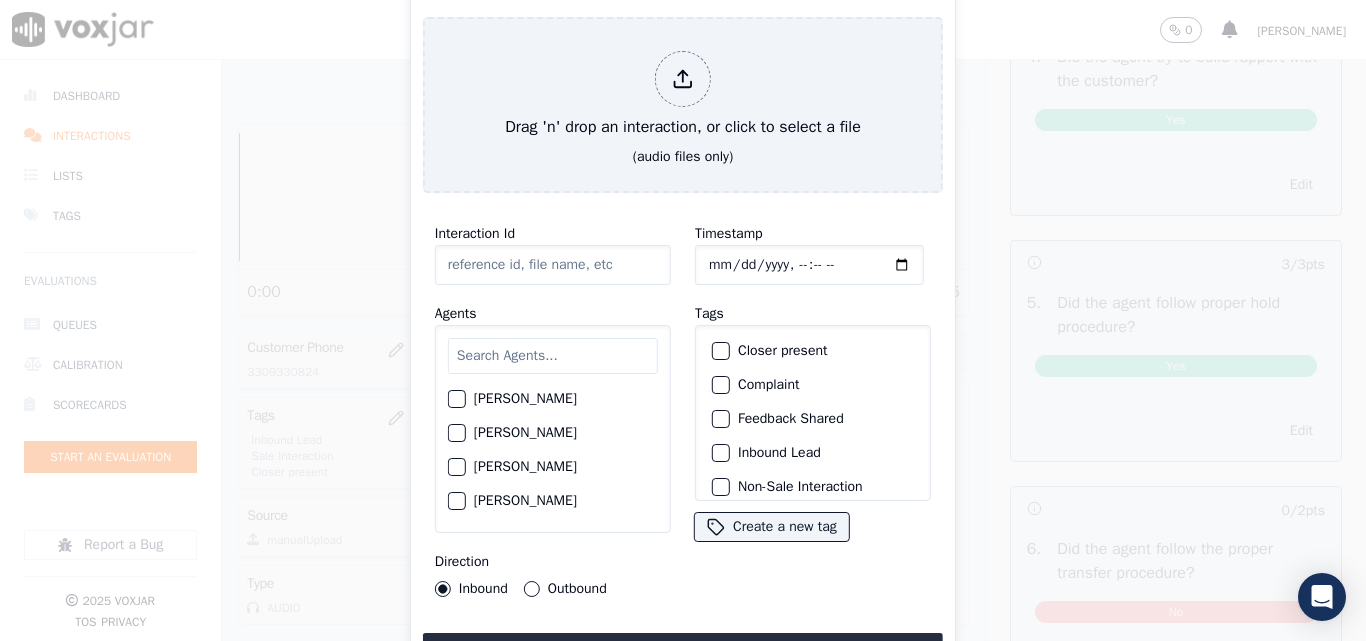 click on "Direction     Inbound     Outbound" at bounding box center [553, 573] 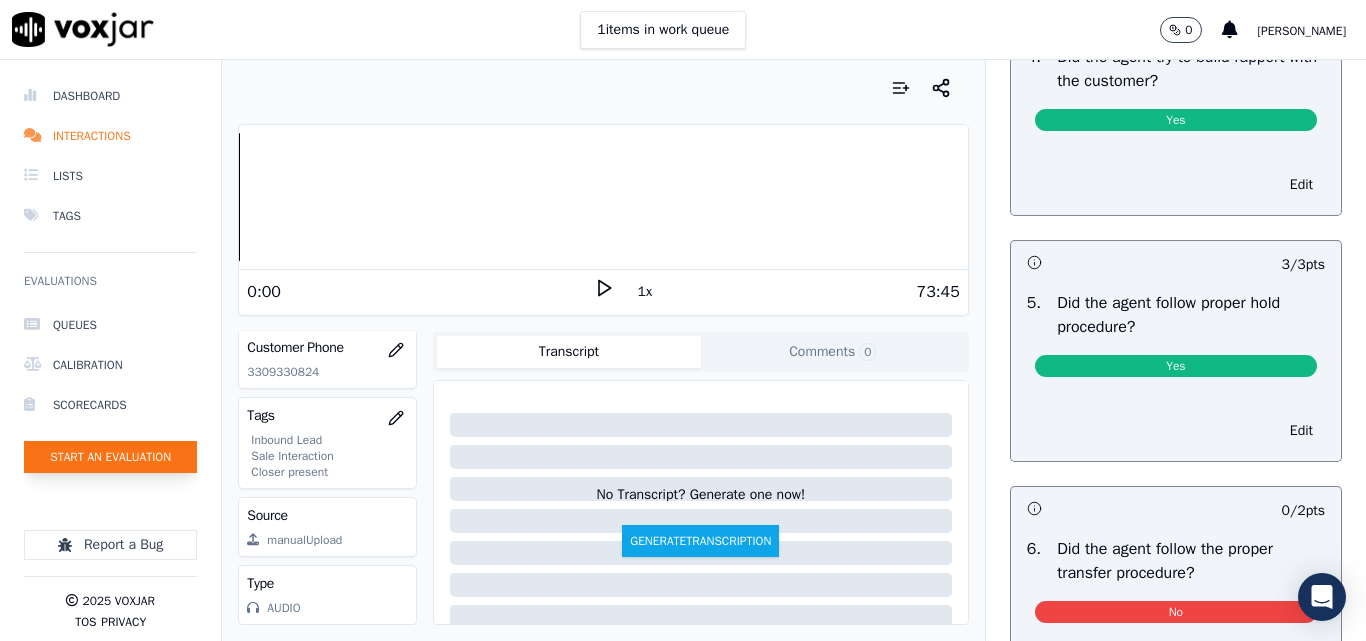 click on "Start an Evaluation" 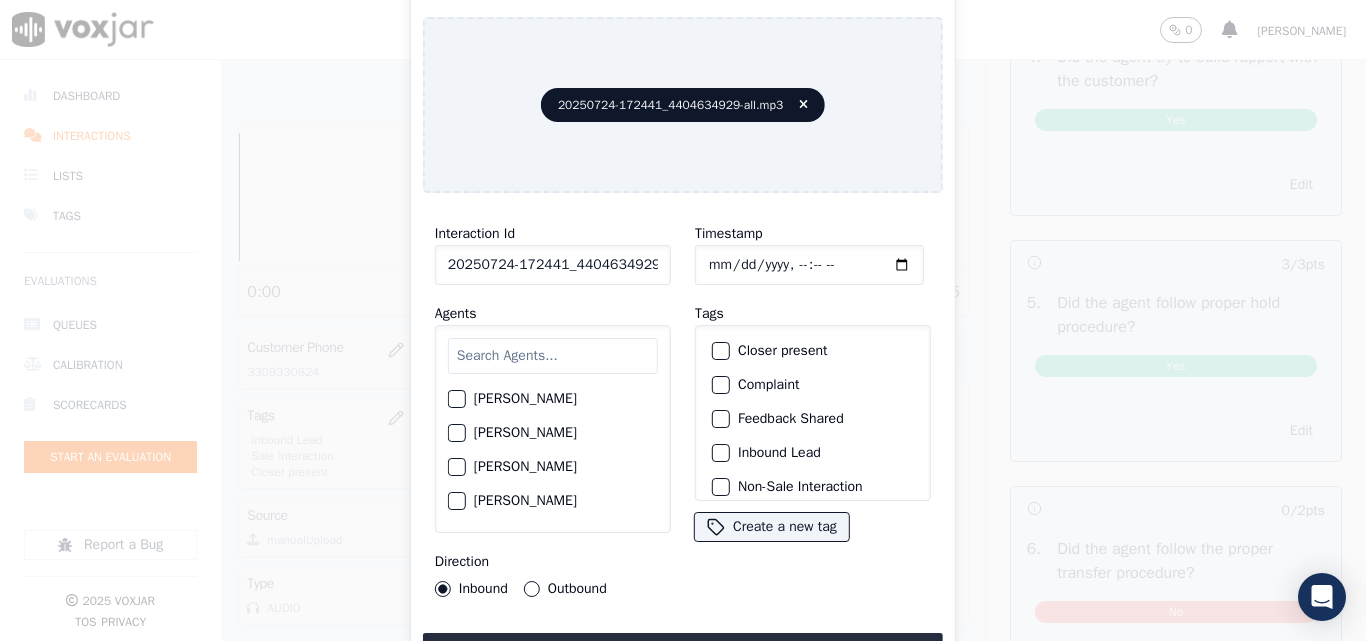 scroll, scrollTop: 0, scrollLeft: 40, axis: horizontal 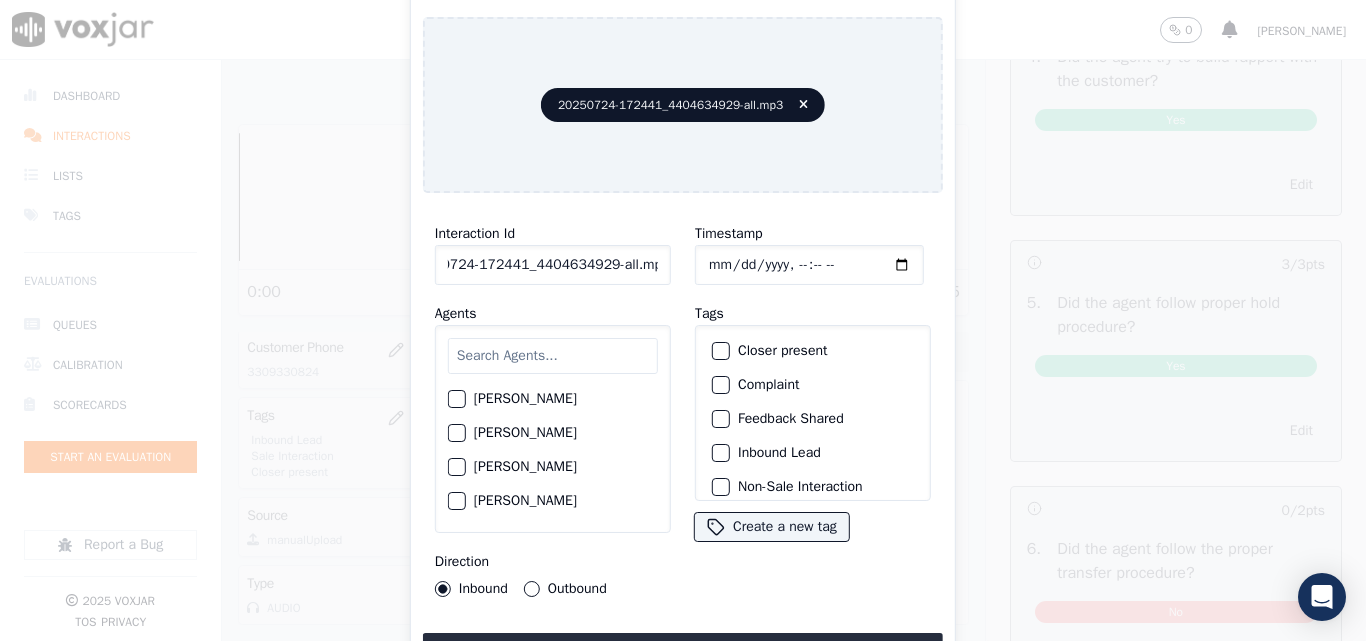 drag, startPoint x: 641, startPoint y: 254, endPoint x: 817, endPoint y: 307, distance: 183.80696 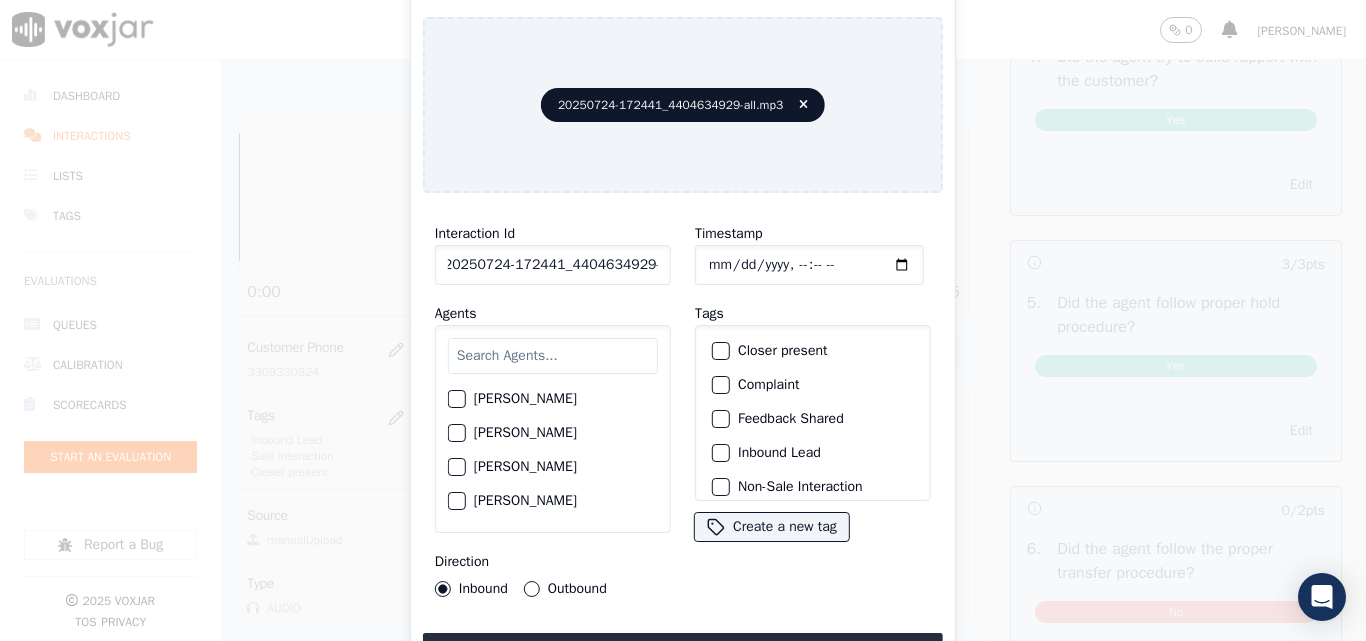 scroll, scrollTop: 0, scrollLeft: 11, axis: horizontal 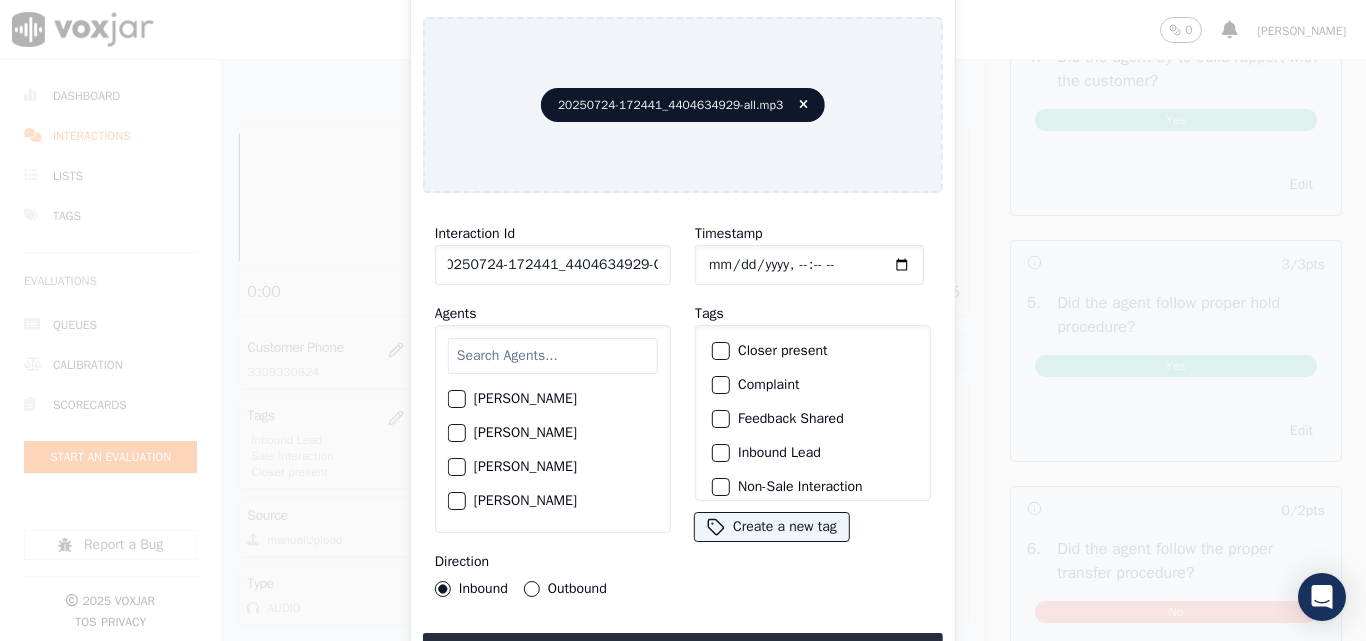 type on "20250724-172441_4404634929-C1" 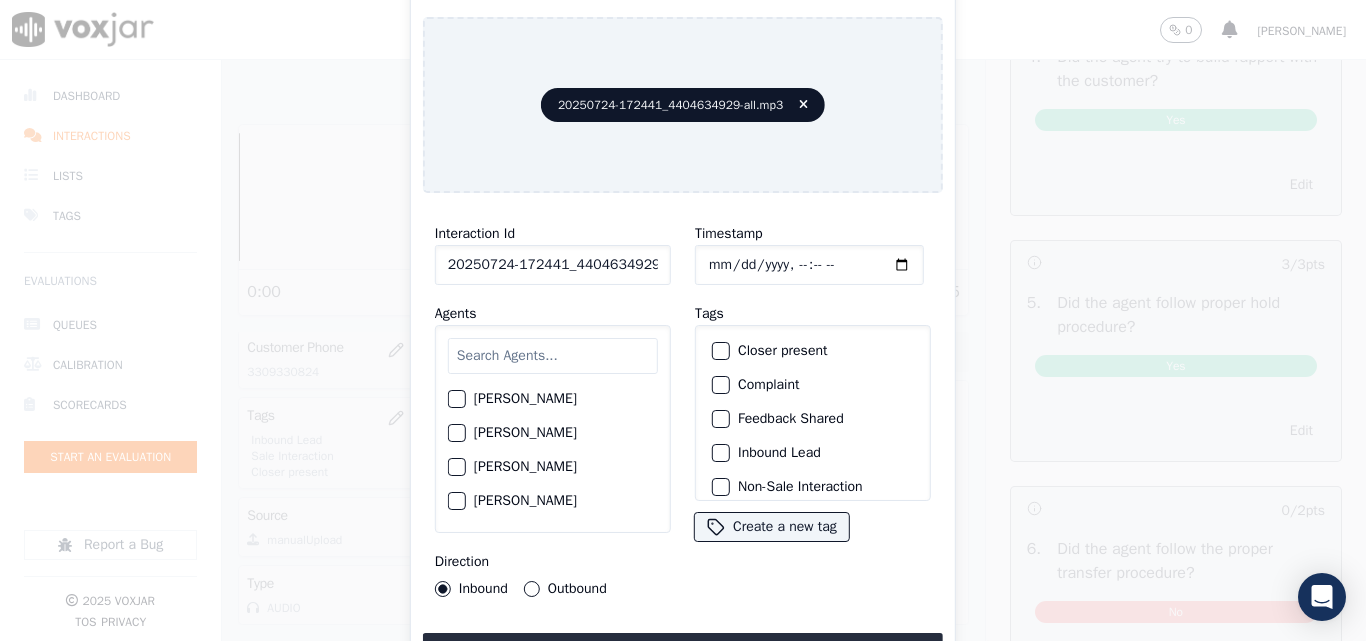 click on "Timestamp" 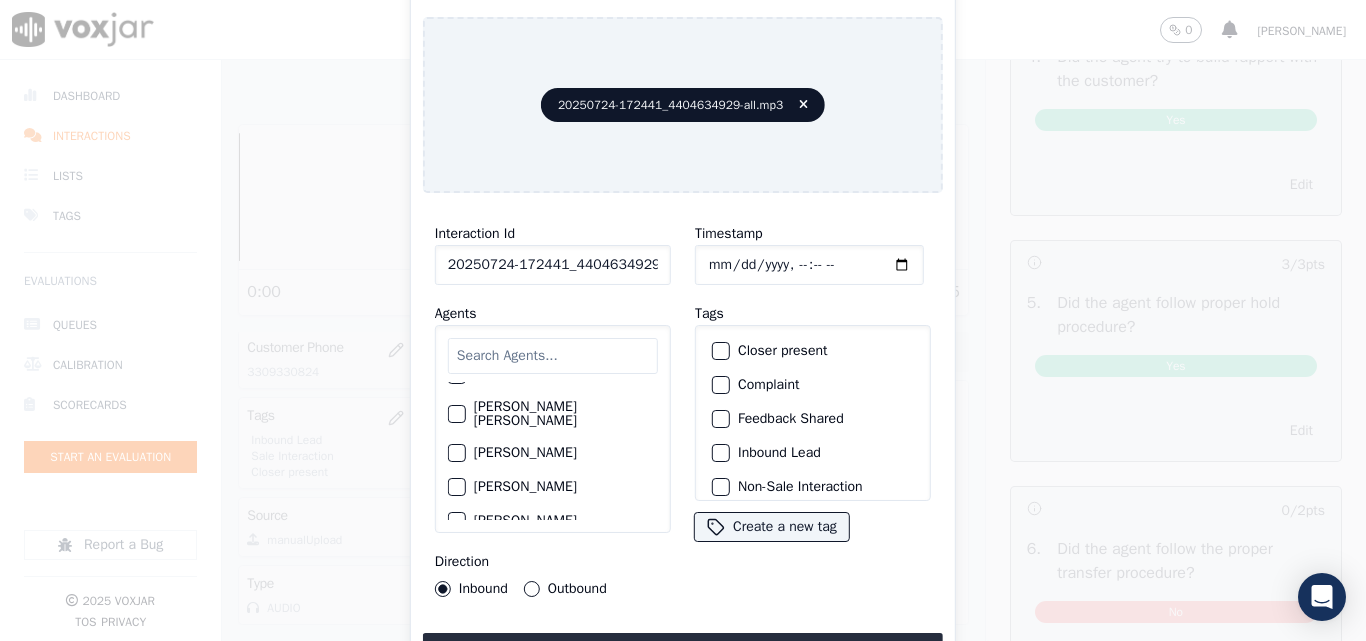 scroll, scrollTop: 1800, scrollLeft: 0, axis: vertical 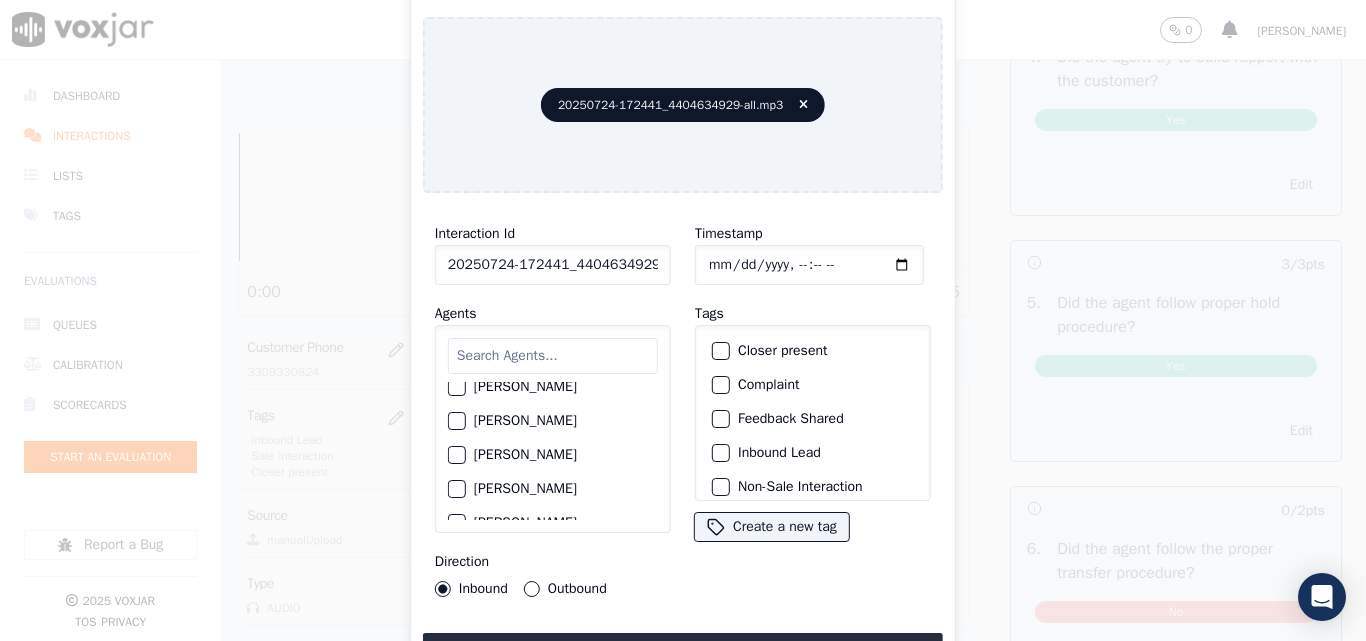 click on "[PERSON_NAME]" 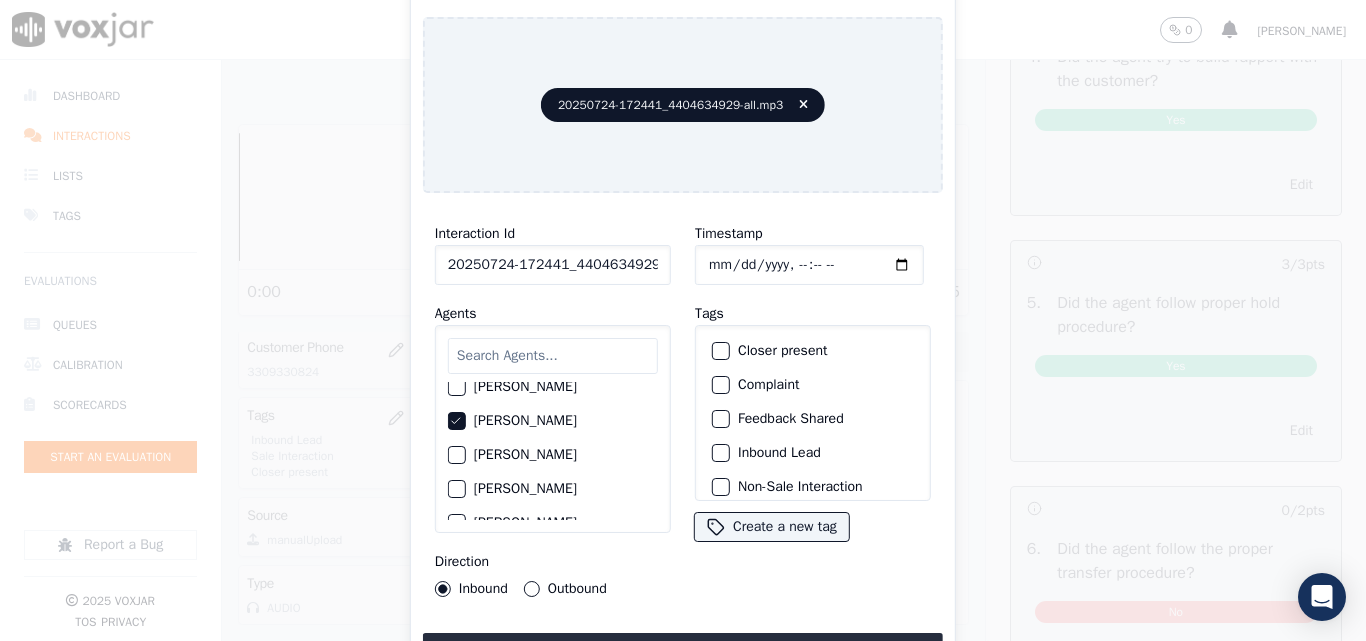 click on "Outbound" at bounding box center [532, 589] 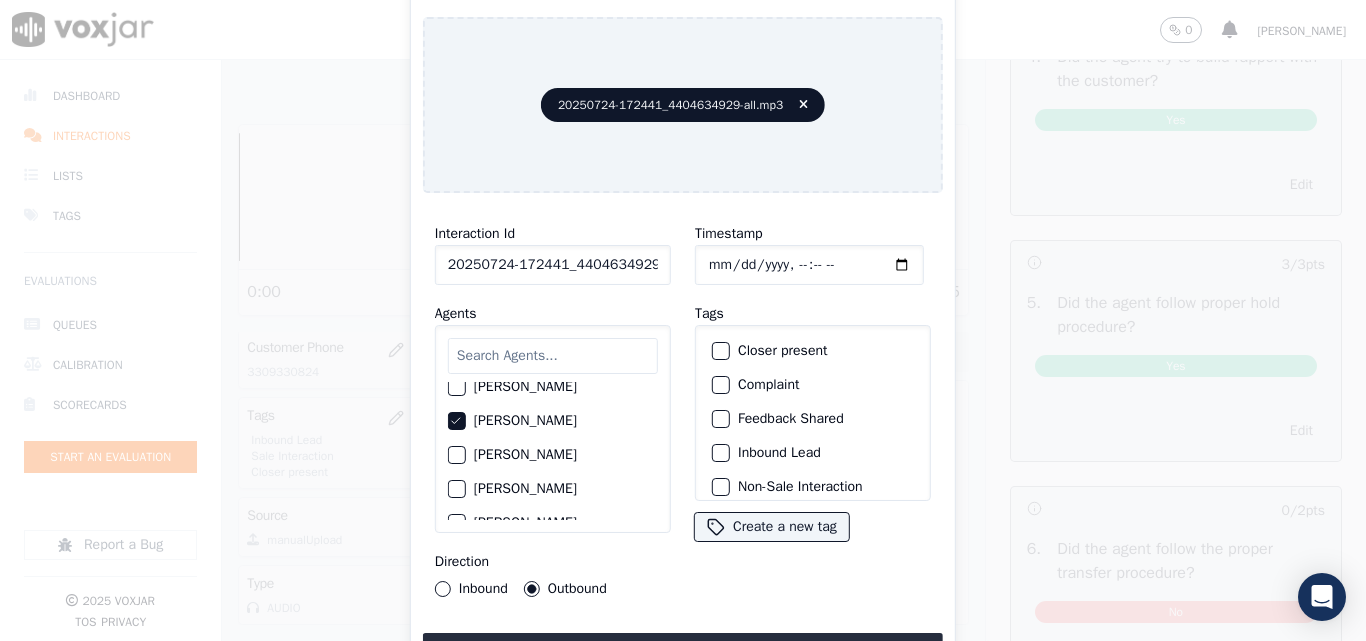 click on "Inbound" 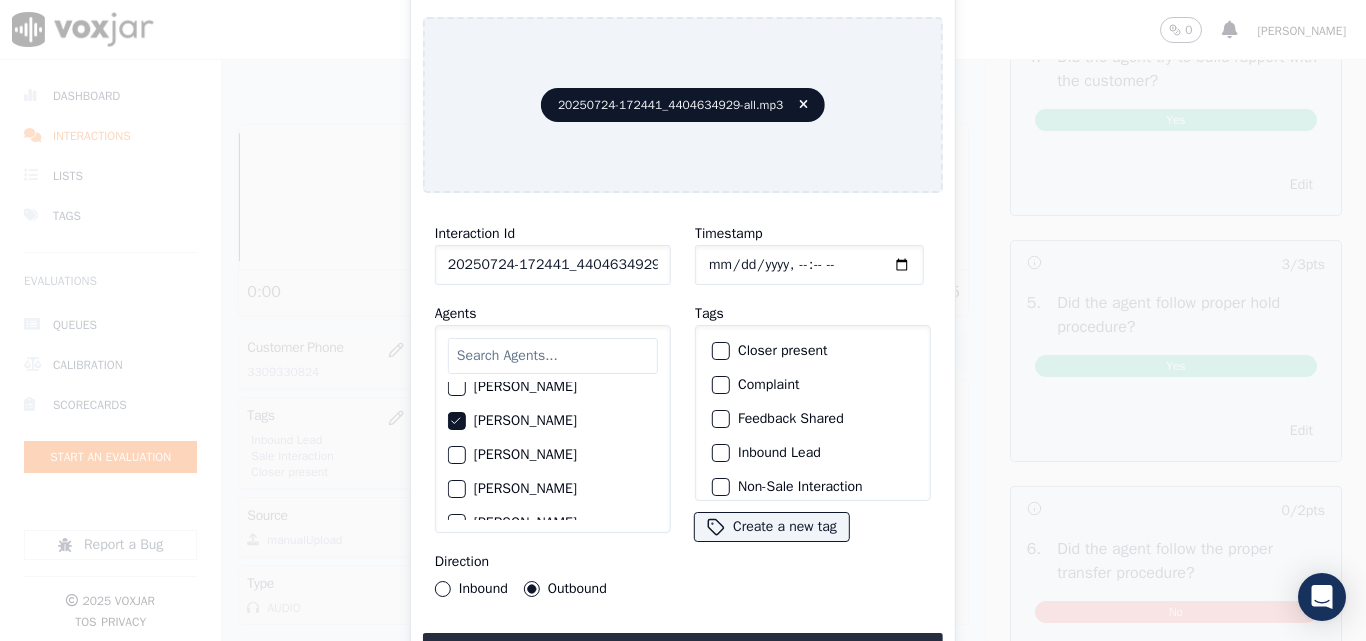 click on "Inbound" at bounding box center (443, 589) 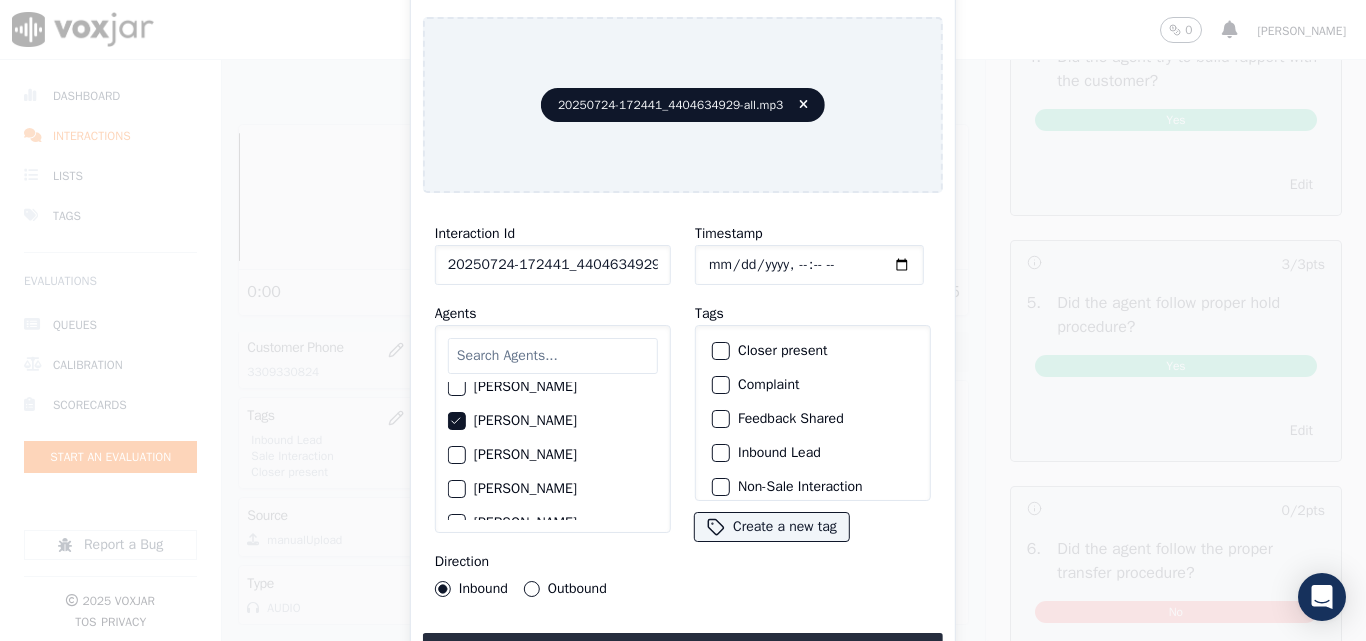 click on "Closer present" 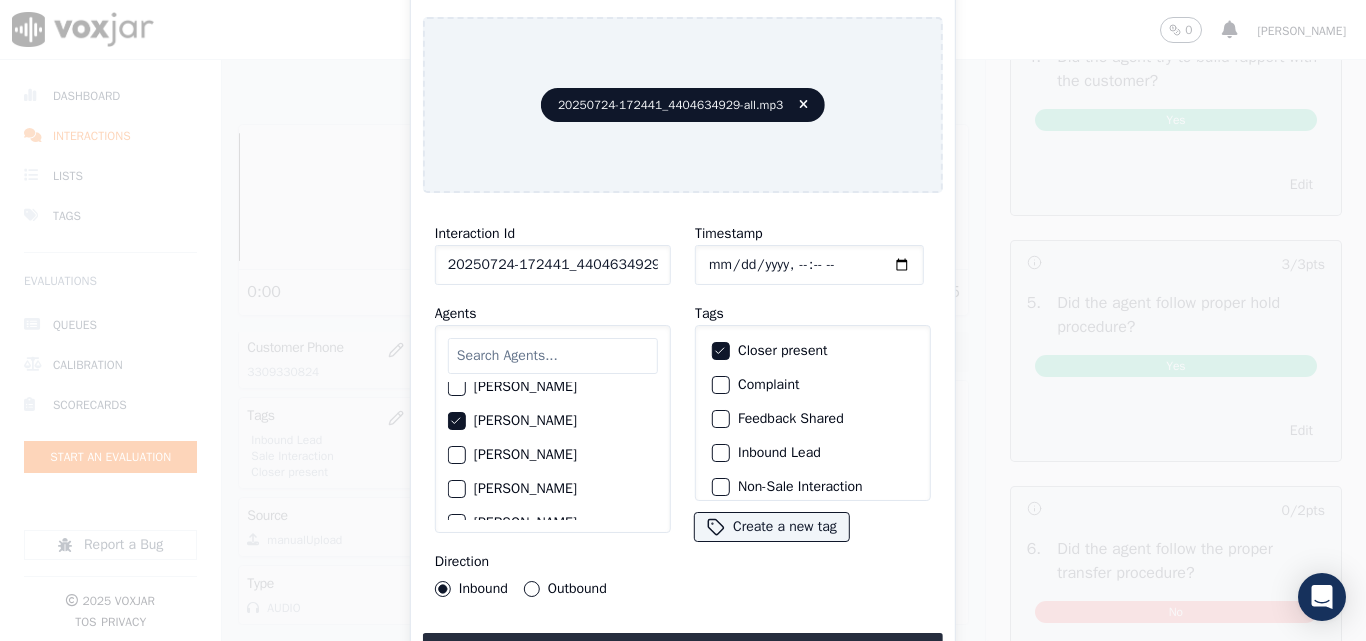 scroll, scrollTop: 100, scrollLeft: 0, axis: vertical 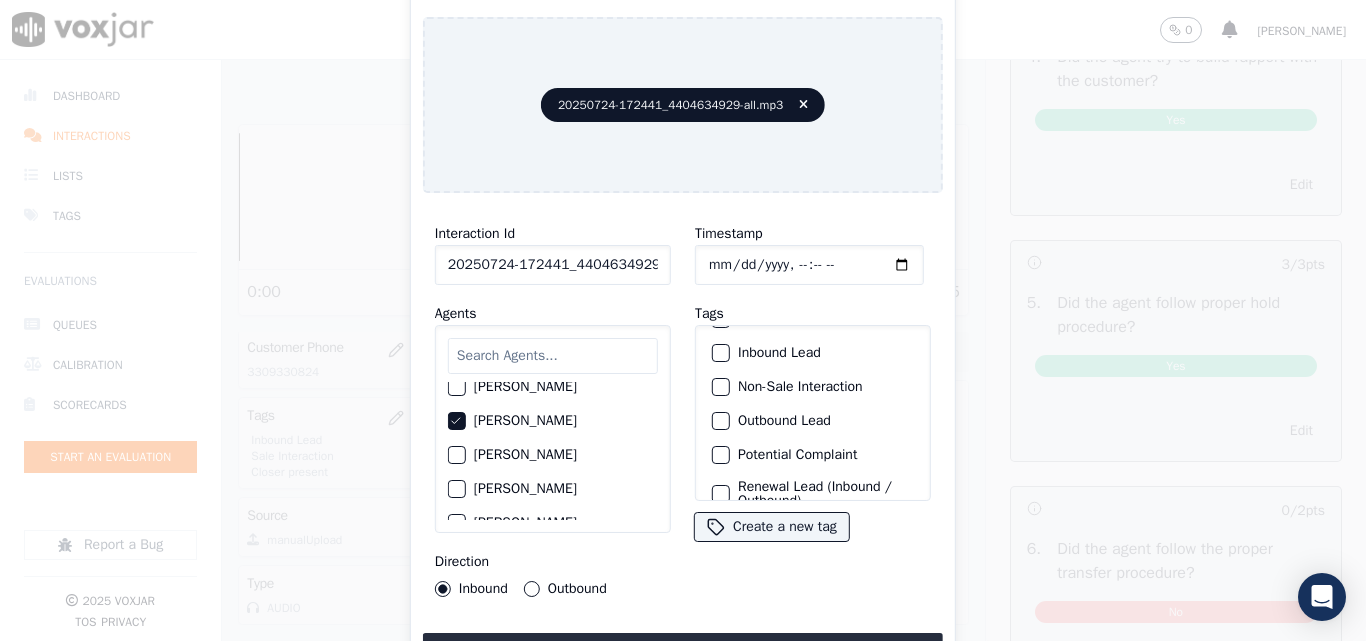 click at bounding box center [720, 353] 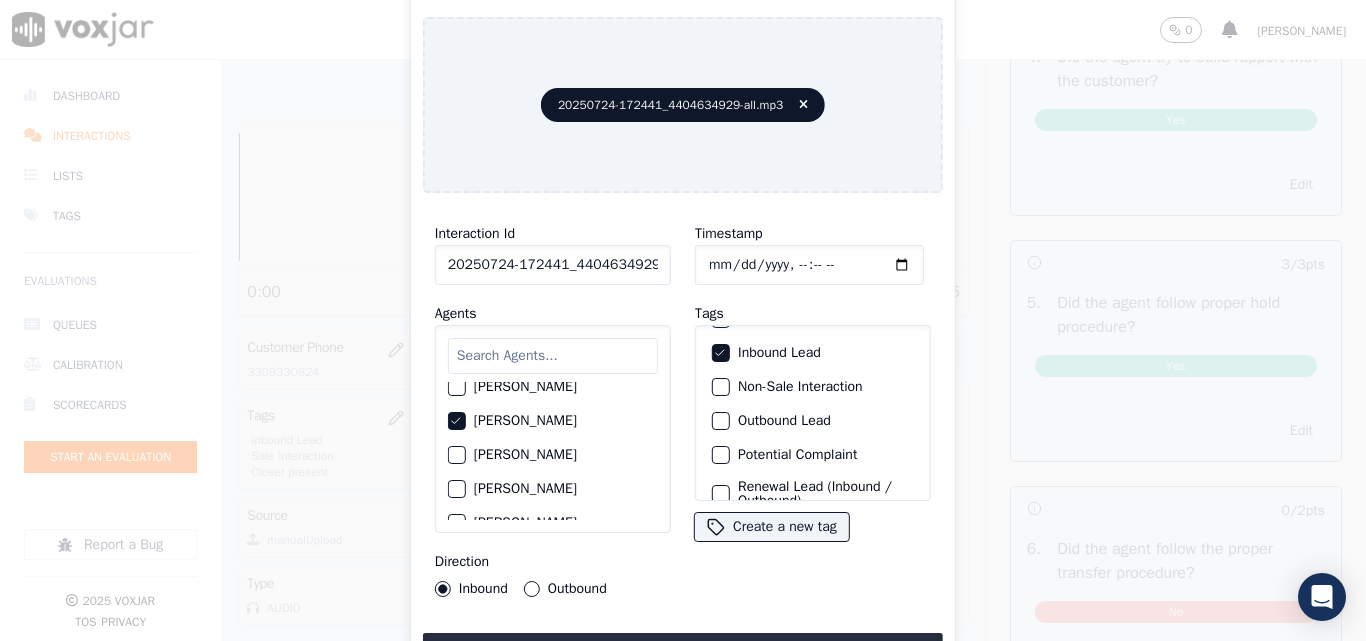 scroll, scrollTop: 173, scrollLeft: 0, axis: vertical 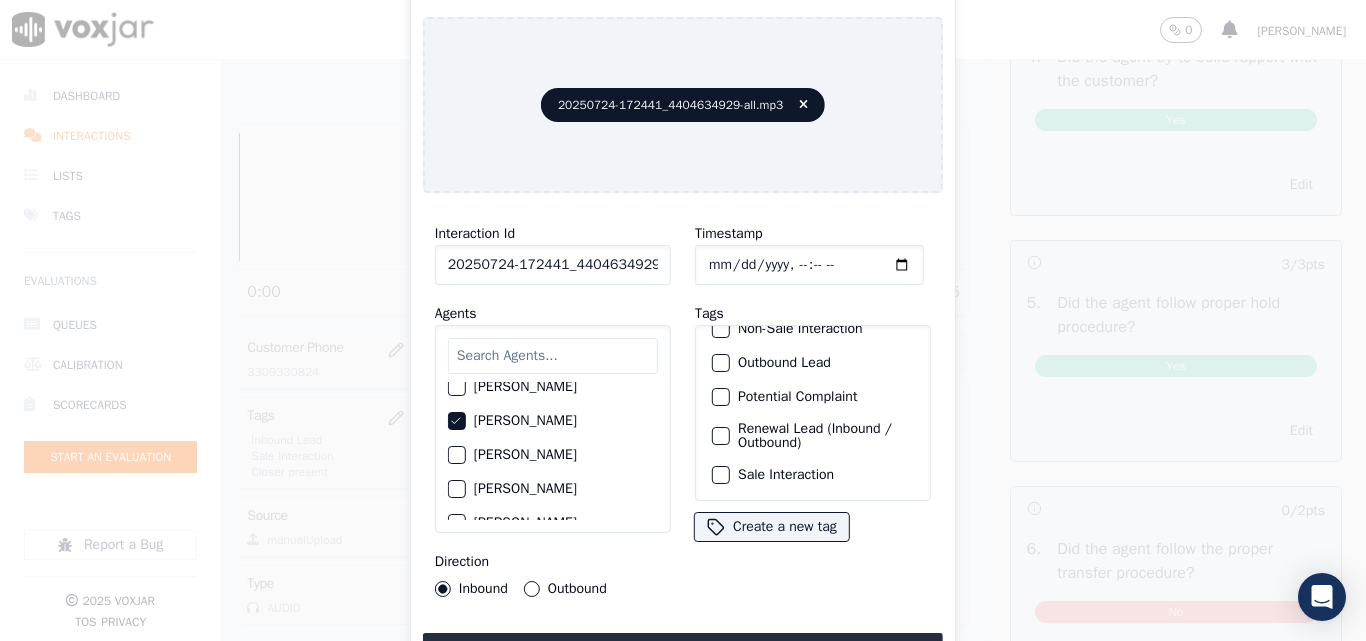 click at bounding box center [720, 475] 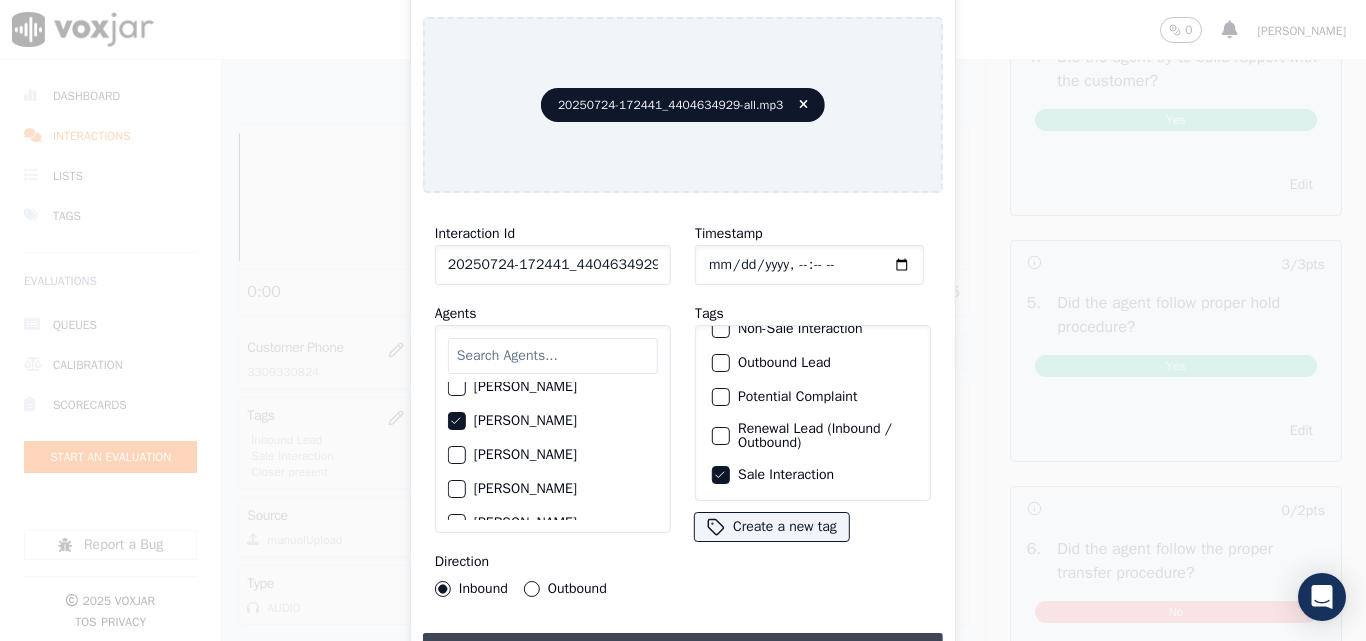 click on "Upload interaction to start evaluation" at bounding box center [683, 651] 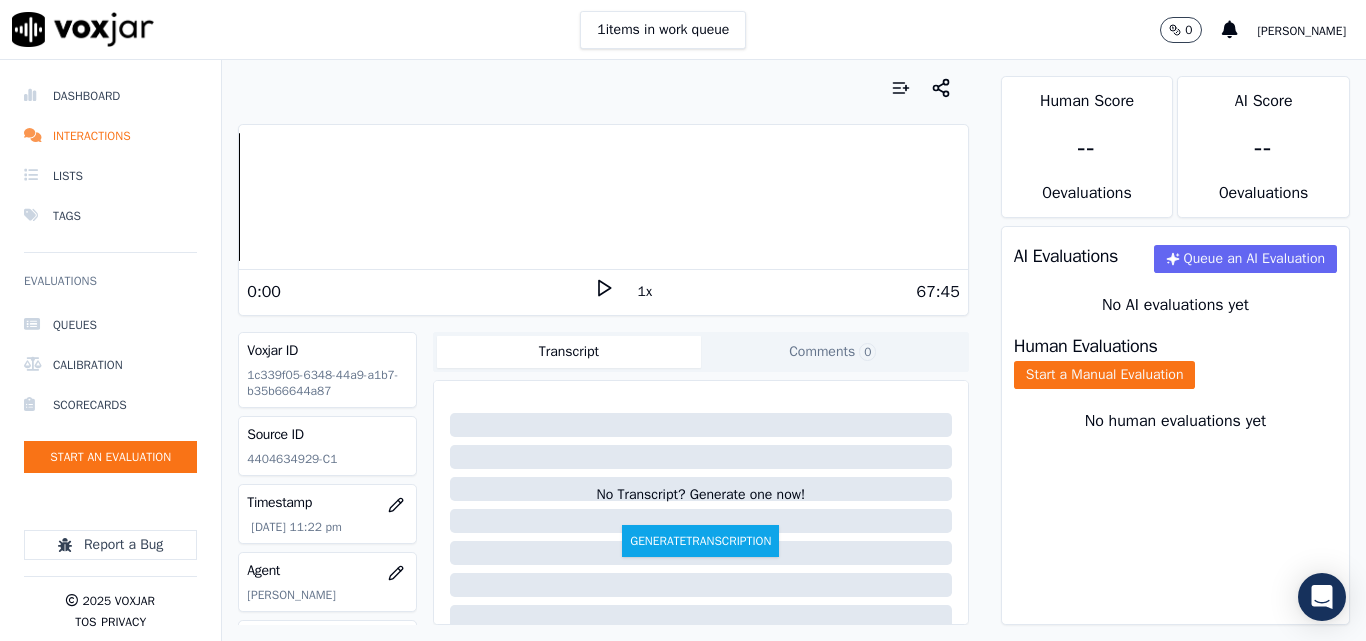 drag, startPoint x: 447, startPoint y: 8, endPoint x: 439, endPoint y: 56, distance: 48.6621 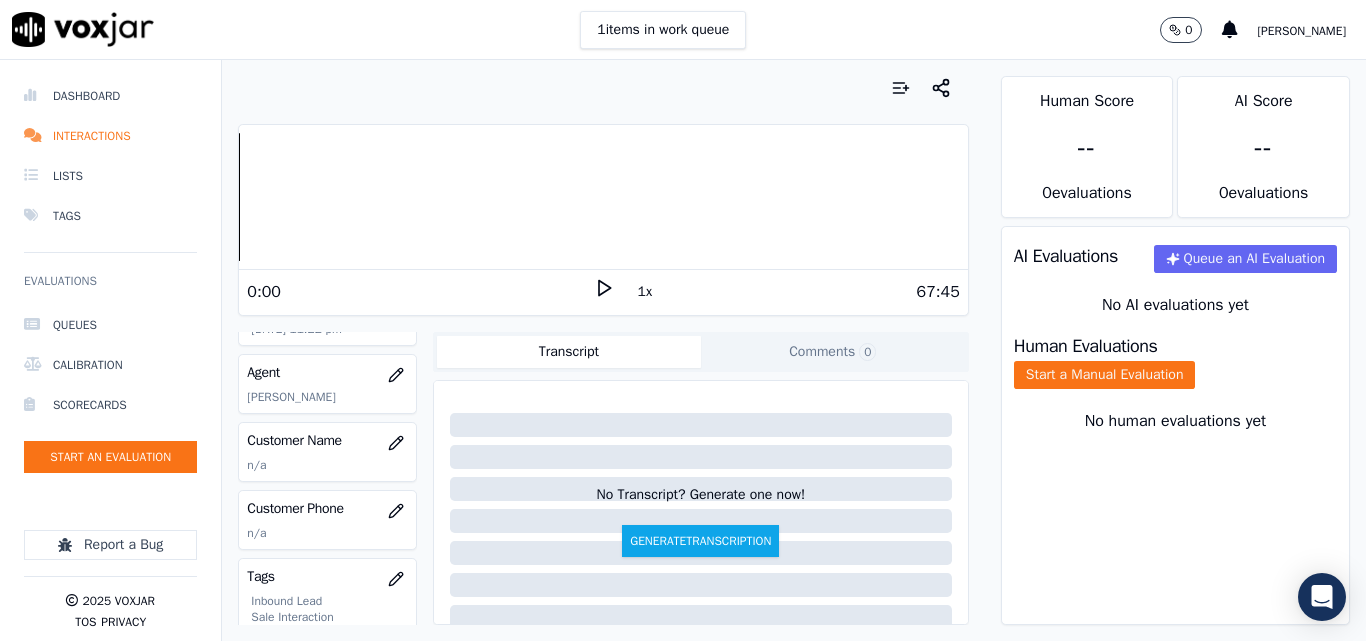 scroll, scrollTop: 200, scrollLeft: 0, axis: vertical 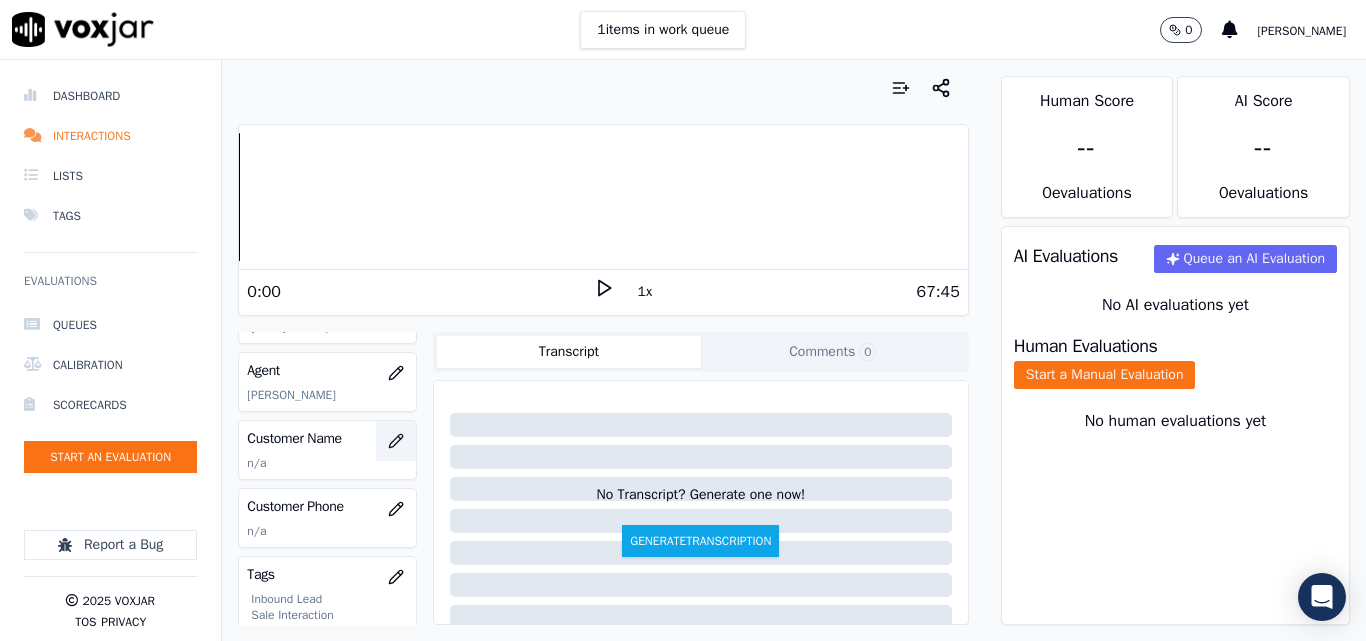 click 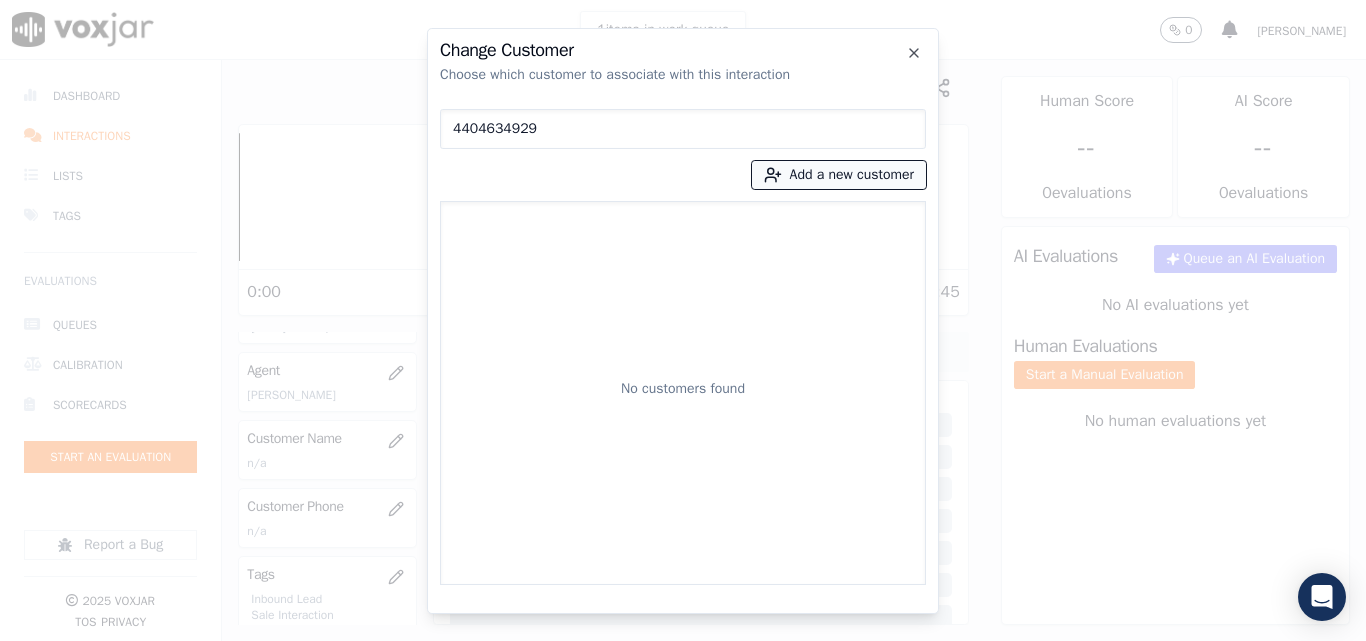 type on "4404634929" 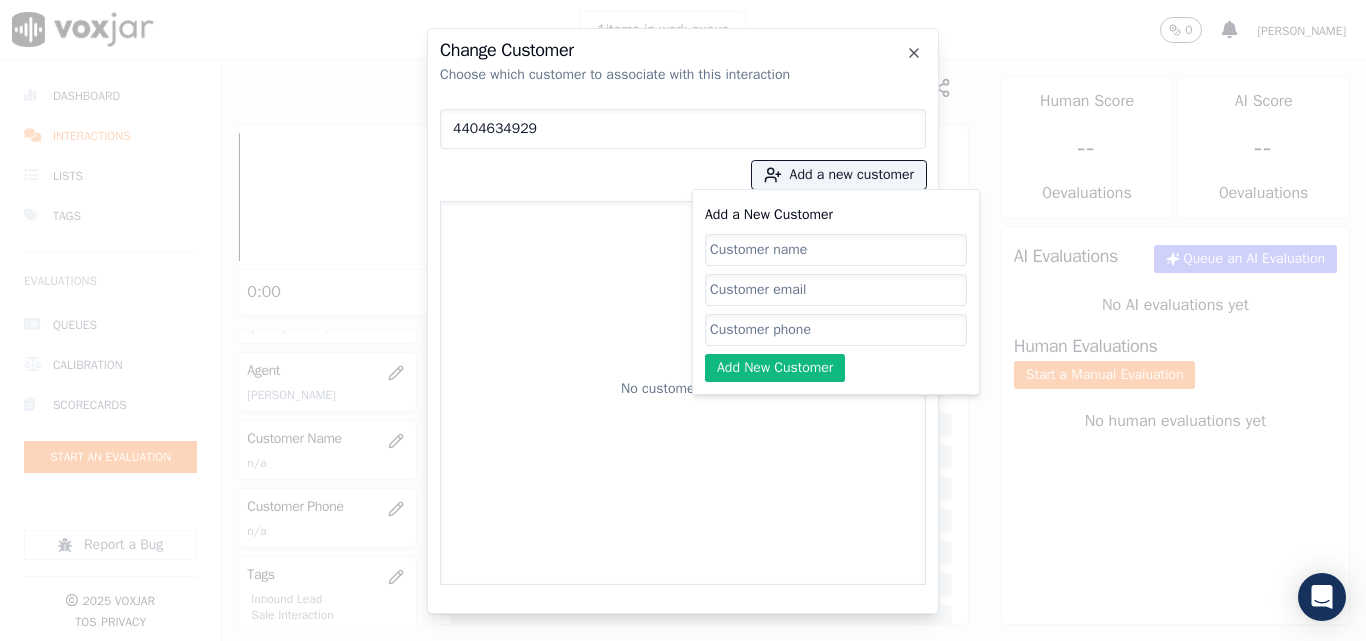 click on "Add a New Customer" 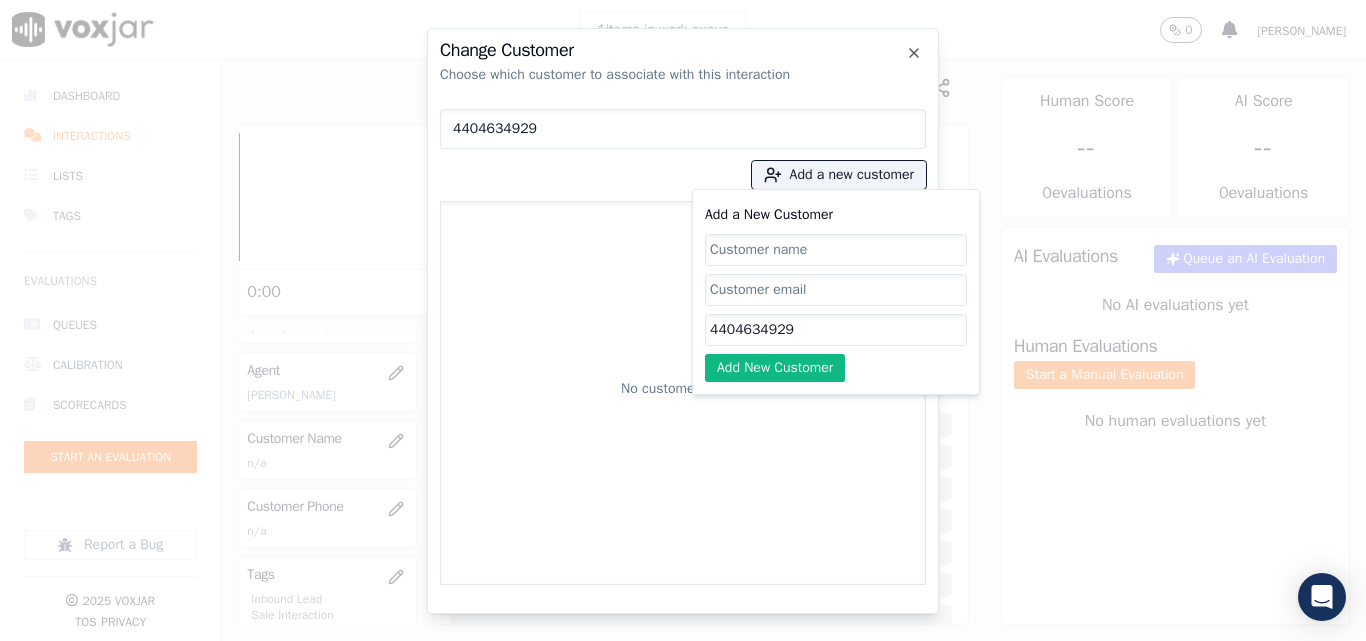 type on "4404634929" 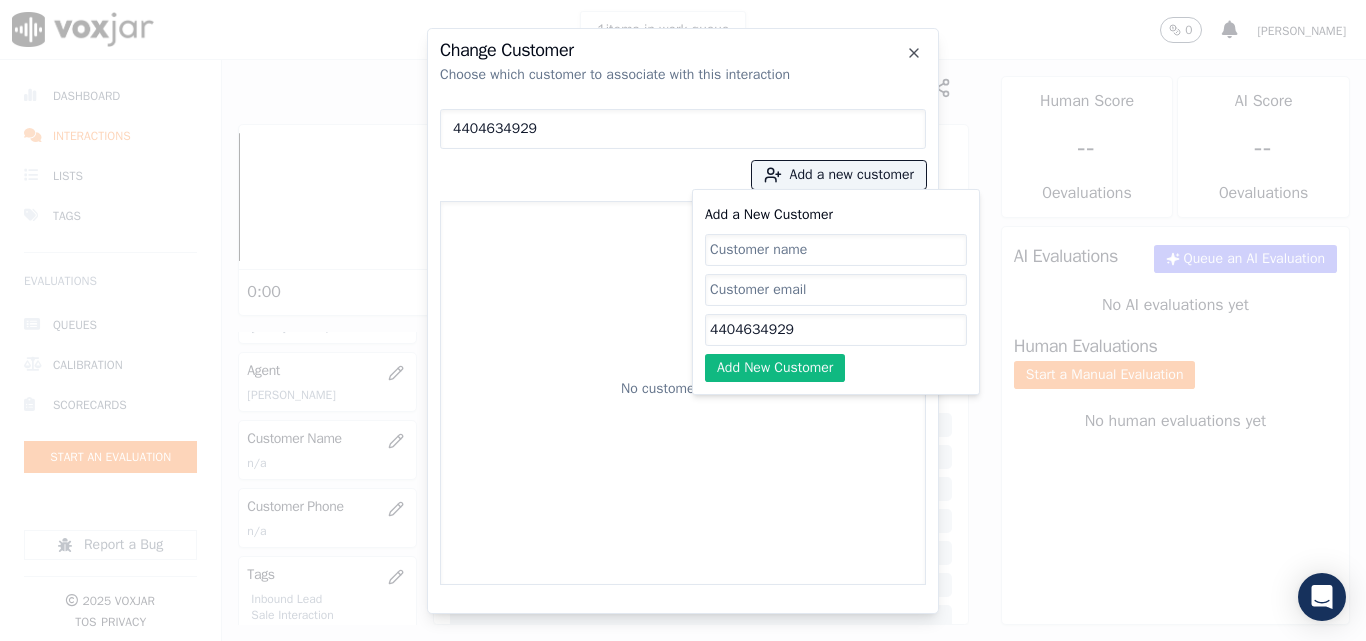 paste on "[PERSON_NAME]" 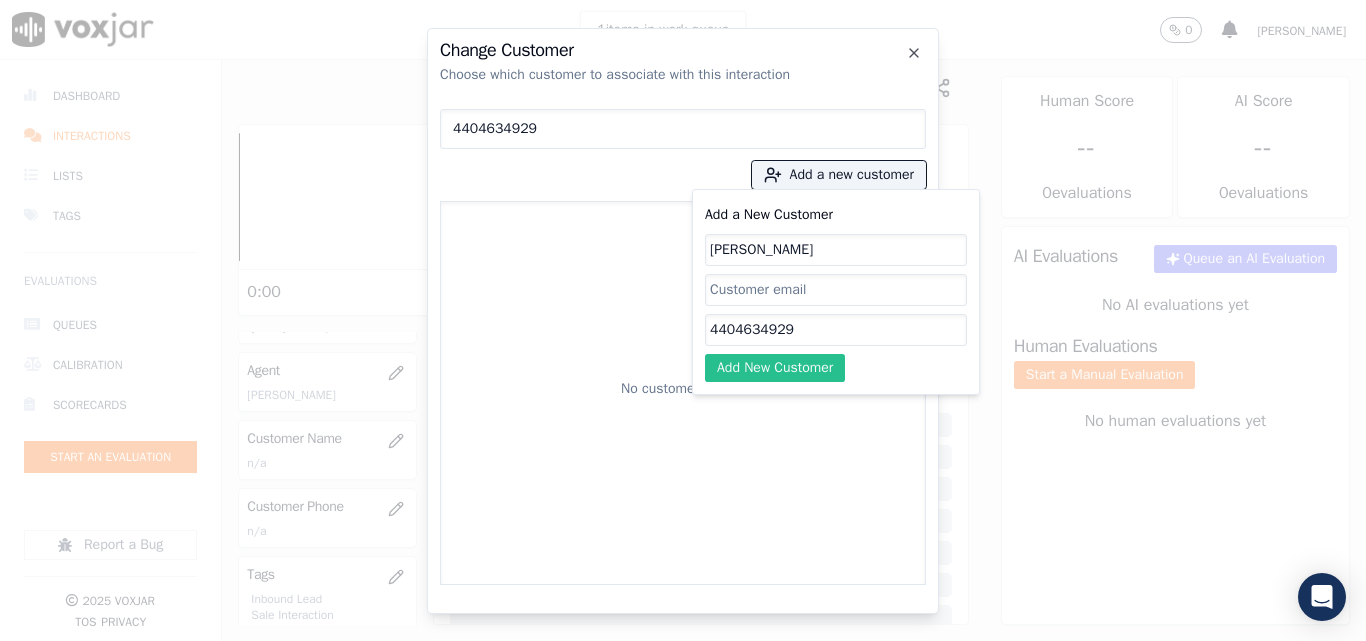 type on "[PERSON_NAME]" 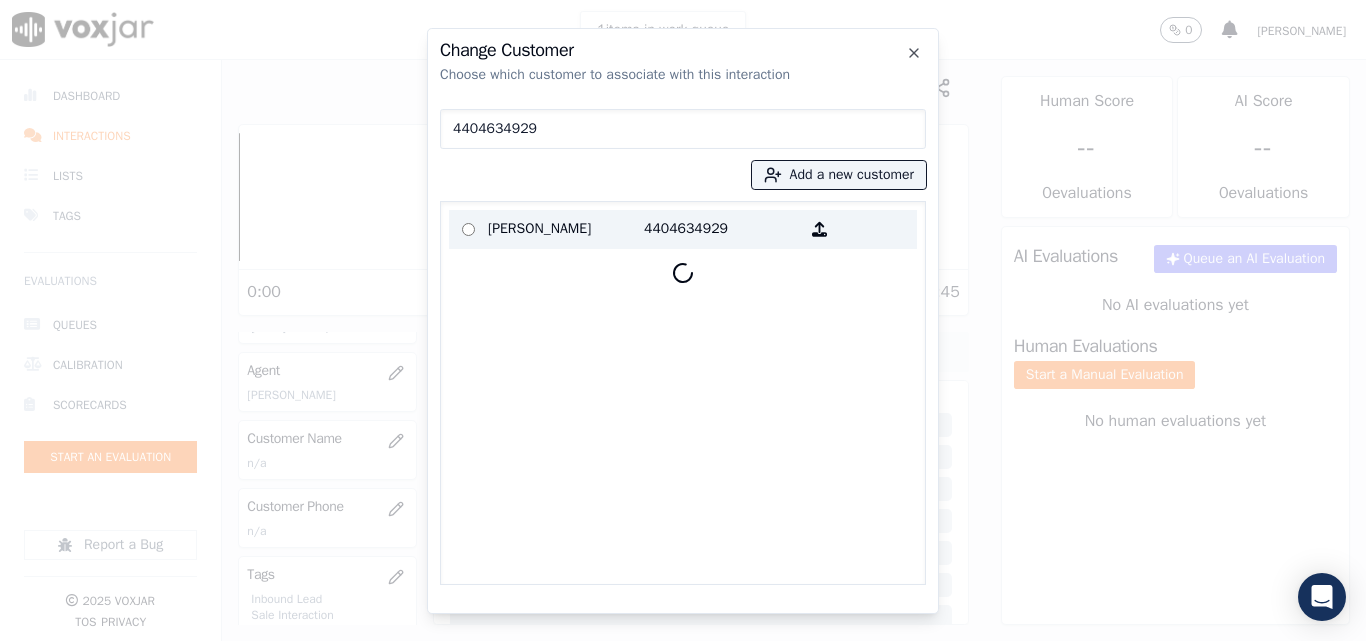 click on "[PERSON_NAME]" at bounding box center [566, 229] 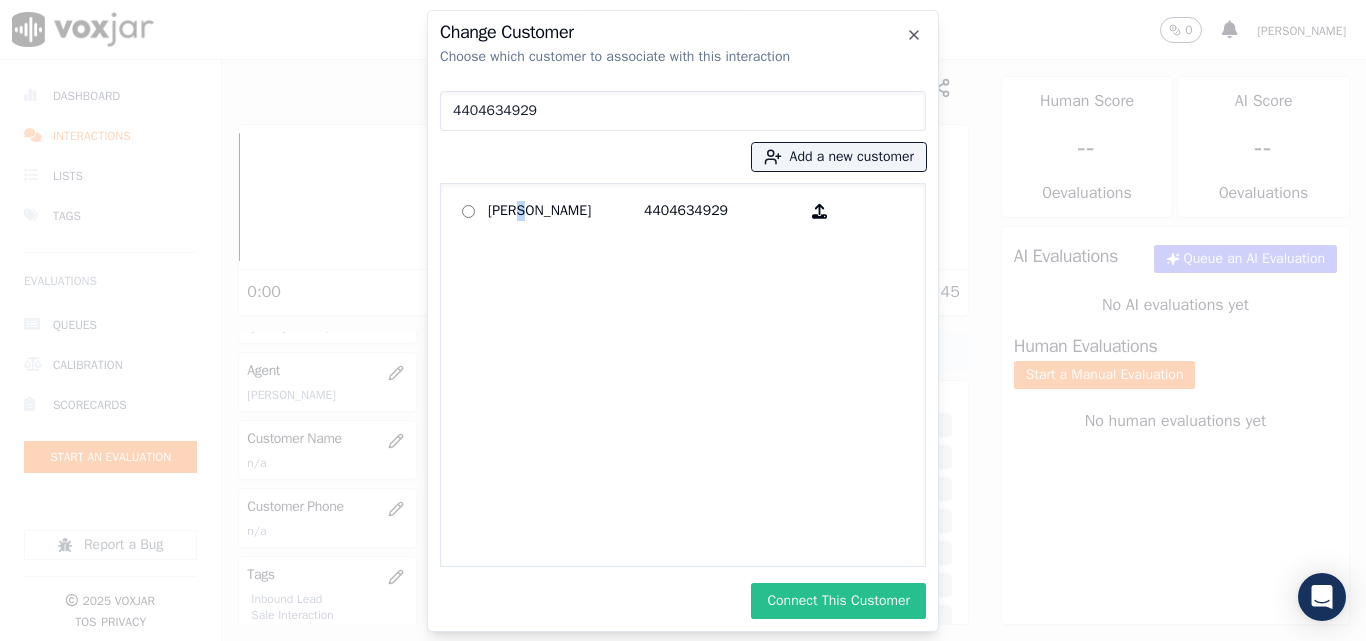 click on "Connect This Customer" at bounding box center (838, 601) 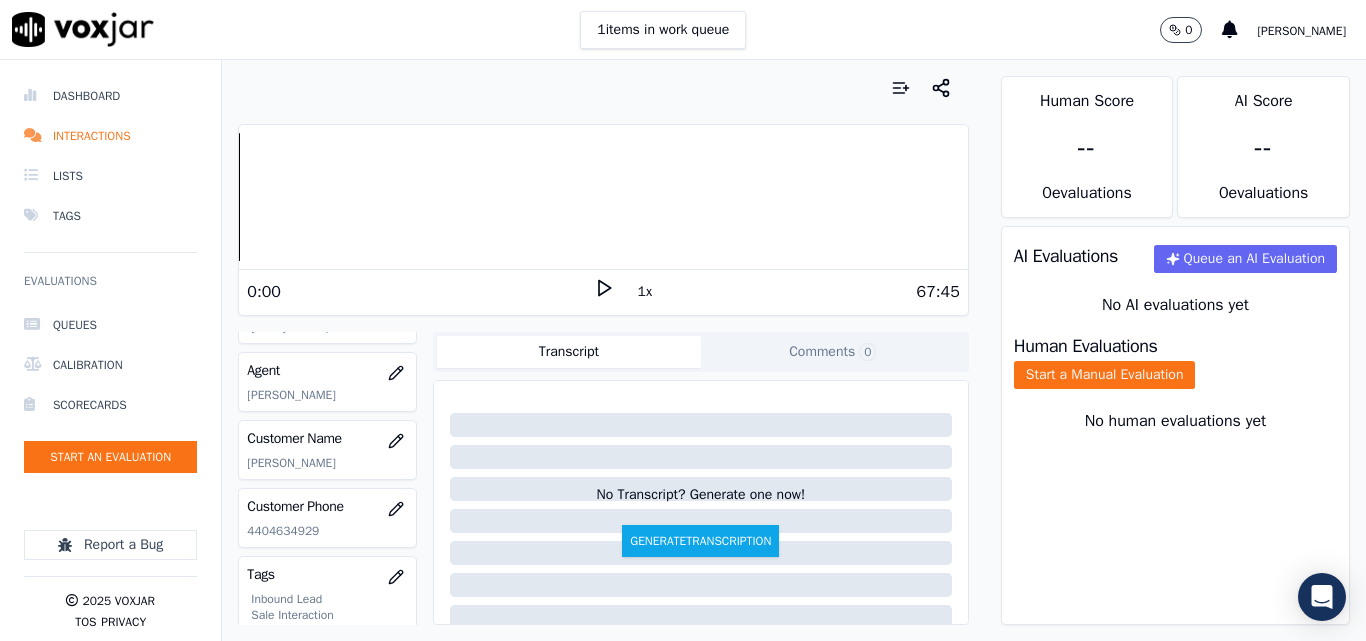 click on "Human Evaluations   Start a Manual Evaluation" at bounding box center (1175, 363) 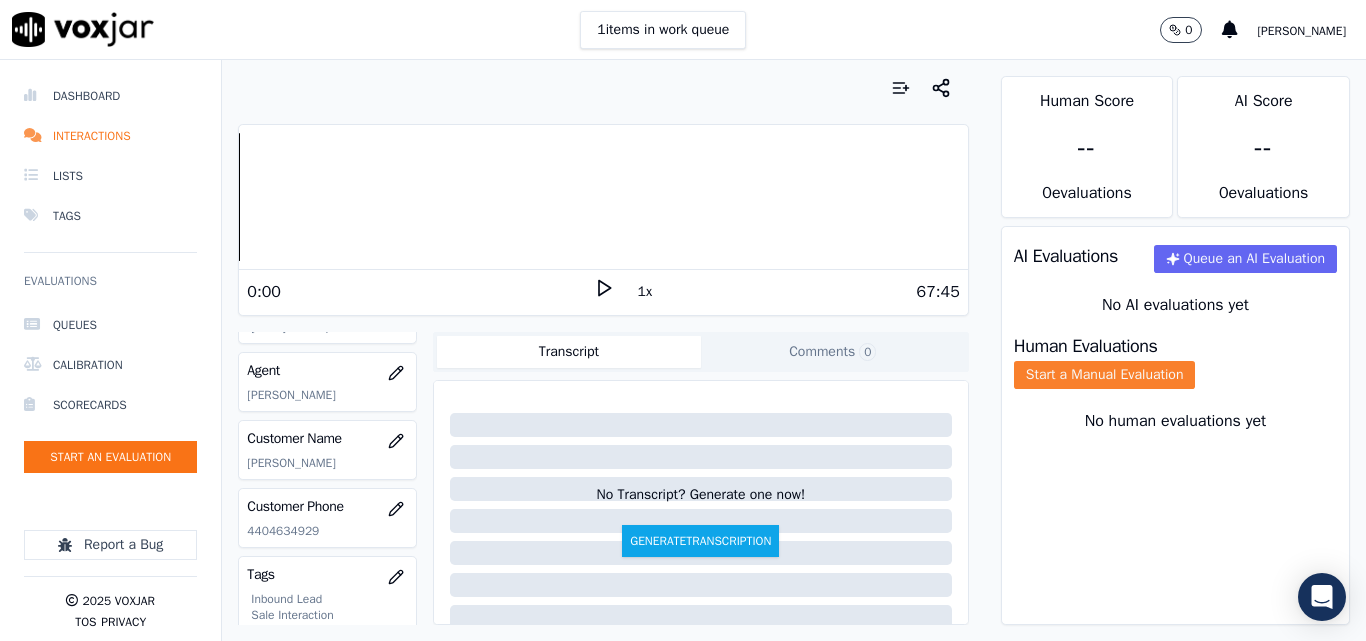 click on "Start a Manual Evaluation" 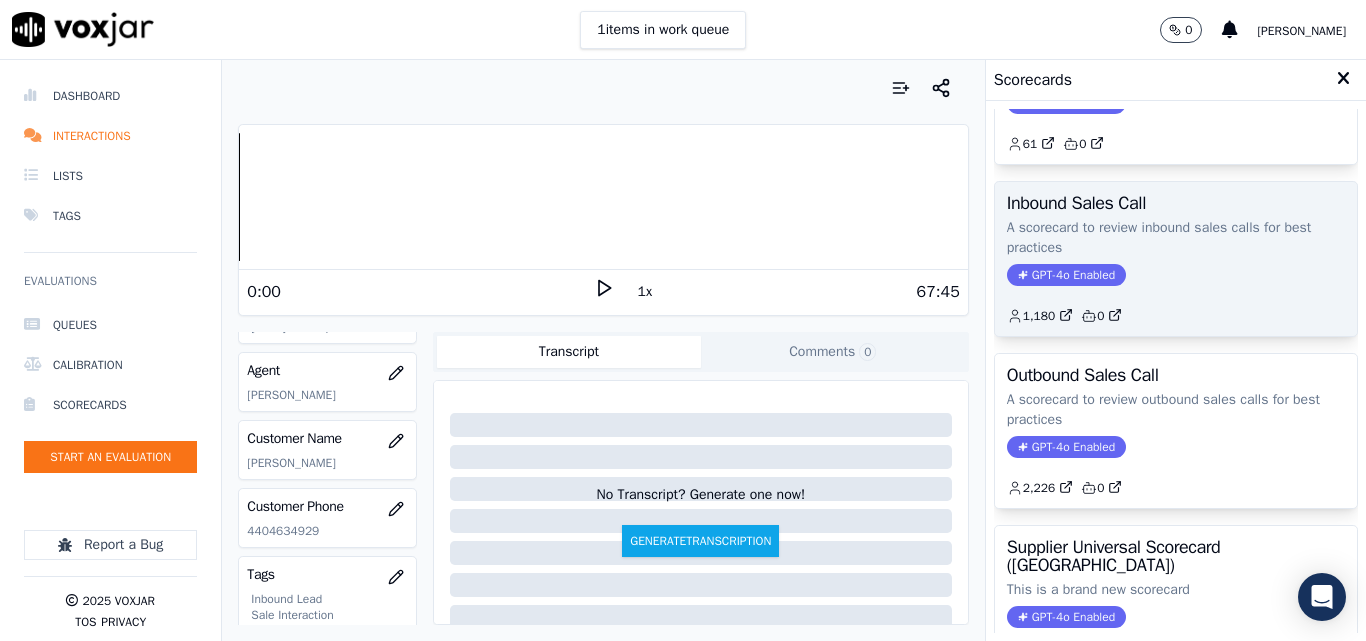scroll, scrollTop: 200, scrollLeft: 0, axis: vertical 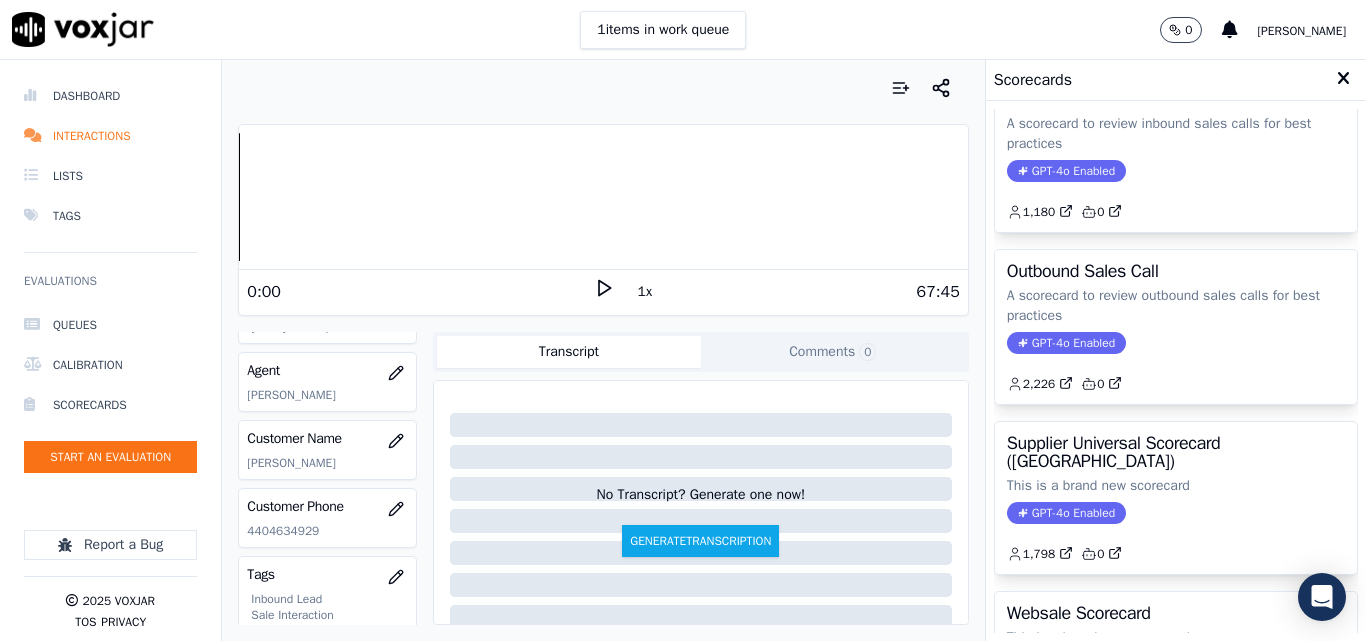 click on "2,226         0" 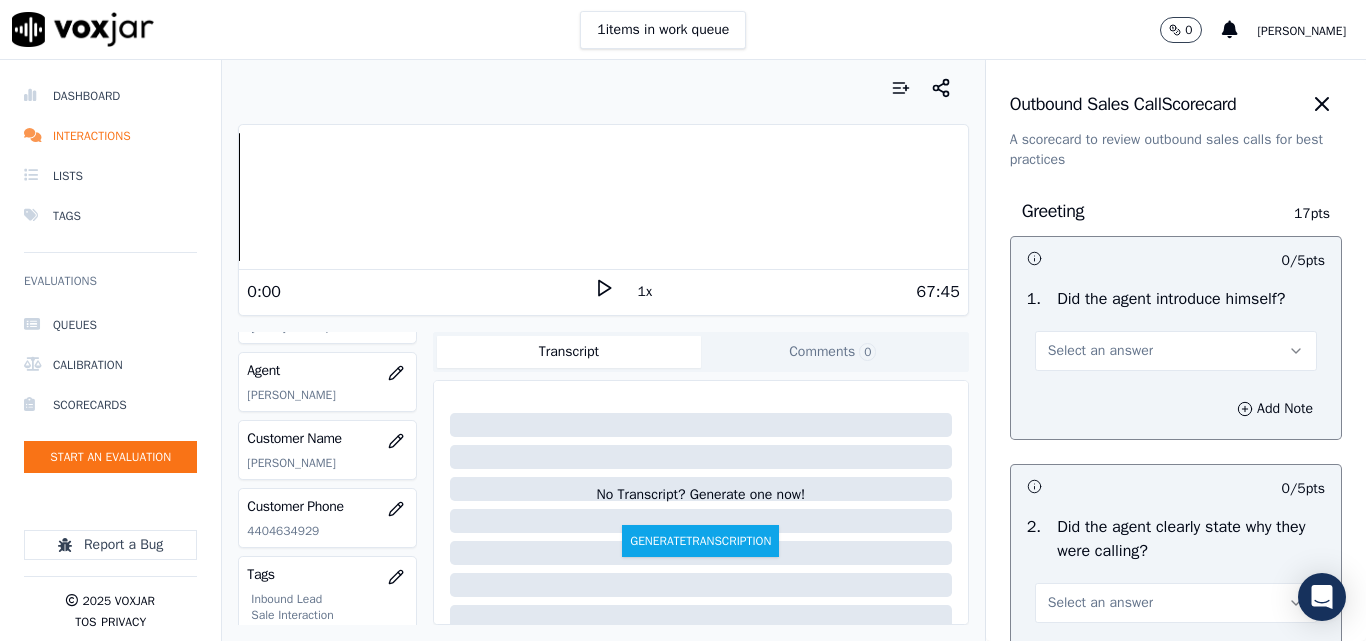 click on "Select an answer" at bounding box center [1100, 351] 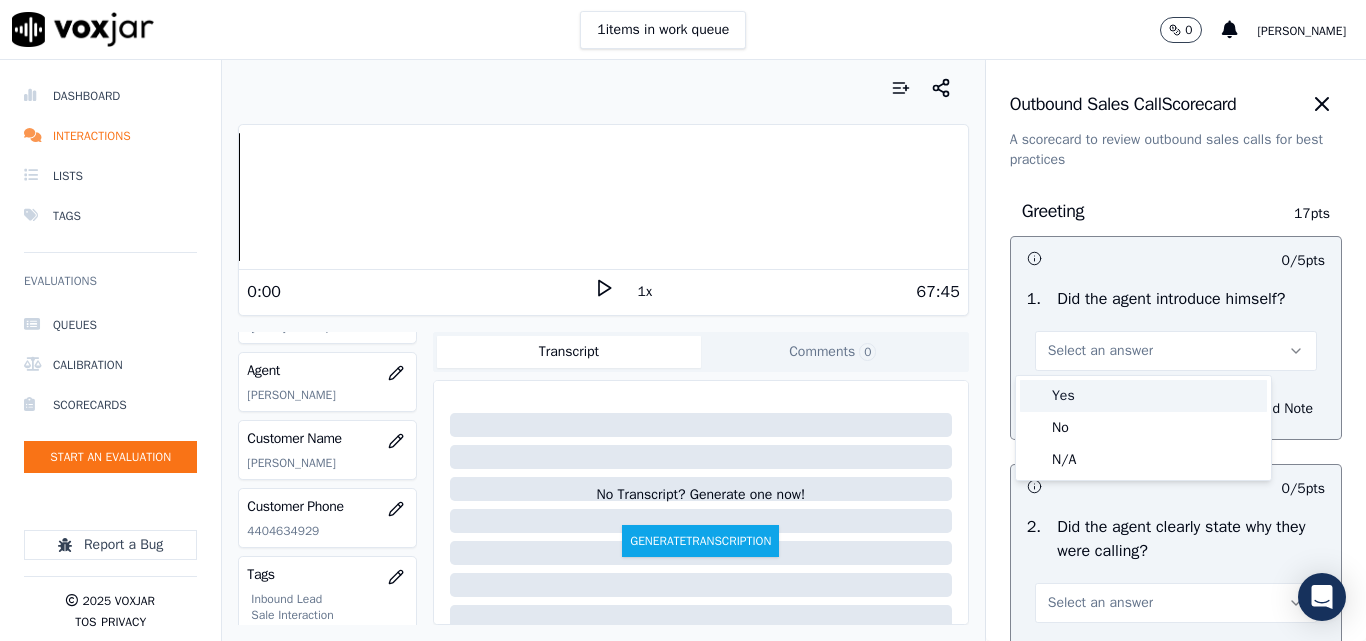 click on "Yes" at bounding box center (1143, 396) 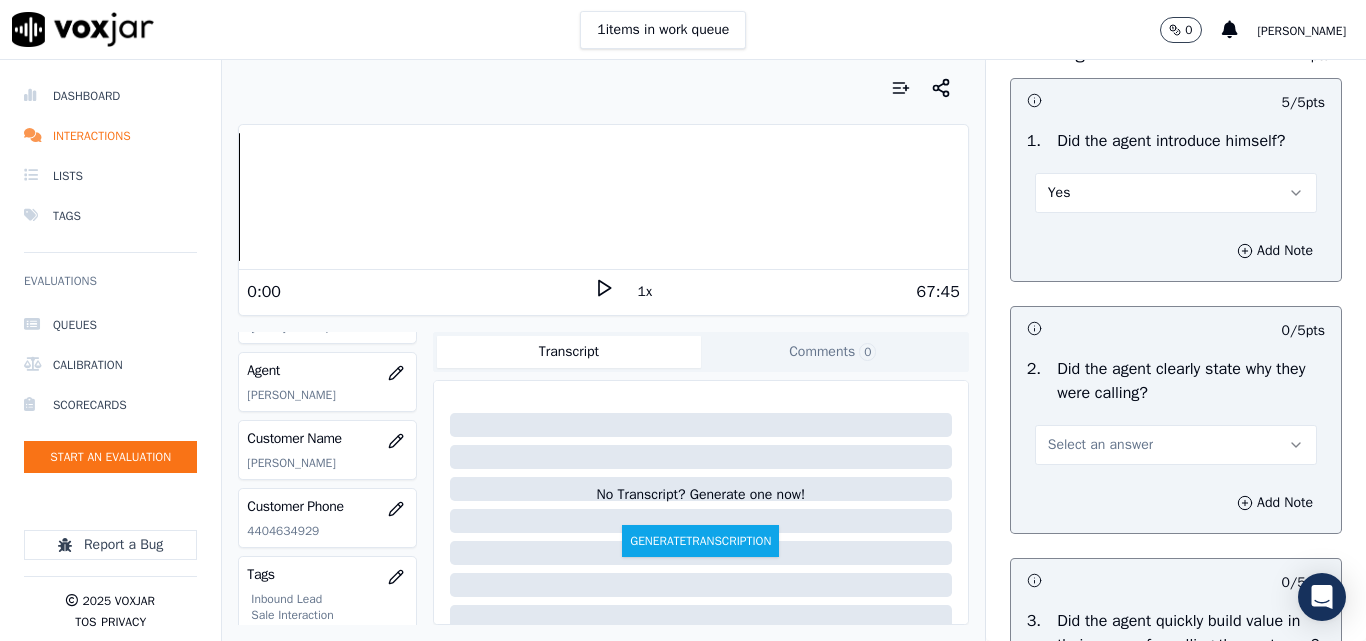 scroll, scrollTop: 300, scrollLeft: 0, axis: vertical 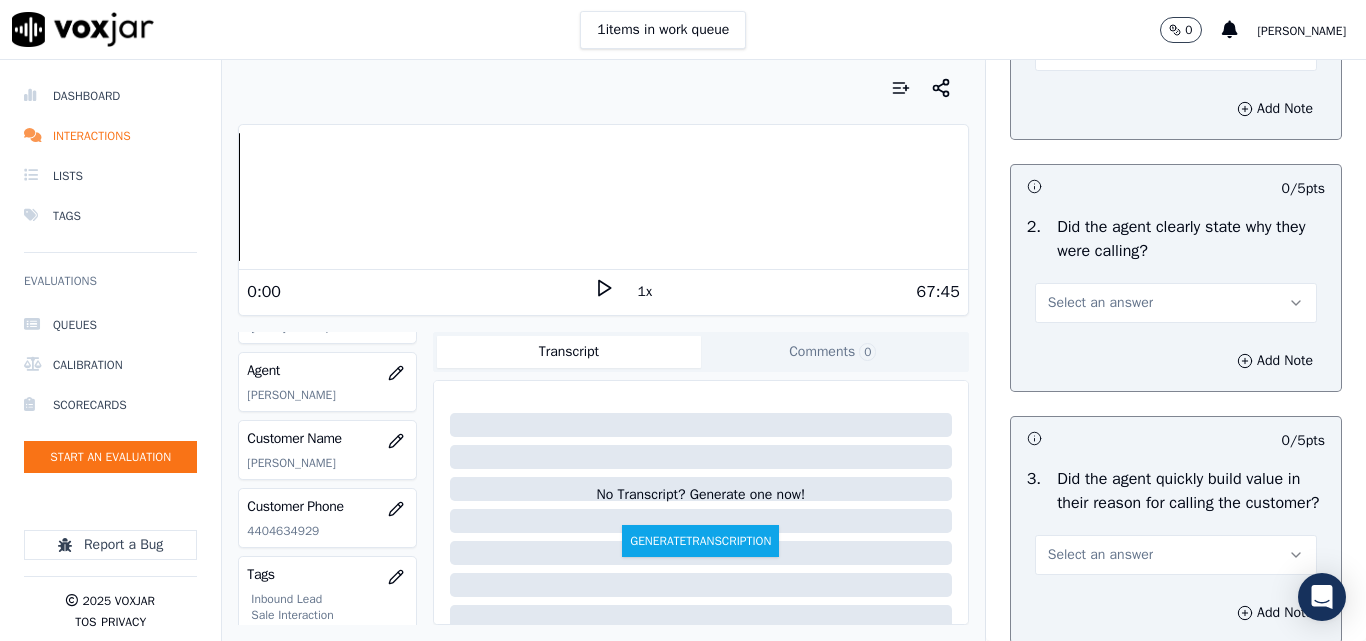 click on "Greeting     17  pts                 5 / 5  pts     1 .   Did the agent introduce himself?   Yes          Add Note                           0 / 5  pts     2 .   Did the agent clearly state why they were calling?   Select an answer          Add Note                           0 / 5  pts     3 .   Did the agent quickly build value in their reason for calling the customer?   Select an answer          Add Note                           0 / 2  pts     4 .   Did the agent explain how other customers are getting value from the new rates?   Select an answer          Add Note" at bounding box center (1176, 415) 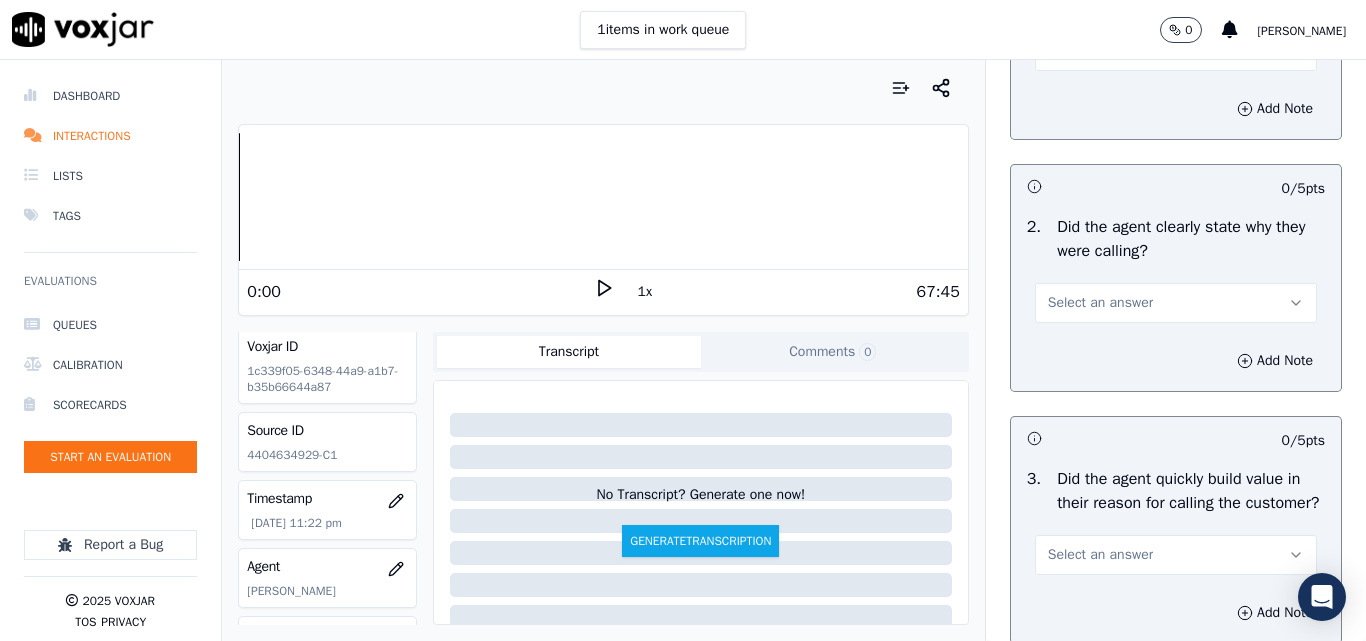 scroll, scrollTop: 0, scrollLeft: 0, axis: both 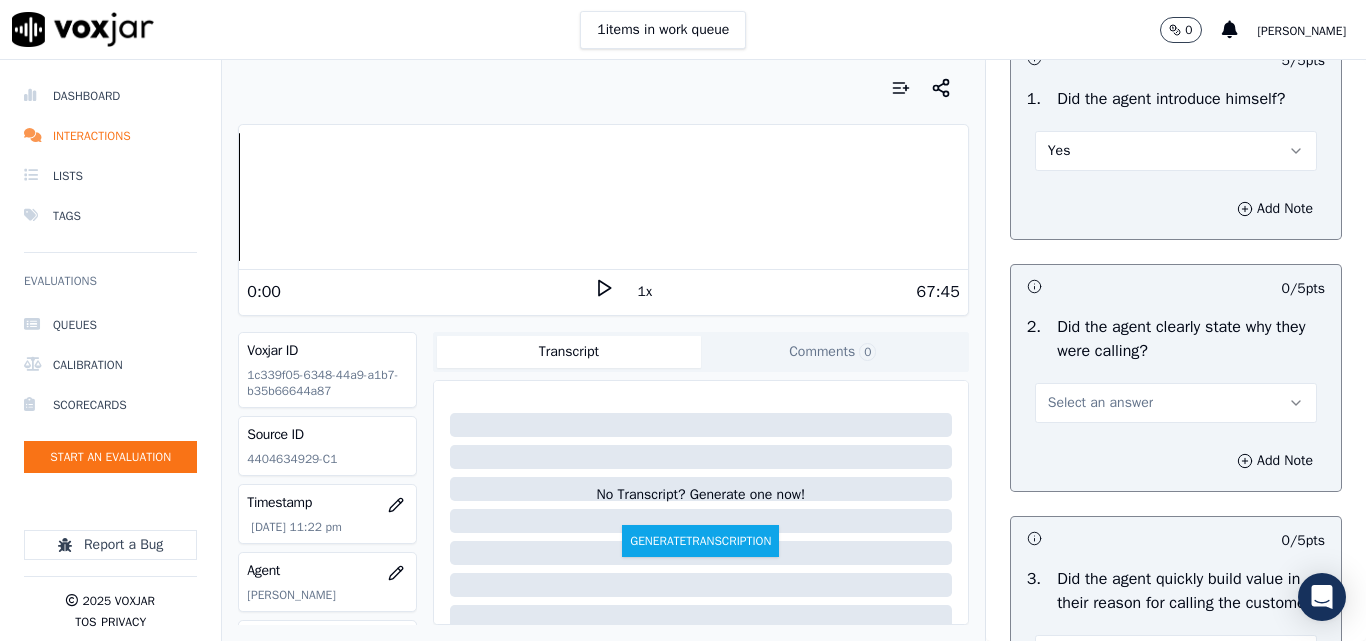 click on "Select an answer" at bounding box center [1176, 403] 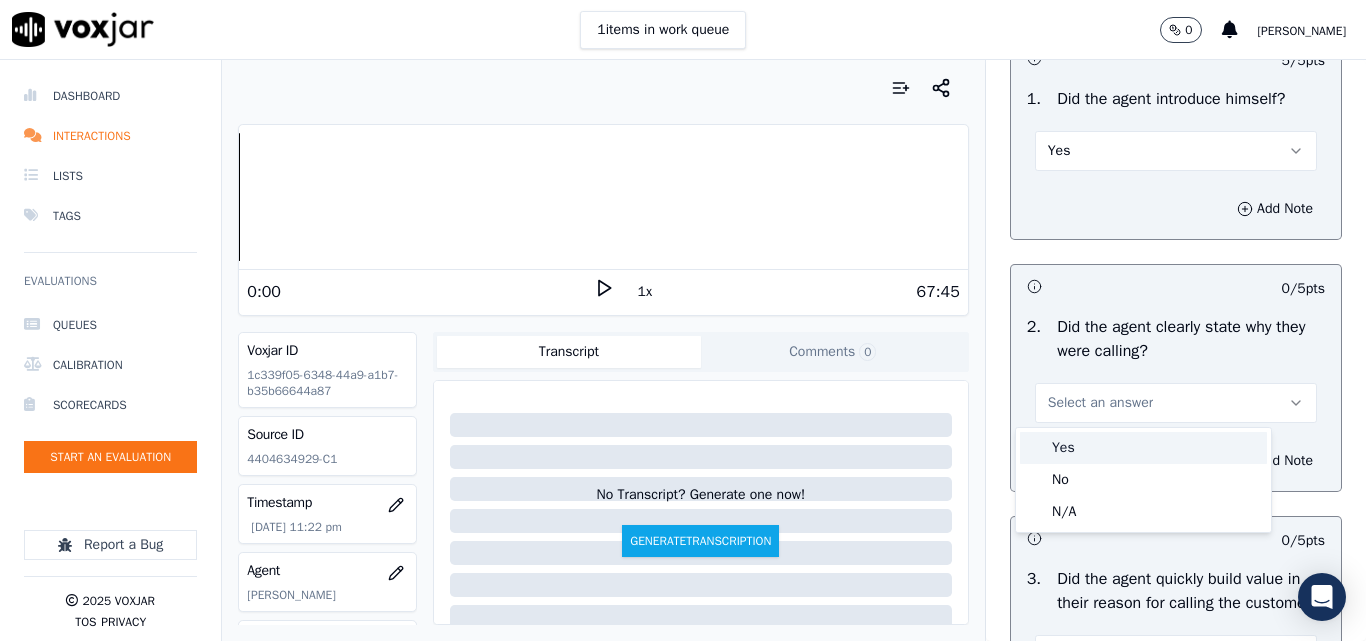 click on "Yes" at bounding box center [1143, 448] 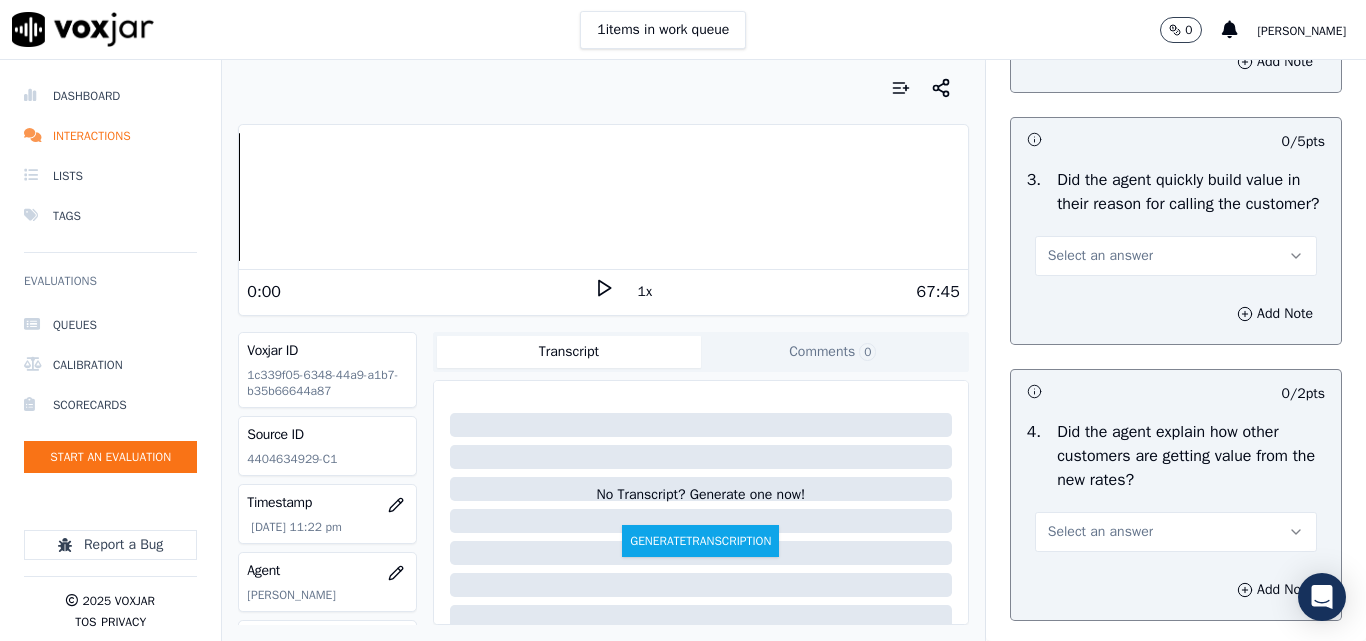 scroll, scrollTop: 600, scrollLeft: 0, axis: vertical 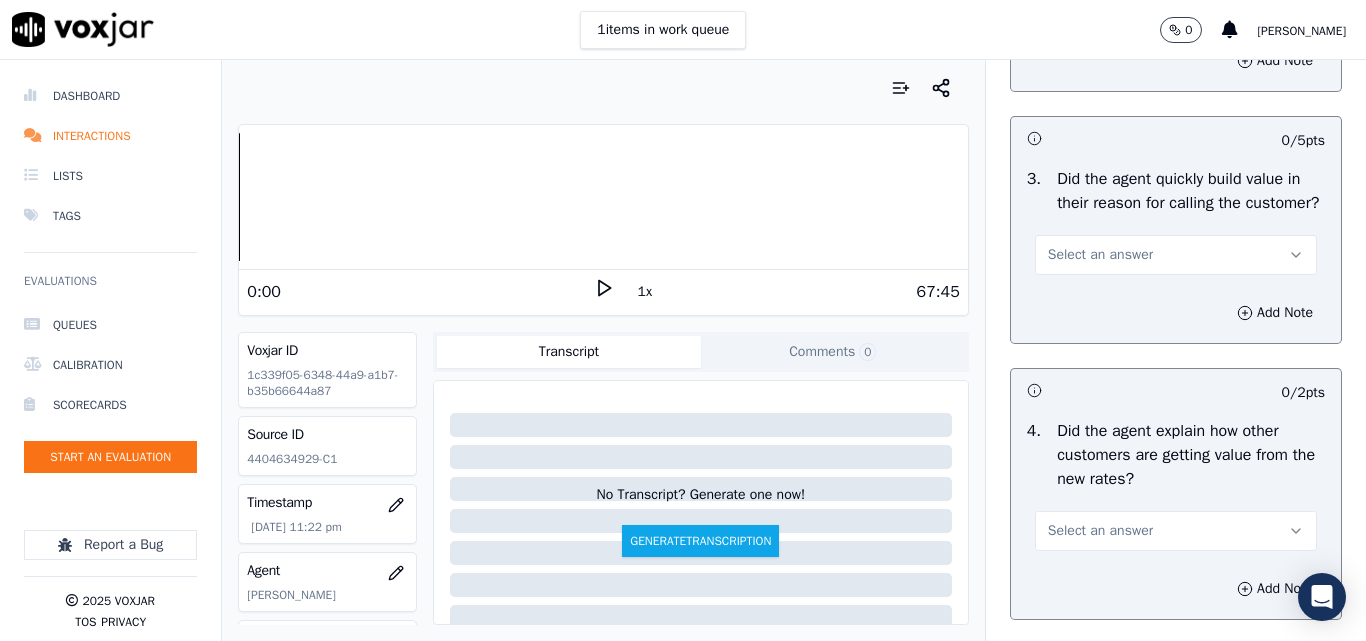 click on "Select an answer" at bounding box center (1100, 255) 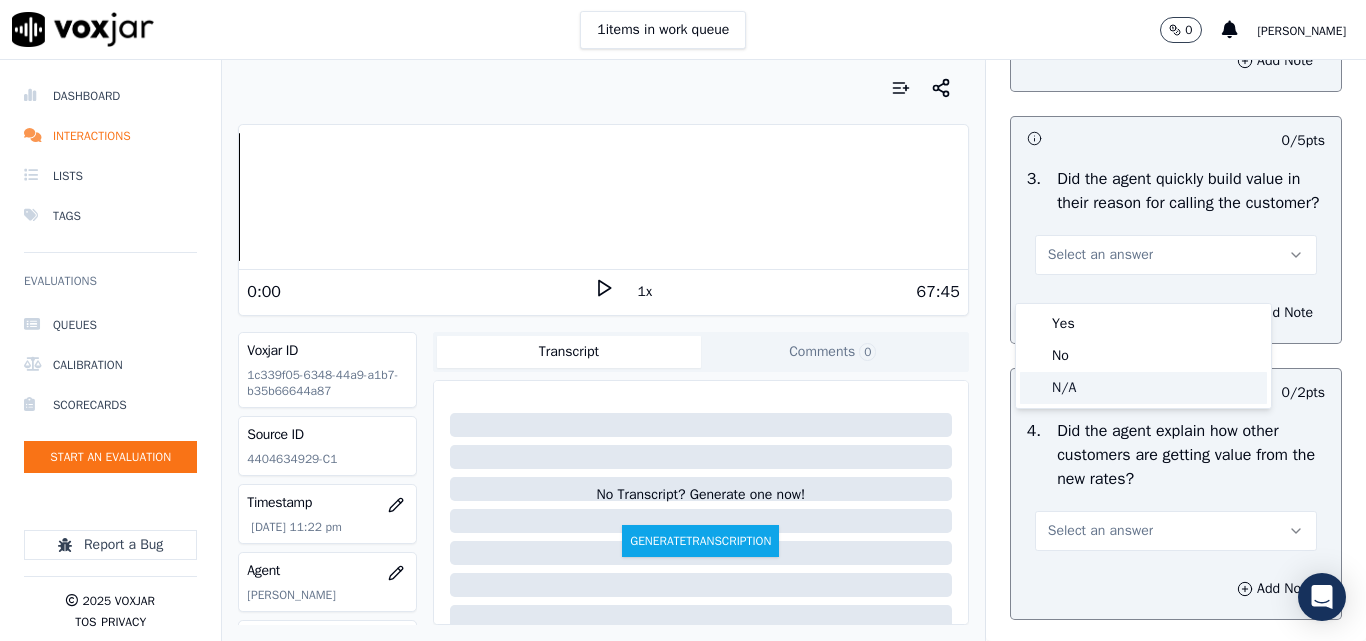 click on "N/A" 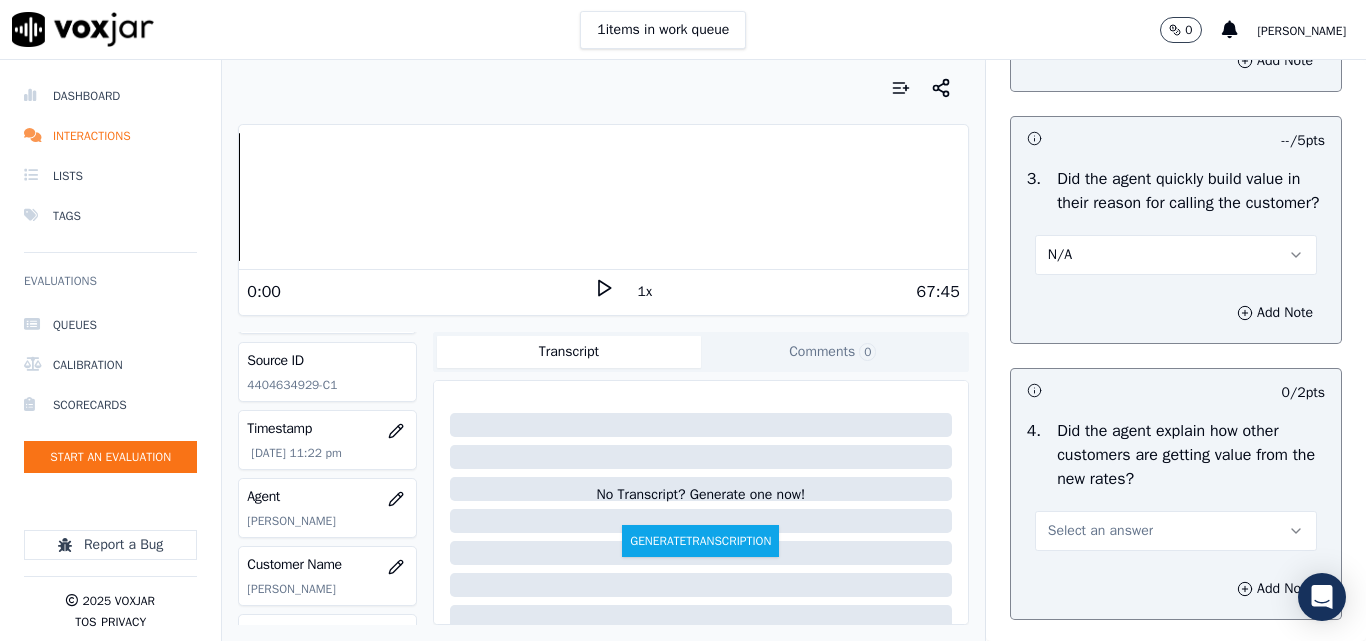 scroll, scrollTop: 200, scrollLeft: 0, axis: vertical 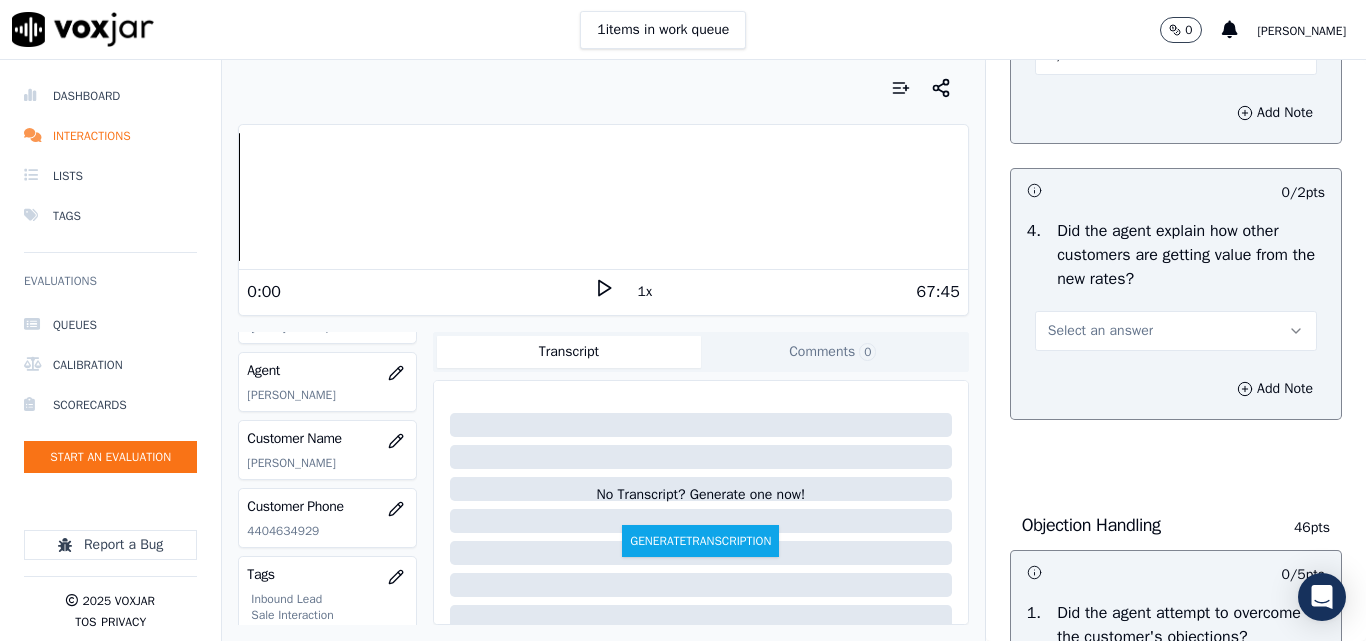 click on "Select an answer" at bounding box center (1100, 331) 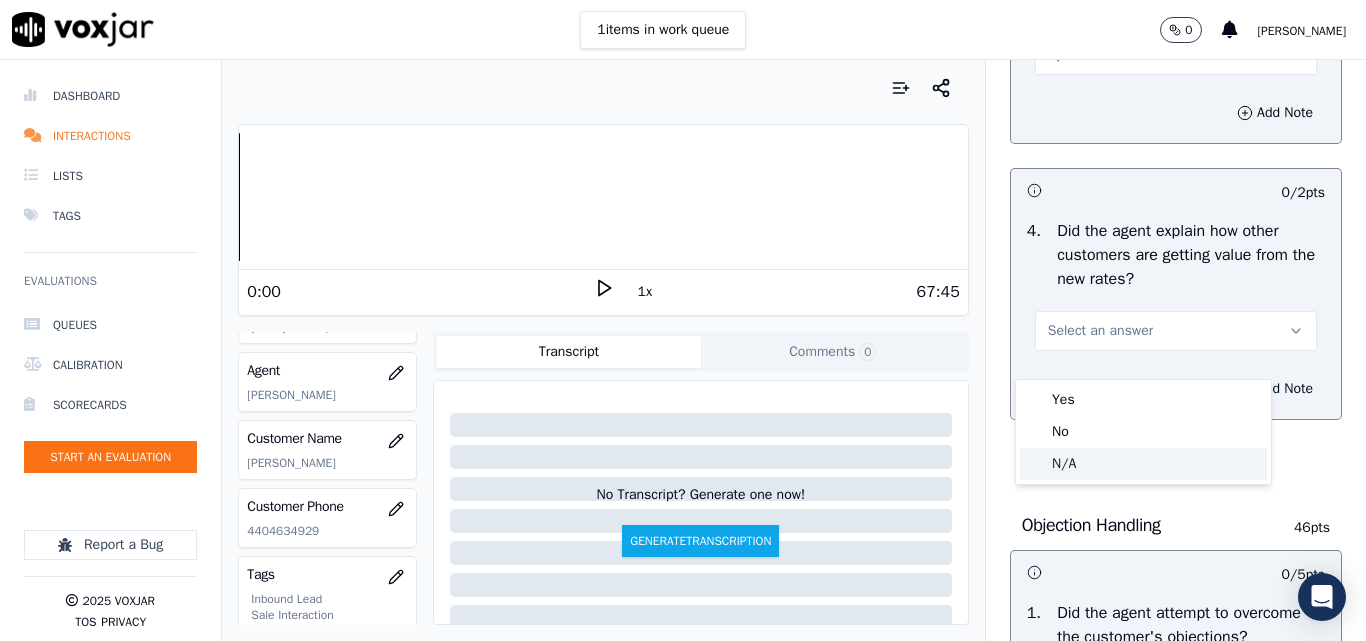 click on "N/A" 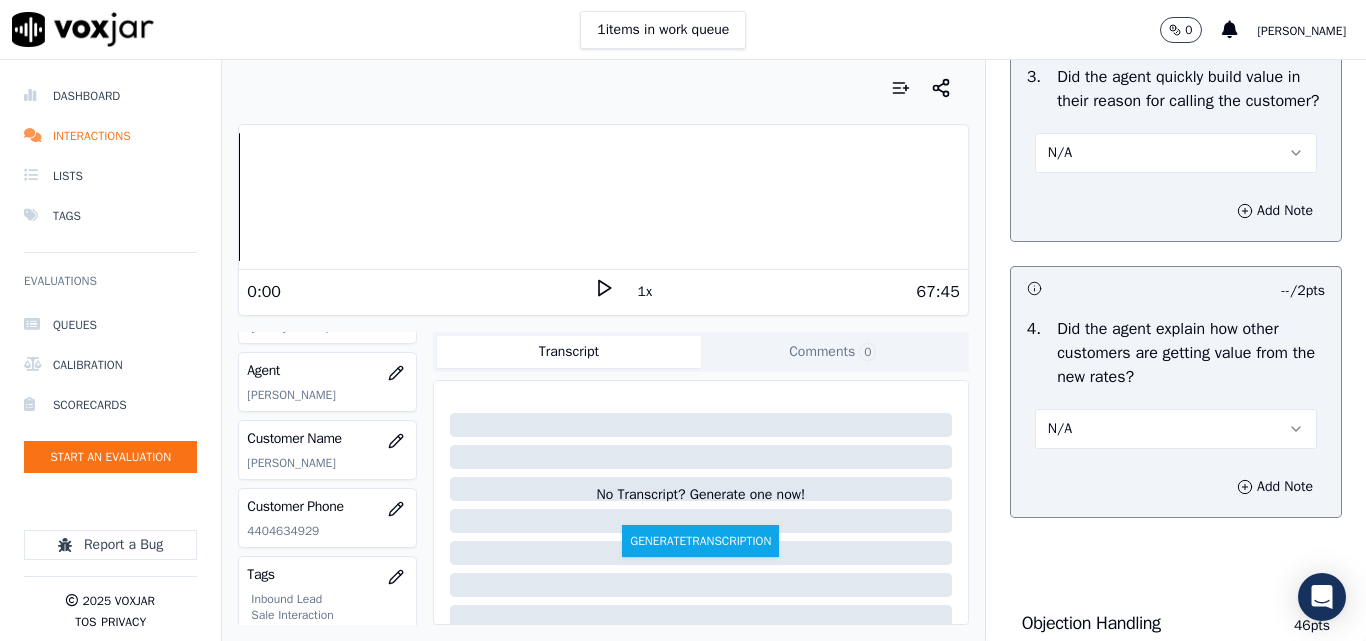 scroll, scrollTop: 700, scrollLeft: 0, axis: vertical 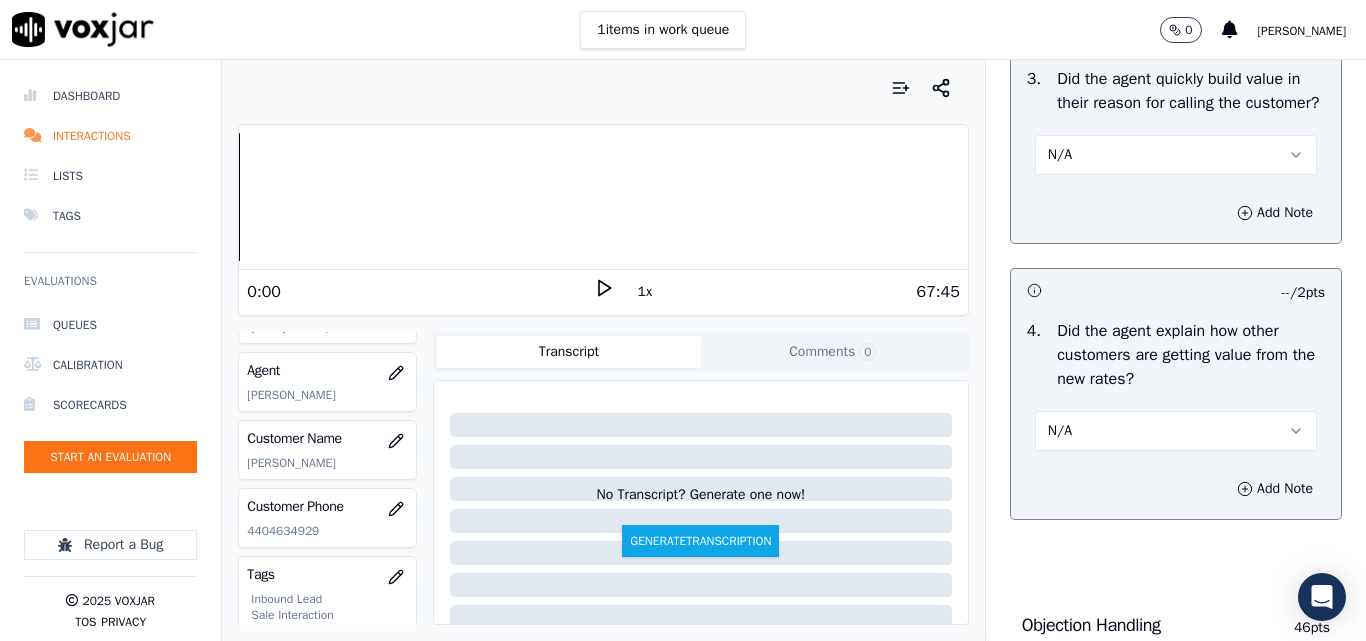 click on "N/A" at bounding box center [1176, 155] 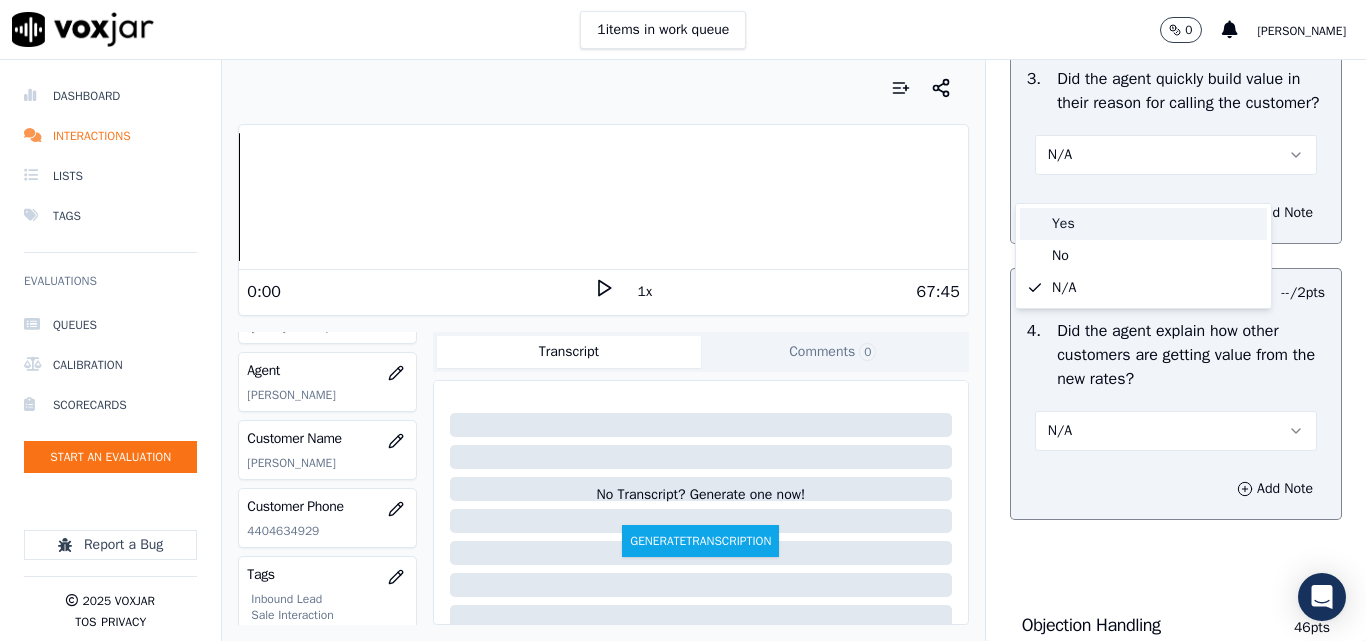 click on "Yes" at bounding box center (1143, 224) 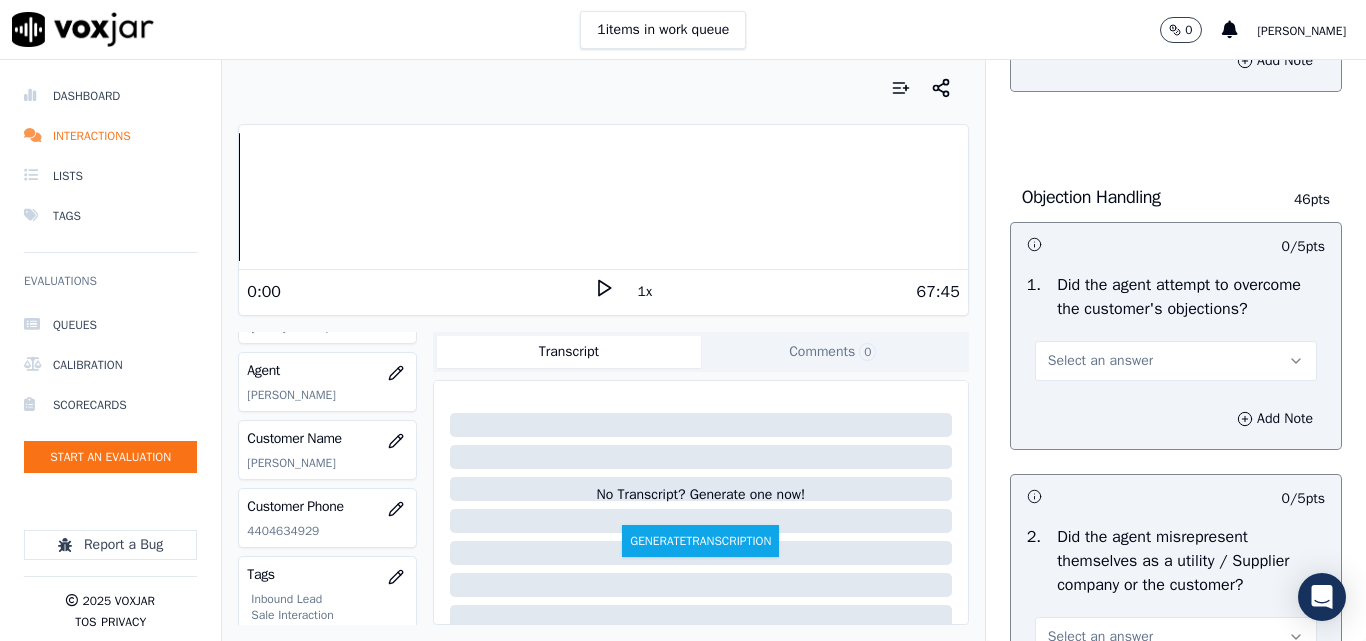scroll, scrollTop: 1200, scrollLeft: 0, axis: vertical 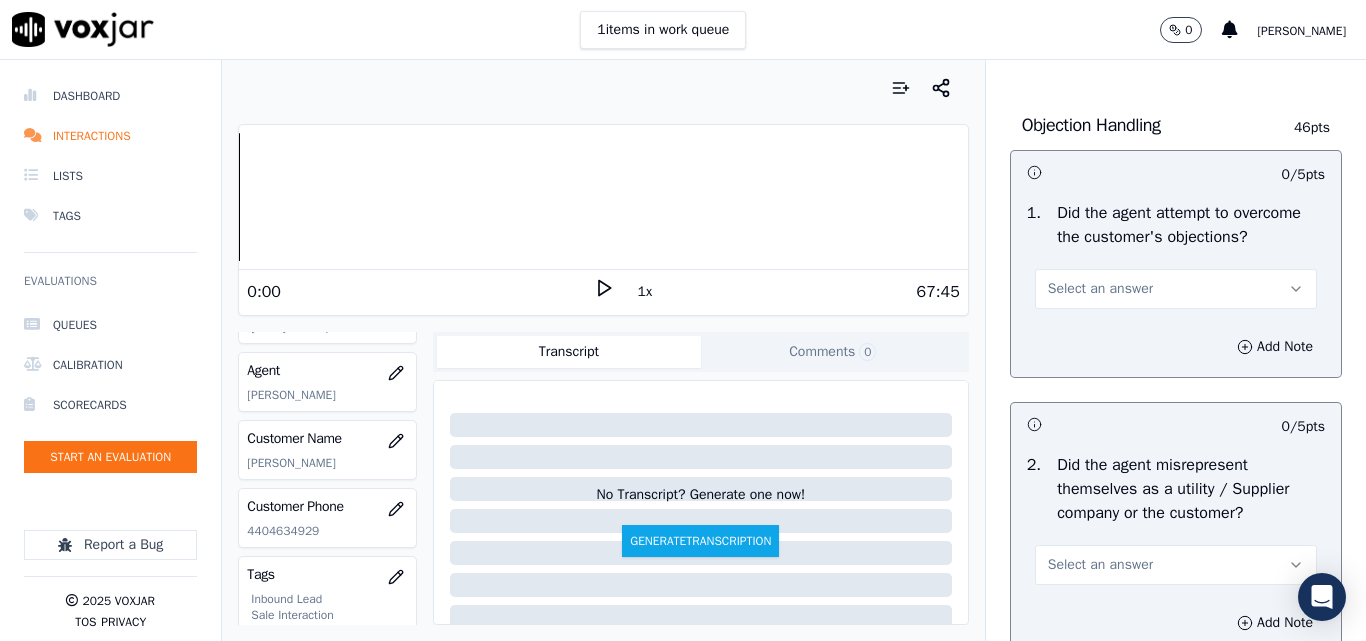 click on "Select an answer" at bounding box center [1176, 289] 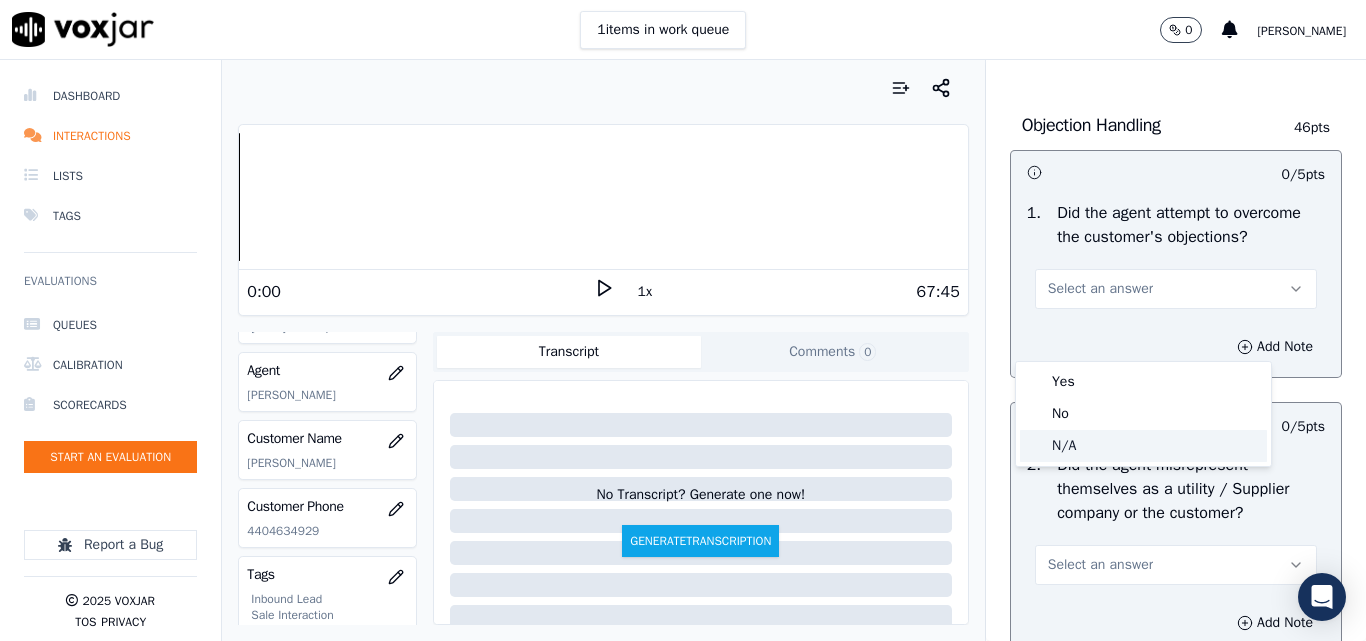 click on "N/A" 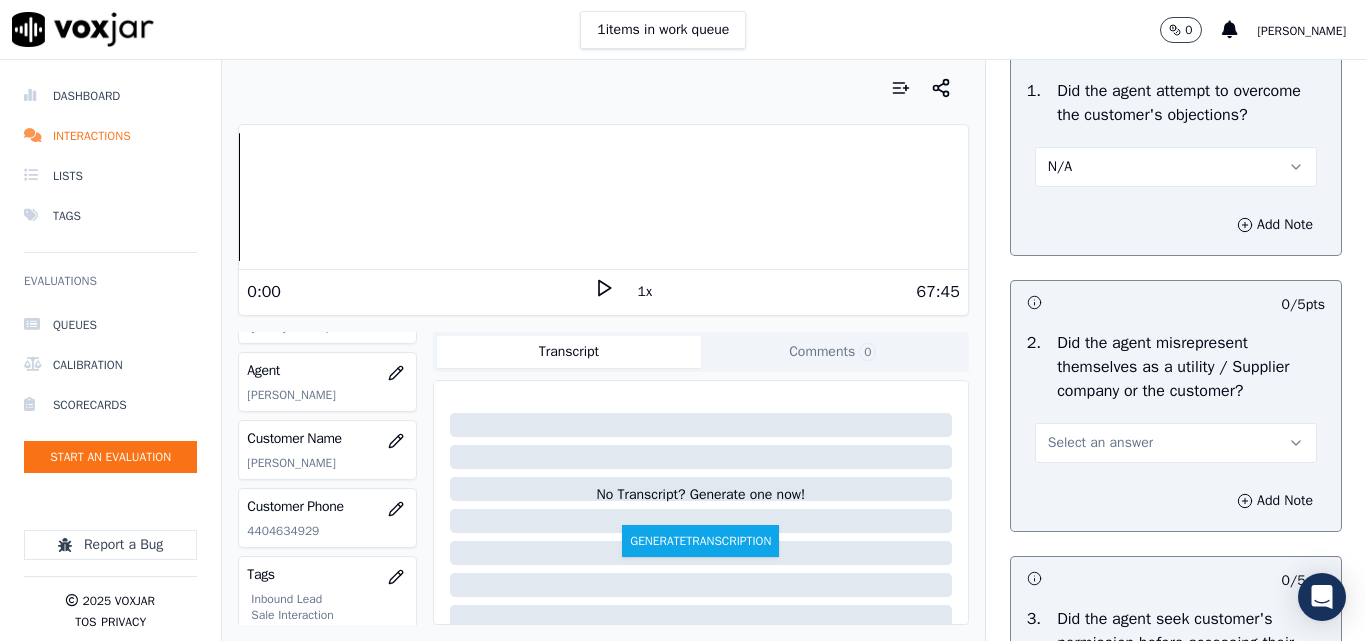 scroll, scrollTop: 1500, scrollLeft: 0, axis: vertical 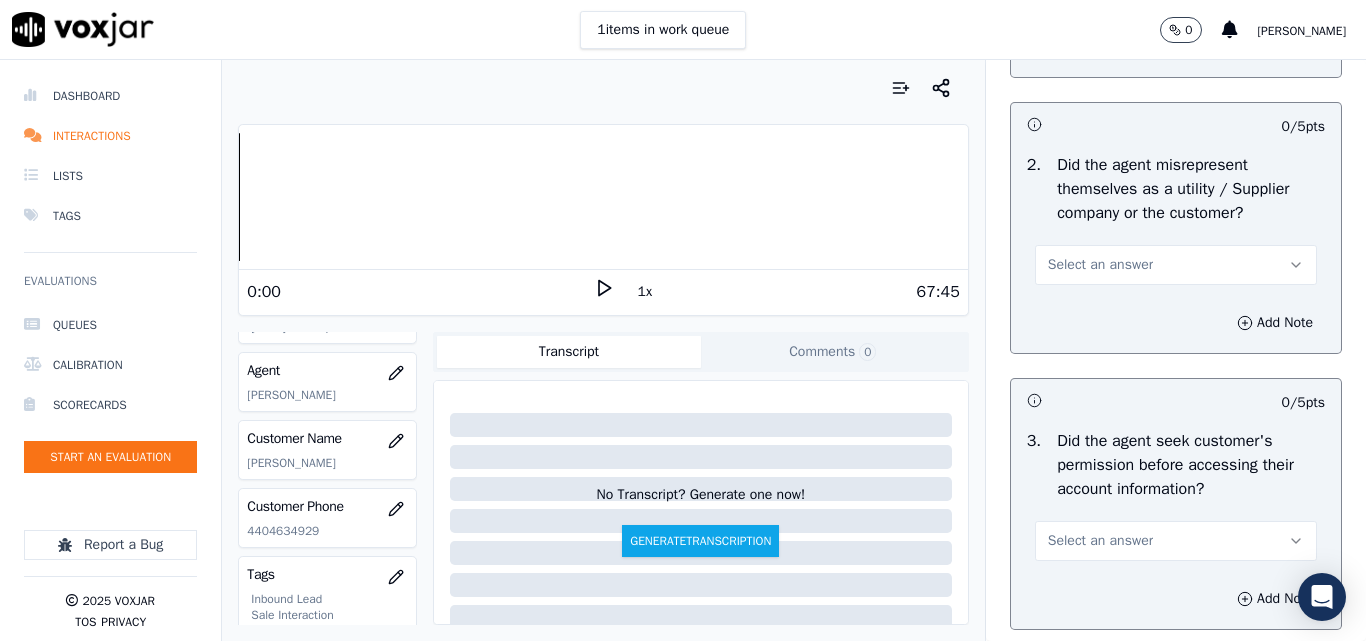 click on "Select an answer" at bounding box center (1100, 265) 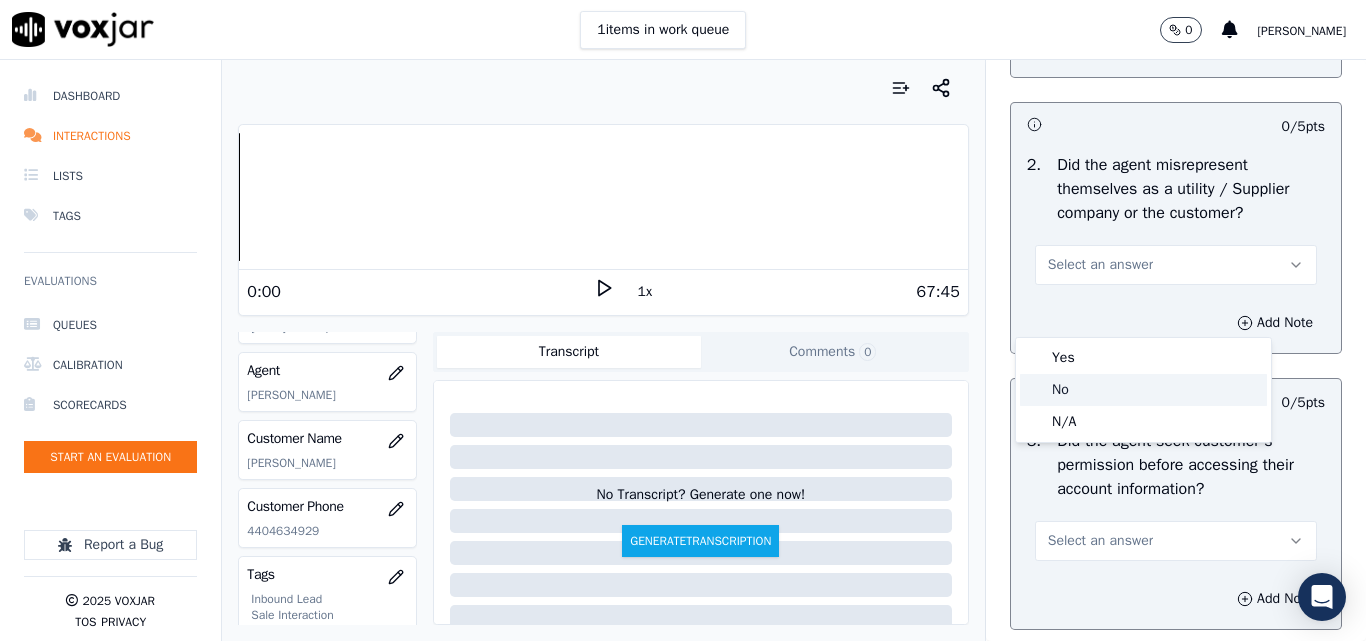 click on "No" 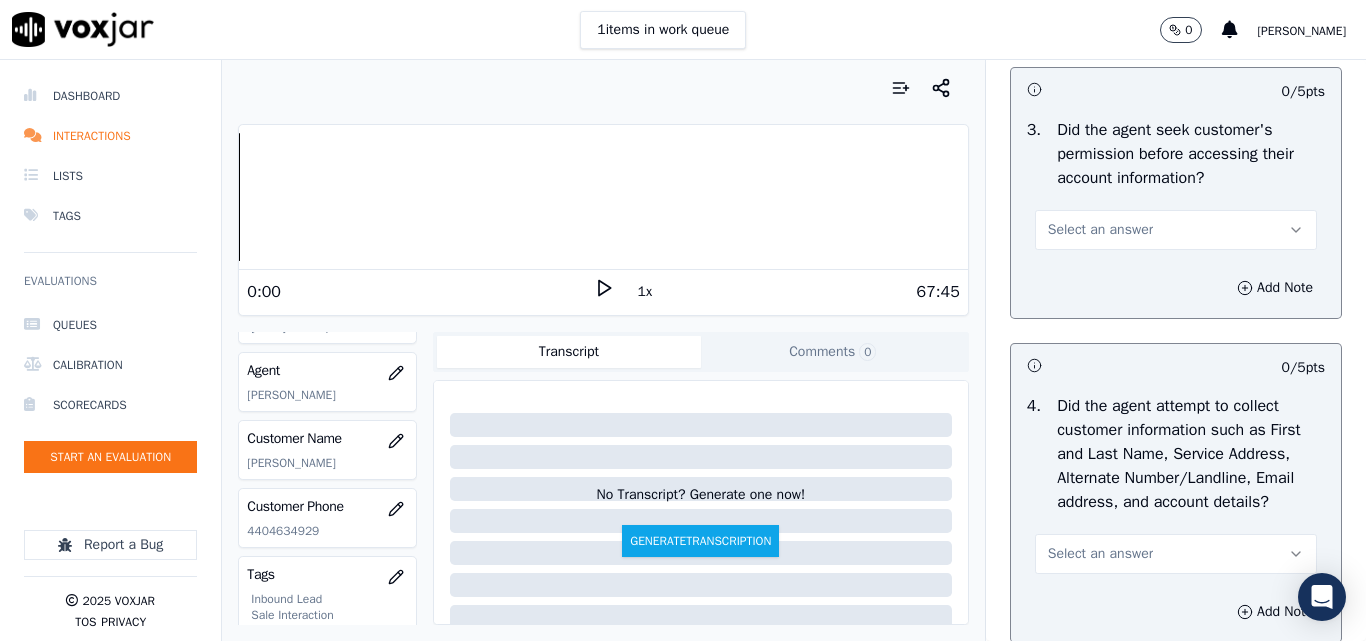 scroll, scrollTop: 1800, scrollLeft: 0, axis: vertical 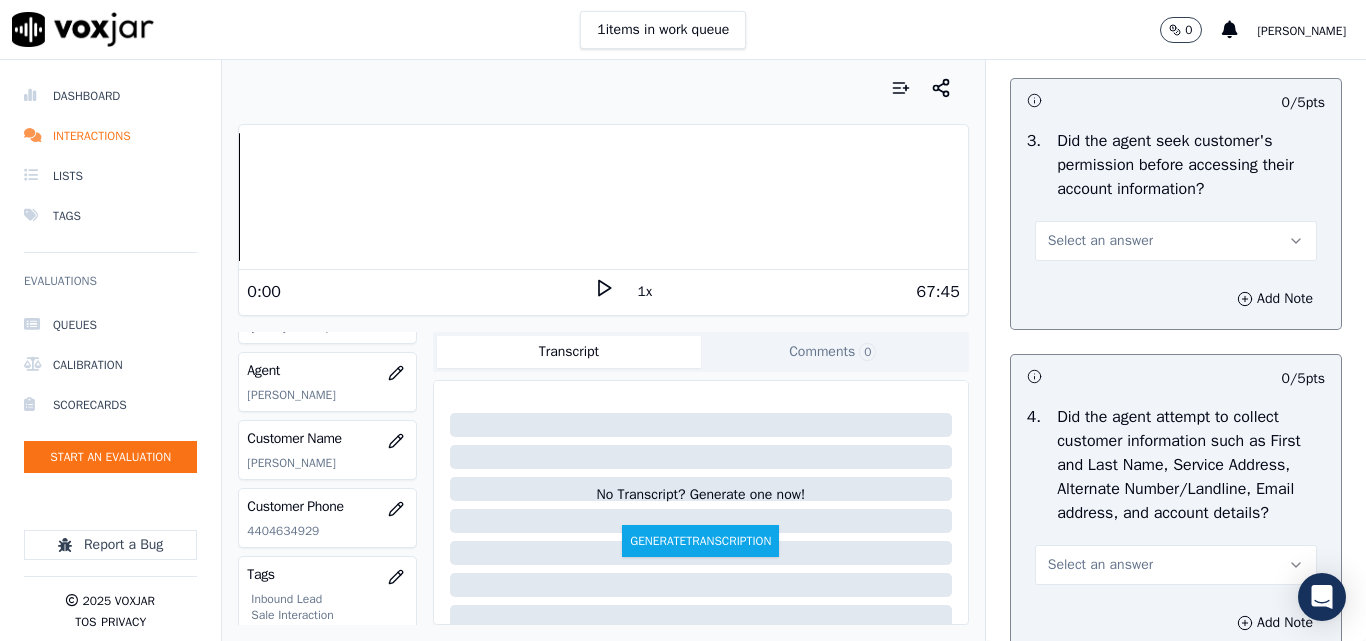 click on "Select an answer" at bounding box center (1100, 241) 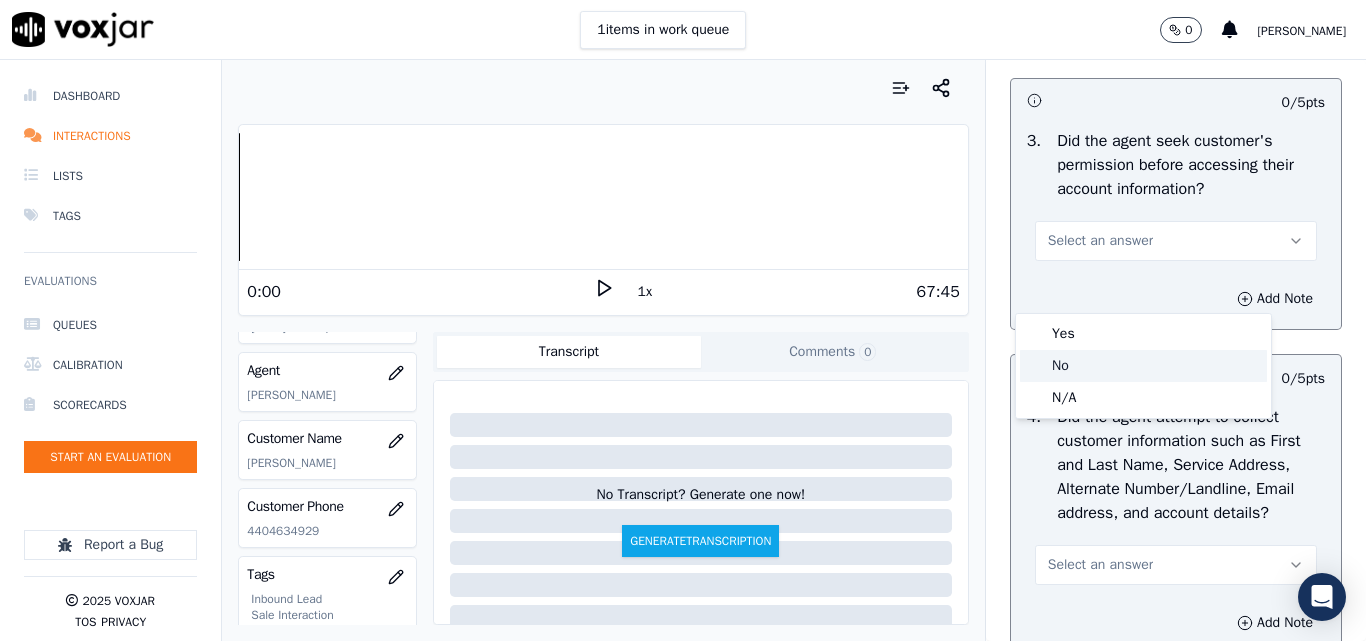 click on "No" 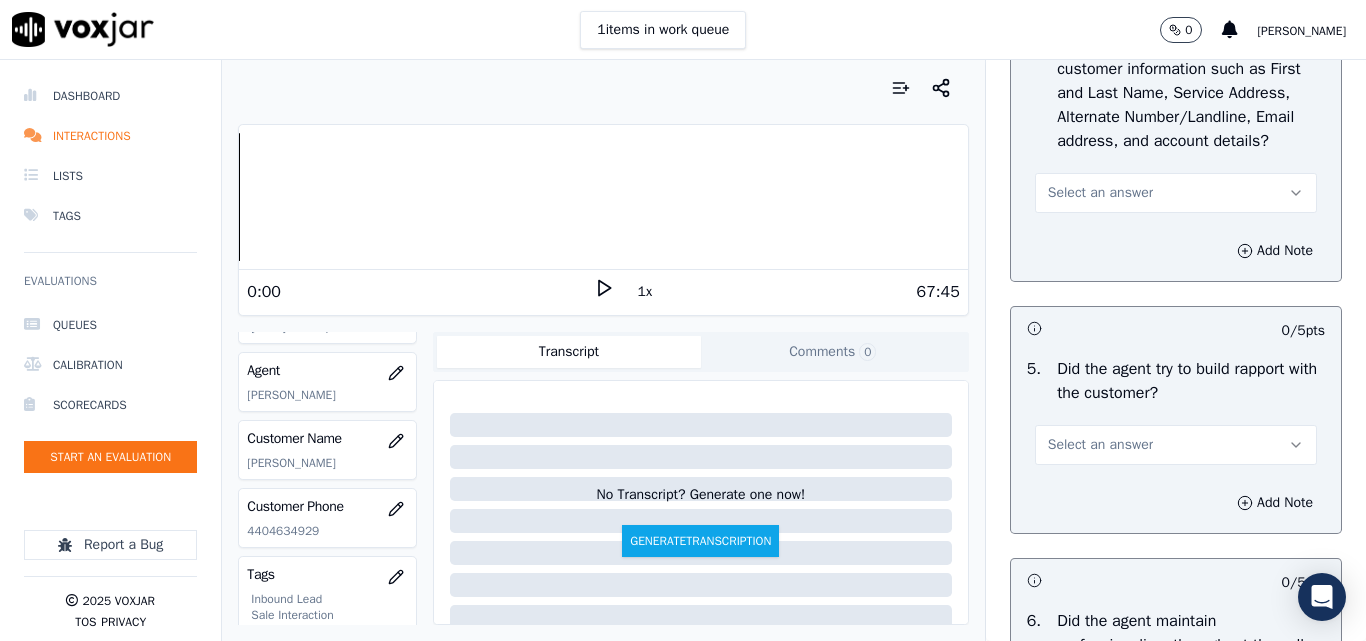 scroll, scrollTop: 2200, scrollLeft: 0, axis: vertical 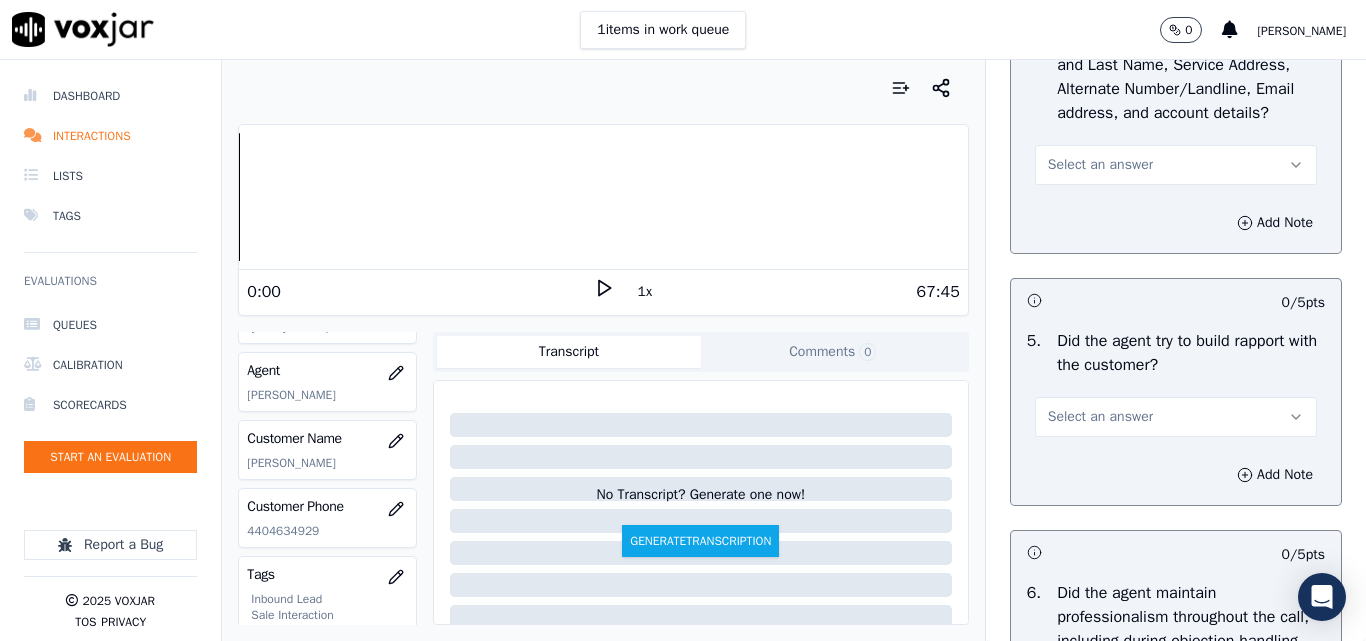 click on "Select an answer" at bounding box center (1100, 165) 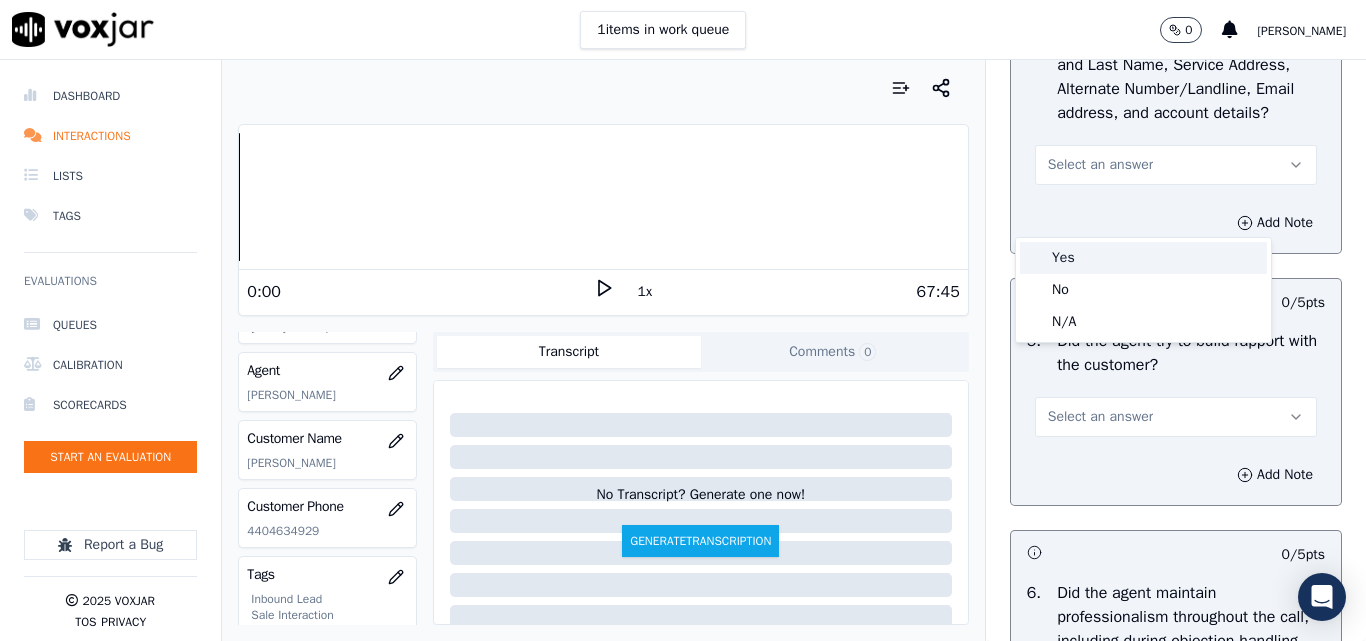 click on "Yes" at bounding box center (1143, 258) 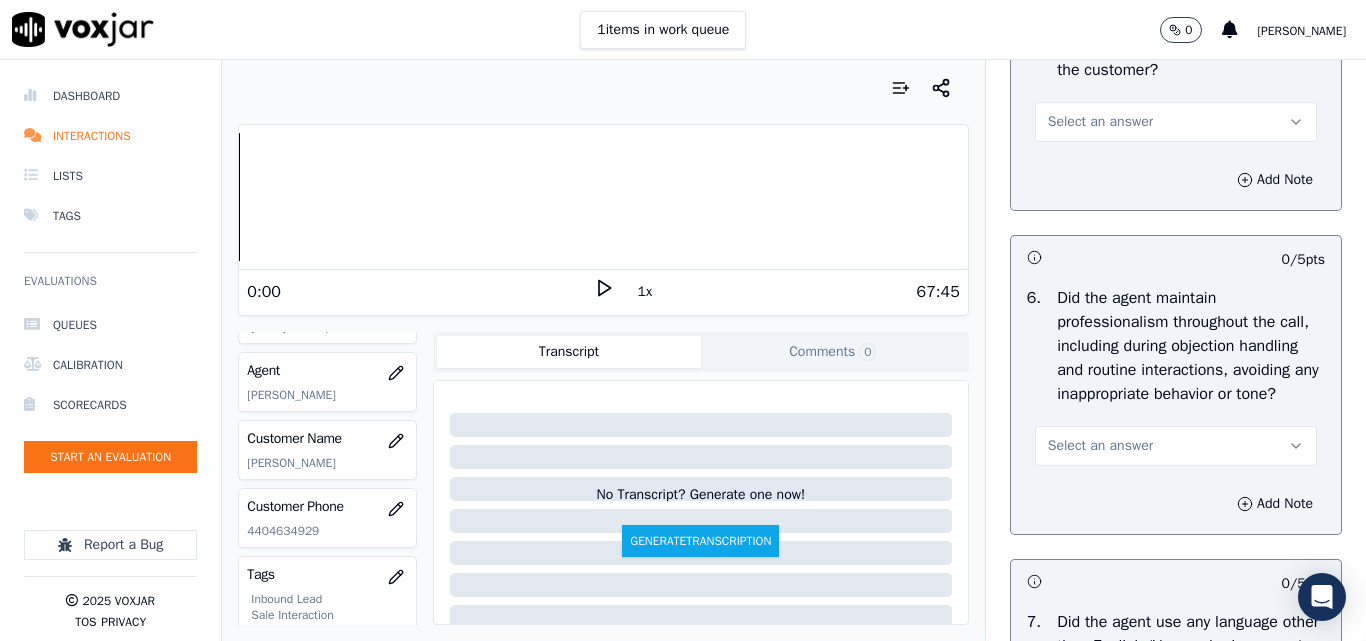 scroll, scrollTop: 2500, scrollLeft: 0, axis: vertical 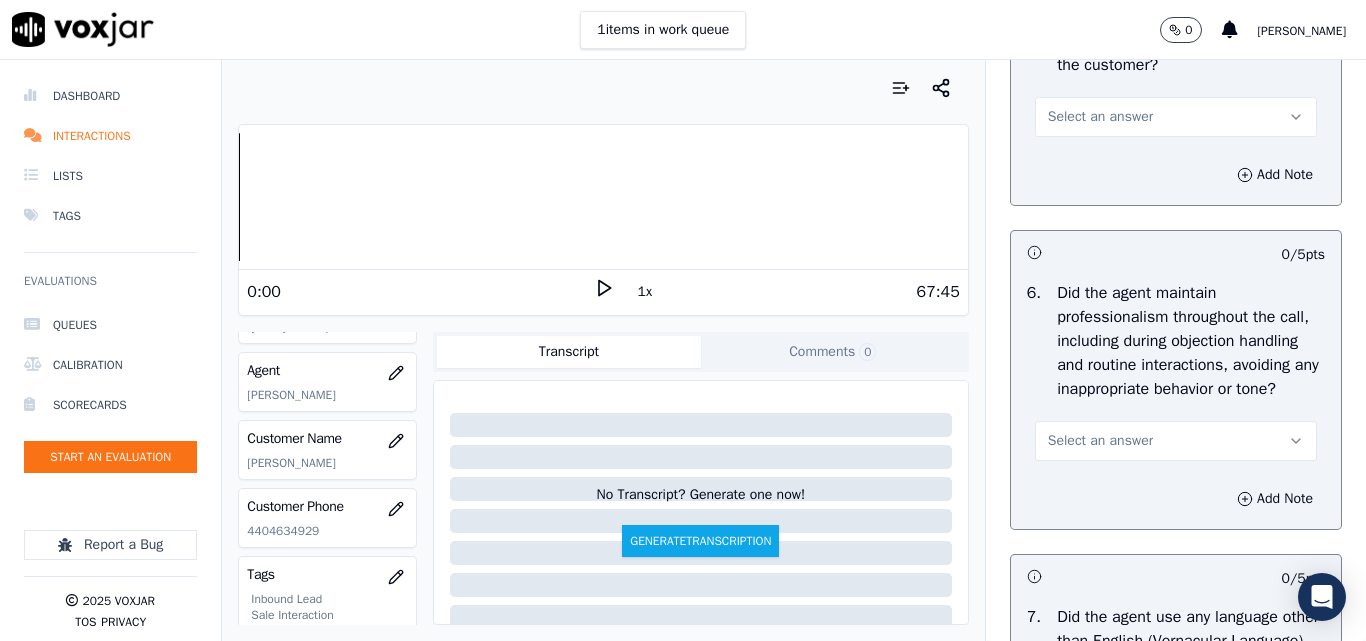 click on "Select an answer" at bounding box center (1100, 117) 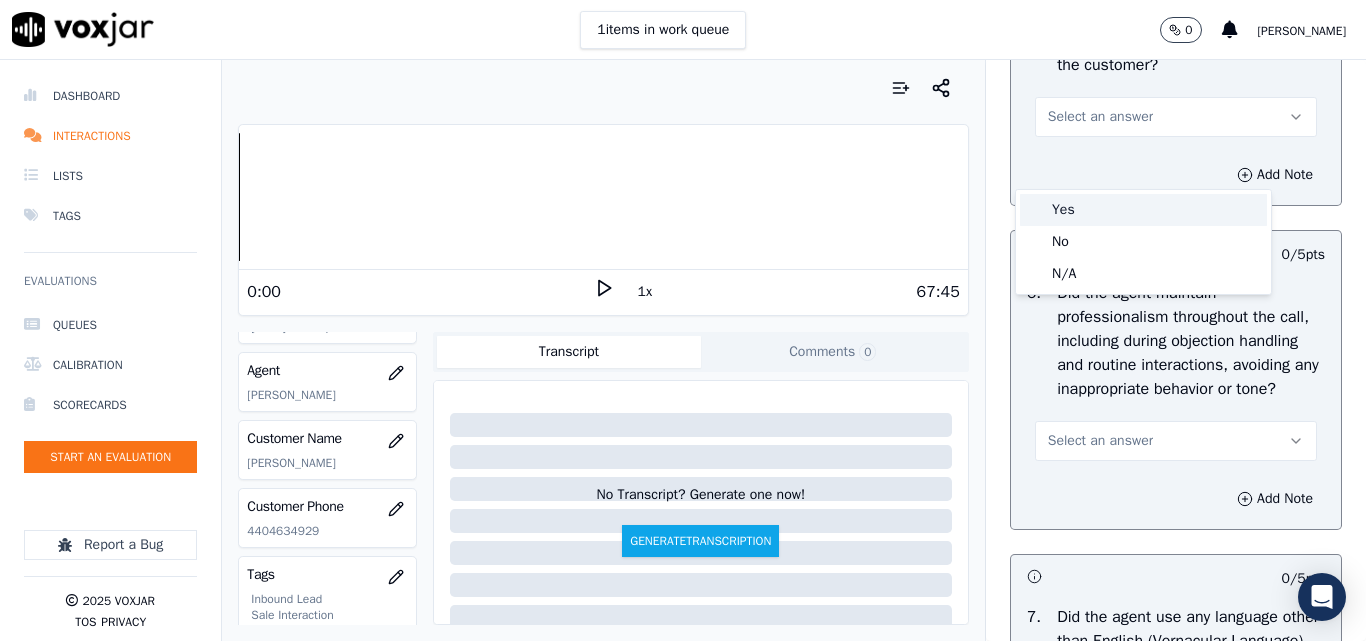 click on "Yes" at bounding box center (1143, 210) 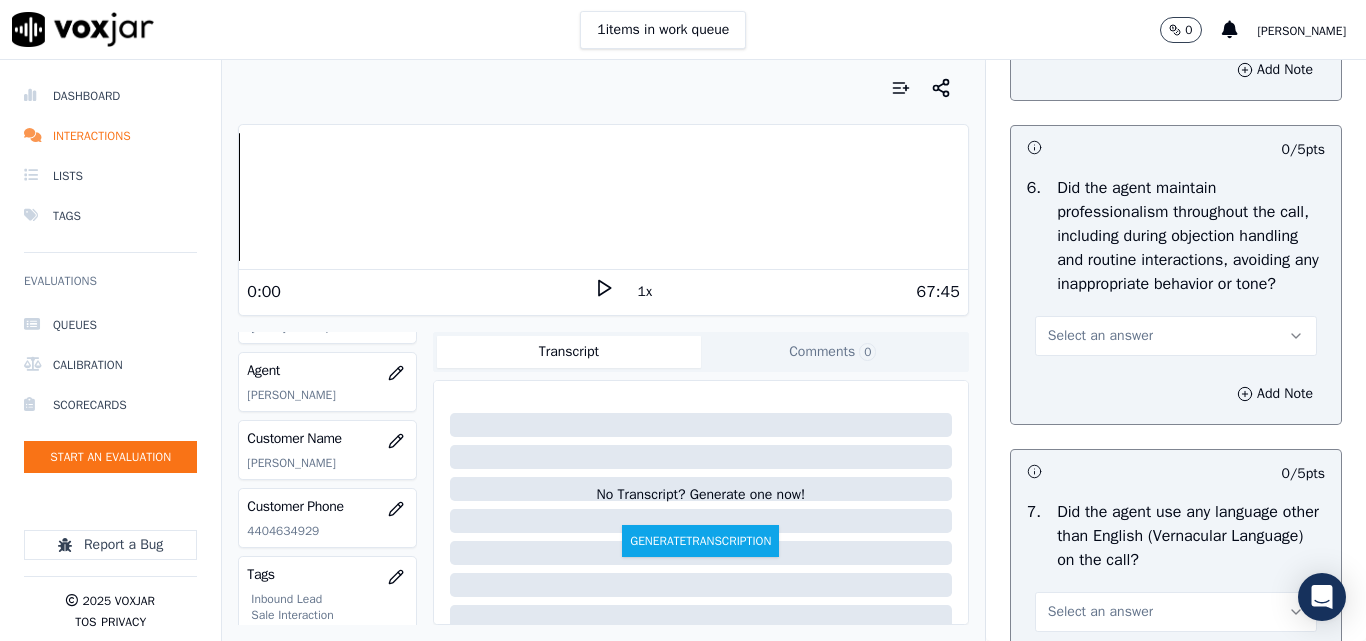 scroll, scrollTop: 2700, scrollLeft: 0, axis: vertical 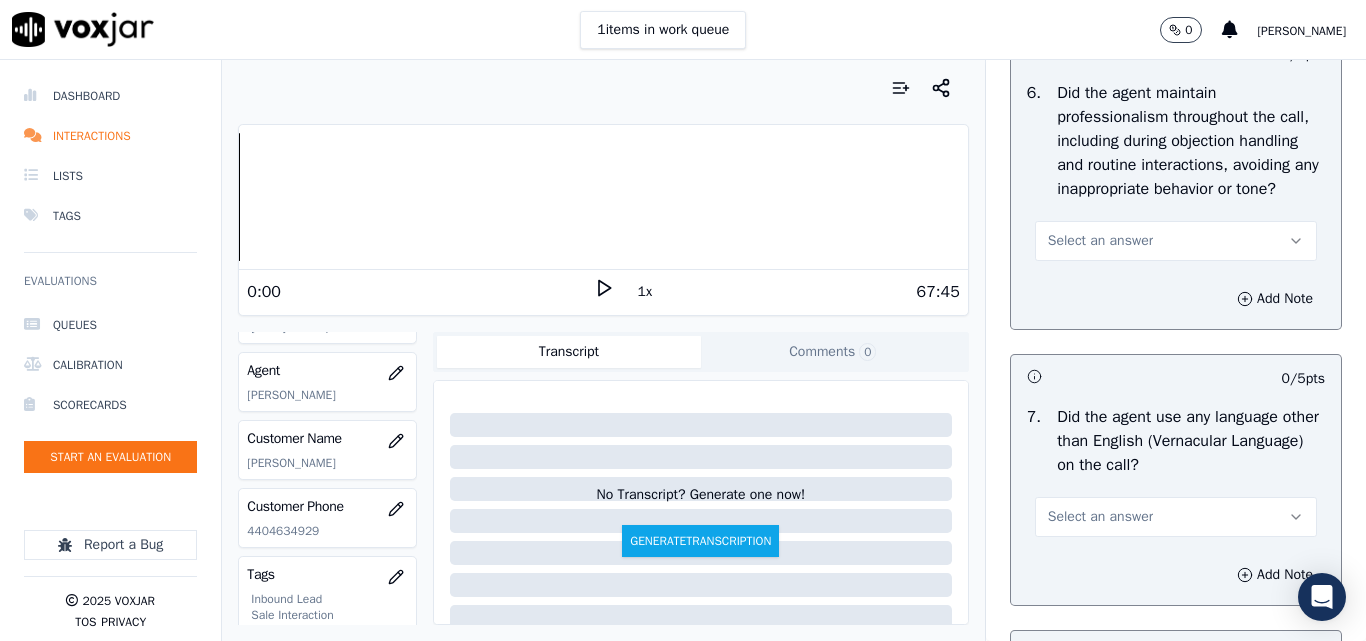 click on "Select an answer" at bounding box center [1100, 241] 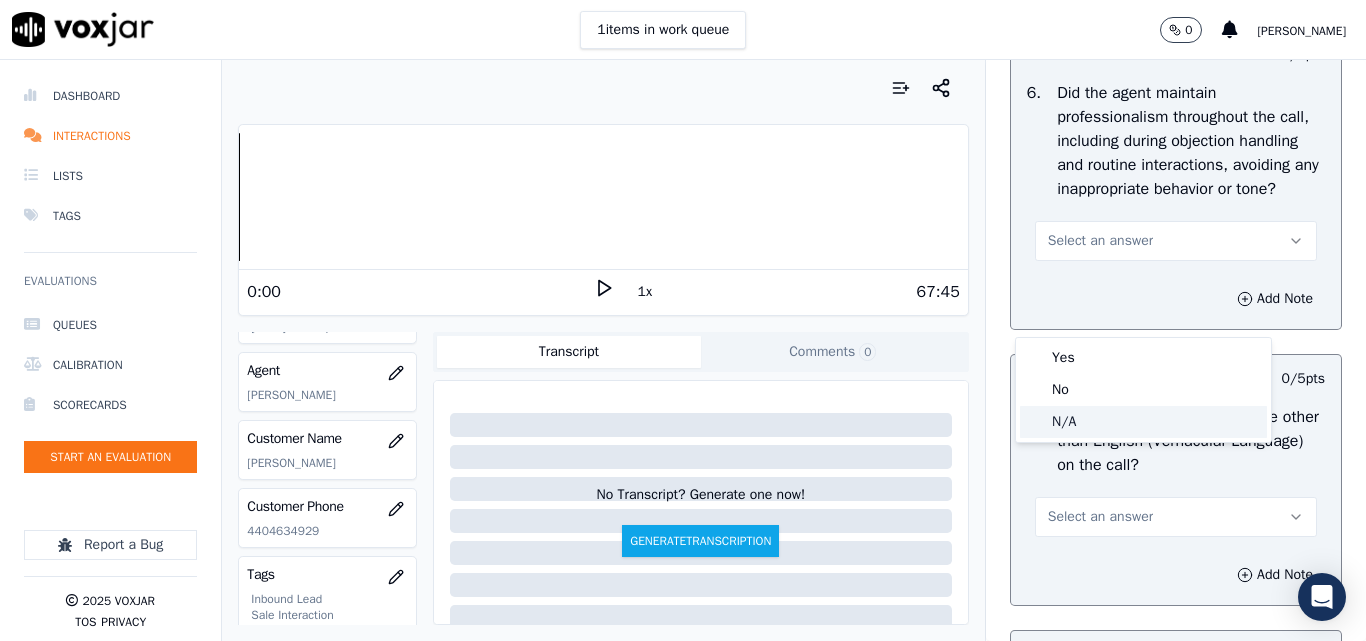 click on "N/A" 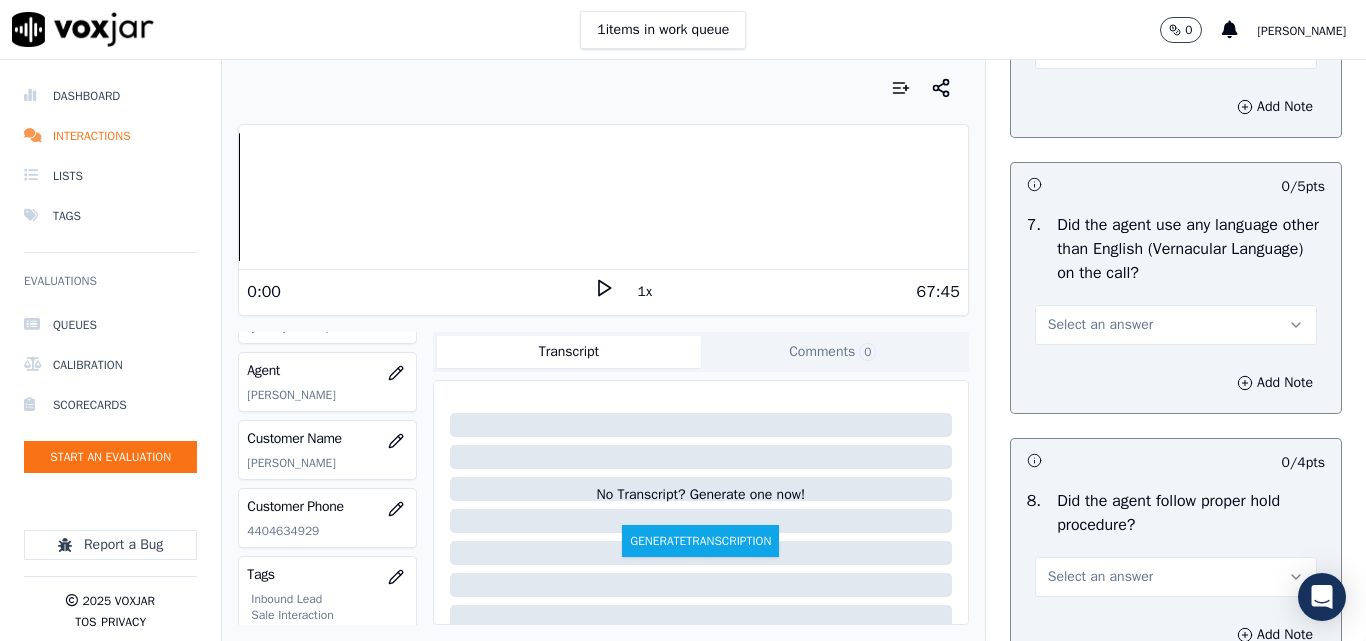 scroll, scrollTop: 2900, scrollLeft: 0, axis: vertical 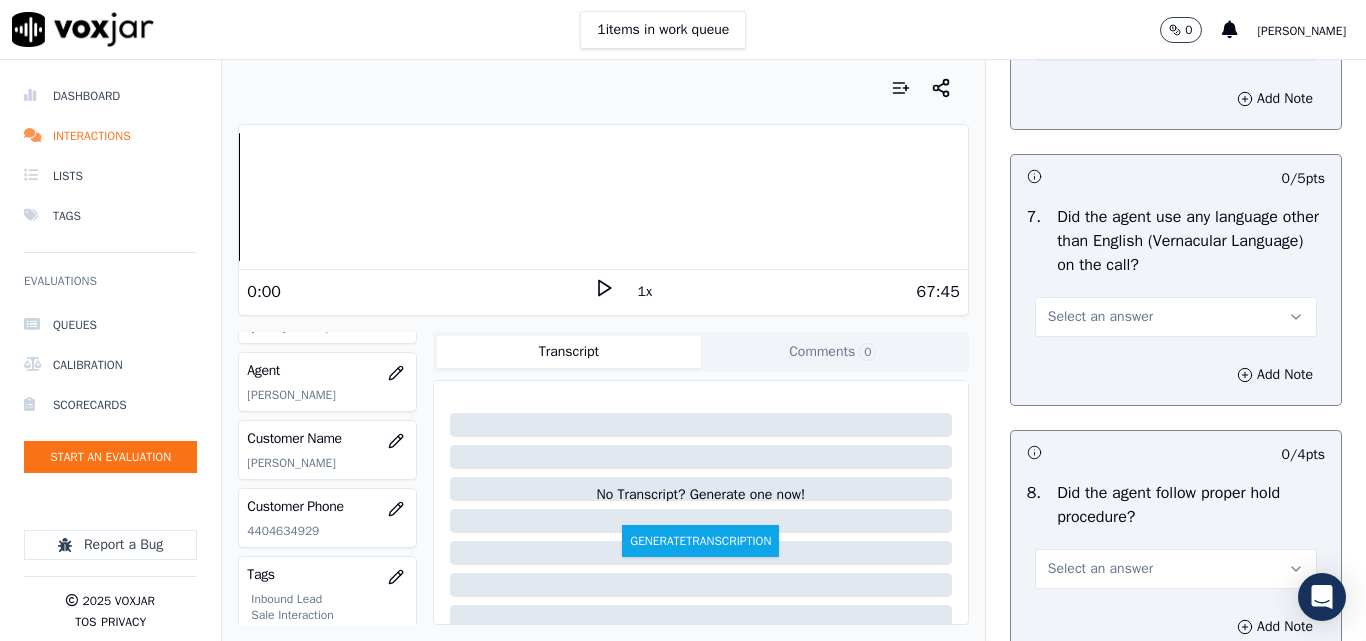 click on "Select an answer" at bounding box center [1100, 317] 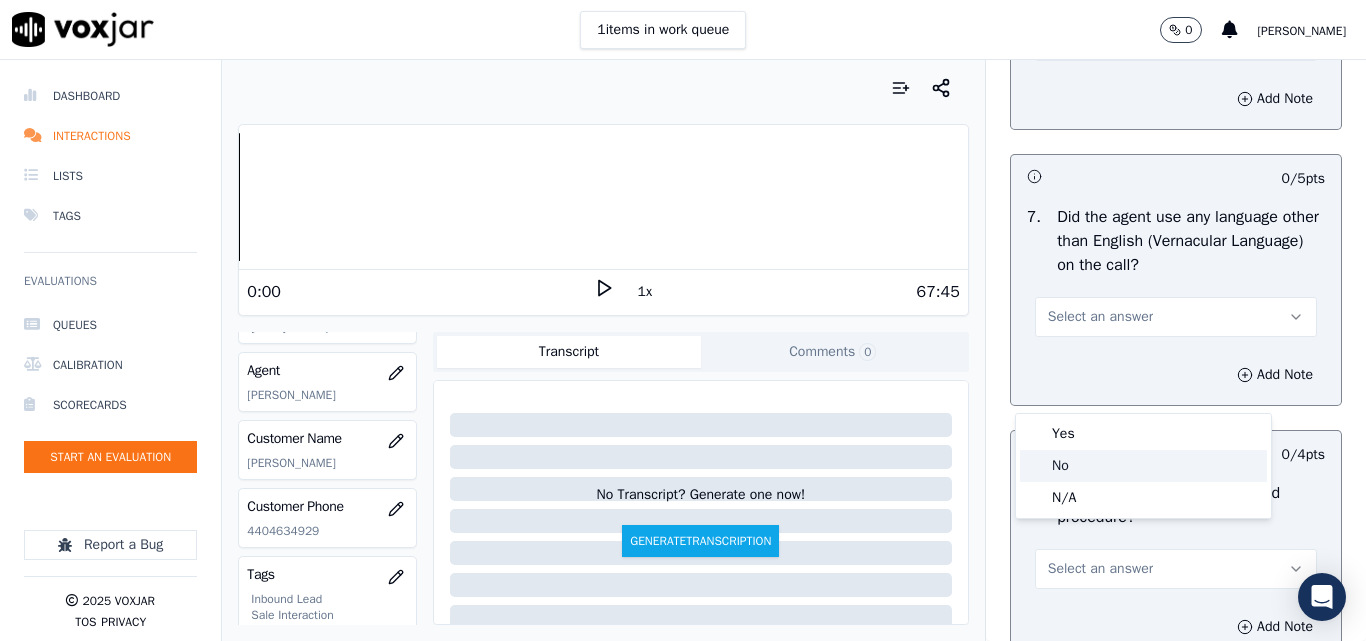 click on "No" 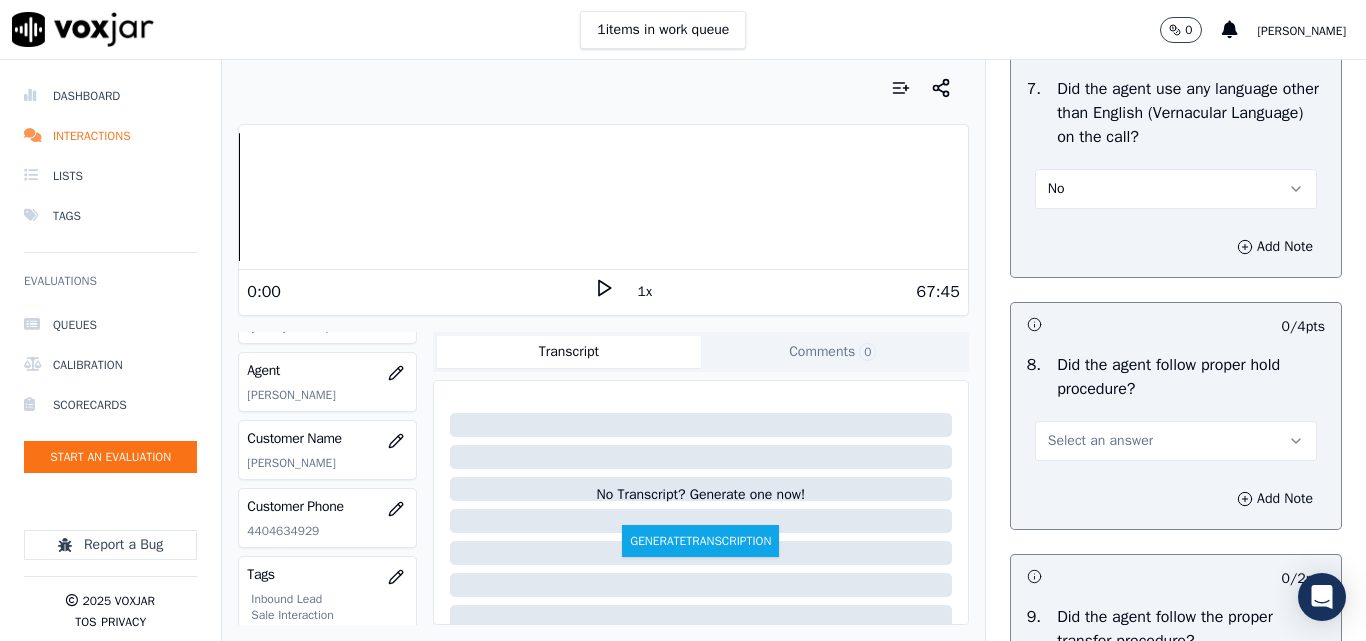 scroll, scrollTop: 3200, scrollLeft: 0, axis: vertical 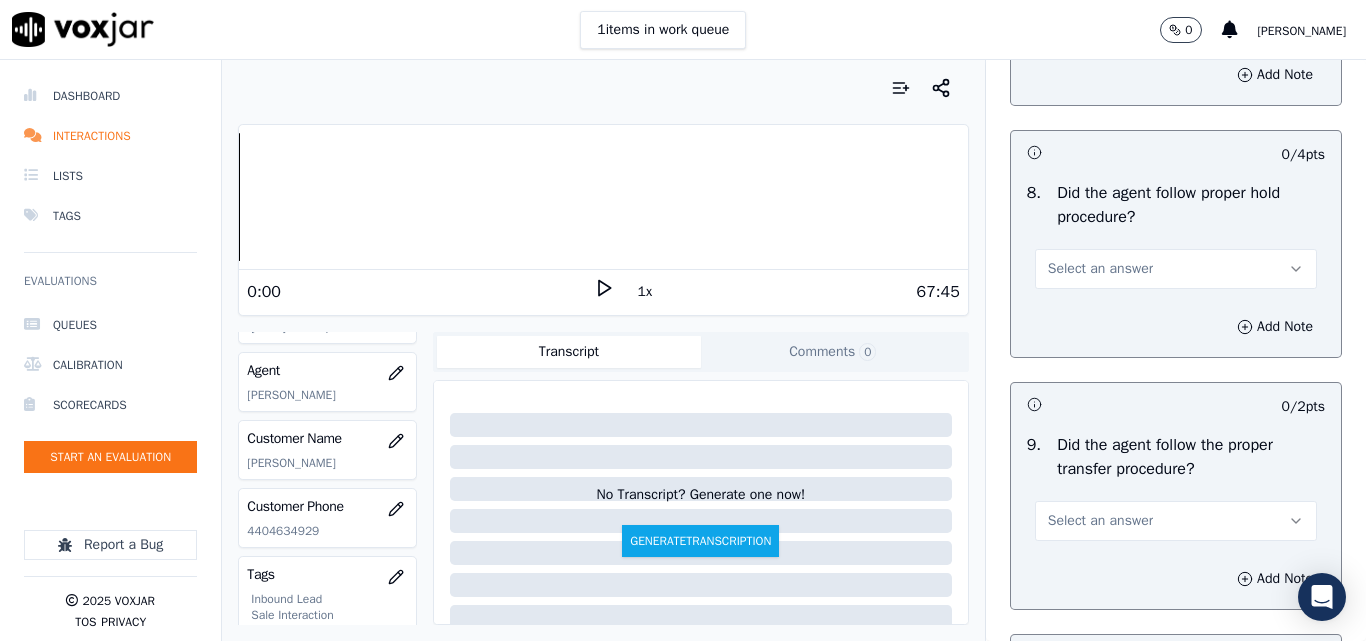 click on "Select an answer" at bounding box center (1100, 269) 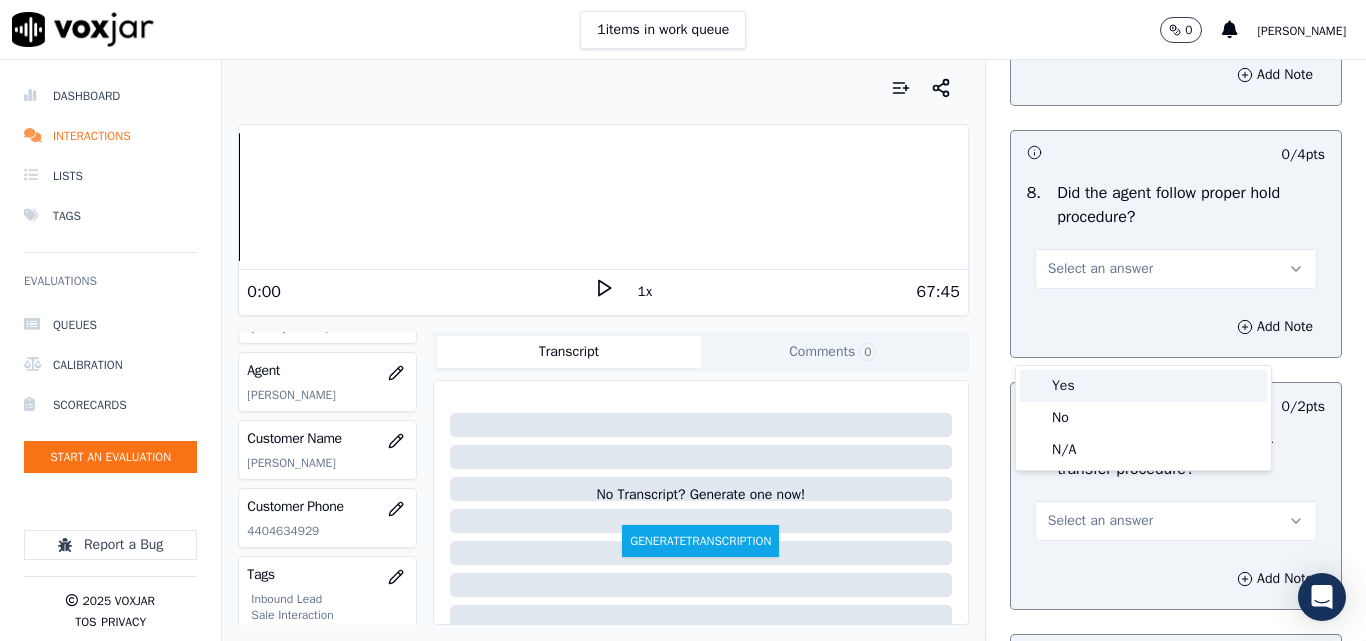 click on "Yes" at bounding box center [1143, 386] 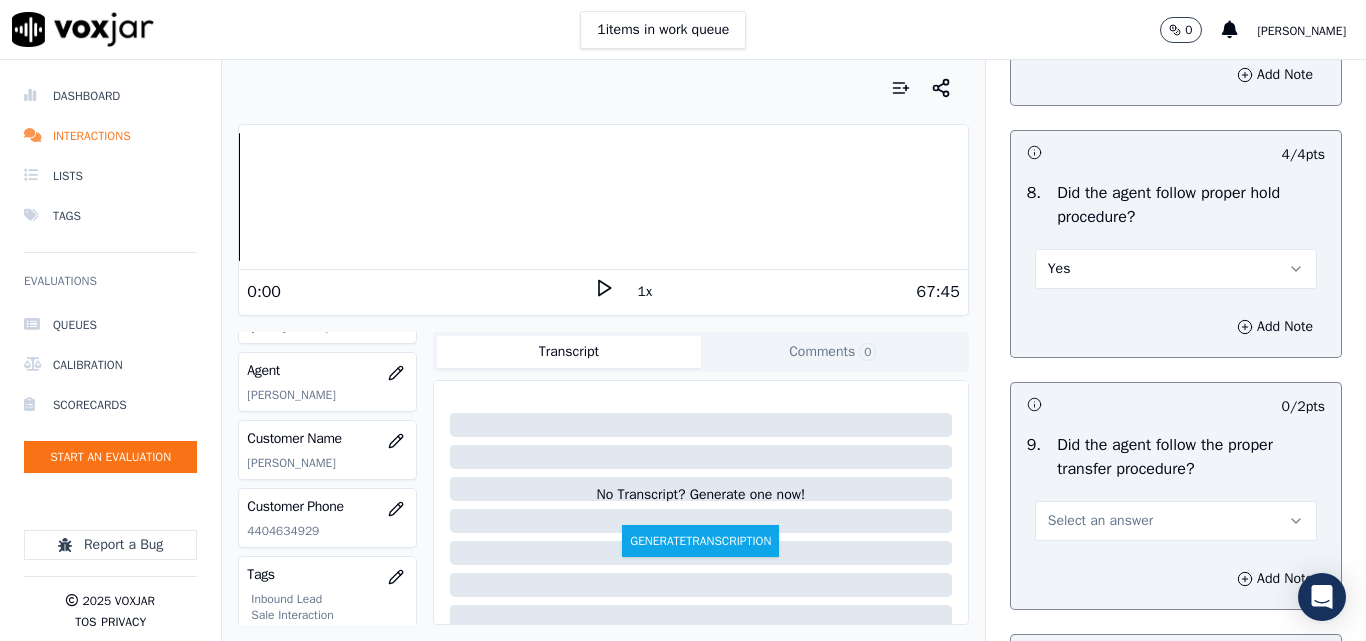 scroll, scrollTop: 3500, scrollLeft: 0, axis: vertical 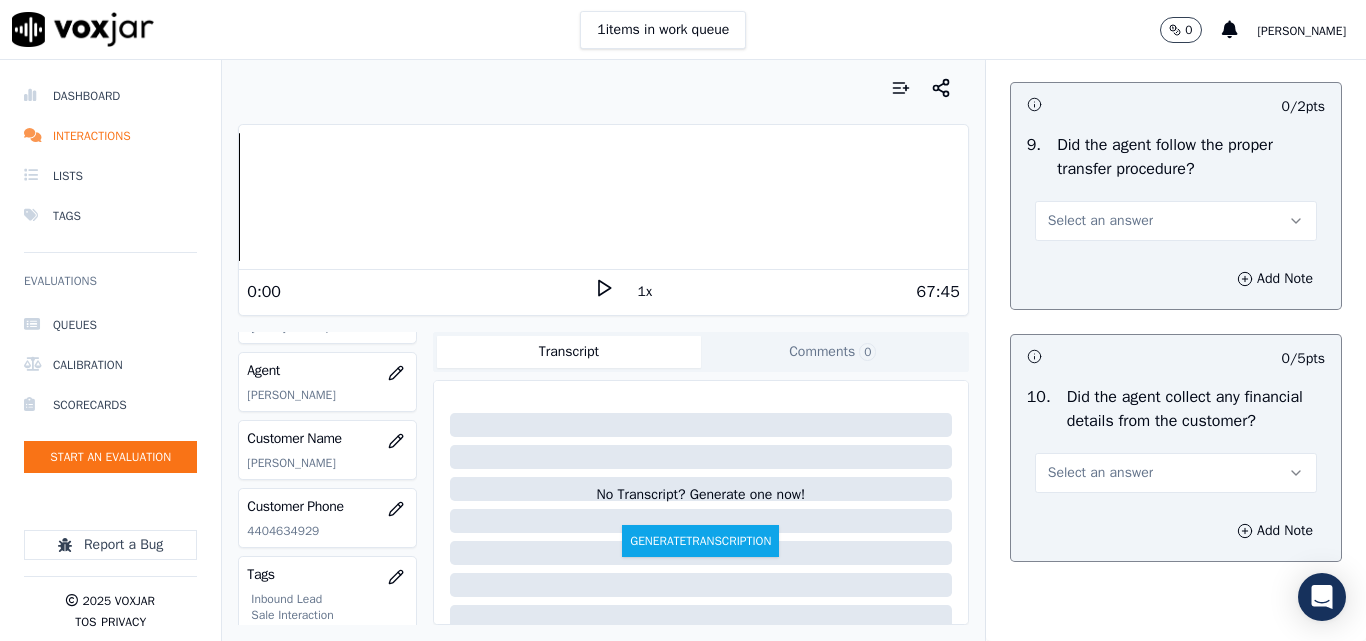 click on "Select an answer" at bounding box center [1100, 221] 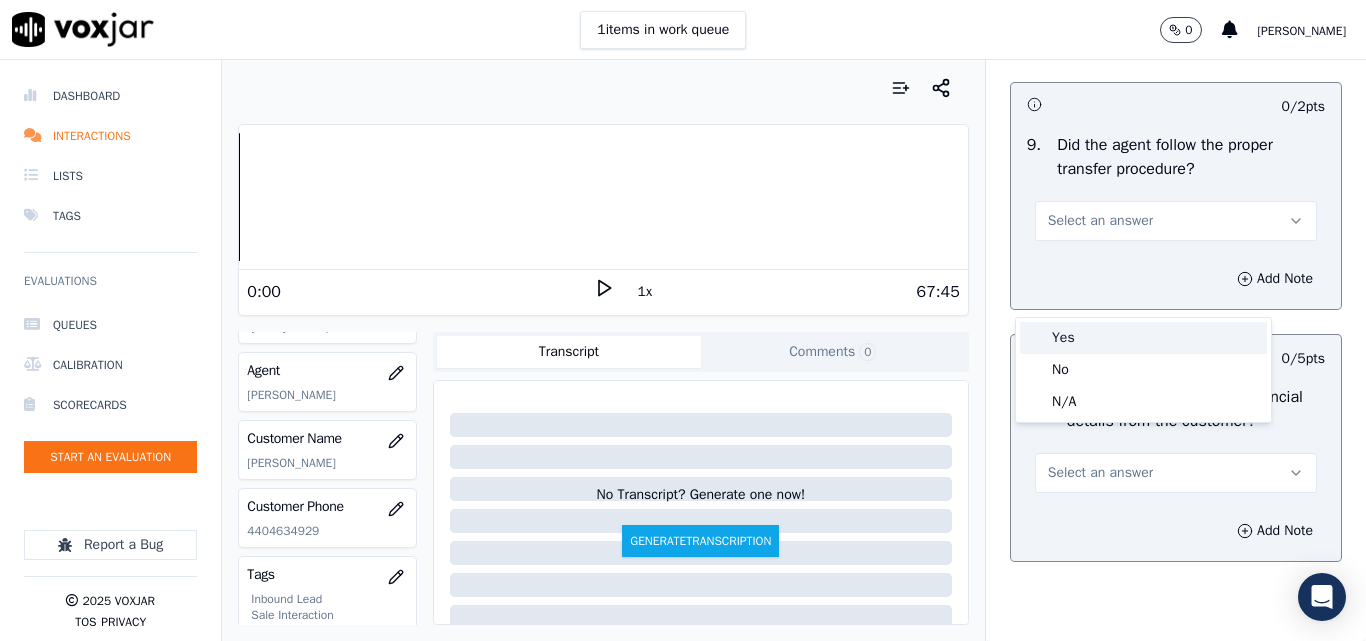 click on "Yes" at bounding box center [1143, 338] 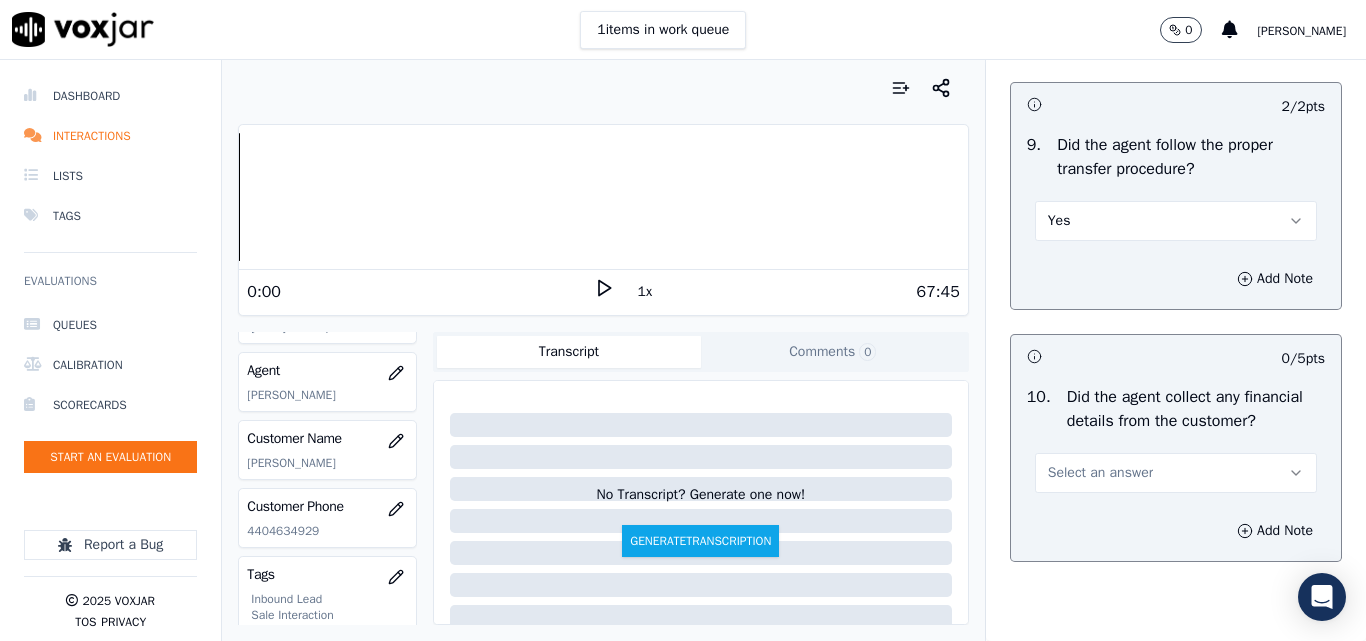 scroll, scrollTop: 3700, scrollLeft: 0, axis: vertical 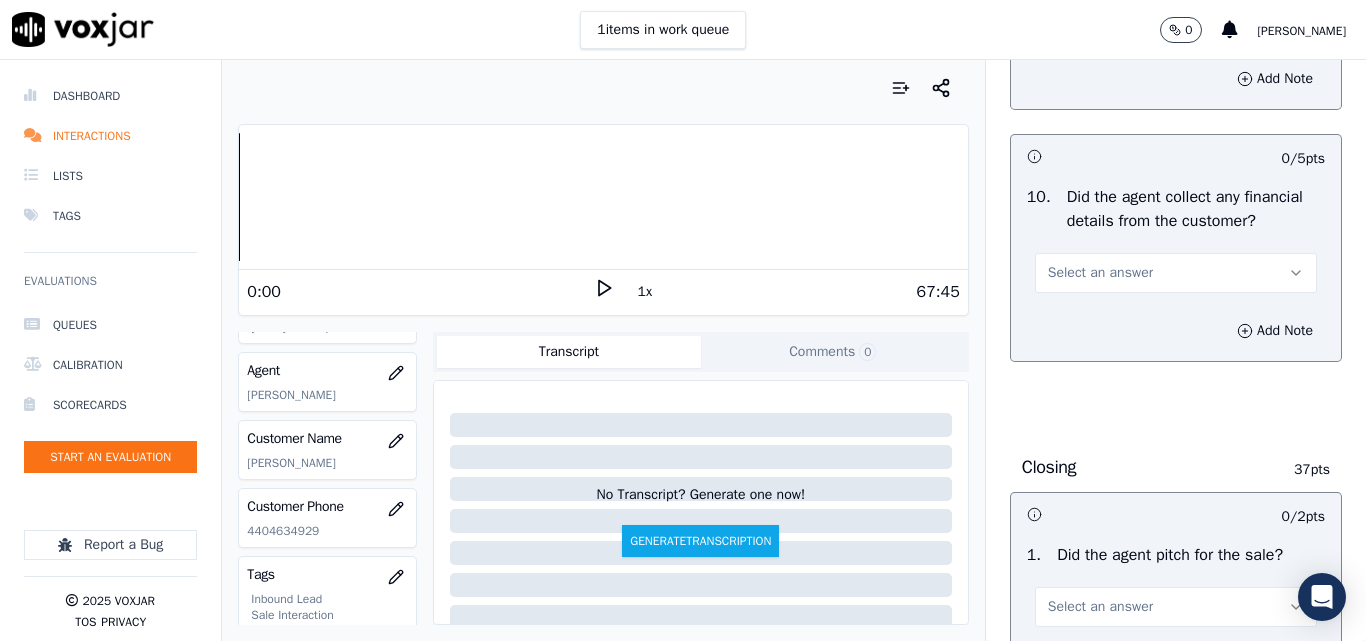 drag, startPoint x: 1081, startPoint y: 357, endPoint x: 1088, endPoint y: 373, distance: 17.464249 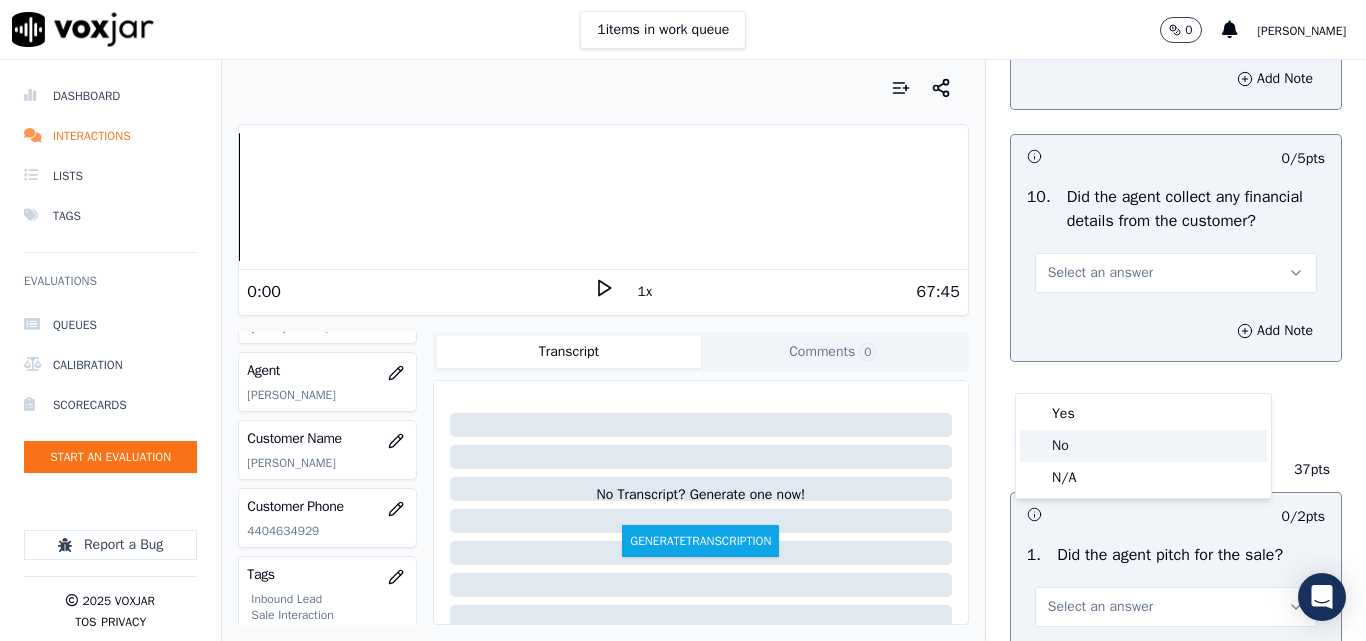 click on "No" 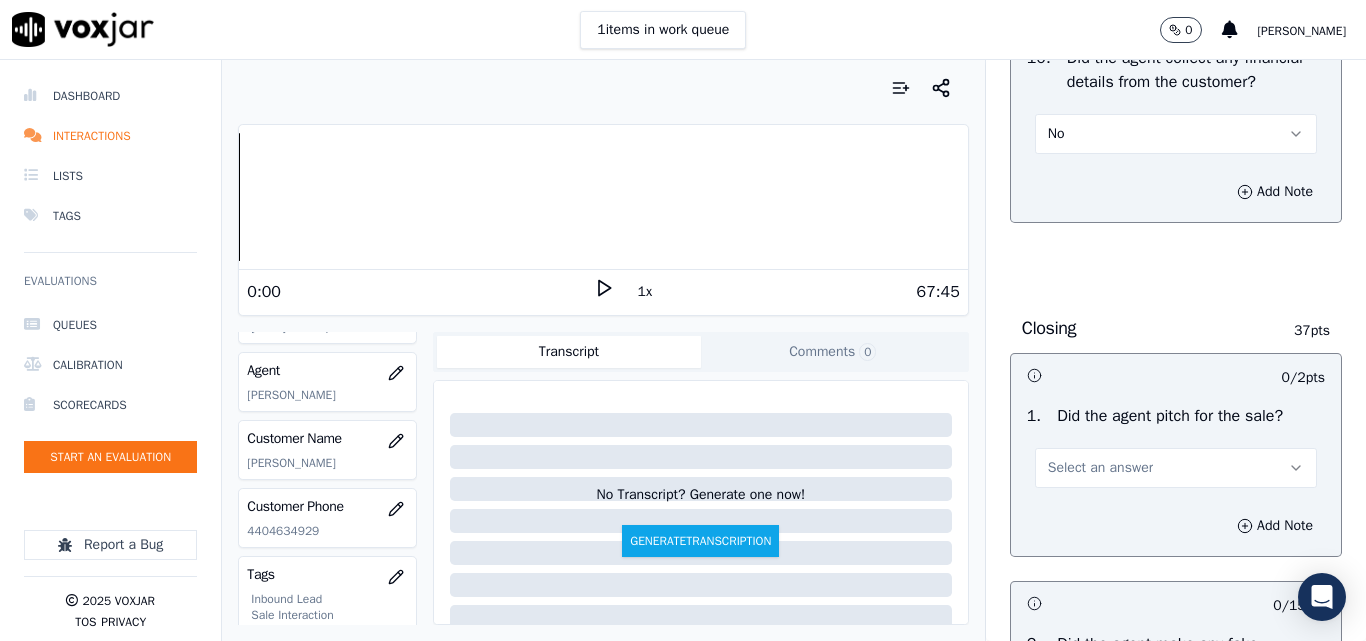 scroll, scrollTop: 4000, scrollLeft: 0, axis: vertical 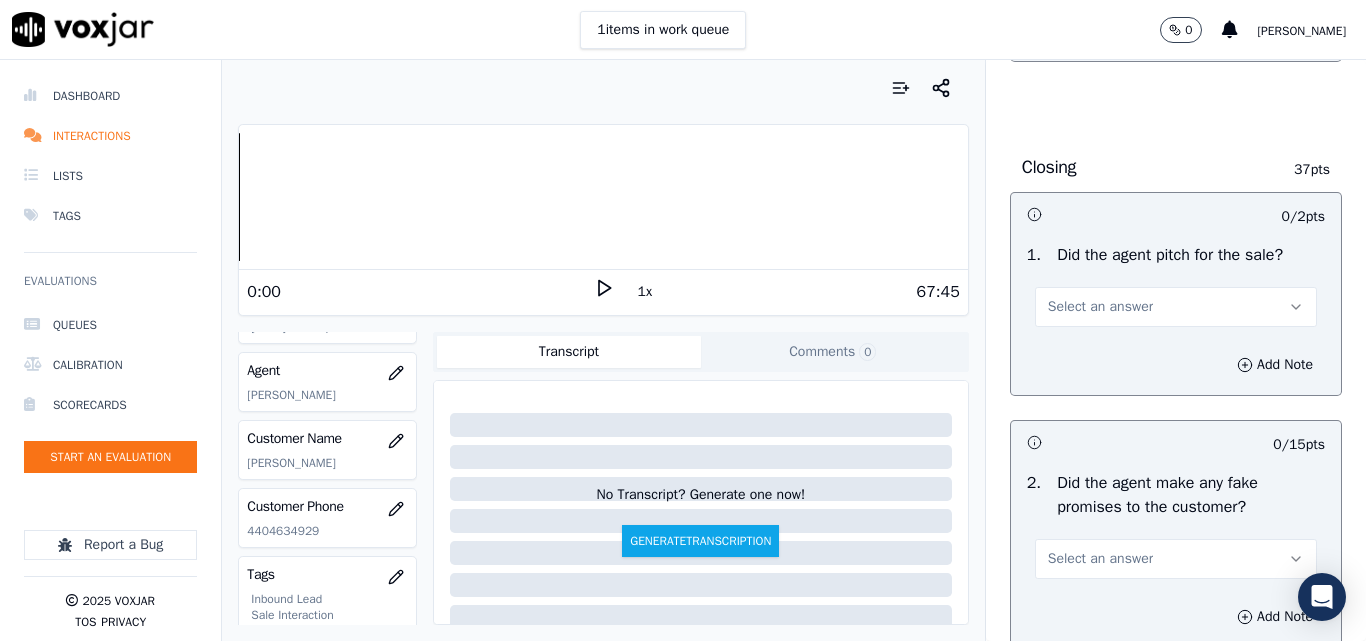 click on "Select an answer" at bounding box center (1100, 307) 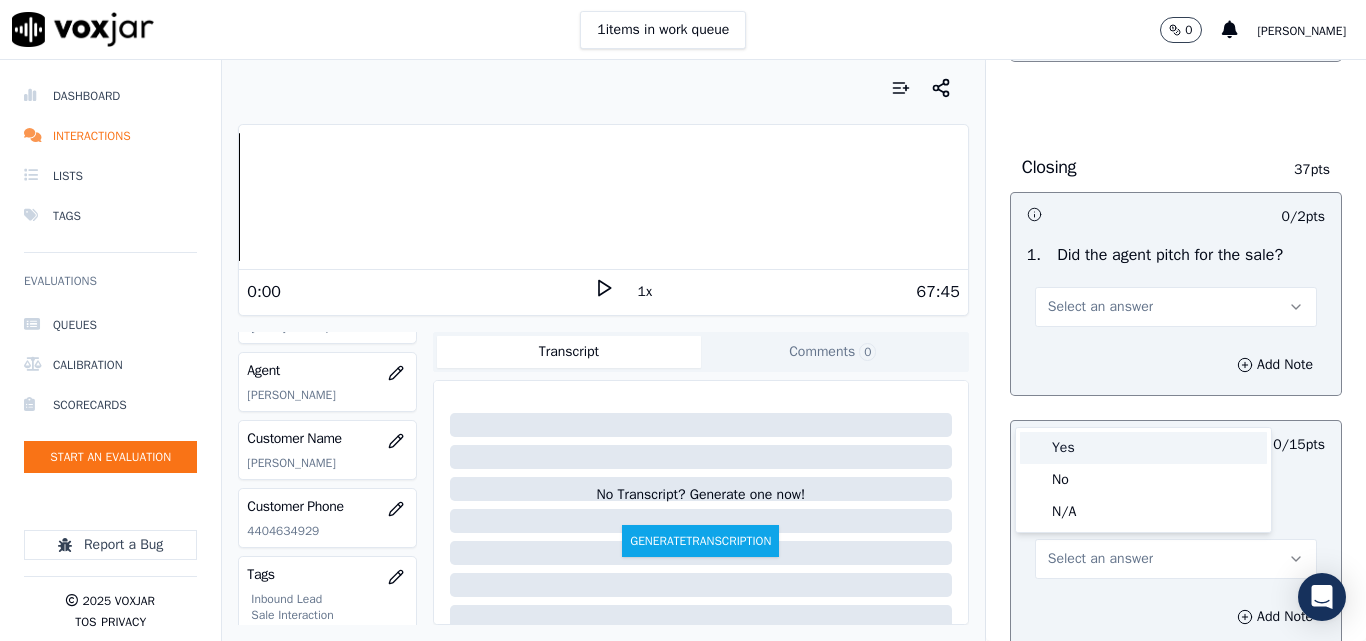 click on "Yes" at bounding box center (1143, 448) 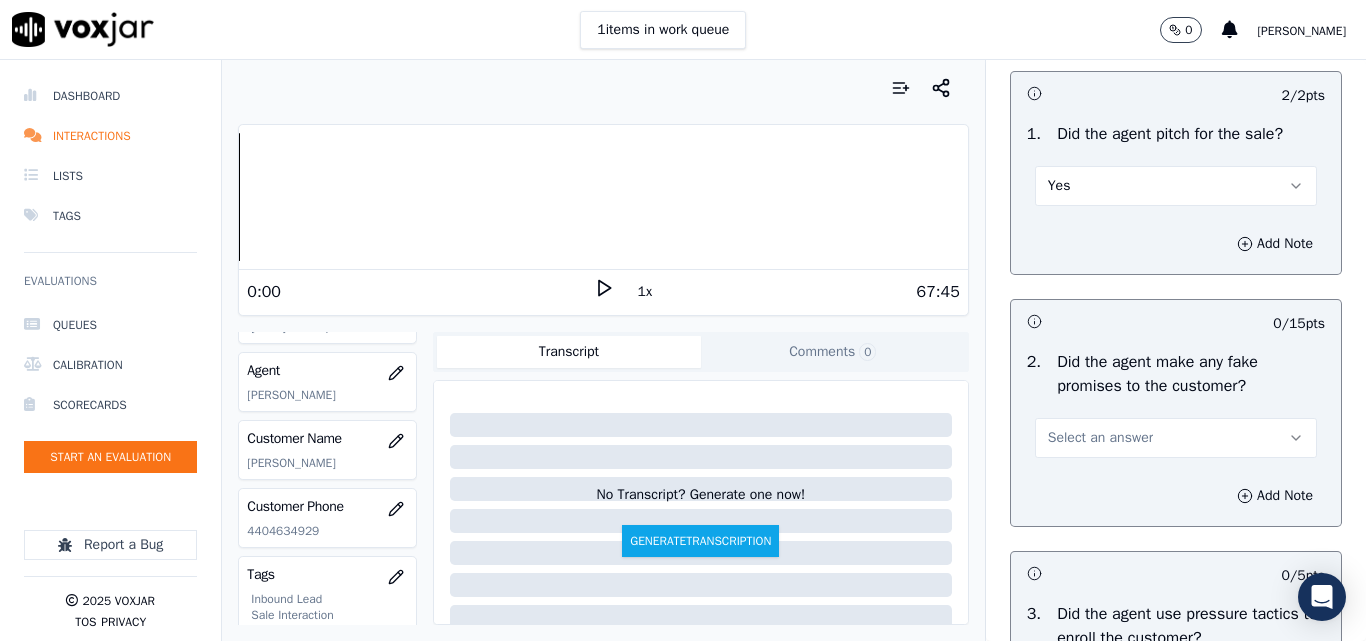 scroll, scrollTop: 4300, scrollLeft: 0, axis: vertical 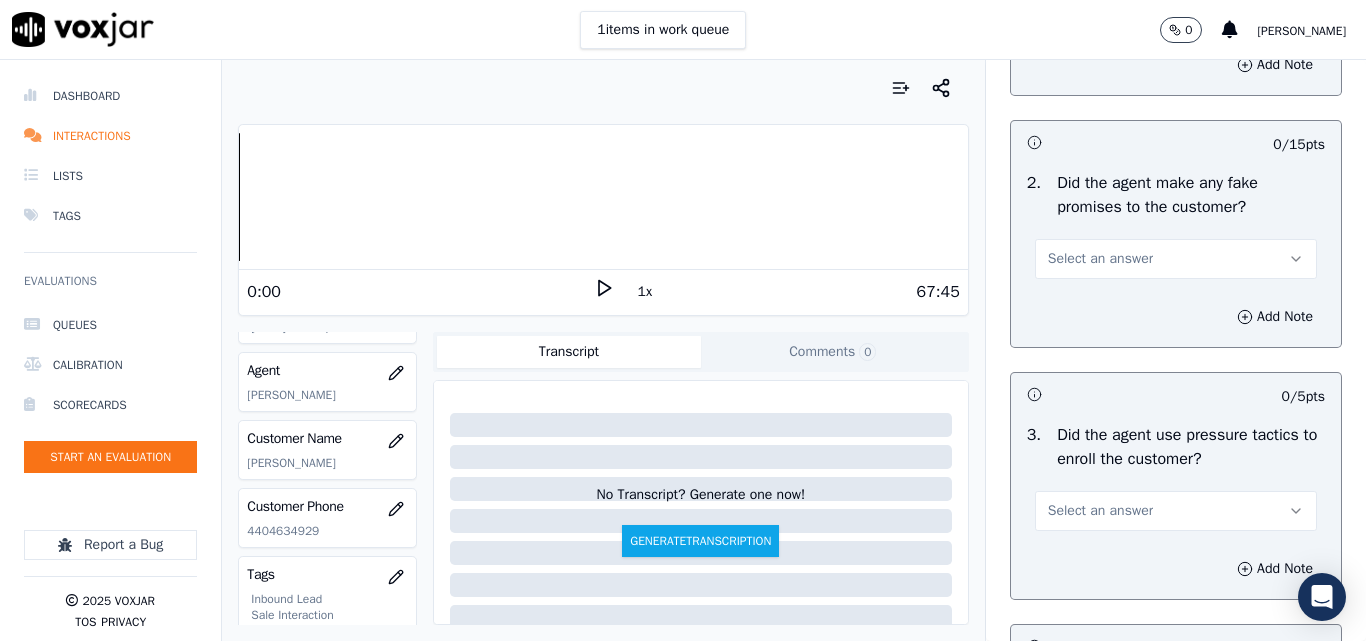 click on "Select an answer" at bounding box center (1100, 259) 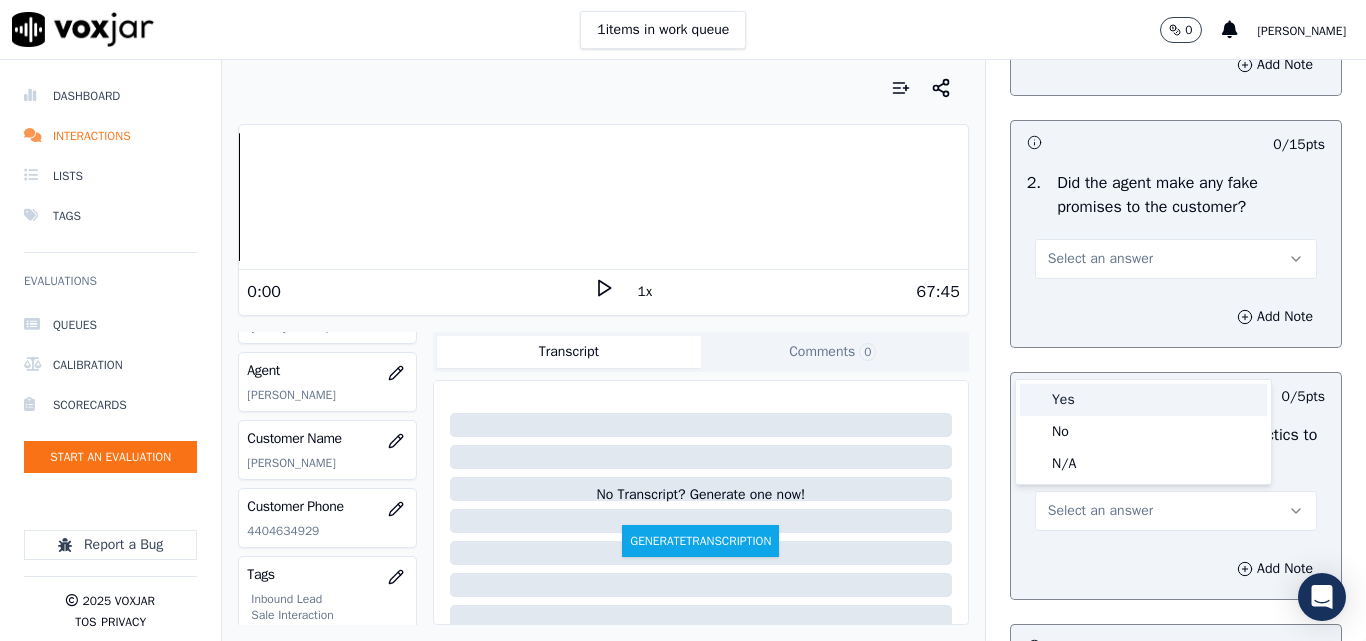 click on "Yes" at bounding box center [1143, 400] 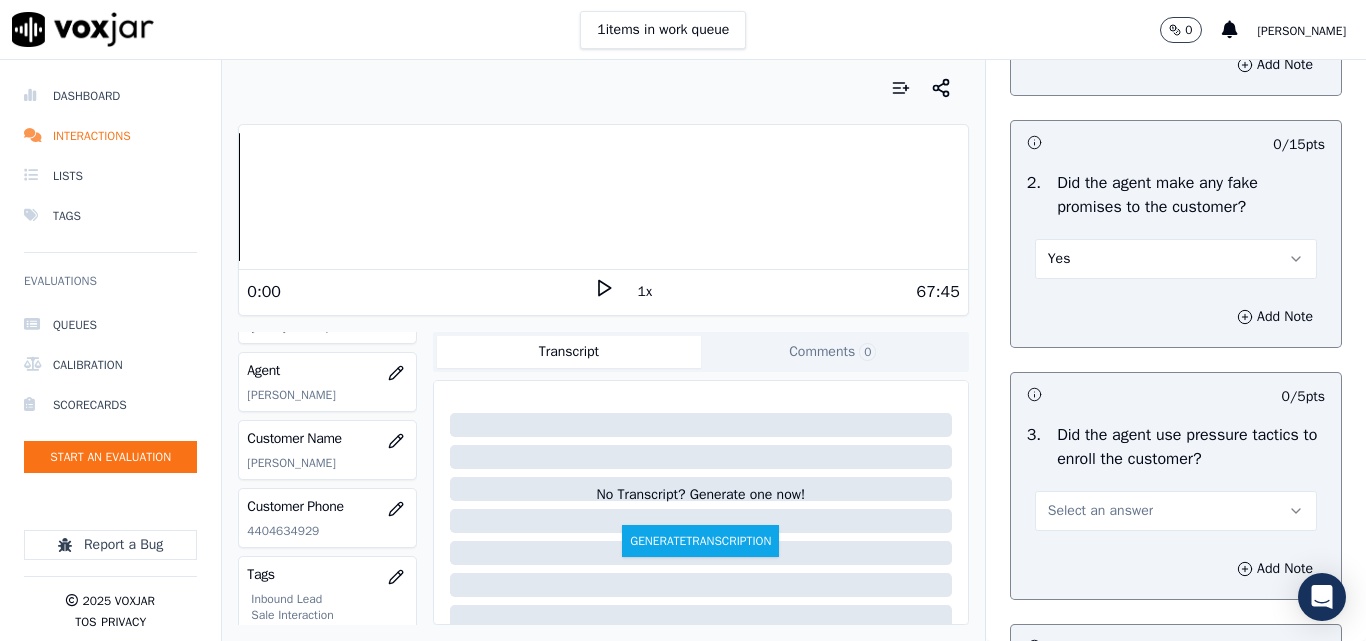 click on "Yes" at bounding box center (1176, 259) 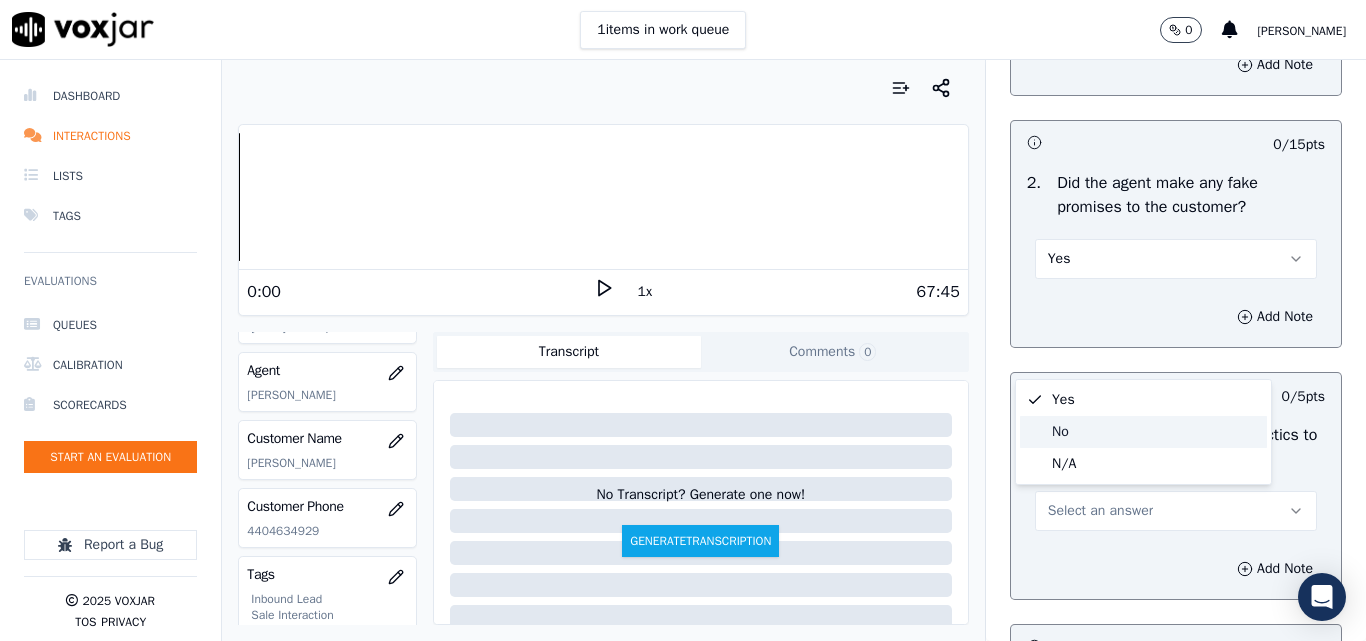 click on "No" 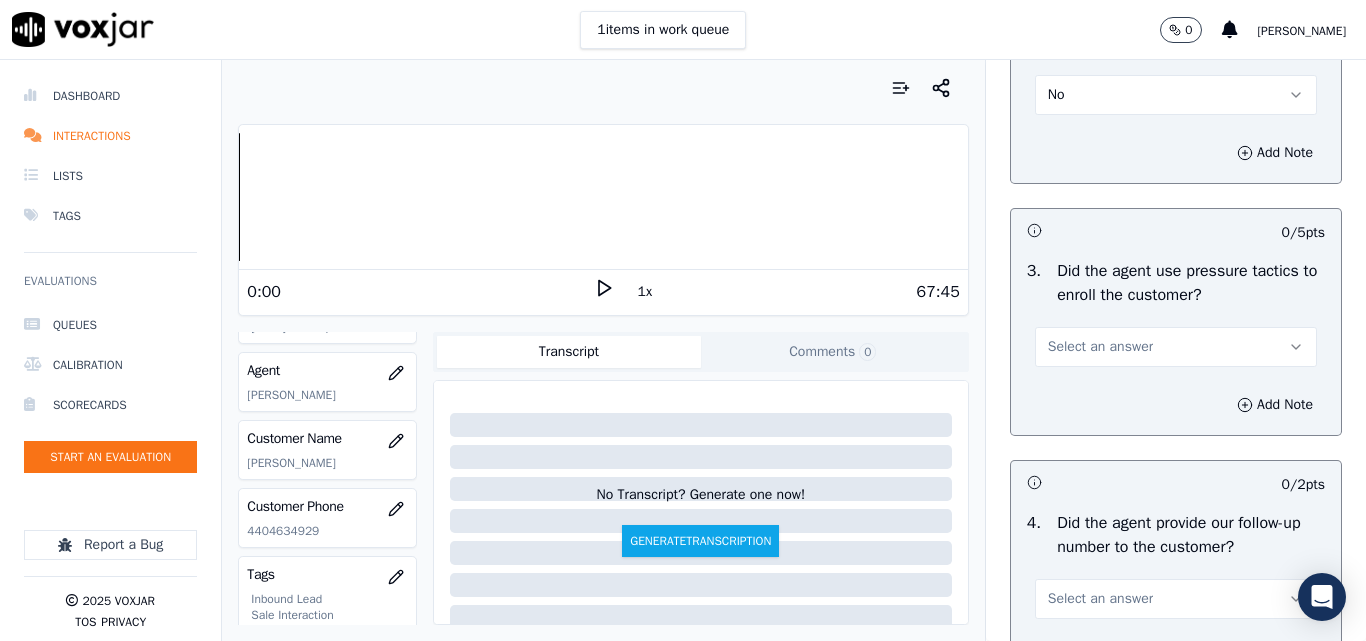 scroll, scrollTop: 4600, scrollLeft: 0, axis: vertical 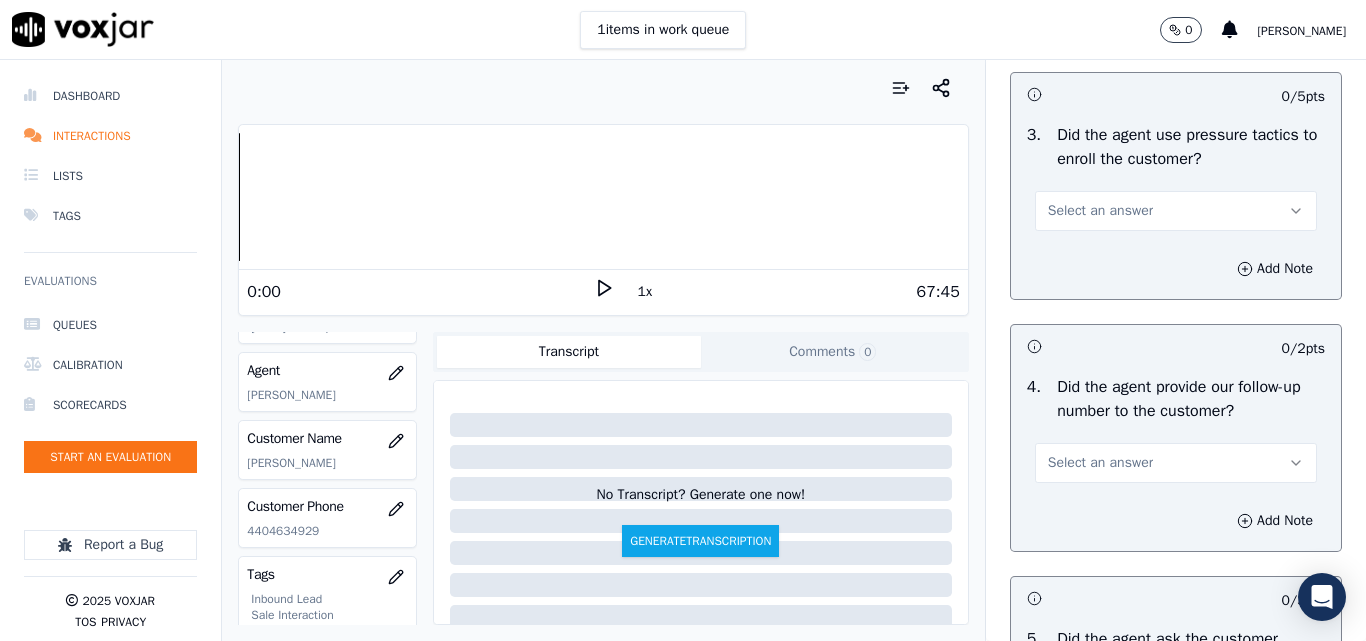 click on "Select an answer" at bounding box center [1100, 211] 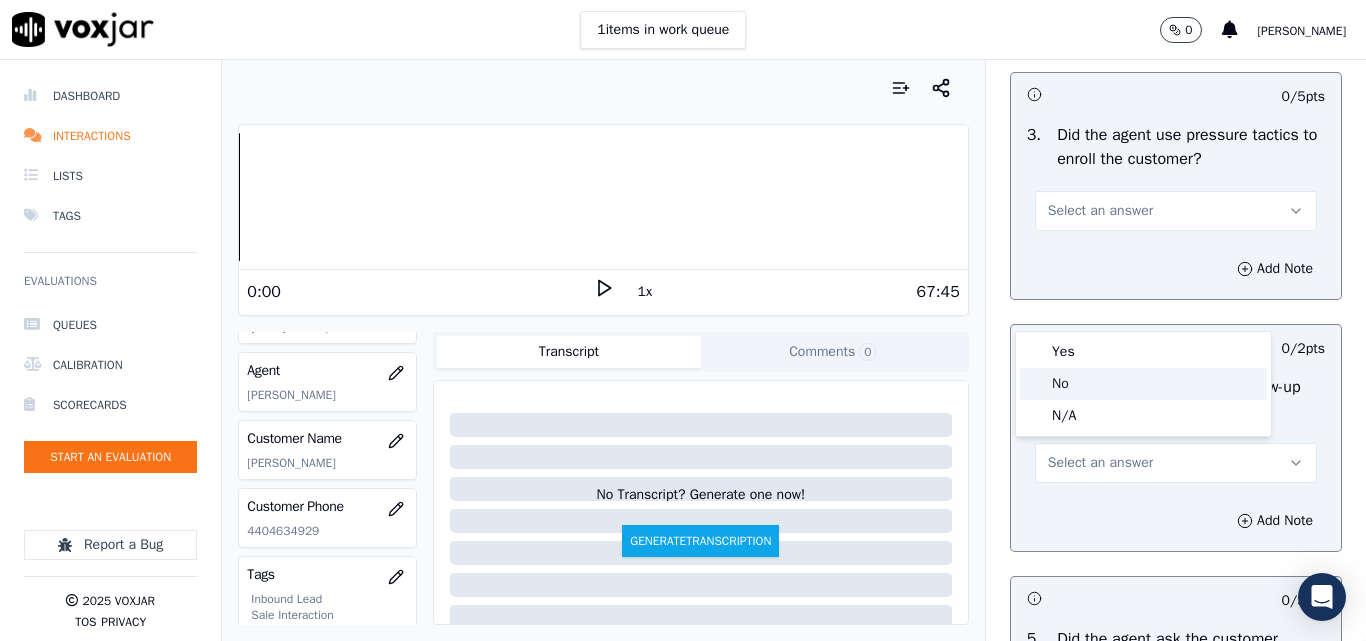 click on "No" 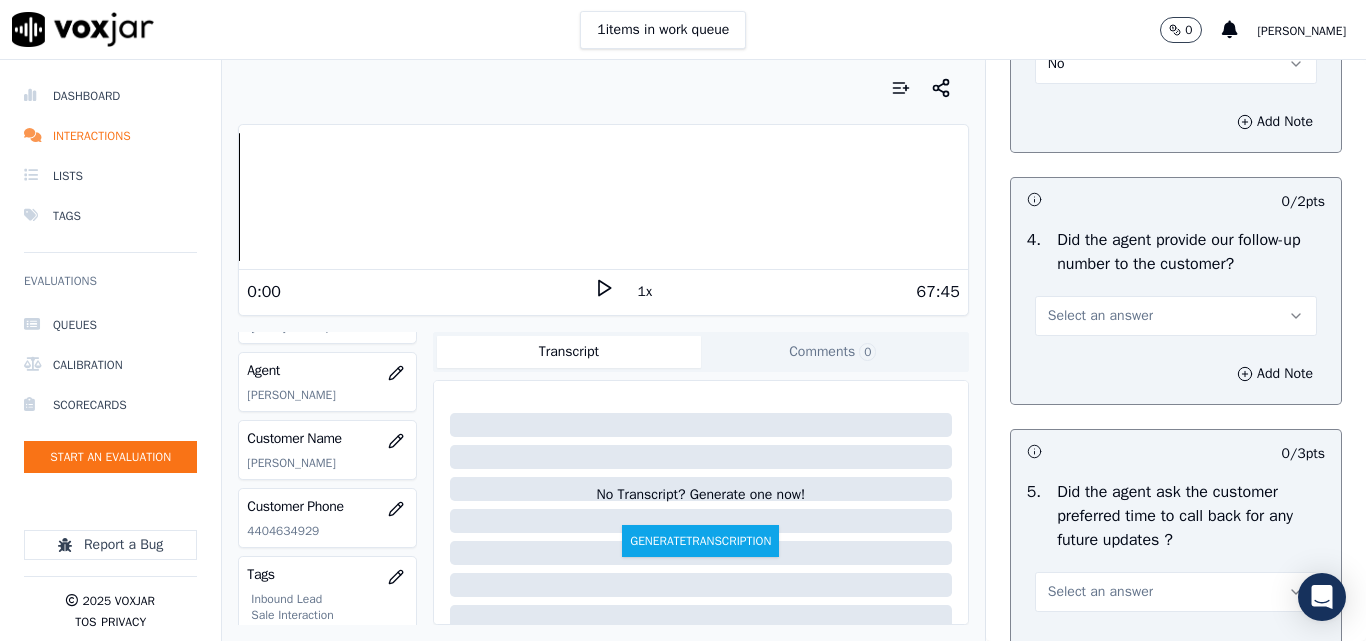 scroll, scrollTop: 4900, scrollLeft: 0, axis: vertical 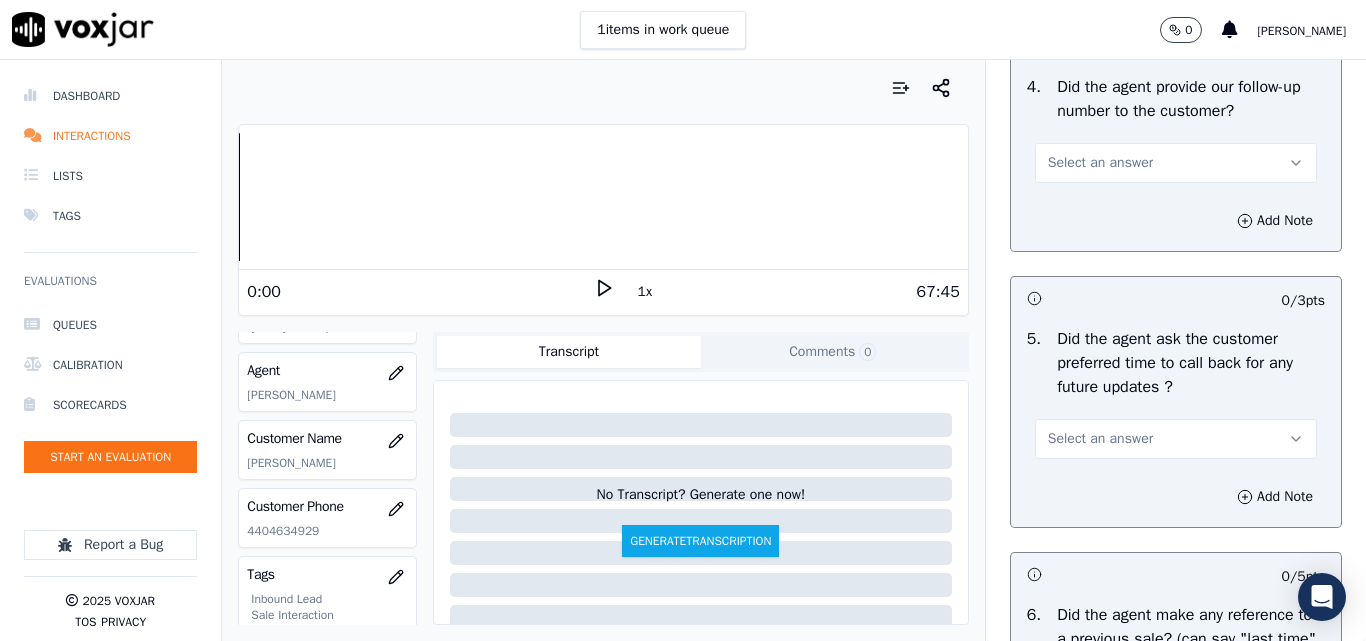 click on "Select an answer" at bounding box center (1100, 163) 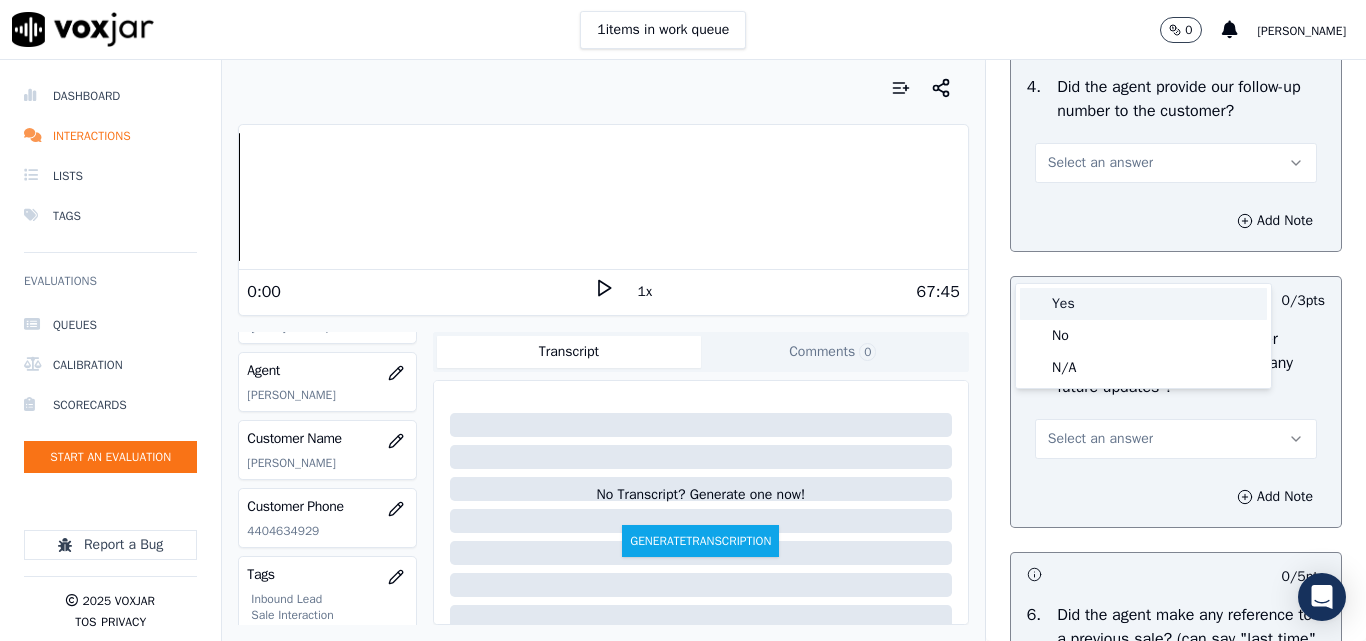 click on "Yes" at bounding box center (1143, 304) 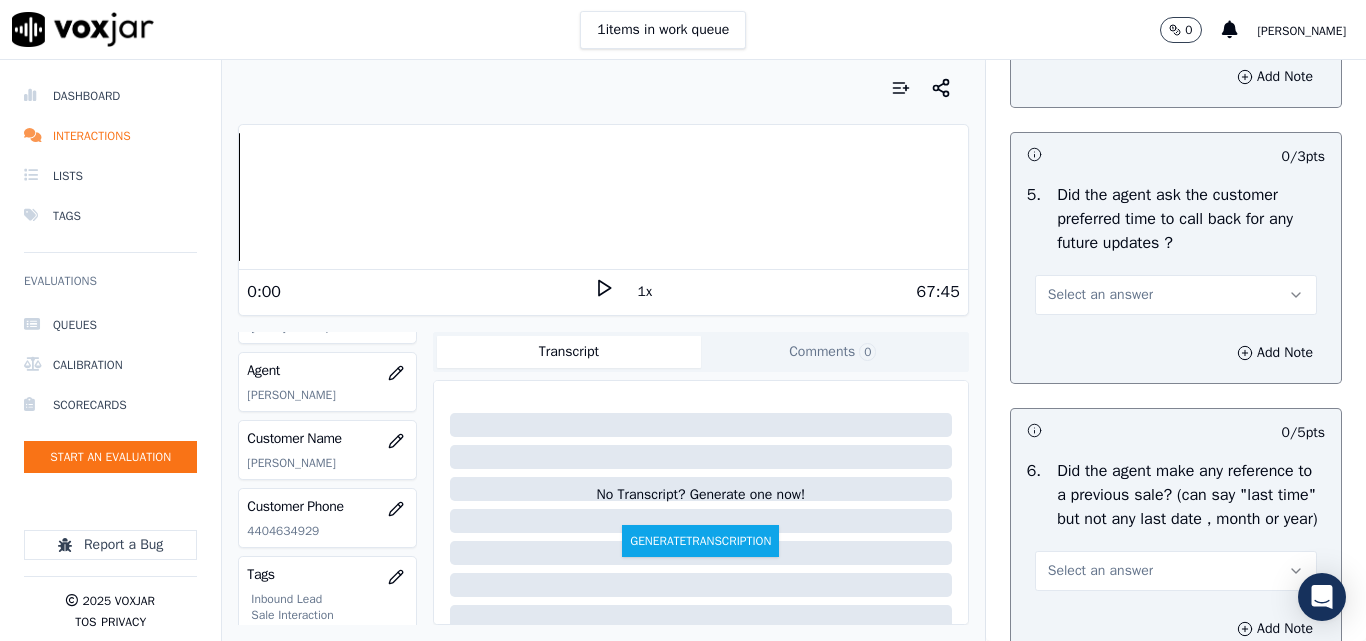 scroll, scrollTop: 5200, scrollLeft: 0, axis: vertical 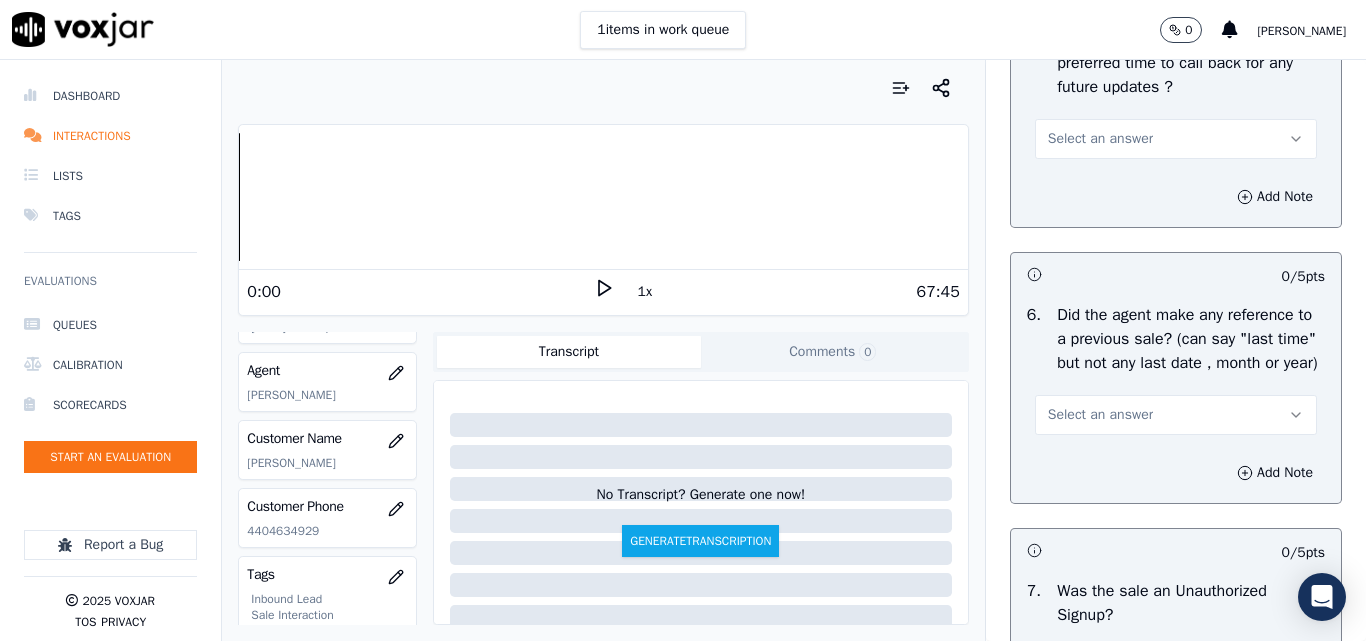 click on "Select an answer" at bounding box center (1100, 139) 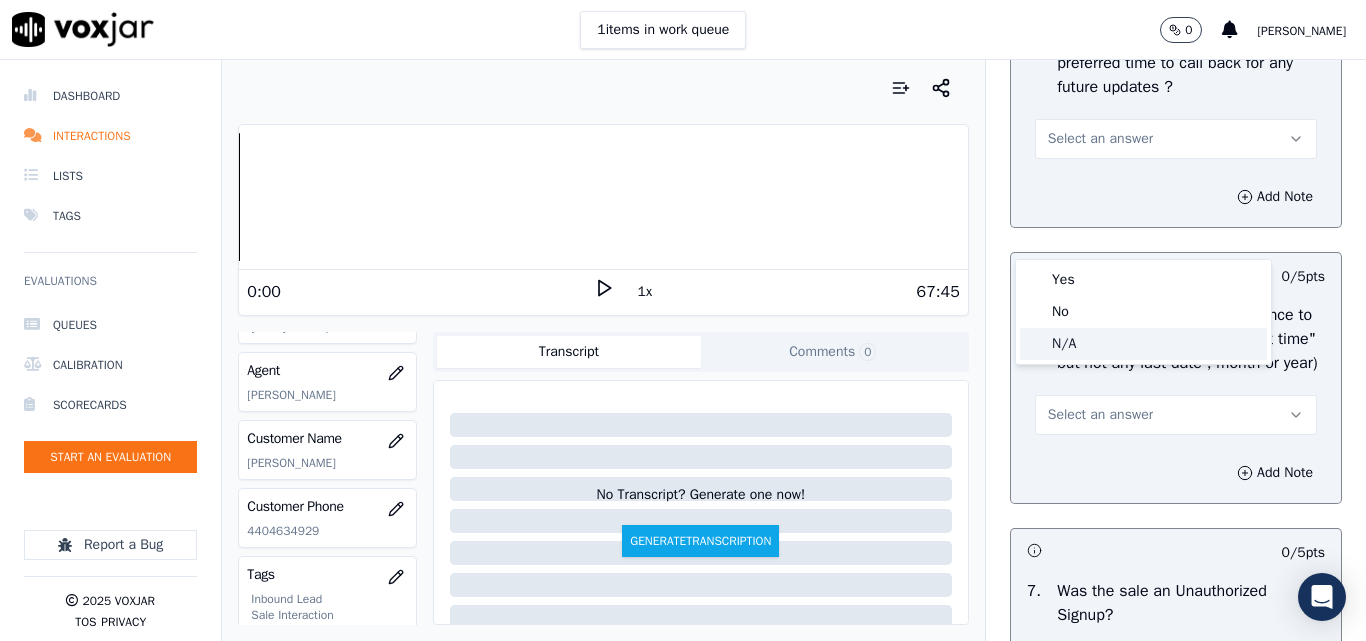 click on "N/A" 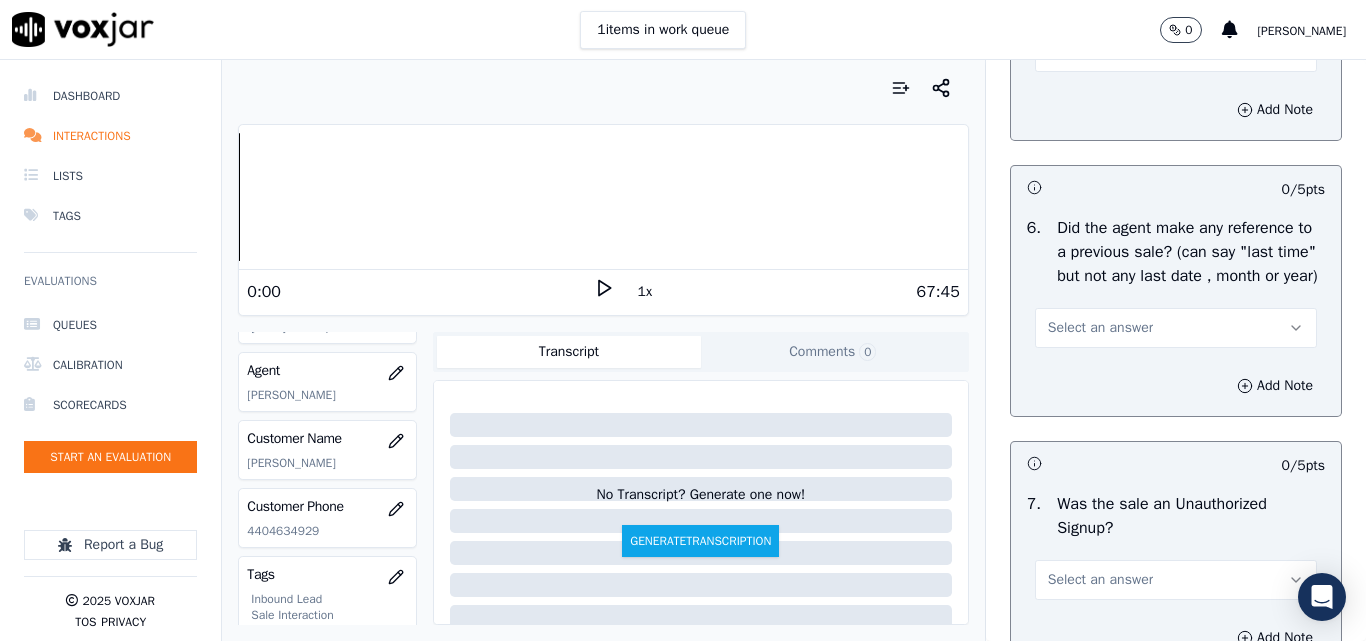 scroll, scrollTop: 5500, scrollLeft: 0, axis: vertical 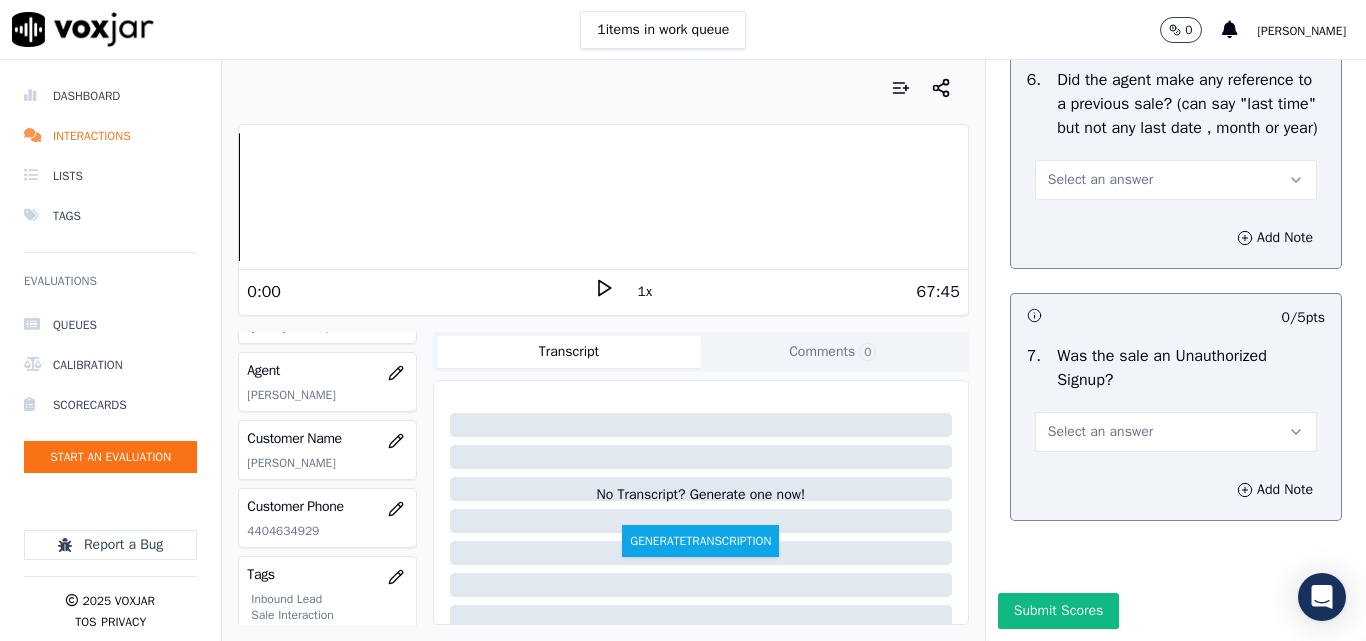 click on "Select an answer" at bounding box center [1100, 180] 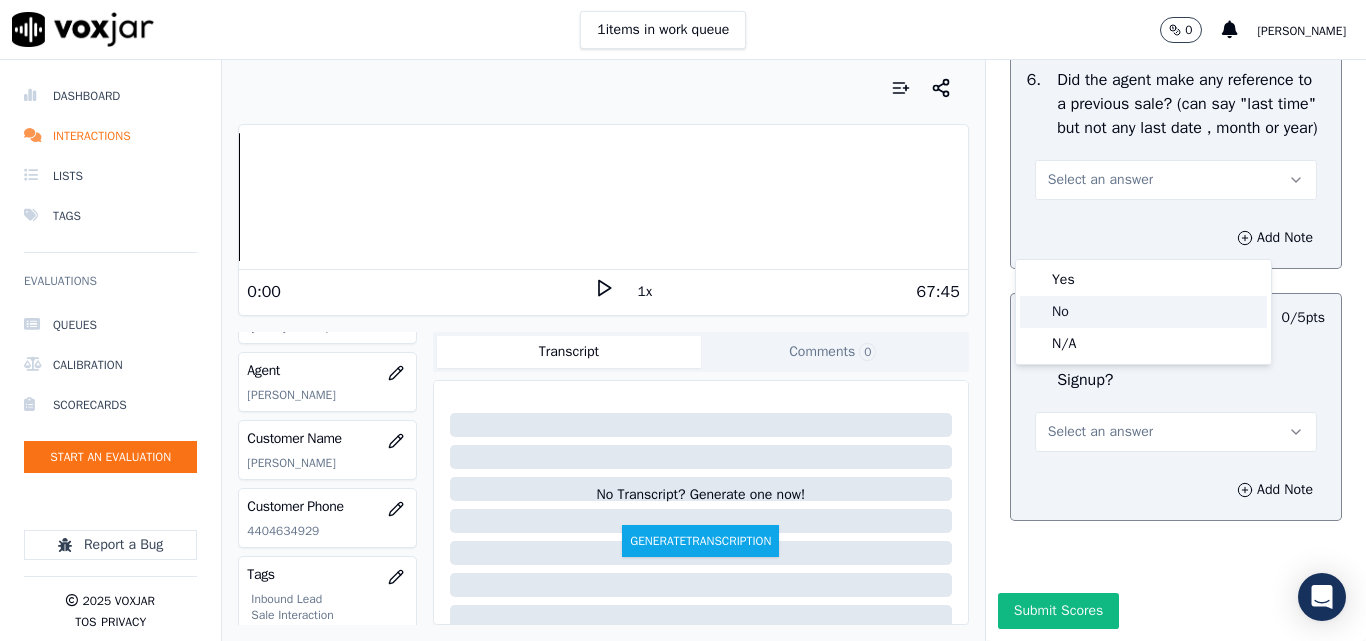 click on "No" 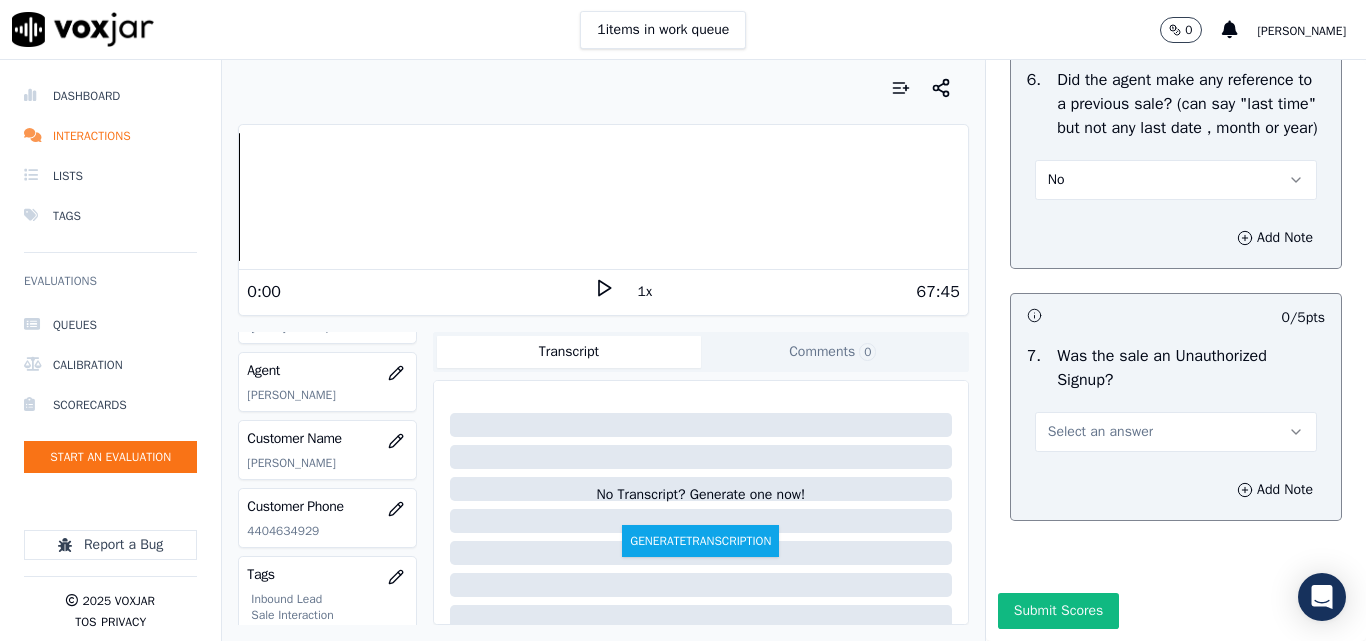 click on "Select an answer" at bounding box center (1100, 432) 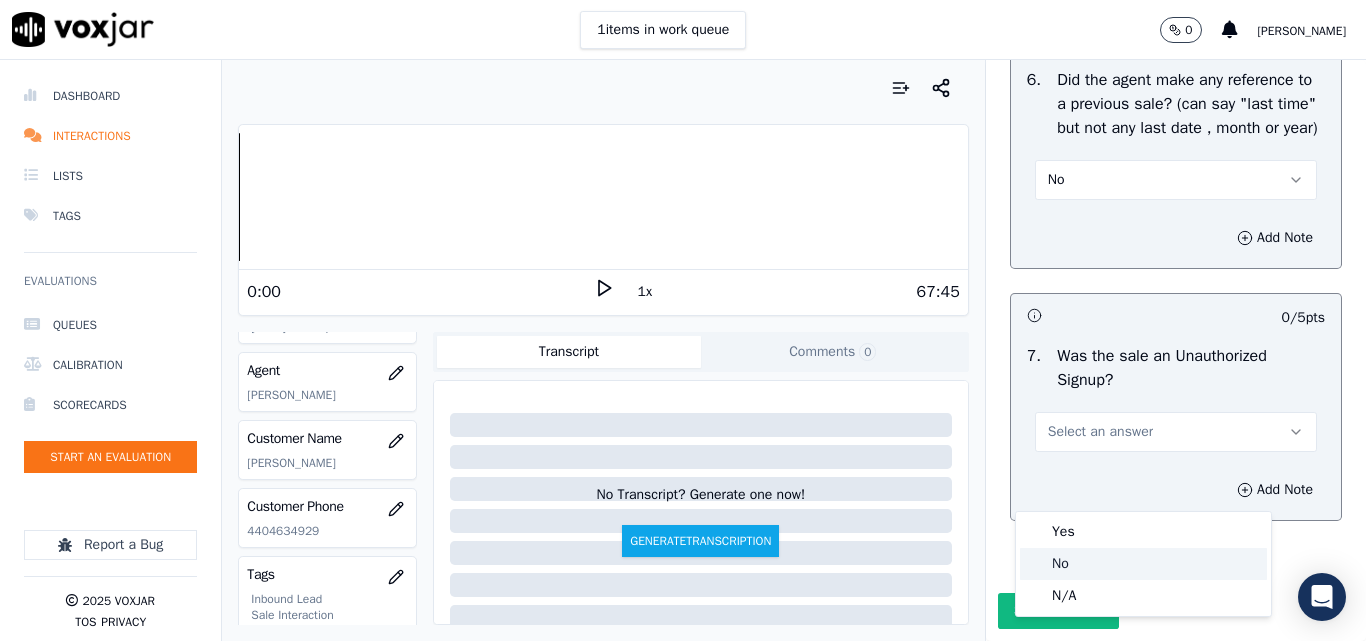 click on "No" 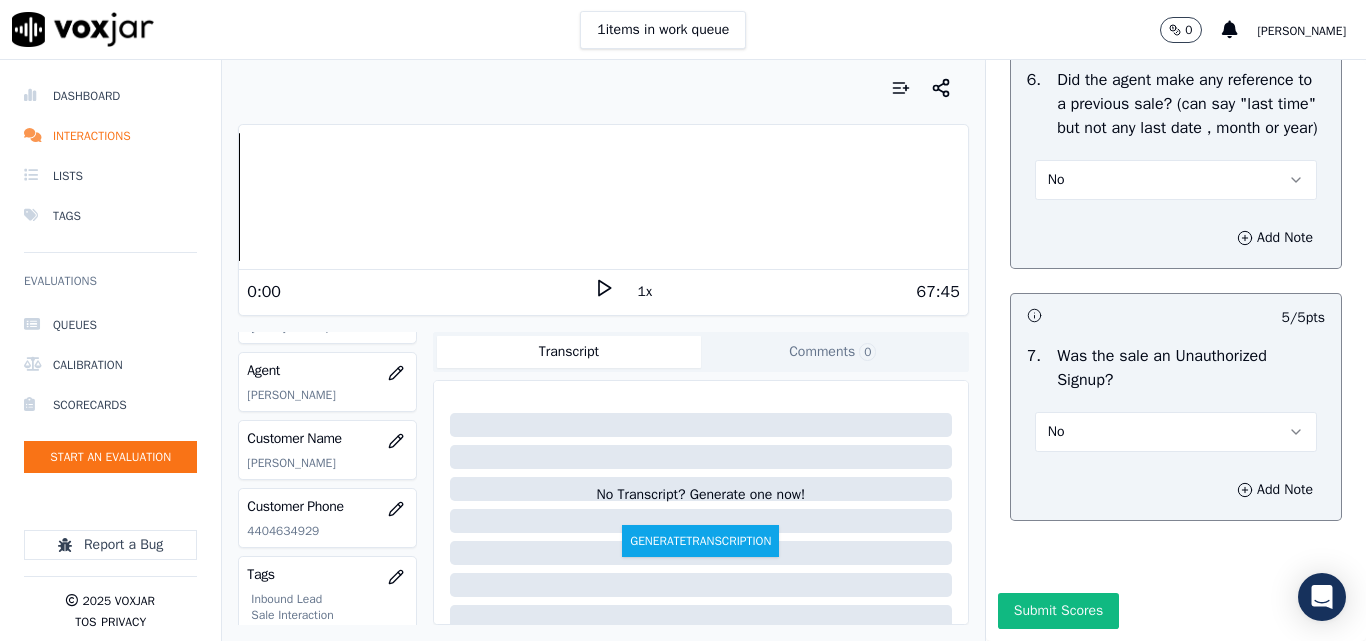 scroll, scrollTop: 5600, scrollLeft: 0, axis: vertical 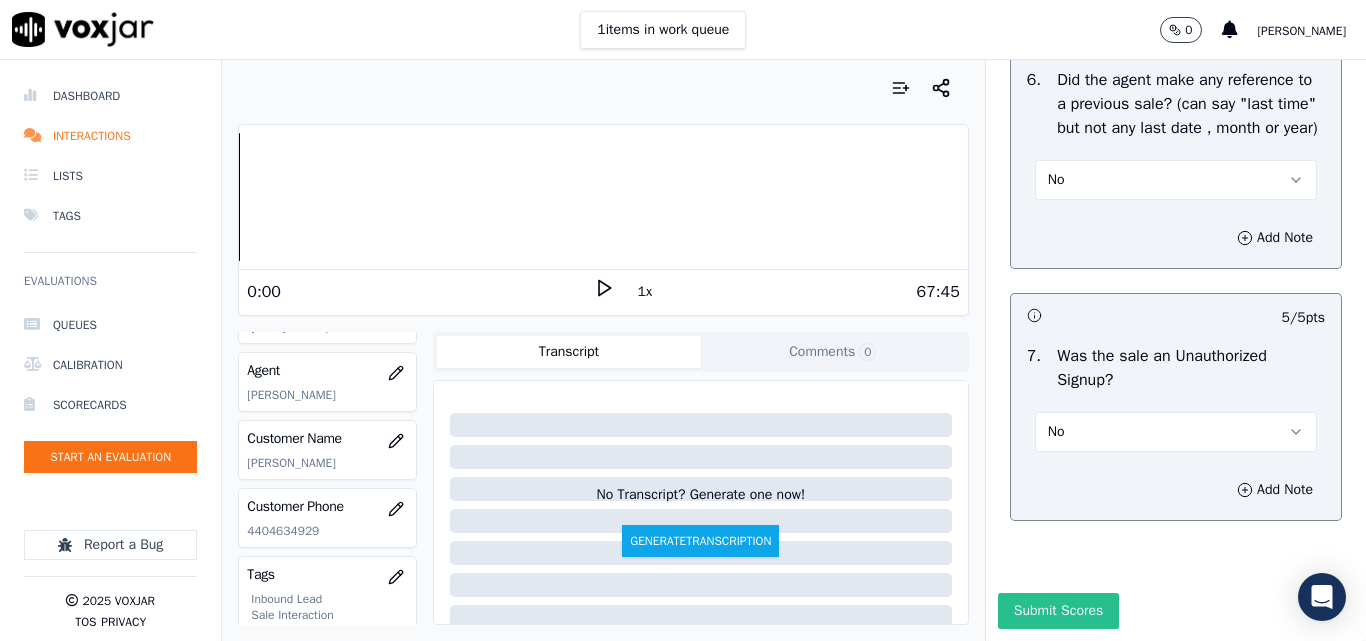 click on "Submit Scores" at bounding box center (1058, 611) 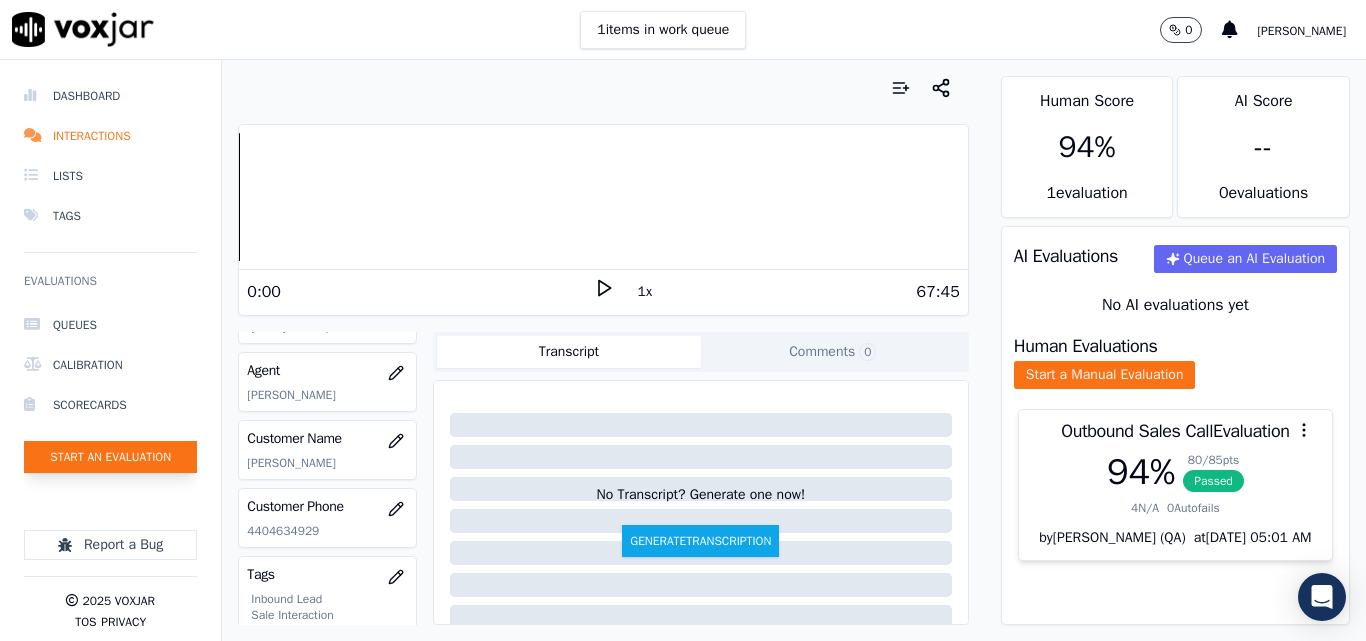 click on "Start an Evaluation" 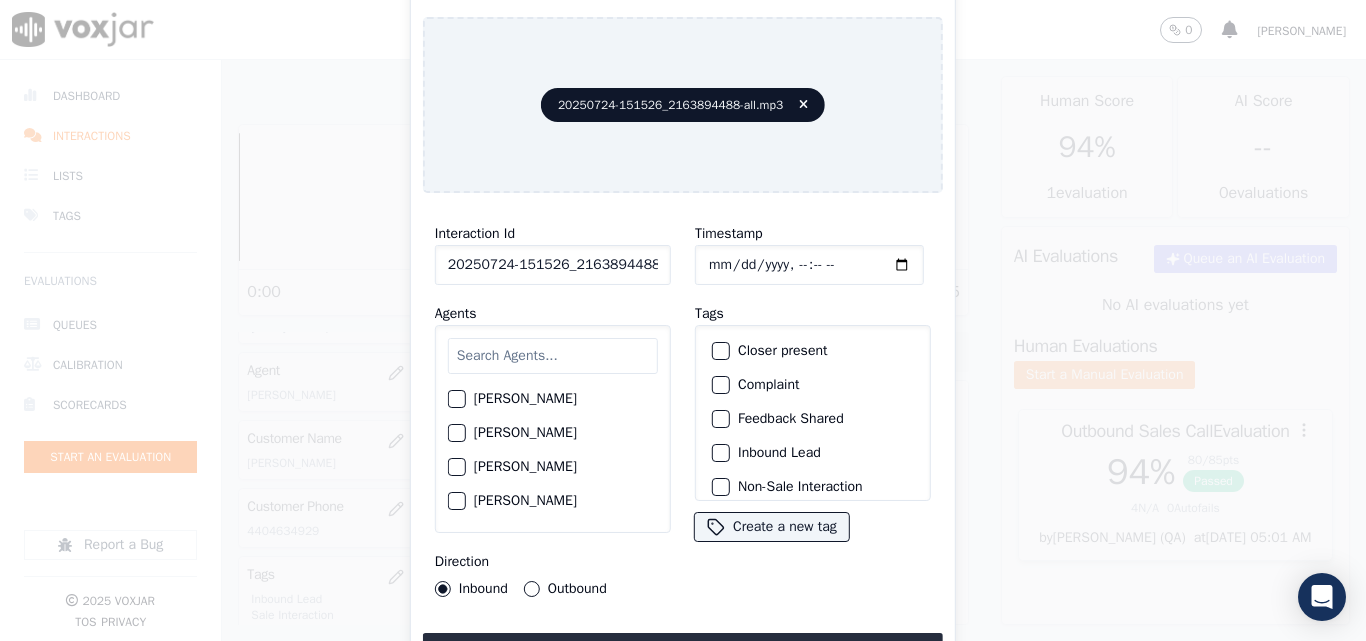 scroll, scrollTop: 0, scrollLeft: 40, axis: horizontal 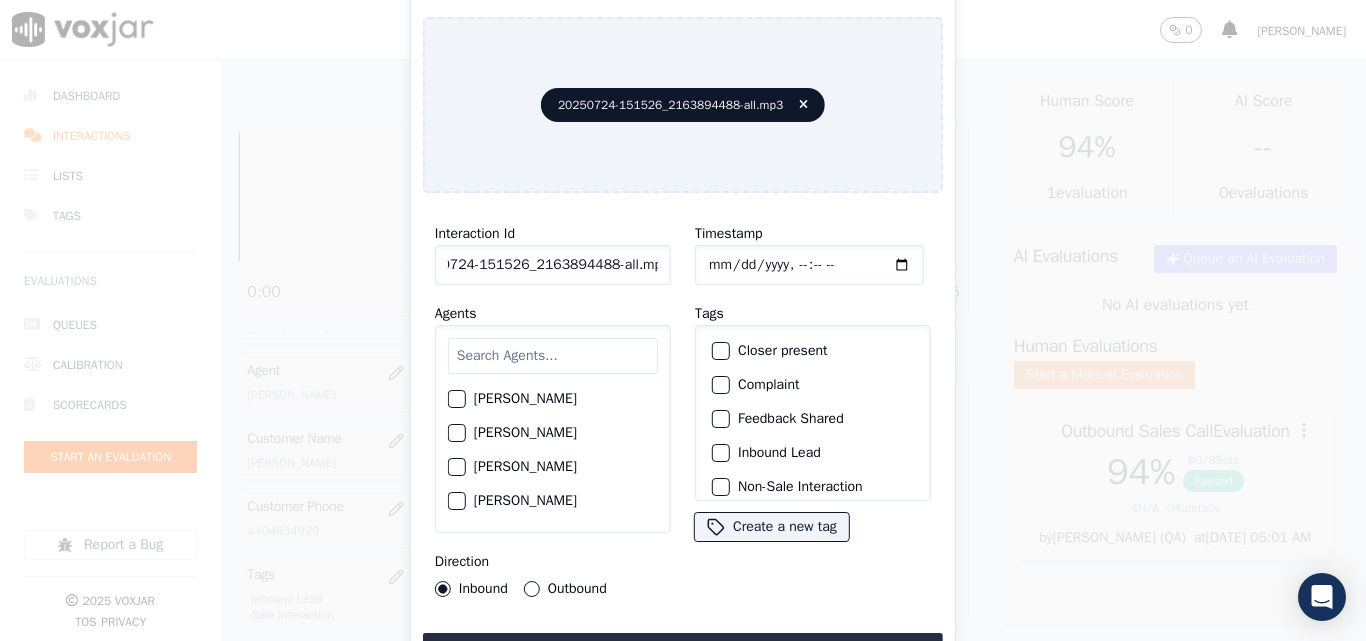 drag, startPoint x: 640, startPoint y: 259, endPoint x: 752, endPoint y: 275, distance: 113.137085 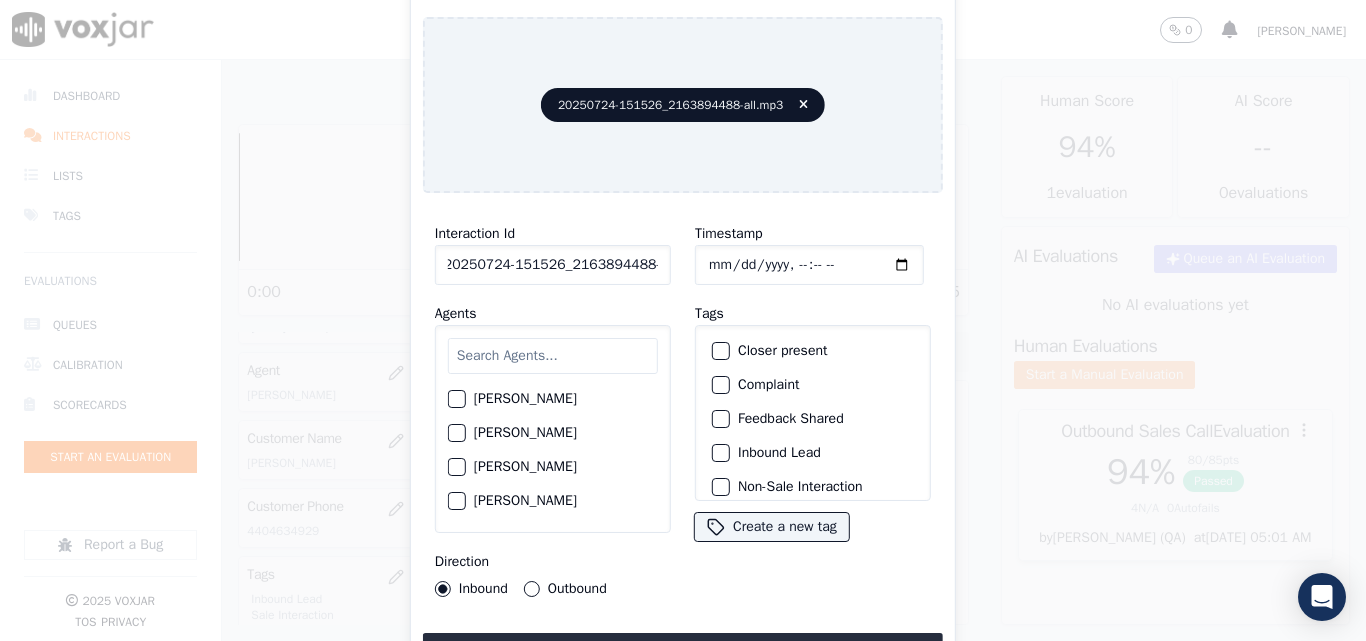 scroll, scrollTop: 0, scrollLeft: 11, axis: horizontal 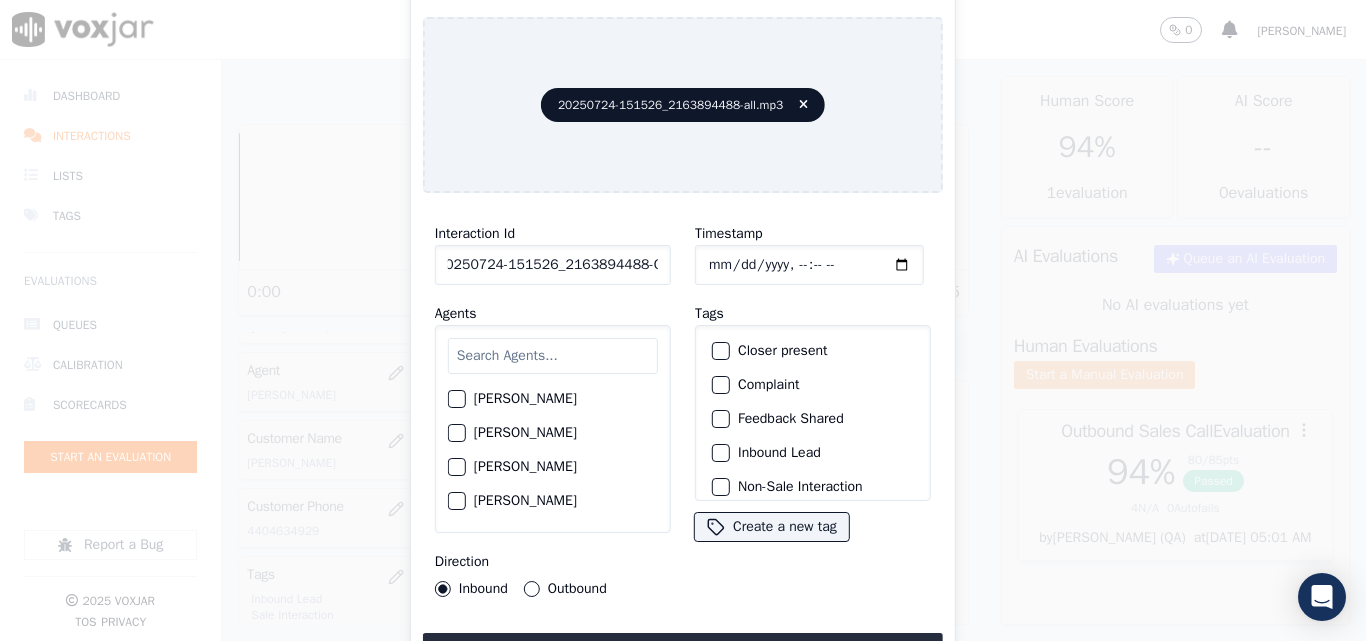 type on "20250724-151526_2163894488-C1" 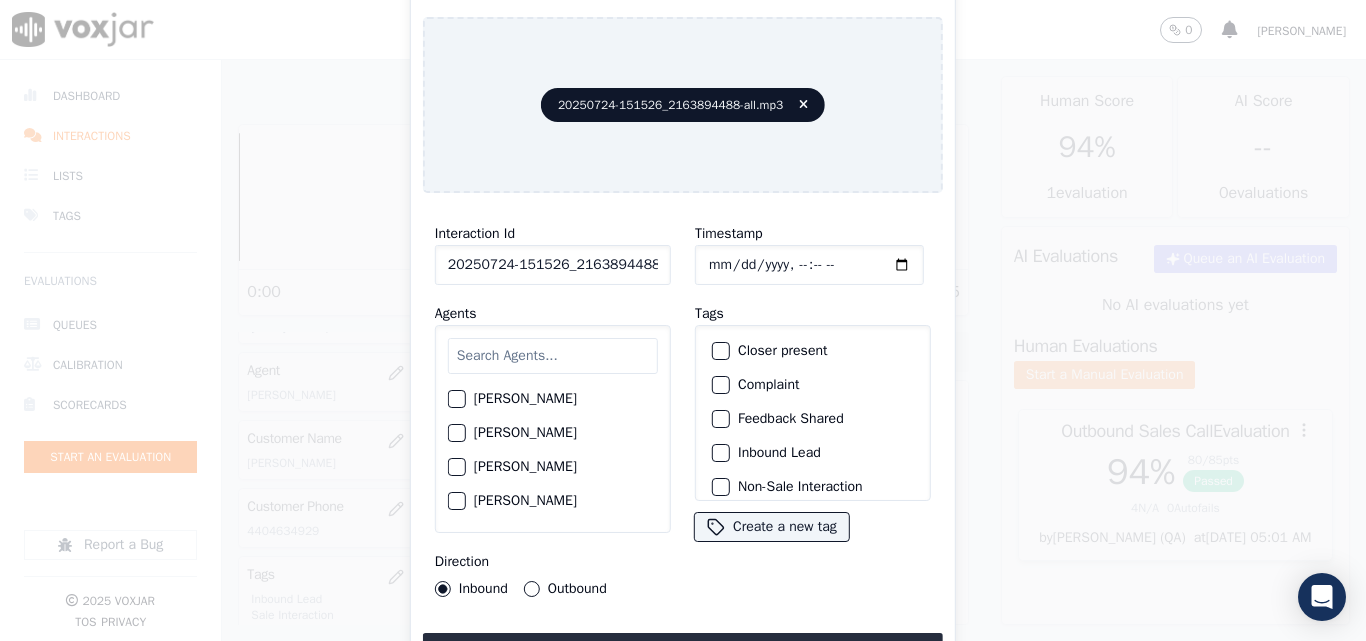 click on "Timestamp" 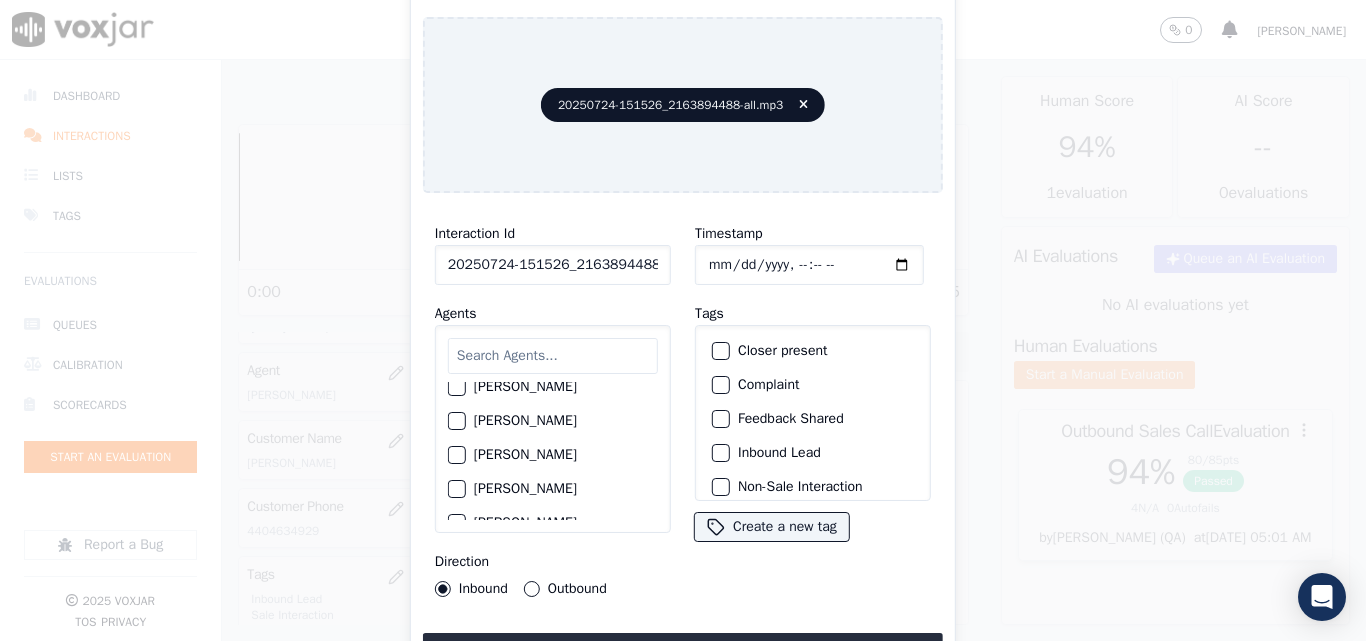 scroll, scrollTop: 2107, scrollLeft: 0, axis: vertical 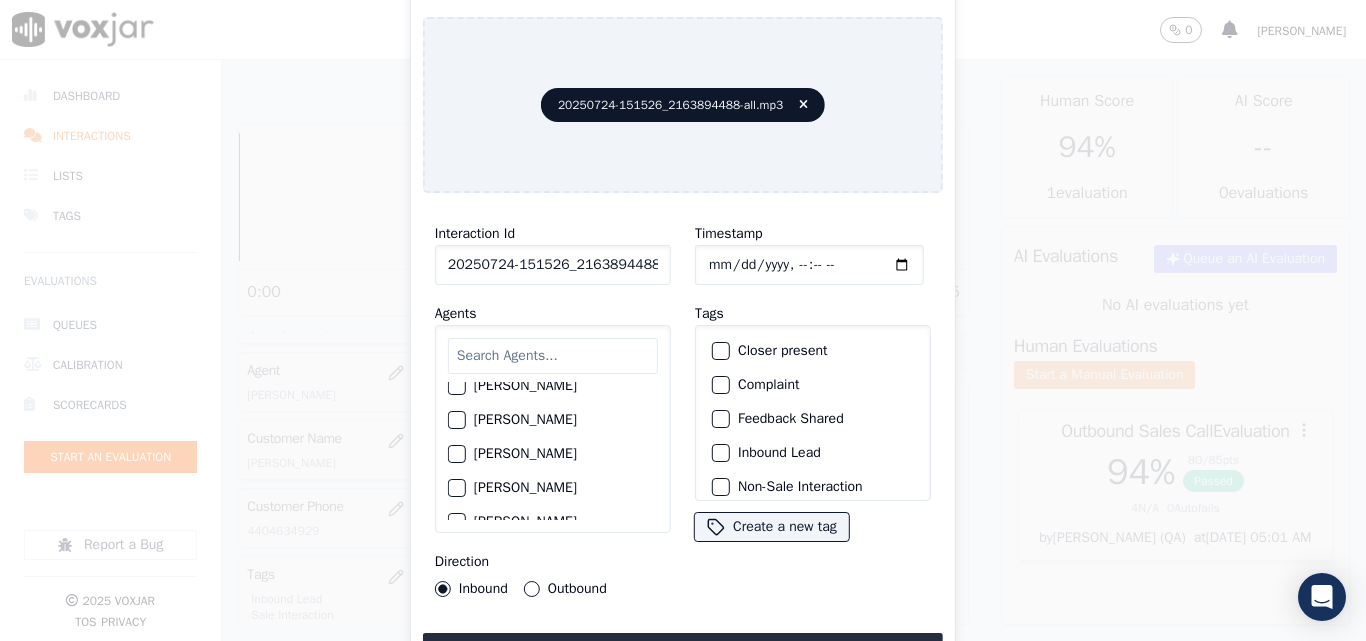 click on "[PERSON_NAME]" 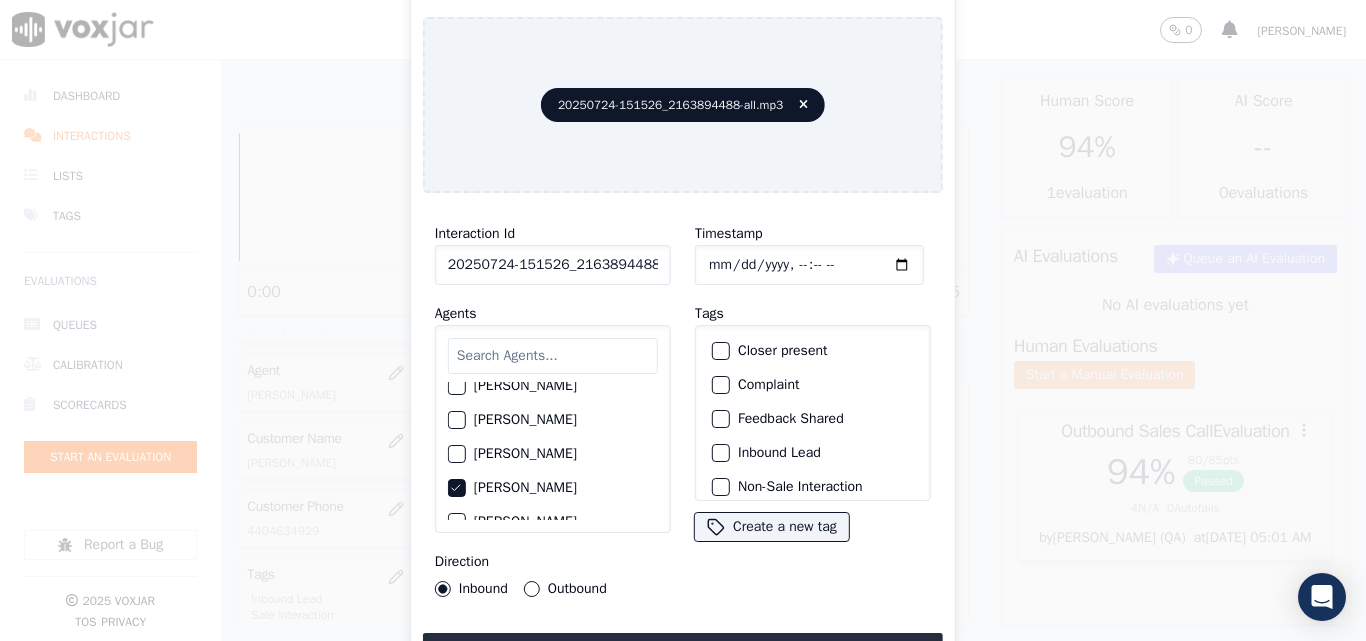 click on "Outbound" at bounding box center [532, 589] 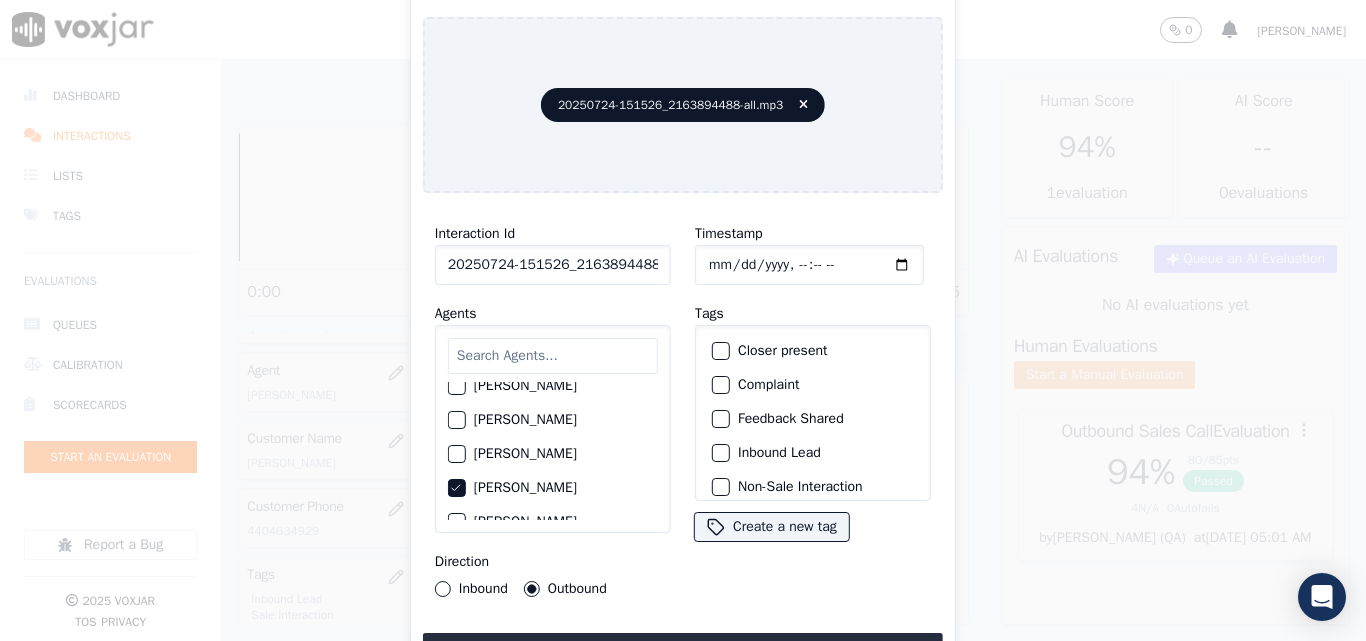 click at bounding box center [720, 453] 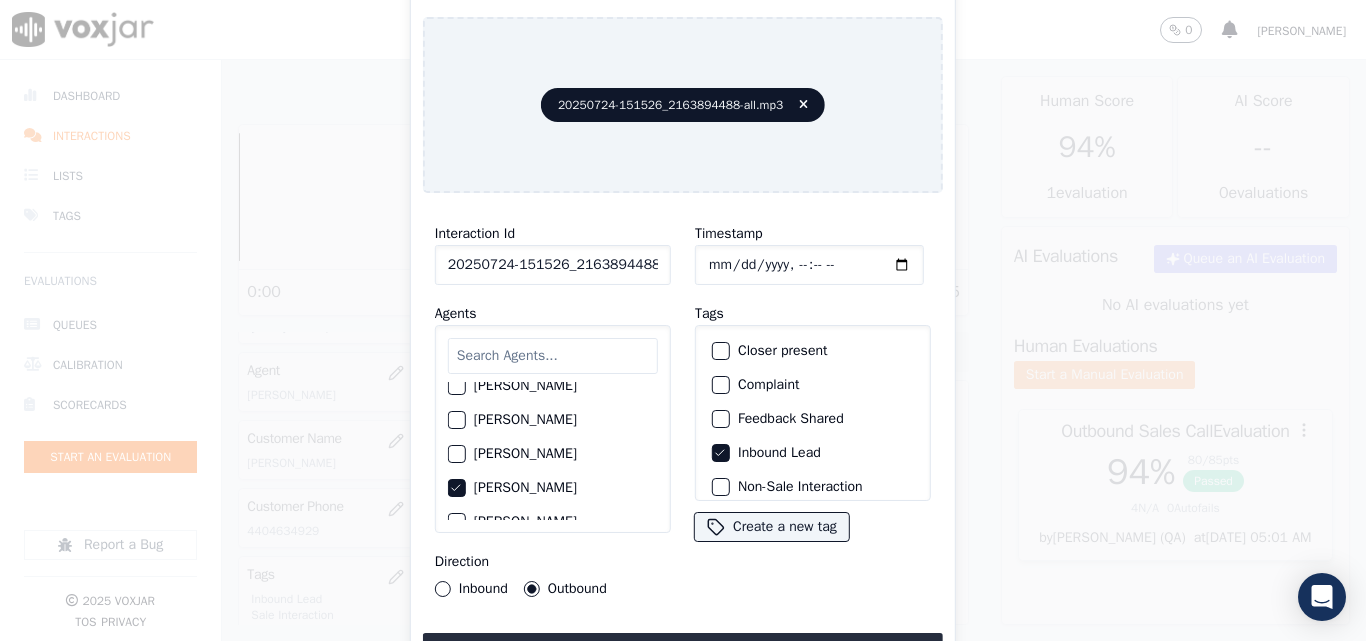 click on "Closer present" 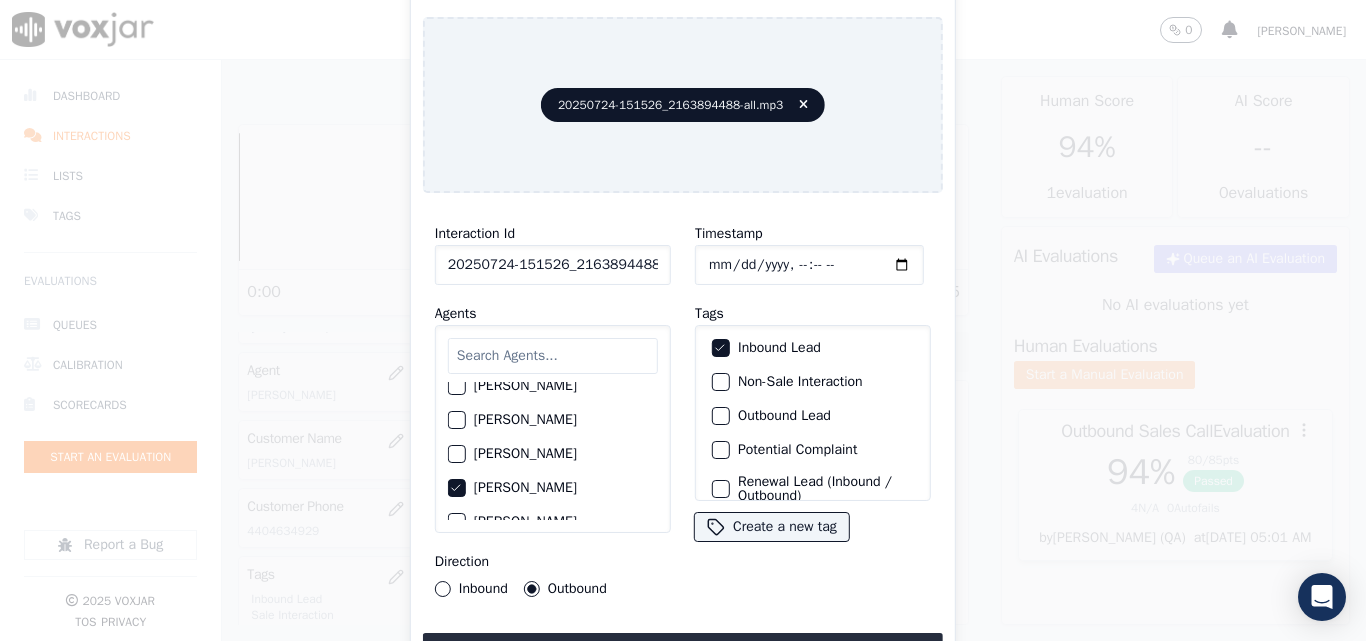 scroll, scrollTop: 173, scrollLeft: 0, axis: vertical 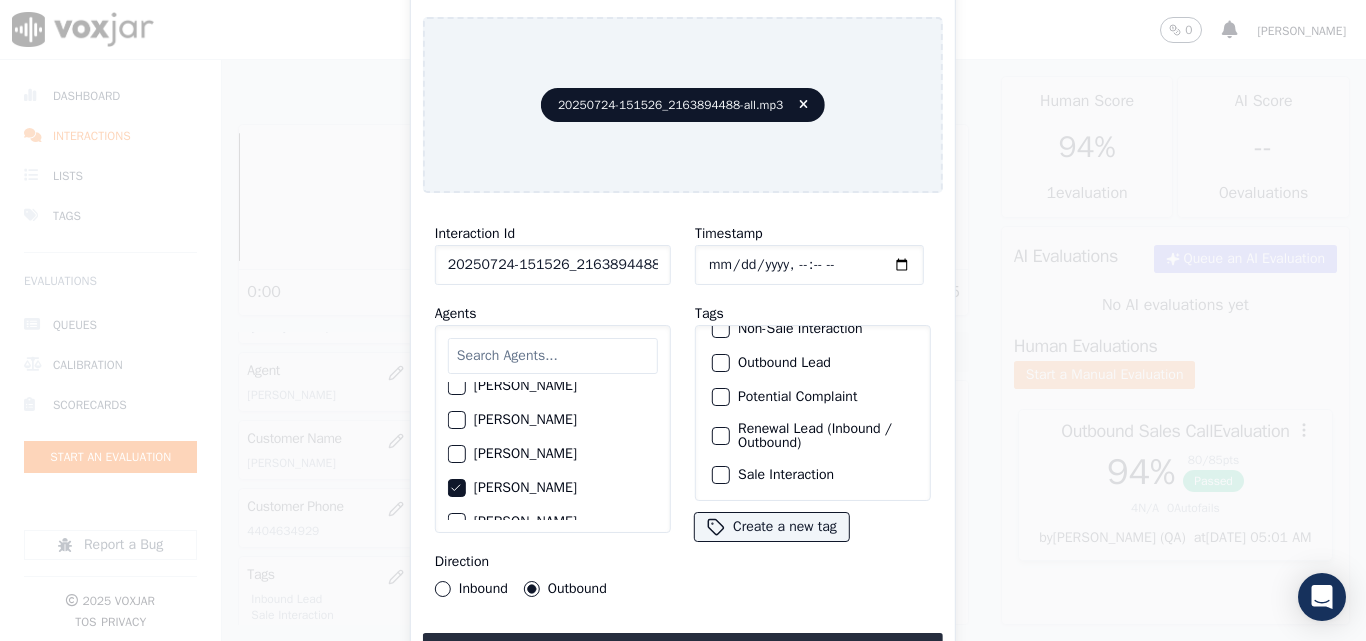 click at bounding box center [720, 475] 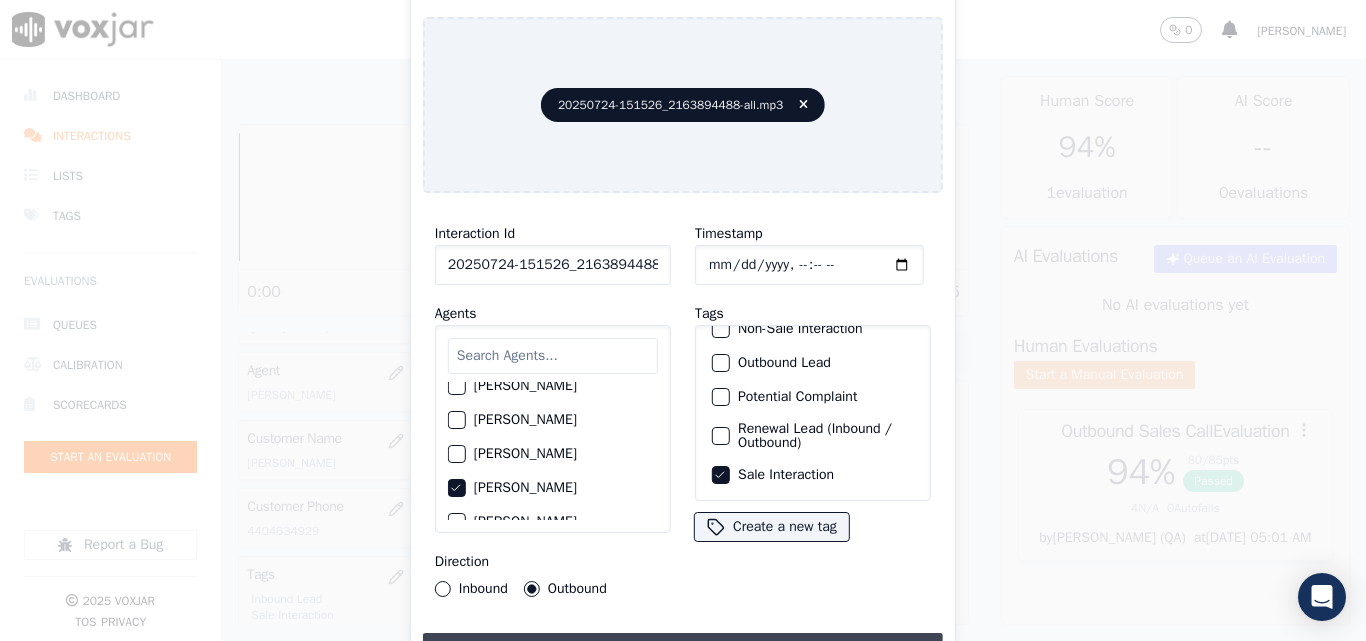 click on "Upload interaction to start evaluation" at bounding box center (683, 651) 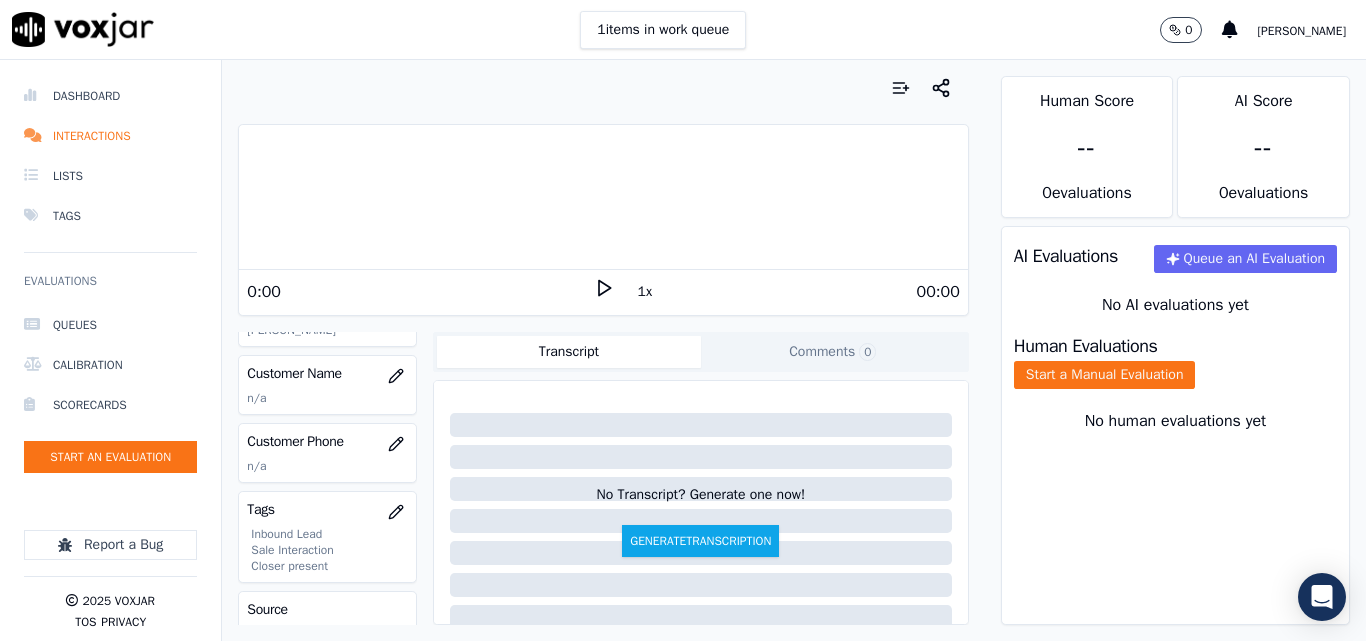 scroll, scrollTop: 300, scrollLeft: 0, axis: vertical 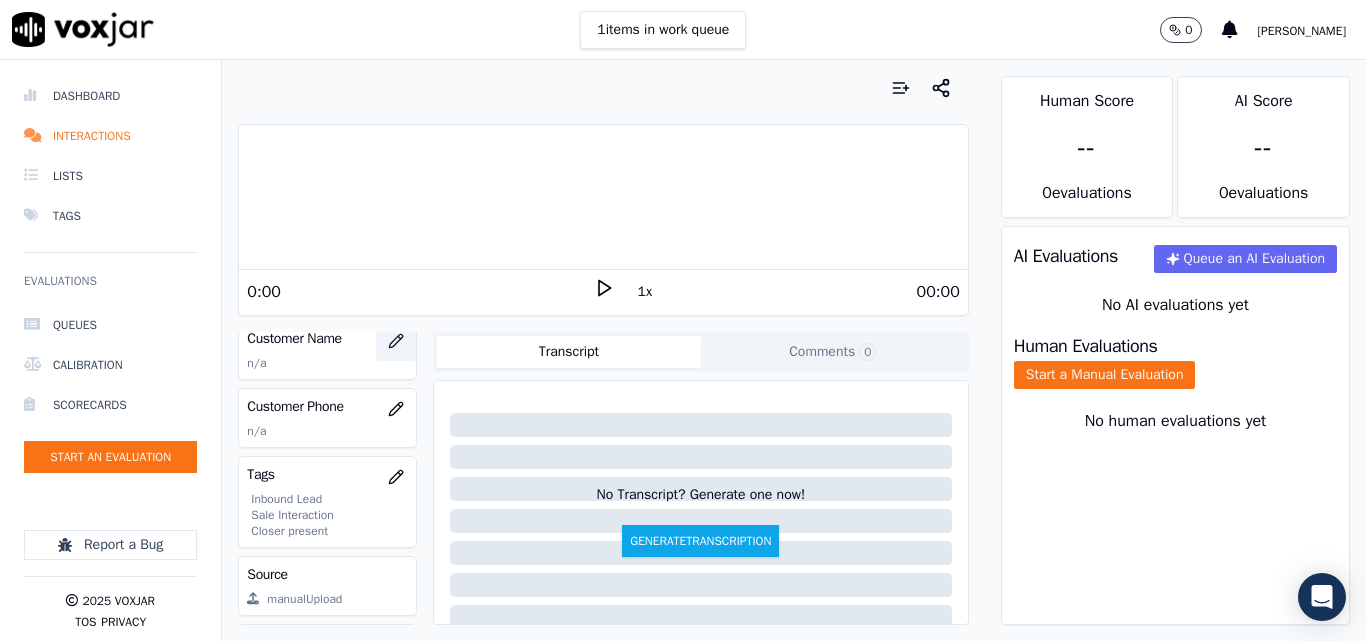 click 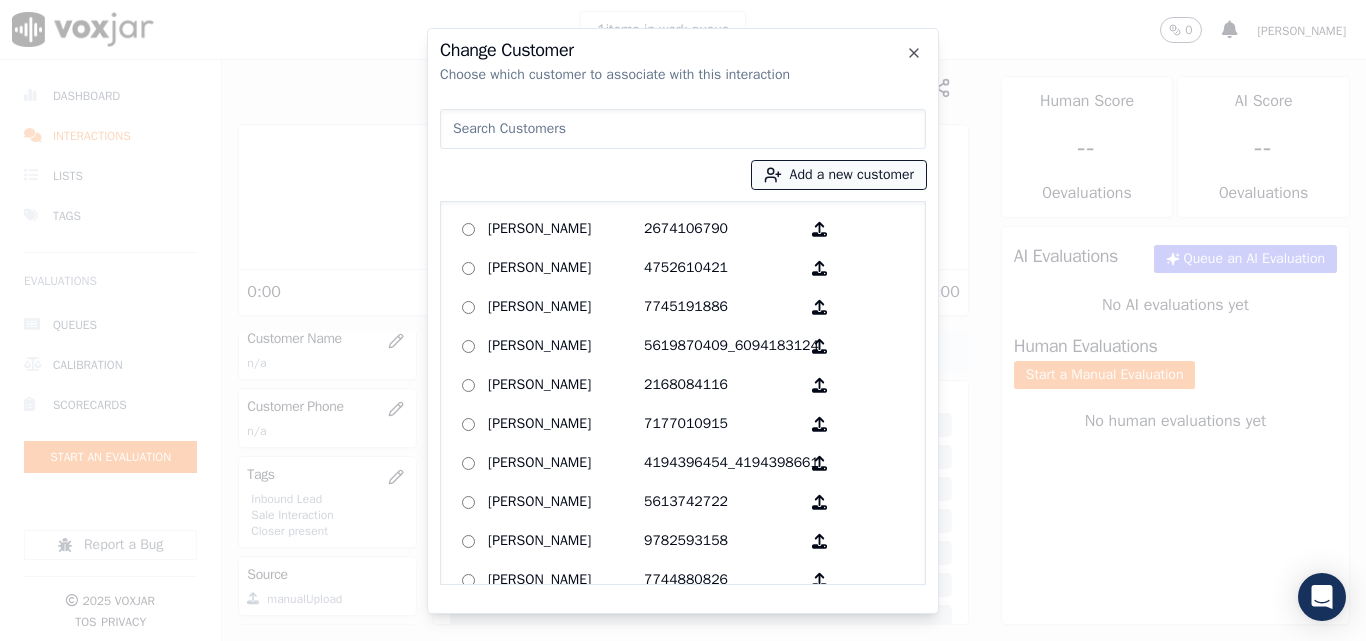 click on "Add a new customer" at bounding box center (839, 175) 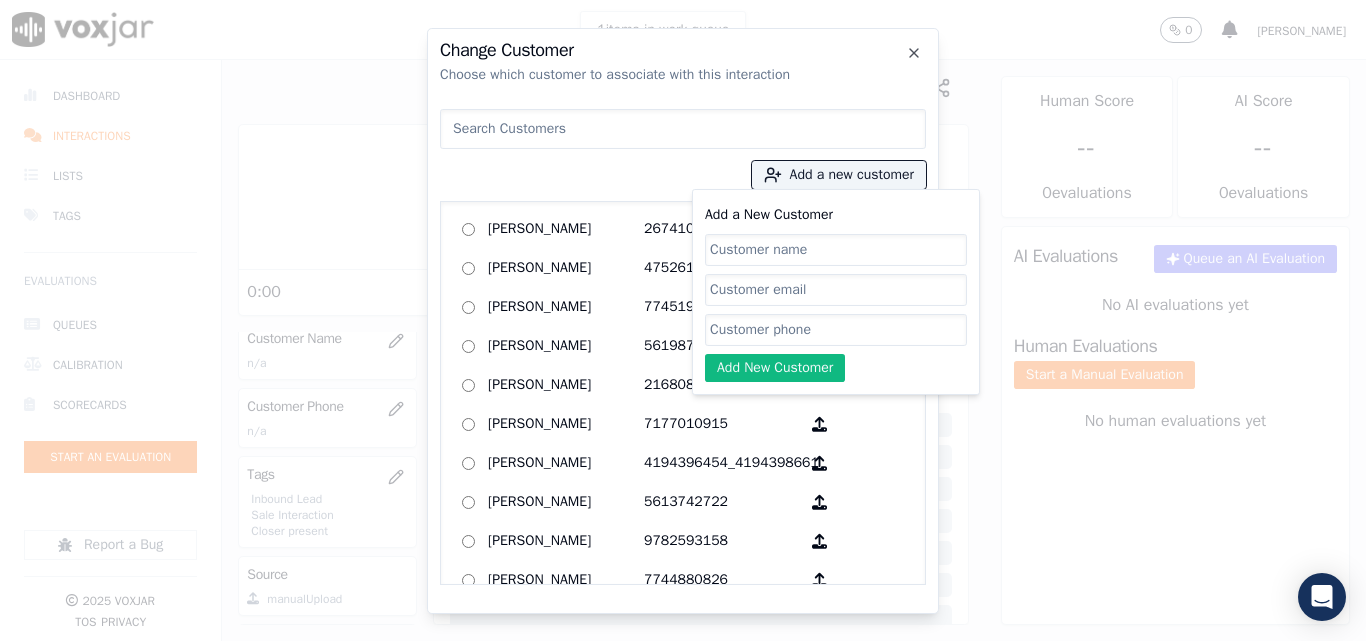 click on "Add a New Customer" 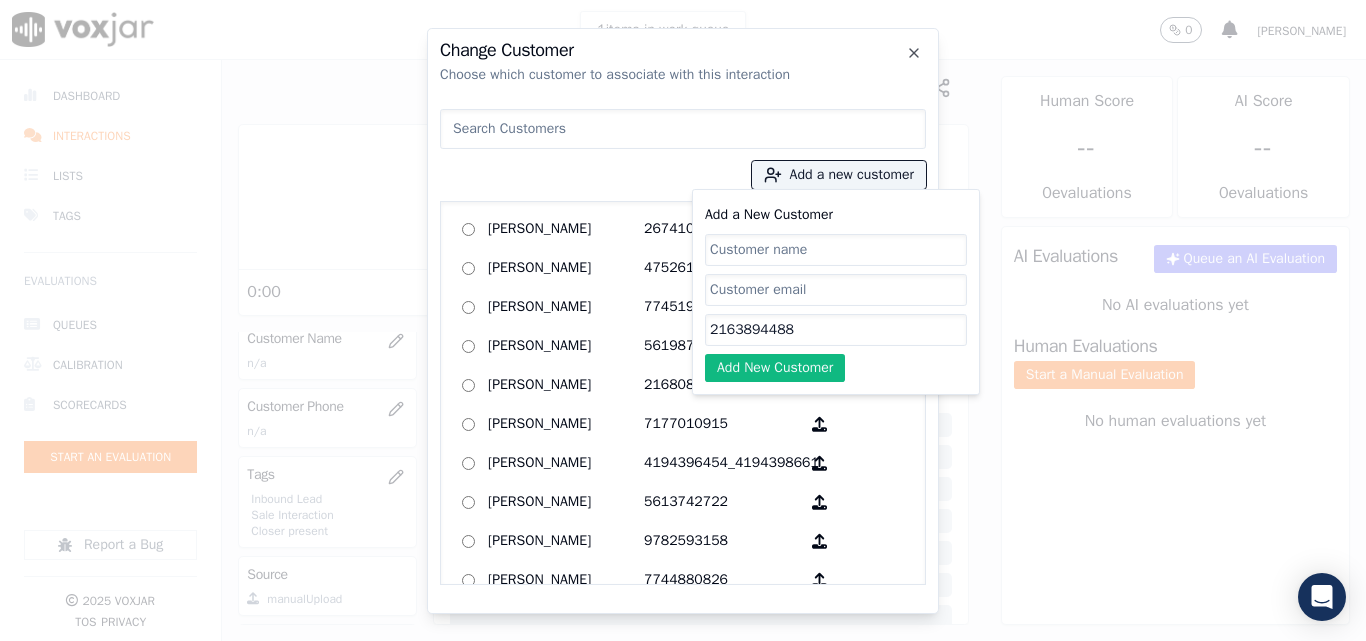 type on "2163894488" 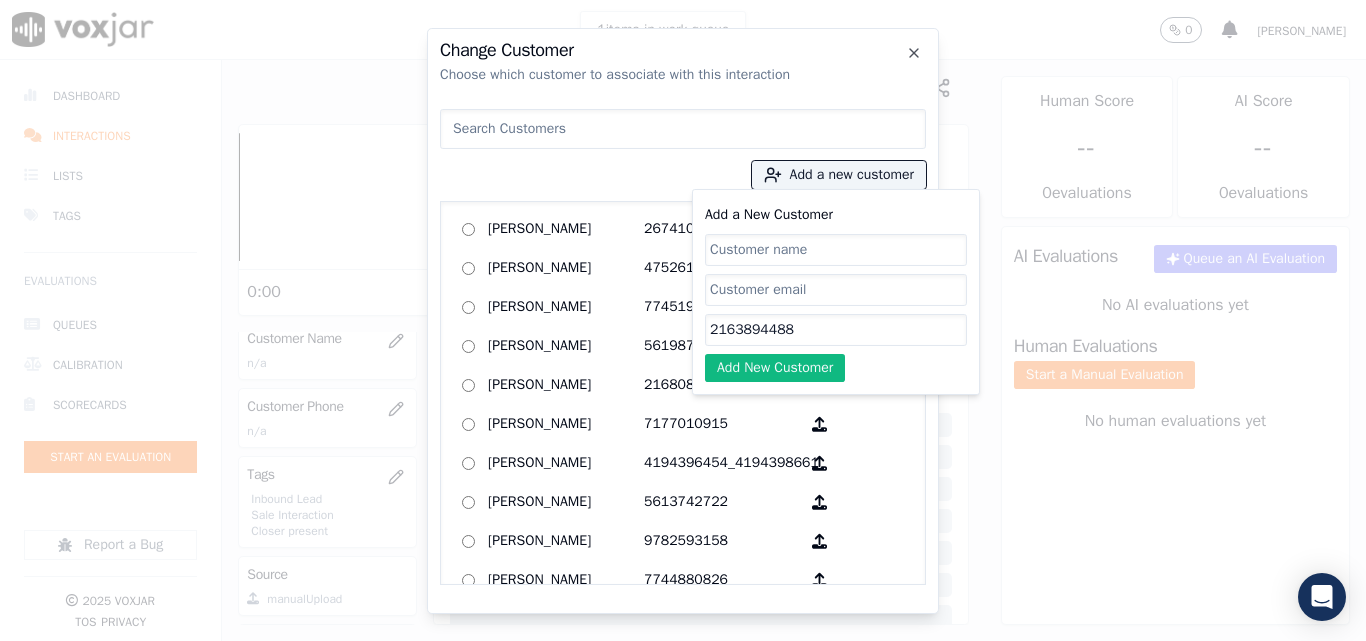 paste on "[PERSON_NAME]" 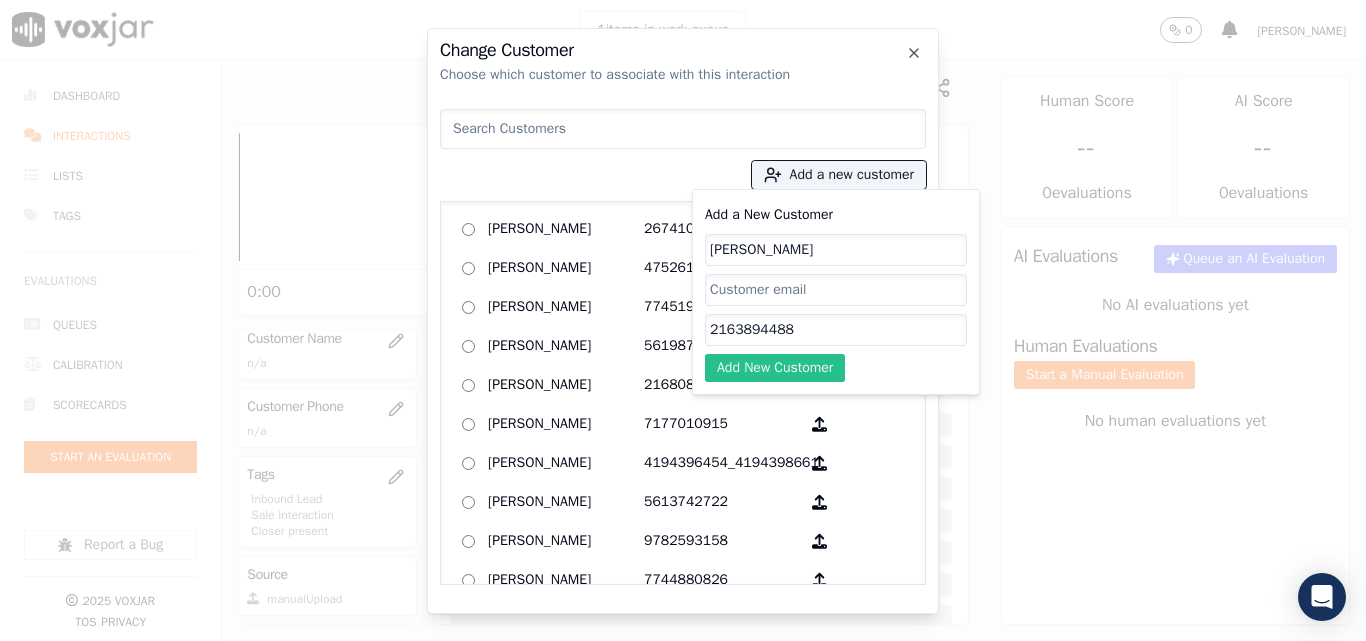 type on "[PERSON_NAME]" 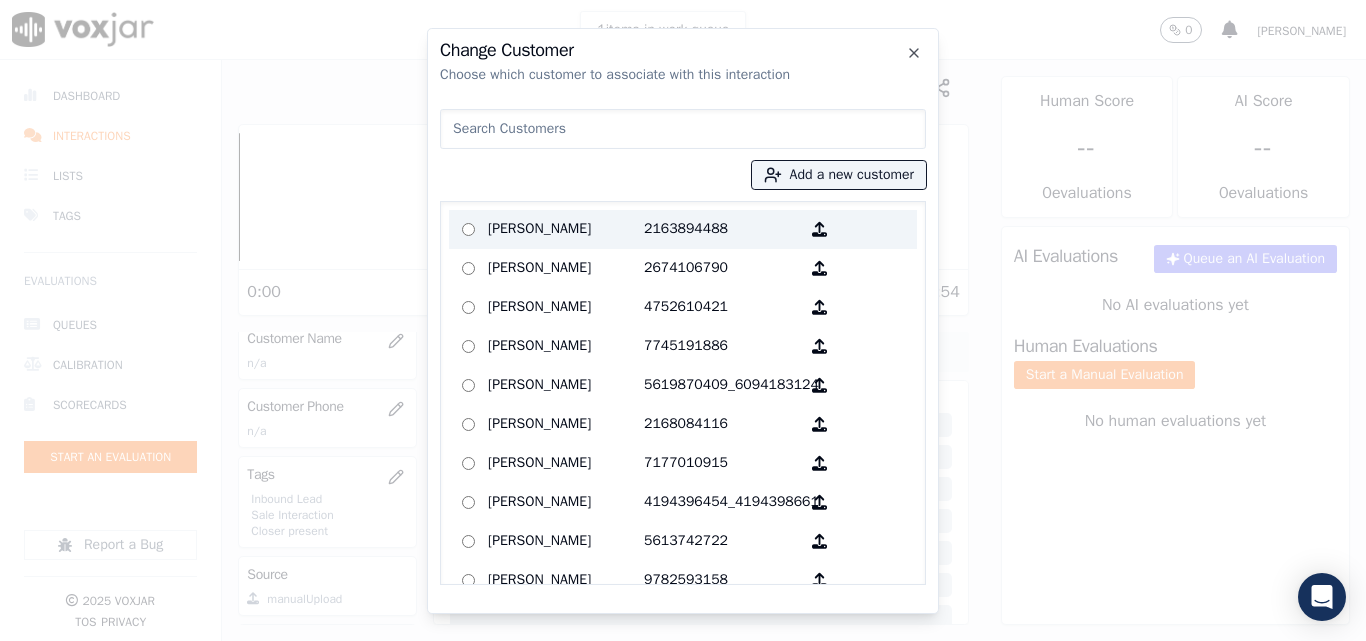click on "[PERSON_NAME]" at bounding box center [566, 229] 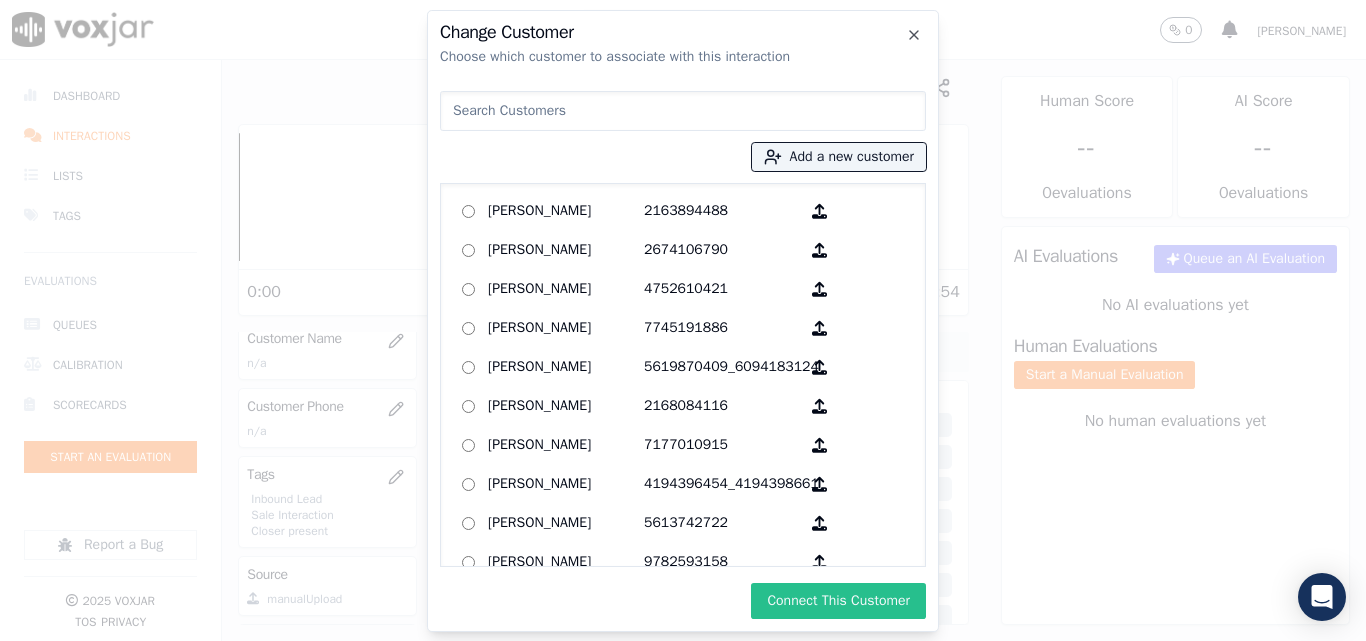 click on "Connect This Customer" at bounding box center [838, 601] 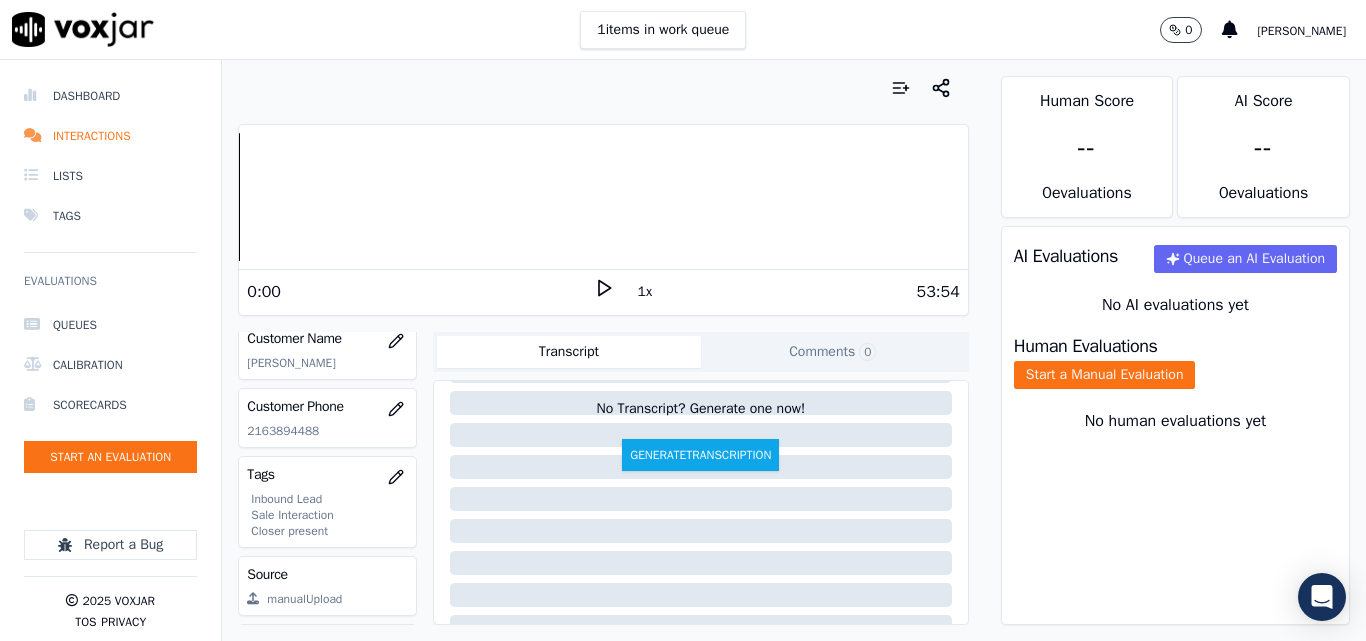 scroll, scrollTop: 200, scrollLeft: 0, axis: vertical 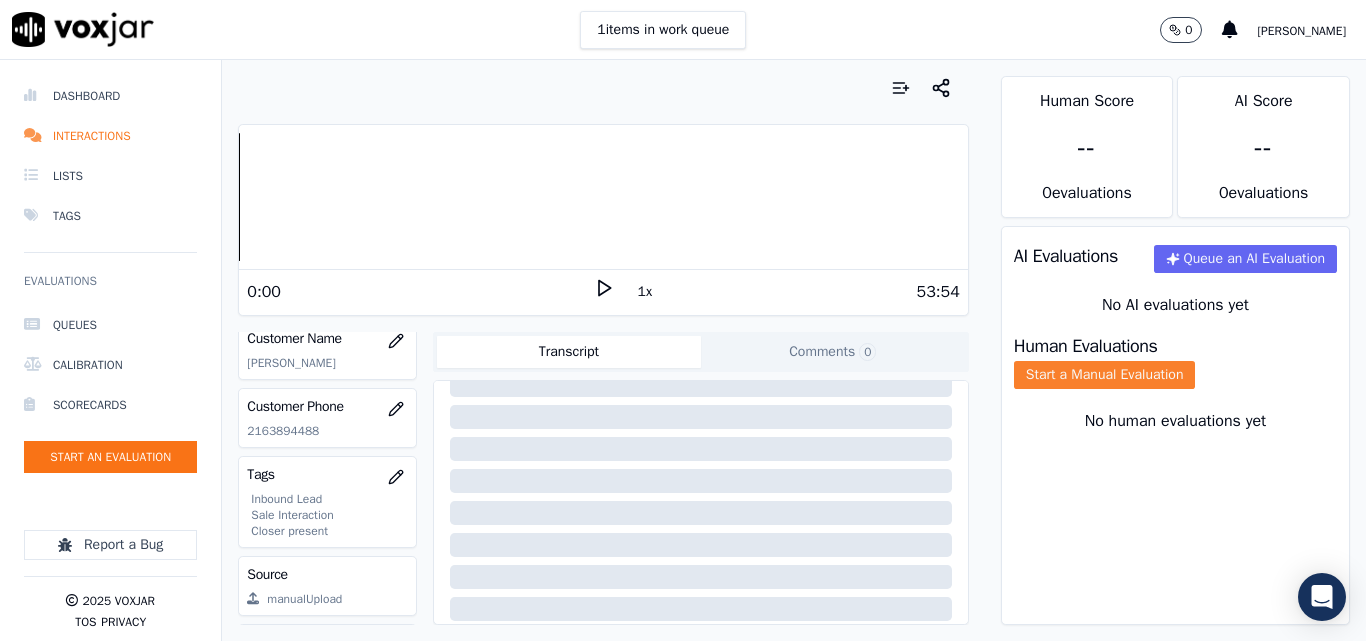 click on "Start a Manual Evaluation" 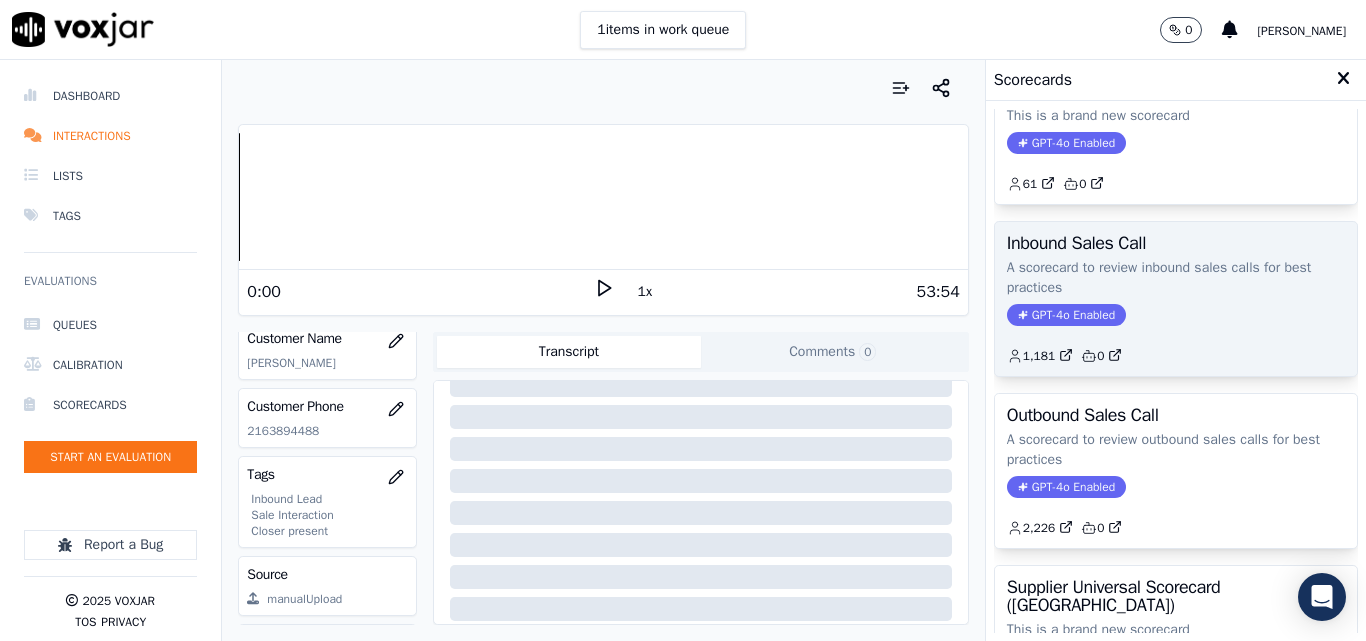 scroll, scrollTop: 100, scrollLeft: 0, axis: vertical 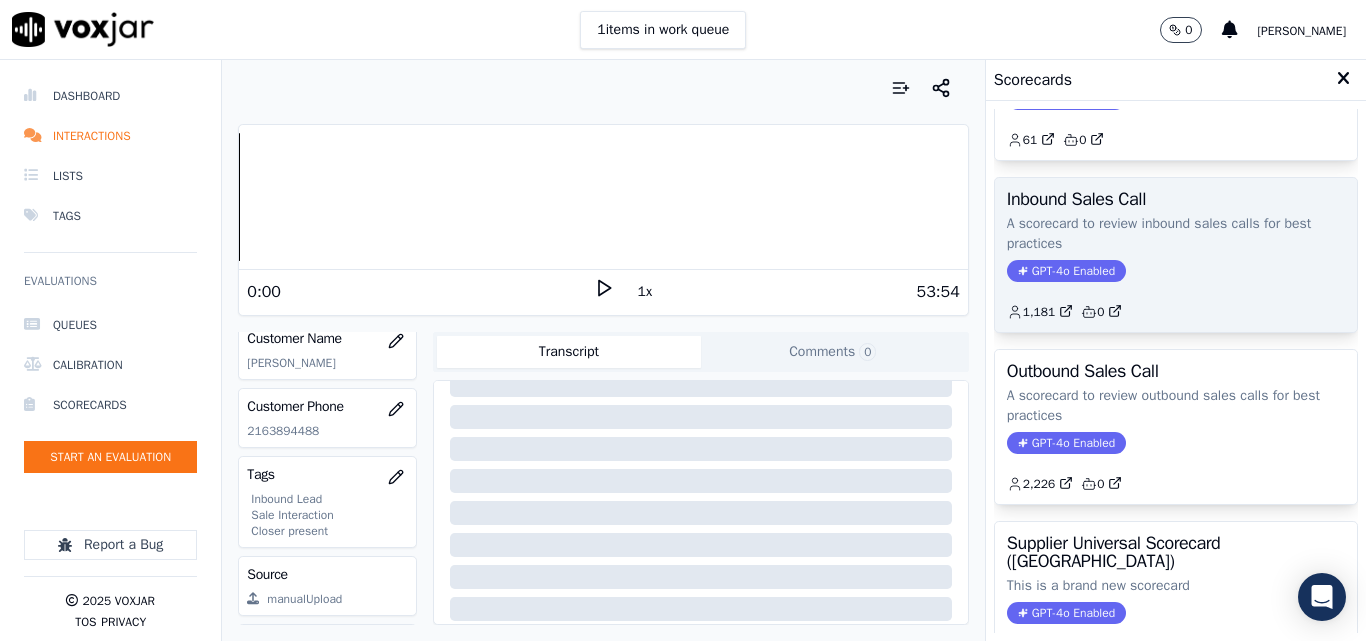 click on "GPT-4o Enabled" 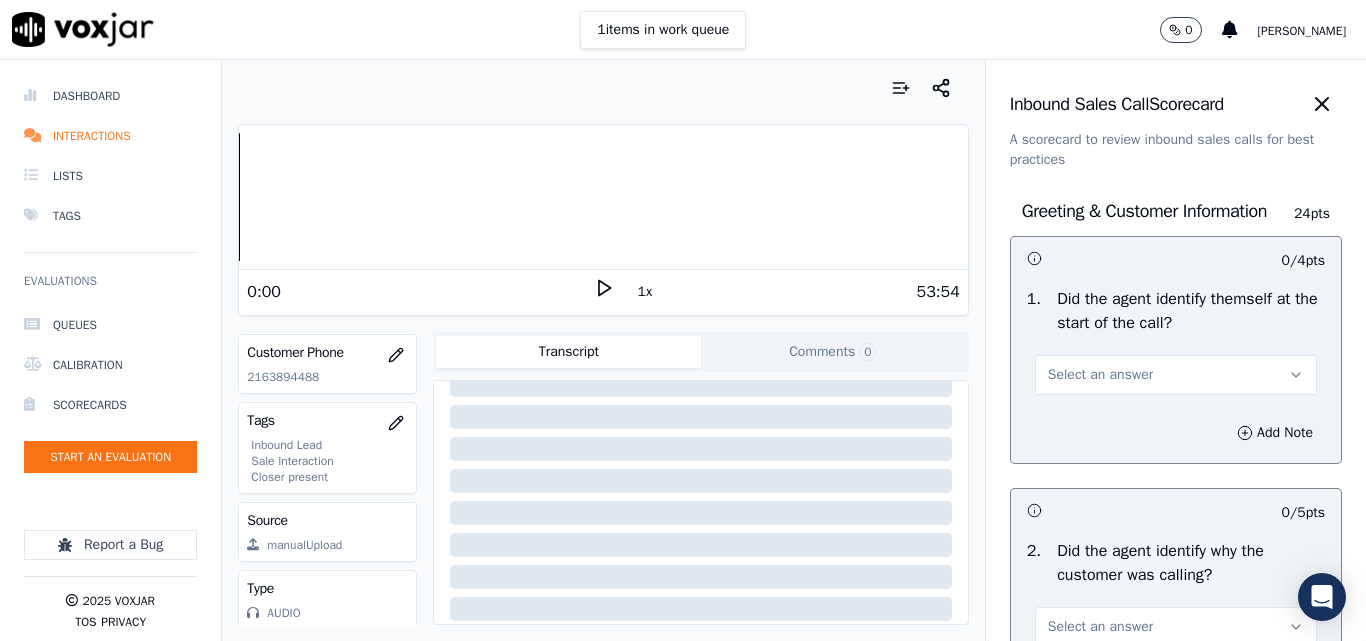 scroll, scrollTop: 404, scrollLeft: 0, axis: vertical 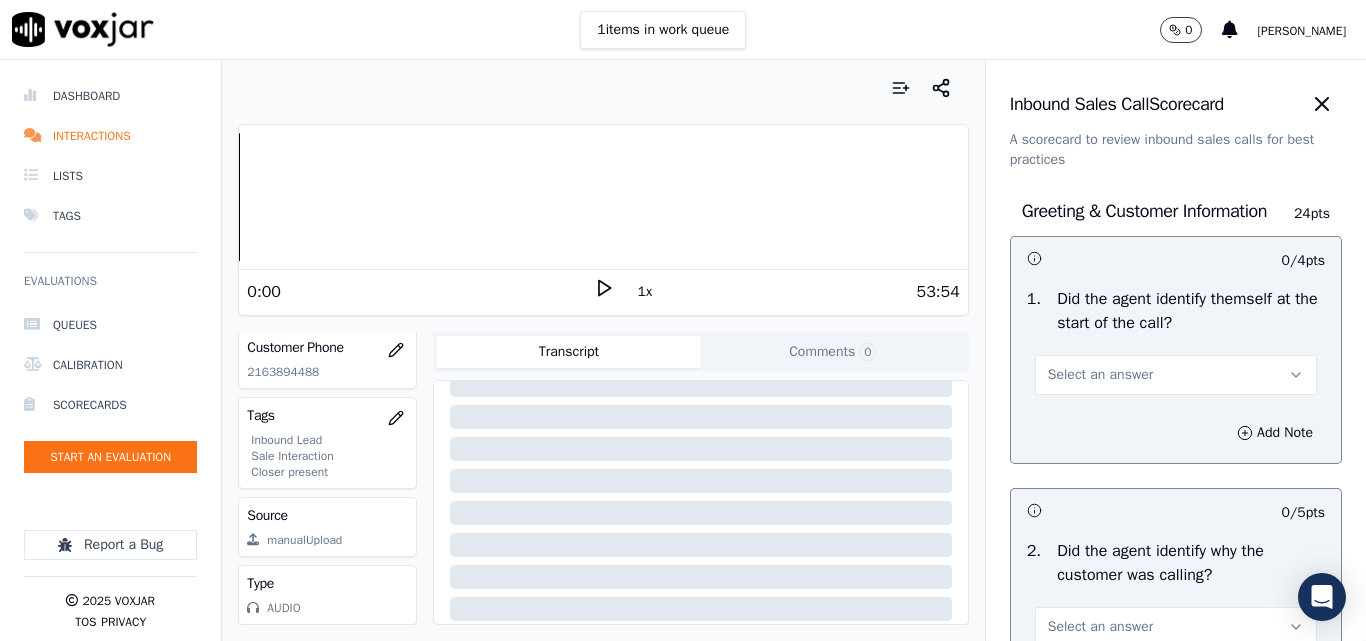 click on "Select an answer" at bounding box center [1176, 375] 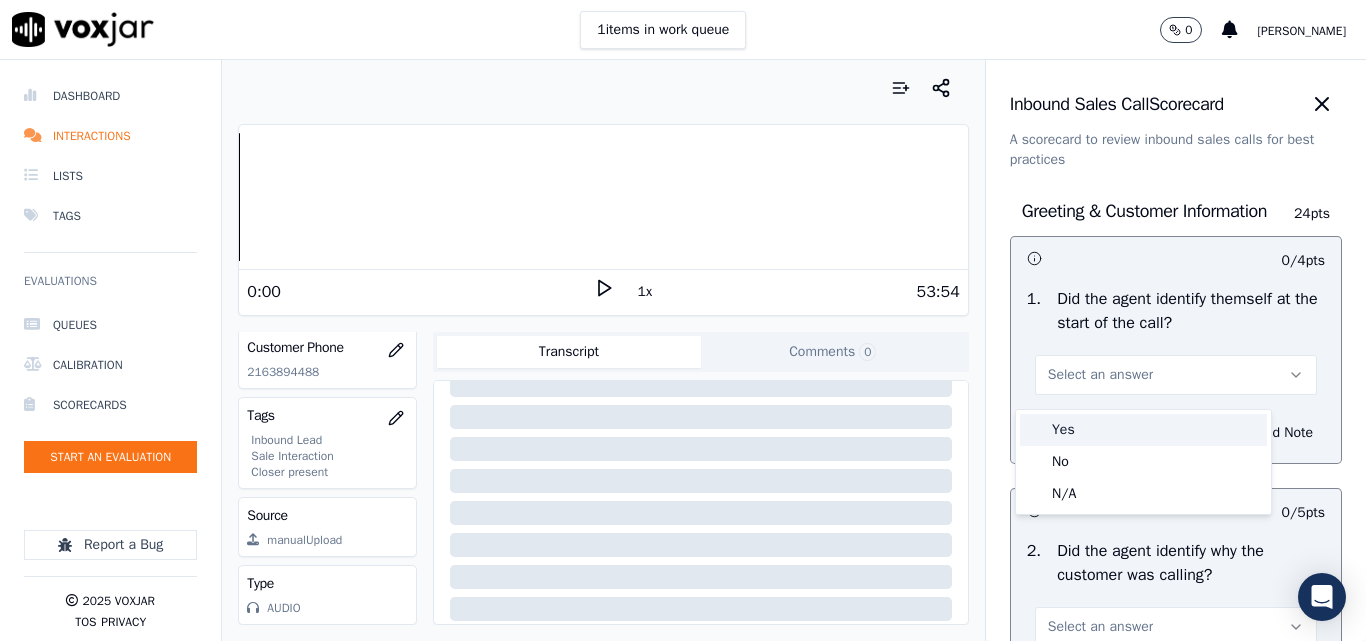 click on "Yes" at bounding box center [1143, 430] 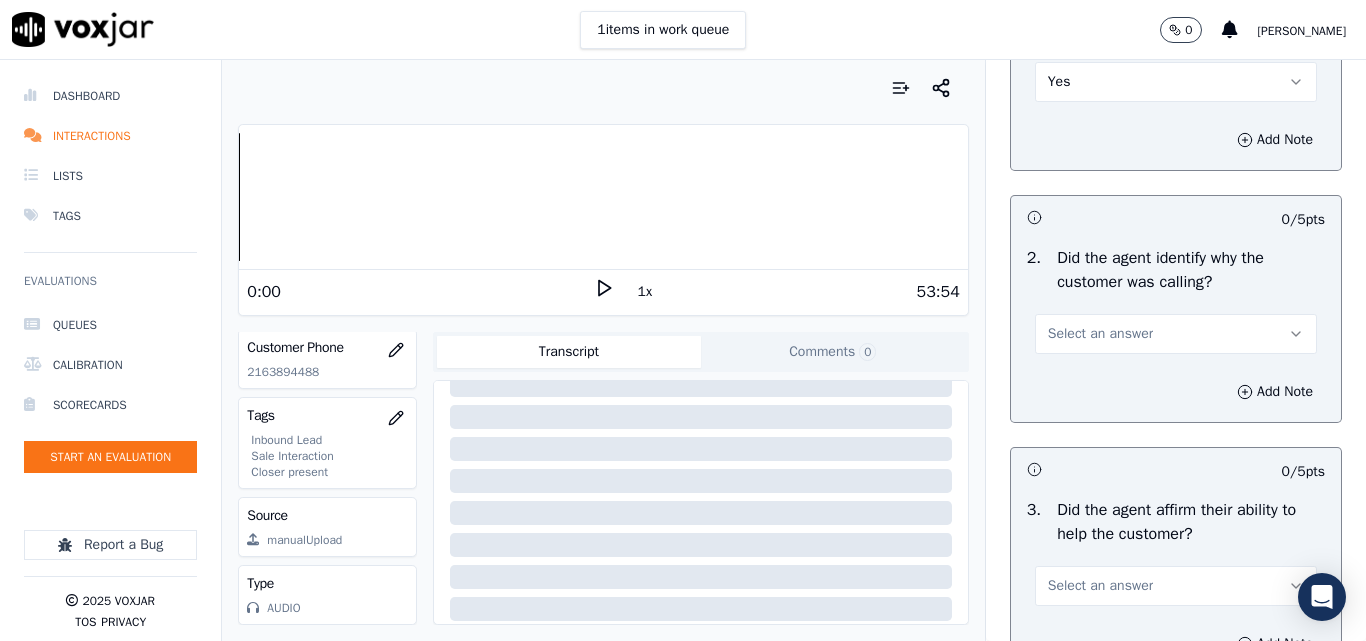 scroll, scrollTop: 400, scrollLeft: 0, axis: vertical 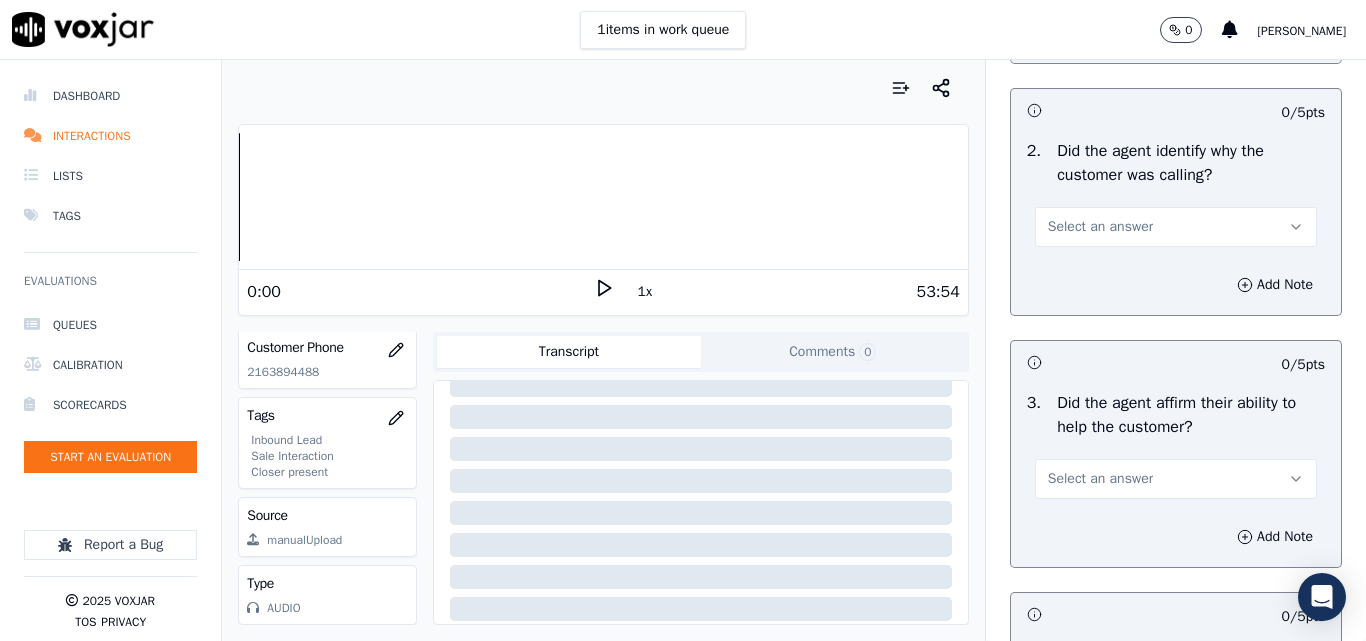 click on "Select an answer" at bounding box center (1100, 227) 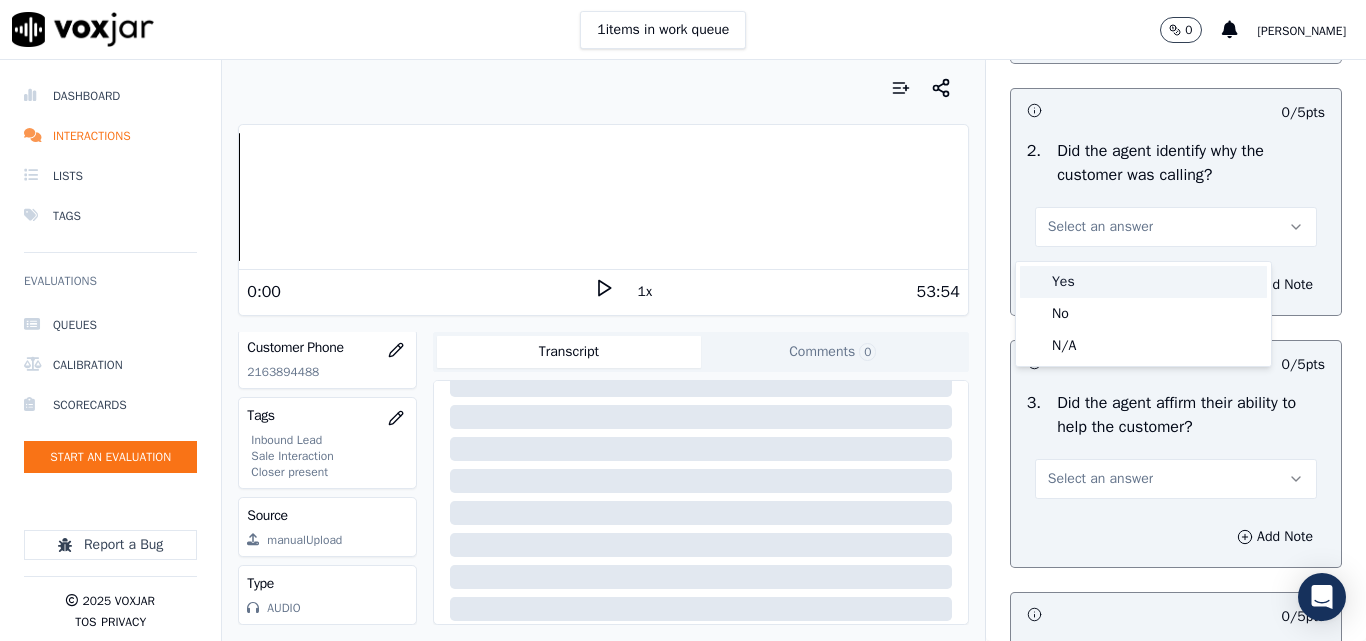 click on "Yes" at bounding box center [1143, 282] 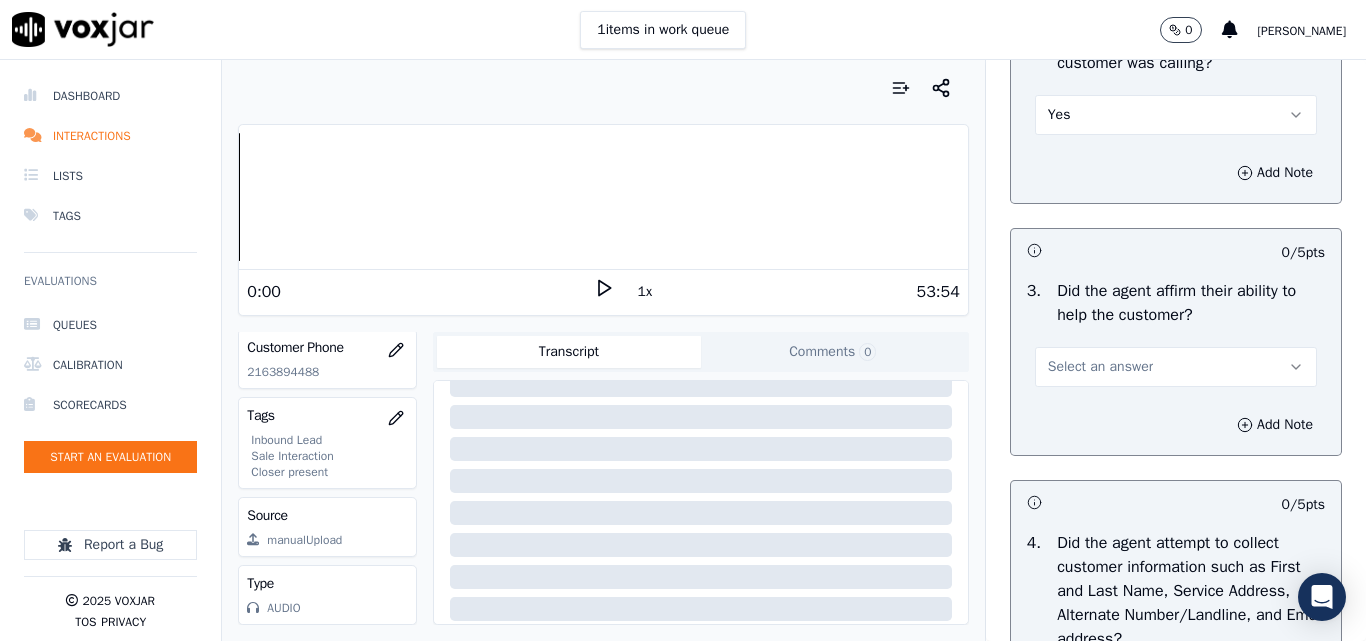 scroll, scrollTop: 600, scrollLeft: 0, axis: vertical 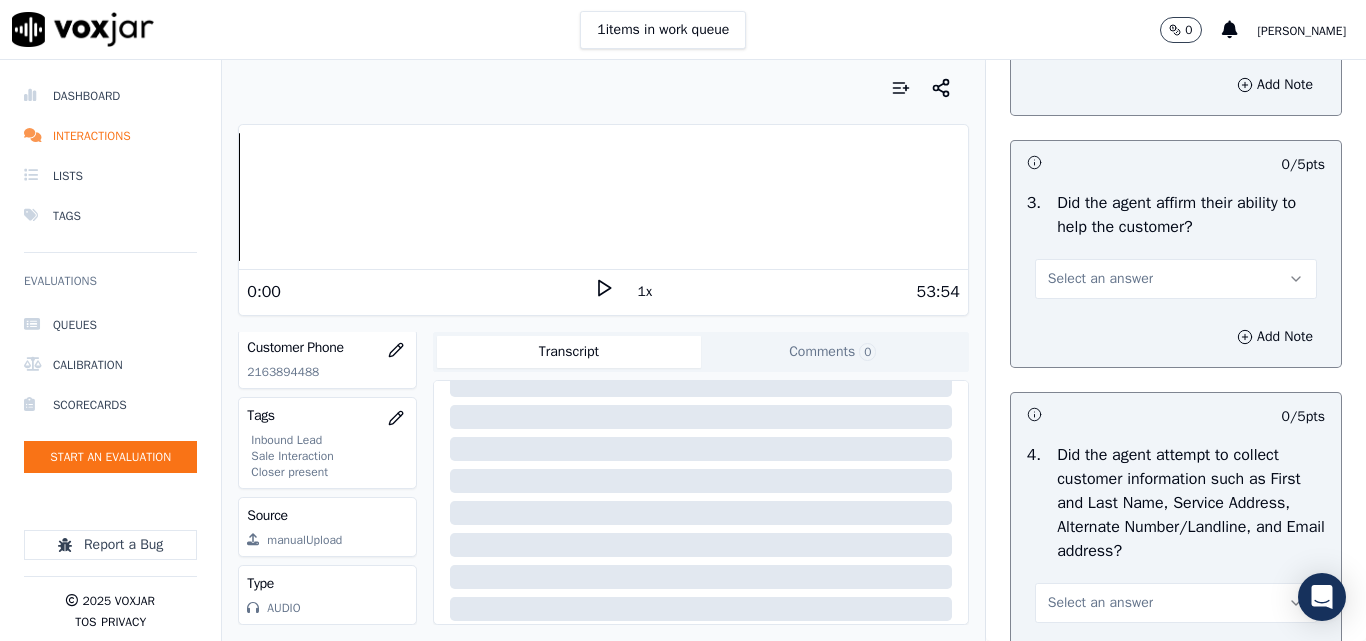 click on "Select an answer" at bounding box center (1100, 279) 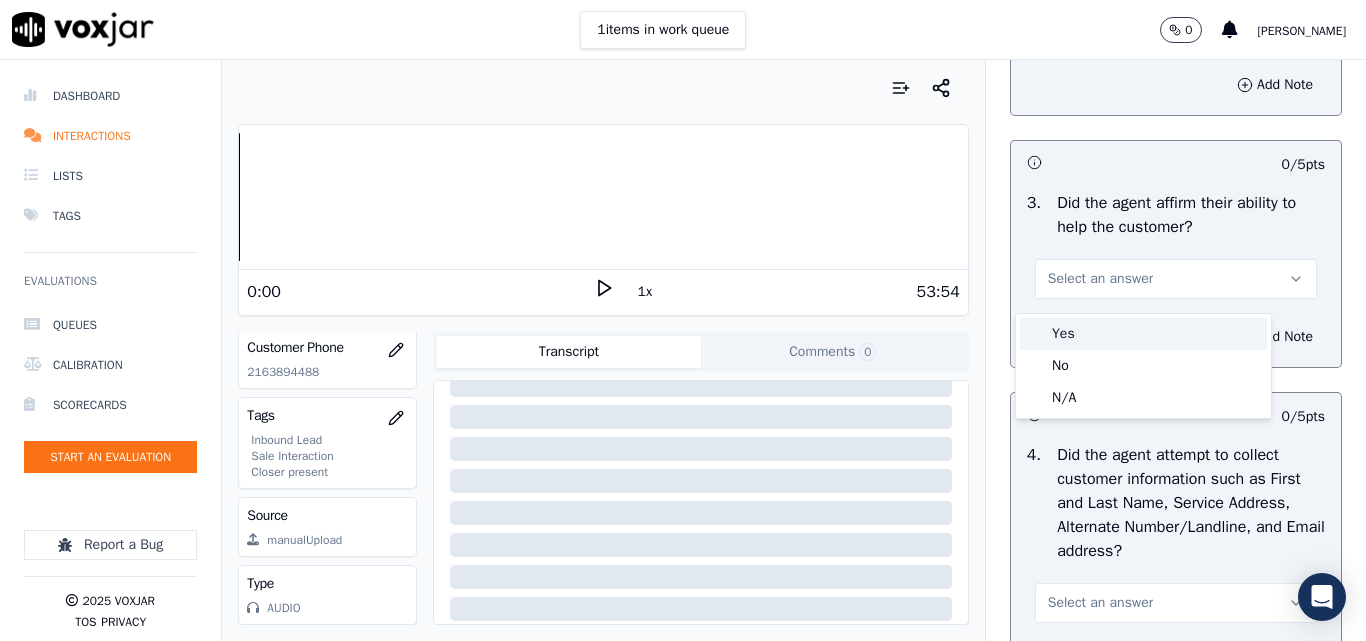 click on "Yes" at bounding box center [1143, 334] 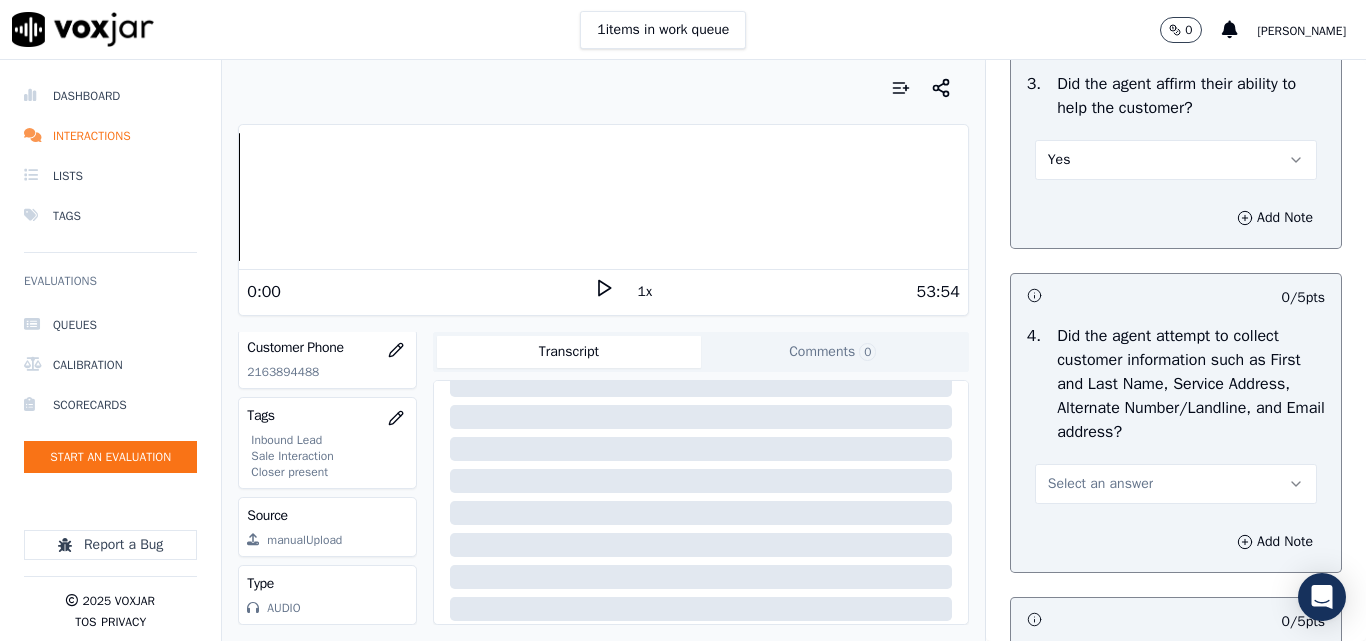 scroll, scrollTop: 900, scrollLeft: 0, axis: vertical 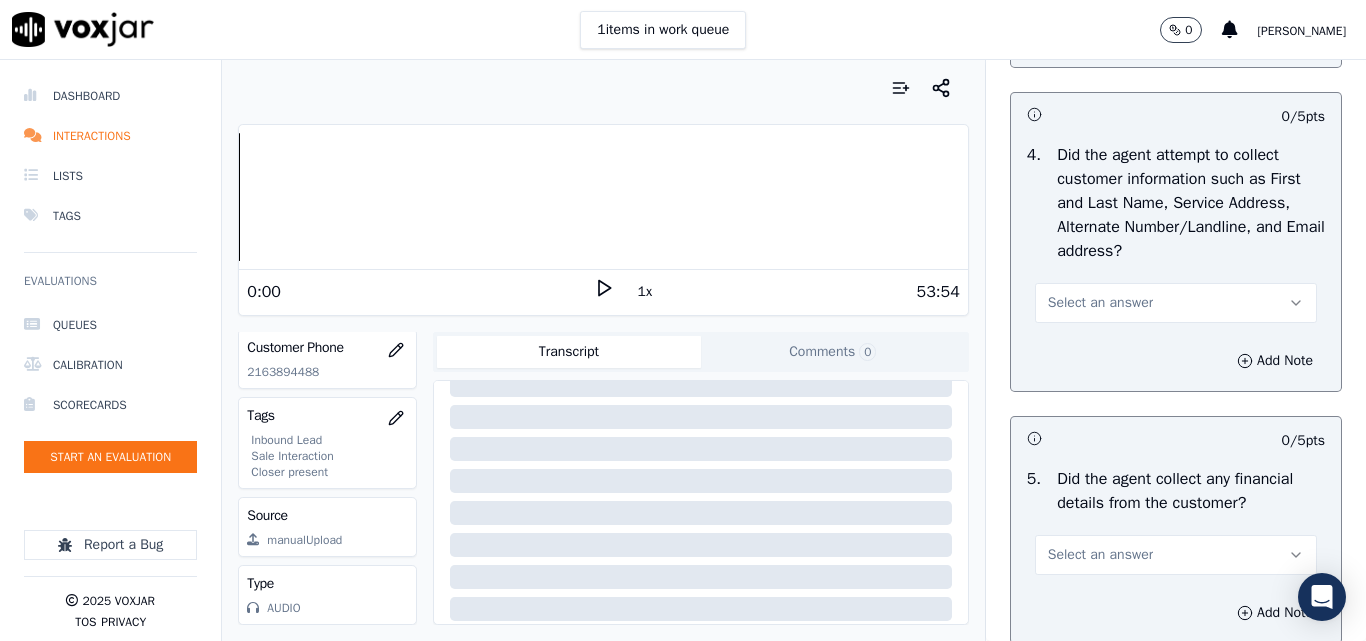 click on "Select an answer" at bounding box center [1176, 303] 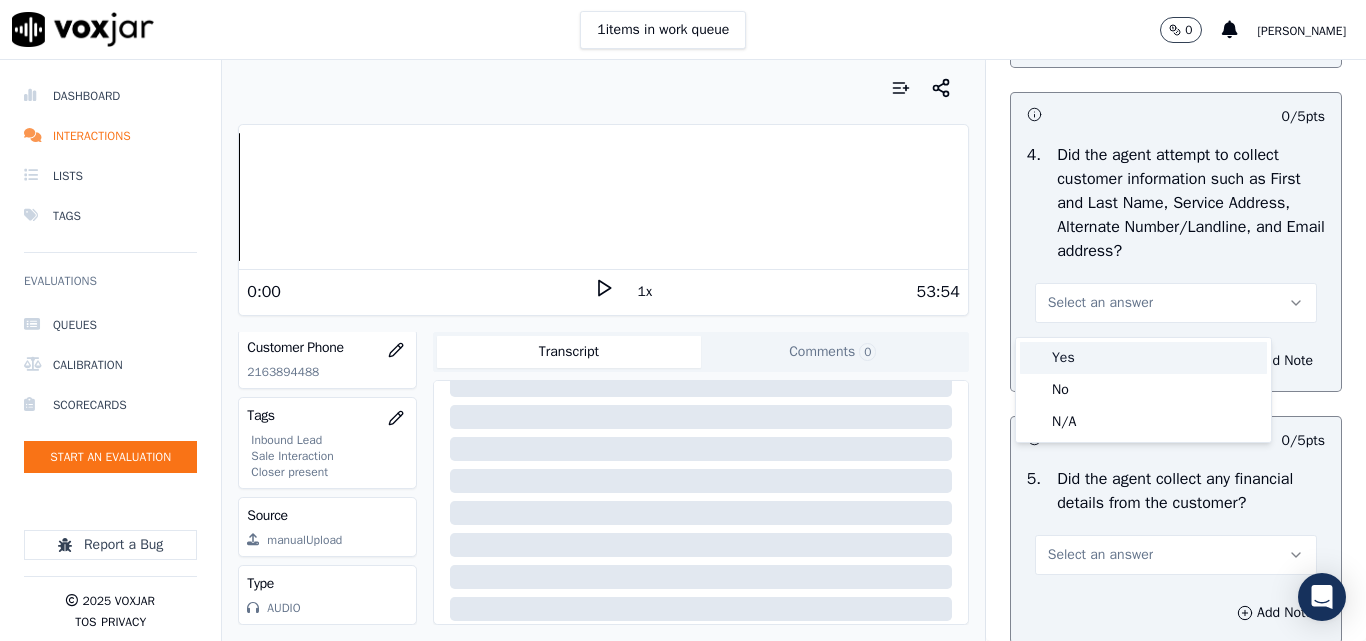 click on "Yes" at bounding box center [1143, 358] 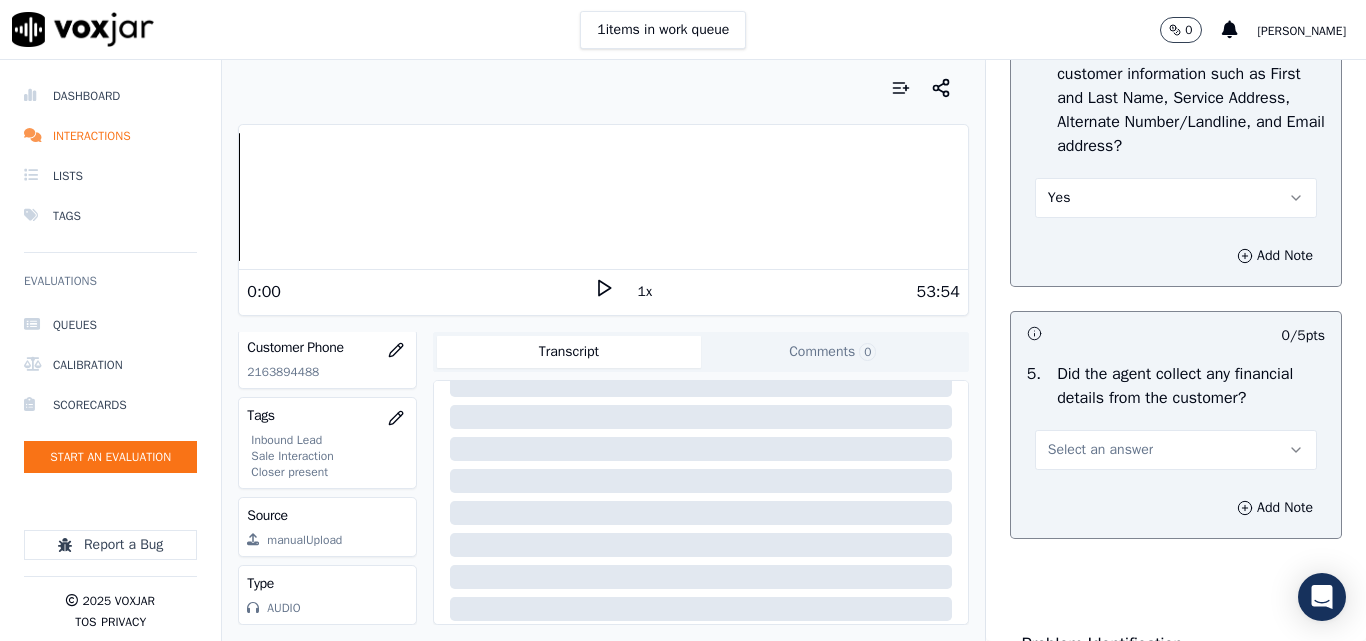 scroll, scrollTop: 1100, scrollLeft: 0, axis: vertical 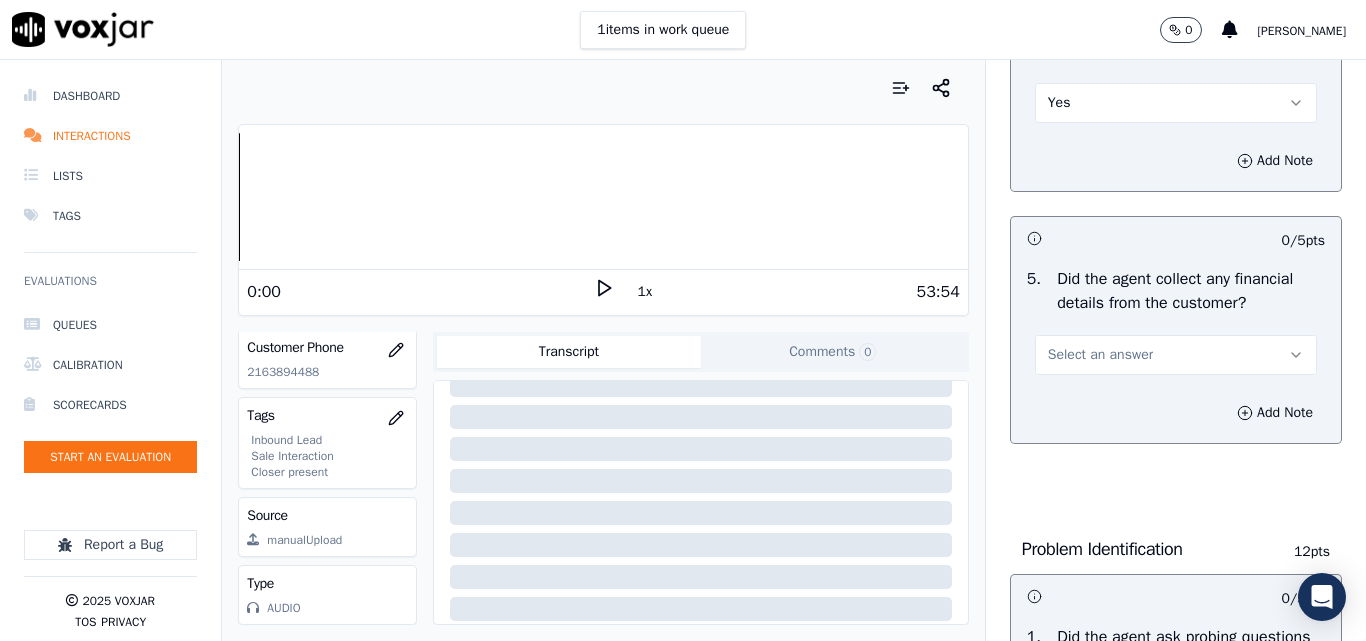 click on "Select an answer" at bounding box center [1100, 355] 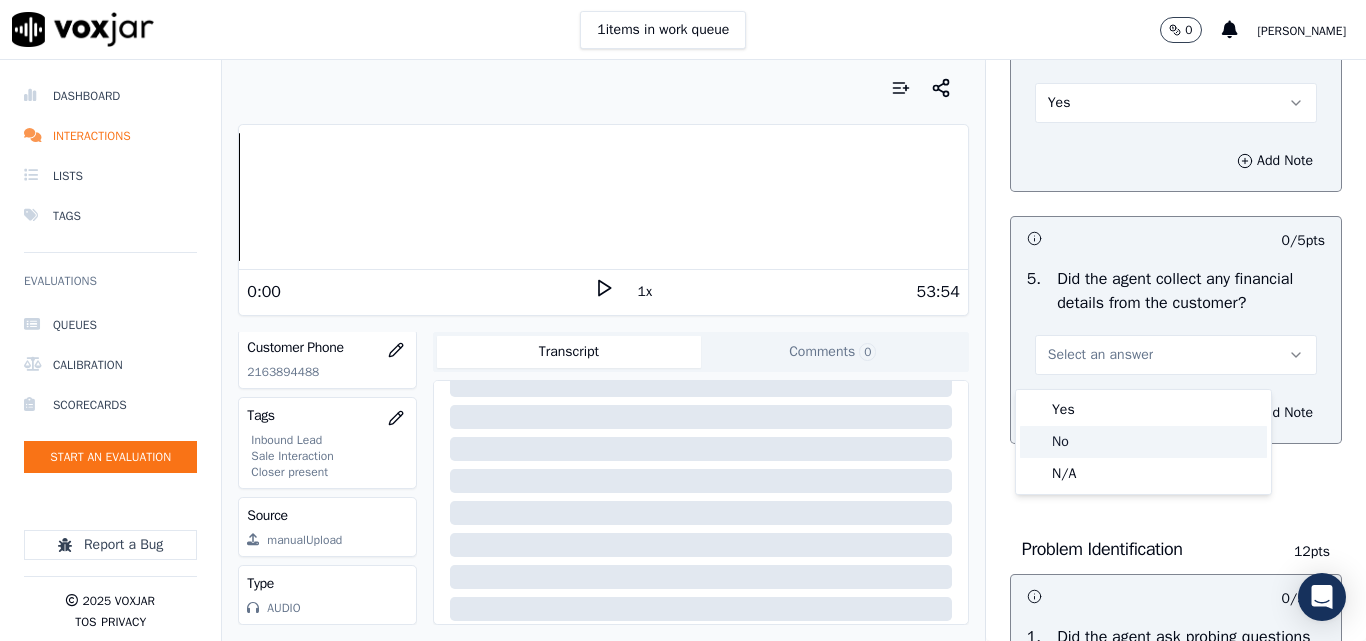 click on "No" 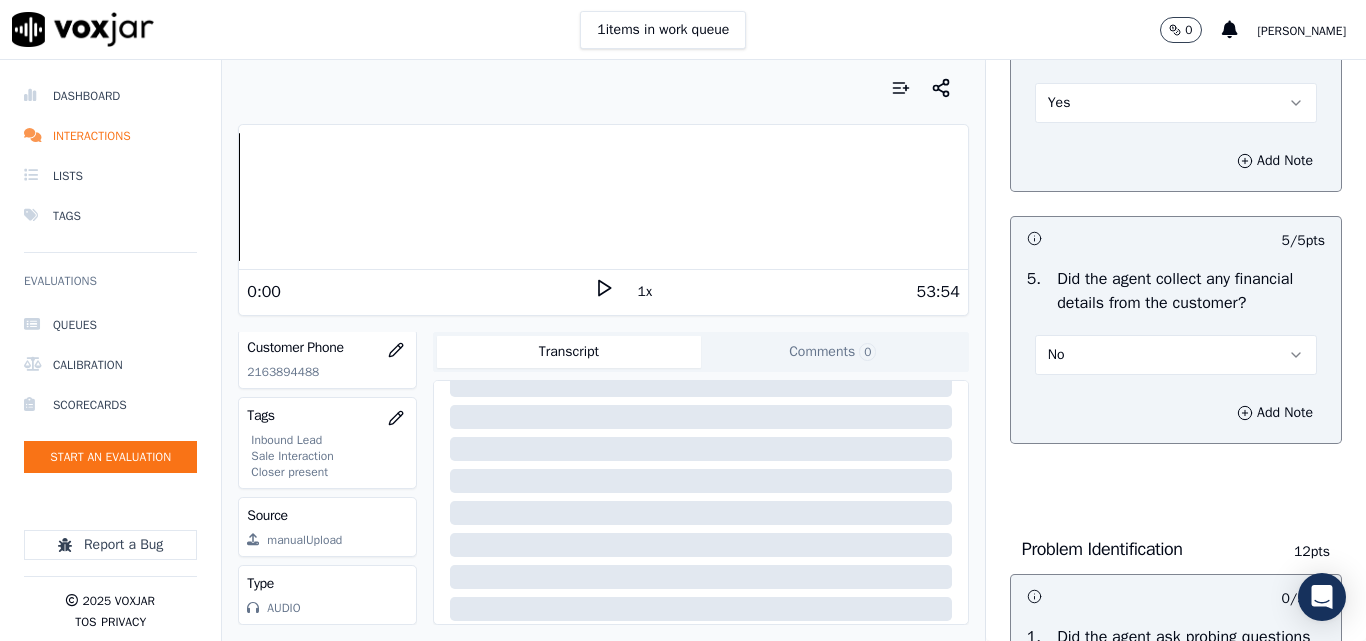scroll, scrollTop: 1500, scrollLeft: 0, axis: vertical 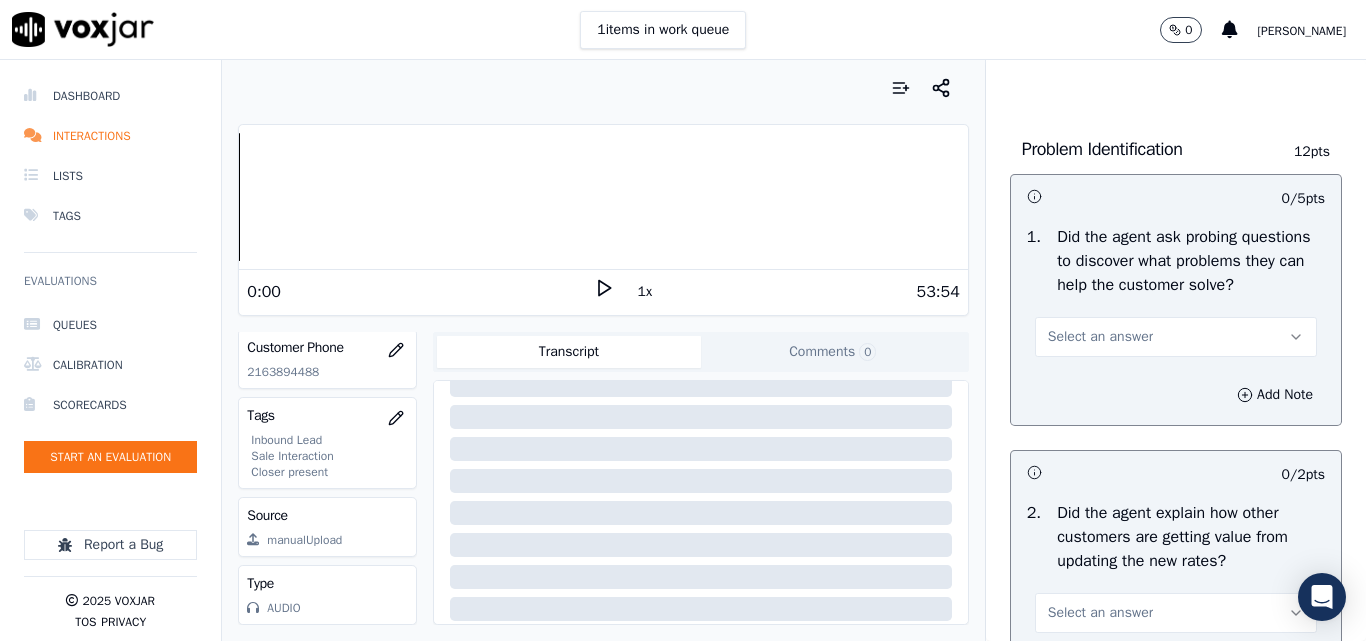 drag, startPoint x: 1081, startPoint y: 360, endPoint x: 1083, endPoint y: 379, distance: 19.104973 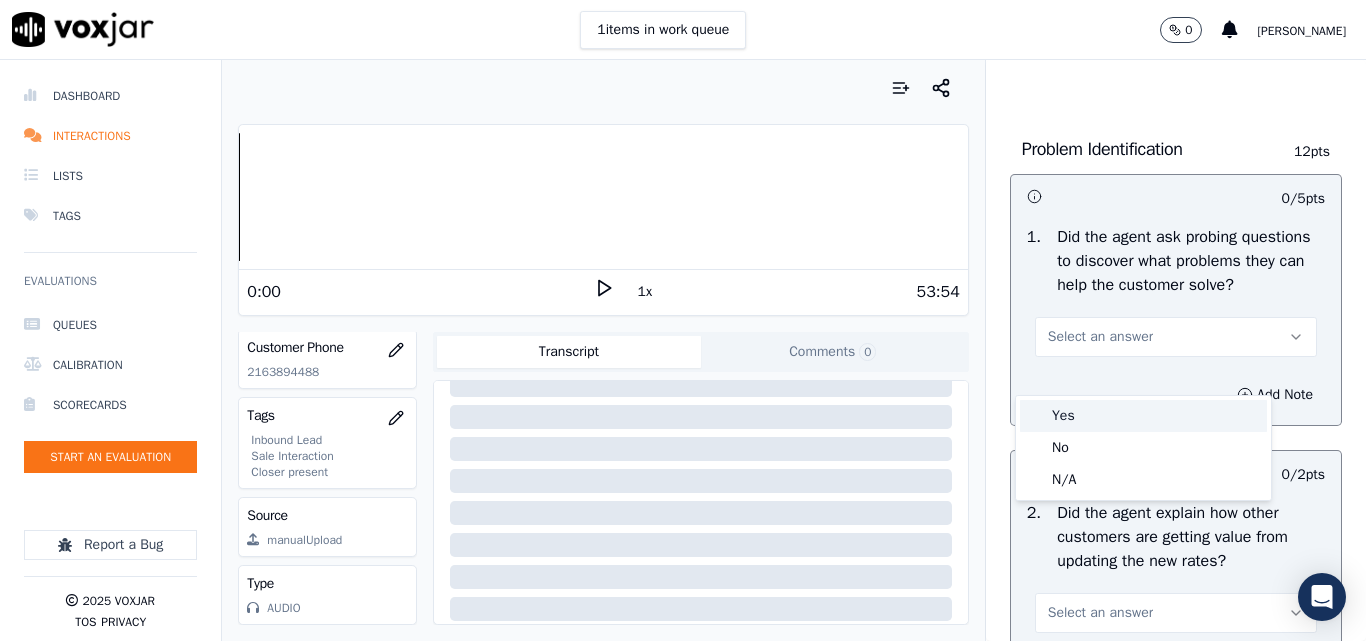 click on "Yes" at bounding box center [1143, 416] 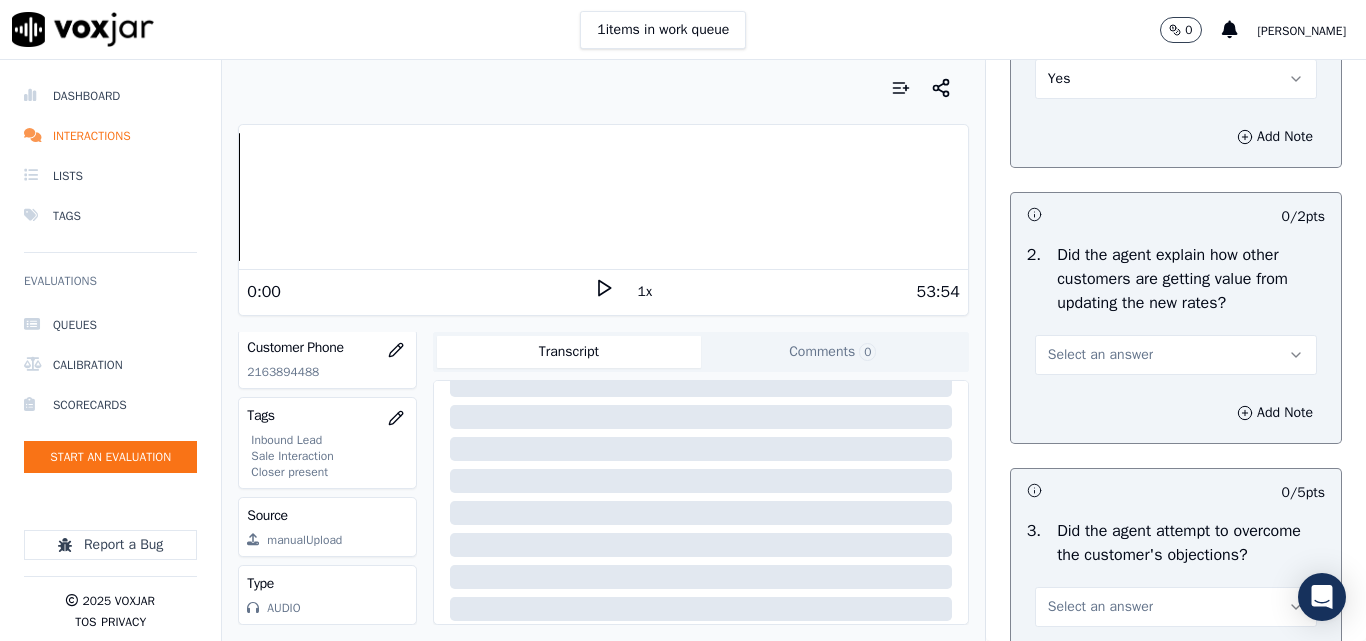 scroll, scrollTop: 1900, scrollLeft: 0, axis: vertical 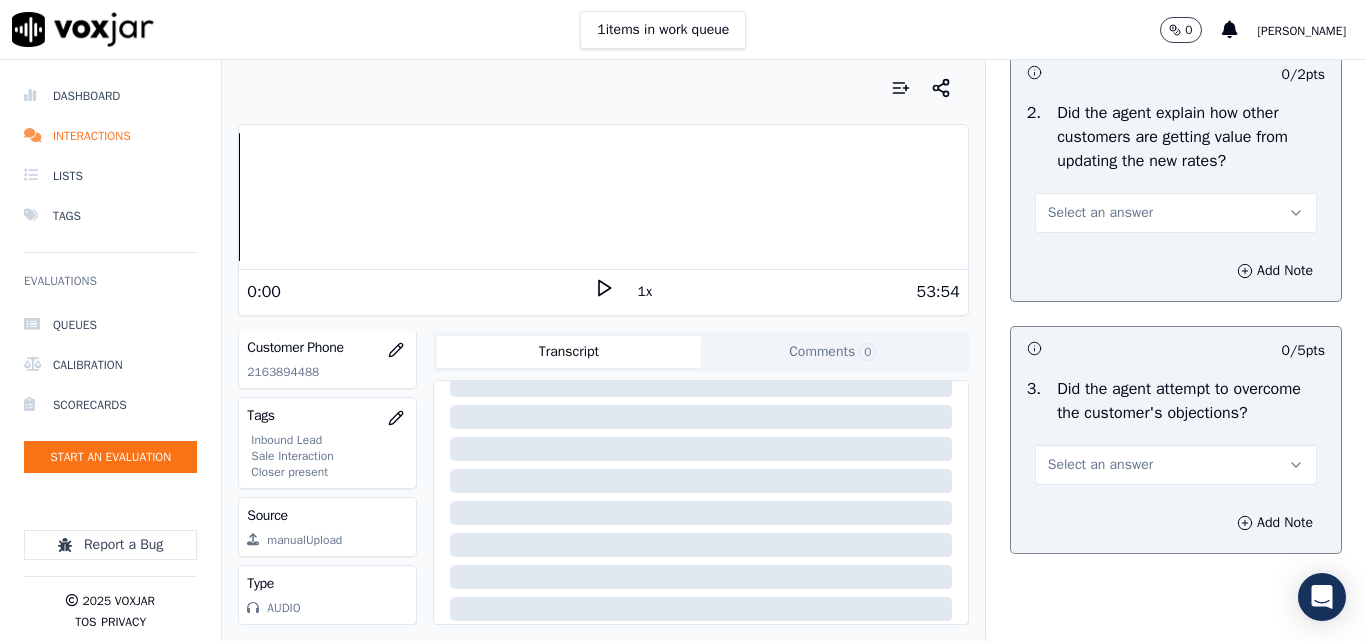 click on "Select an answer" at bounding box center [1100, 213] 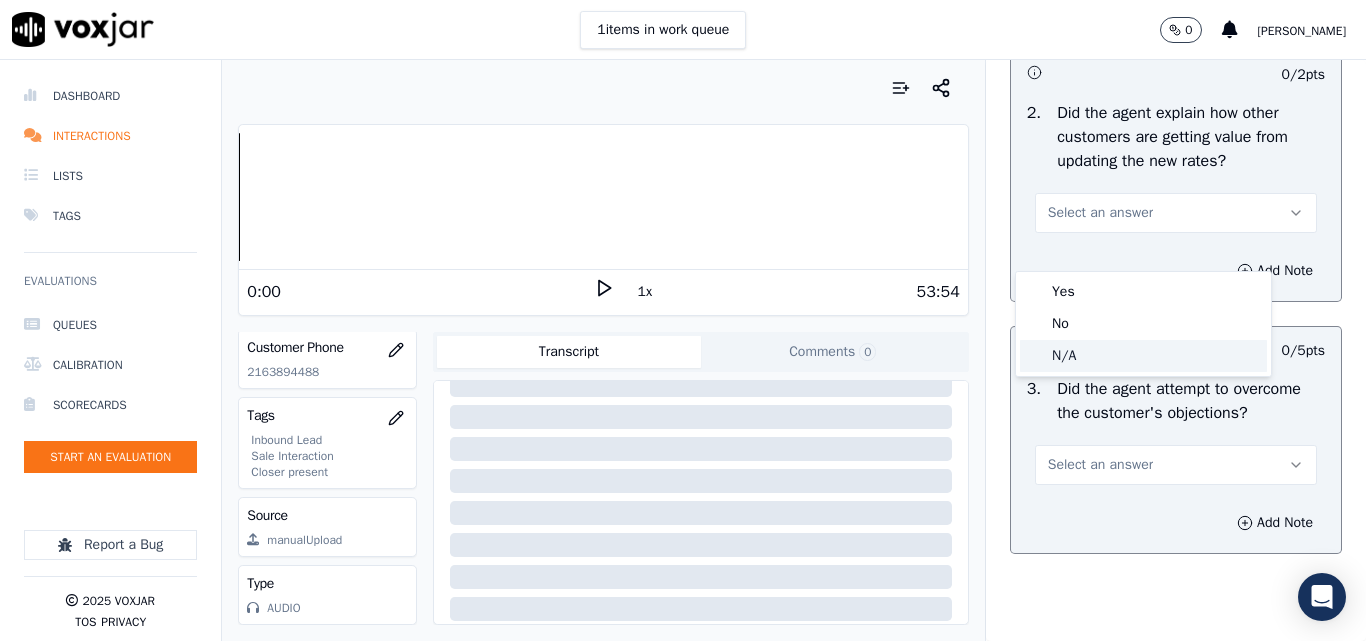 click on "N/A" 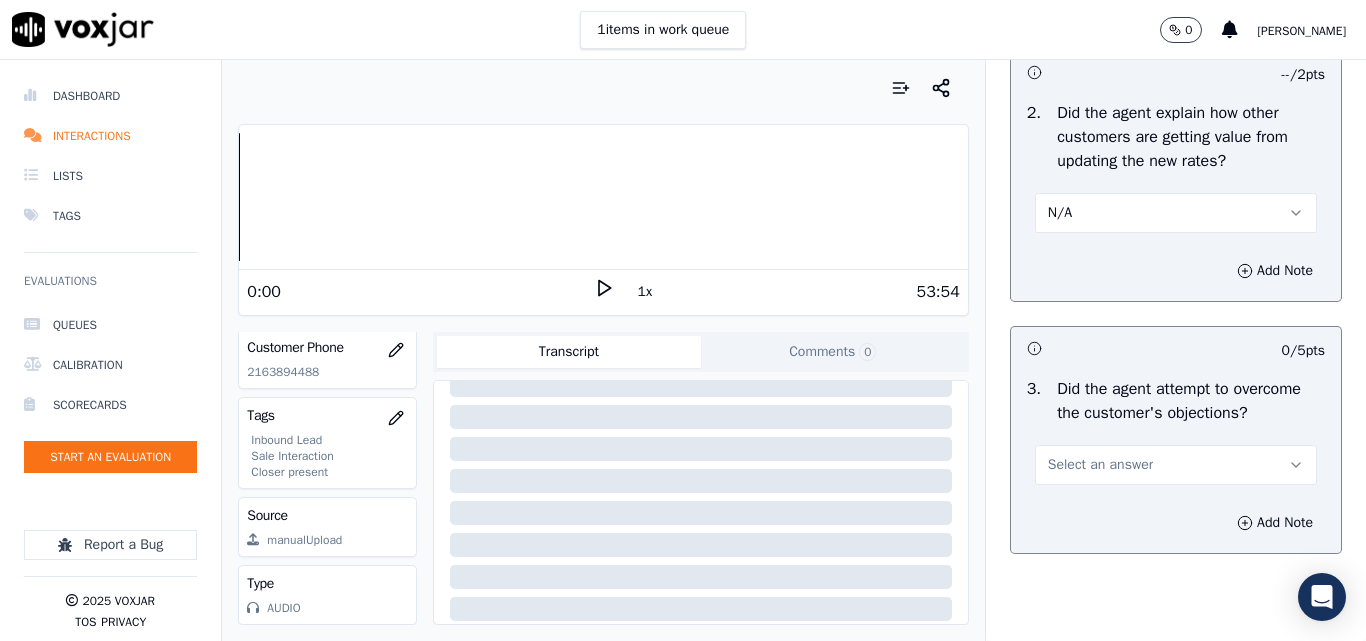 scroll, scrollTop: 2100, scrollLeft: 0, axis: vertical 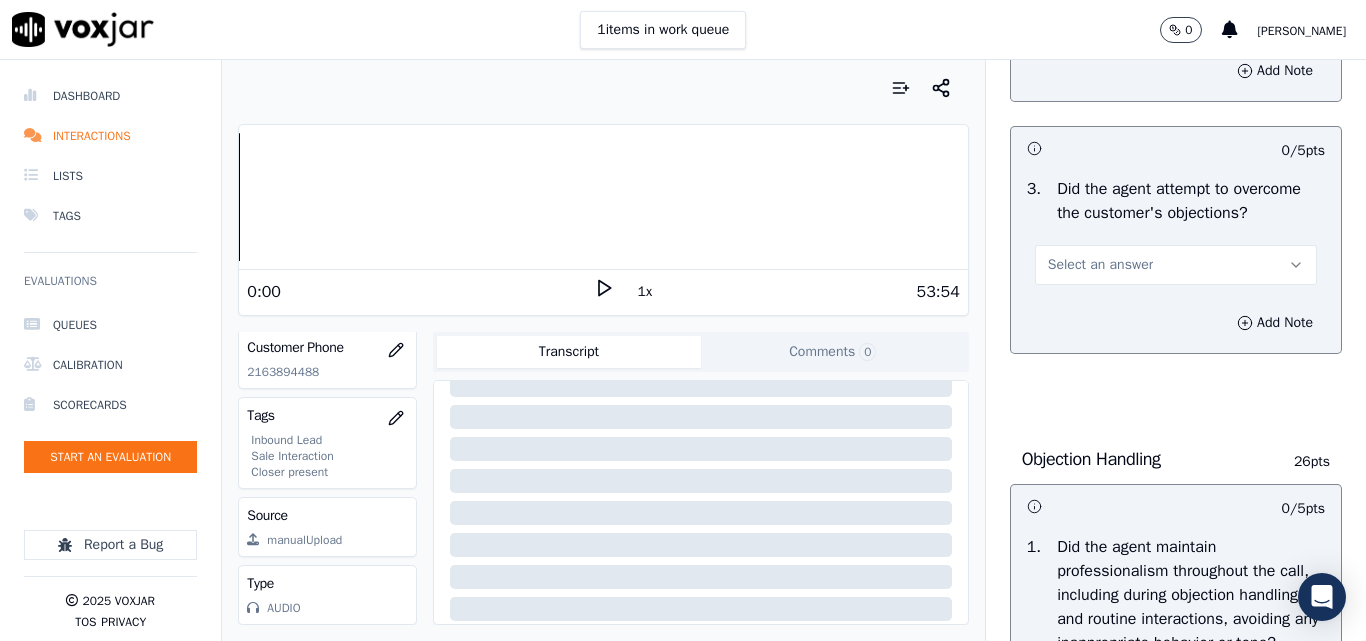click on "Select an answer" at bounding box center [1100, 265] 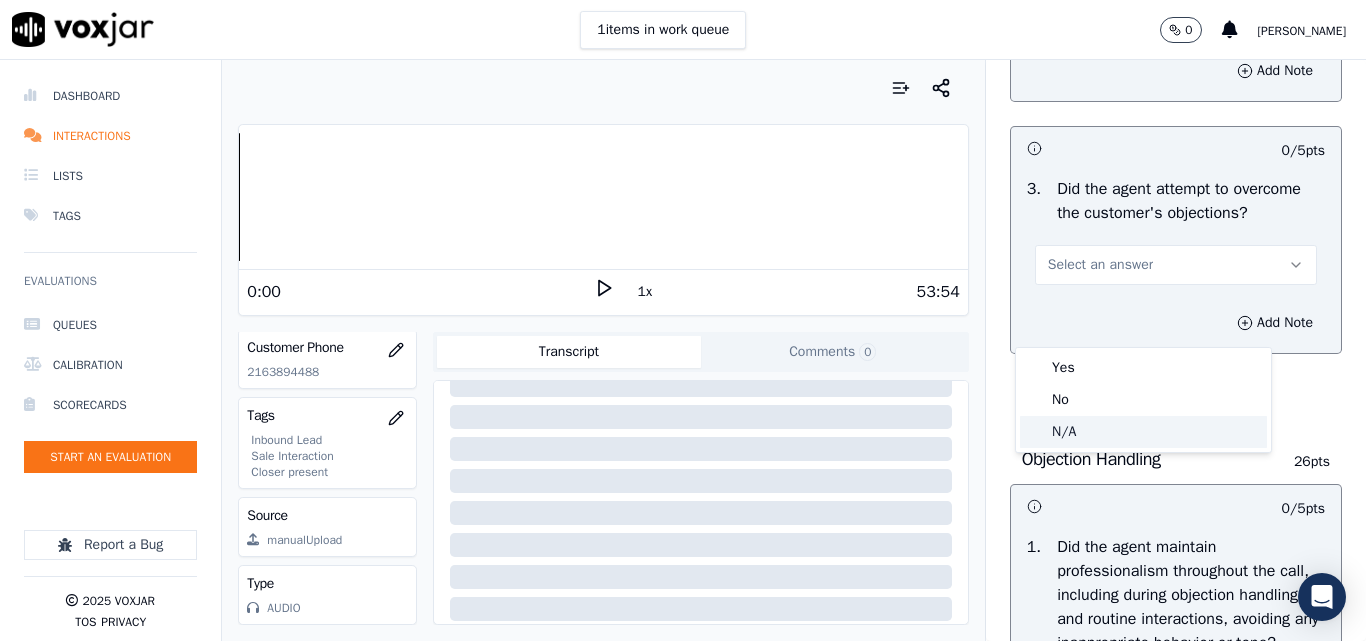 click on "N/A" 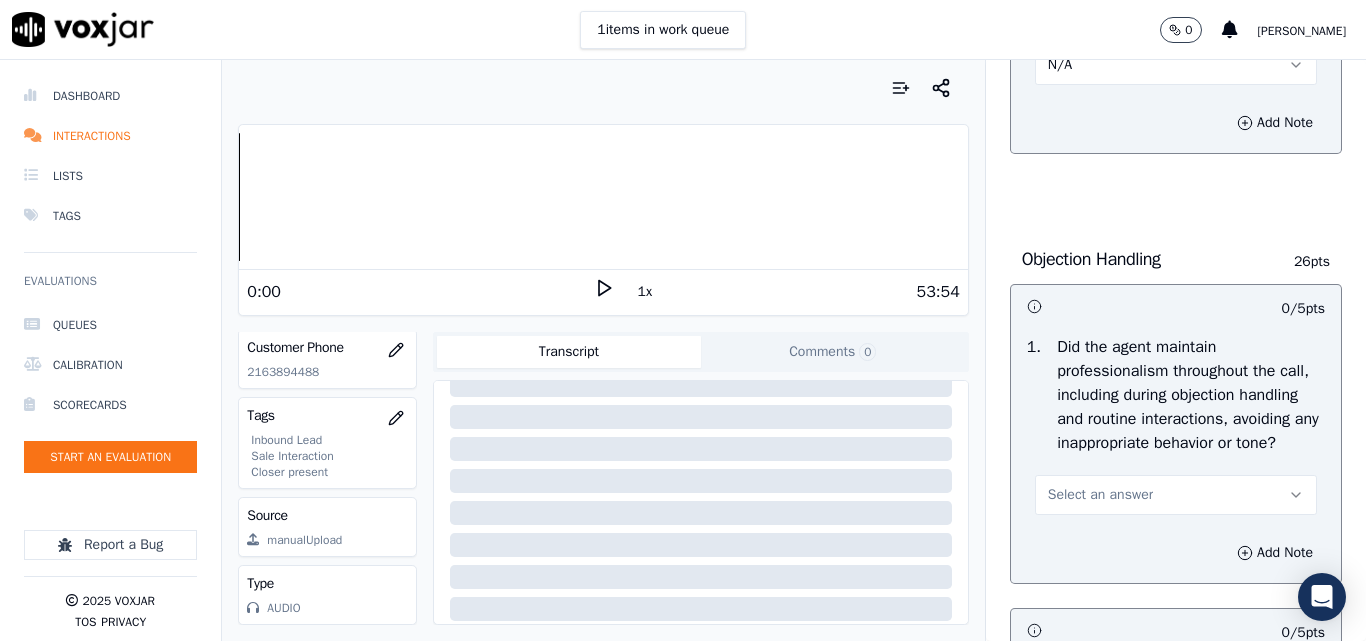 scroll, scrollTop: 2700, scrollLeft: 0, axis: vertical 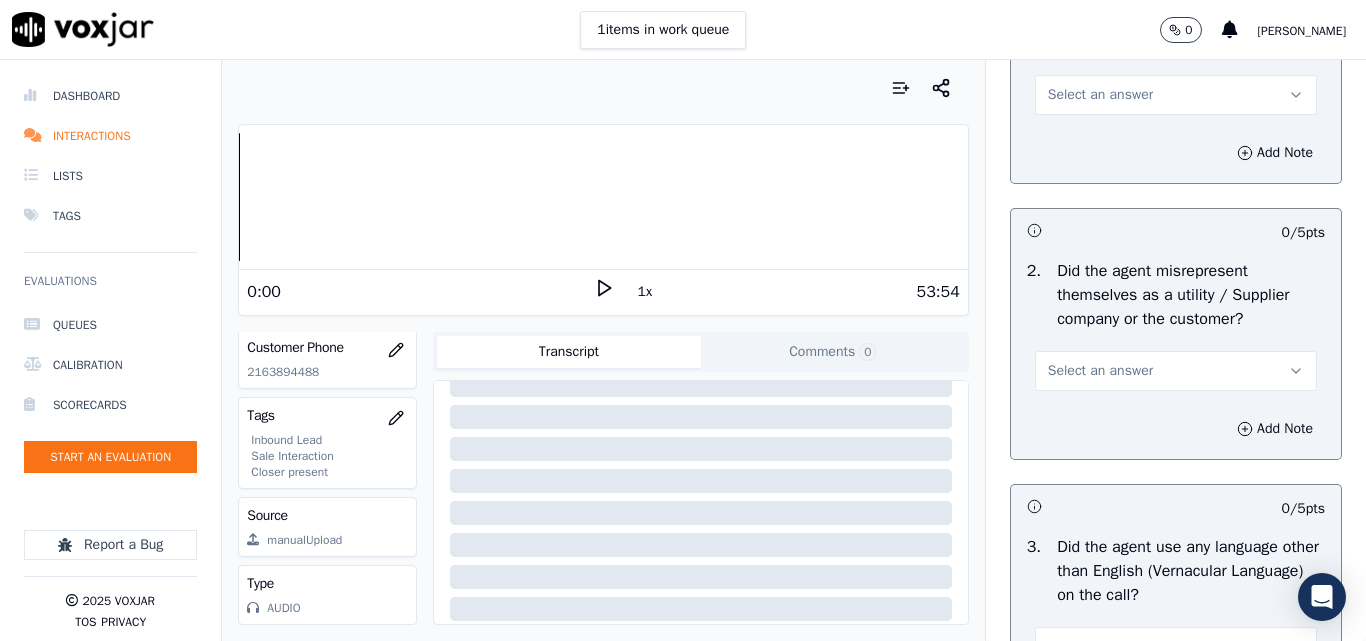 click on "Select an answer" at bounding box center [1100, 95] 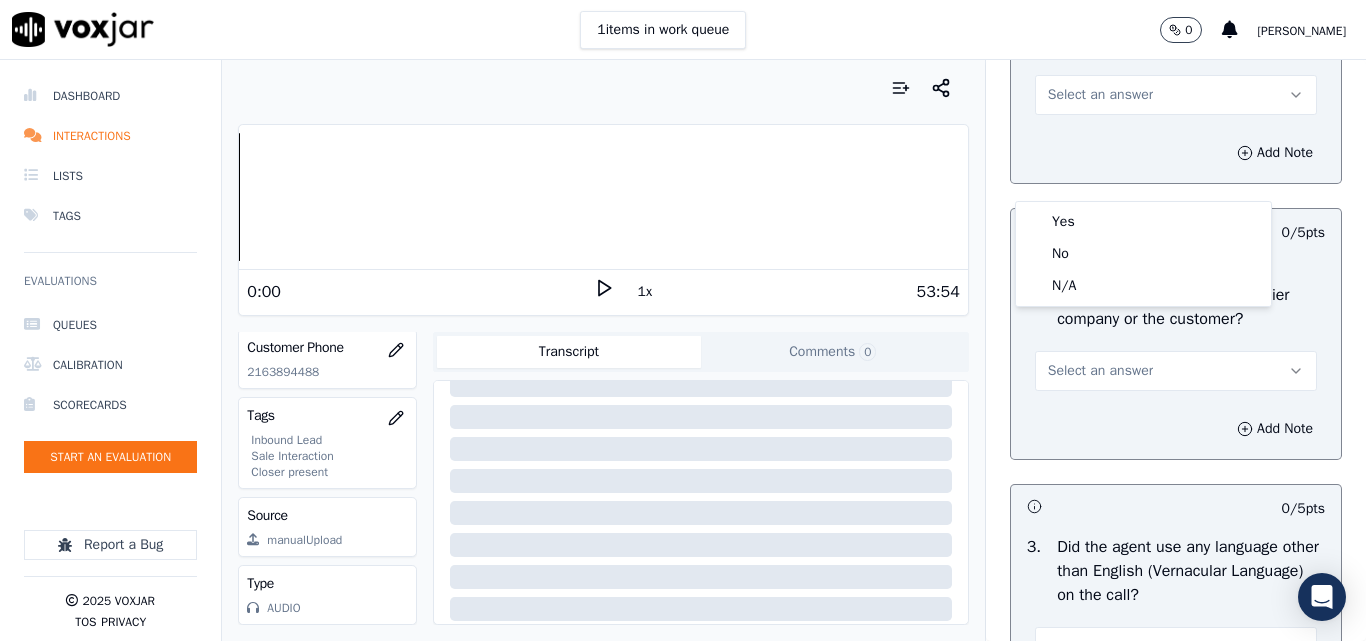 click on "Select an answer" at bounding box center [1100, 95] 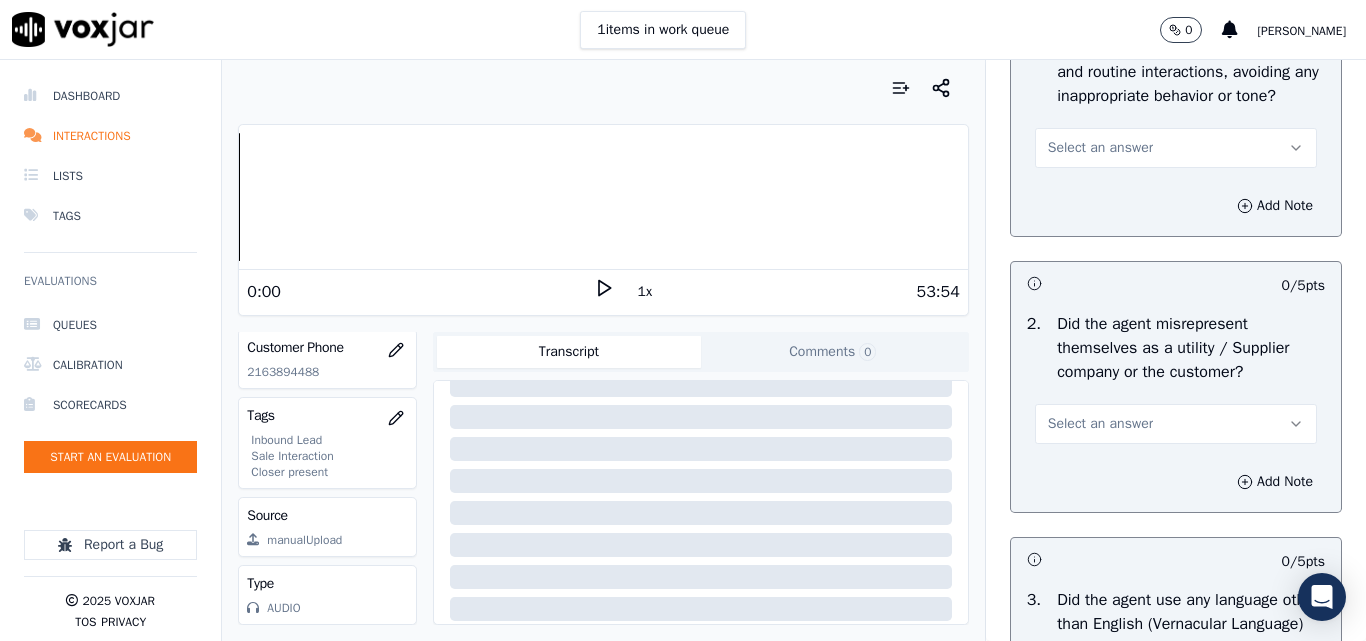 scroll, scrollTop: 2600, scrollLeft: 0, axis: vertical 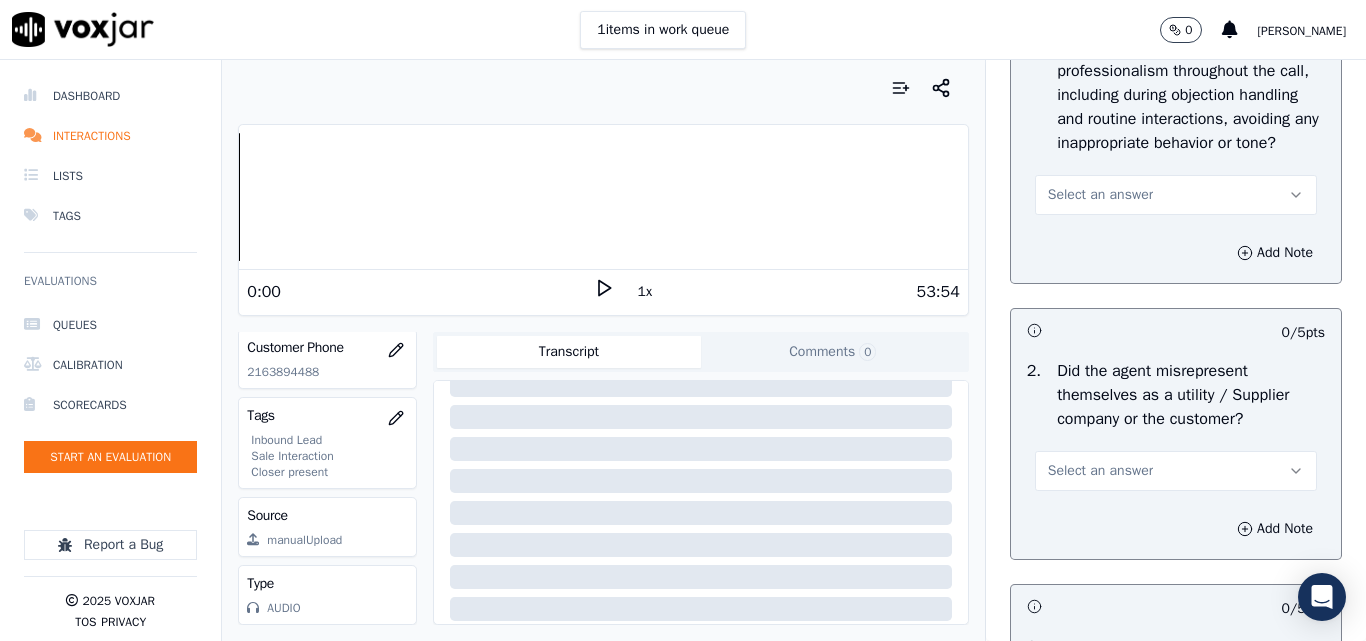 click on "Select an answer" at bounding box center (1100, 195) 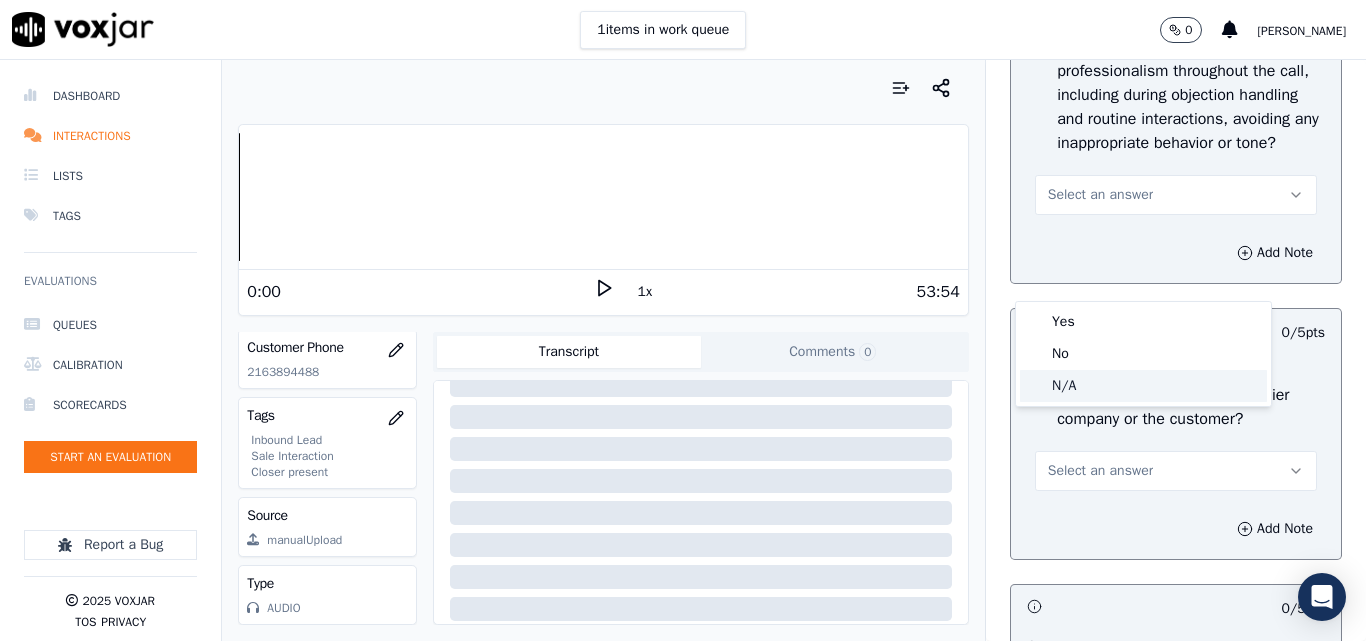 click on "N/A" 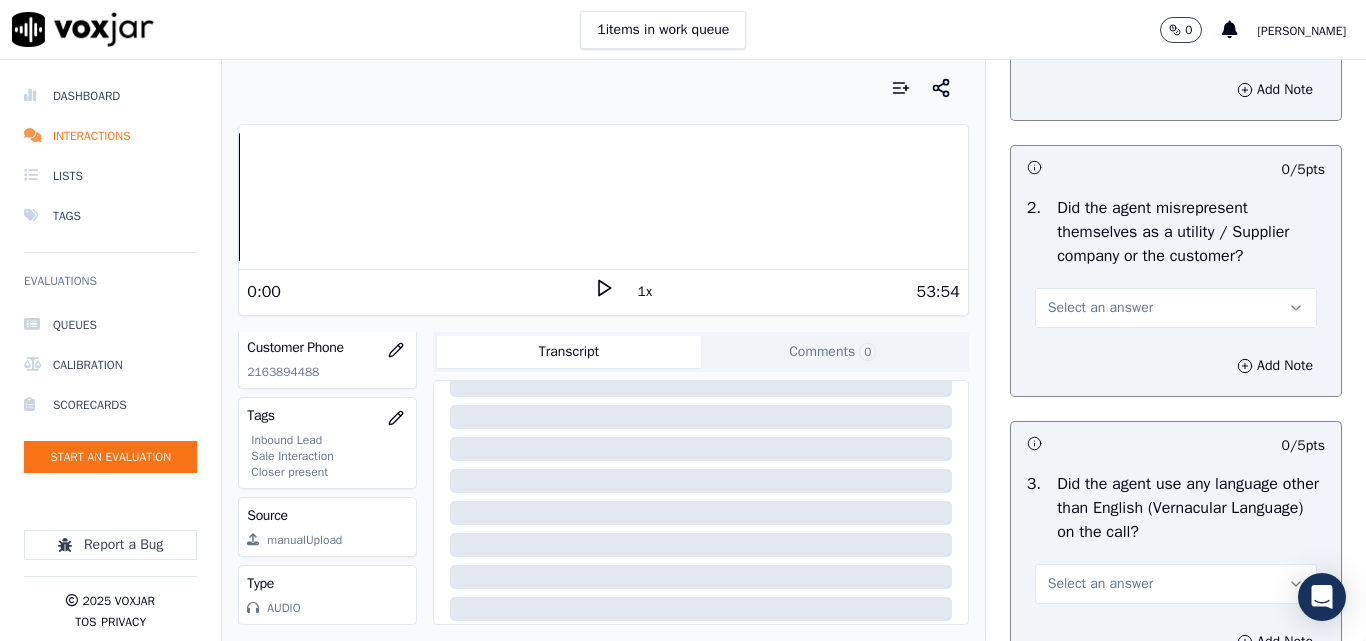 scroll, scrollTop: 2900, scrollLeft: 0, axis: vertical 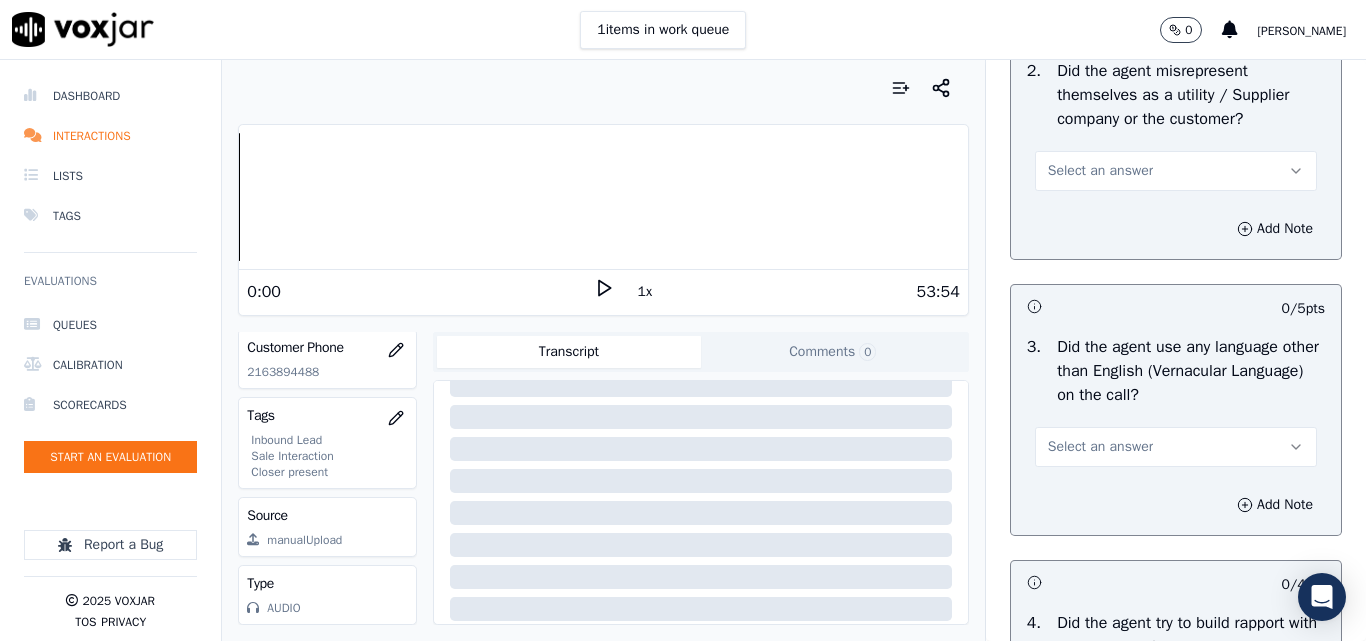 click on "Select an answer" at bounding box center [1100, 171] 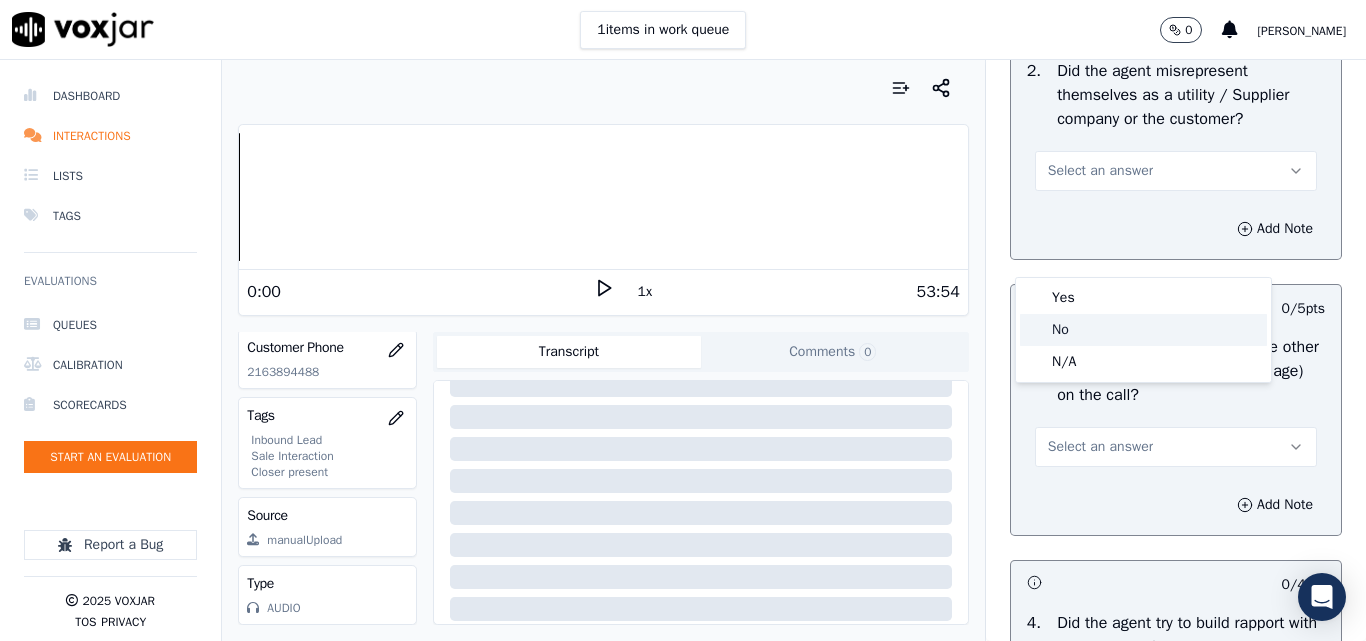 click on "No" 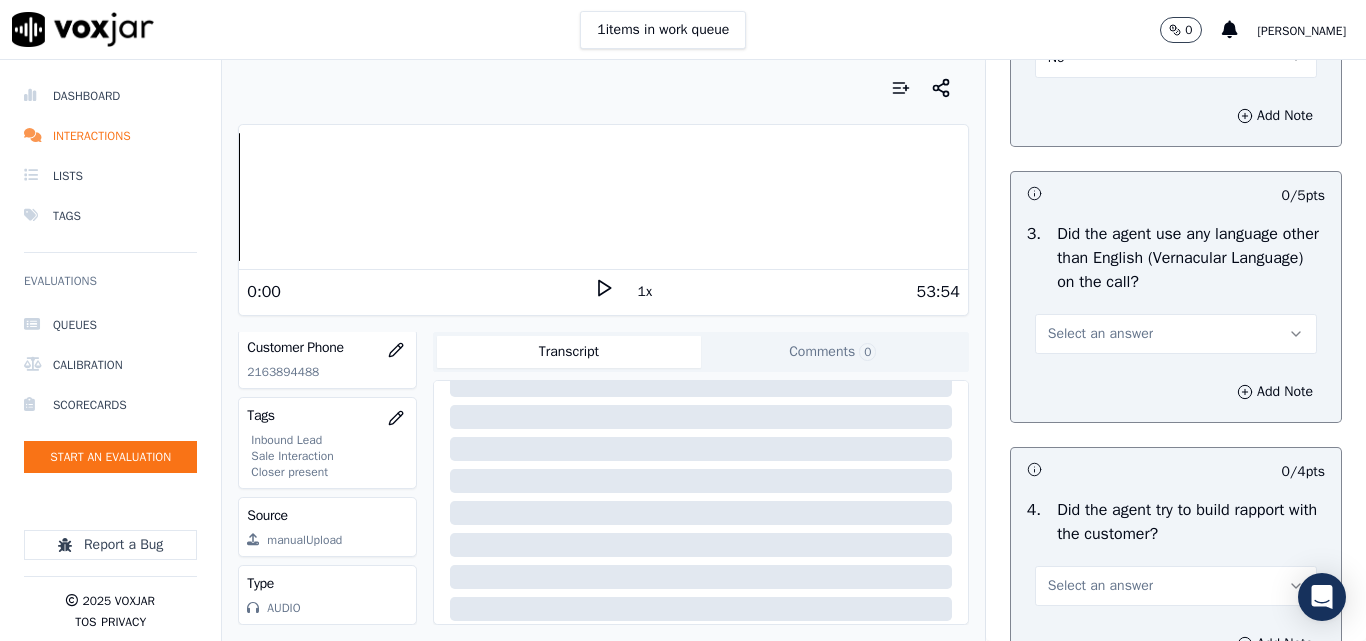 scroll, scrollTop: 3200, scrollLeft: 0, axis: vertical 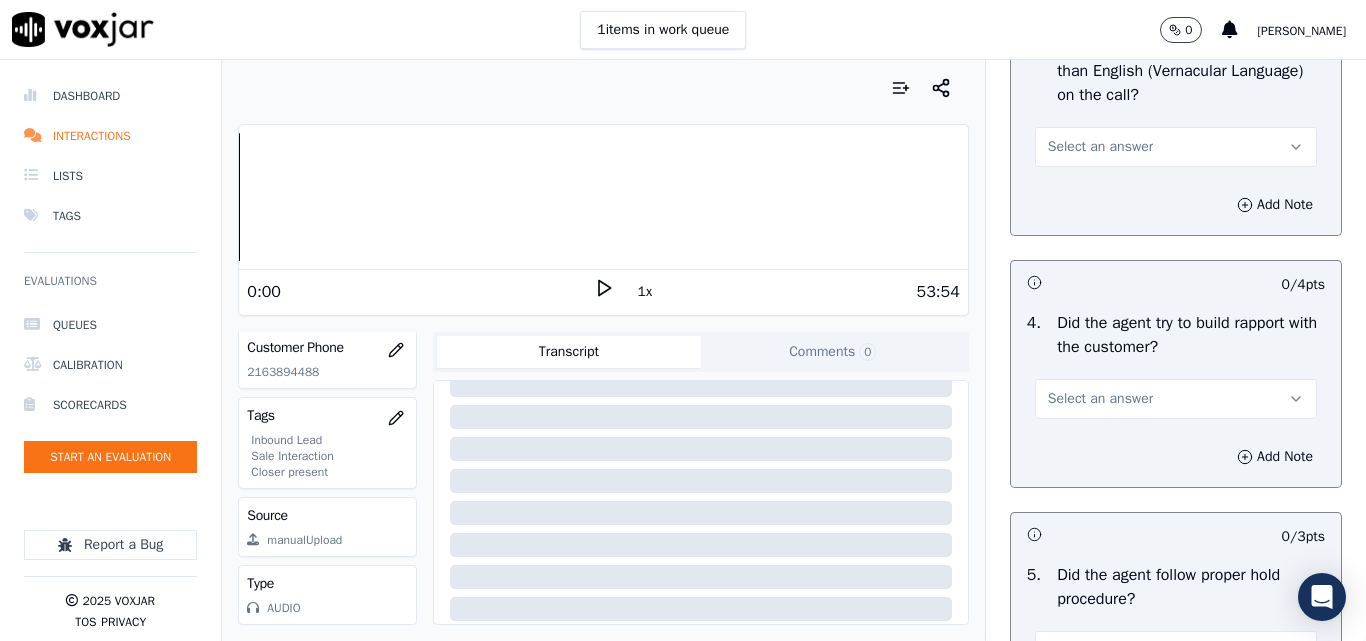 click on "Select an answer" at bounding box center (1100, 147) 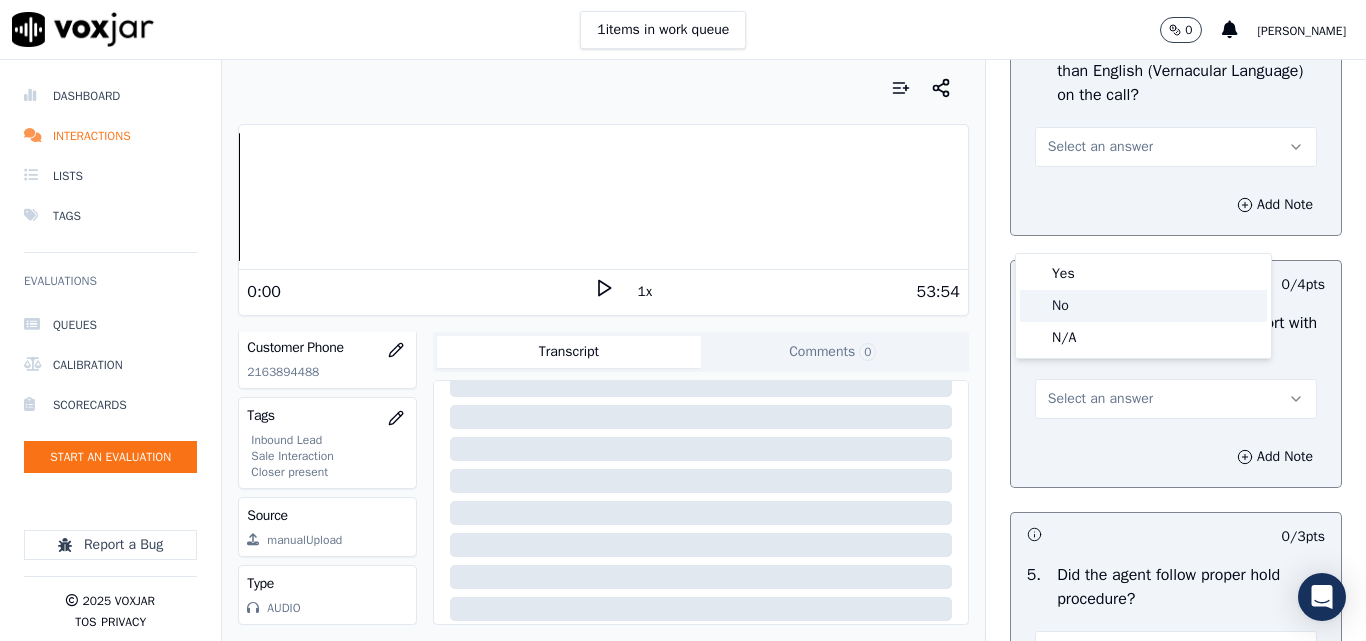click on "No" 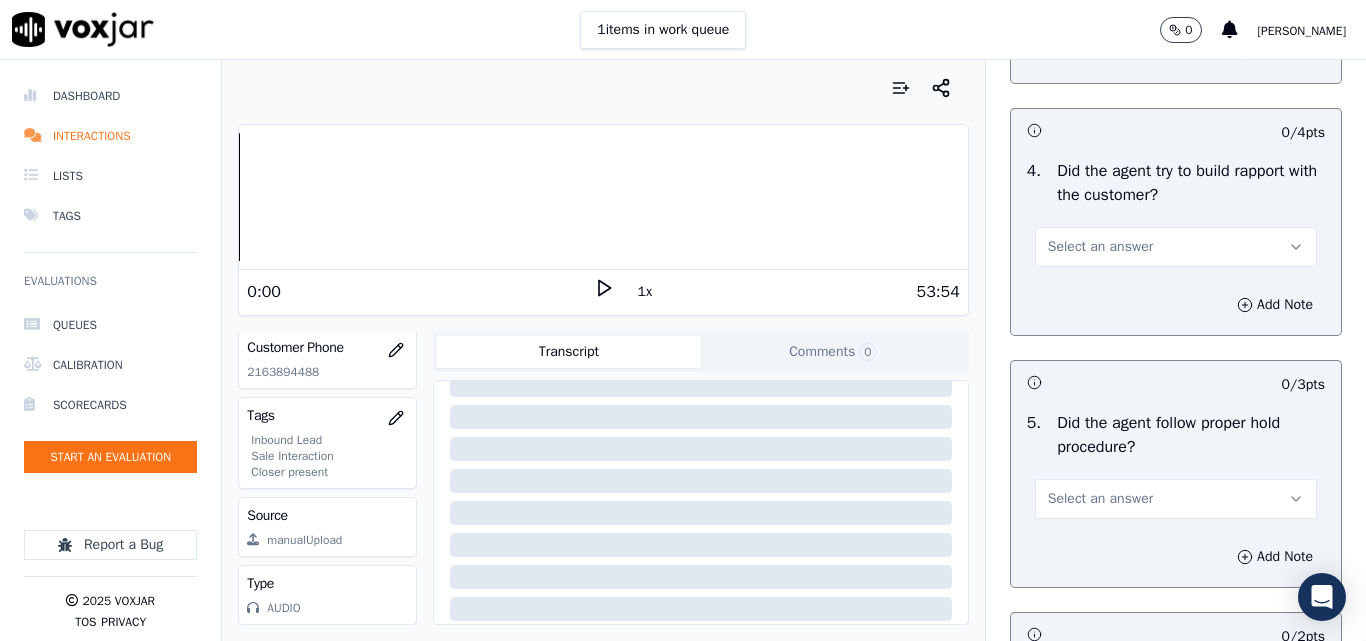 scroll, scrollTop: 3500, scrollLeft: 0, axis: vertical 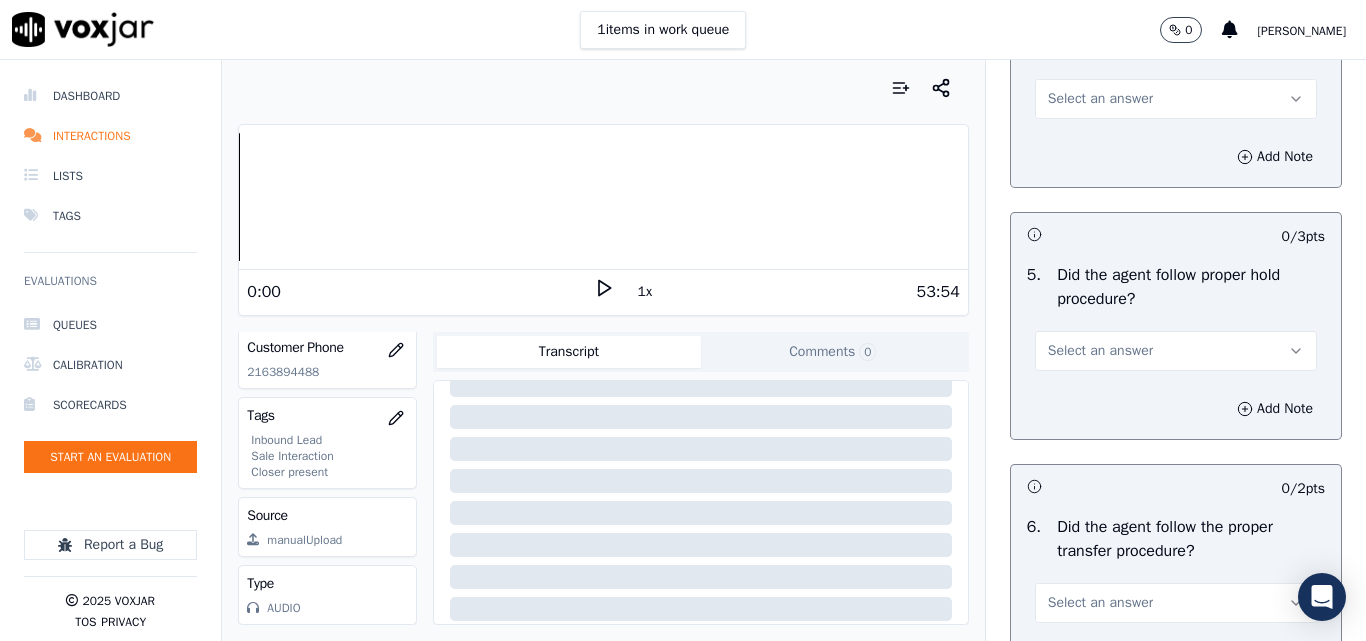 click on "Select an answer" at bounding box center (1100, 99) 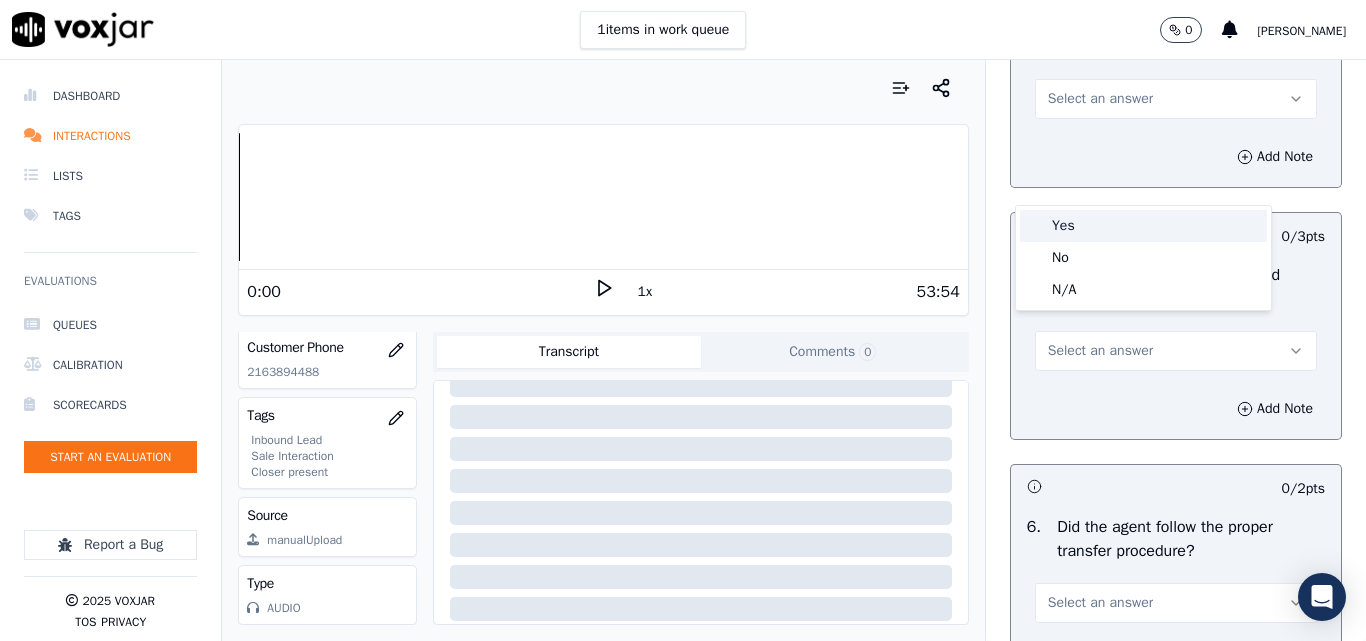 click on "Yes" at bounding box center (1143, 226) 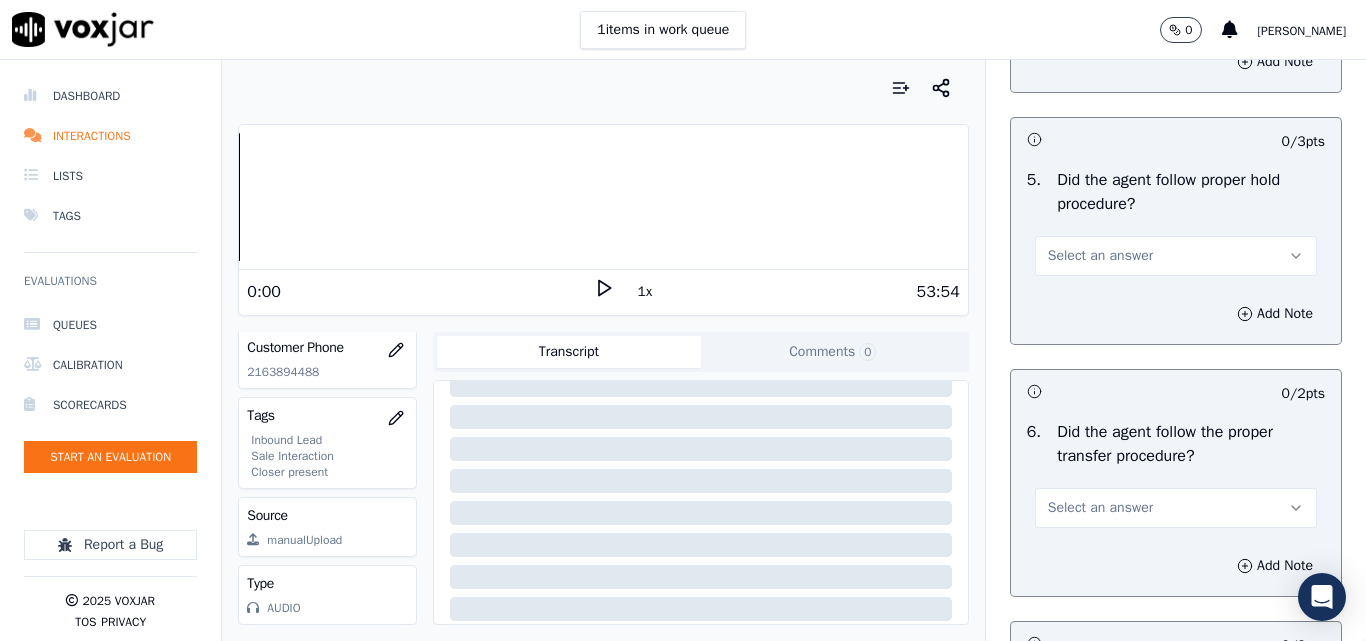 scroll, scrollTop: 3700, scrollLeft: 0, axis: vertical 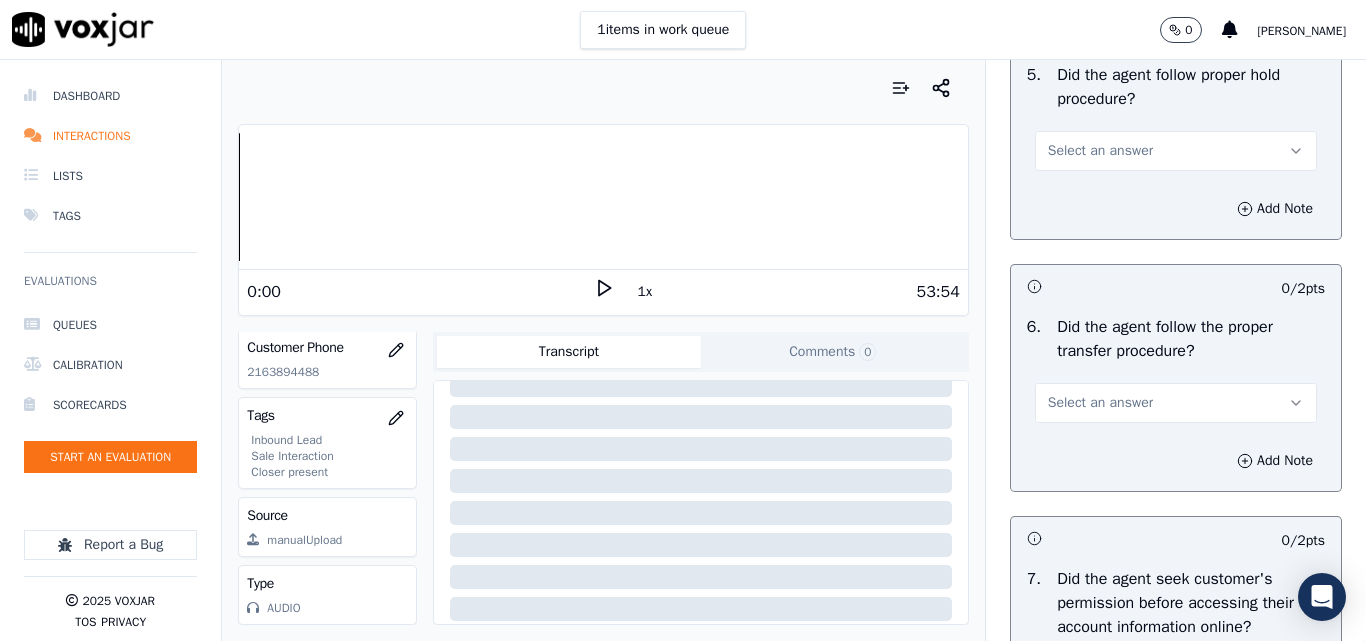 click on "Select an answer" at bounding box center (1100, 151) 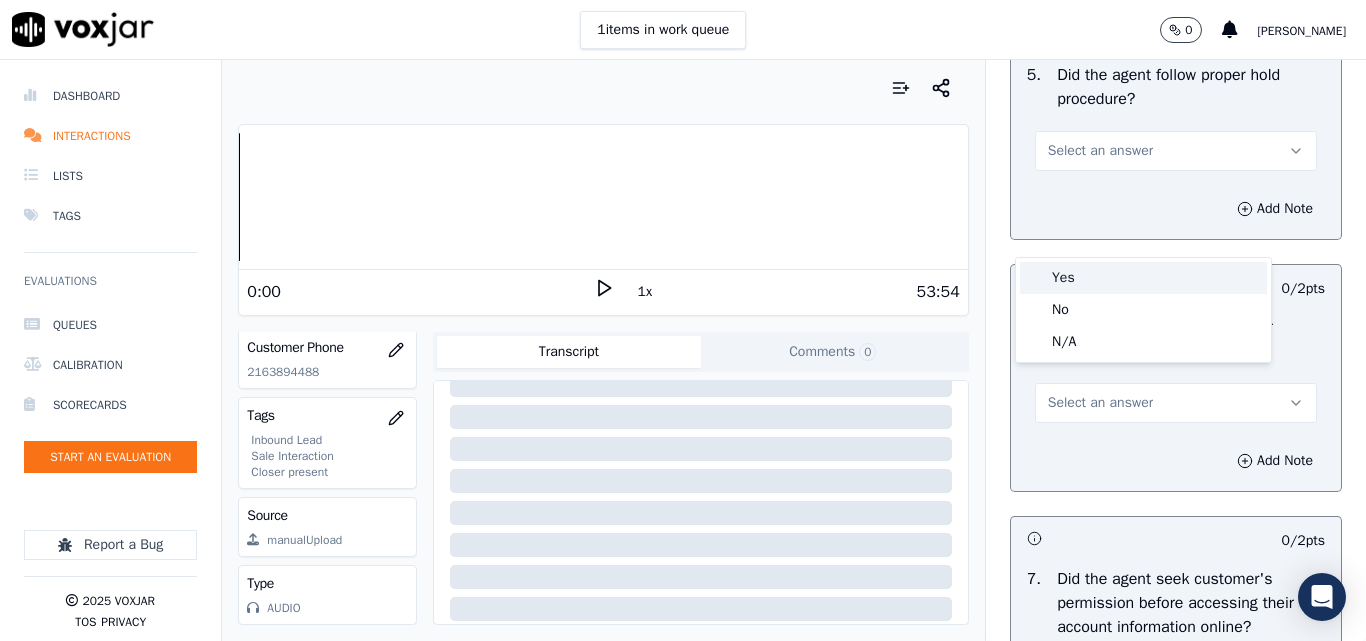 click on "Yes" at bounding box center (1143, 278) 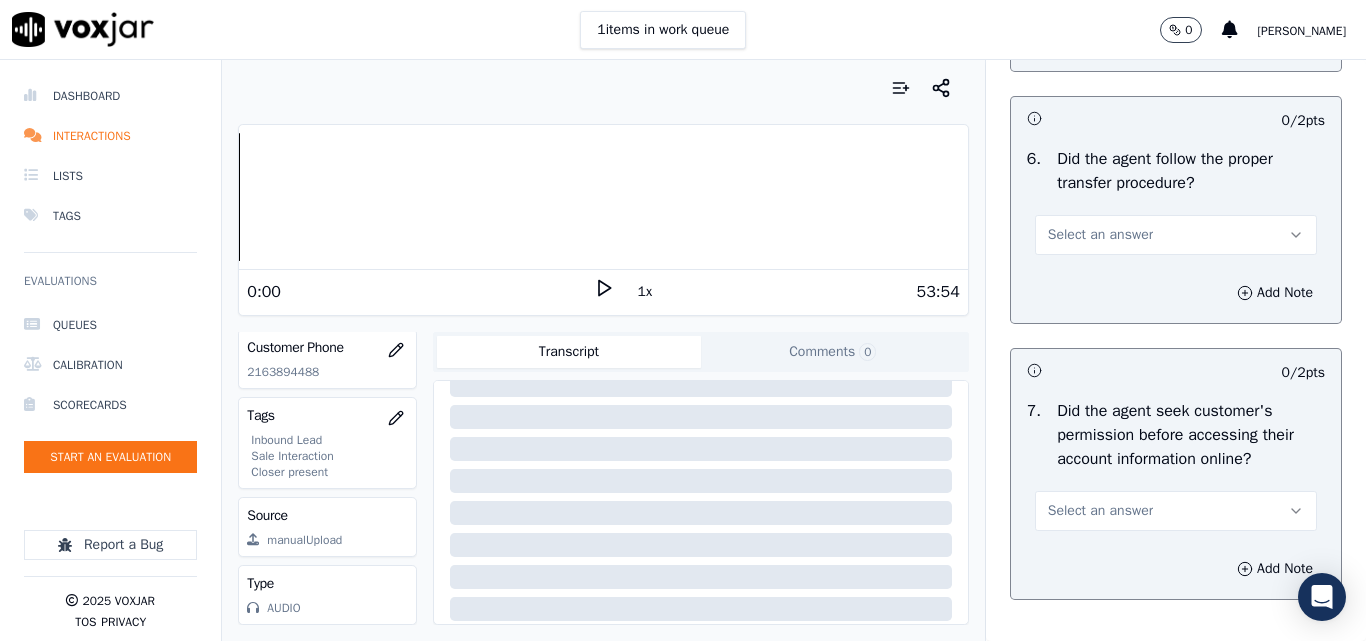 scroll, scrollTop: 4000, scrollLeft: 0, axis: vertical 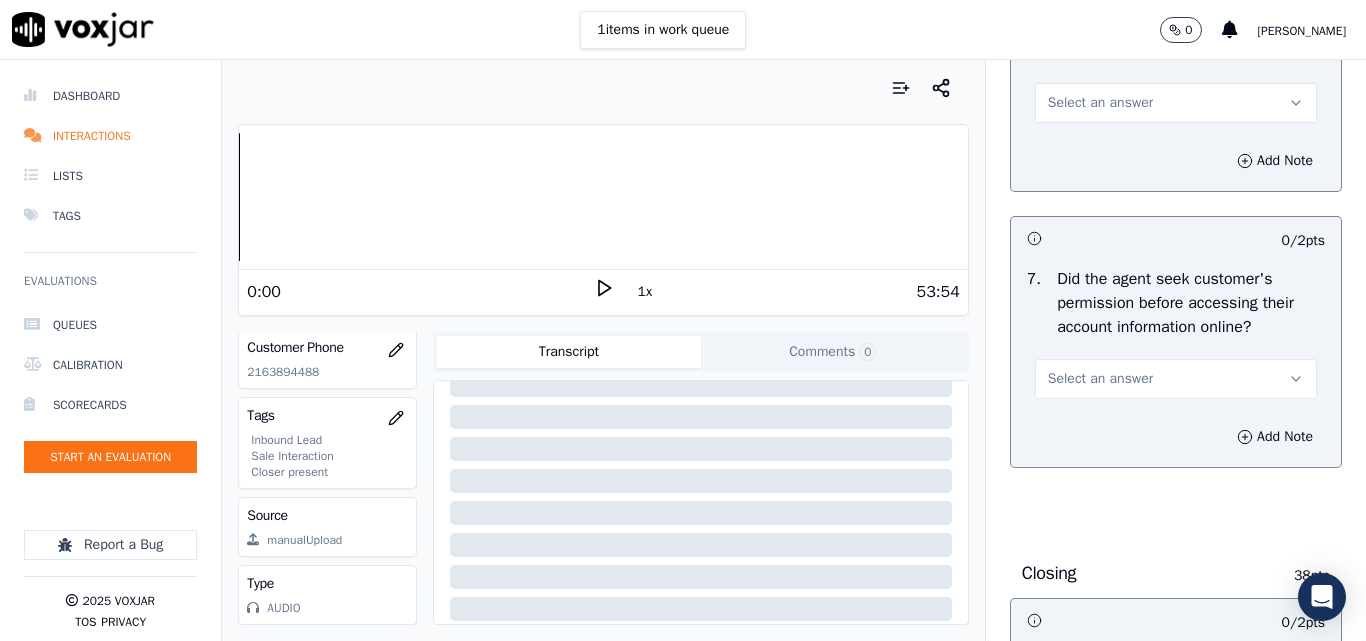 click on "Select an answer" at bounding box center (1176, 103) 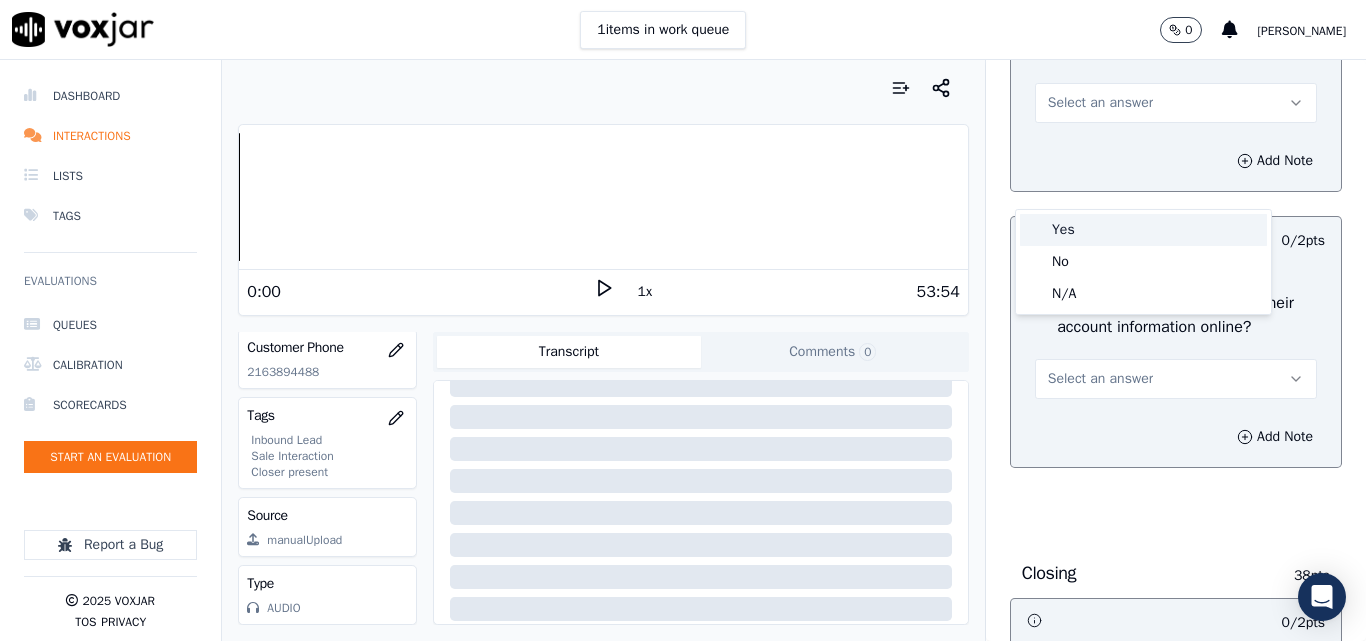 click on "Yes" at bounding box center (1143, 230) 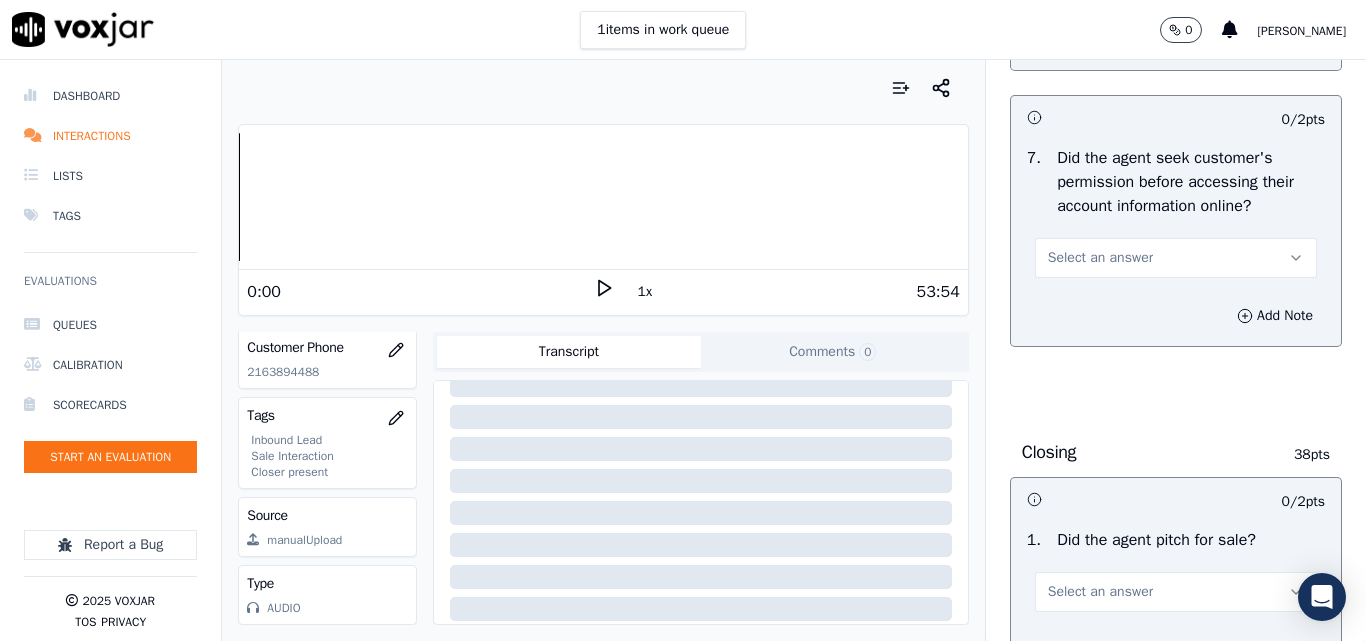 scroll, scrollTop: 4200, scrollLeft: 0, axis: vertical 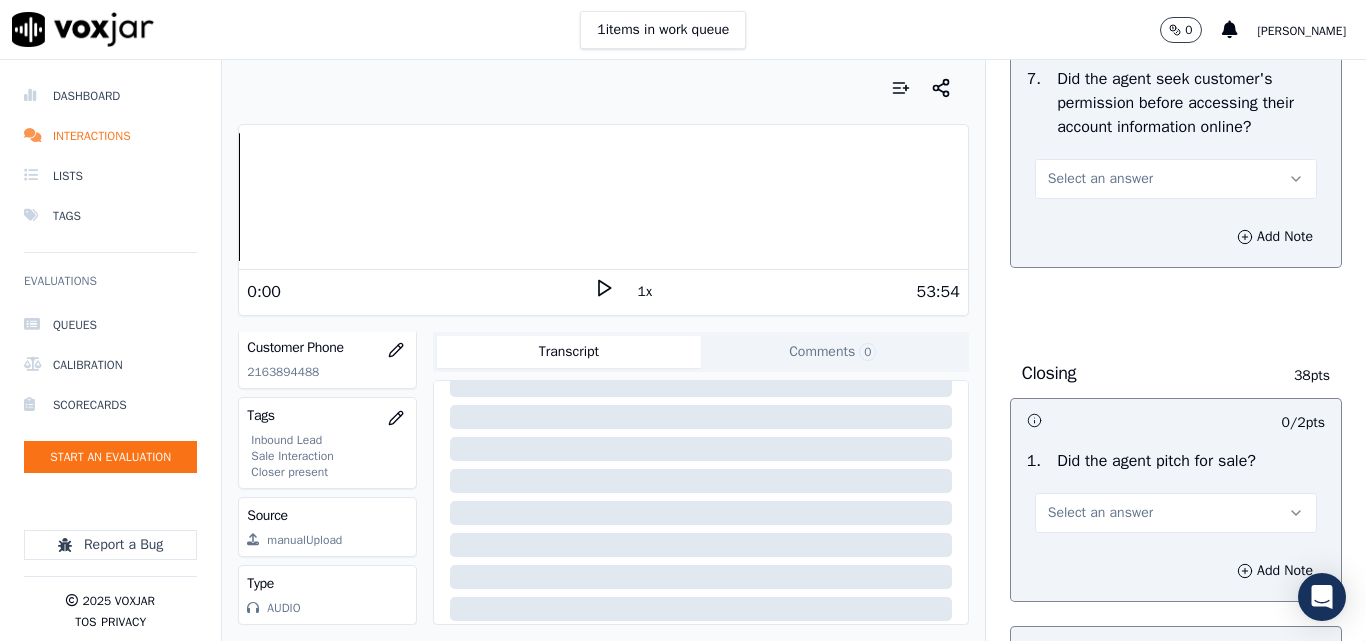 click on "Select an answer" at bounding box center (1100, 179) 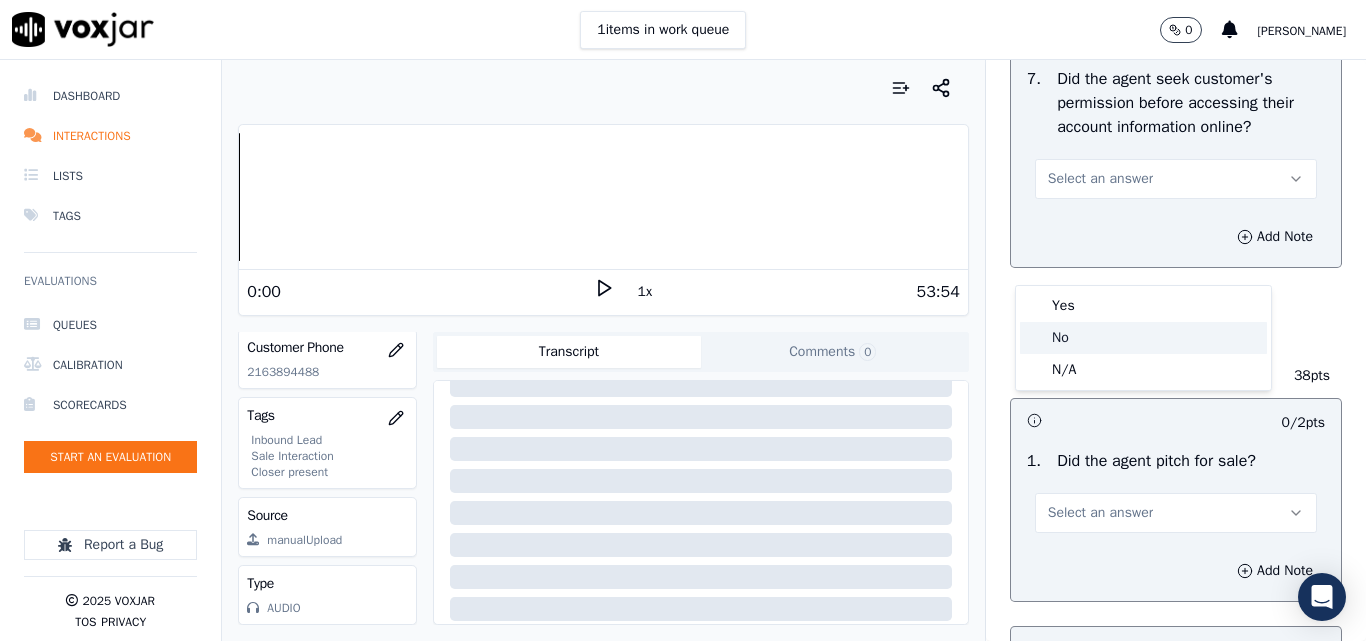 click on "No" 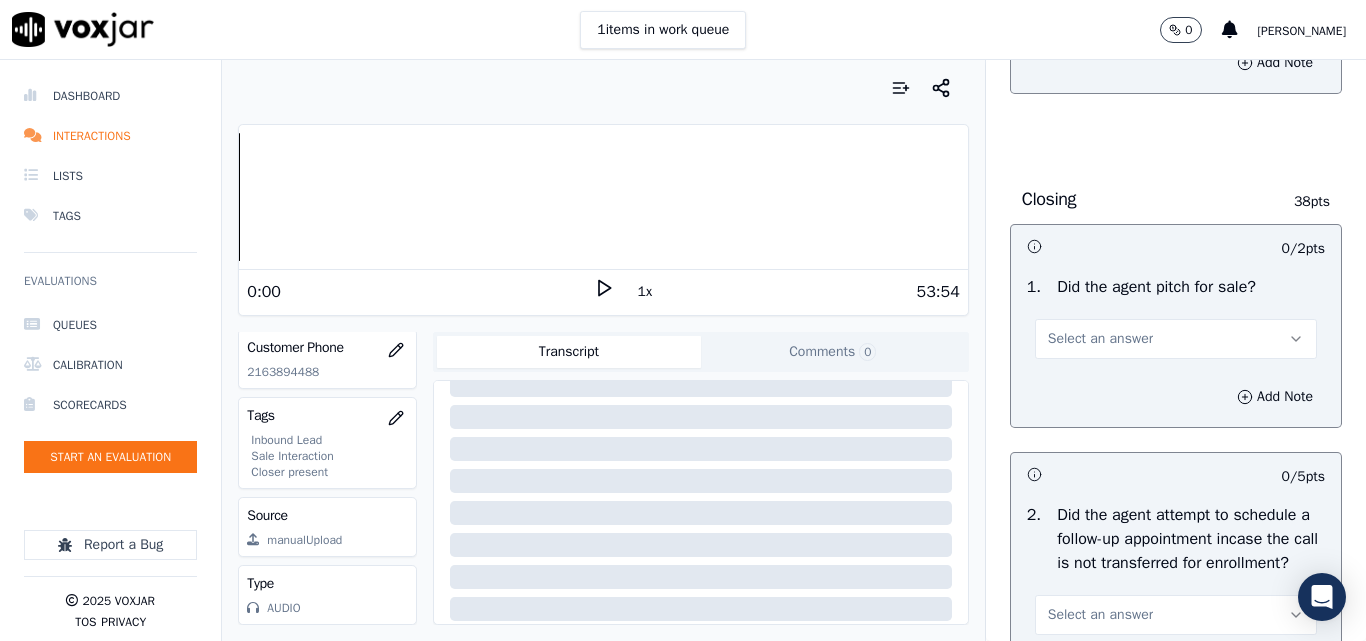 scroll, scrollTop: 4500, scrollLeft: 0, axis: vertical 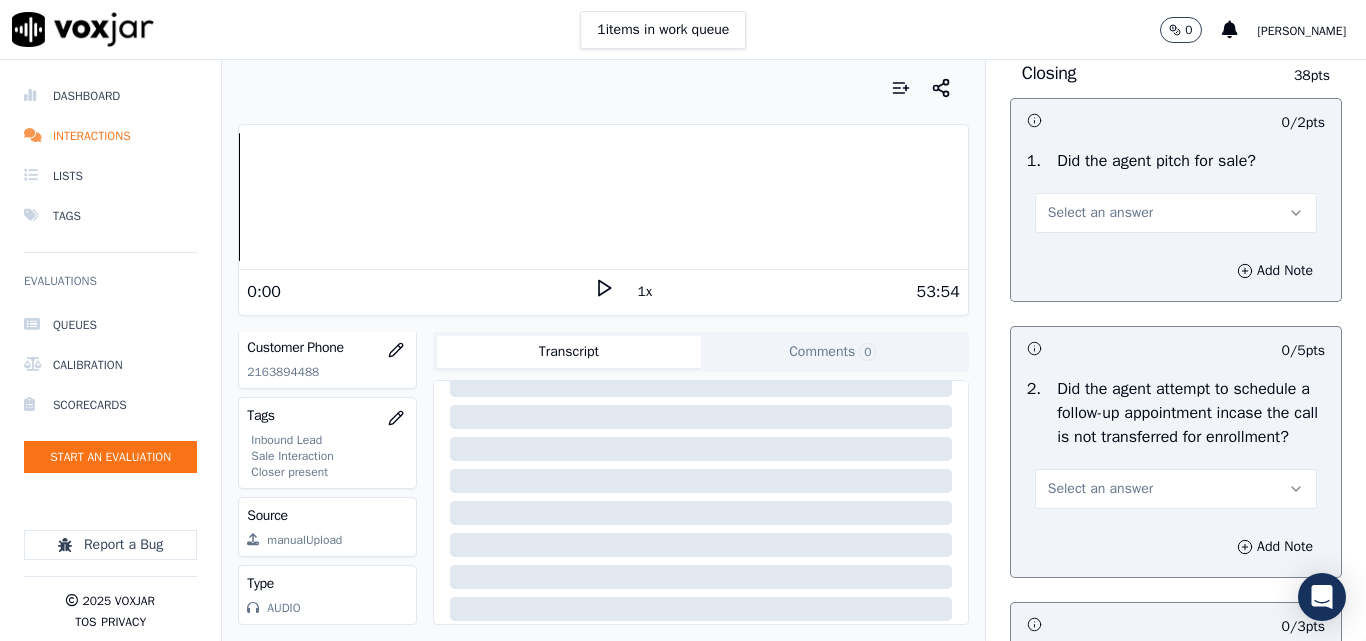 click on "Select an answer" at bounding box center [1100, 213] 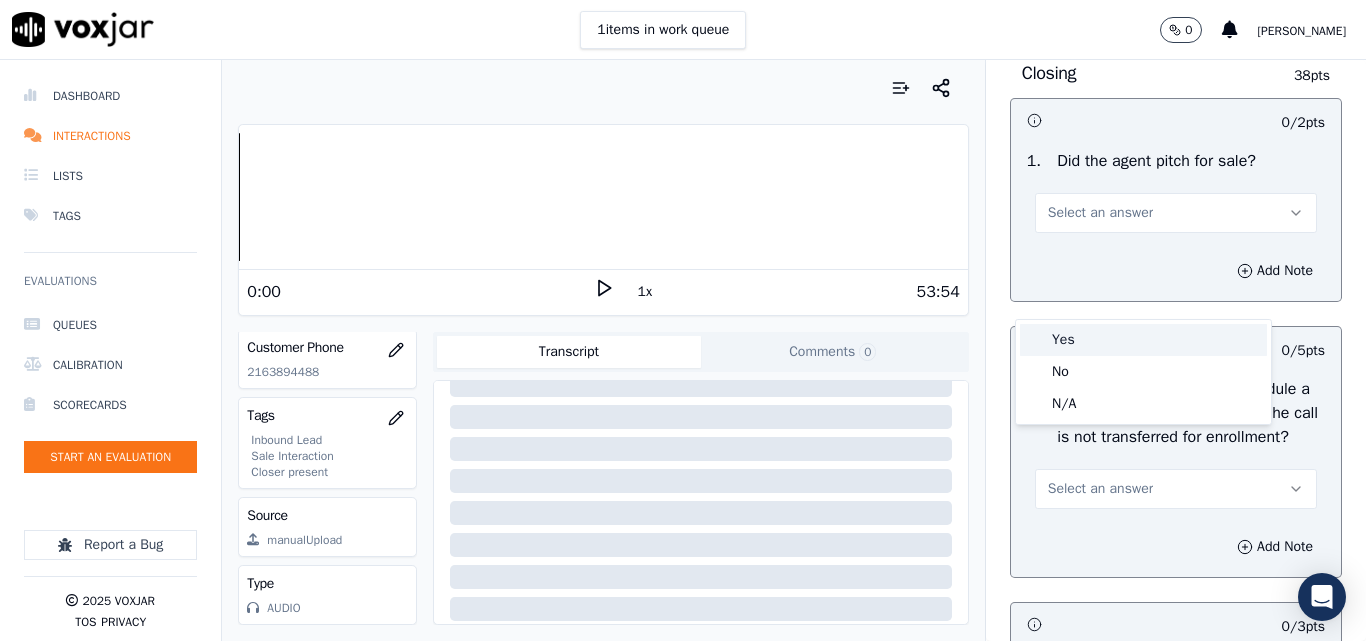 click on "Yes" at bounding box center (1143, 340) 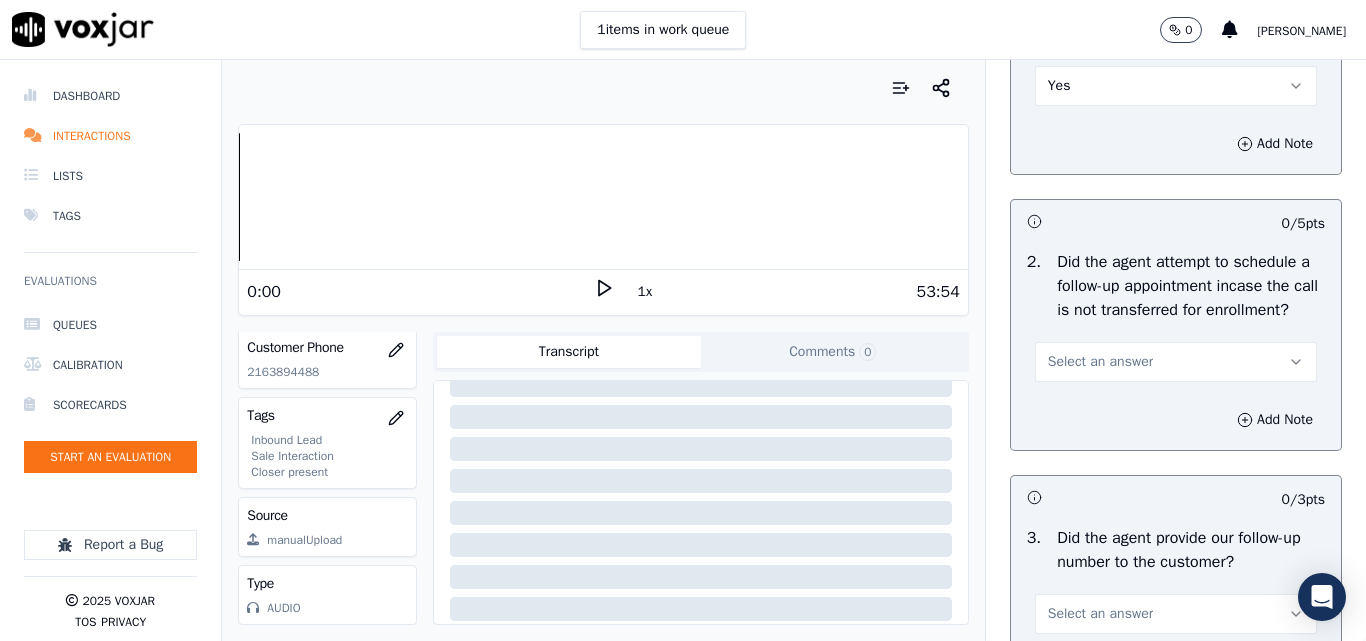 scroll, scrollTop: 4700, scrollLeft: 0, axis: vertical 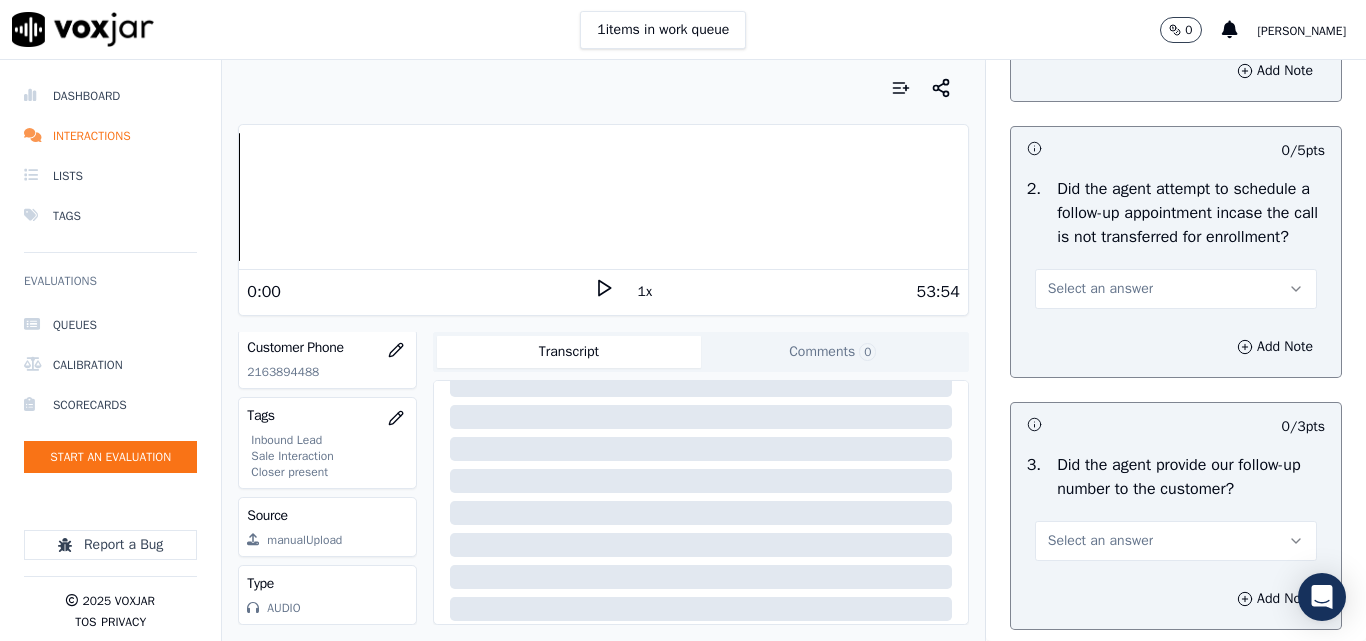 click on "Select an answer" at bounding box center [1100, 289] 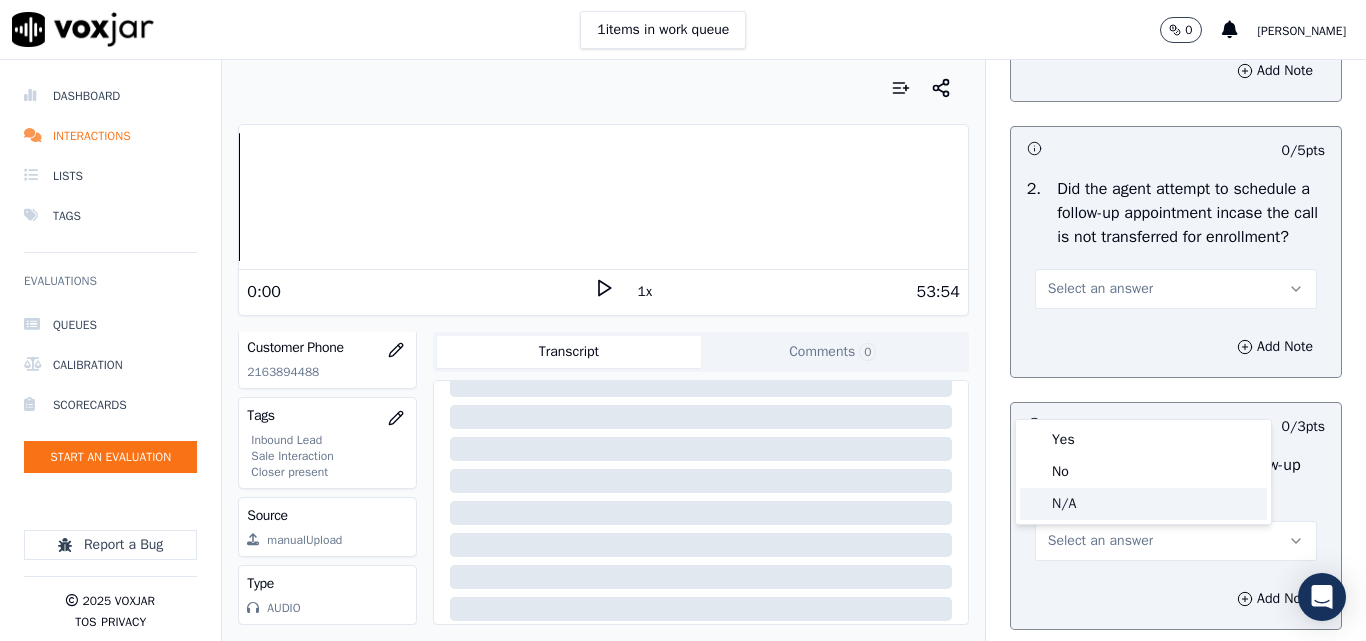click on "N/A" 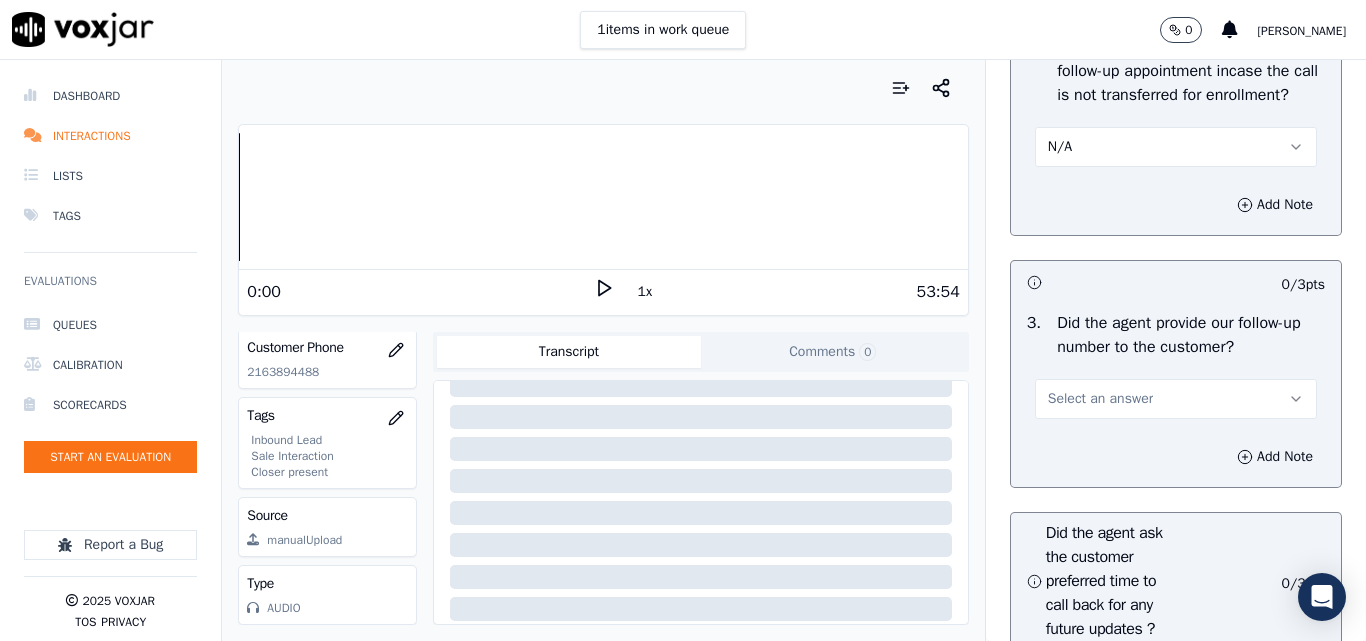 scroll, scrollTop: 5000, scrollLeft: 0, axis: vertical 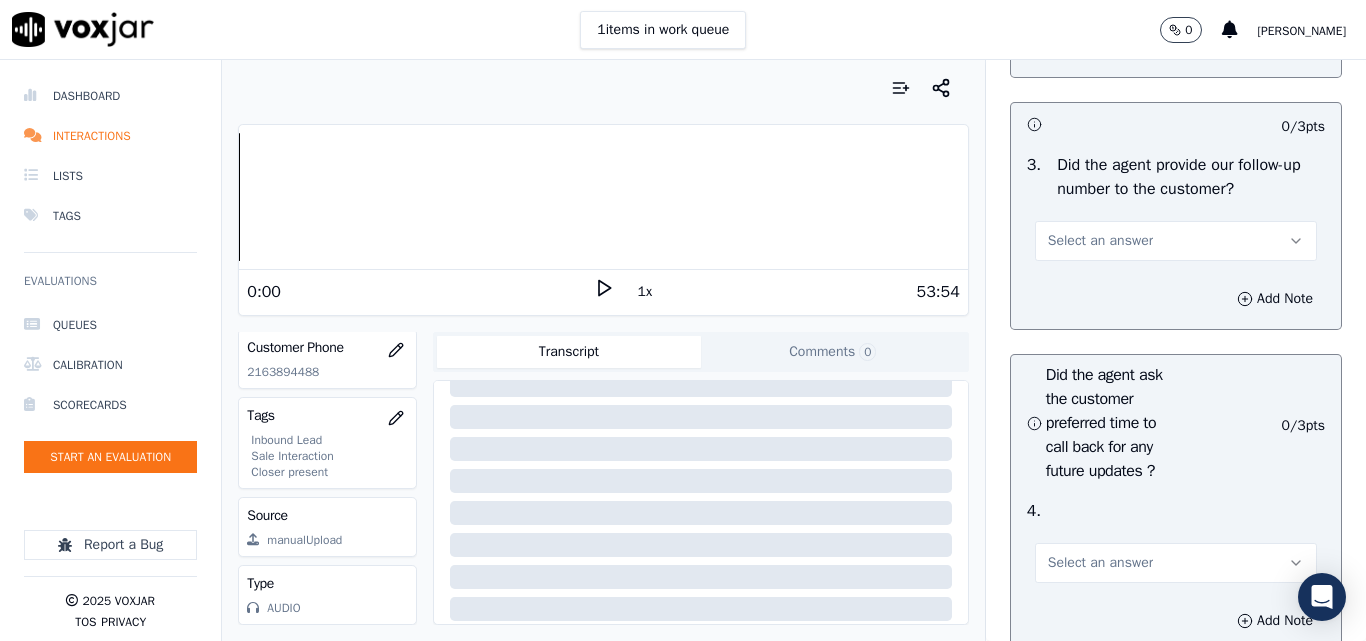 click on "Select an answer" at bounding box center [1100, 241] 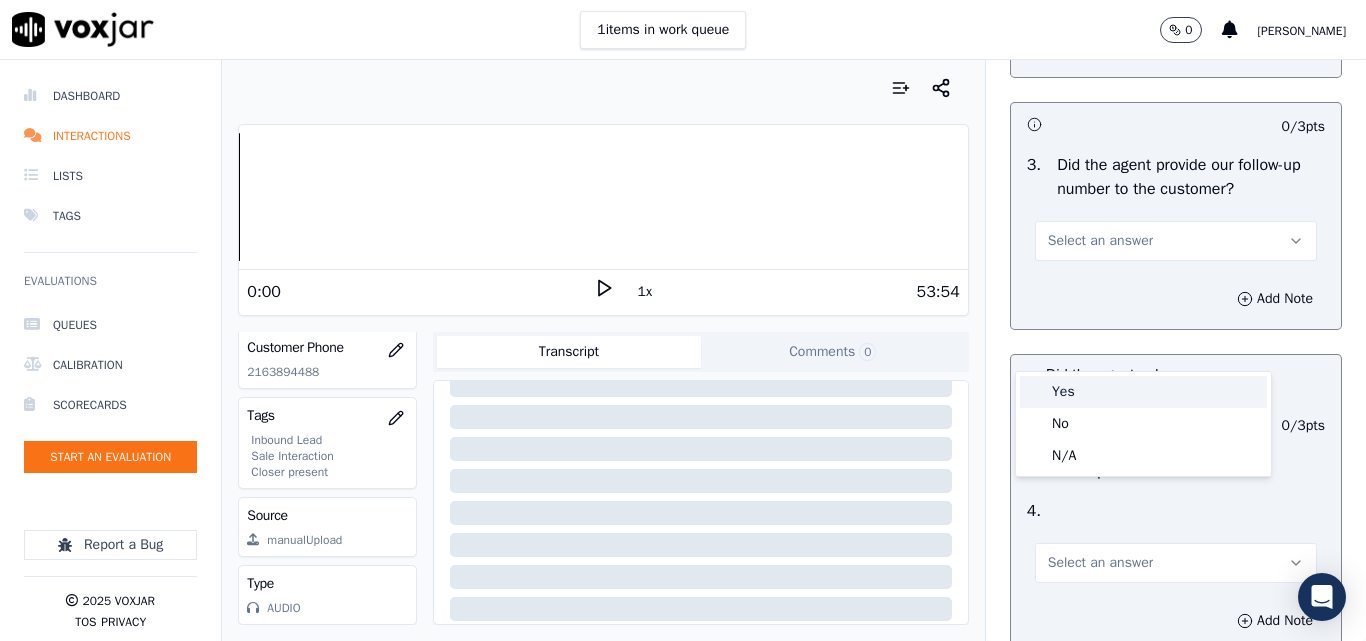 click on "Yes" at bounding box center (1143, 392) 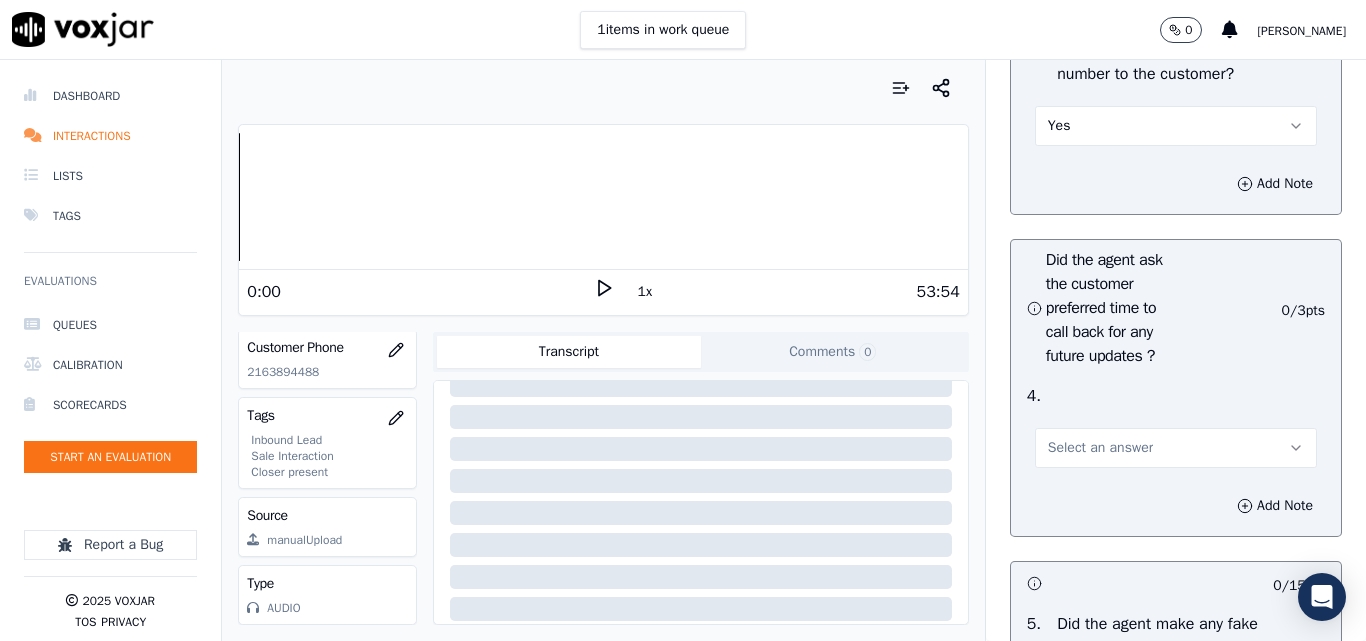 scroll, scrollTop: 5200, scrollLeft: 0, axis: vertical 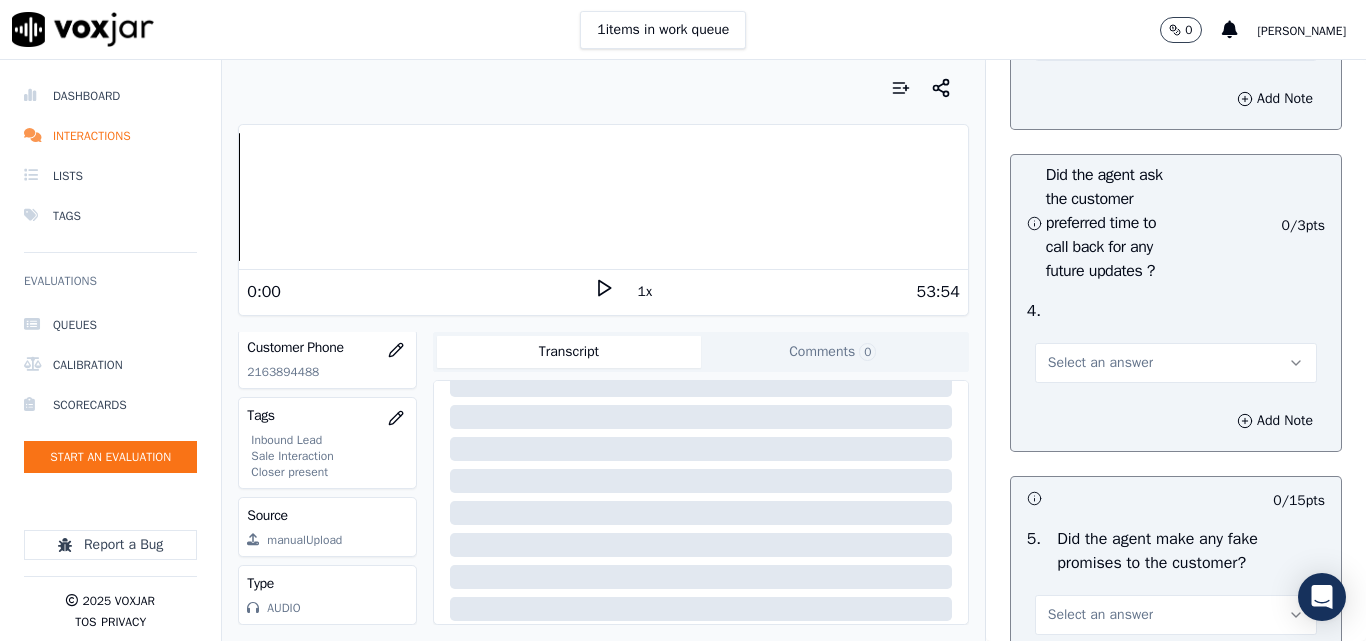 click on "Select an answer" at bounding box center (1100, 363) 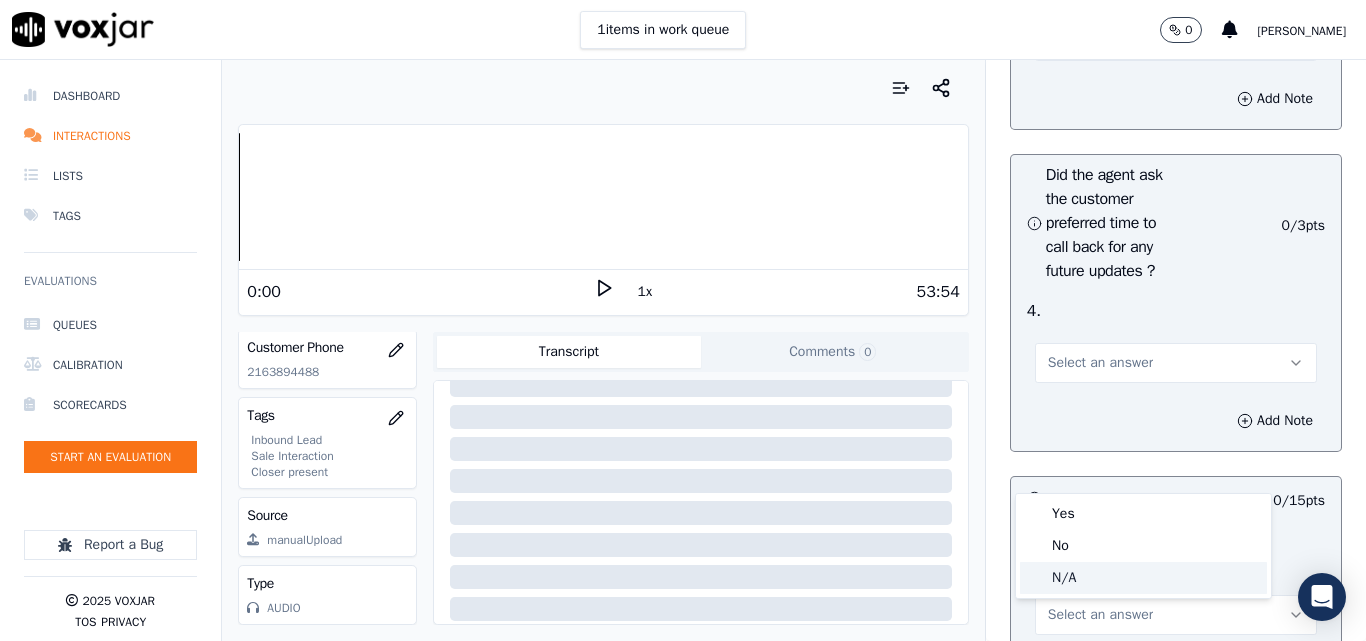 click on "N/A" 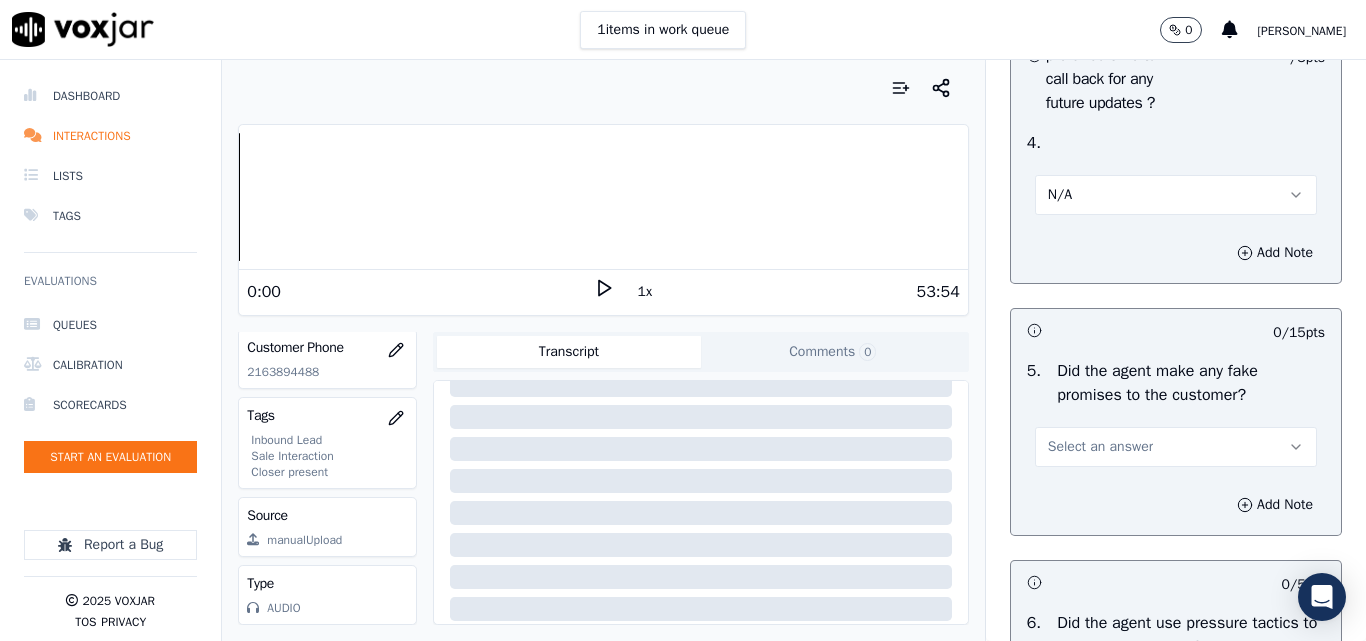 scroll, scrollTop: 5800, scrollLeft: 0, axis: vertical 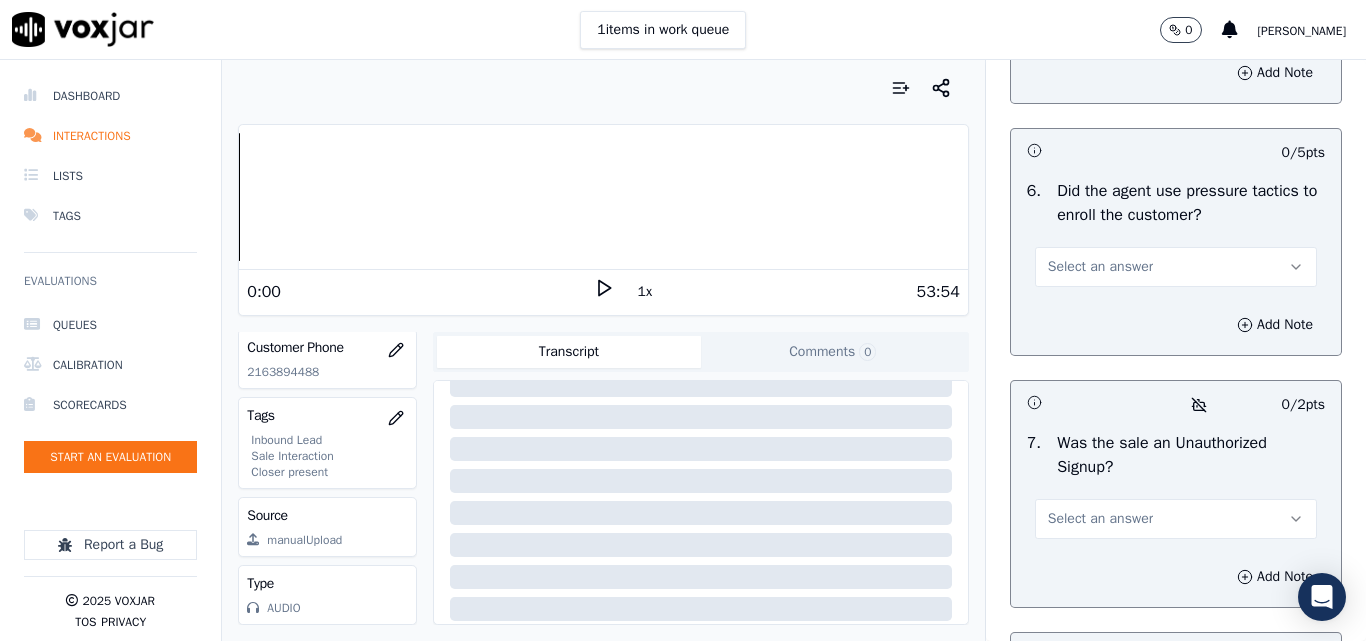 click on "Select an answer" at bounding box center (1100, 267) 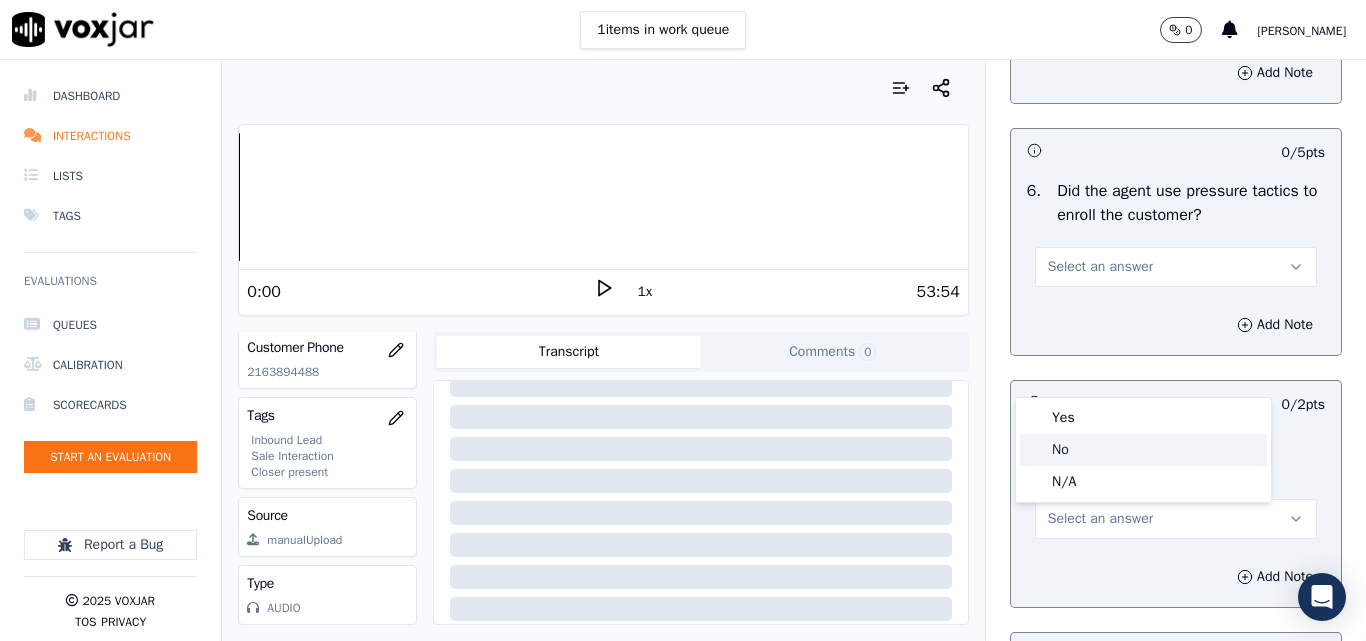 click on "No" 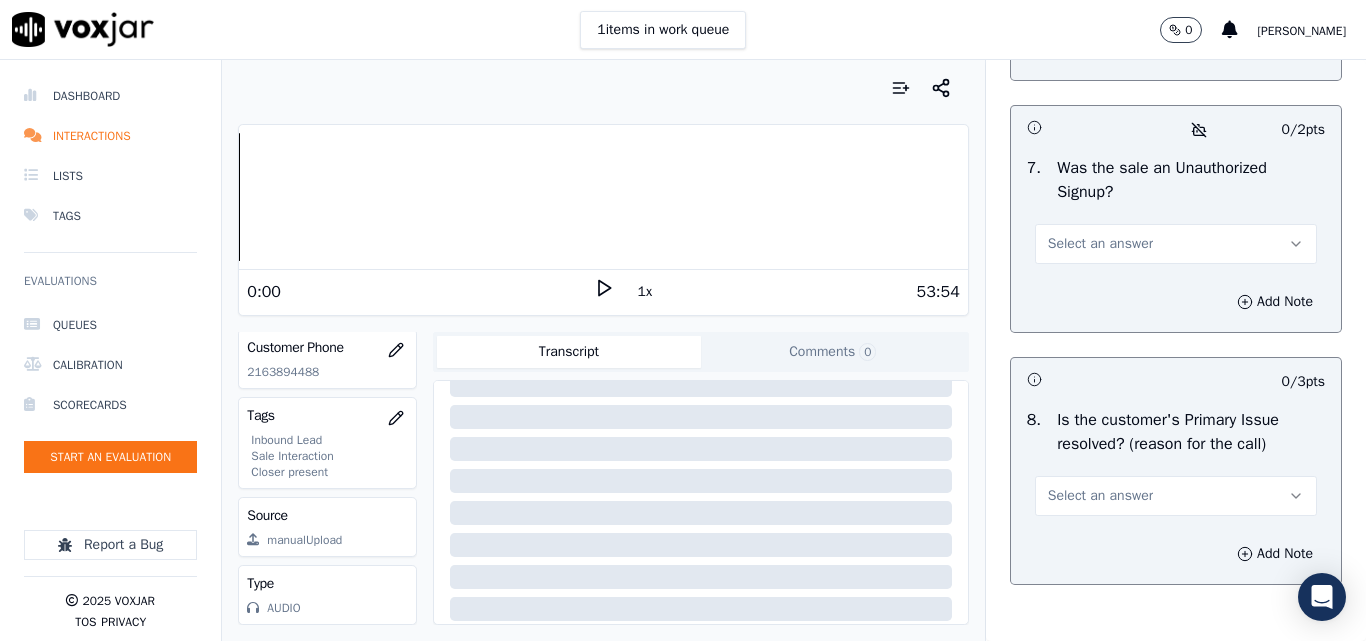 scroll, scrollTop: 6200, scrollLeft: 0, axis: vertical 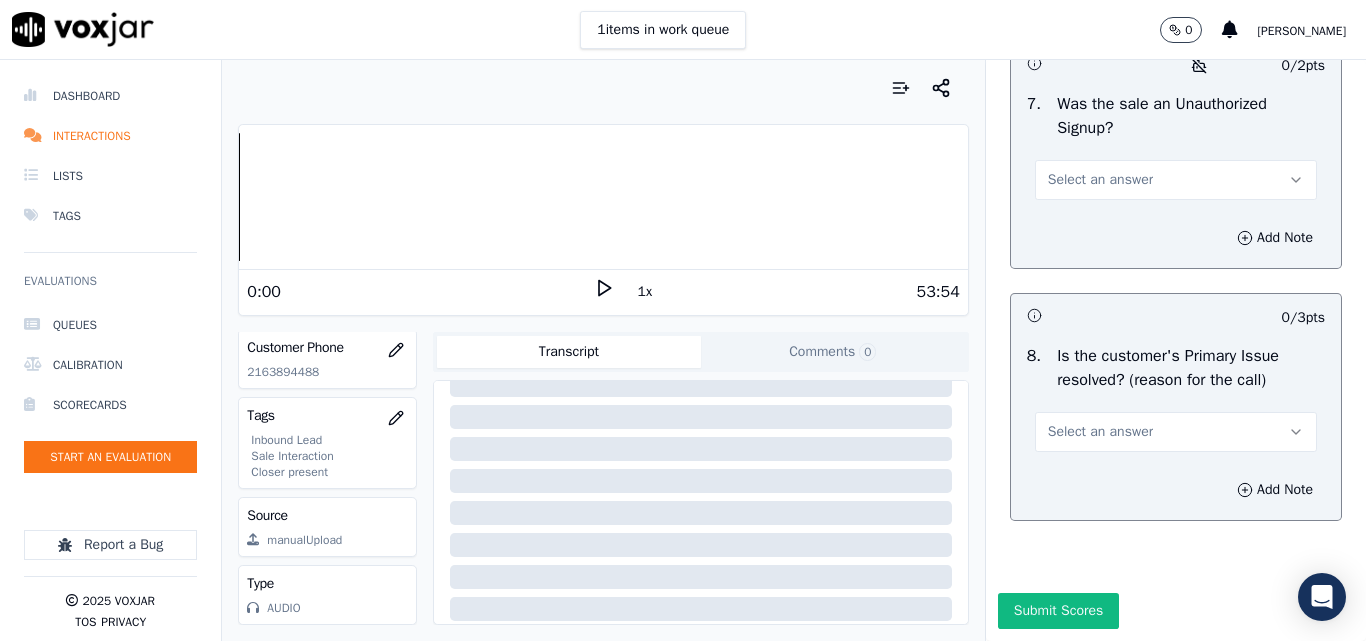 click on "Select an answer" at bounding box center [1100, 180] 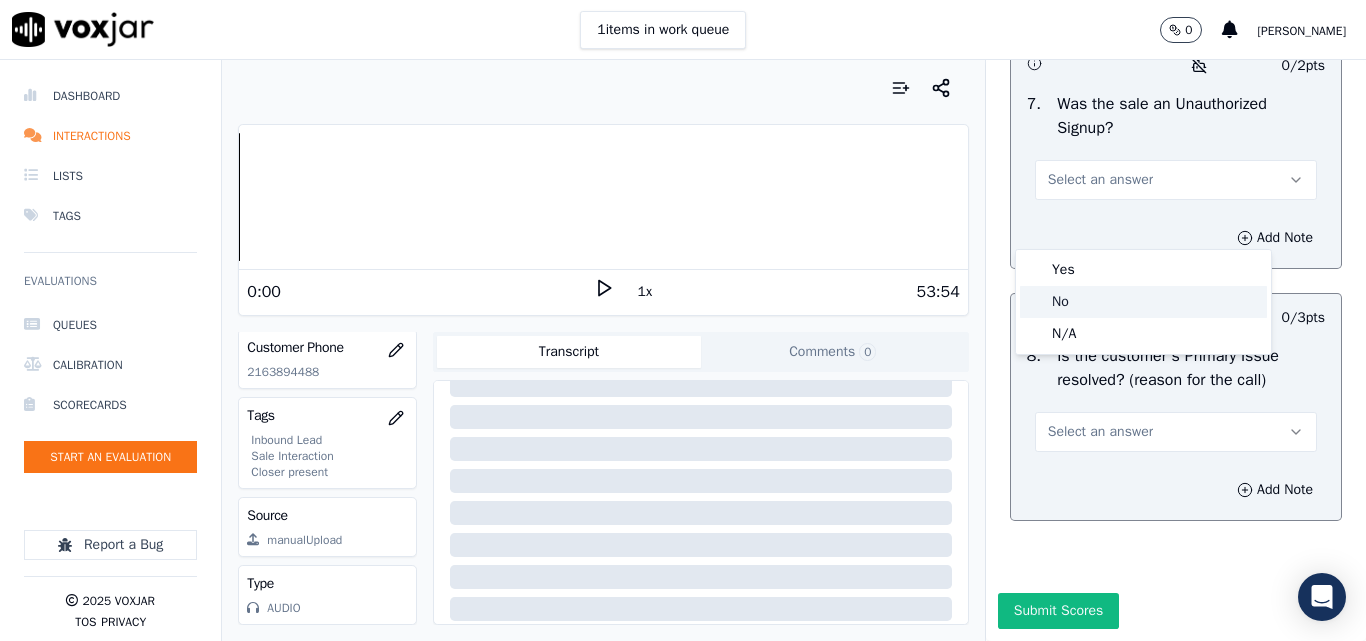 click on "No" 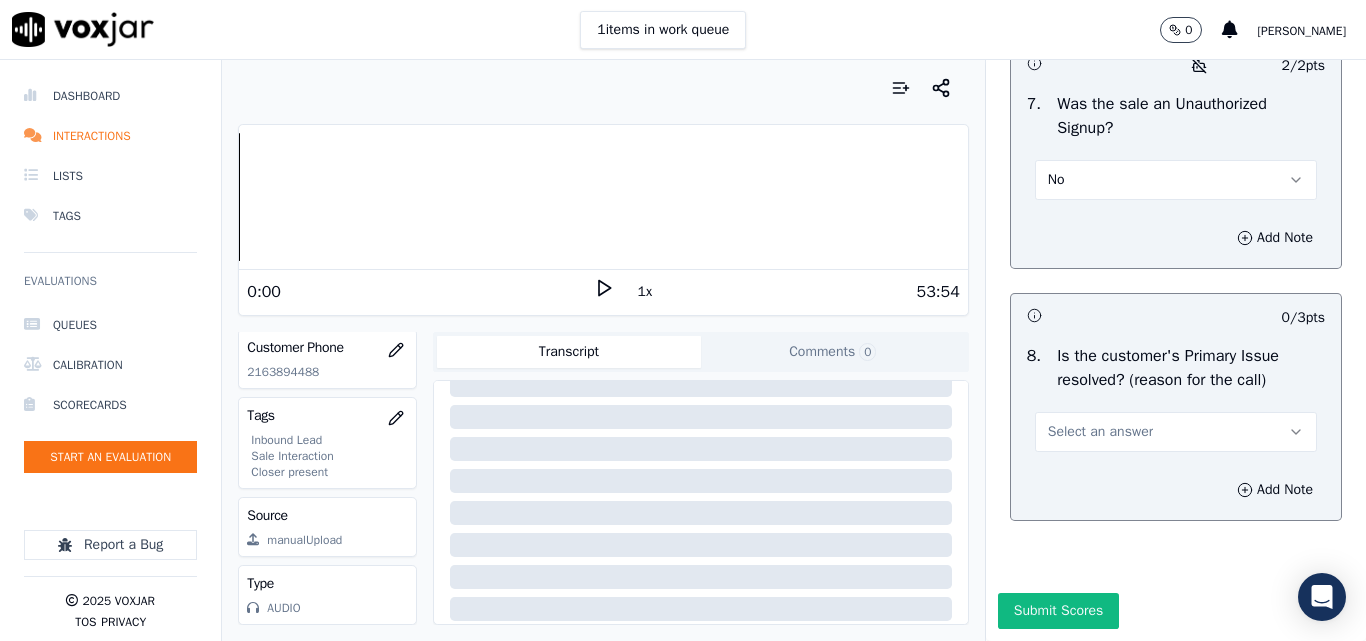 click on "Select an answer" at bounding box center (1100, 432) 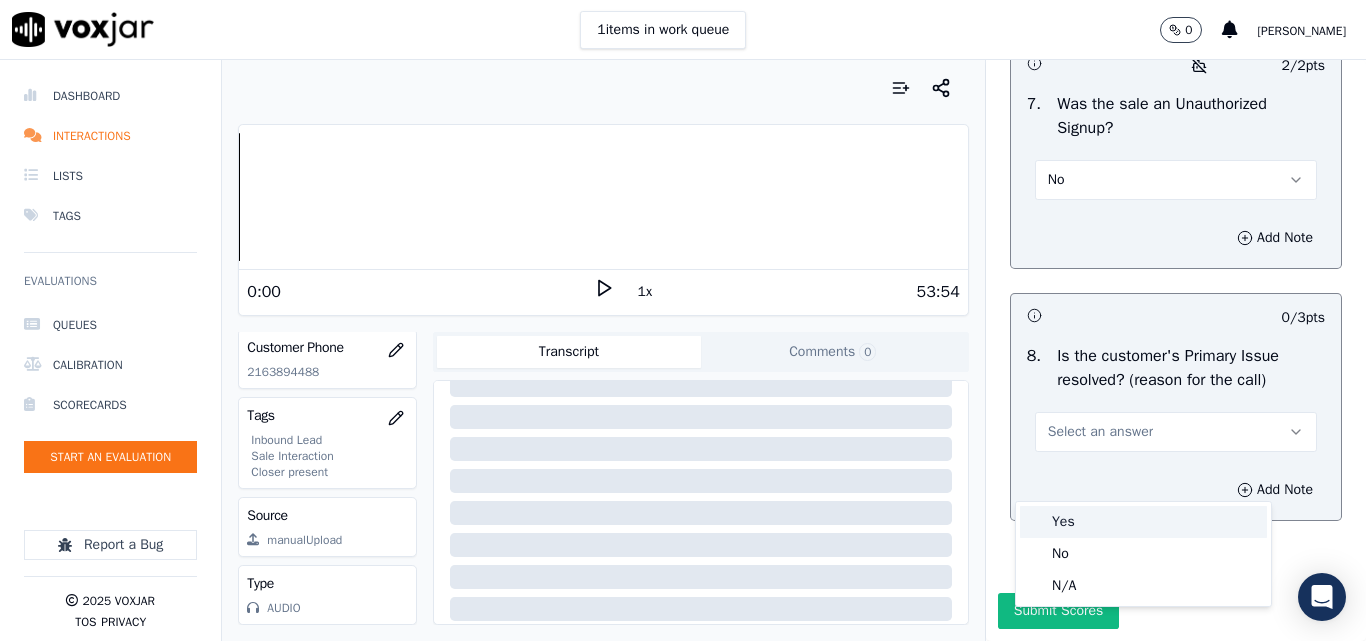 click on "Yes" at bounding box center (1143, 522) 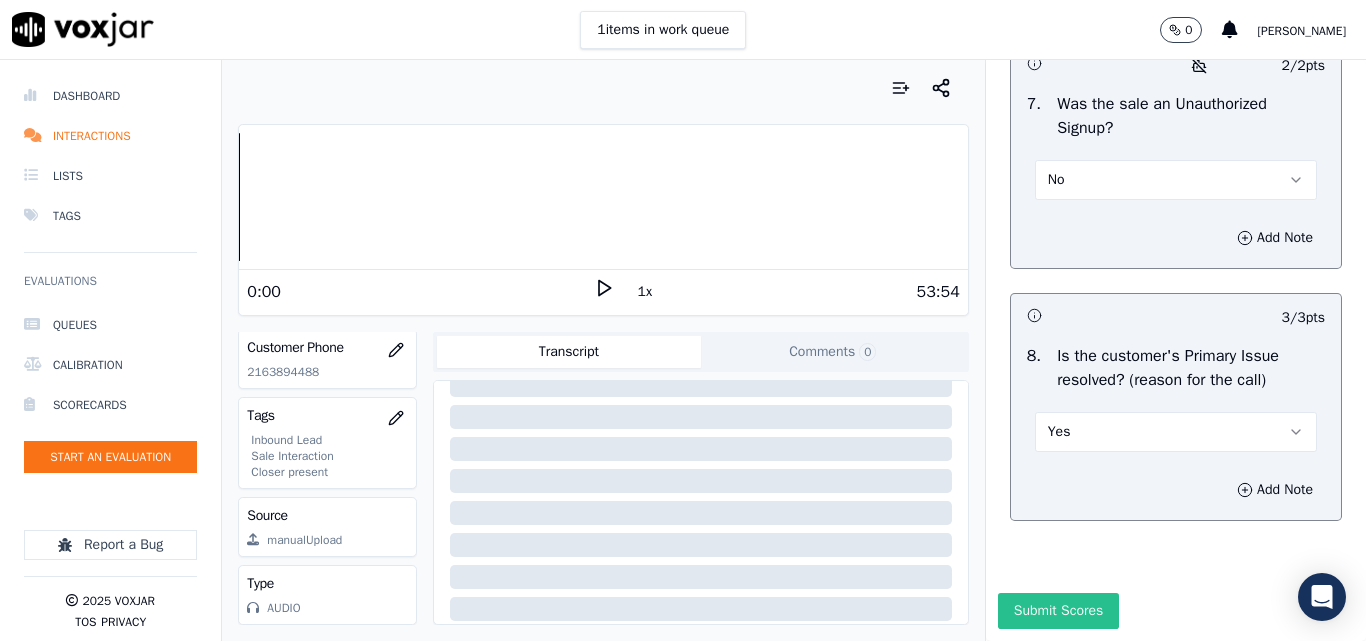 click on "Submit Scores" at bounding box center [1058, 611] 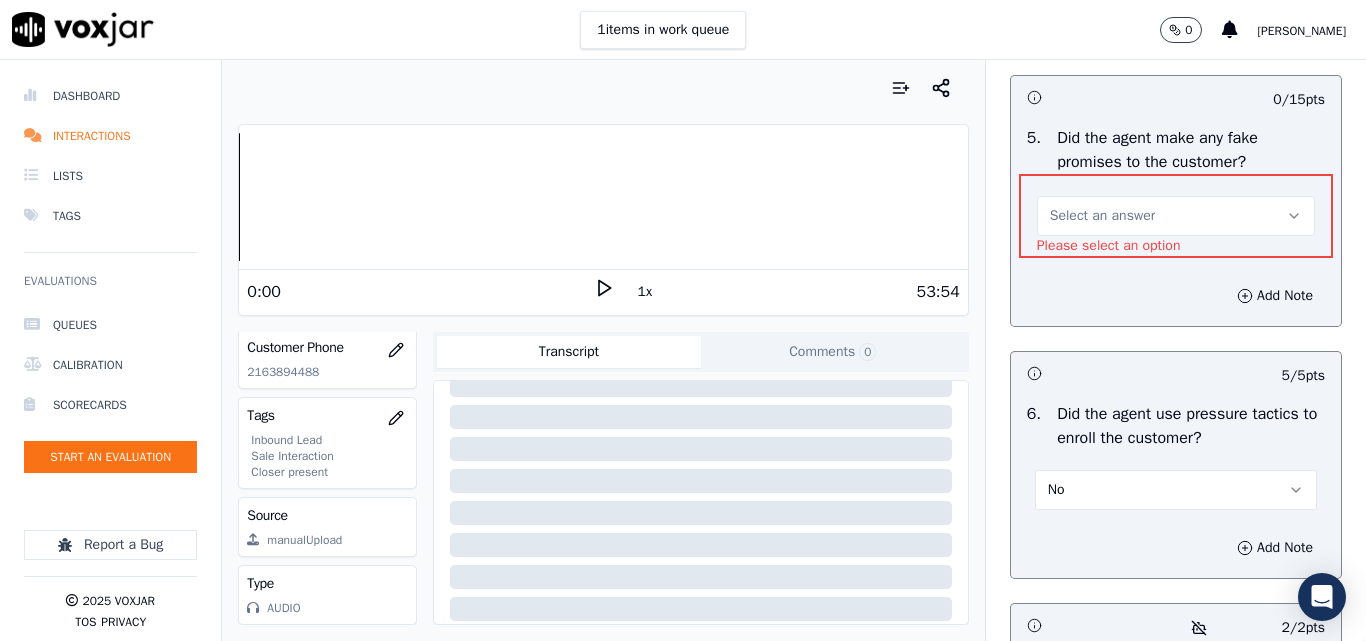scroll, scrollTop: 5714, scrollLeft: 0, axis: vertical 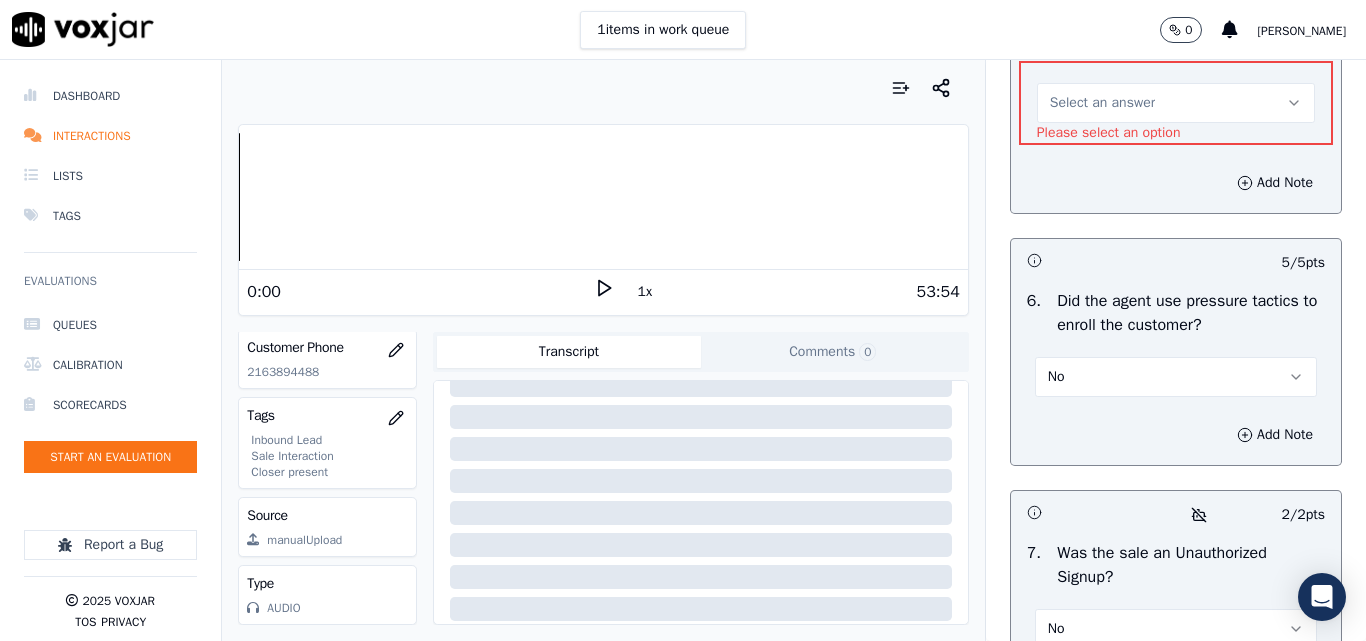 click on "Select an answer" at bounding box center (1176, 103) 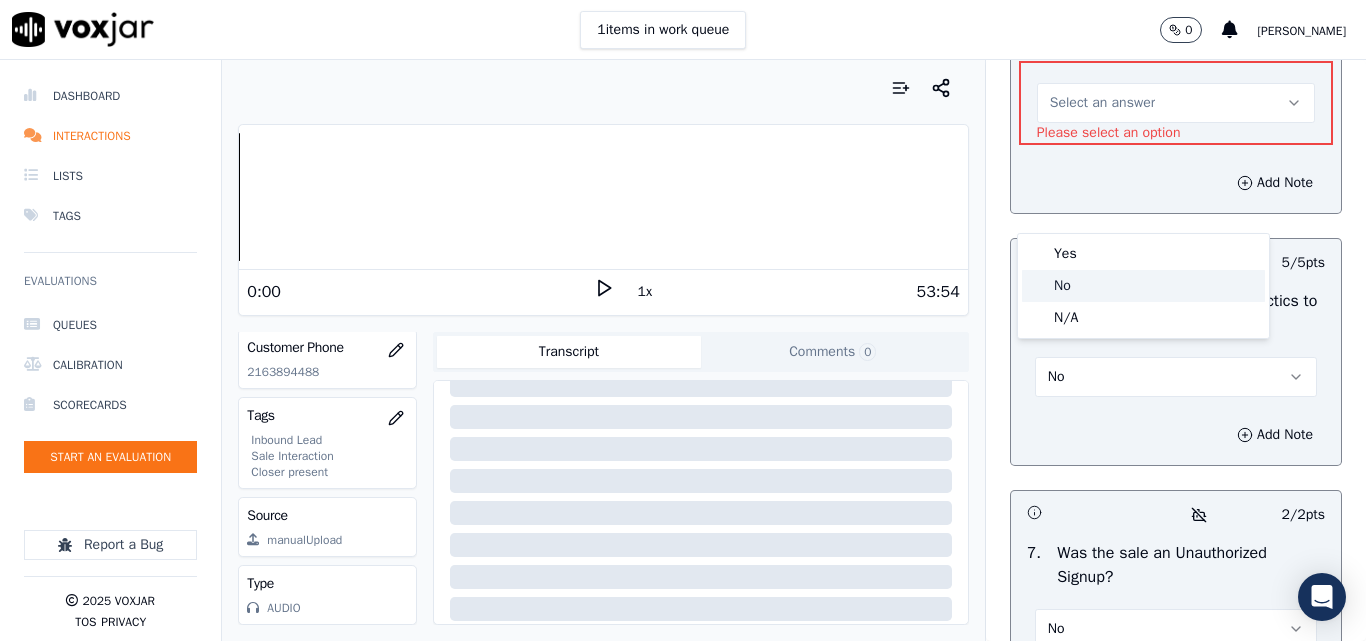 click on "No" 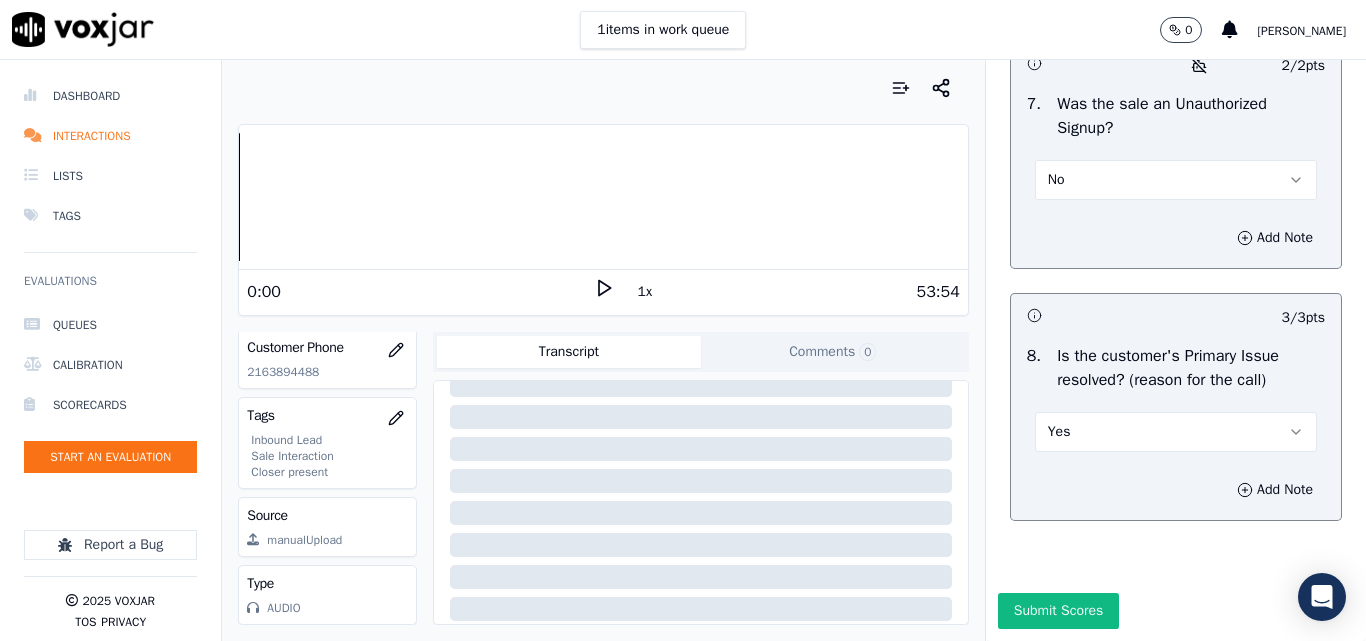 scroll, scrollTop: 6290, scrollLeft: 0, axis: vertical 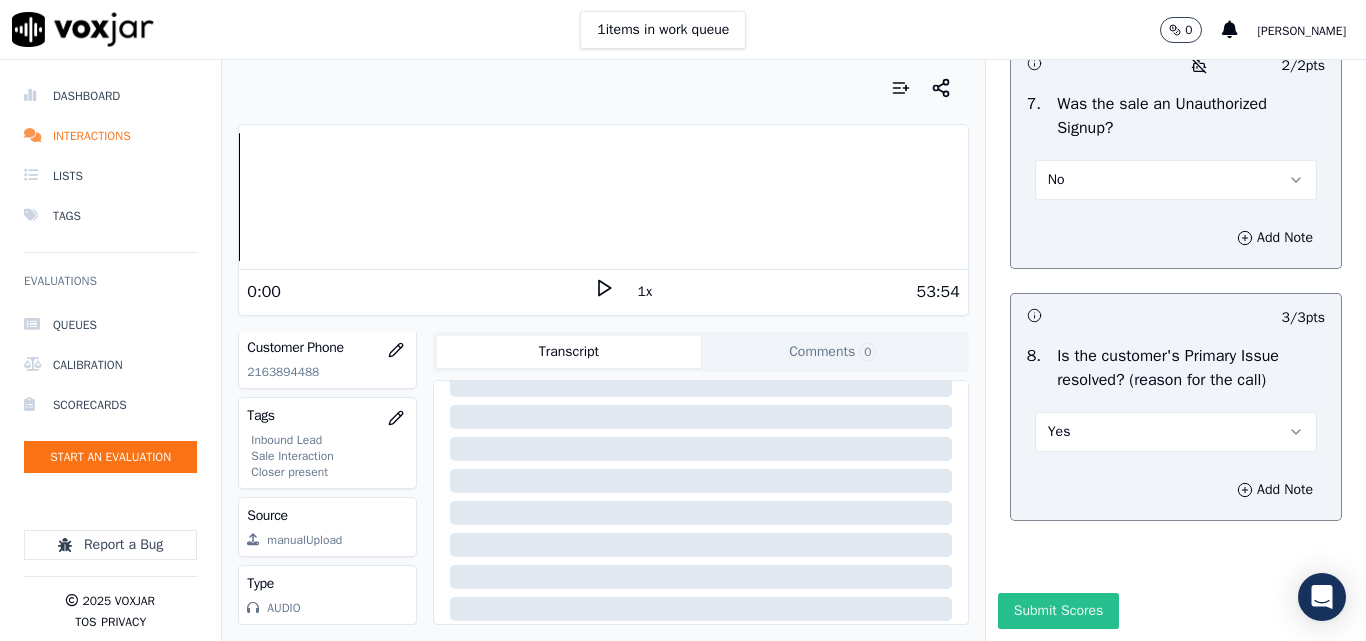 click on "Submit Scores" at bounding box center [1058, 611] 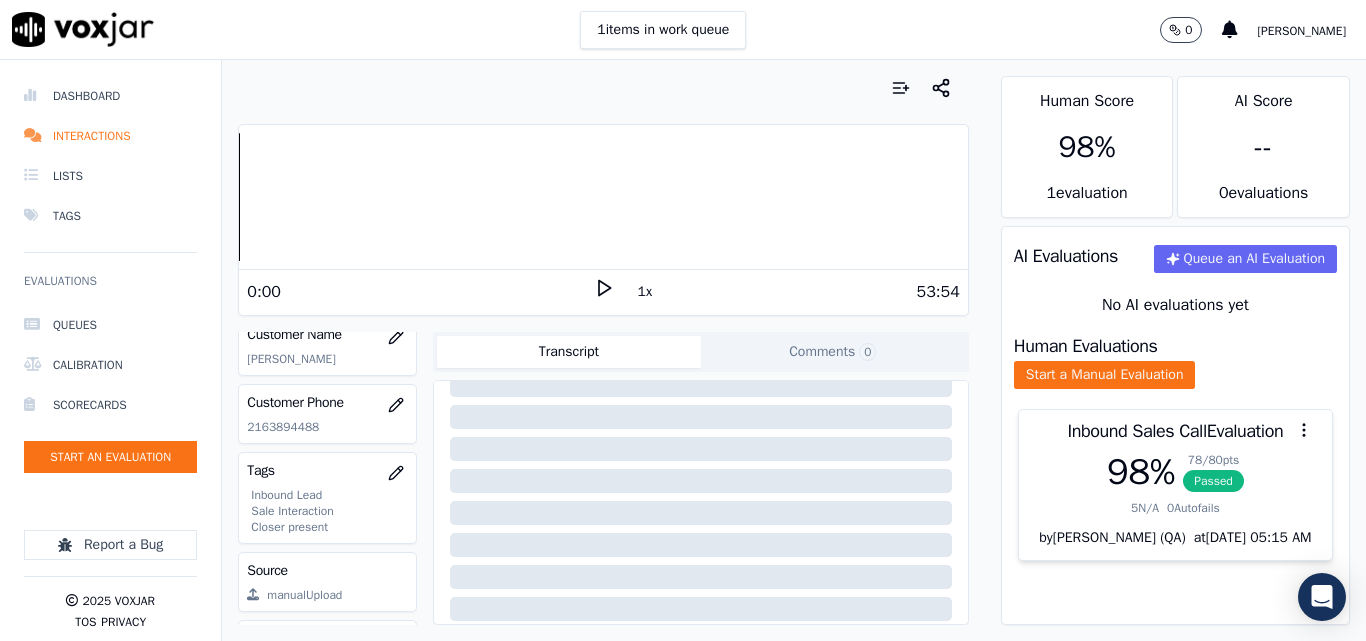 scroll, scrollTop: 204, scrollLeft: 0, axis: vertical 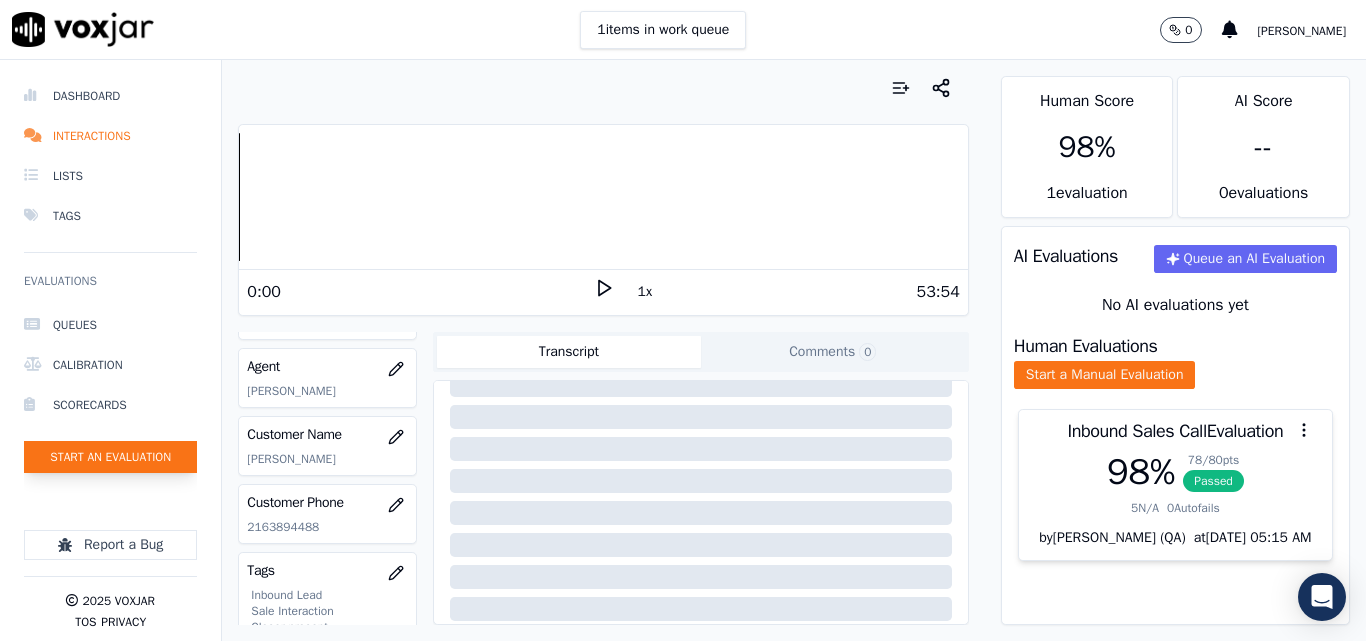 click on "Start an Evaluation" 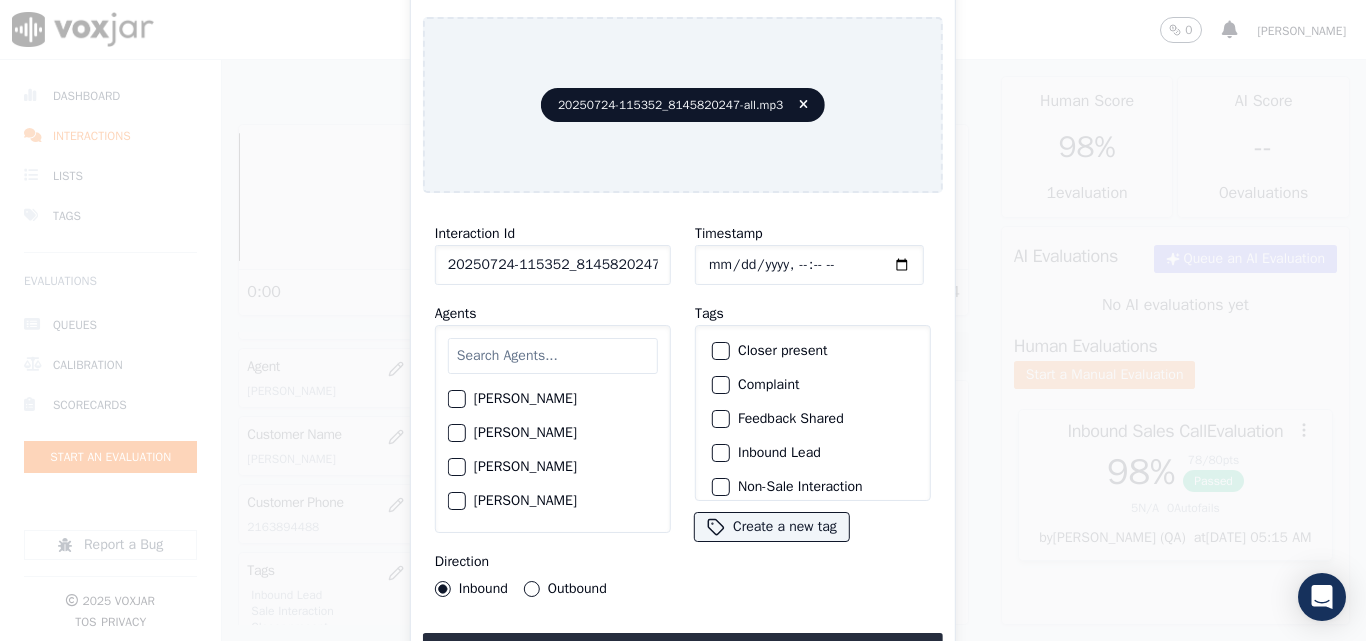 click on "Interaction Id   20250724-115352_8145820247-all.mp3     Agents        [PERSON_NAME]      [PERSON_NAME]     [PERSON_NAME]     [PERSON_NAME]      [PERSON_NAME]     [PERSON_NAME]      [PERSON_NAME]     [PERSON_NAME]     [PERSON_NAME]     [PERSON_NAME]     [PERSON_NAME]     [PERSON_NAME]     [PERSON_NAME]     [PERSON_NAME]     [PERSON_NAME]     [PERSON_NAME]     [PERSON_NAME]     Do not Count     [PERSON_NAME]     [PERSON_NAME]       [PERSON_NAME]     [PERSON_NAME]     [PERSON_NAME]     [PERSON_NAME]     [PERSON_NAME]     [PERSON_NAME]     [PERSON_NAME]     [PERSON_NAME]     [PERSON_NAME]     [PERSON_NAME]     [PERSON_NAME]     [PERSON_NAME]     [PERSON_NAME]     [PERSON_NAME]     [PERSON_NAME]     [PERSON_NAME]     [PERSON_NAME]     [PERSON_NAME]      [PERSON_NAME]     [PERSON_NAME]         MD [PERSON_NAME] - [PERSON_NAME]     [PERSON_NAME]     [PERSON_NAME]     [PERSON_NAME]     [PERSON_NAME]     [PERSON_NAME]     [PERSON_NAME]     [PERSON_NAME]     [PERSON_NAME]     [PERSON_NAME] [PERSON_NAME] [PERSON_NAME]     [PERSON_NAME]     [PERSON_NAME]" at bounding box center (553, 409) 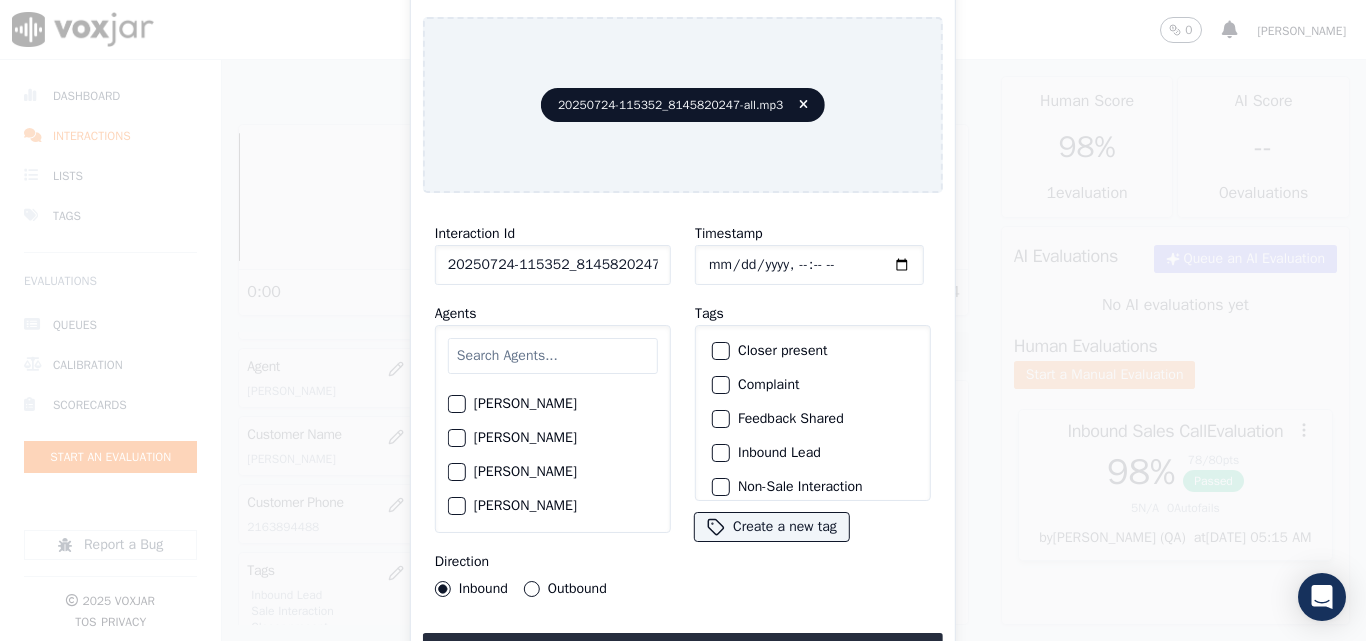 scroll, scrollTop: 200, scrollLeft: 0, axis: vertical 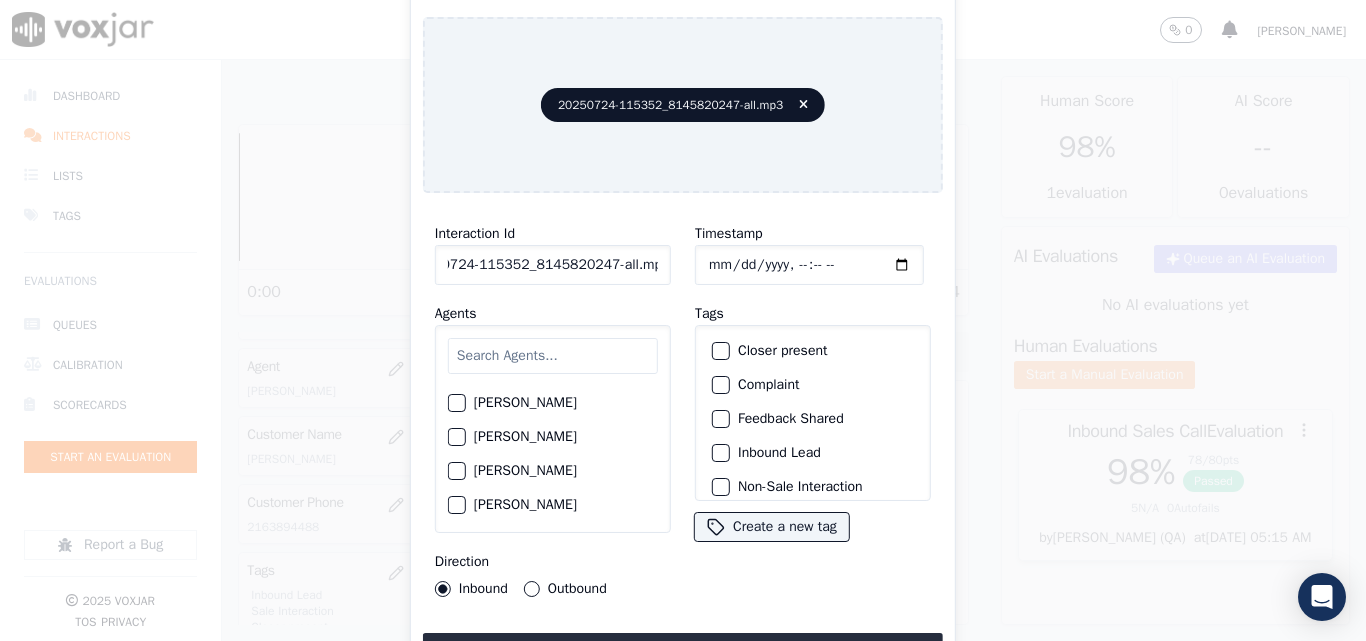 drag, startPoint x: 642, startPoint y: 257, endPoint x: 762, endPoint y: 273, distance: 121.061966 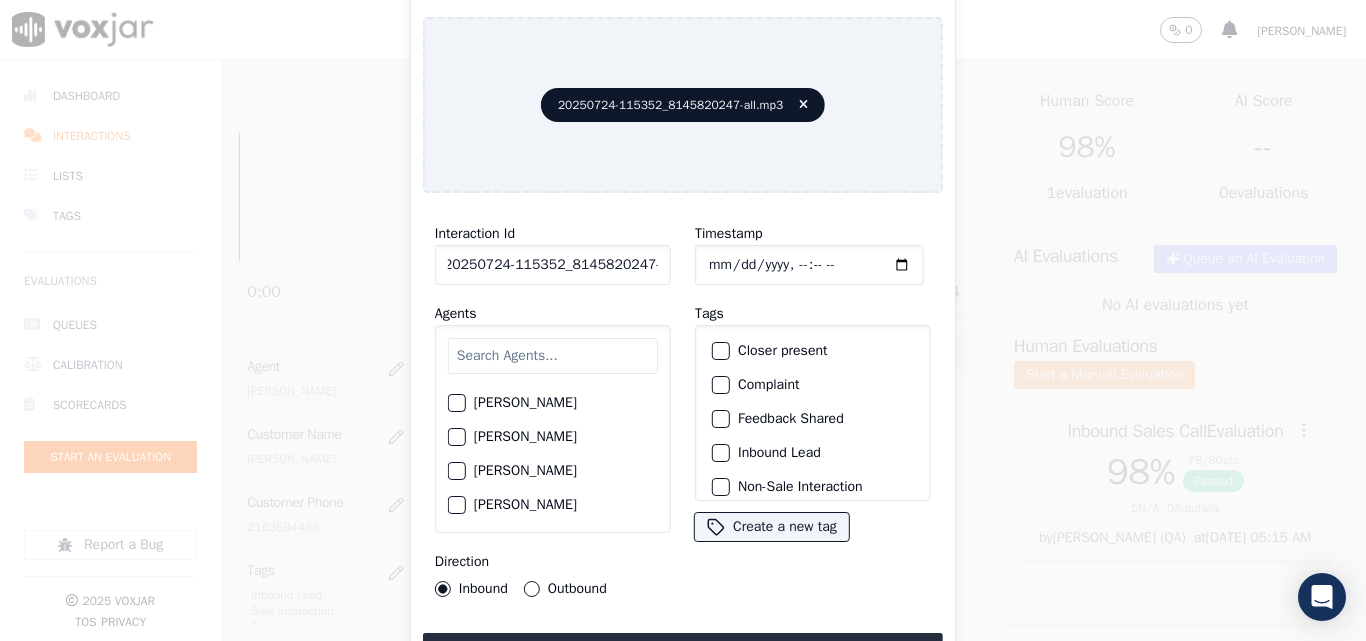 scroll, scrollTop: 0, scrollLeft: 11, axis: horizontal 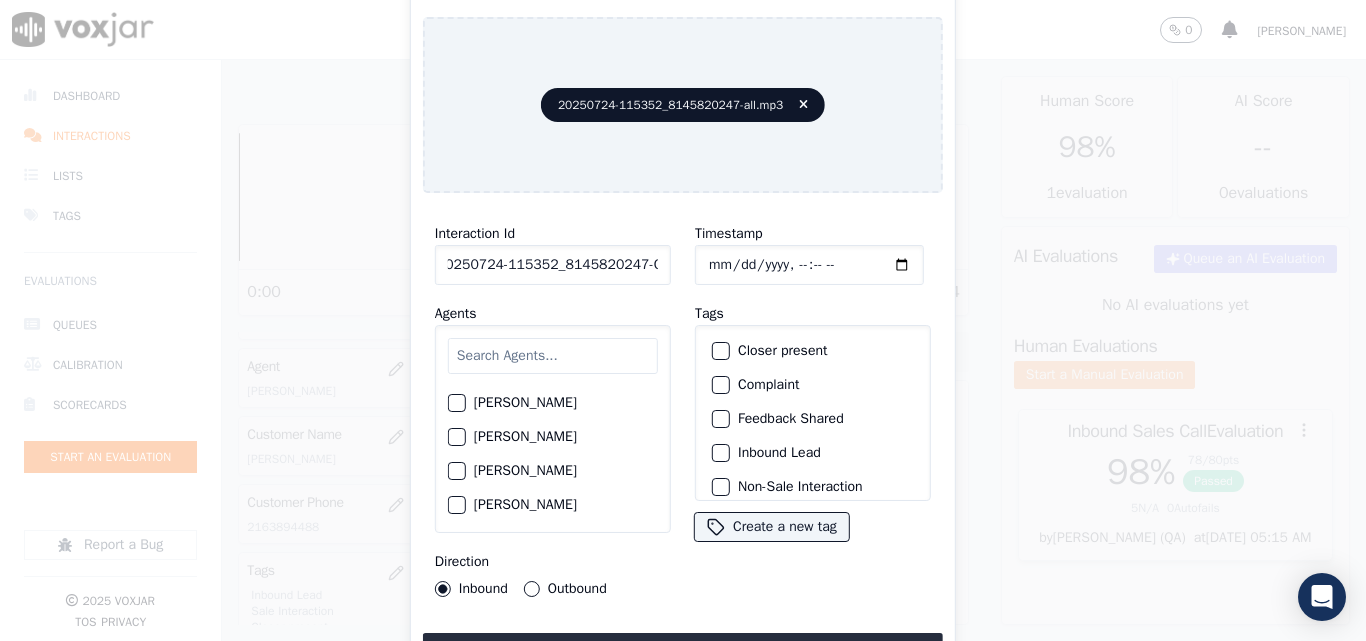 type on "20250724-115352_8145820247-C1" 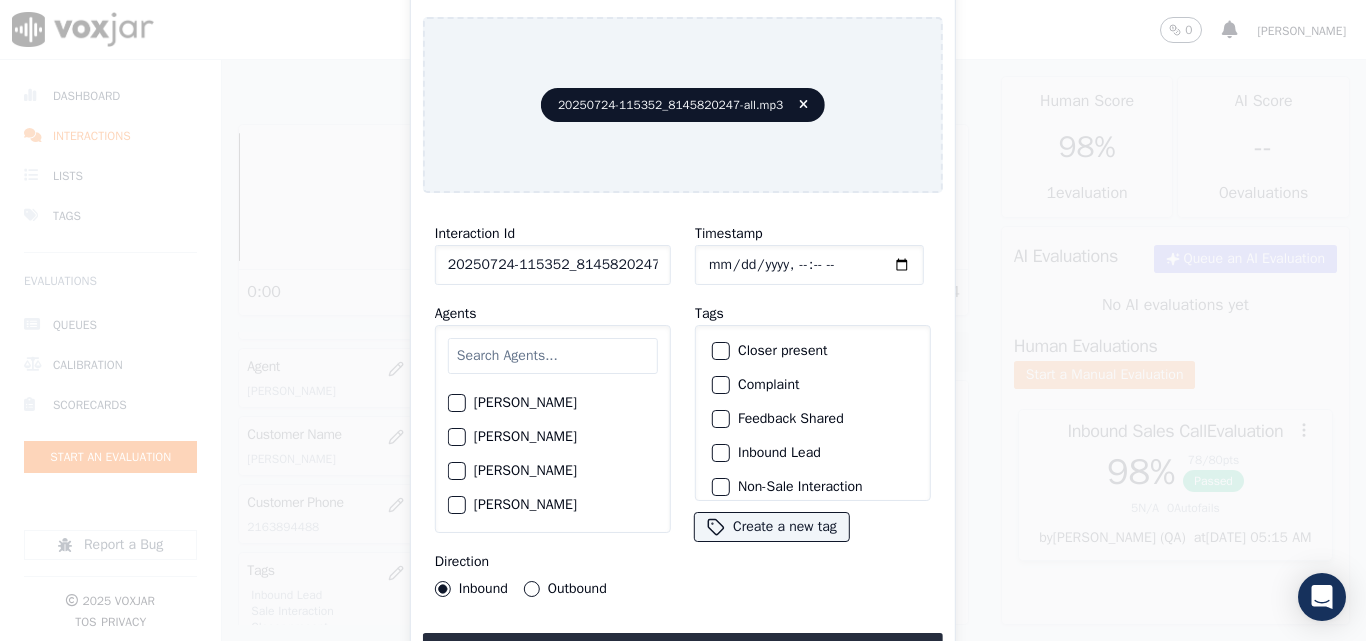 type on "[DATE]T23:53" 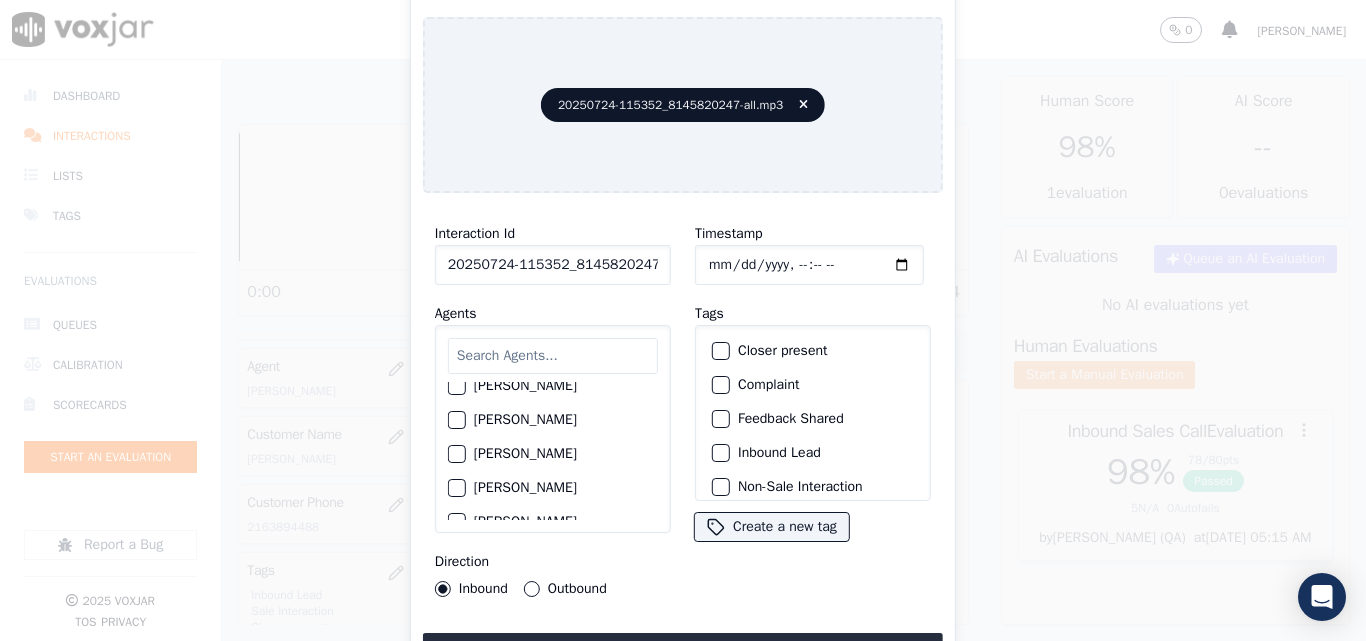 scroll, scrollTop: 1100, scrollLeft: 0, axis: vertical 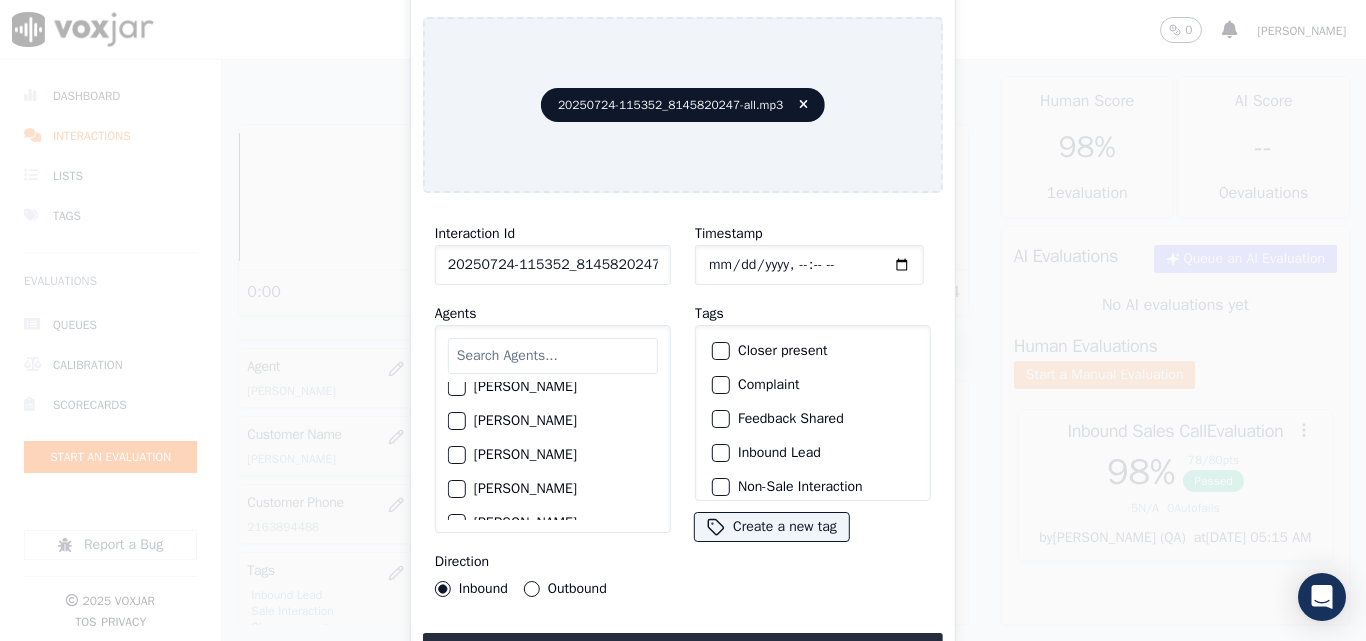 click on "[PERSON_NAME]" 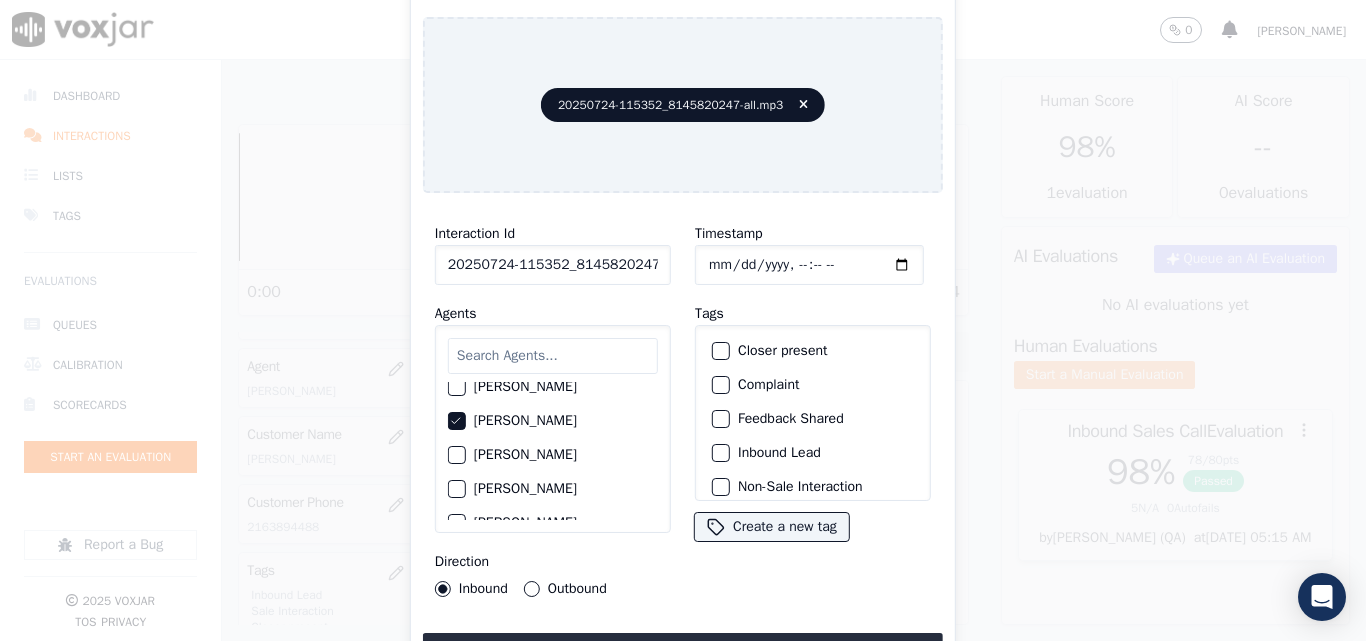 click on "Direction     Inbound     Outbound" at bounding box center (553, 573) 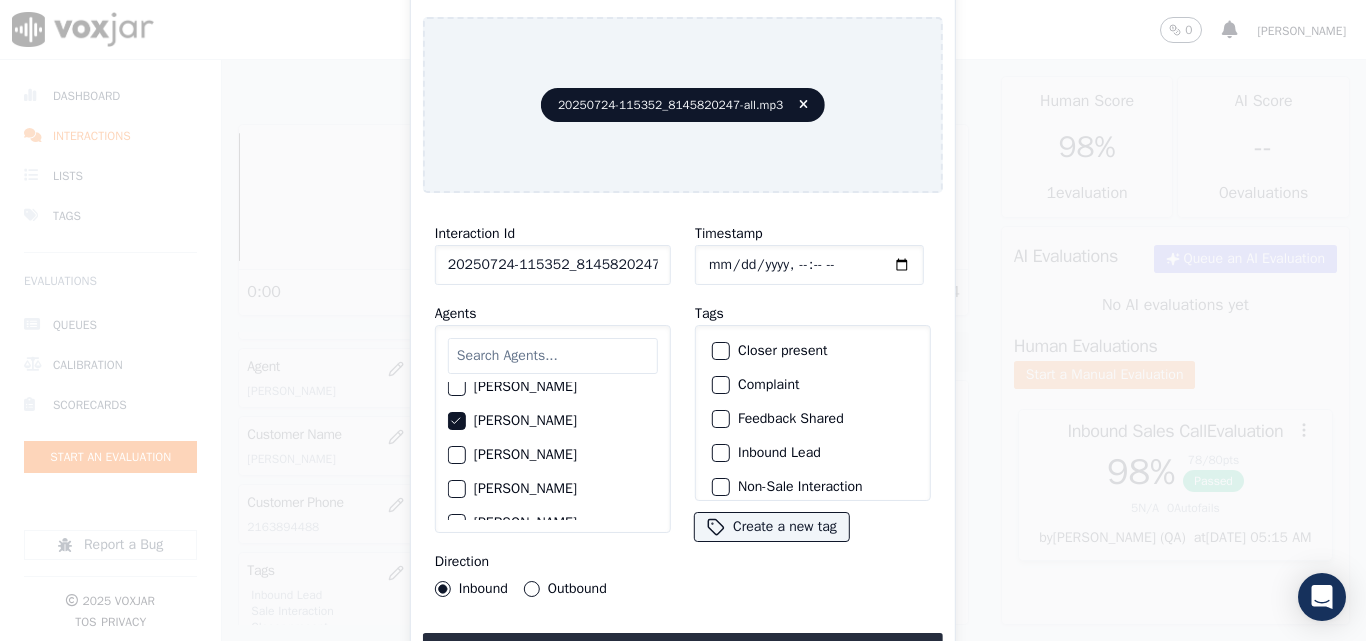 click on "Outbound" at bounding box center [532, 589] 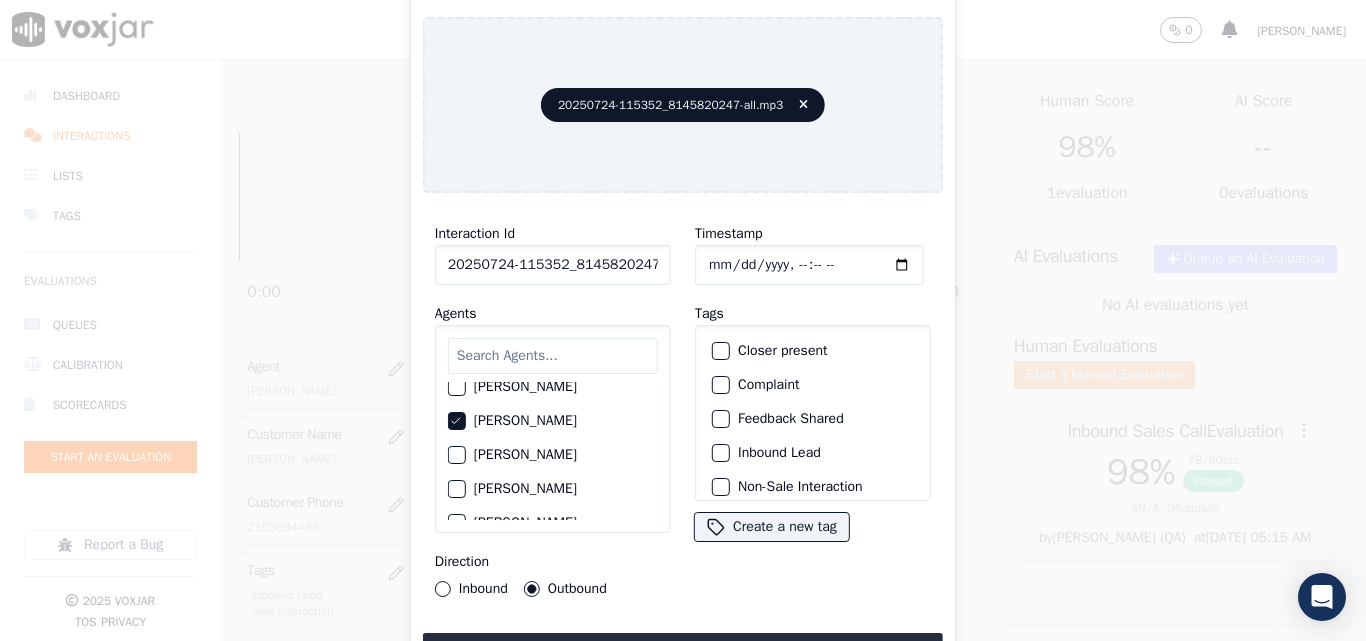 click on "Closer present" 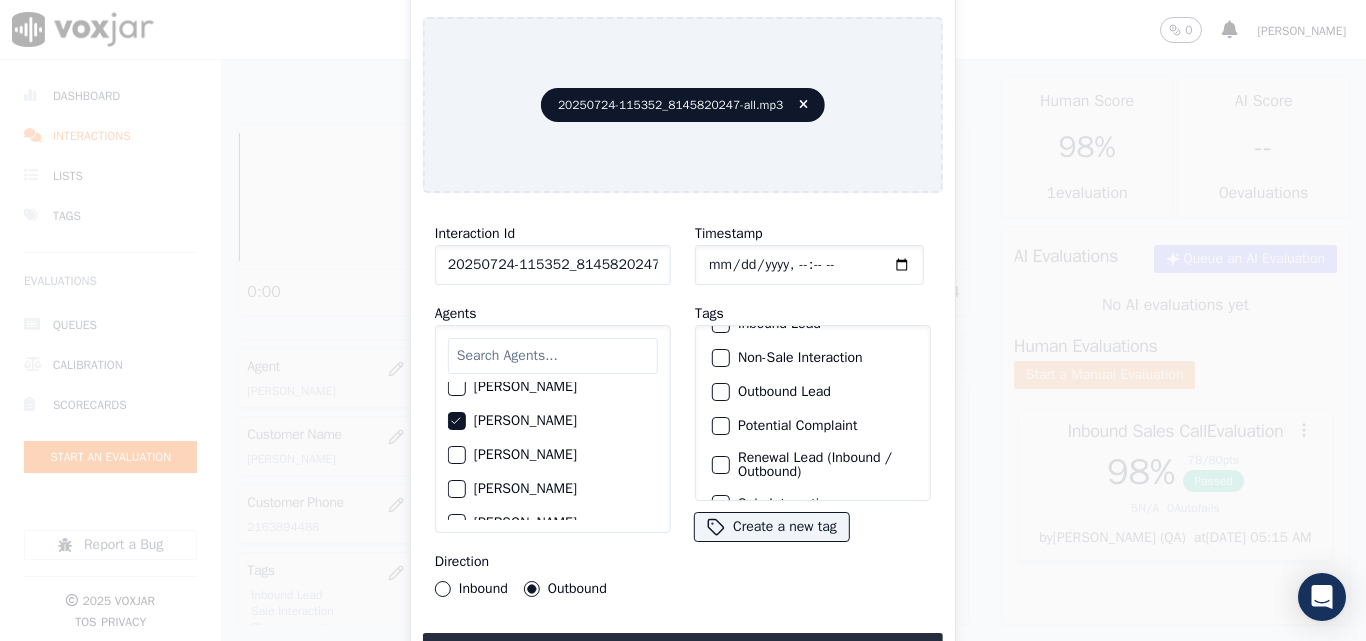 scroll, scrollTop: 173, scrollLeft: 0, axis: vertical 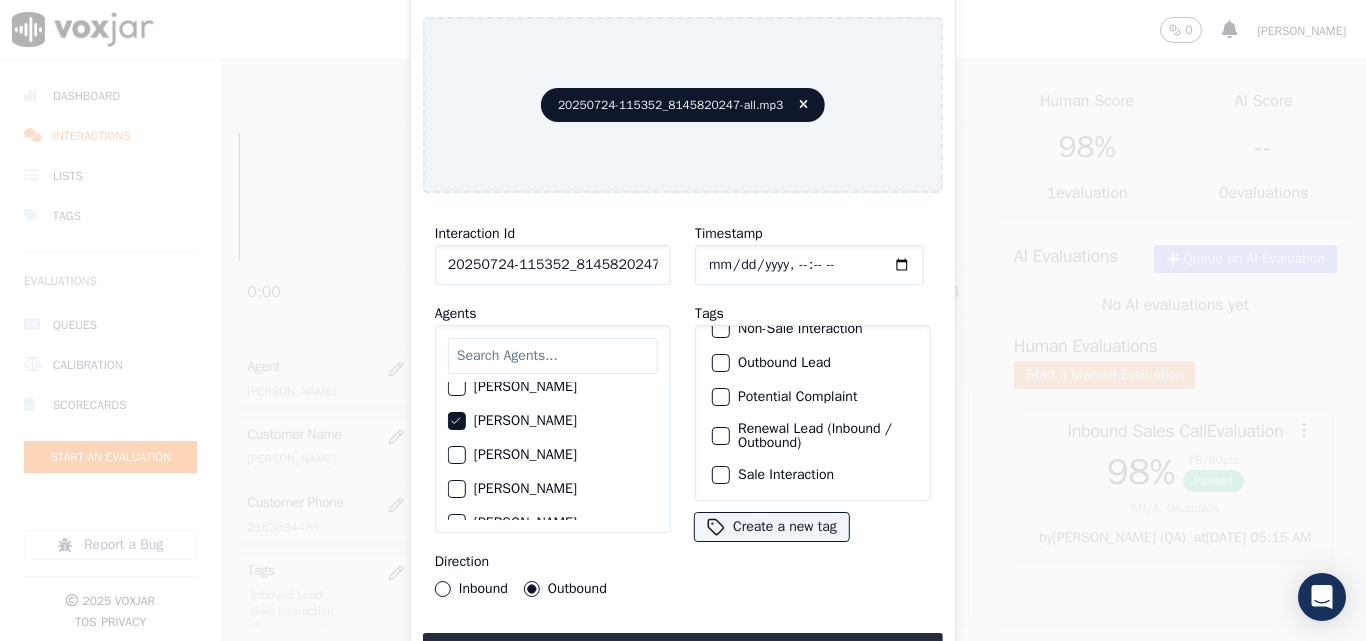 click at bounding box center [720, 436] 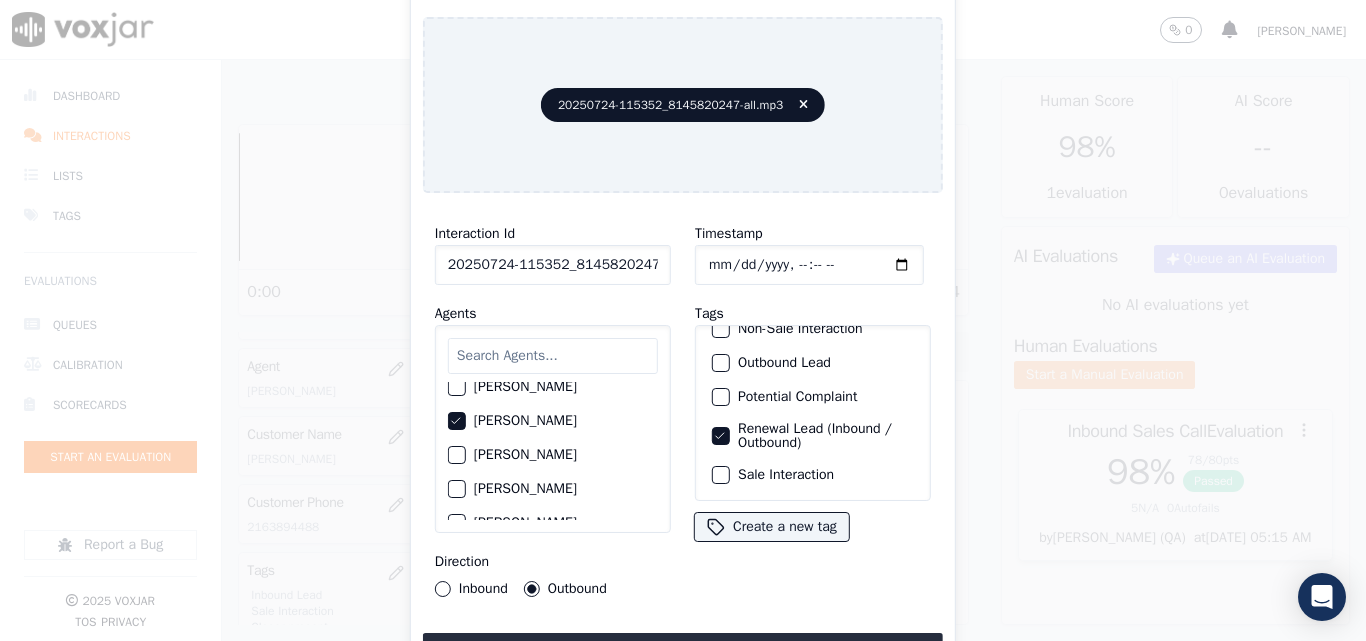 click at bounding box center [720, 475] 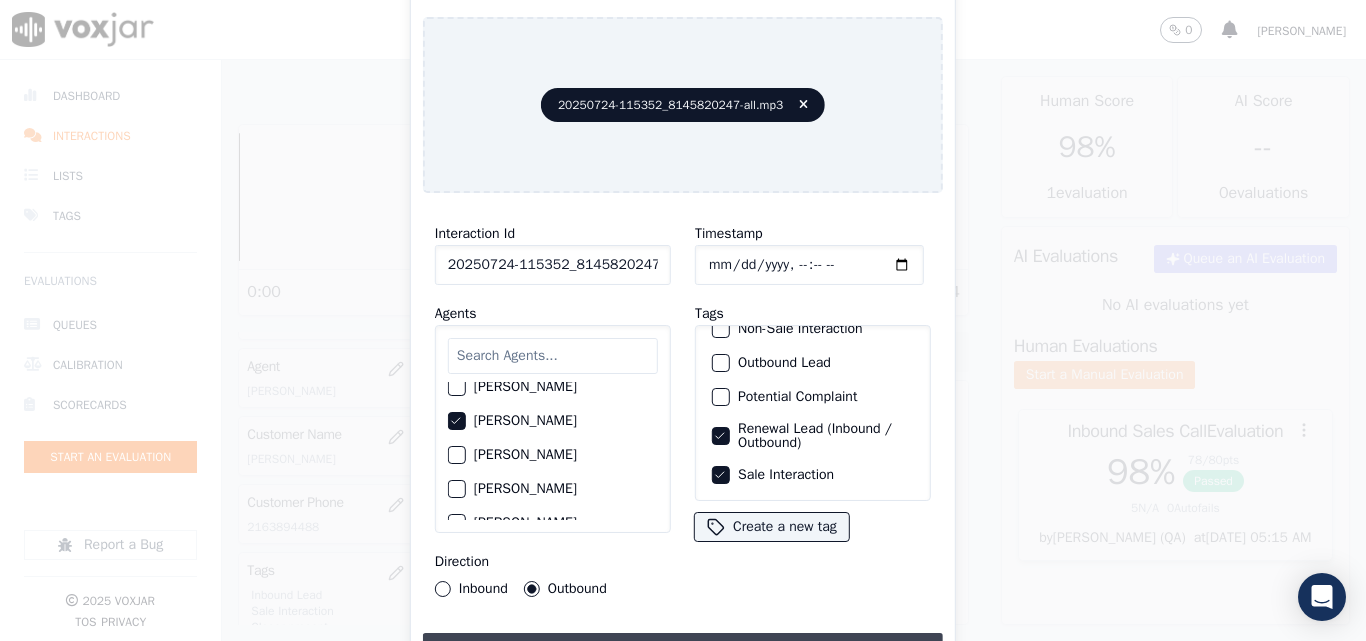 click on "Upload interaction to start evaluation" at bounding box center [683, 651] 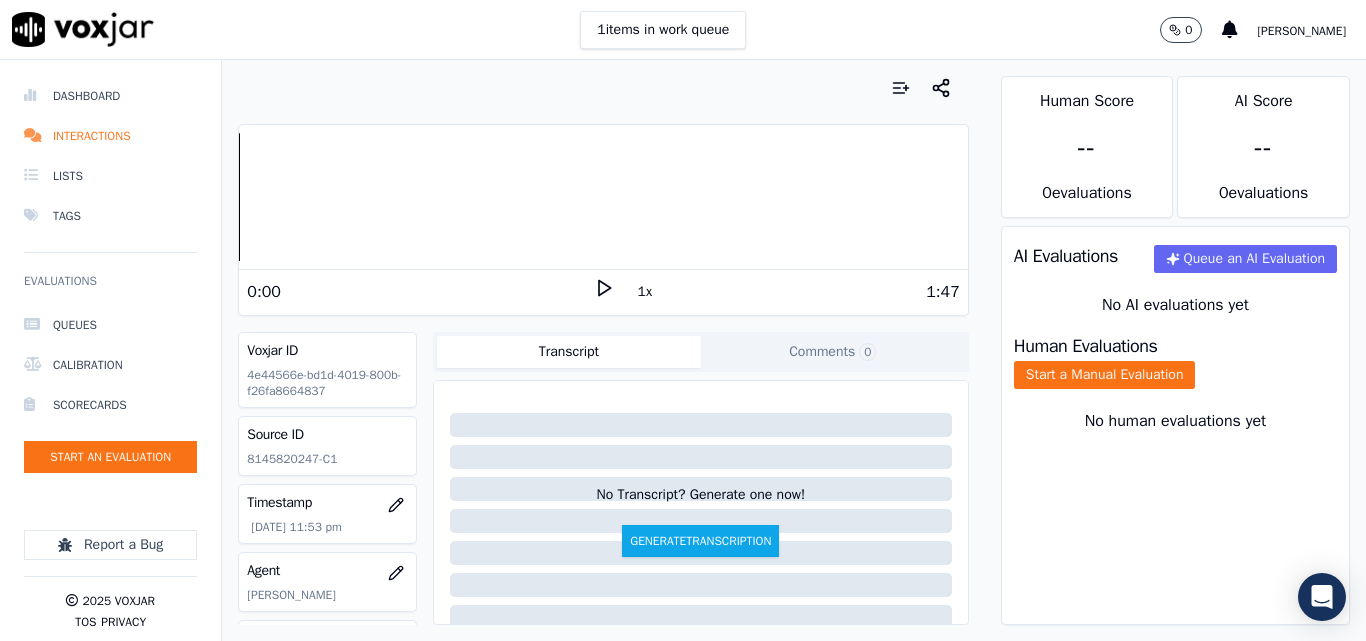 click at bounding box center [603, 88] 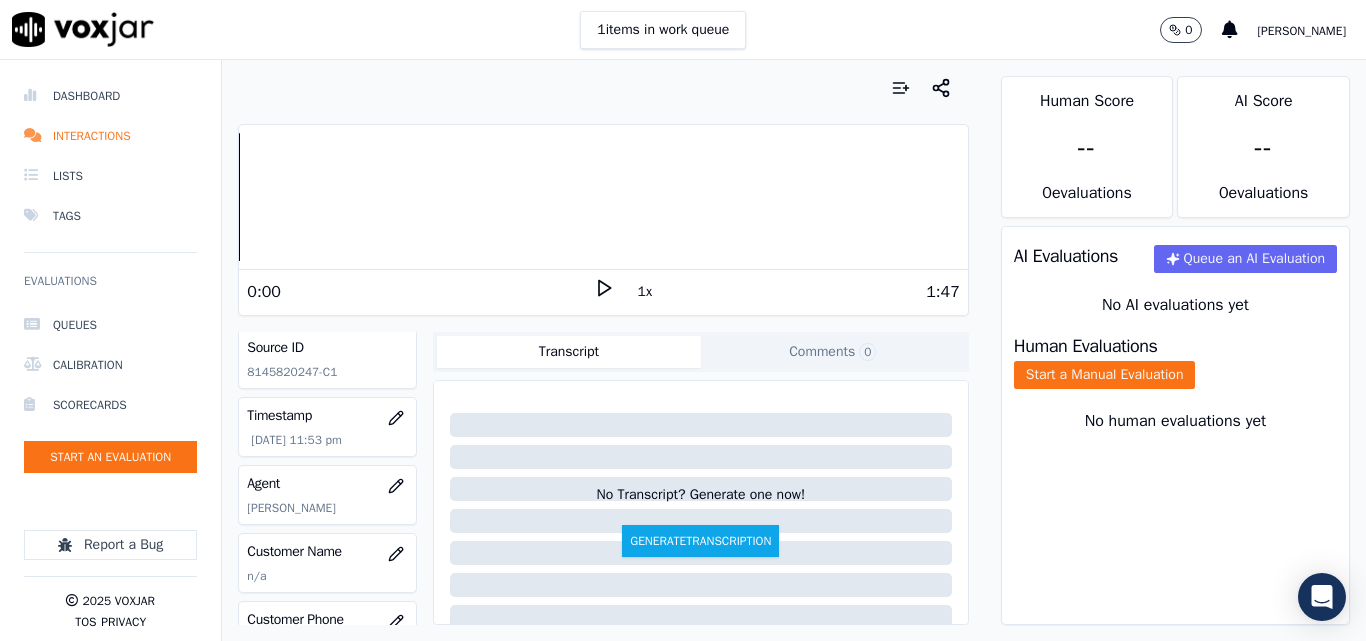 scroll, scrollTop: 200, scrollLeft: 0, axis: vertical 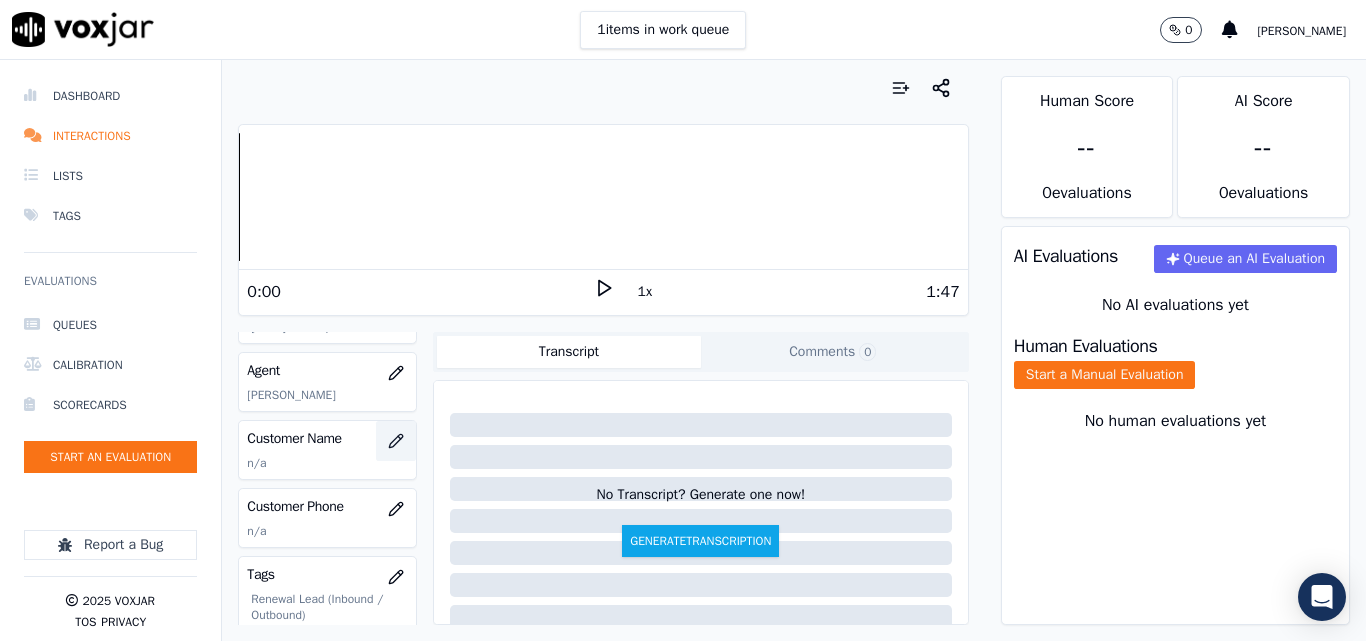 click 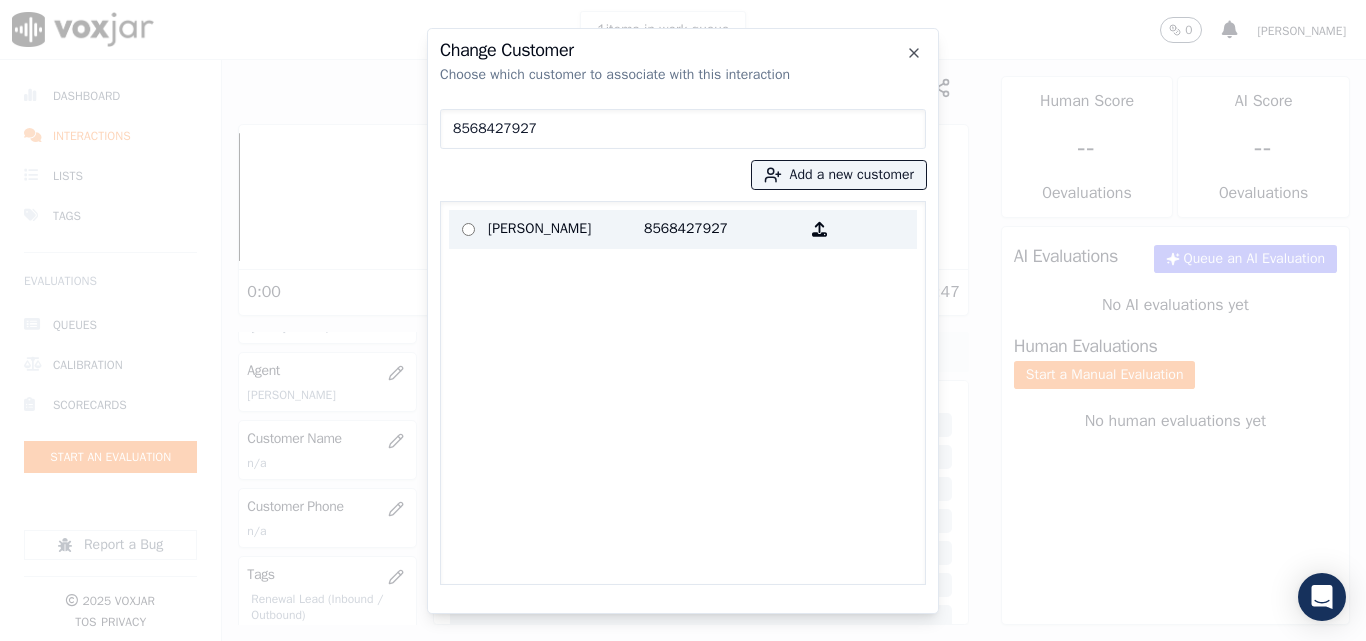 type on "8568427927" 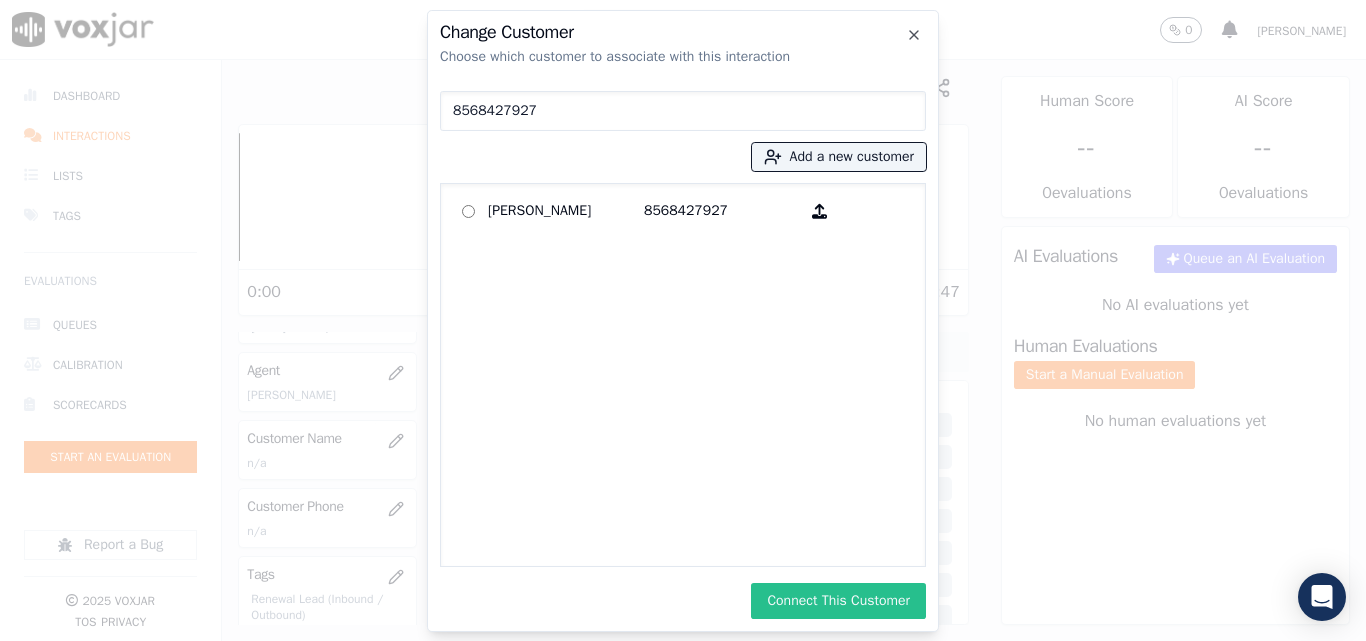 click on "Connect This Customer" at bounding box center (838, 601) 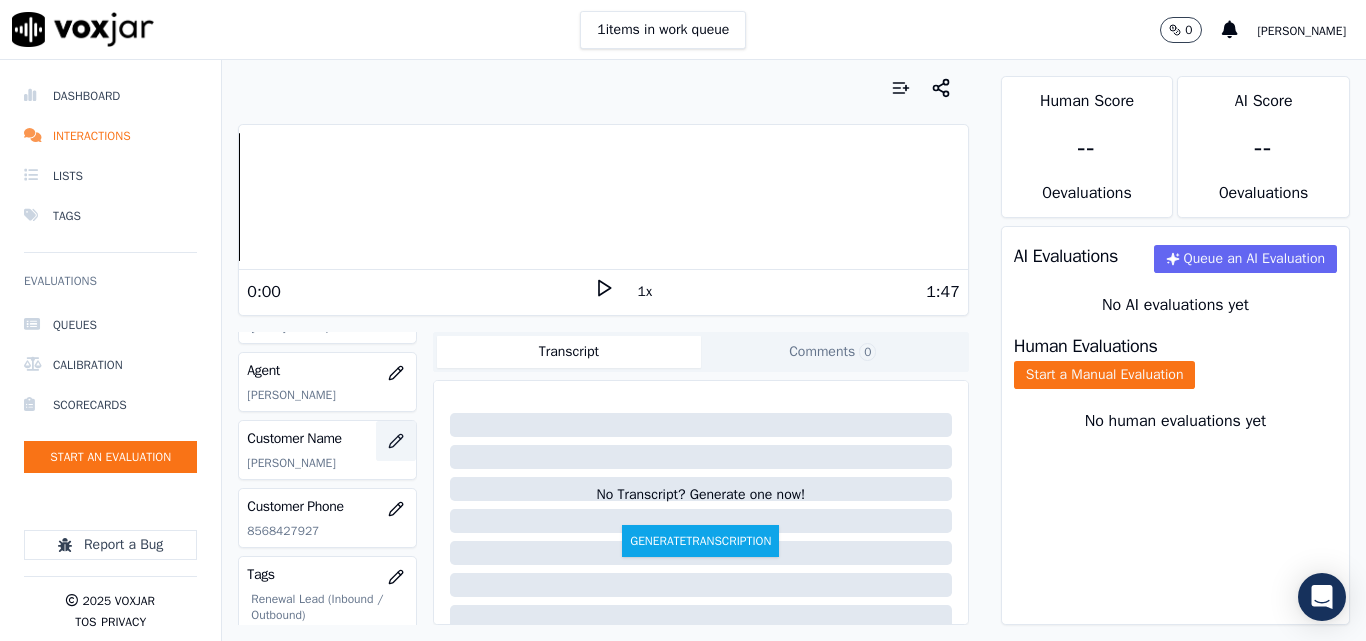 click 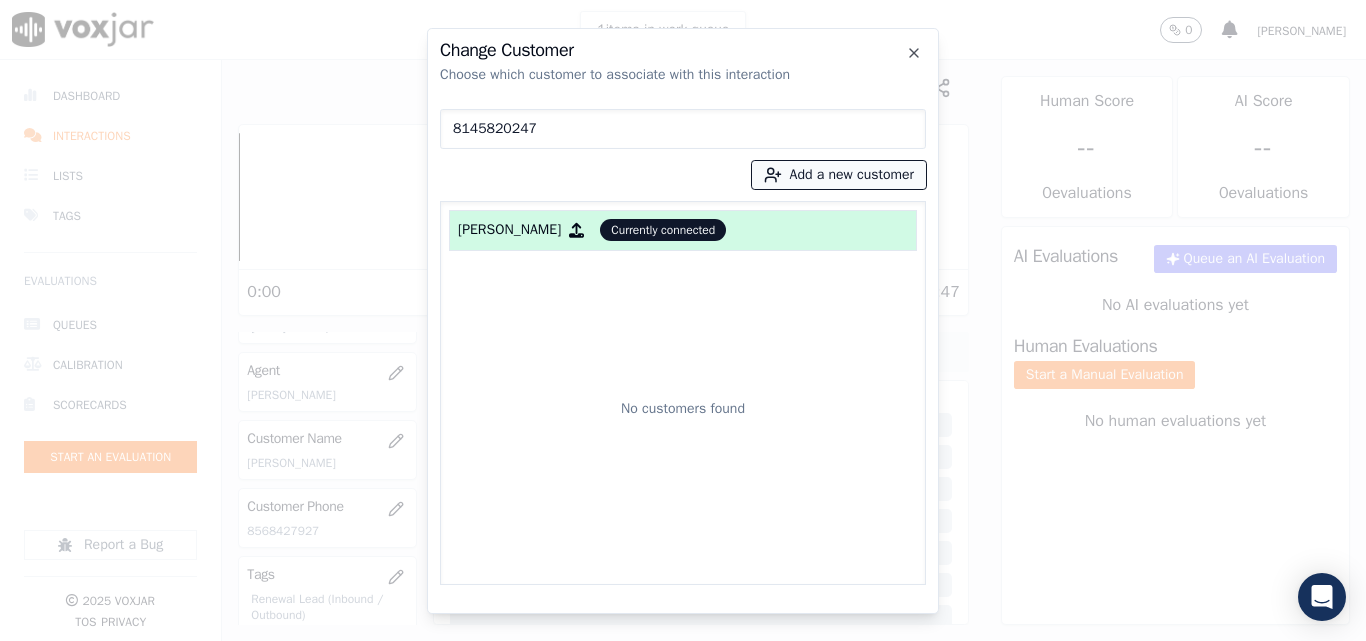 type on "8145820247" 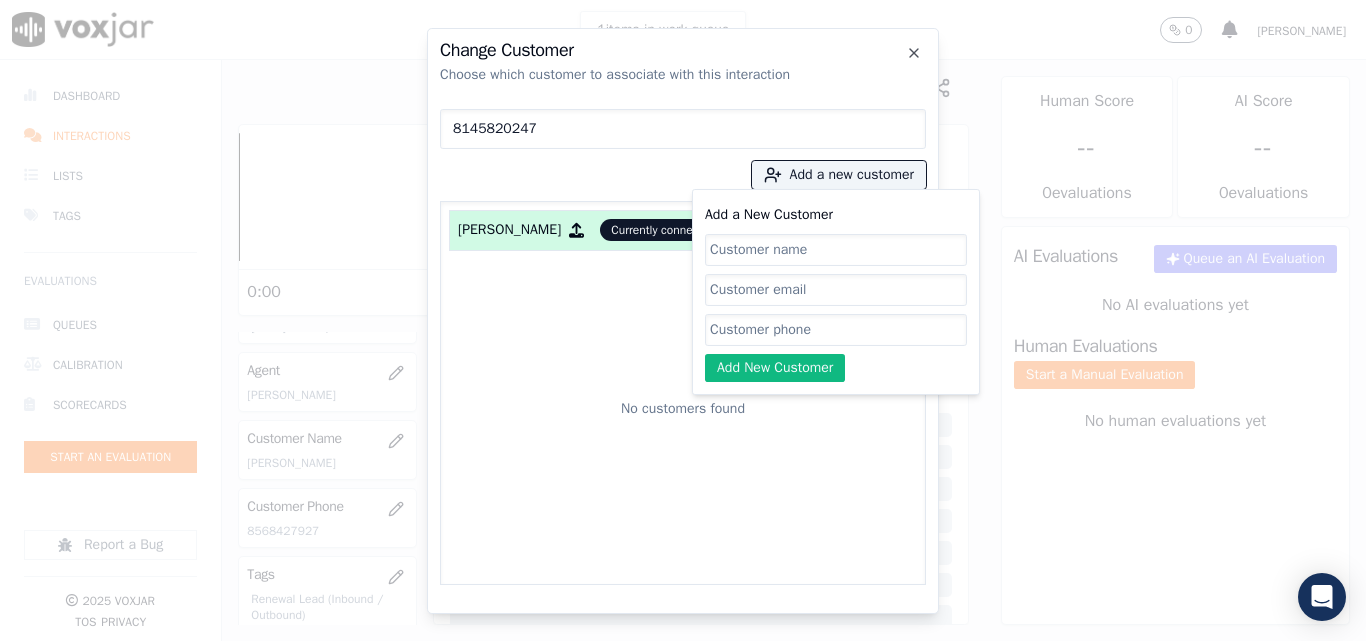 click on "Add a New Customer" 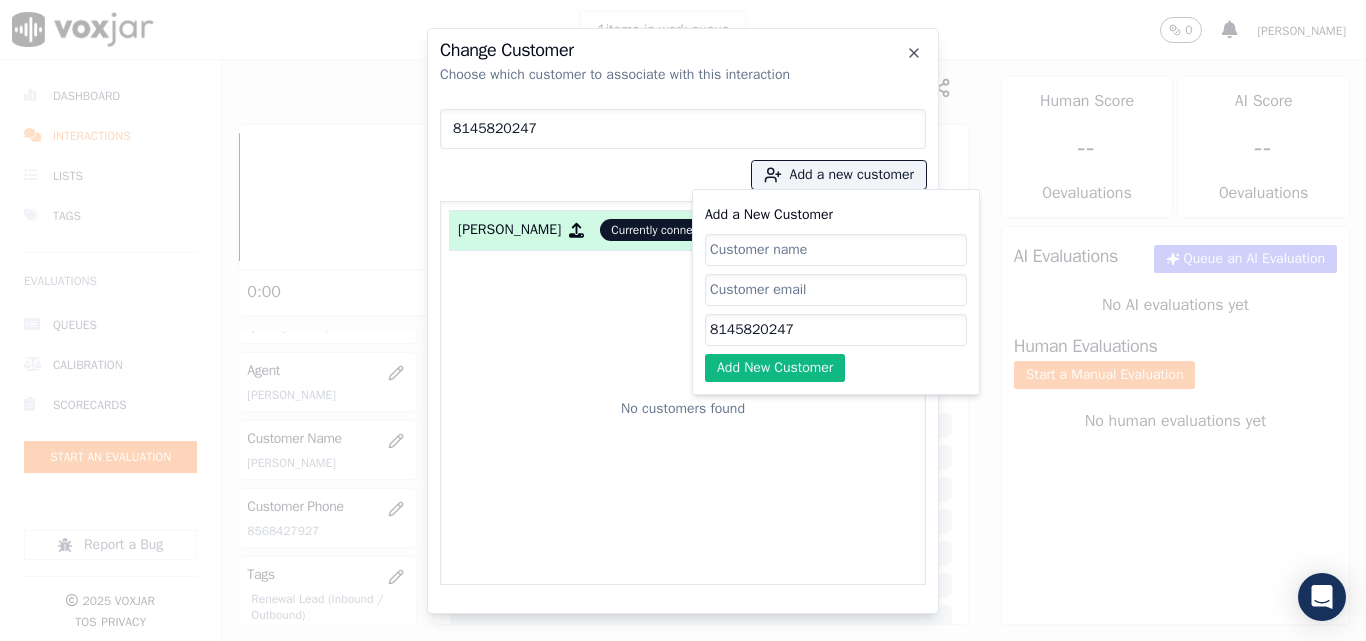 type on "8145820247" 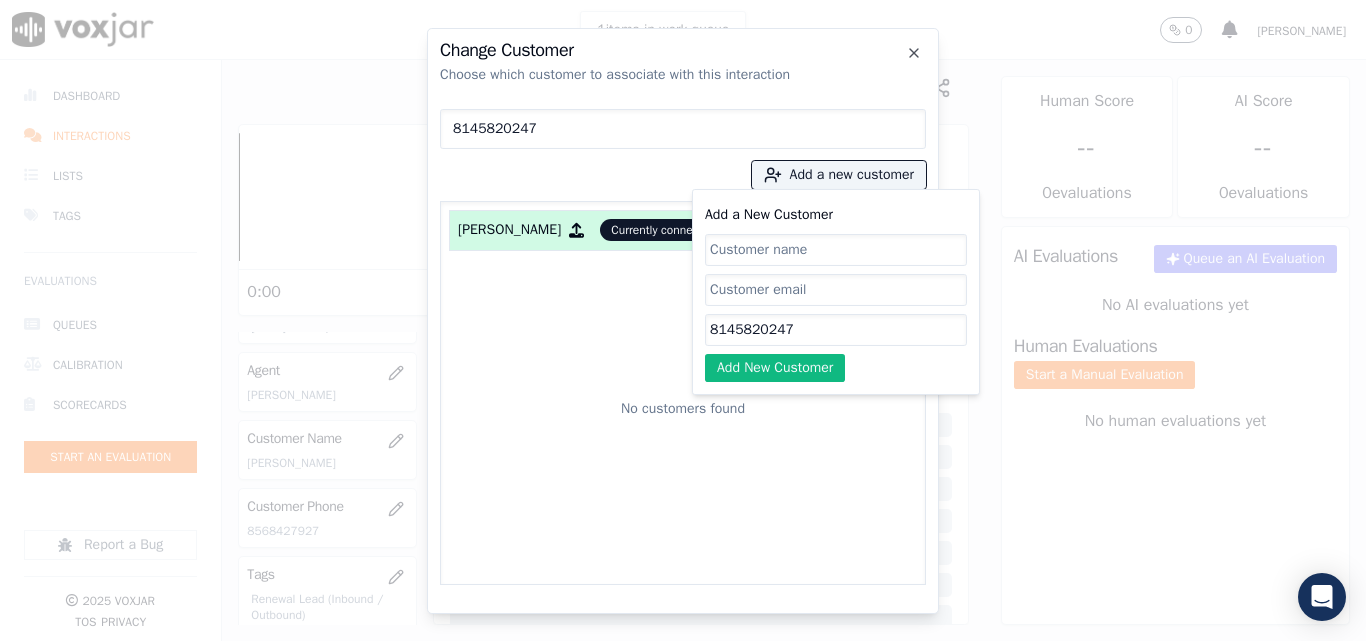 paste on "[PERSON_NAME]" 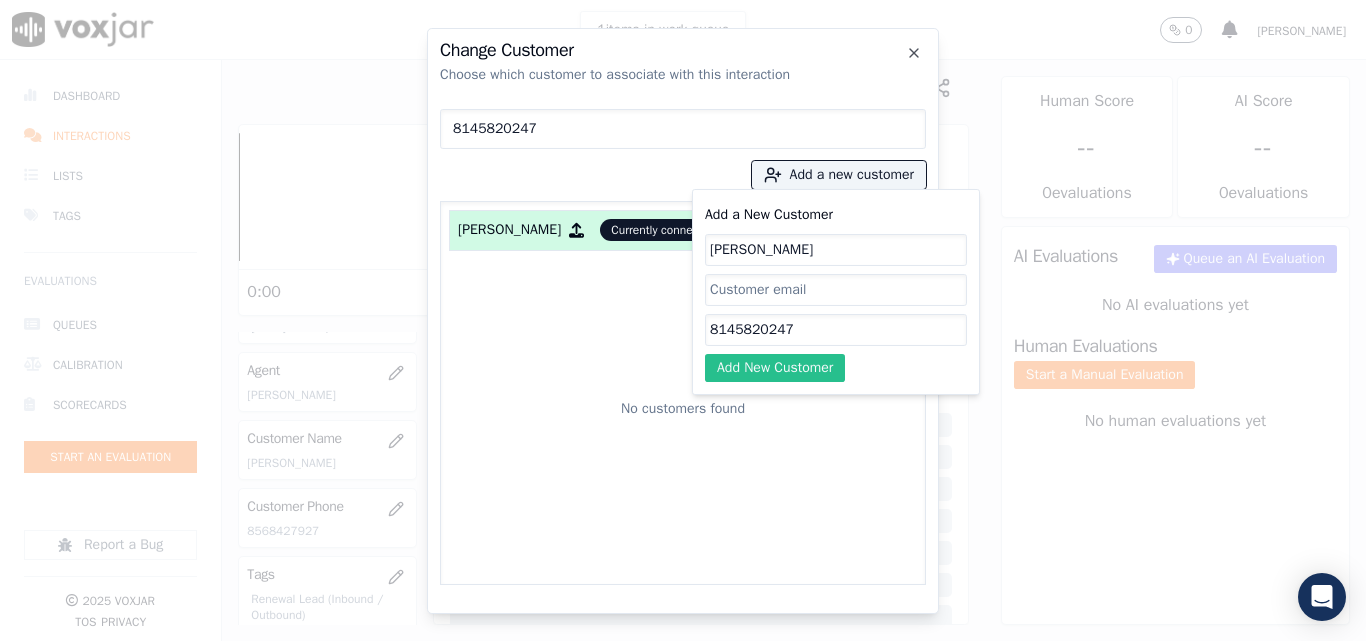type on "[PERSON_NAME]" 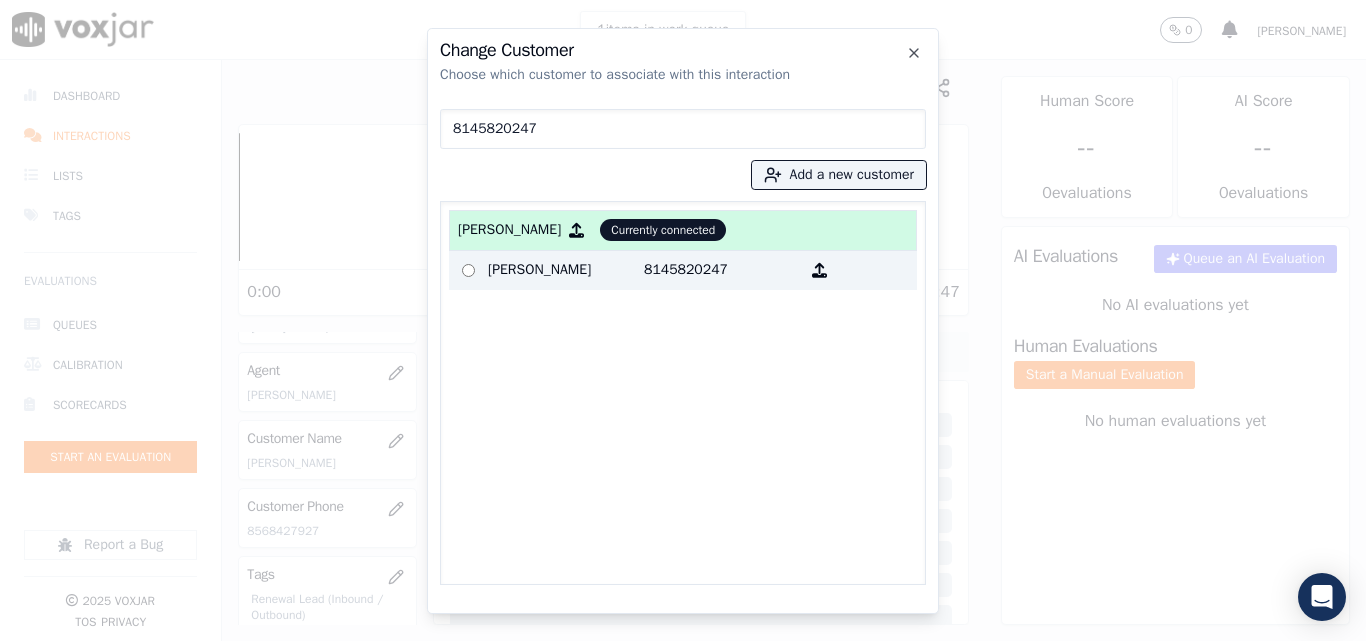click on "[PERSON_NAME]" at bounding box center [566, 270] 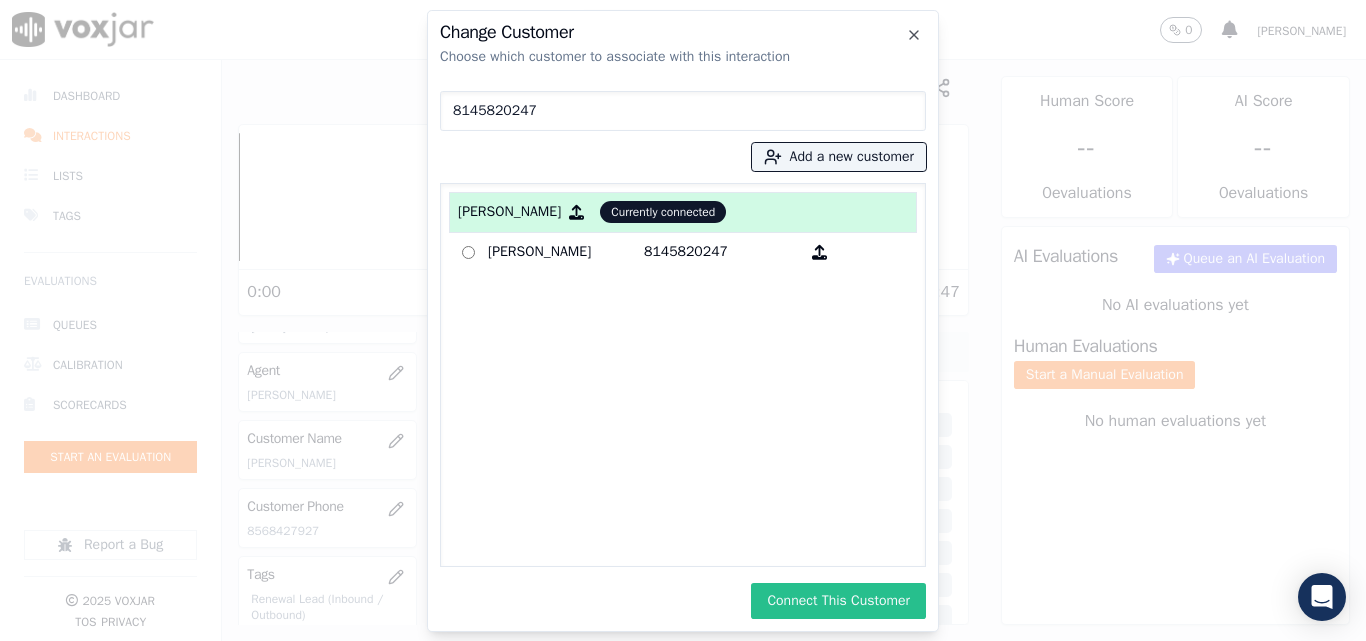 click on "Connect This Customer" at bounding box center [838, 601] 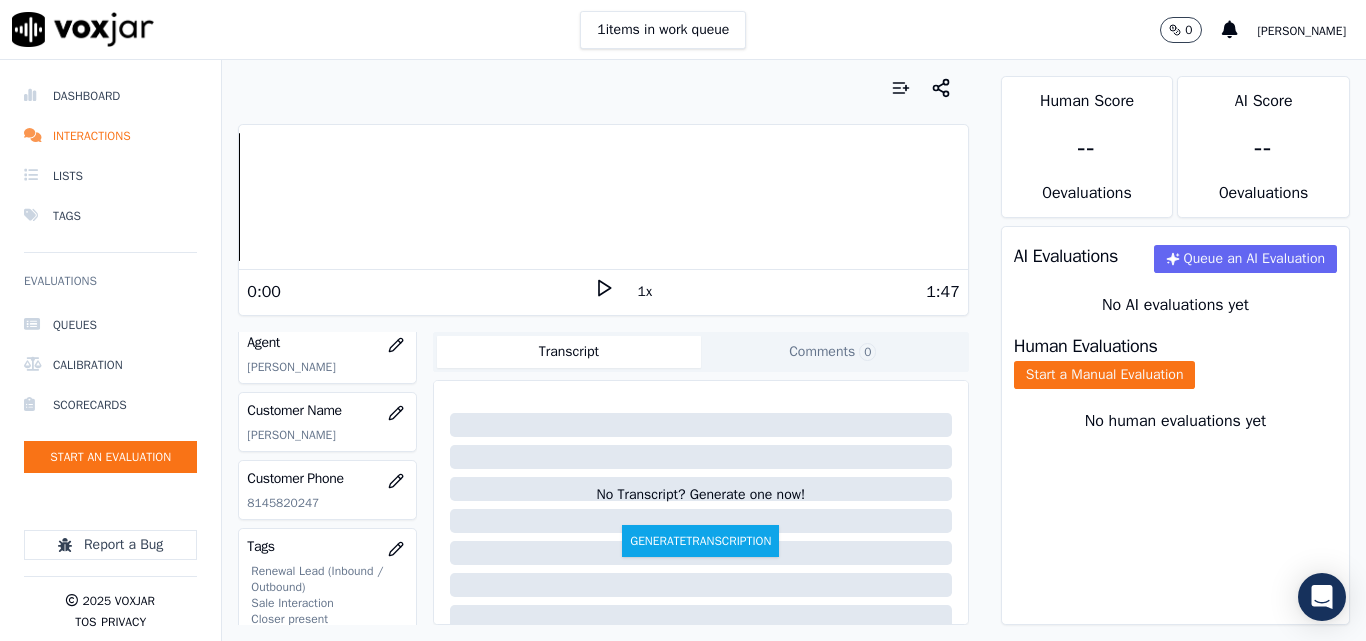 scroll, scrollTop: 220, scrollLeft: 0, axis: vertical 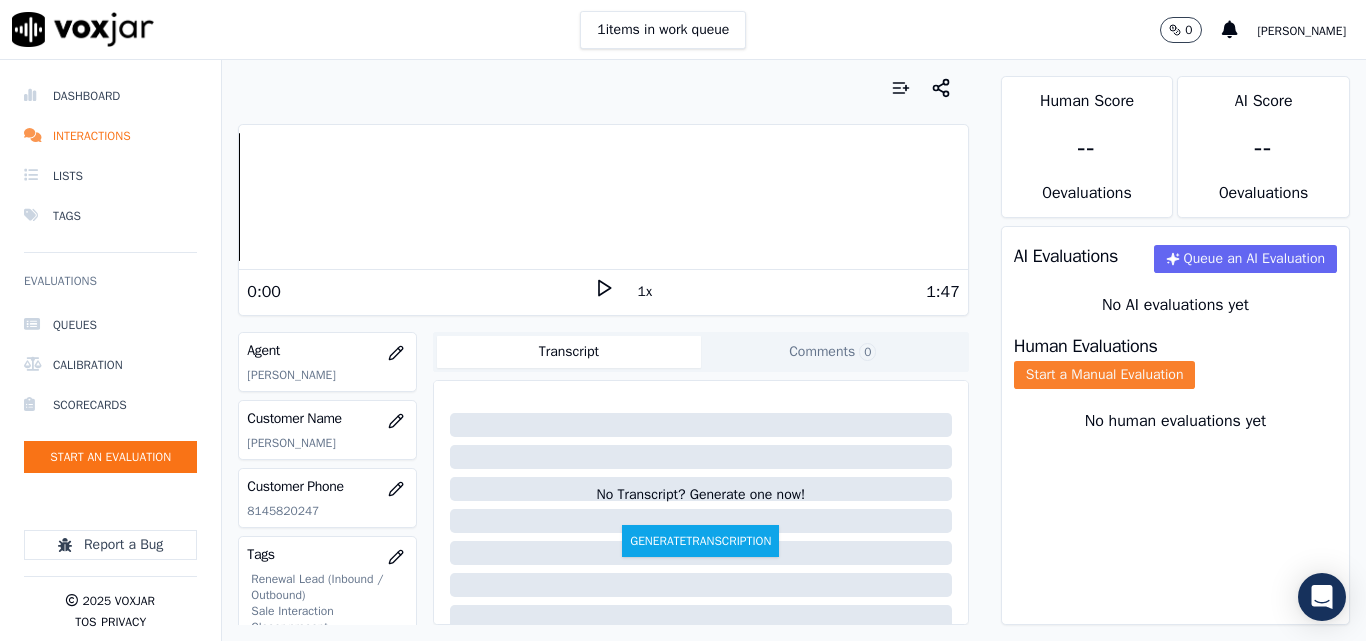 click on "Start a Manual Evaluation" 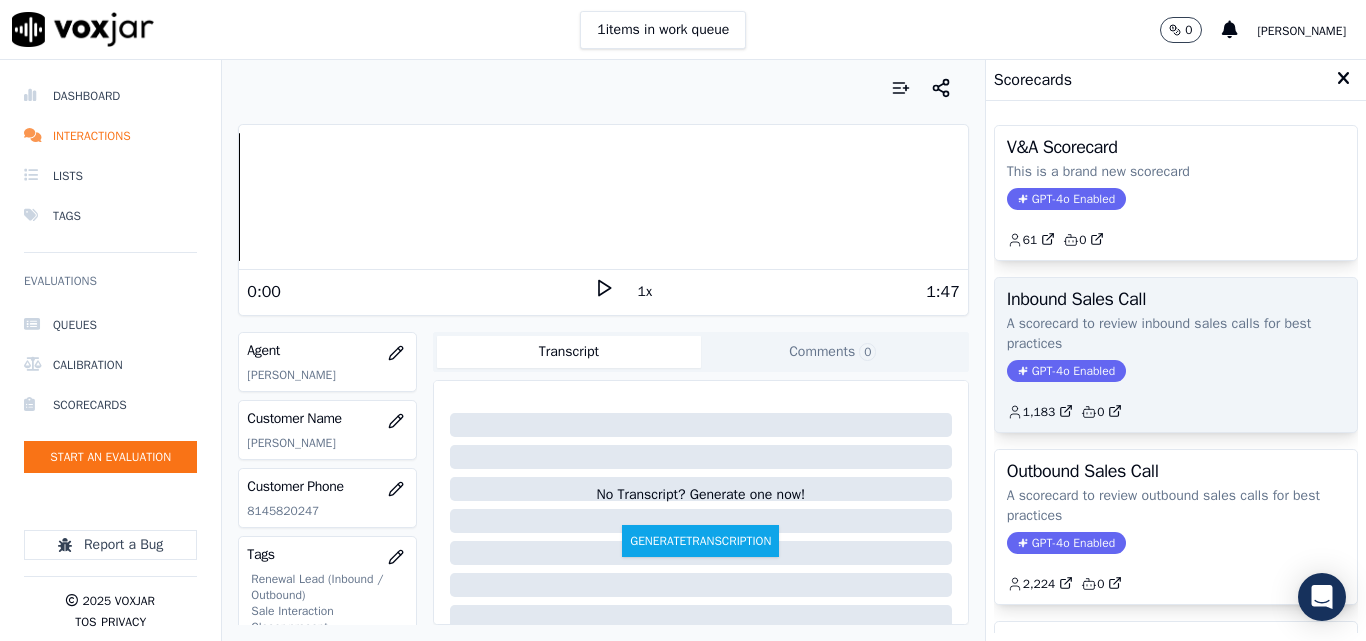 click on "GPT-4o Enabled" 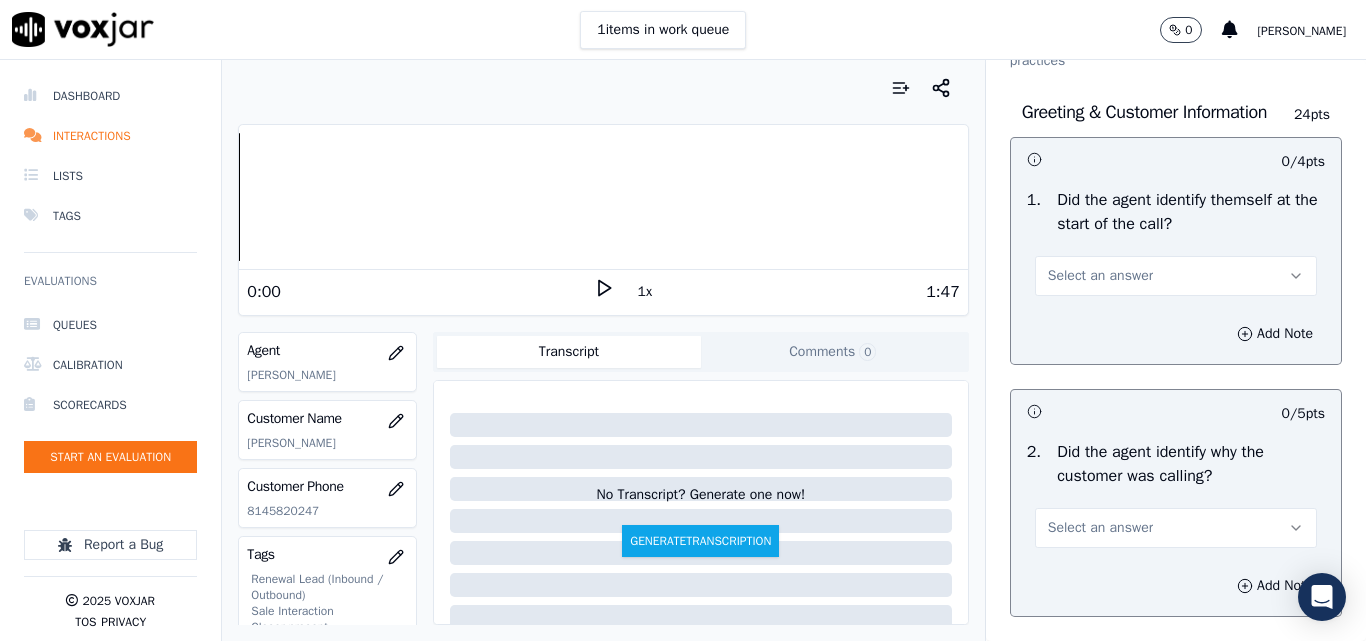 scroll, scrollTop: 100, scrollLeft: 0, axis: vertical 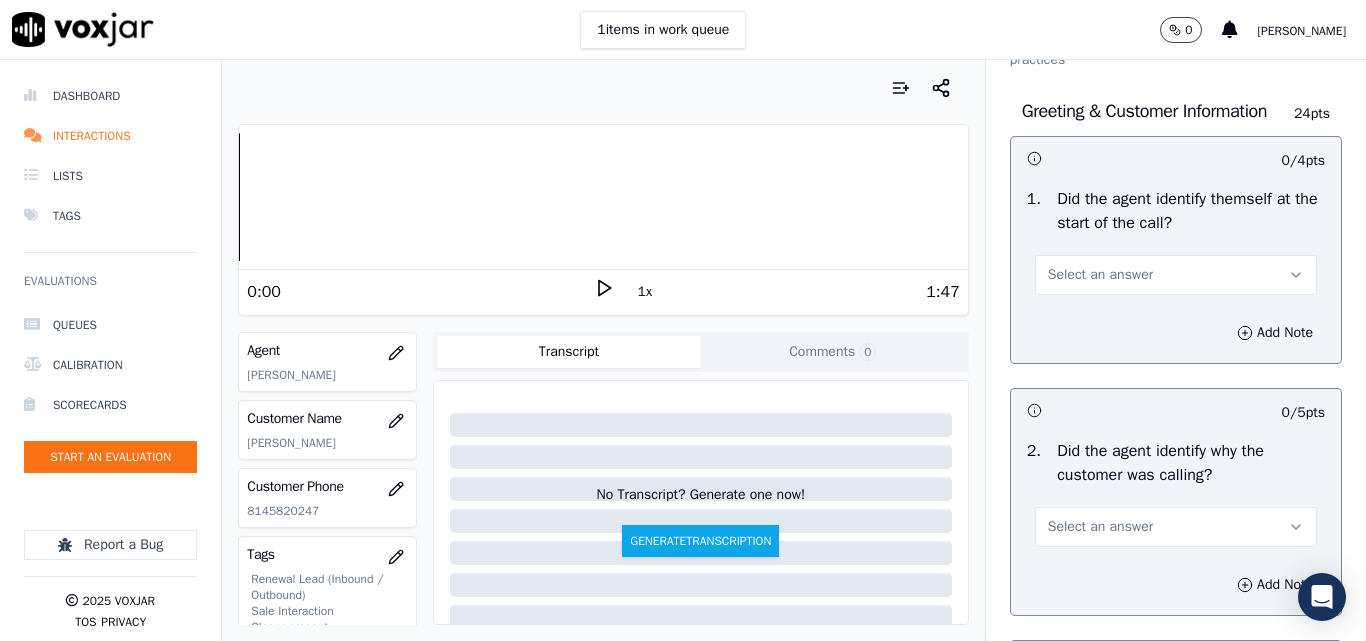 click on "Select an answer" at bounding box center (1100, 275) 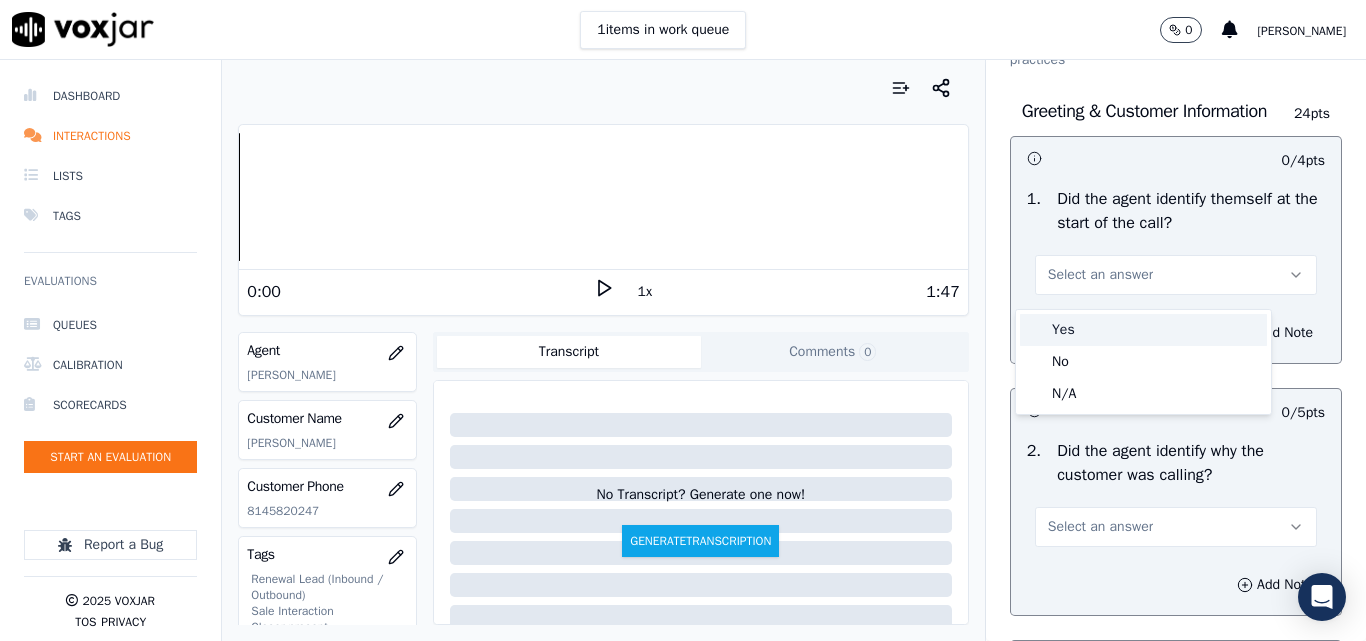 click on "Yes" at bounding box center (1143, 330) 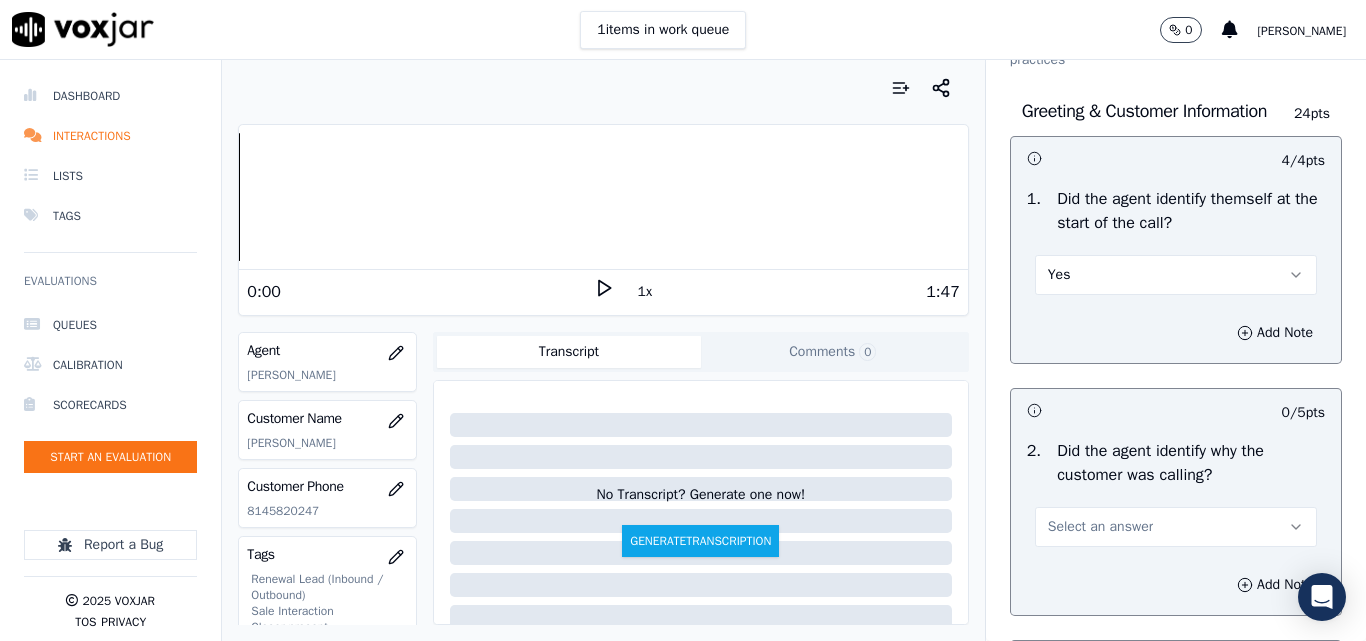 scroll, scrollTop: 200, scrollLeft: 0, axis: vertical 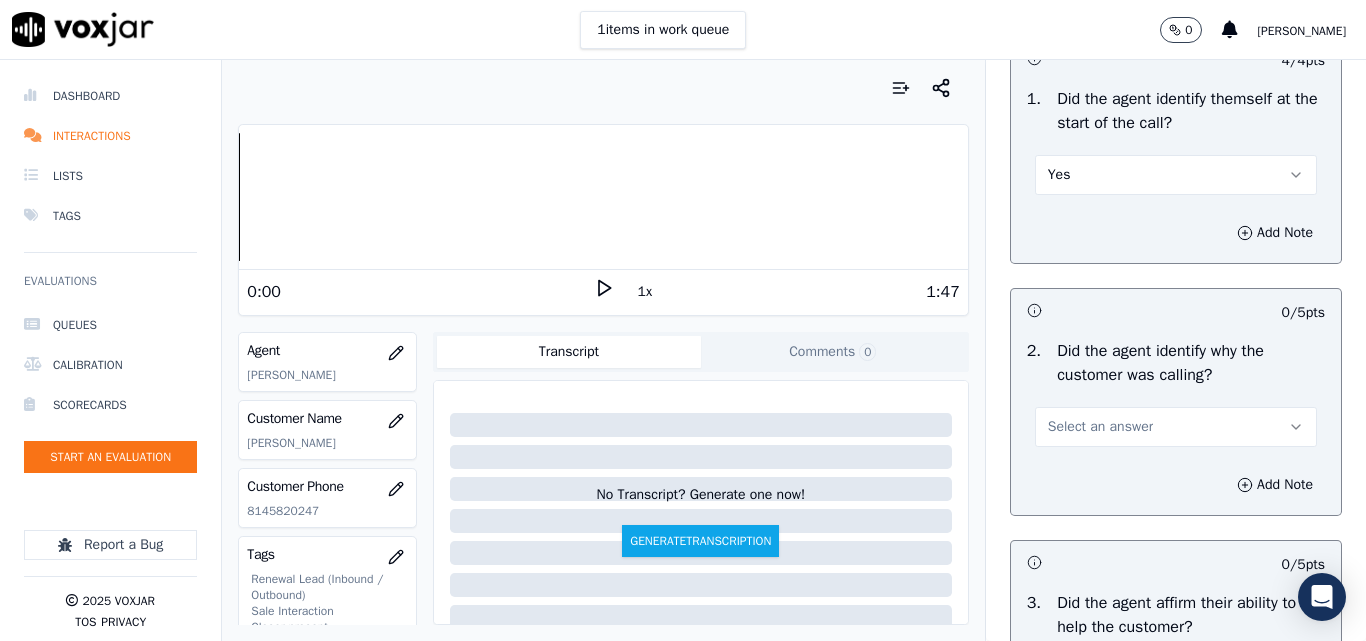 click on "Select an answer" at bounding box center (1100, 427) 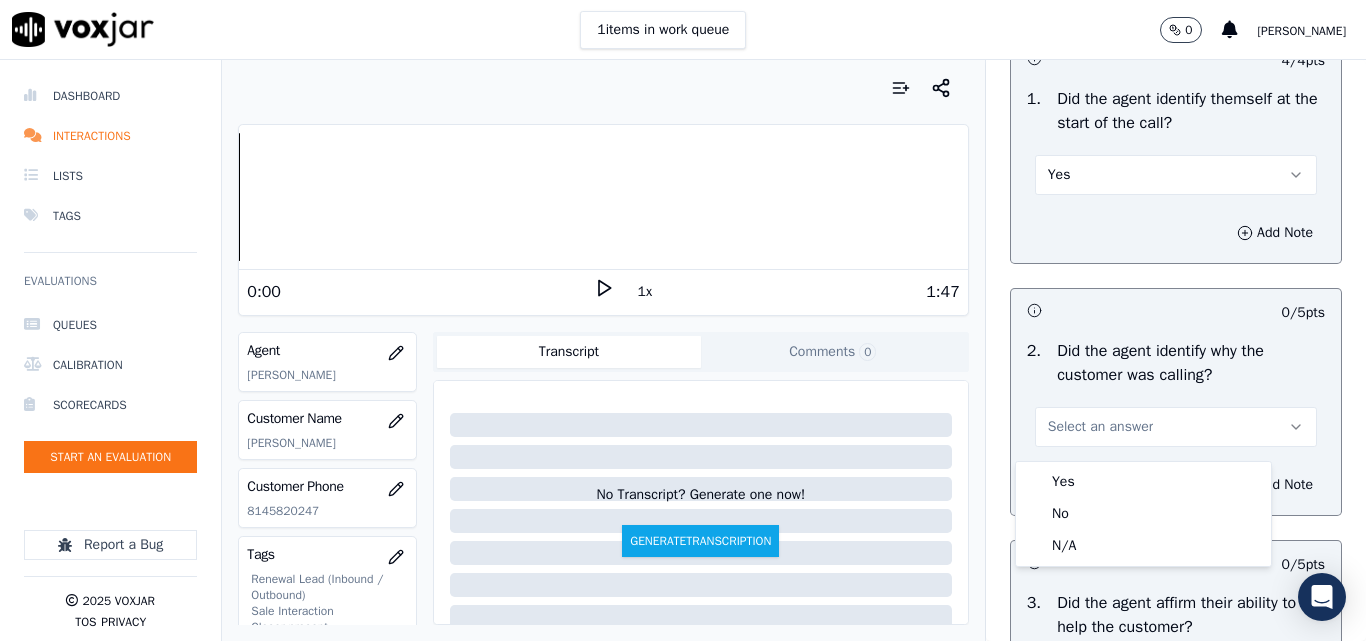 click on "Yes   No     N/A" at bounding box center (1143, 514) 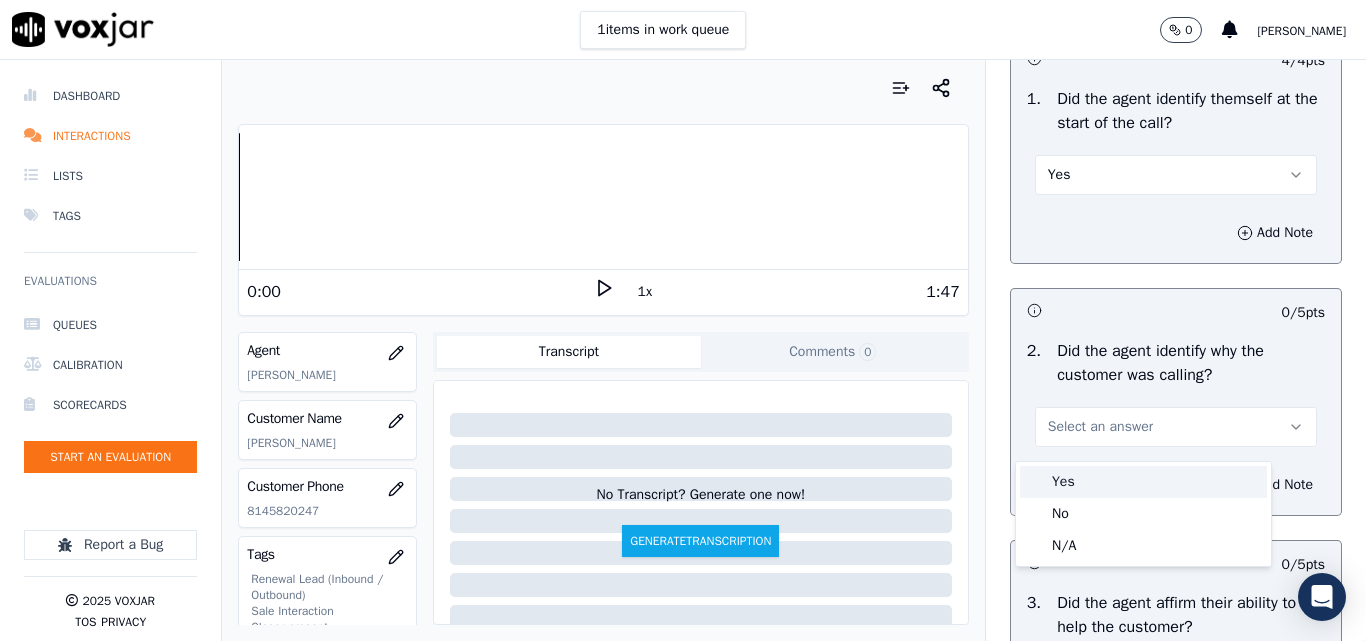 drag, startPoint x: 1085, startPoint y: 475, endPoint x: 1082, endPoint y: 458, distance: 17.262676 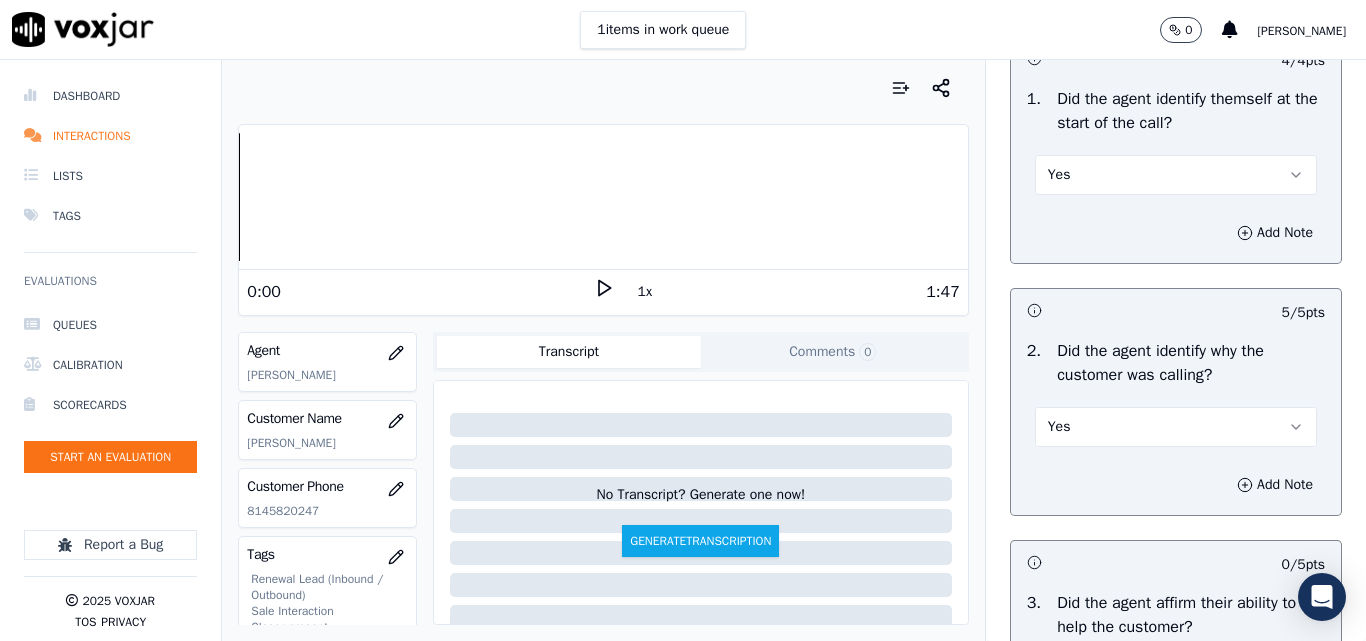 scroll, scrollTop: 500, scrollLeft: 0, axis: vertical 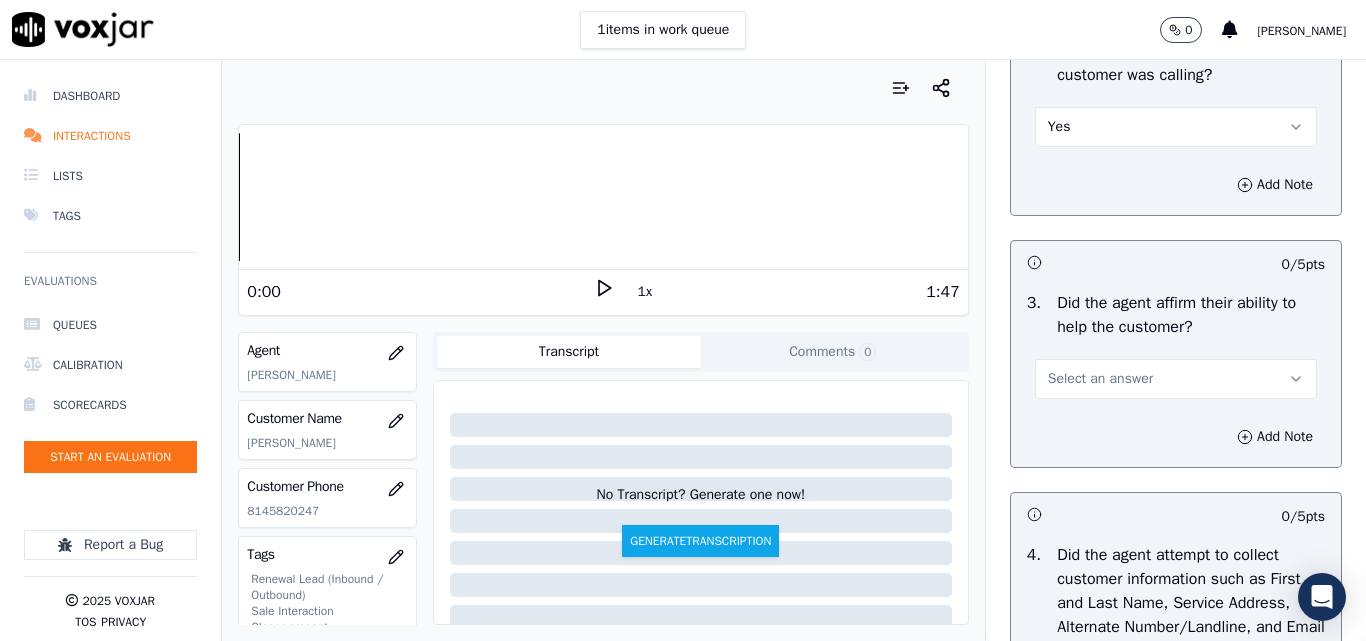 click on "Select an answer" at bounding box center [1100, 379] 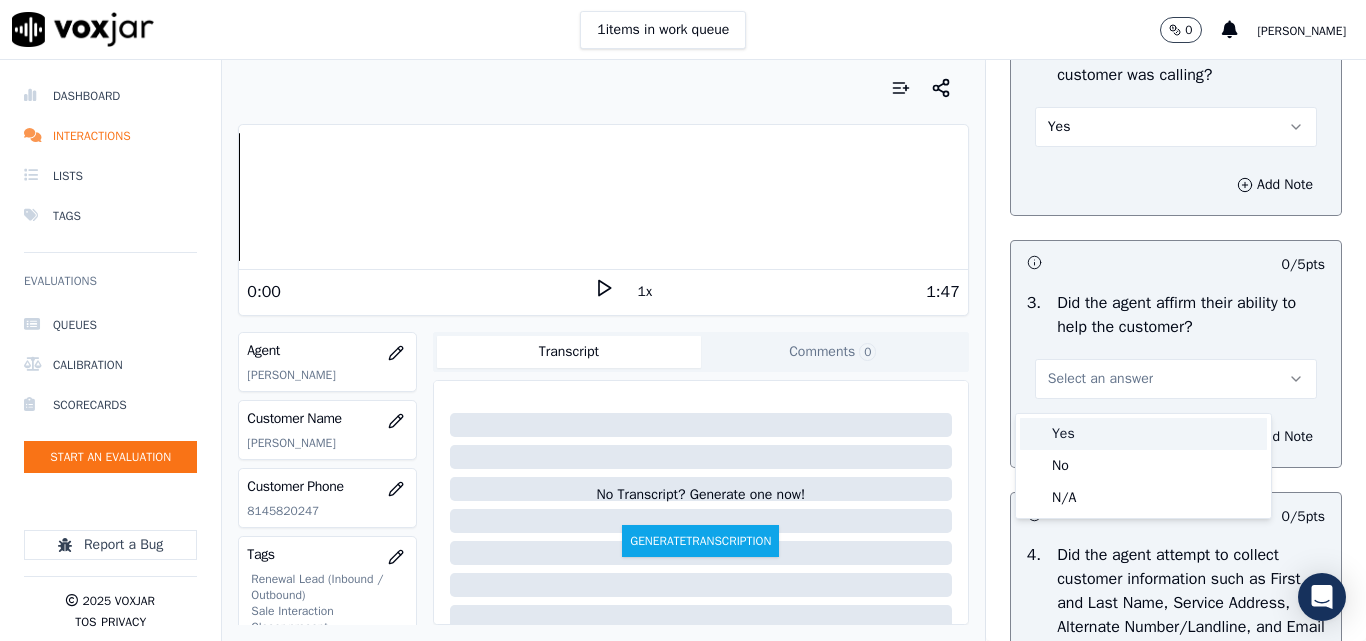 click on "Yes" at bounding box center [1143, 434] 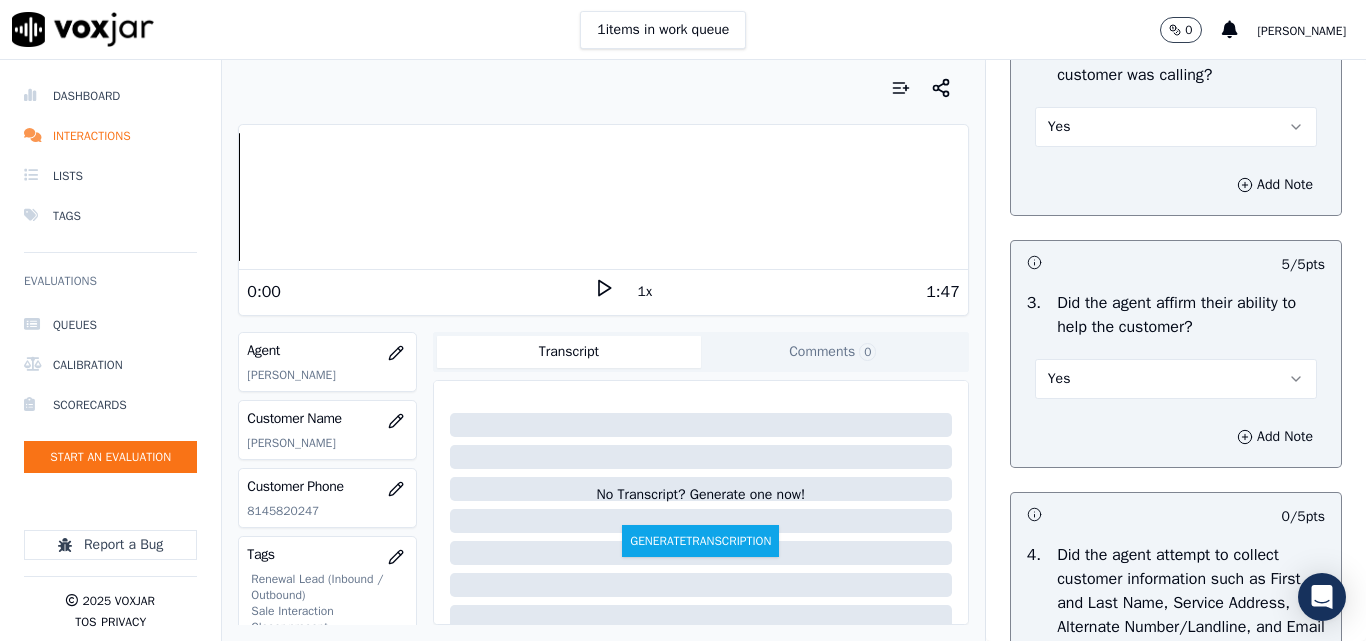 click on "Yes" at bounding box center [1176, 379] 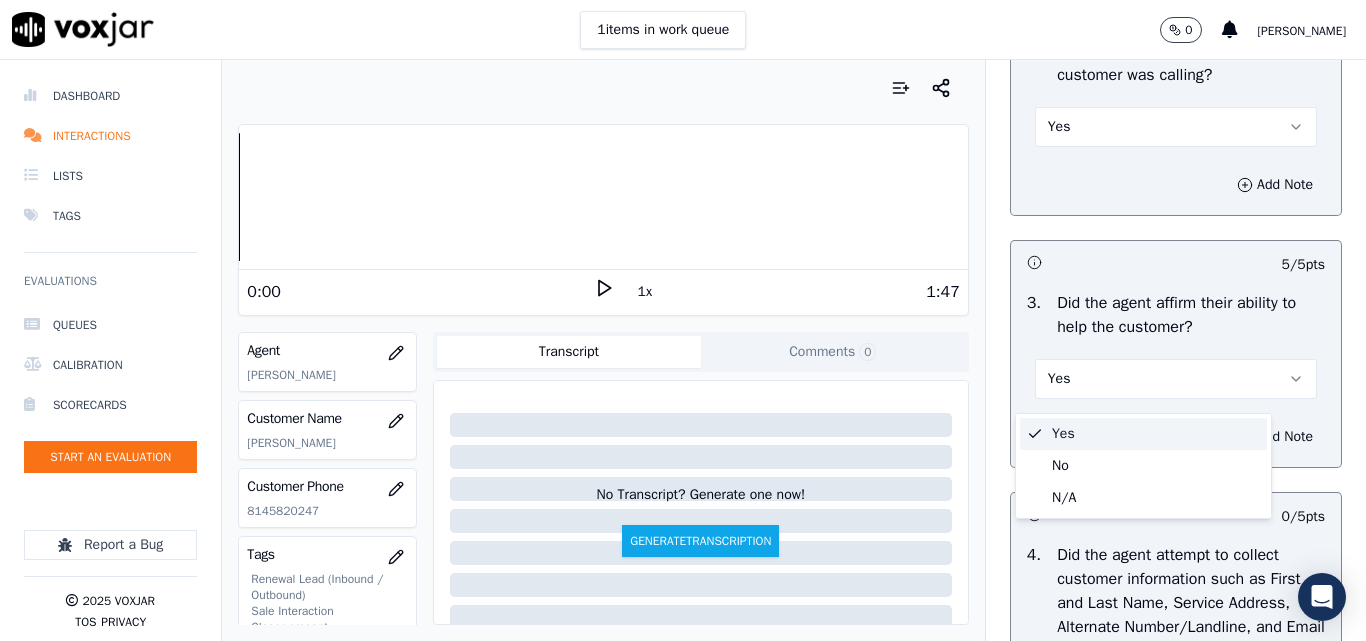 click on "Yes" at bounding box center [1176, 379] 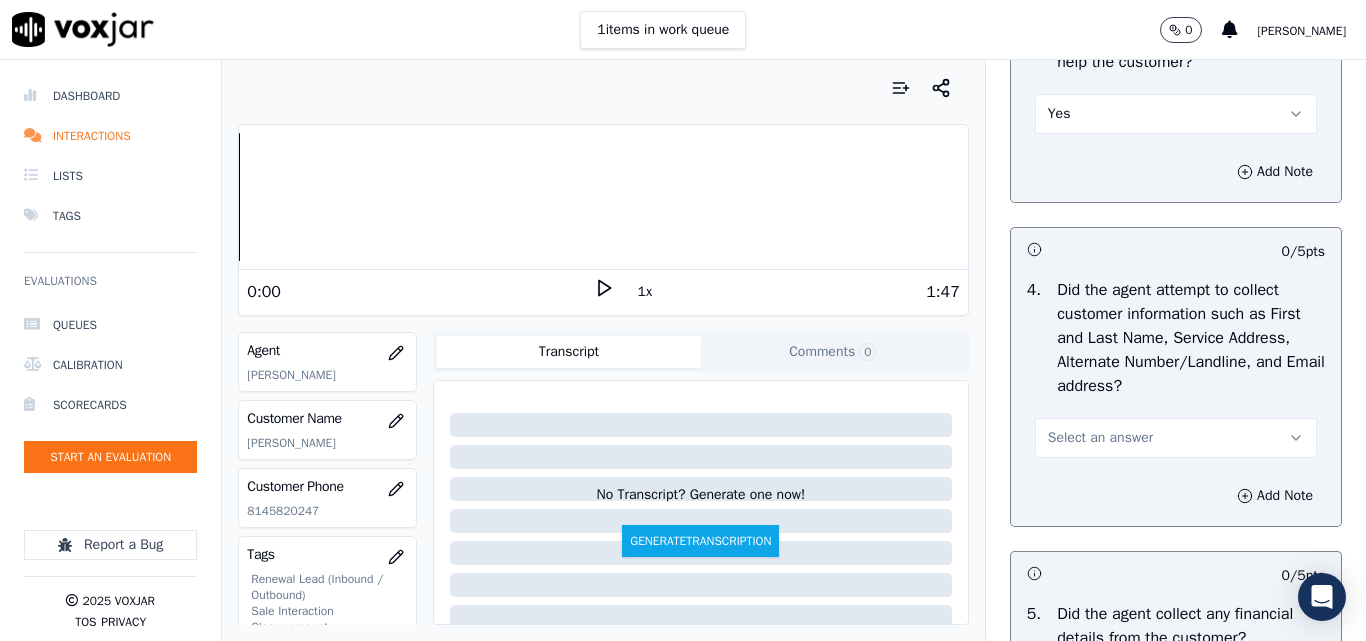 scroll, scrollTop: 800, scrollLeft: 0, axis: vertical 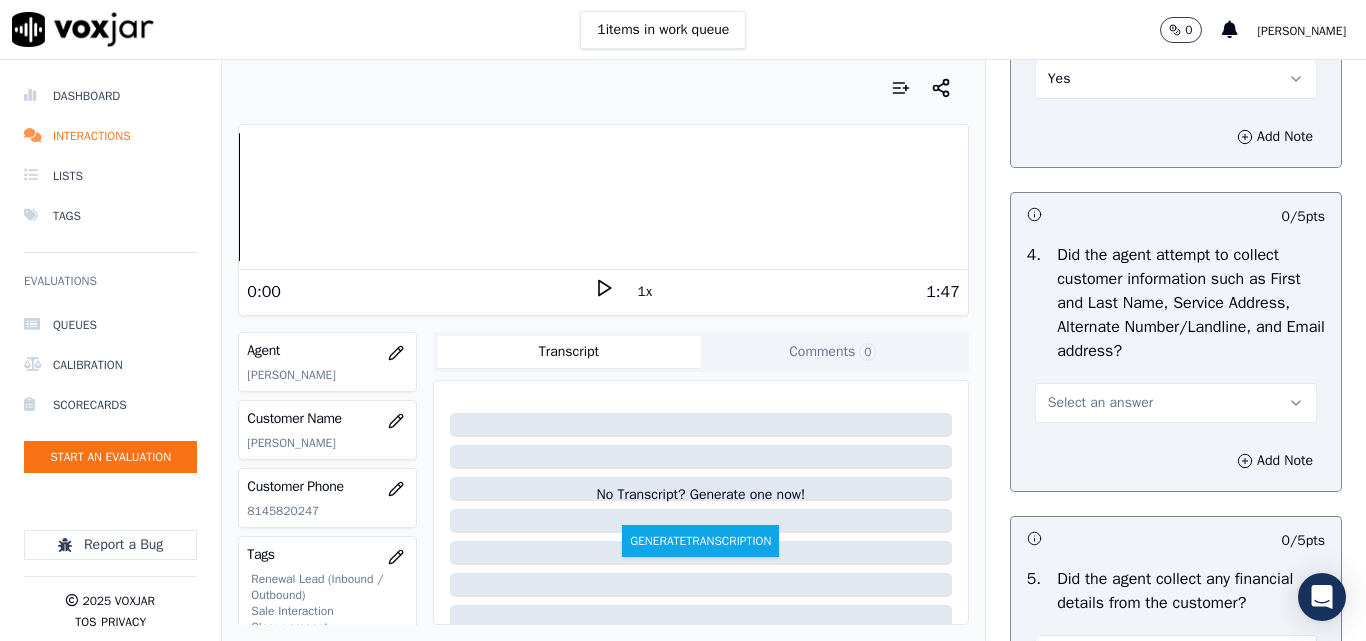 click on "Select an answer" at bounding box center (1176, 403) 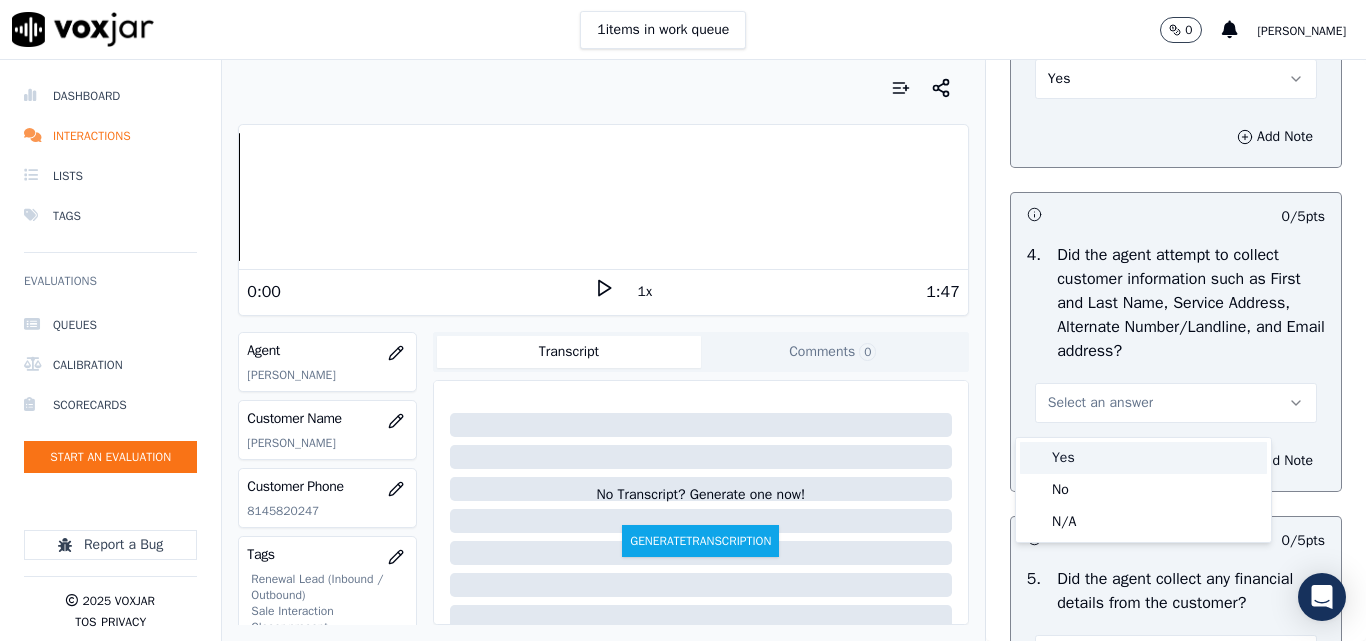 click on "Yes" at bounding box center [1143, 458] 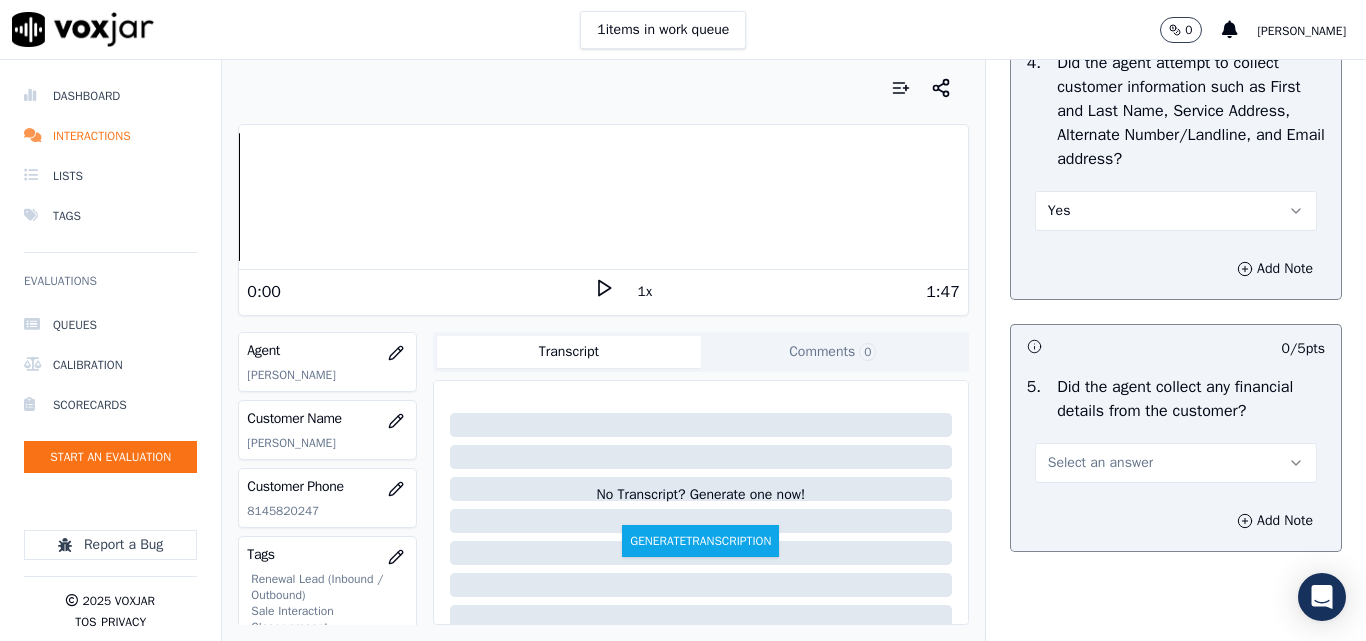 scroll, scrollTop: 1000, scrollLeft: 0, axis: vertical 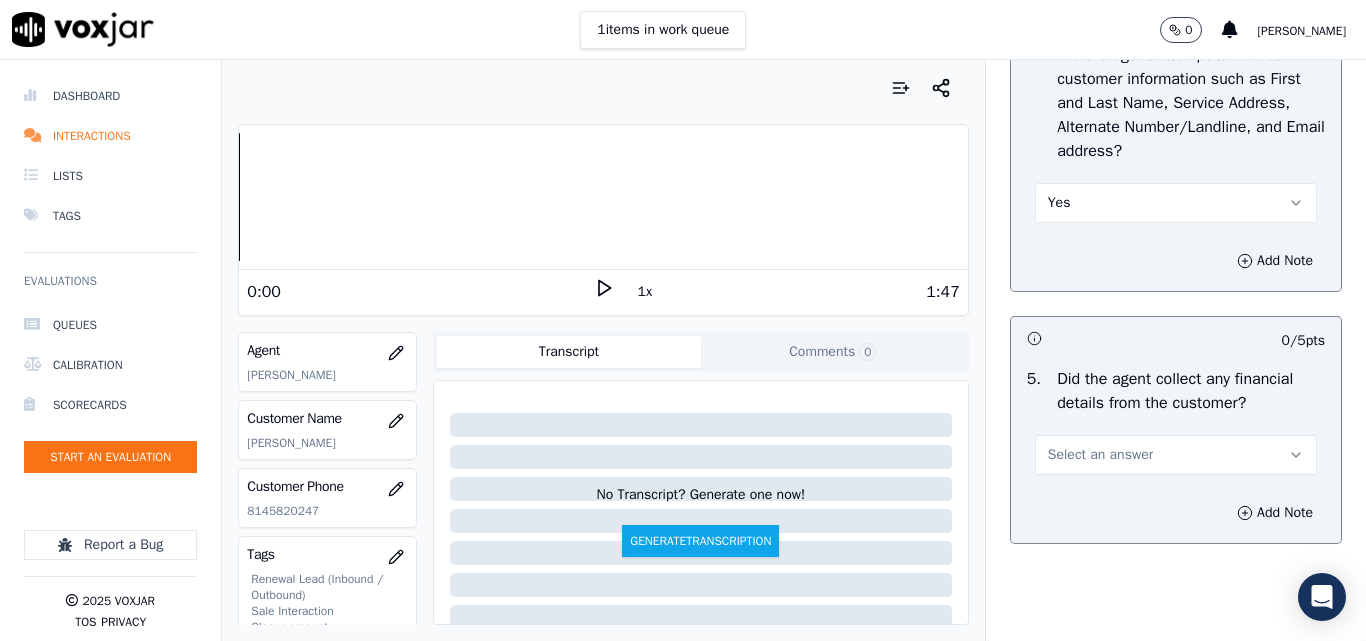 click on "Select an answer" at bounding box center (1100, 455) 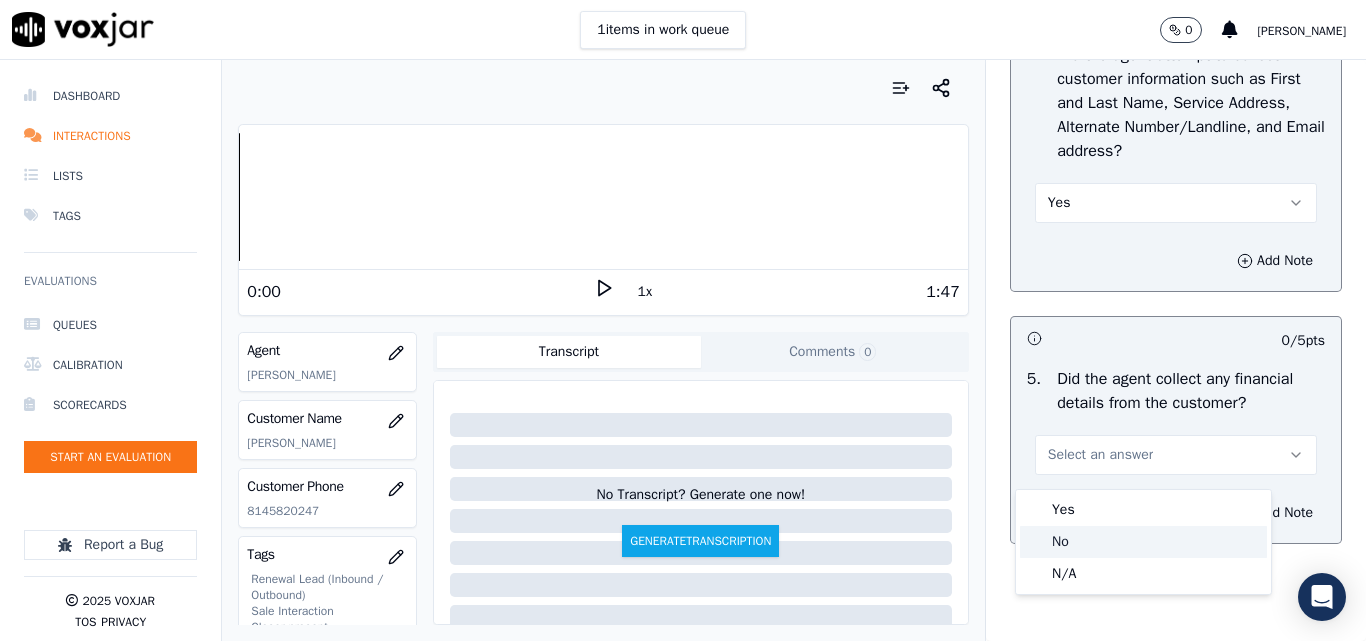 click on "No" 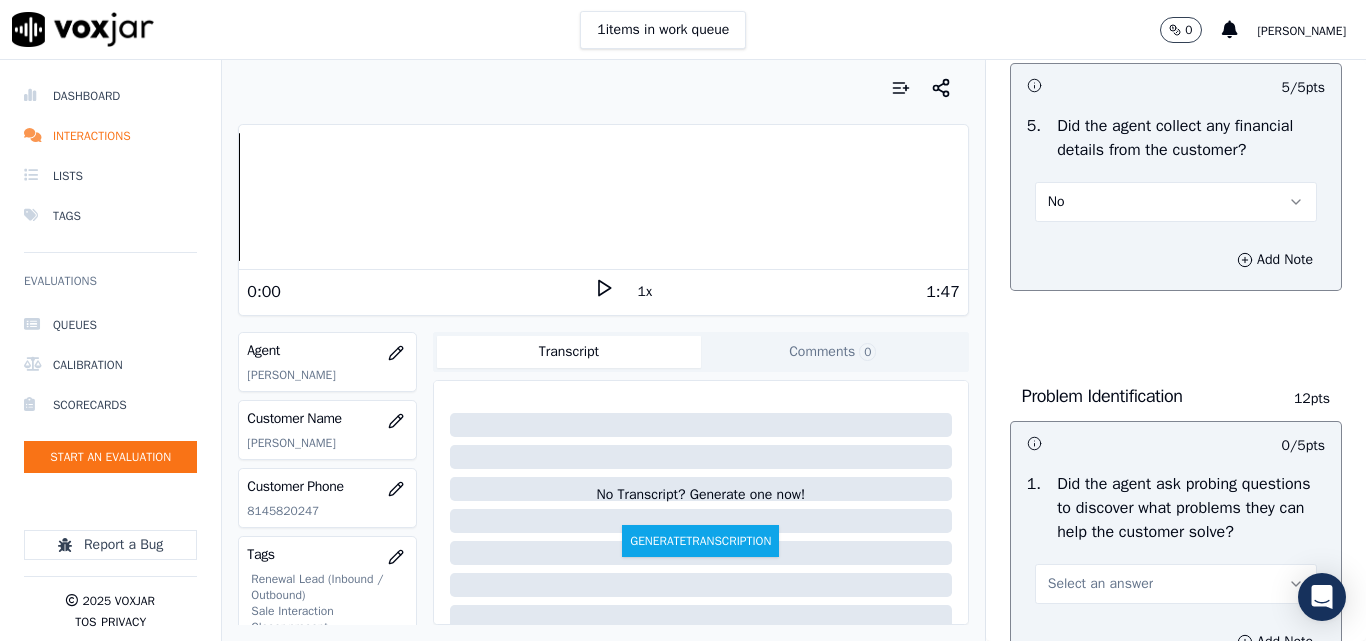 scroll, scrollTop: 1400, scrollLeft: 0, axis: vertical 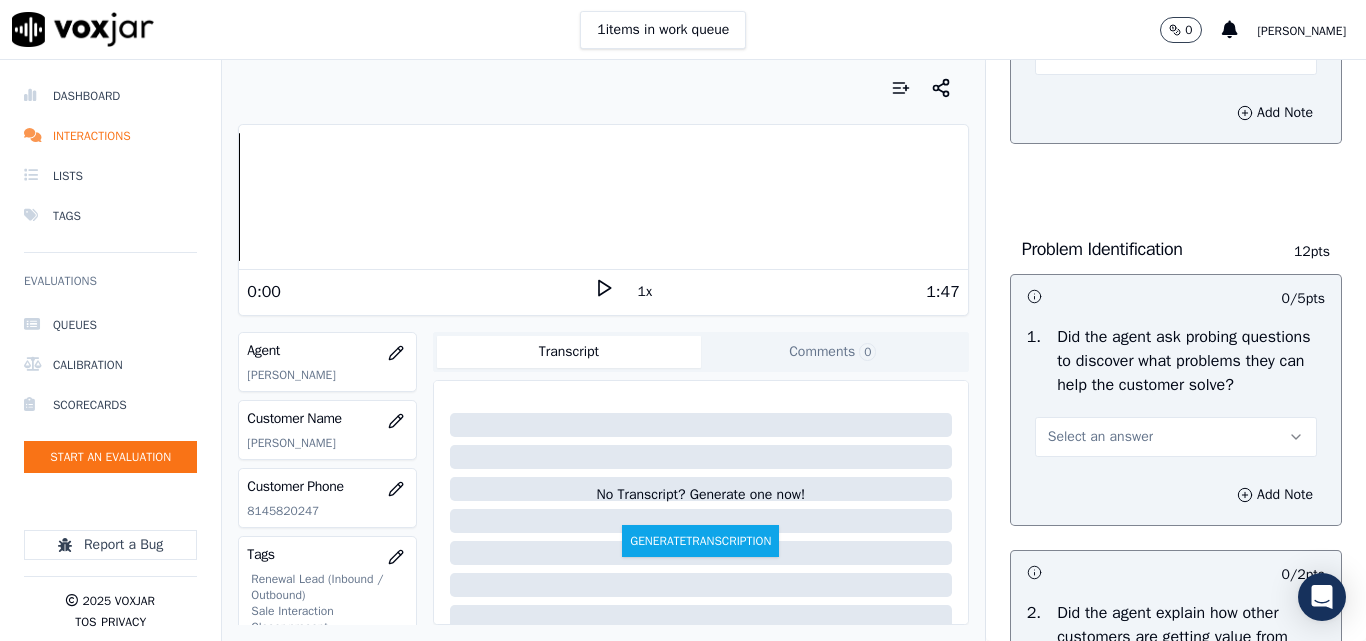 click on "Select an answer" at bounding box center (1100, 437) 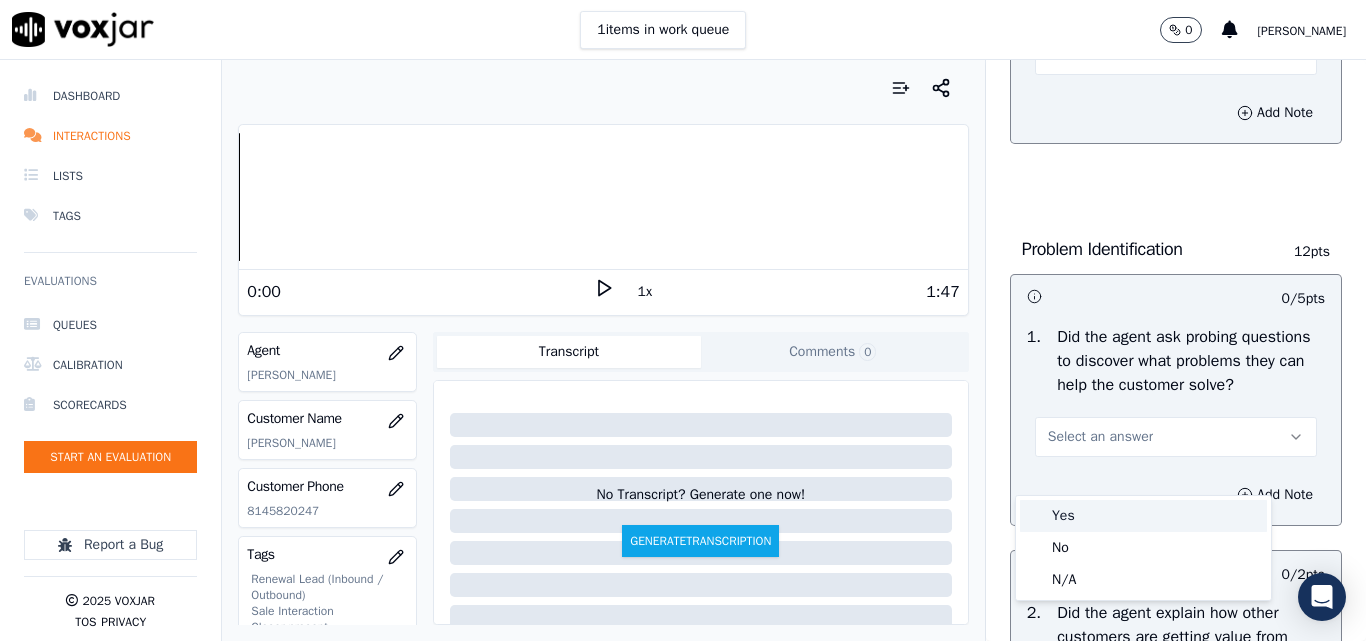 click on "Yes" at bounding box center [1143, 516] 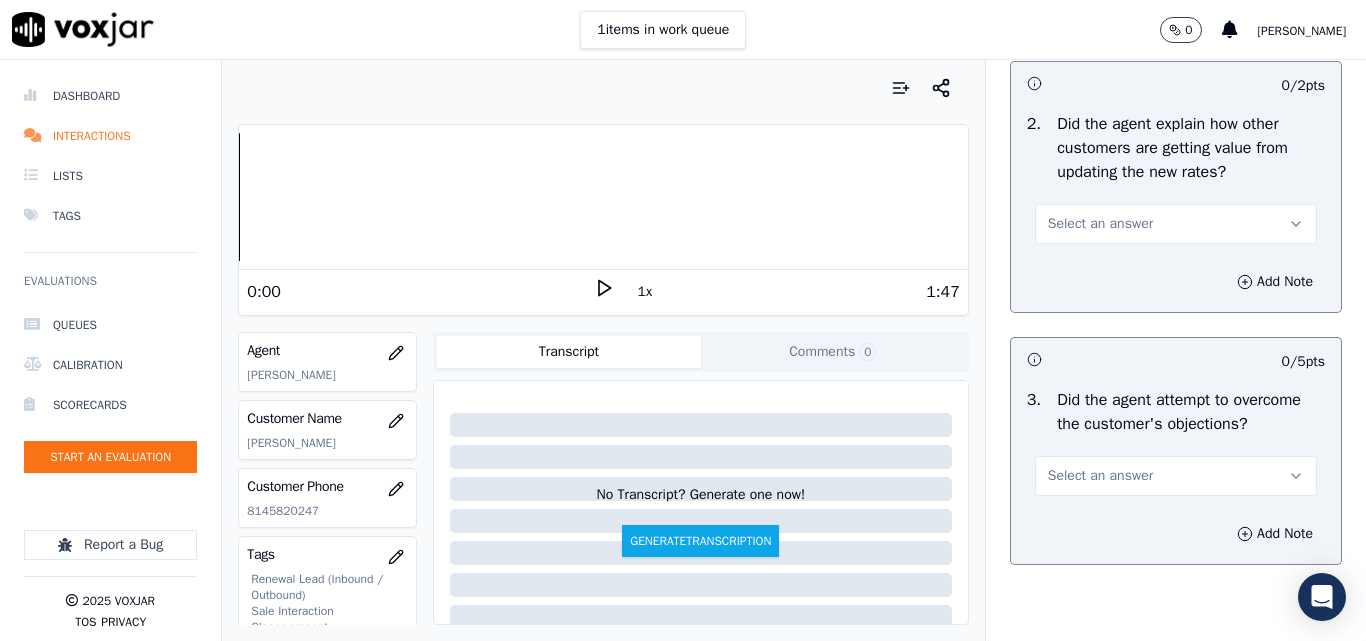 scroll, scrollTop: 1900, scrollLeft: 0, axis: vertical 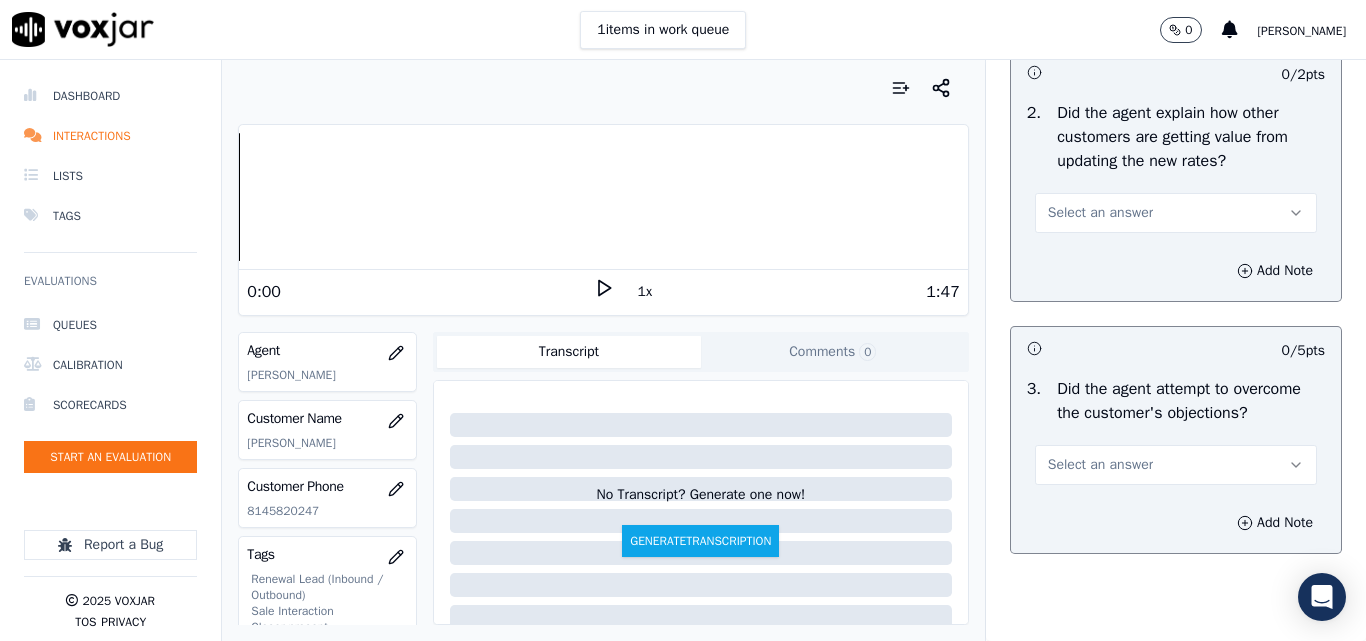 click on "Select an answer" at bounding box center (1100, 213) 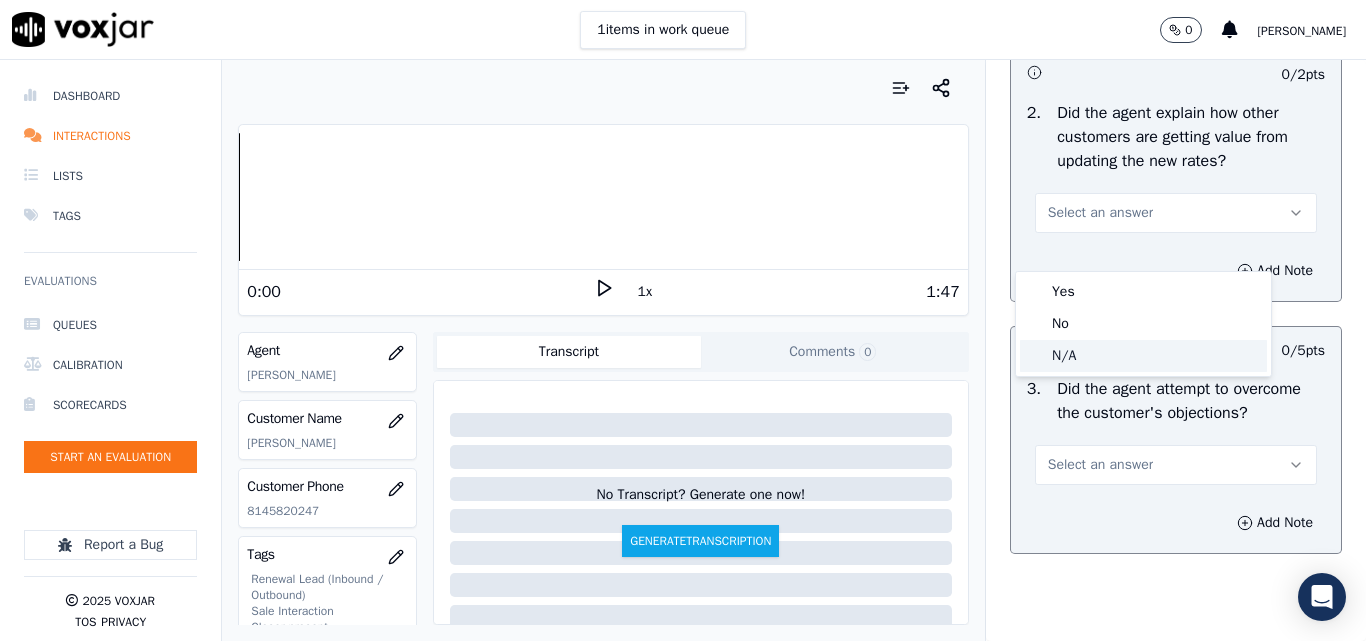 click on "N/A" 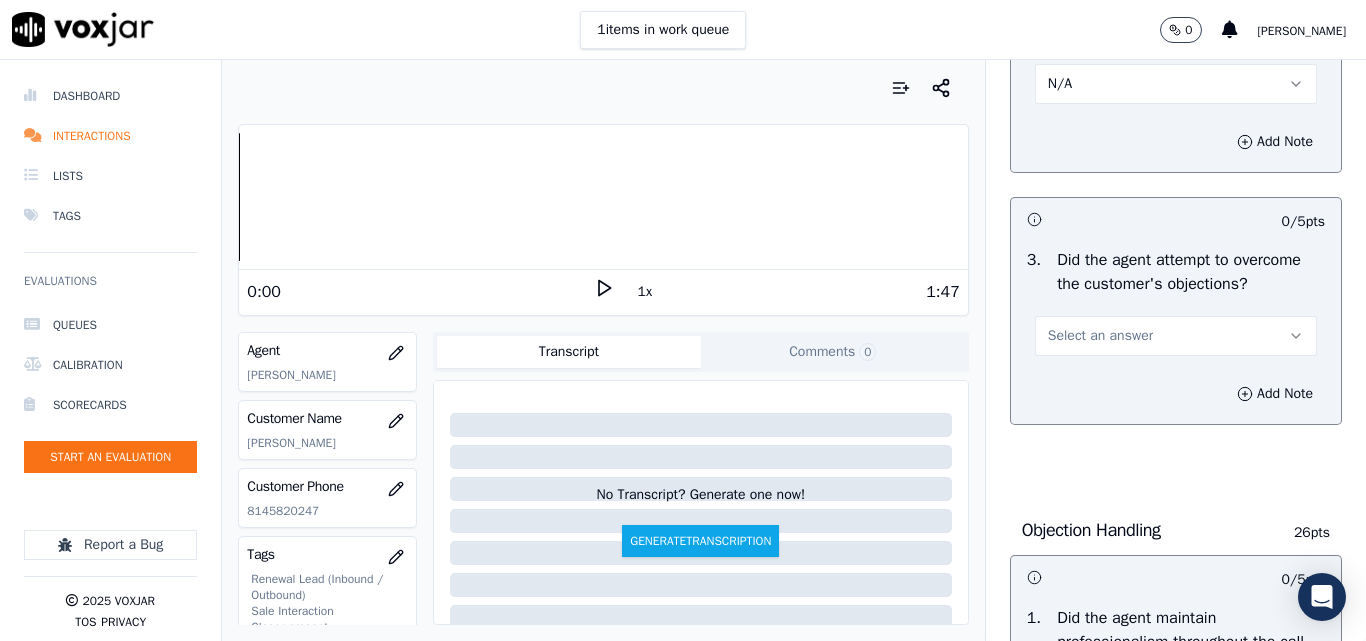 scroll, scrollTop: 2100, scrollLeft: 0, axis: vertical 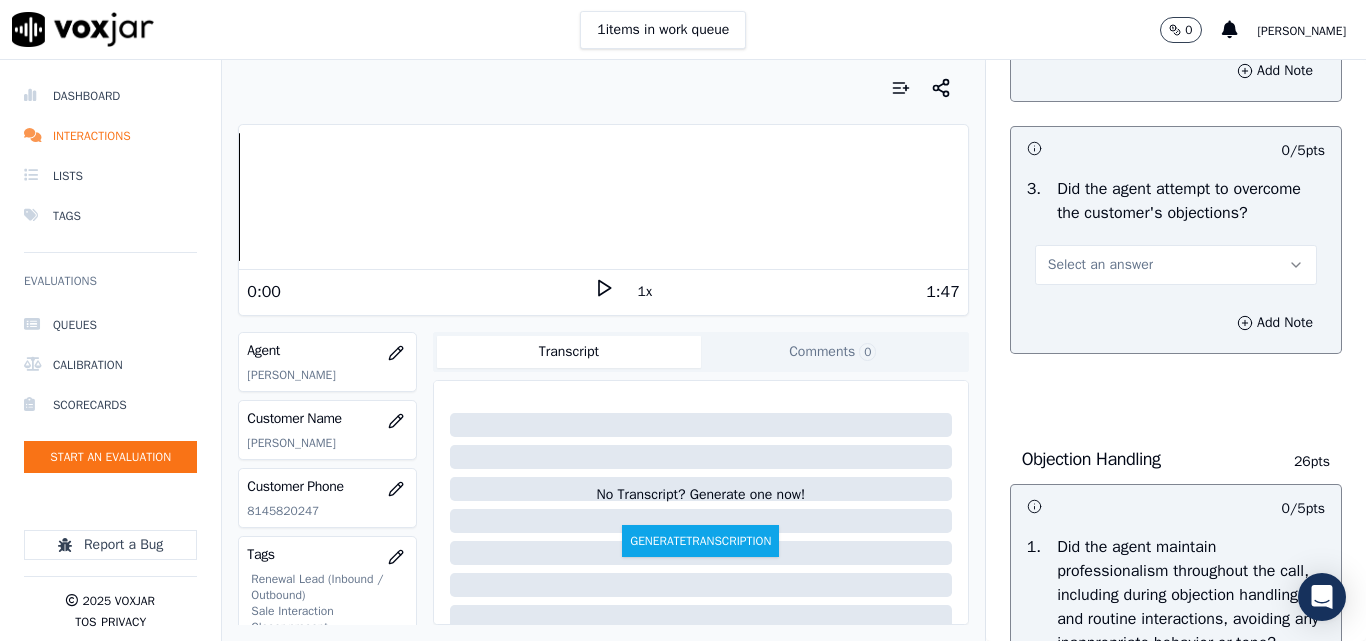 click on "Select an answer" at bounding box center (1100, 265) 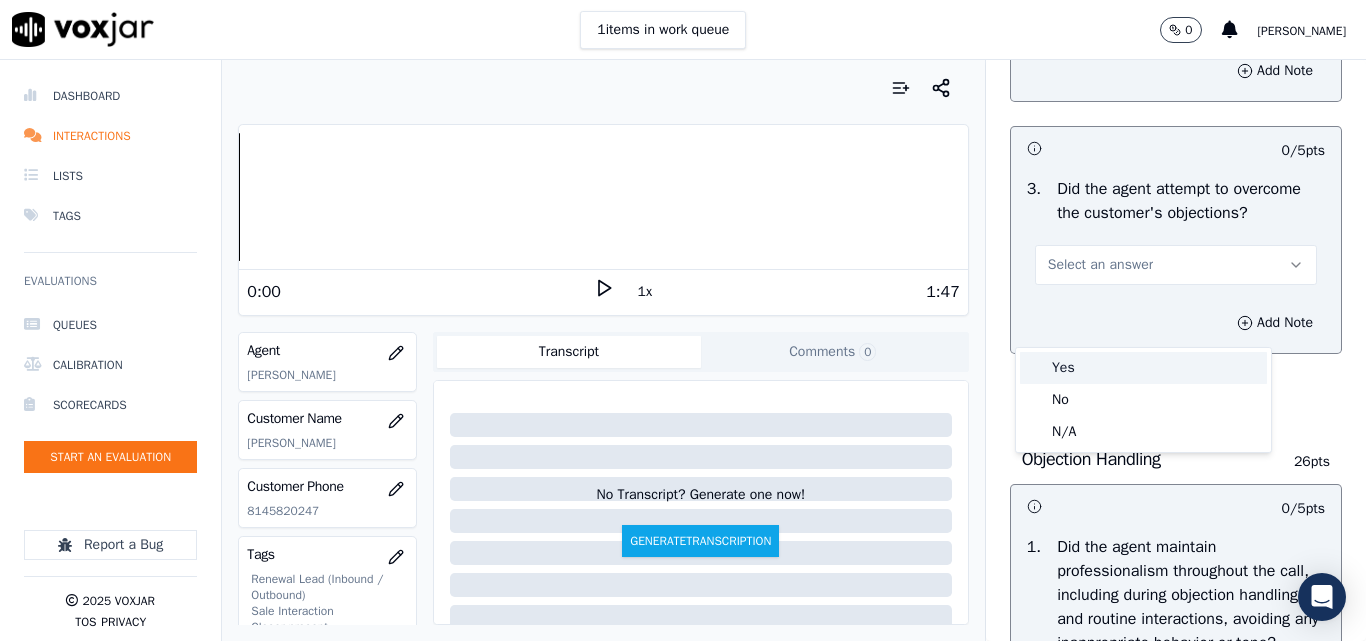 click on "Yes" at bounding box center (1143, 368) 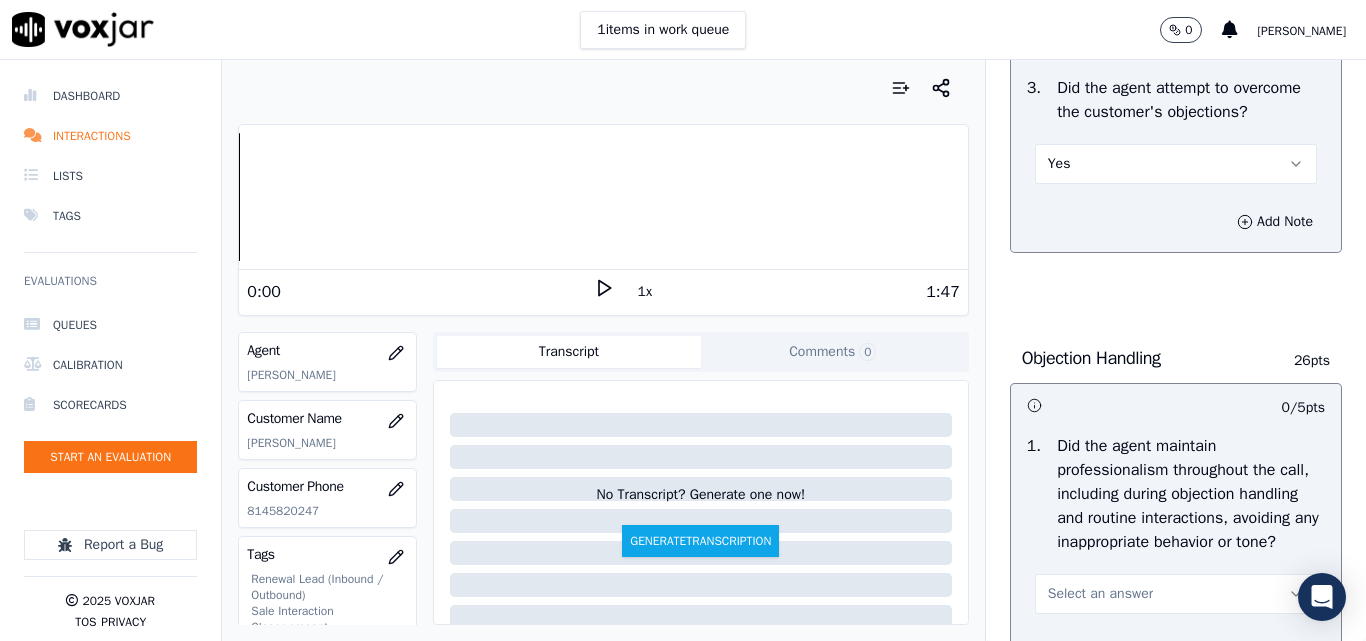 scroll, scrollTop: 2200, scrollLeft: 0, axis: vertical 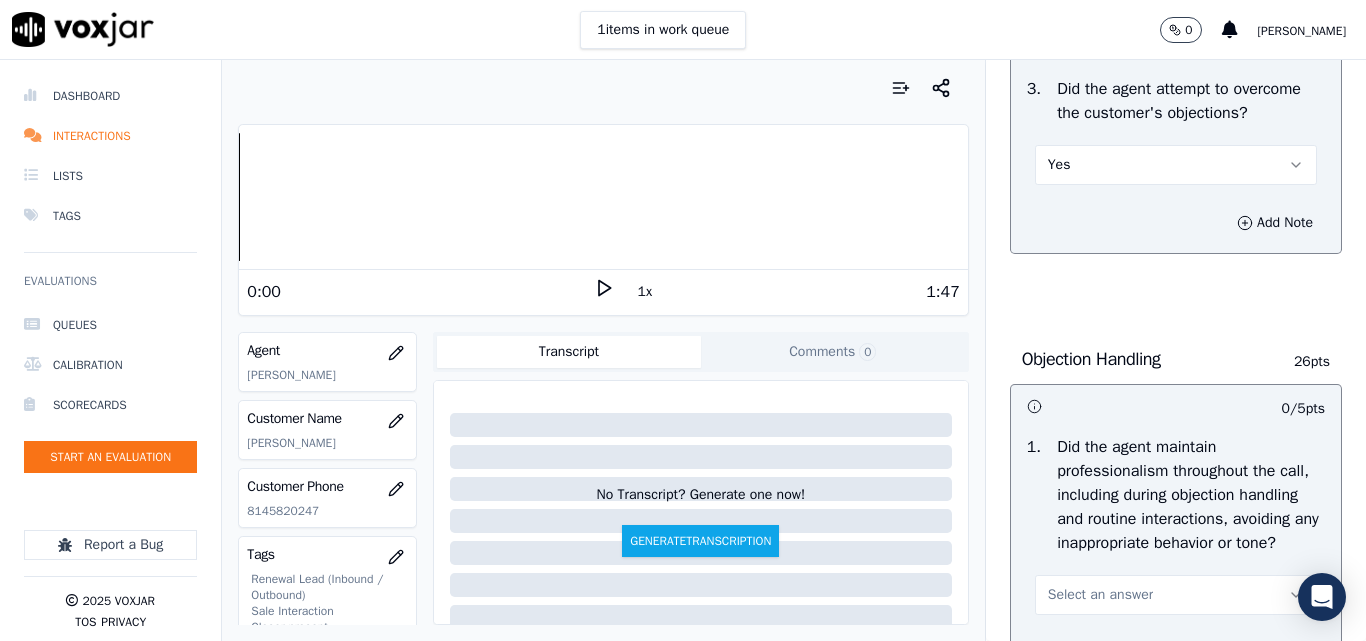 click on "Yes" at bounding box center (1176, 165) 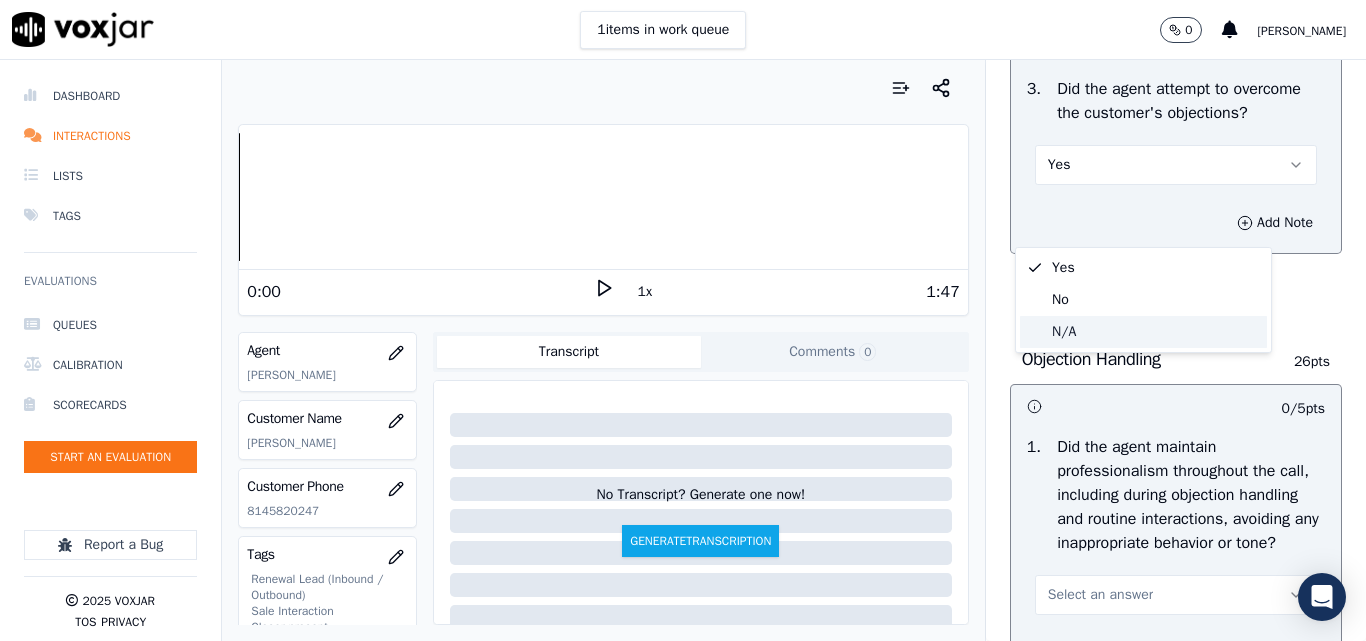 click on "N/A" 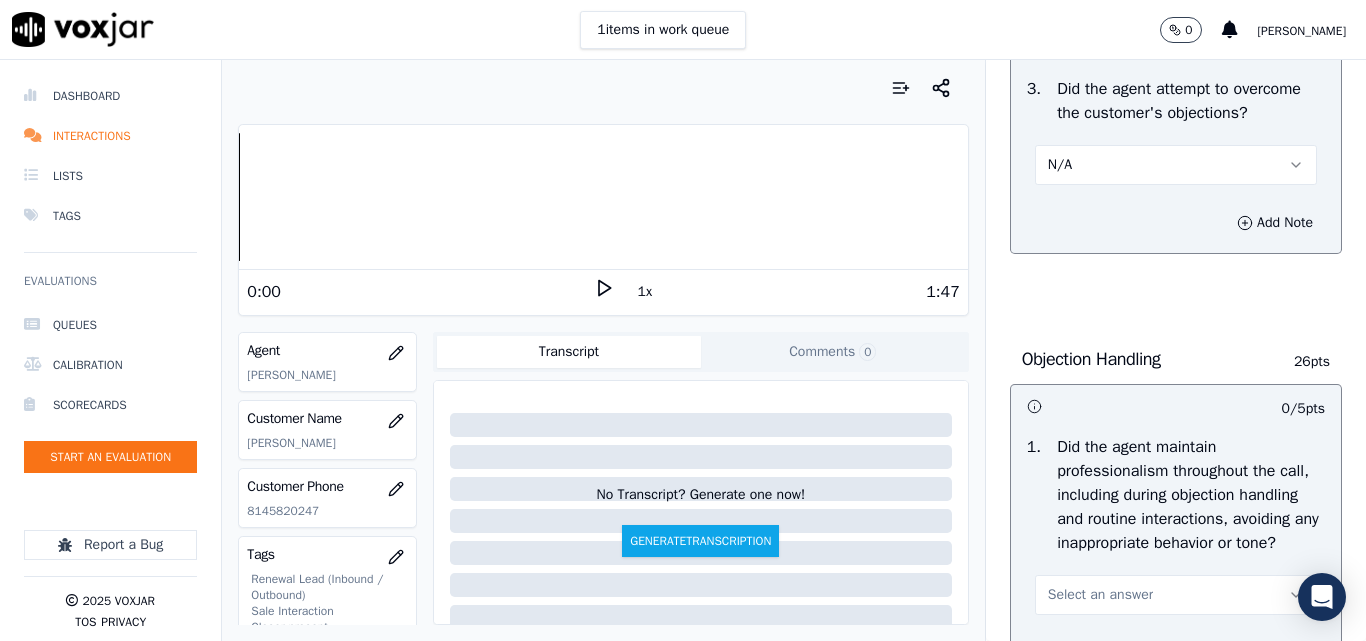 click on "1  items in work queue     0         [PERSON_NAME]" at bounding box center (683, 30) 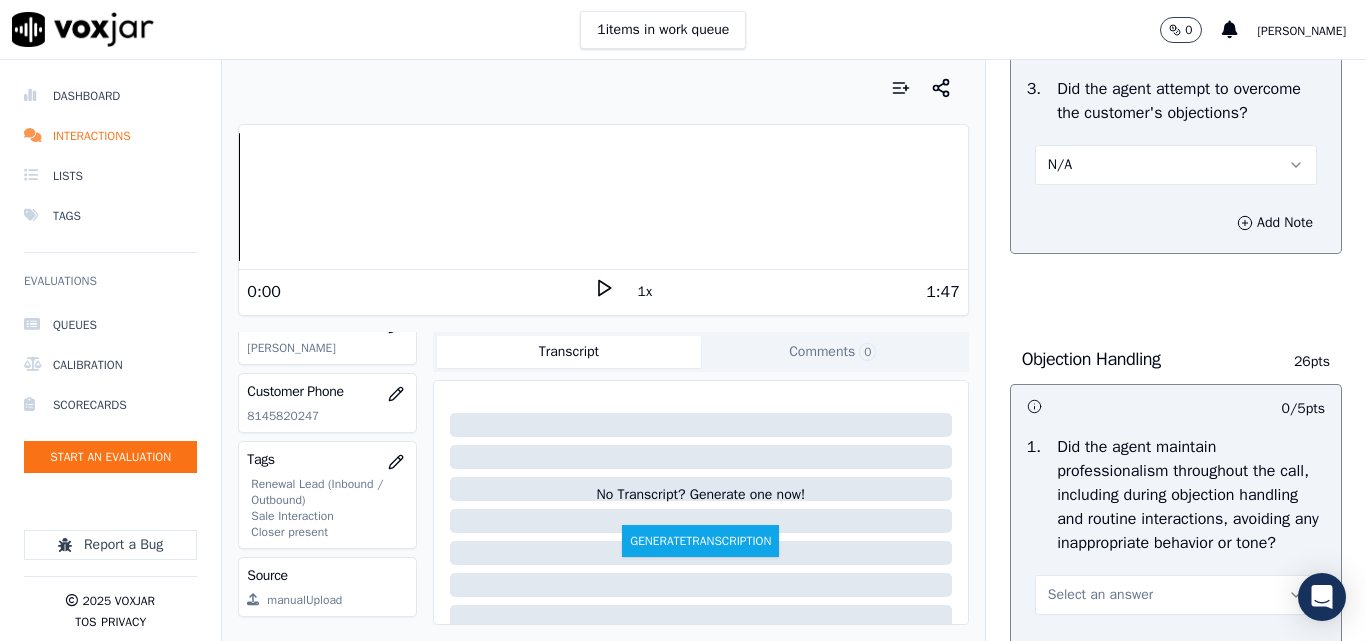 scroll, scrollTop: 420, scrollLeft: 0, axis: vertical 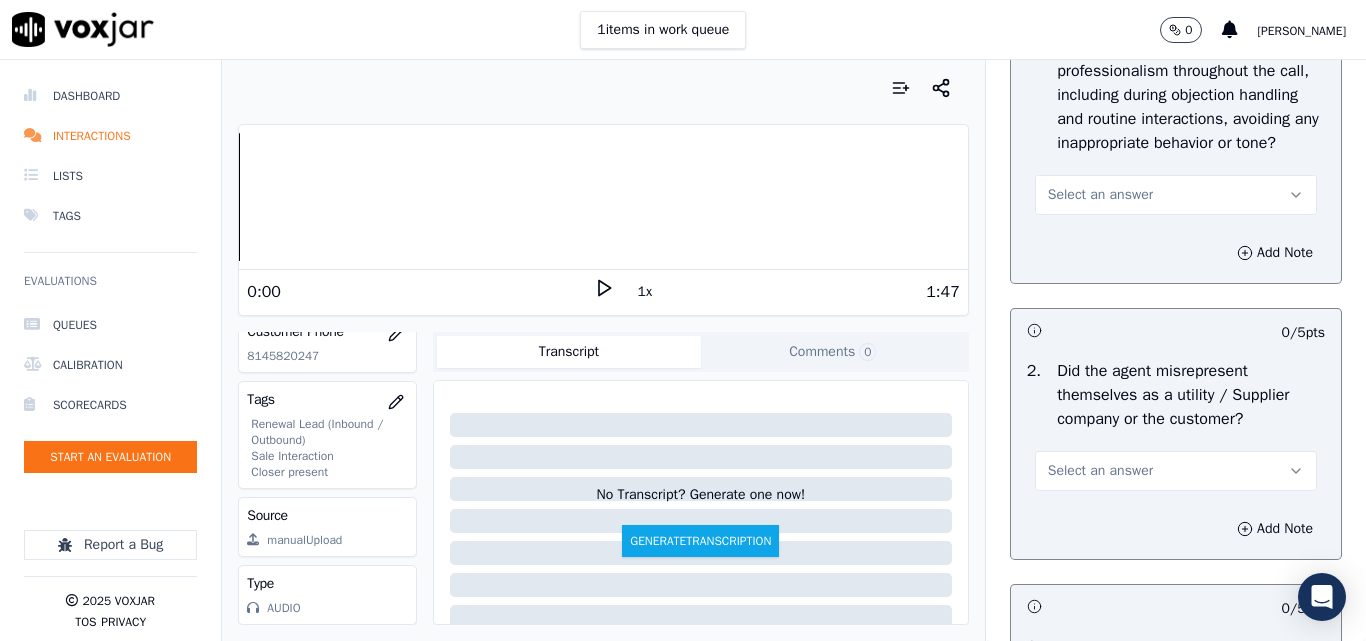 click on "Select an answer" at bounding box center [1100, 195] 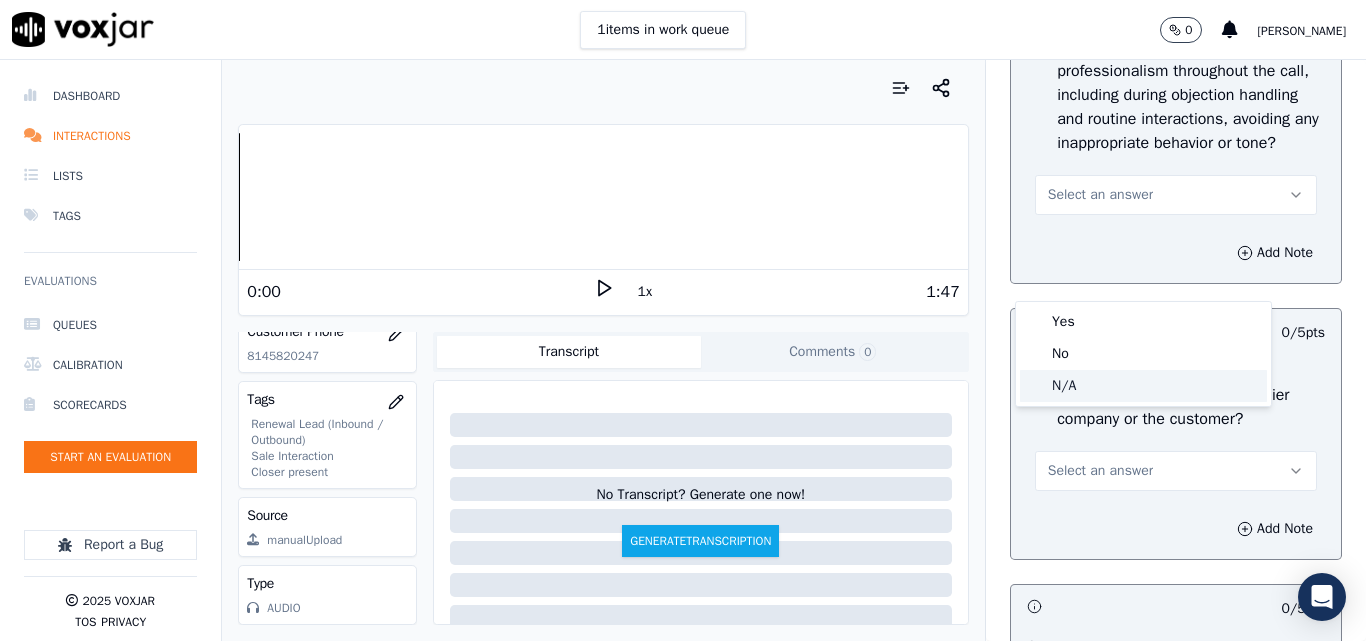 click on "N/A" 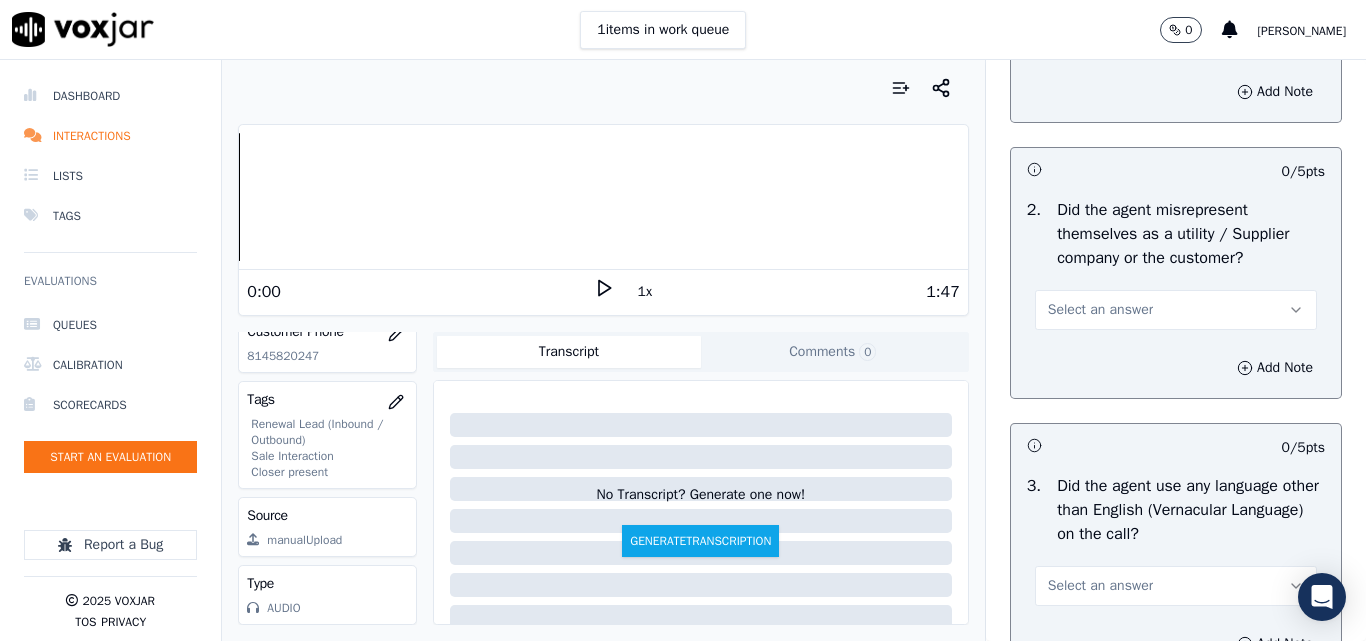 scroll, scrollTop: 2900, scrollLeft: 0, axis: vertical 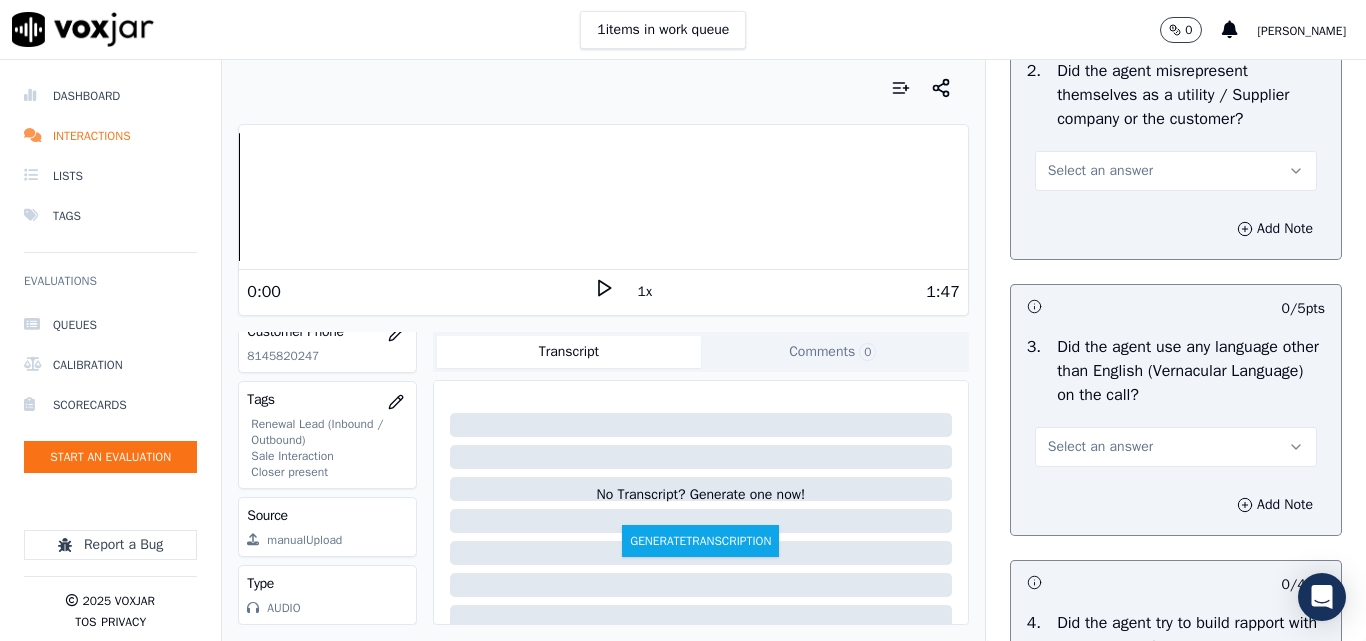 click on "Select an answer" at bounding box center (1100, 171) 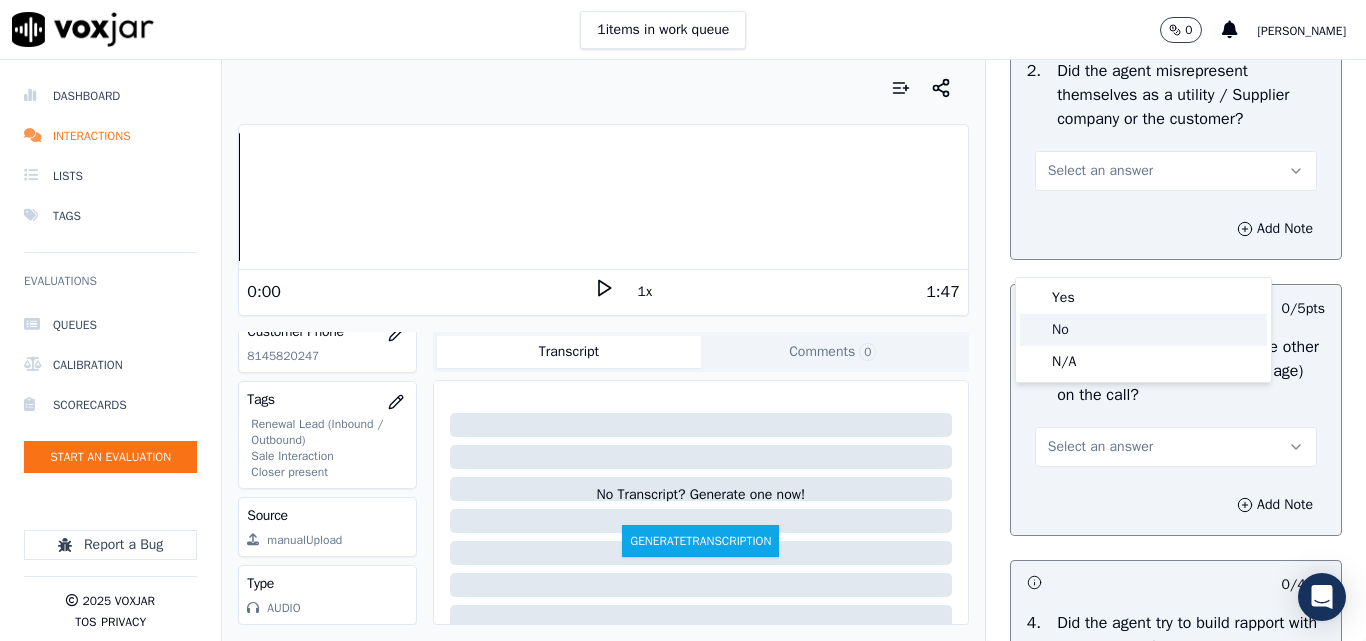 click on "No" 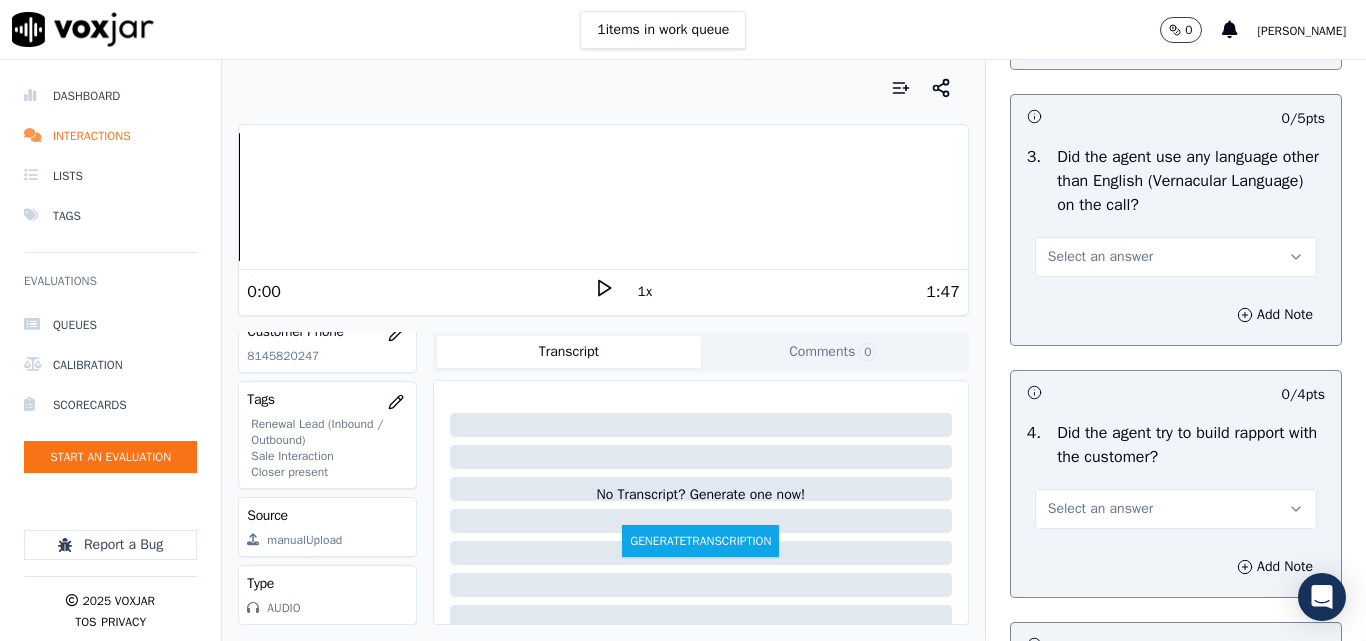 scroll, scrollTop: 3200, scrollLeft: 0, axis: vertical 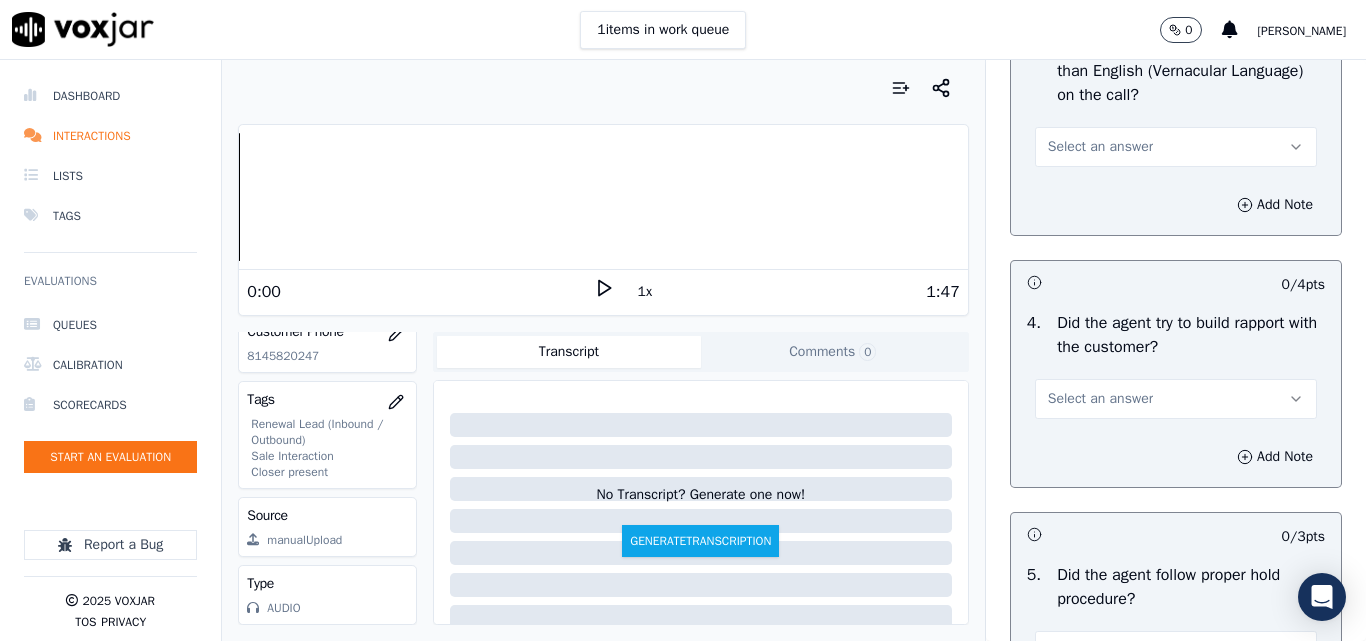 click on "Select an answer" at bounding box center [1100, 147] 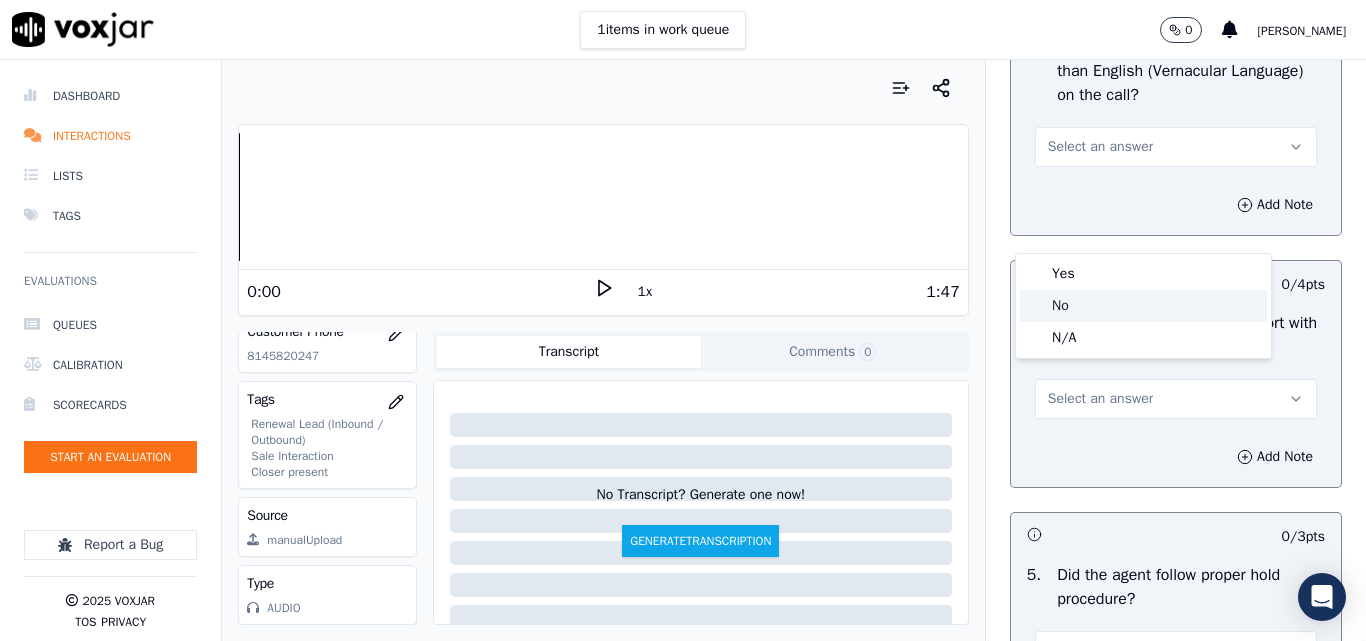 click on "No" 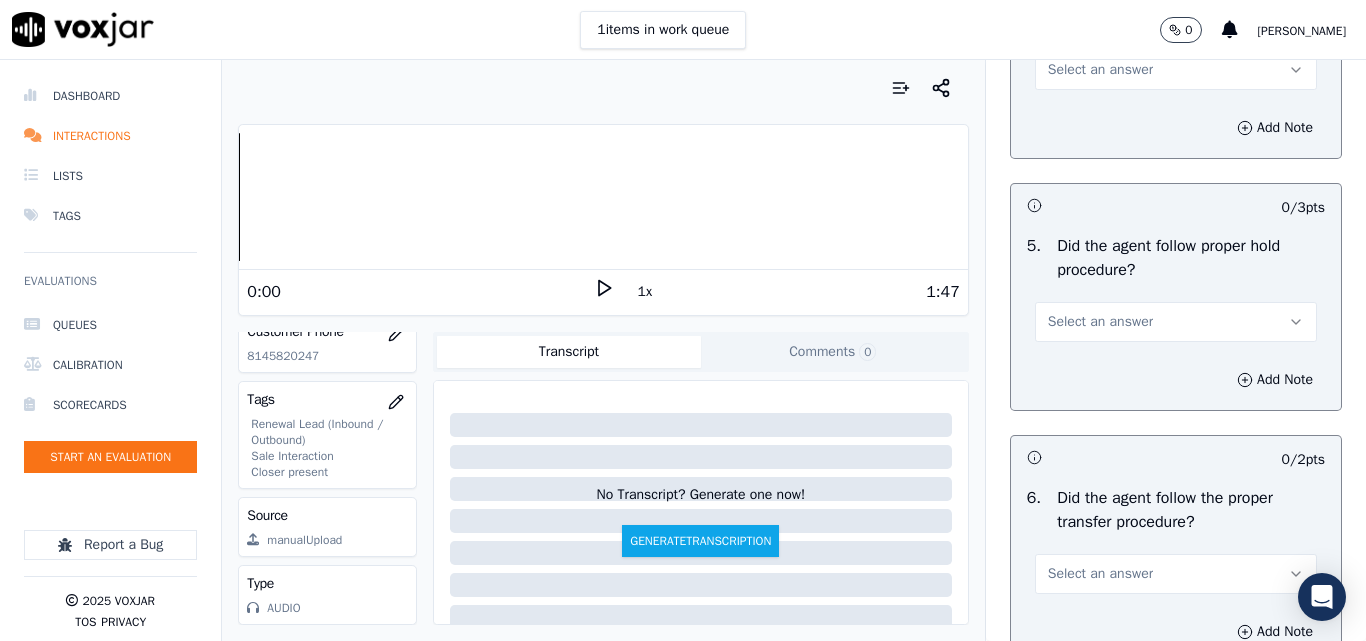 scroll, scrollTop: 3500, scrollLeft: 0, axis: vertical 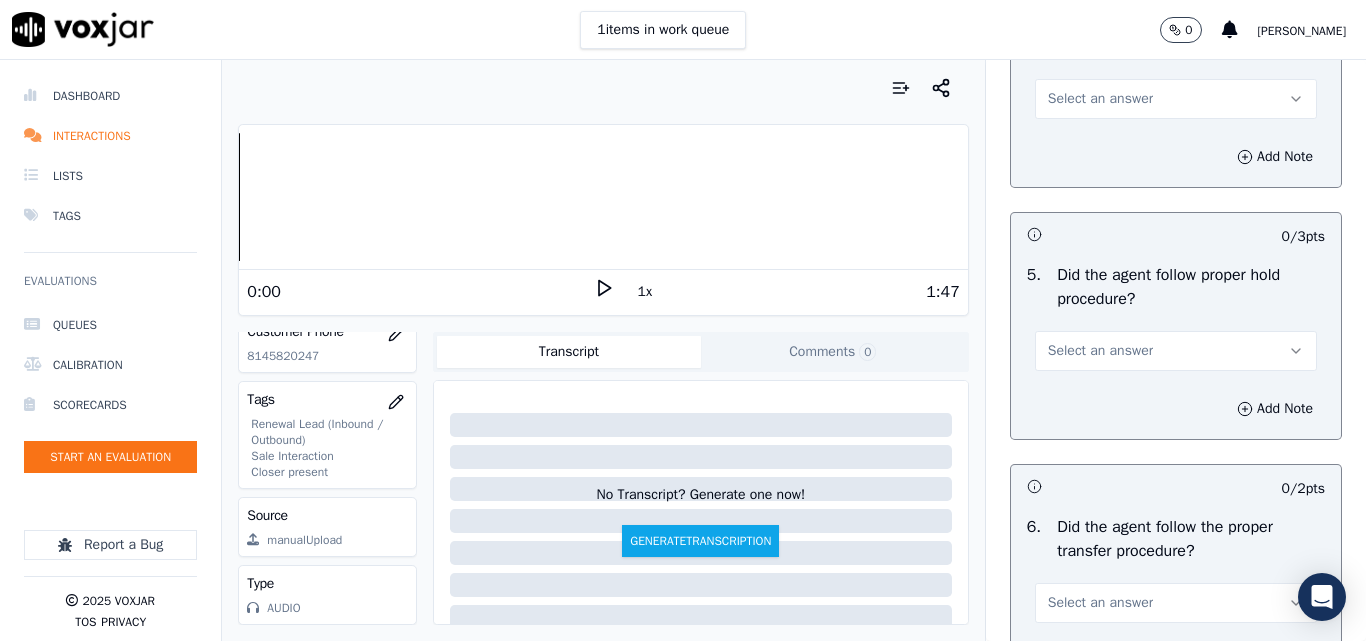 click on "Select an answer" at bounding box center (1100, 99) 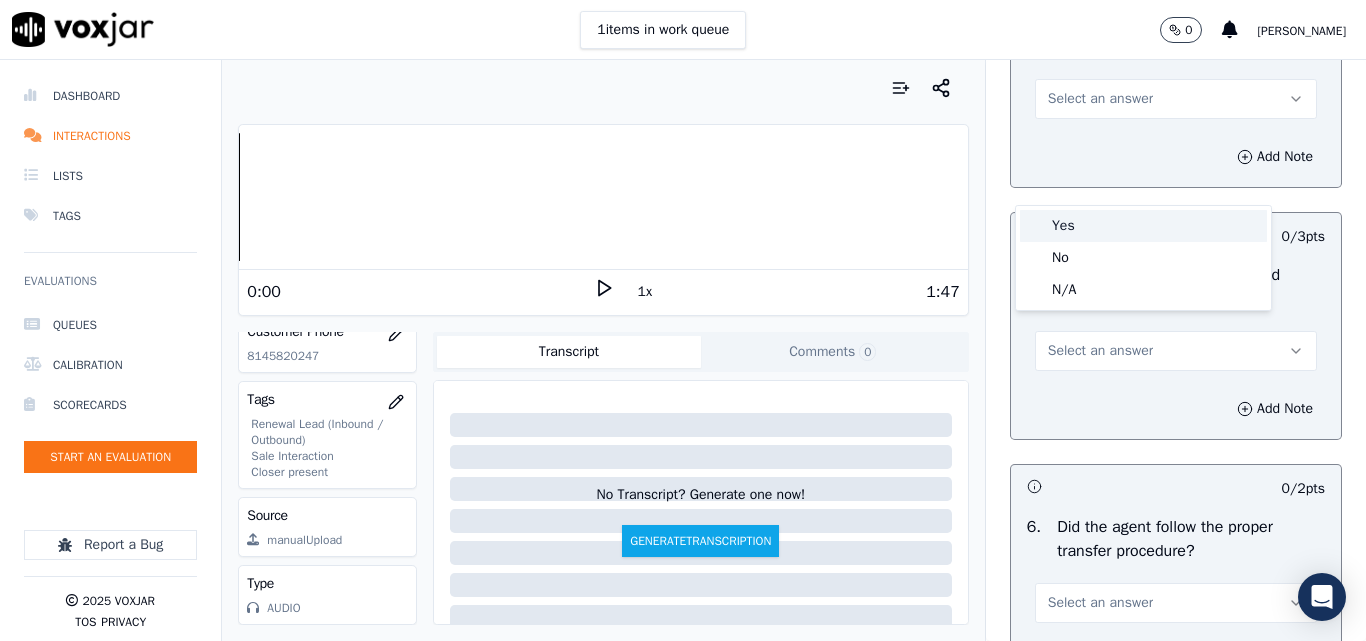click on "Yes" at bounding box center [1143, 226] 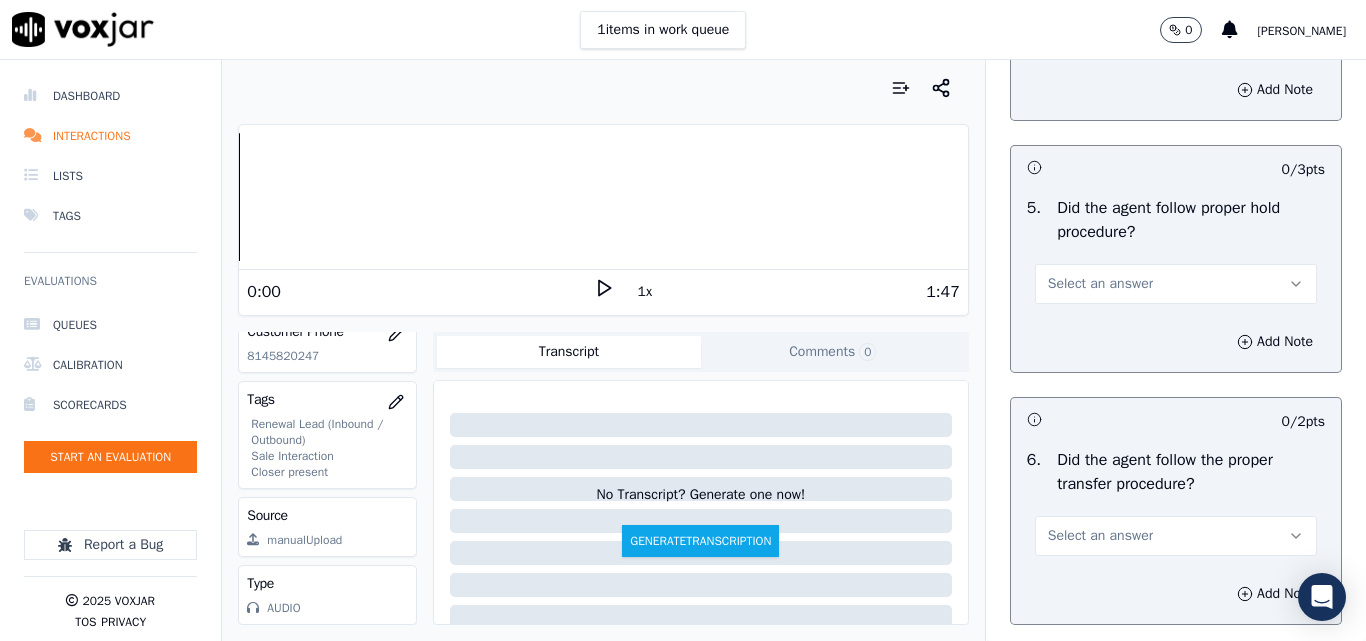 scroll, scrollTop: 3600, scrollLeft: 0, axis: vertical 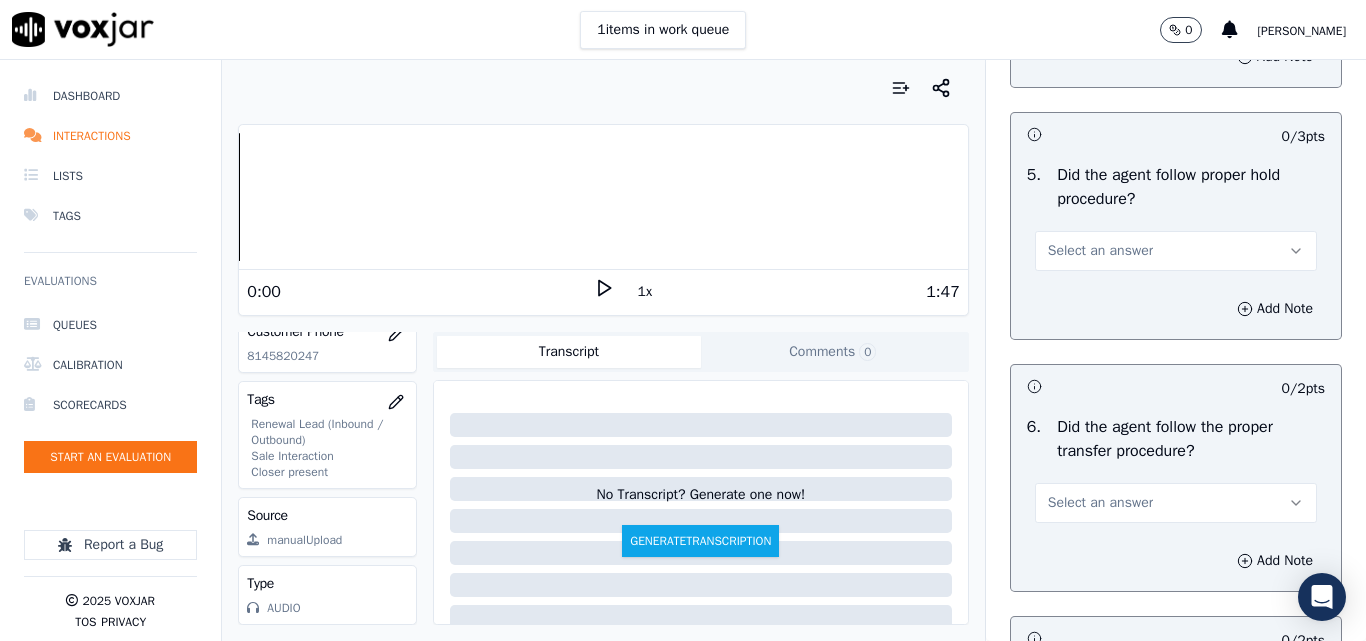click on "Select an answer" at bounding box center [1100, 251] 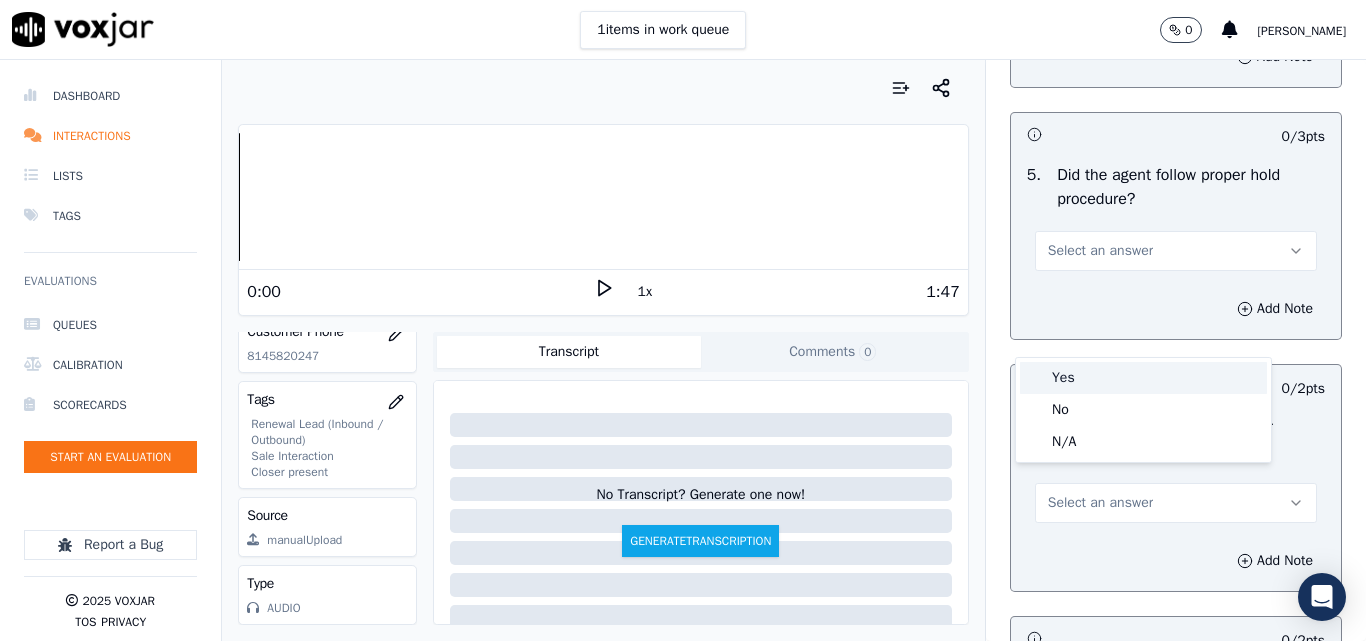 click on "Yes" at bounding box center (1143, 378) 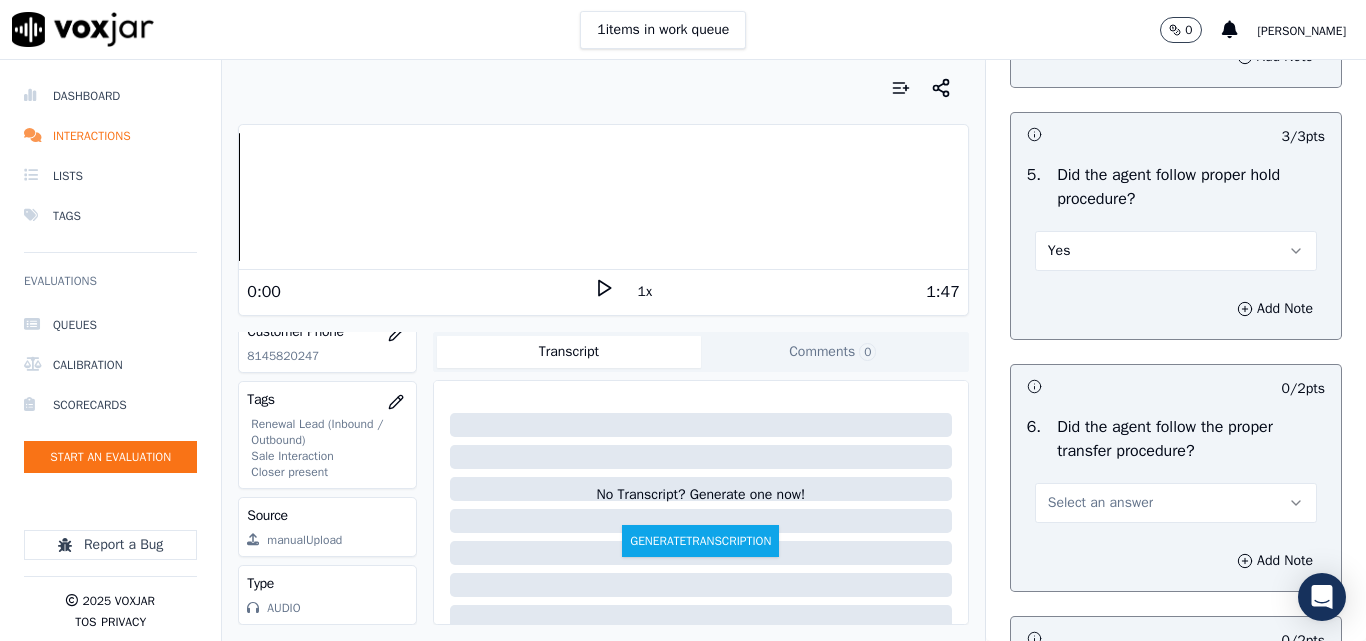 click at bounding box center [1101, 386] 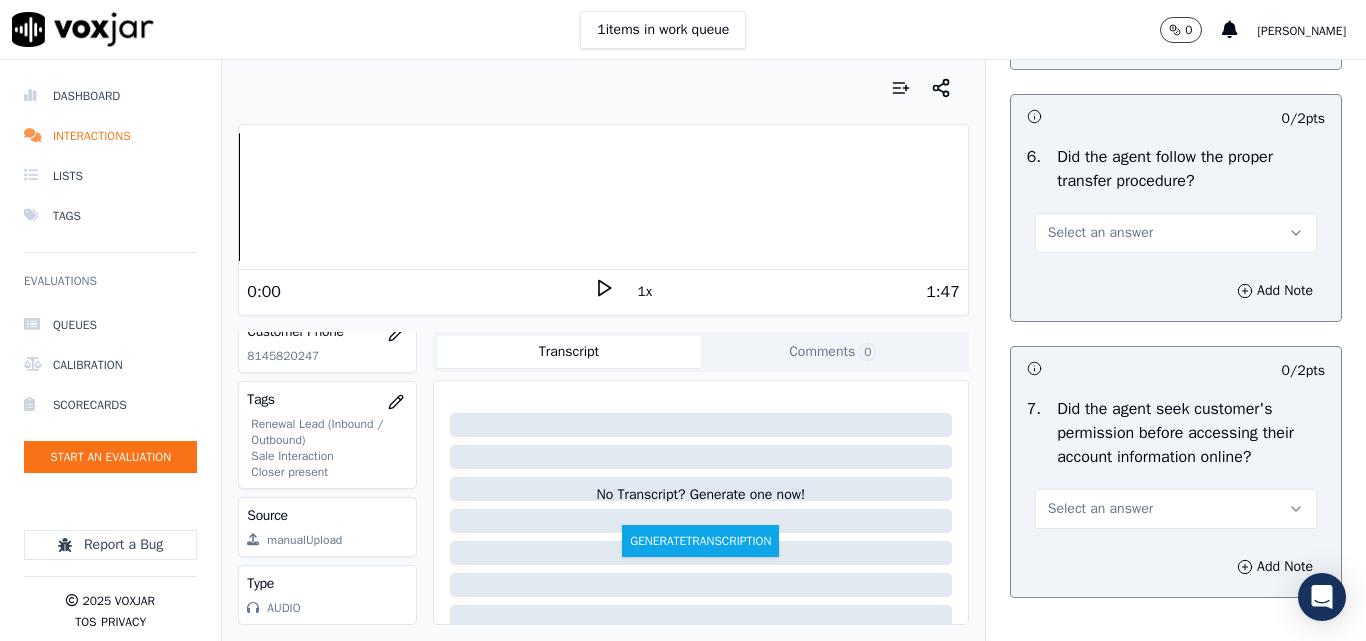 scroll, scrollTop: 3900, scrollLeft: 0, axis: vertical 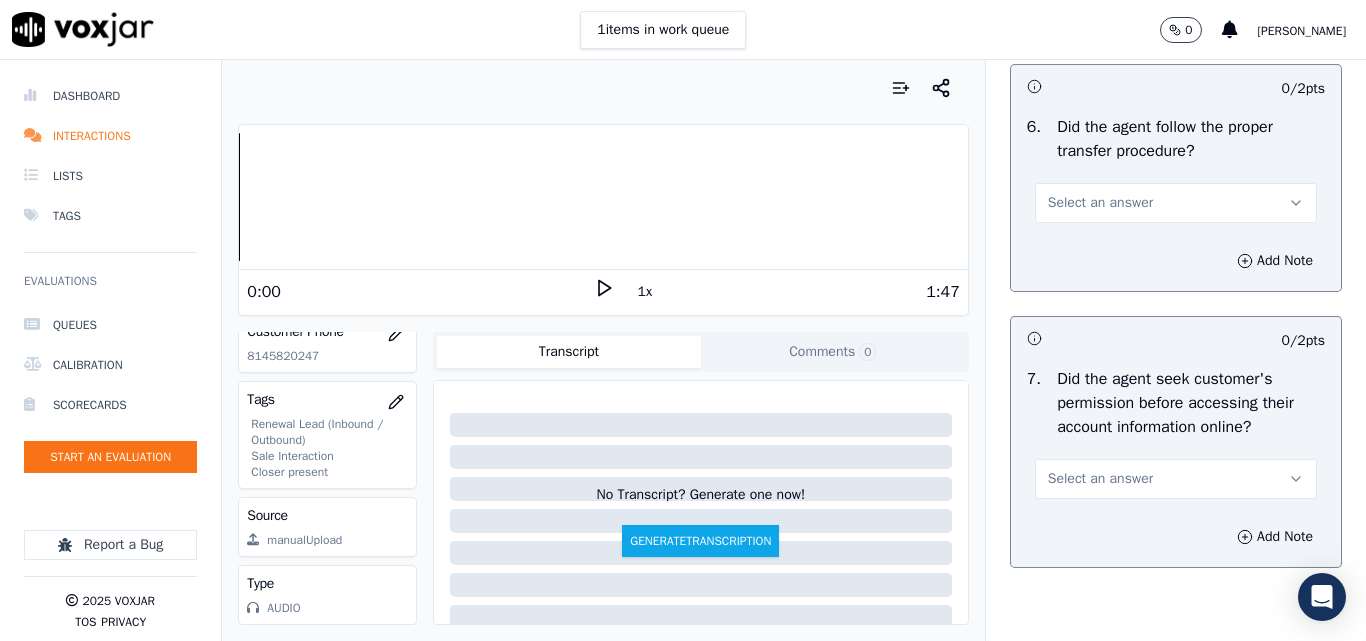 click on "Select an answer" at bounding box center (1100, 203) 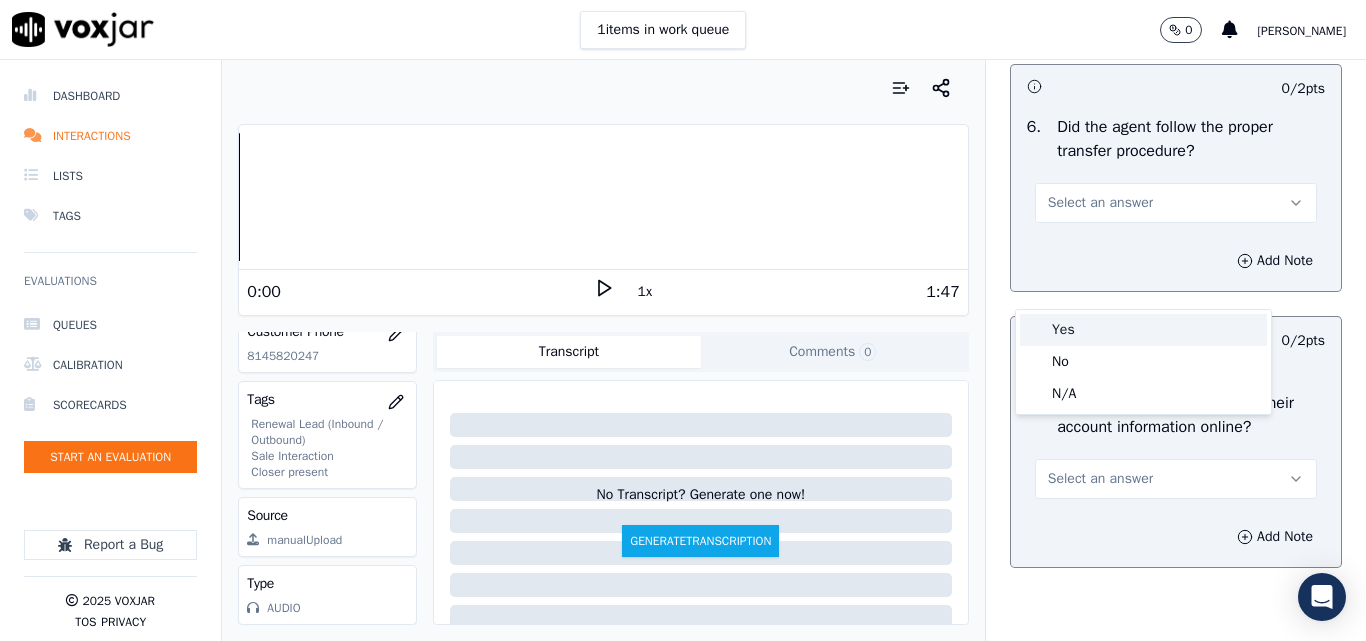 type 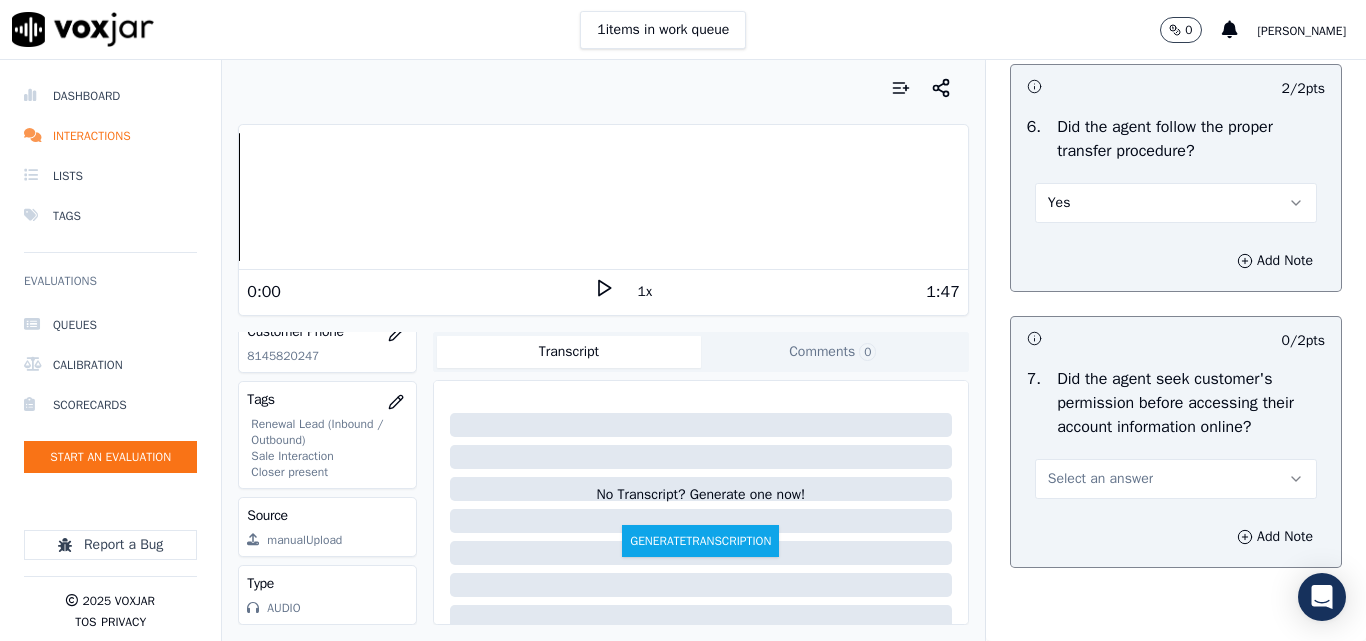 click on "Add Note" at bounding box center [1176, 261] 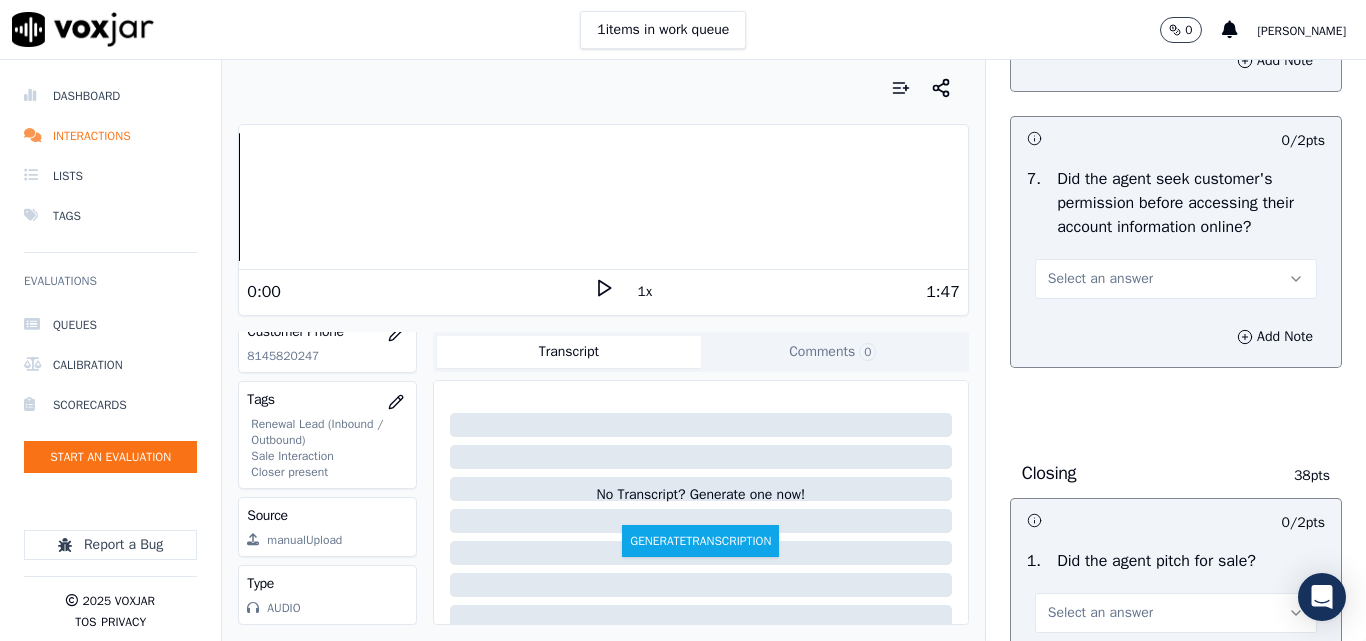click on "Select an answer" at bounding box center (1100, 279) 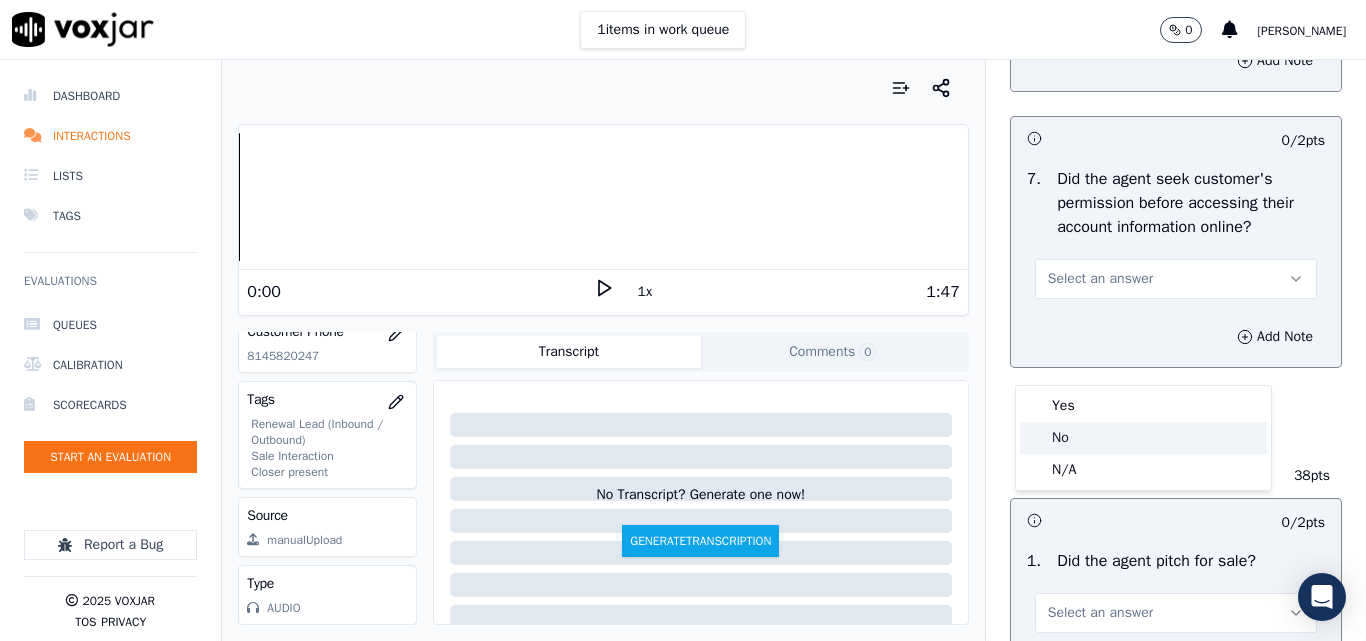 click on "No" 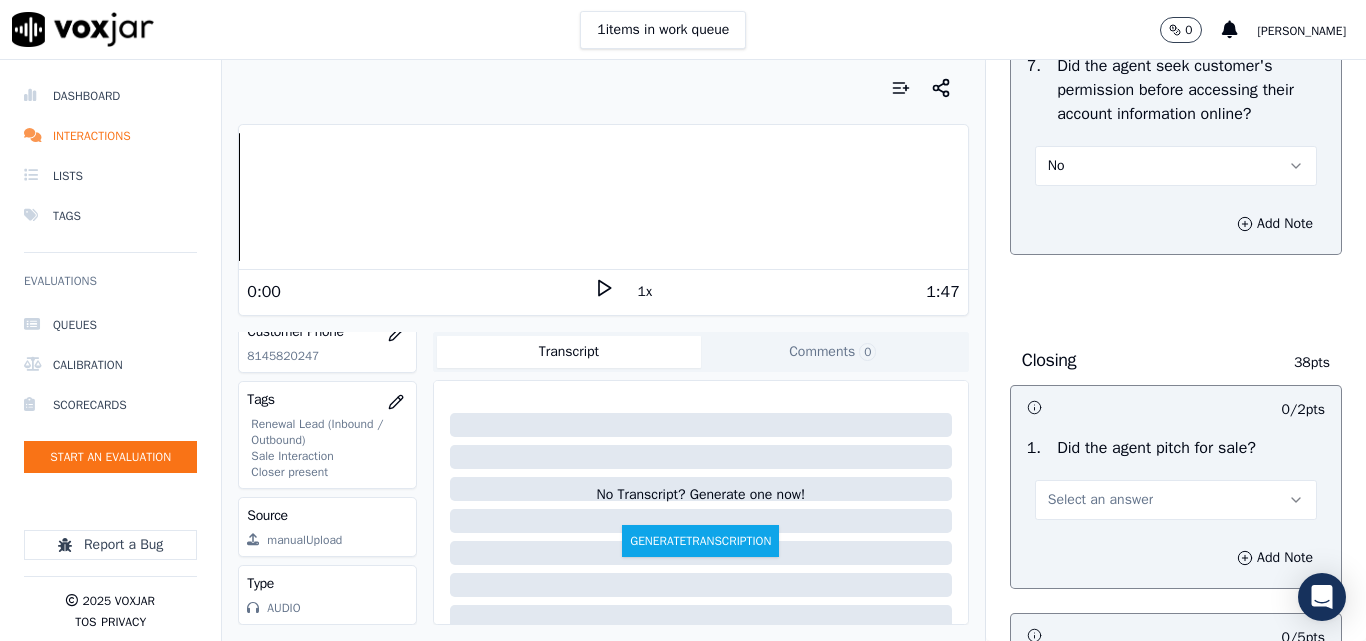 scroll, scrollTop: 4400, scrollLeft: 0, axis: vertical 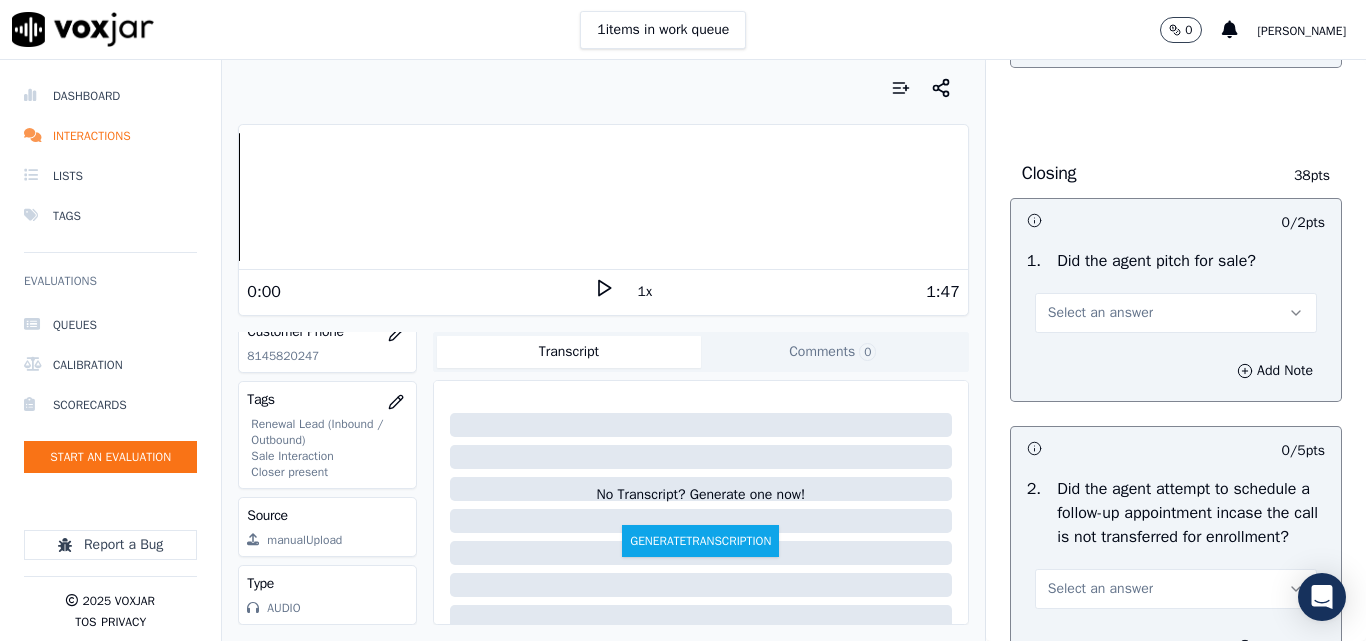click on "Select an answer" at bounding box center (1100, 313) 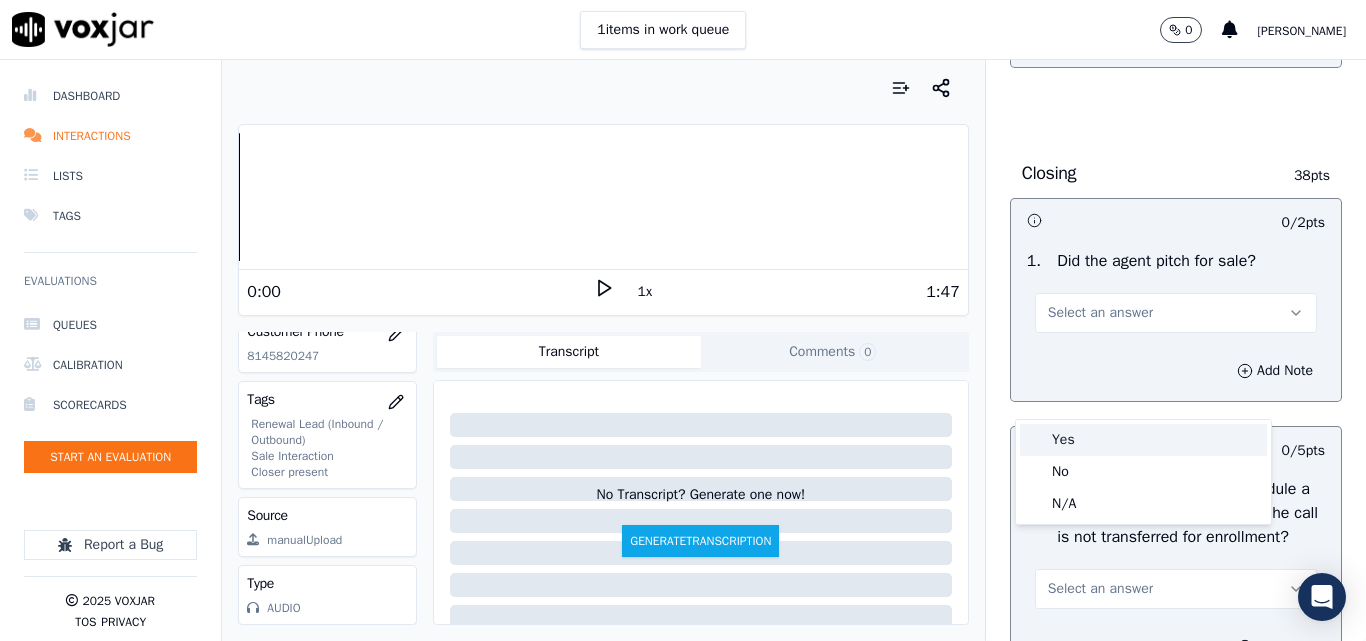 click on "Yes" at bounding box center [1143, 440] 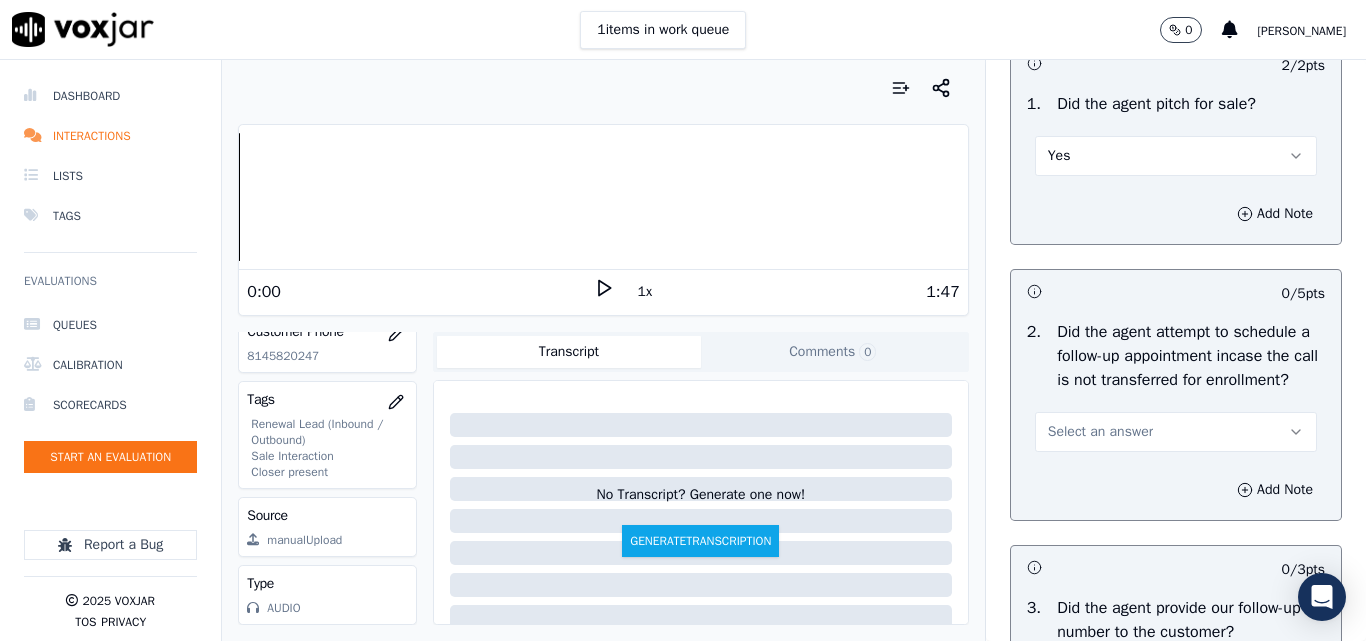 scroll, scrollTop: 4700, scrollLeft: 0, axis: vertical 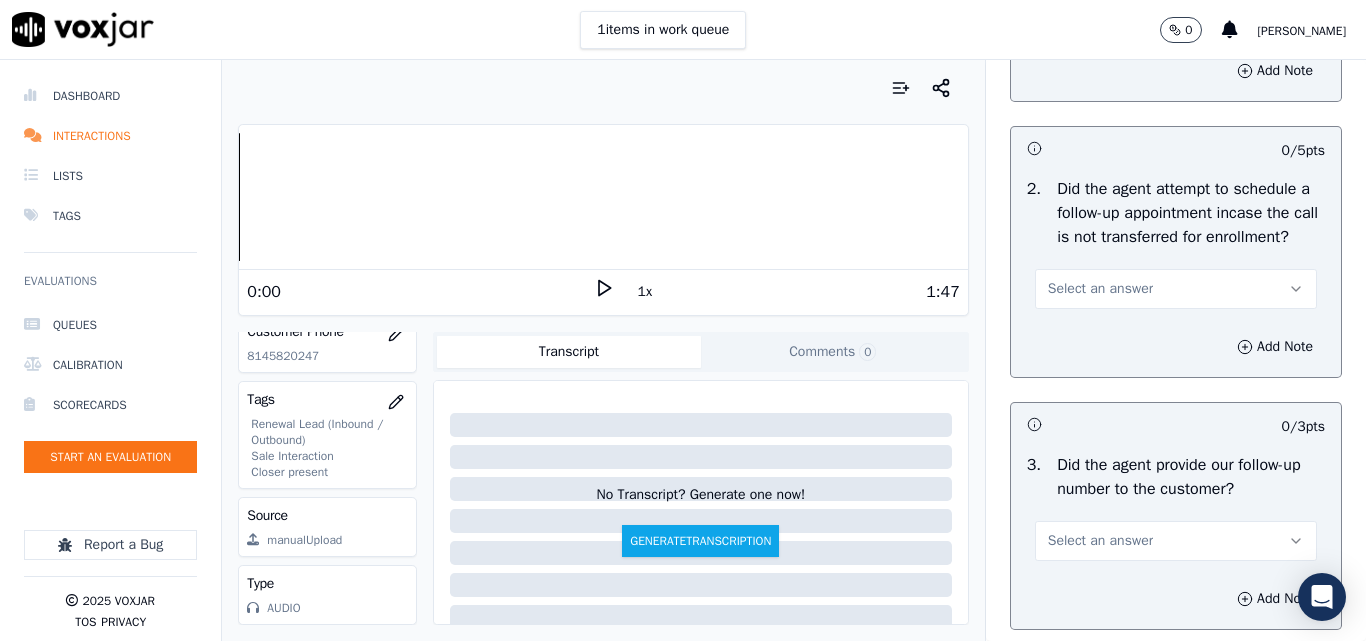 click on "Select an answer" at bounding box center [1100, 289] 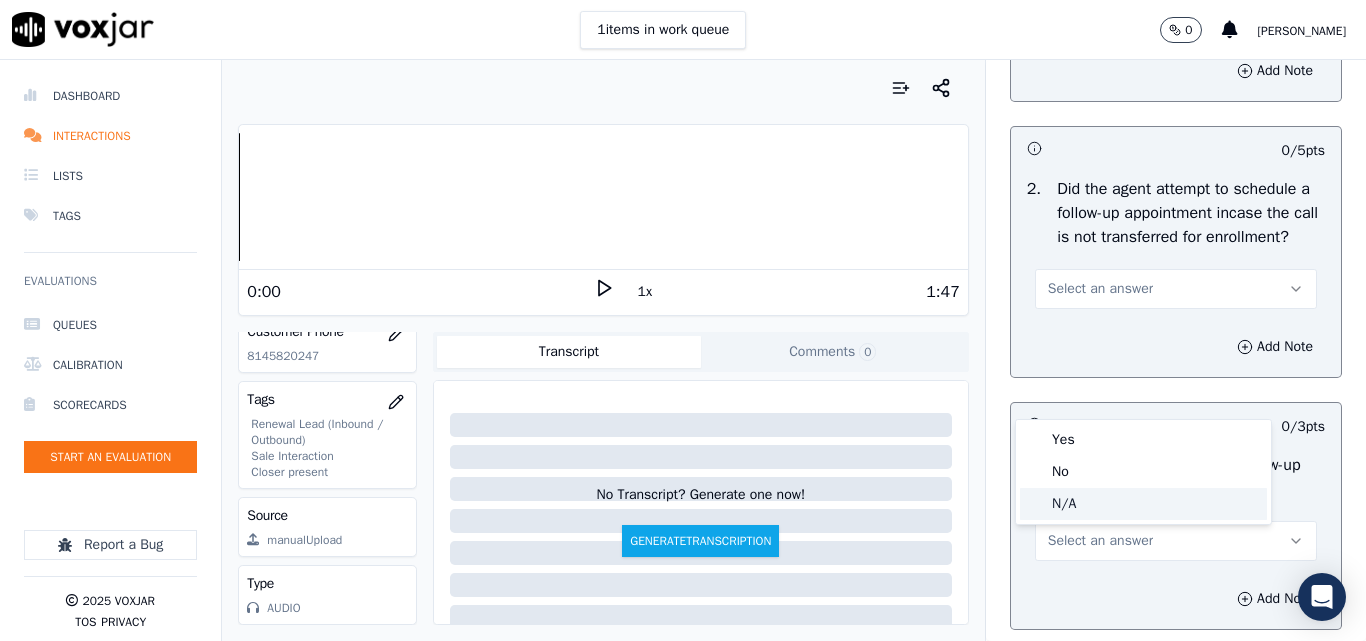 click on "N/A" 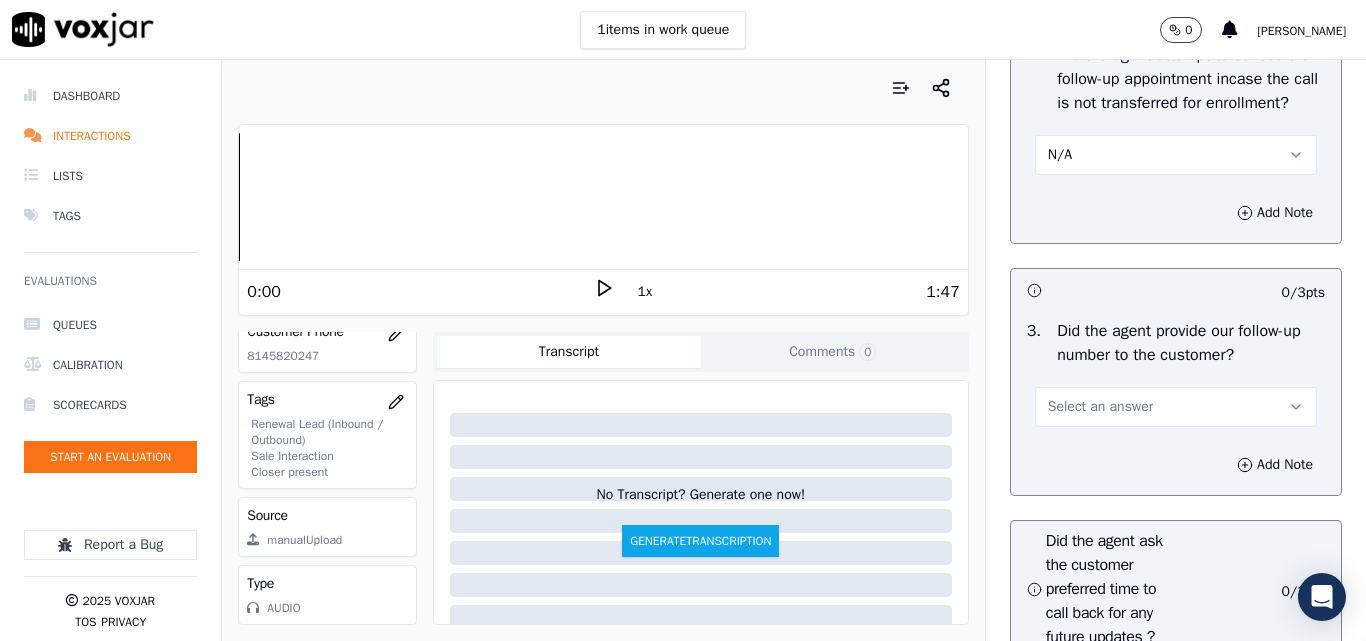 scroll, scrollTop: 5100, scrollLeft: 0, axis: vertical 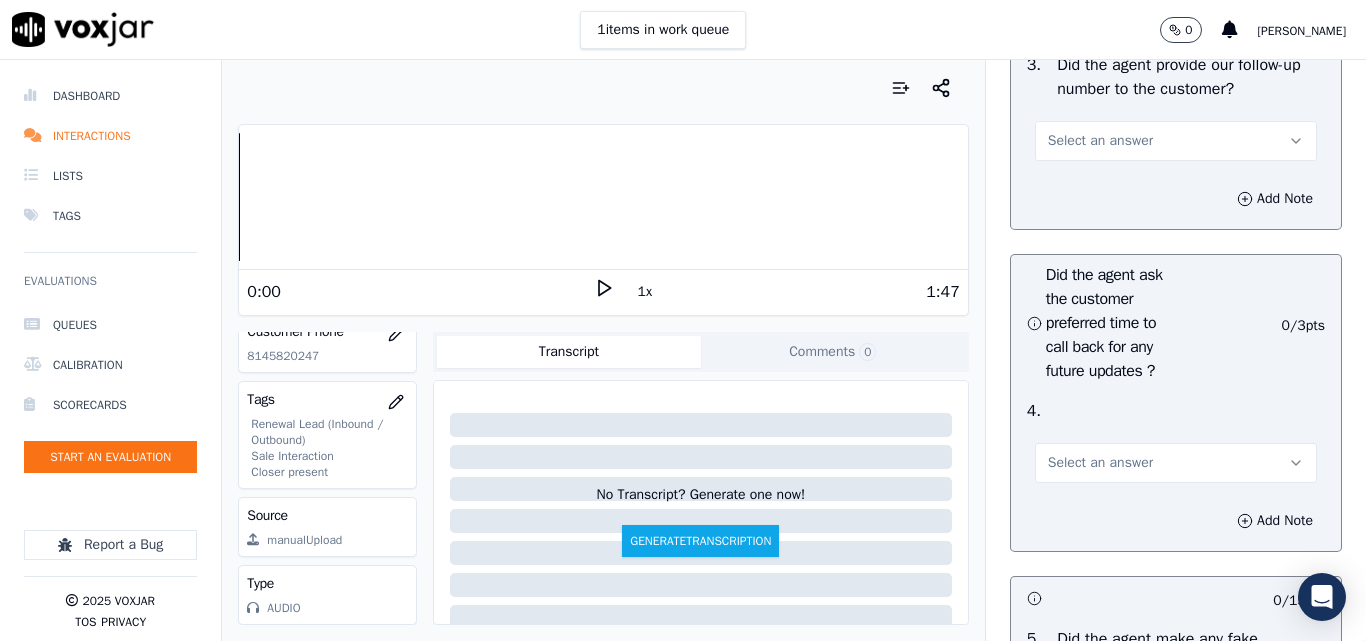 click on "Select an answer" at bounding box center (1176, 141) 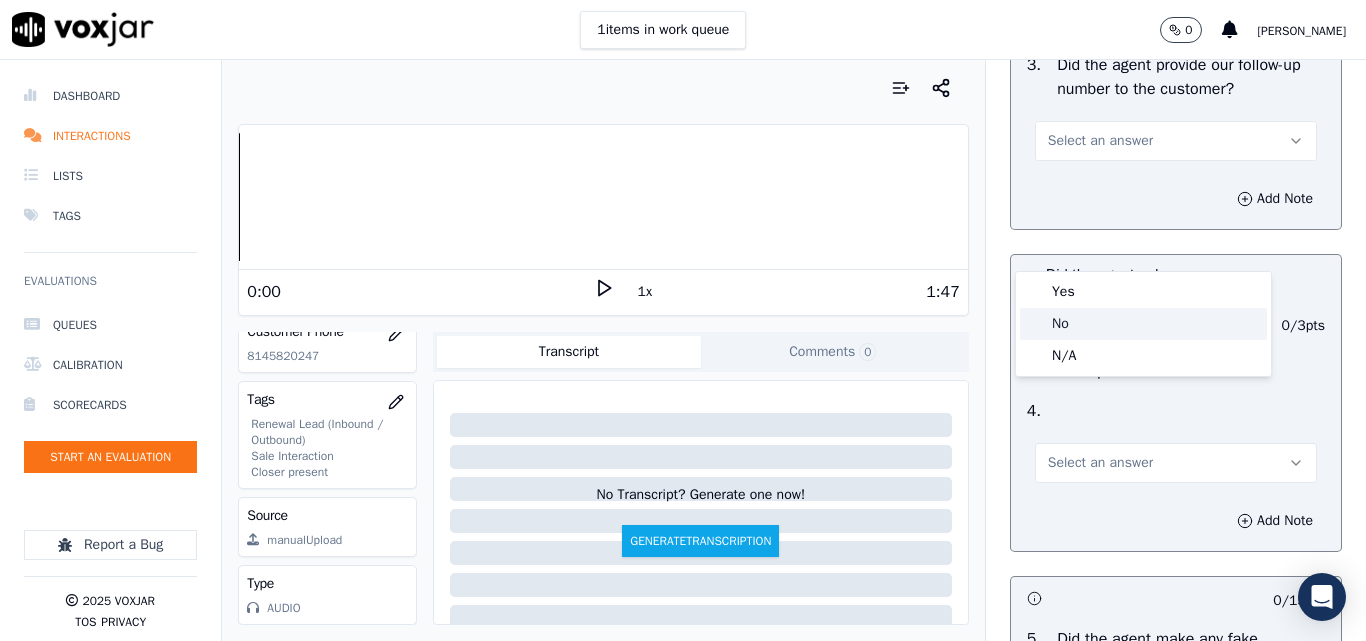 click on "No" 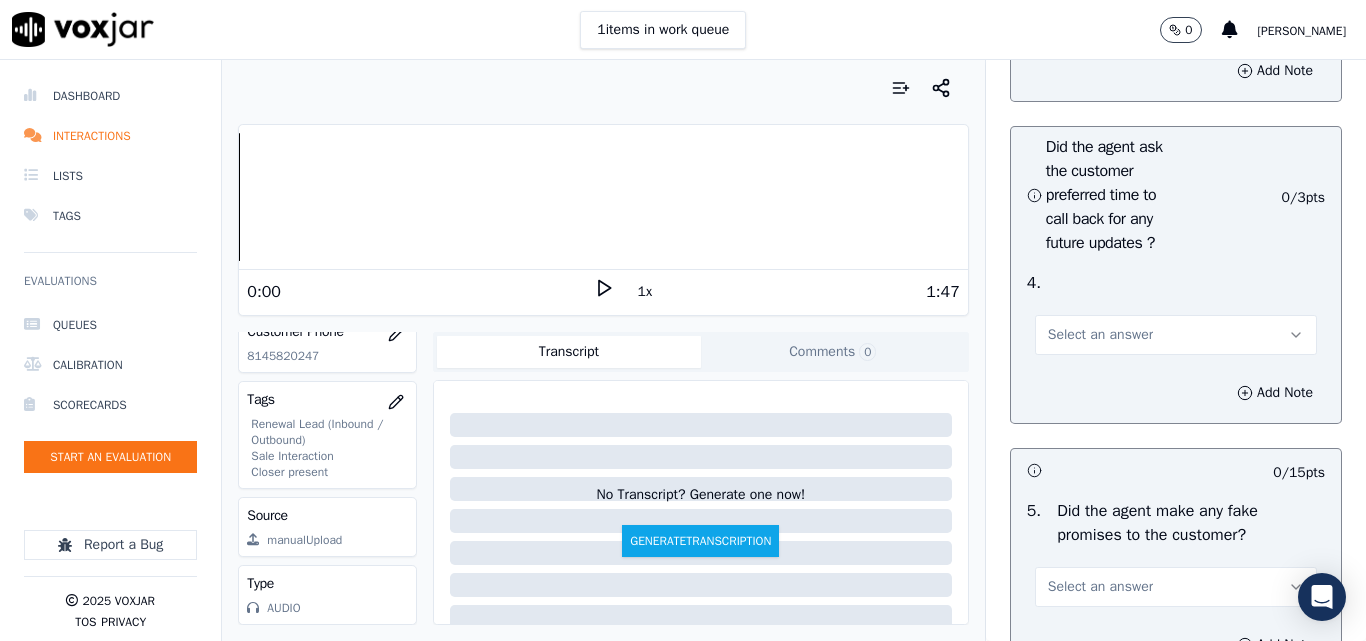scroll, scrollTop: 5300, scrollLeft: 0, axis: vertical 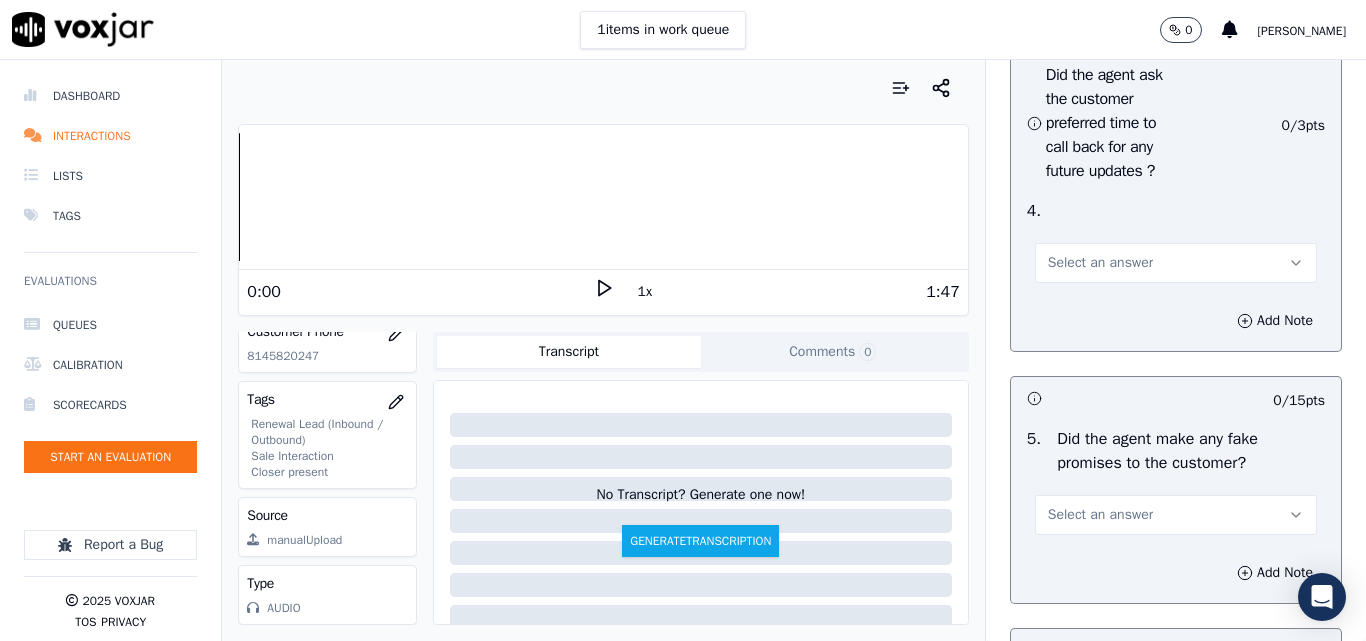 click on "Select an answer" at bounding box center [1100, 263] 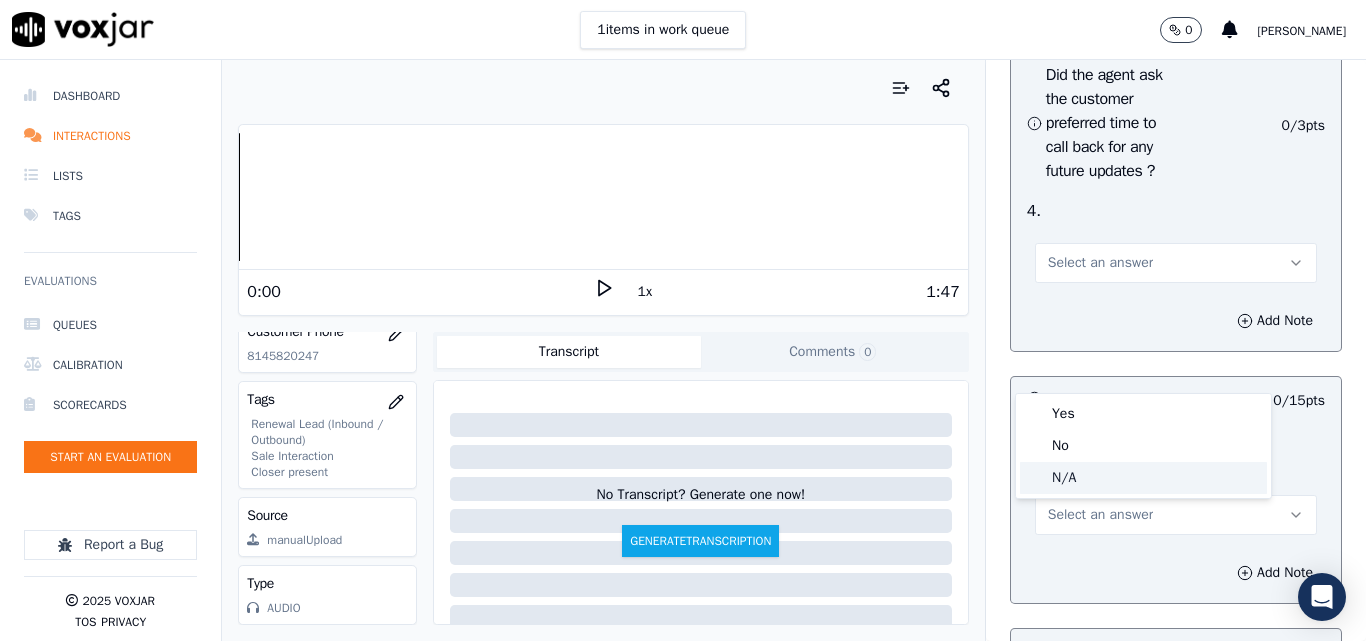 click on "N/A" 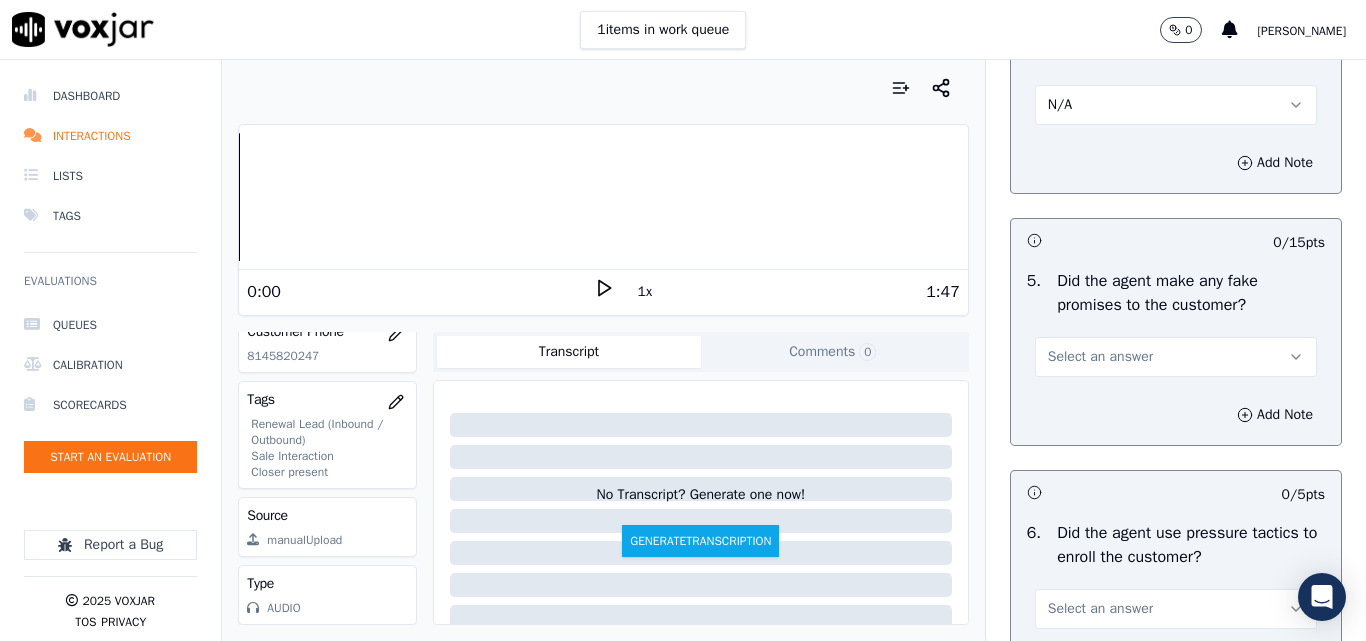 scroll, scrollTop: 5700, scrollLeft: 0, axis: vertical 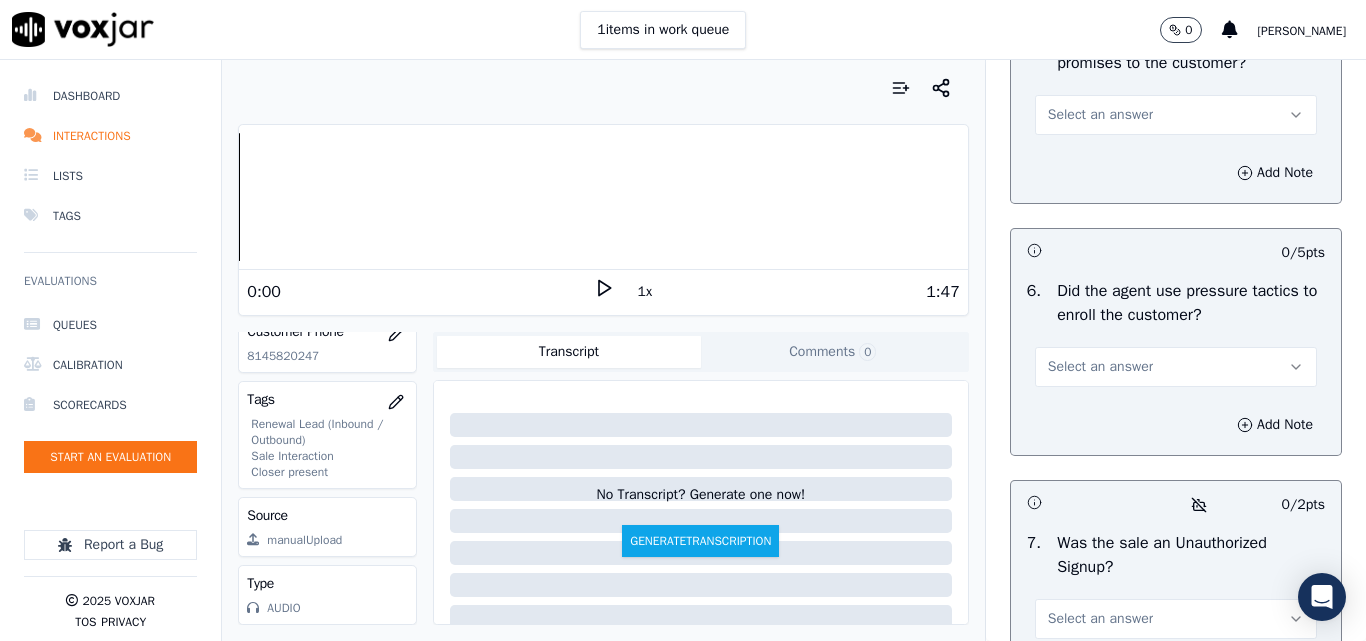 click on "Select an answer" at bounding box center (1100, 115) 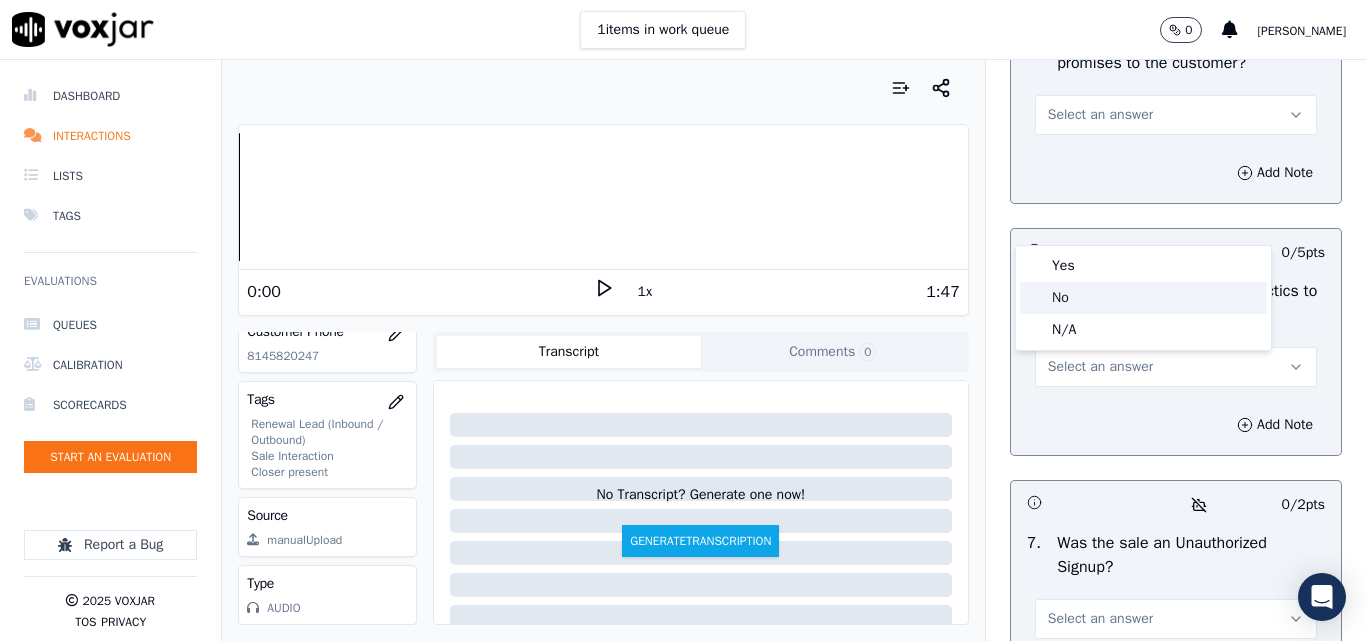 click on "No" 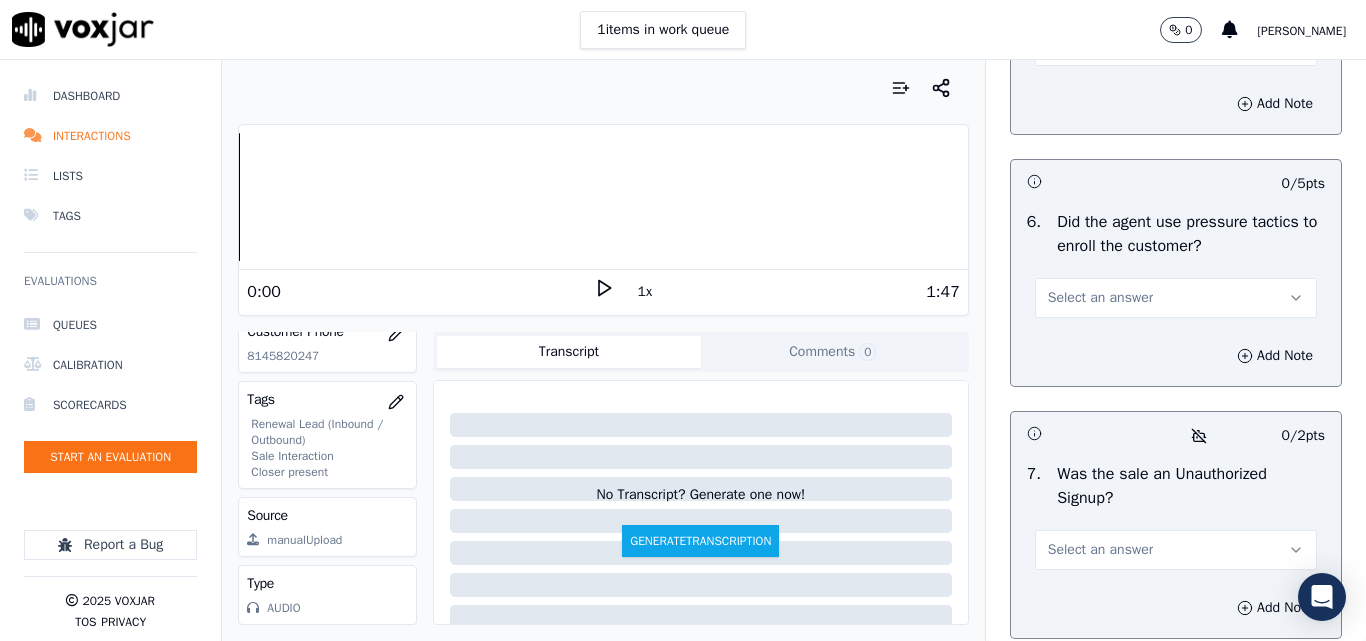 scroll, scrollTop: 5900, scrollLeft: 0, axis: vertical 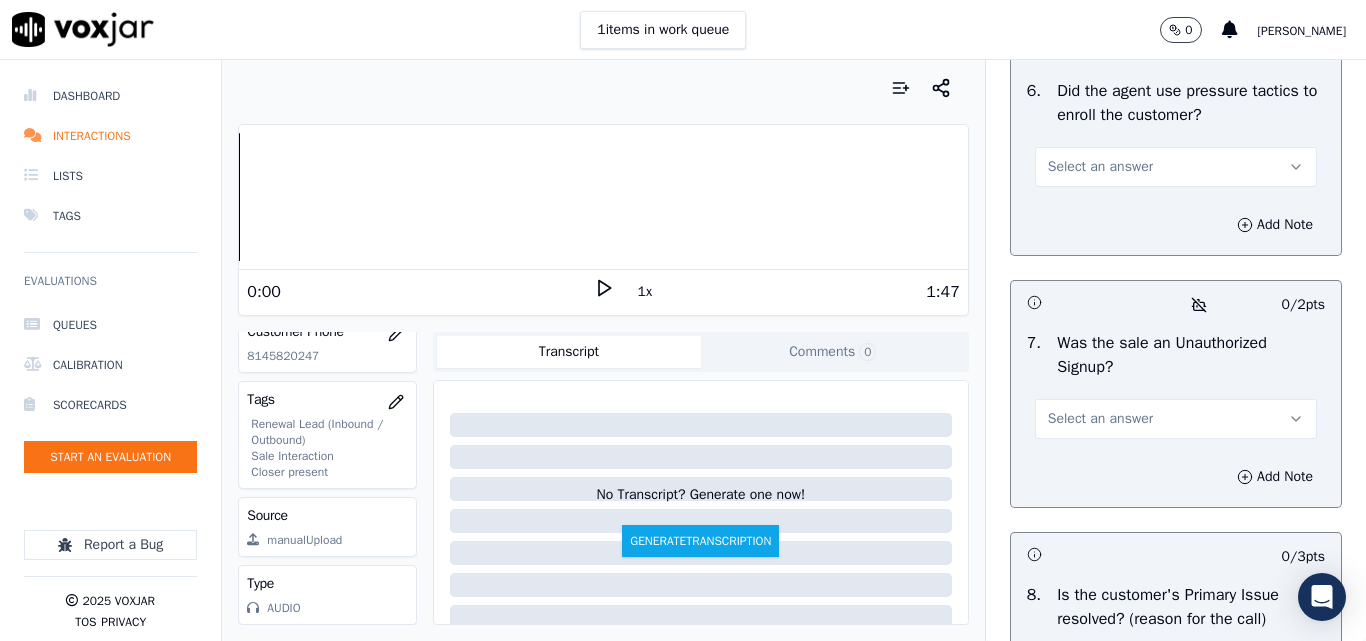 click on "Select an answer" at bounding box center [1100, 167] 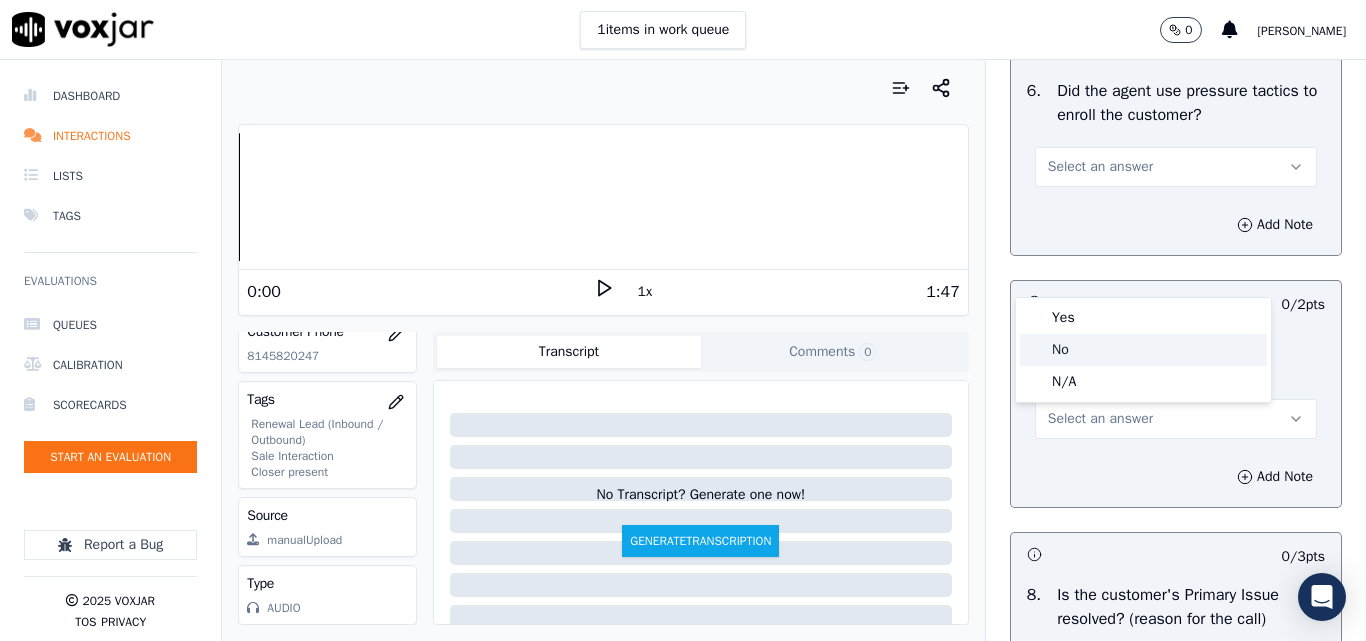 click on "No" 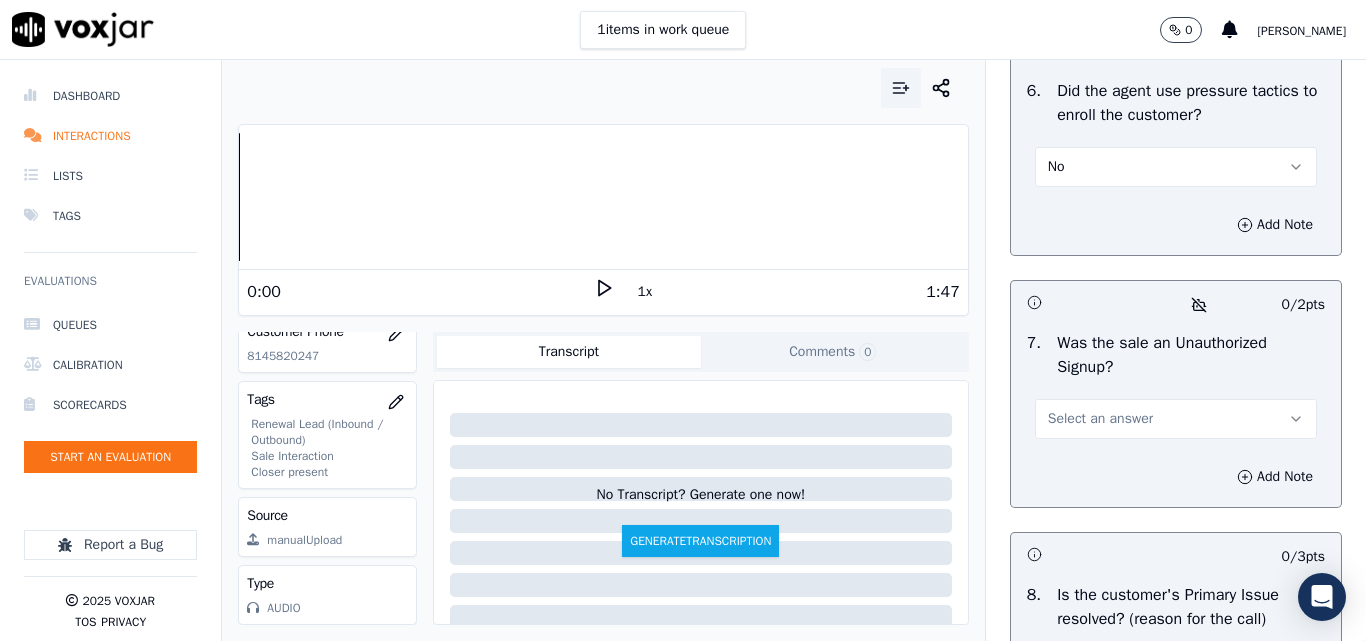 drag, startPoint x: 469, startPoint y: 75, endPoint x: 880, endPoint y: 91, distance: 411.3113 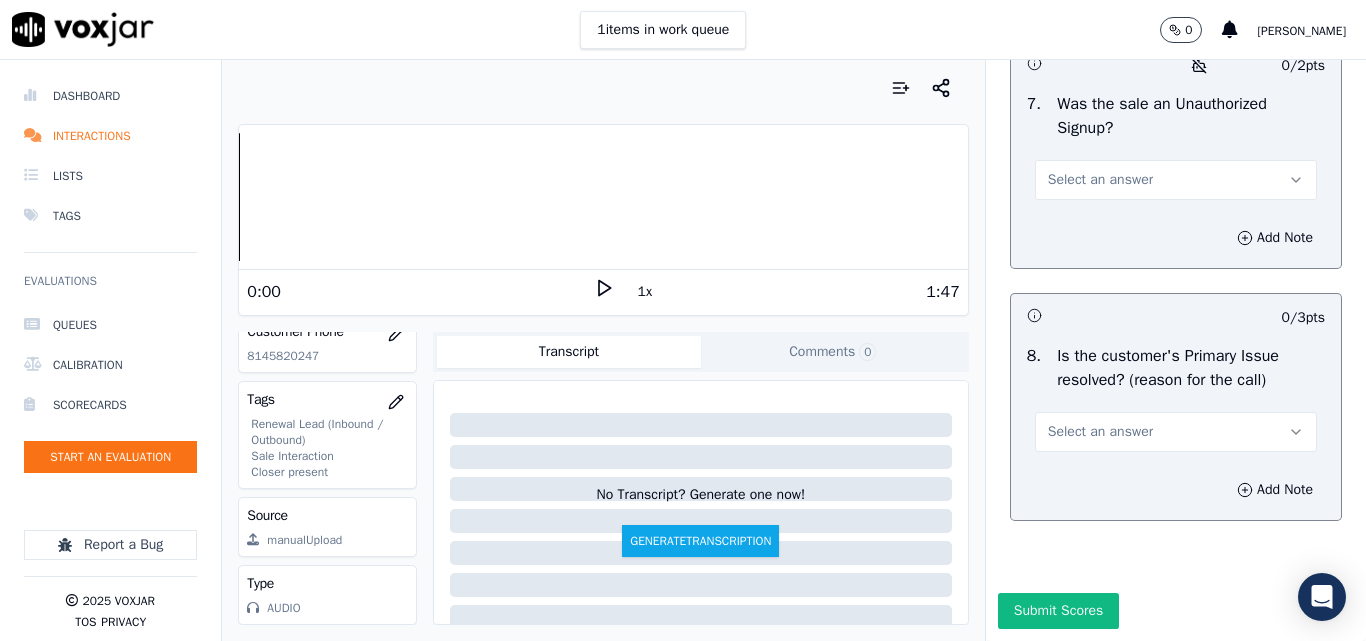 scroll, scrollTop: 6200, scrollLeft: 0, axis: vertical 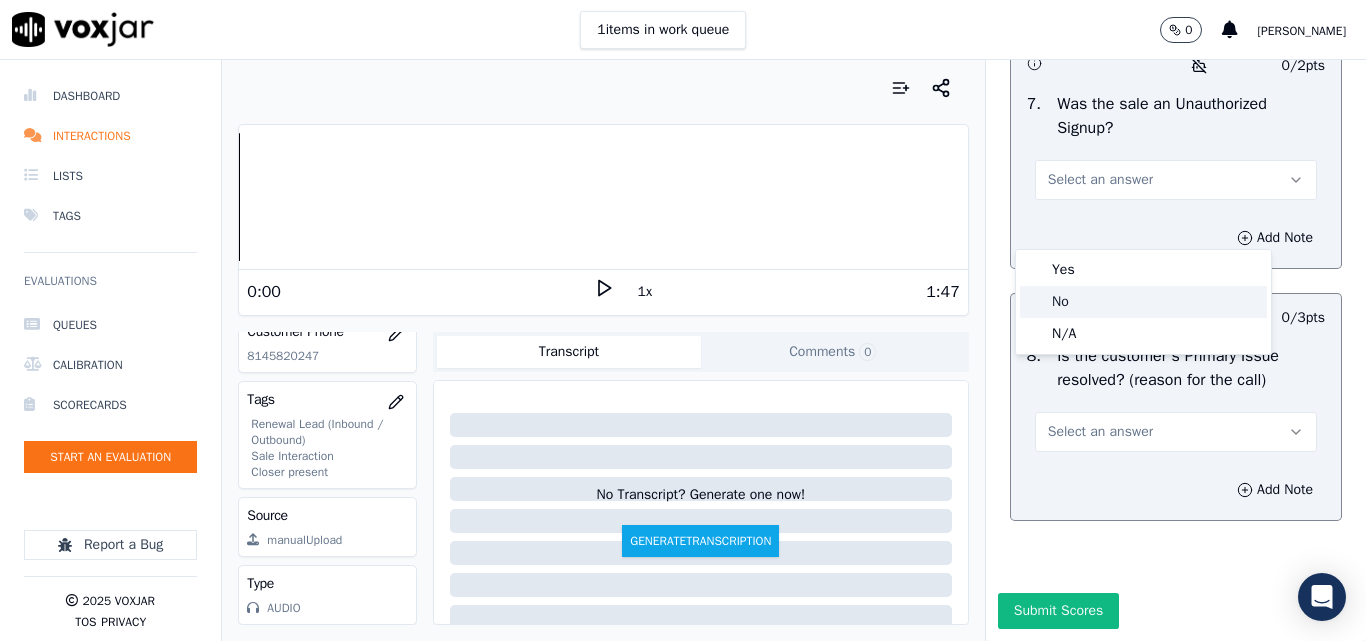 click on "No" 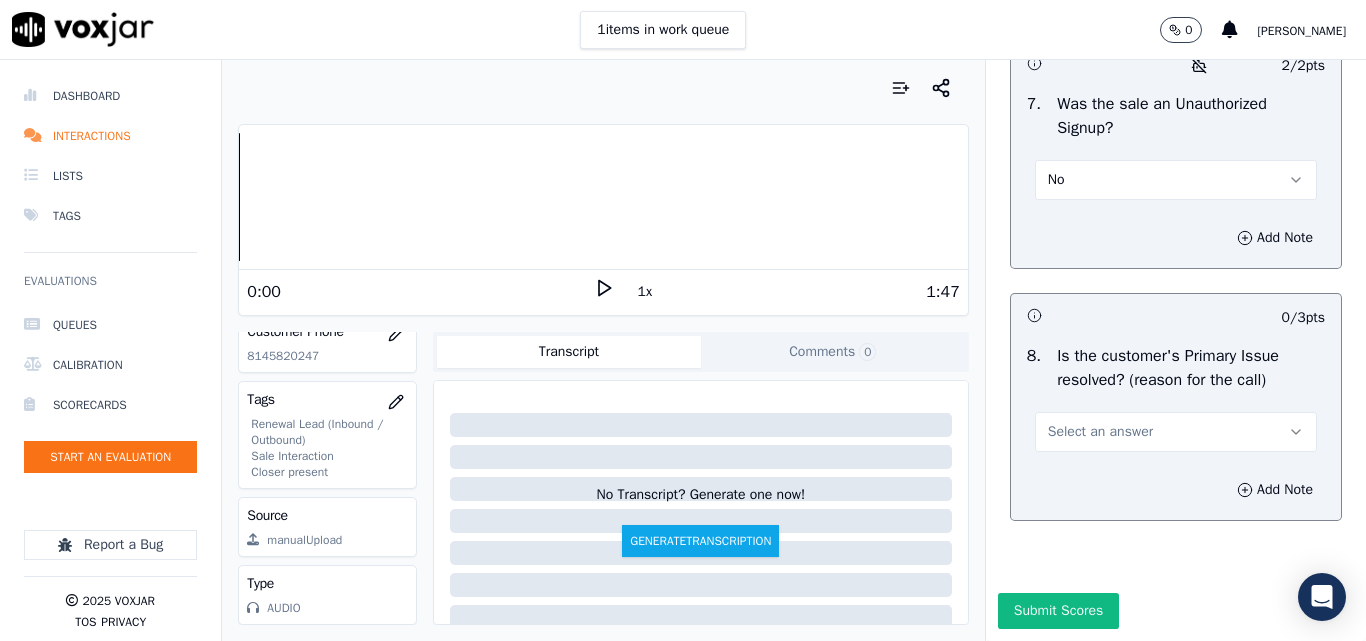 scroll, scrollTop: 6290, scrollLeft: 0, axis: vertical 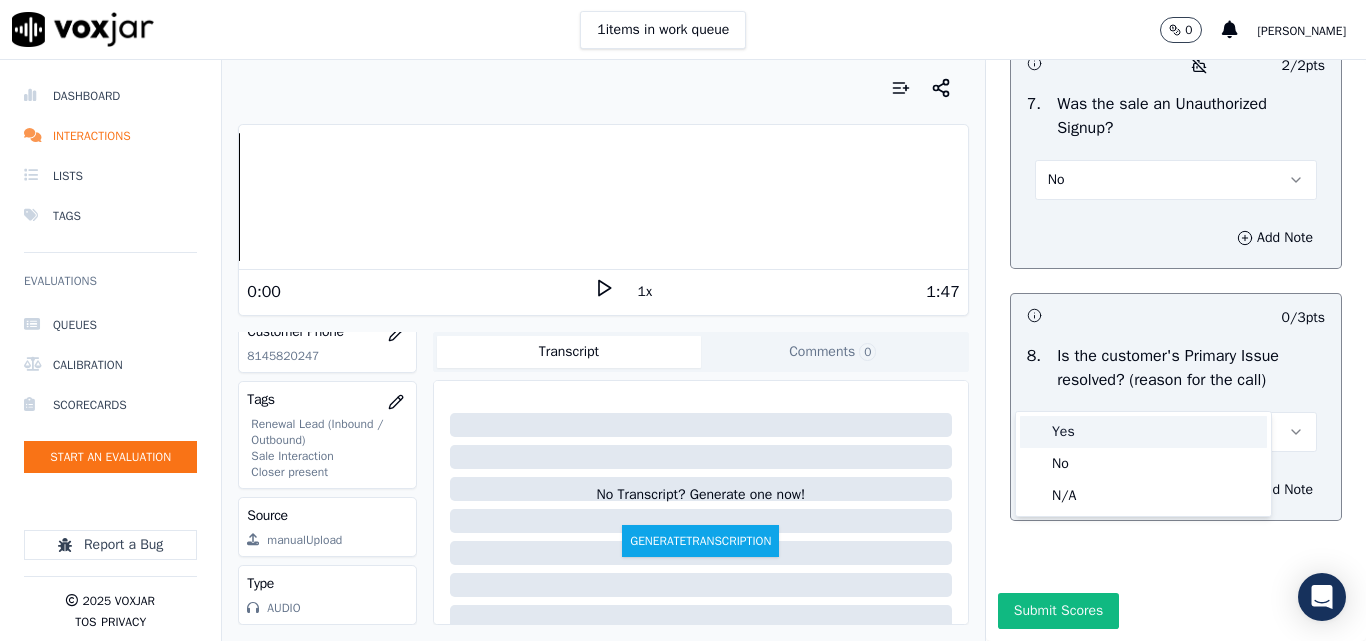 click on "Yes" at bounding box center [1143, 432] 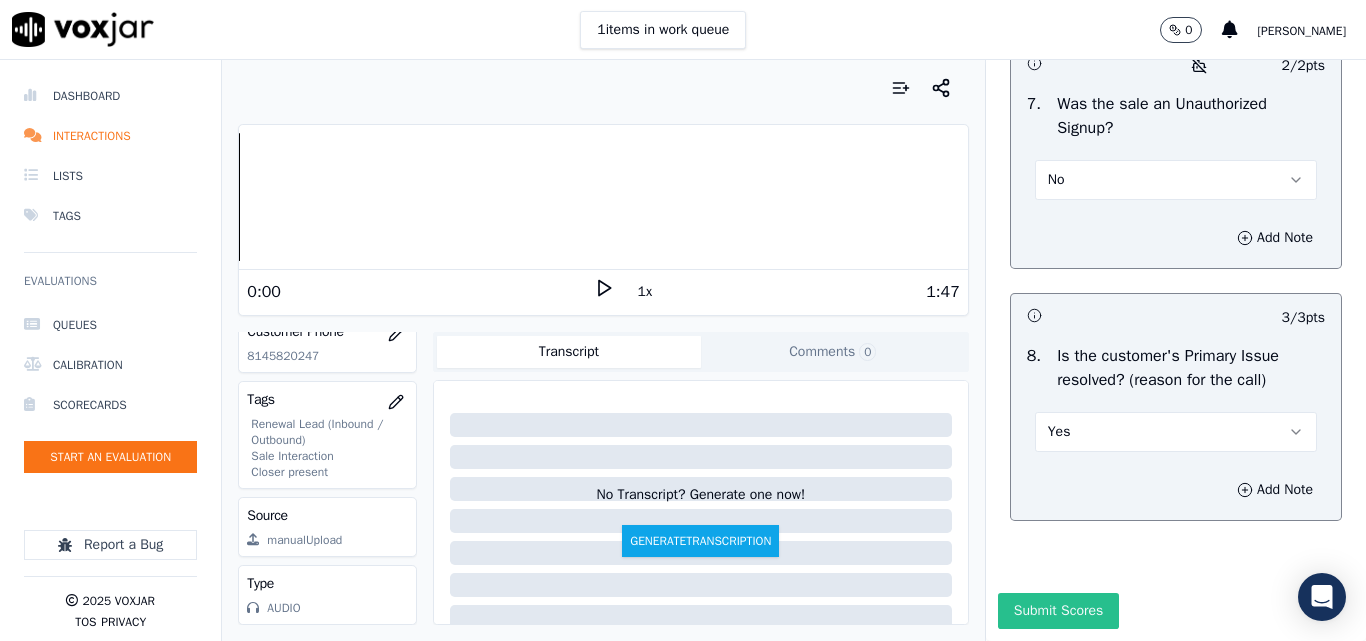 click on "Submit Scores" at bounding box center (1058, 611) 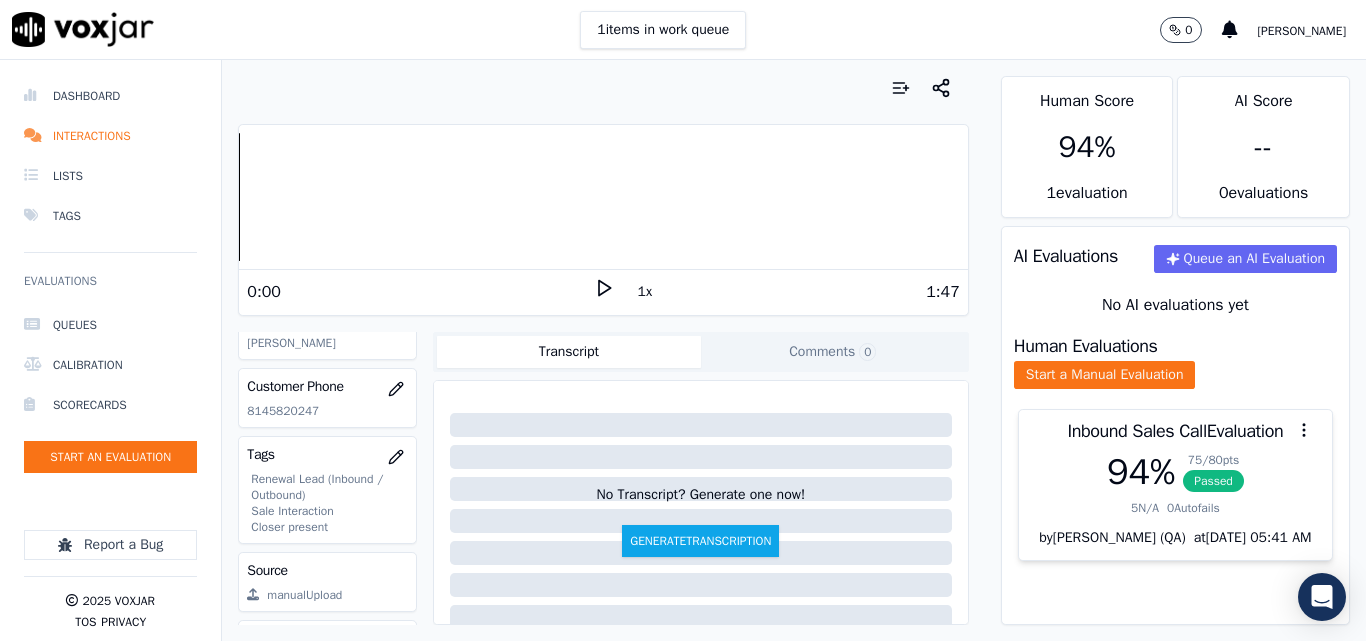 scroll, scrollTop: 220, scrollLeft: 0, axis: vertical 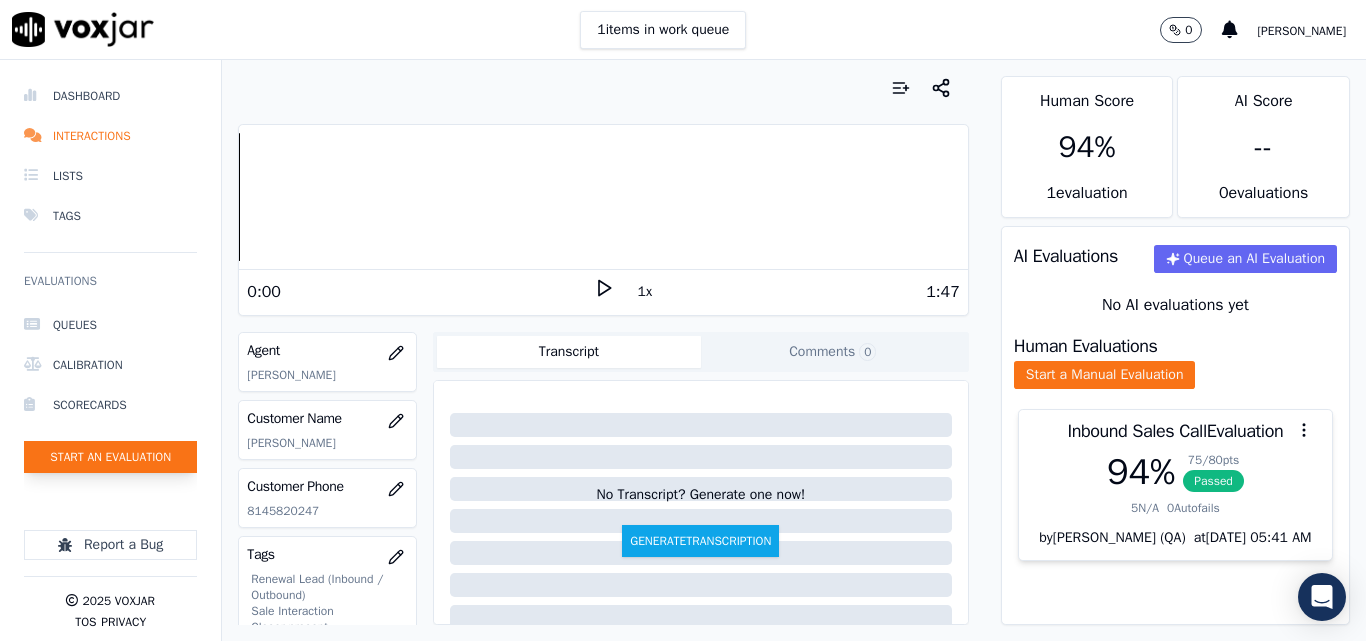 click on "Start an Evaluation" 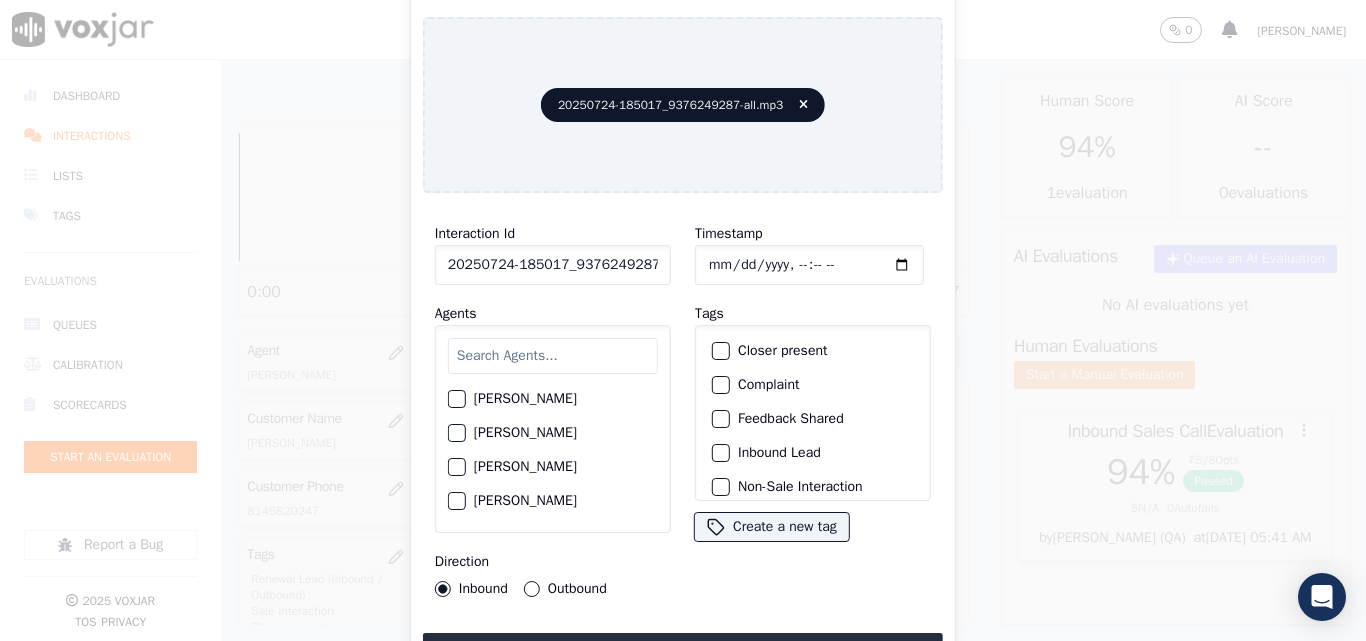 scroll, scrollTop: 0, scrollLeft: 40, axis: horizontal 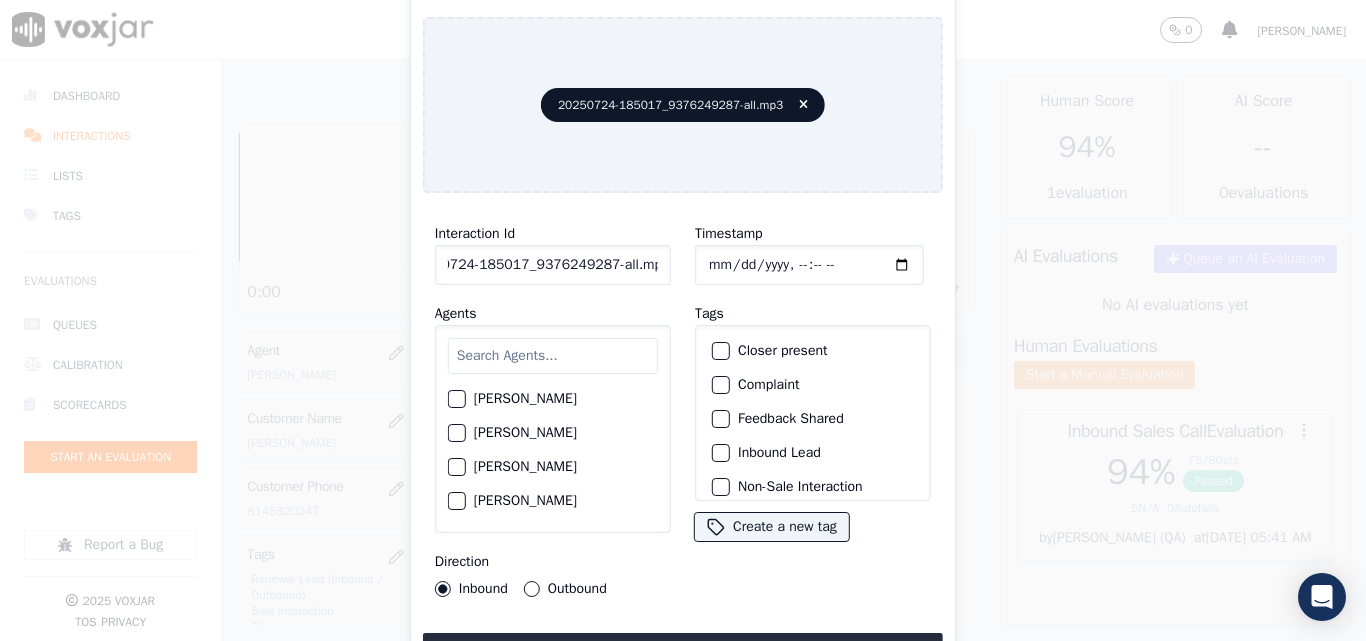drag, startPoint x: 638, startPoint y: 256, endPoint x: 806, endPoint y: 265, distance: 168.2409 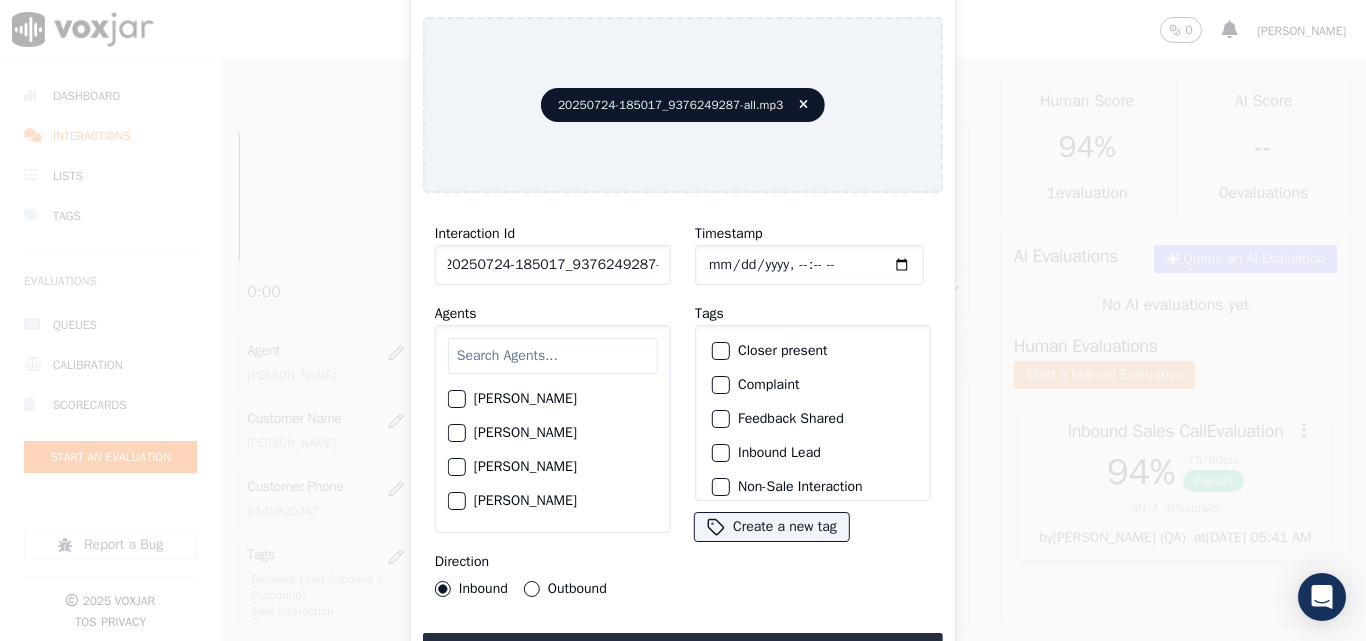 scroll, scrollTop: 0, scrollLeft: 11, axis: horizontal 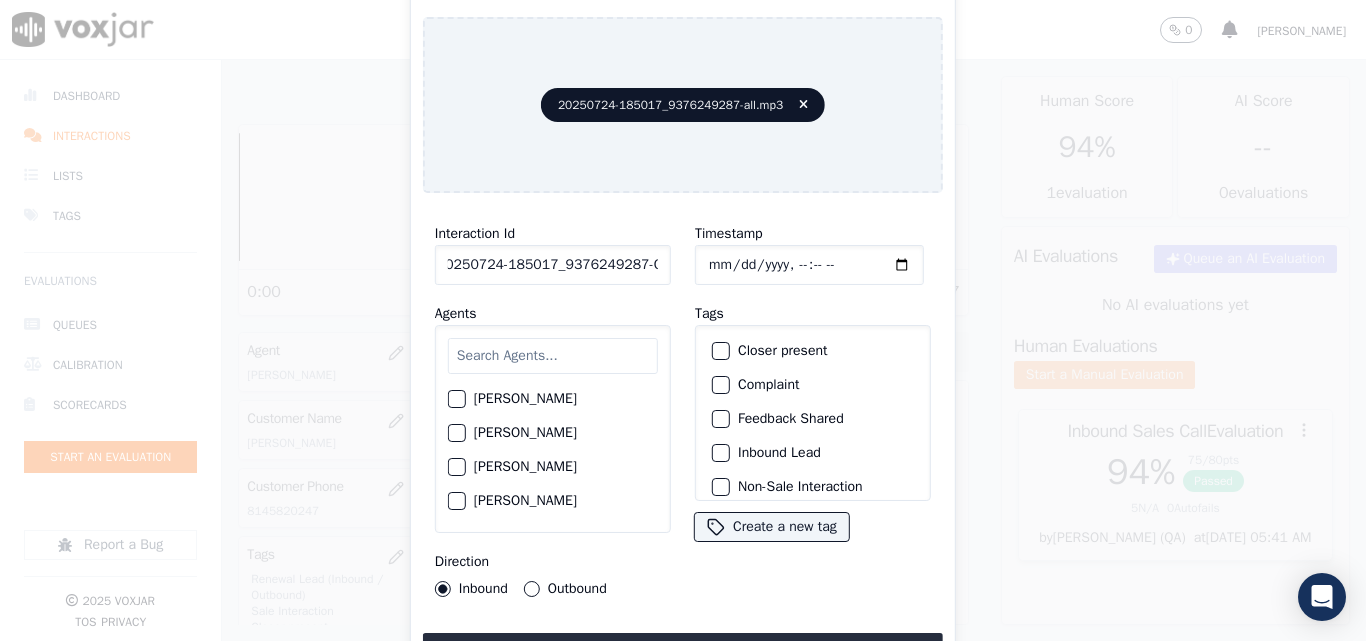 type on "20250724-185017_9376249287-C1" 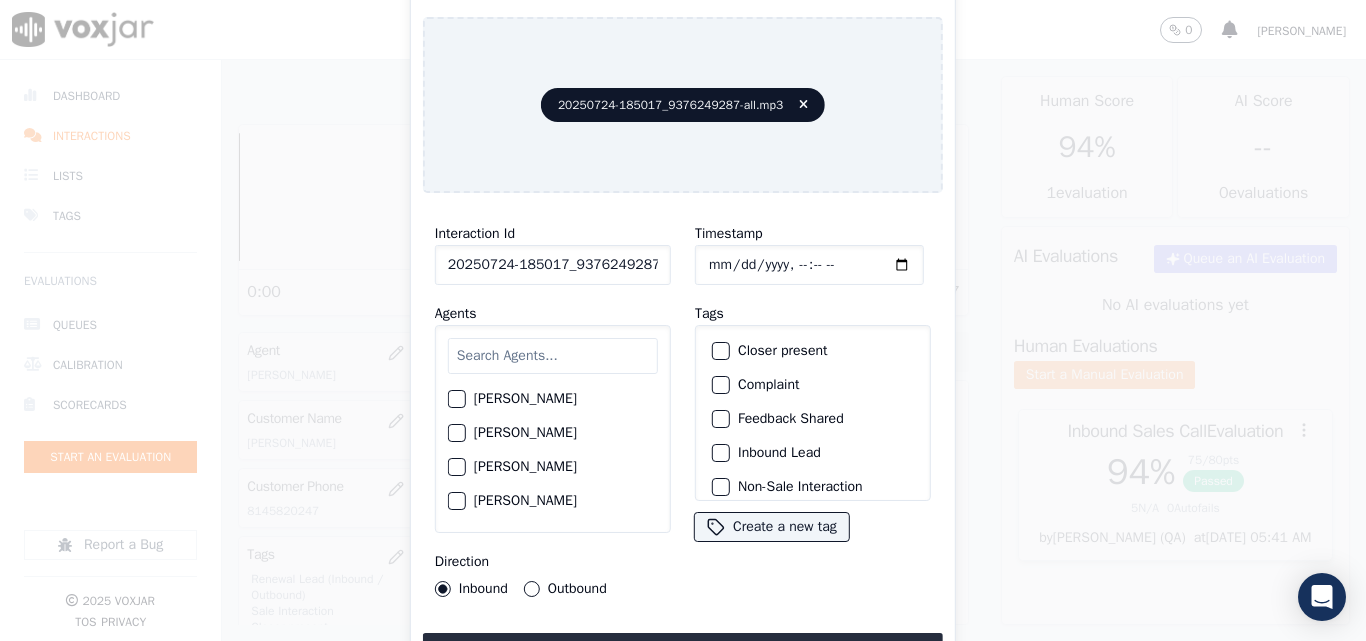type on "[DATE]T00:15" 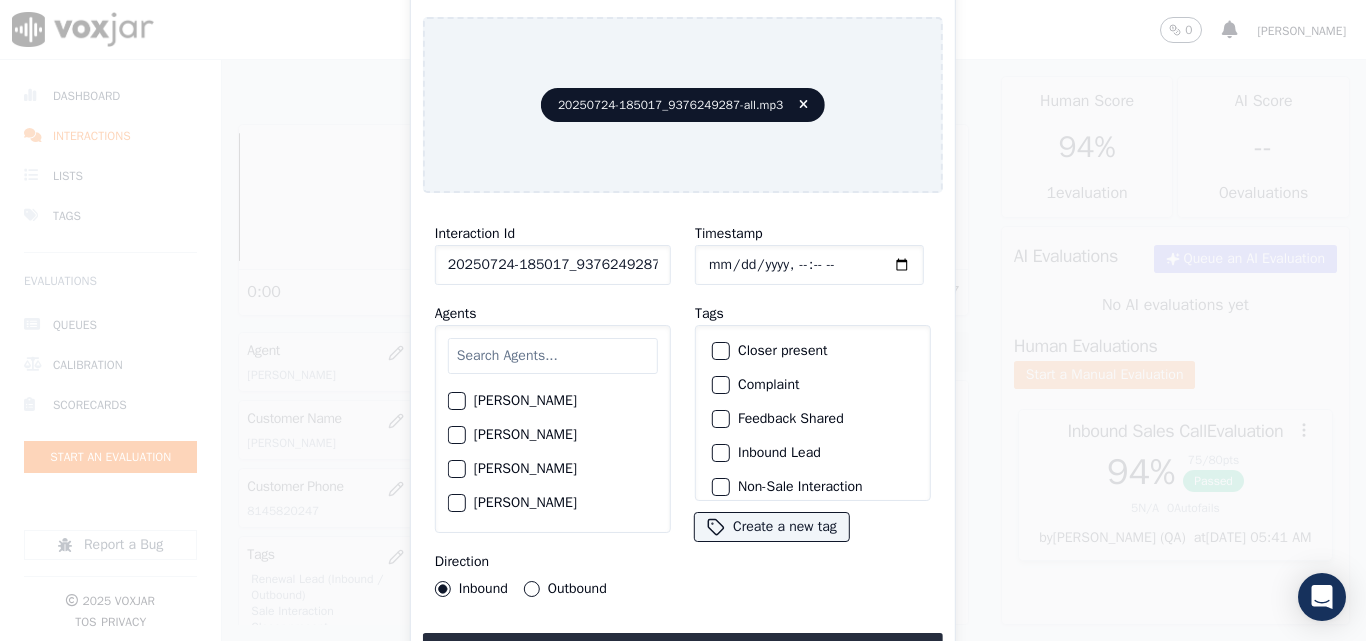scroll, scrollTop: 1000, scrollLeft: 0, axis: vertical 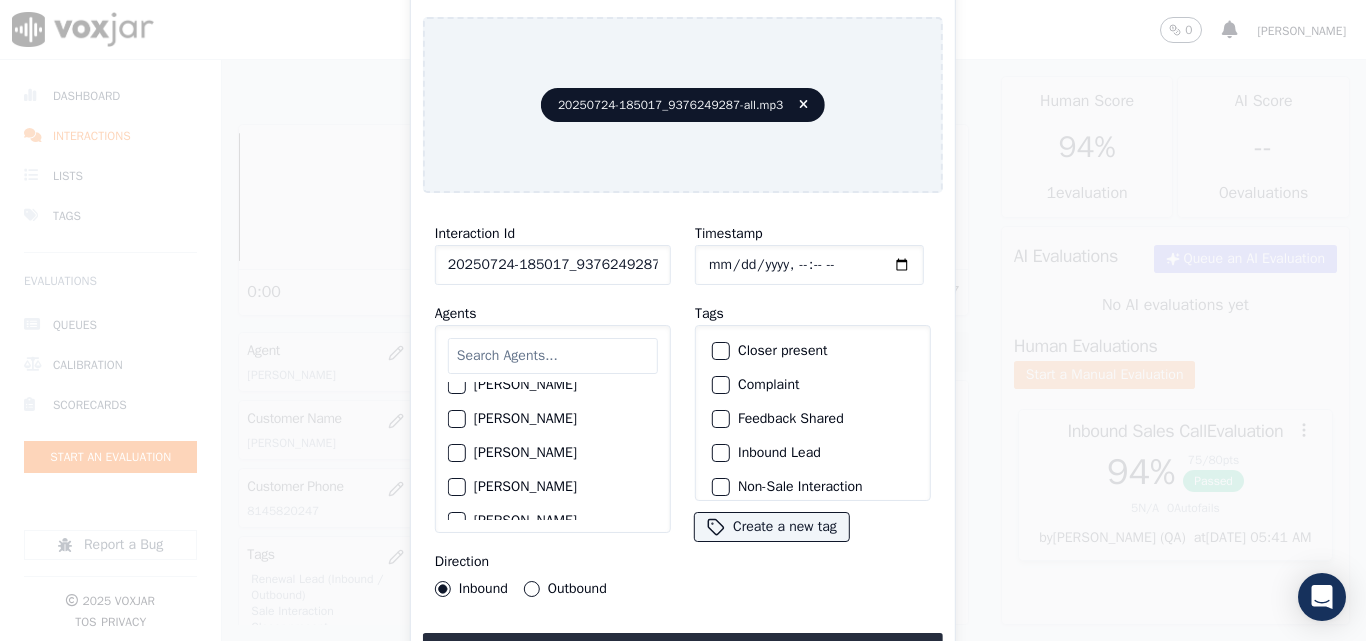 click on "[PERSON_NAME]" 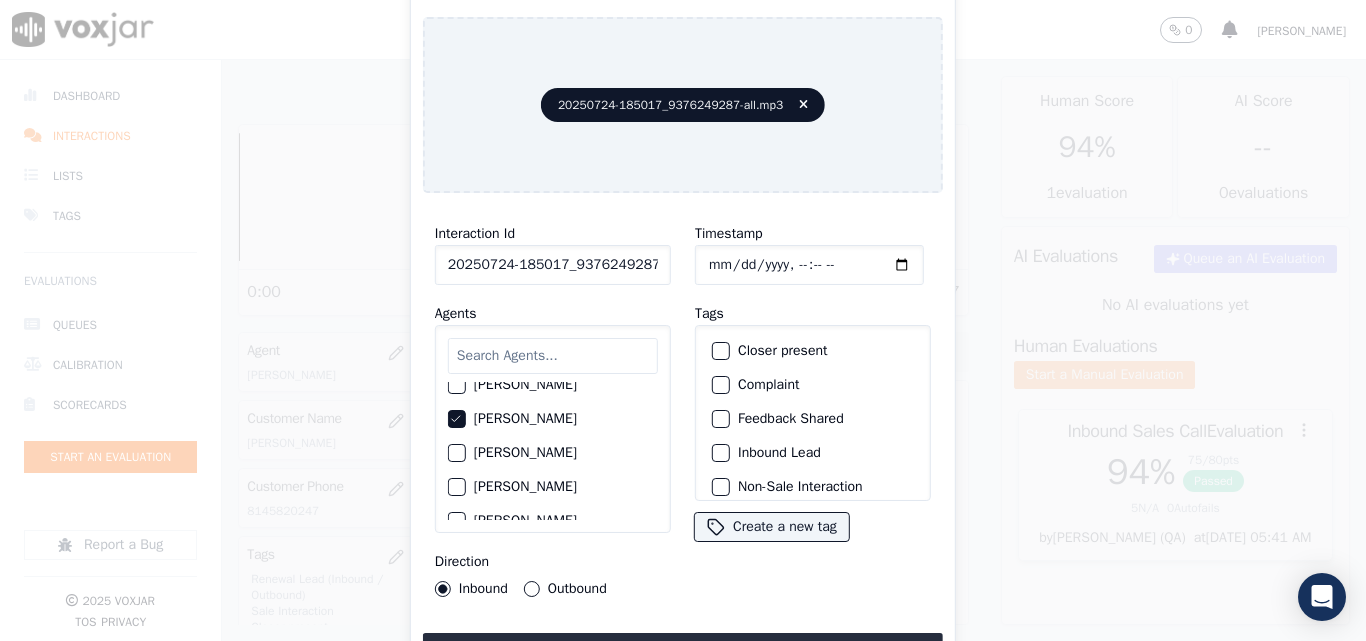 click on "Outbound" at bounding box center (532, 589) 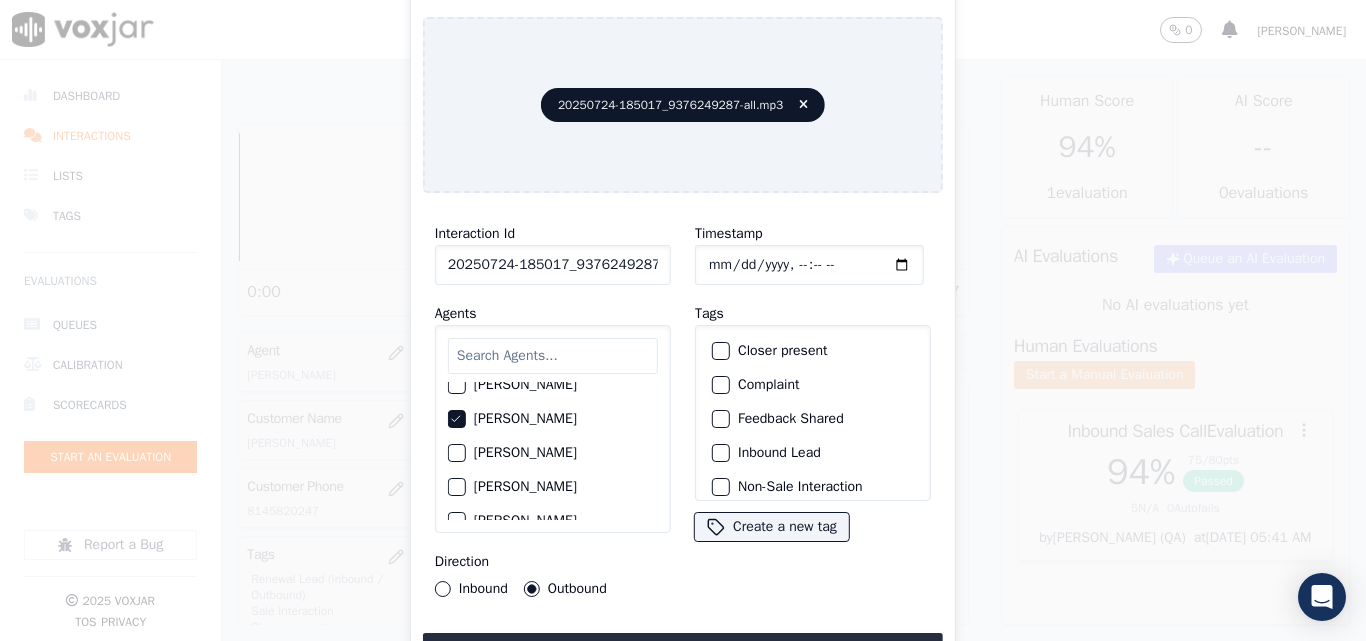 click at bounding box center (720, 351) 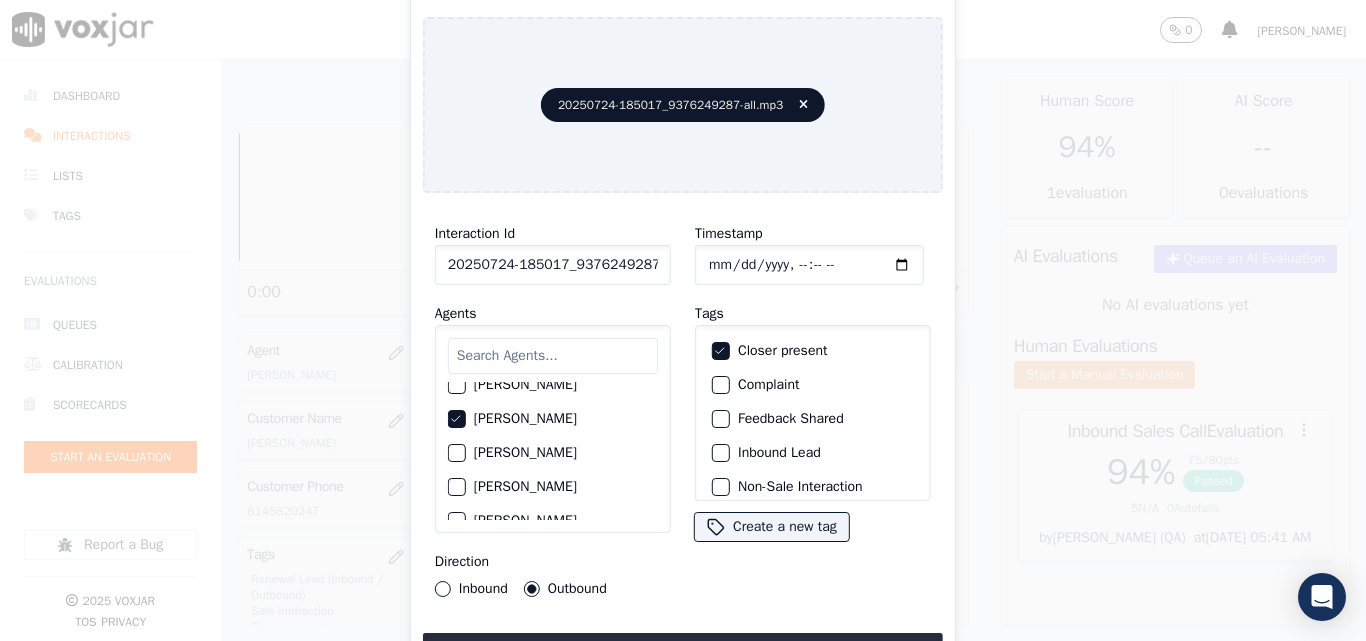 scroll, scrollTop: 173, scrollLeft: 0, axis: vertical 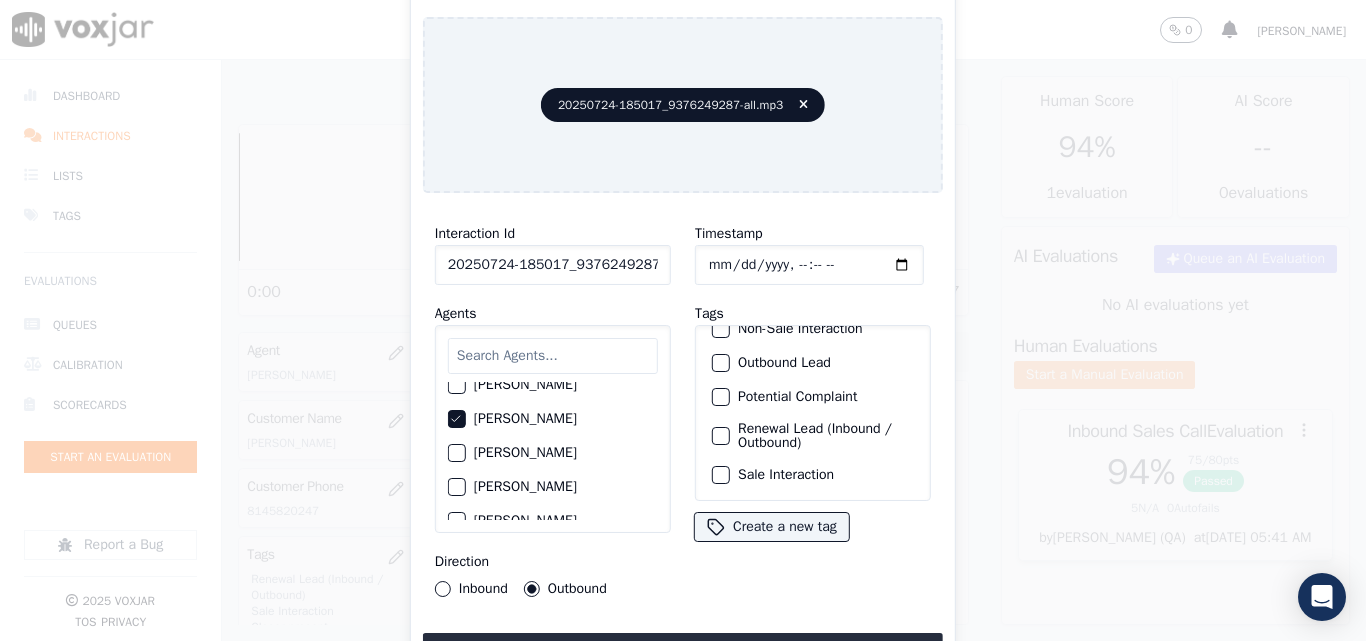 click on "Renewal Lead (Inbound / Outbound)" at bounding box center (721, 436) 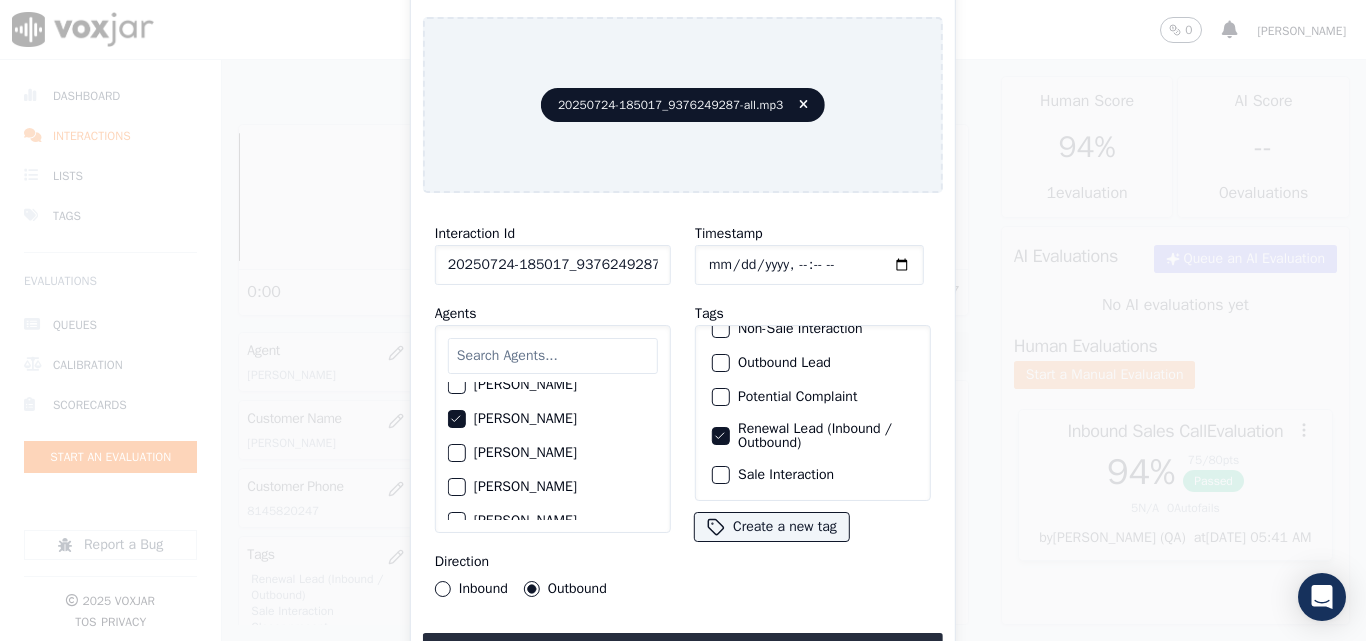 click at bounding box center (720, 475) 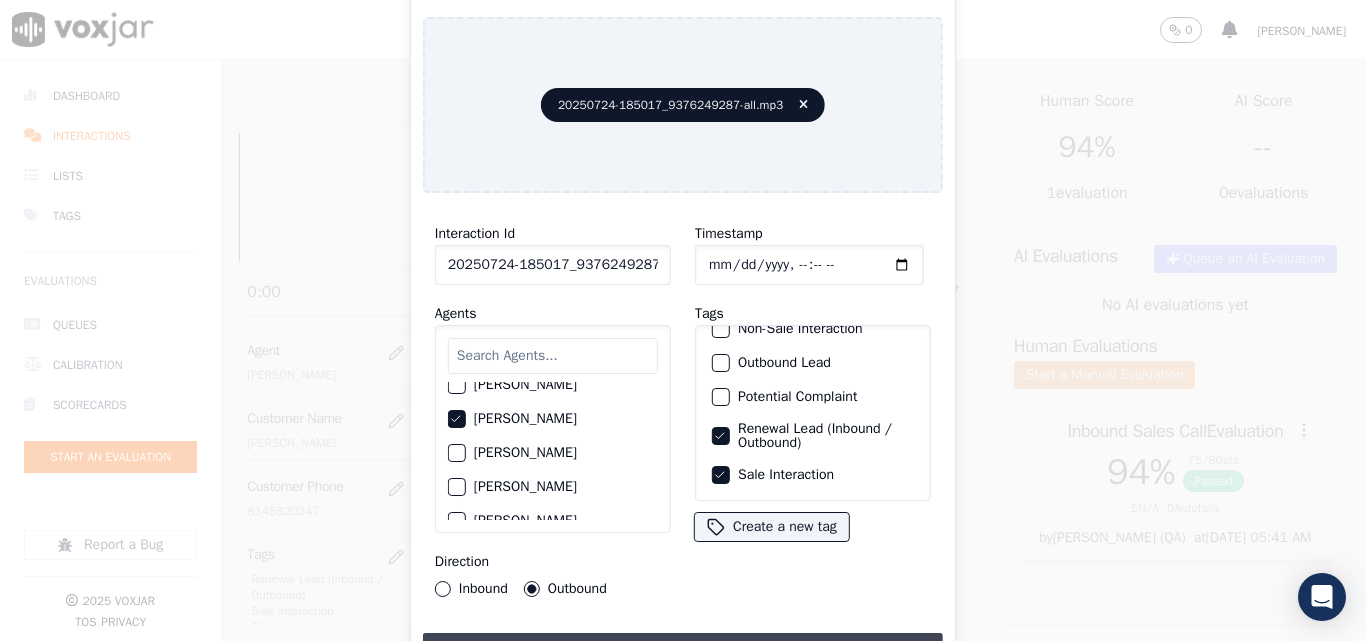 click on "Upload interaction to start evaluation" at bounding box center (683, 651) 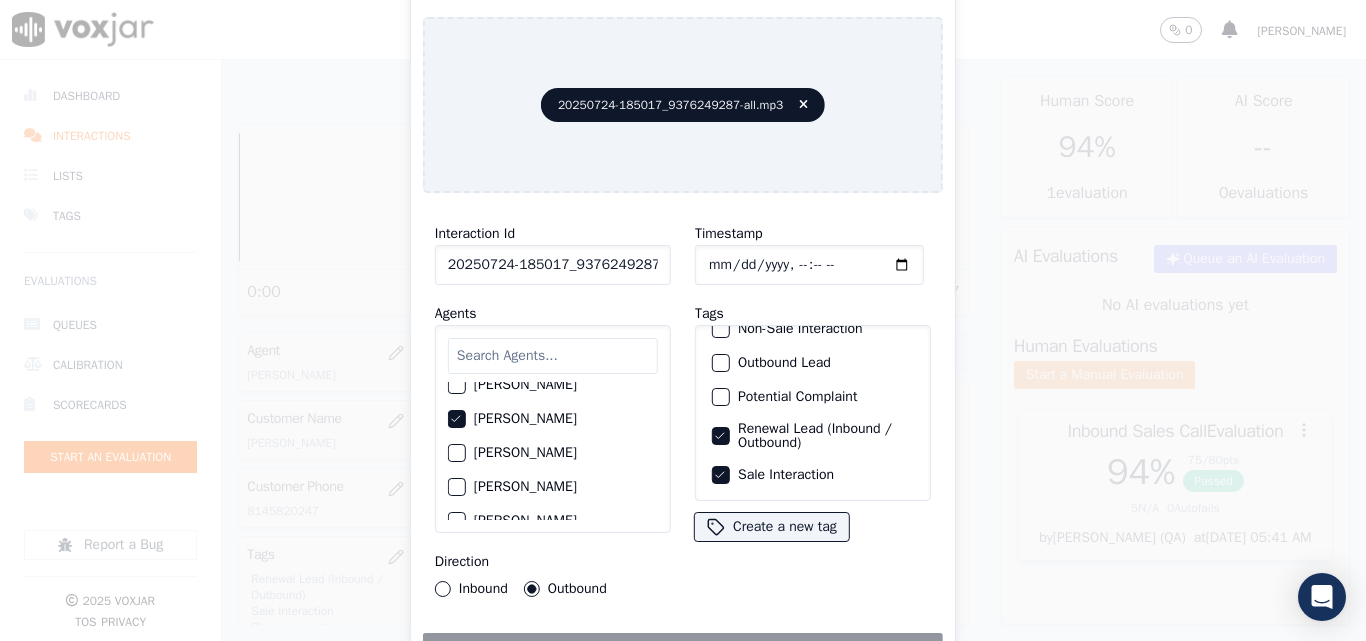 click on "Uploading interaction" at bounding box center [683, 651] 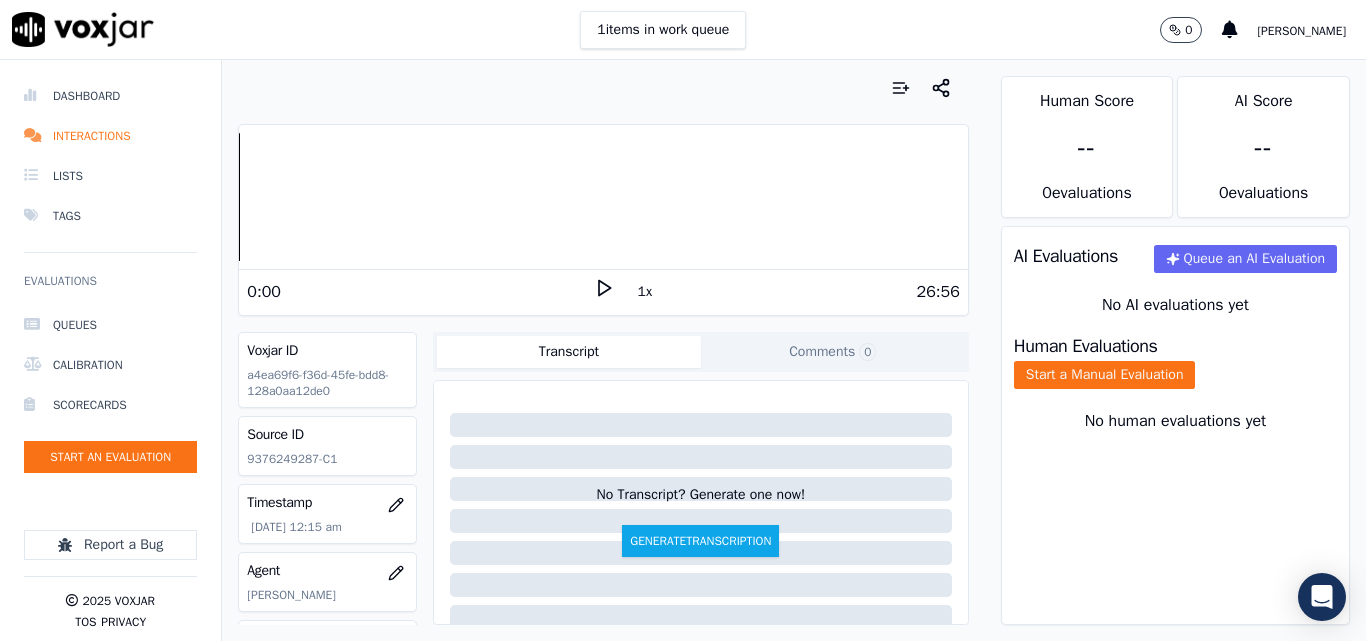 scroll, scrollTop: 200, scrollLeft: 0, axis: vertical 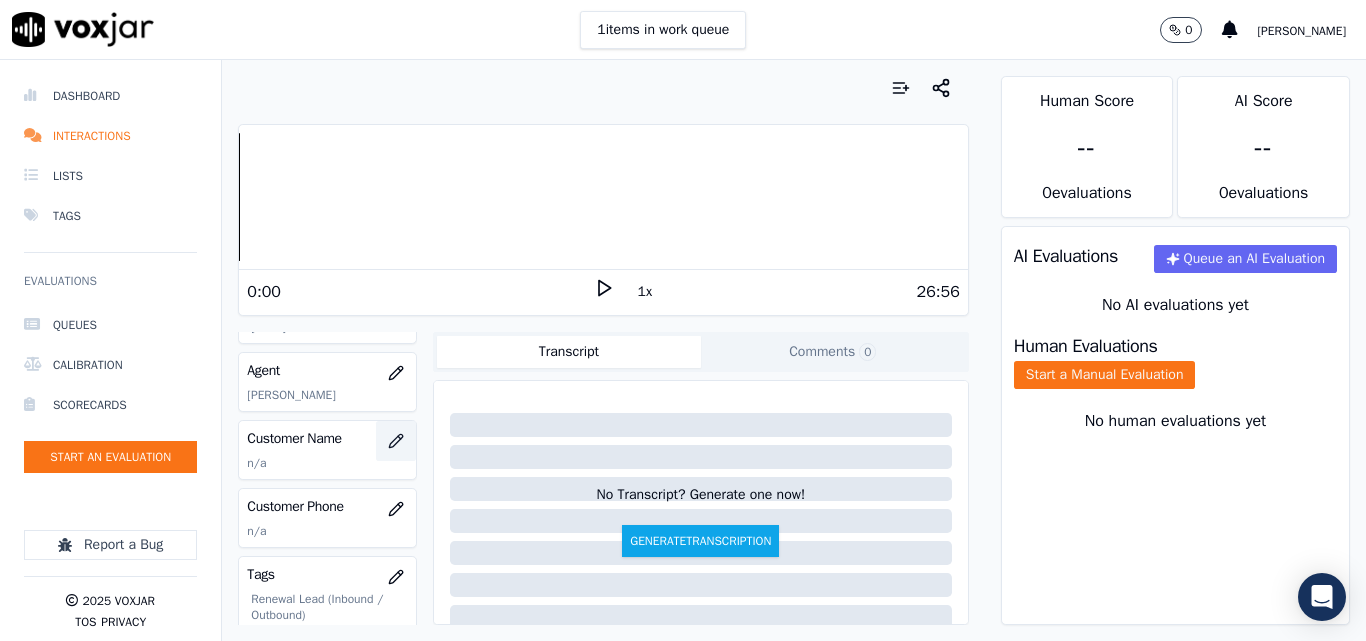 click 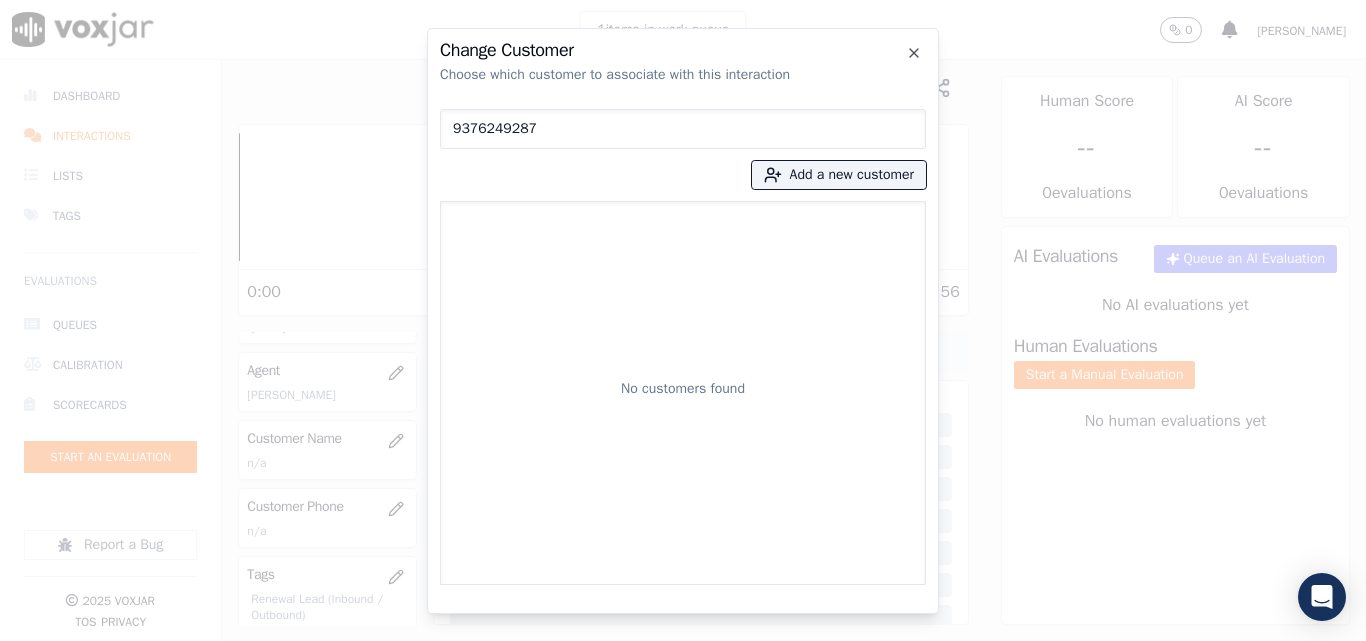 type on "9376249287" 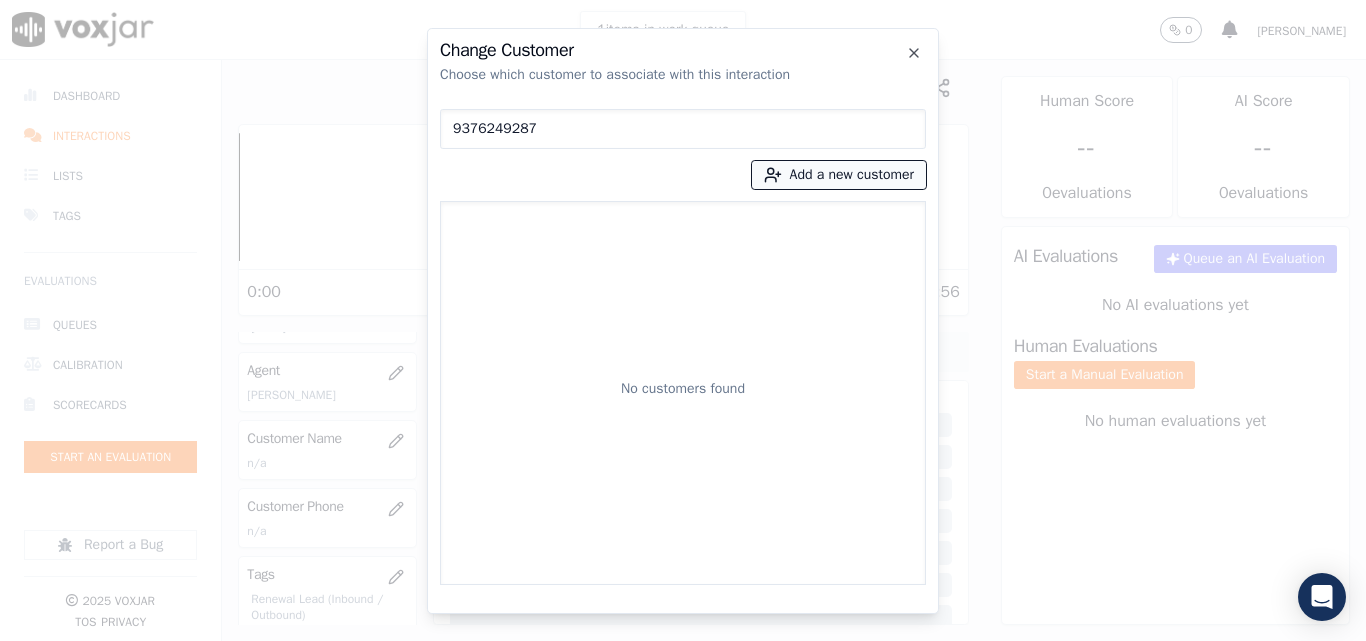 click on "Add a new customer" at bounding box center (839, 175) 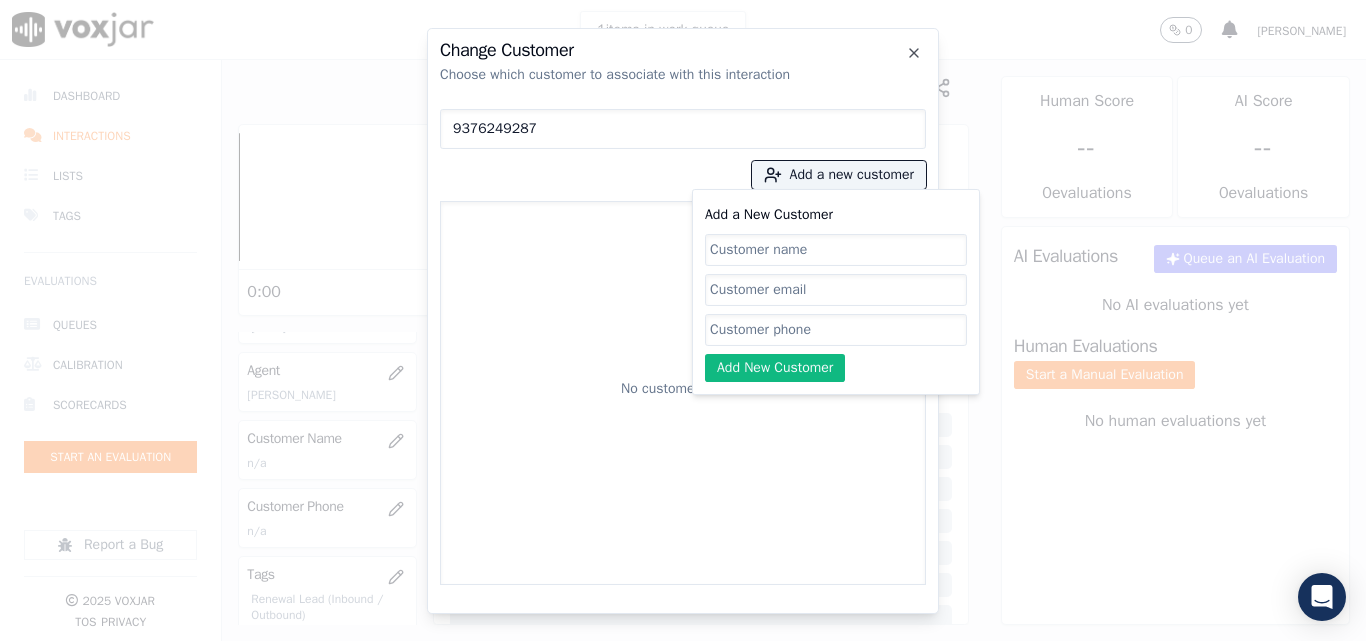 click on "Add a New Customer" 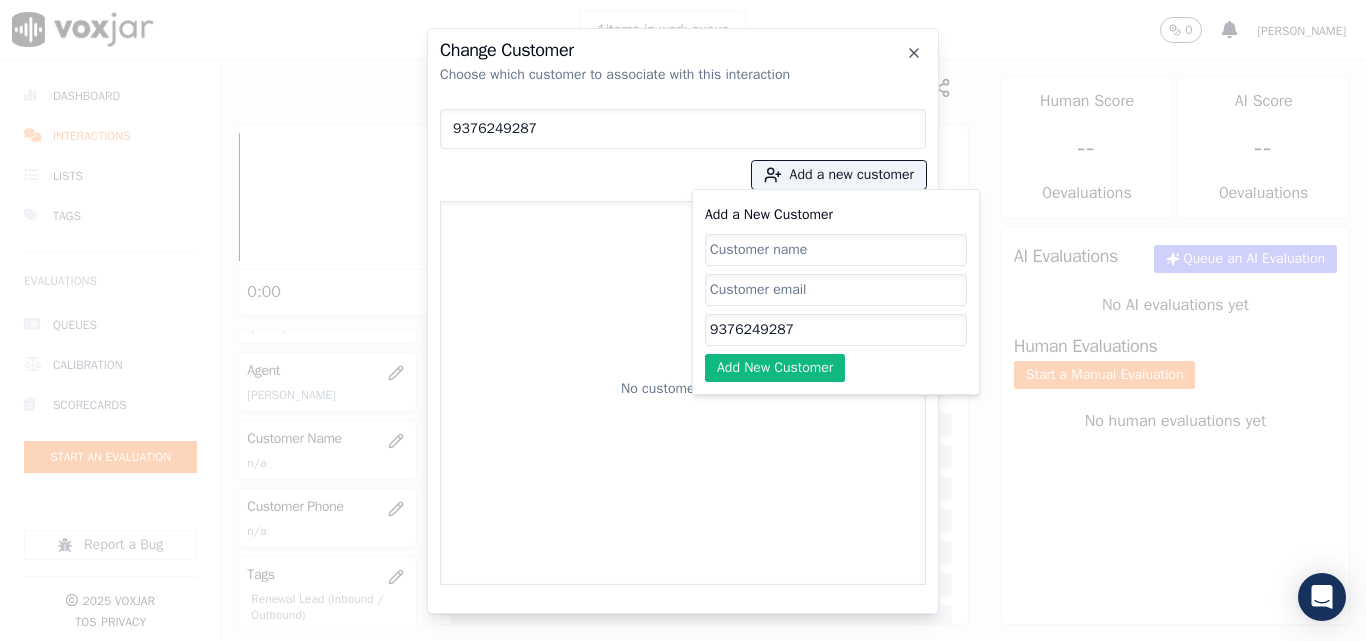 type on "9376249287" 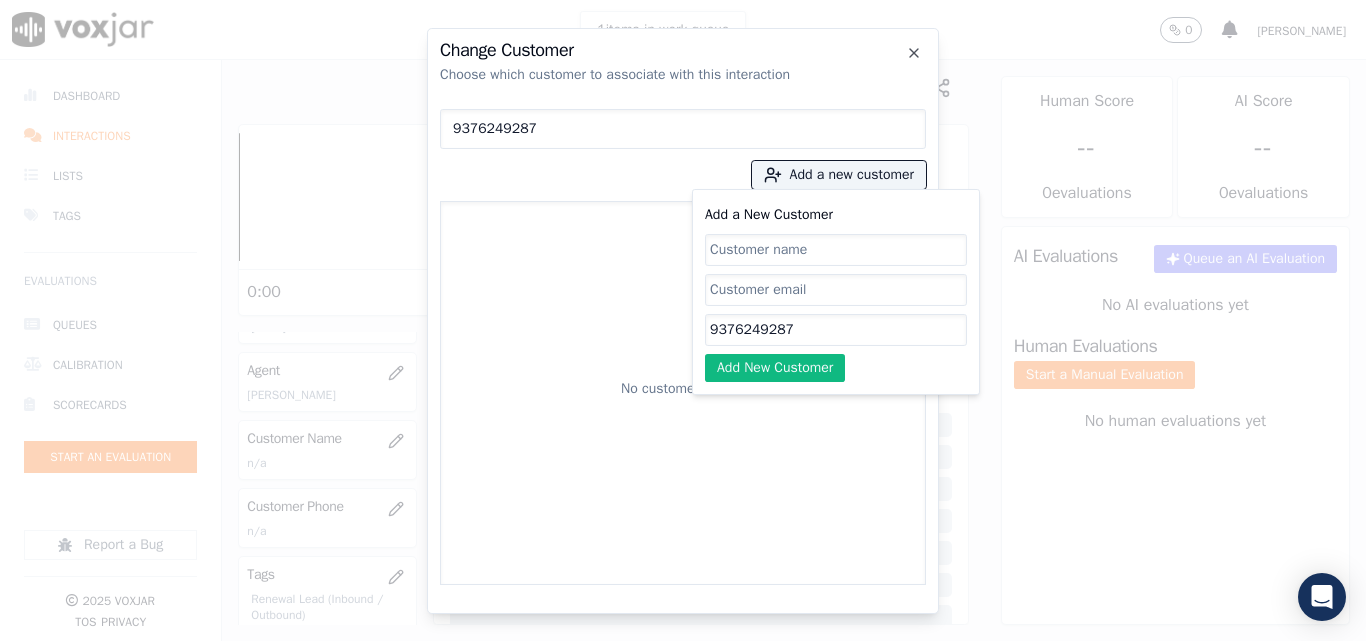 paste on "[PERSON_NAME]" 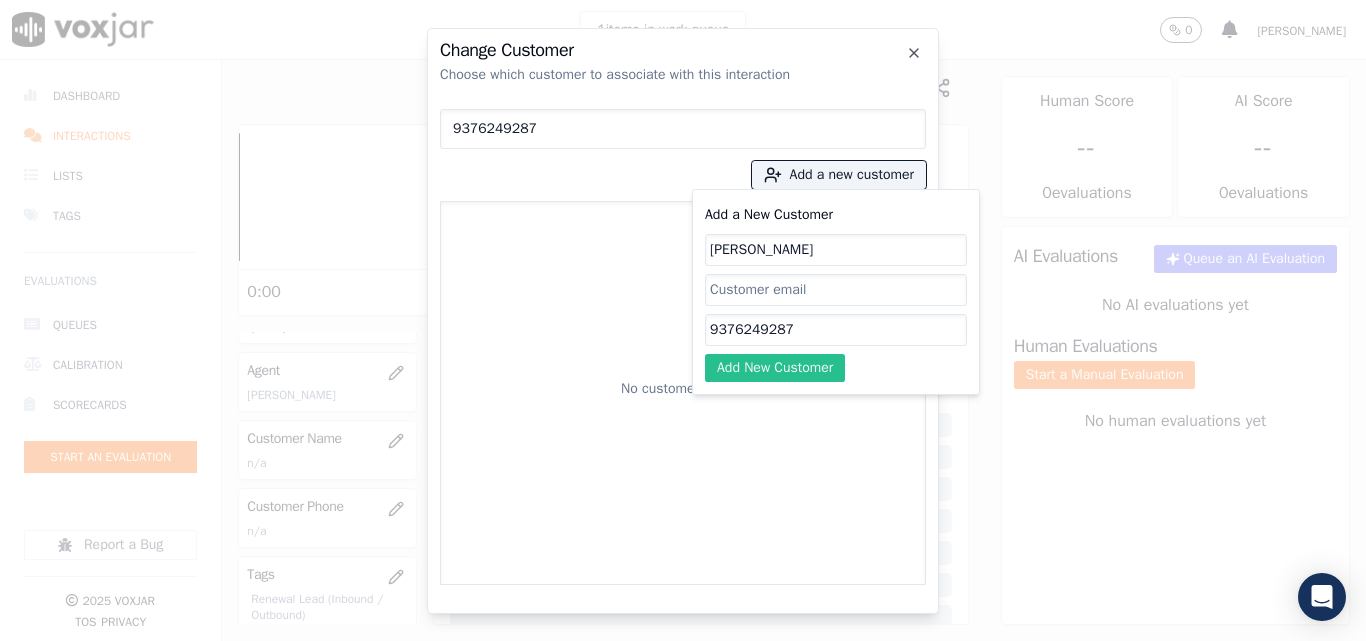 type on "[PERSON_NAME]" 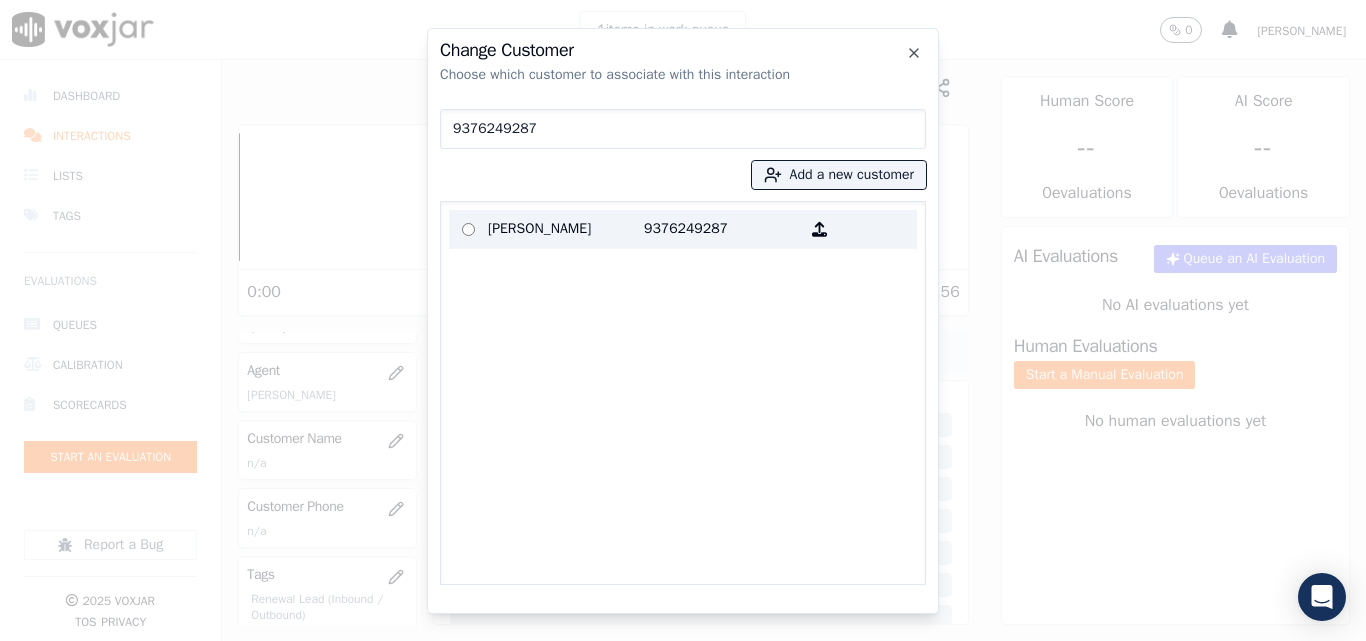 click on "[PERSON_NAME]" at bounding box center [566, 229] 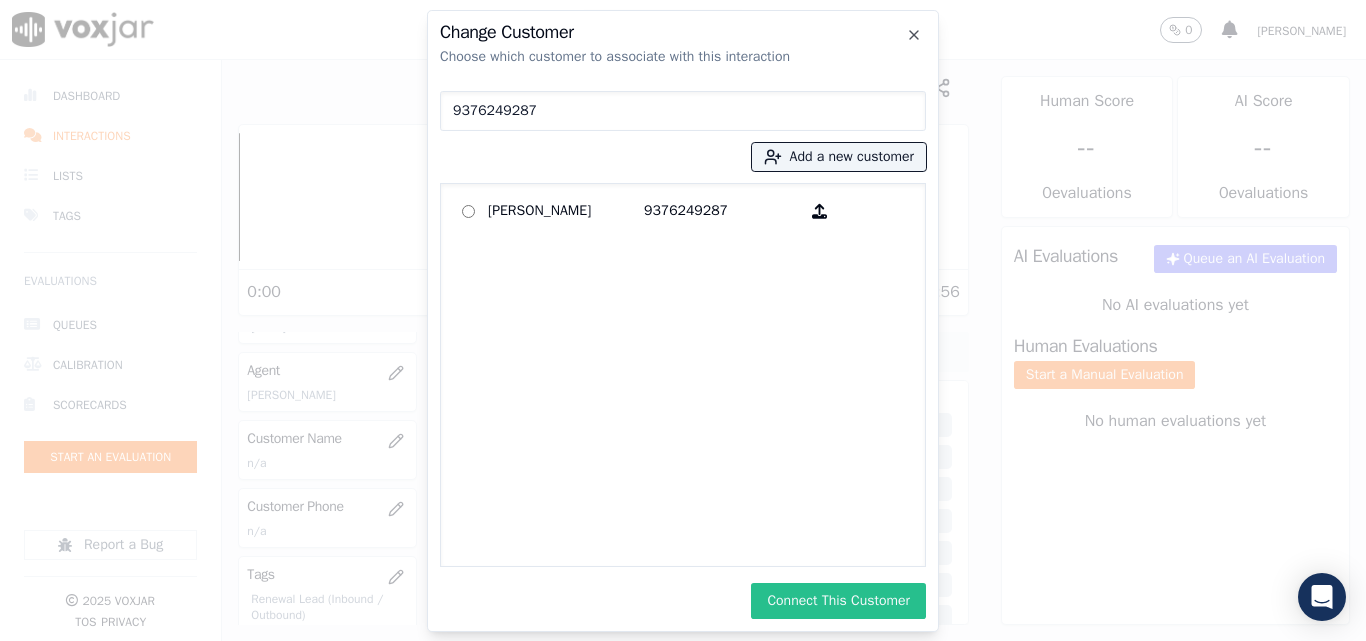 click on "Connect This Customer" at bounding box center [838, 601] 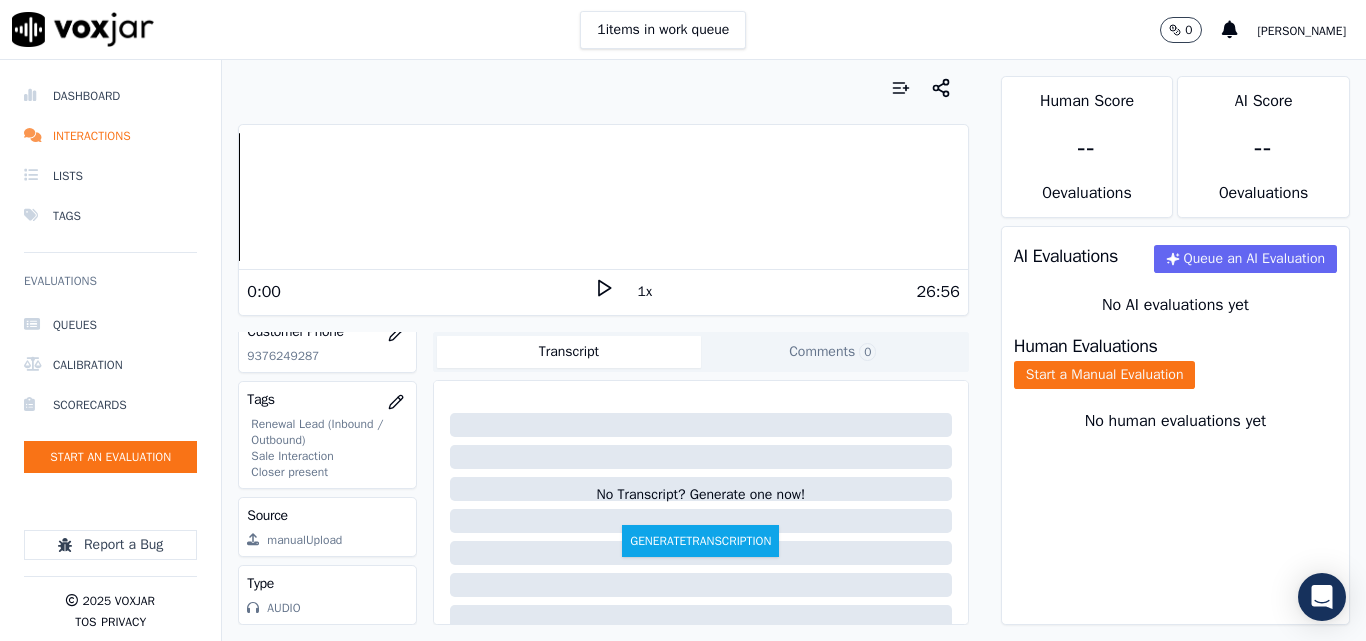scroll, scrollTop: 300, scrollLeft: 0, axis: vertical 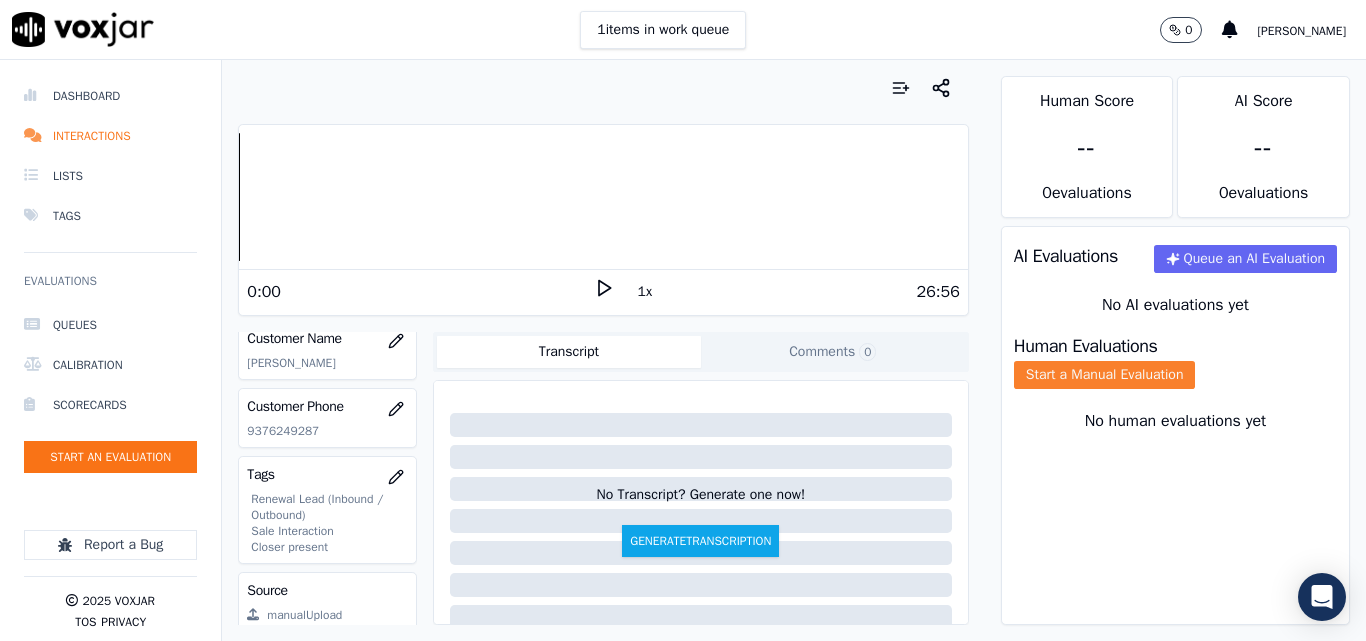 click on "Start a Manual Evaluation" 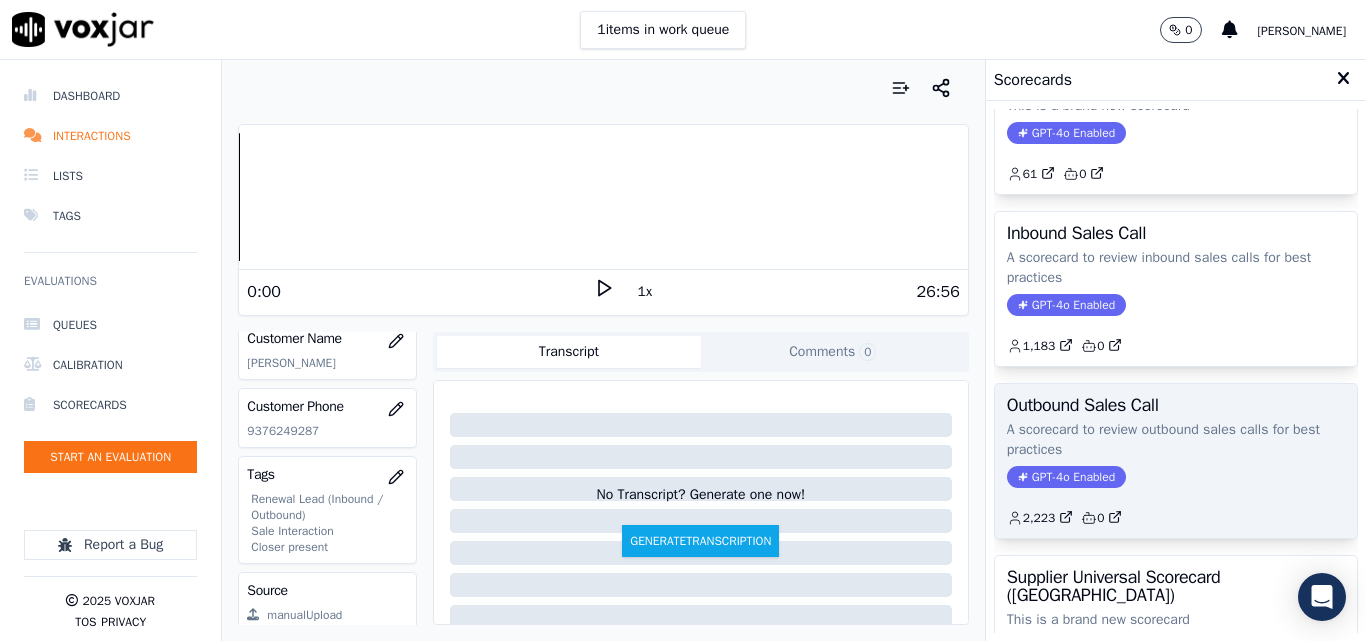 scroll, scrollTop: 200, scrollLeft: 0, axis: vertical 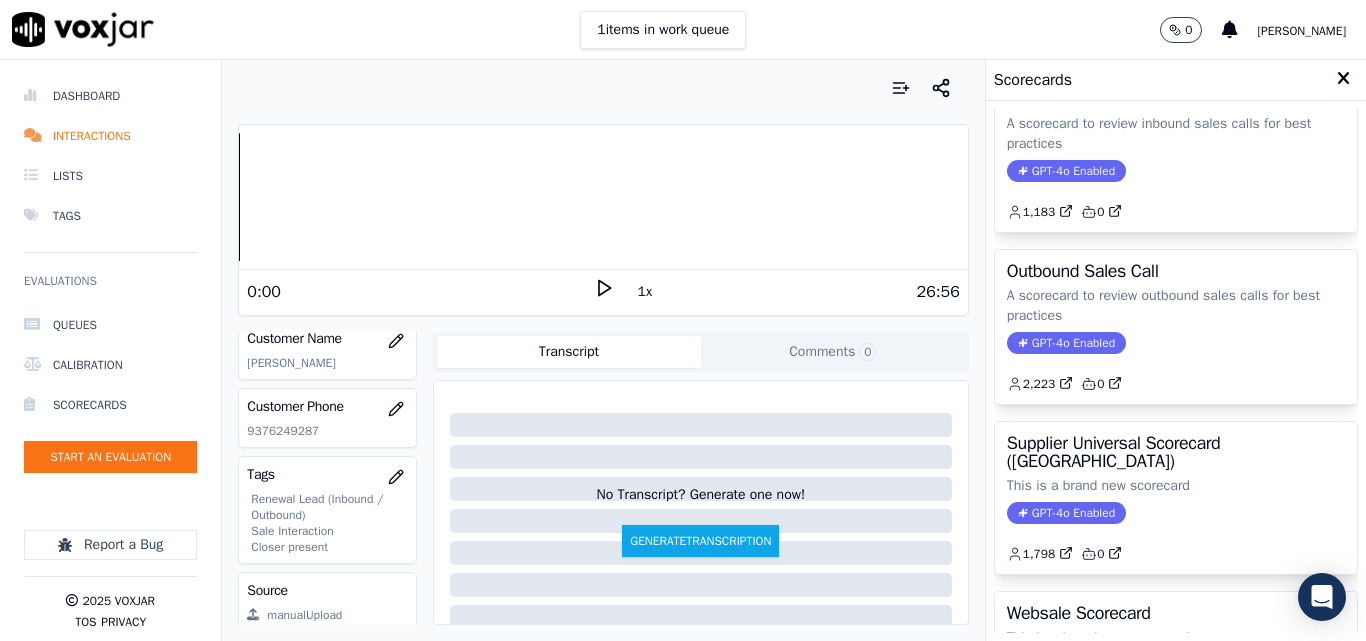 click on "GPT-4o Enabled" 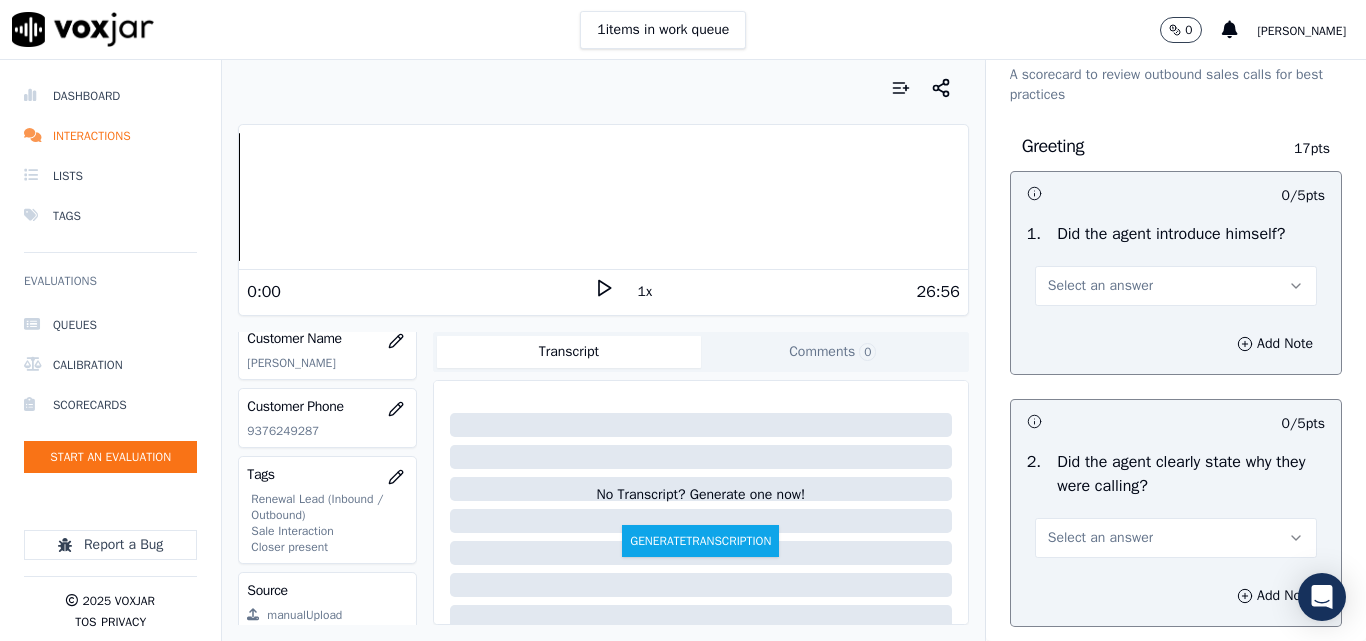 scroll, scrollTop: 100, scrollLeft: 0, axis: vertical 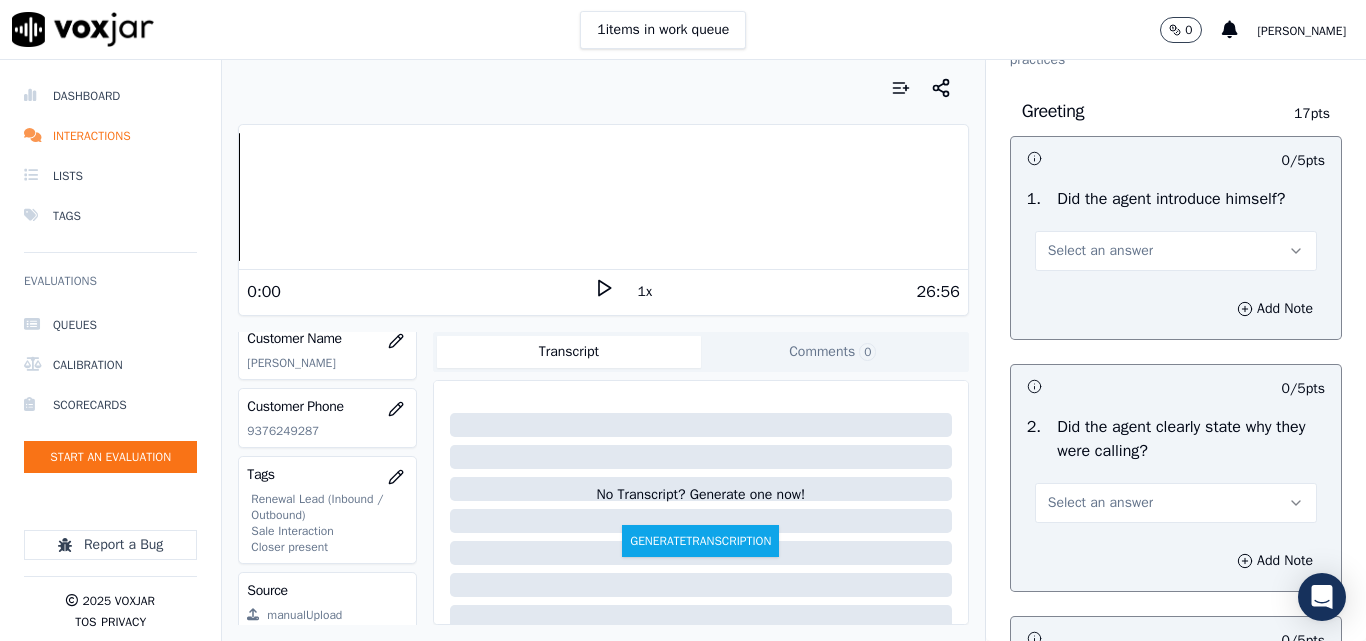 click on "1  items in work queue     0         [PERSON_NAME]" at bounding box center [683, 30] 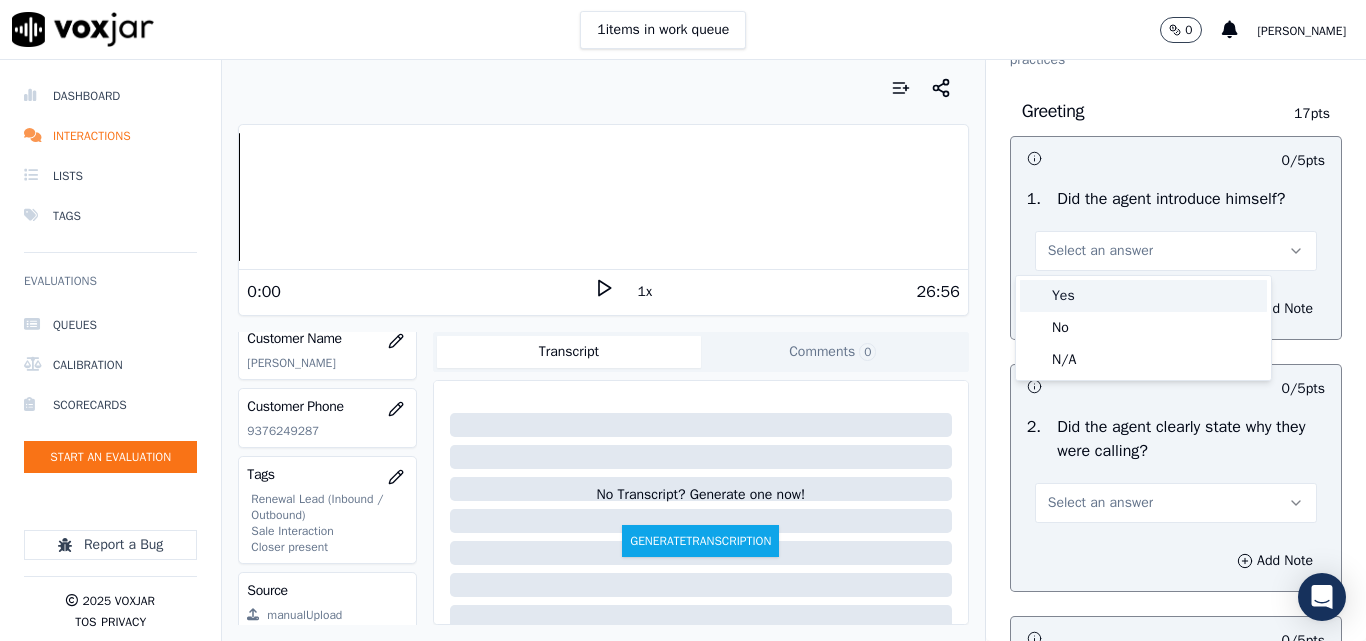 click on "Yes" at bounding box center [1143, 296] 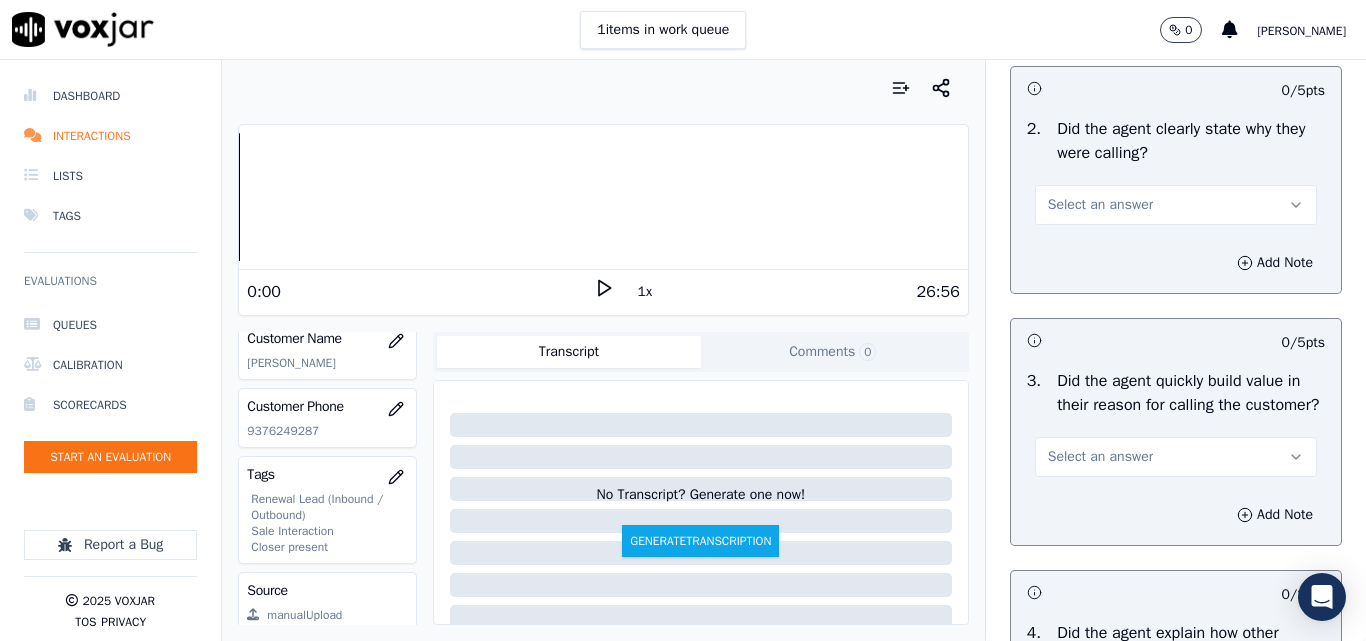 scroll, scrollTop: 400, scrollLeft: 0, axis: vertical 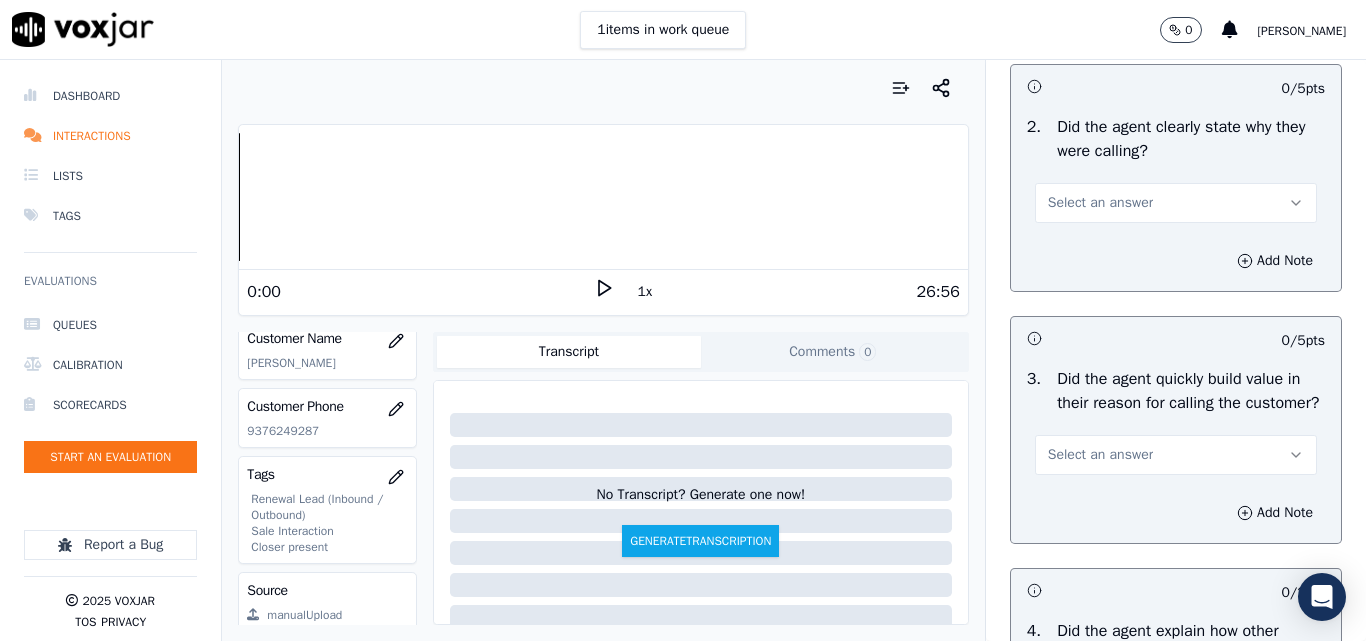 click on "Select an answer" at bounding box center (1176, 203) 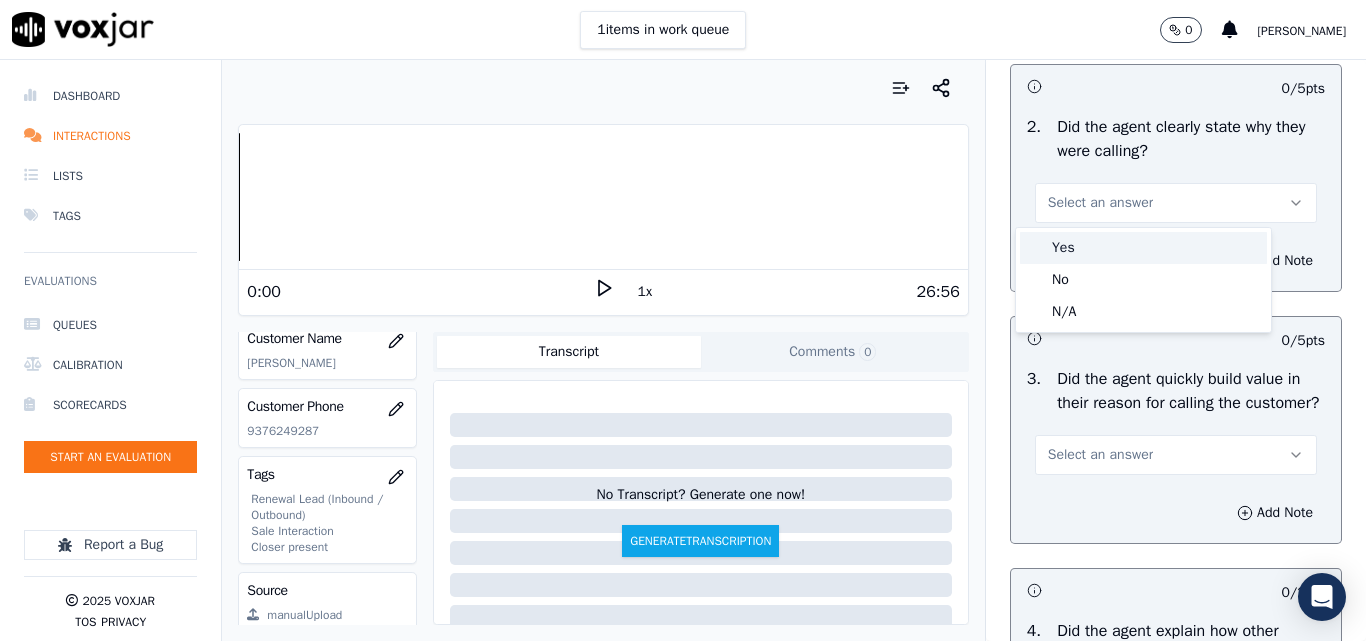 click on "Yes" at bounding box center [1143, 248] 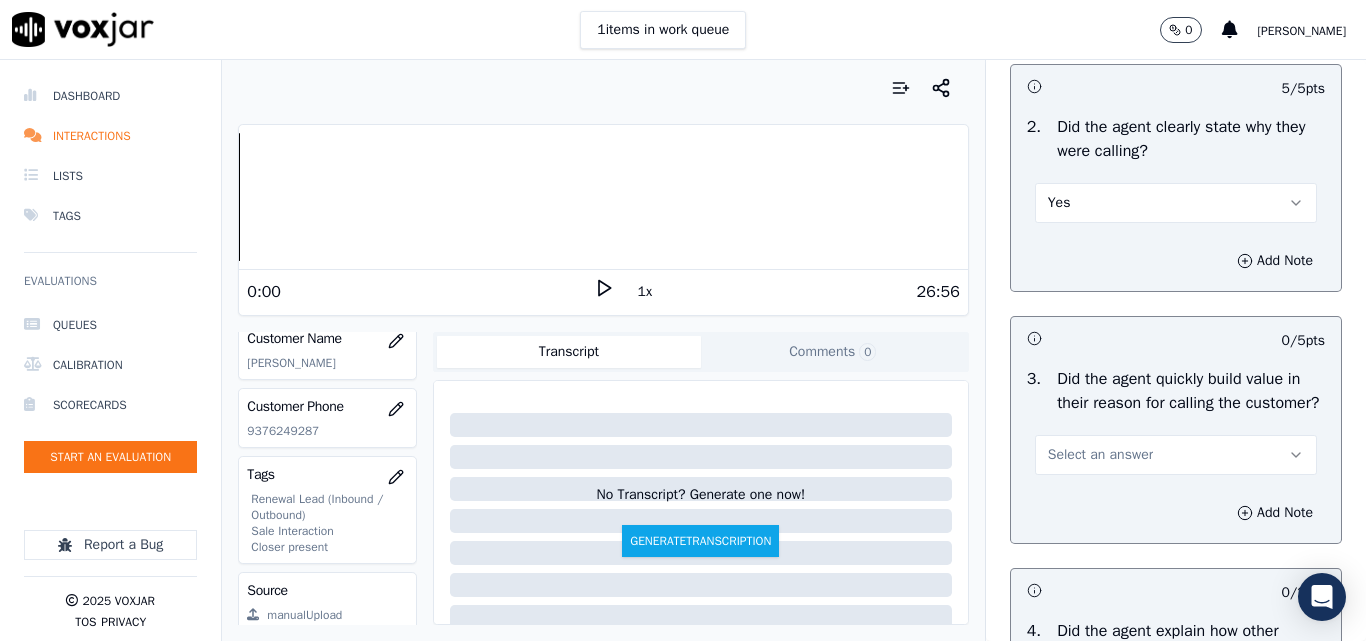 scroll, scrollTop: 800, scrollLeft: 0, axis: vertical 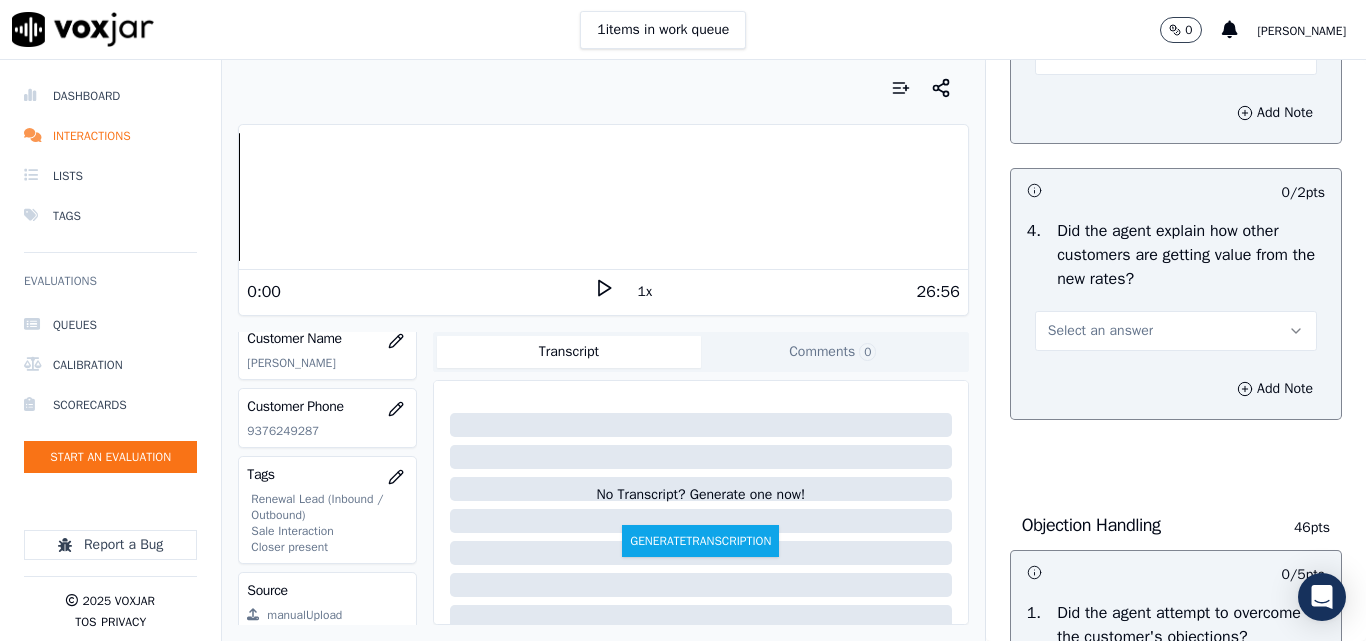 click on "Select an answer" at bounding box center [1100, 55] 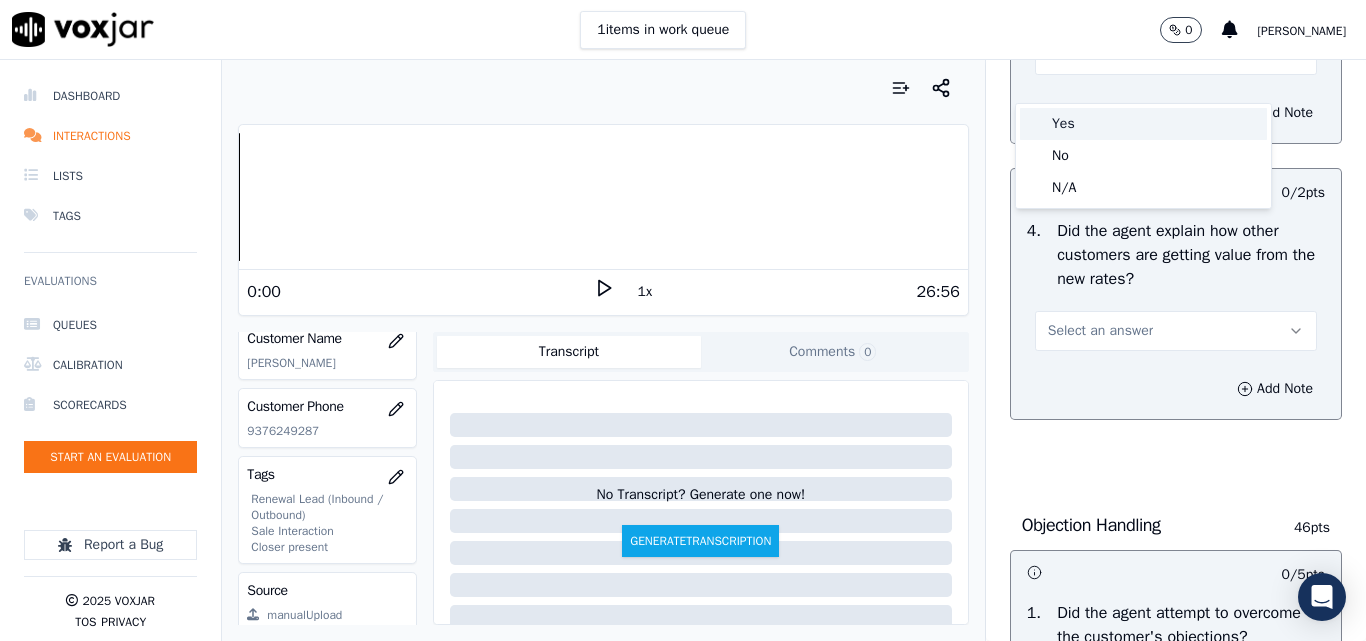 click on "Yes" at bounding box center [1143, 124] 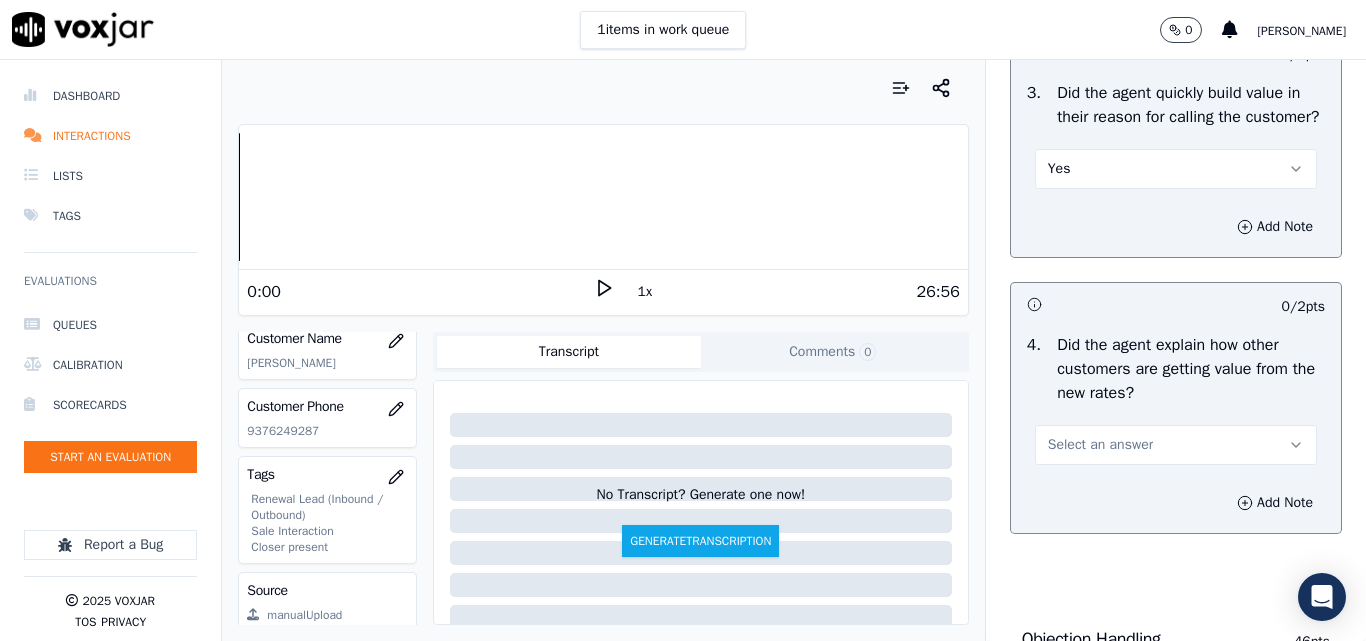 scroll, scrollTop: 900, scrollLeft: 0, axis: vertical 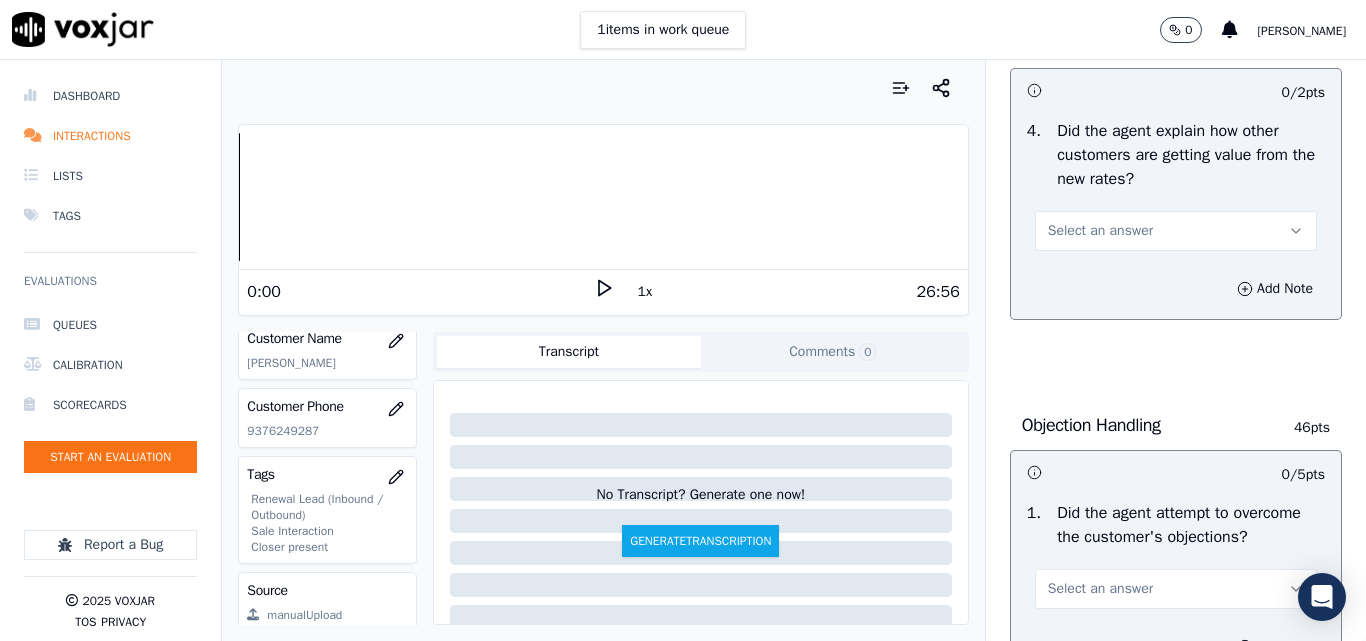 click on "Select an answer" at bounding box center (1176, 231) 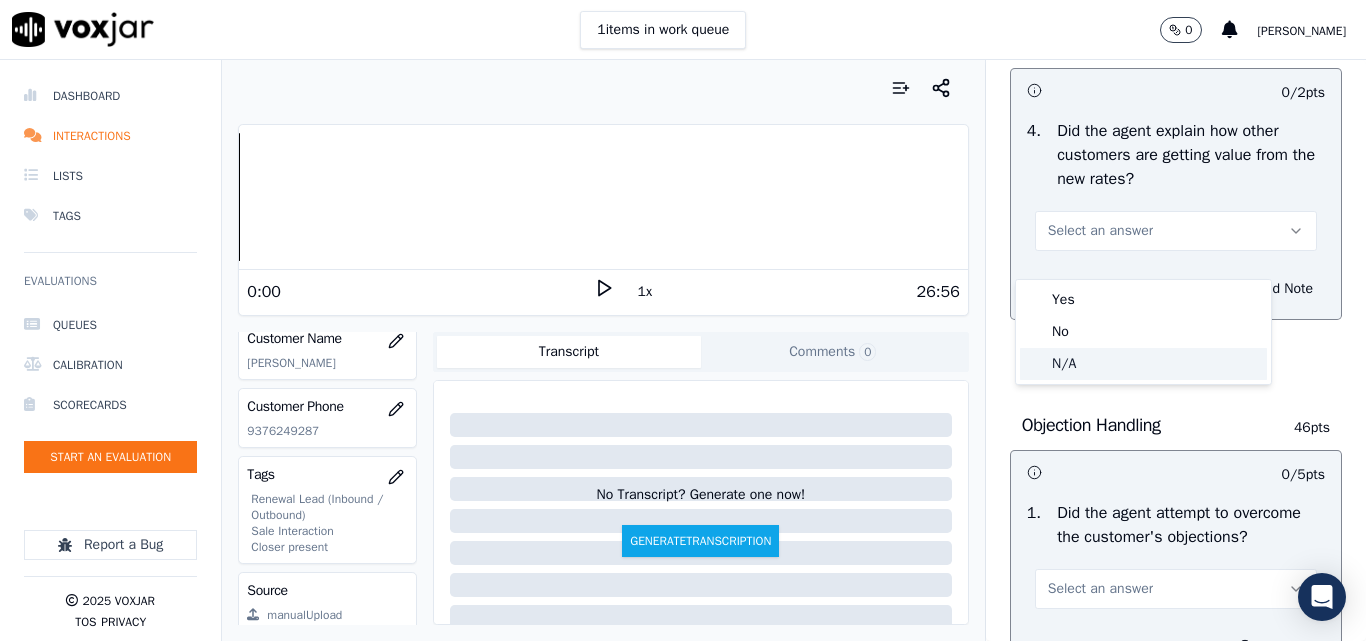 click on "N/A" 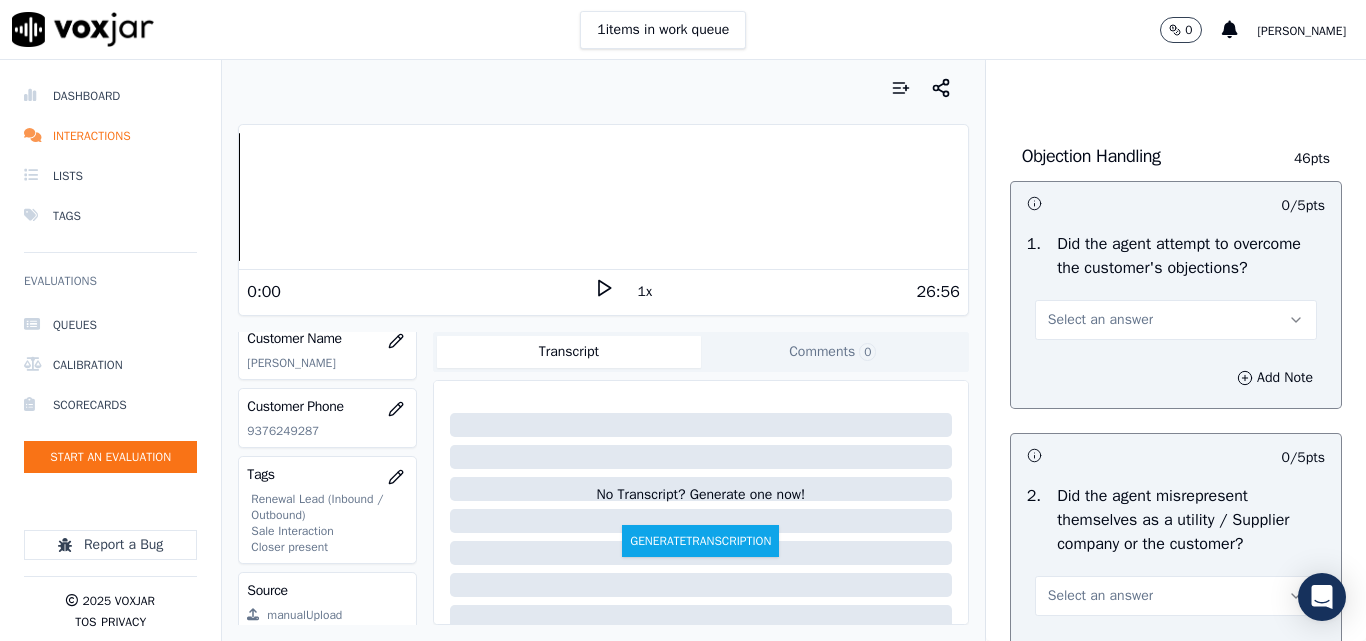 scroll, scrollTop: 1200, scrollLeft: 0, axis: vertical 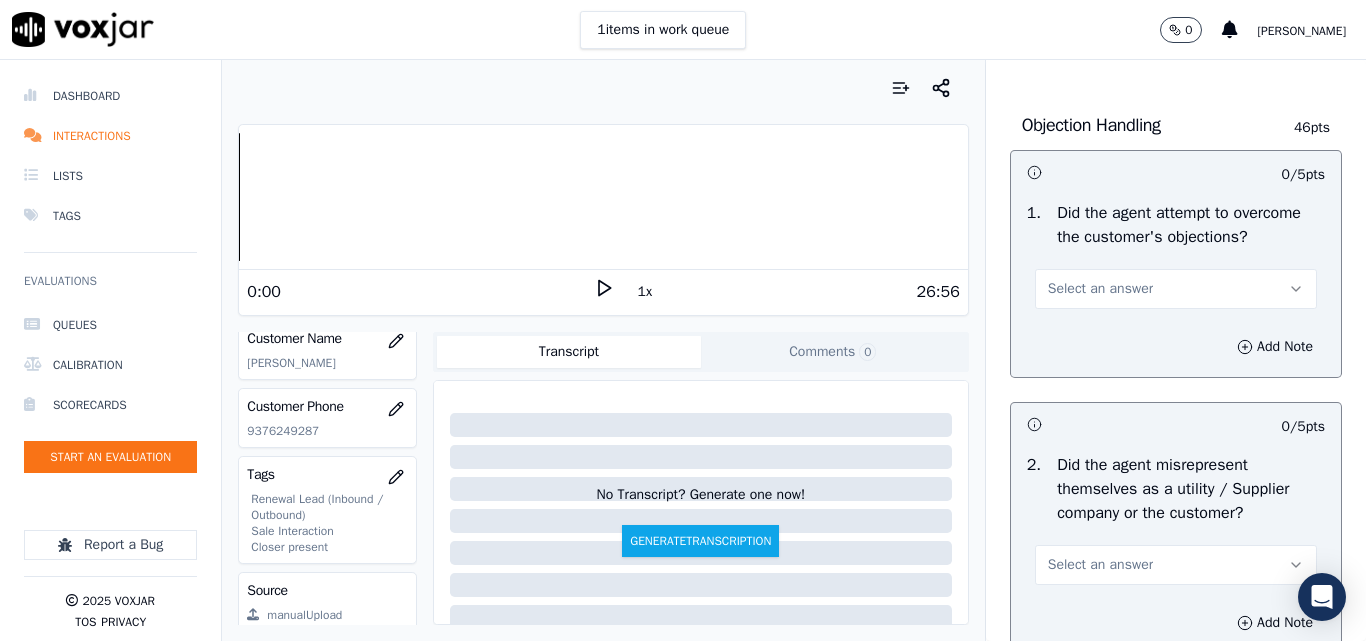 click on "Select an answer" at bounding box center [1100, 289] 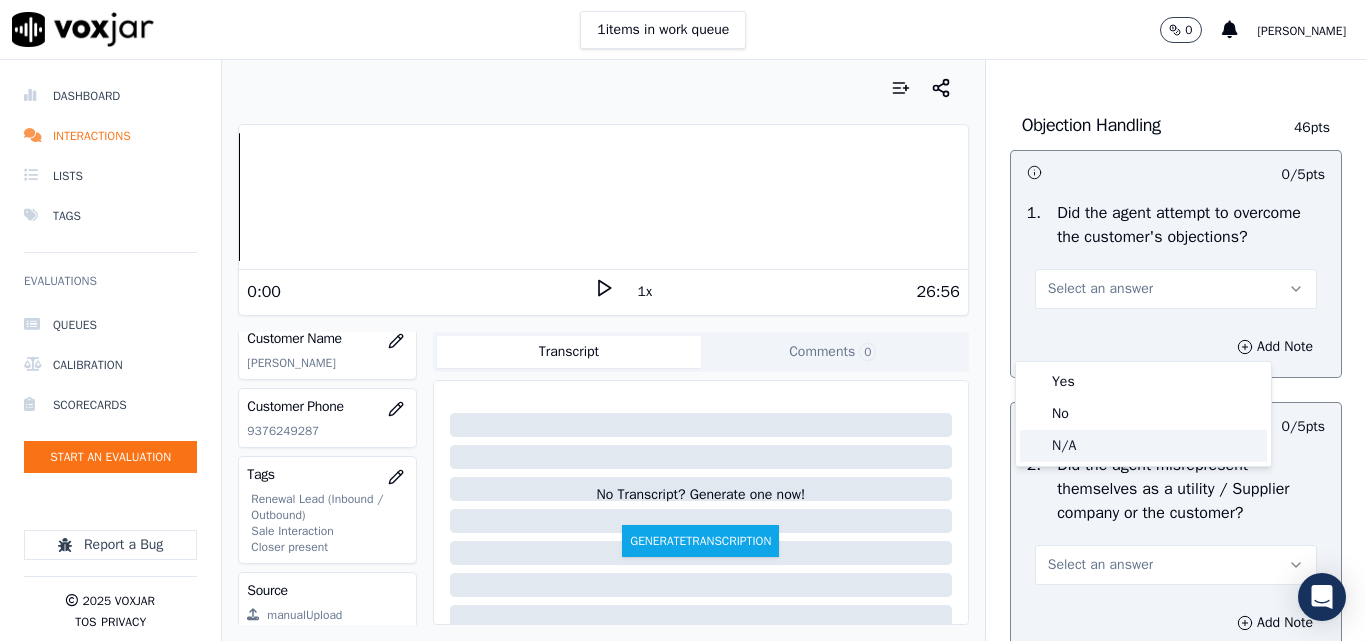 click on "N/A" 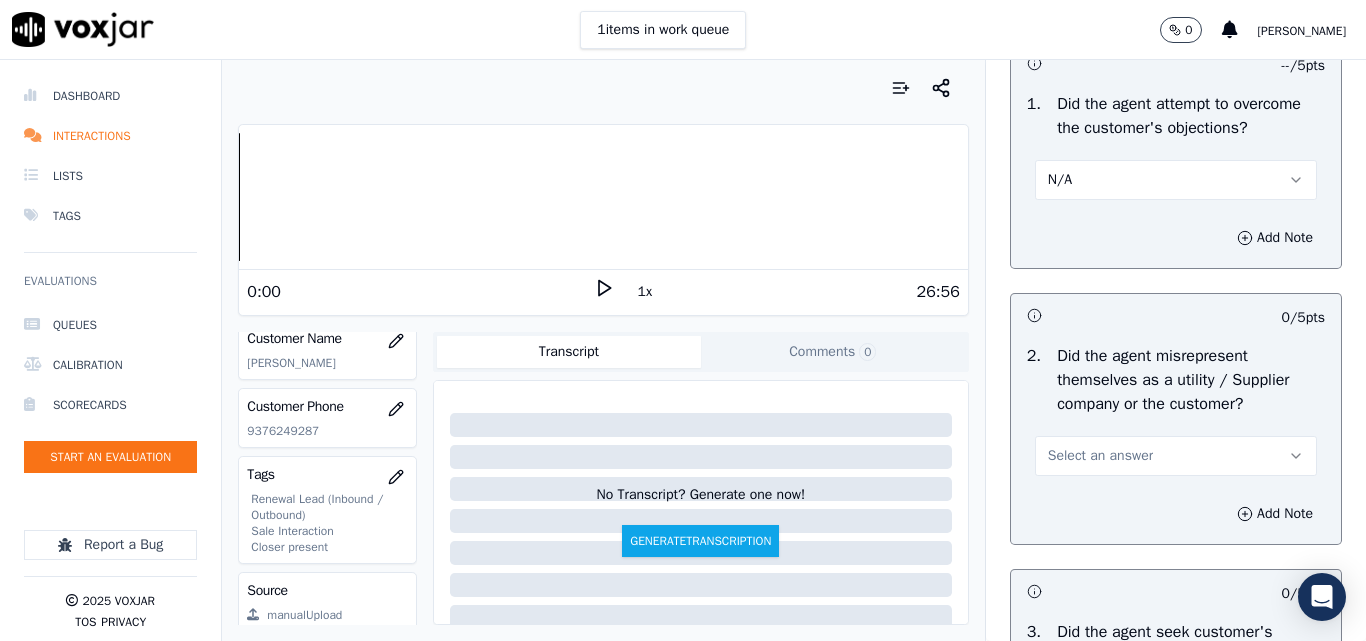 scroll, scrollTop: 1500, scrollLeft: 0, axis: vertical 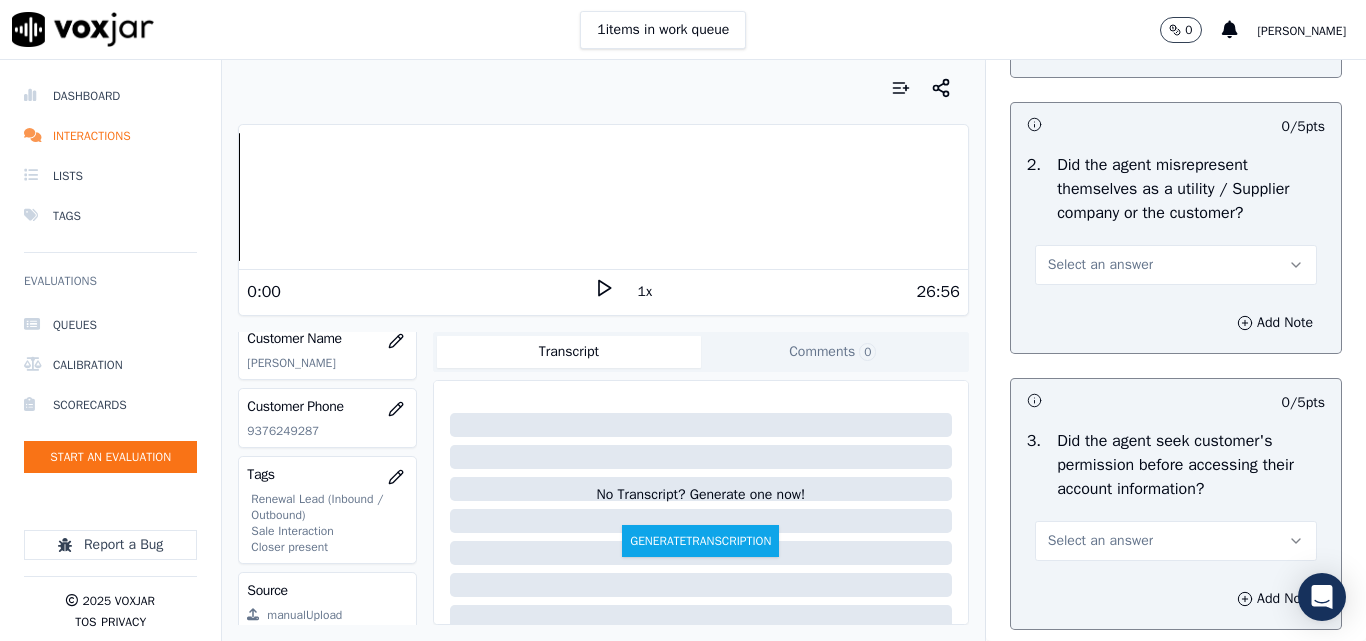 click on "Select an answer" at bounding box center (1100, 265) 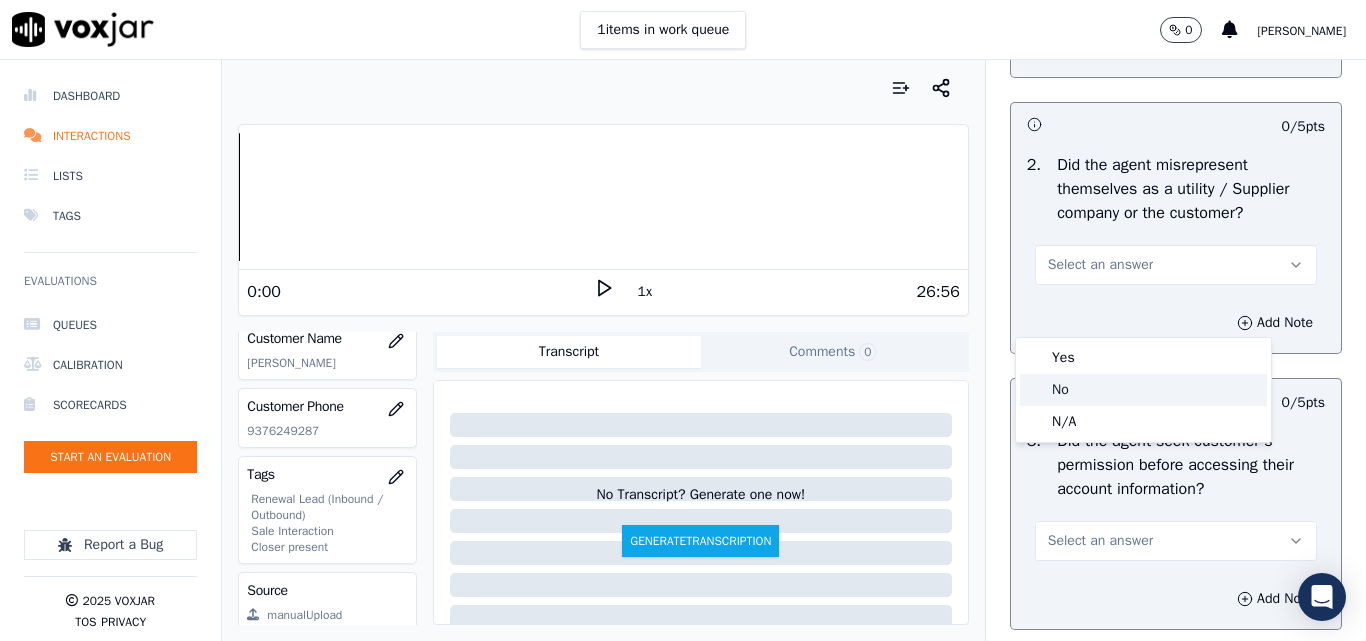 click on "No" 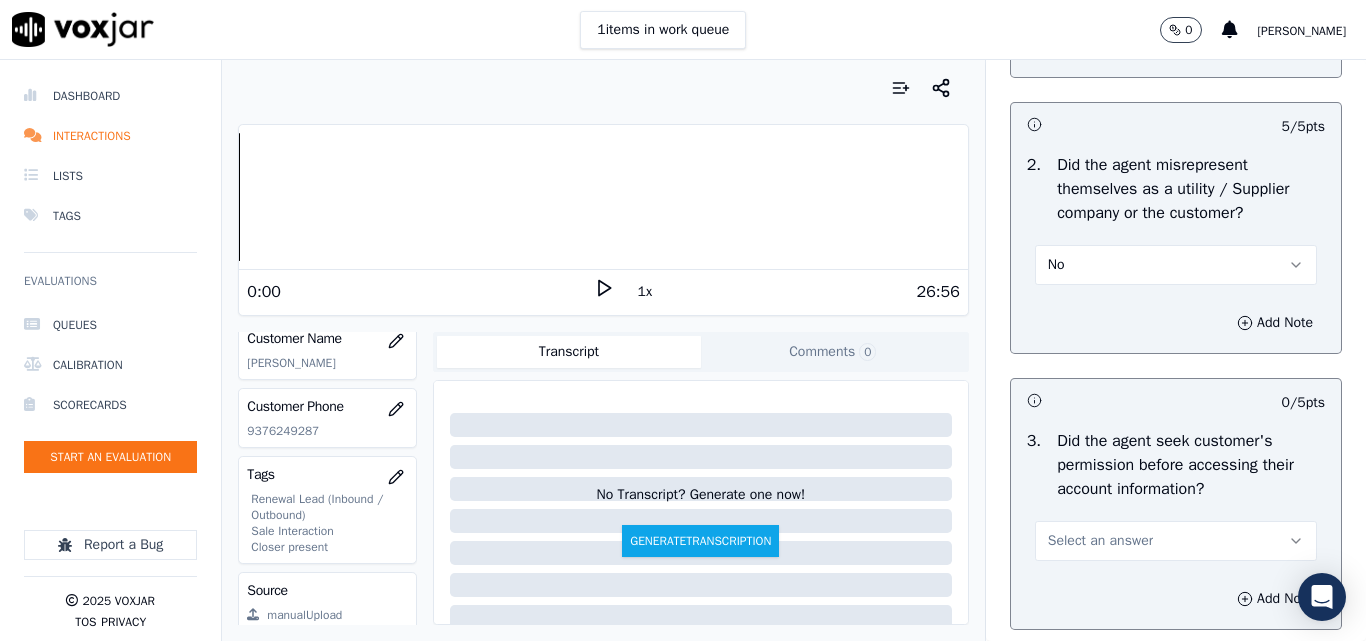 click on "1  items in work queue     0         [PERSON_NAME]" at bounding box center (683, 30) 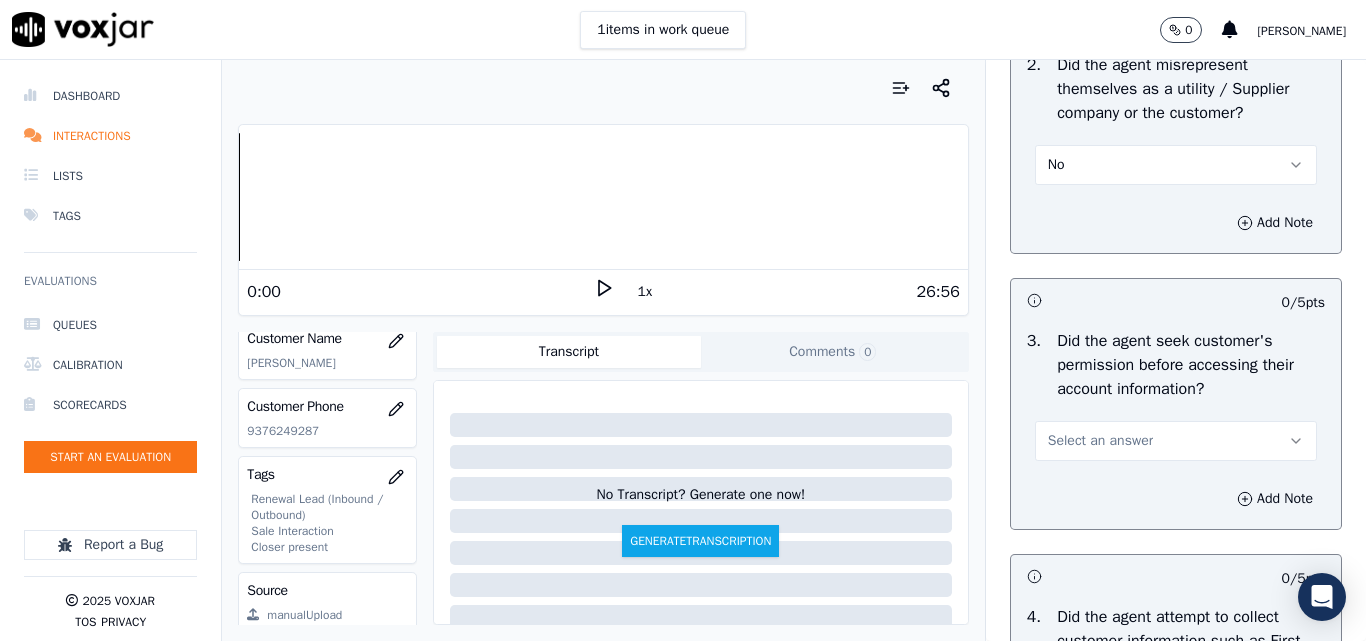 scroll, scrollTop: 1700, scrollLeft: 0, axis: vertical 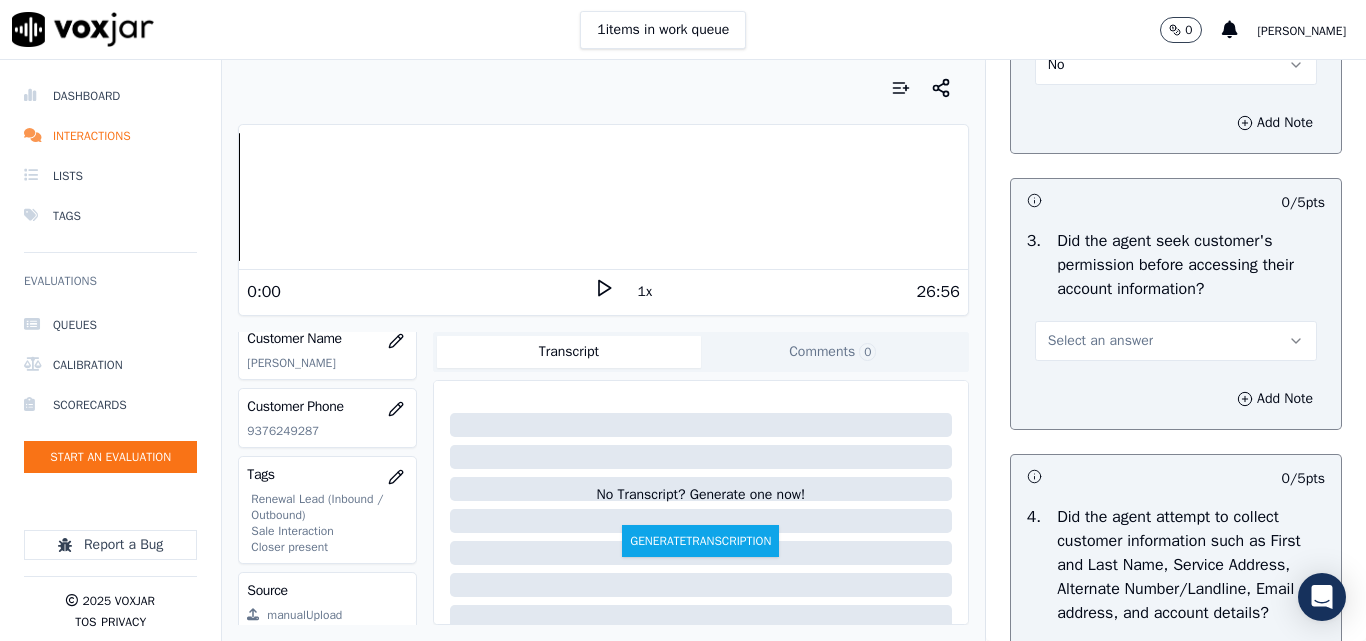 click on "Select an answer" at bounding box center (1100, 341) 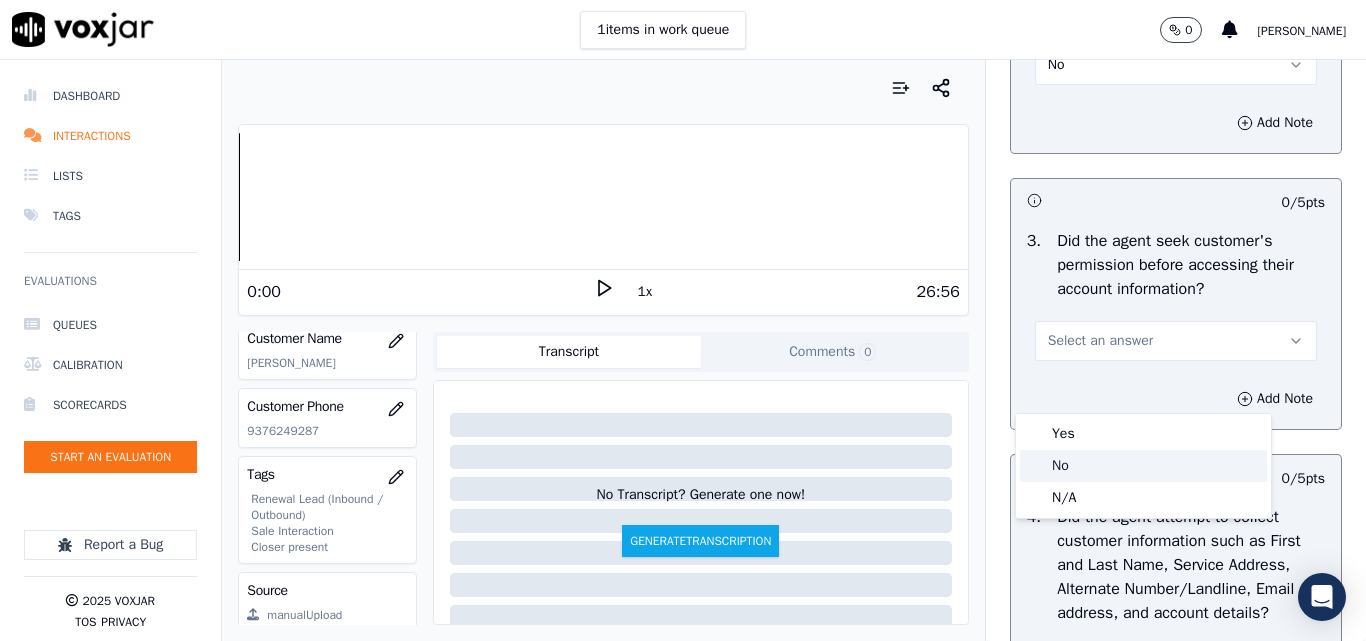 click on "No" 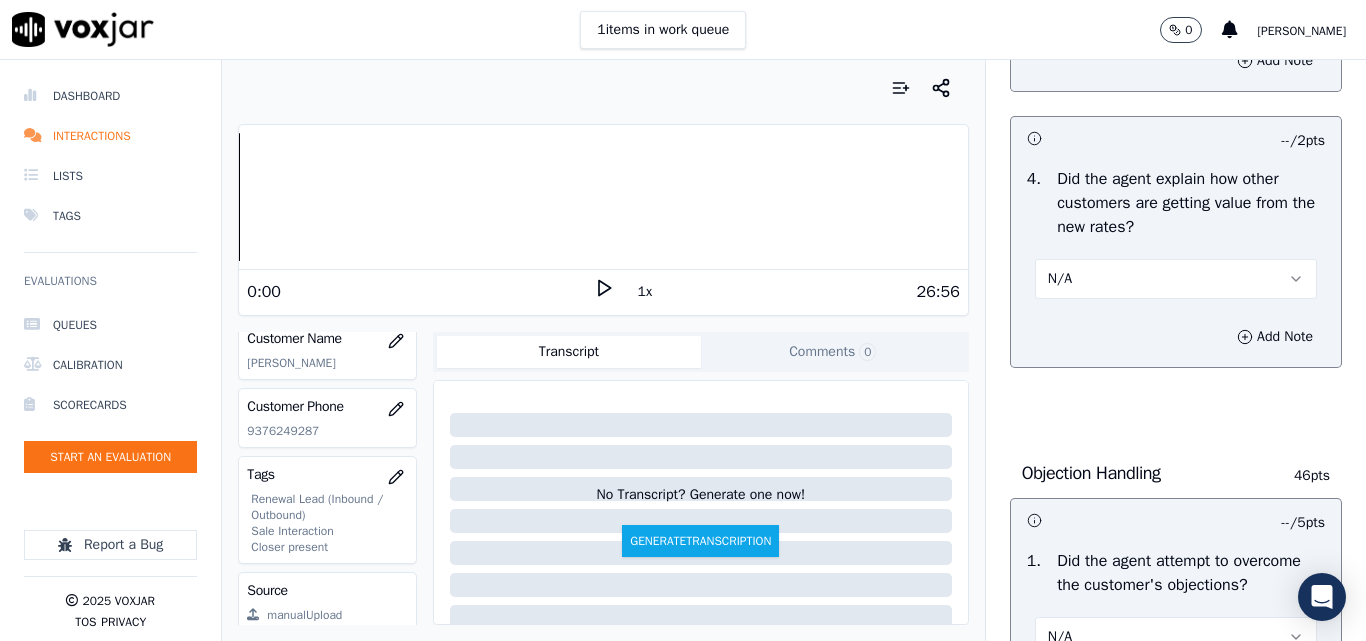 scroll, scrollTop: 800, scrollLeft: 0, axis: vertical 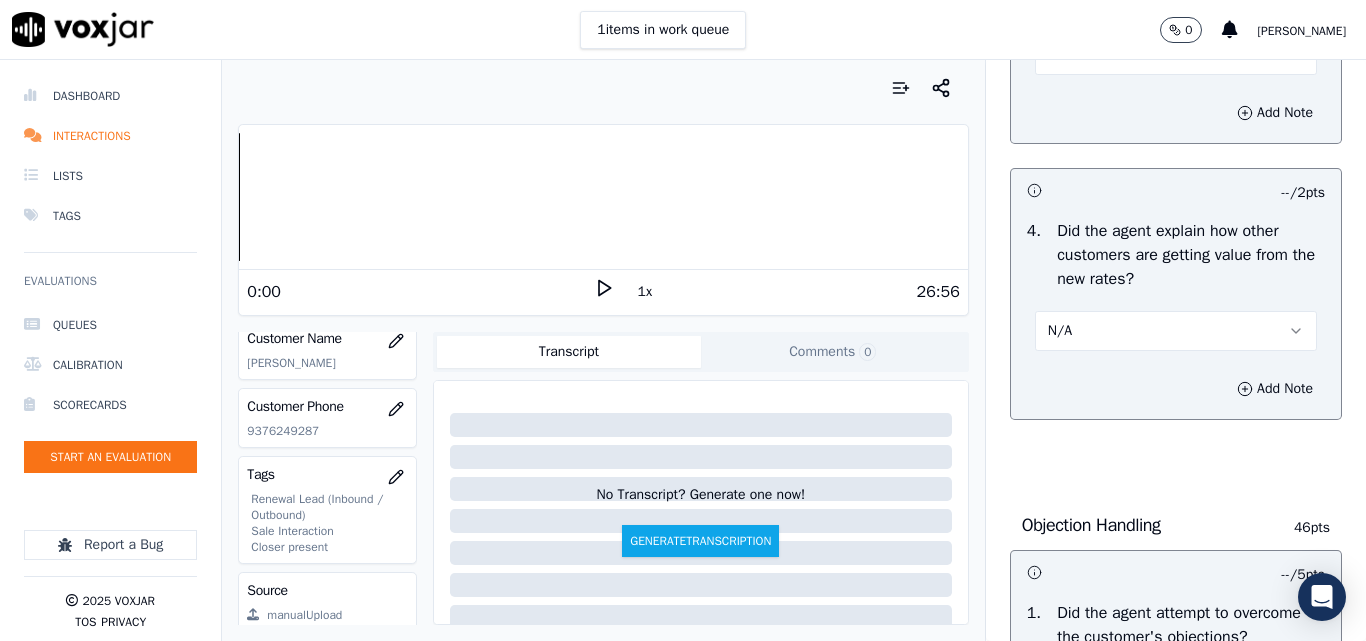 click on "N/A" at bounding box center [1176, 331] 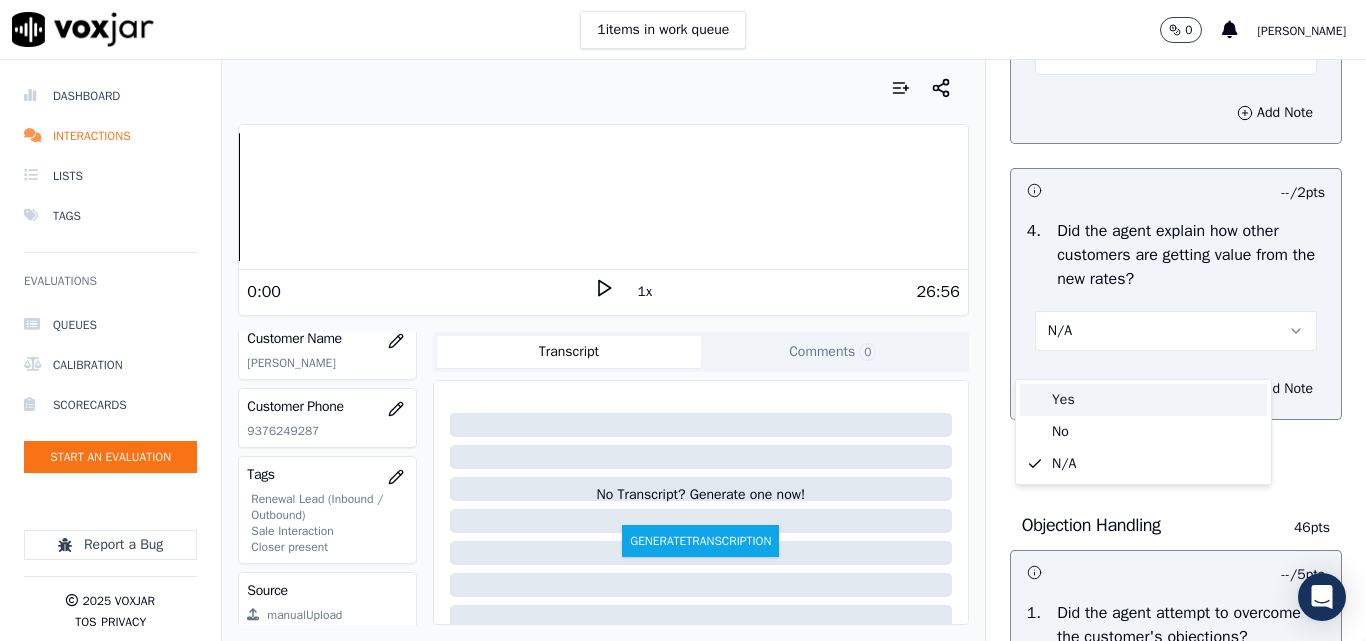 click on "Yes" at bounding box center [1143, 400] 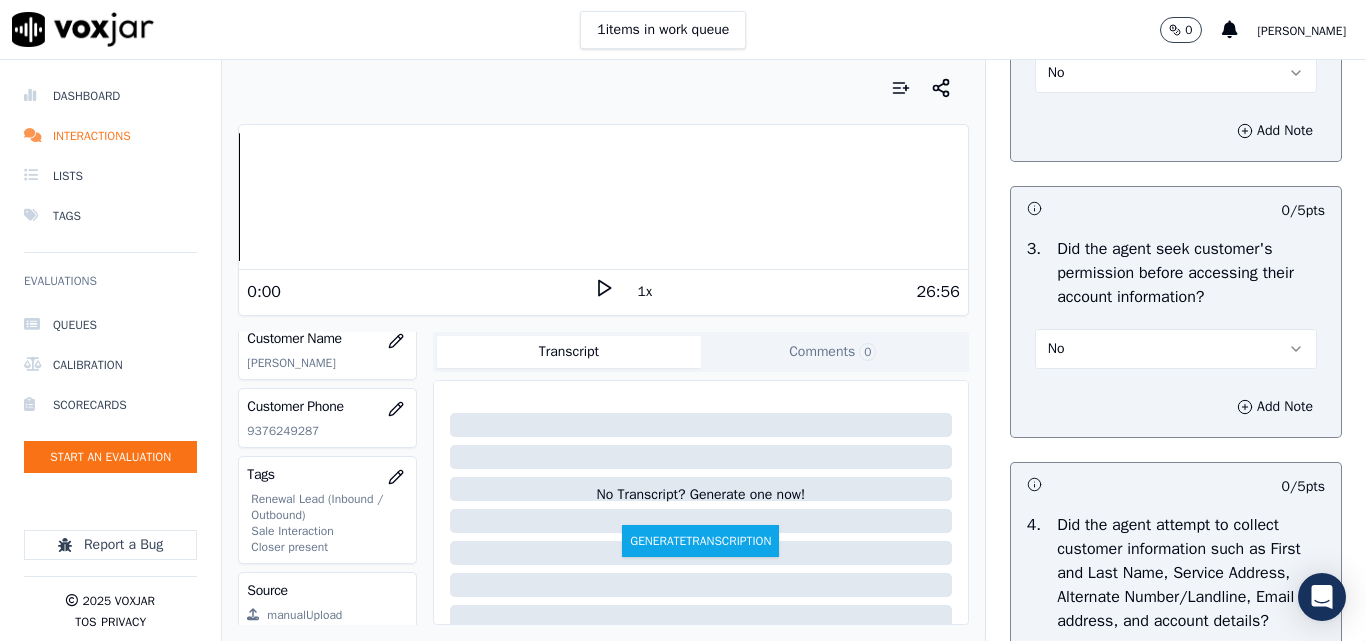 scroll, scrollTop: 1800, scrollLeft: 0, axis: vertical 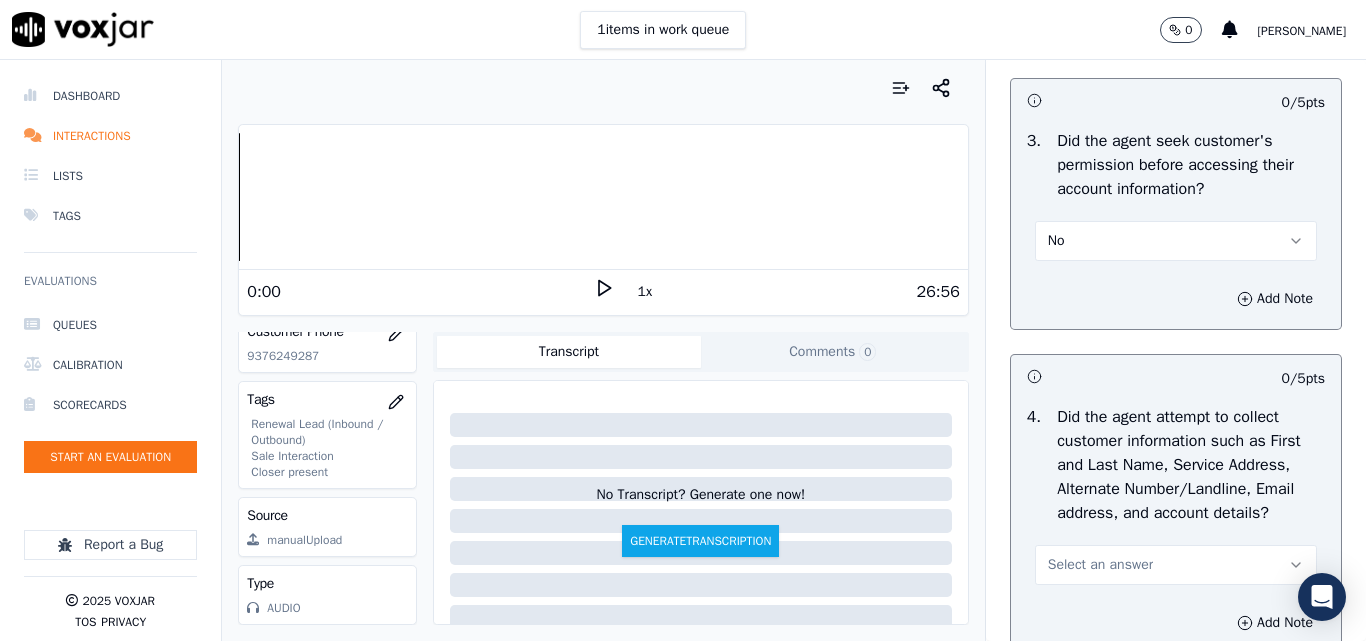click on "No" at bounding box center [1176, 241] 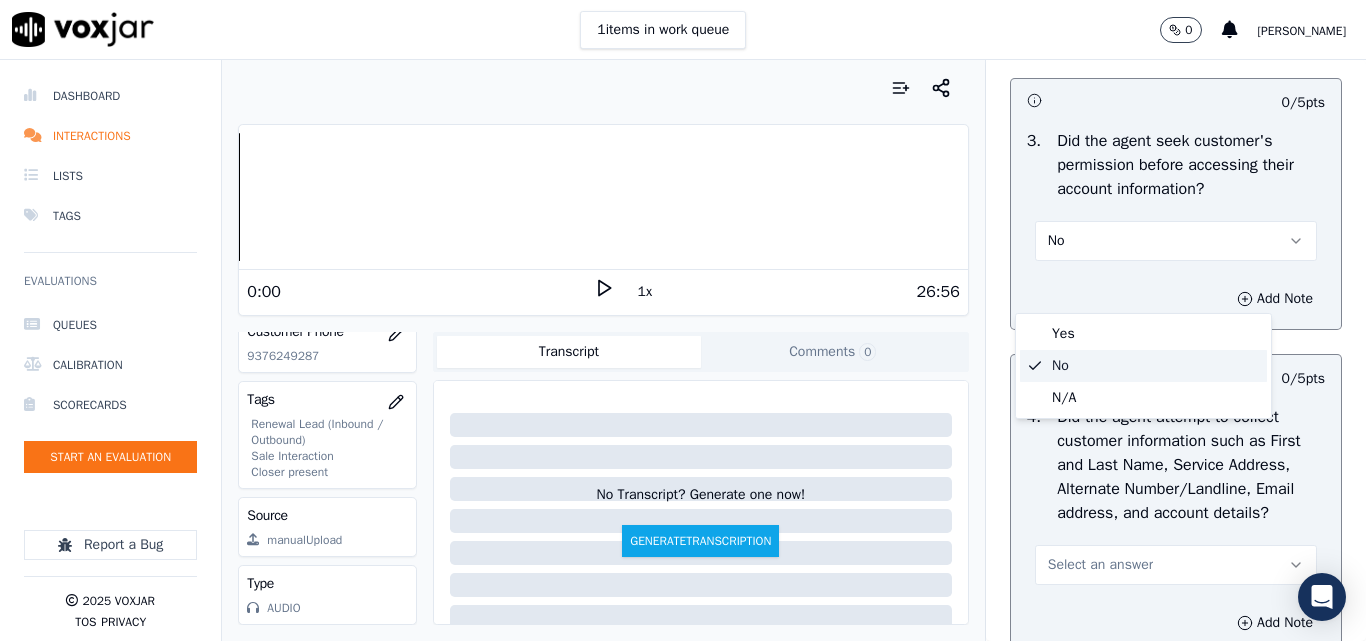 click on "No" at bounding box center (1176, 241) 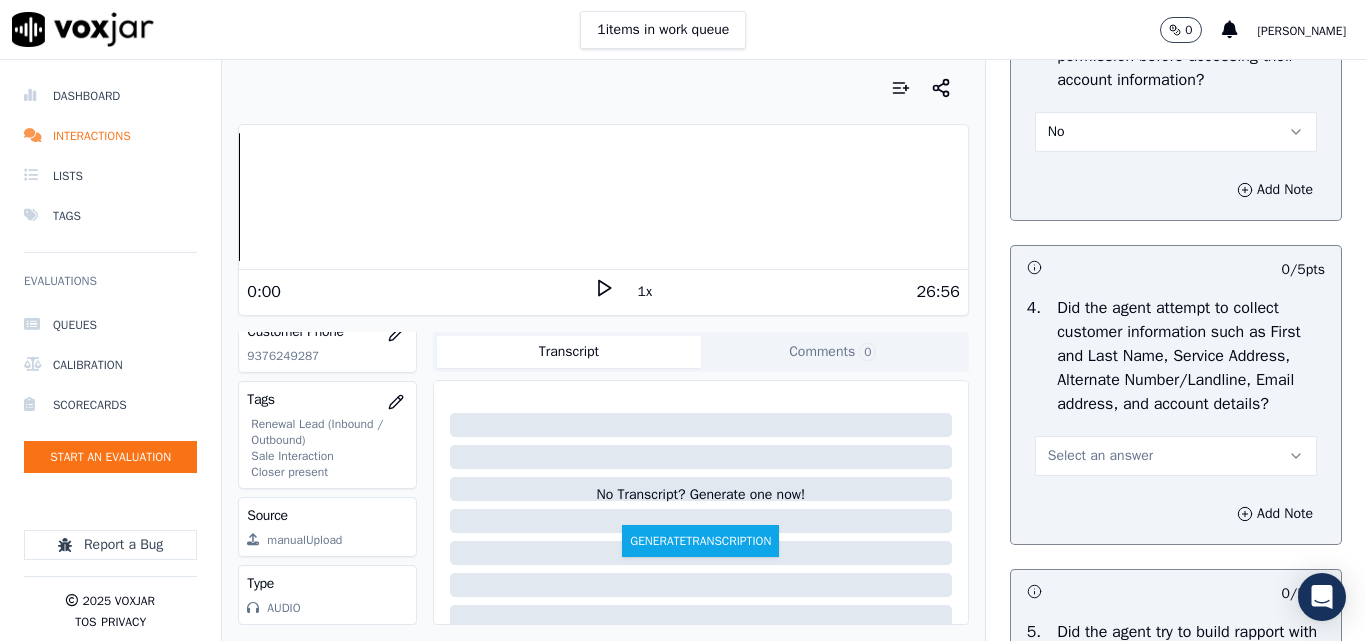scroll, scrollTop: 2000, scrollLeft: 0, axis: vertical 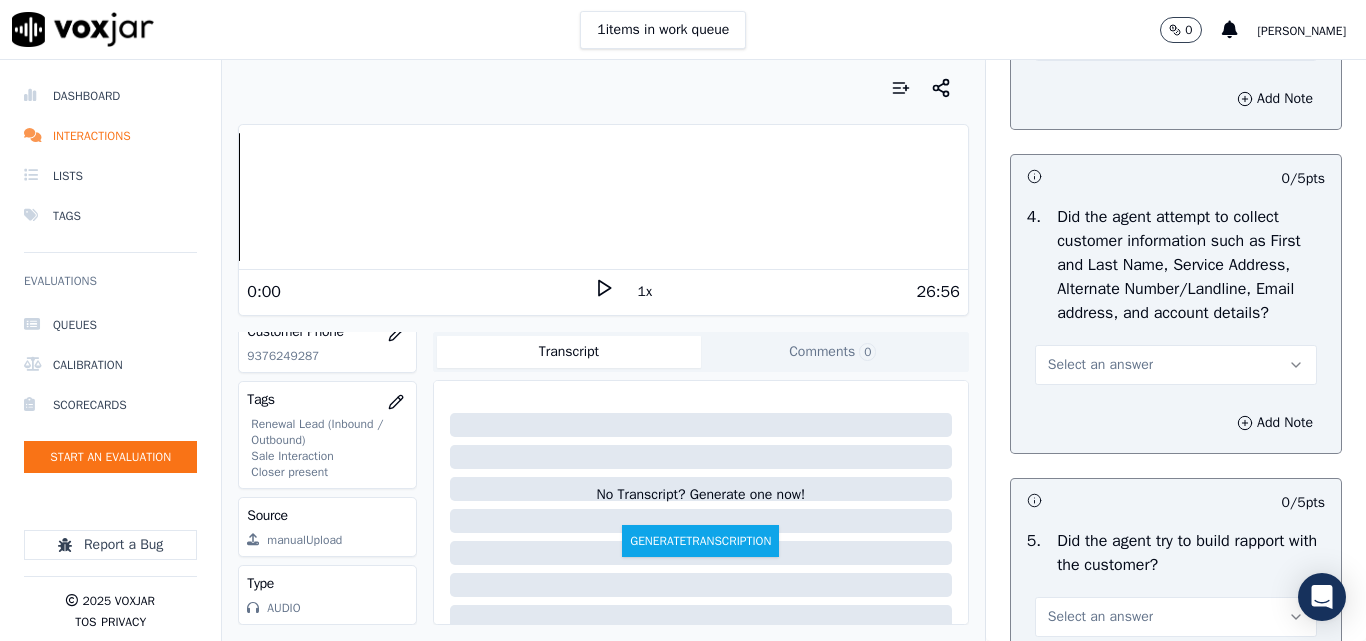 click on "Select an answer" at bounding box center [1100, 365] 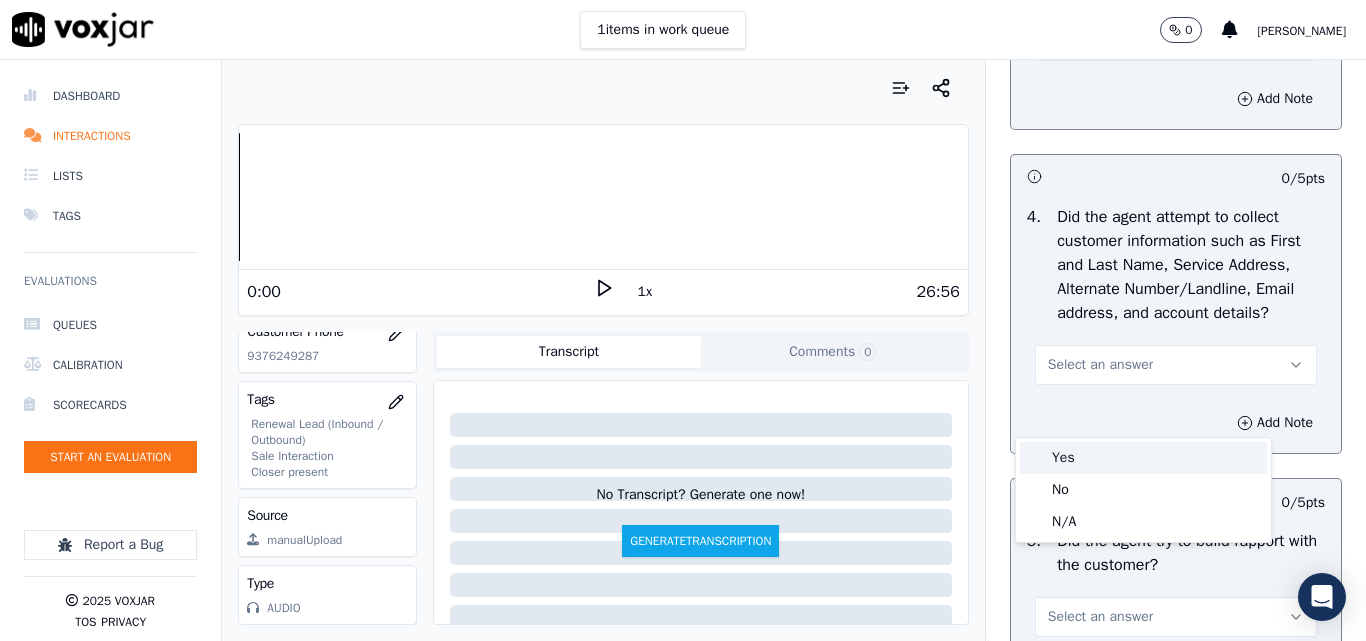click on "Yes" at bounding box center (1143, 458) 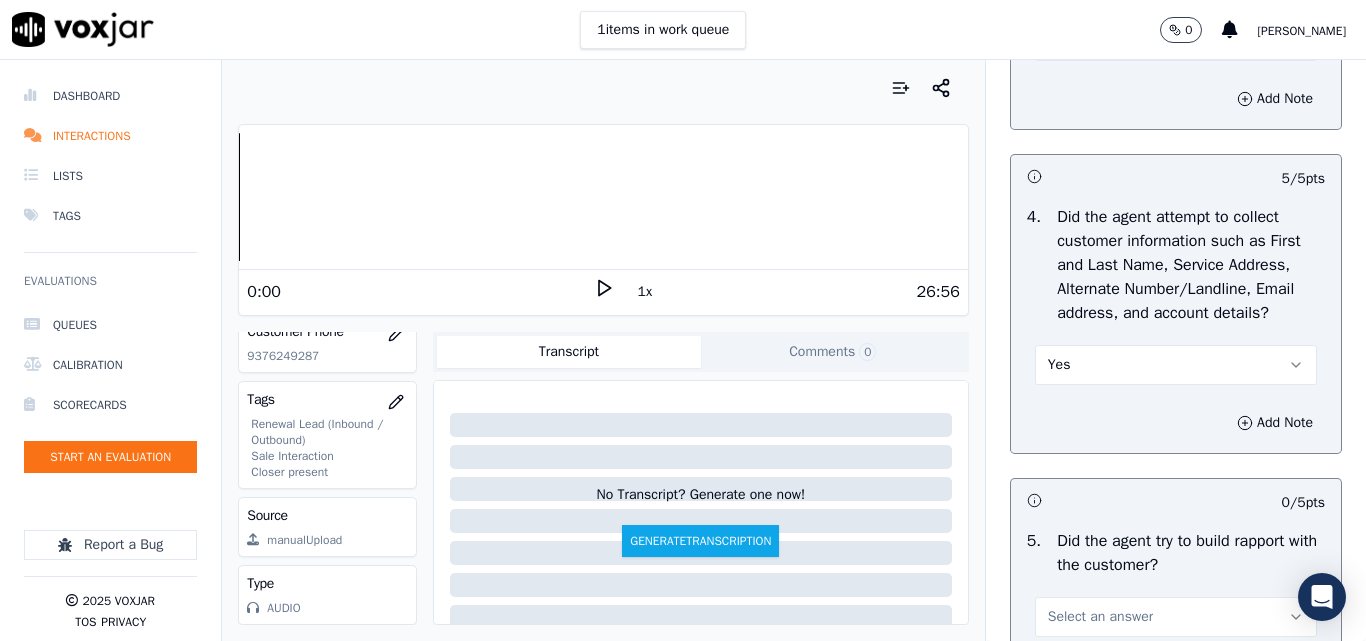 scroll, scrollTop: 2200, scrollLeft: 0, axis: vertical 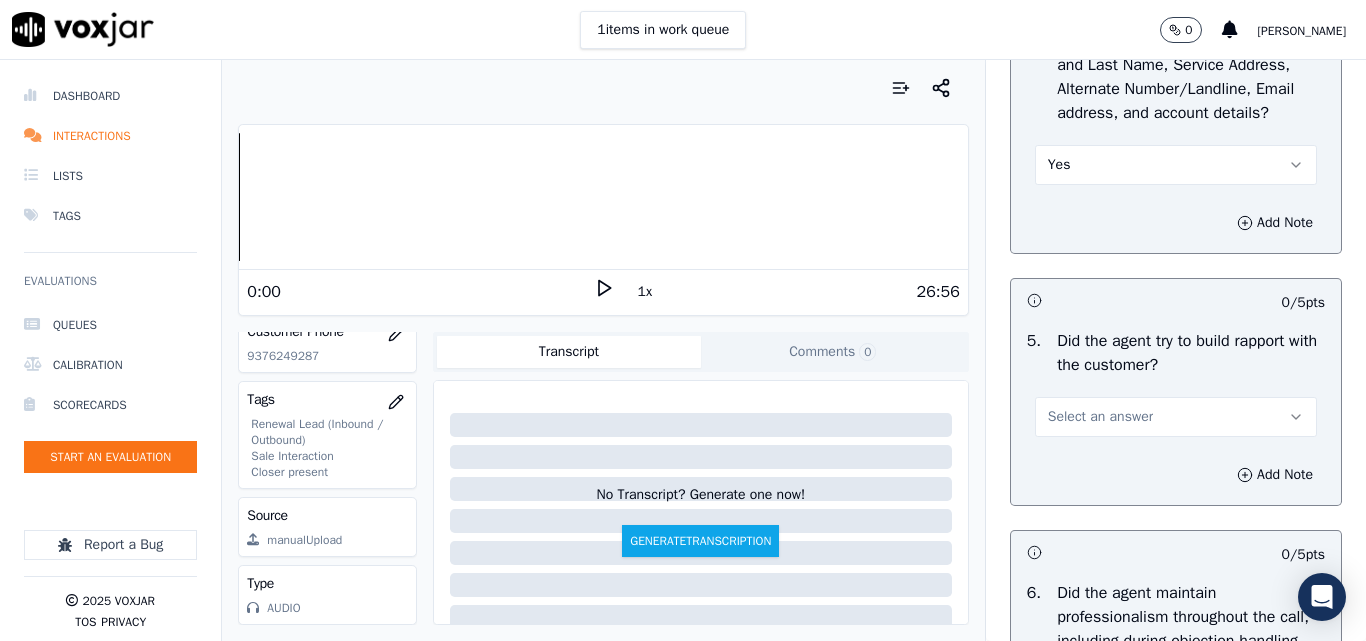 click on "Select an answer" at bounding box center [1100, 417] 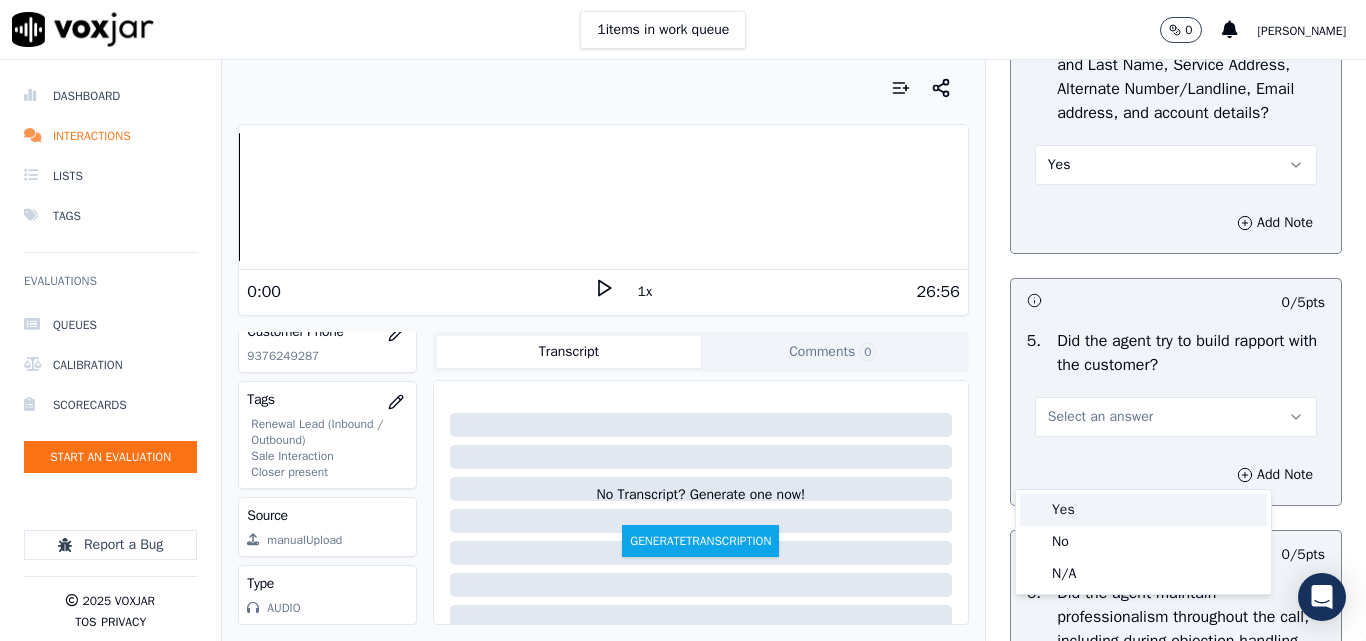 click on "Yes" at bounding box center [1143, 510] 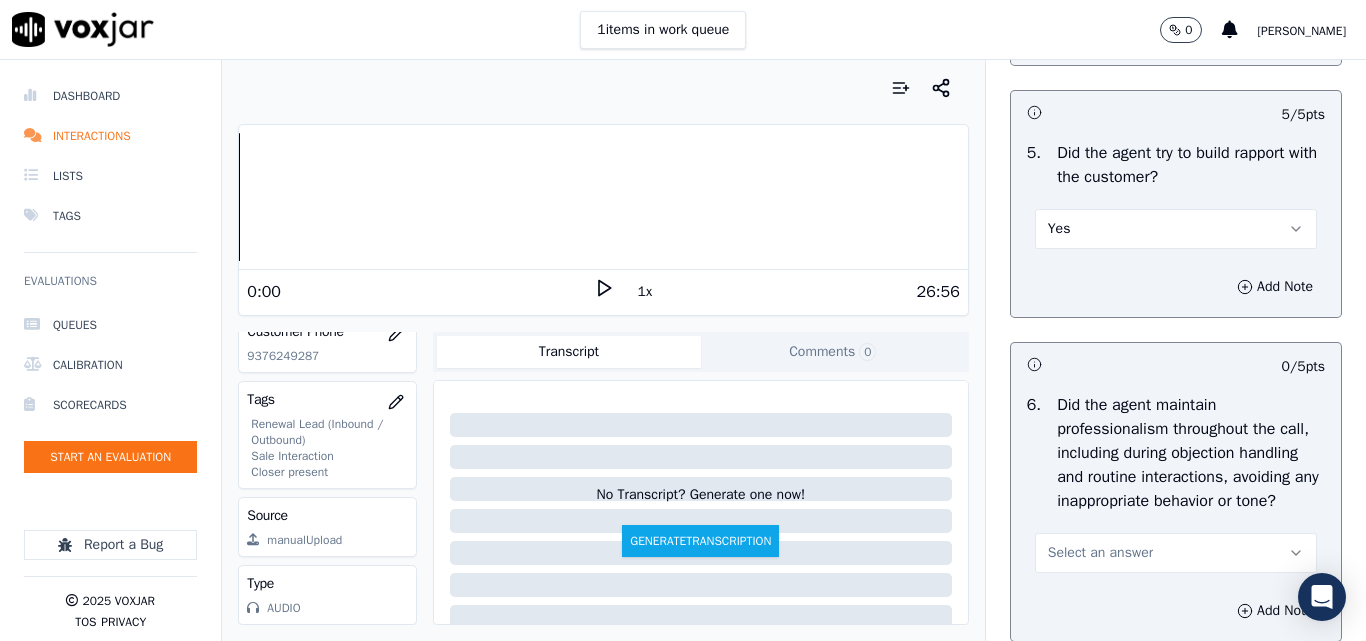 scroll, scrollTop: 2400, scrollLeft: 0, axis: vertical 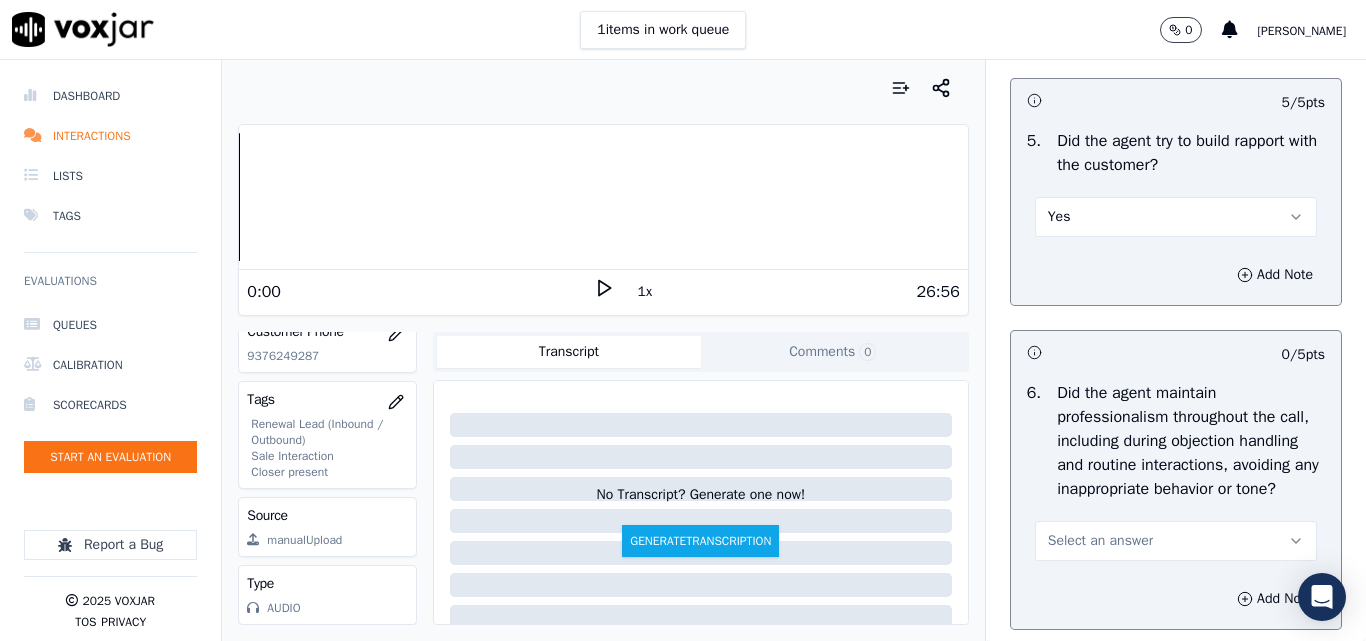 click on "6 ." at bounding box center [1034, 441] 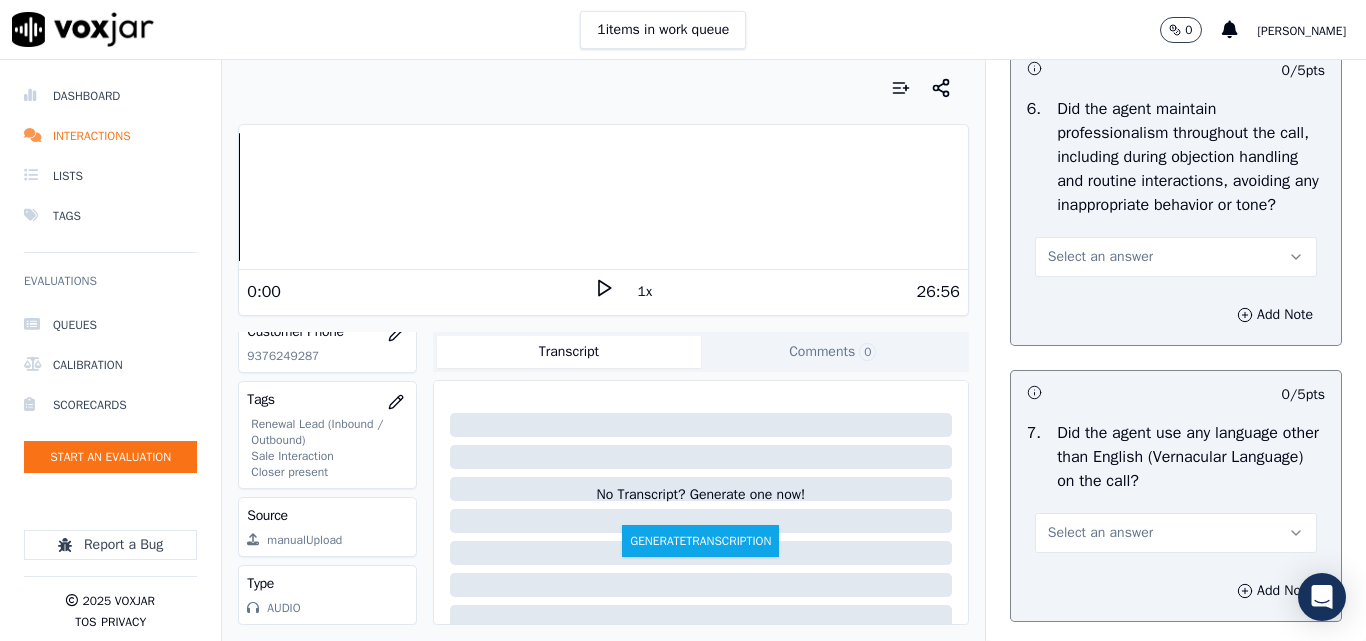 scroll, scrollTop: 2700, scrollLeft: 0, axis: vertical 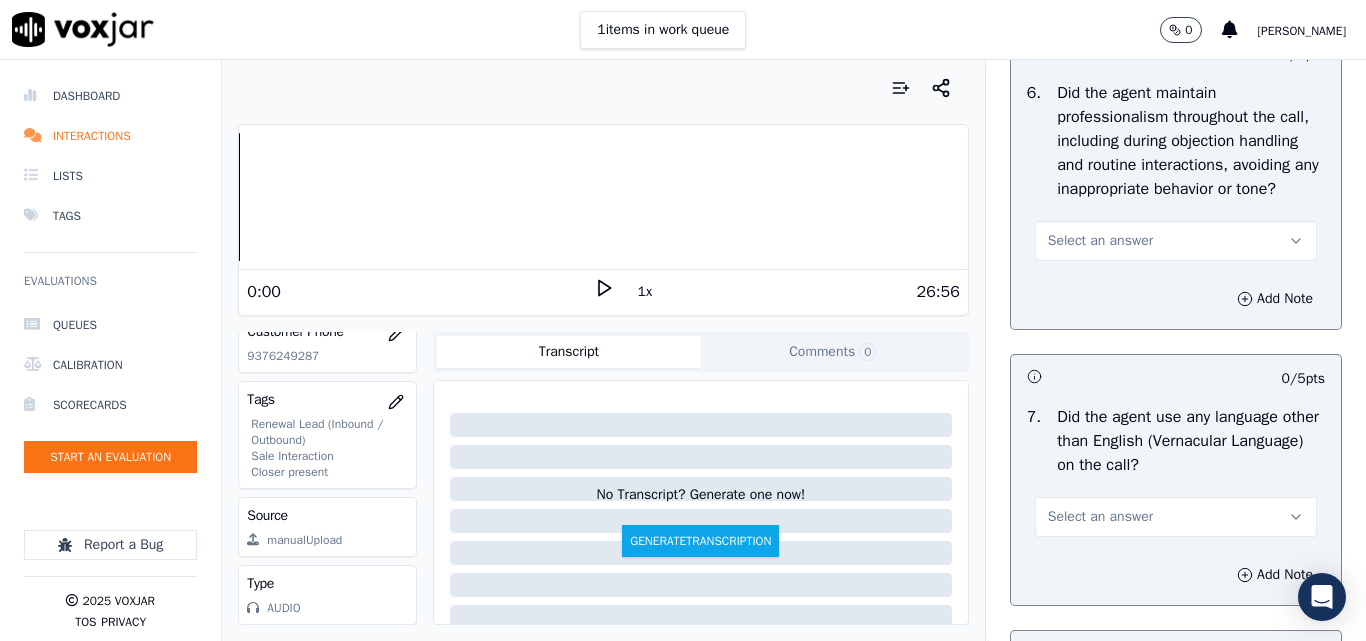 click on "Select an answer" at bounding box center (1176, 241) 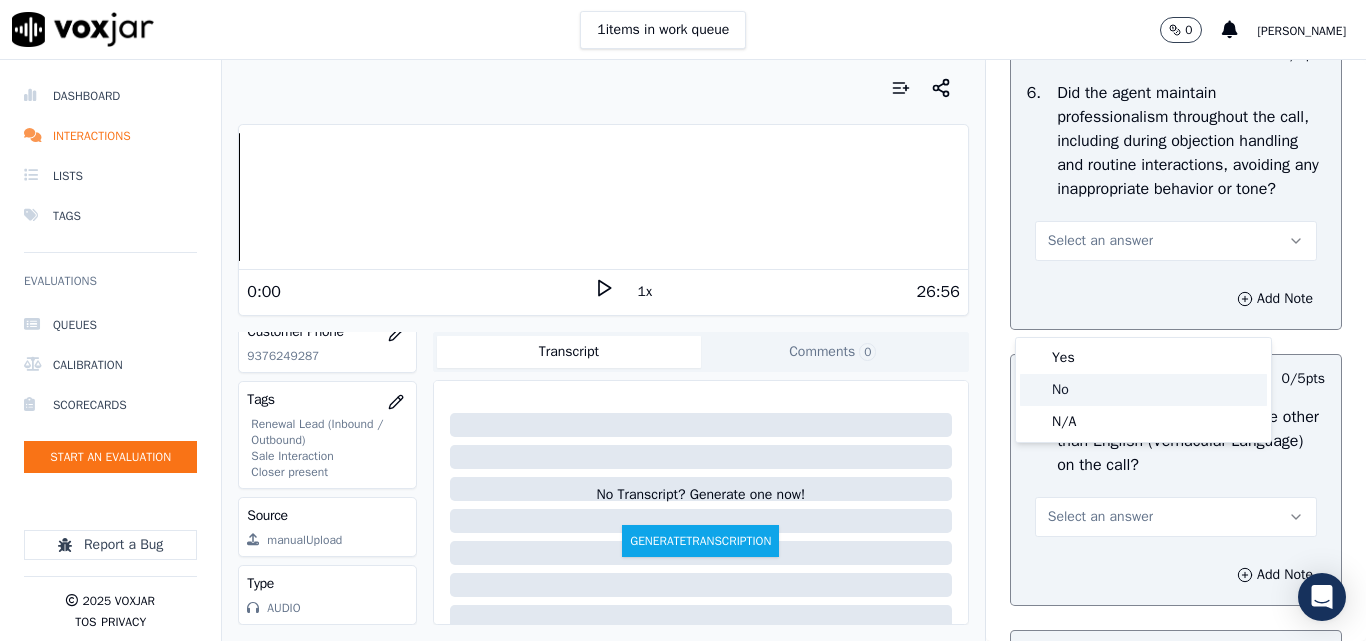 click on "No" 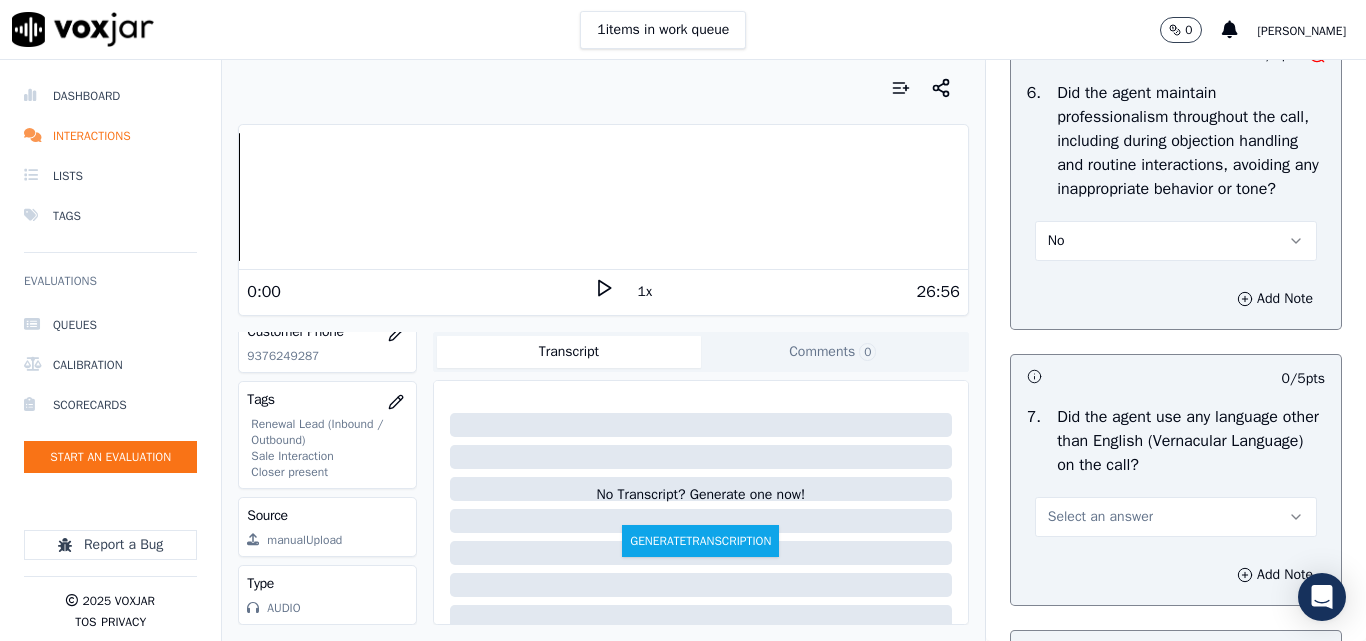click on "No" at bounding box center (1176, 241) 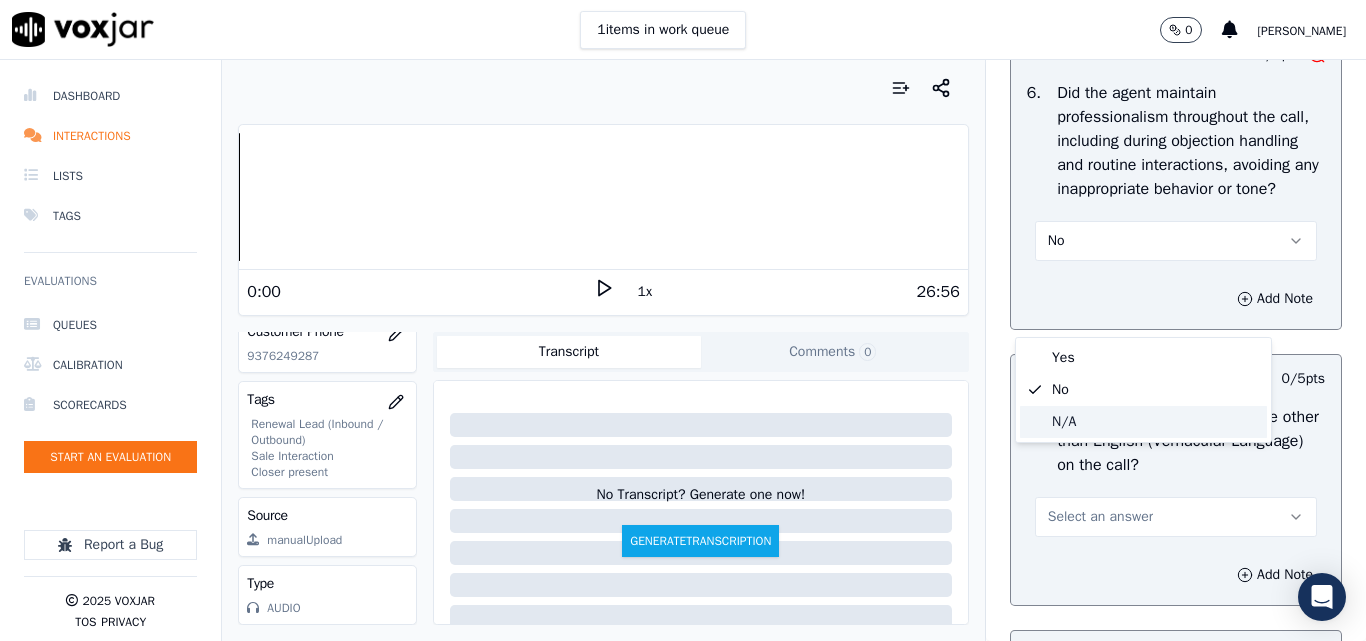 click on "N/A" 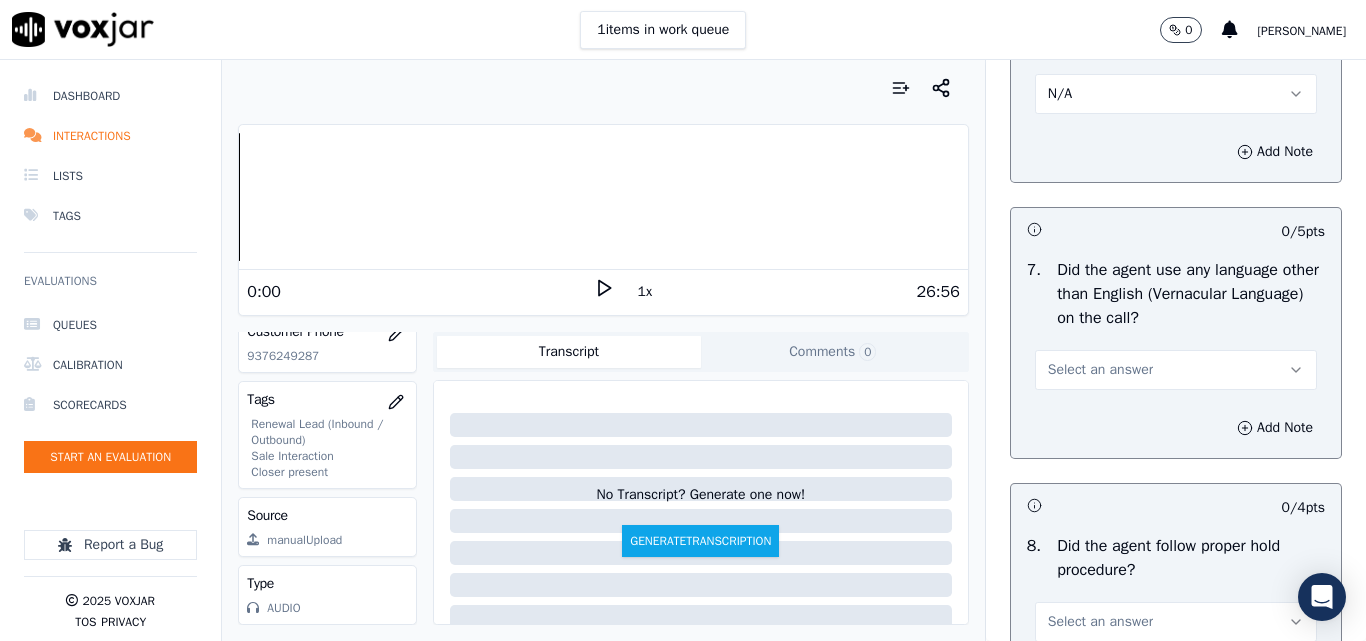 scroll, scrollTop: 3000, scrollLeft: 0, axis: vertical 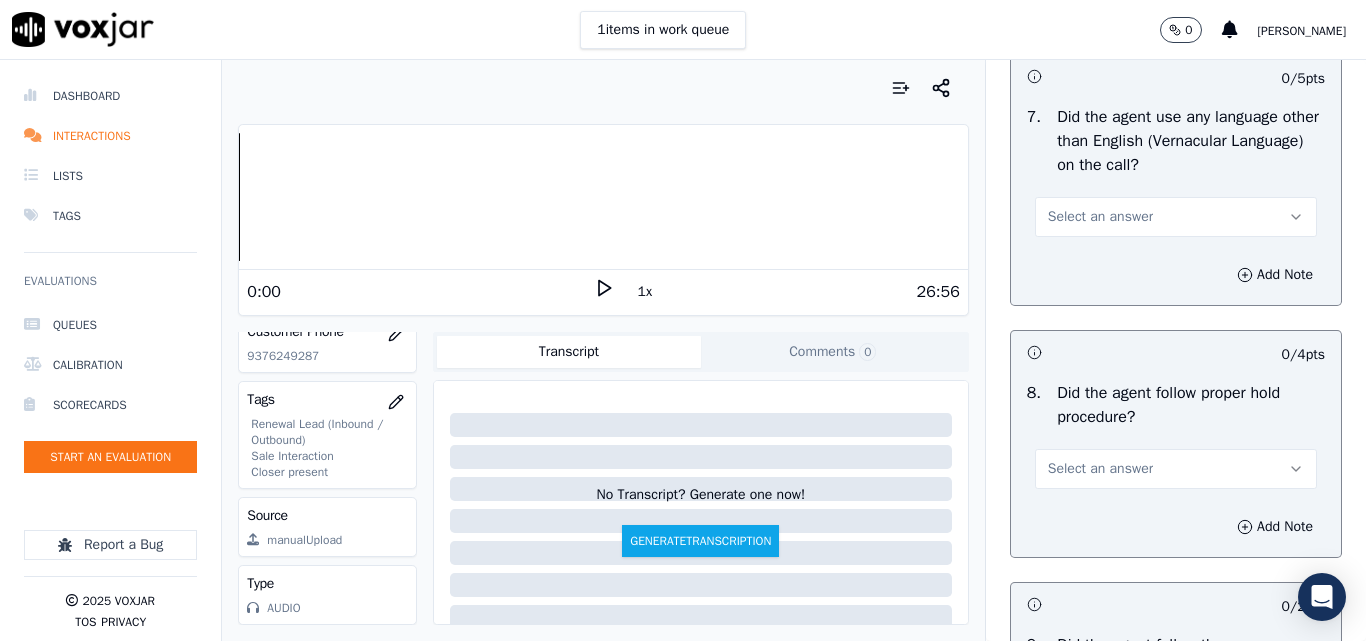 click on "Select an answer" at bounding box center (1100, 217) 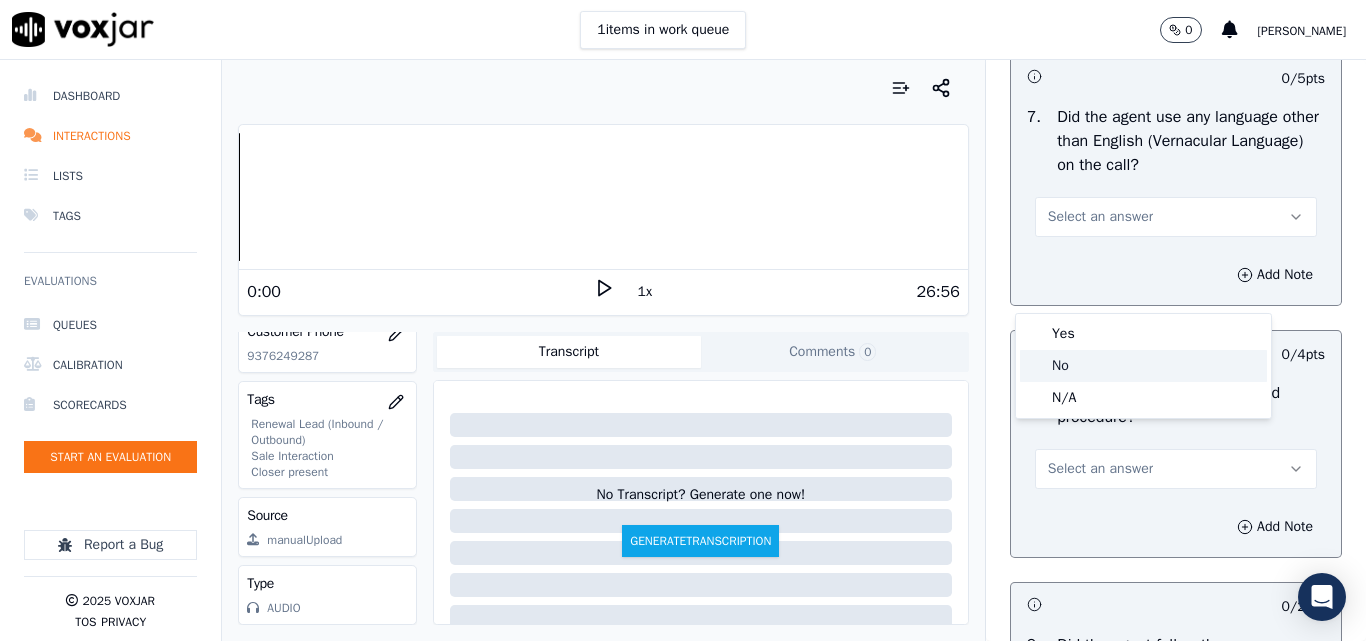 click on "No" 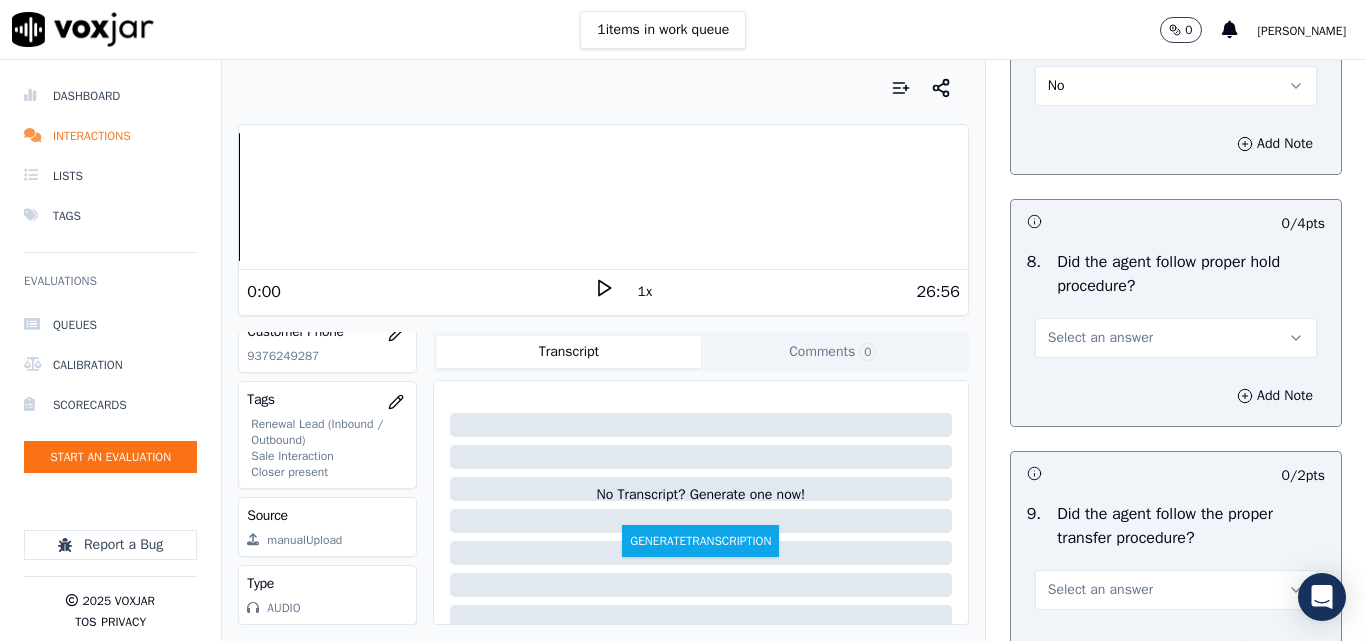 scroll, scrollTop: 3300, scrollLeft: 0, axis: vertical 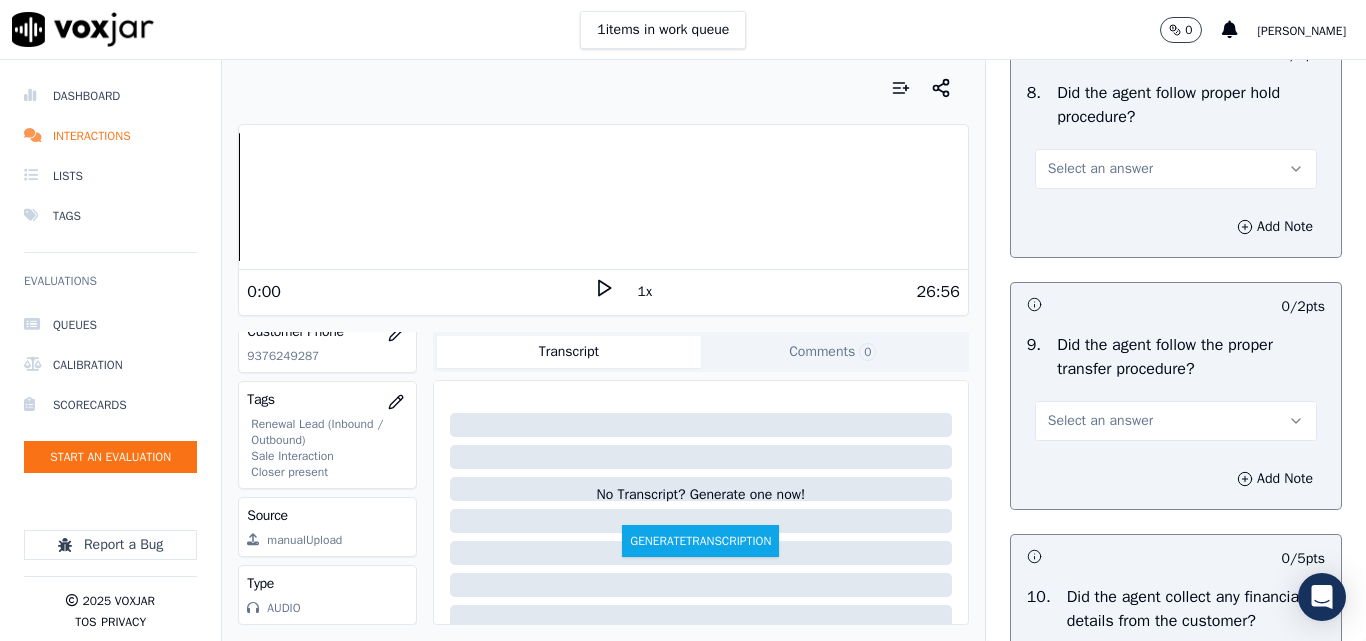 click on "Select an answer" at bounding box center [1100, 169] 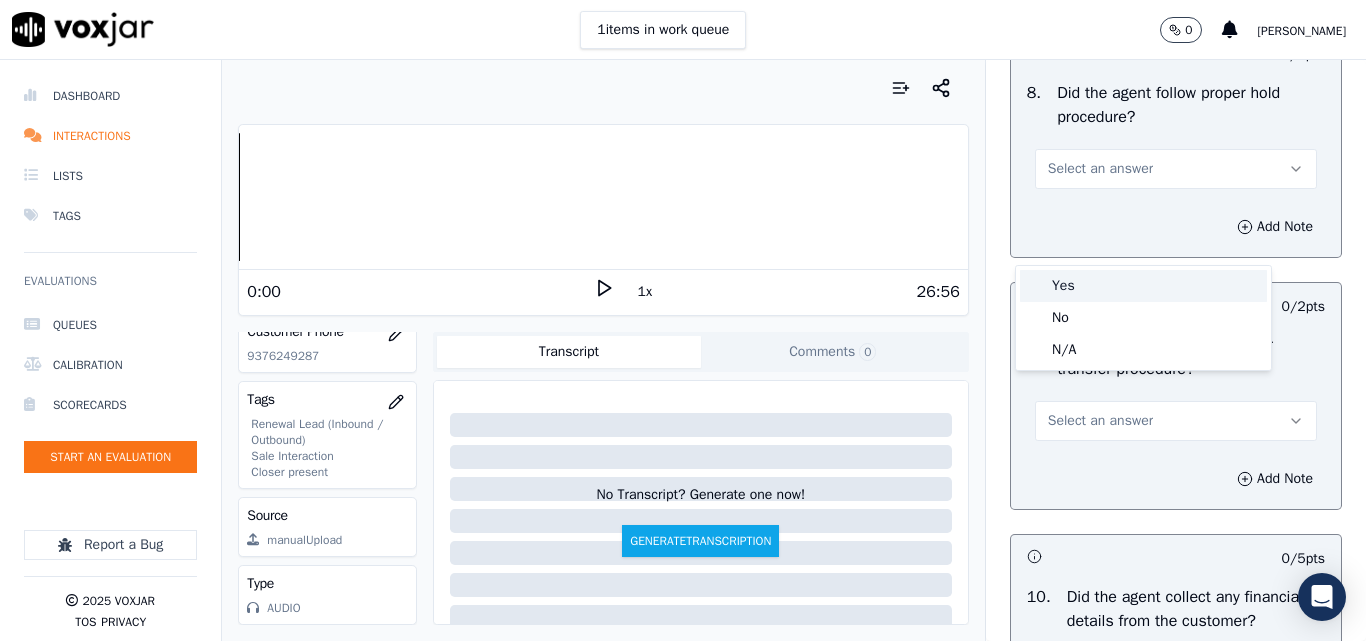click on "Yes" at bounding box center [1143, 286] 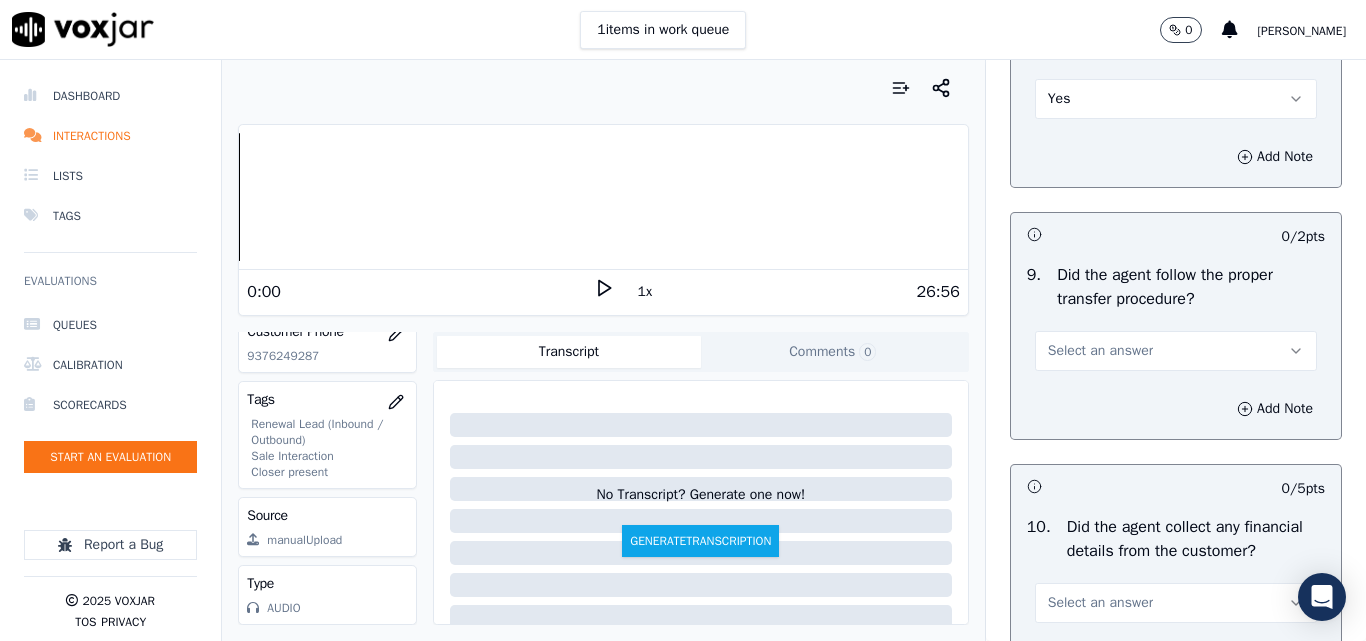 scroll, scrollTop: 3400, scrollLeft: 0, axis: vertical 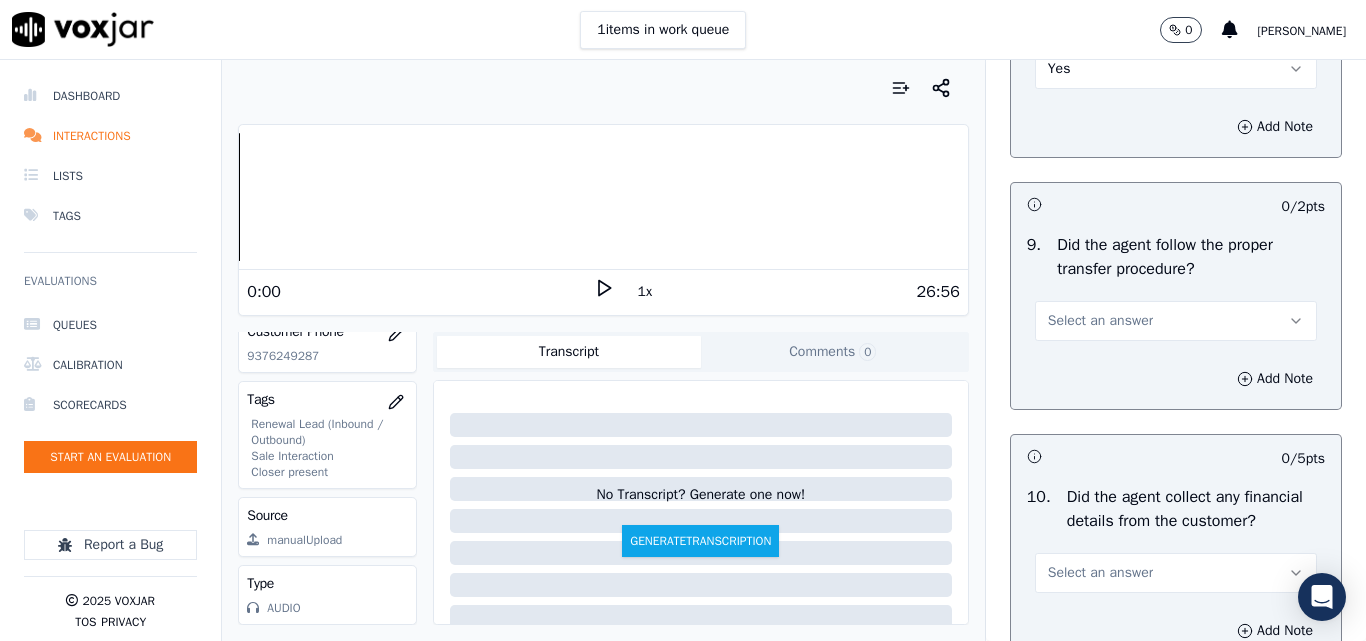 click on "Select an answer" at bounding box center [1100, 321] 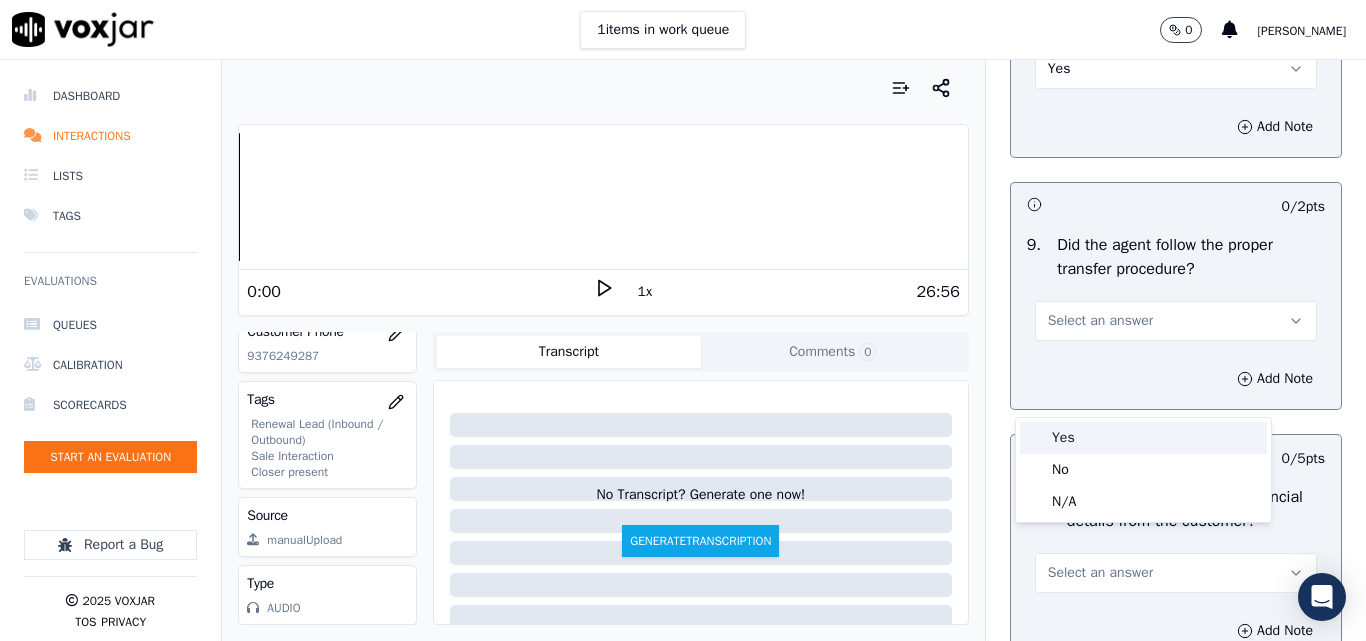 click on "Yes" at bounding box center [1143, 438] 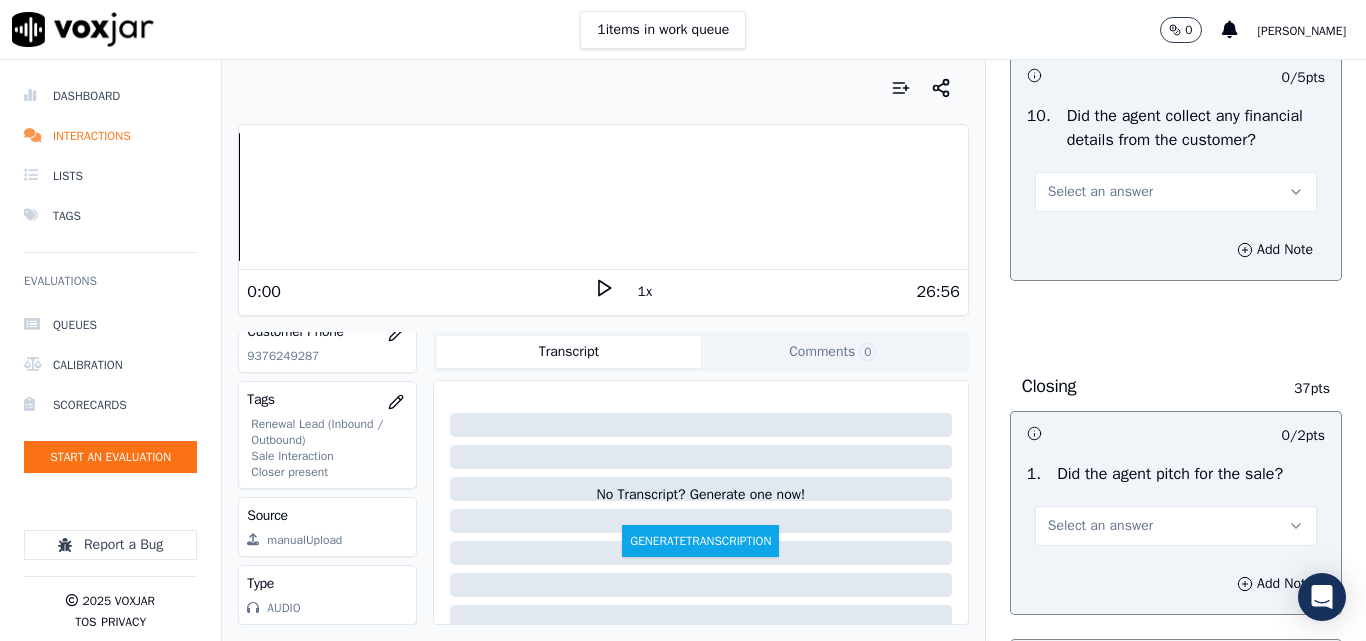 scroll, scrollTop: 3800, scrollLeft: 0, axis: vertical 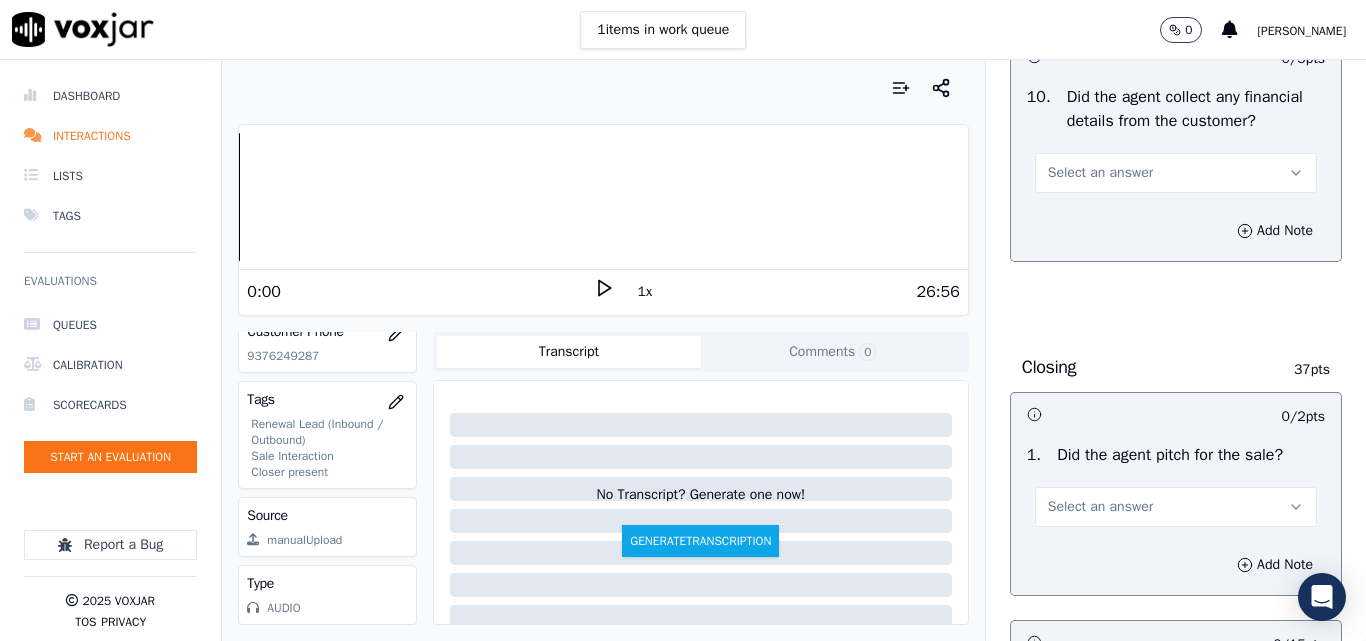 click on "Select an answer" at bounding box center [1100, 173] 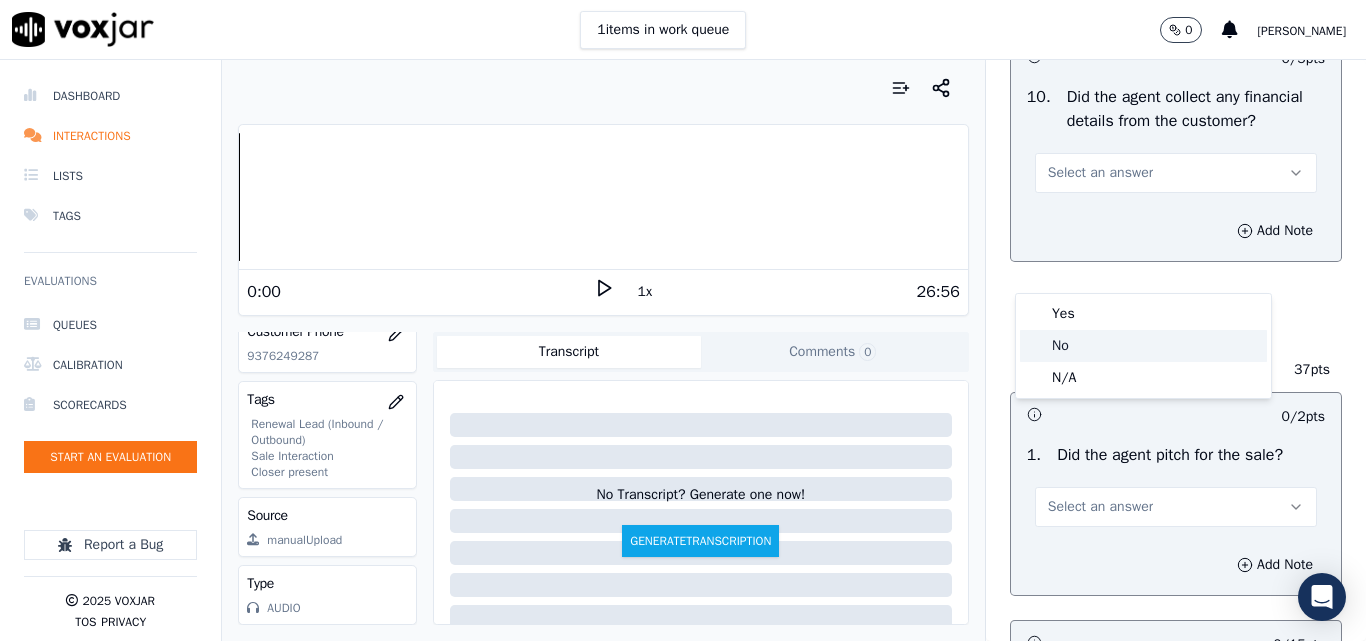 click on "No" 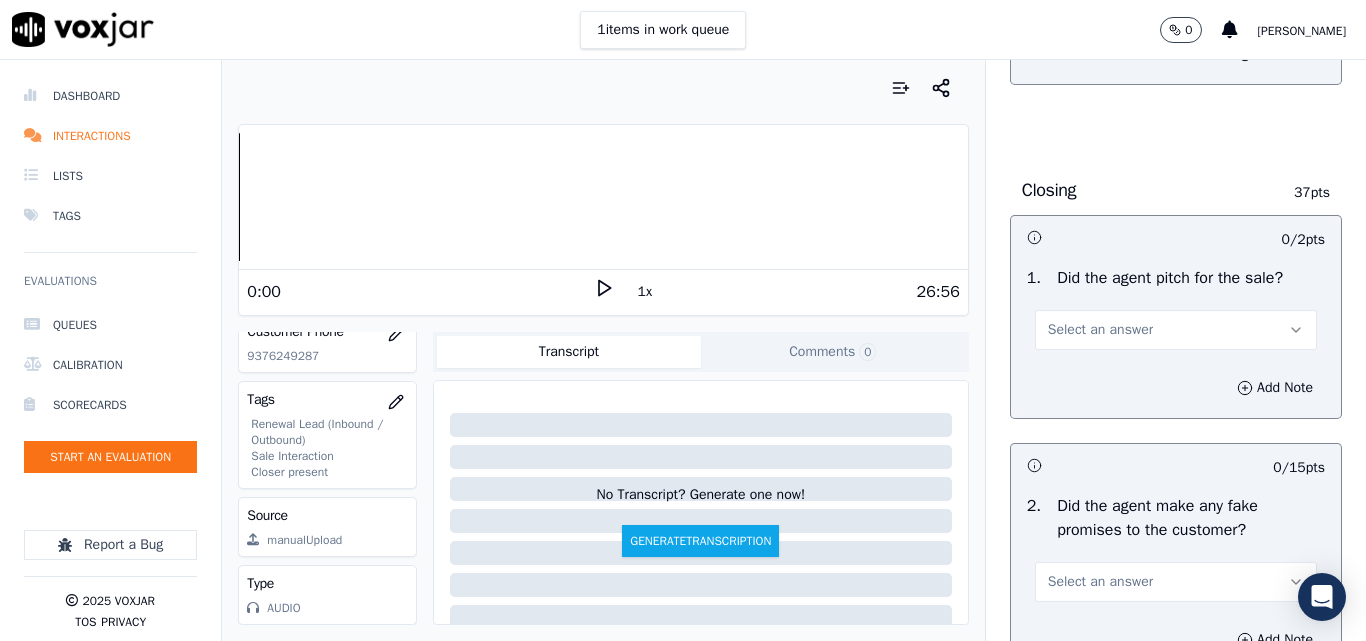 scroll, scrollTop: 4100, scrollLeft: 0, axis: vertical 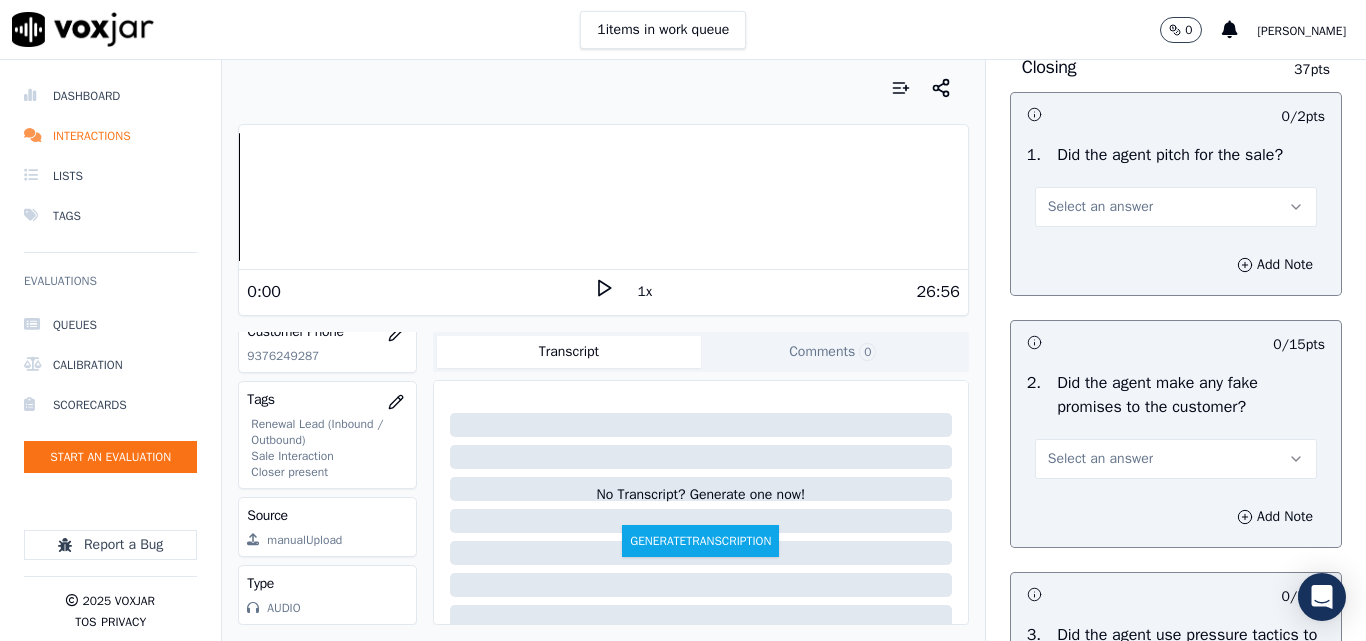 click on "Select an answer" at bounding box center [1100, 207] 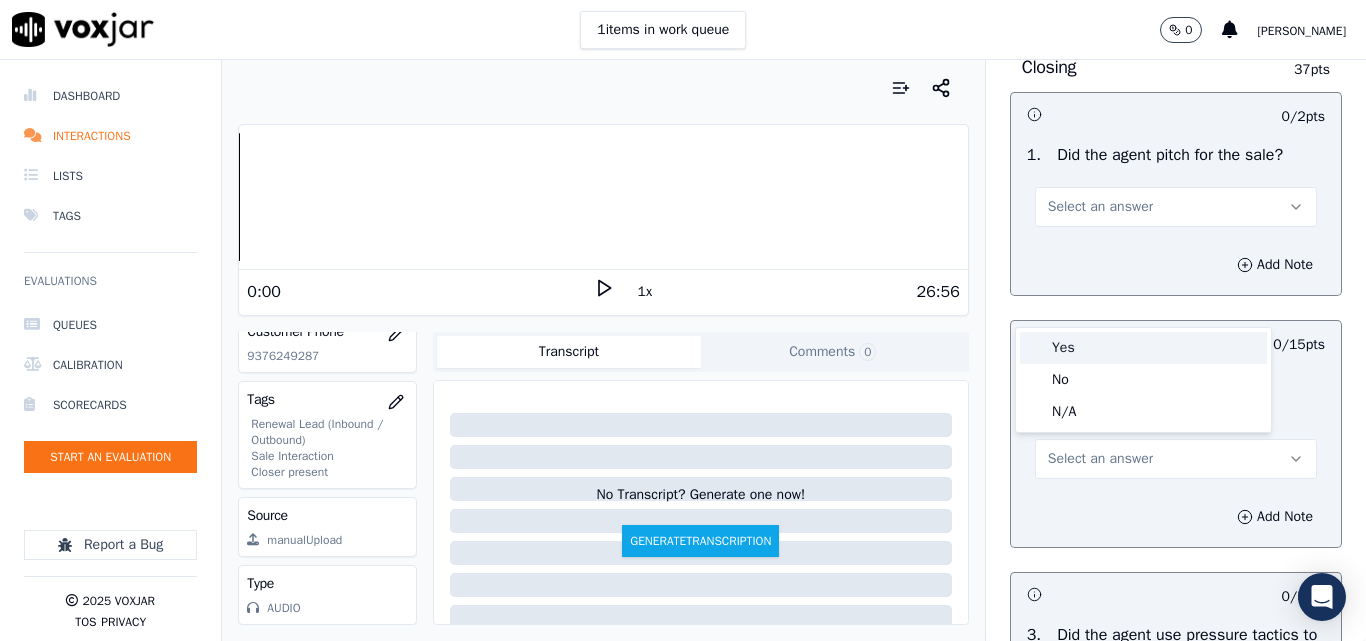 click on "Yes" at bounding box center [1143, 348] 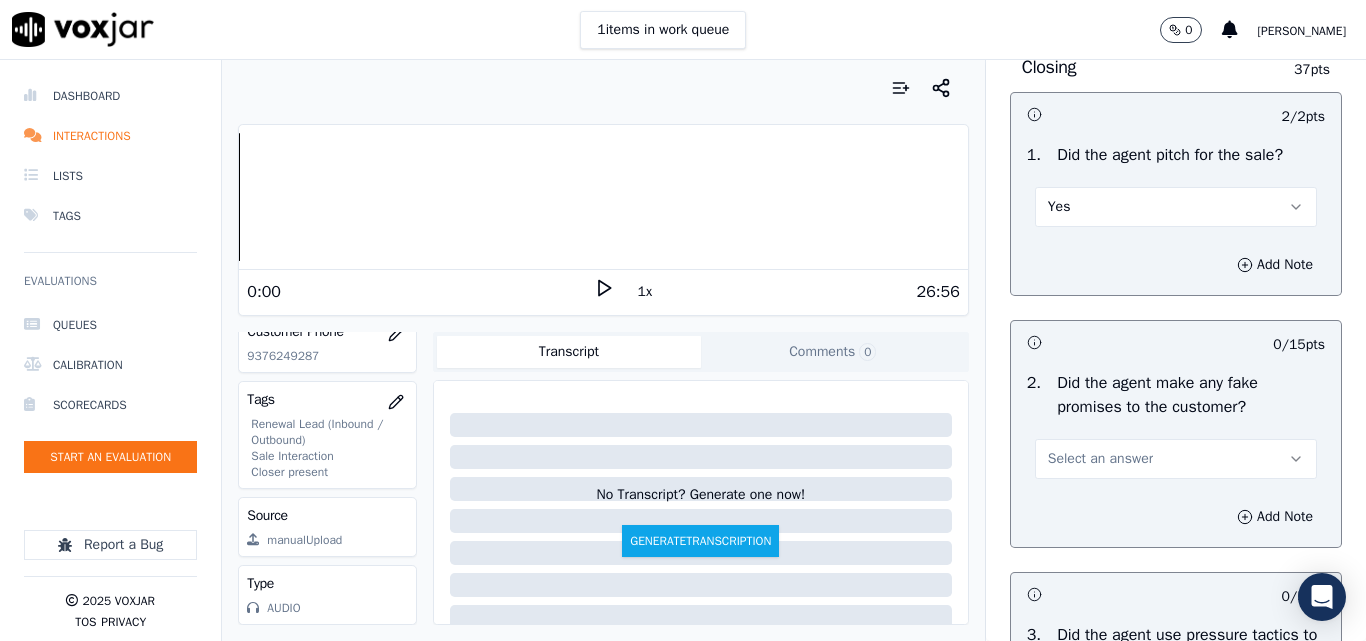 click on "Select an answer" at bounding box center (1100, 459) 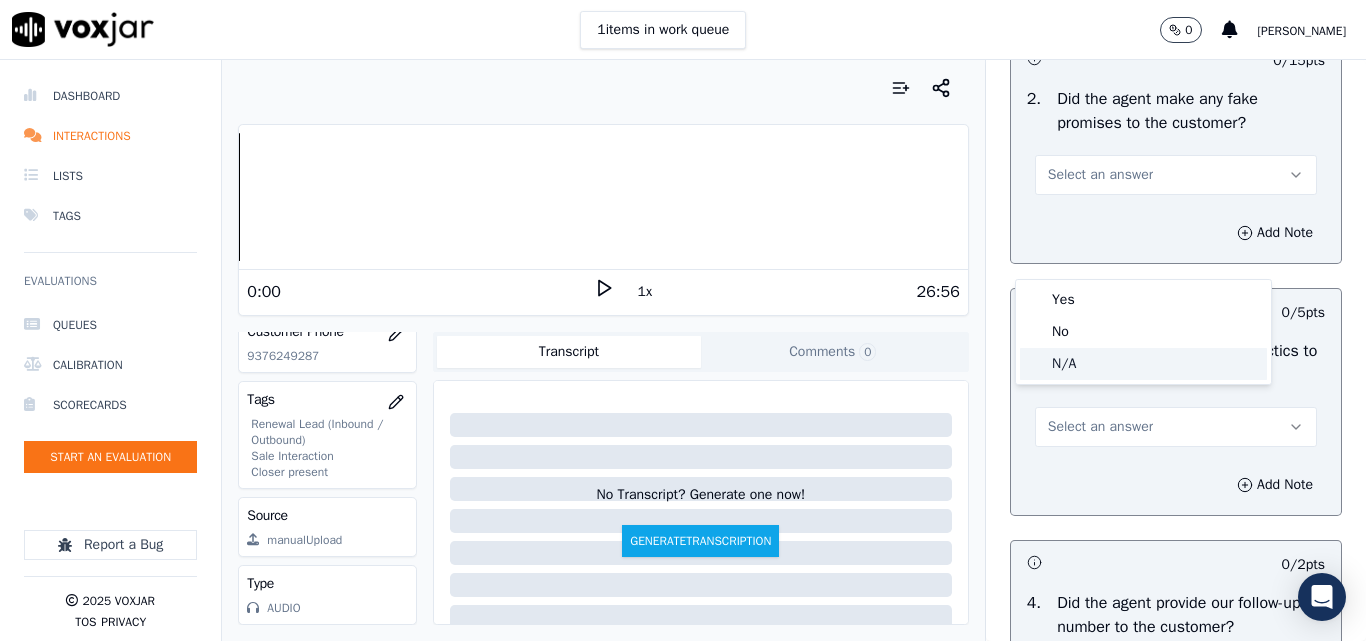 scroll, scrollTop: 4400, scrollLeft: 0, axis: vertical 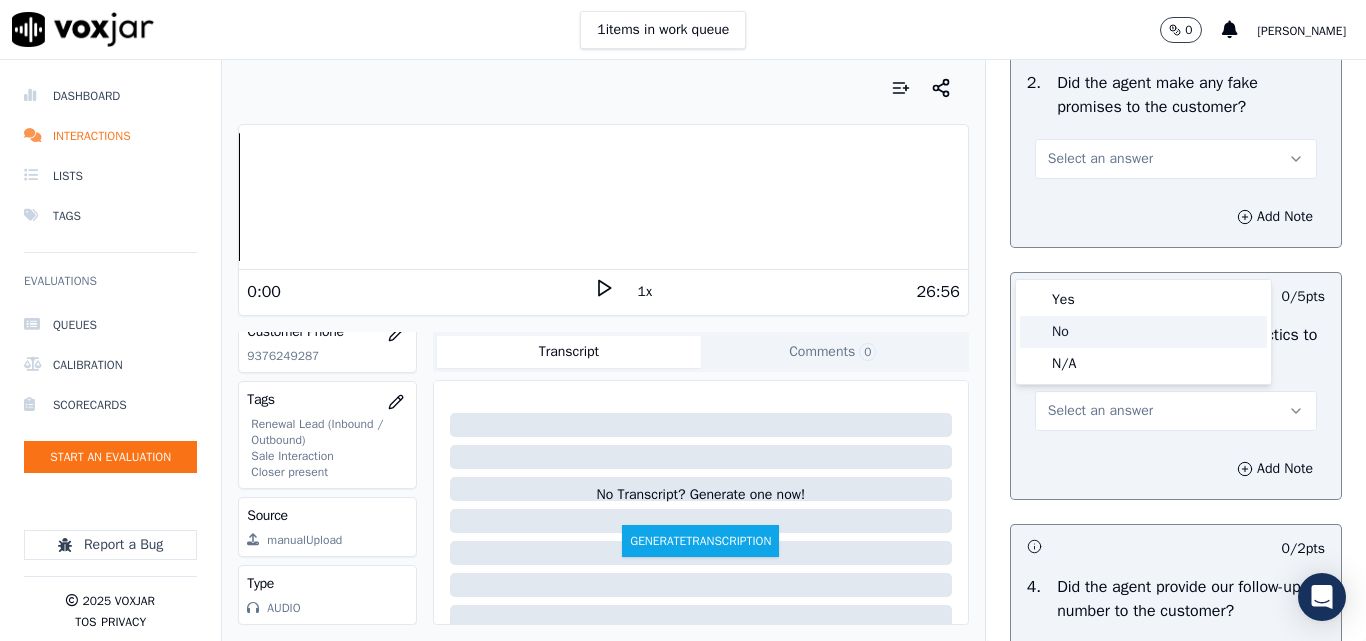 click on "No" 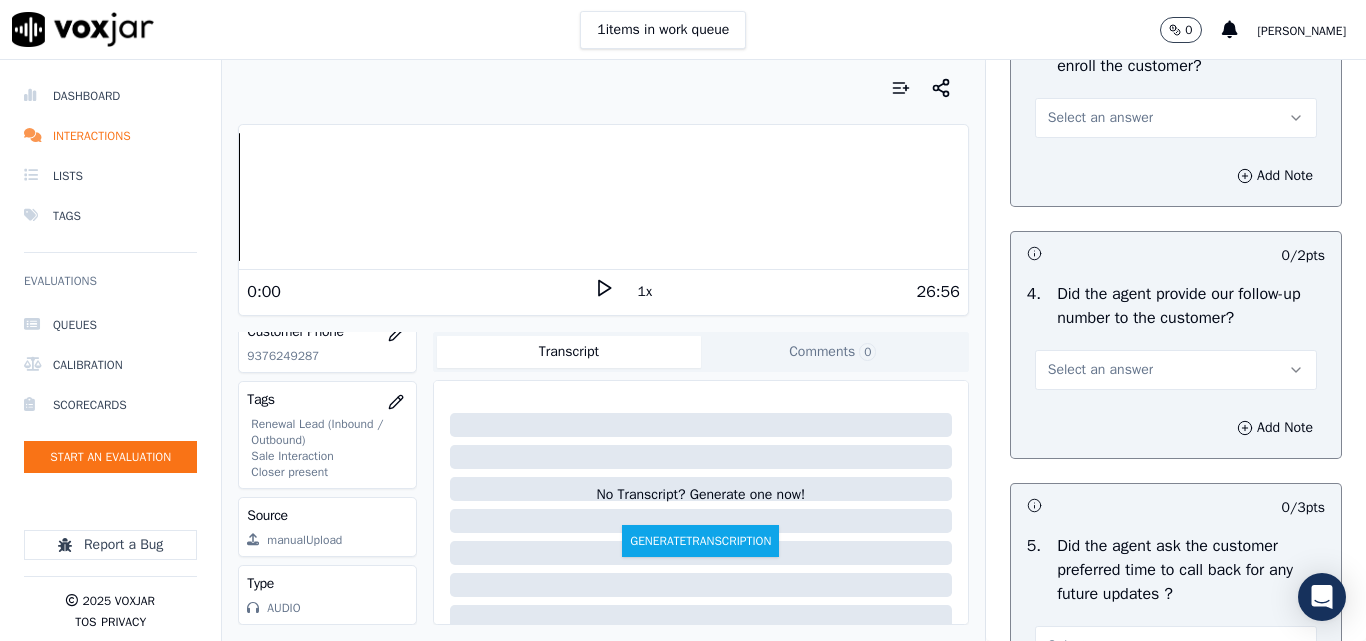 scroll, scrollTop: 4700, scrollLeft: 0, axis: vertical 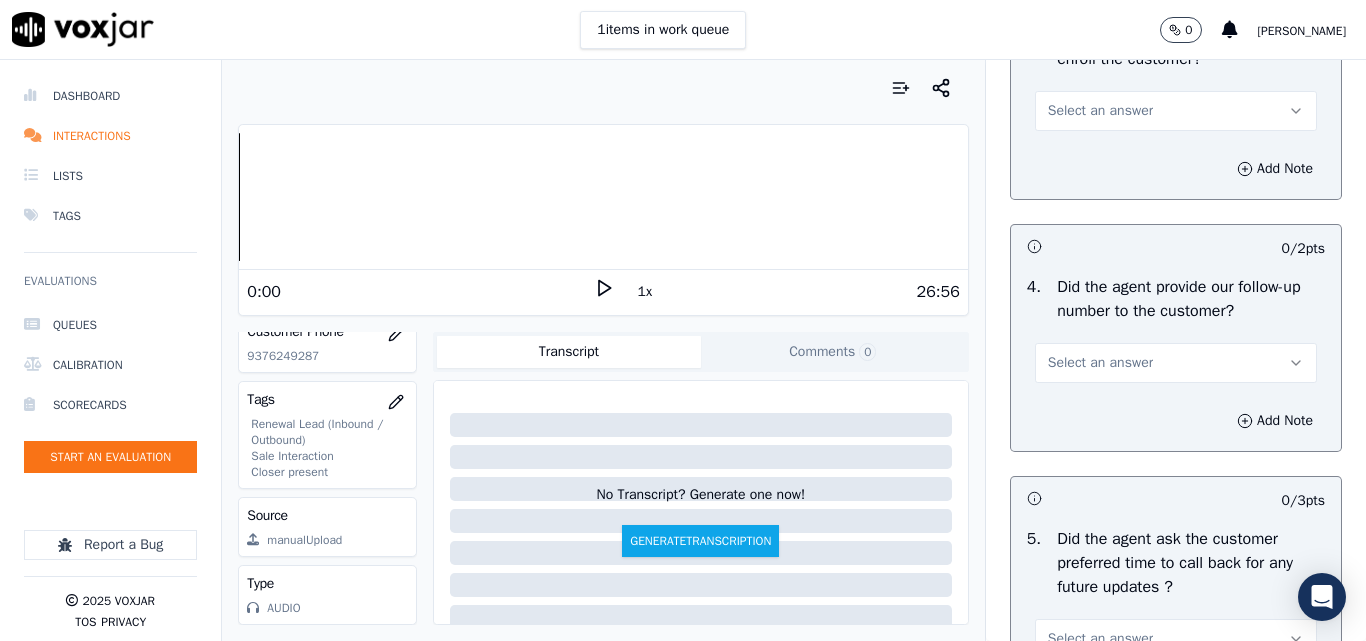 click on "Select an answer" at bounding box center [1176, 111] 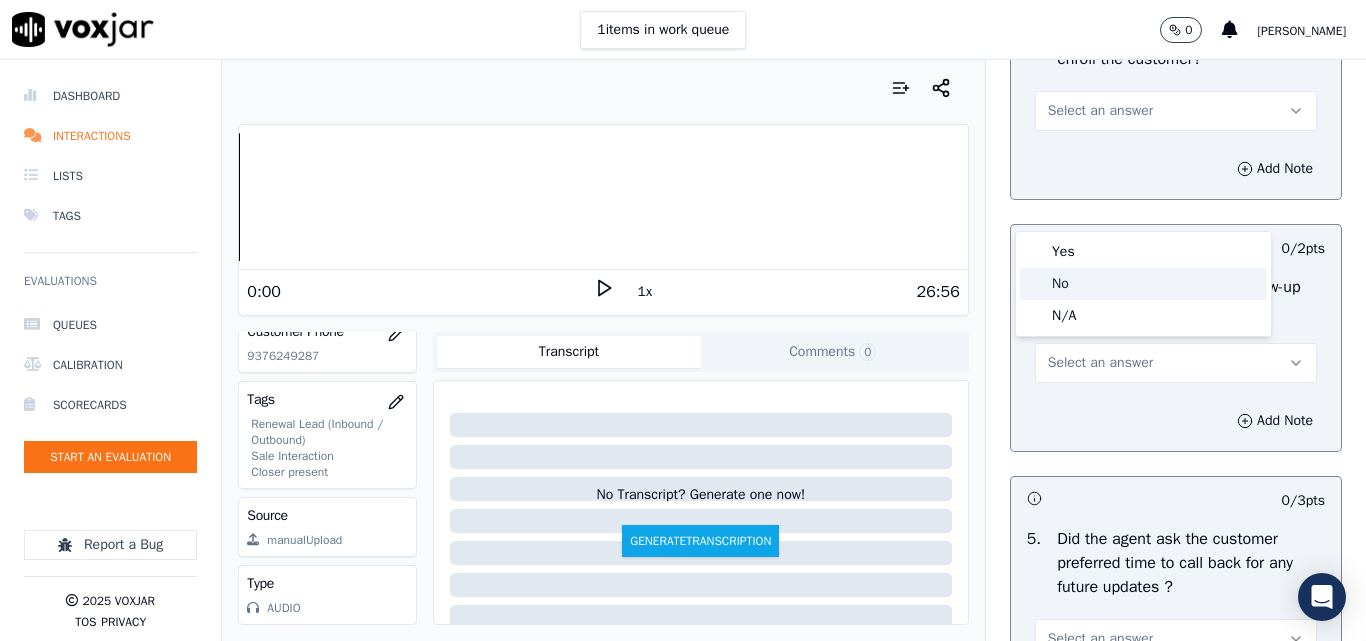 click on "No" 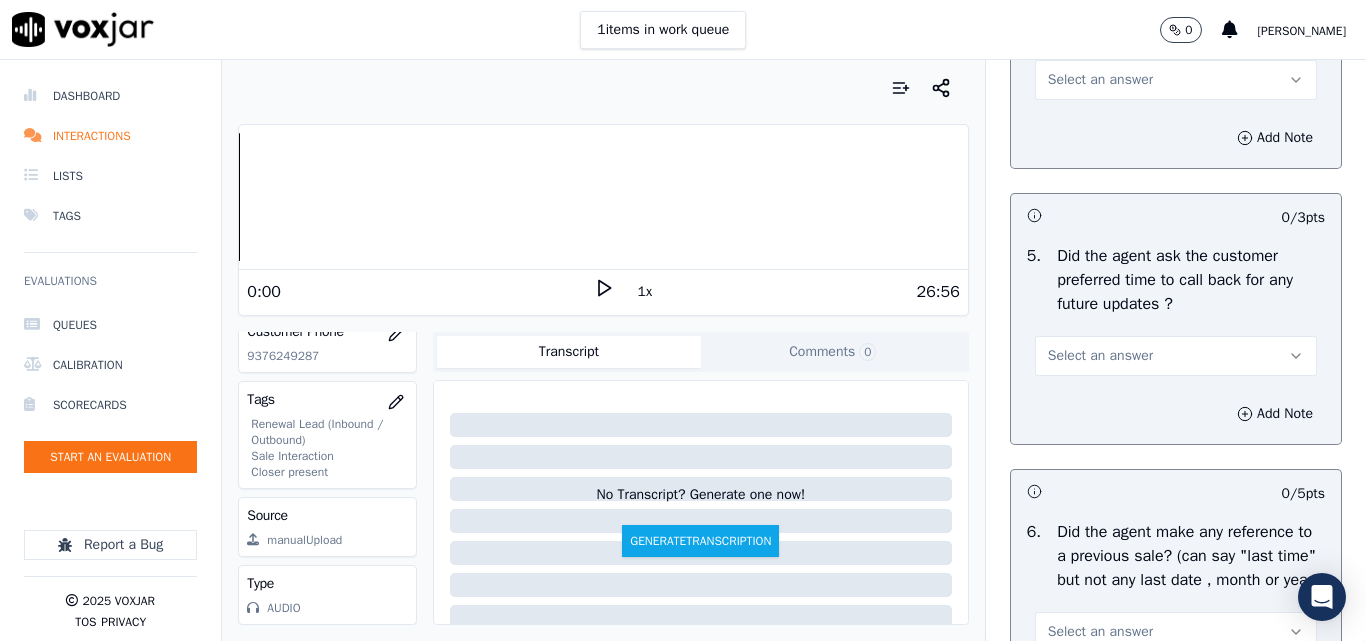 scroll, scrollTop: 5000, scrollLeft: 0, axis: vertical 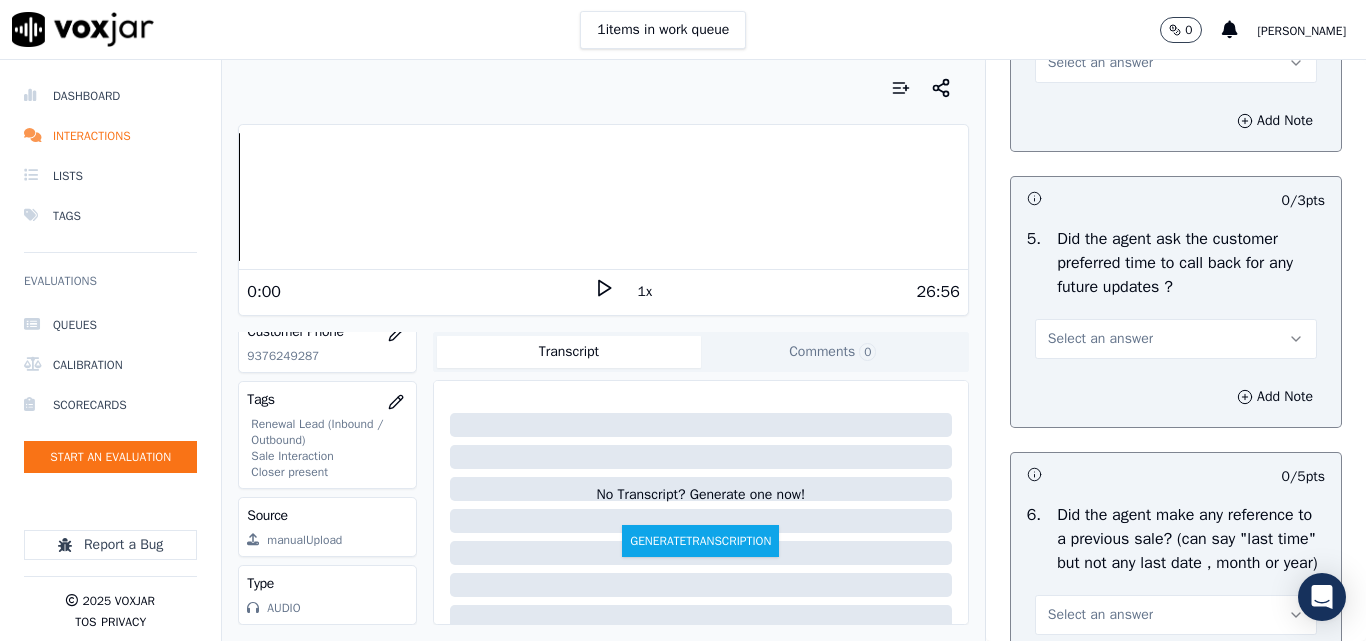 click on "Select an answer" at bounding box center (1100, 63) 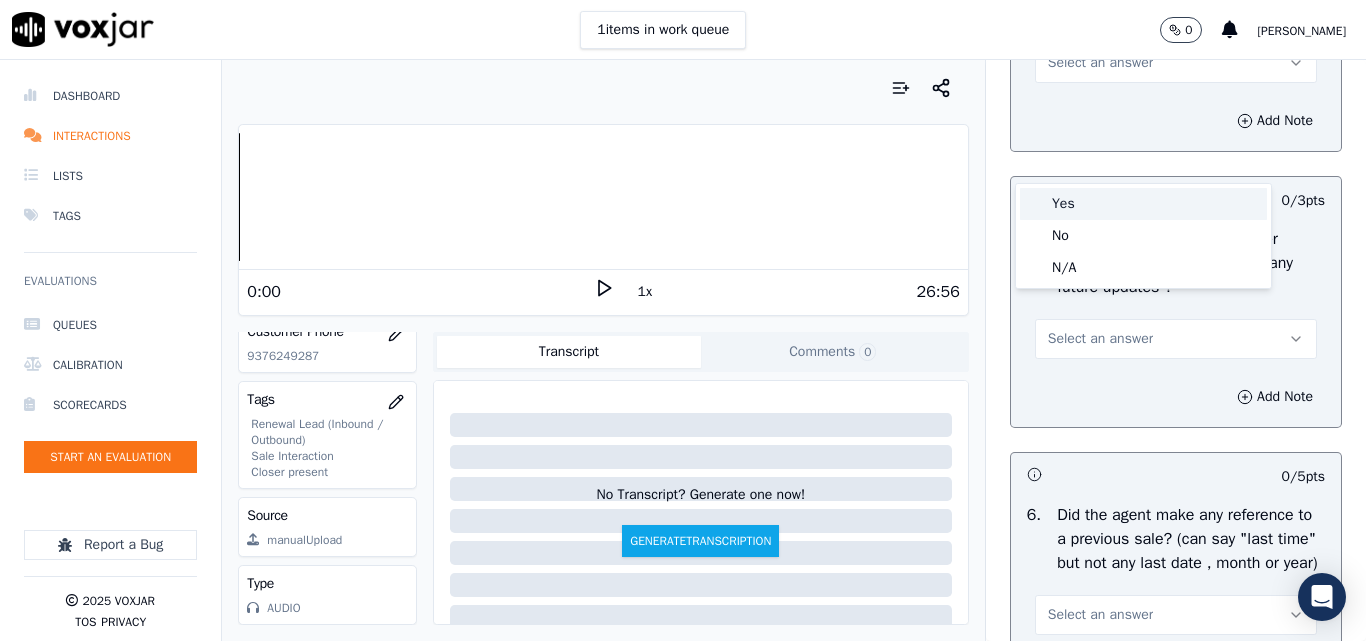 click on "Yes" at bounding box center (1143, 204) 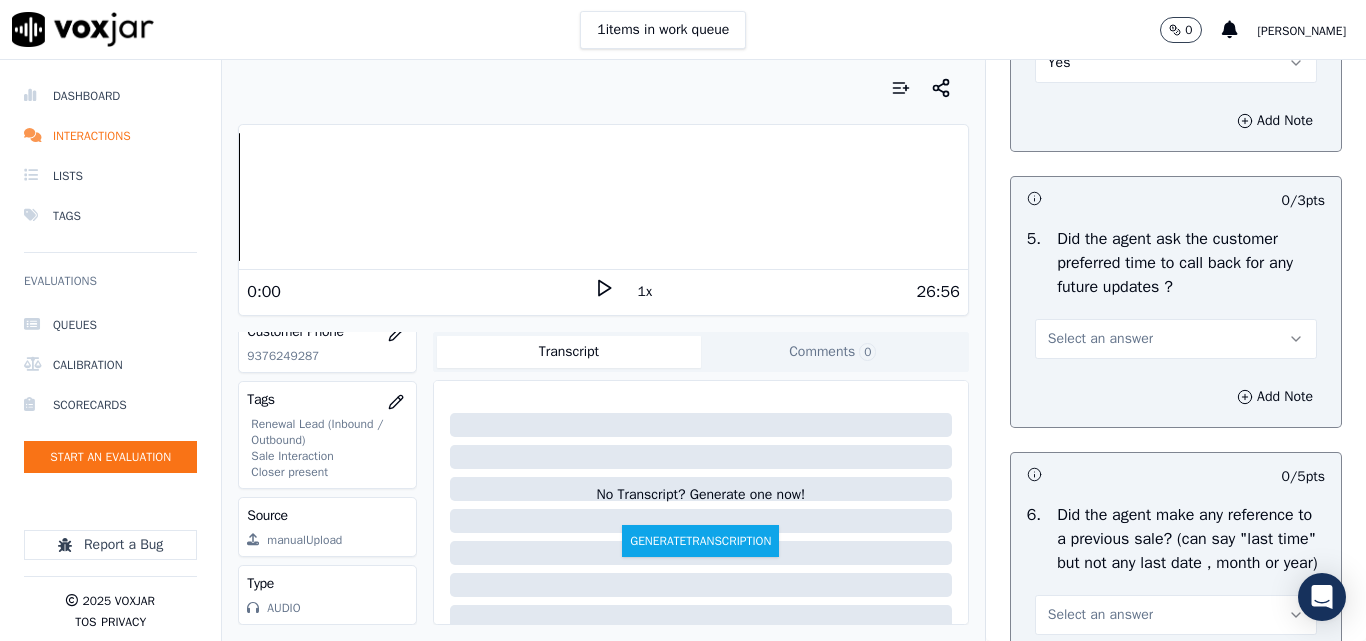 scroll, scrollTop: 5100, scrollLeft: 0, axis: vertical 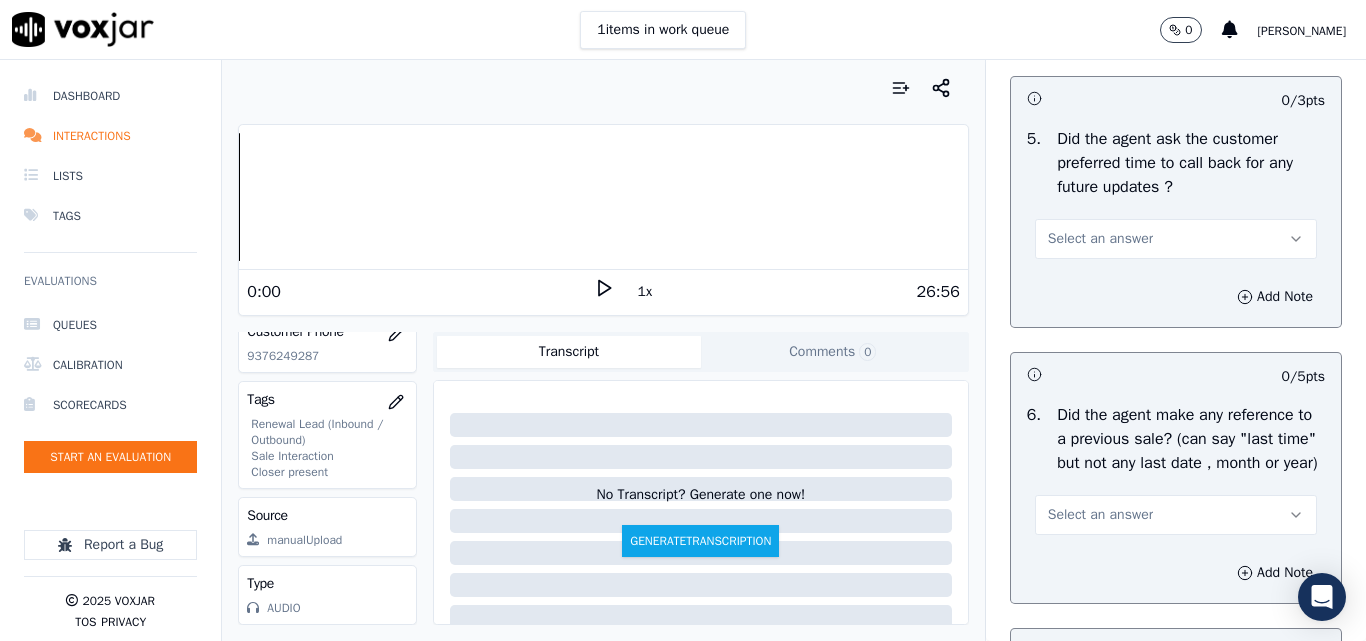 click on "Select an answer" at bounding box center (1100, 239) 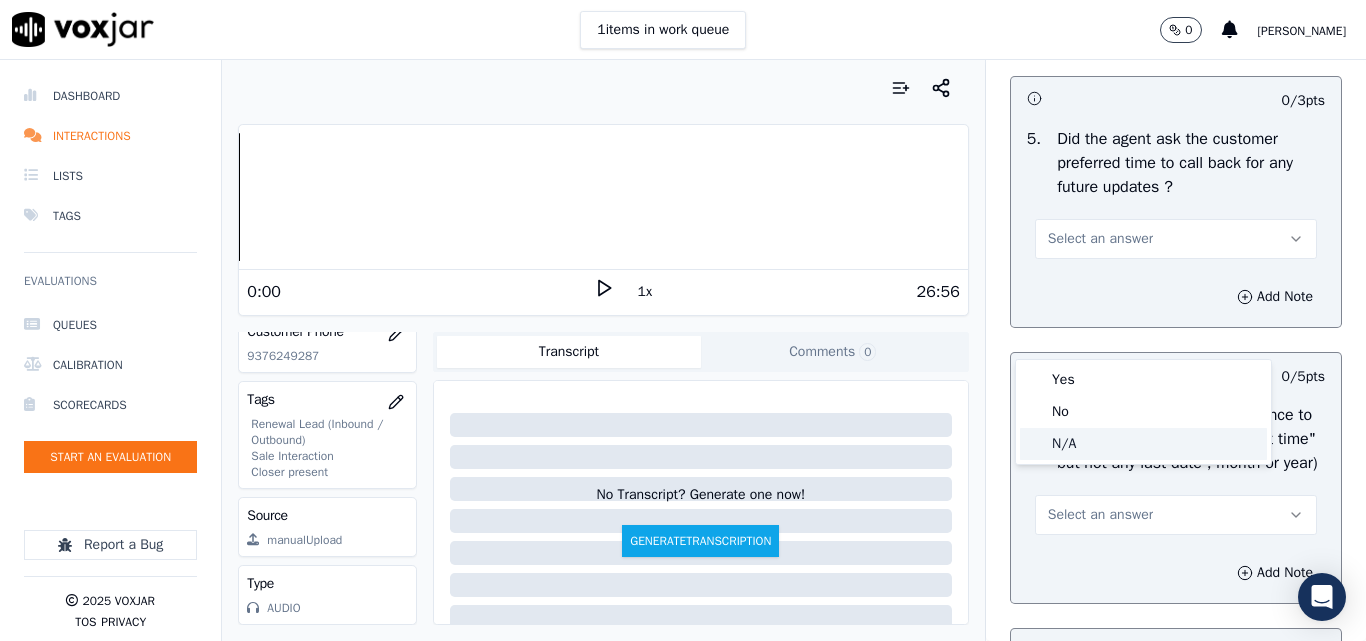 click on "N/A" 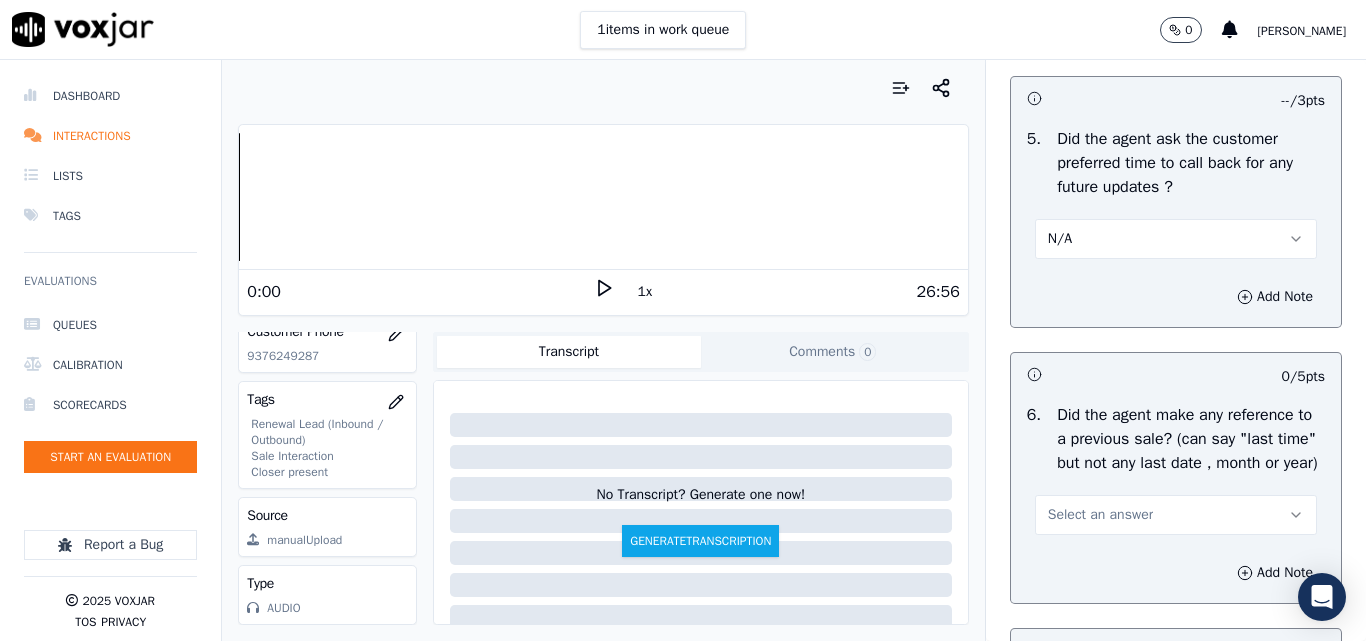 scroll, scrollTop: 5400, scrollLeft: 0, axis: vertical 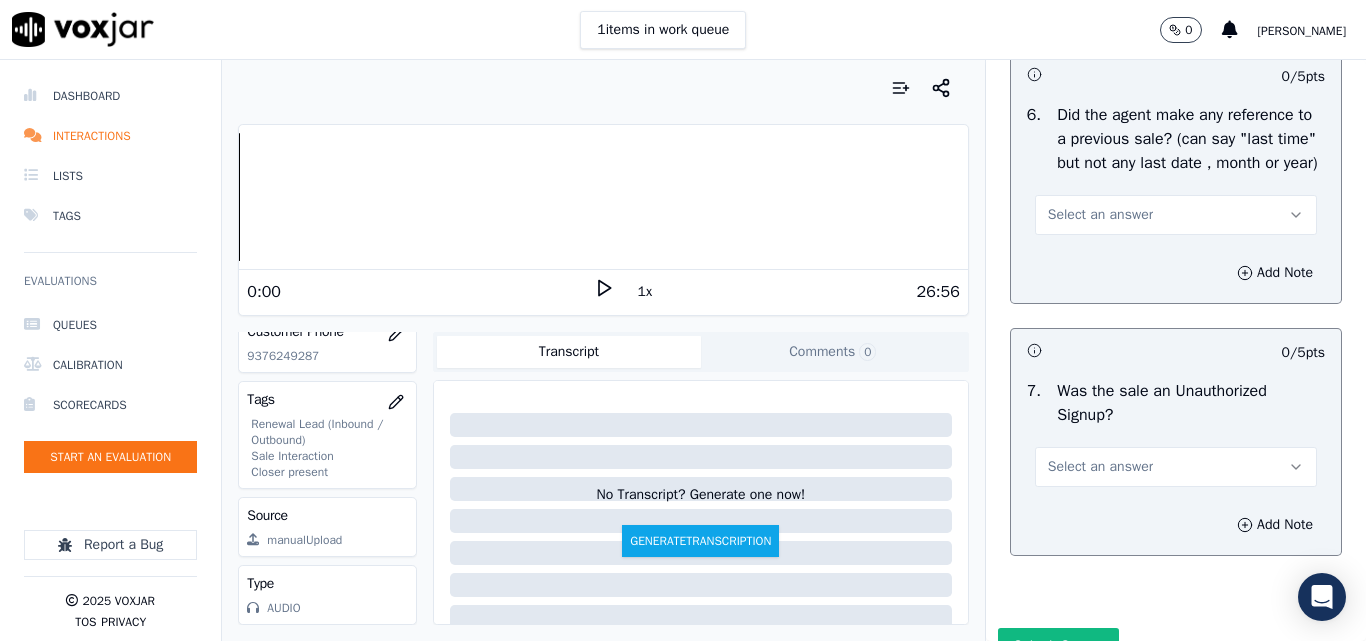 click on "Select an answer" at bounding box center (1100, 215) 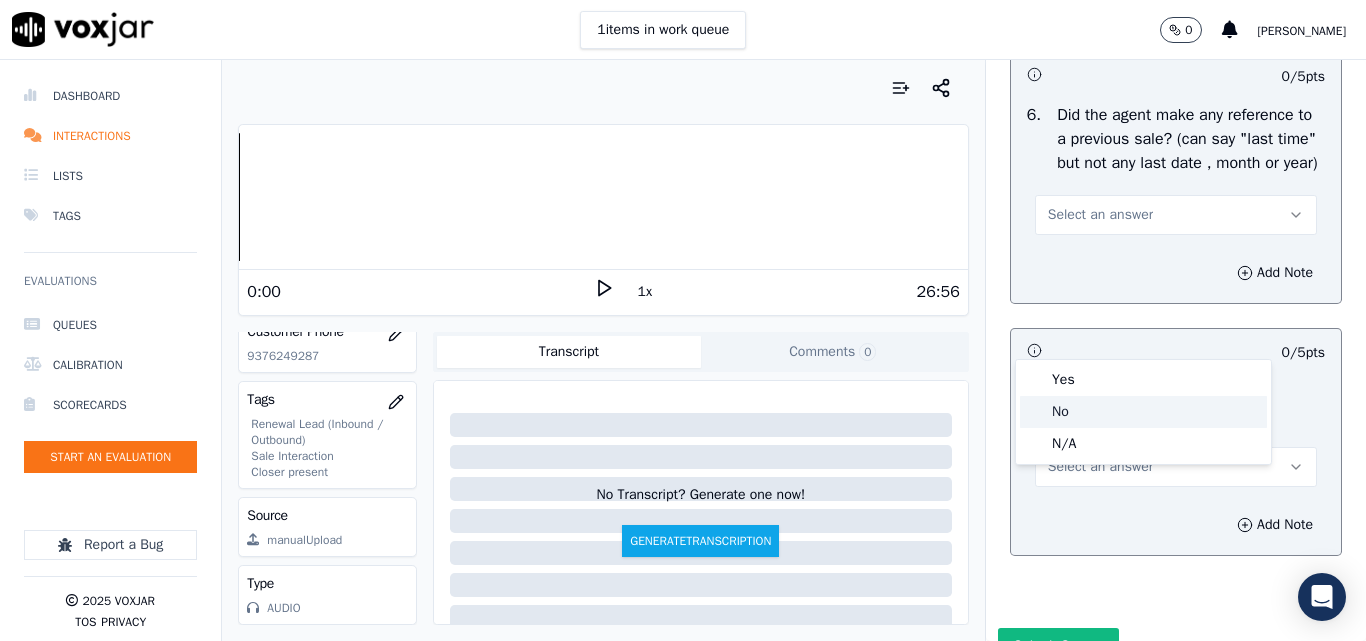 click on "No" 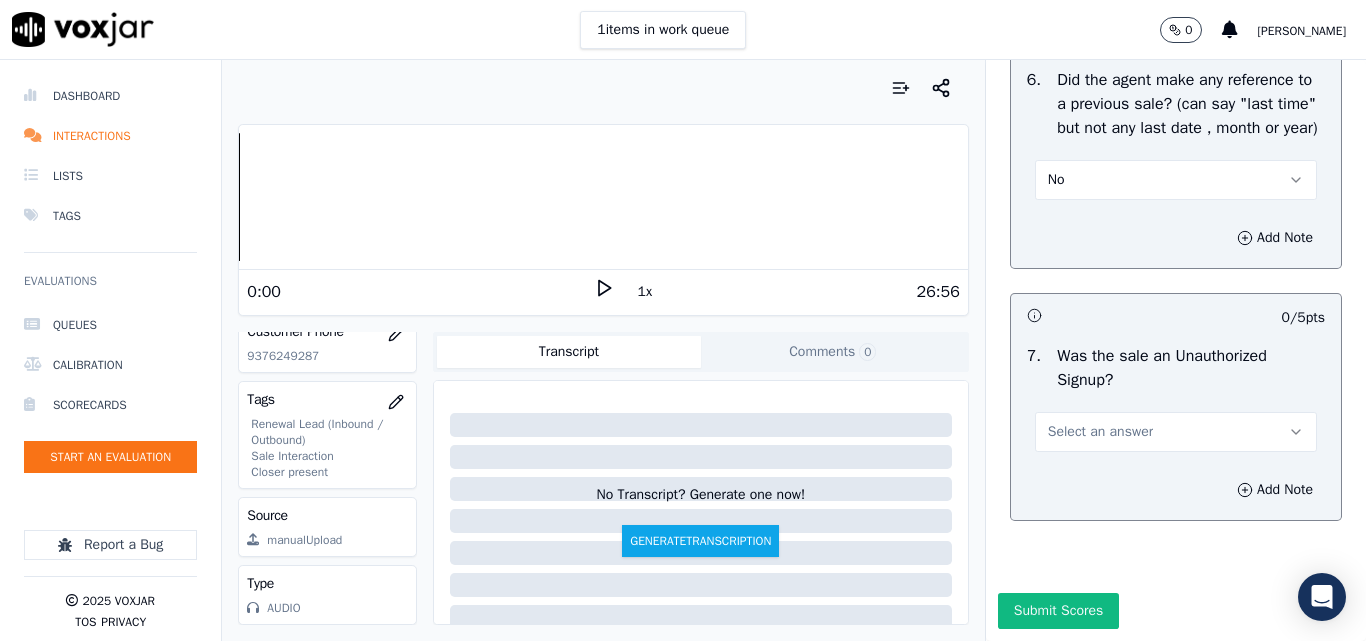 scroll, scrollTop: 5600, scrollLeft: 0, axis: vertical 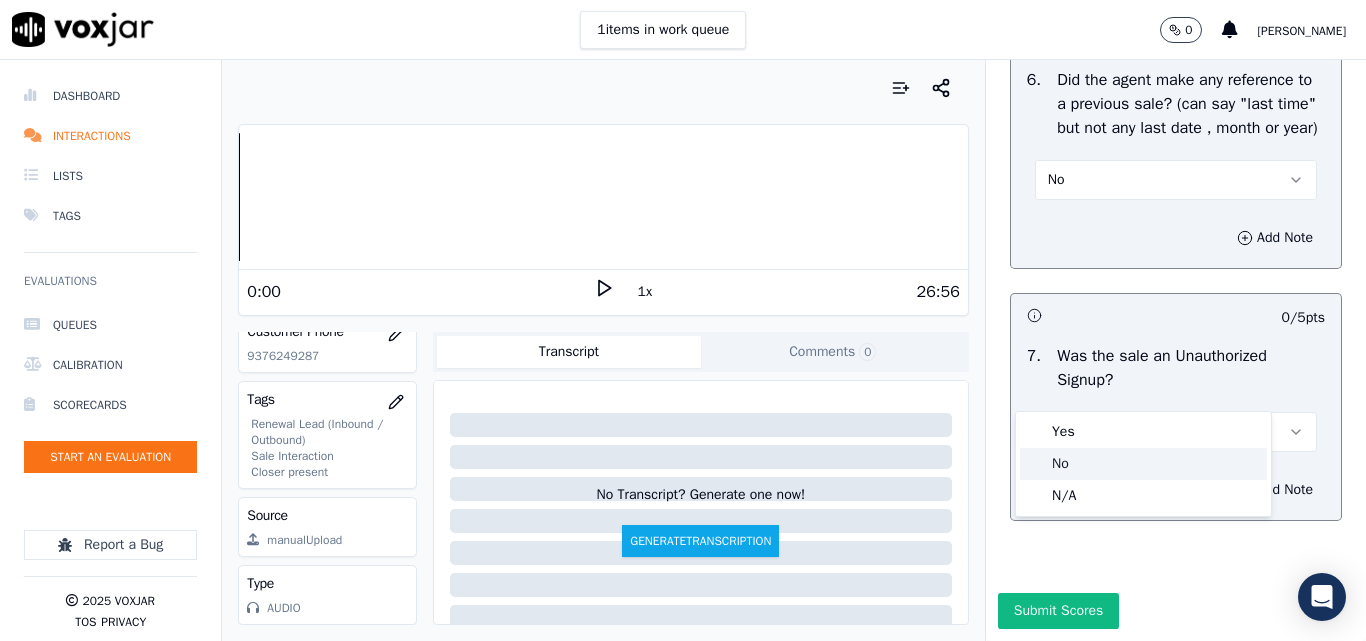 click on "No" 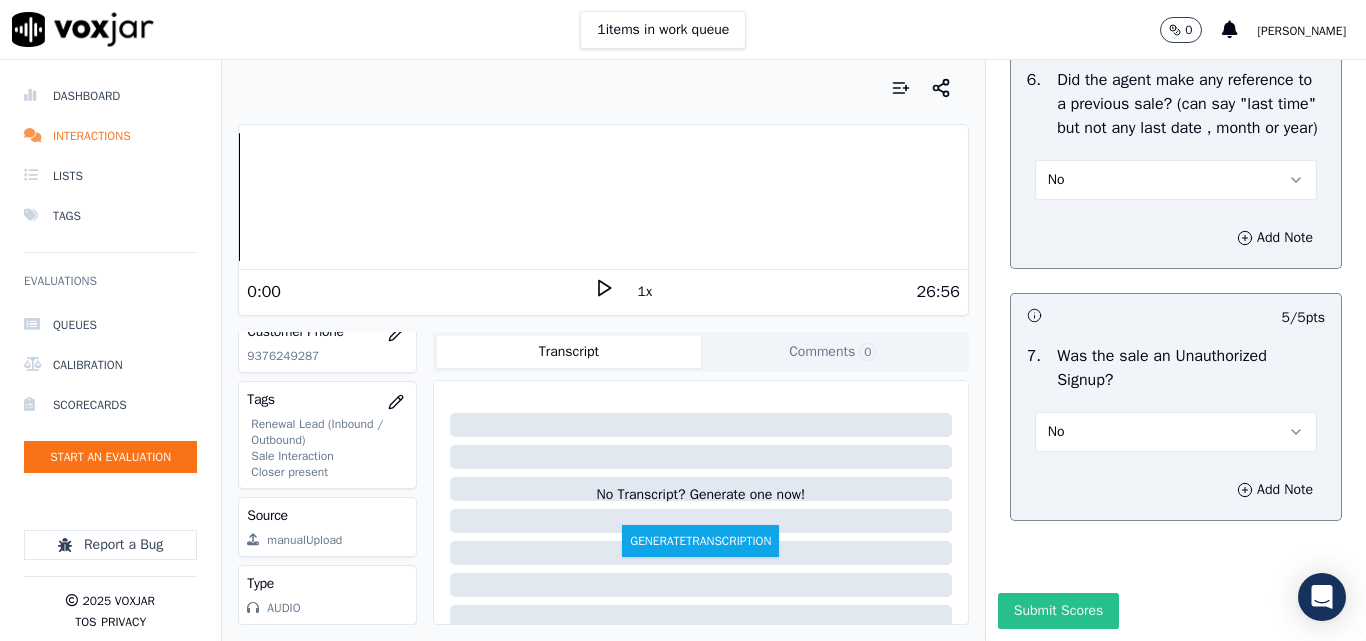 click on "Submit Scores" at bounding box center [1058, 611] 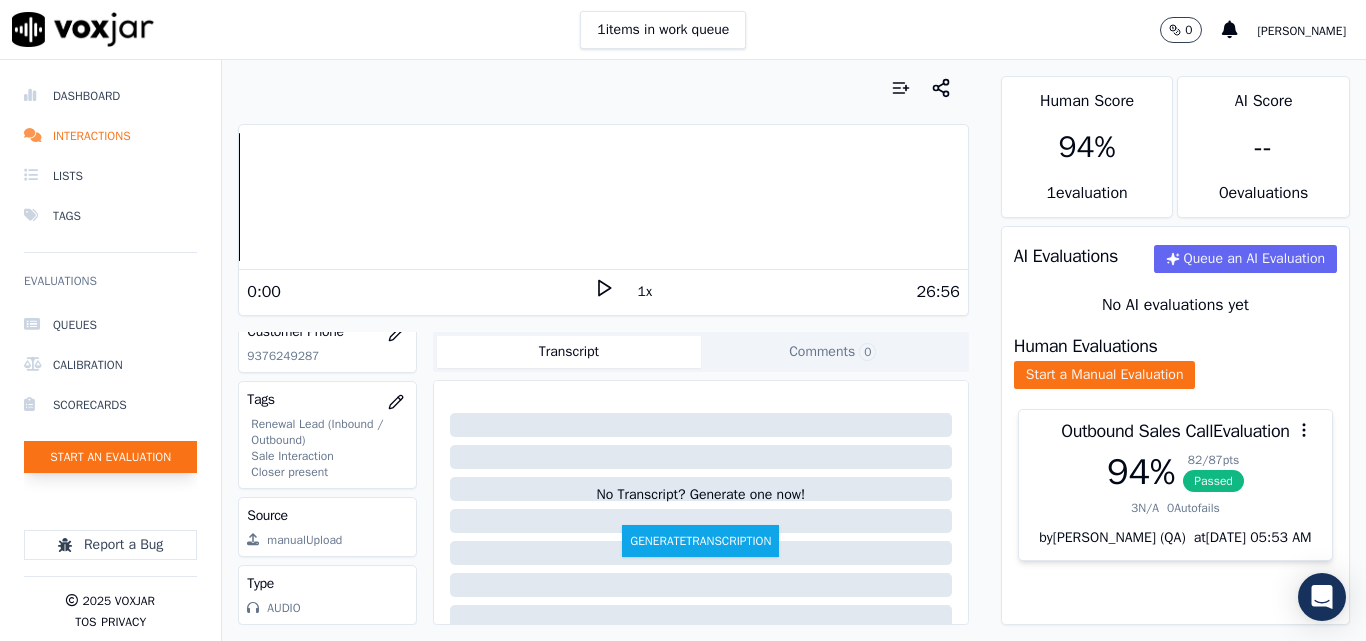 click on "Start an Evaluation" 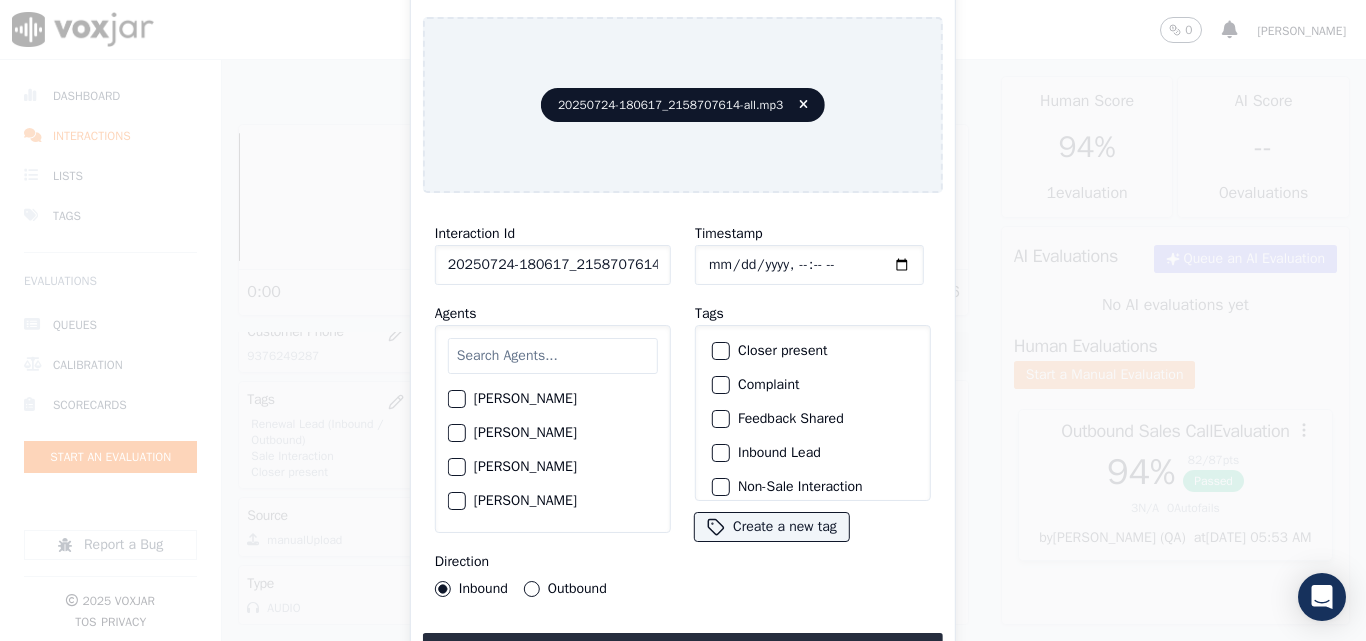 scroll, scrollTop: 0, scrollLeft: 40, axis: horizontal 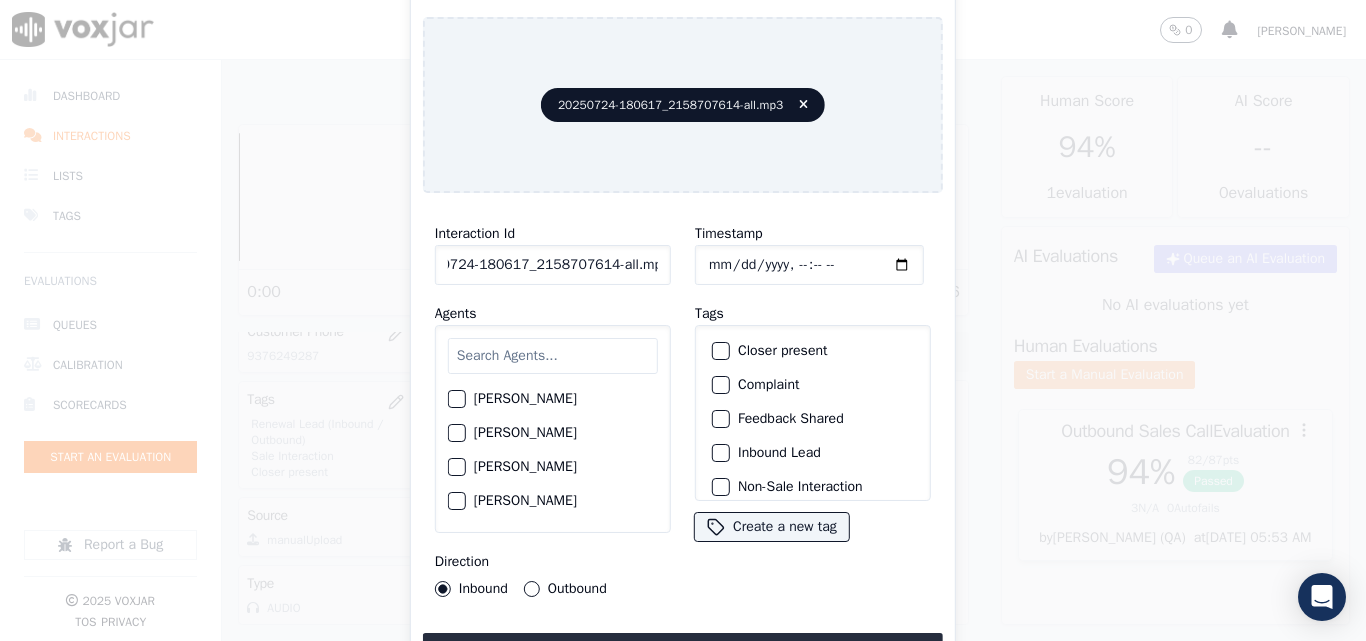 drag, startPoint x: 641, startPoint y: 254, endPoint x: 729, endPoint y: 254, distance: 88 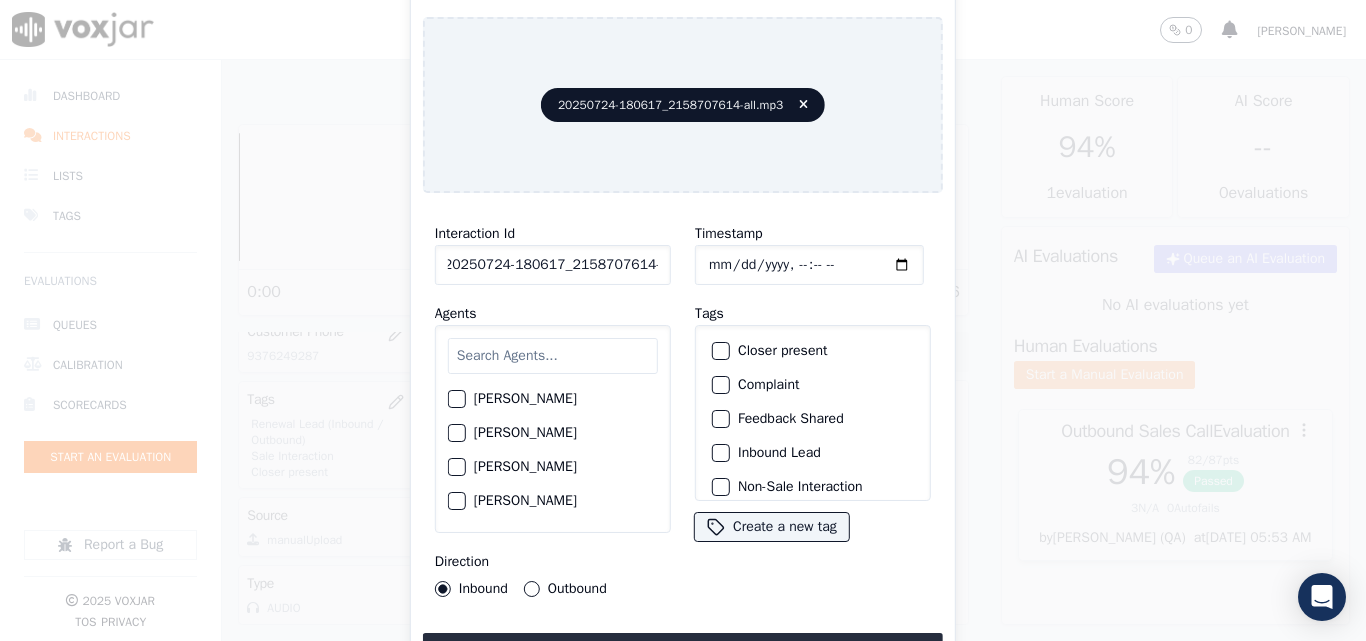 scroll, scrollTop: 0, scrollLeft: 11, axis: horizontal 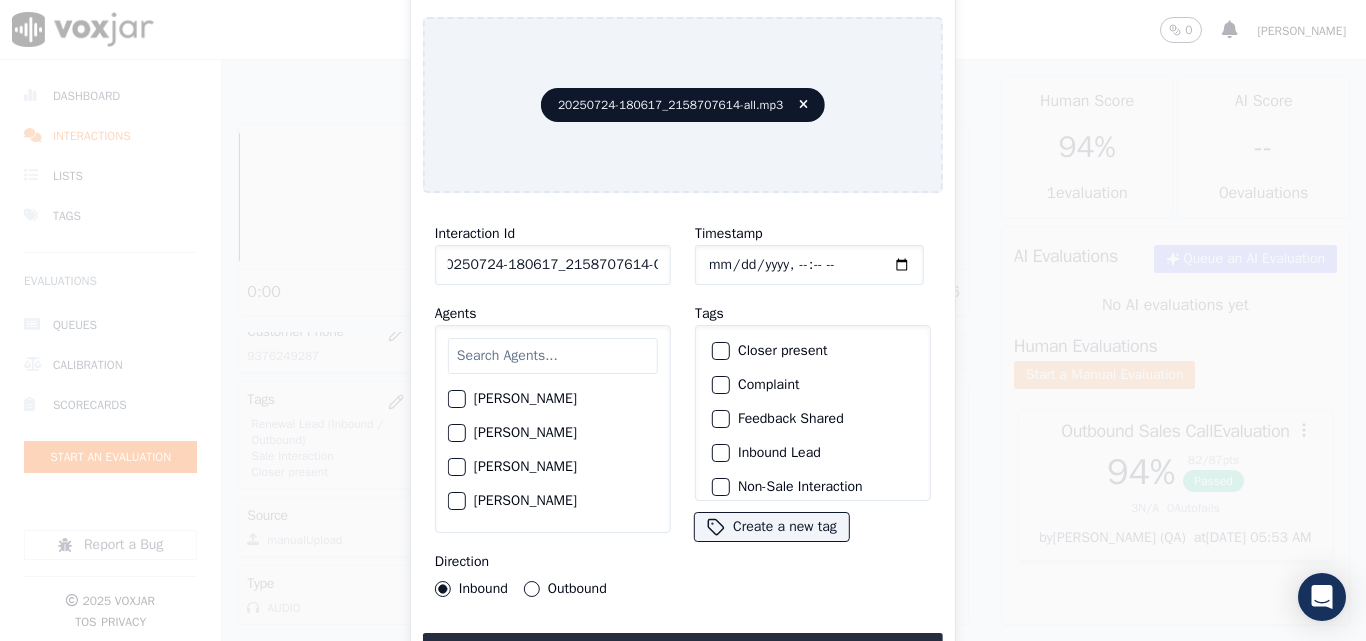 type on "20250724-180617_2158707614-C1" 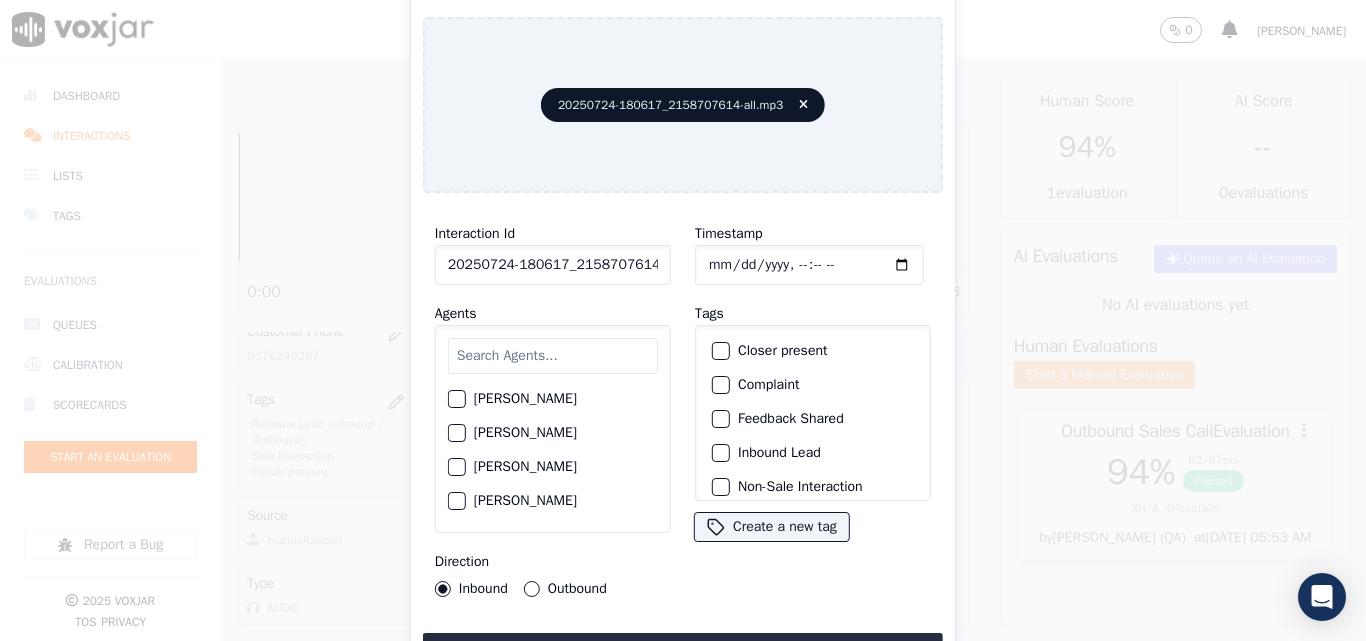 type on "[DATE]T00:28" 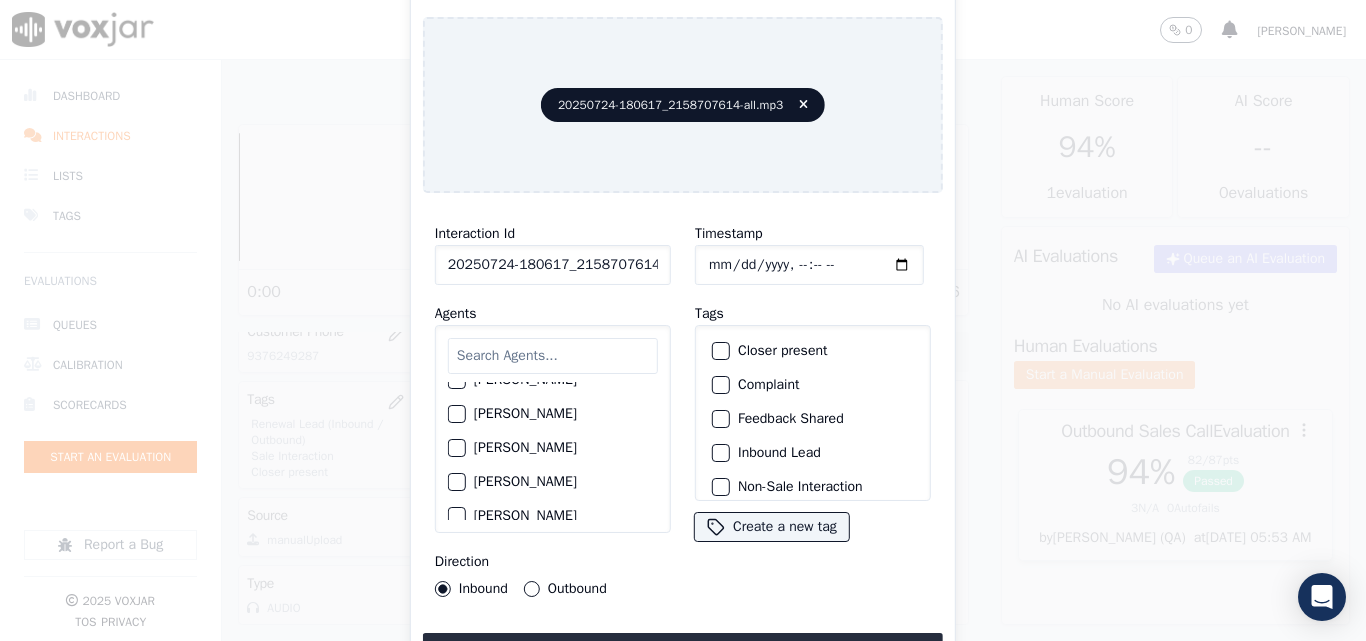 scroll, scrollTop: 1000, scrollLeft: 0, axis: vertical 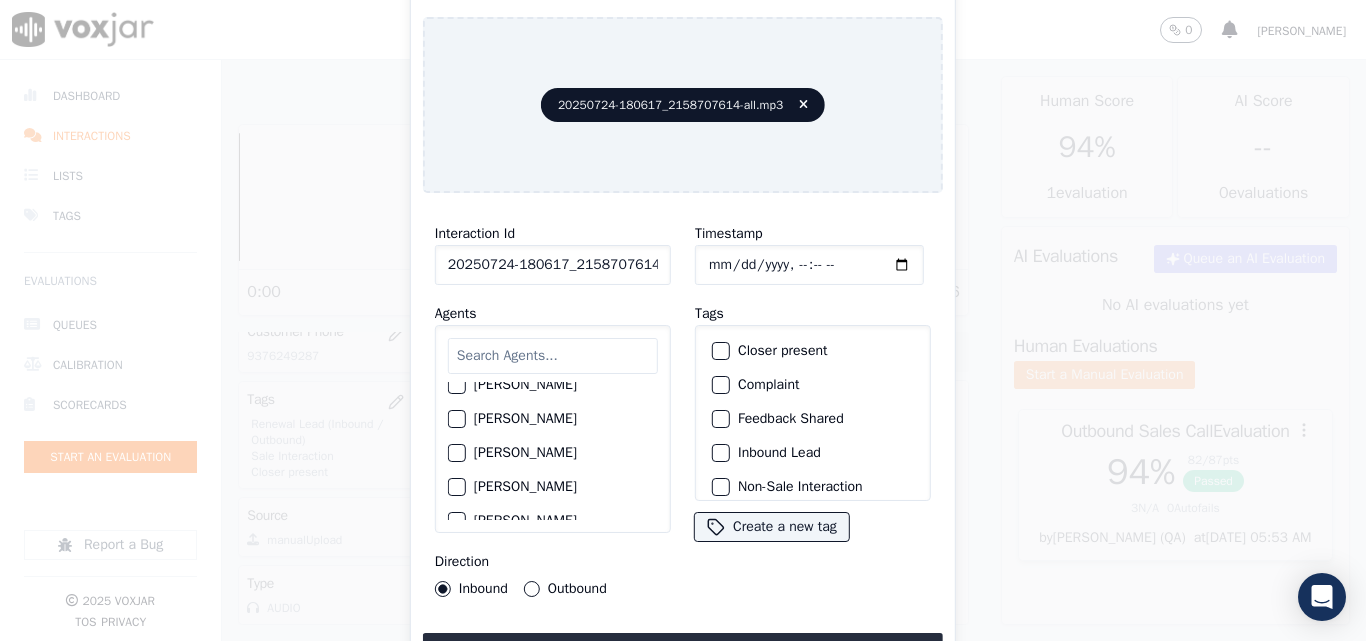 click on "[PERSON_NAME]" 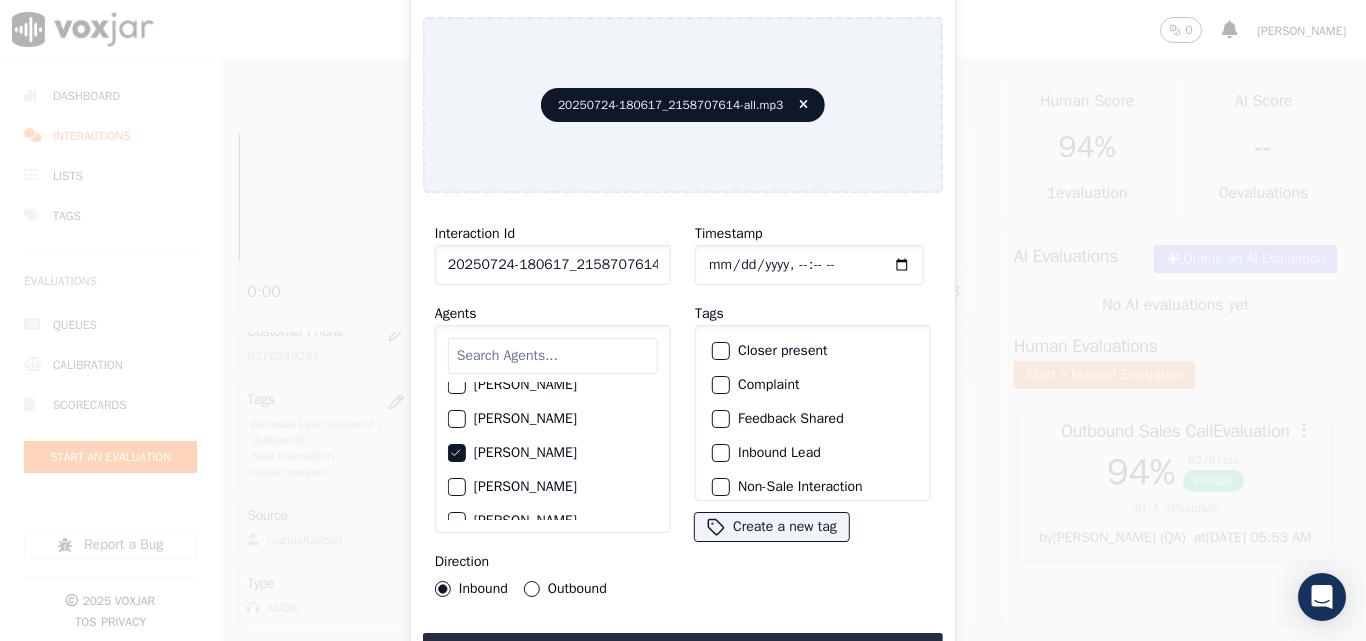 click on "Outbound" at bounding box center (532, 589) 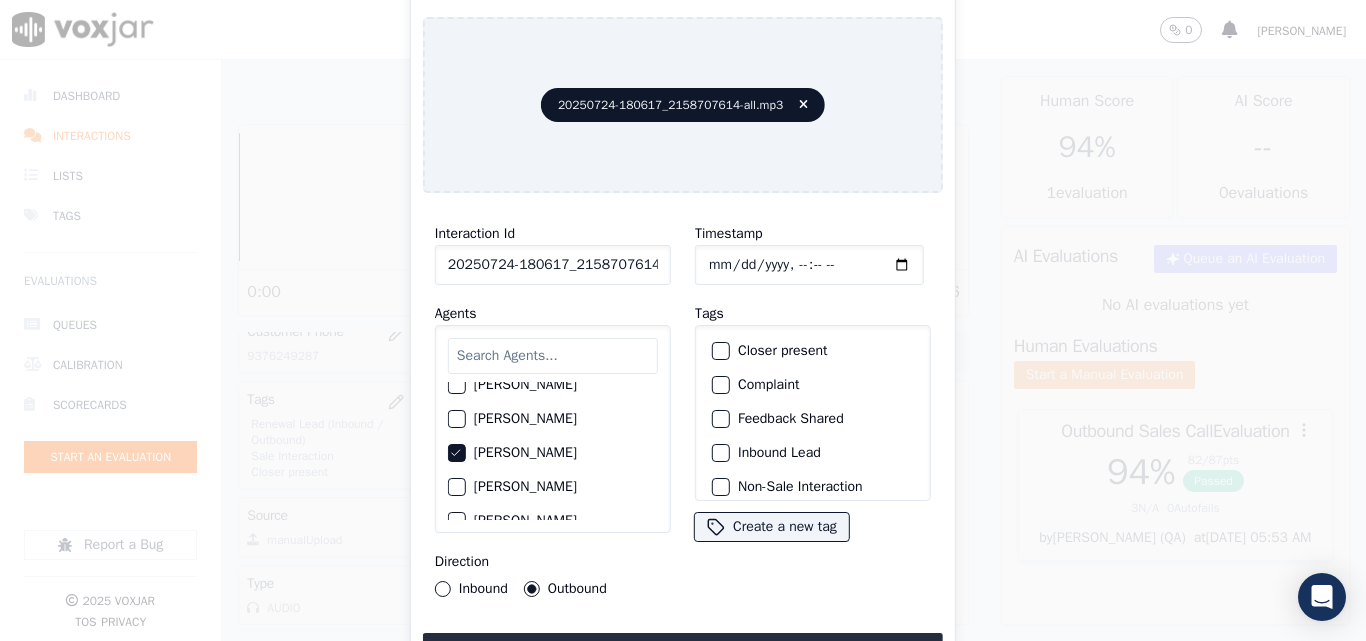 click on "Inbound" 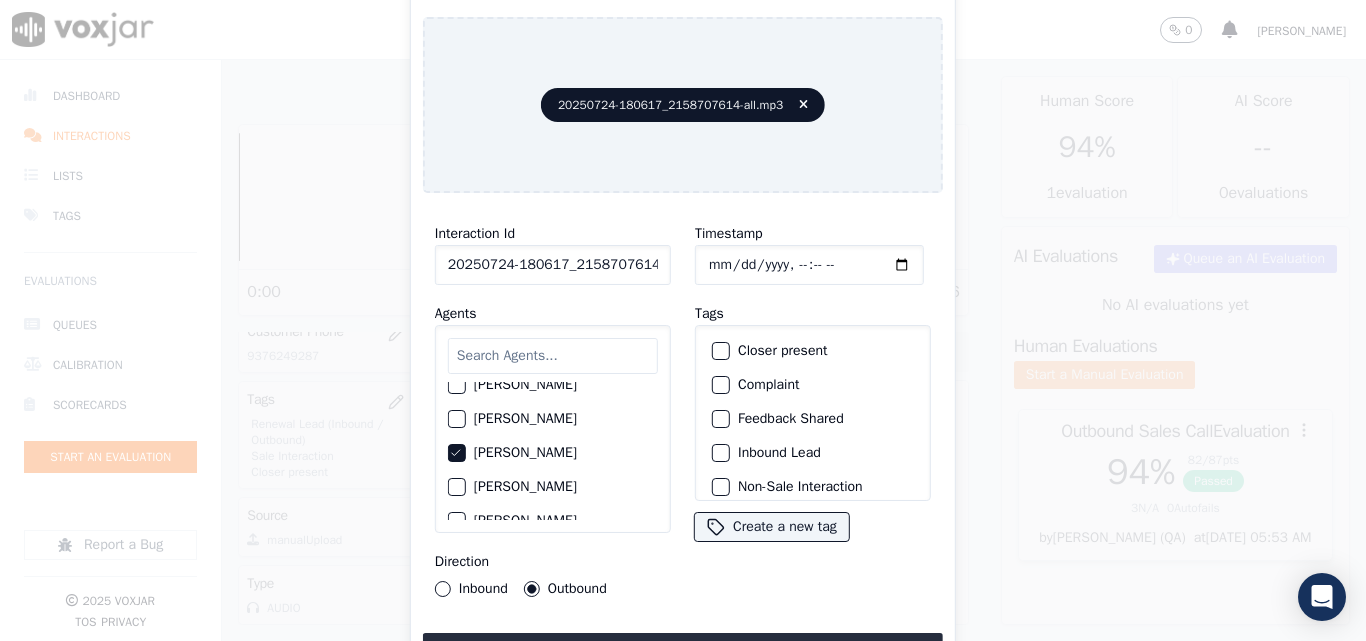 click on "Inbound" at bounding box center [443, 589] 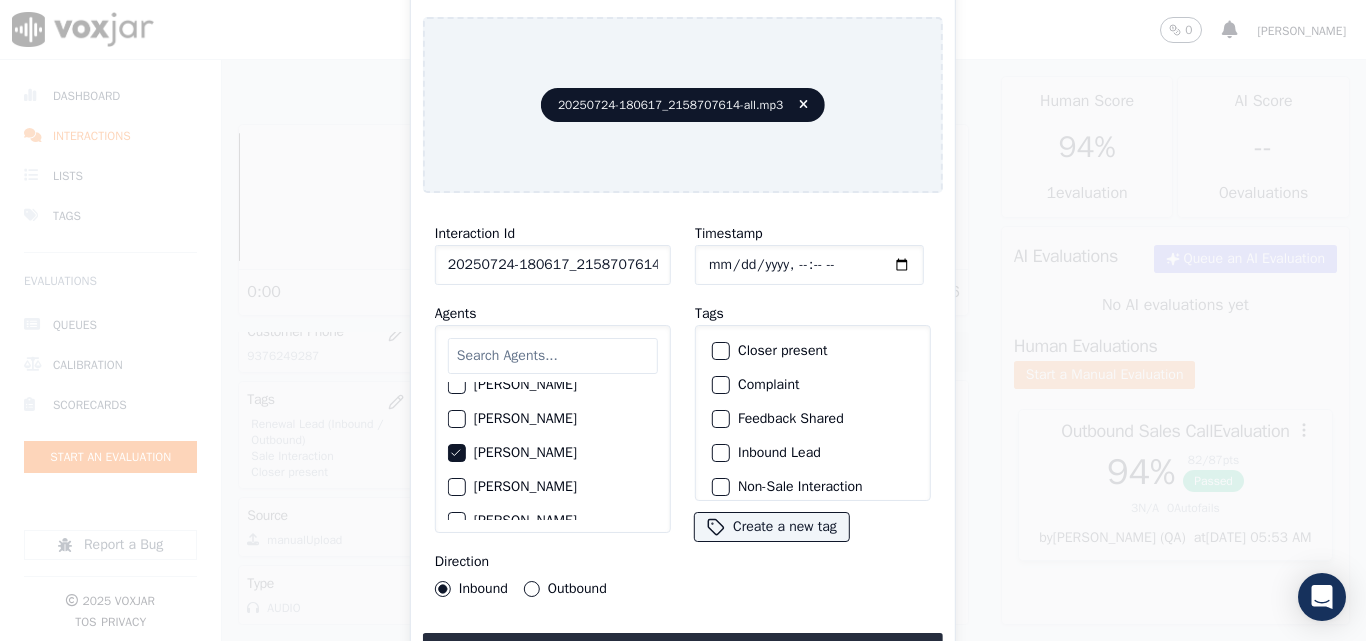 click on "Closer present" 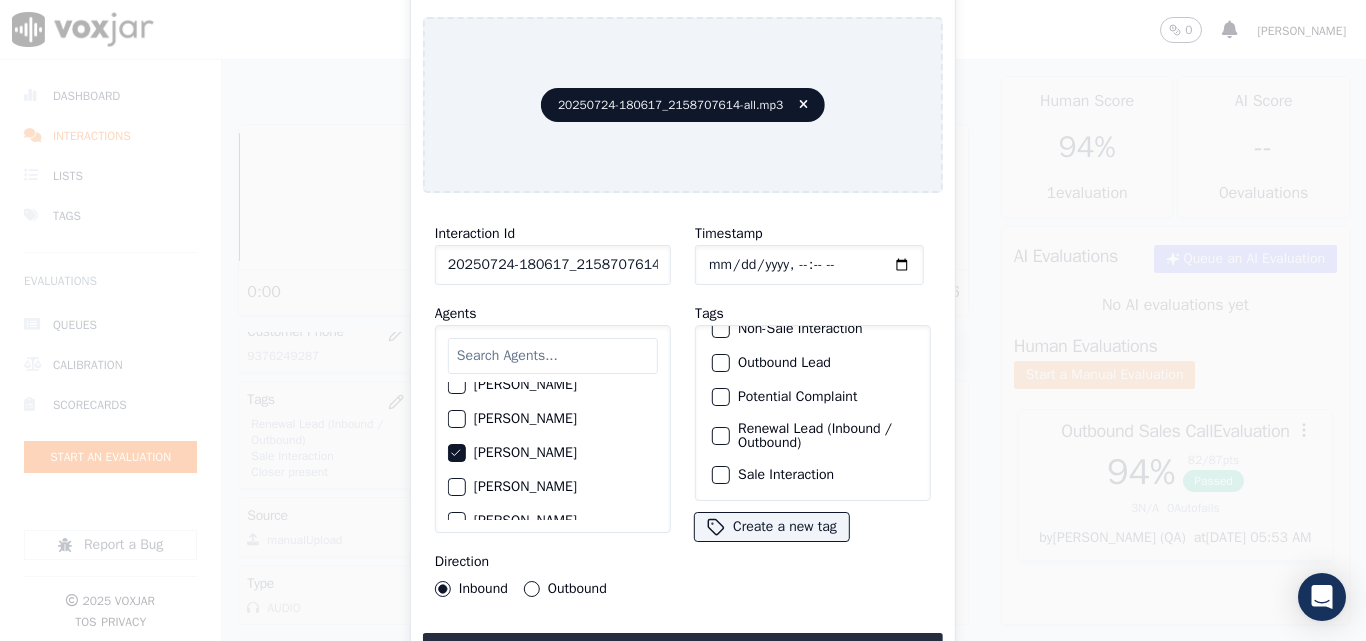 scroll, scrollTop: 173, scrollLeft: 0, axis: vertical 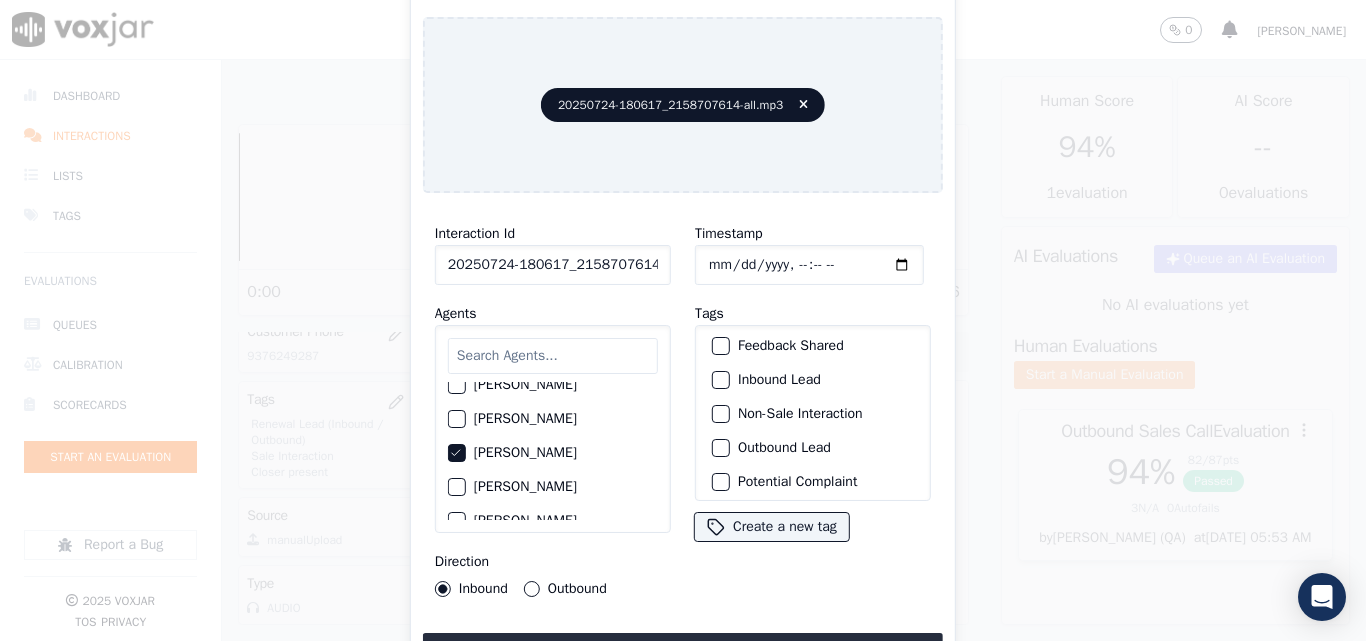 click on "Inbound Lead" 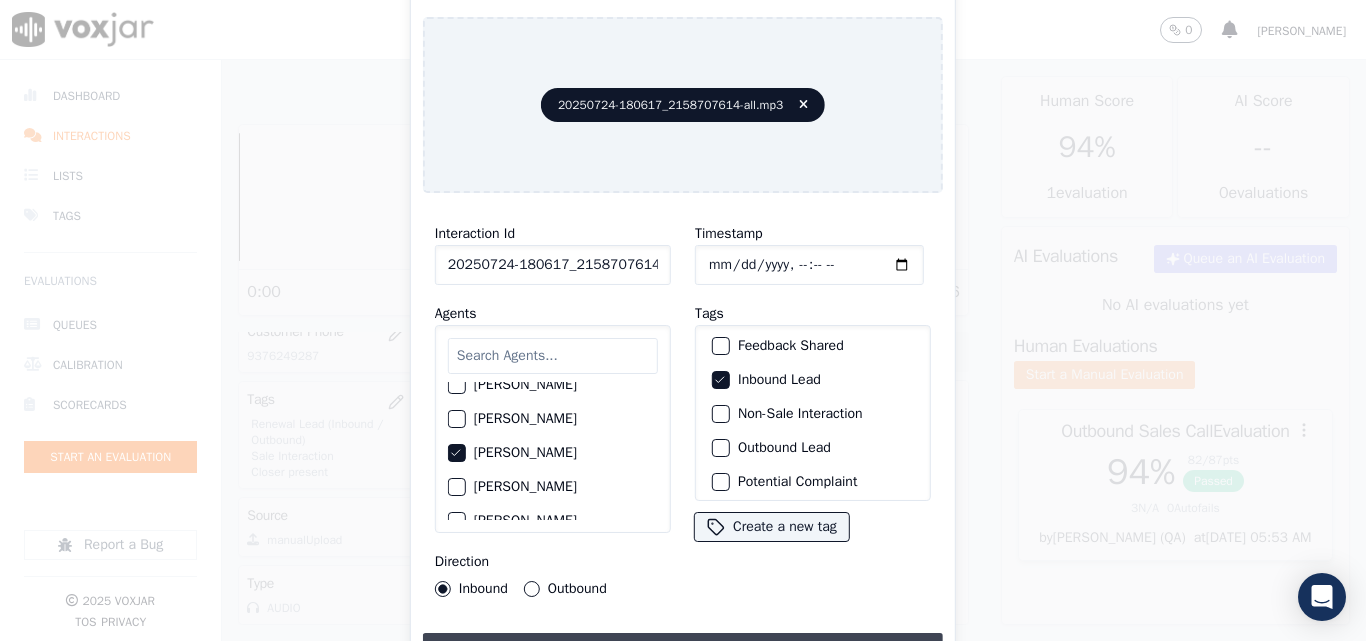 click on "Upload interaction to start evaluation" at bounding box center [683, 651] 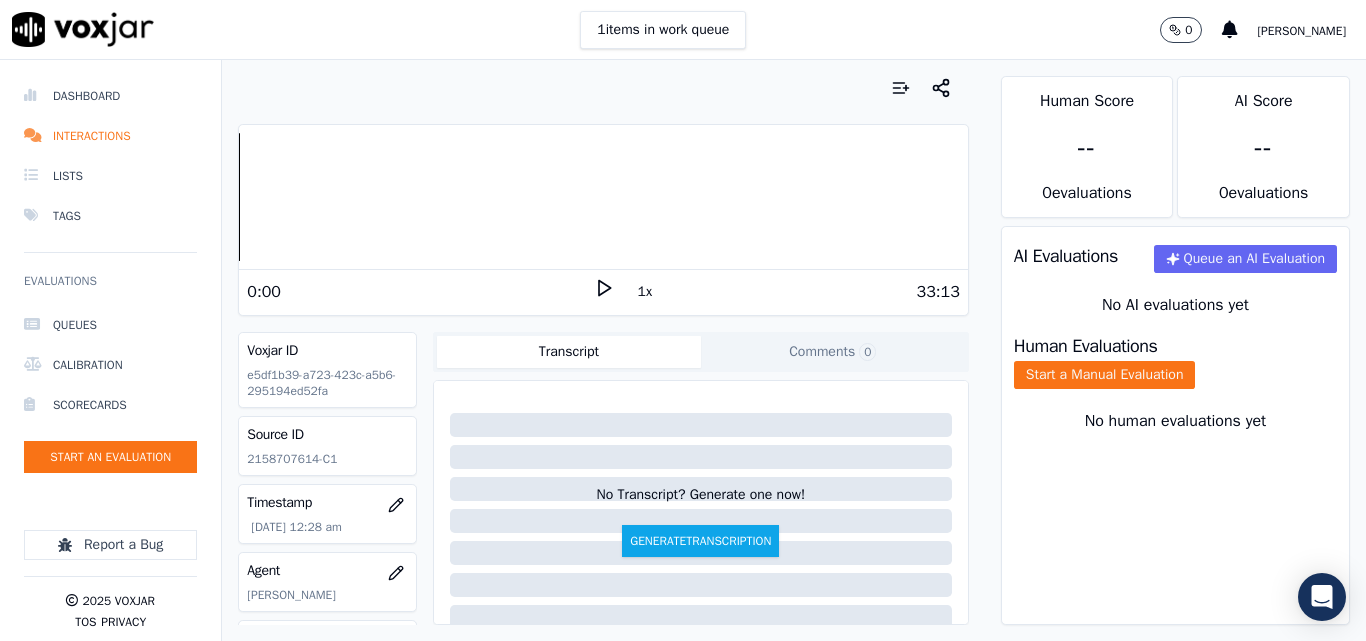 scroll, scrollTop: 200, scrollLeft: 0, axis: vertical 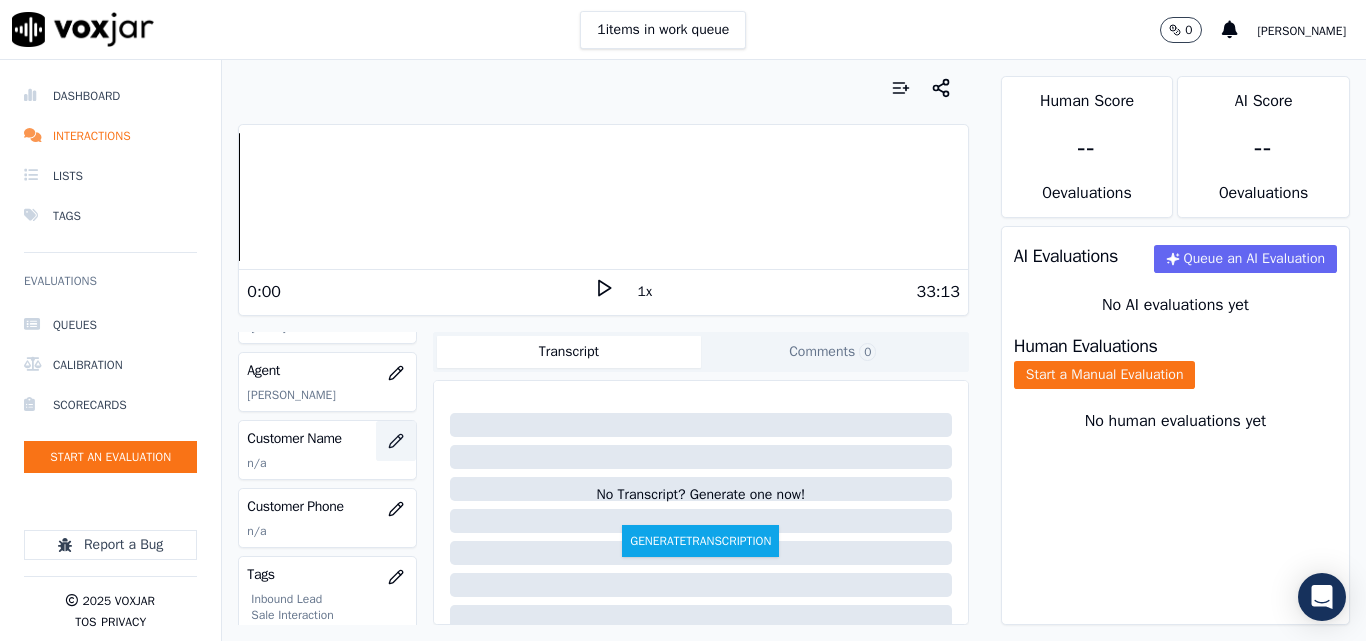 click 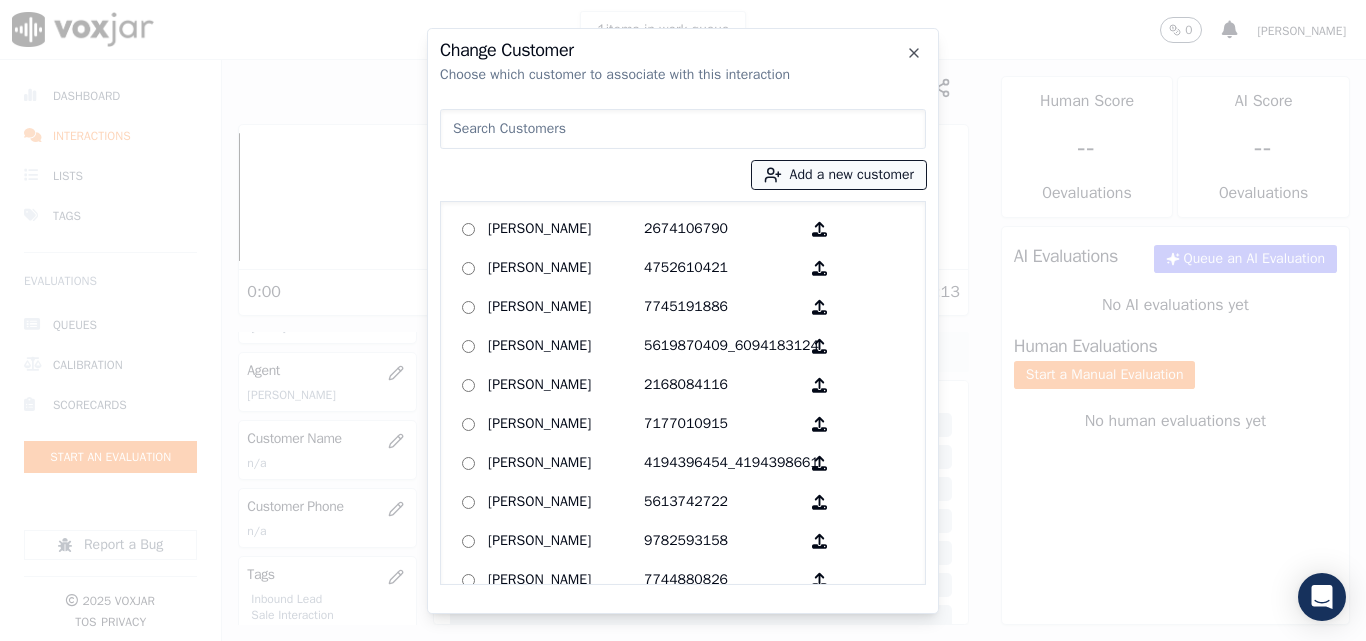 click on "Add a new customer" at bounding box center [839, 175] 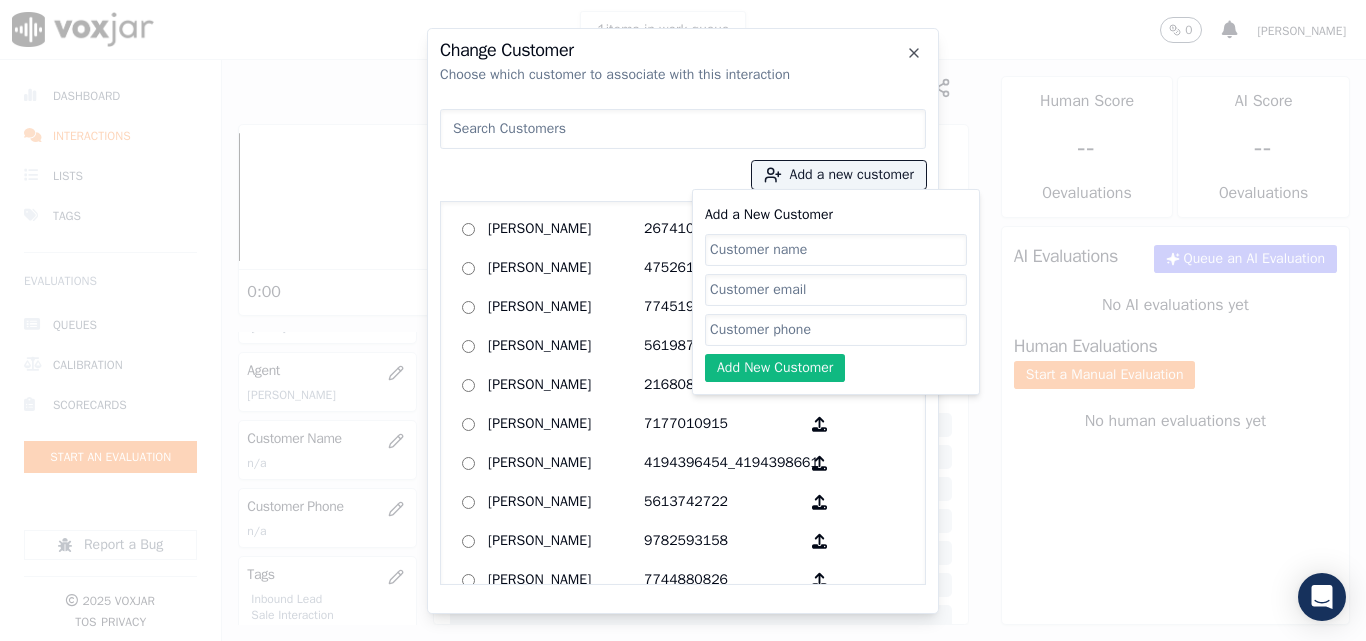 click on "Add a New Customer" 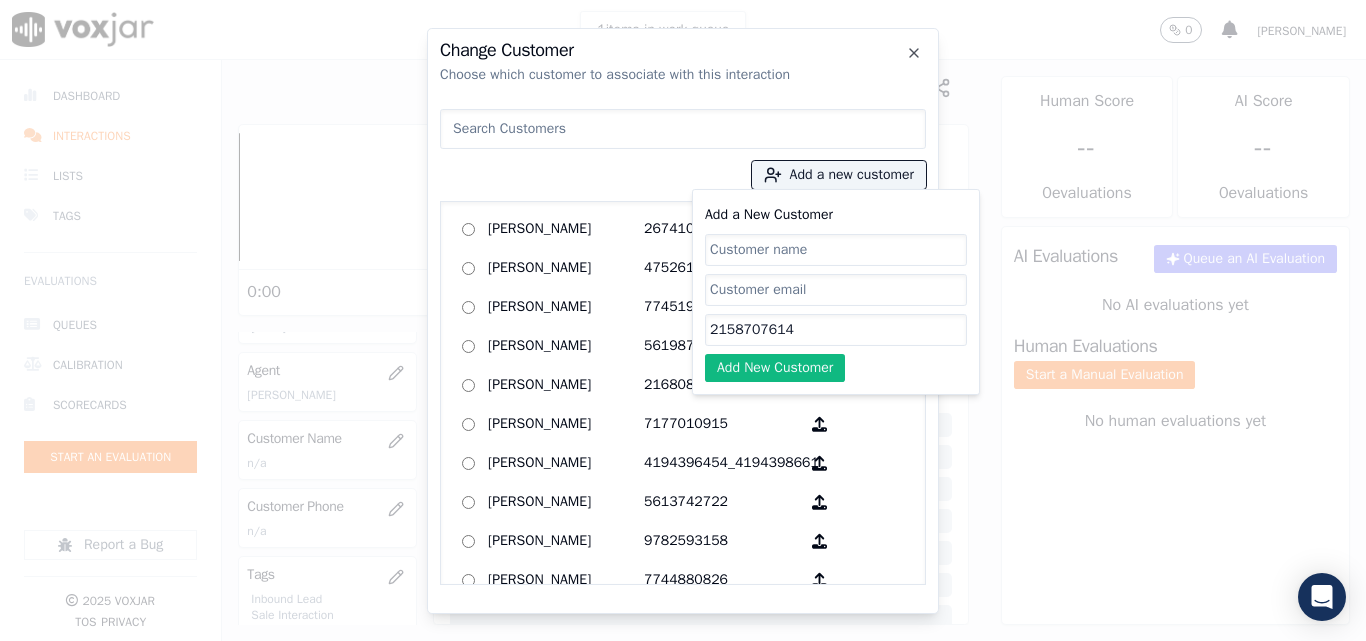 type on "2158707614" 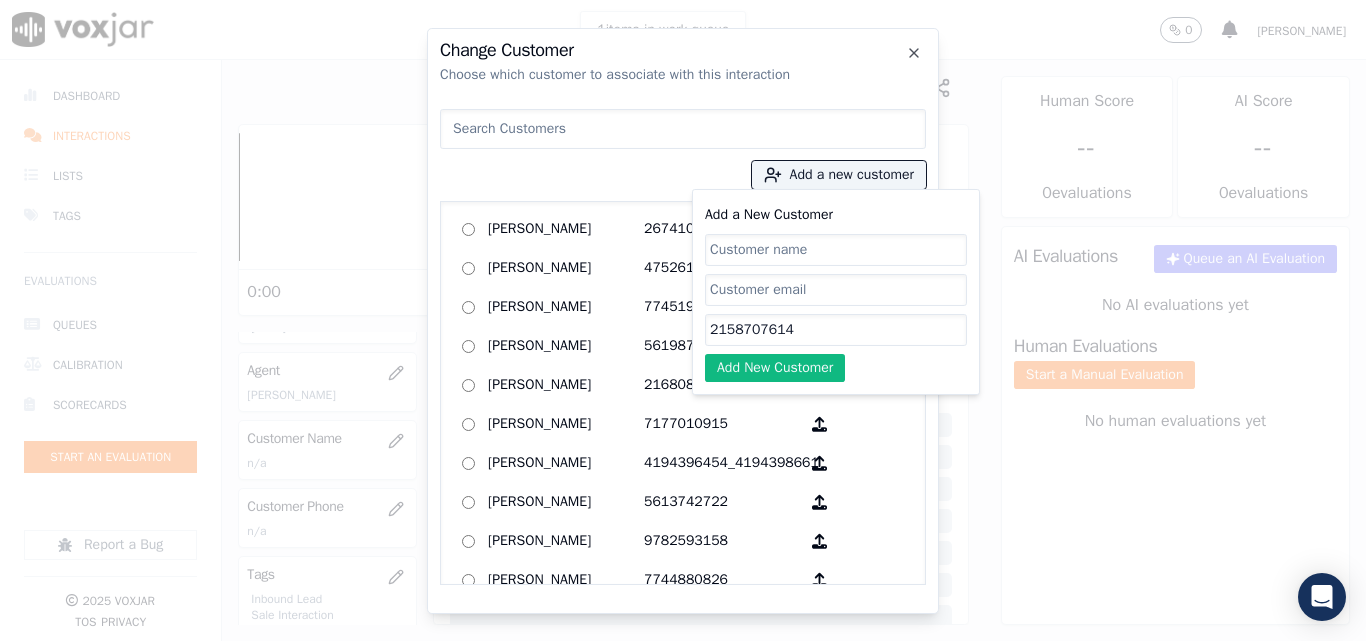 paste on "[PERSON_NAME]" 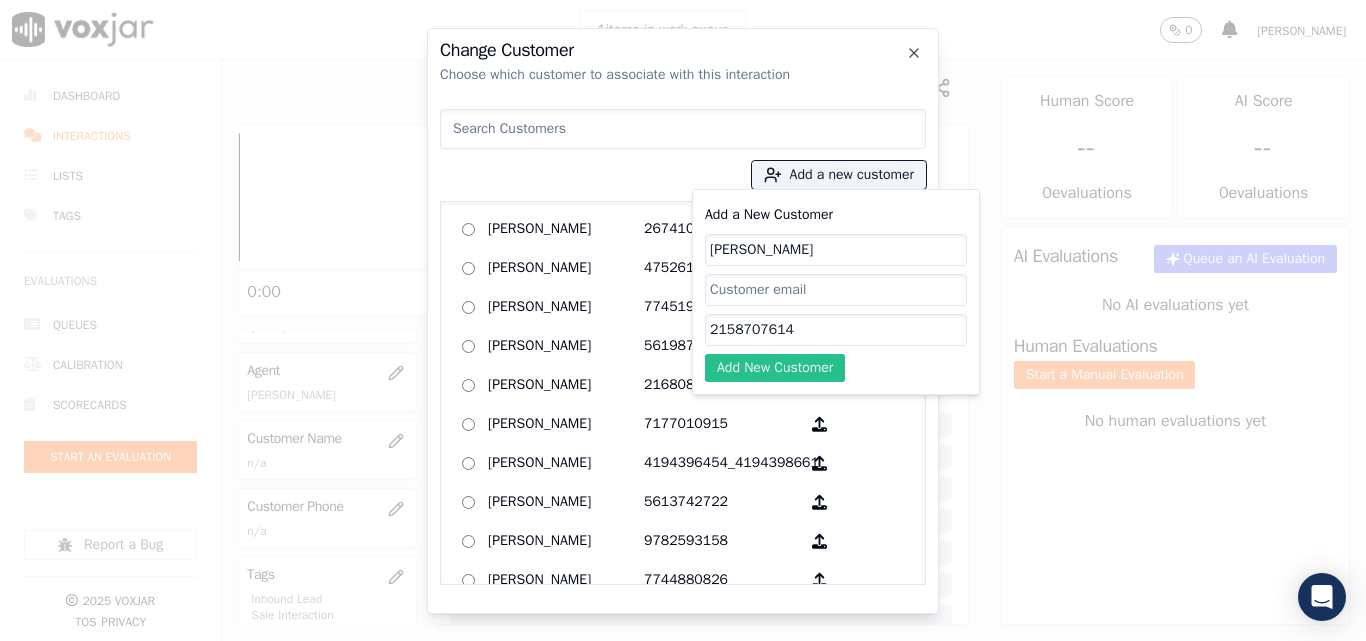 type on "[PERSON_NAME]" 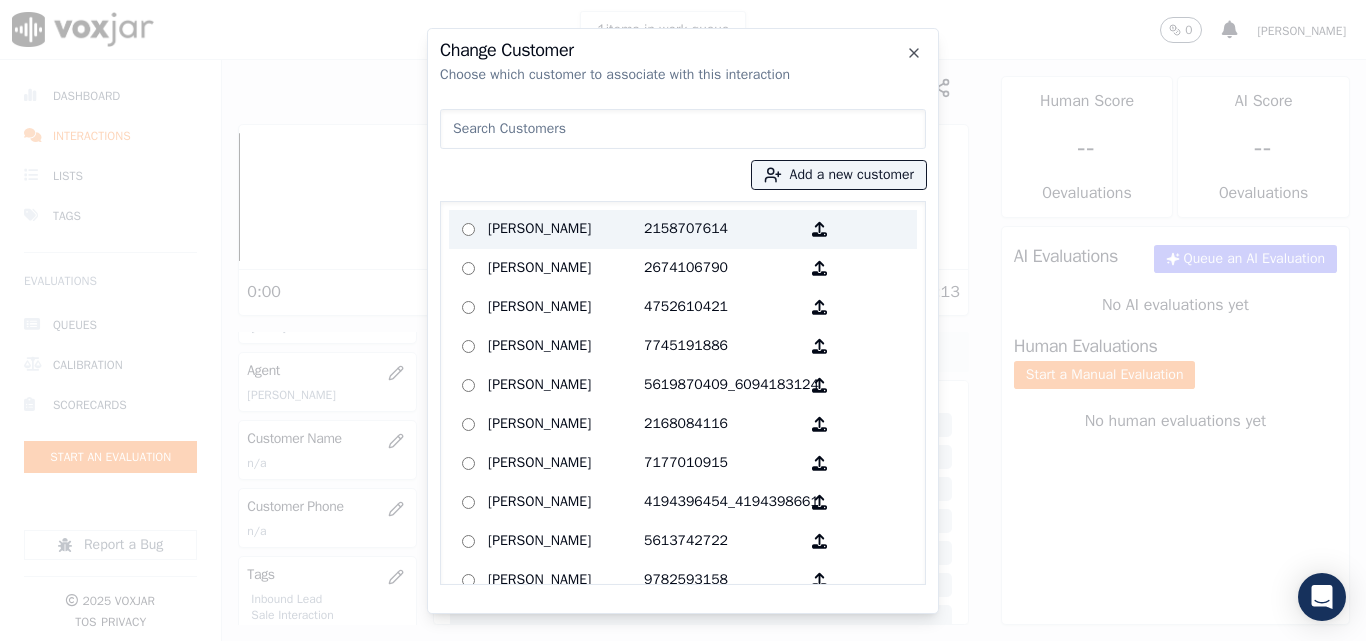 click on "[PERSON_NAME]" at bounding box center [566, 229] 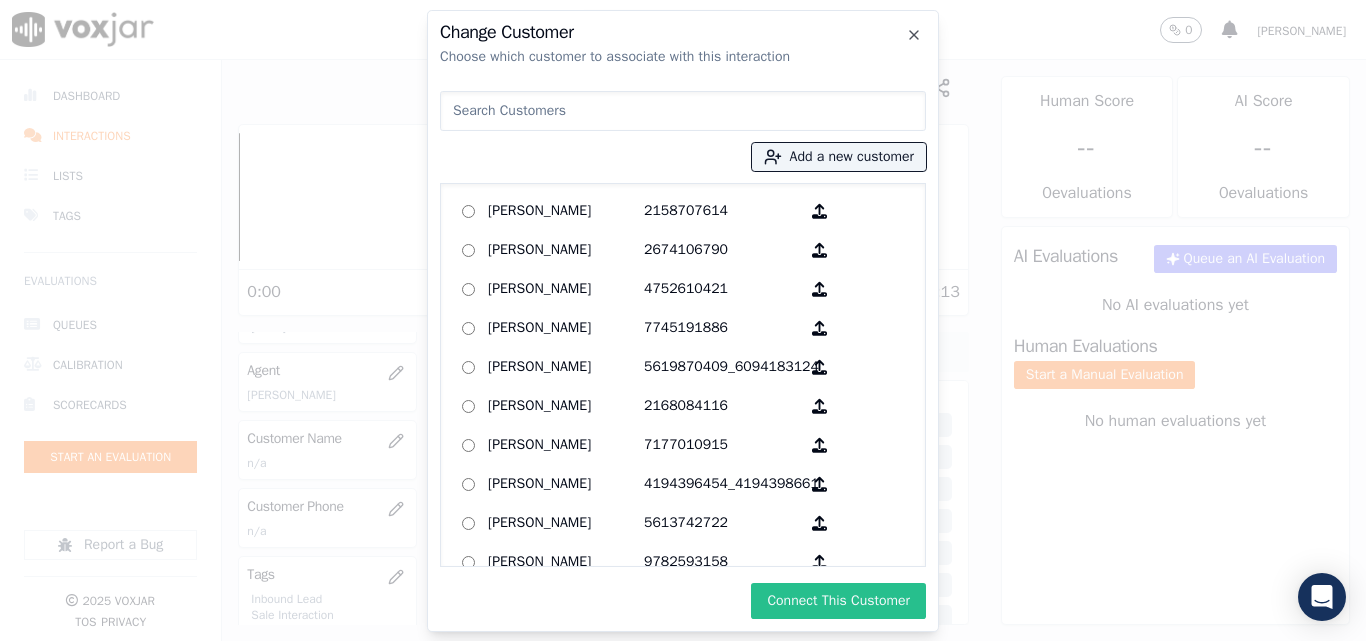 click on "Connect This Customer" at bounding box center [838, 601] 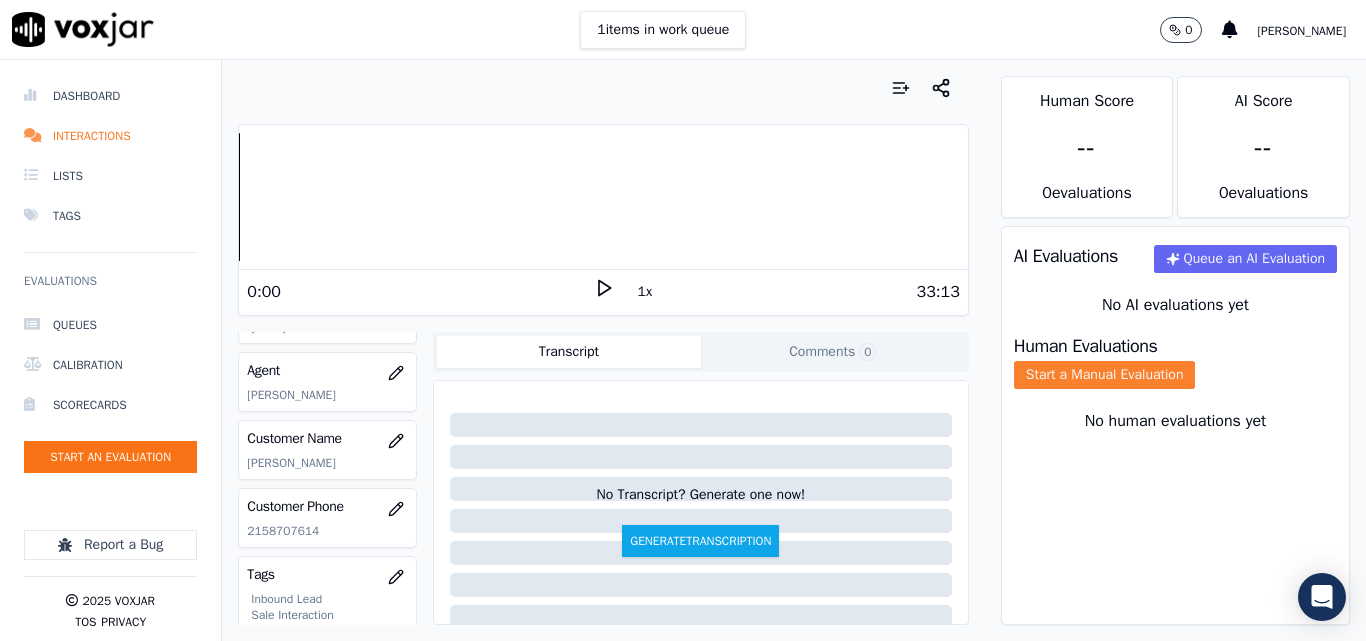 click on "Start a Manual Evaluation" 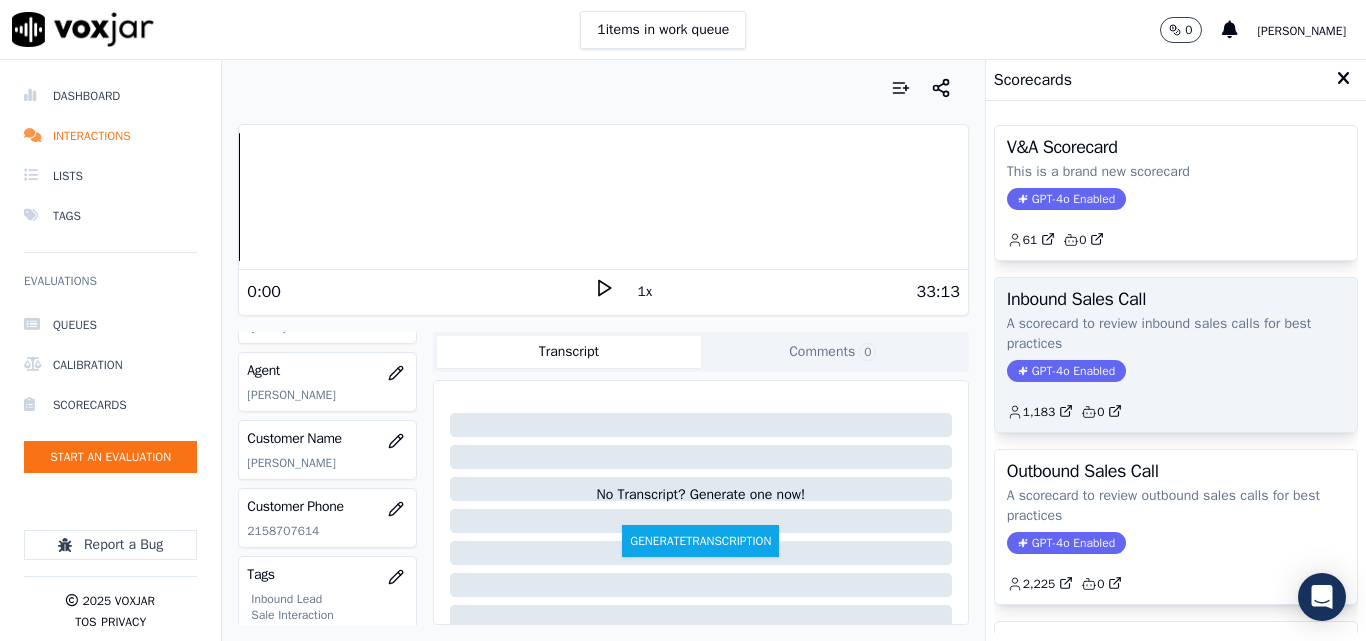 click on "A scorecard to review inbound sales calls for best practices" 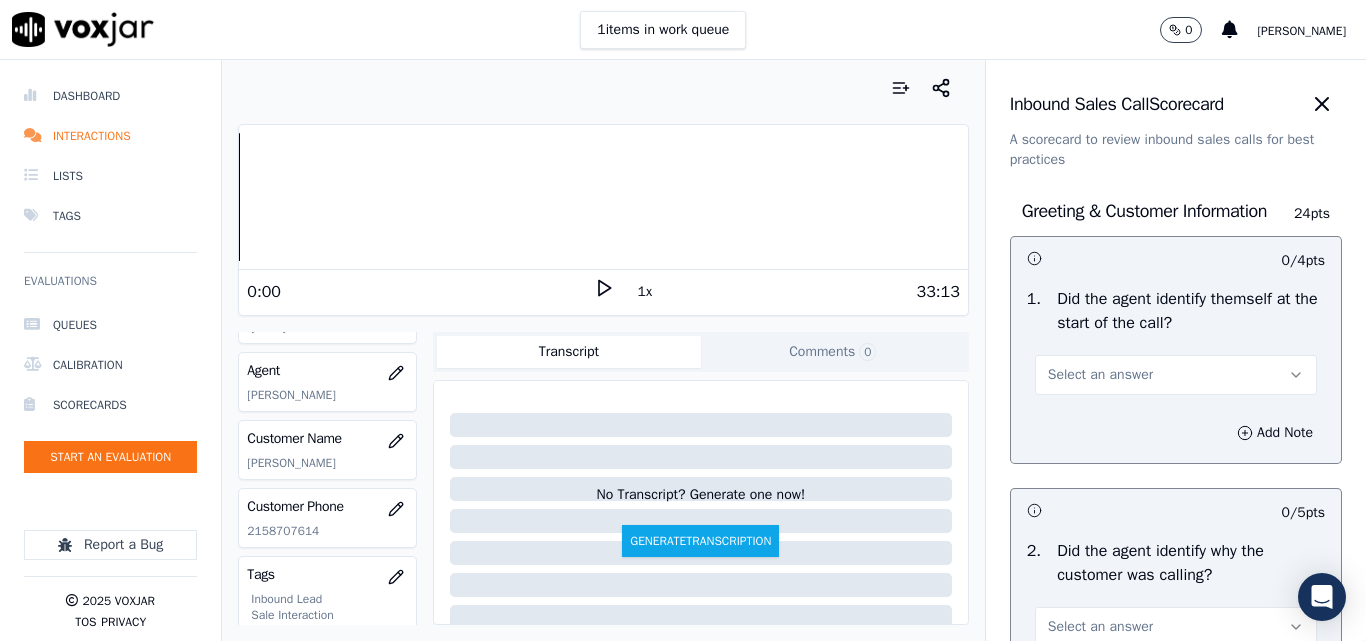 click on "Select an answer" at bounding box center [1100, 375] 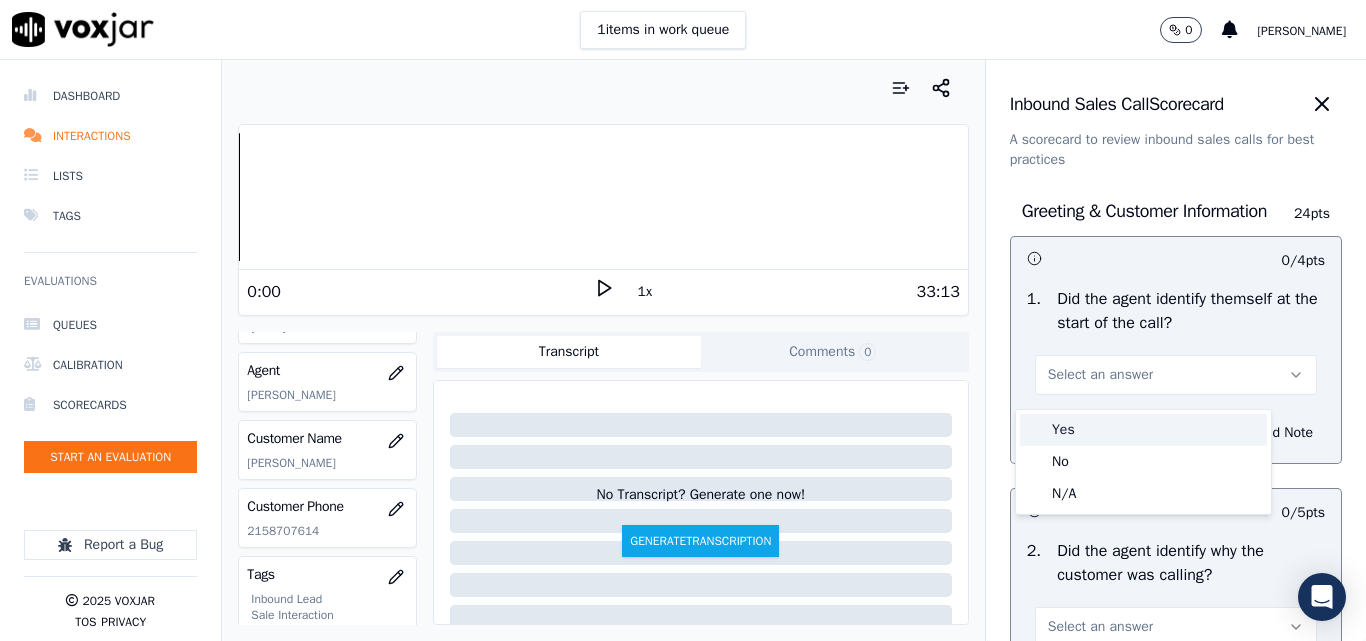 click on "Yes" at bounding box center [1143, 430] 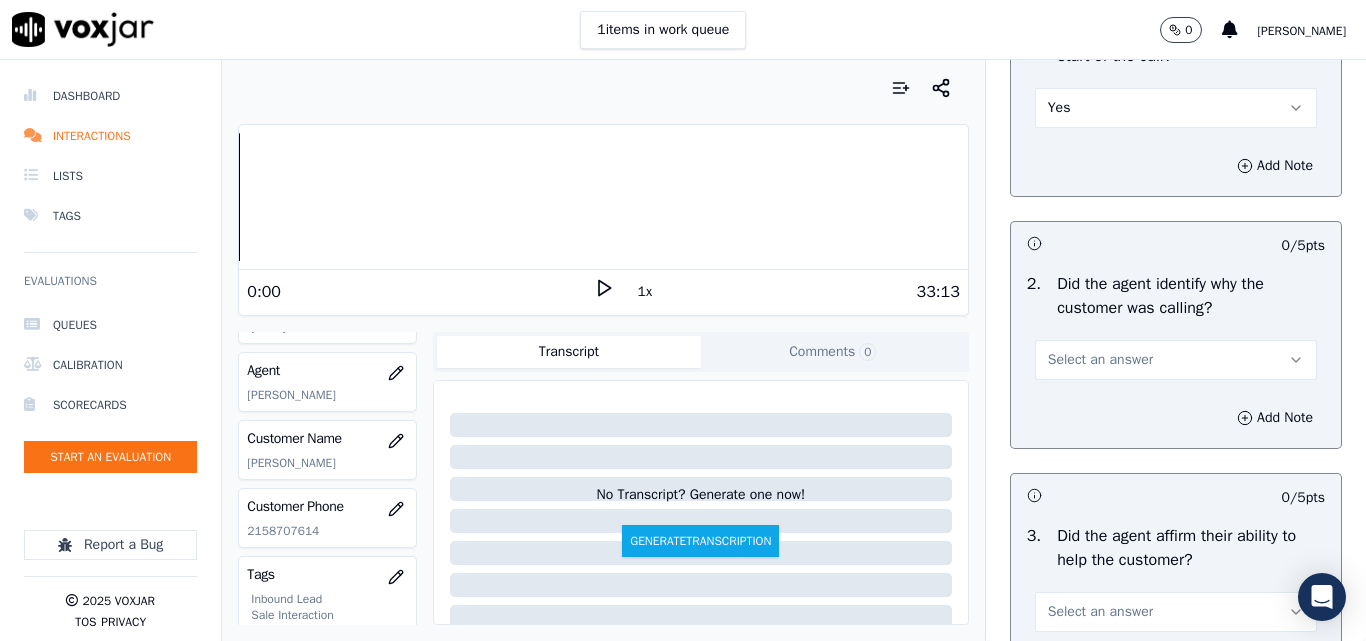 scroll, scrollTop: 300, scrollLeft: 0, axis: vertical 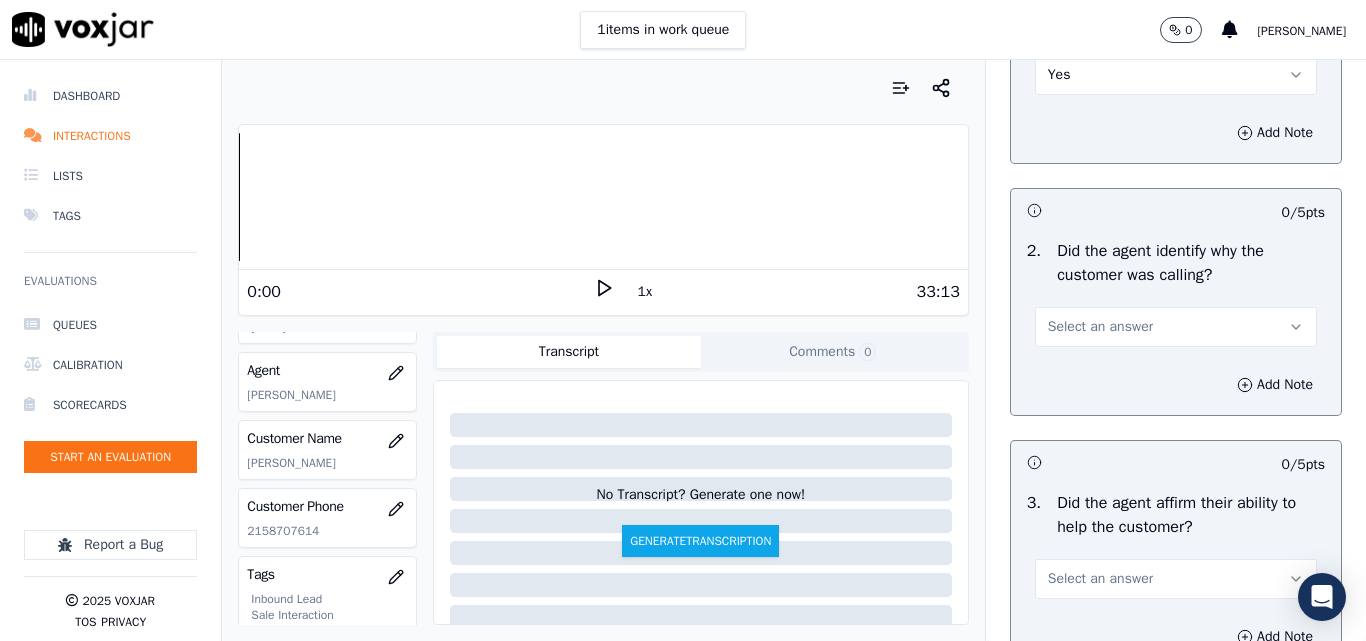 click on "Select an answer" at bounding box center [1100, 327] 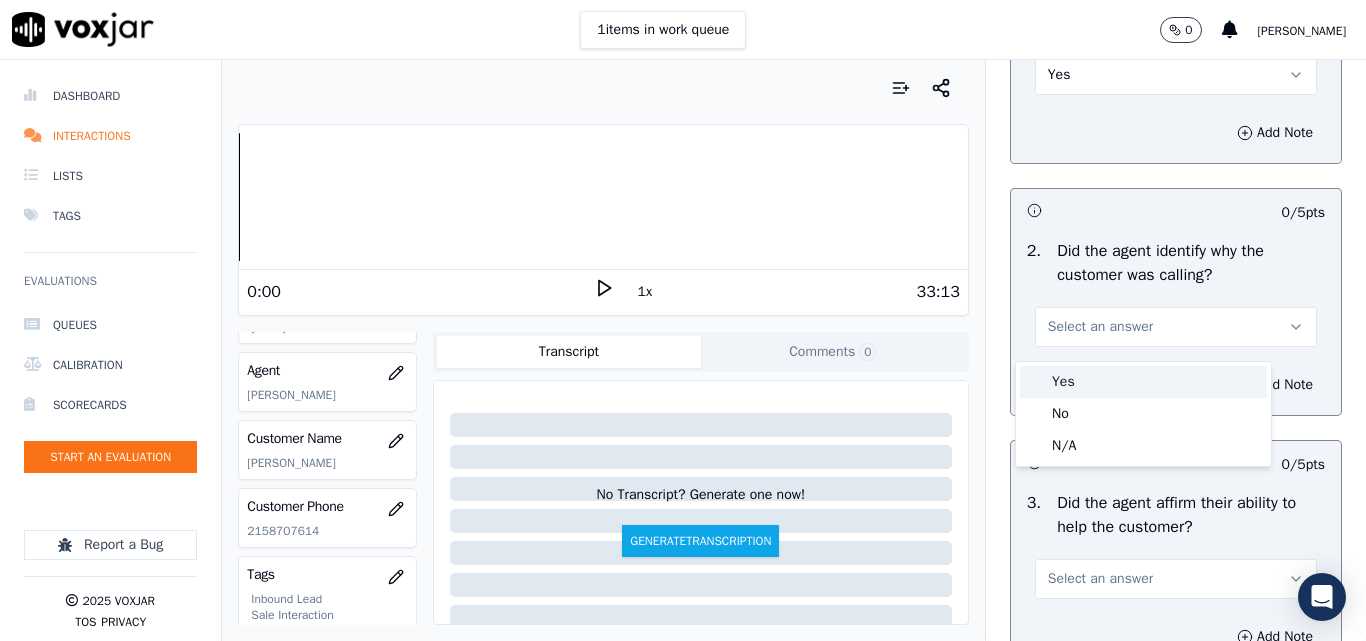 click on "Yes" at bounding box center [1143, 382] 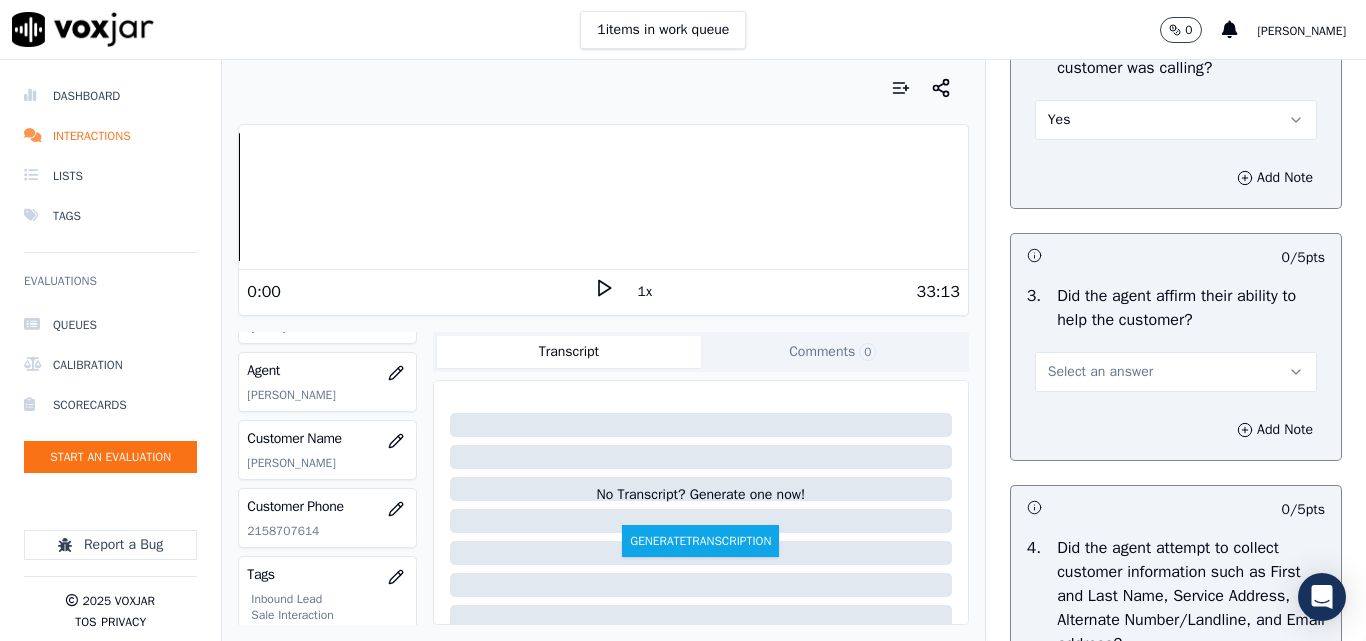 scroll, scrollTop: 600, scrollLeft: 0, axis: vertical 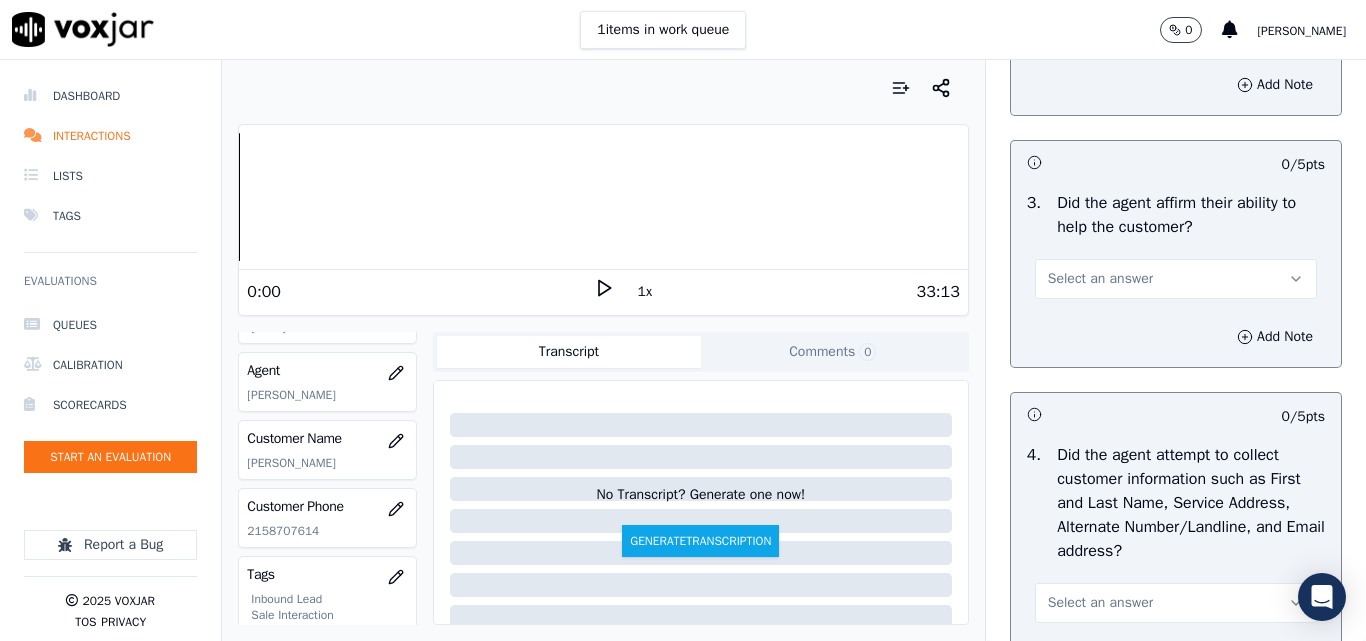 click on "Select an answer" at bounding box center (1100, 279) 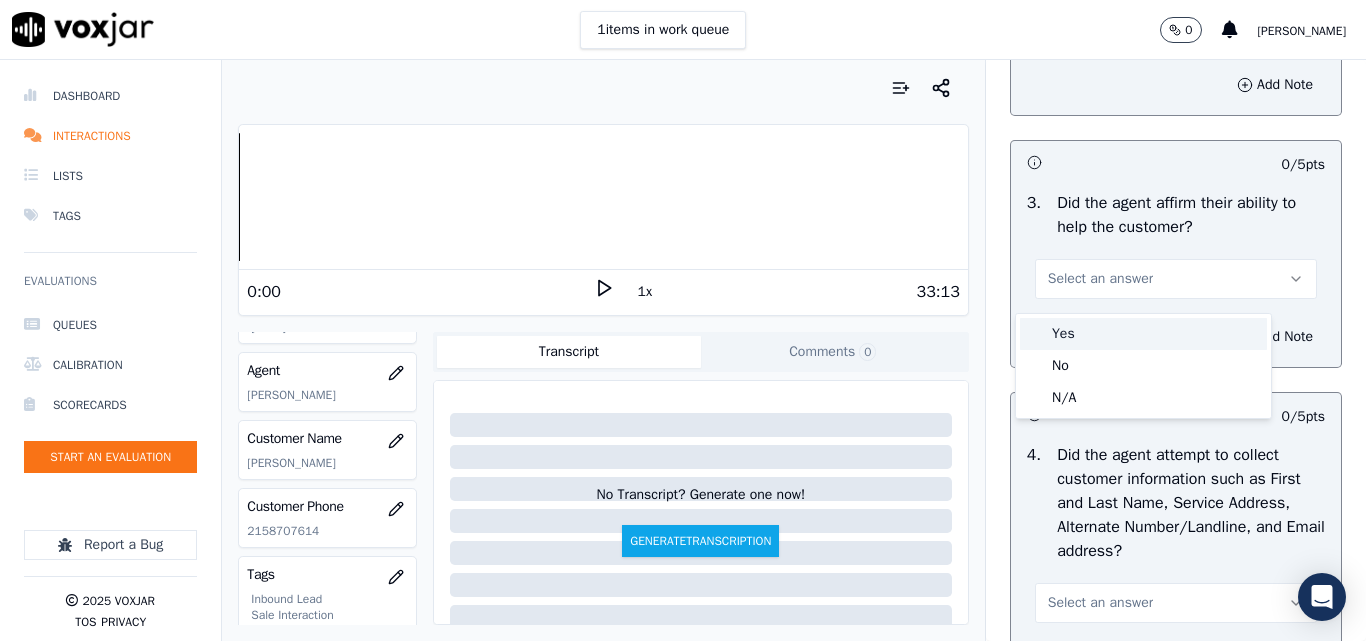click on "Yes" at bounding box center [1143, 334] 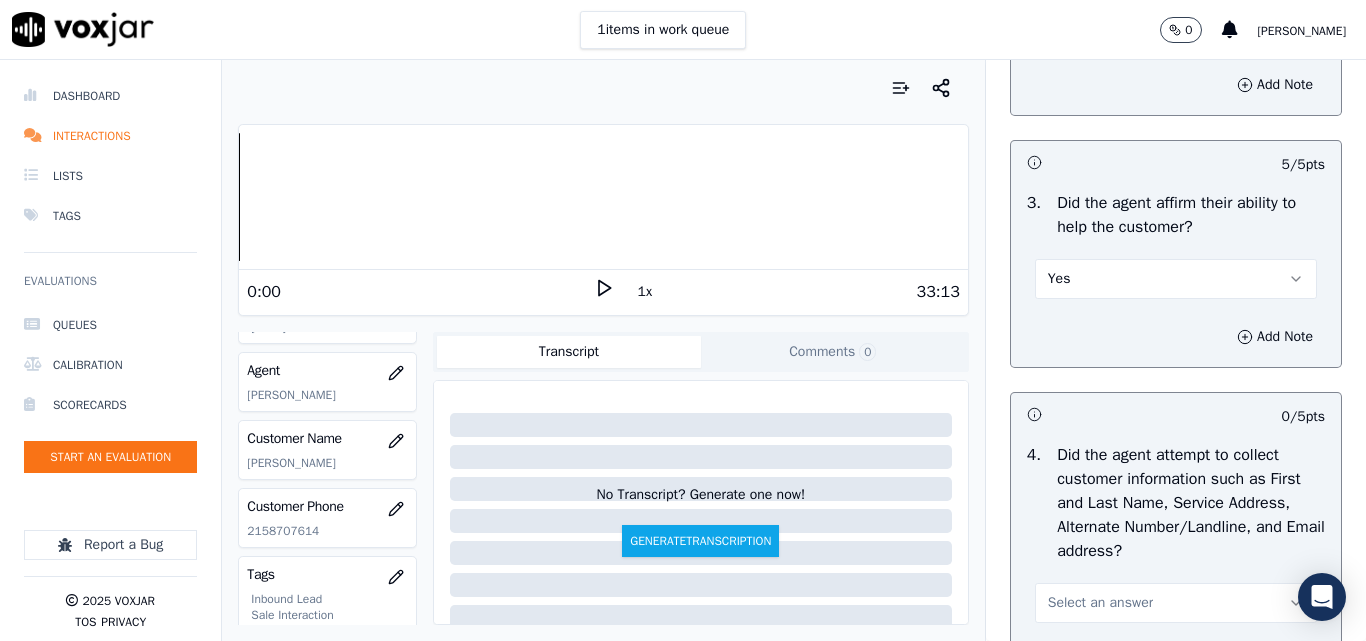 scroll, scrollTop: 800, scrollLeft: 0, axis: vertical 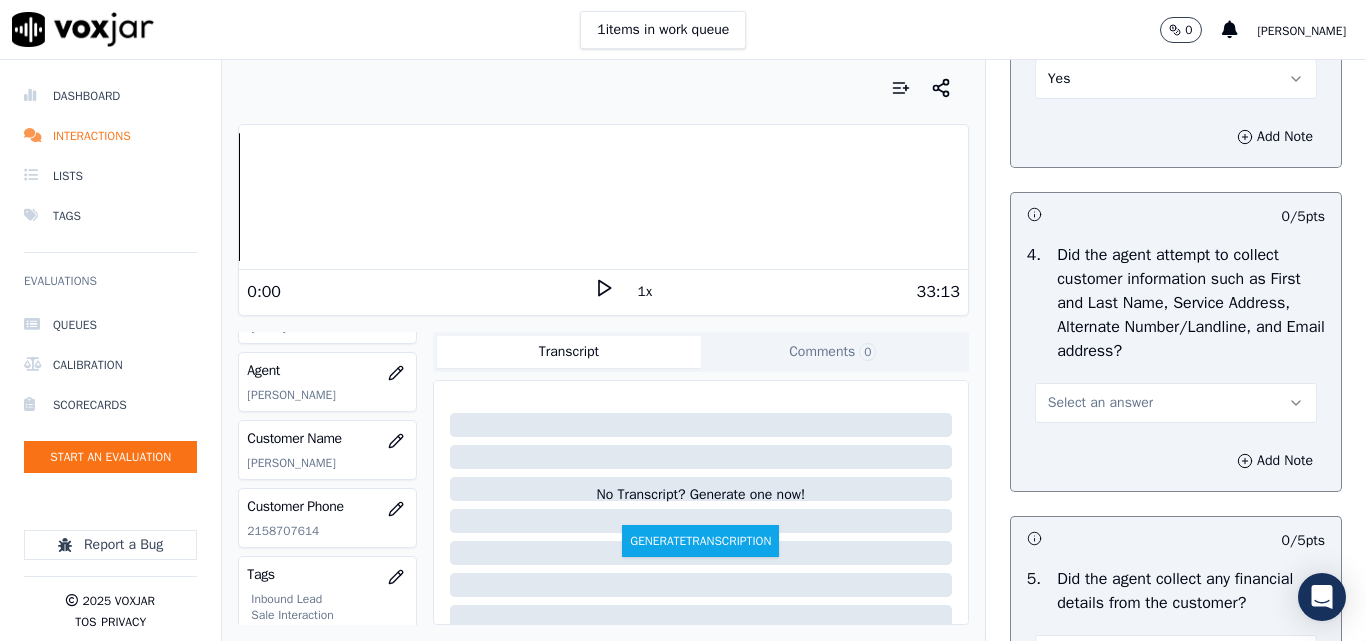 click on "Select an answer" at bounding box center (1100, 403) 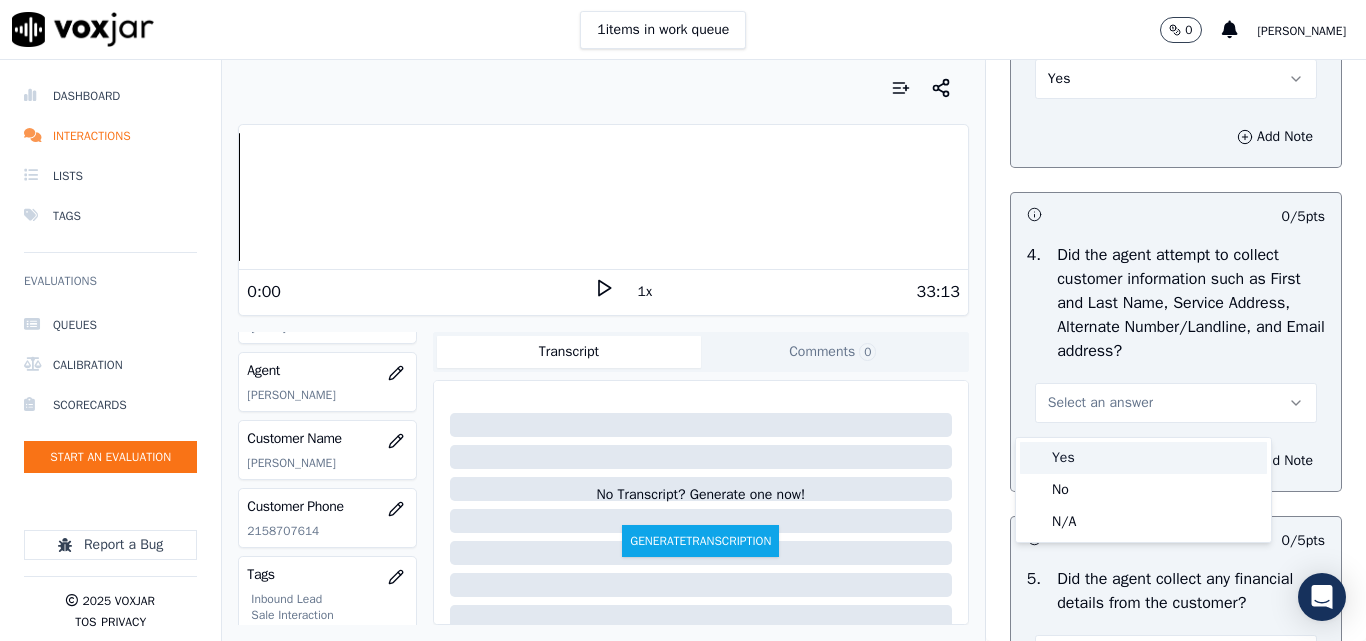 click on "Yes" at bounding box center [1143, 458] 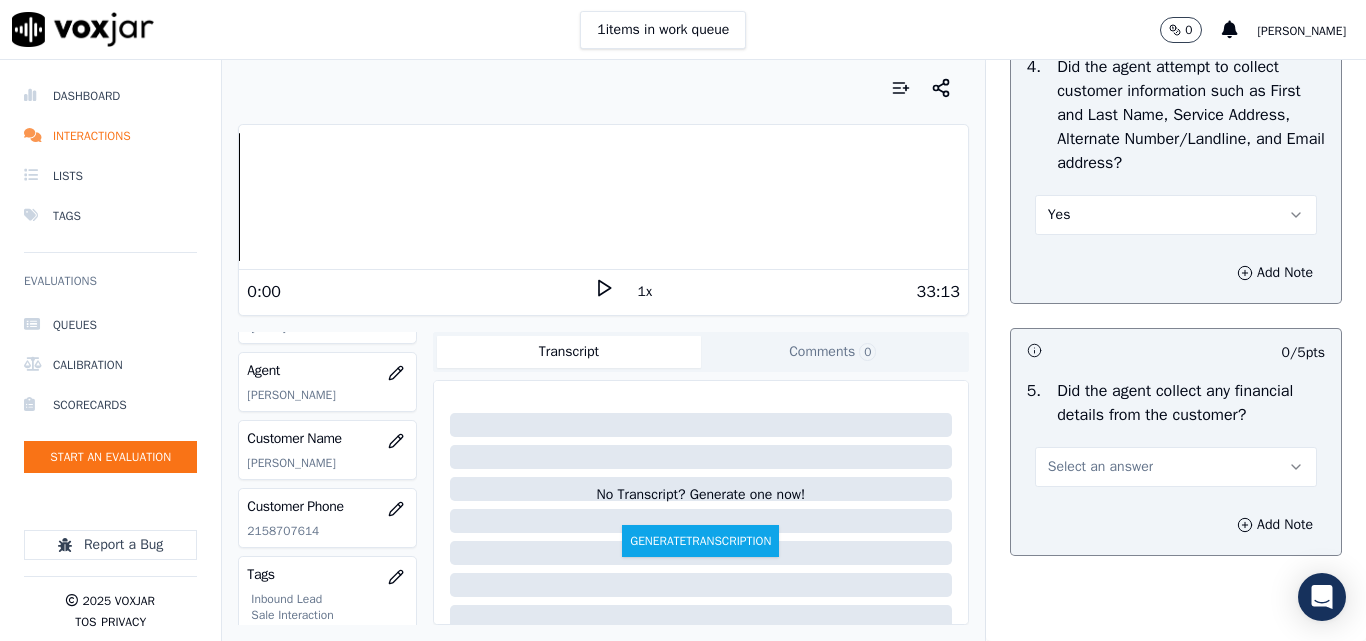 scroll, scrollTop: 1200, scrollLeft: 0, axis: vertical 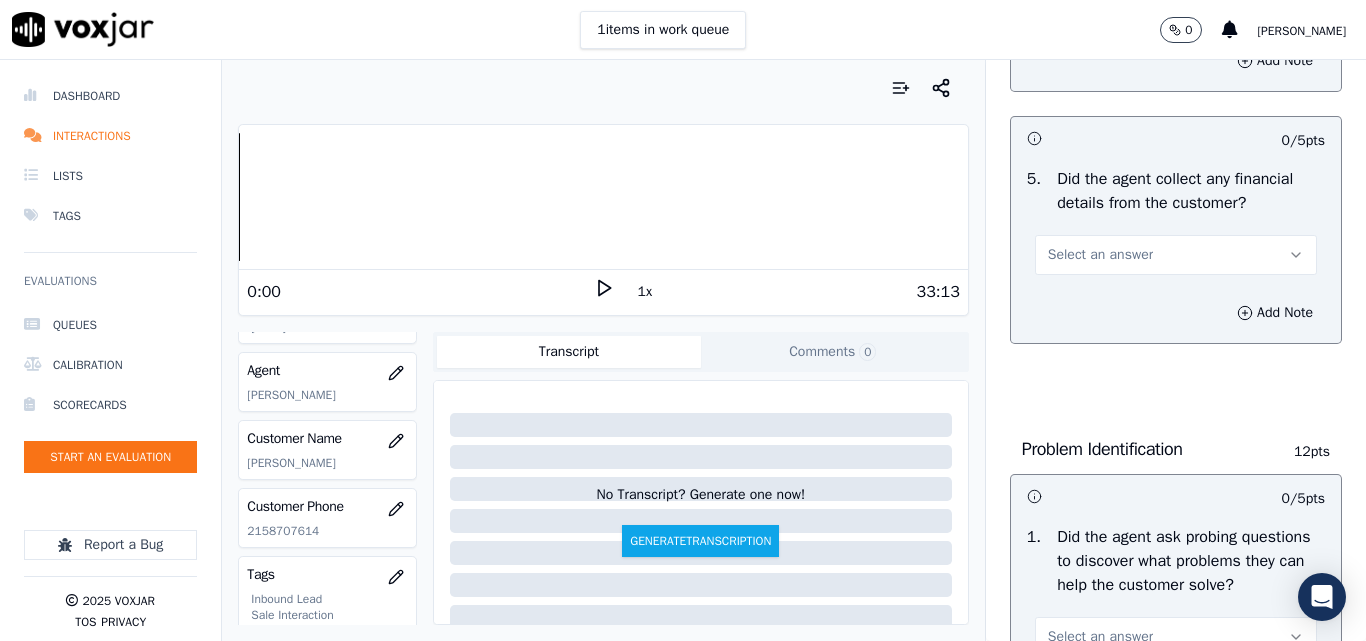 click on "Select an answer" at bounding box center [1100, 255] 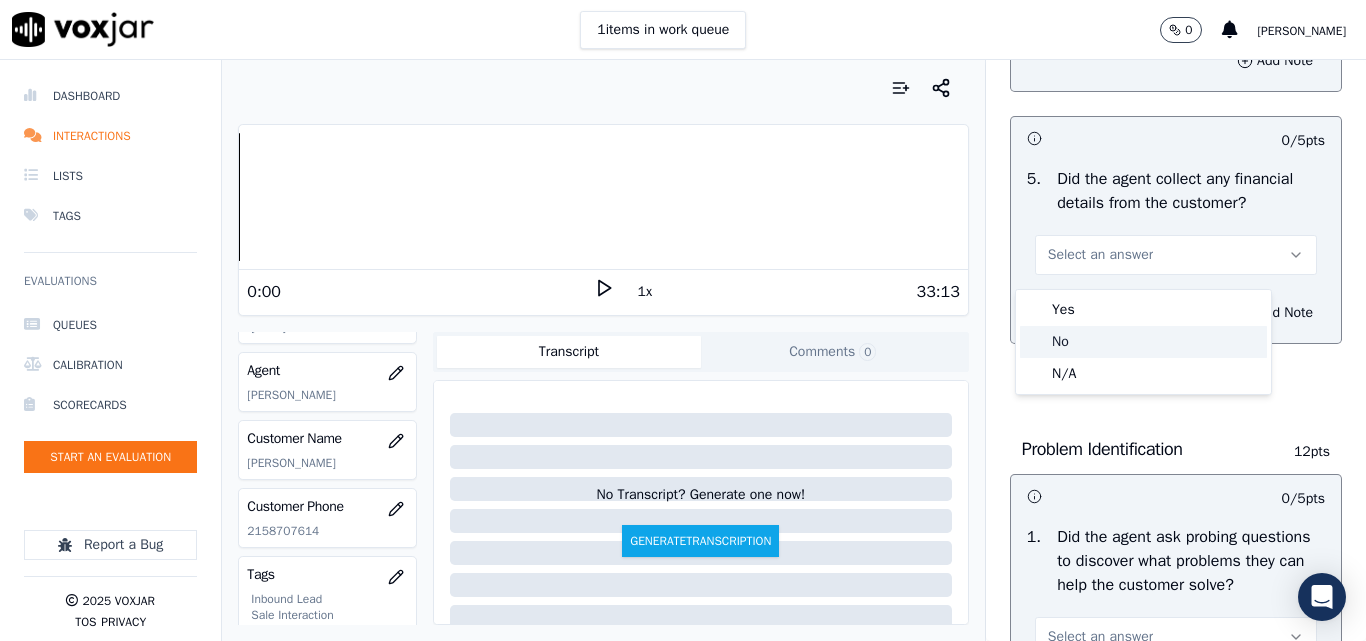click on "No" 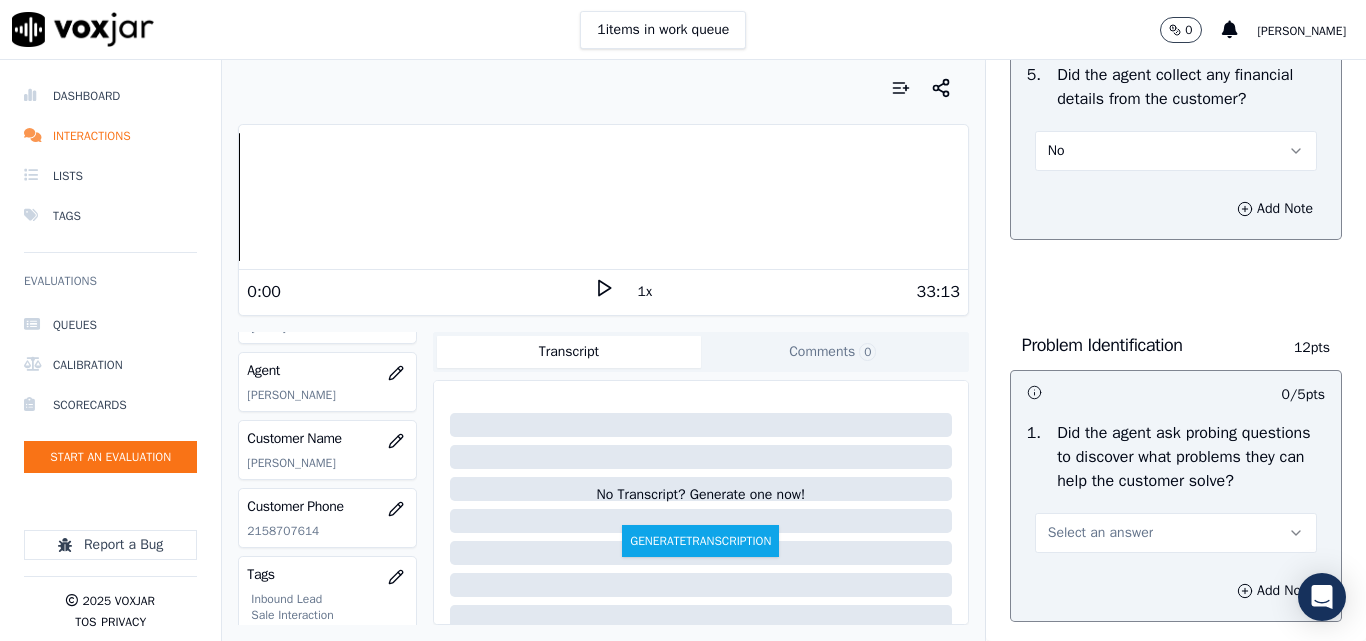 scroll, scrollTop: 1400, scrollLeft: 0, axis: vertical 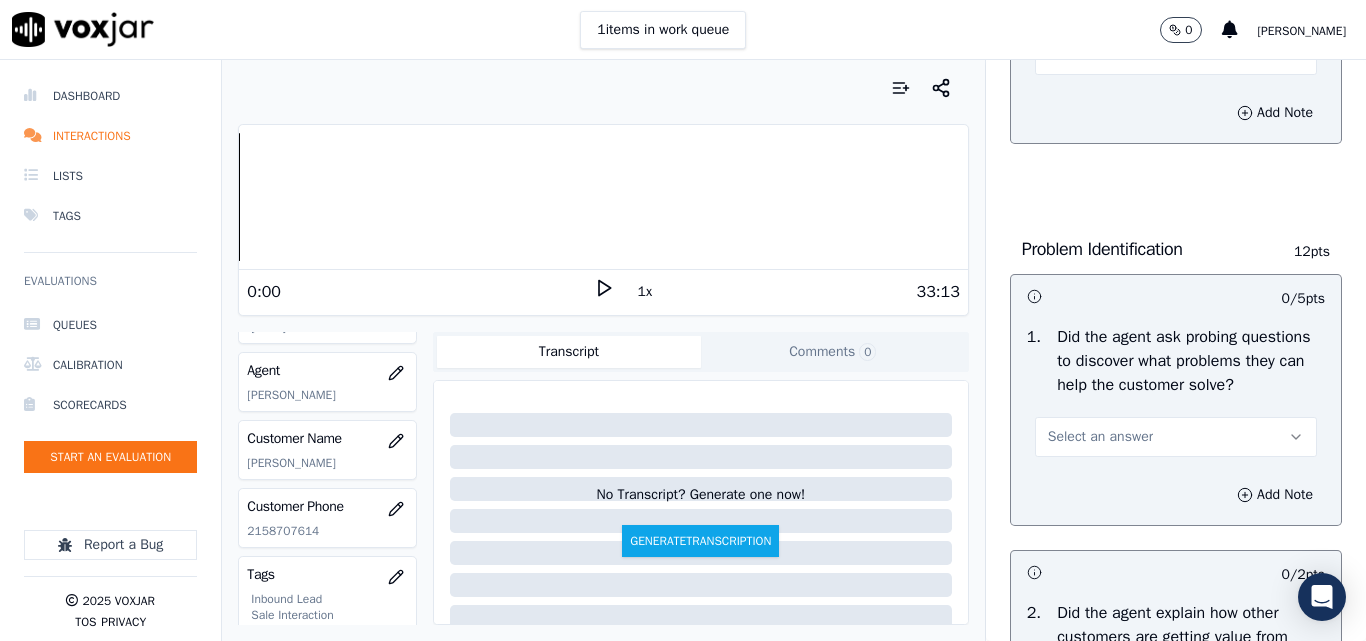 click on "Select an answer" at bounding box center [1100, 437] 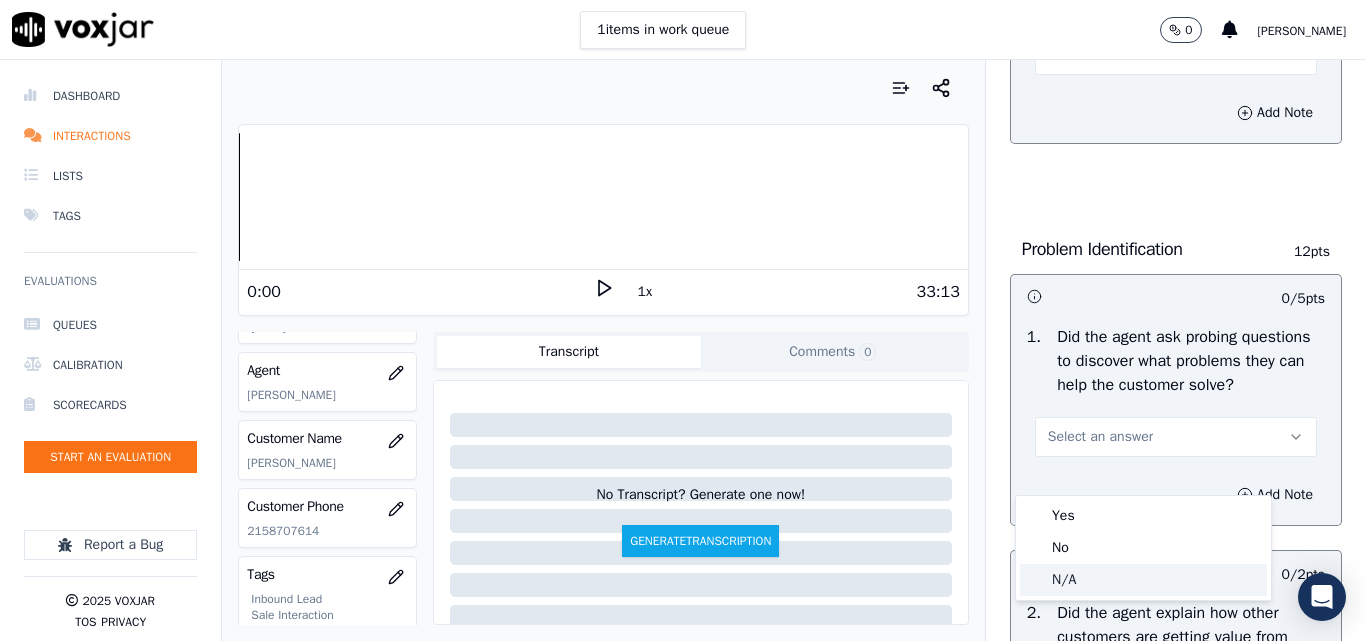 click on "N/A" 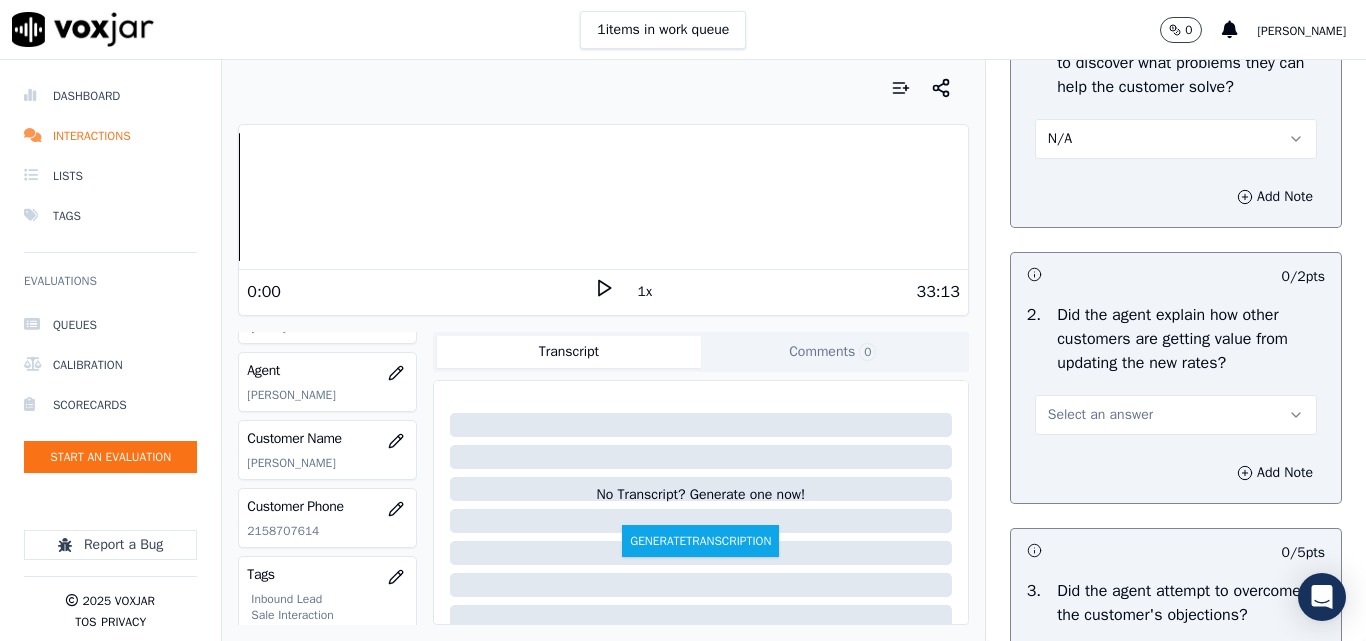 scroll, scrollTop: 1700, scrollLeft: 0, axis: vertical 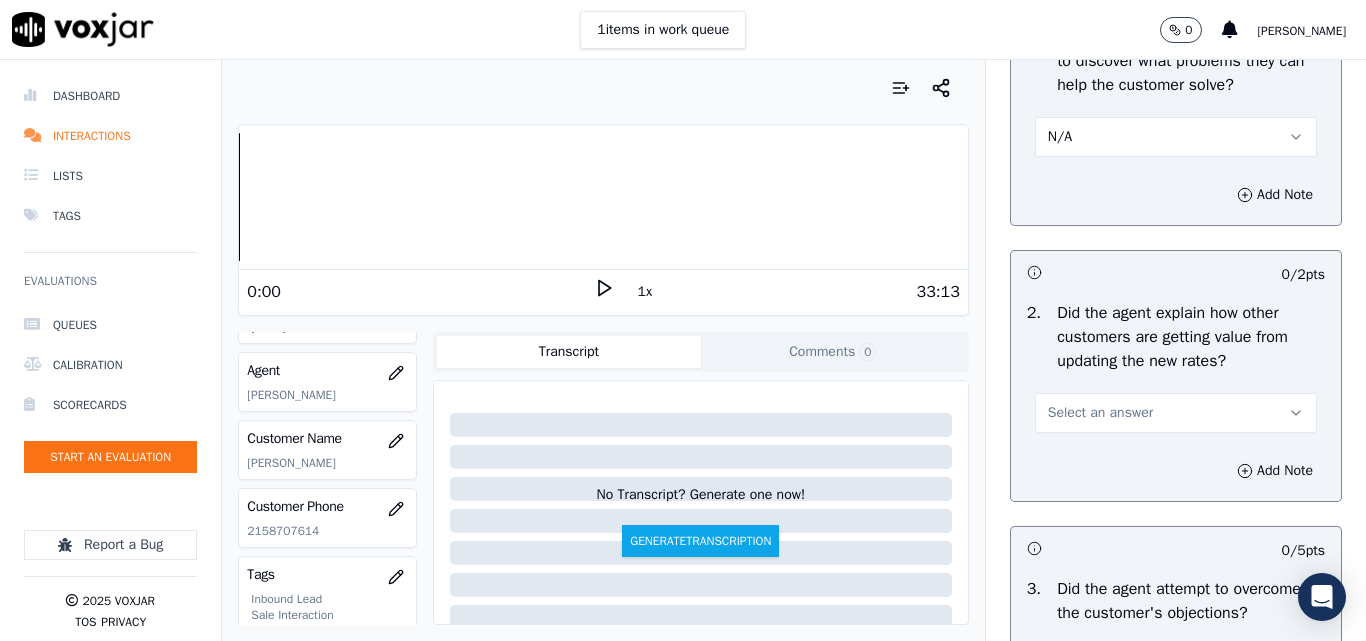 click on "N/A" at bounding box center [1176, 137] 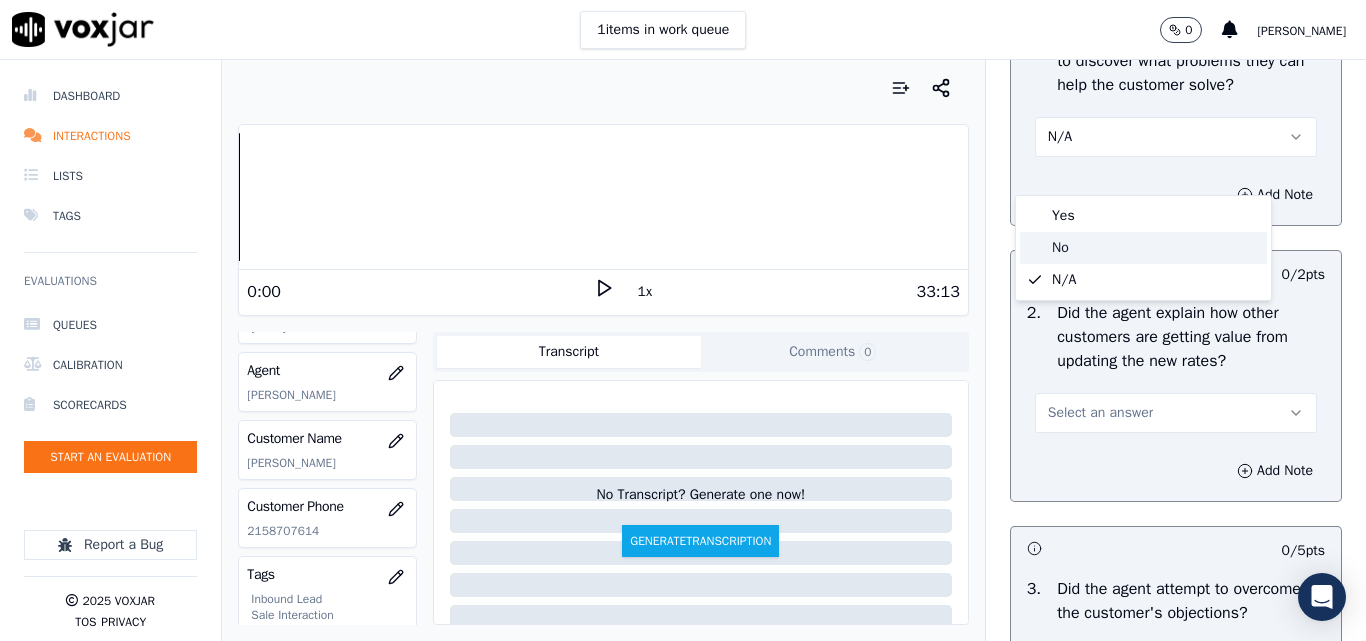 click on "No" 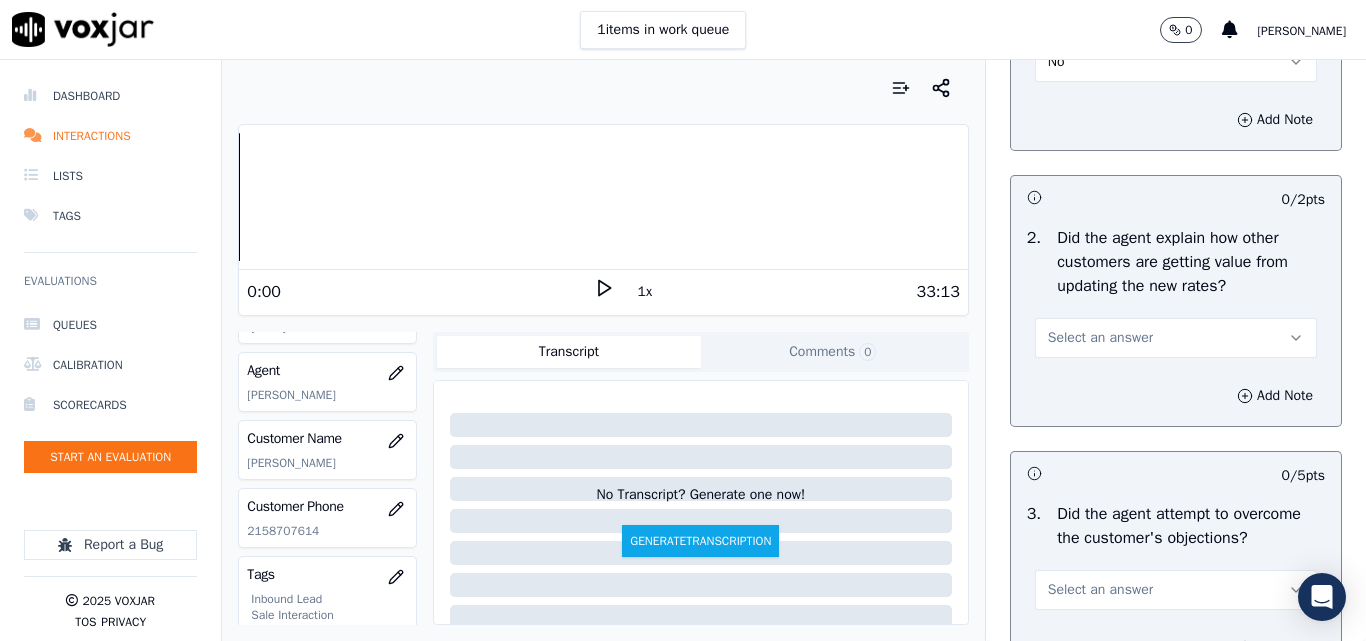 scroll, scrollTop: 1900, scrollLeft: 0, axis: vertical 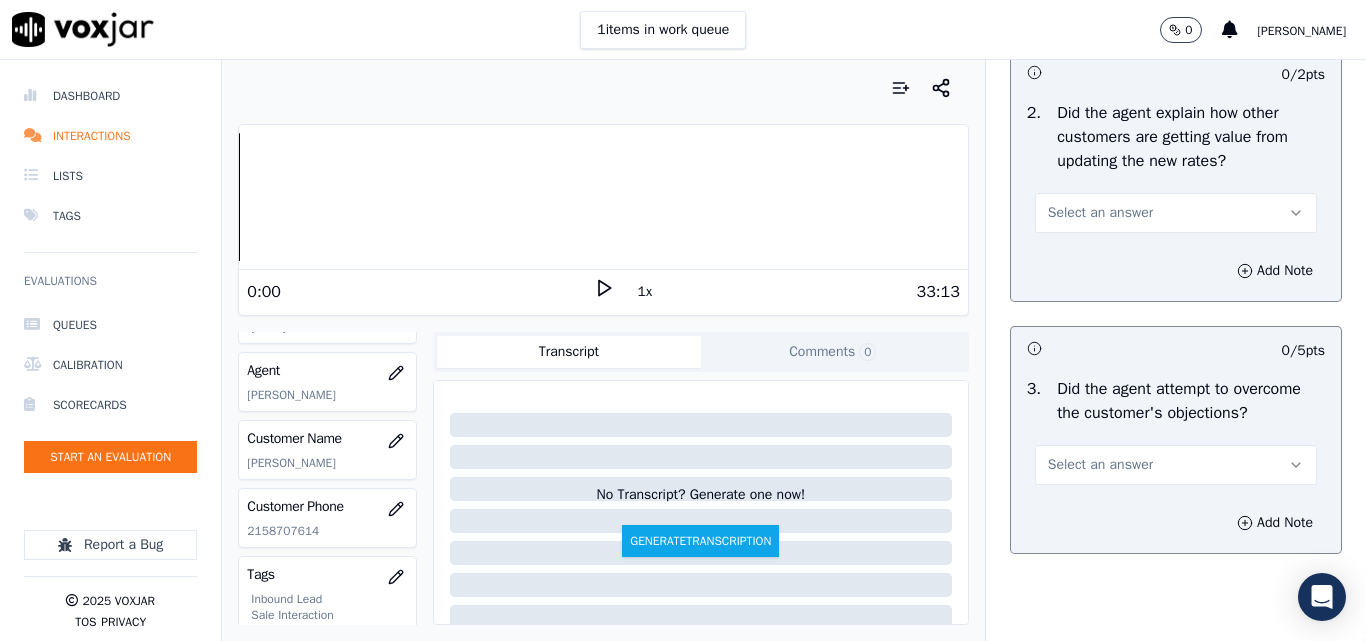 click on "Select an answer" at bounding box center (1100, 213) 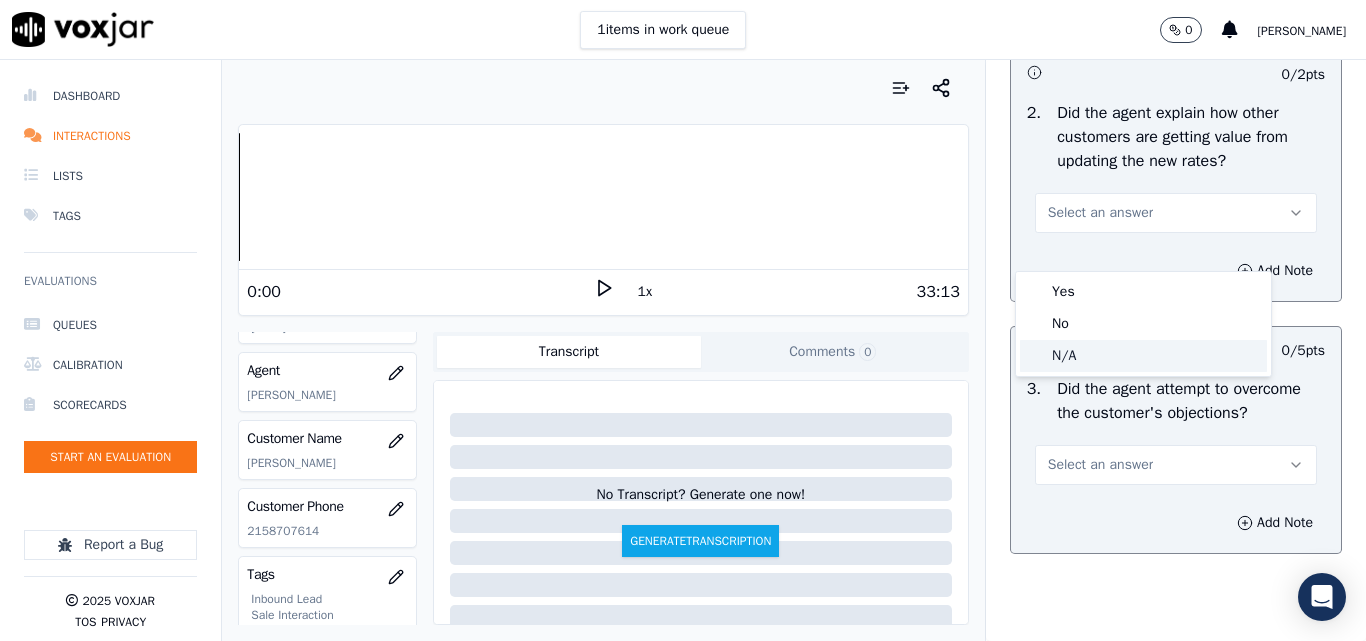 click on "N/A" 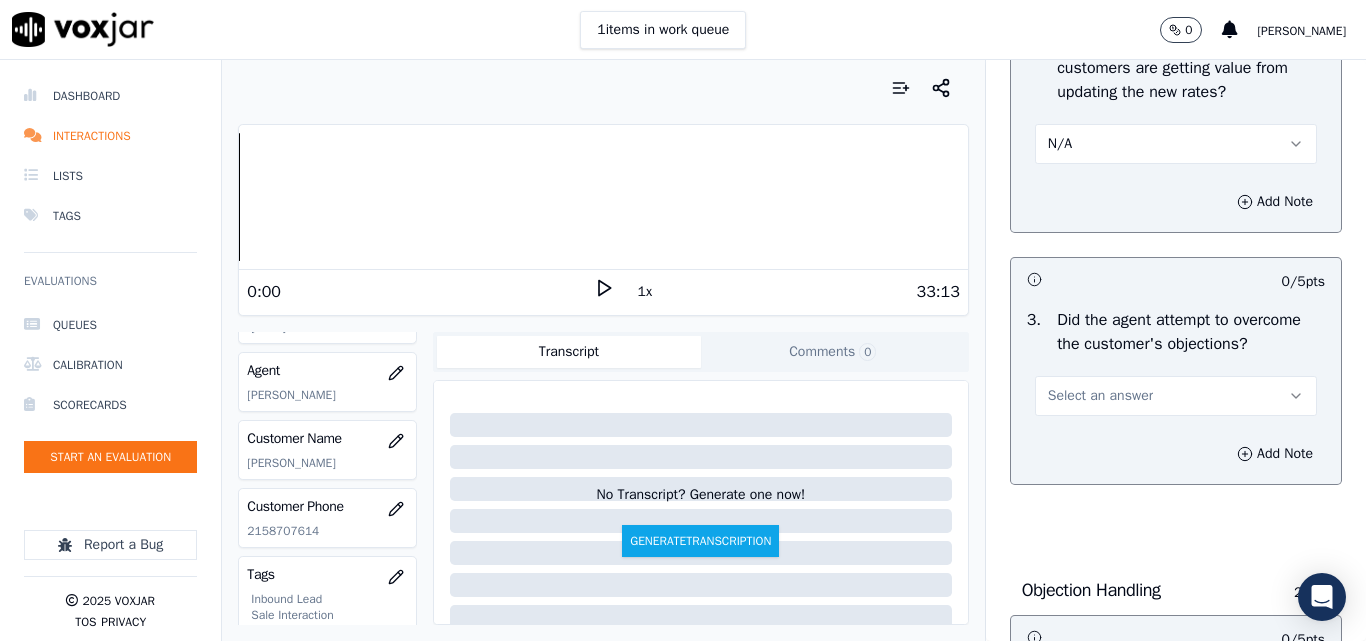 scroll, scrollTop: 2100, scrollLeft: 0, axis: vertical 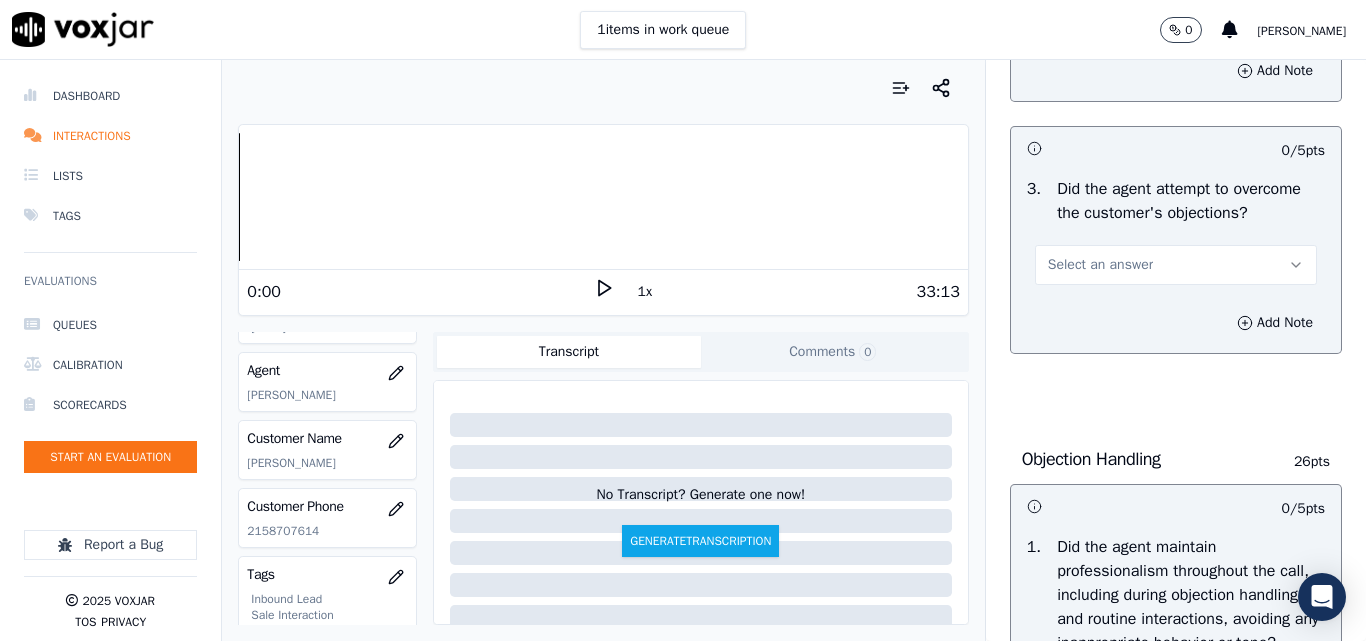 click on "Select an answer" at bounding box center [1176, 265] 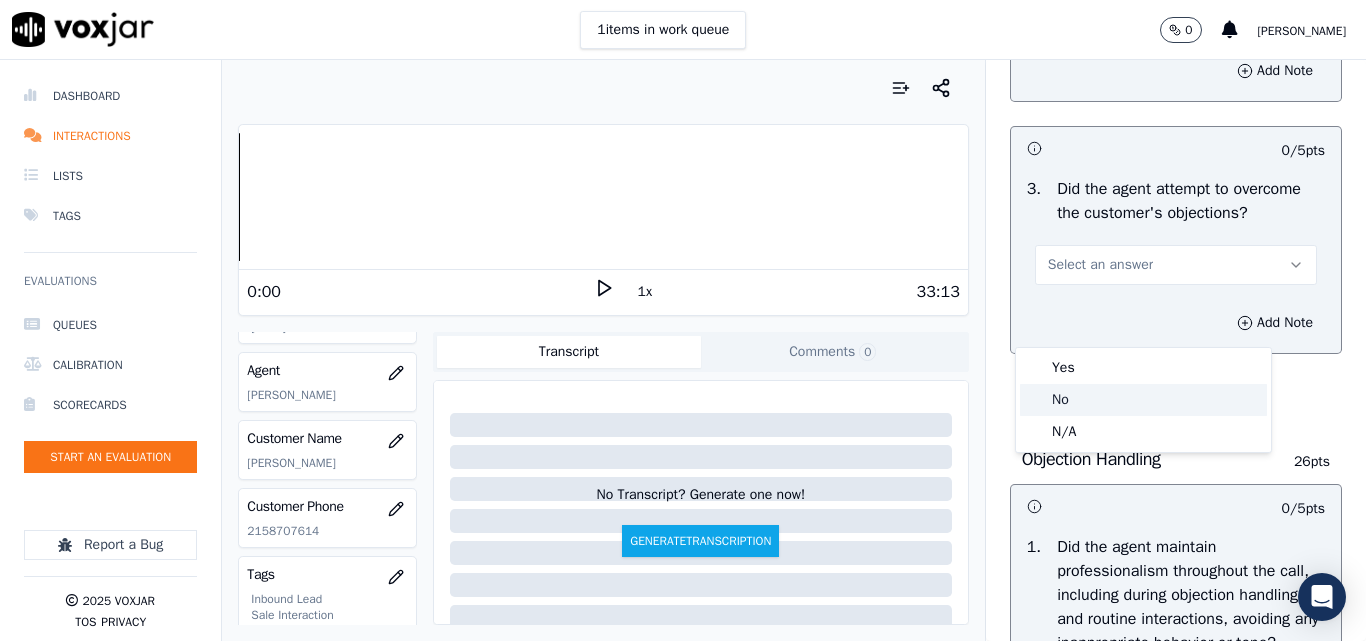 click on "No" 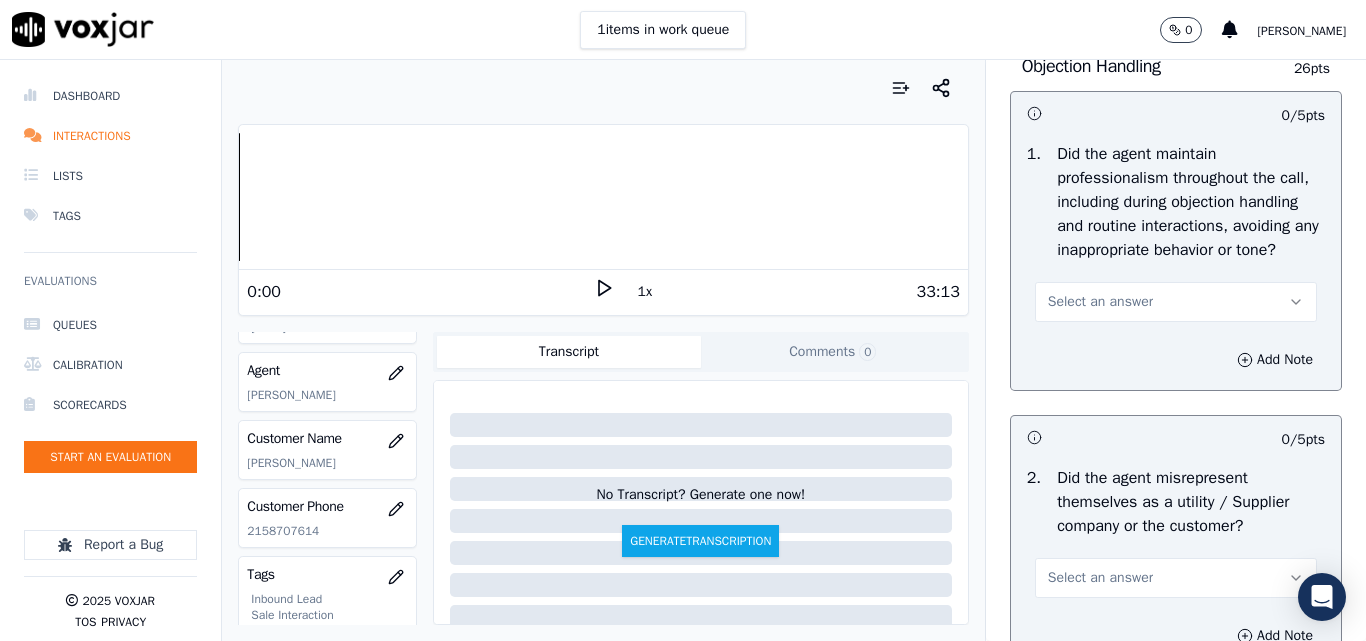 scroll, scrollTop: 2500, scrollLeft: 0, axis: vertical 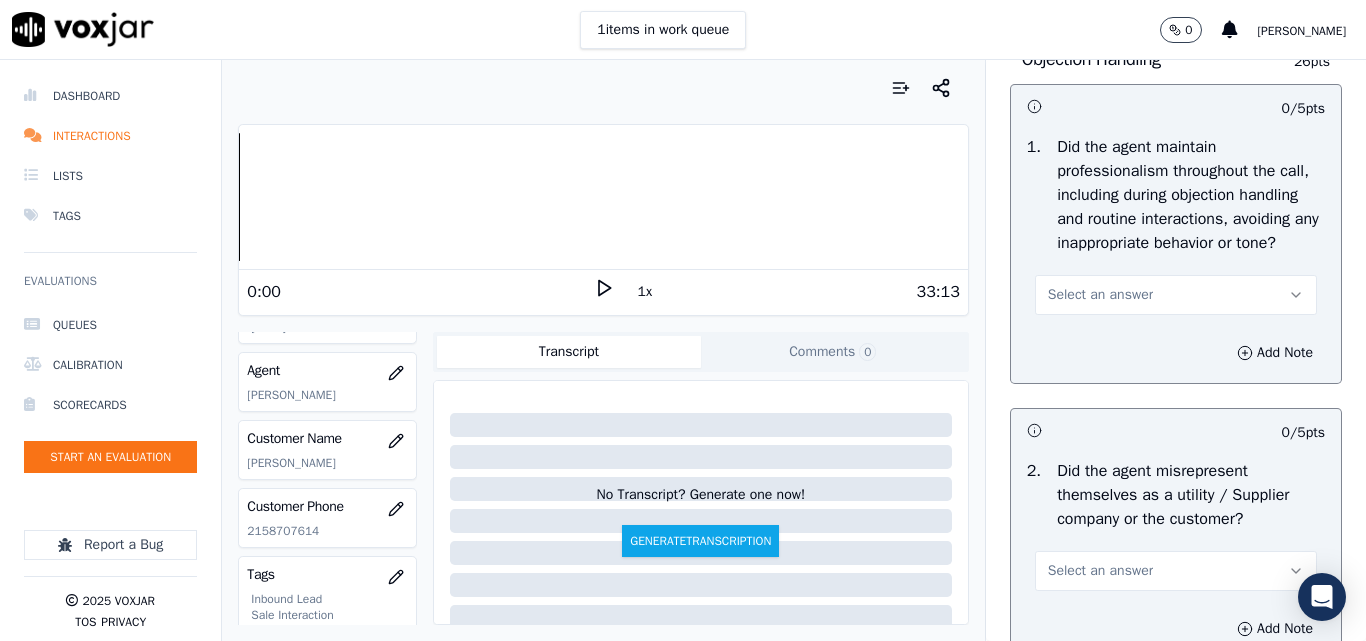 click on "Select an answer" at bounding box center (1100, 295) 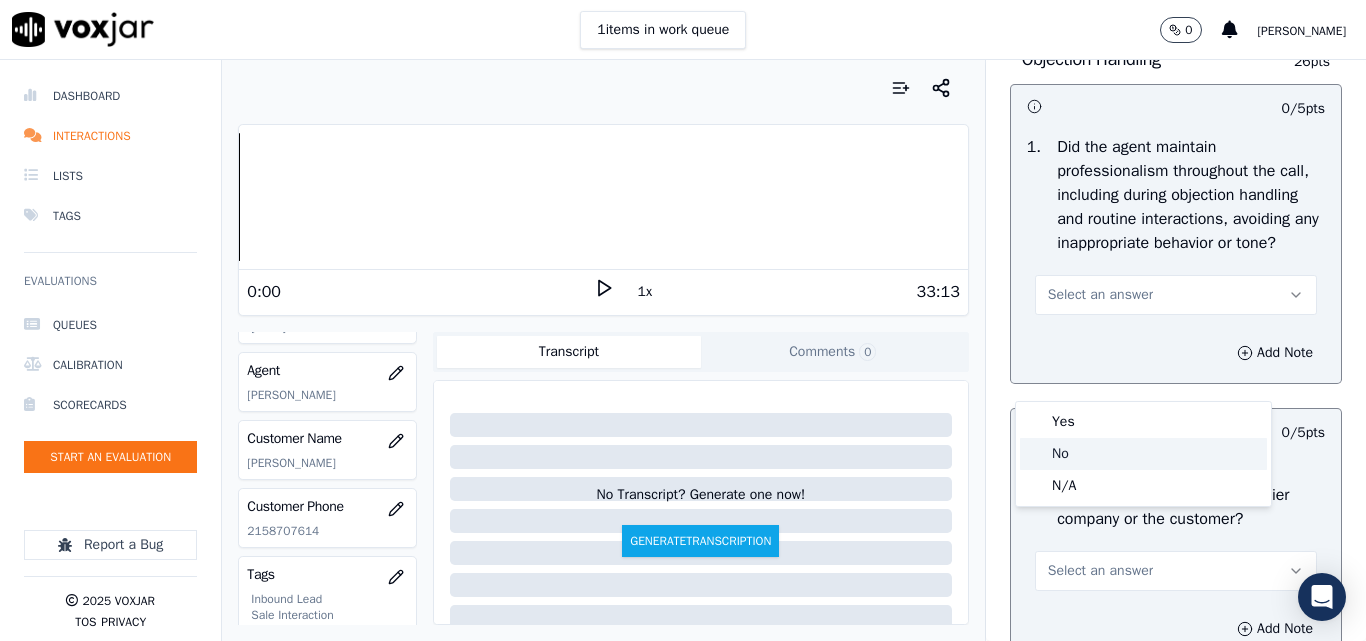click on "No" 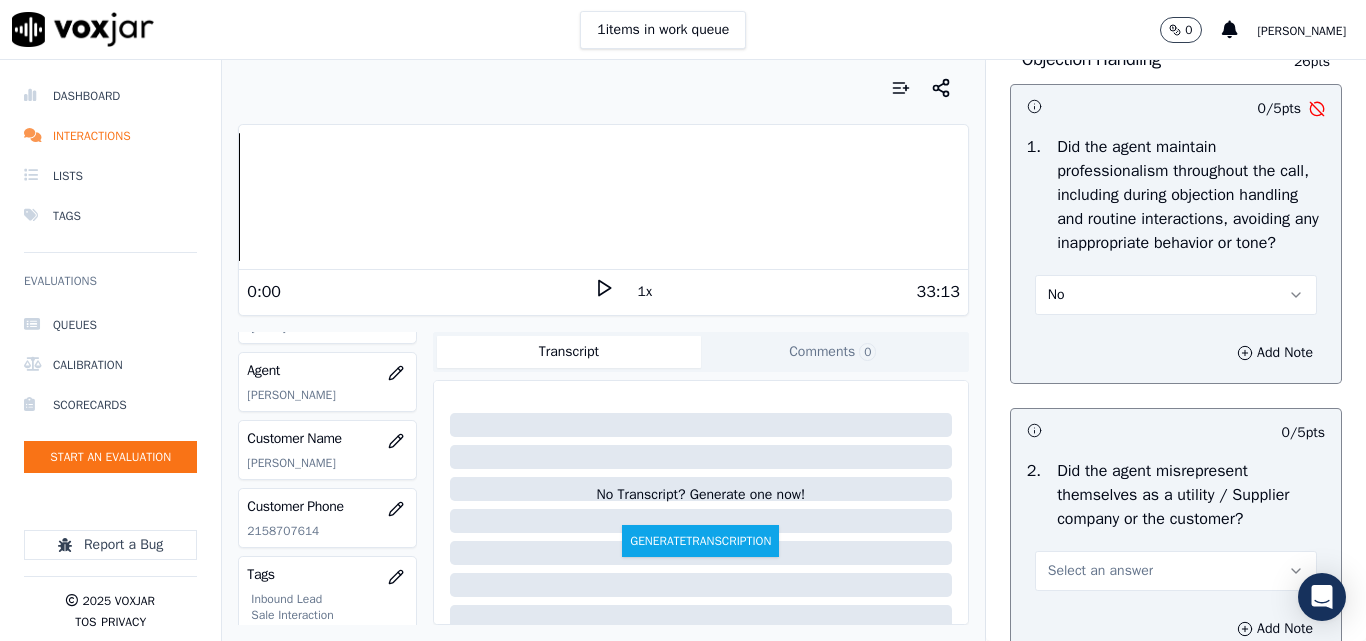 scroll, scrollTop: 2700, scrollLeft: 0, axis: vertical 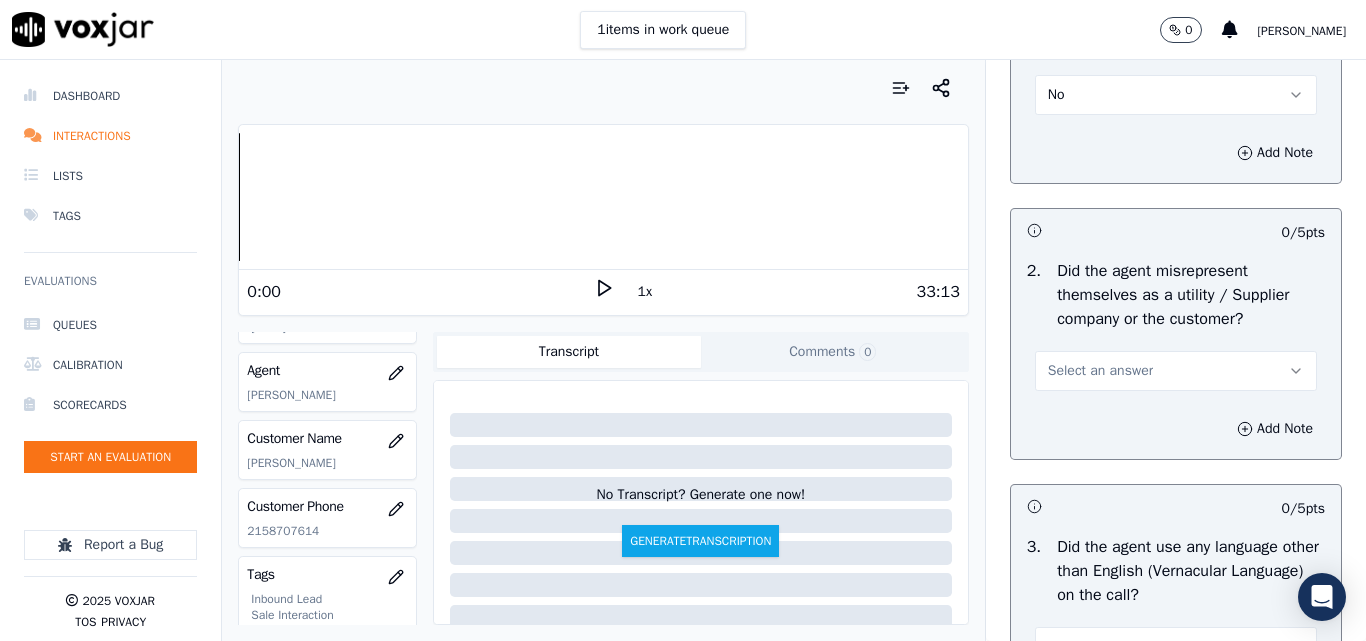 click on "No" at bounding box center [1176, 95] 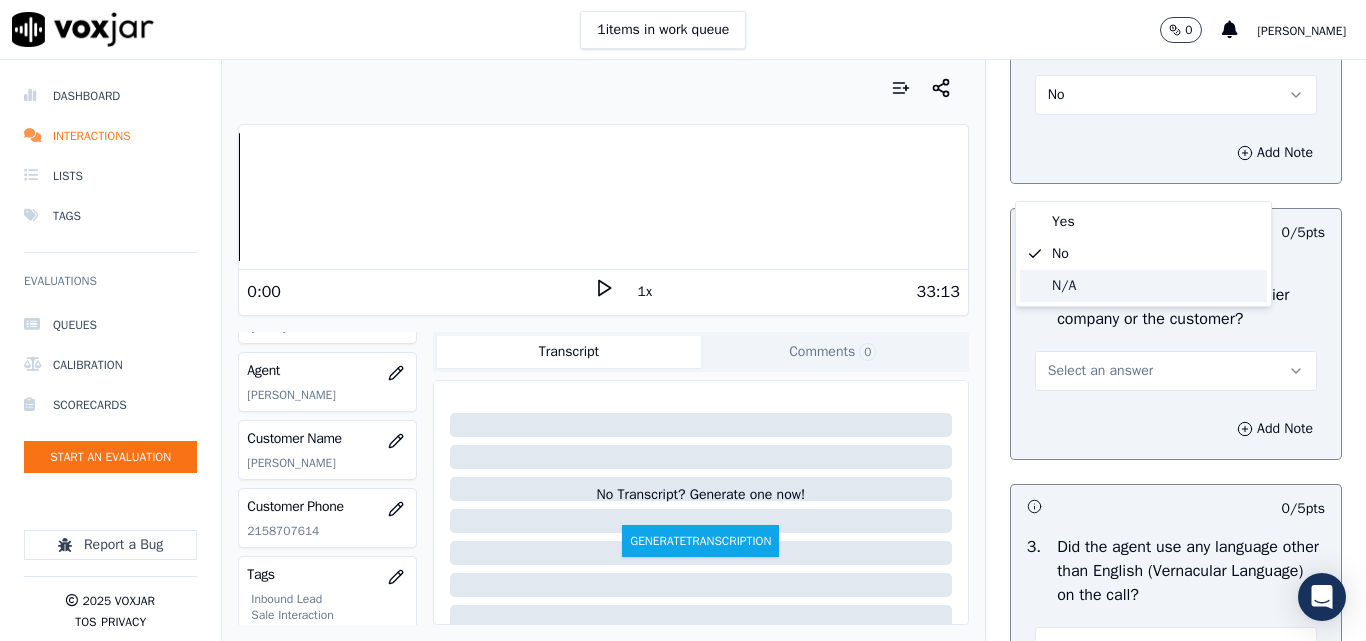 click on "N/A" 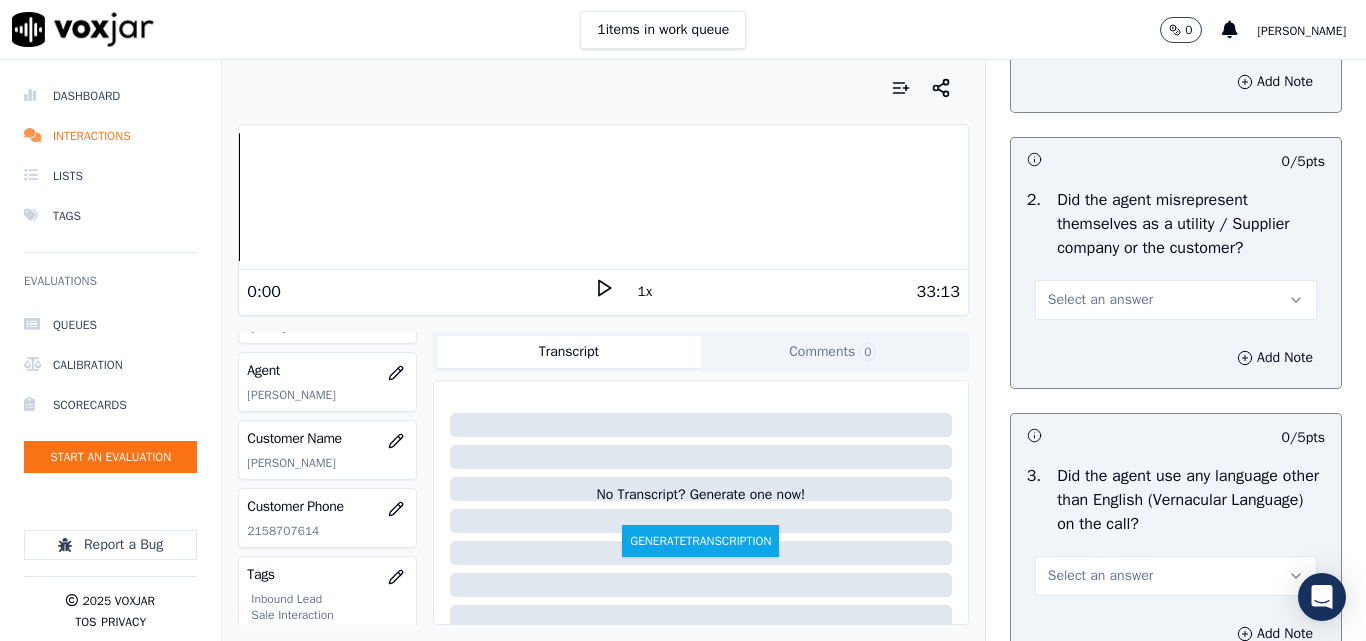 scroll, scrollTop: 2800, scrollLeft: 0, axis: vertical 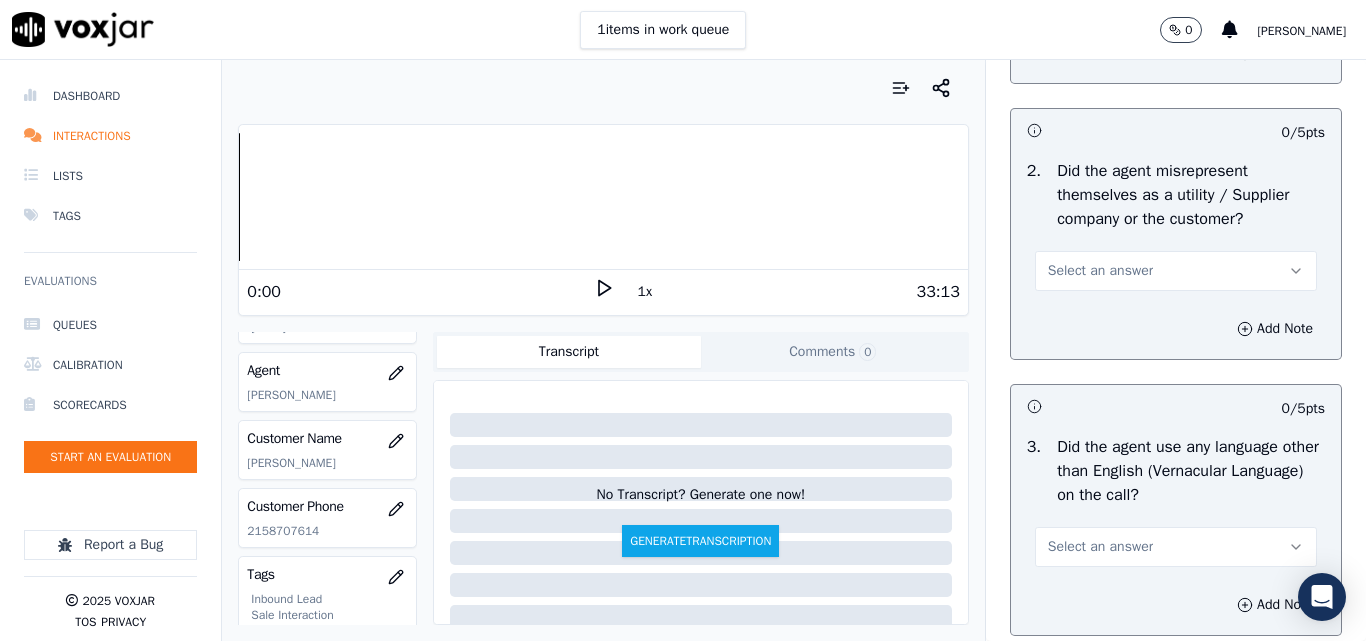 click on "Select an answer" at bounding box center [1100, 271] 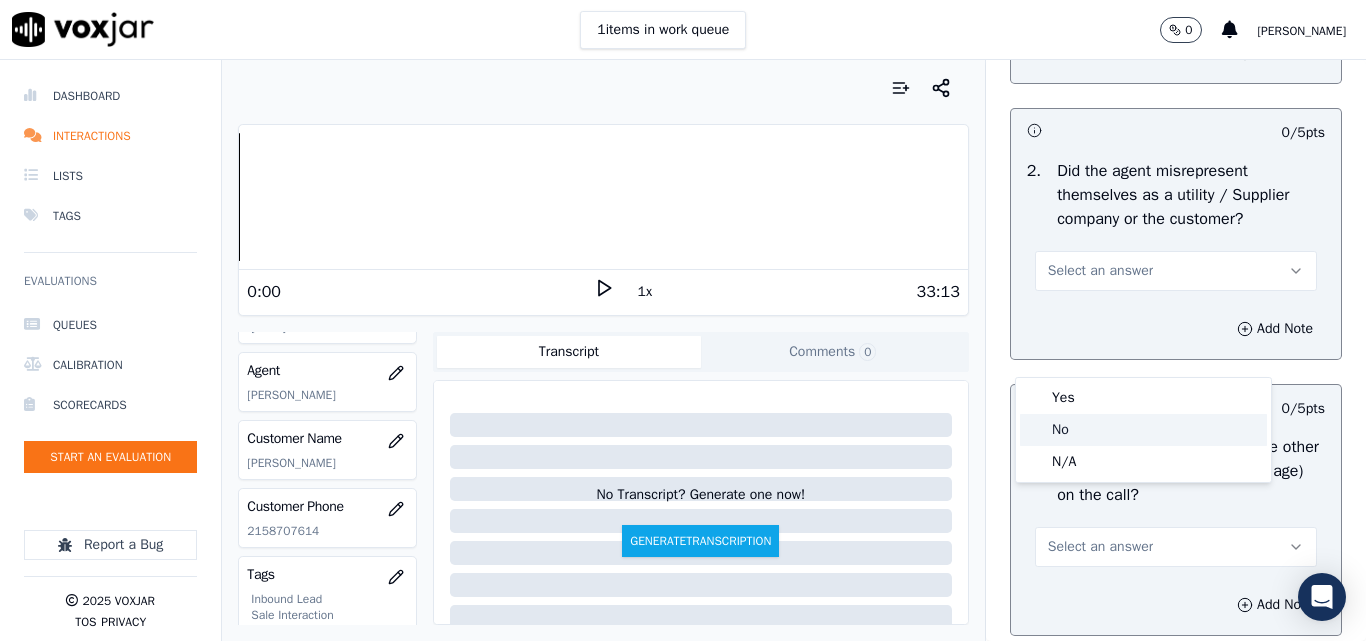 click on "No" 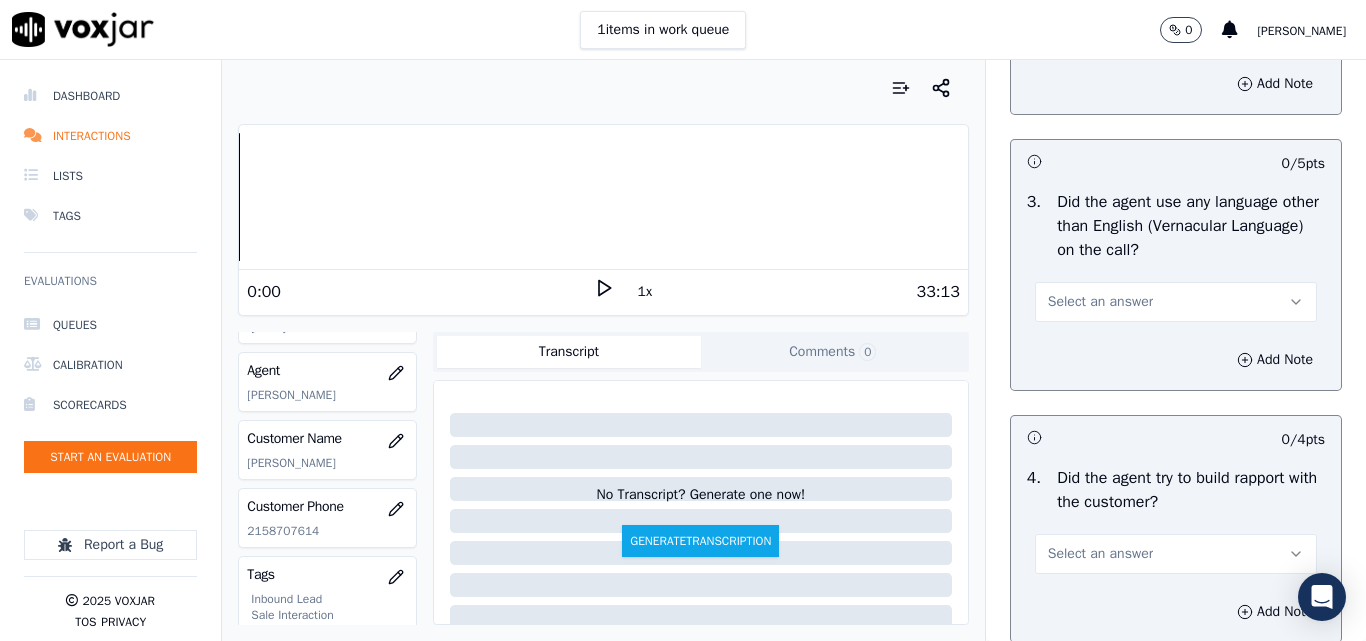 scroll, scrollTop: 3100, scrollLeft: 0, axis: vertical 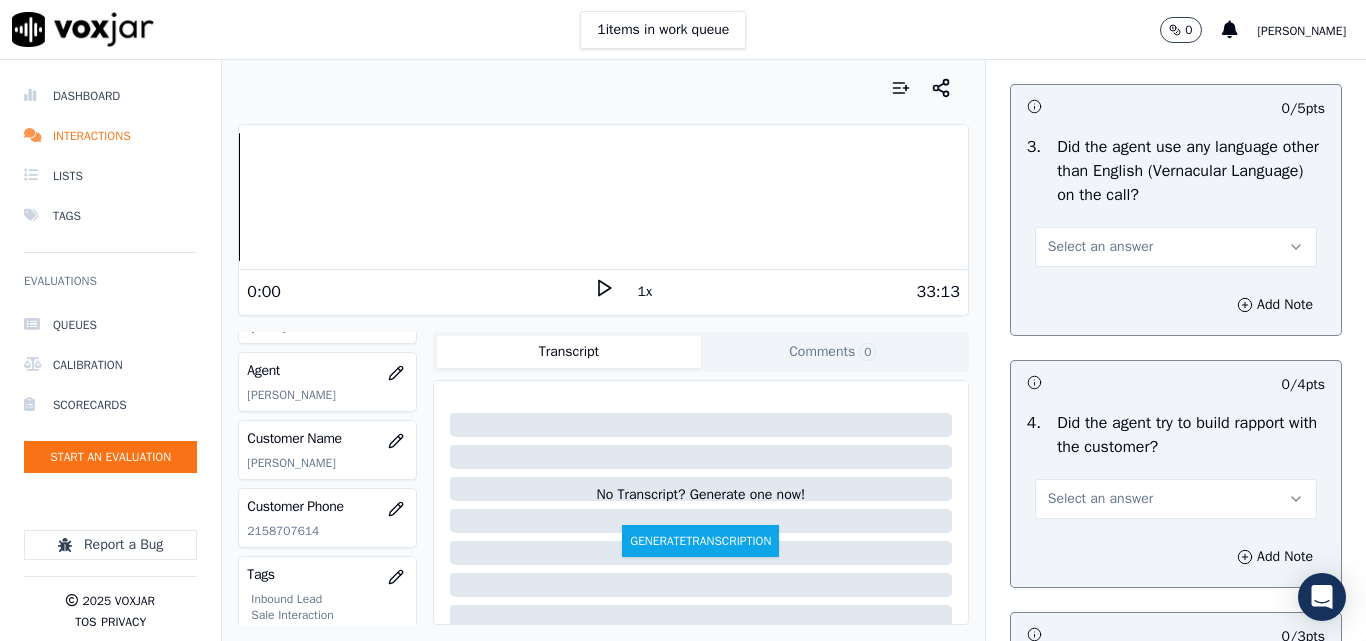 click on "Select an answer" at bounding box center (1176, 247) 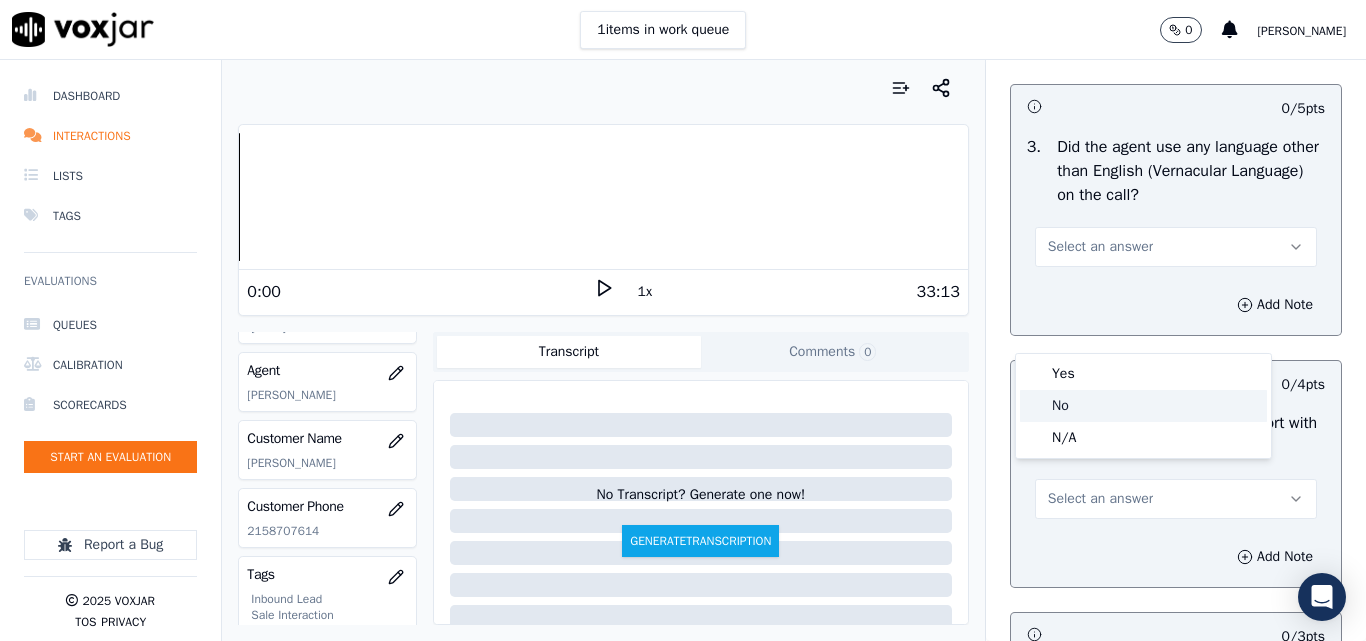 click on "No" 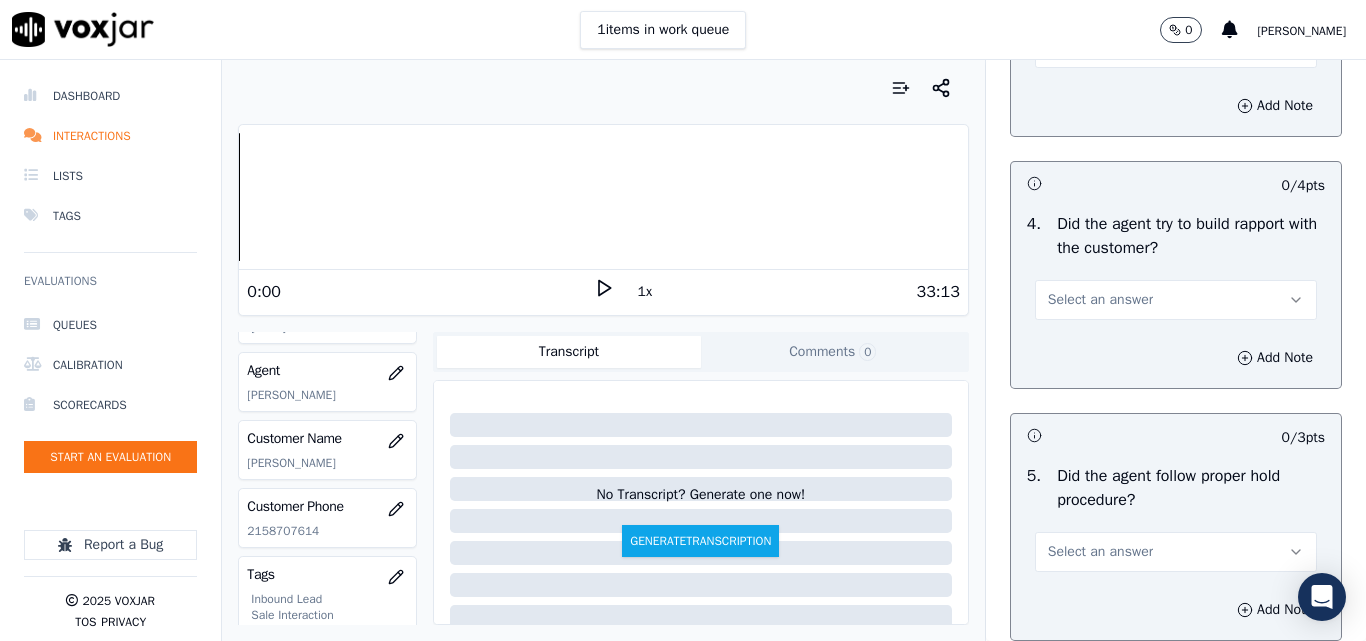 scroll, scrollTop: 3300, scrollLeft: 0, axis: vertical 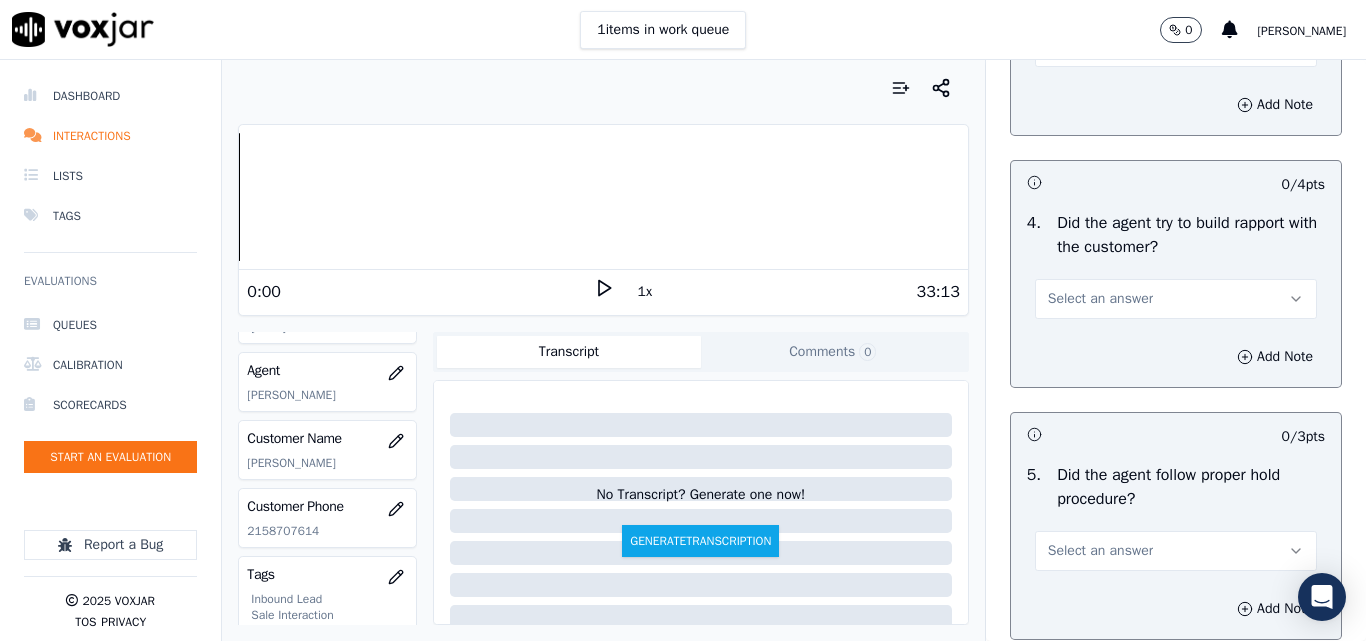 click on "Select an answer" at bounding box center (1100, 299) 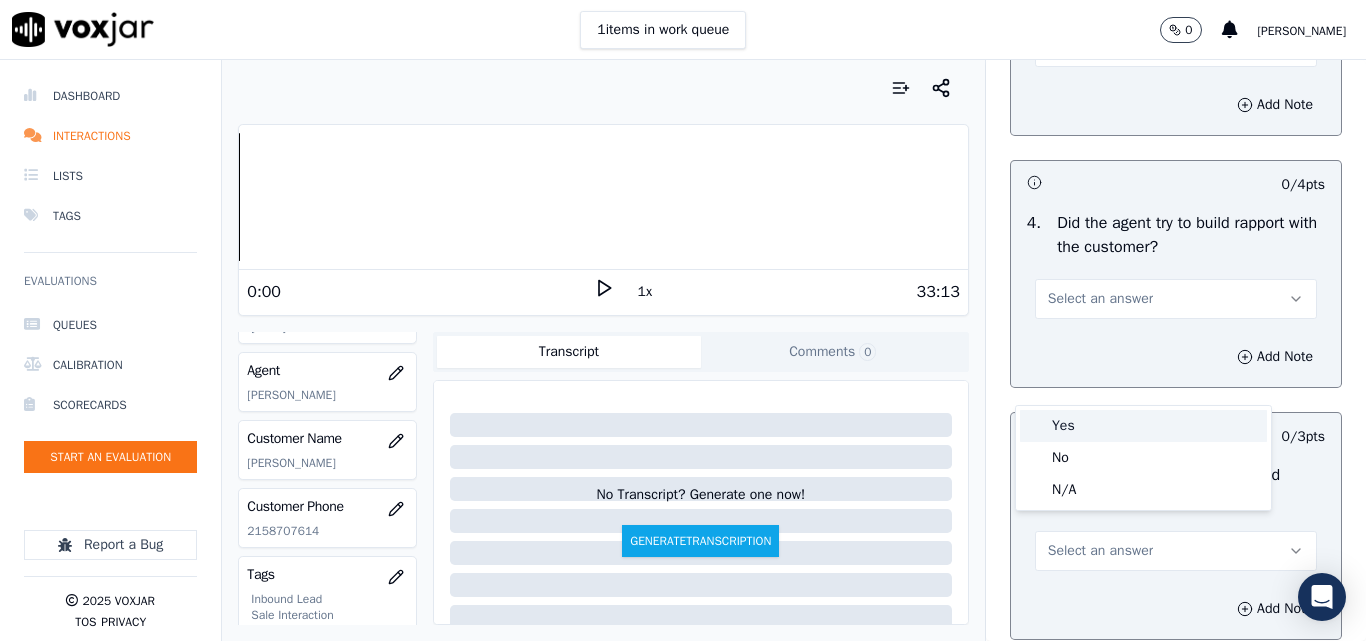 click on "Yes" at bounding box center (1143, 426) 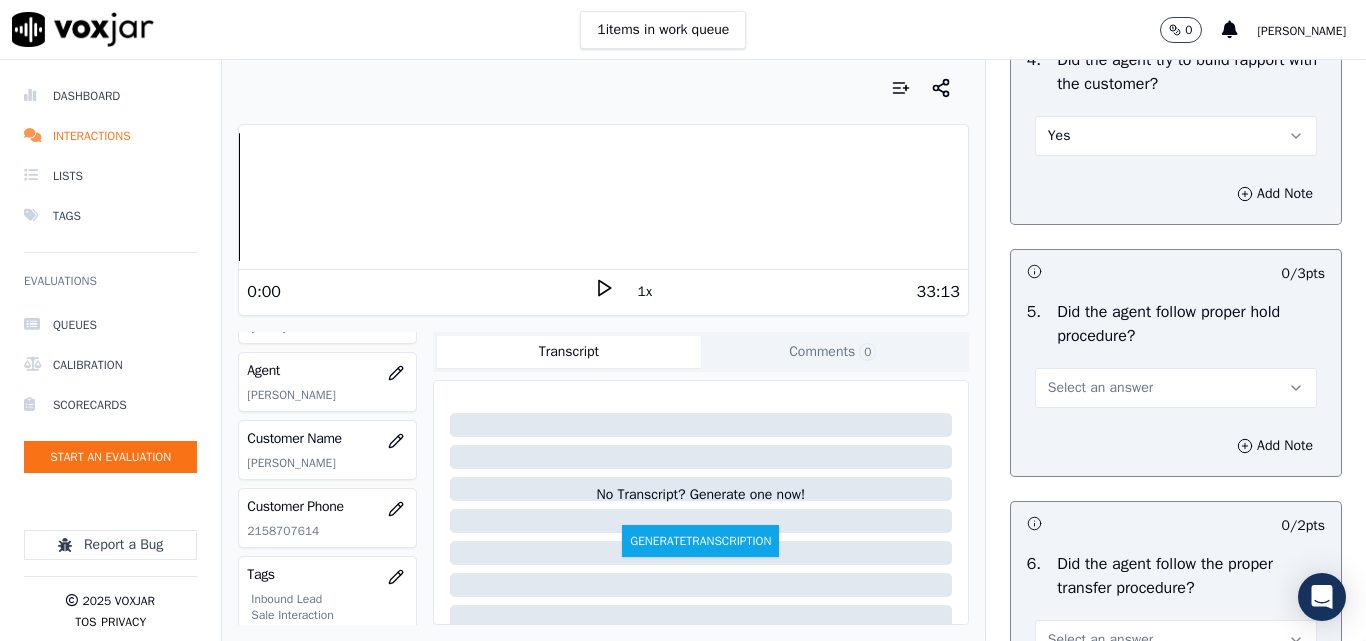 scroll, scrollTop: 3600, scrollLeft: 0, axis: vertical 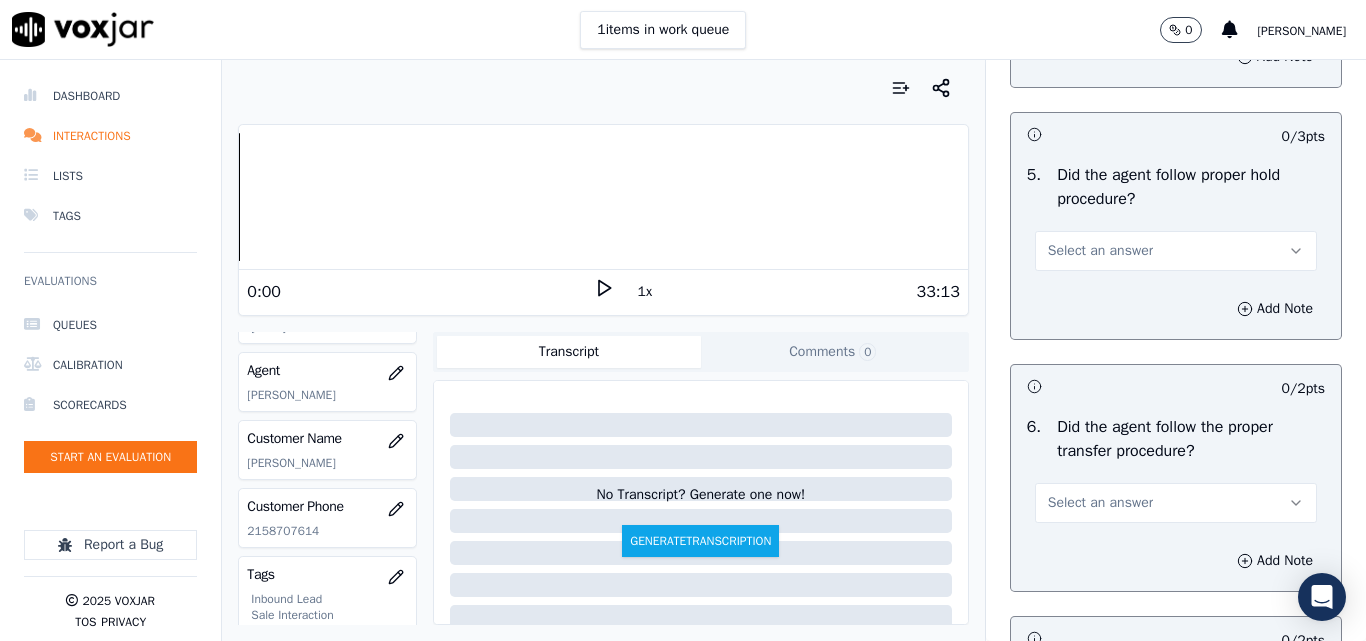 click on "Select an answer" at bounding box center [1100, 251] 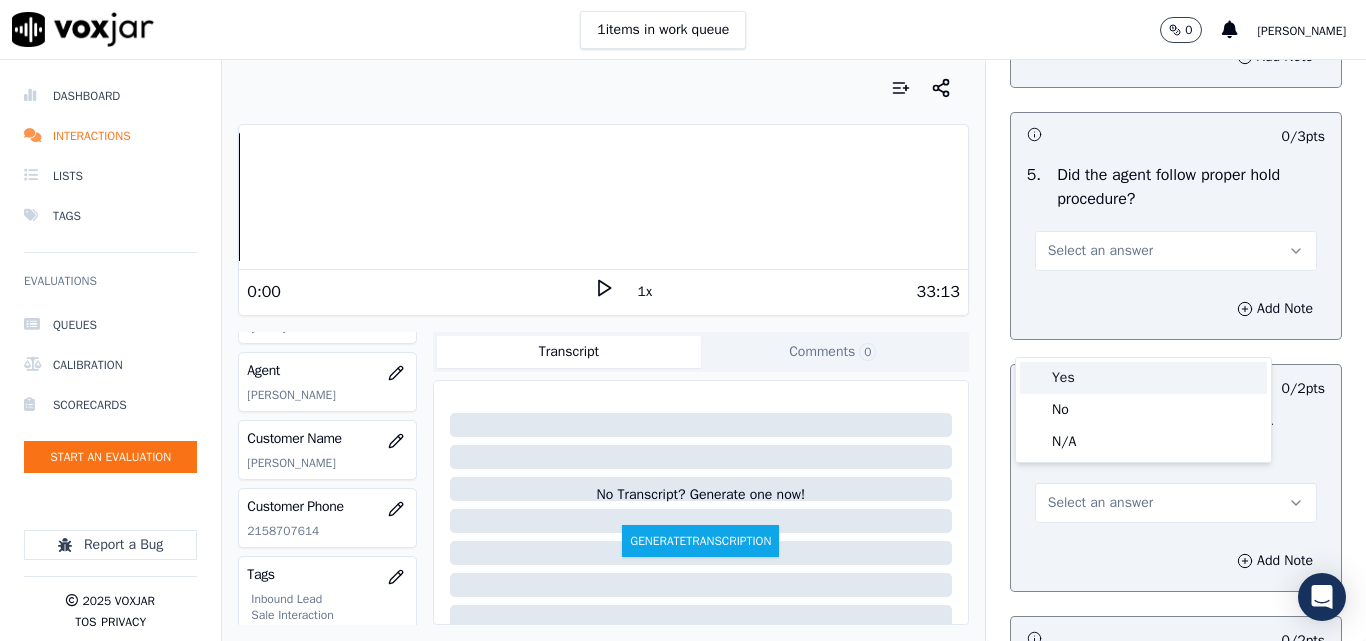 click on "Yes" at bounding box center (1143, 378) 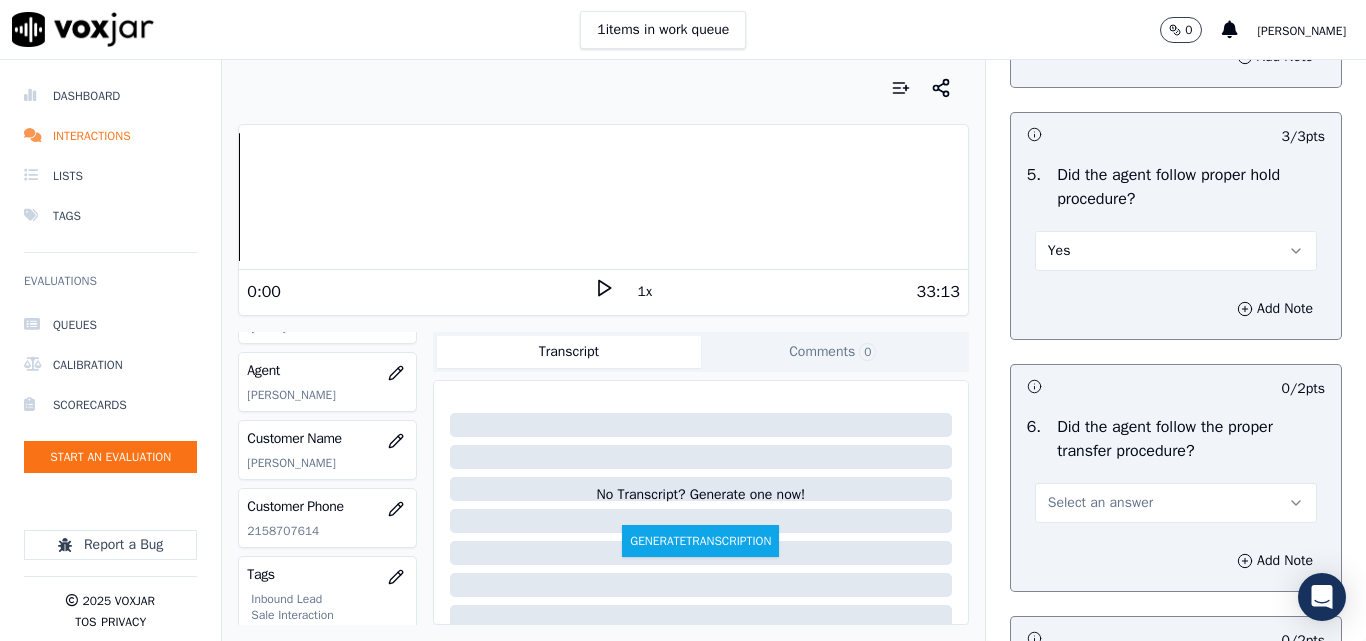 scroll, scrollTop: 3900, scrollLeft: 0, axis: vertical 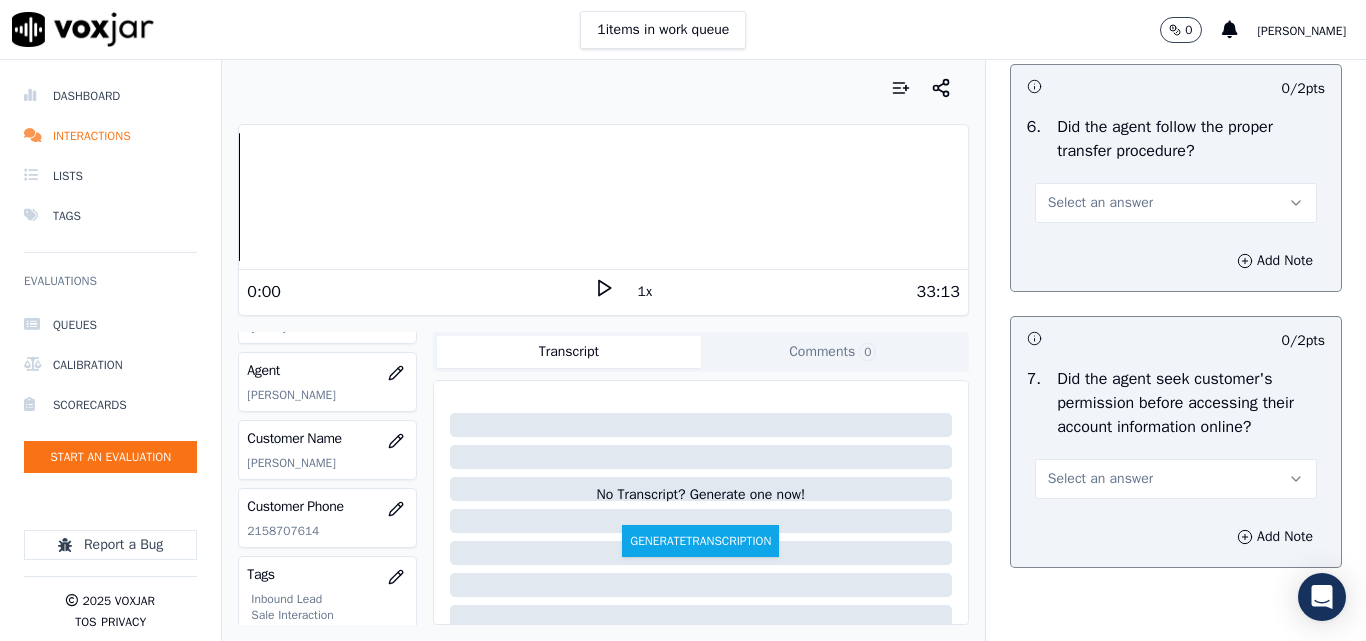 click on "Select an answer" at bounding box center [1100, 203] 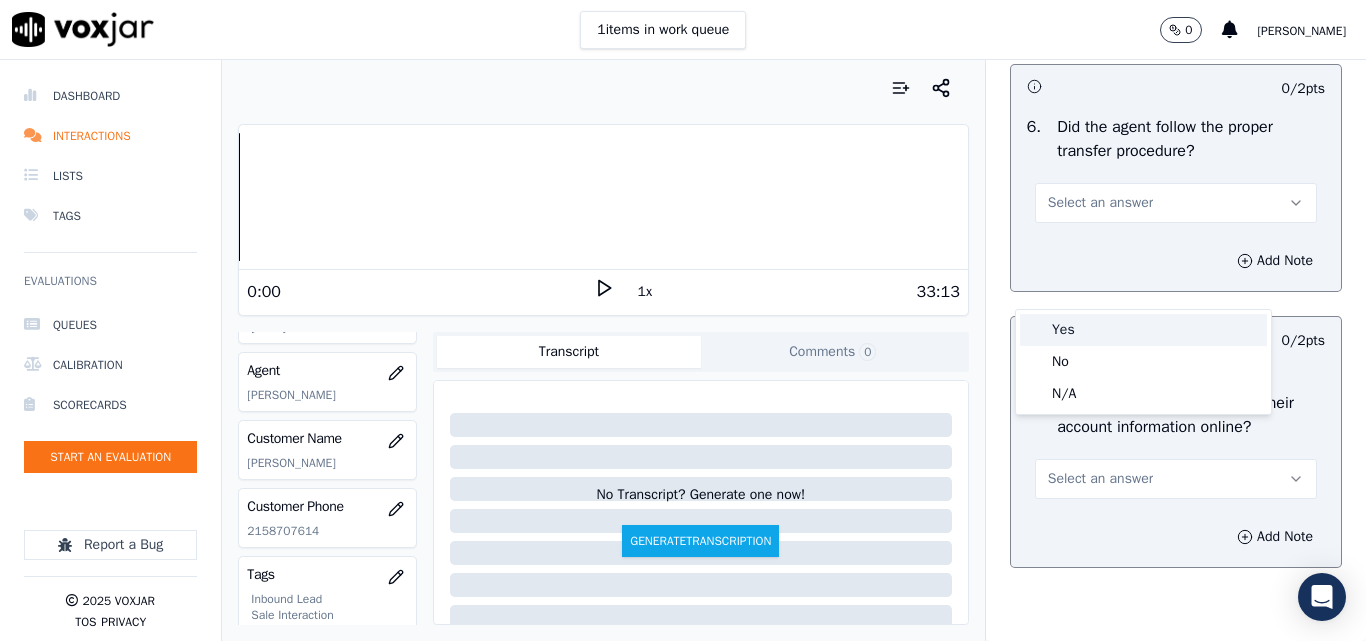 click on "Yes" at bounding box center (1143, 330) 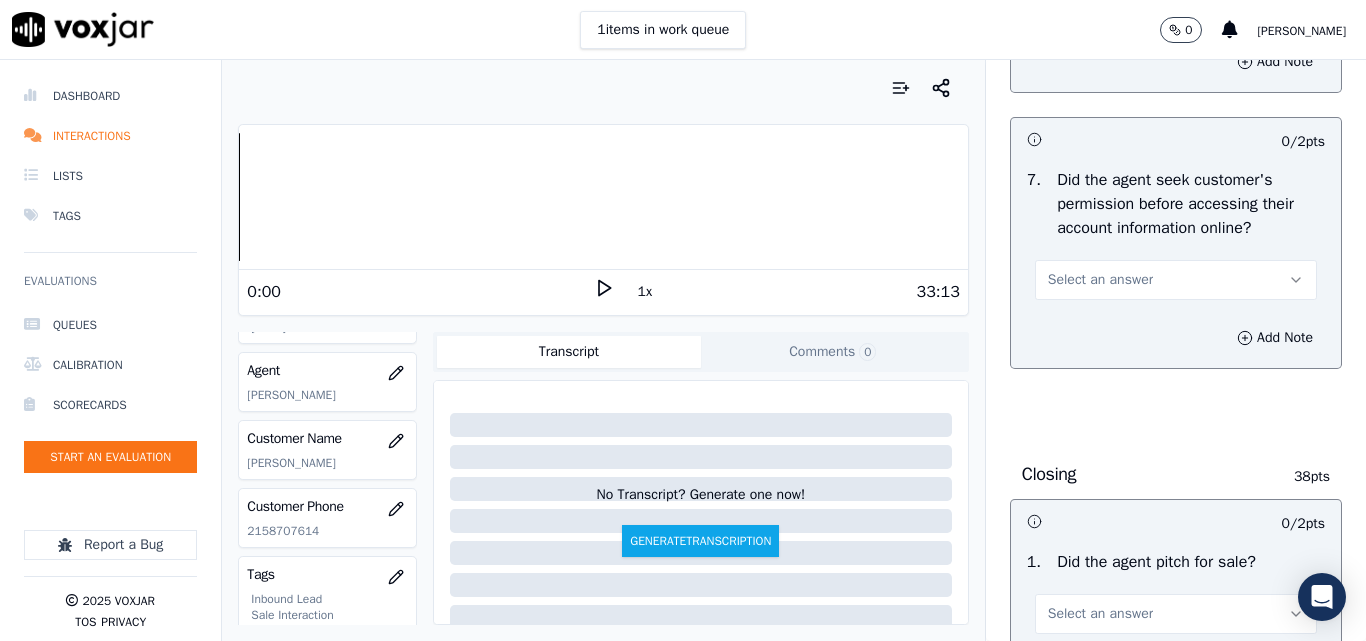 scroll, scrollTop: 4100, scrollLeft: 0, axis: vertical 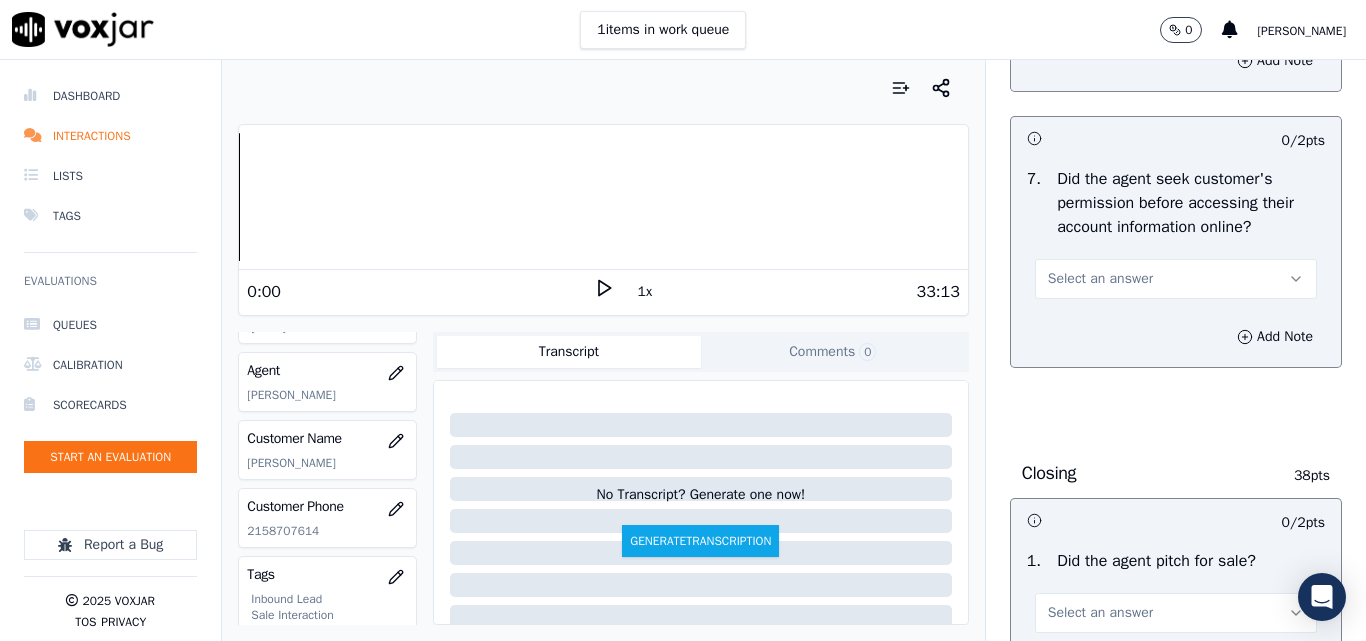 drag, startPoint x: 1078, startPoint y: 354, endPoint x: 1078, endPoint y: 371, distance: 17 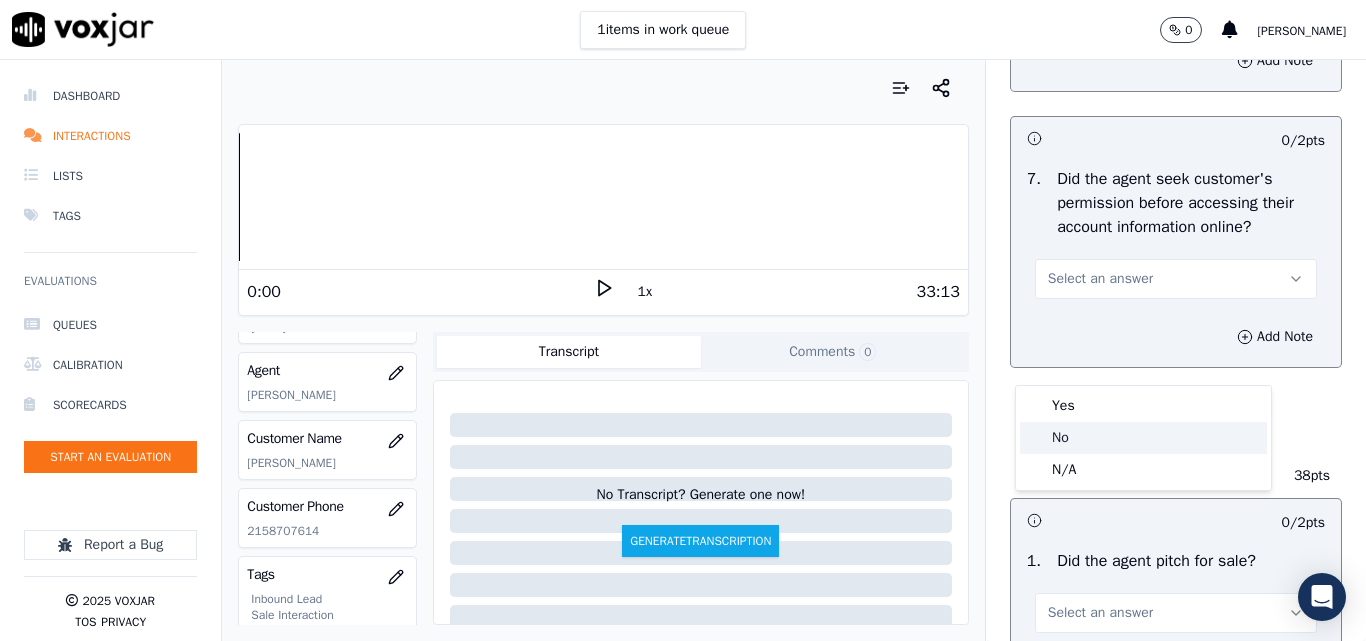 click on "No" 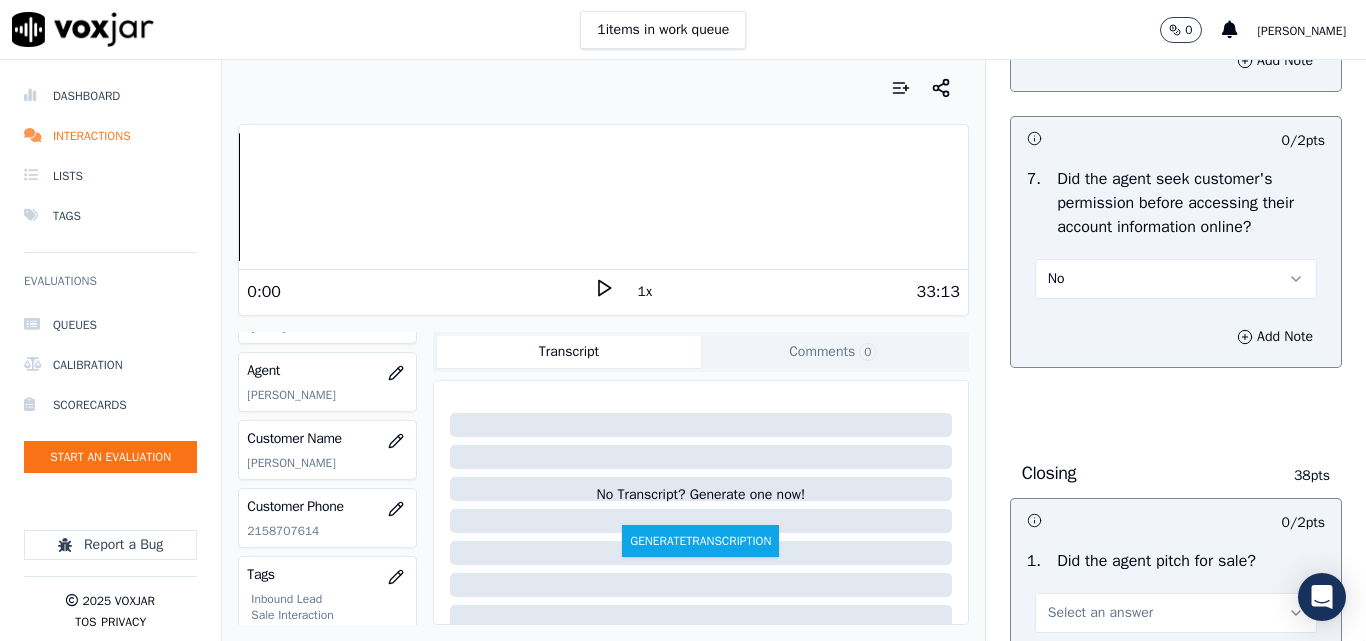 scroll, scrollTop: 4500, scrollLeft: 0, axis: vertical 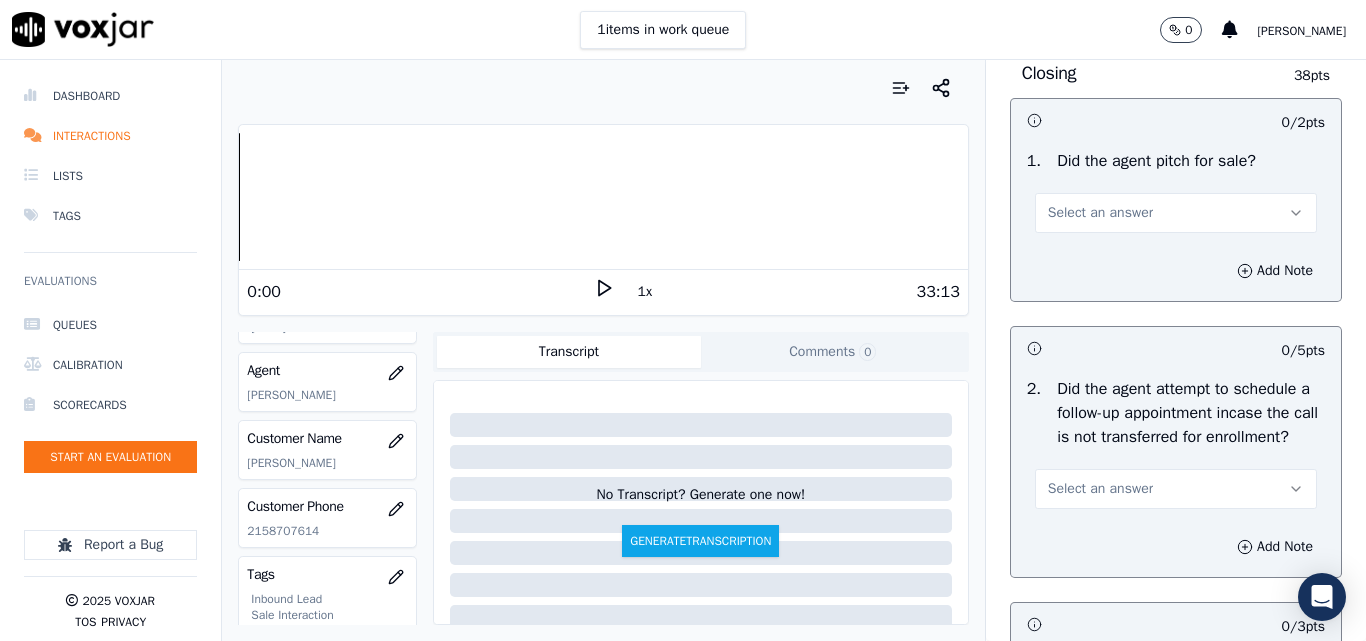 click on "Select an answer" at bounding box center (1176, 213) 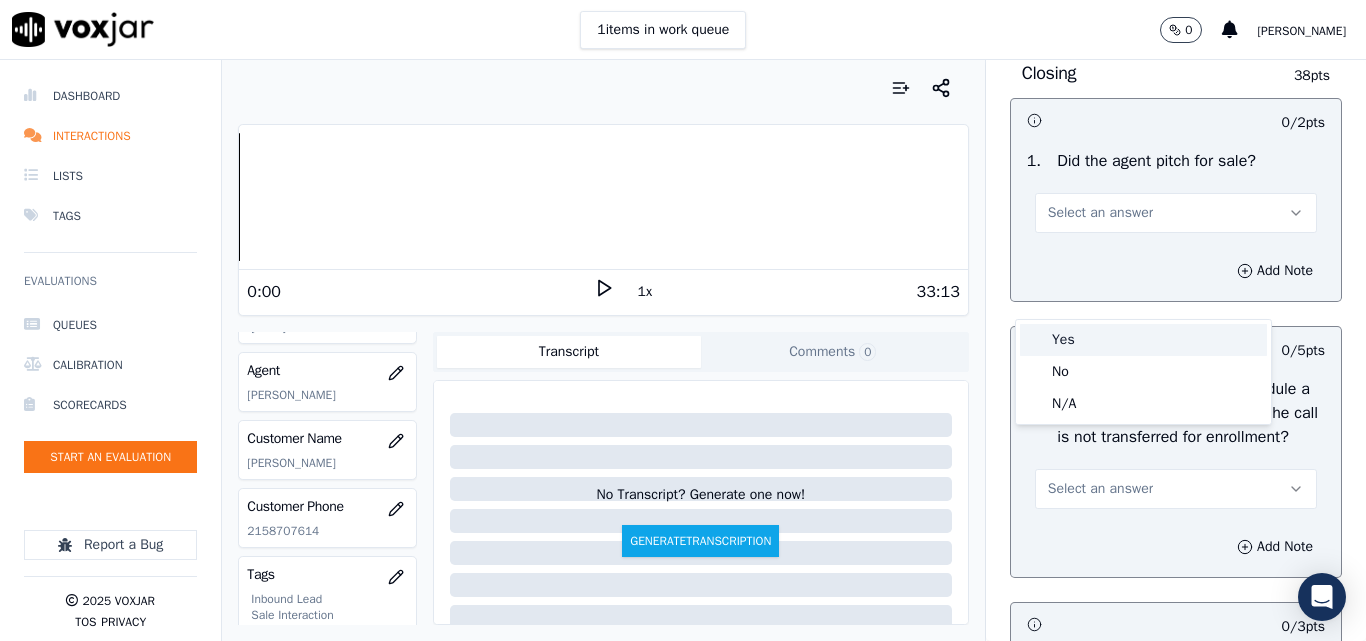 click on "Yes" at bounding box center (1143, 340) 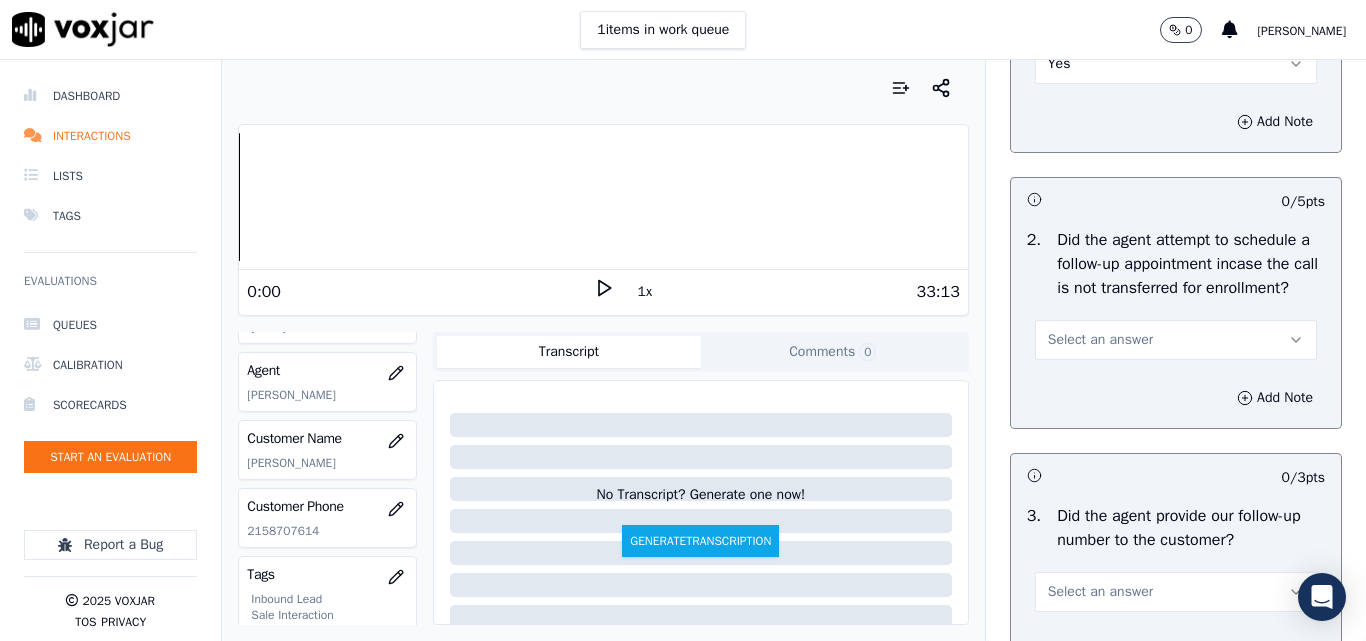 scroll, scrollTop: 4800, scrollLeft: 0, axis: vertical 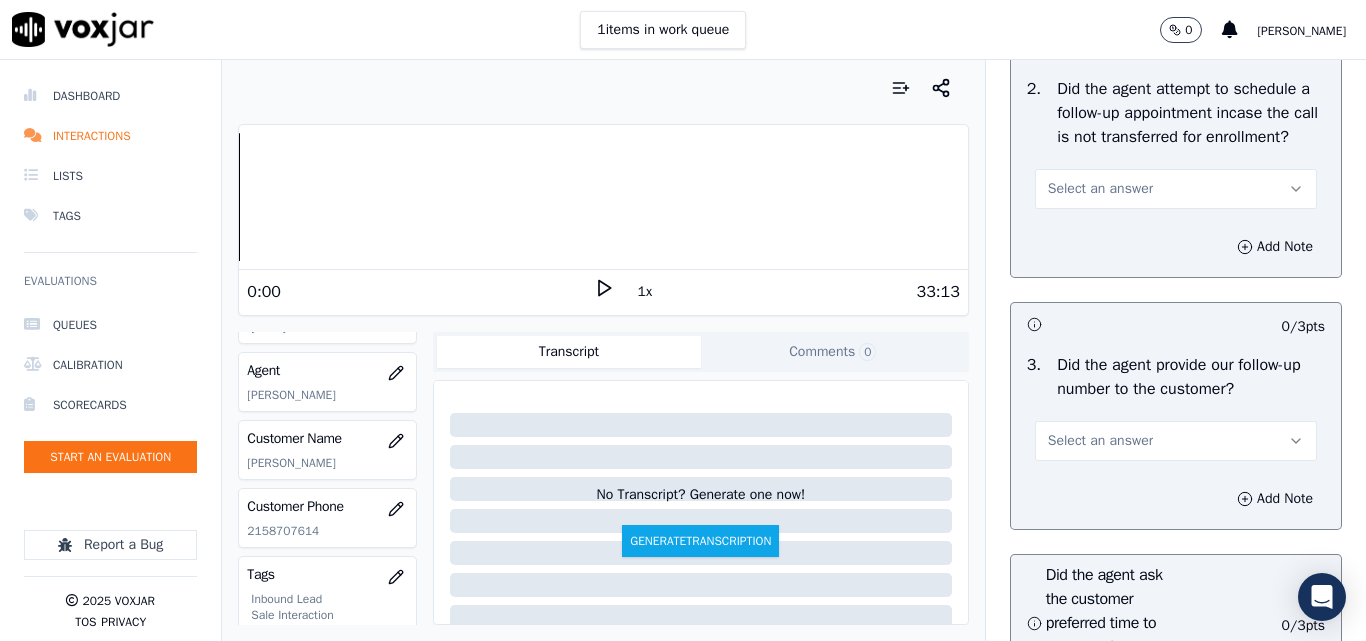 click on "Select an answer" at bounding box center [1176, 189] 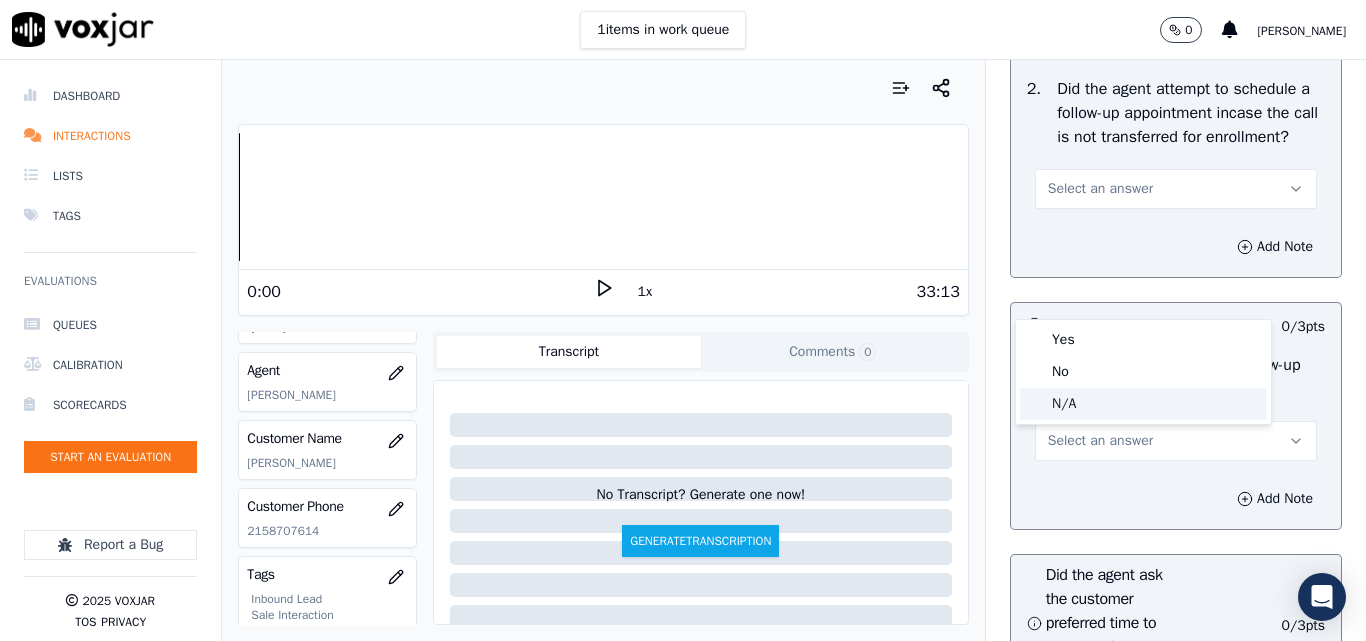 click on "N/A" 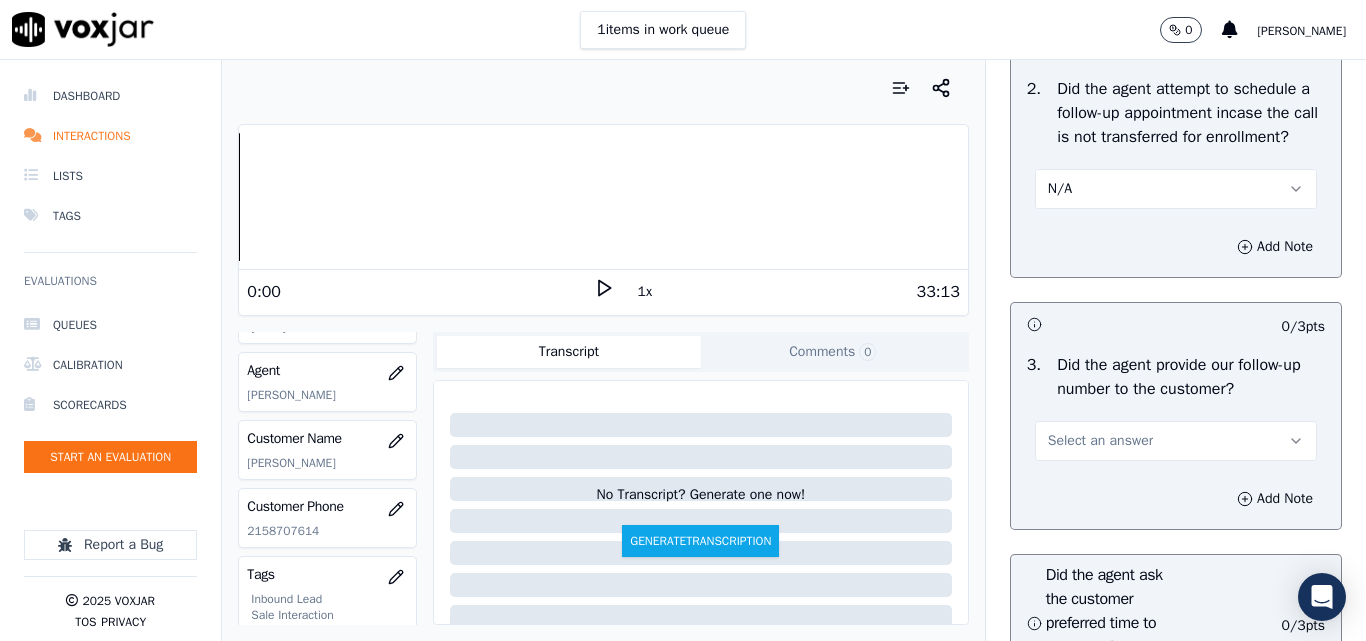 scroll, scrollTop: 5200, scrollLeft: 0, axis: vertical 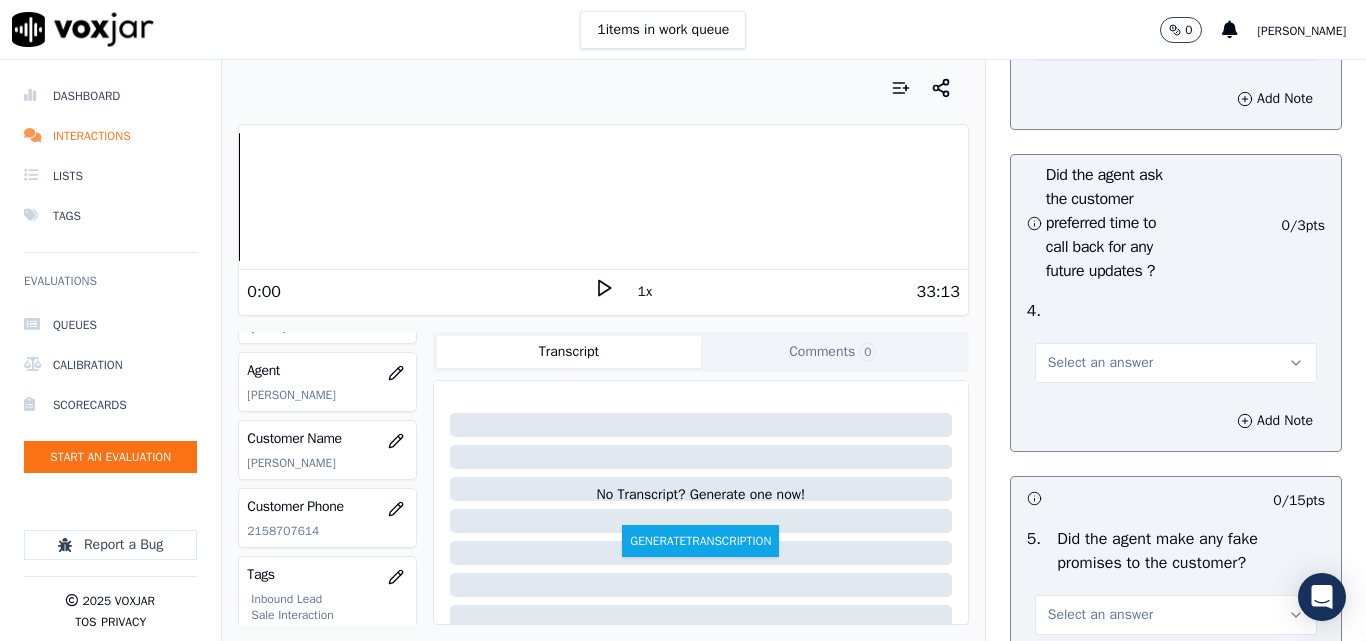click on "Select an answer" at bounding box center (1100, 41) 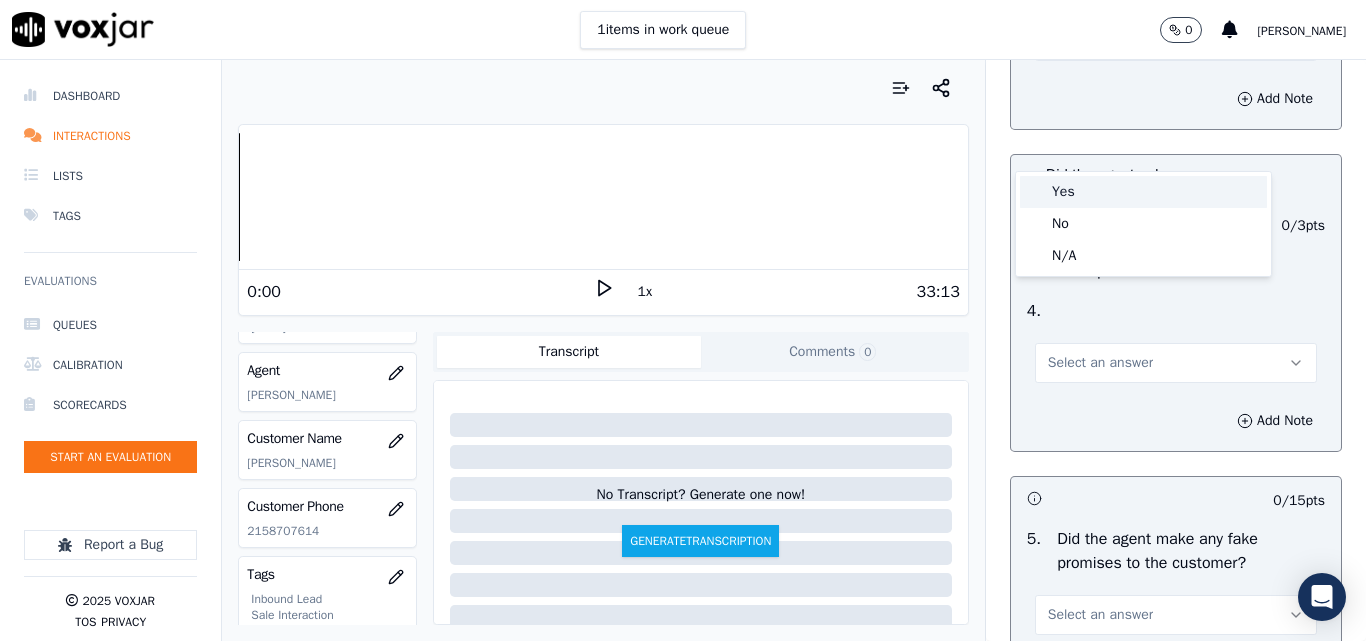 click on "Yes" at bounding box center (1143, 192) 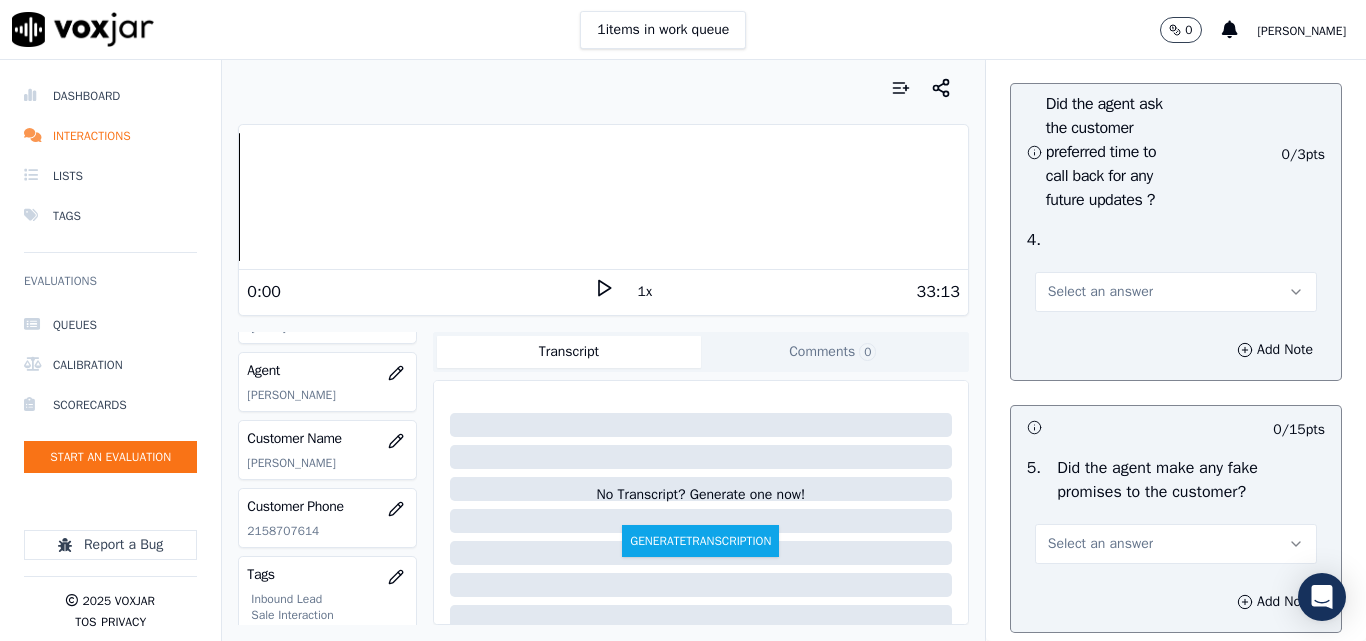 scroll, scrollTop: 5300, scrollLeft: 0, axis: vertical 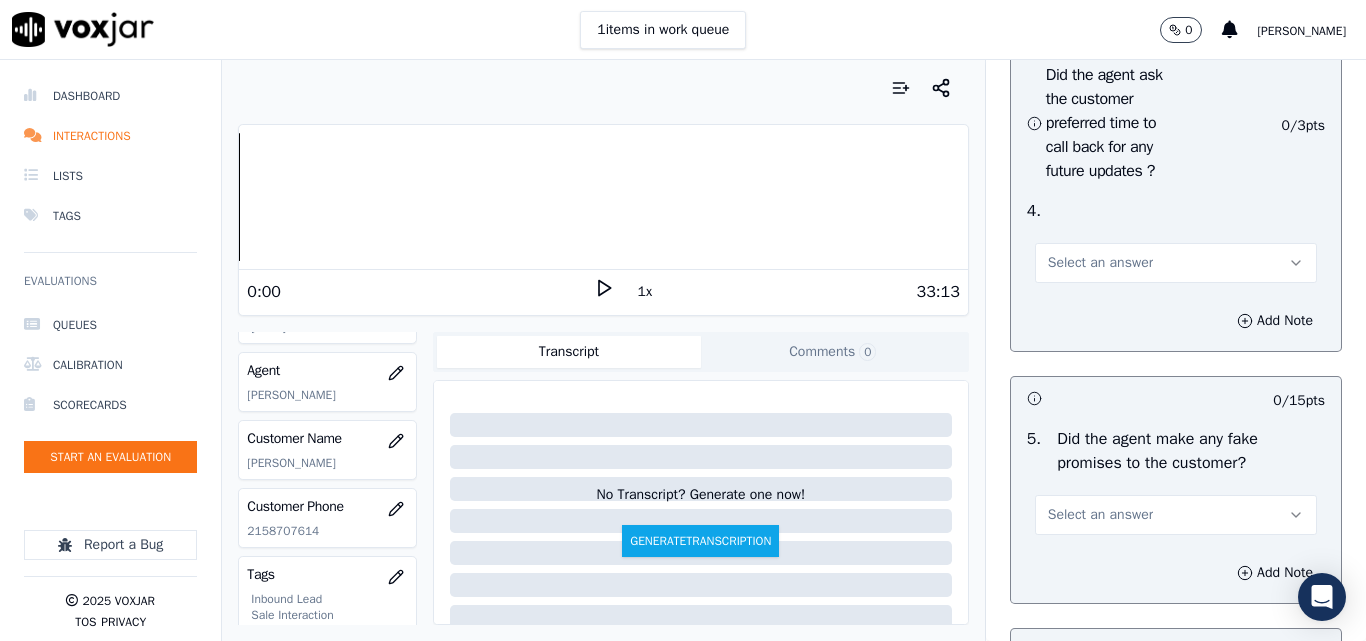 click on "Select an answer" at bounding box center [1100, 263] 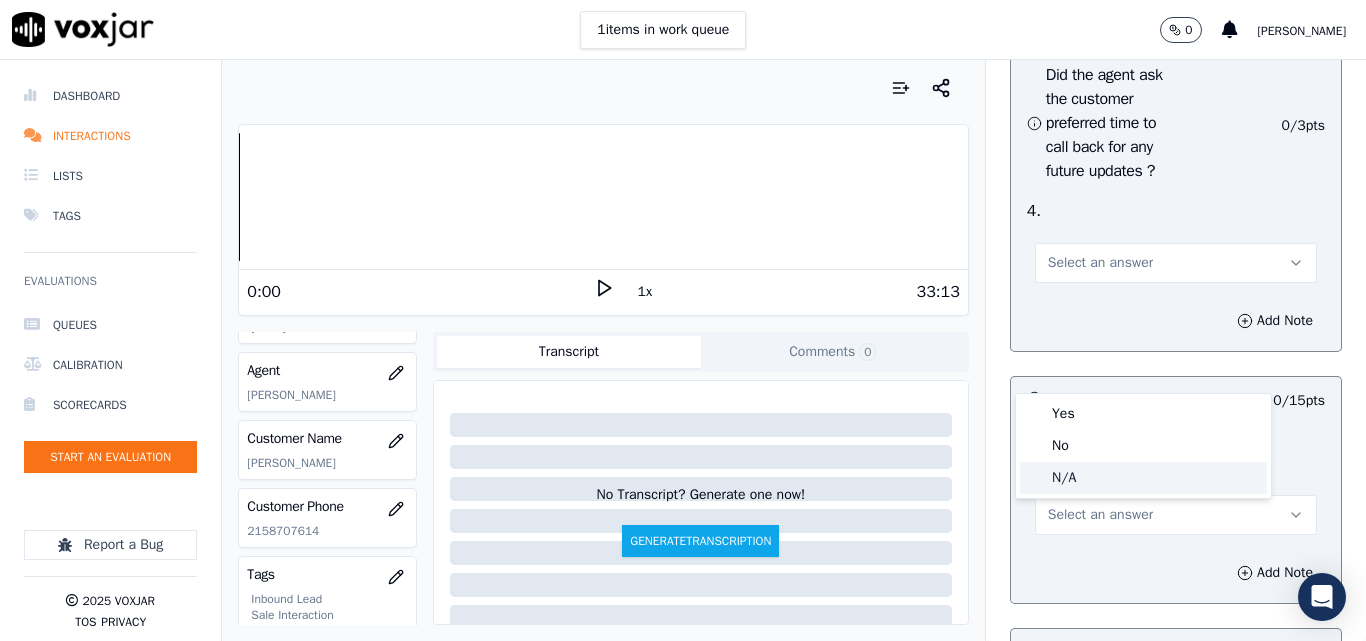drag, startPoint x: 1072, startPoint y: 477, endPoint x: 1098, endPoint y: 363, distance: 116.92733 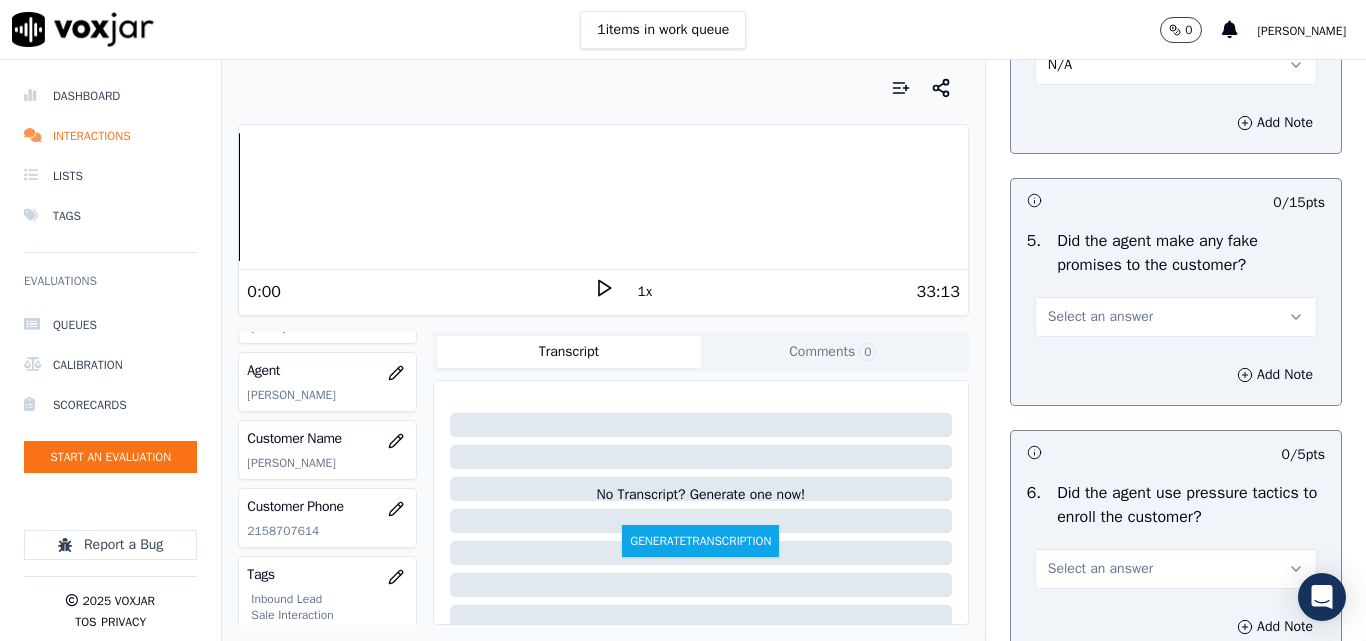 scroll, scrollTop: 5500, scrollLeft: 0, axis: vertical 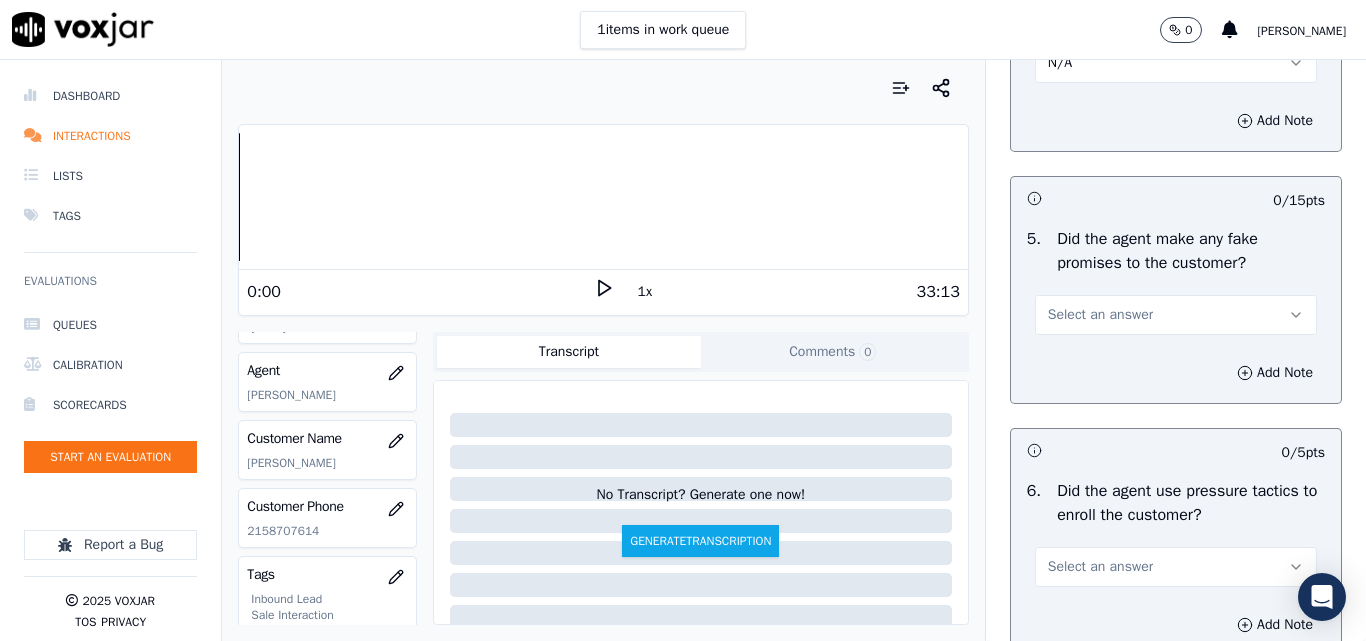 click on "Select an answer" at bounding box center [1100, 315] 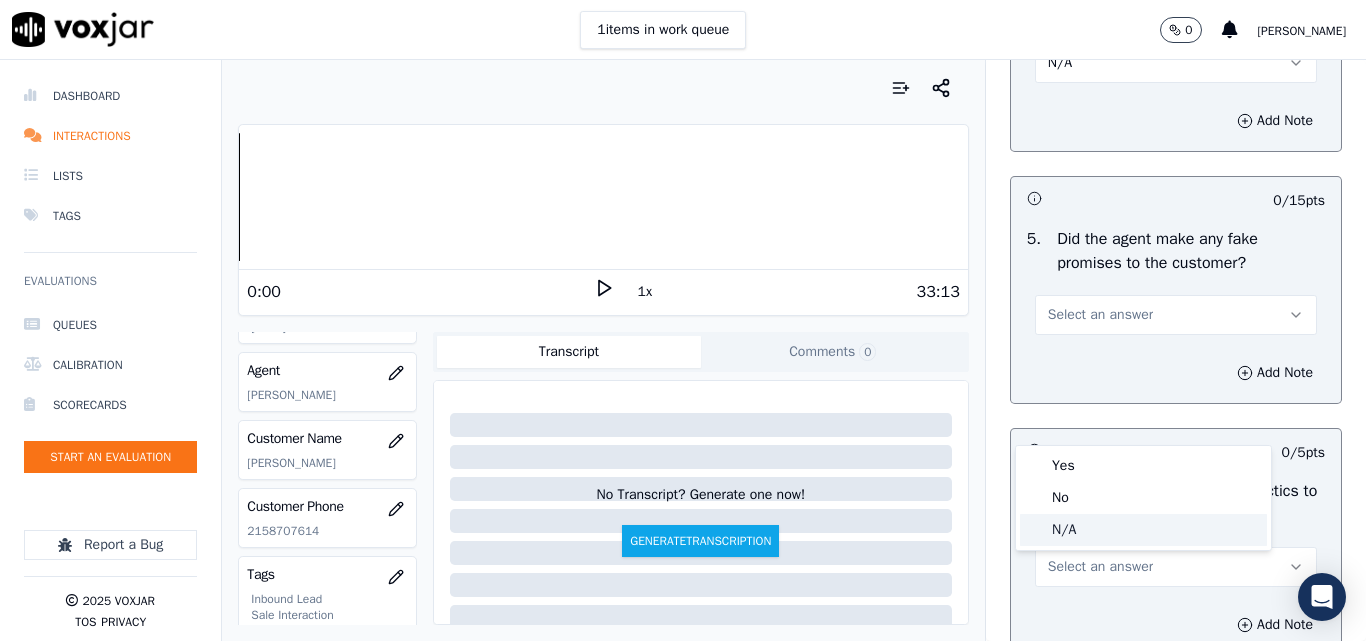 click on "N/A" 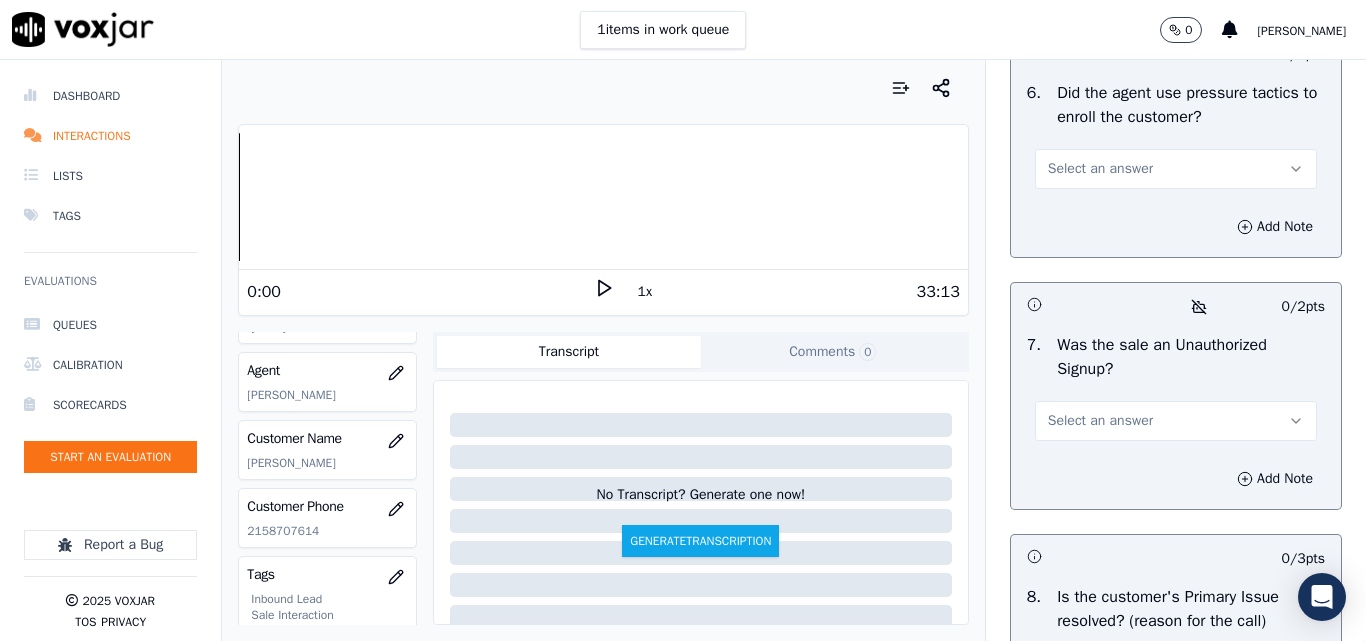 scroll, scrollTop: 5900, scrollLeft: 0, axis: vertical 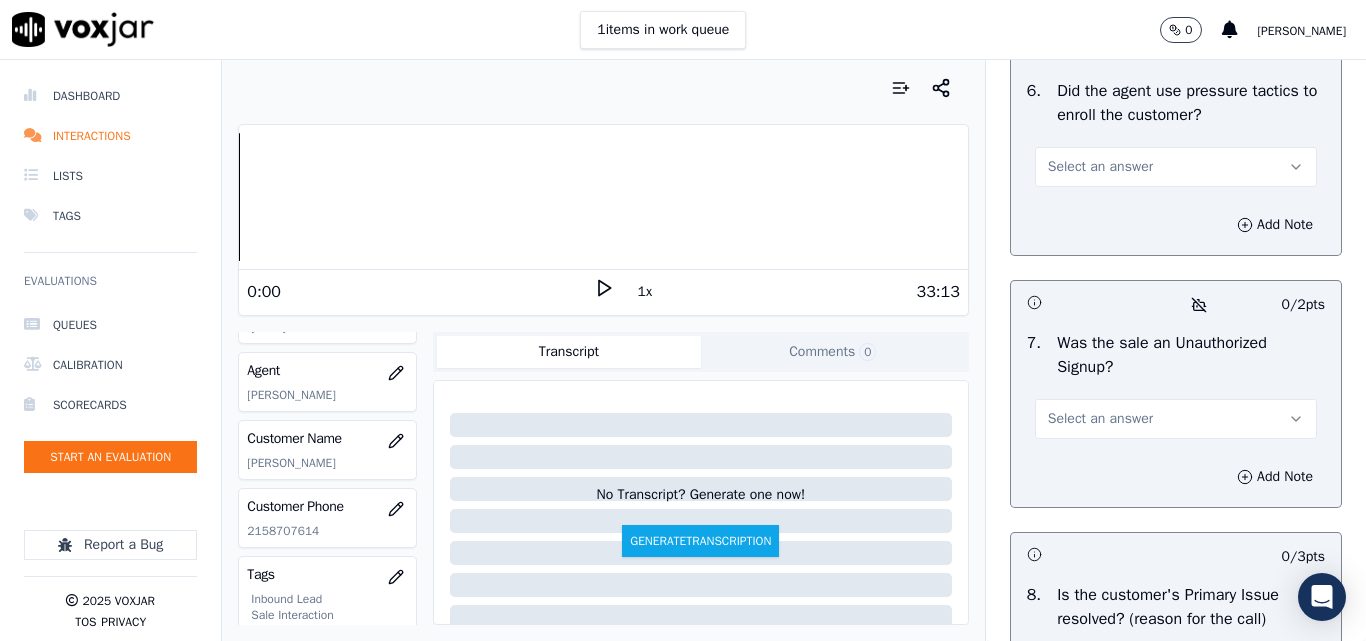 click on "Select an answer" at bounding box center (1100, 167) 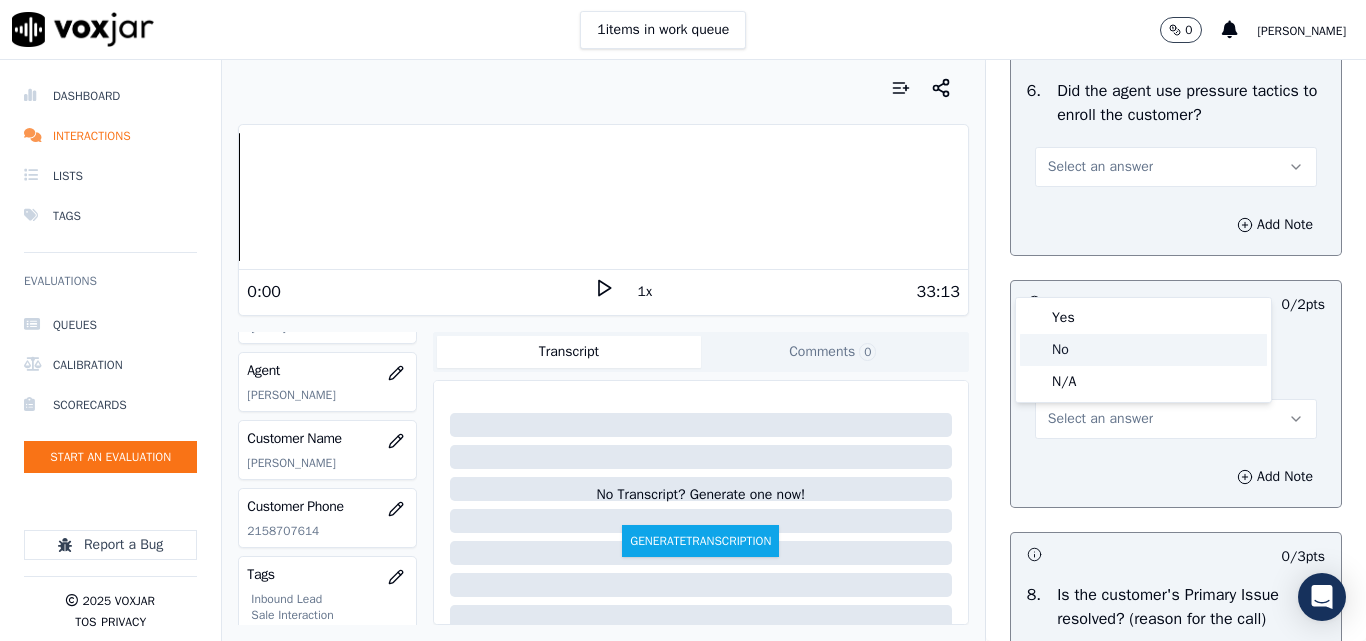 click on "No" 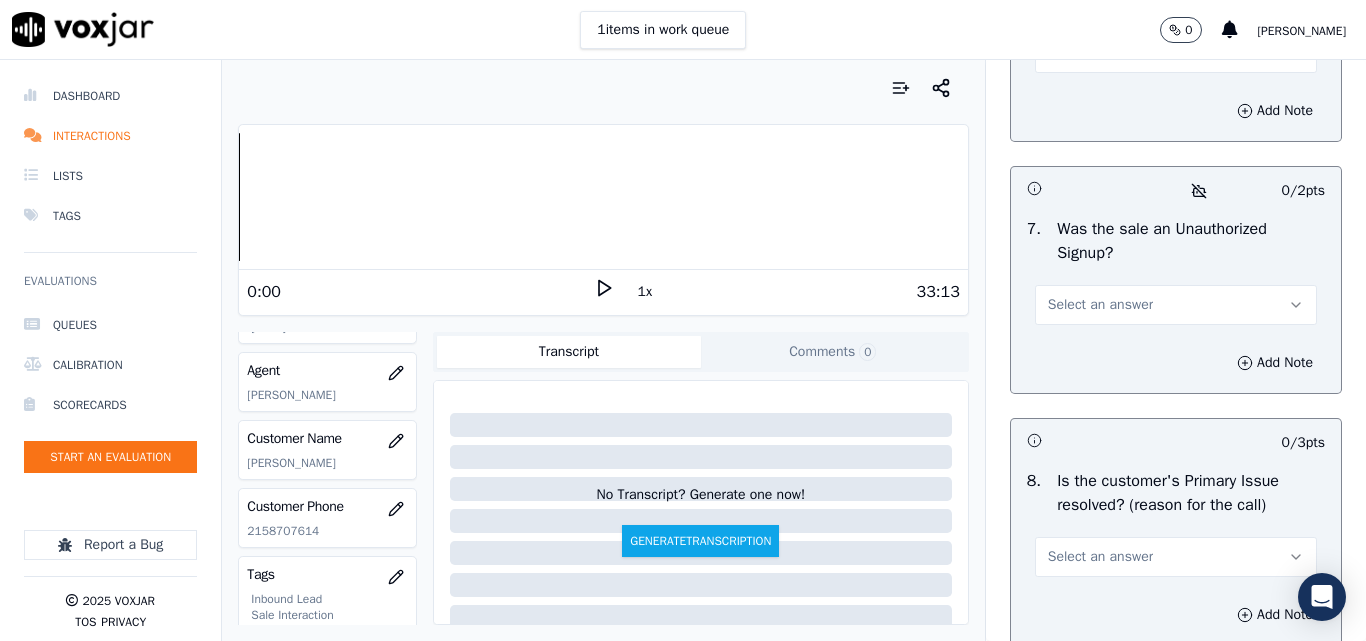 scroll, scrollTop: 6200, scrollLeft: 0, axis: vertical 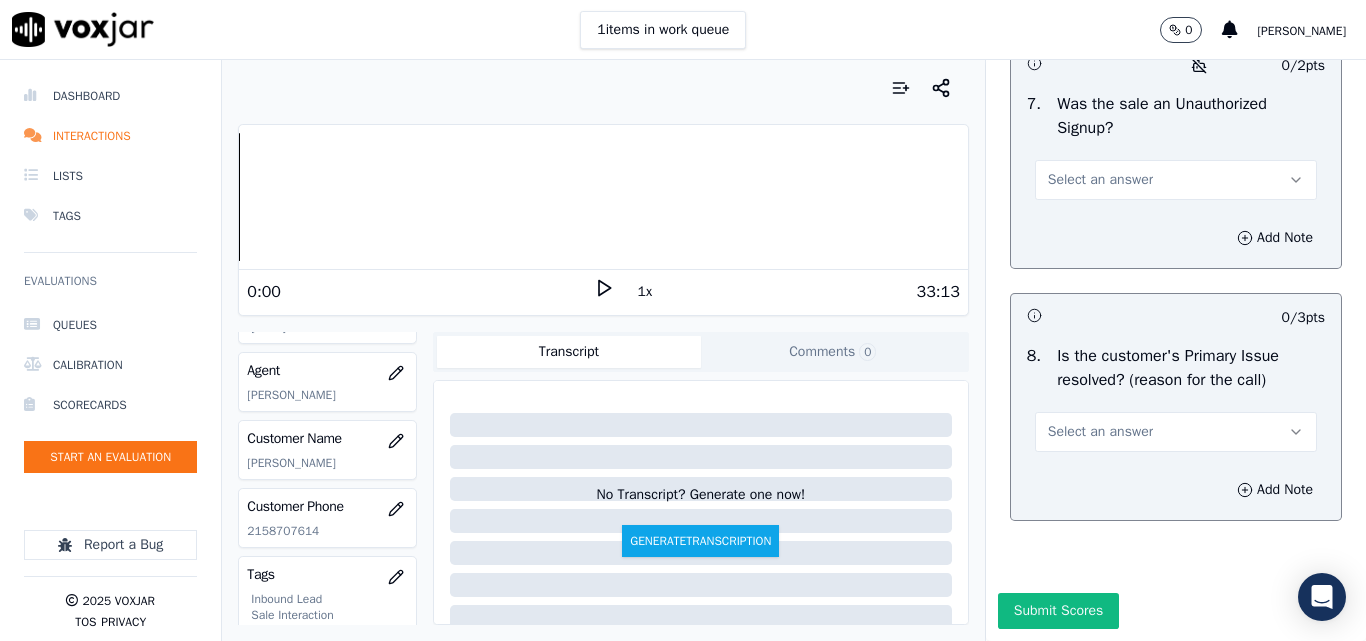 click on "Select an answer" at bounding box center [1100, 180] 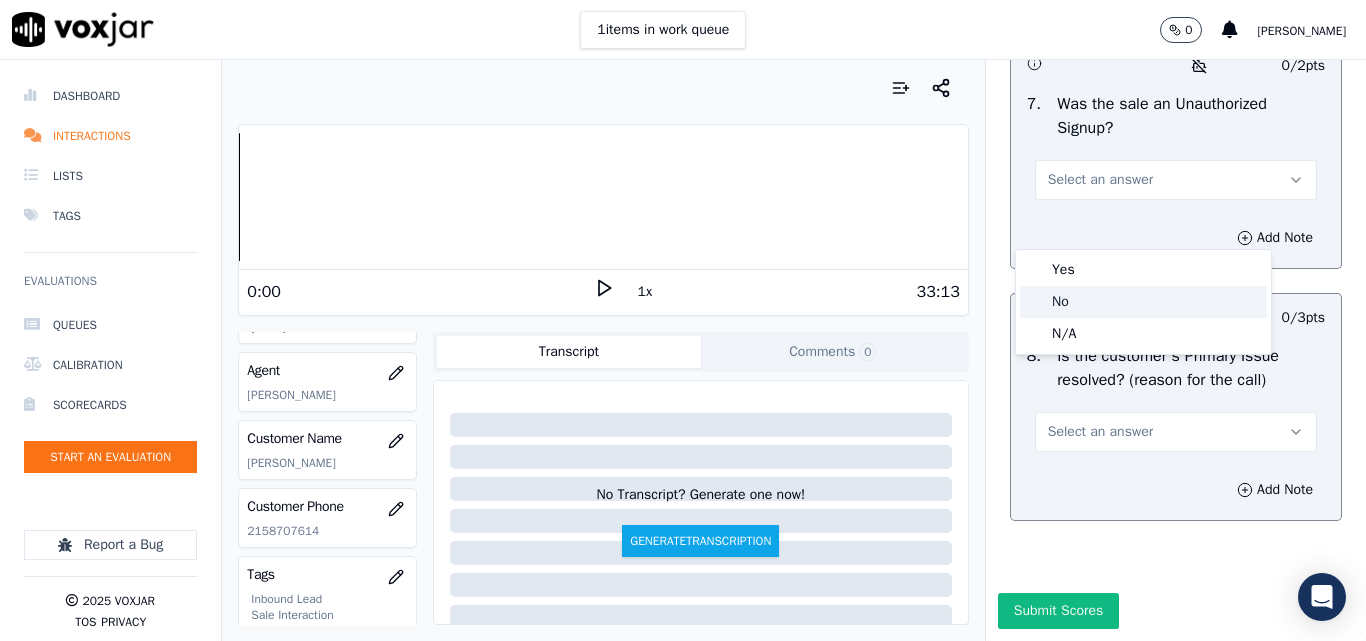 click on "No" 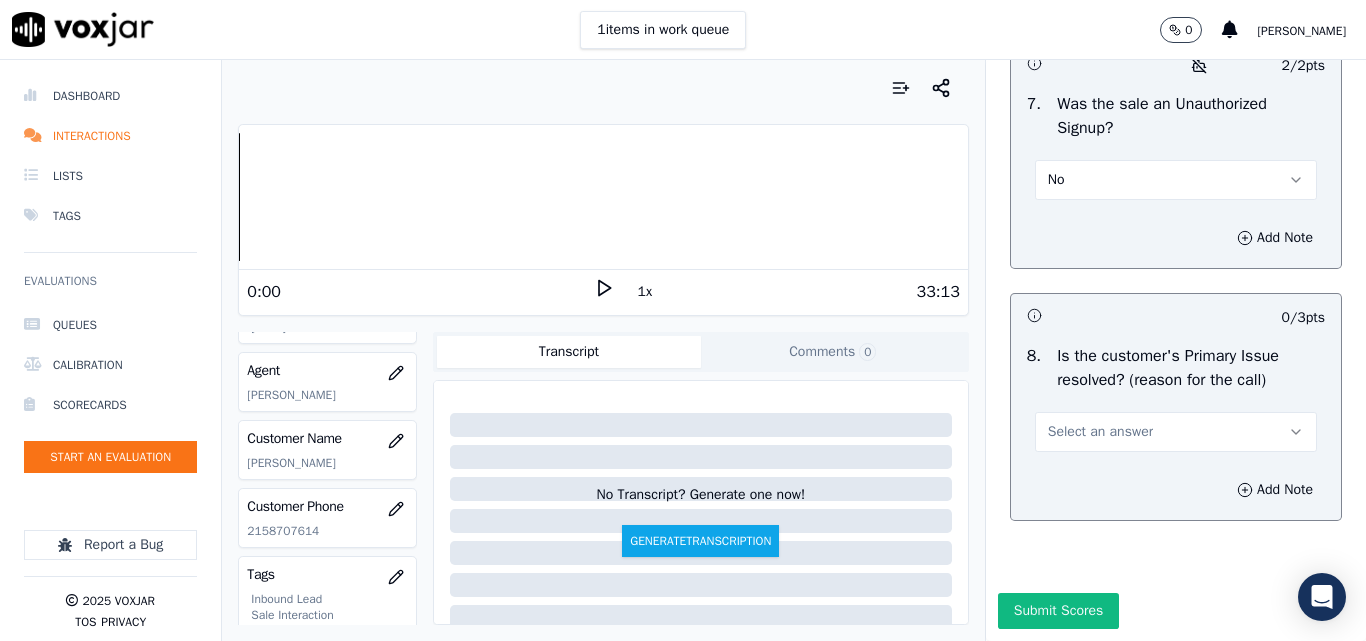 click on "Select an answer" at bounding box center (1100, 432) 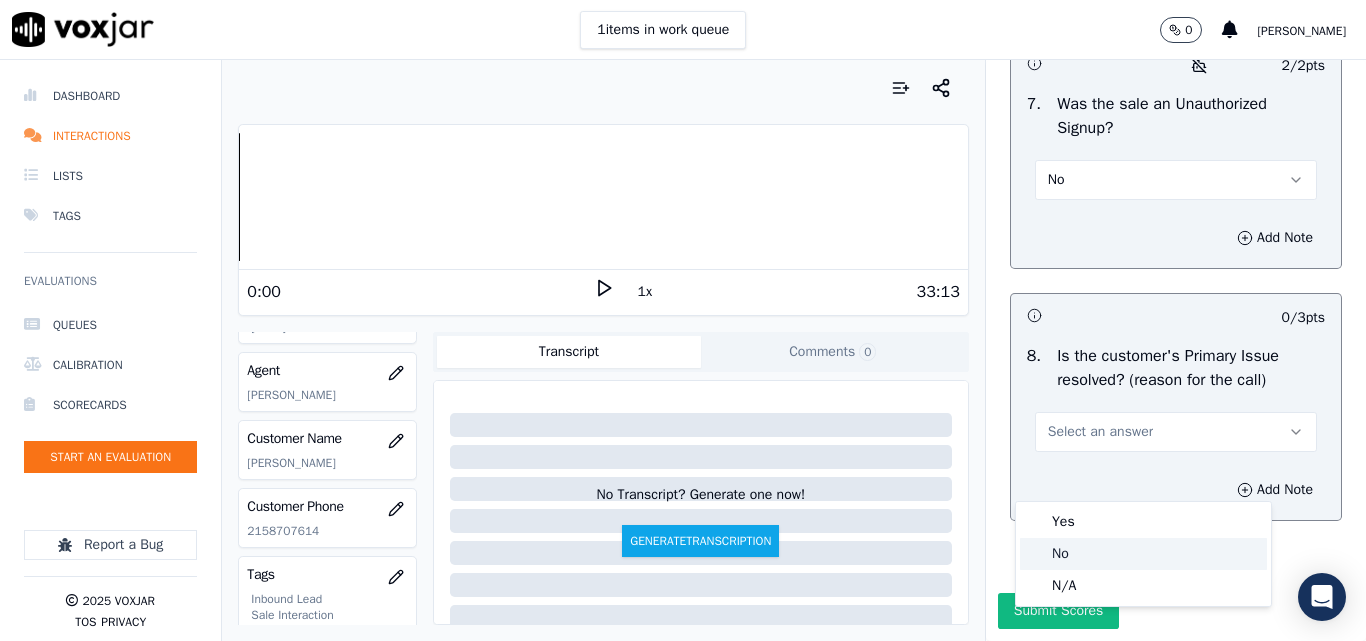 click on "No" 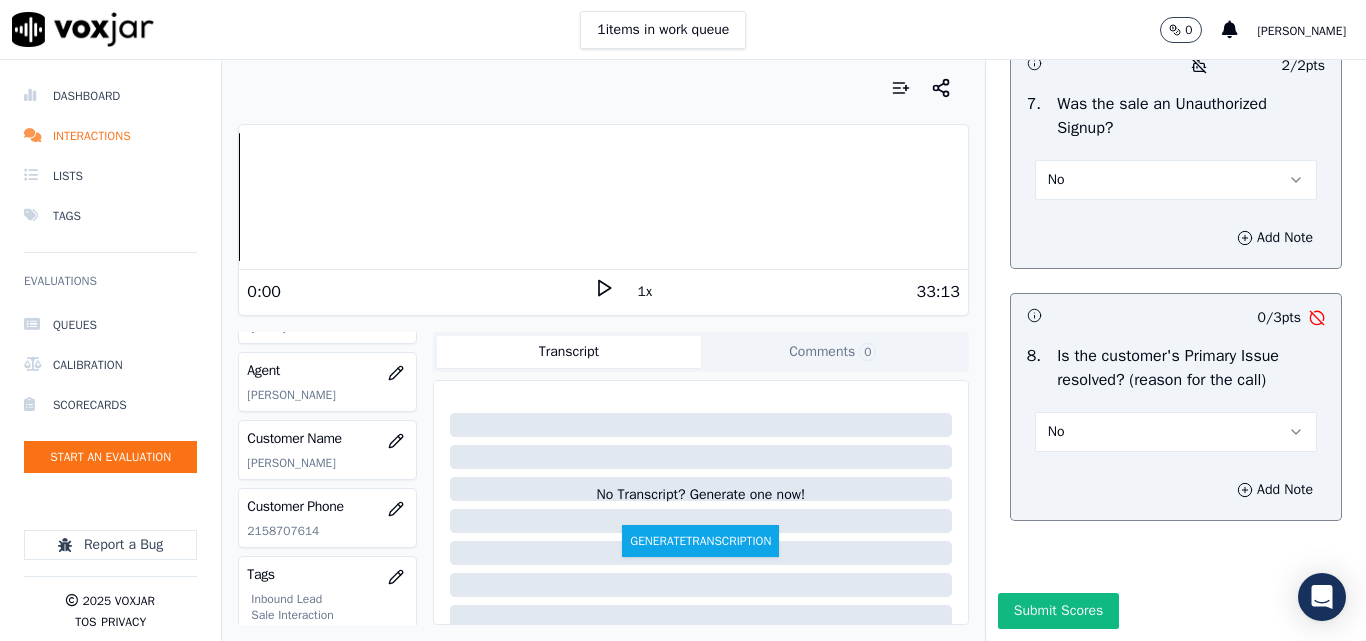 scroll, scrollTop: 6290, scrollLeft: 0, axis: vertical 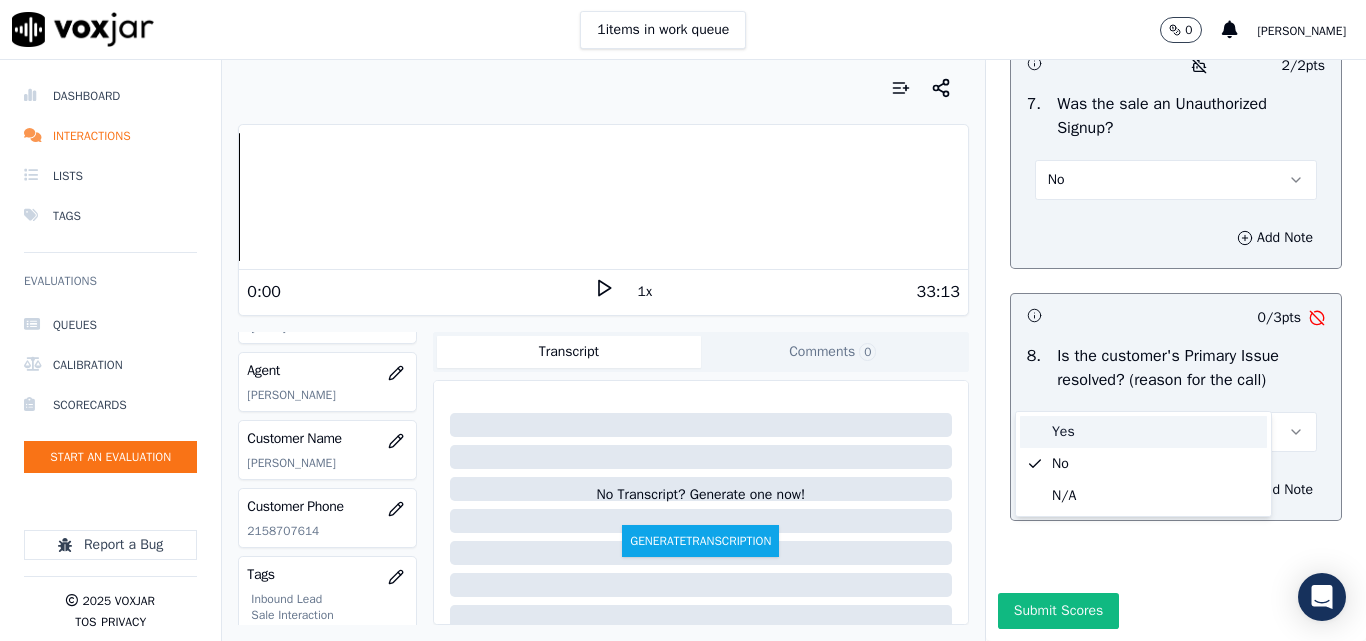 click on "Yes" at bounding box center (1143, 432) 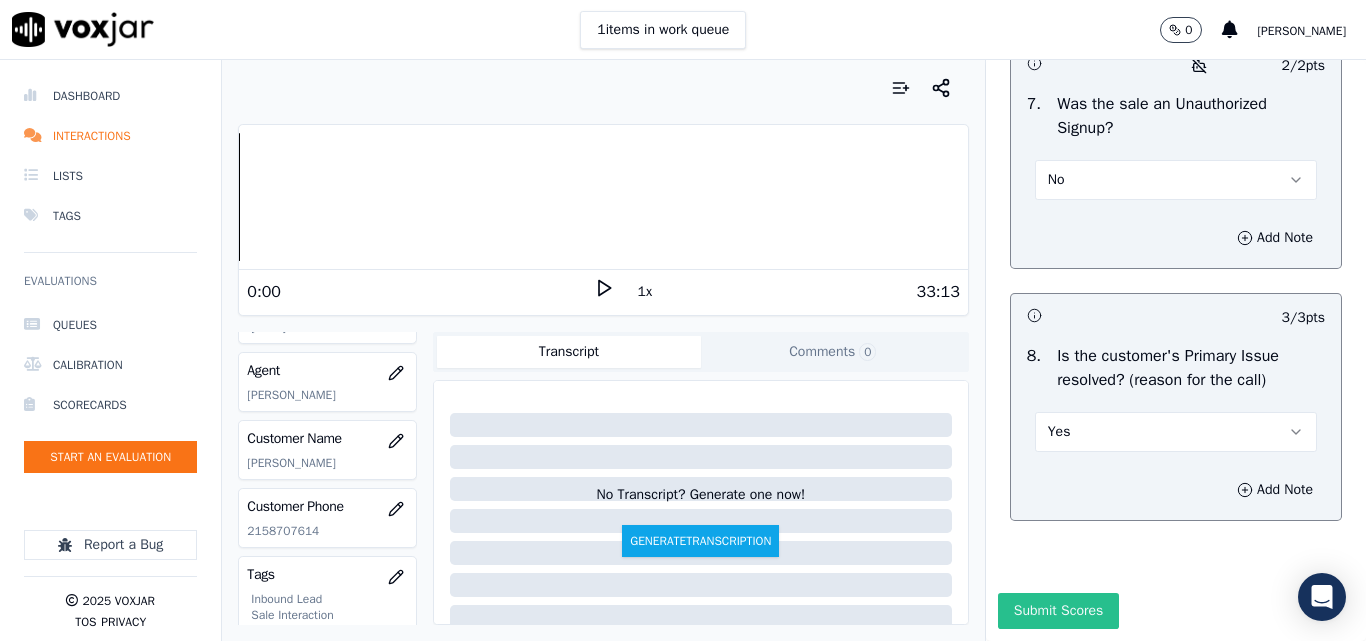 click on "Submit Scores" at bounding box center (1058, 611) 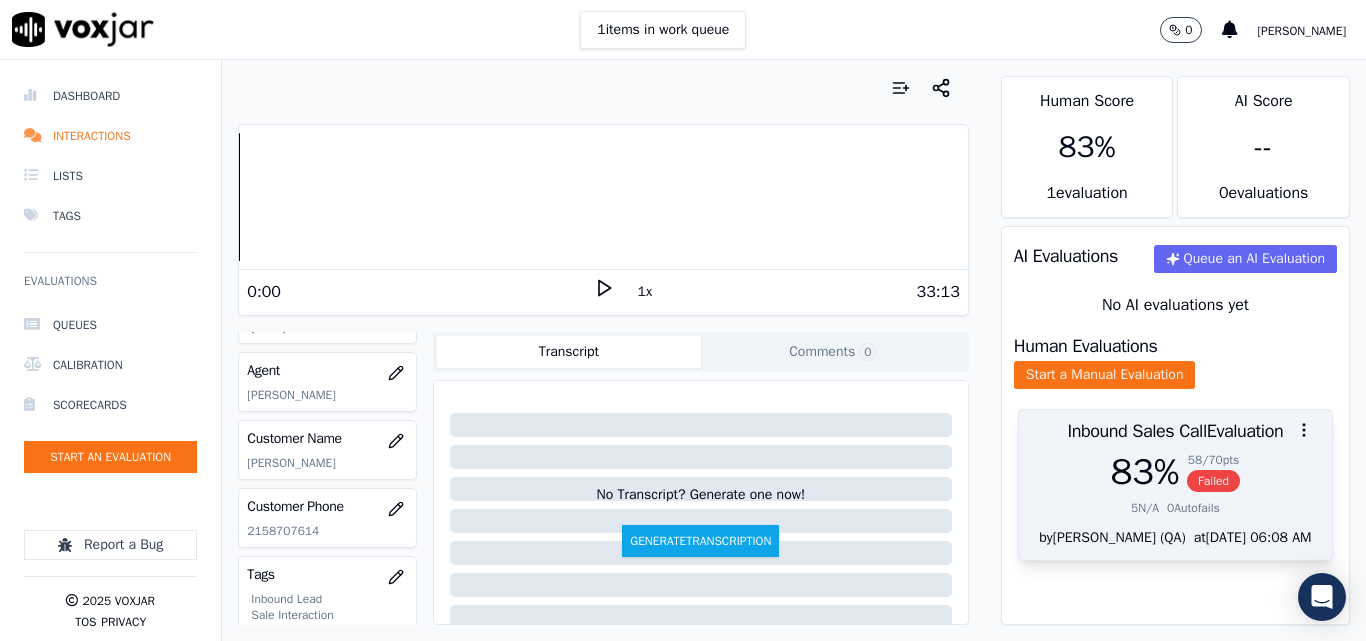 click on "Failed" at bounding box center [1213, 481] 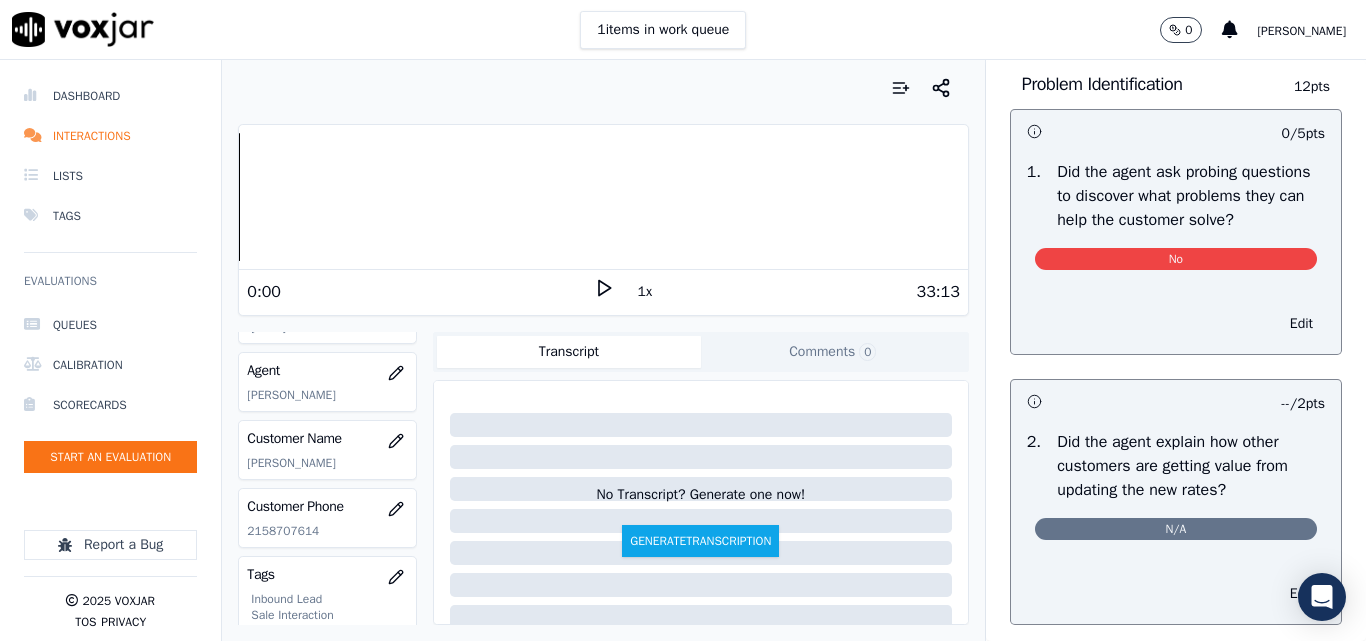 scroll, scrollTop: 1500, scrollLeft: 0, axis: vertical 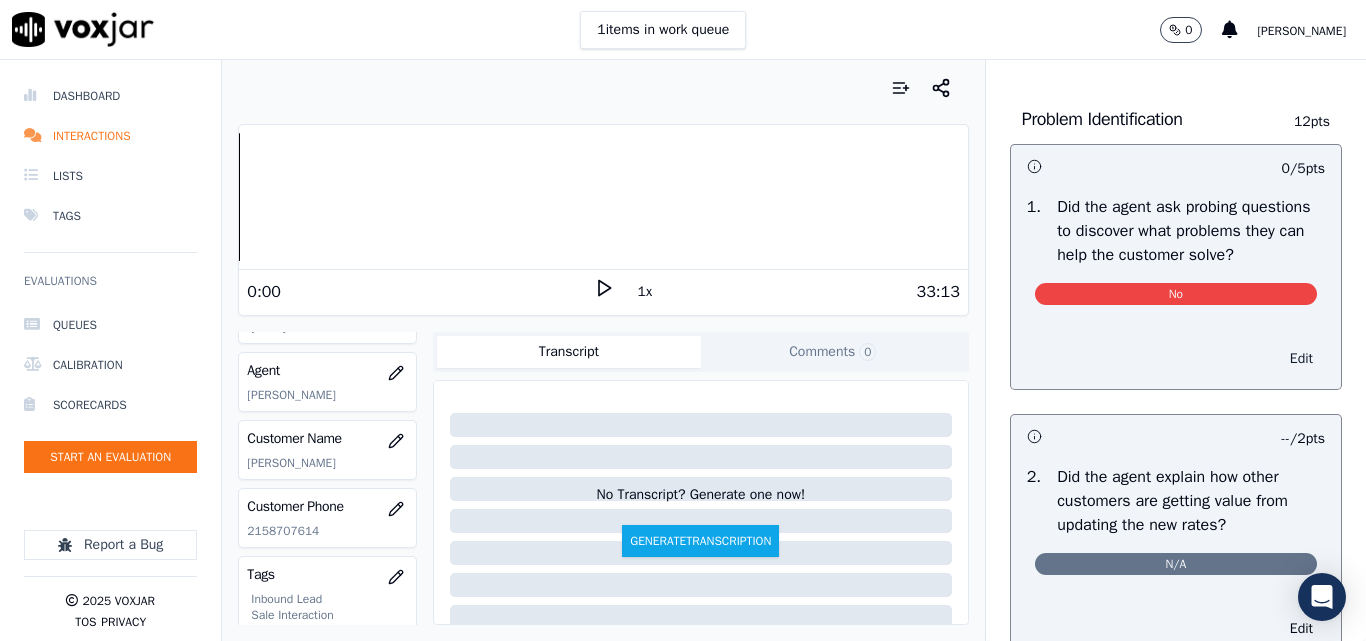 click on "Edit" at bounding box center [1301, 359] 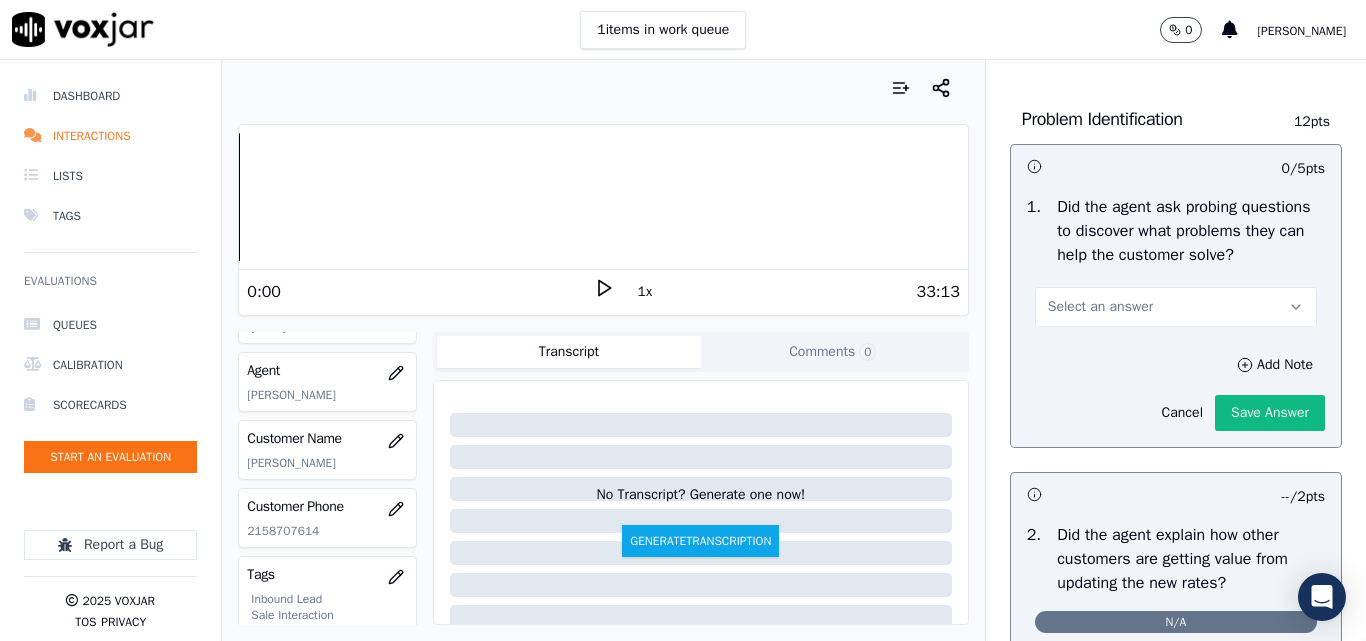 click on "Select an answer" at bounding box center [1176, 307] 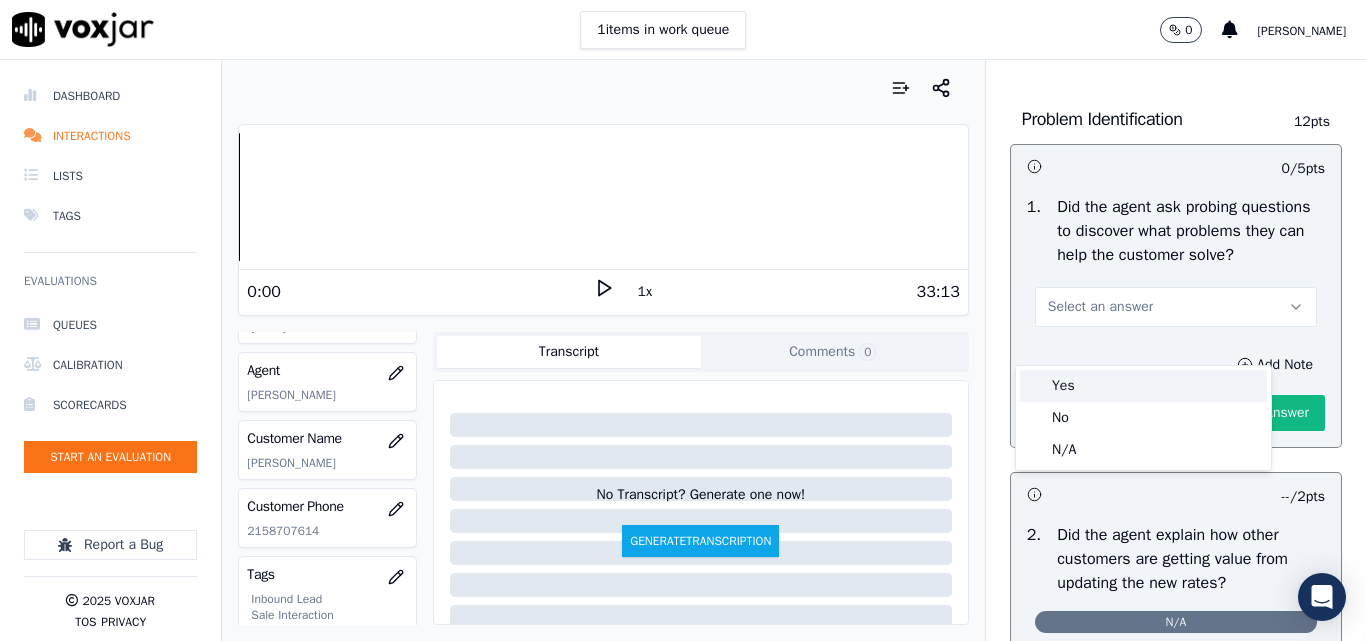click on "Yes" at bounding box center [1143, 386] 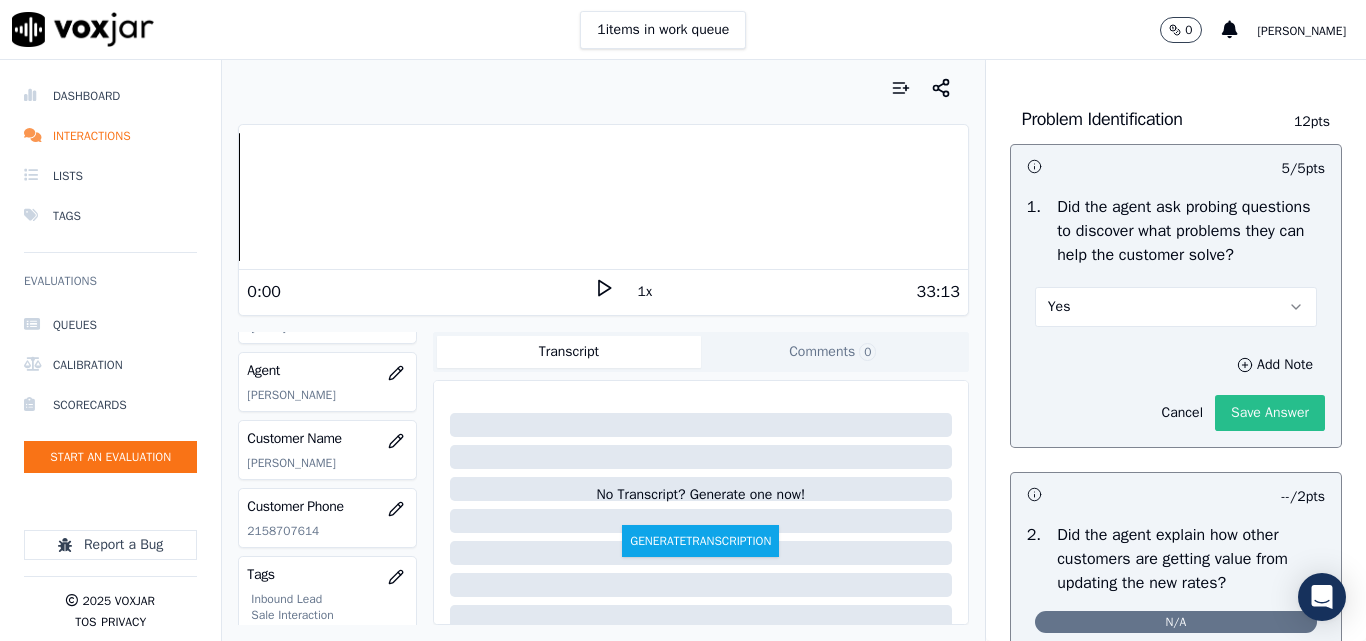 click on "Save Answer" 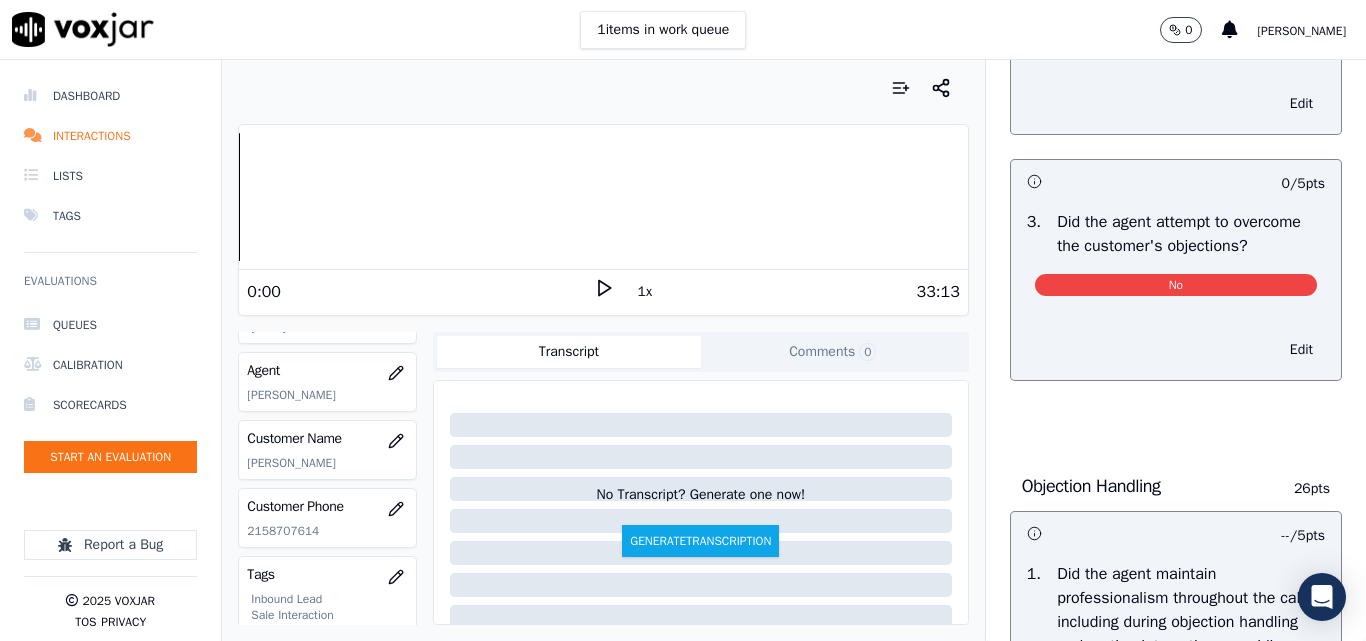 scroll, scrollTop: 2200, scrollLeft: 0, axis: vertical 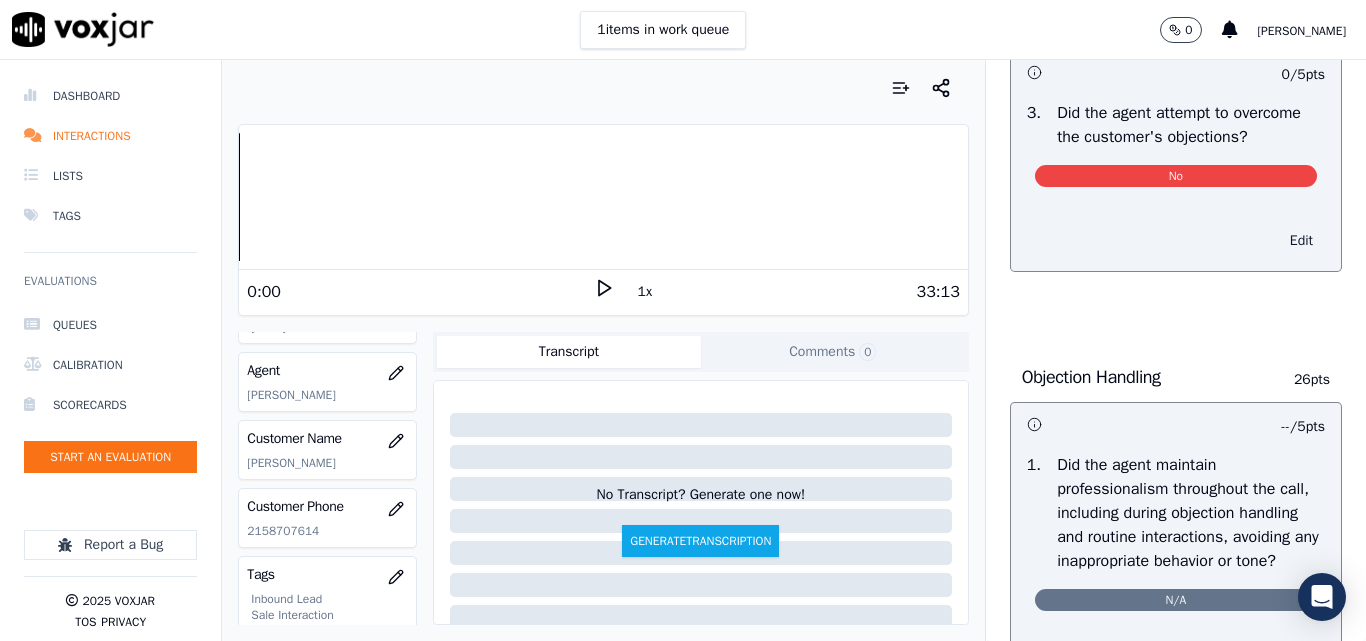 click on "Edit" at bounding box center (1301, 241) 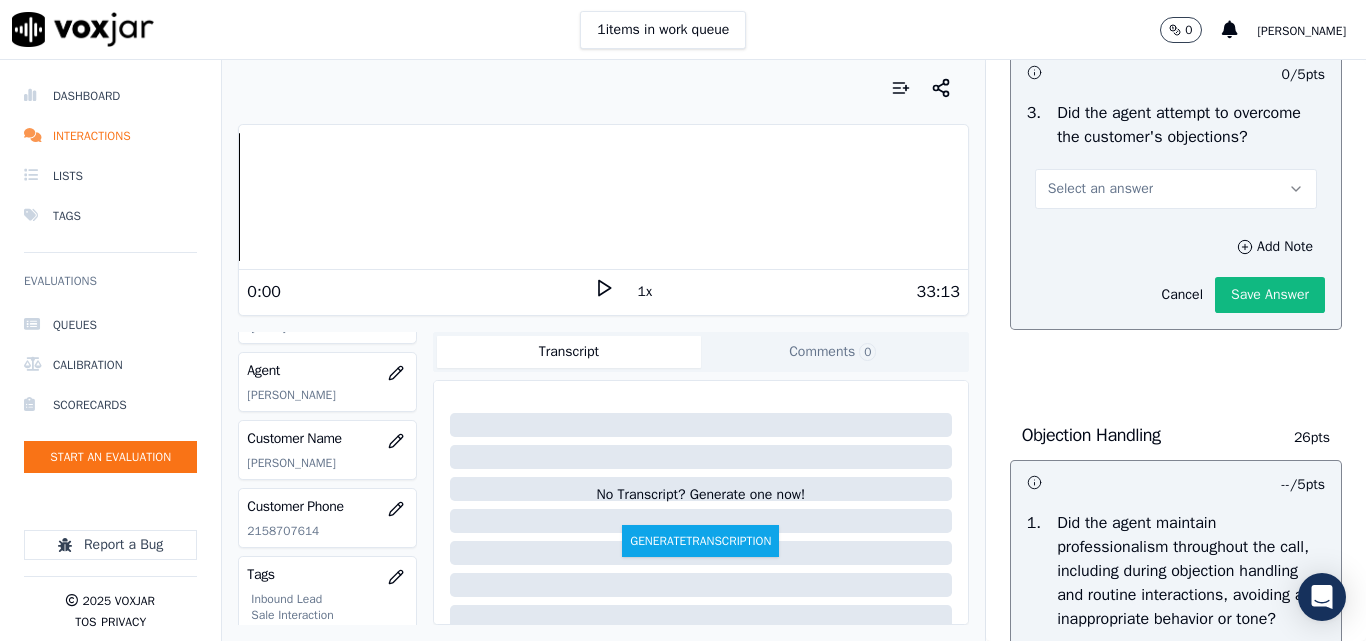 click on "Select an answer" at bounding box center [1100, 189] 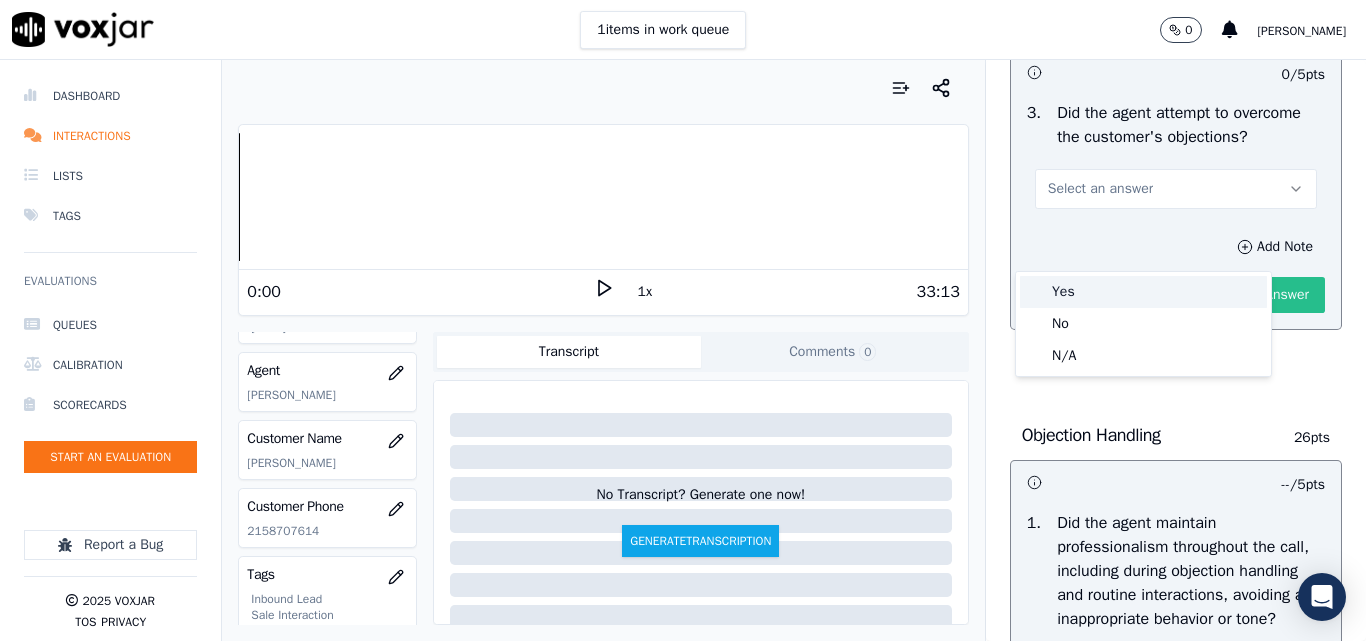 drag, startPoint x: 1061, startPoint y: 292, endPoint x: 1226, endPoint y: 340, distance: 171.84004 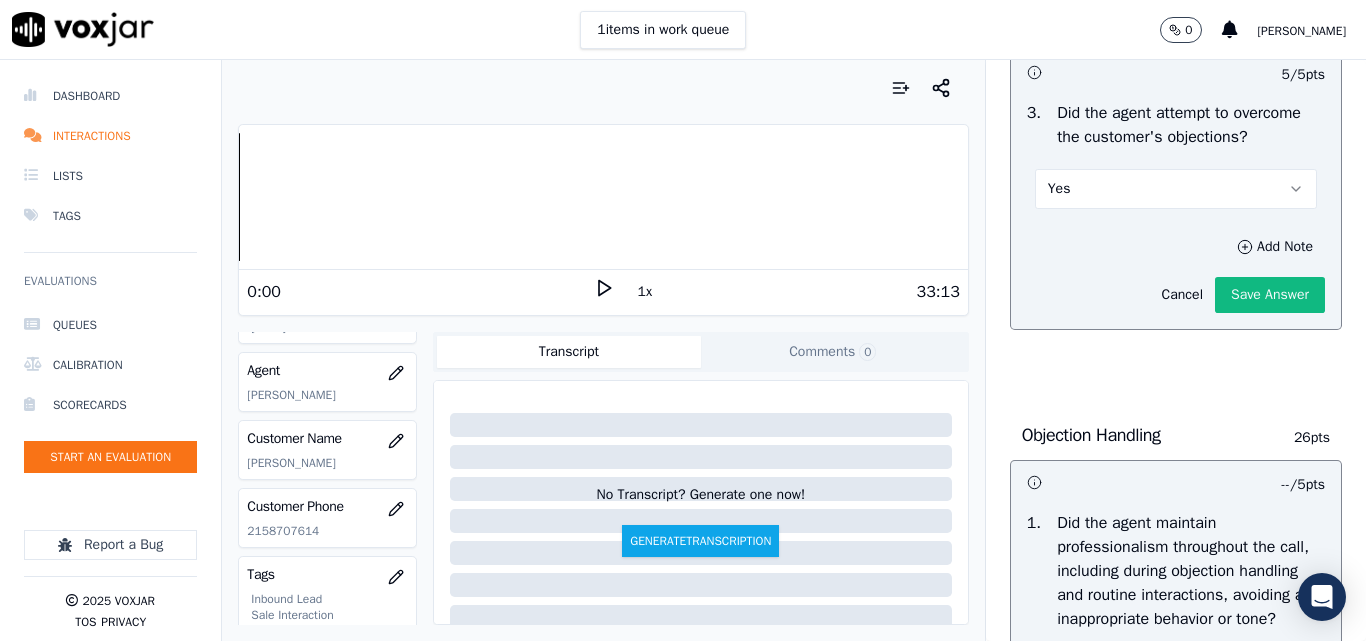 click on "Yes" at bounding box center (1176, 189) 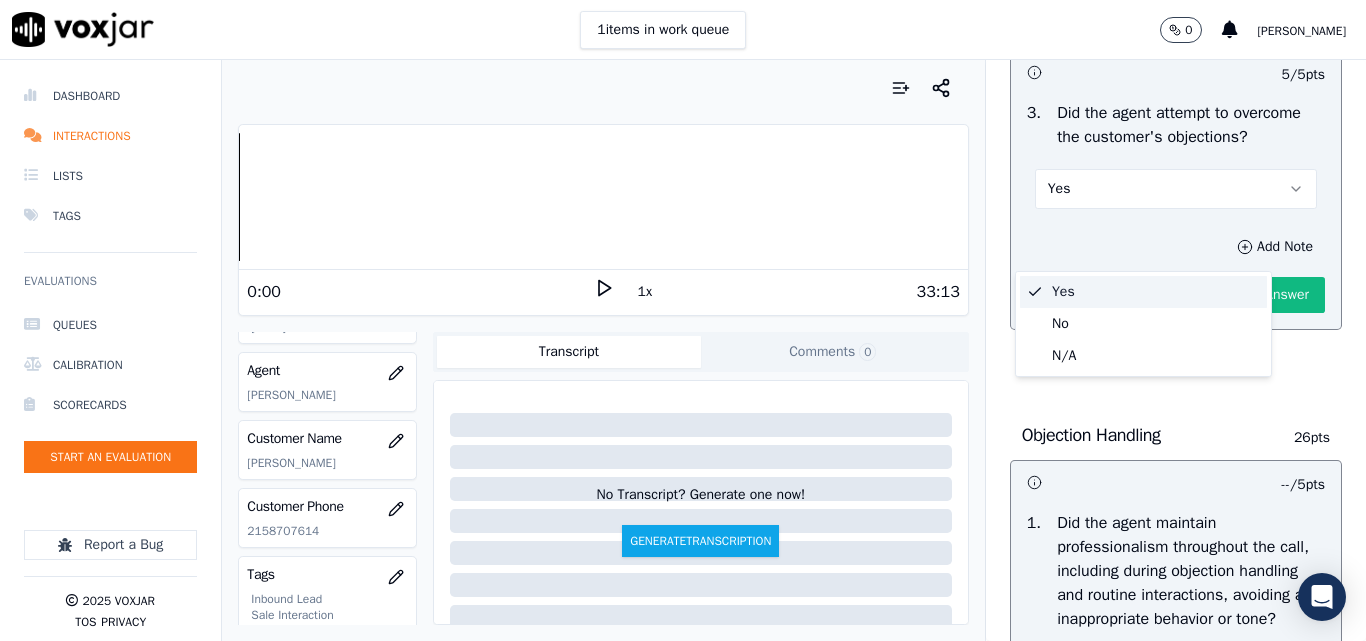 scroll, scrollTop: 2154, scrollLeft: 0, axis: vertical 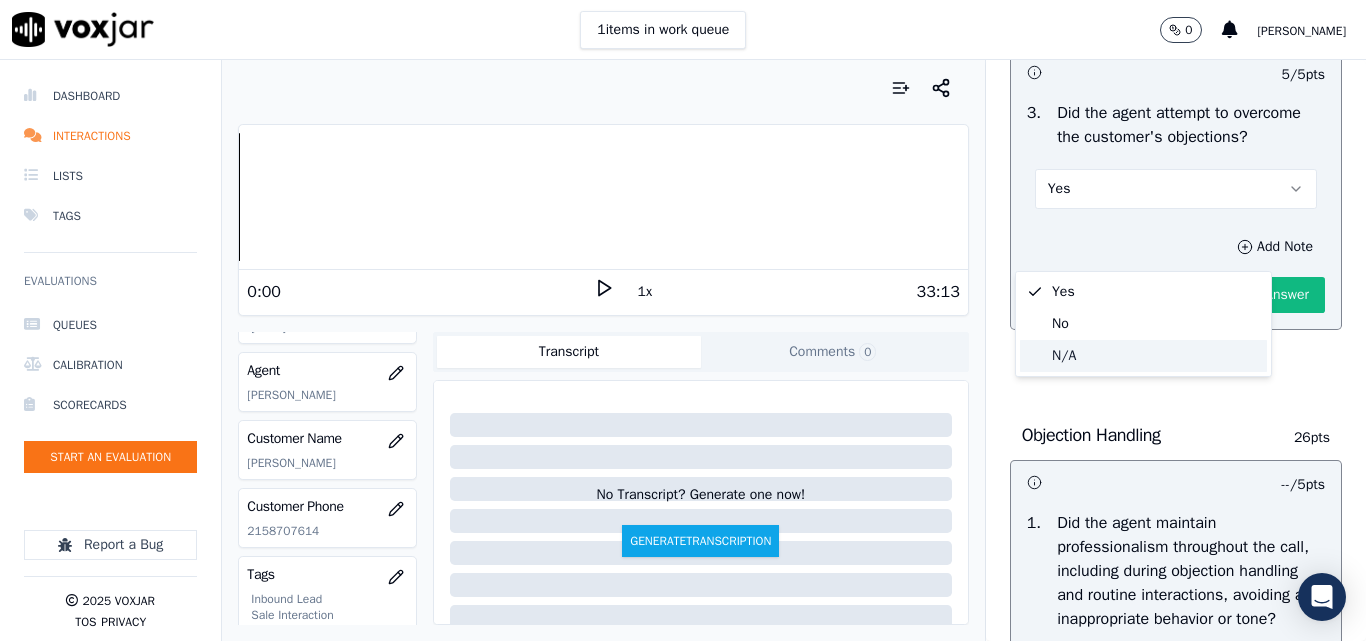 click on "N/A" 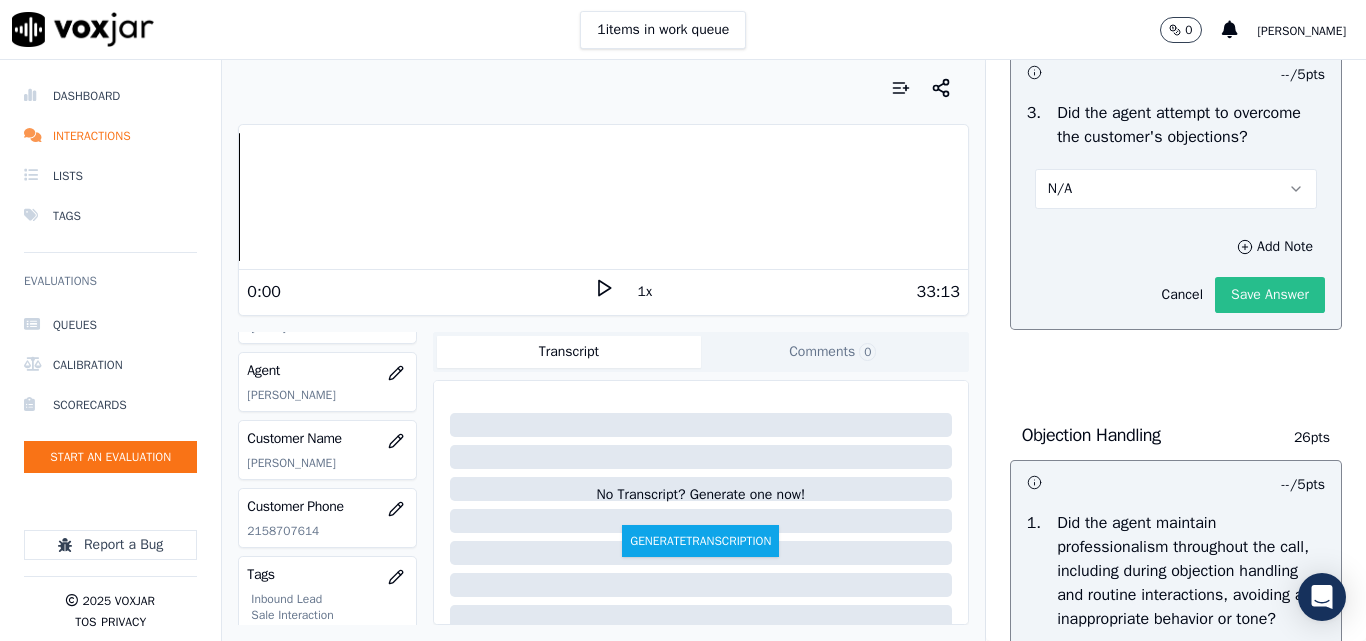 click on "Save Answer" 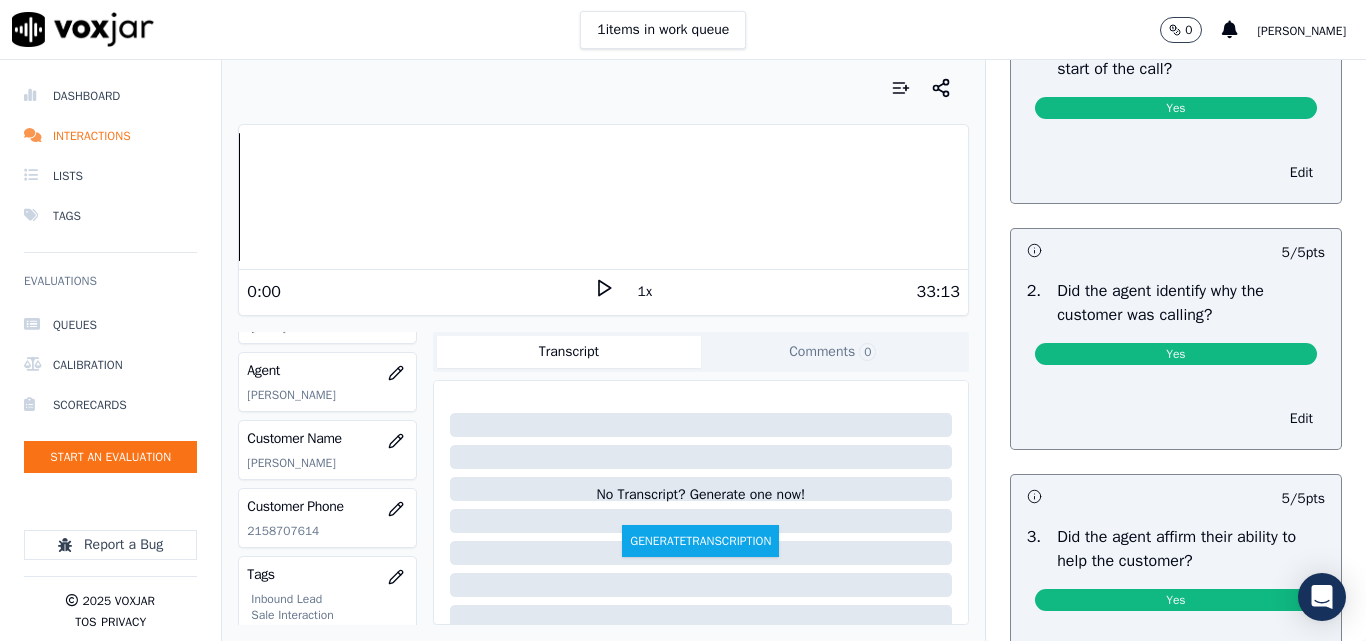 scroll, scrollTop: 0, scrollLeft: 0, axis: both 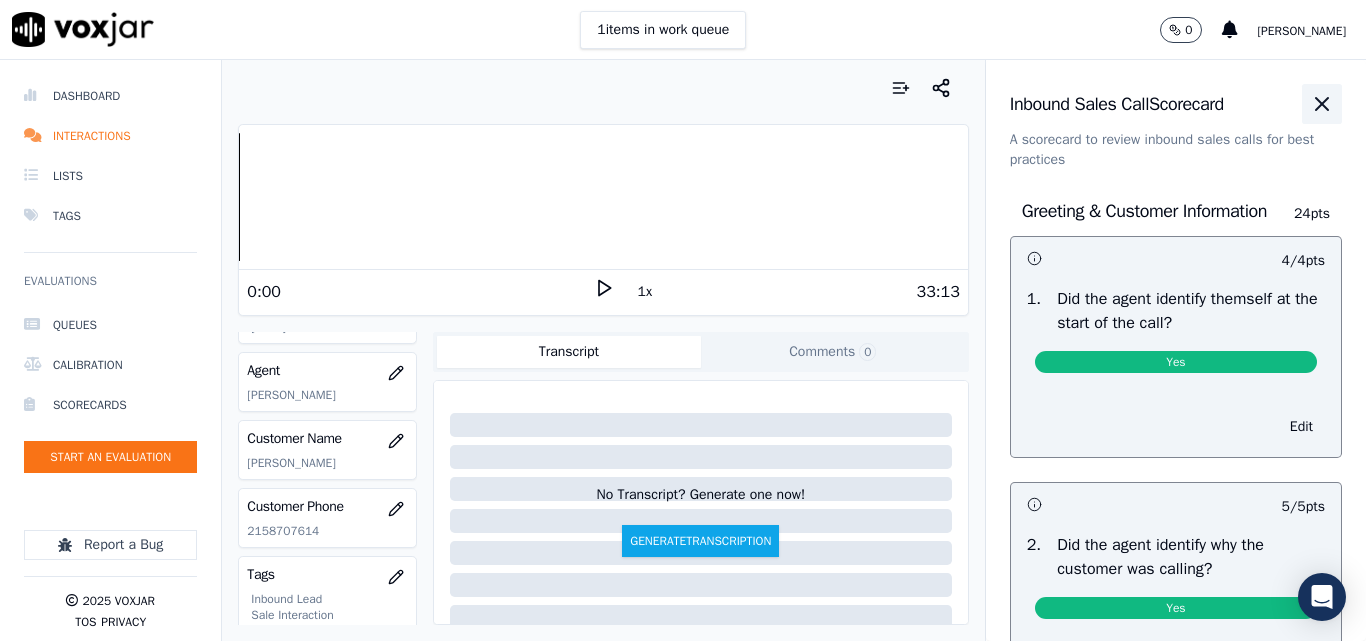 click 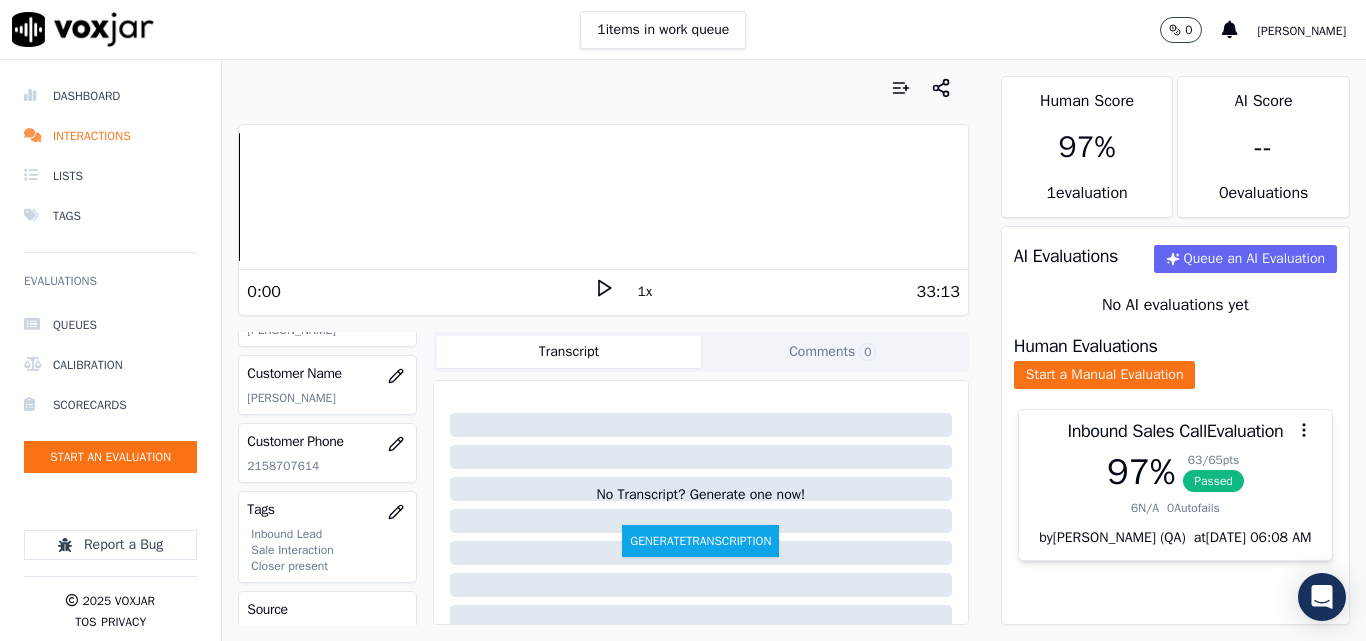 scroll, scrollTop: 300, scrollLeft: 0, axis: vertical 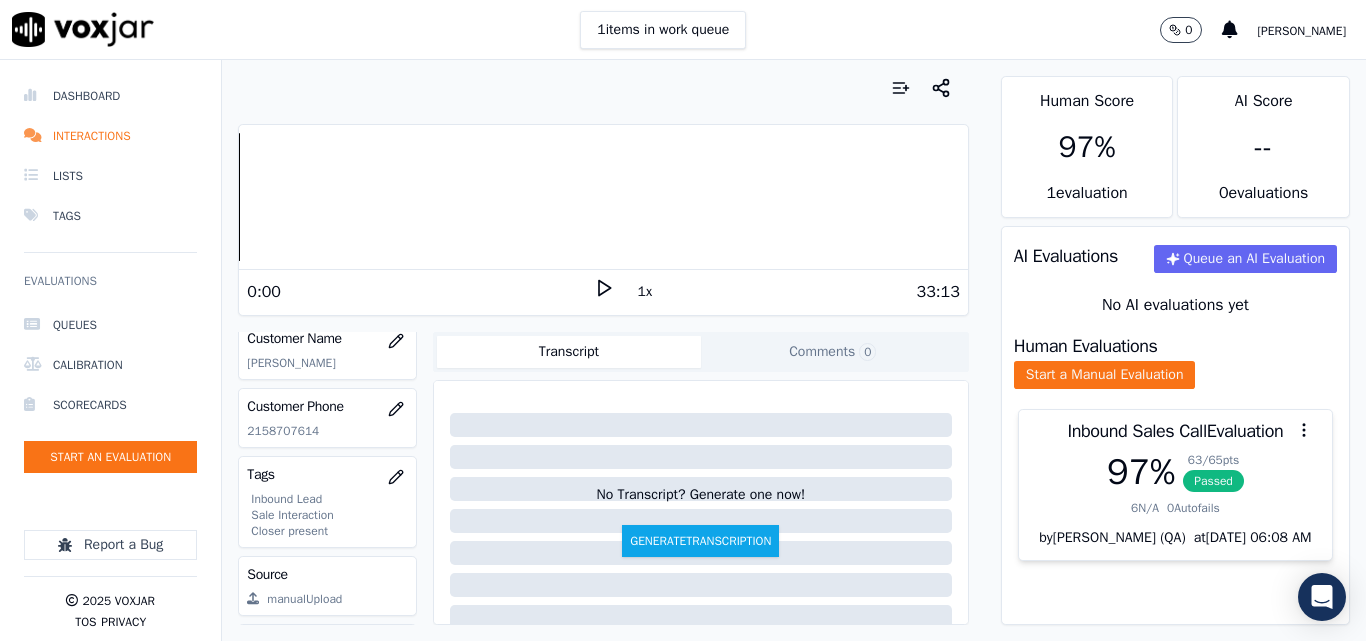 click on "[PERSON_NAME]" 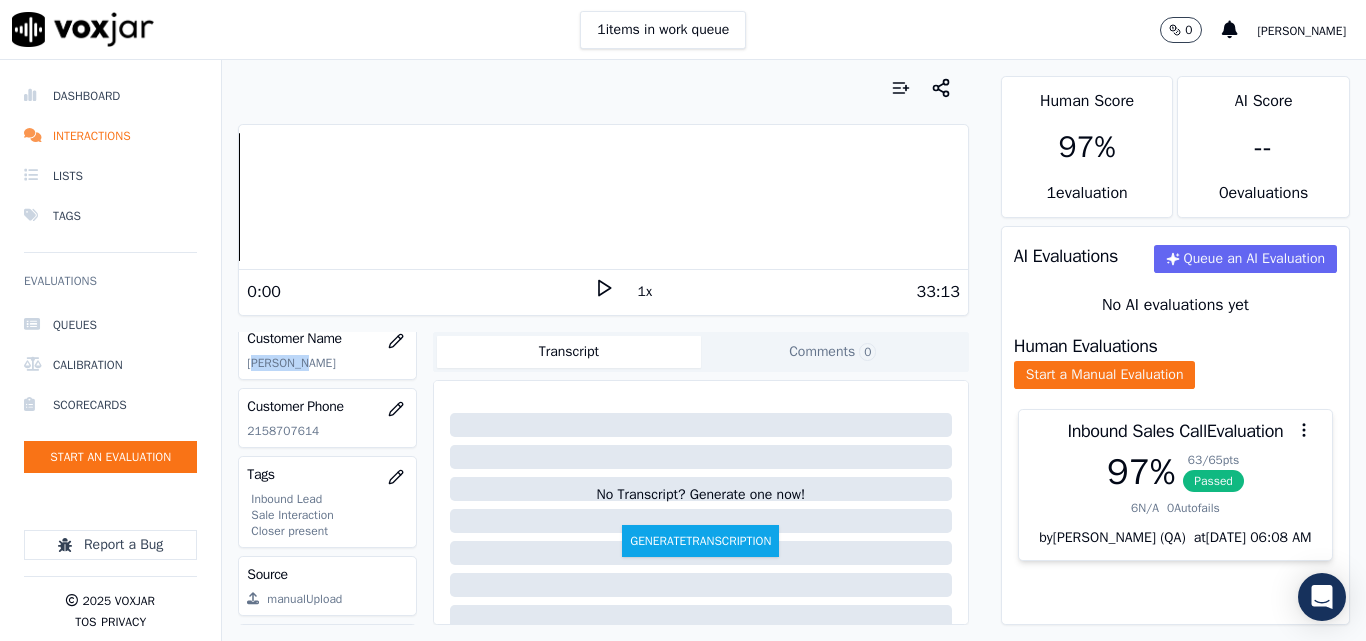 click on "[PERSON_NAME]" 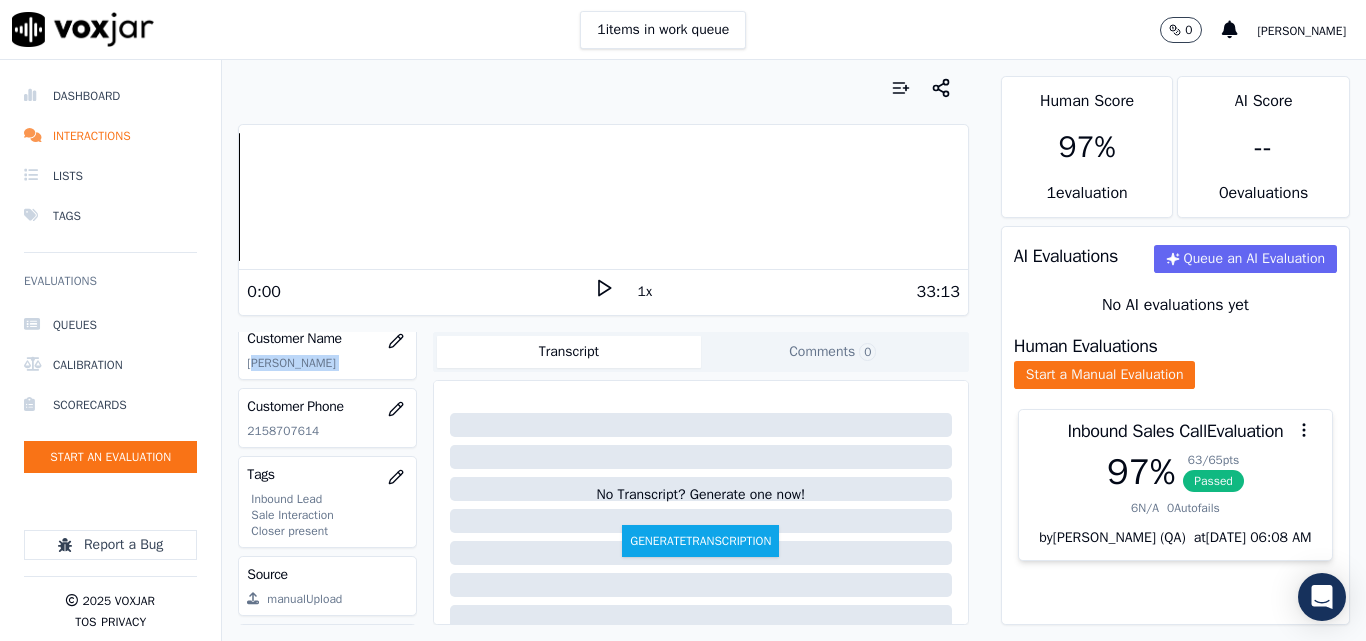 click on "[PERSON_NAME]" 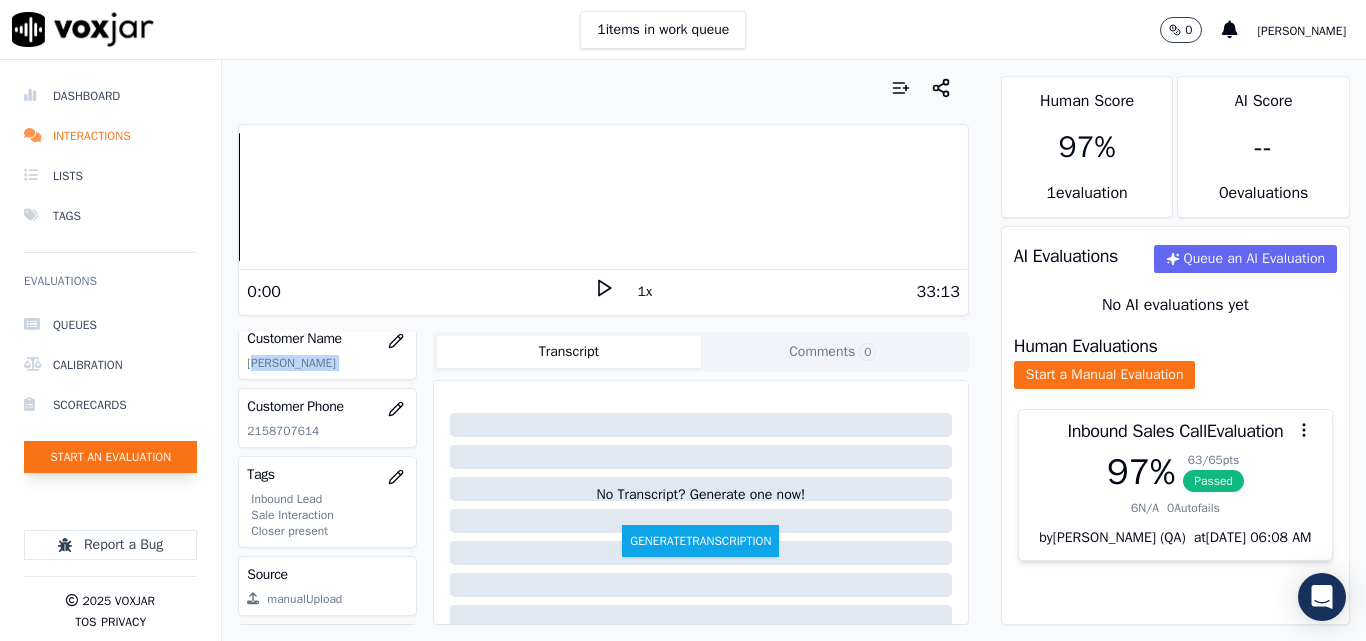 click on "Start an Evaluation" 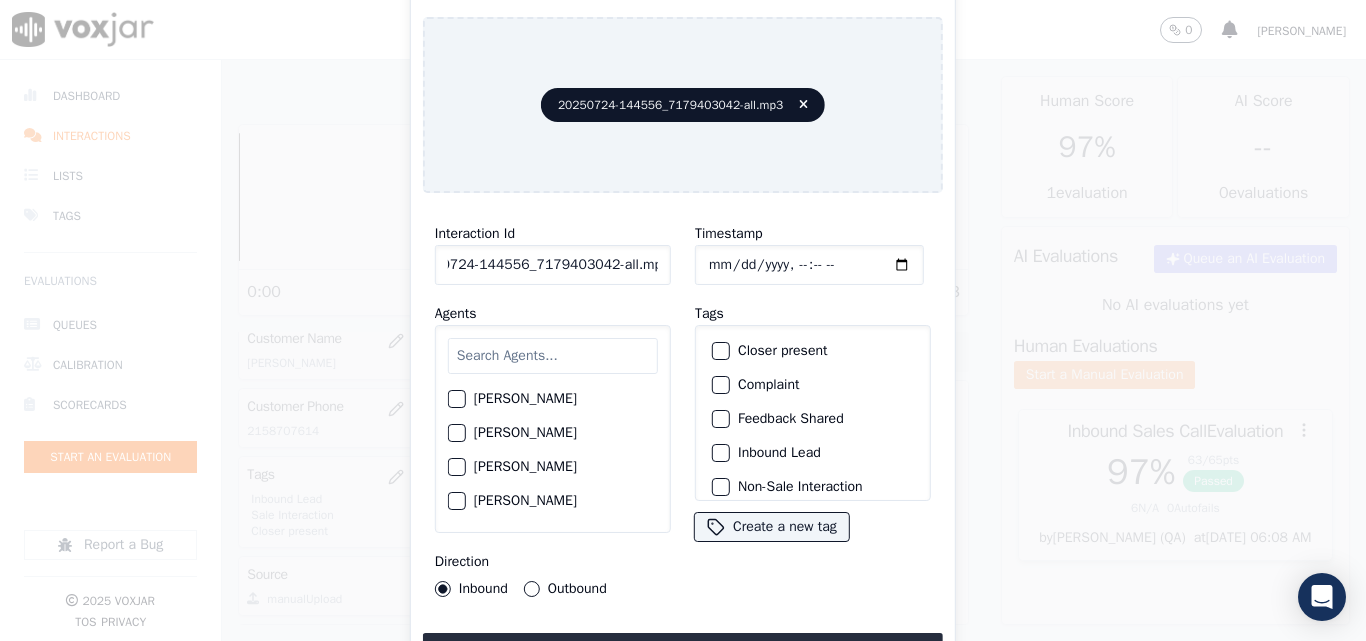 drag, startPoint x: 644, startPoint y: 260, endPoint x: 815, endPoint y: 283, distance: 172.53986 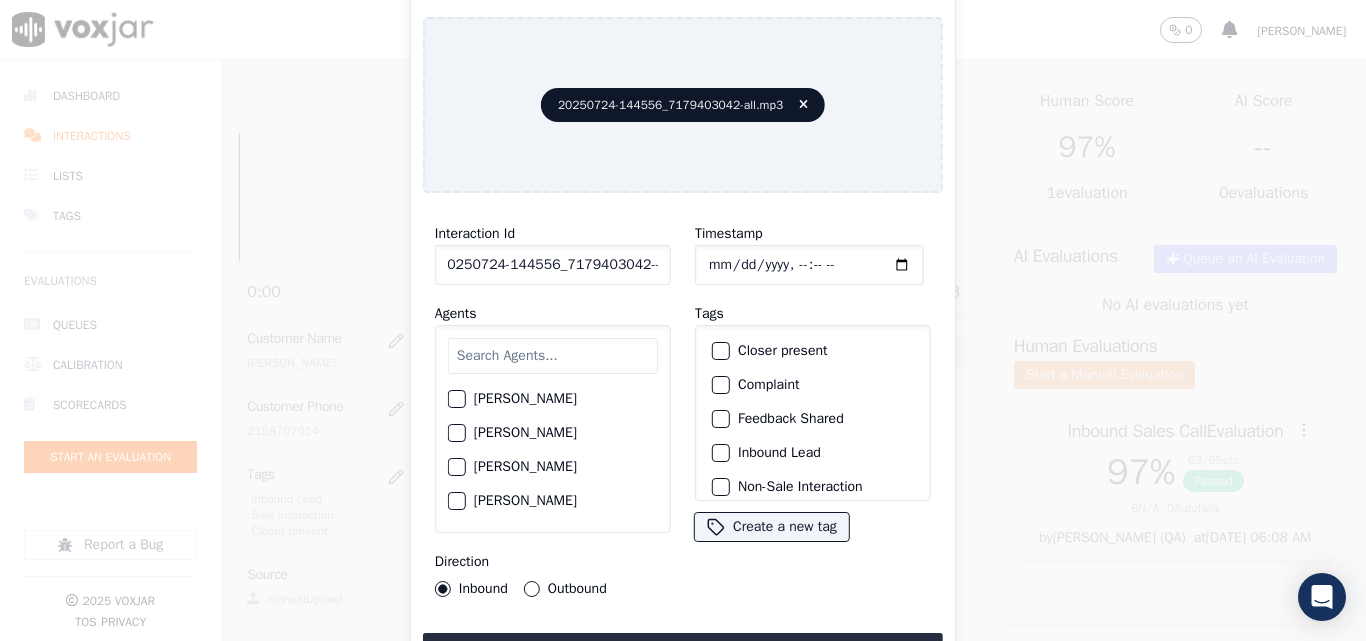 scroll, scrollTop: 0, scrollLeft: 17, axis: horizontal 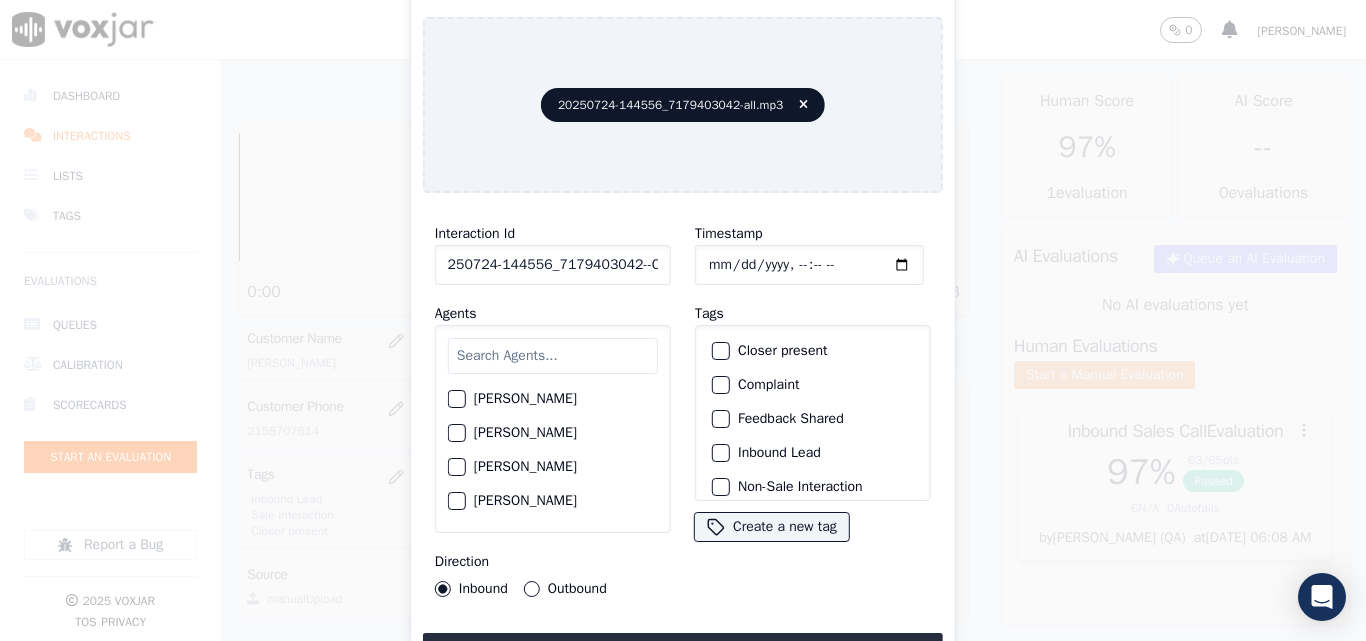 type on "20250724-144556_7179403042--C1" 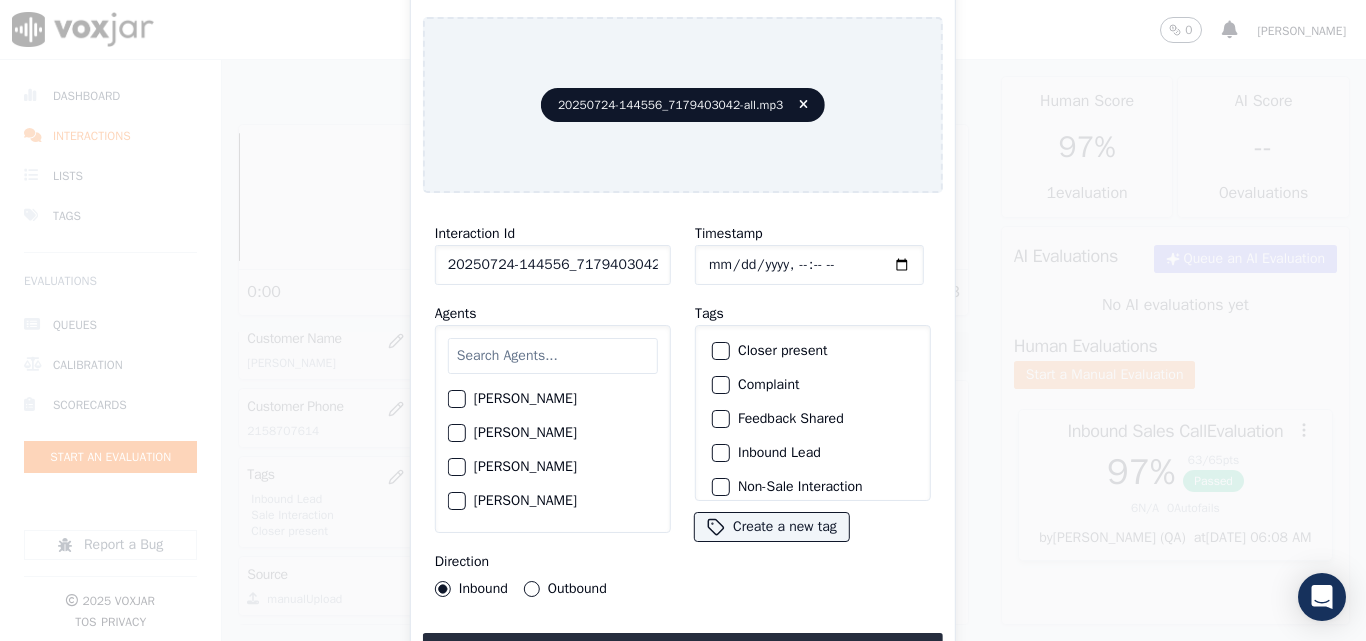 click on "Timestamp" 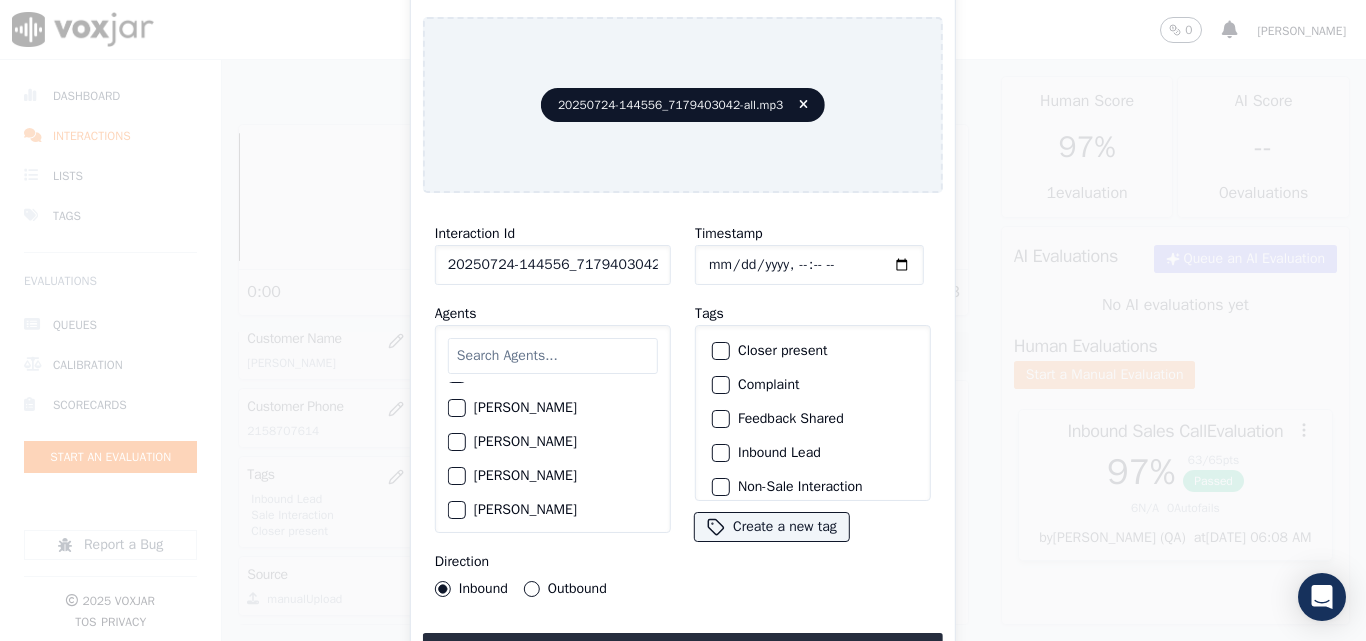 scroll, scrollTop: 200, scrollLeft: 0, axis: vertical 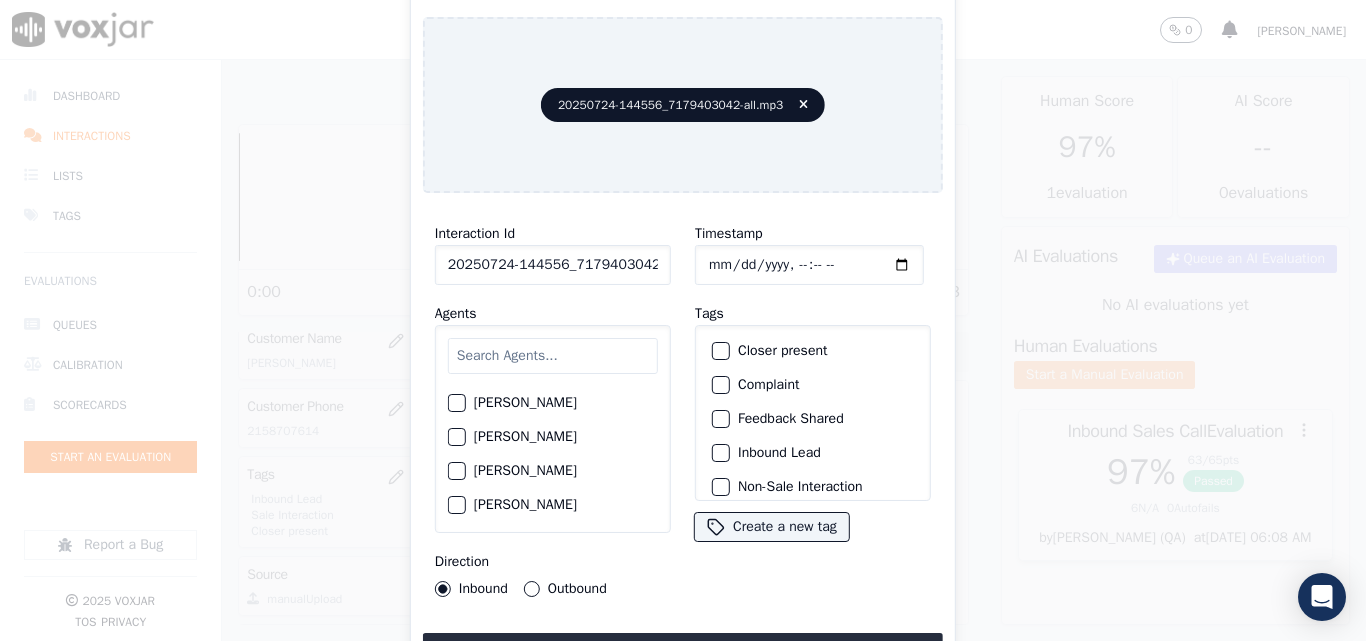 click on "[PERSON_NAME]" at bounding box center (553, 471) 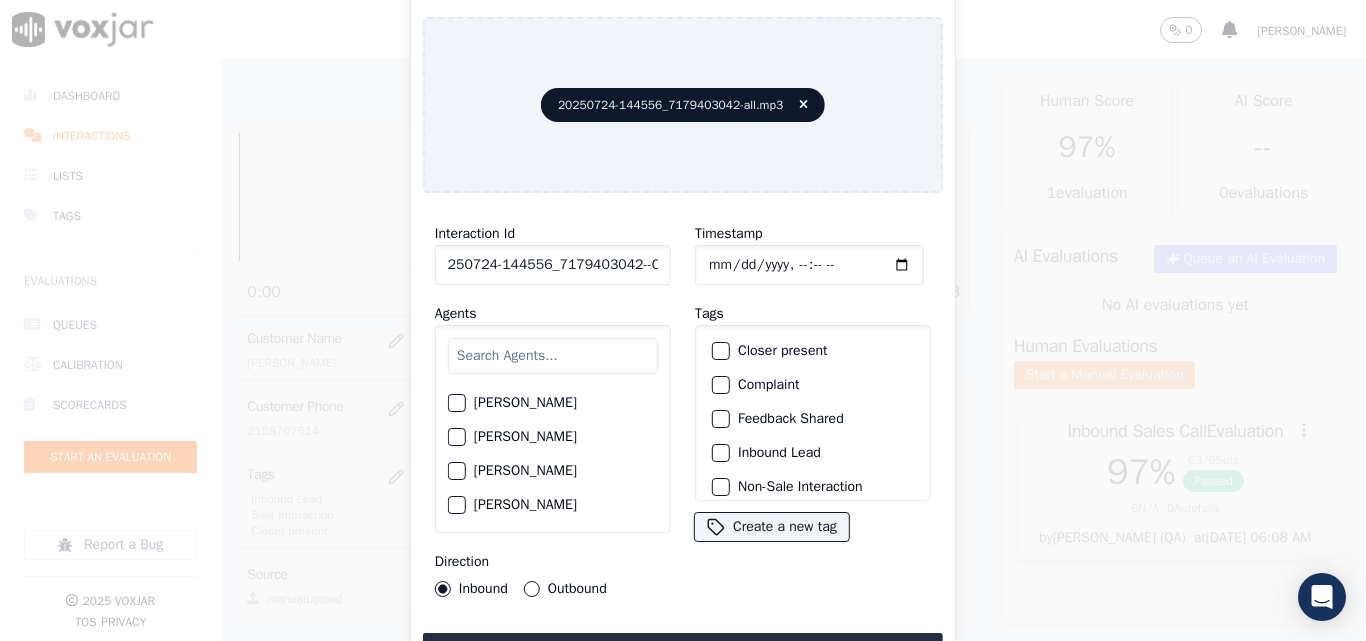 drag, startPoint x: 645, startPoint y: 254, endPoint x: 753, endPoint y: 283, distance: 111.82576 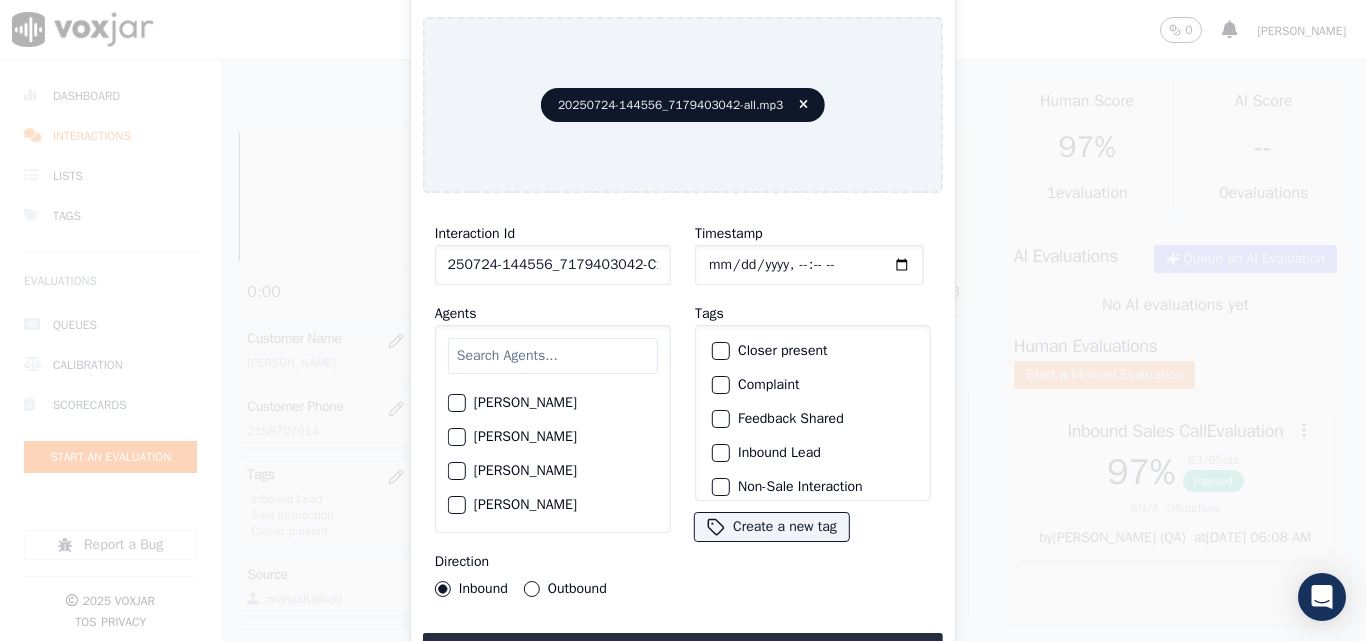 scroll, scrollTop: 0, scrollLeft: 11, axis: horizontal 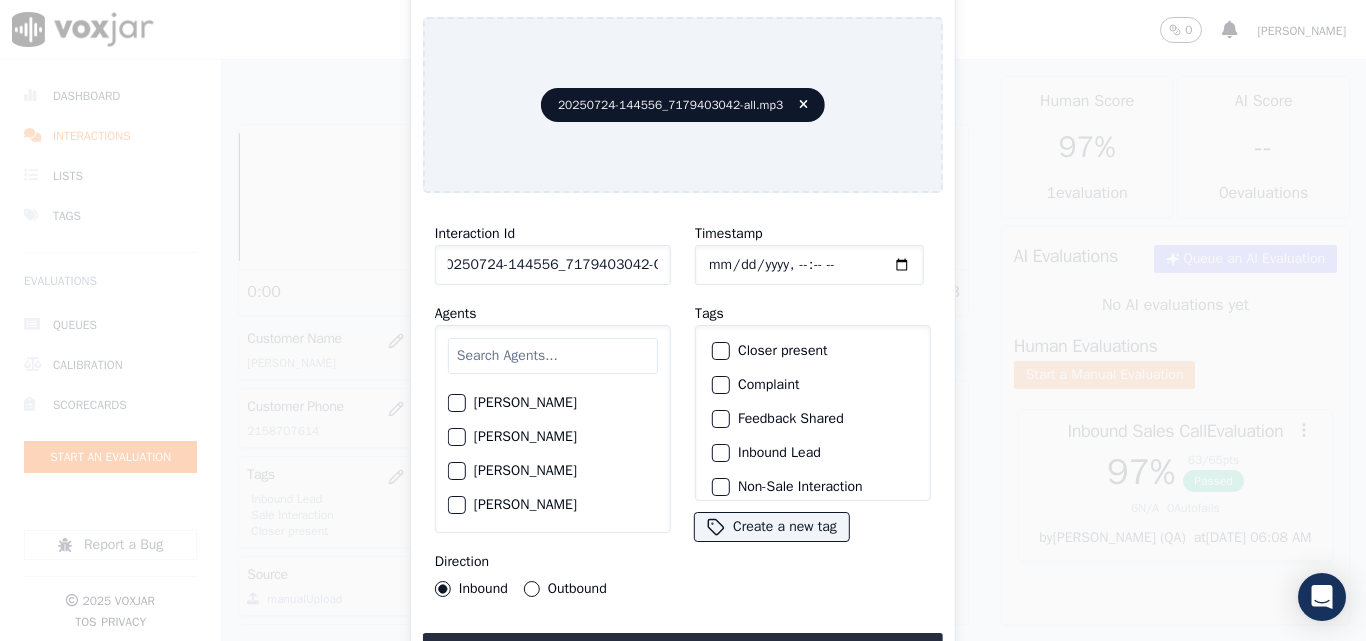 type on "20250724-144556_7179403042-C1" 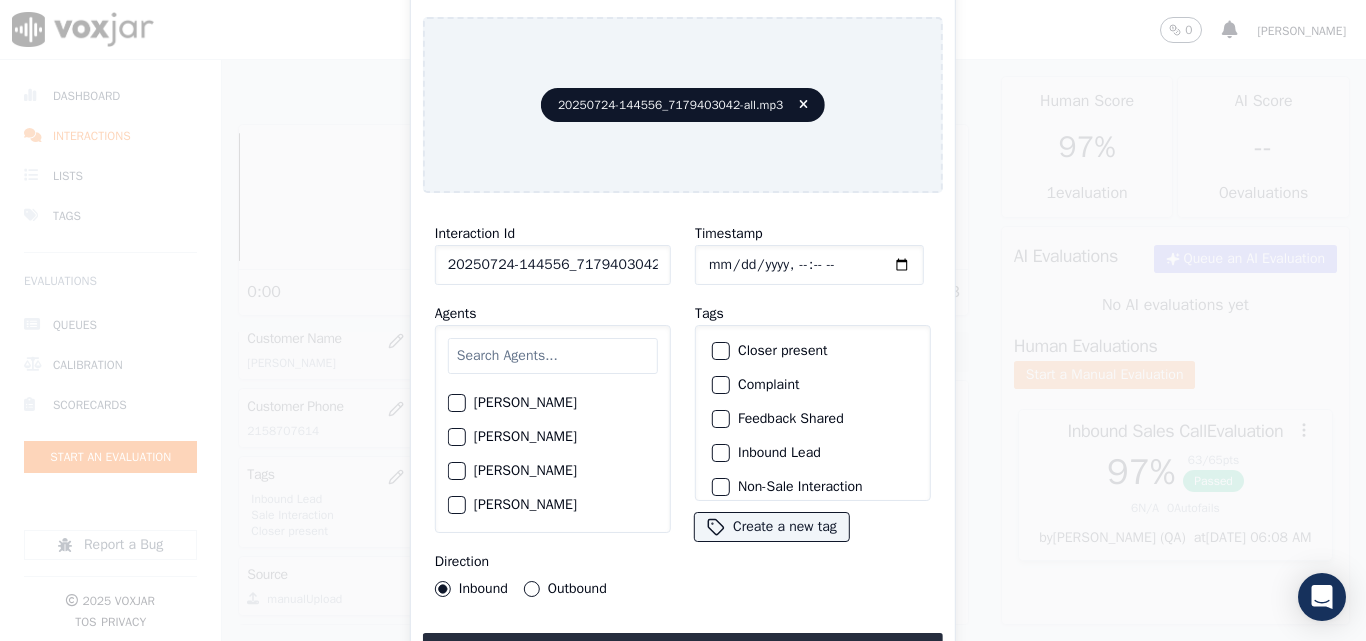 click on "[PERSON_NAME]" 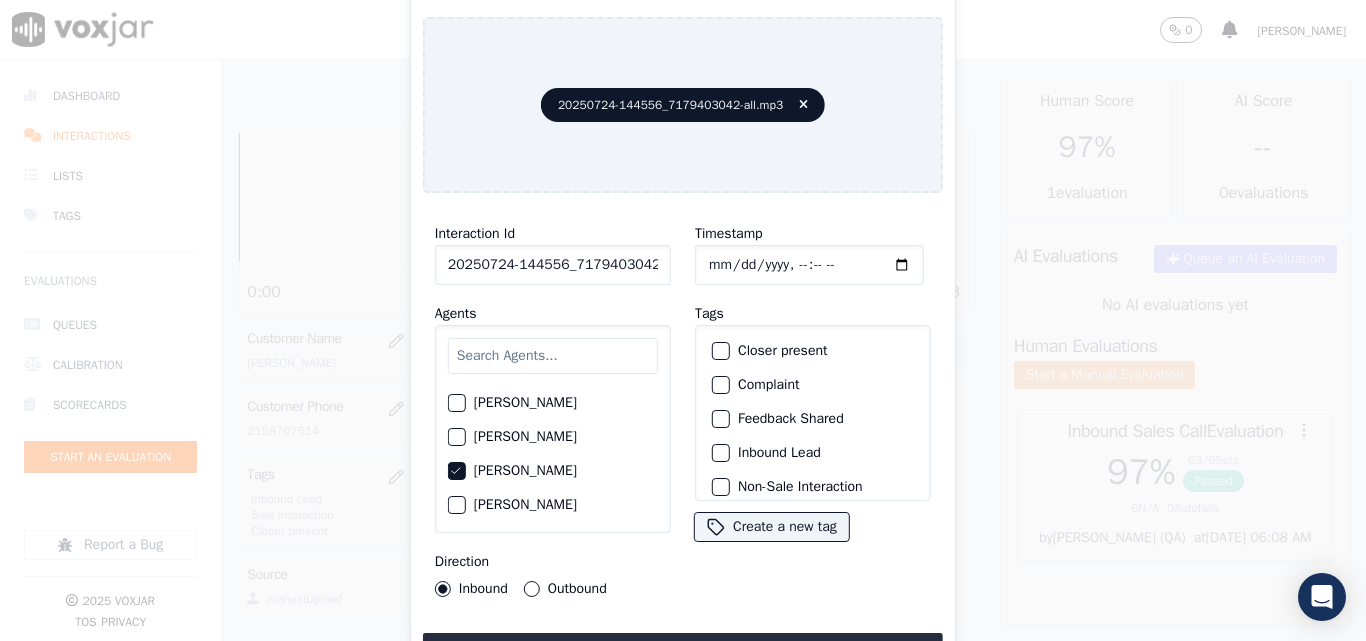 click on "Outbound" at bounding box center (532, 589) 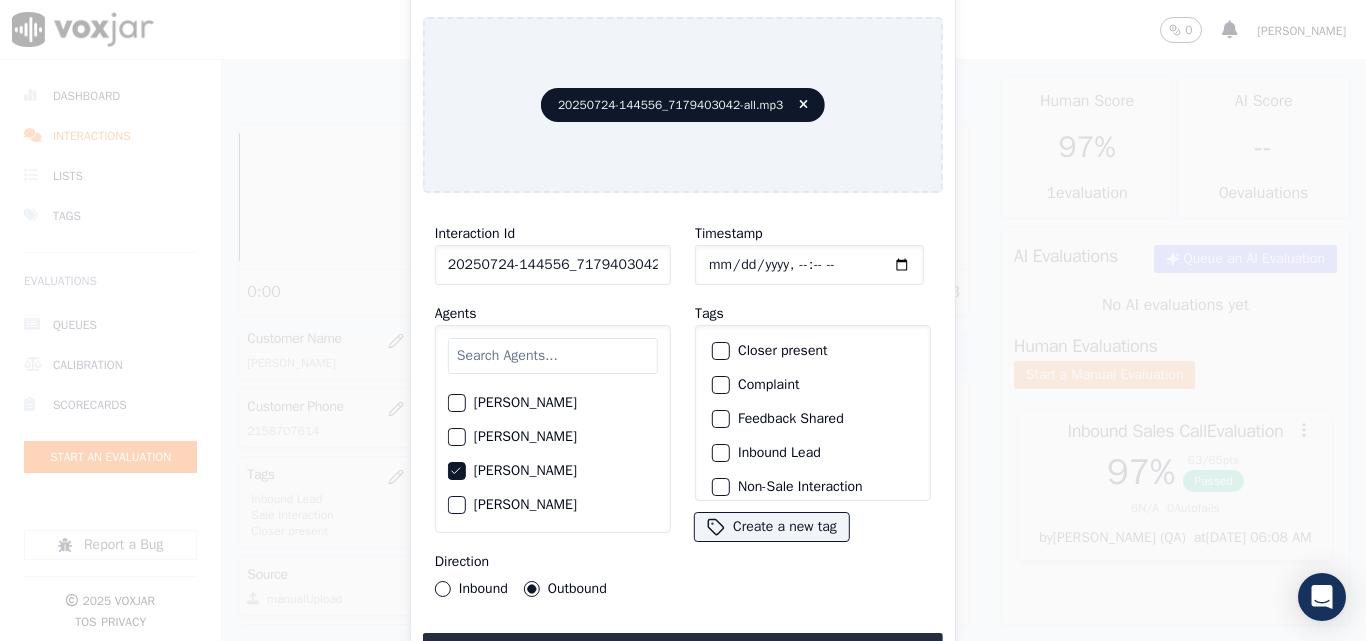 click at bounding box center [720, 351] 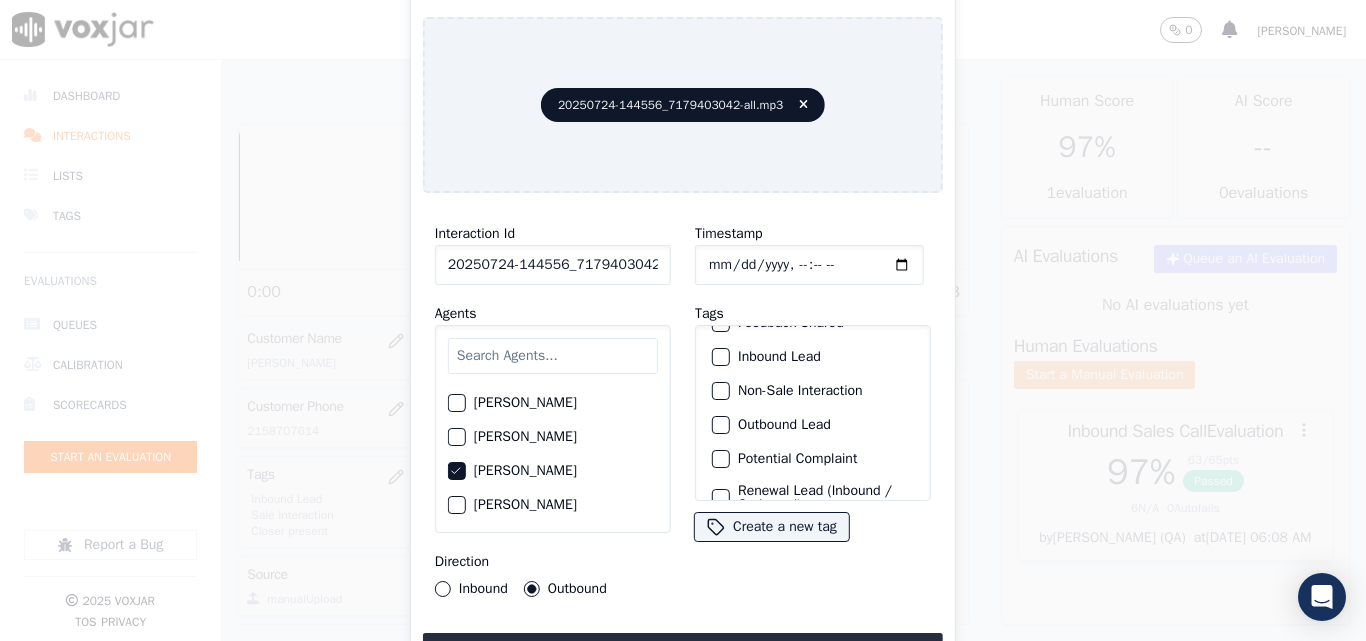 scroll, scrollTop: 173, scrollLeft: 0, axis: vertical 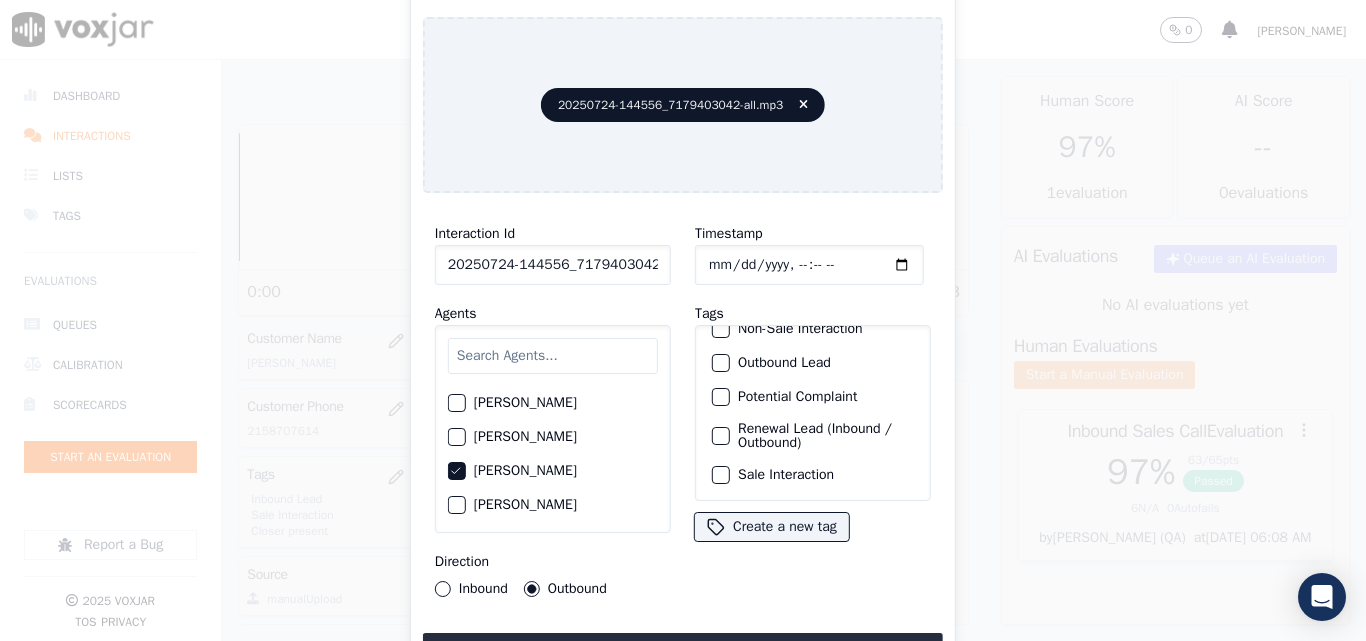 click on "Renewal Lead (Inbound / Outbound)" at bounding box center (721, 436) 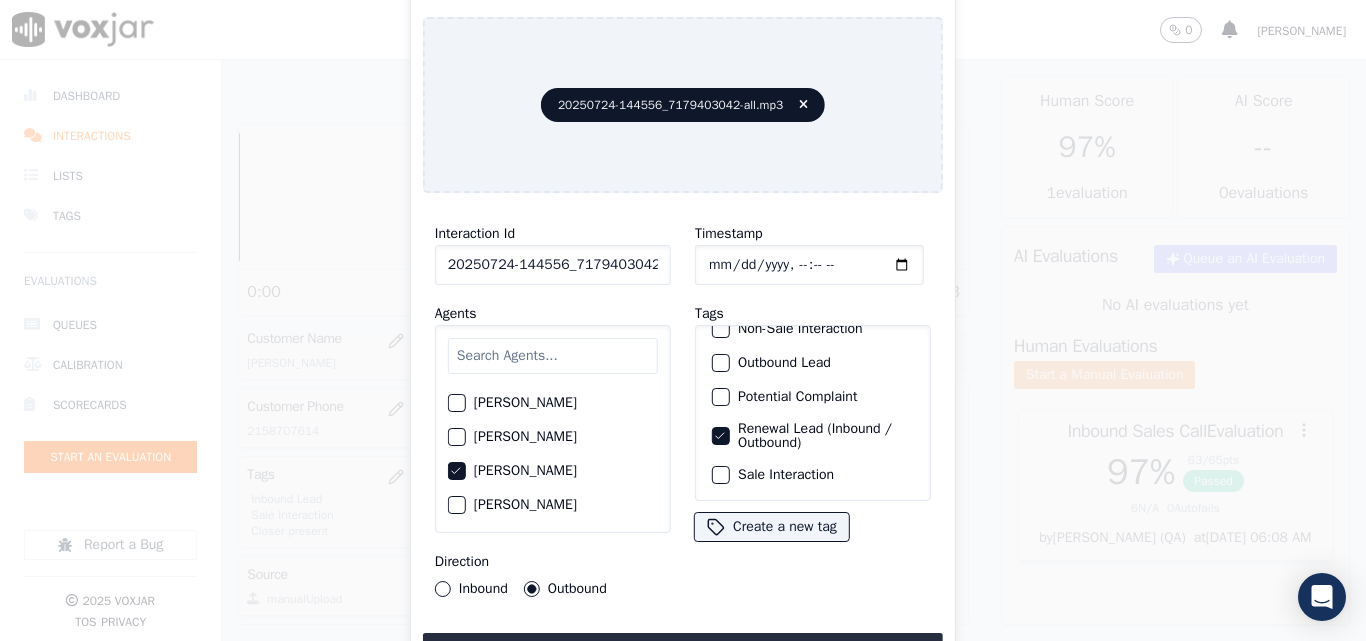 click at bounding box center [720, 475] 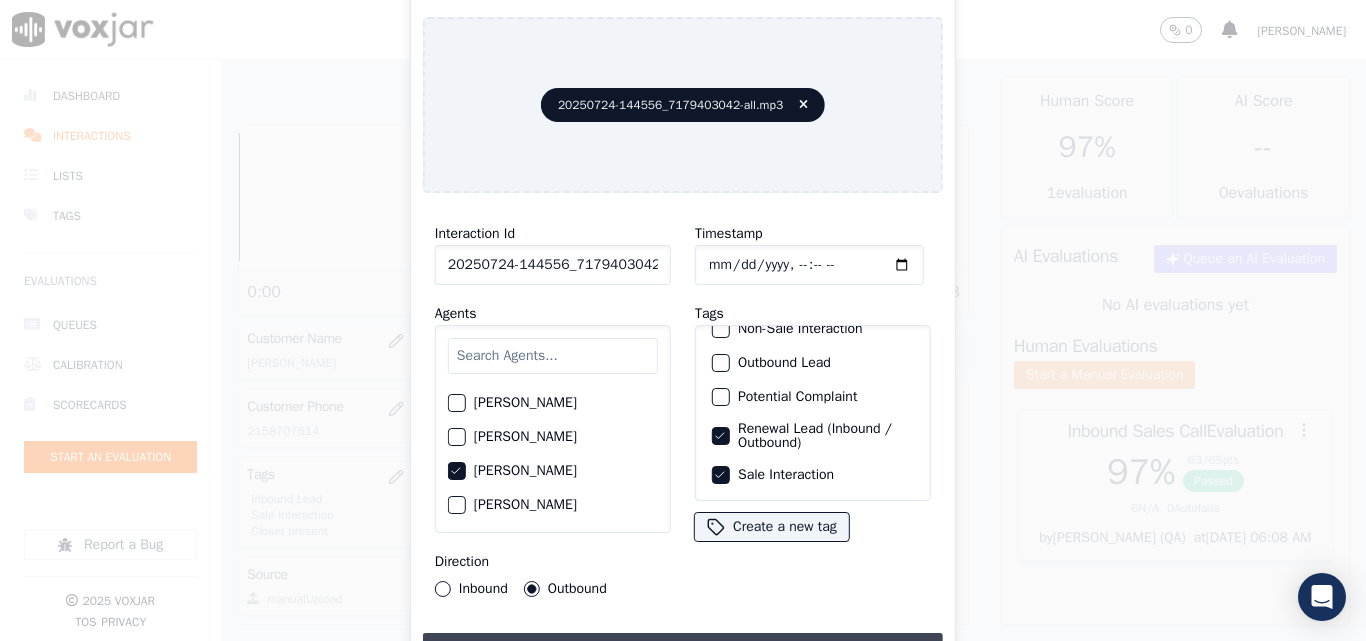 click on "Upload interaction to start evaluation" at bounding box center (683, 651) 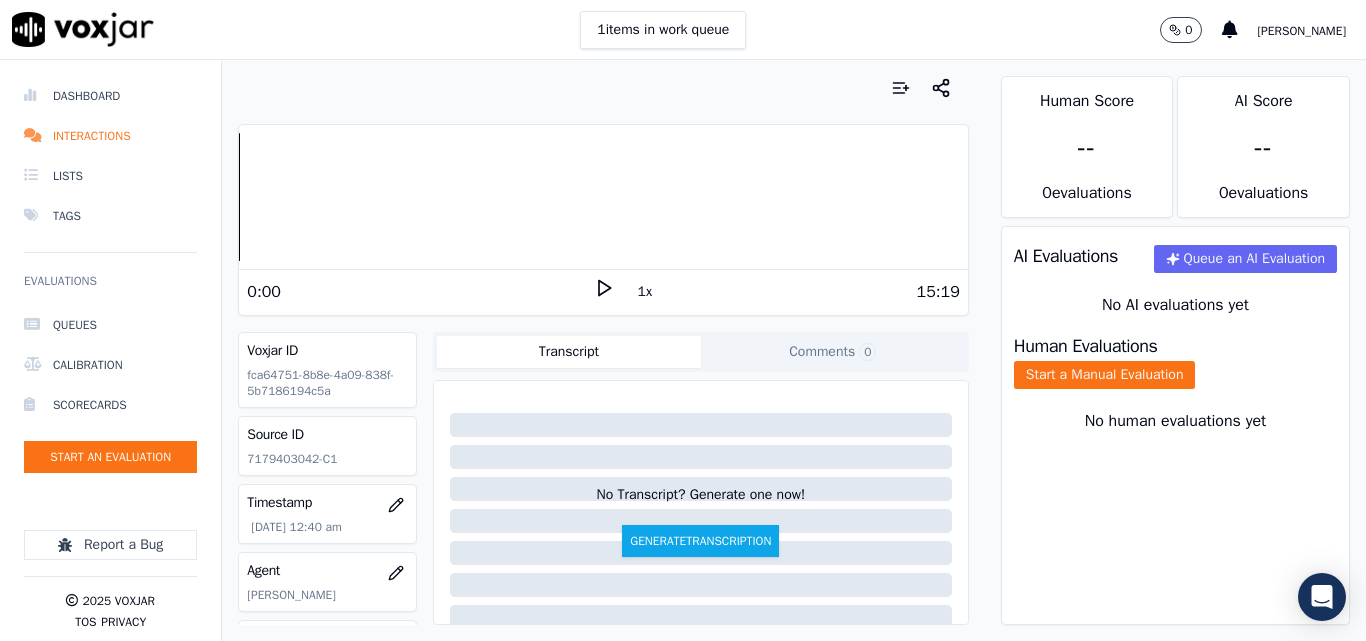 scroll, scrollTop: 200, scrollLeft: 0, axis: vertical 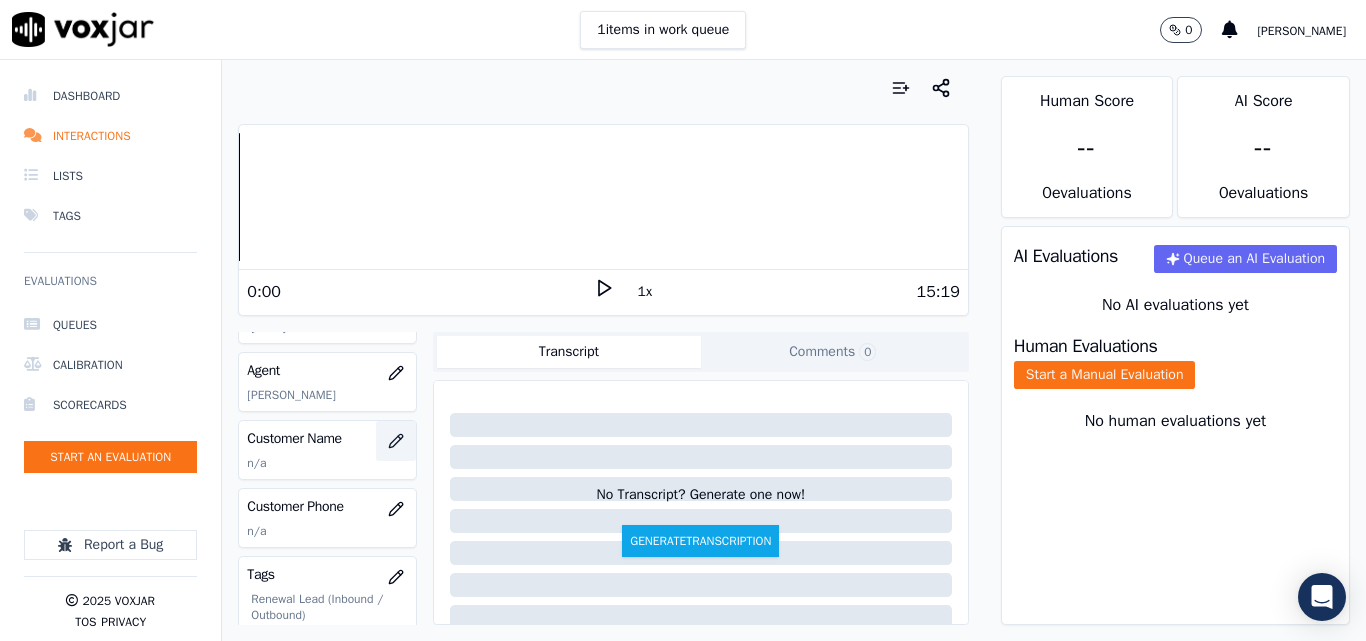 click 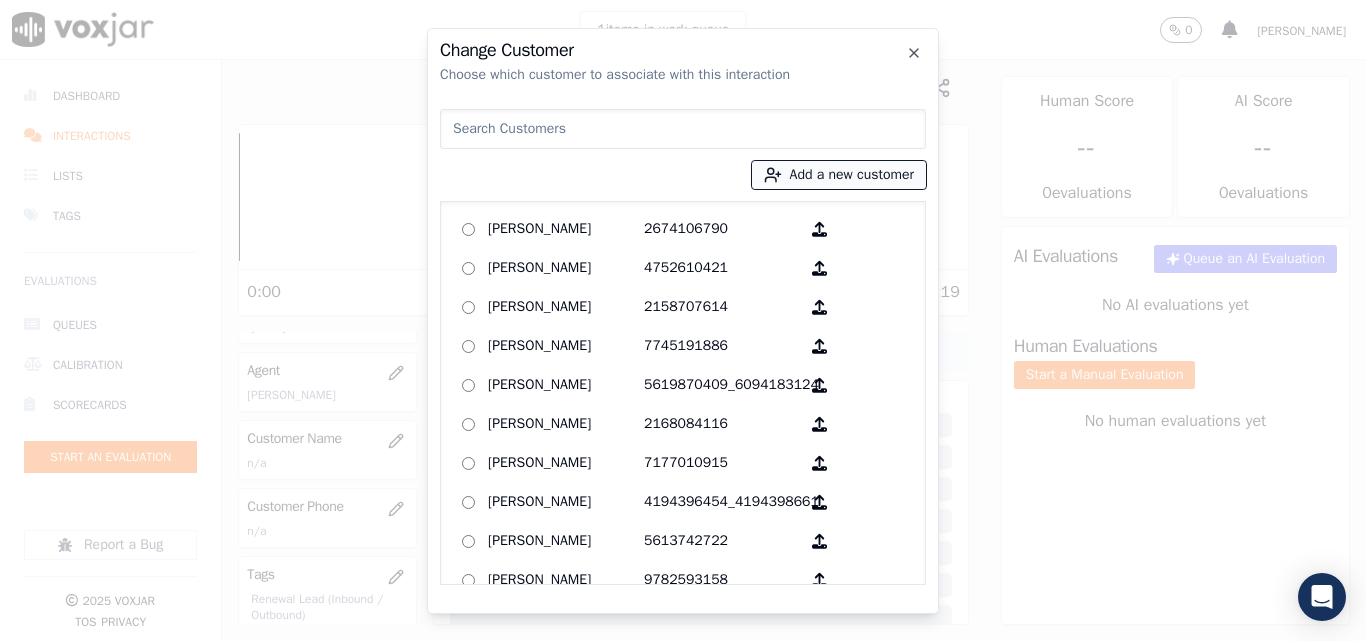 click 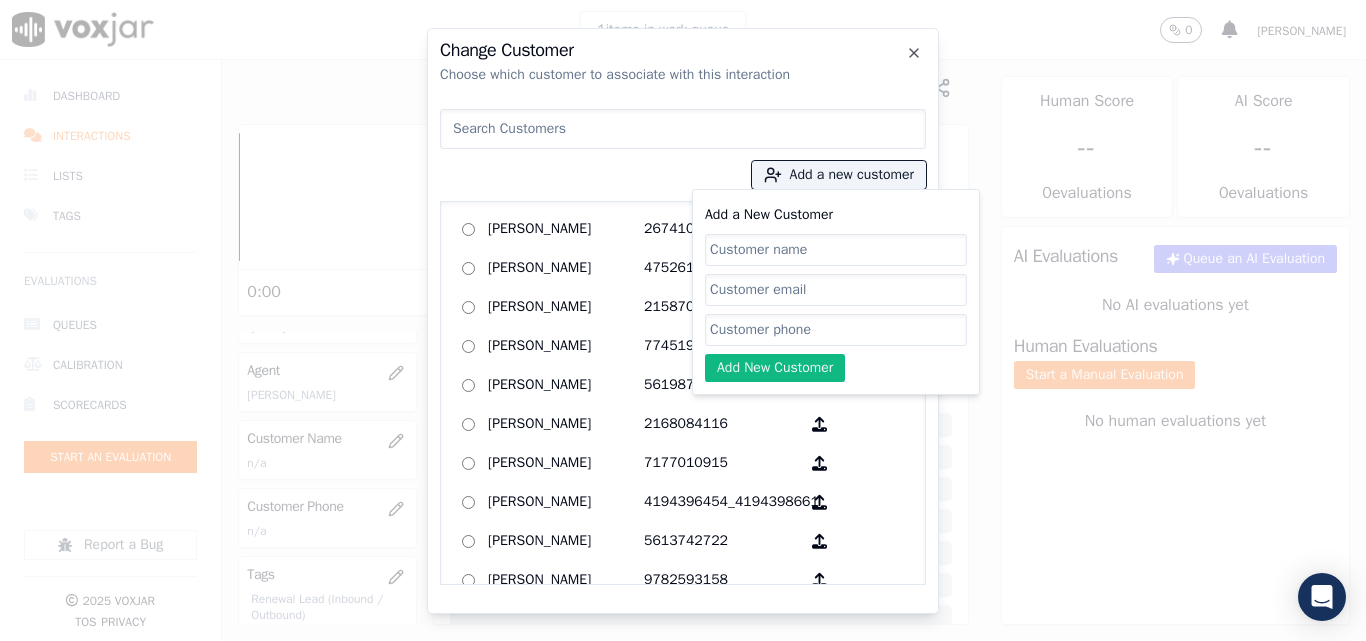 click on "Add a New Customer" 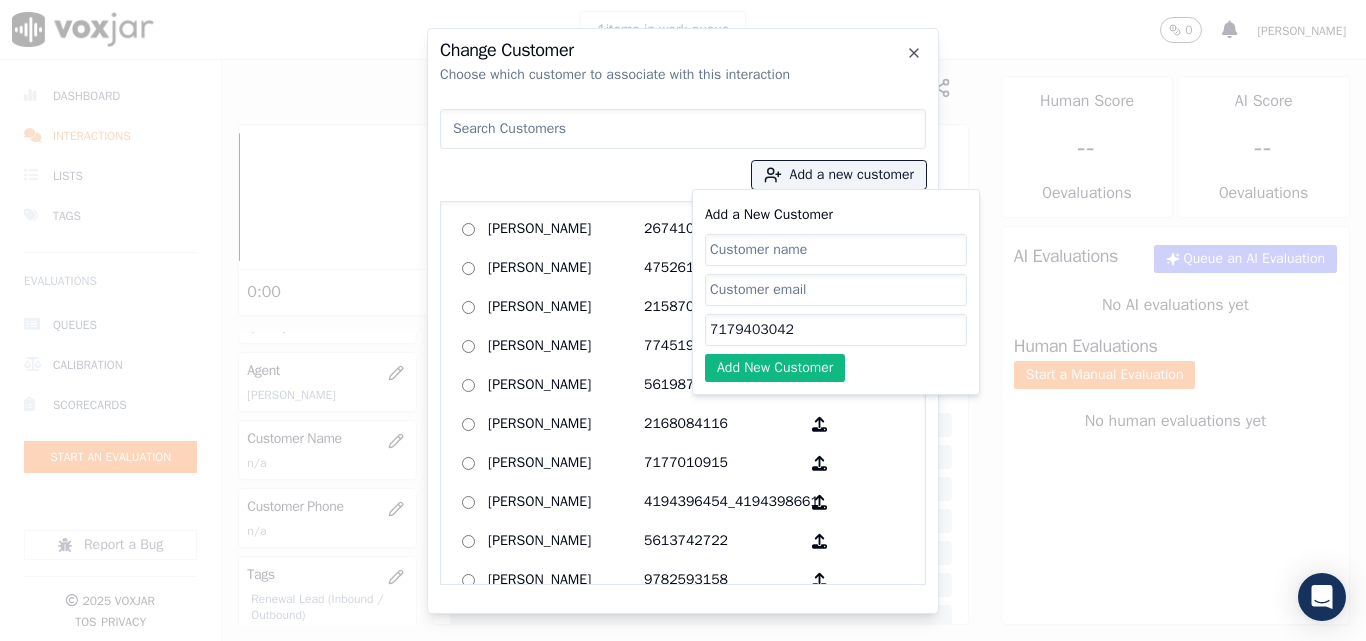 type on "7179403042" 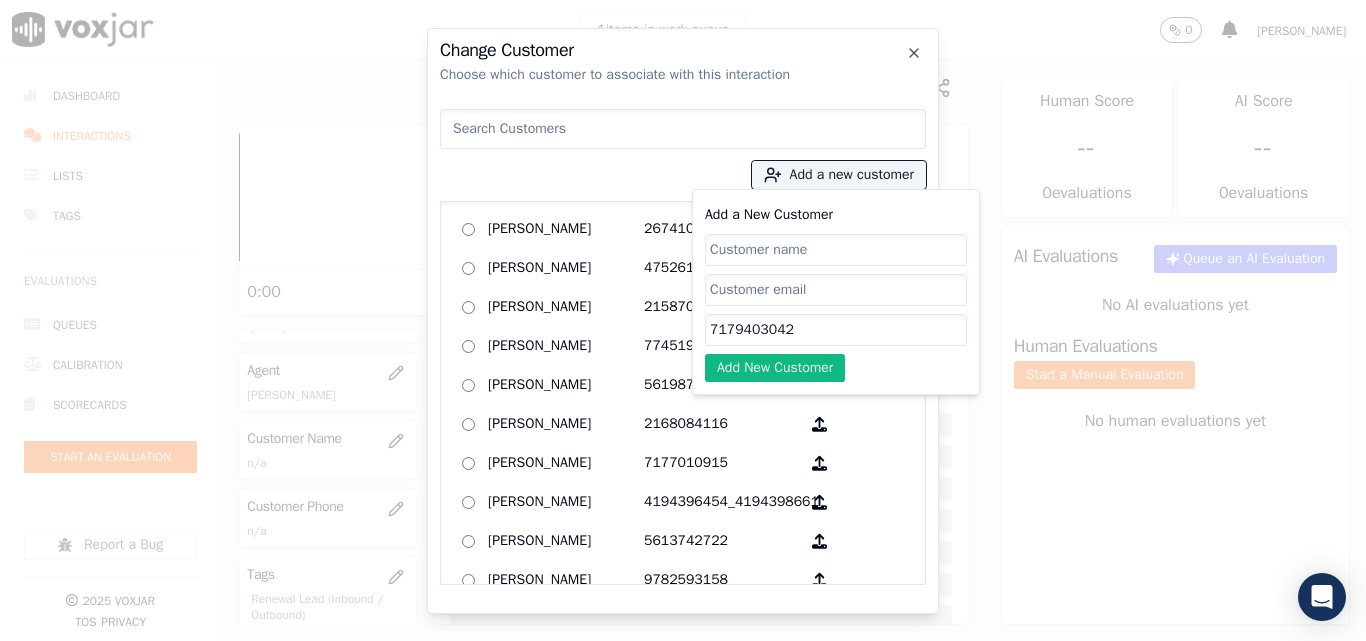 paste on "7179403042" 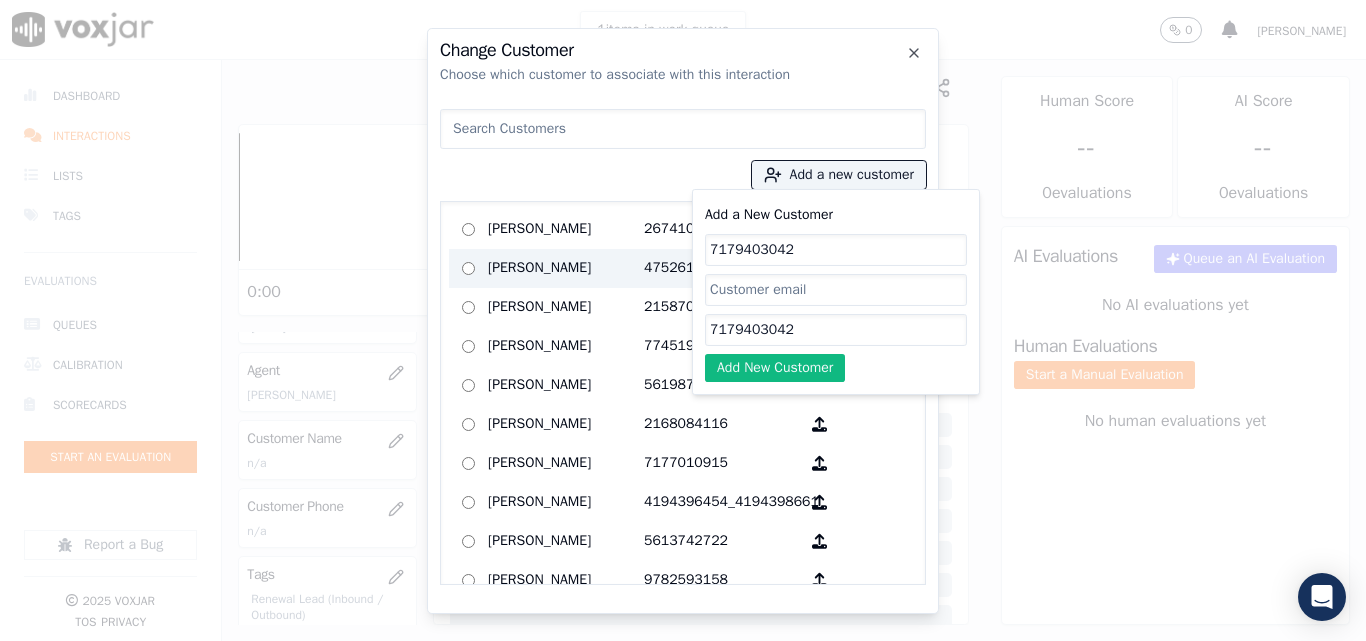 drag, startPoint x: 731, startPoint y: 251, endPoint x: 631, endPoint y: 251, distance: 100 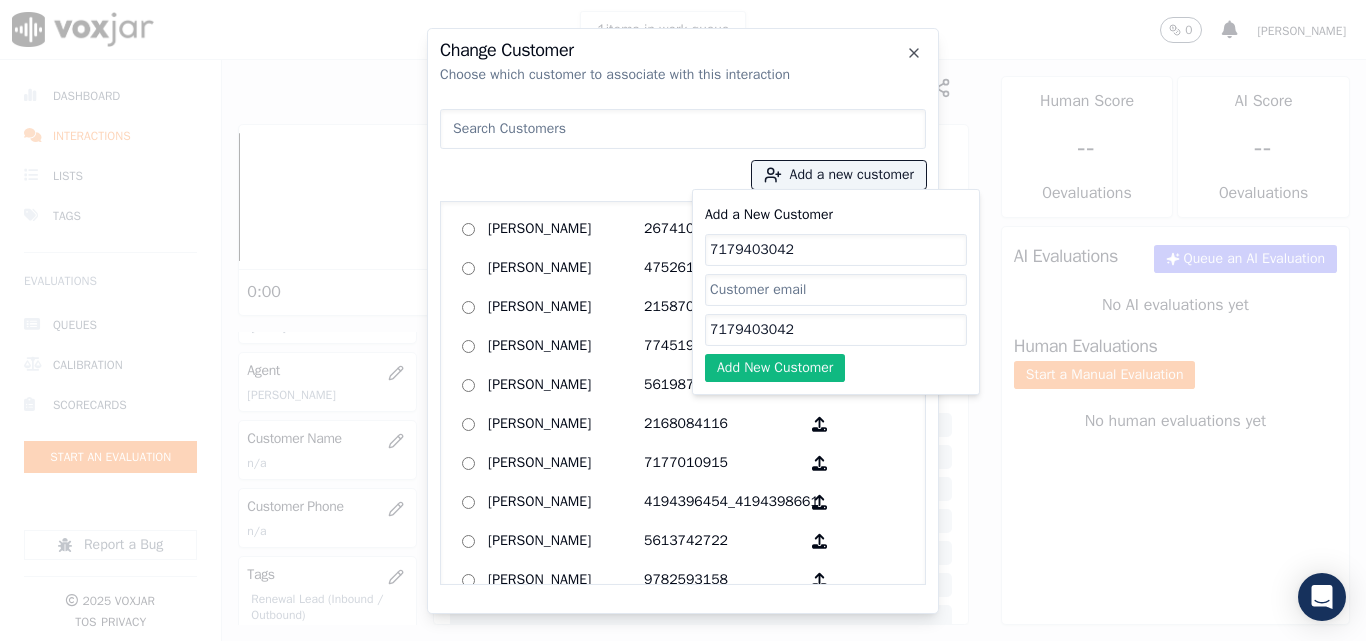 paste on "[PERSON_NAME]" 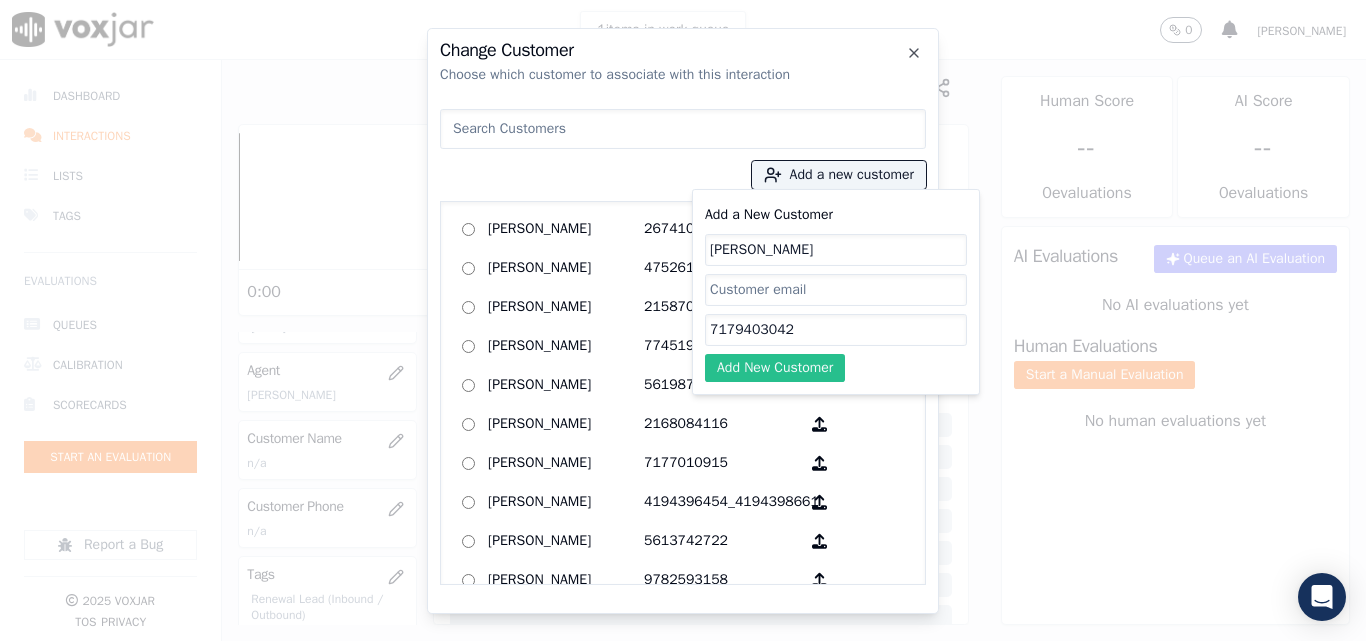 type on "[PERSON_NAME]" 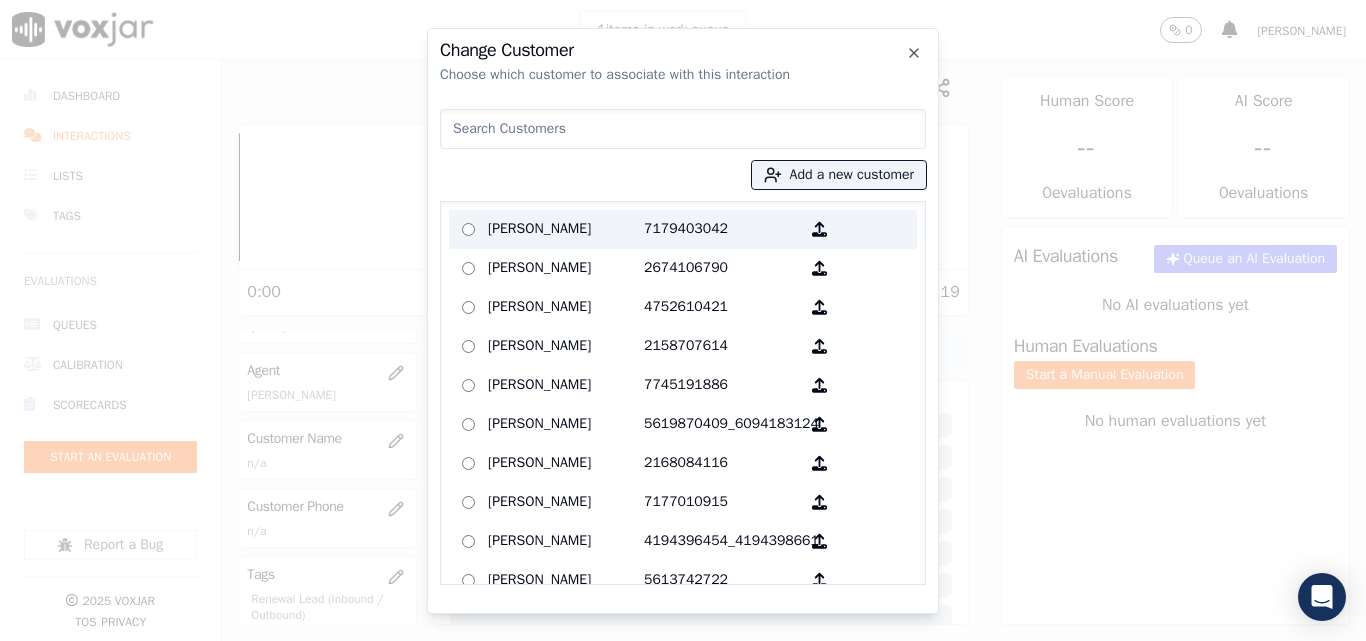 click on "[PERSON_NAME]" at bounding box center (566, 229) 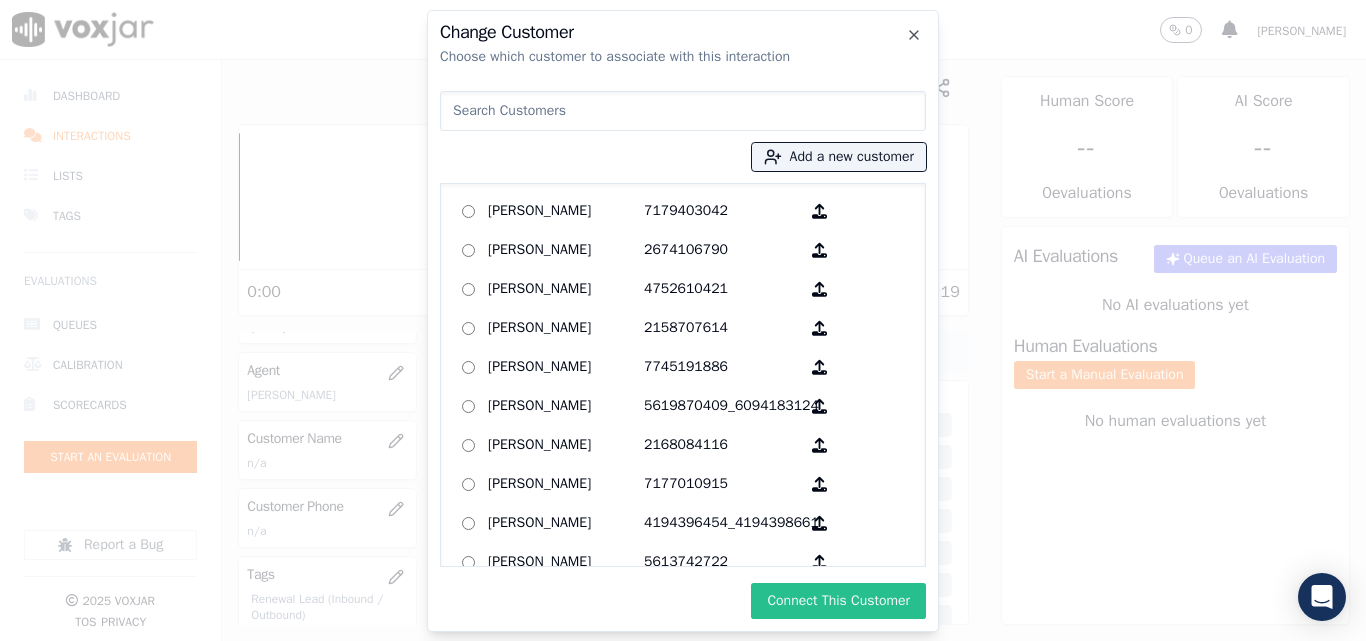 click on "Connect This Customer" at bounding box center [838, 601] 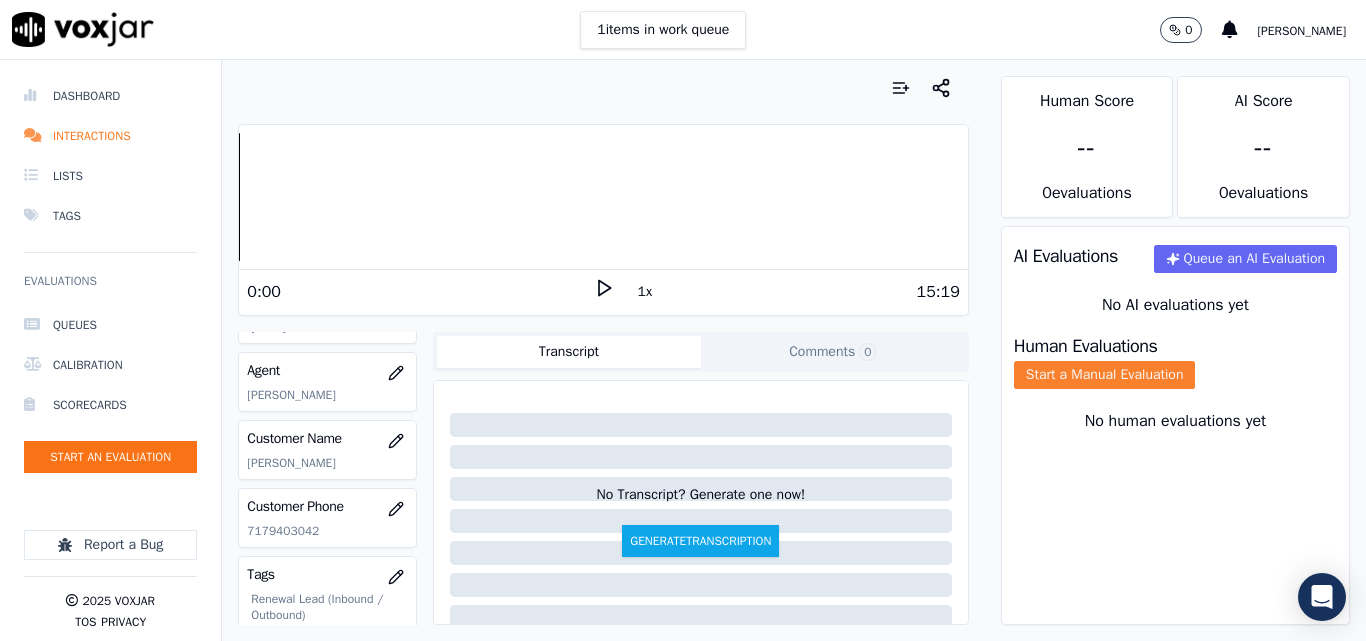 click on "Start a Manual Evaluation" 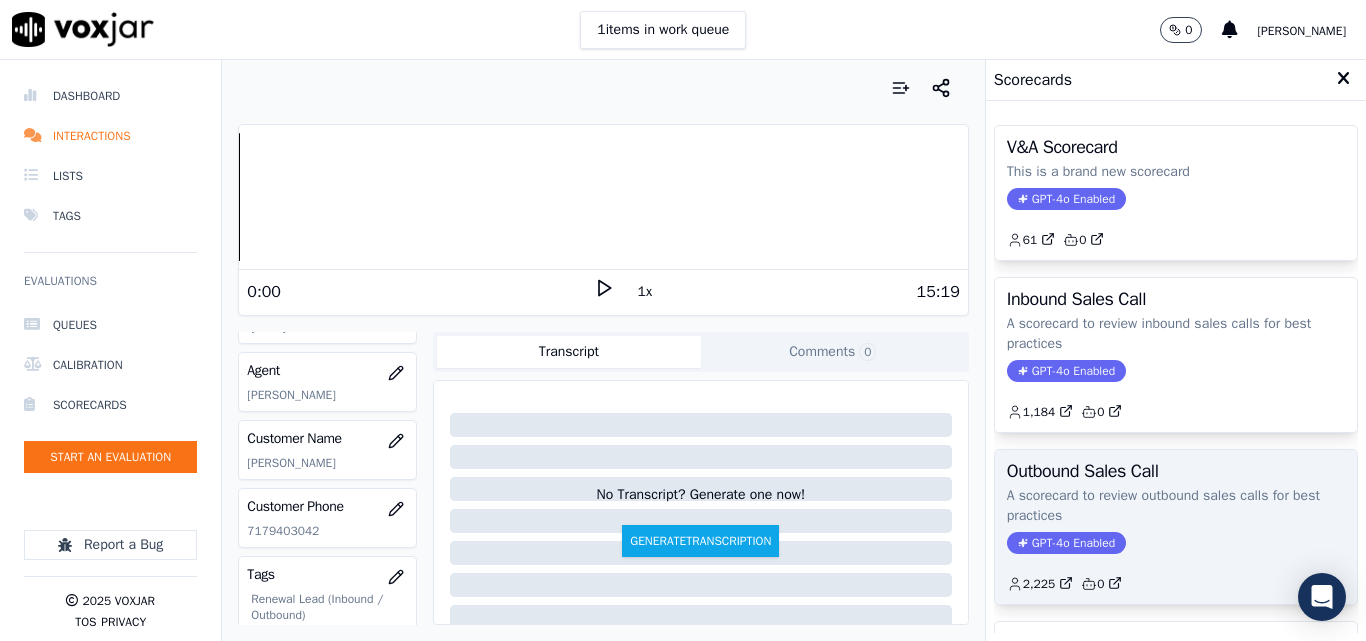 click on "A scorecard to review outbound sales calls for best practices" 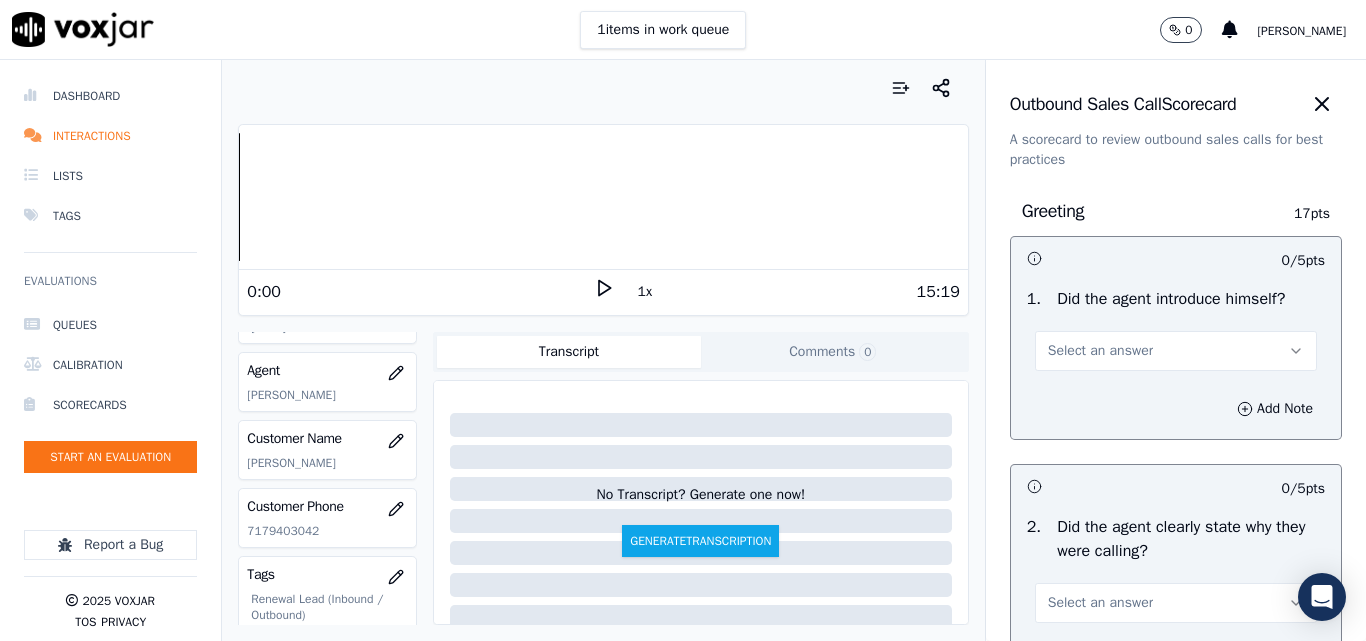 drag, startPoint x: 1133, startPoint y: 341, endPoint x: 1134, endPoint y: 353, distance: 12.0415945 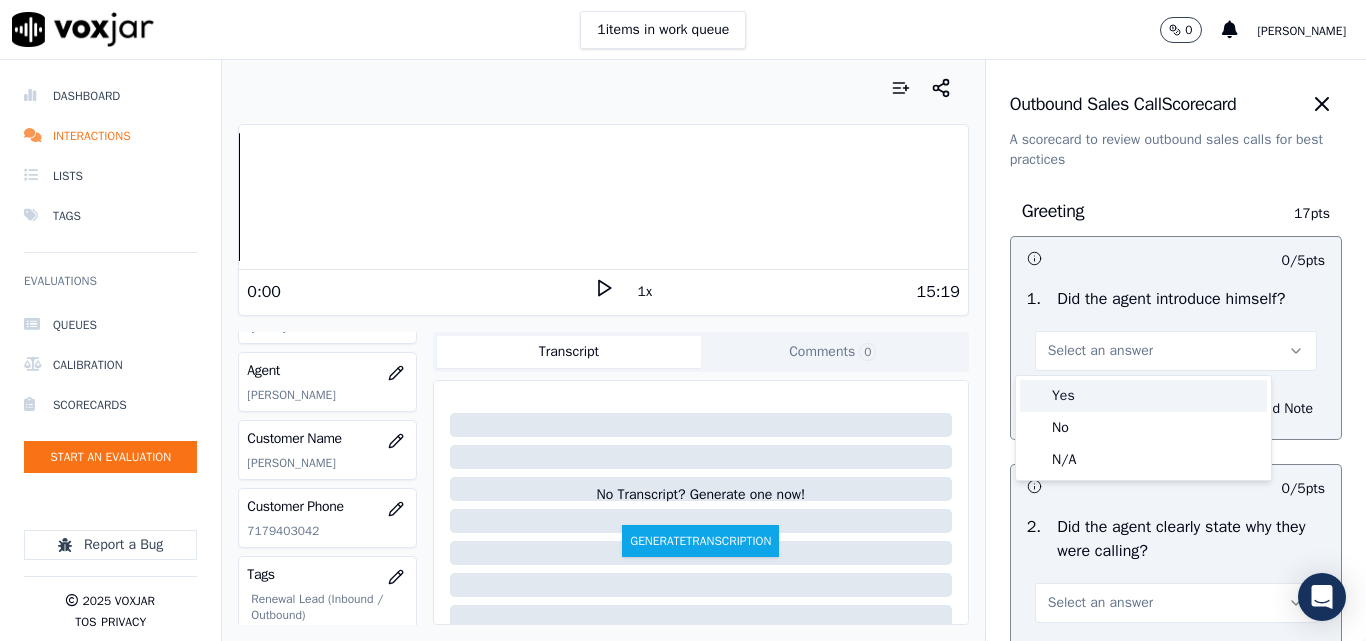 click on "Yes" at bounding box center [1143, 396] 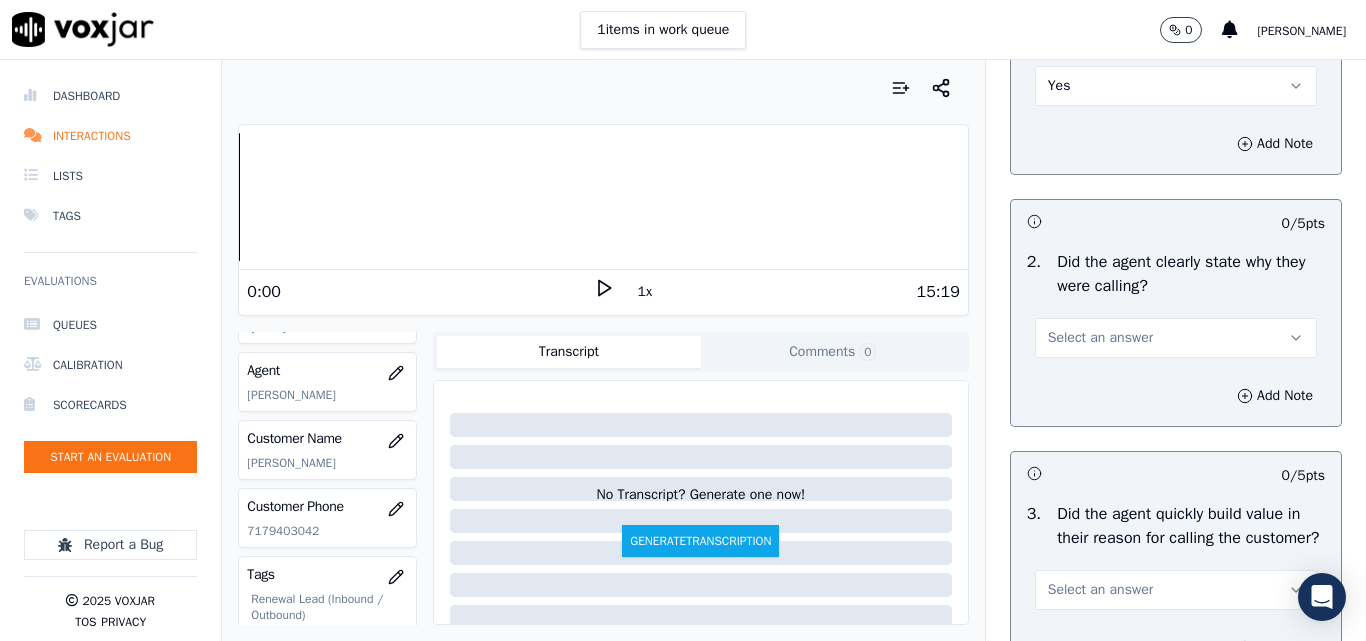 scroll, scrollTop: 300, scrollLeft: 0, axis: vertical 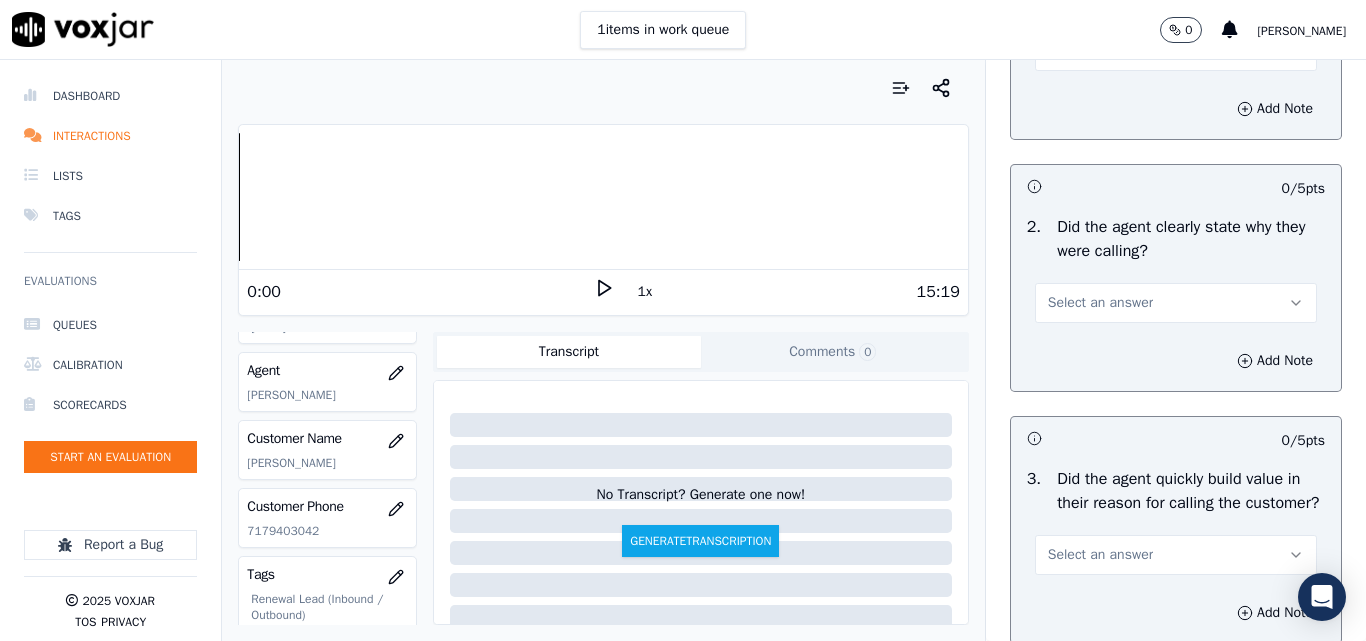 click on "Select an answer" at bounding box center (1100, 303) 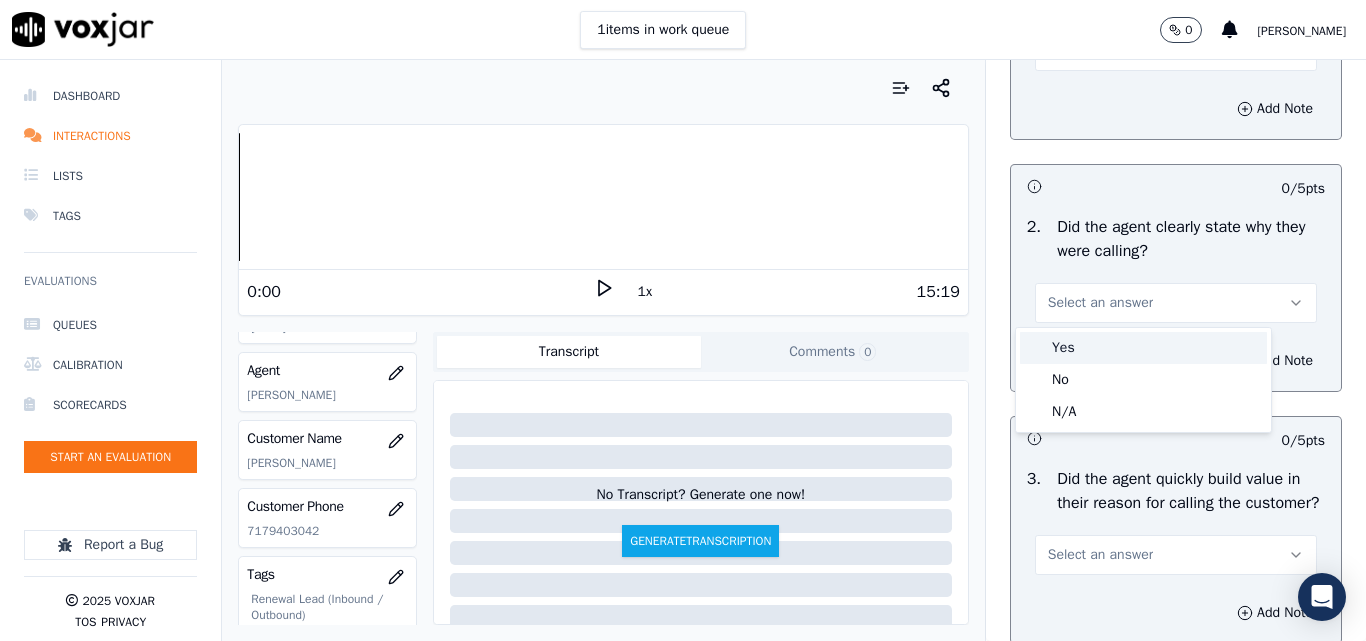 click on "Yes" at bounding box center (1143, 348) 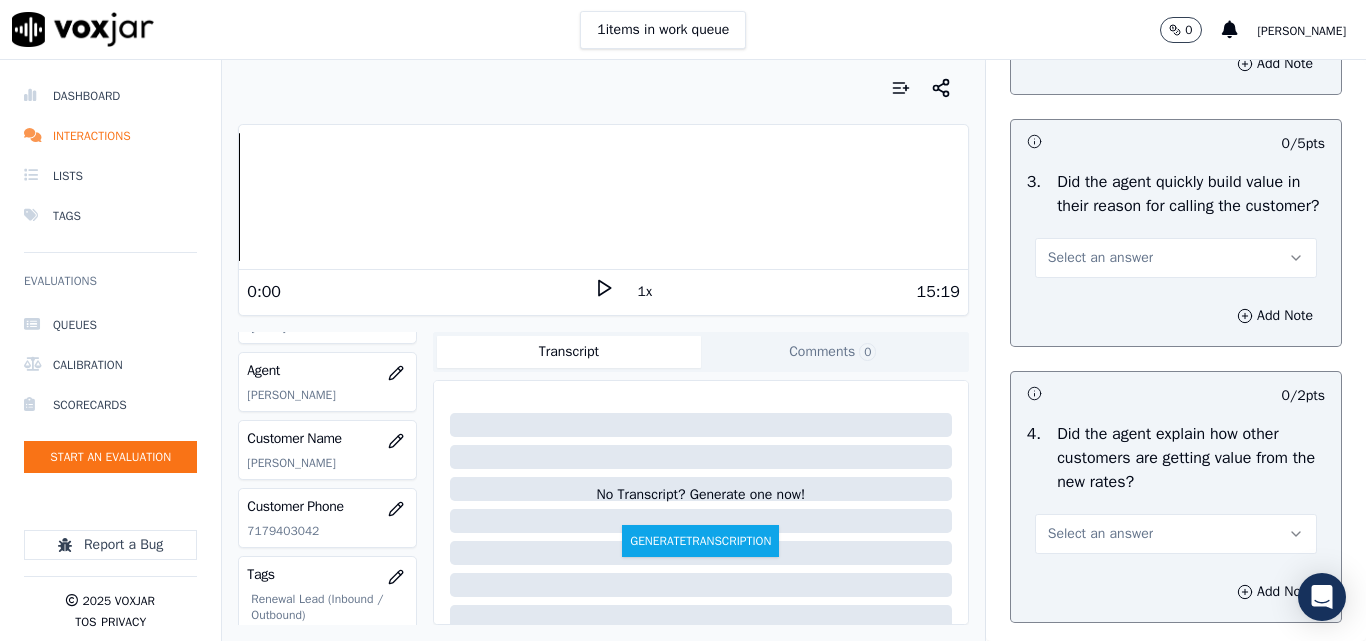 scroll, scrollTop: 700, scrollLeft: 0, axis: vertical 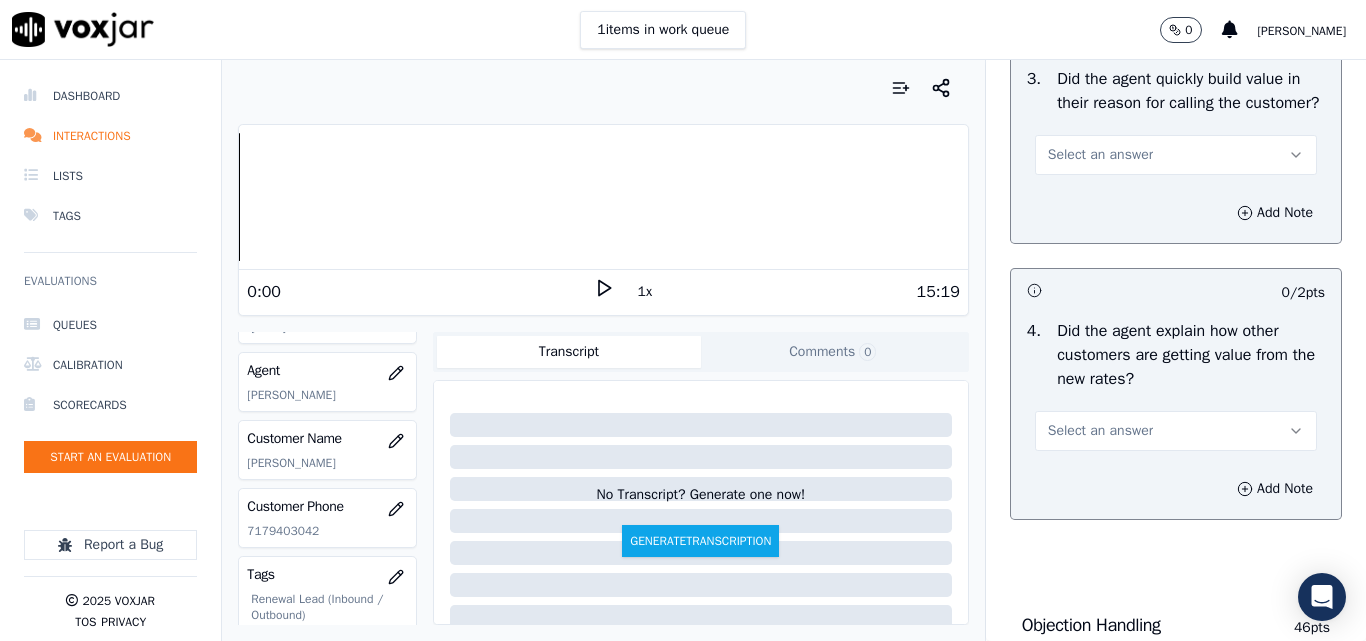 click on "Select an answer" at bounding box center [1100, 155] 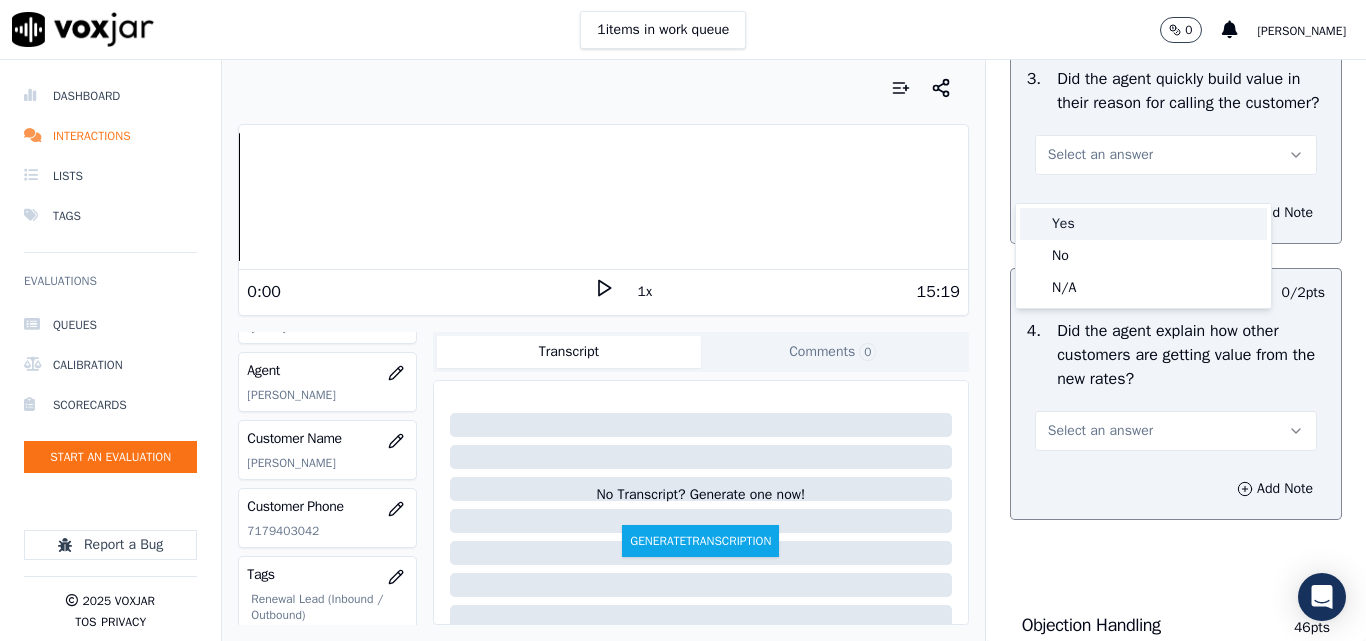 click on "Yes" at bounding box center (1143, 224) 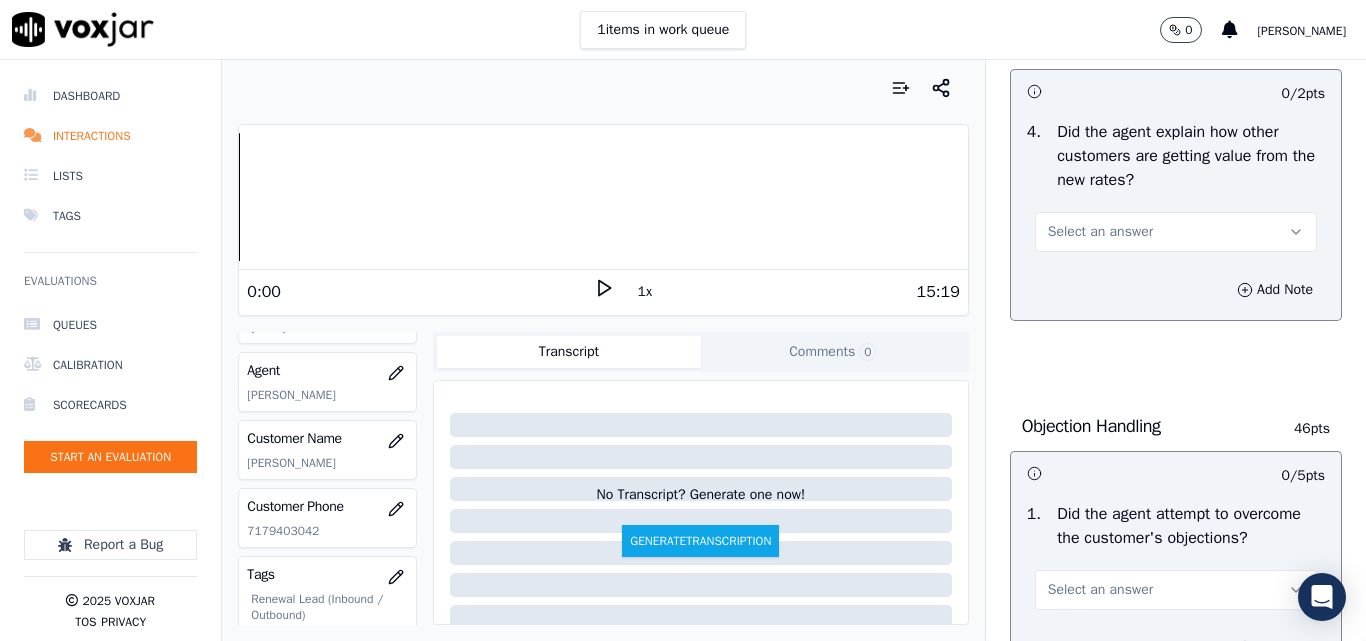 scroll, scrollTop: 900, scrollLeft: 0, axis: vertical 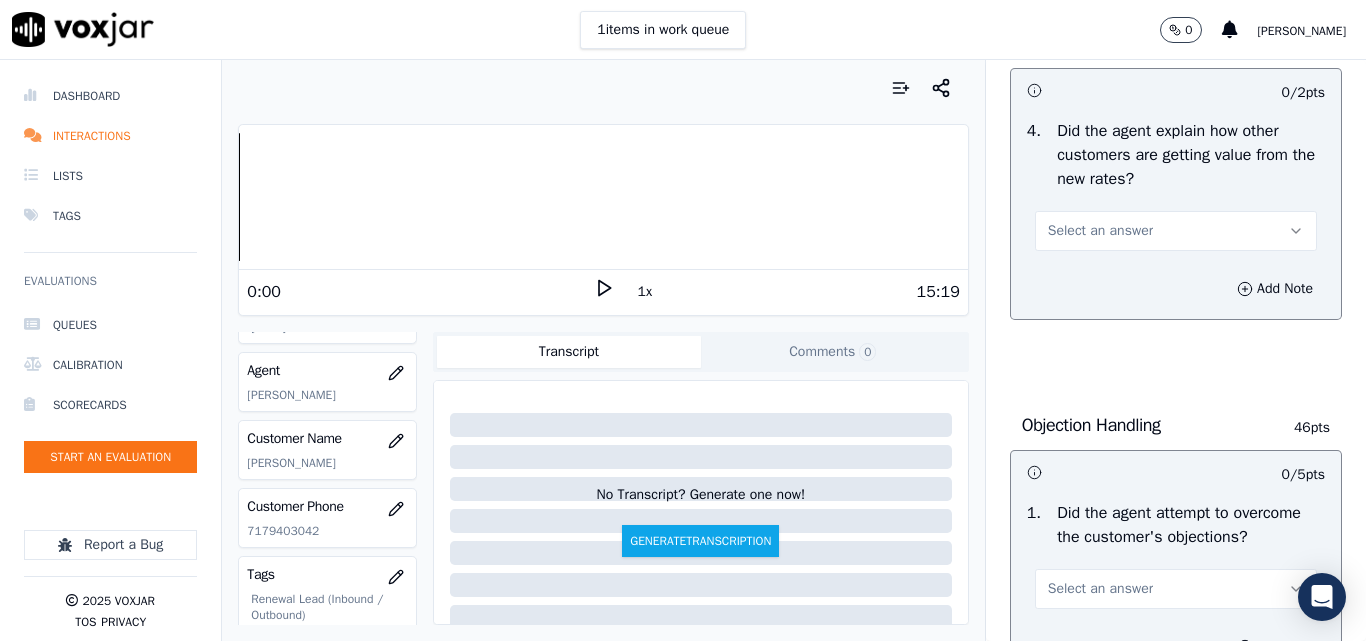 click on "Select an answer" at bounding box center [1100, 231] 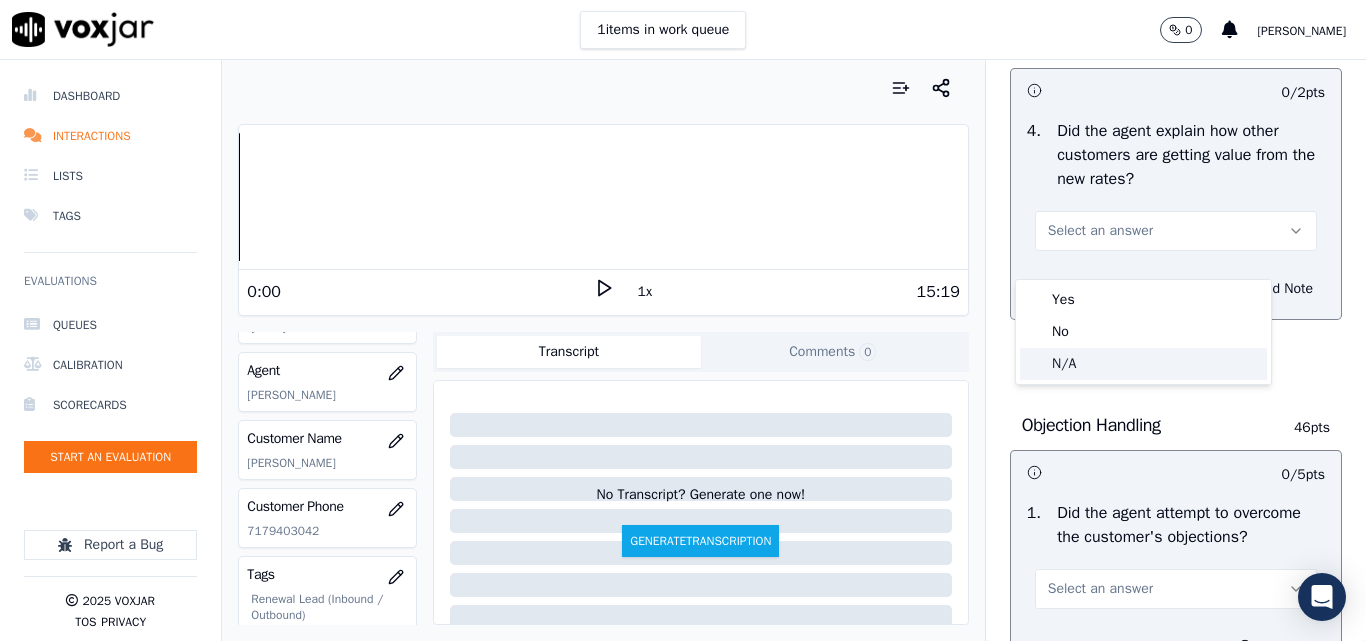 click on "N/A" 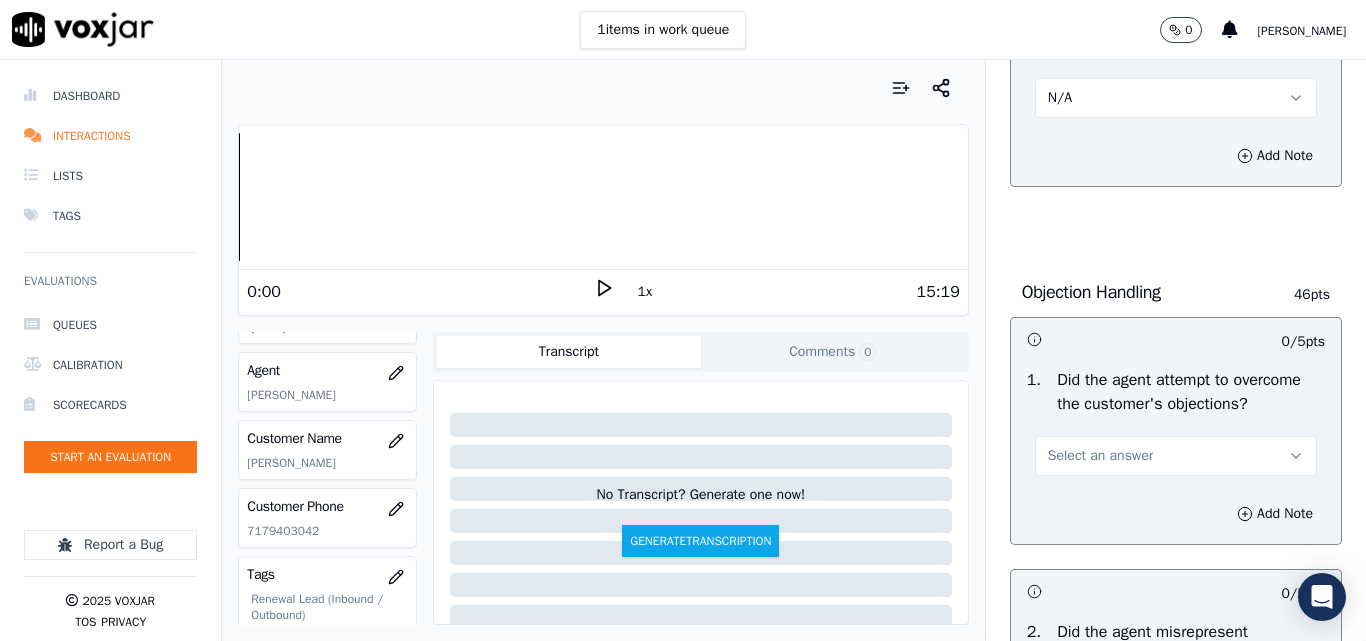 scroll, scrollTop: 1200, scrollLeft: 0, axis: vertical 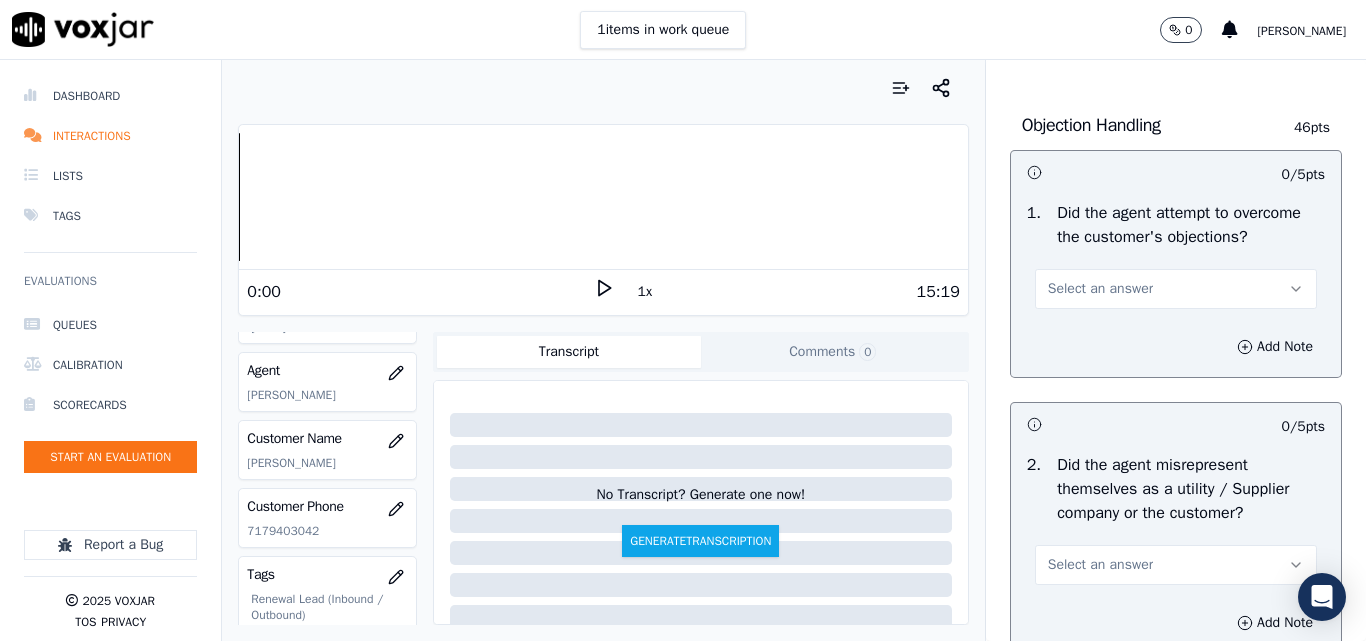 click on "Select an answer" at bounding box center [1100, 289] 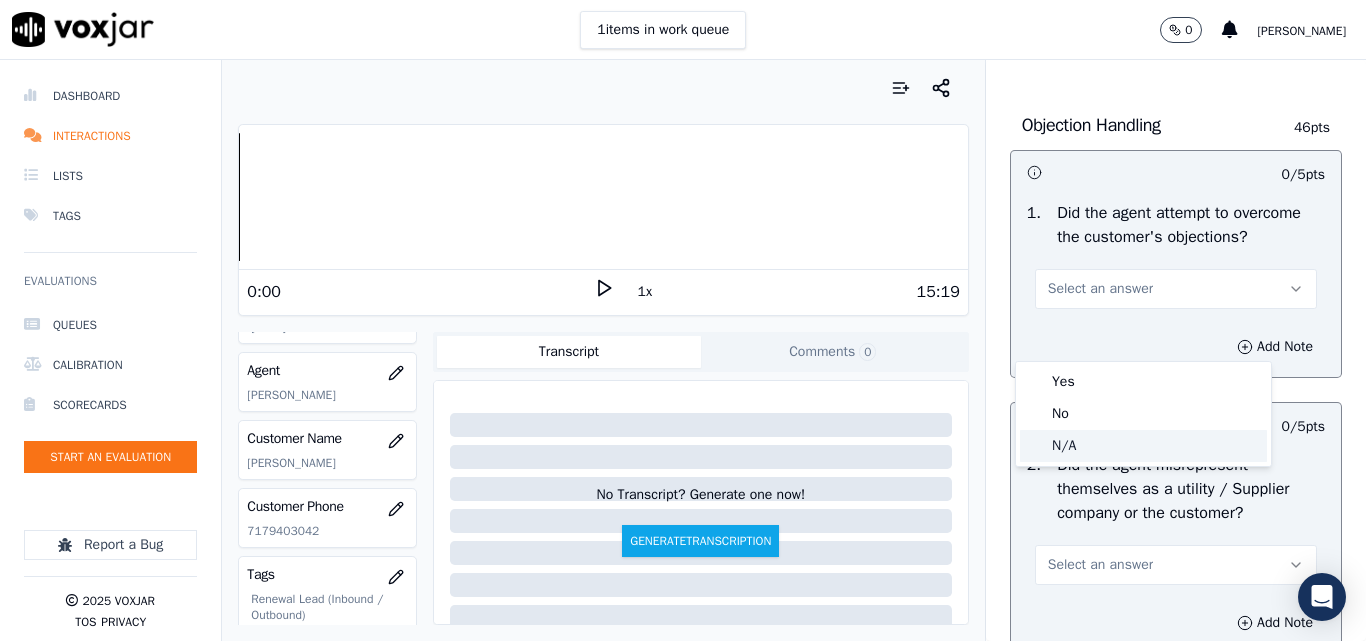 click on "N/A" 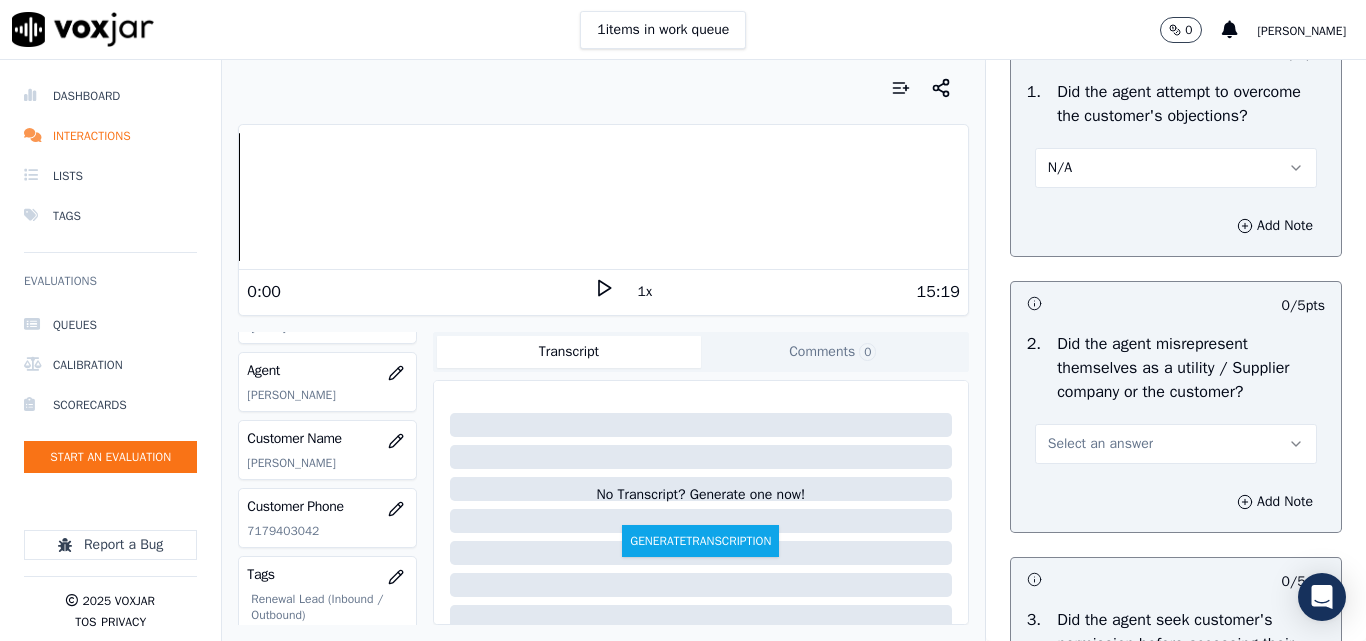 scroll, scrollTop: 1500, scrollLeft: 0, axis: vertical 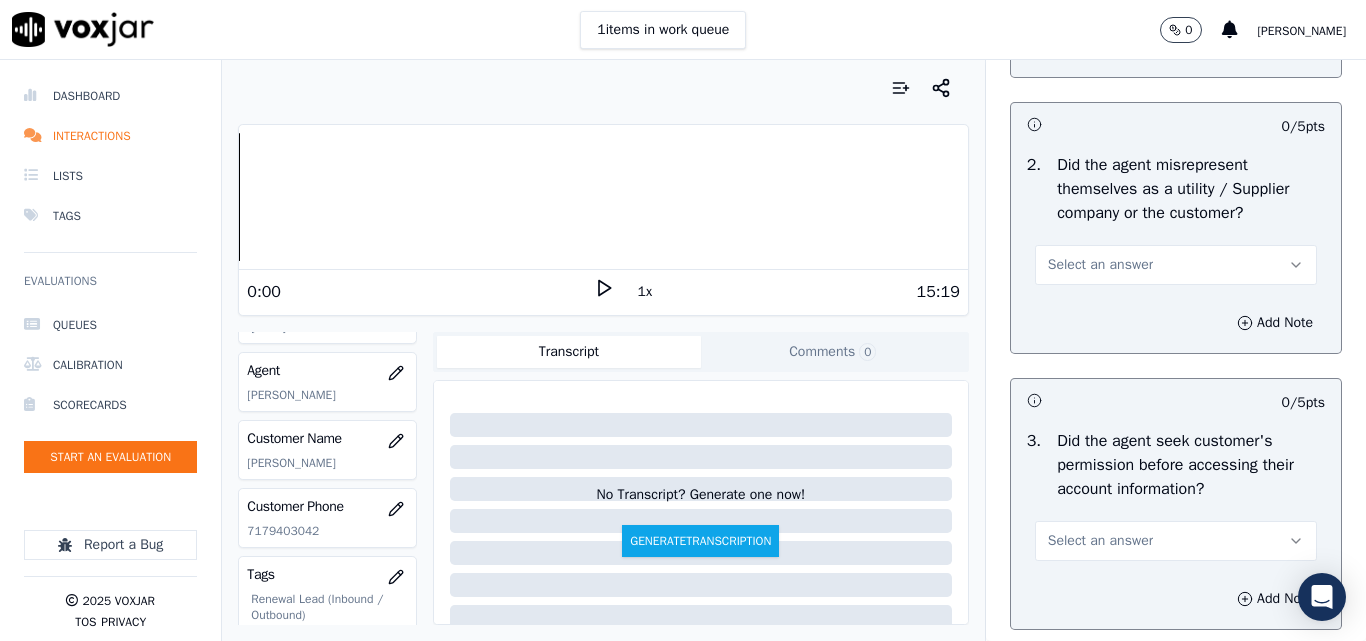 click on "Select an answer" at bounding box center [1100, 265] 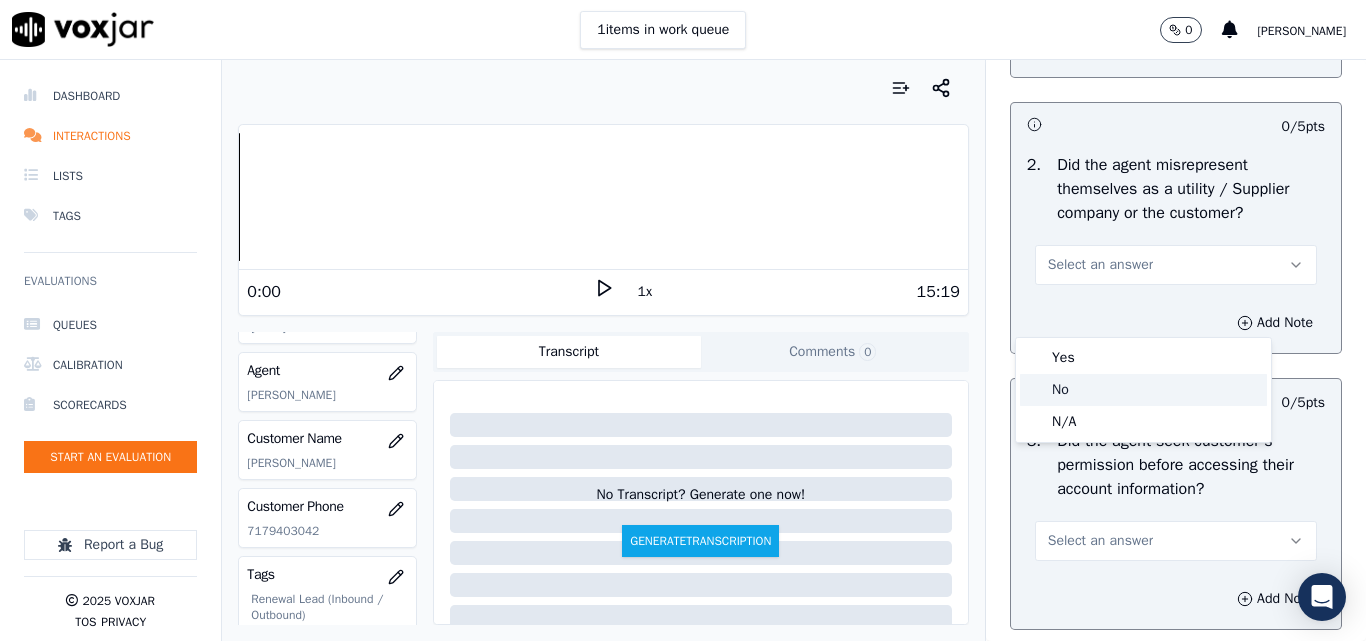 click on "No" 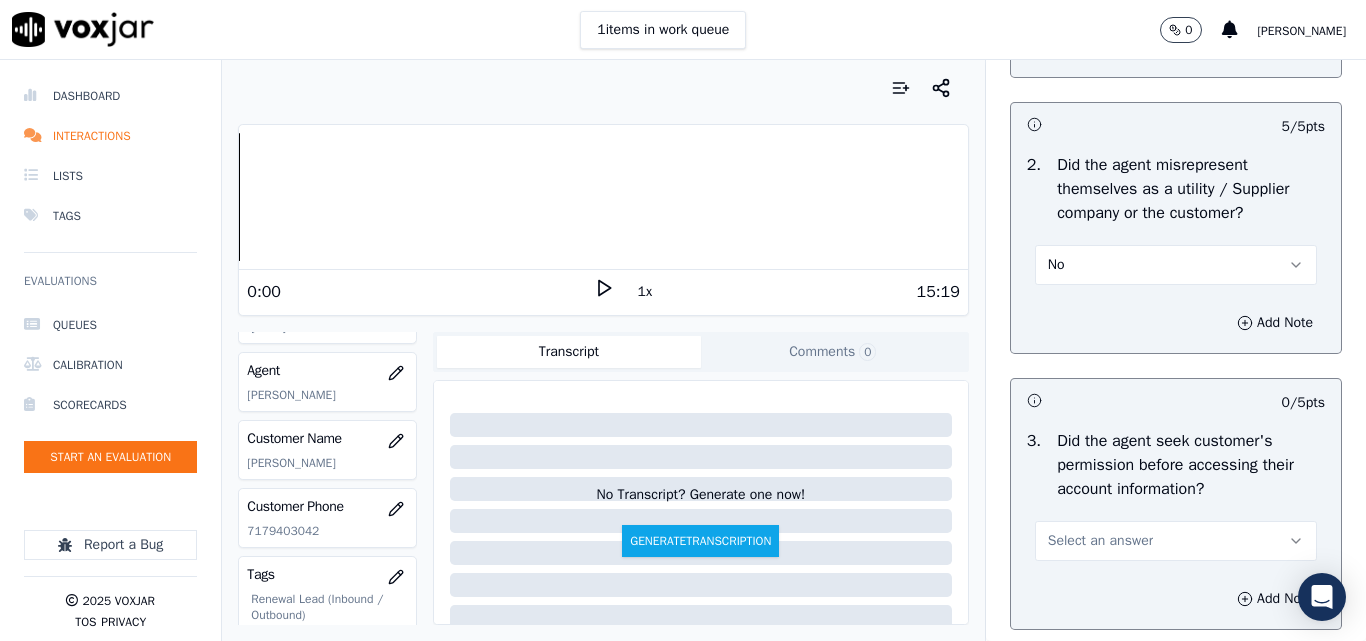scroll, scrollTop: 1700, scrollLeft: 0, axis: vertical 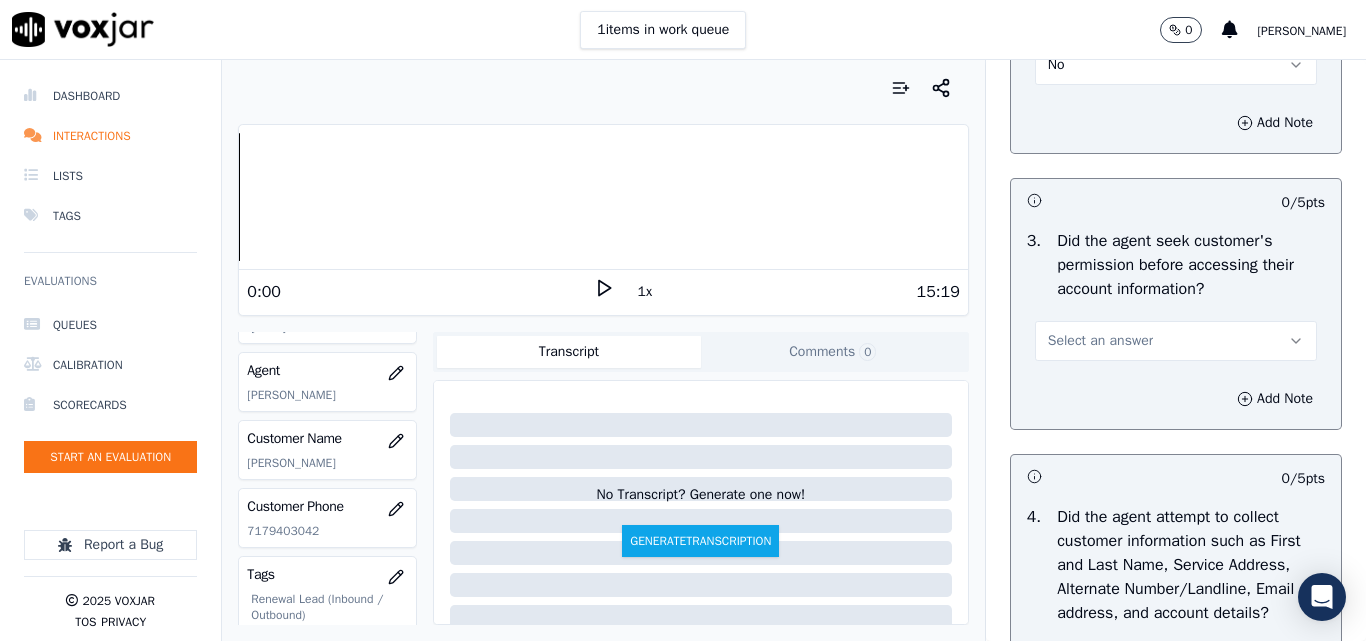 click on "Select an answer" at bounding box center [1100, 341] 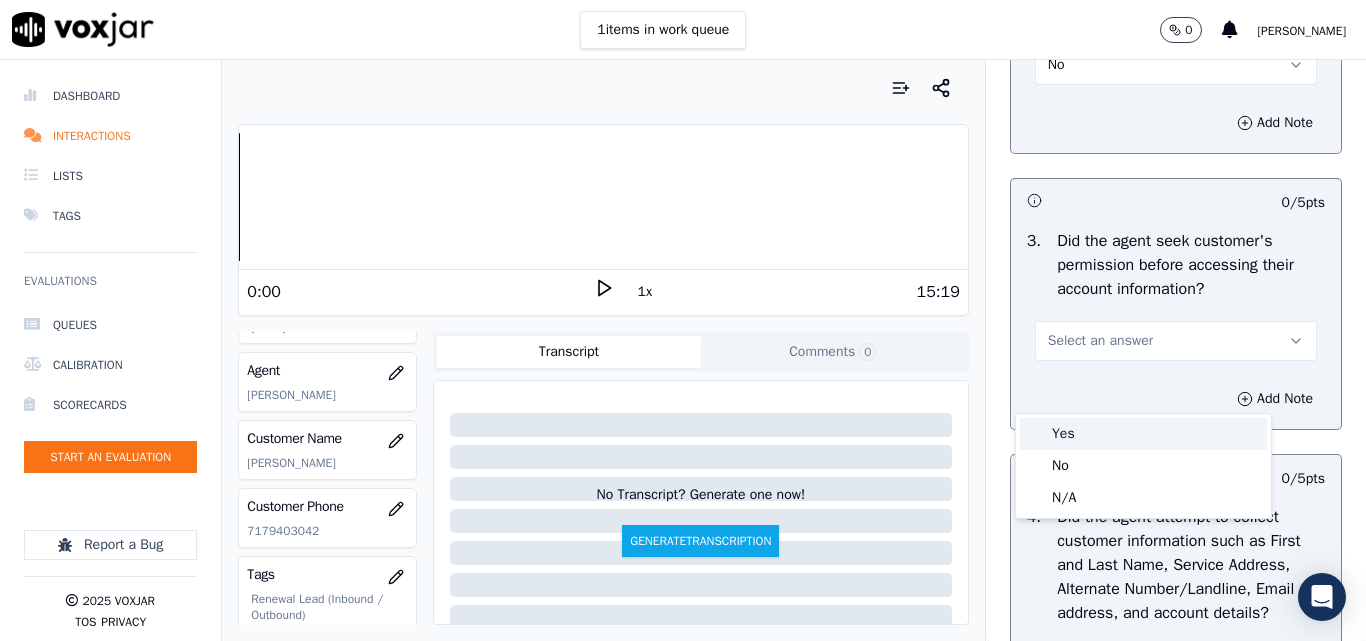 click on "Yes" at bounding box center [1143, 434] 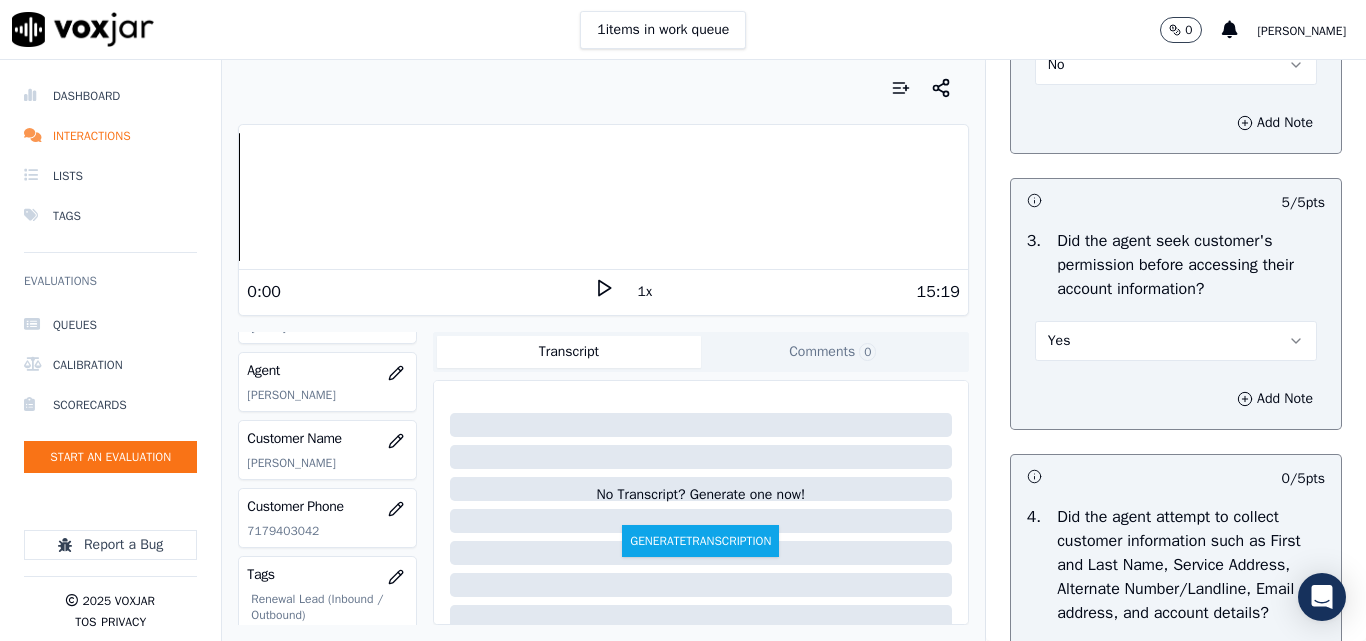 scroll, scrollTop: 2000, scrollLeft: 0, axis: vertical 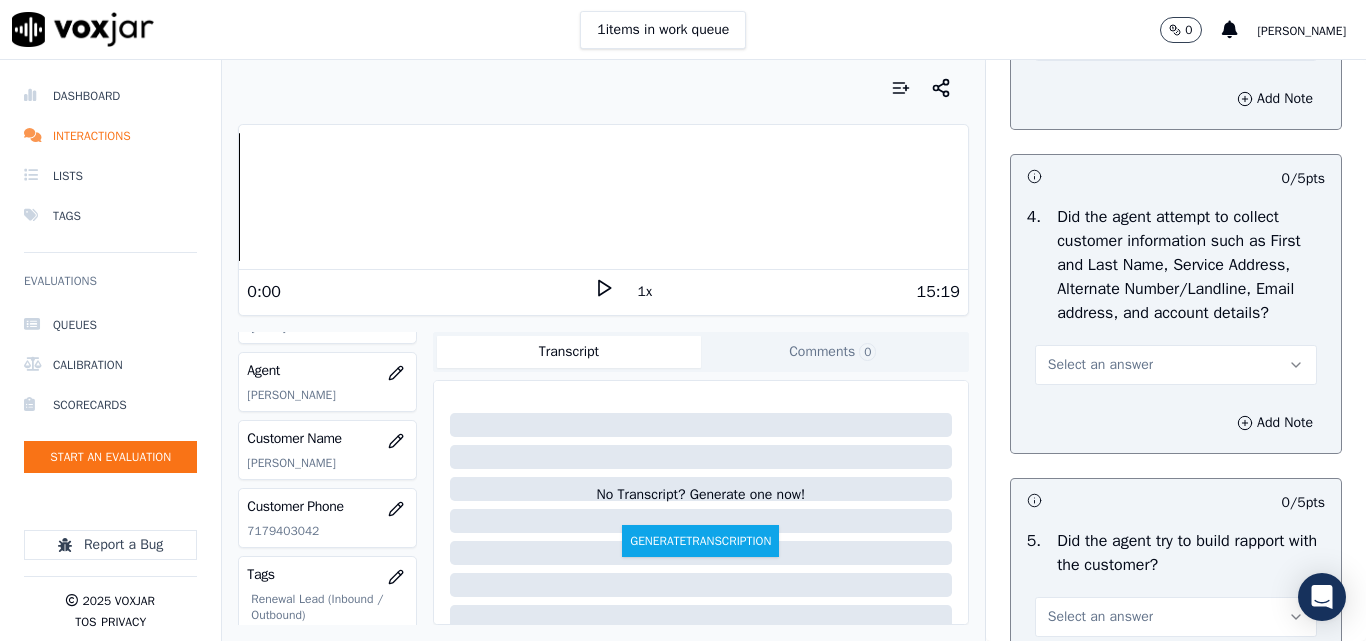 click on "Select an answer" at bounding box center [1100, 365] 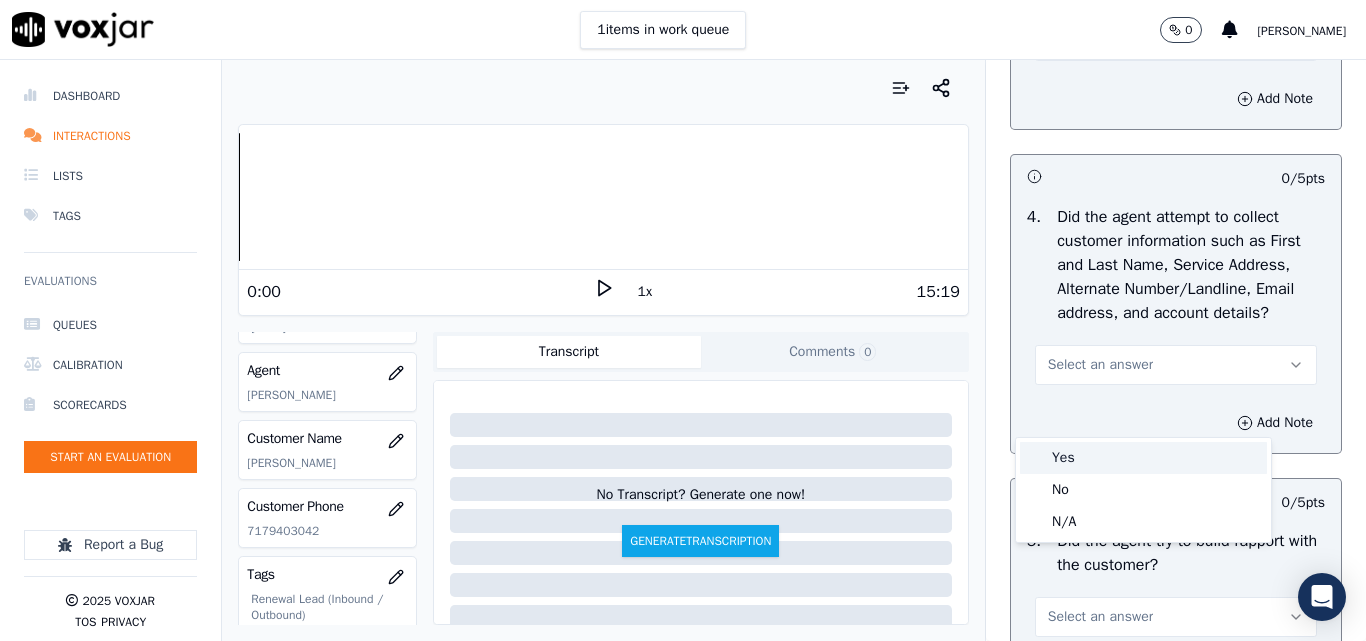 click on "Yes" at bounding box center (1143, 458) 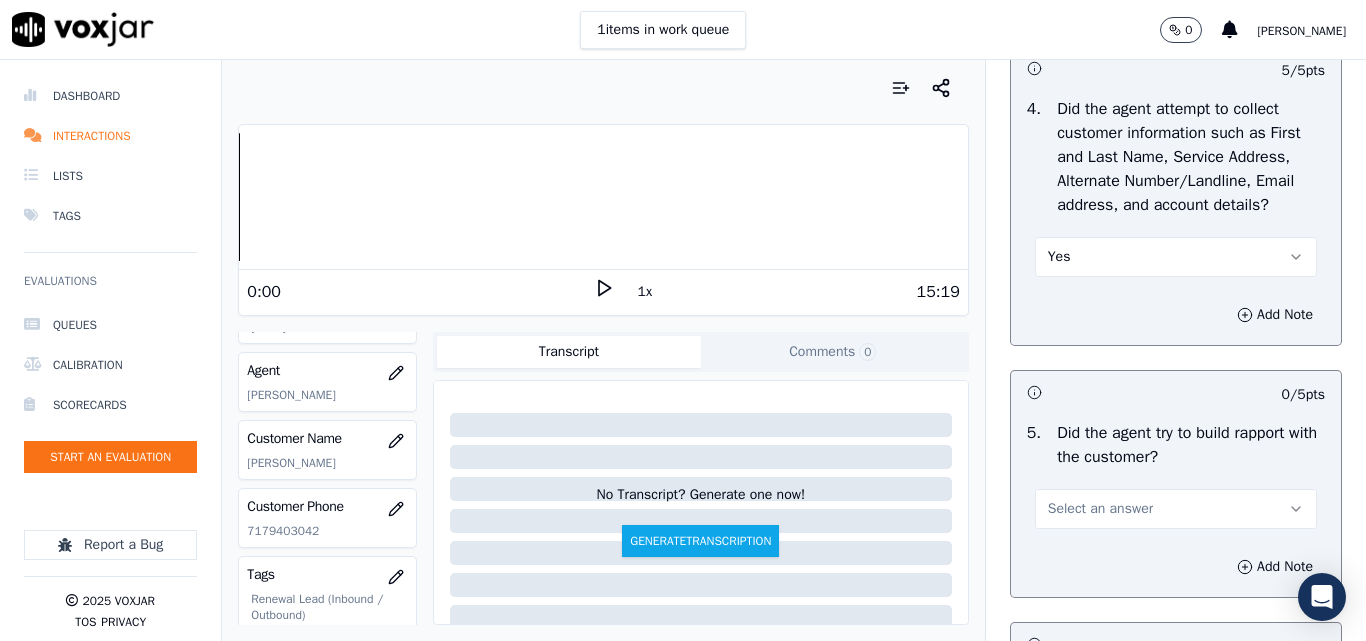 scroll, scrollTop: 2300, scrollLeft: 0, axis: vertical 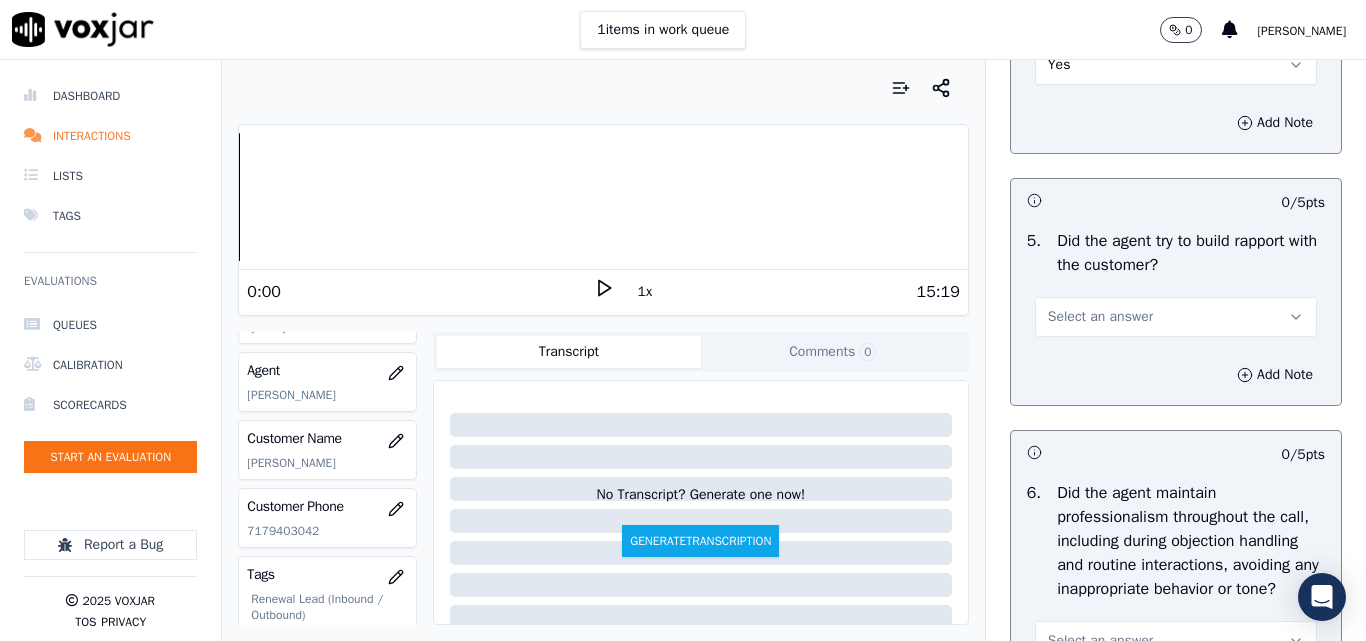 click on "Select an answer" at bounding box center [1100, 317] 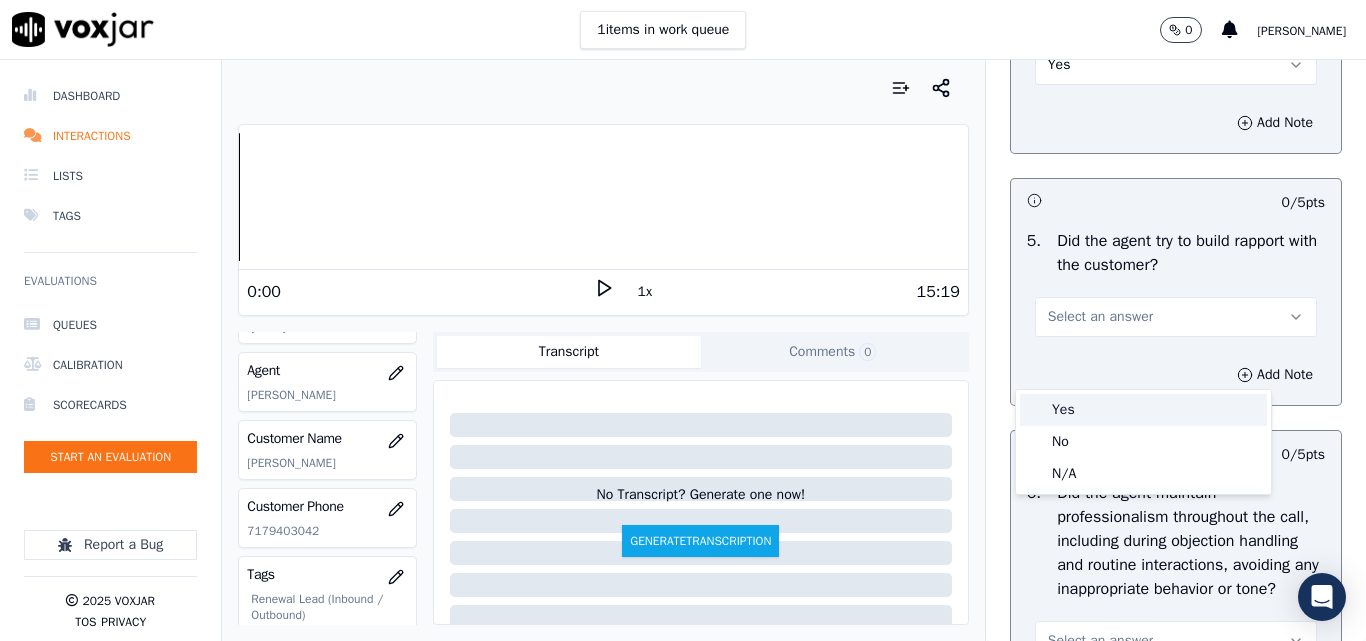 click on "Yes" at bounding box center (1143, 410) 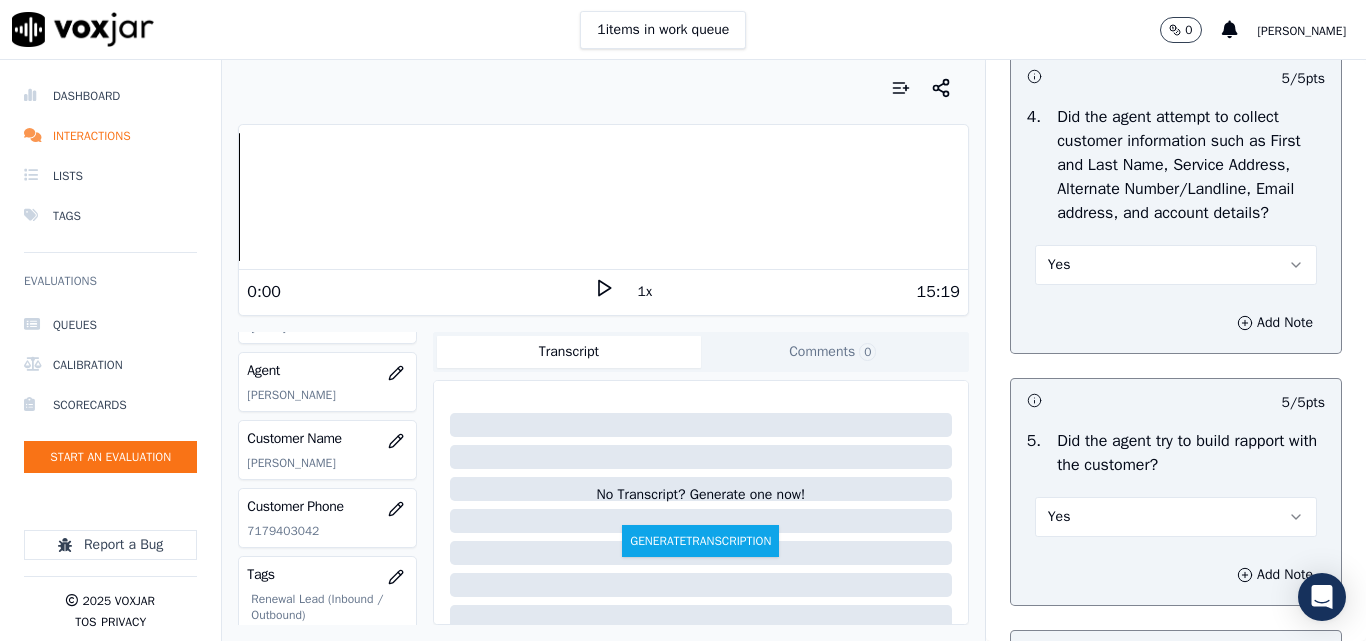 scroll, scrollTop: 2000, scrollLeft: 0, axis: vertical 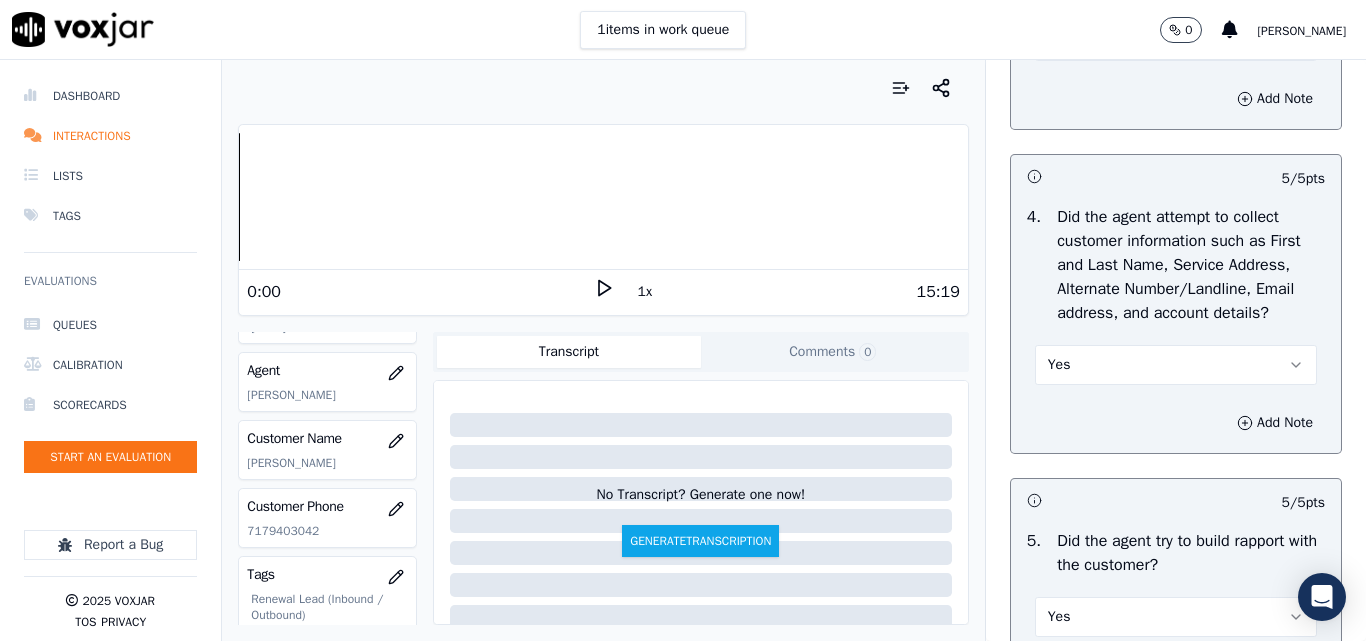 drag, startPoint x: 1062, startPoint y: 80, endPoint x: 1062, endPoint y: 91, distance: 11 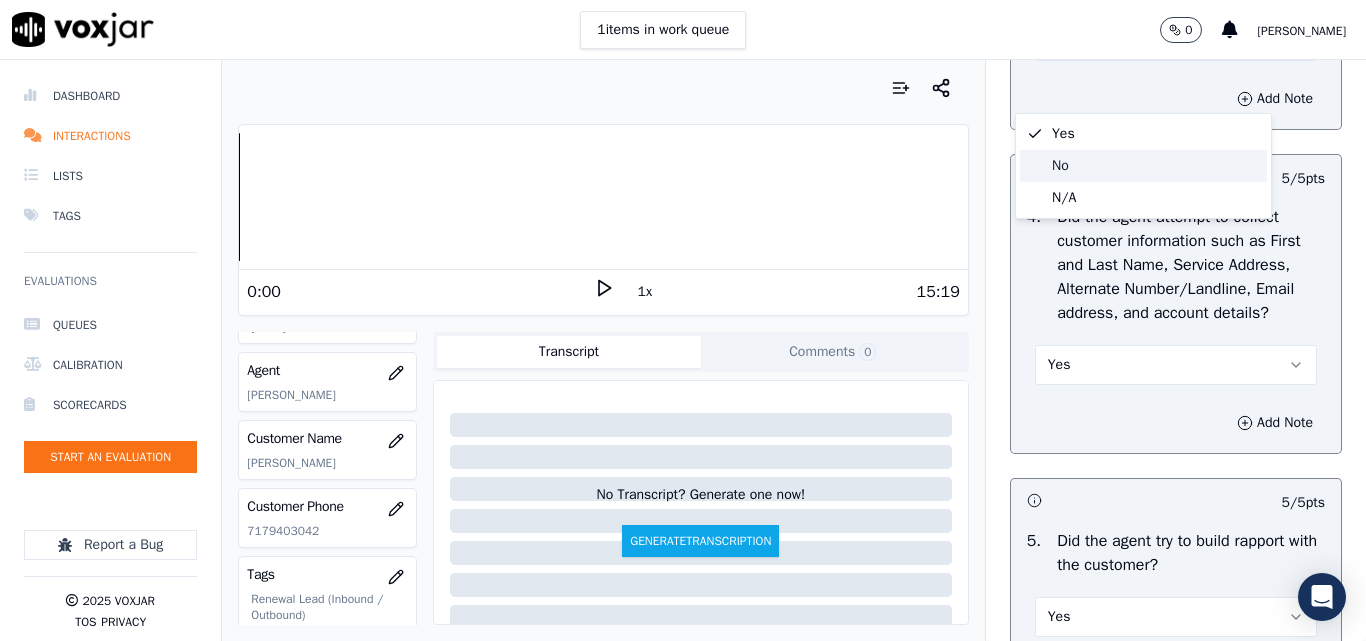 click on "No" 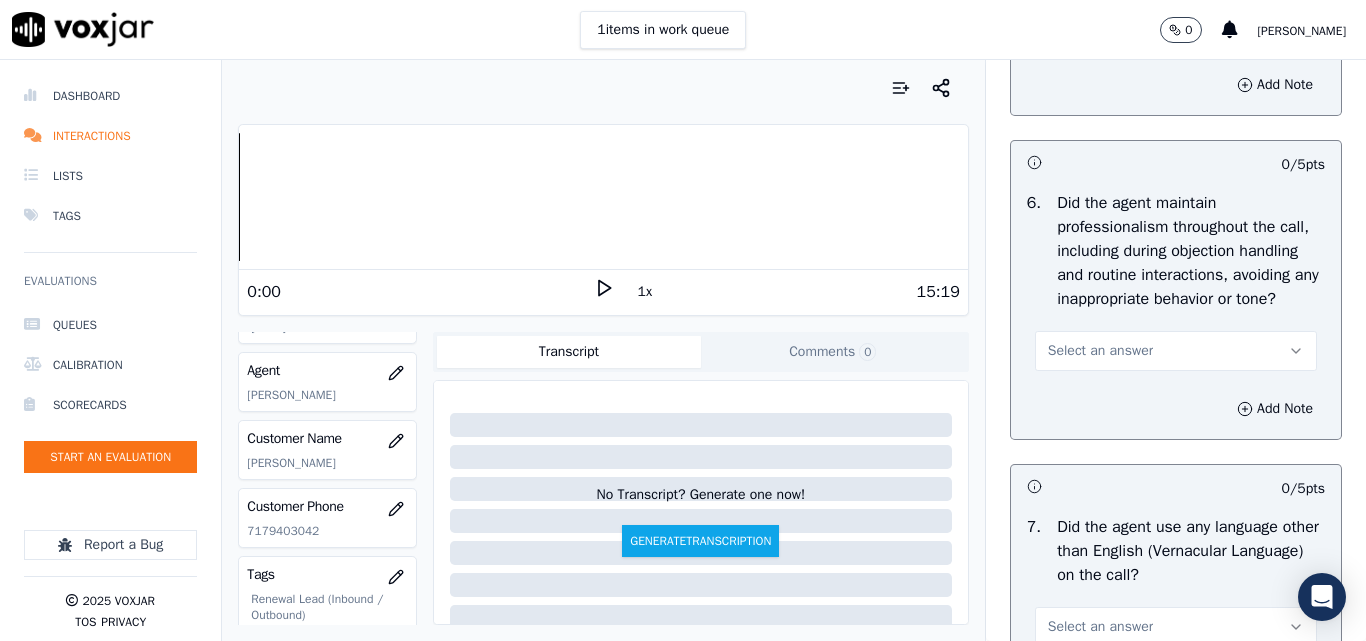 scroll, scrollTop: 2600, scrollLeft: 0, axis: vertical 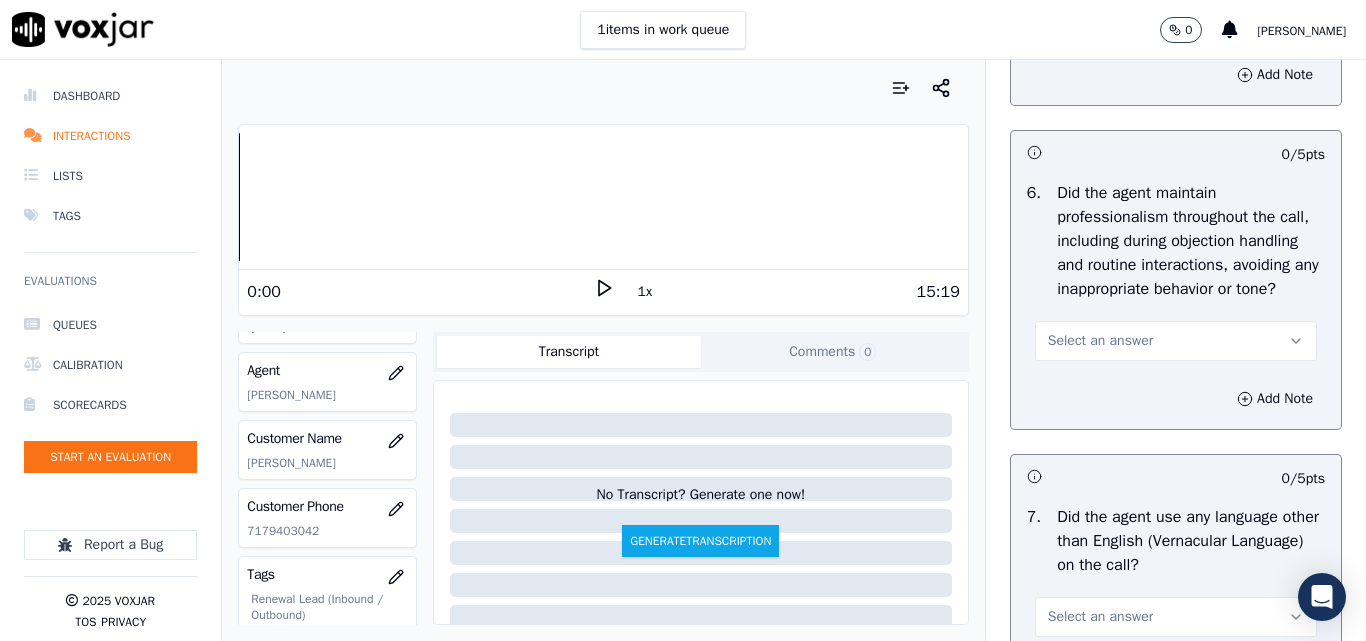click on "Select an answer" at bounding box center (1100, 341) 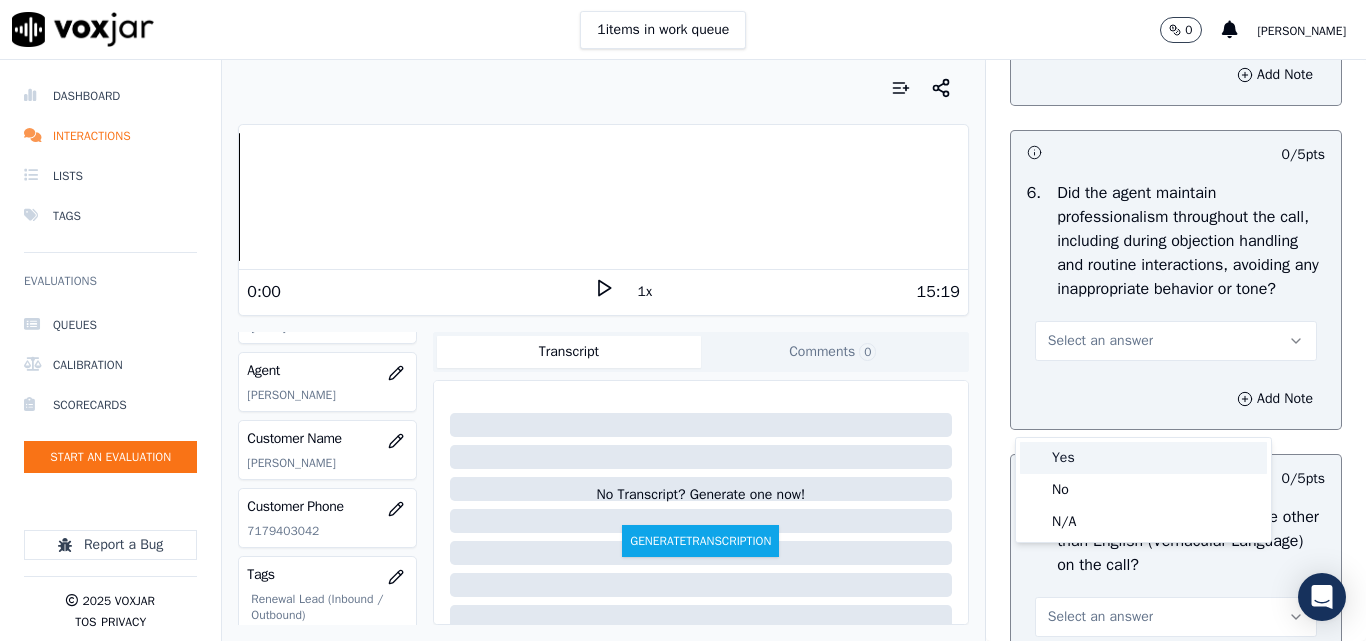 click on "Yes" at bounding box center (1143, 458) 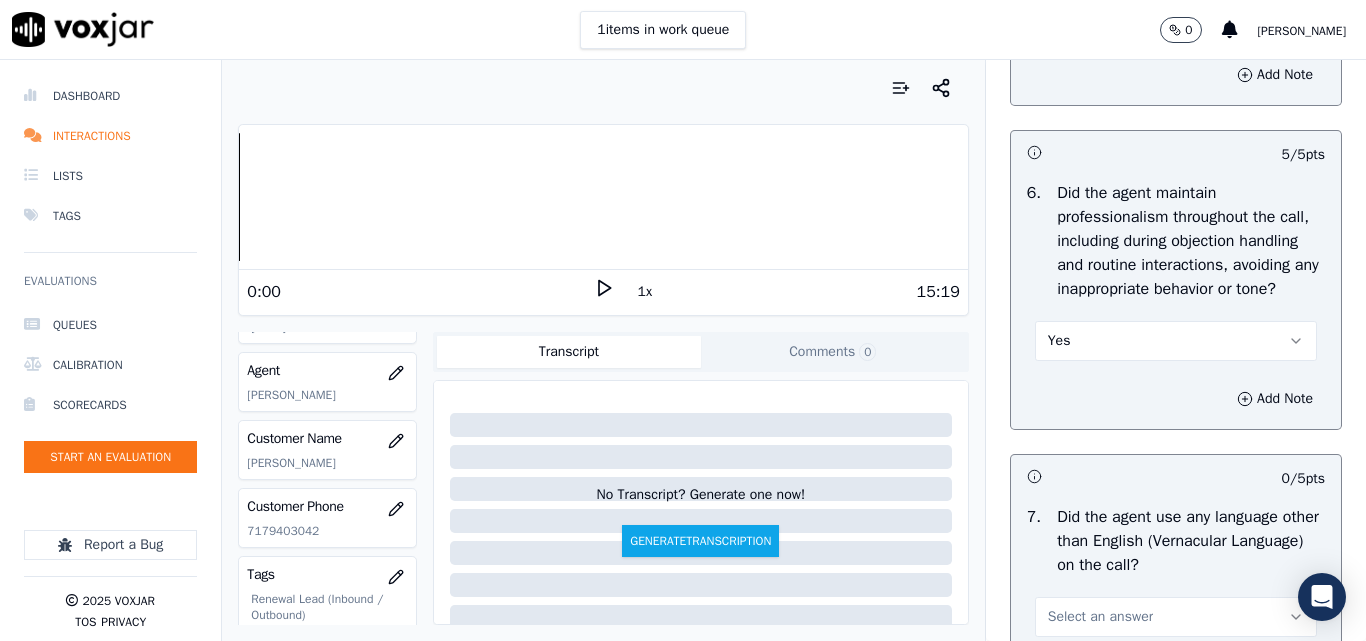 click on "Yes" at bounding box center [1176, 341] 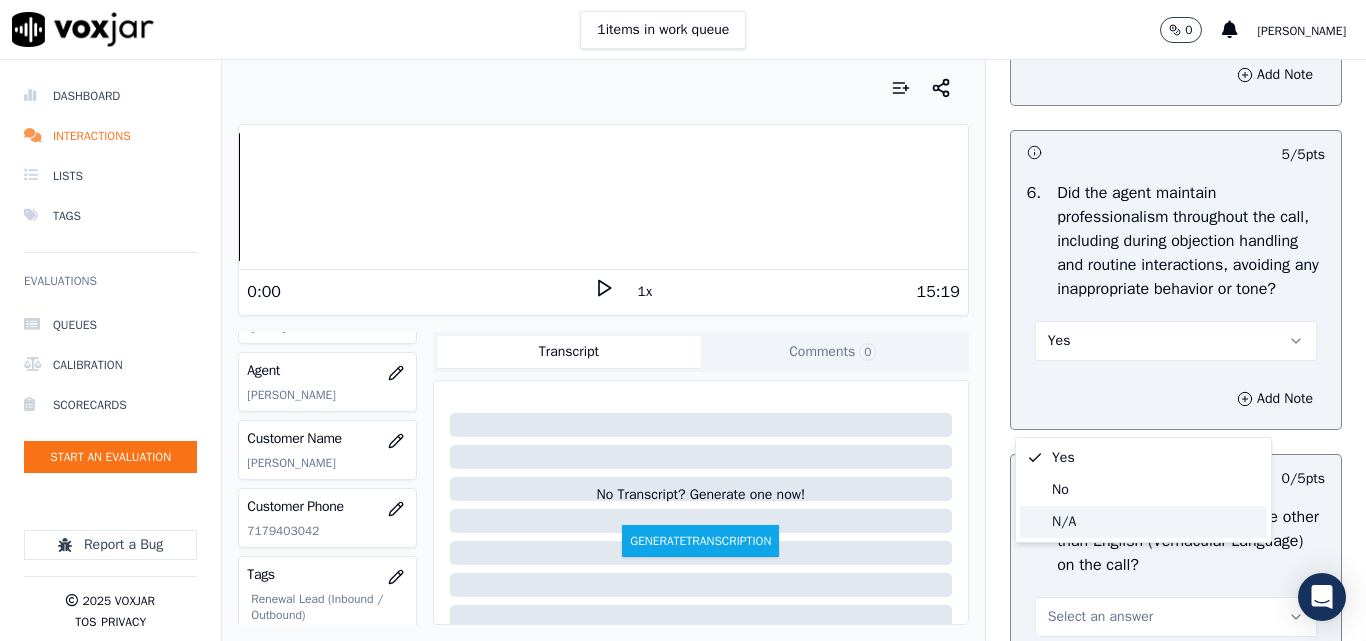 click on "N/A" 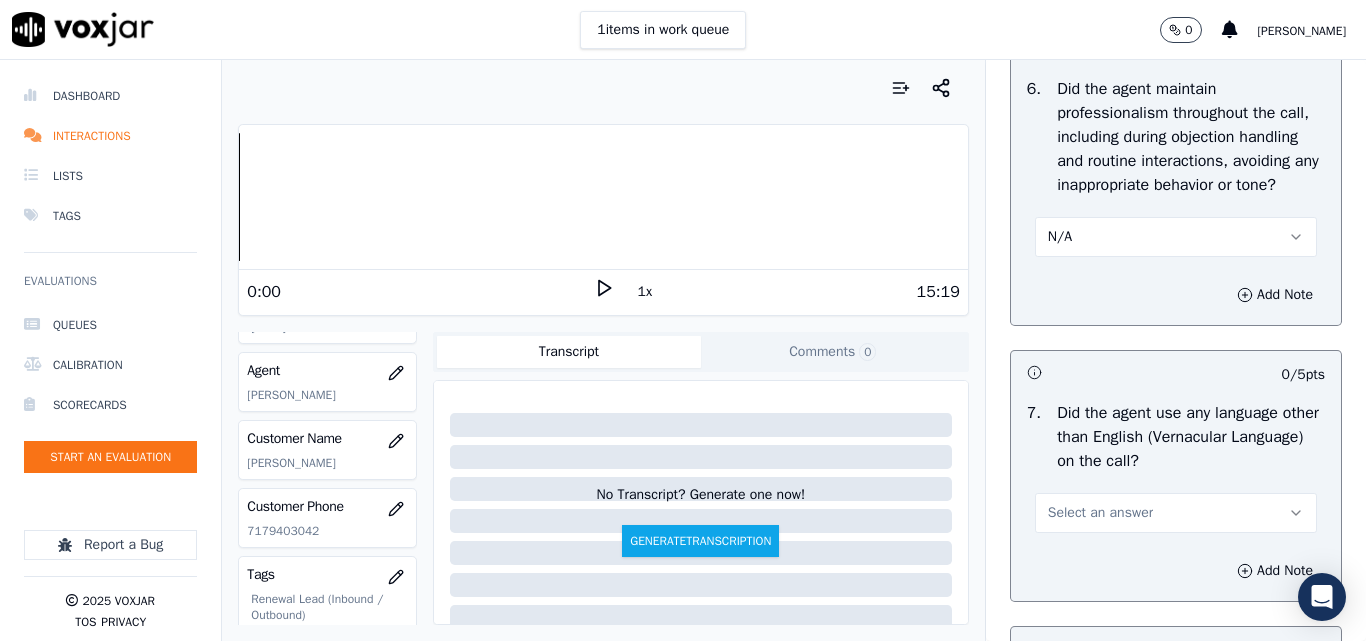 scroll, scrollTop: 2900, scrollLeft: 0, axis: vertical 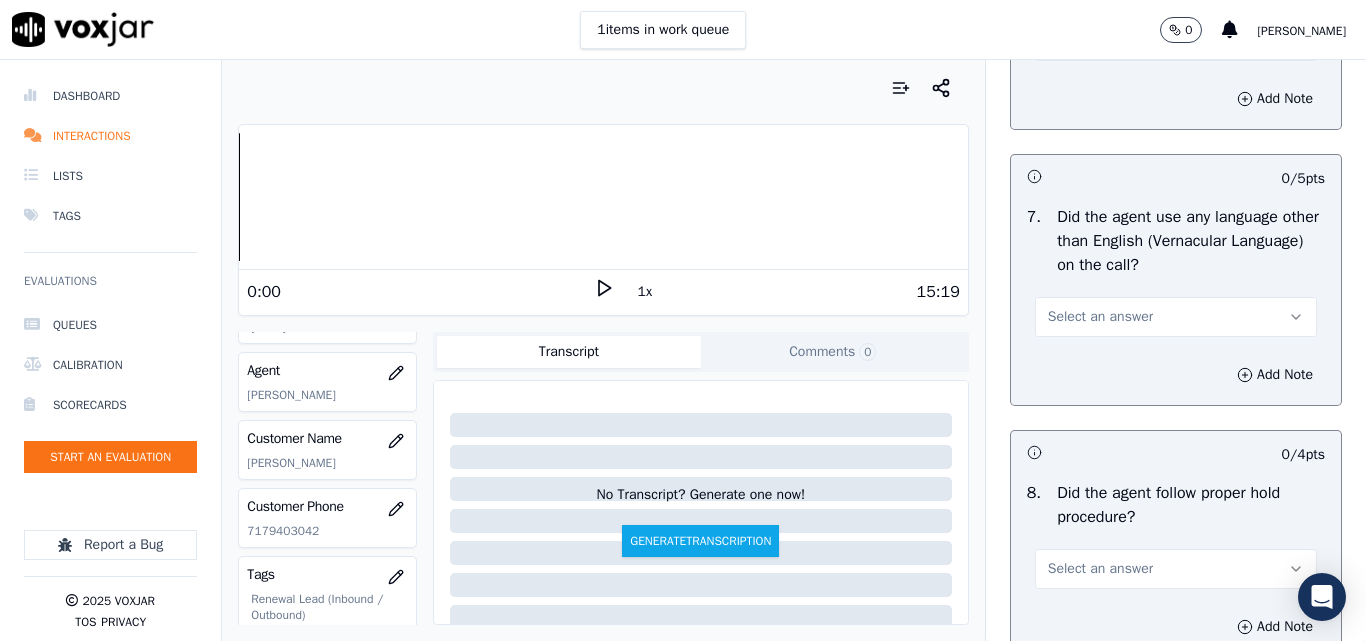 click on "Select an answer" at bounding box center [1100, 317] 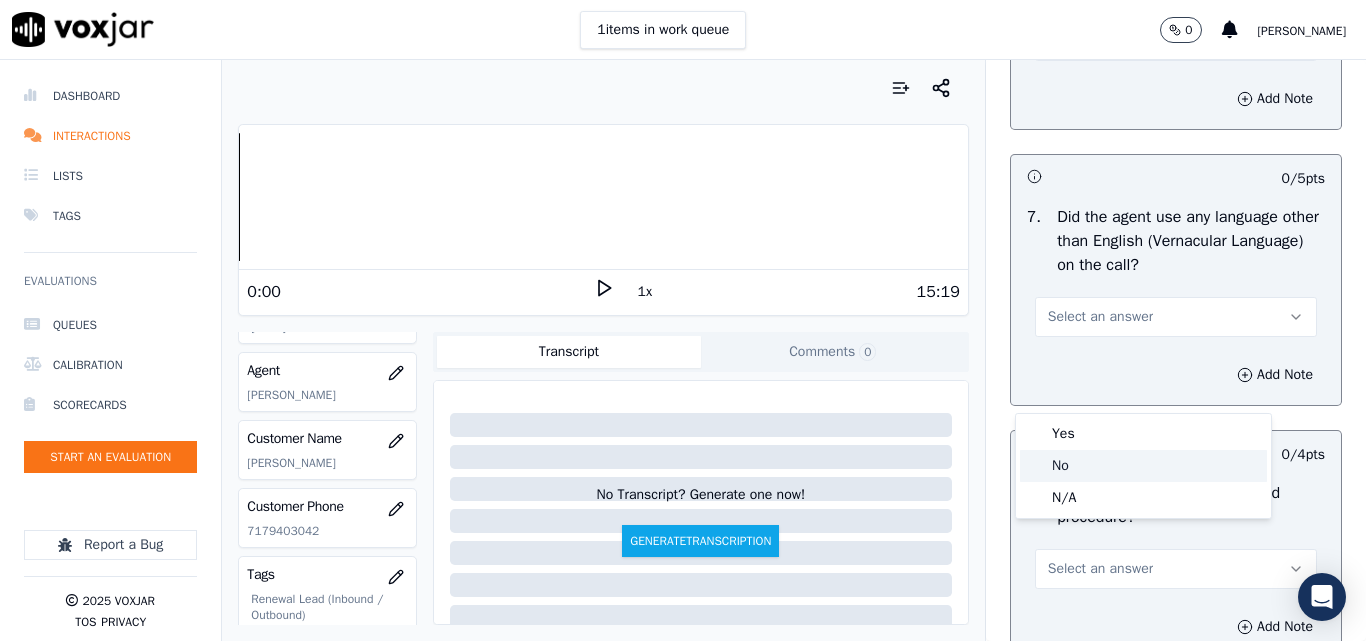click on "No" 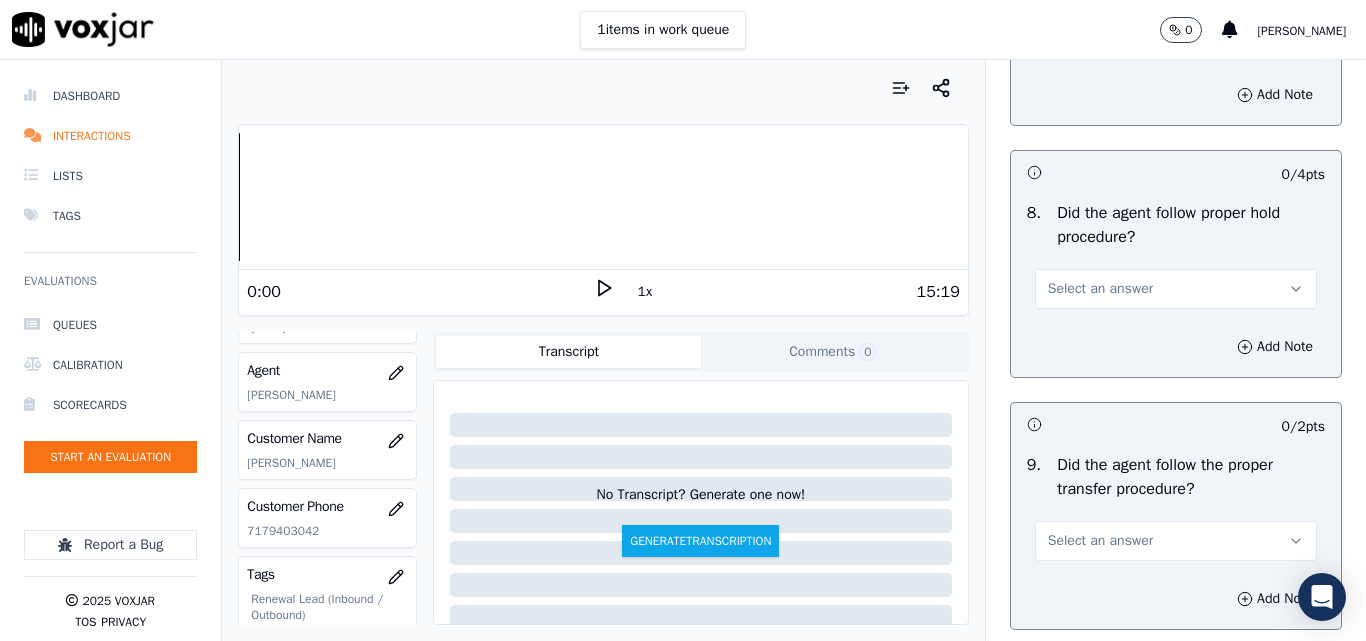 scroll, scrollTop: 3300, scrollLeft: 0, axis: vertical 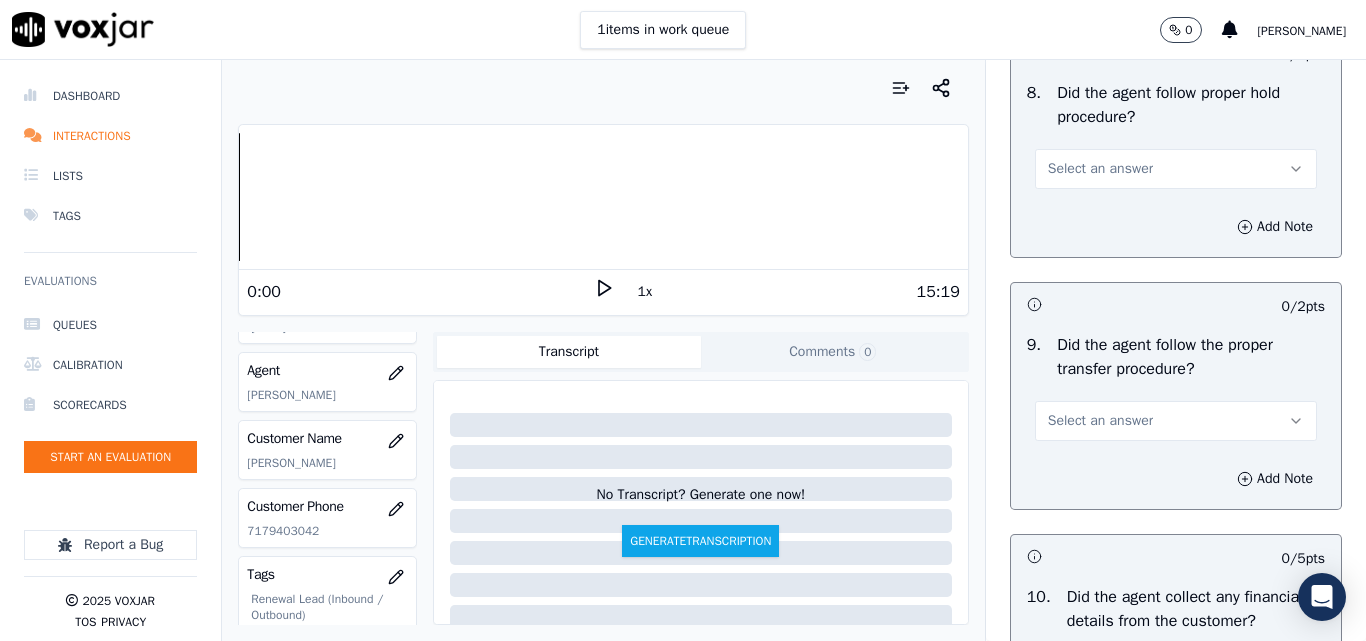 click on "Select an answer" at bounding box center (1100, 169) 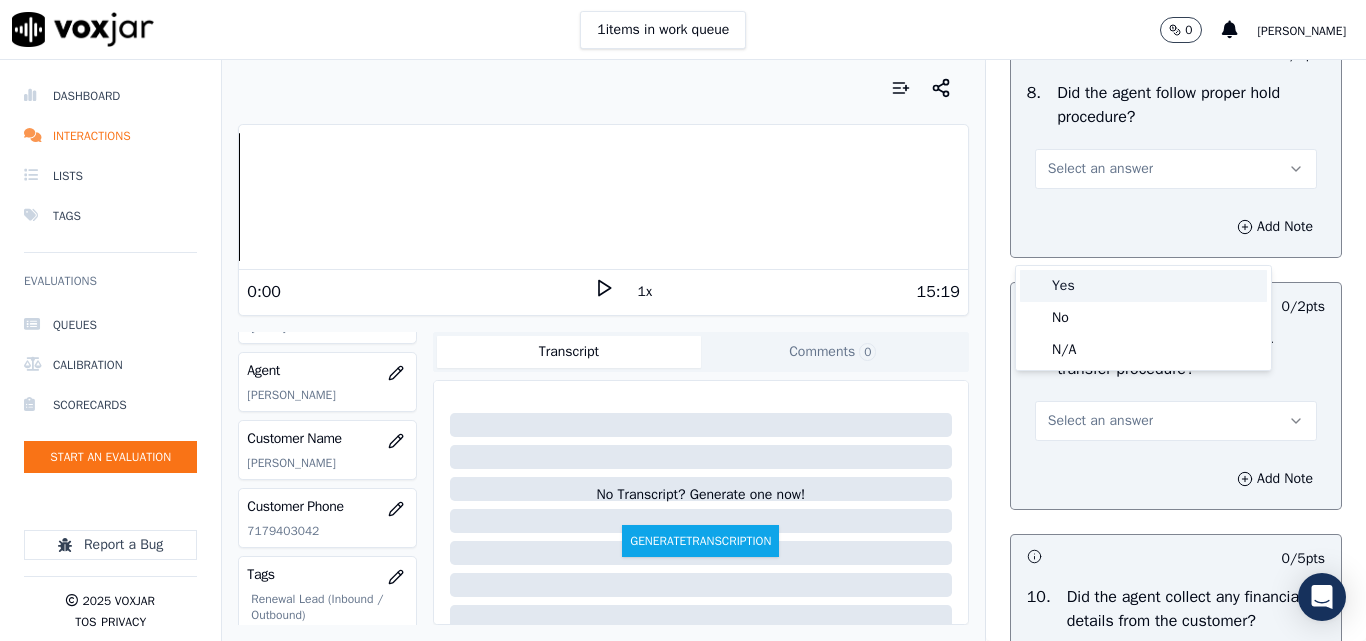 click on "Yes" at bounding box center [1143, 286] 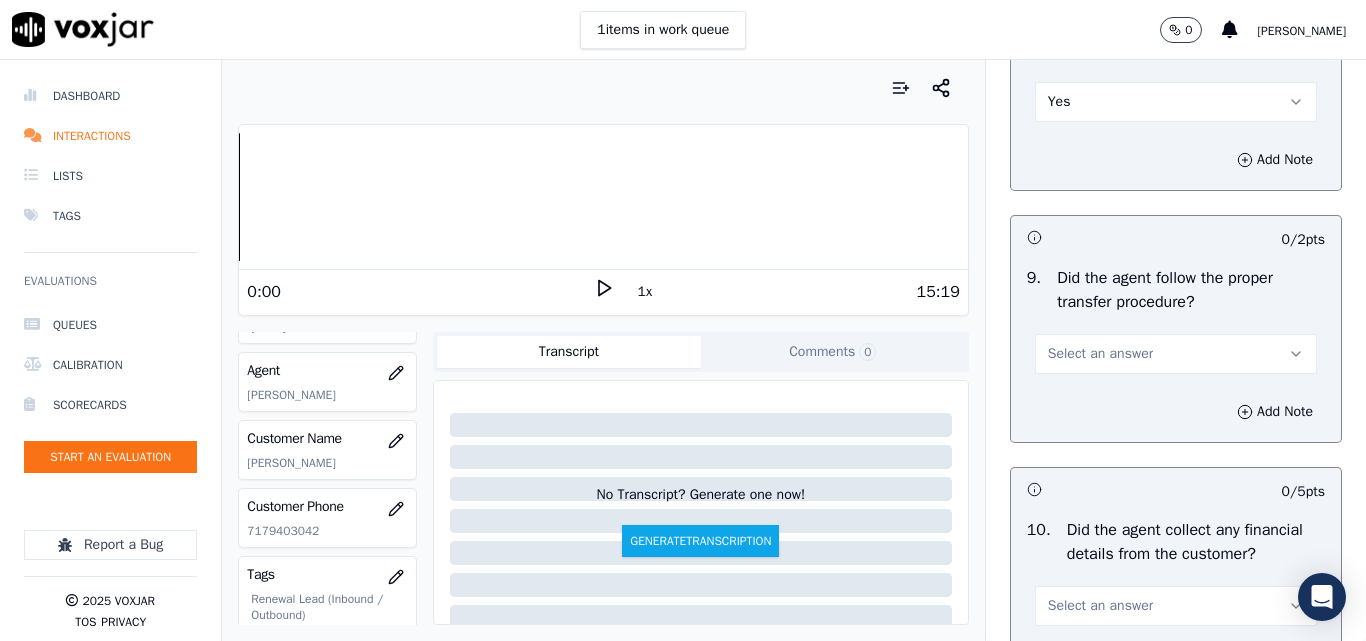 scroll, scrollTop: 3400, scrollLeft: 0, axis: vertical 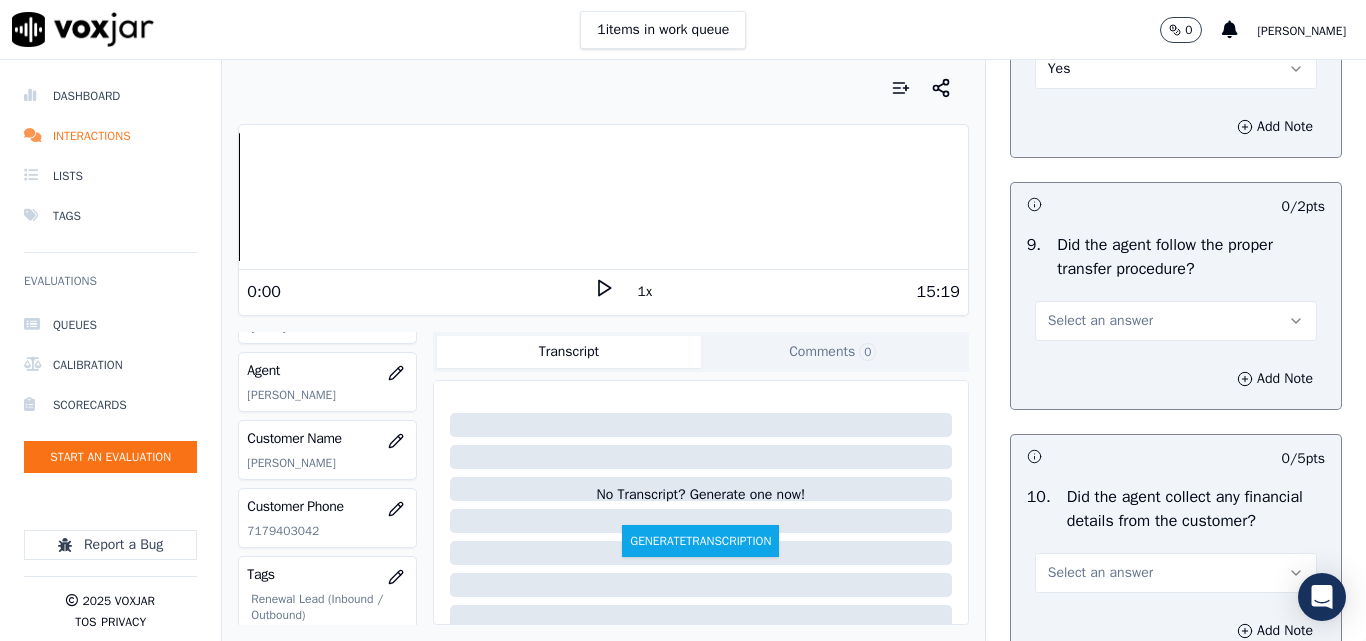 click on "Select an answer" at bounding box center [1100, 321] 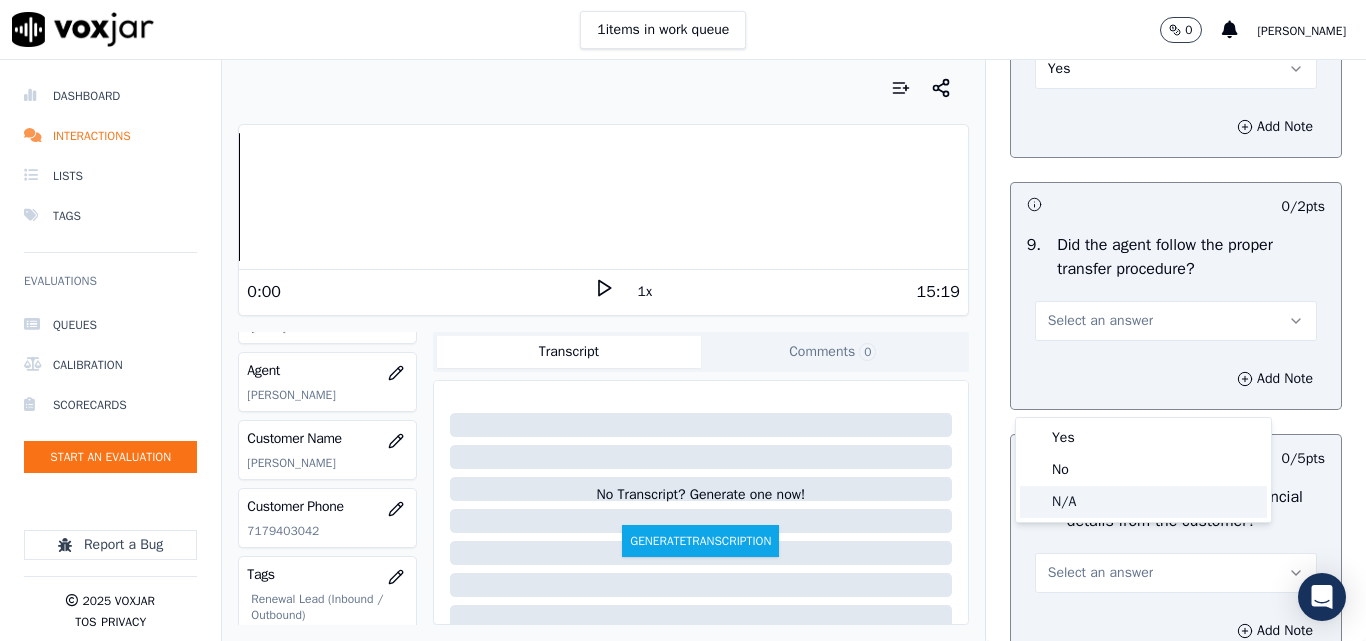 click on "N/A" 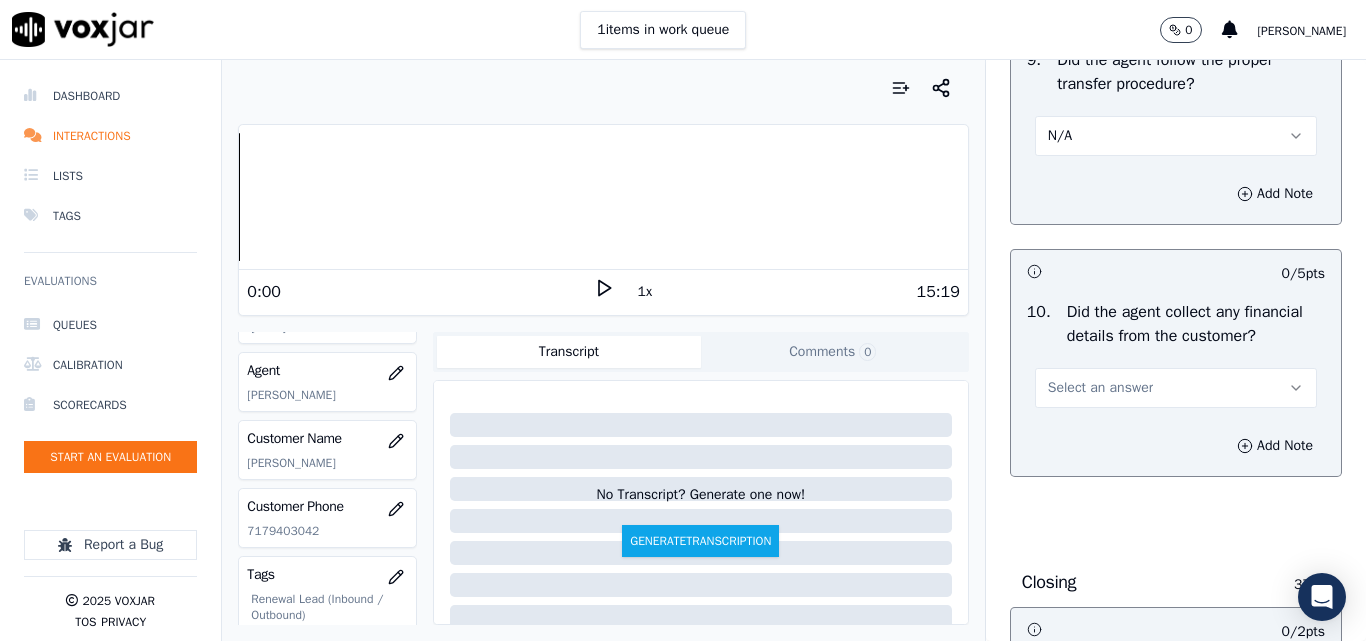 scroll, scrollTop: 3700, scrollLeft: 0, axis: vertical 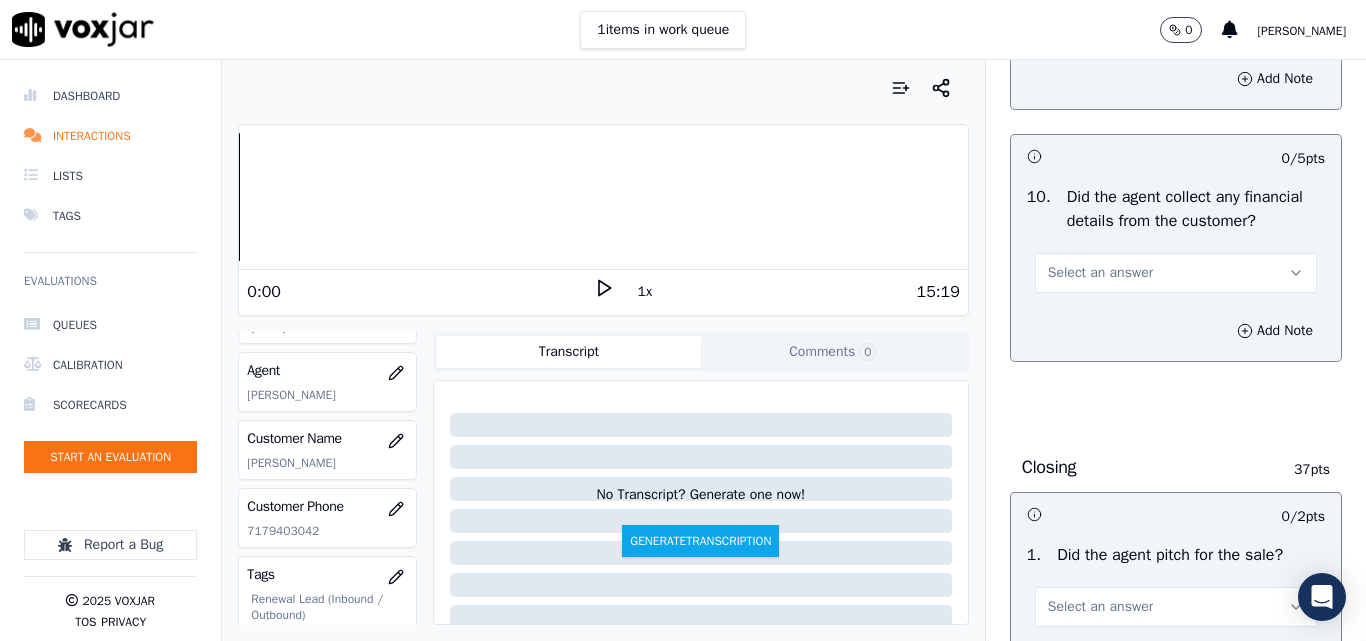 click on "Select an answer" at bounding box center [1176, 273] 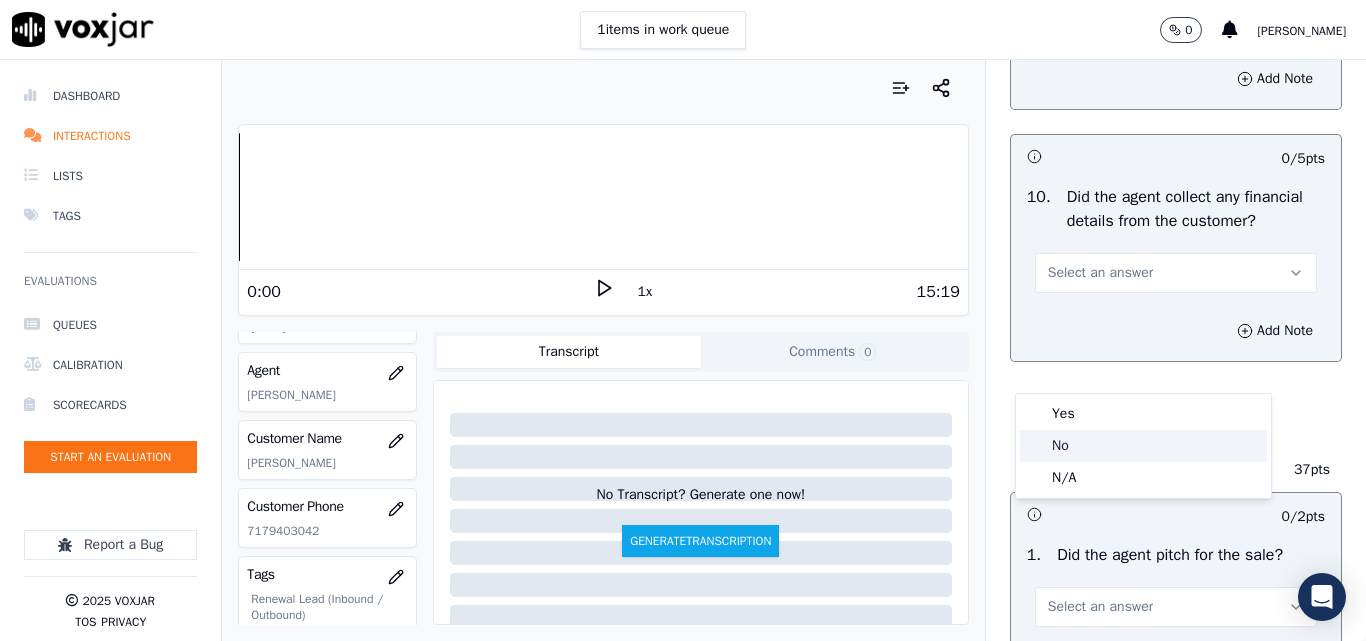 click on "No" 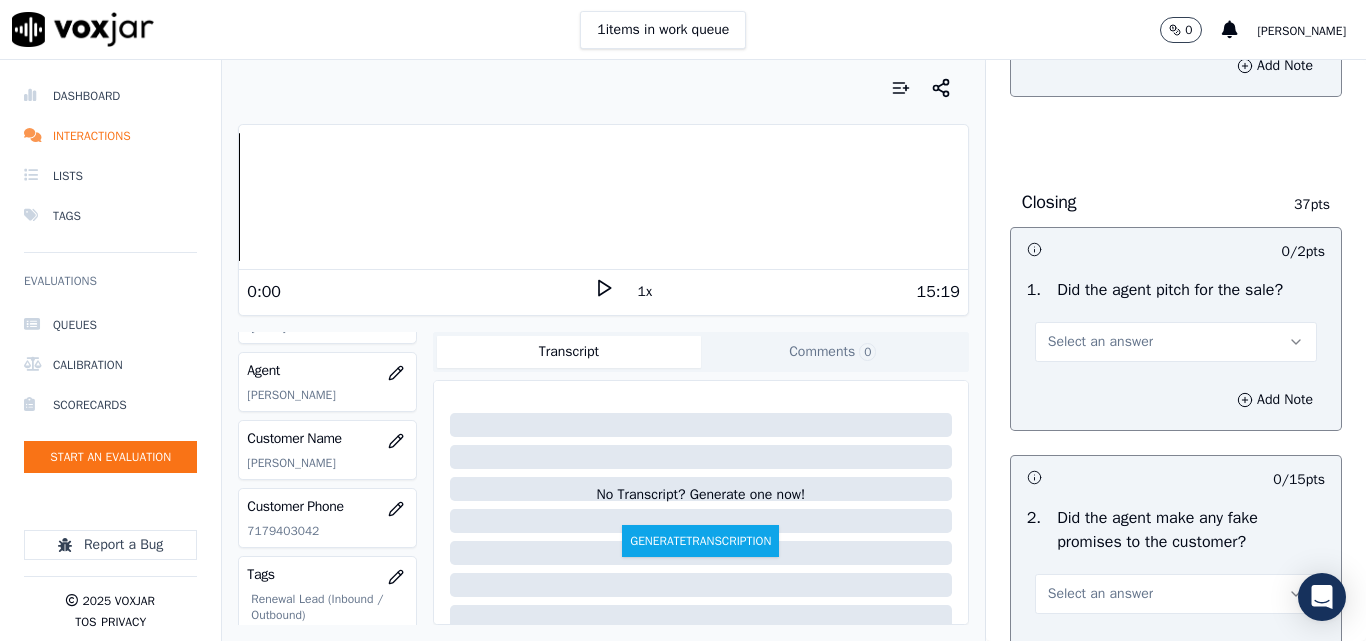 scroll, scrollTop: 4000, scrollLeft: 0, axis: vertical 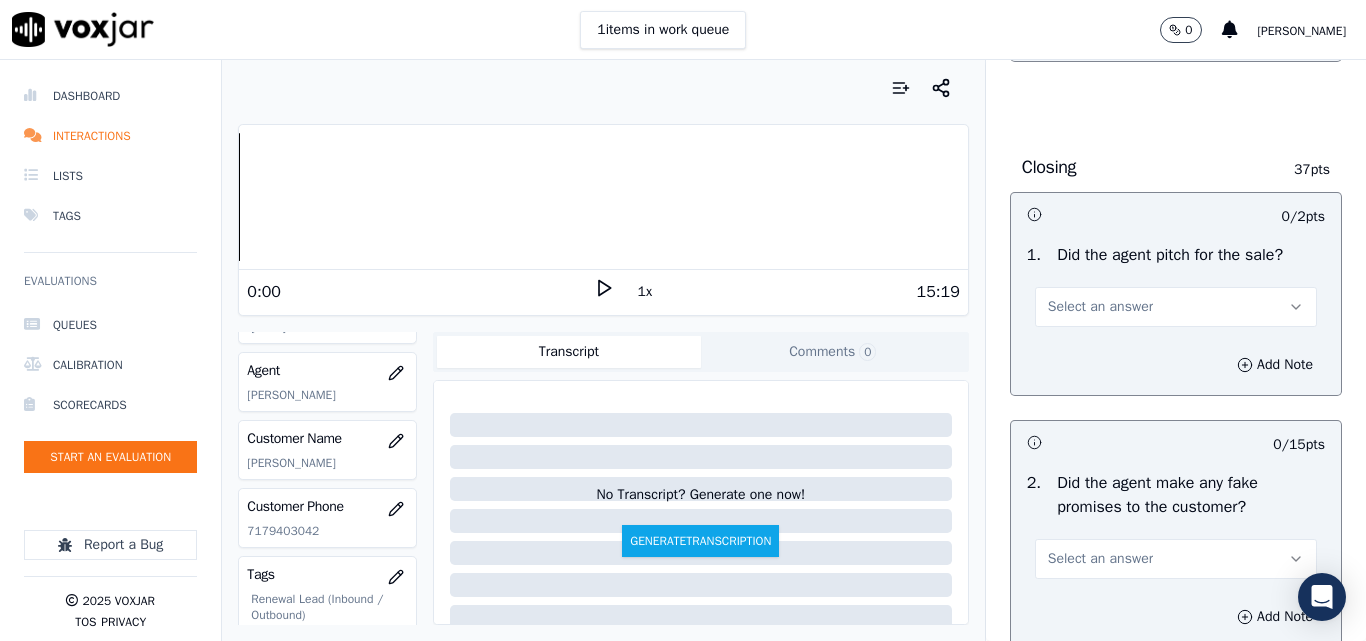 click on "Select an answer" at bounding box center (1100, 307) 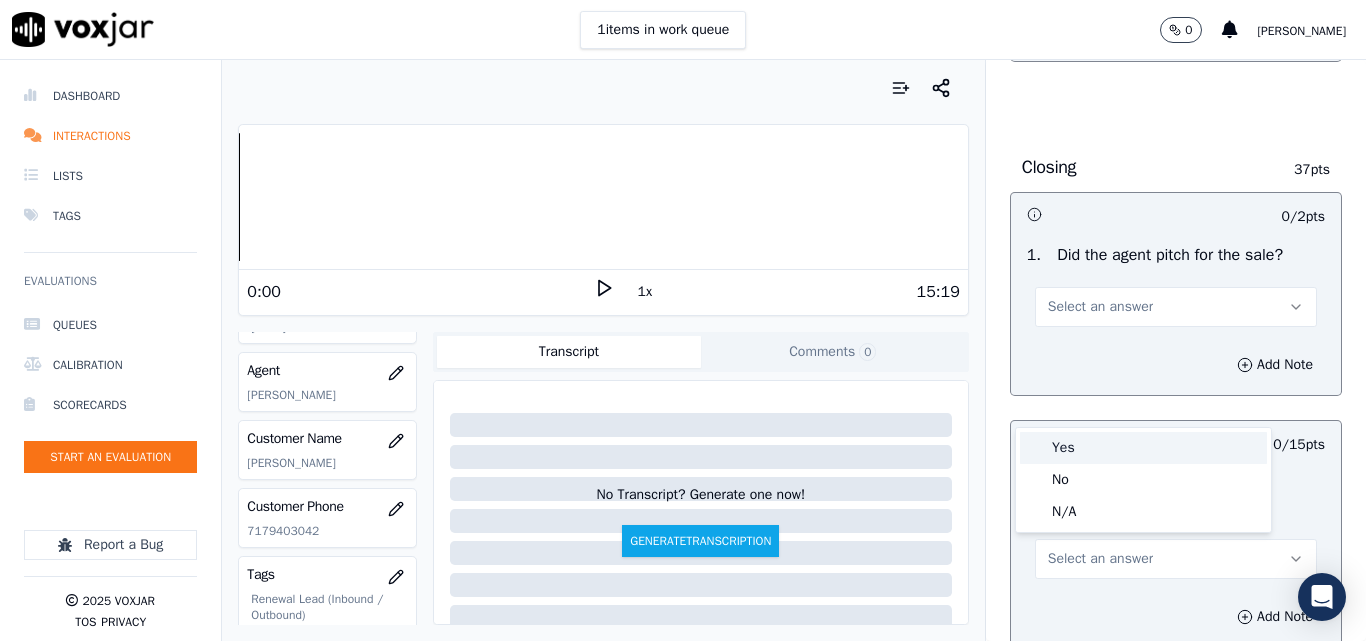 click on "Yes" at bounding box center (1143, 448) 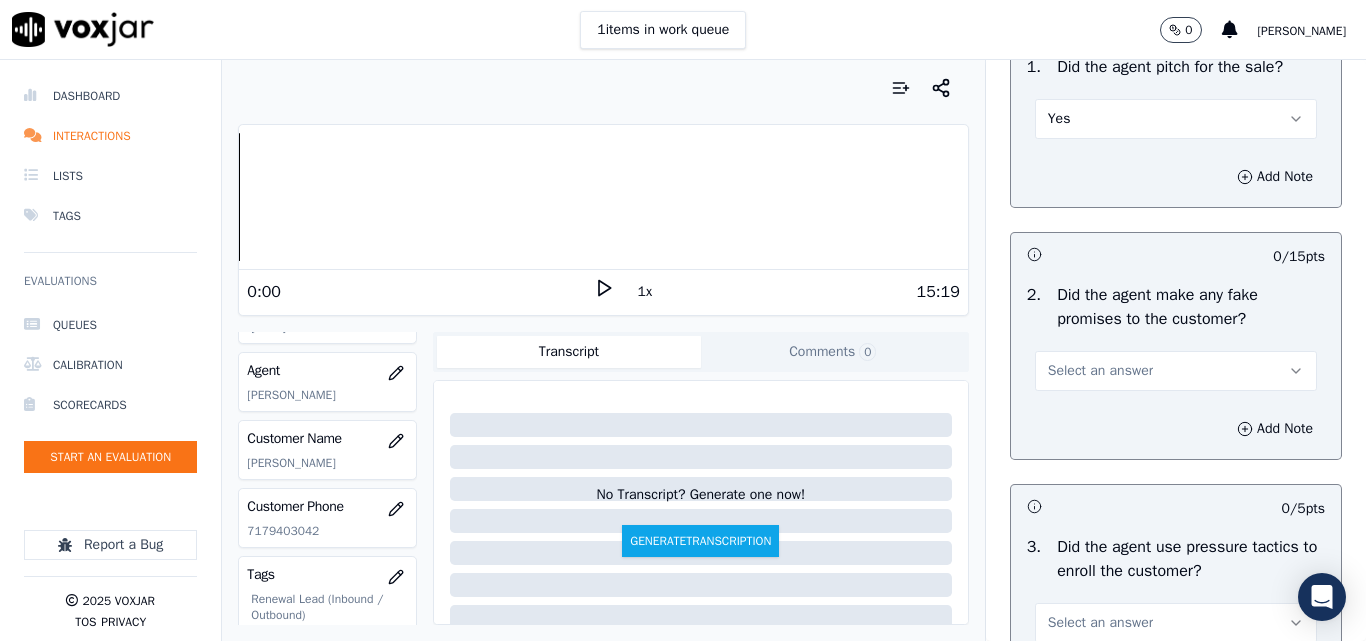 scroll, scrollTop: 4400, scrollLeft: 0, axis: vertical 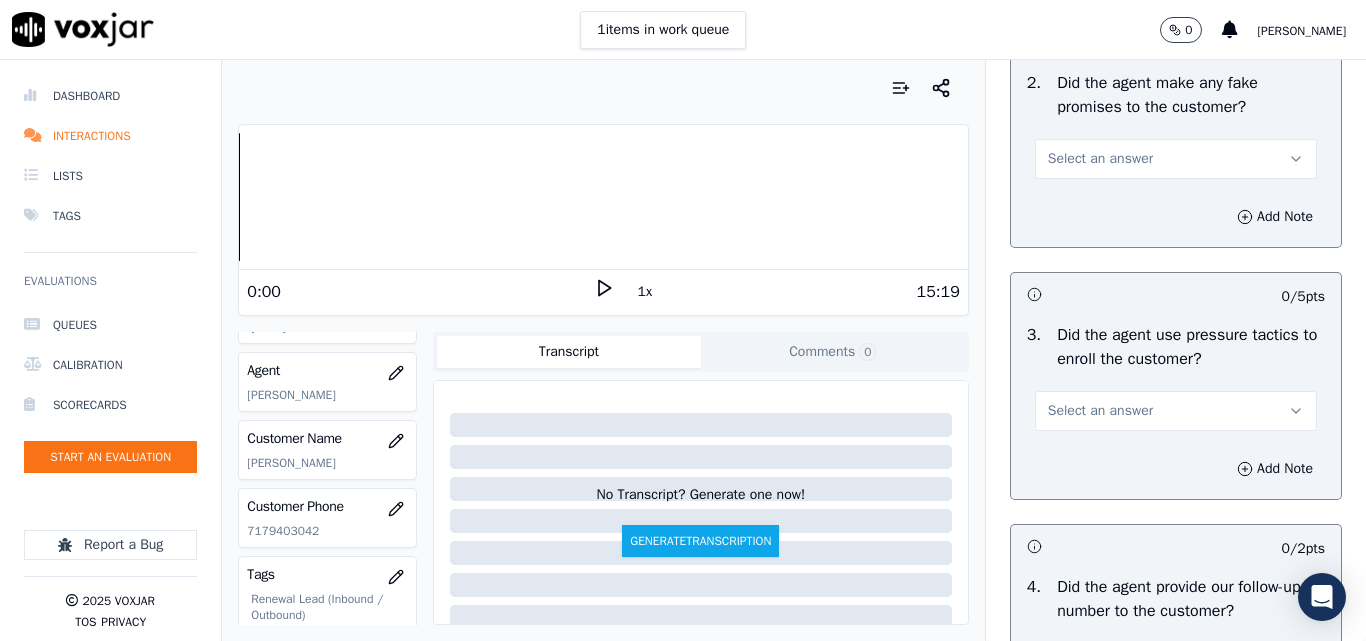 click on "Select an answer" at bounding box center (1100, 159) 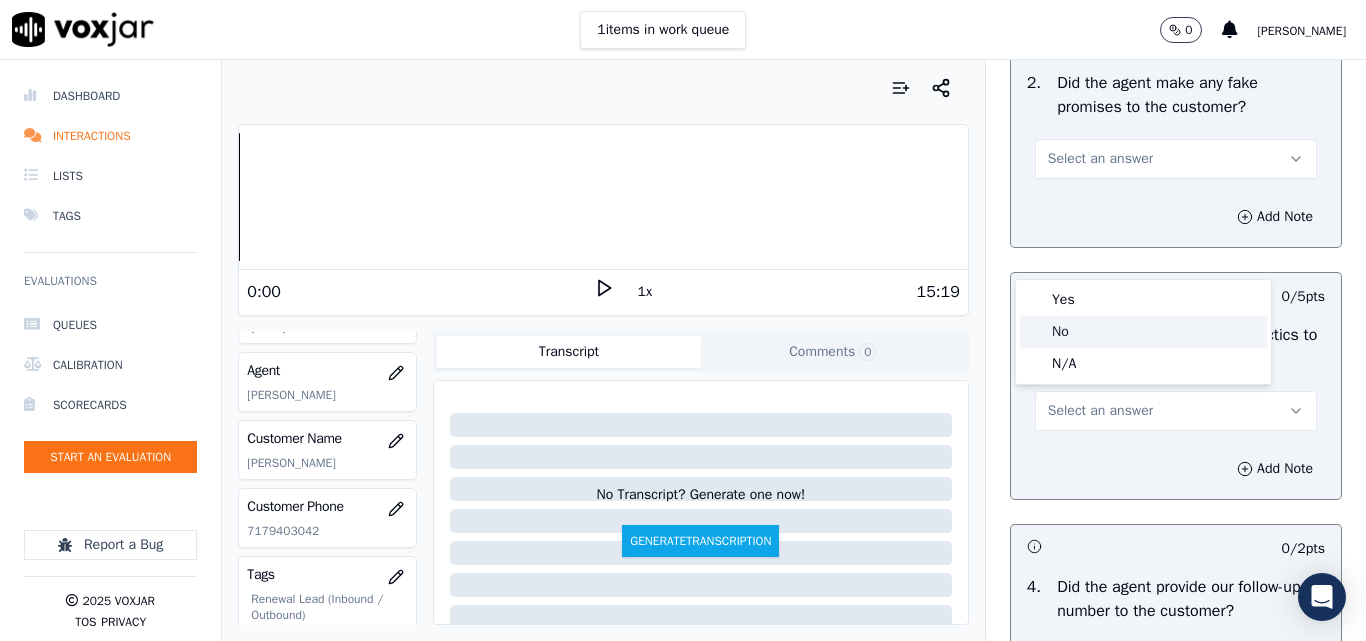 click on "No" 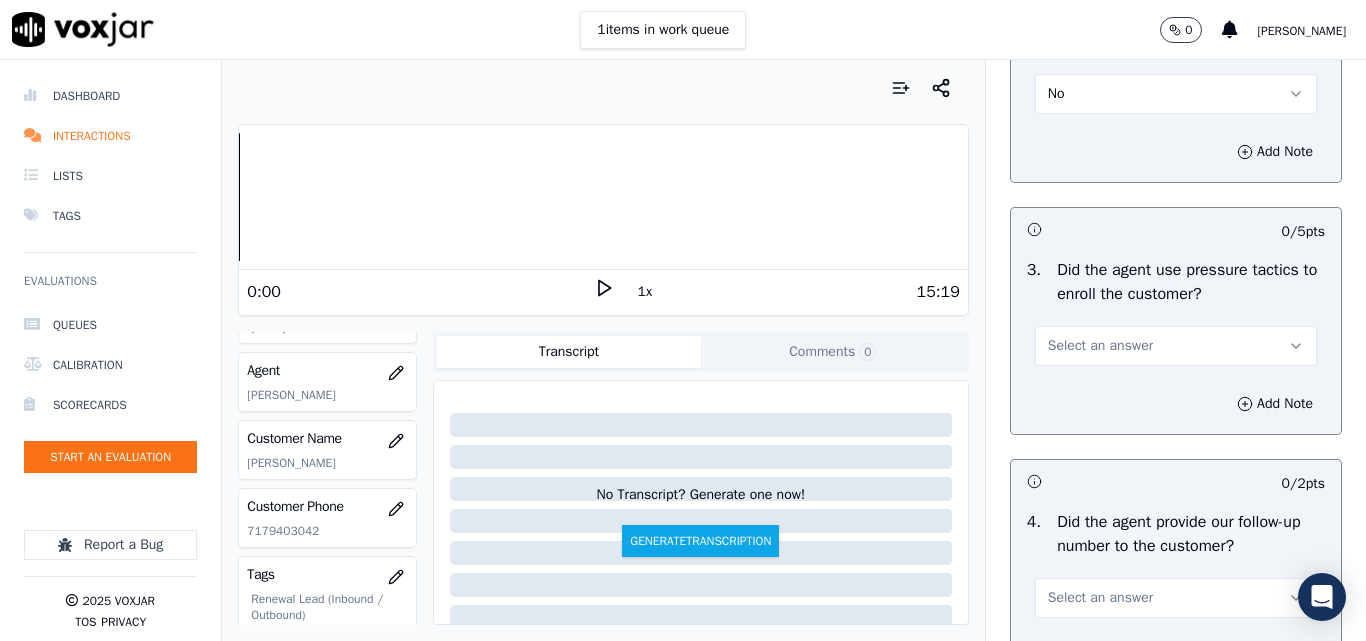 scroll, scrollTop: 4500, scrollLeft: 0, axis: vertical 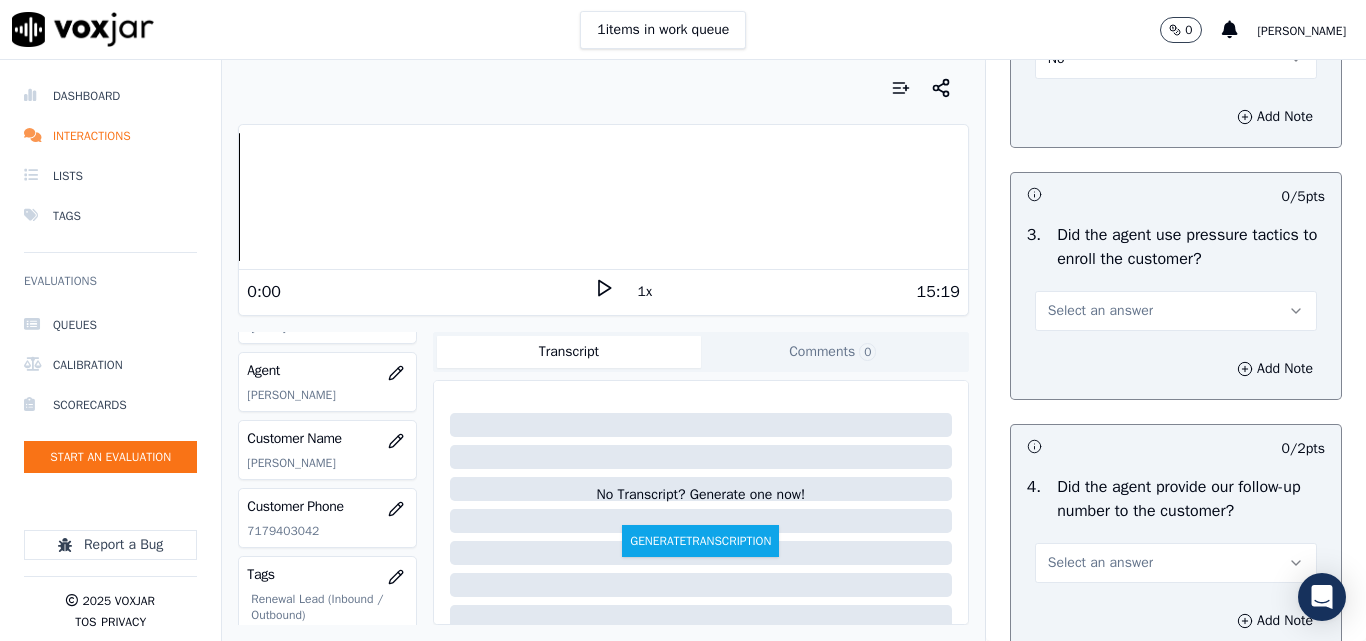 click on "Select an answer" at bounding box center [1100, 311] 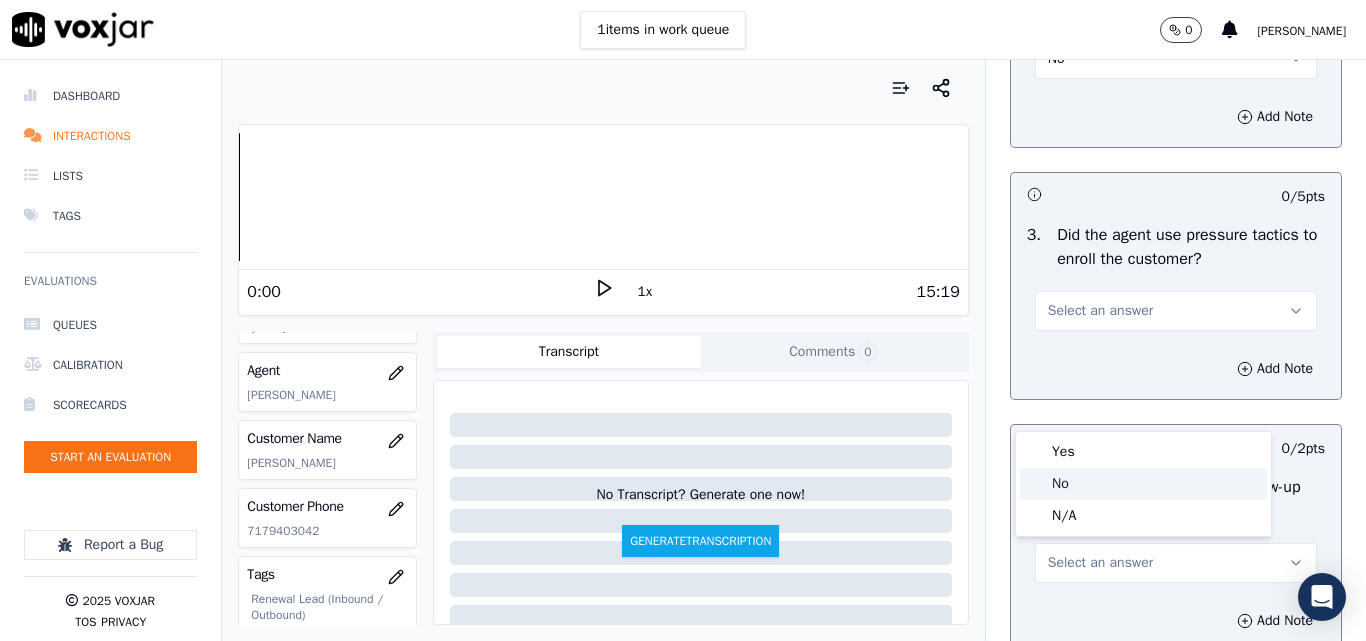 drag, startPoint x: 1064, startPoint y: 474, endPoint x: 1077, endPoint y: 423, distance: 52.63079 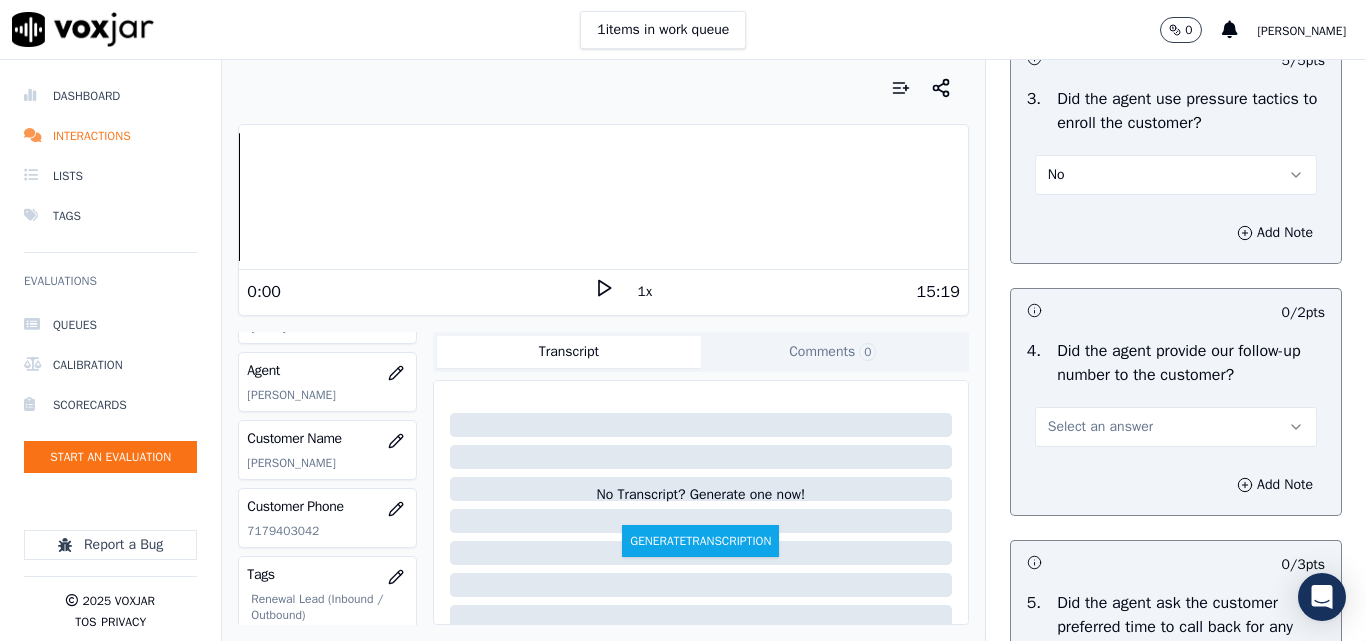 scroll, scrollTop: 4800, scrollLeft: 0, axis: vertical 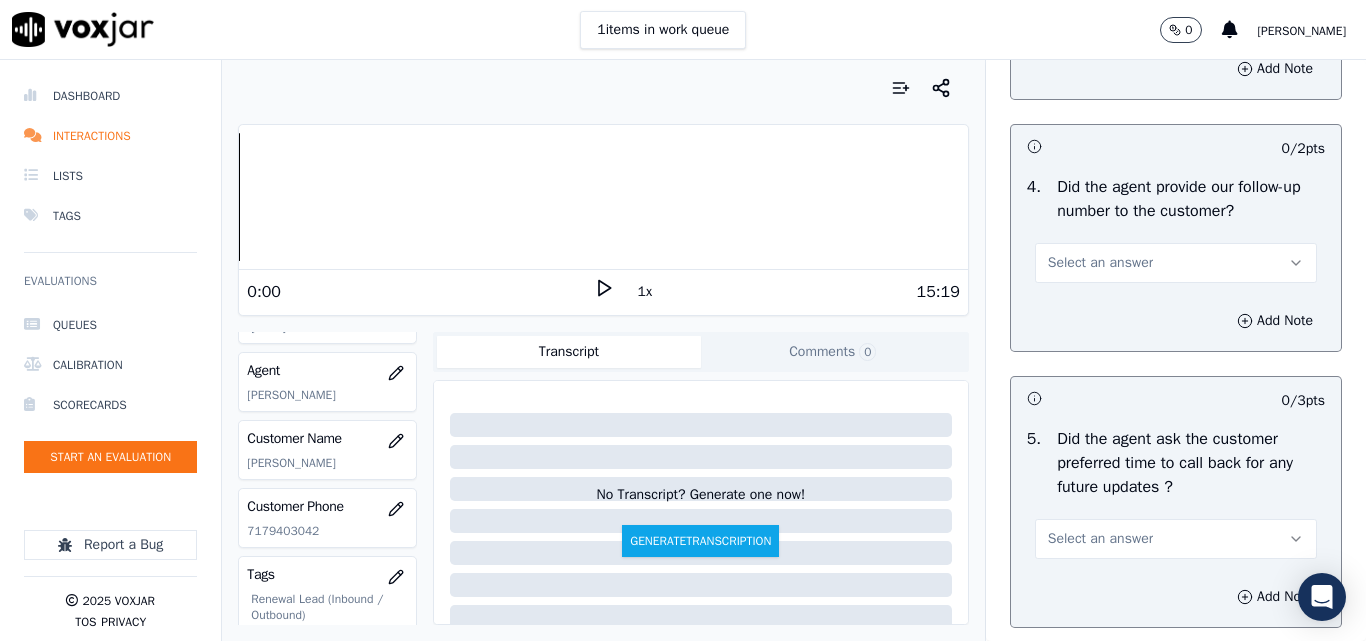 click on "Select an answer" at bounding box center (1100, 263) 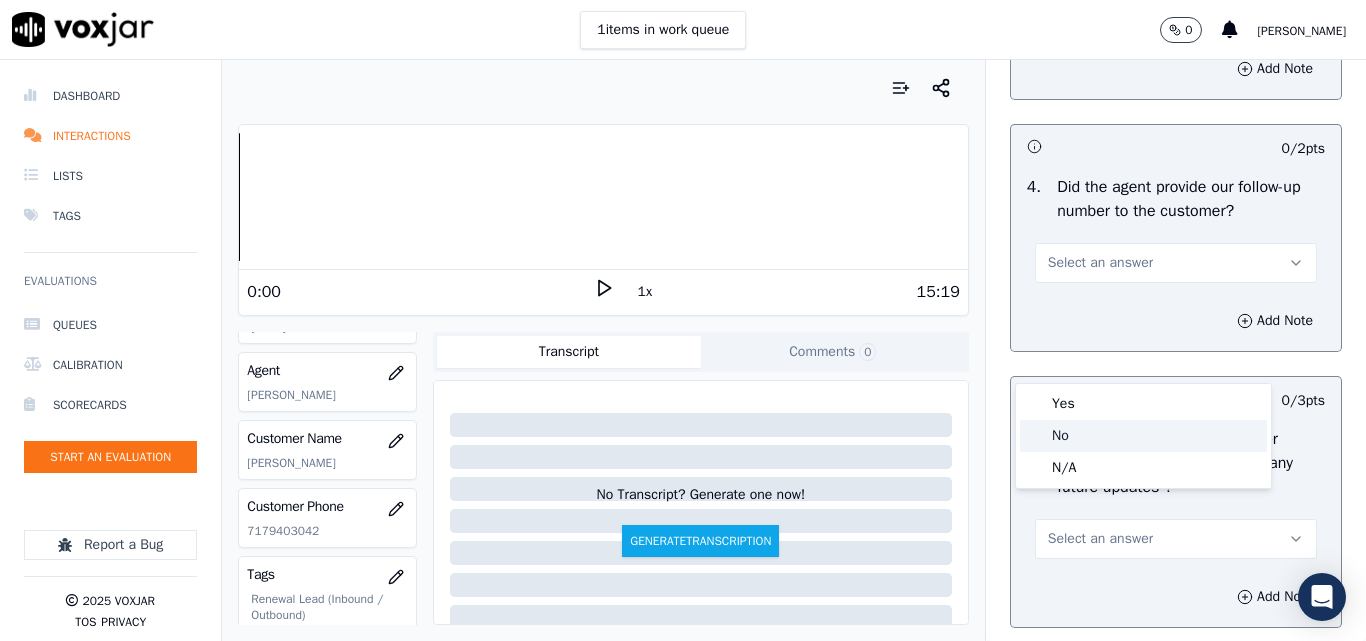 click on "No" 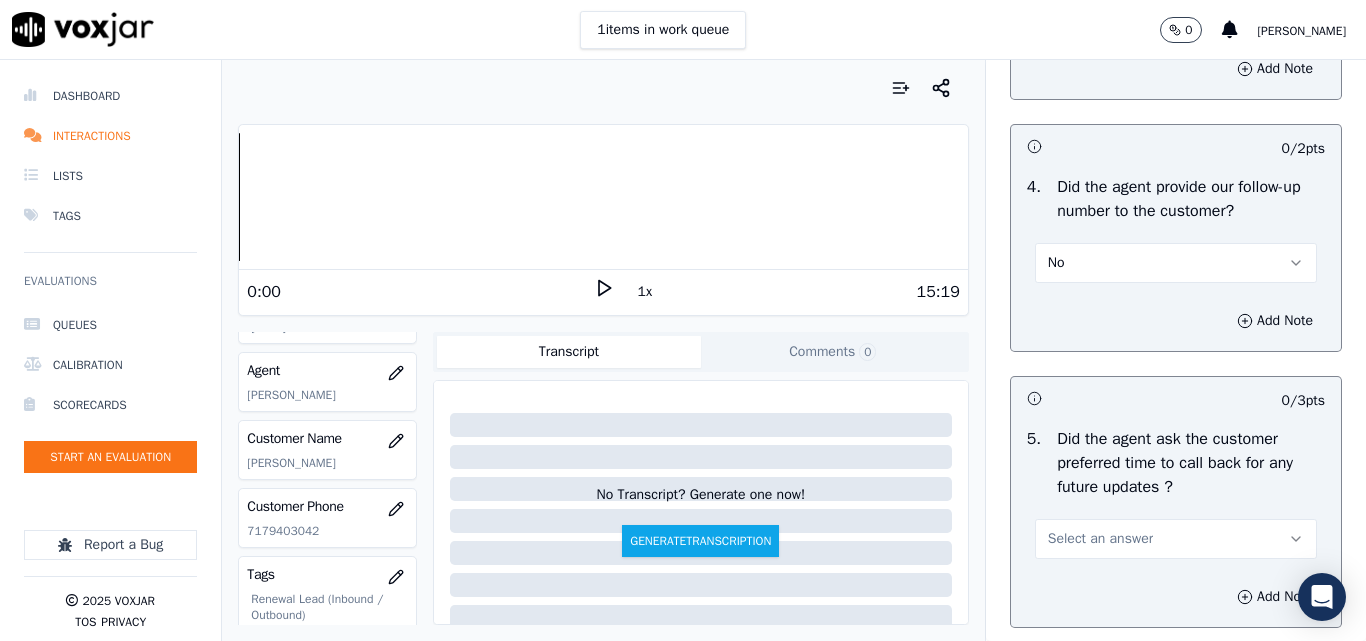 scroll, scrollTop: 5200, scrollLeft: 0, axis: vertical 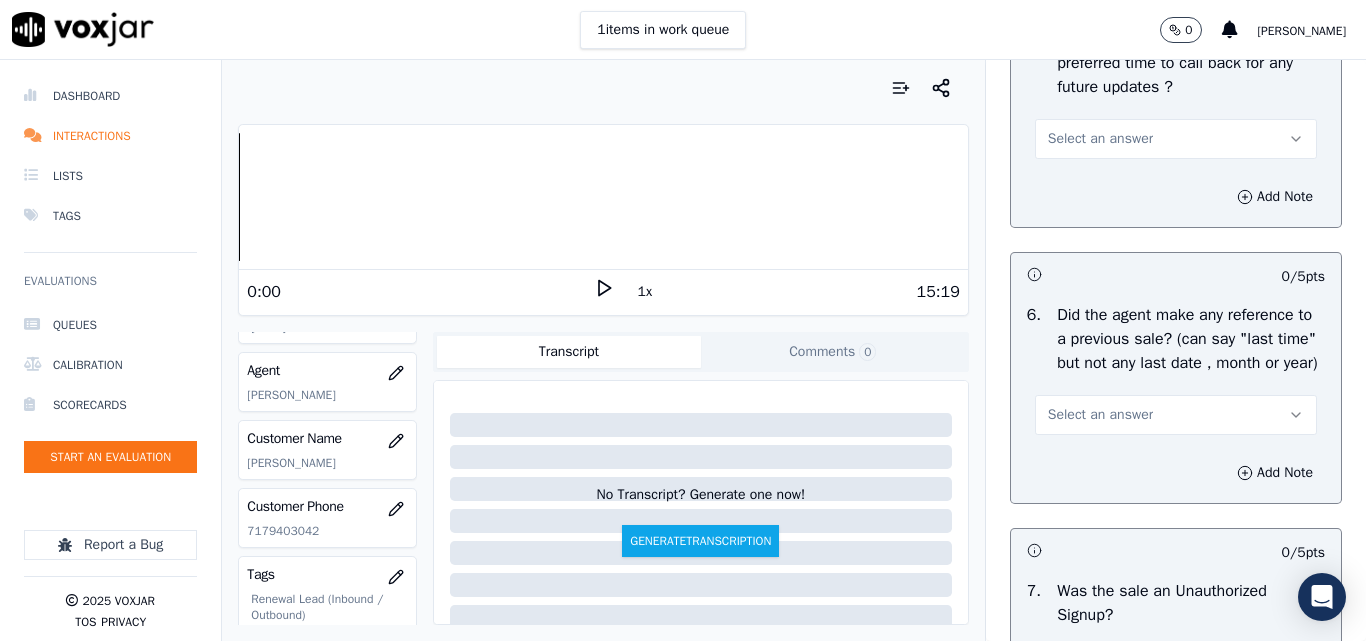 click on "Select an answer" at bounding box center [1100, 139] 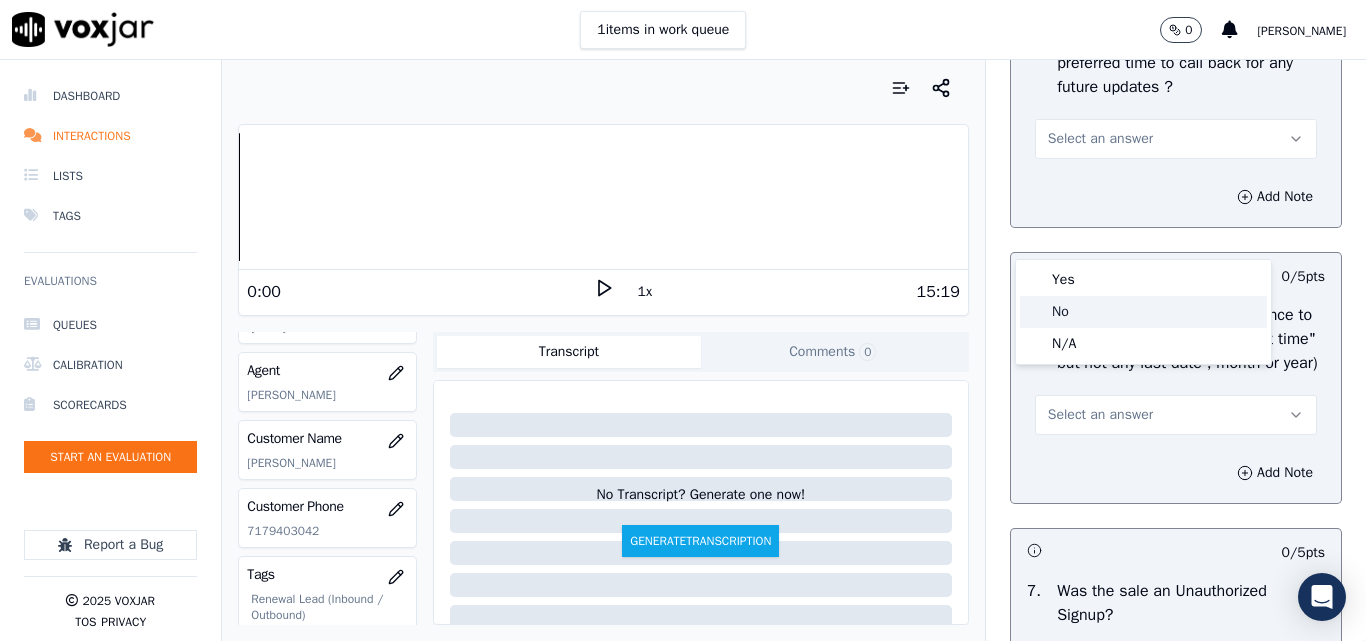 click on "No" 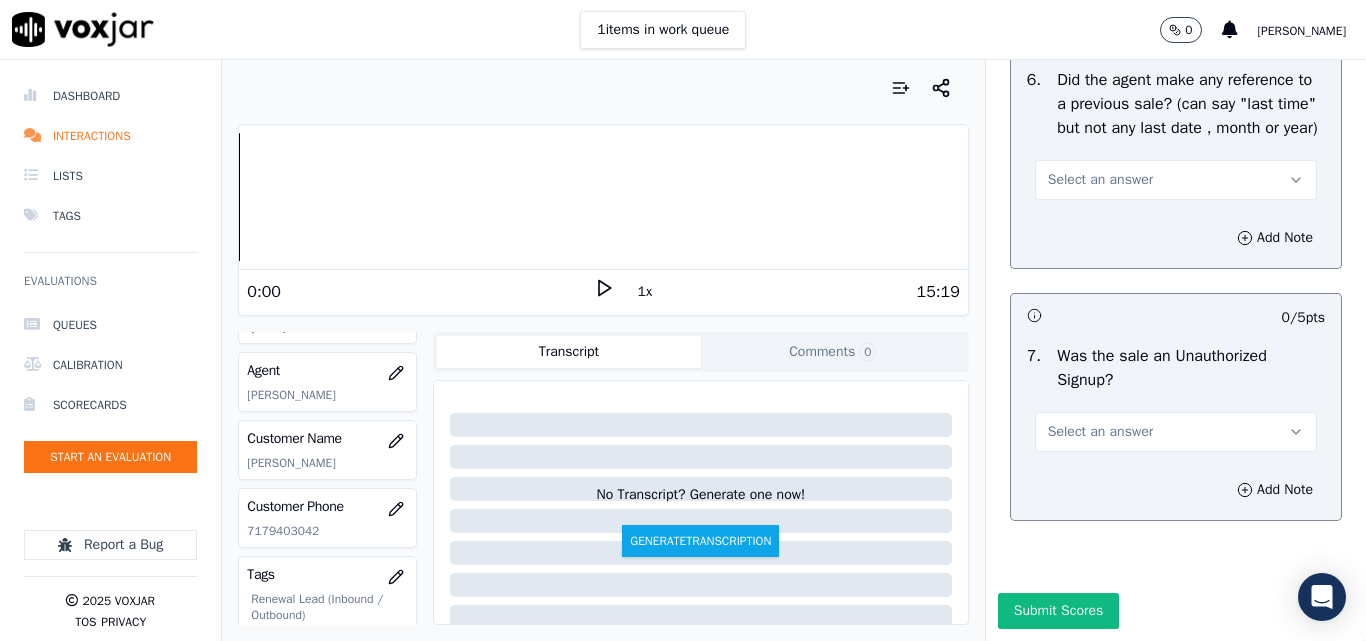 scroll, scrollTop: 5500, scrollLeft: 0, axis: vertical 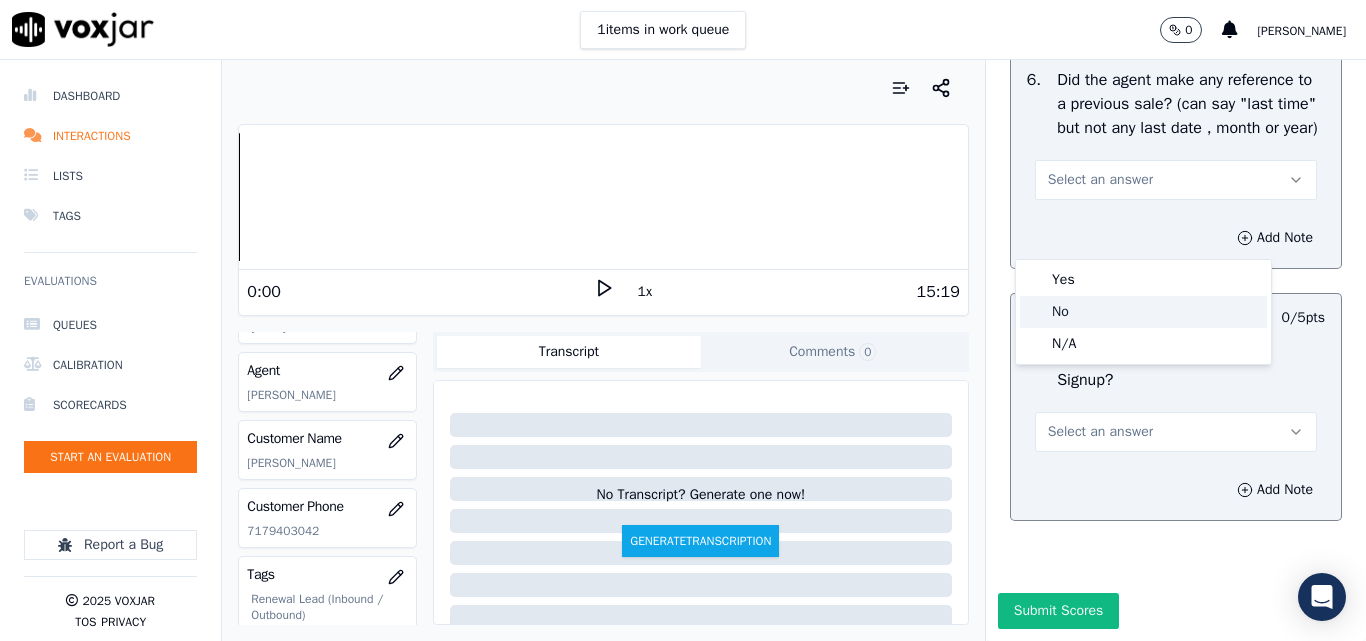 click on "No" 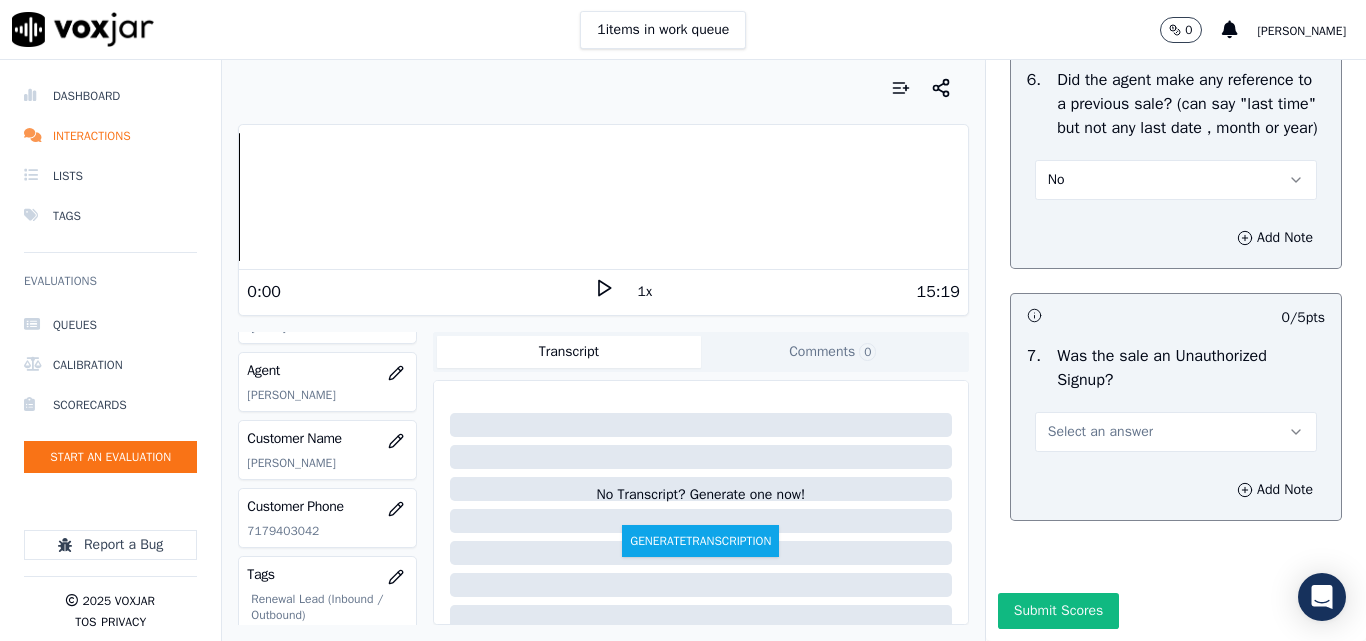 click on "Select an answer" at bounding box center [1176, 432] 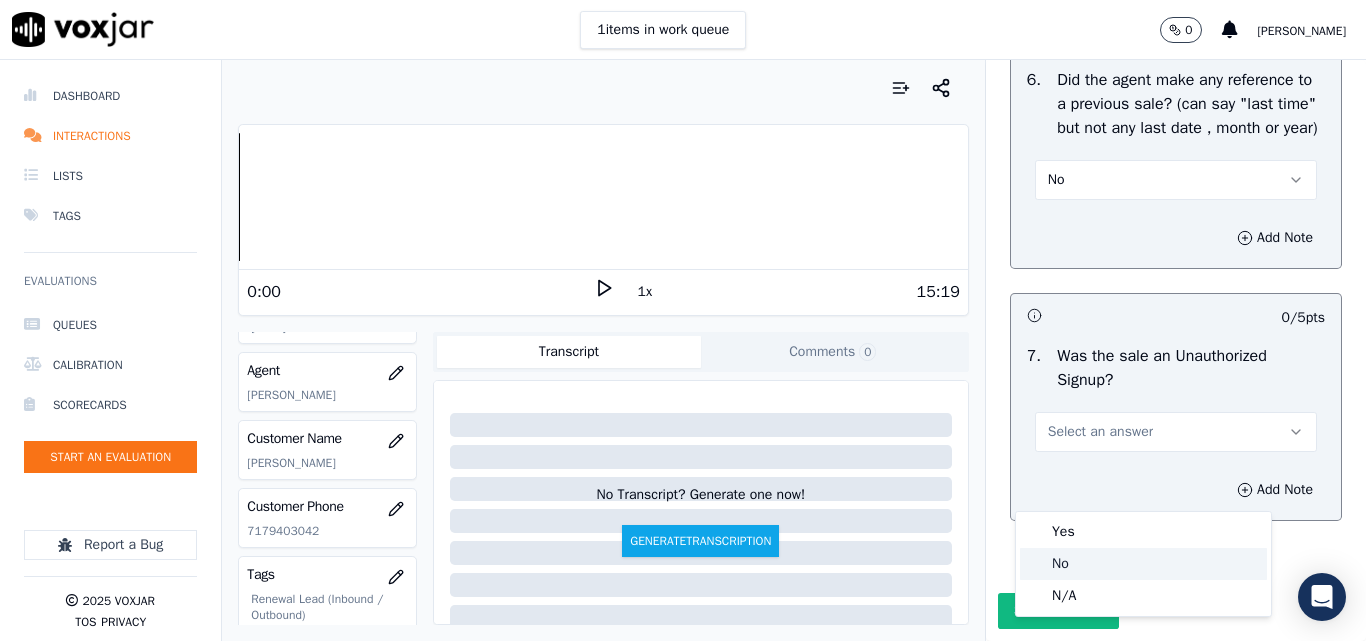 click on "No" 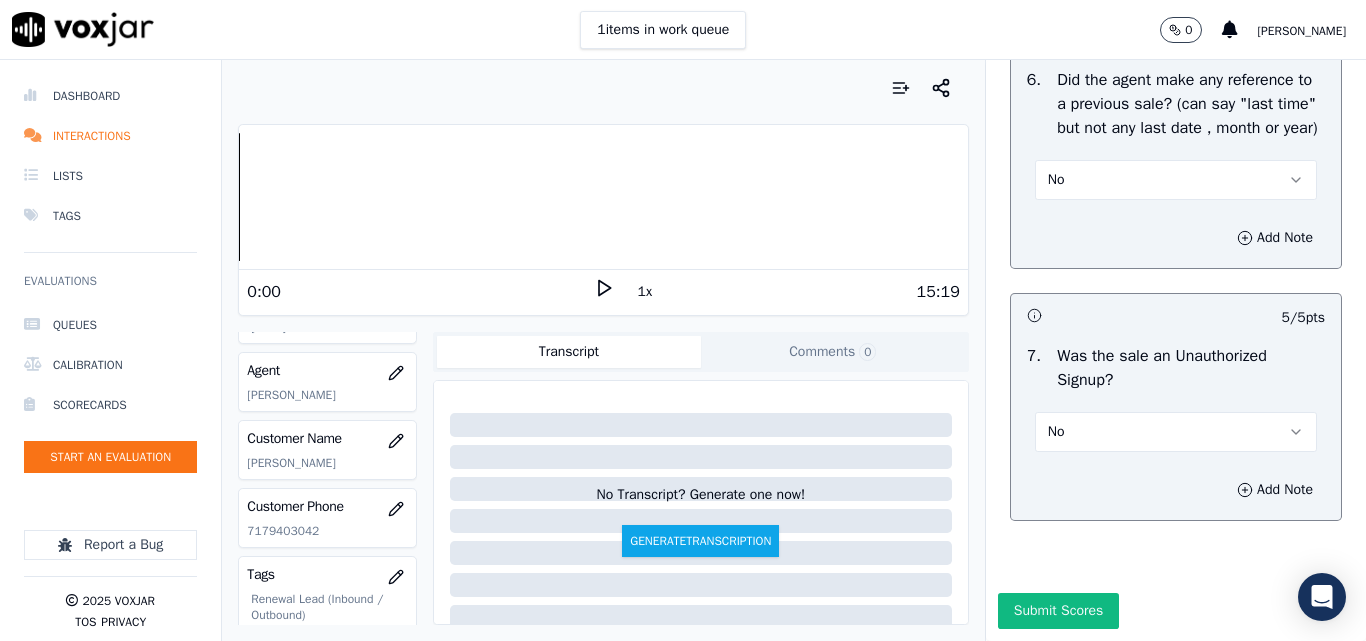 scroll, scrollTop: 5600, scrollLeft: 0, axis: vertical 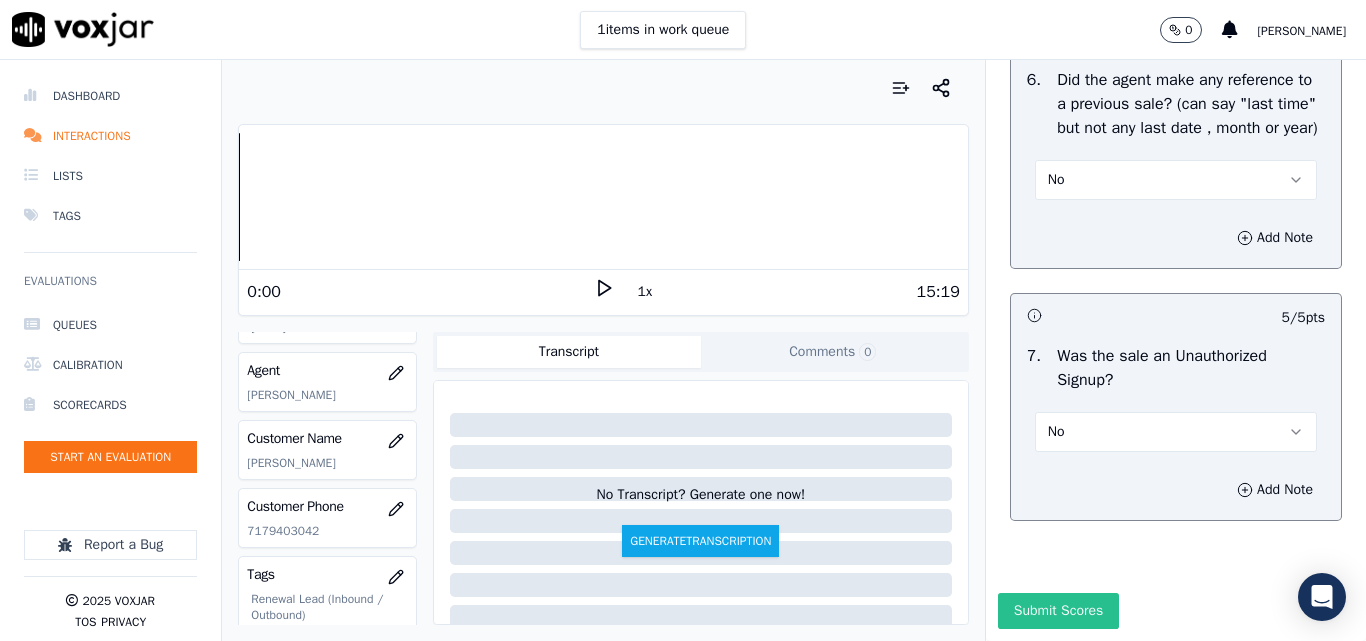 click on "Submit Scores" at bounding box center [1058, 611] 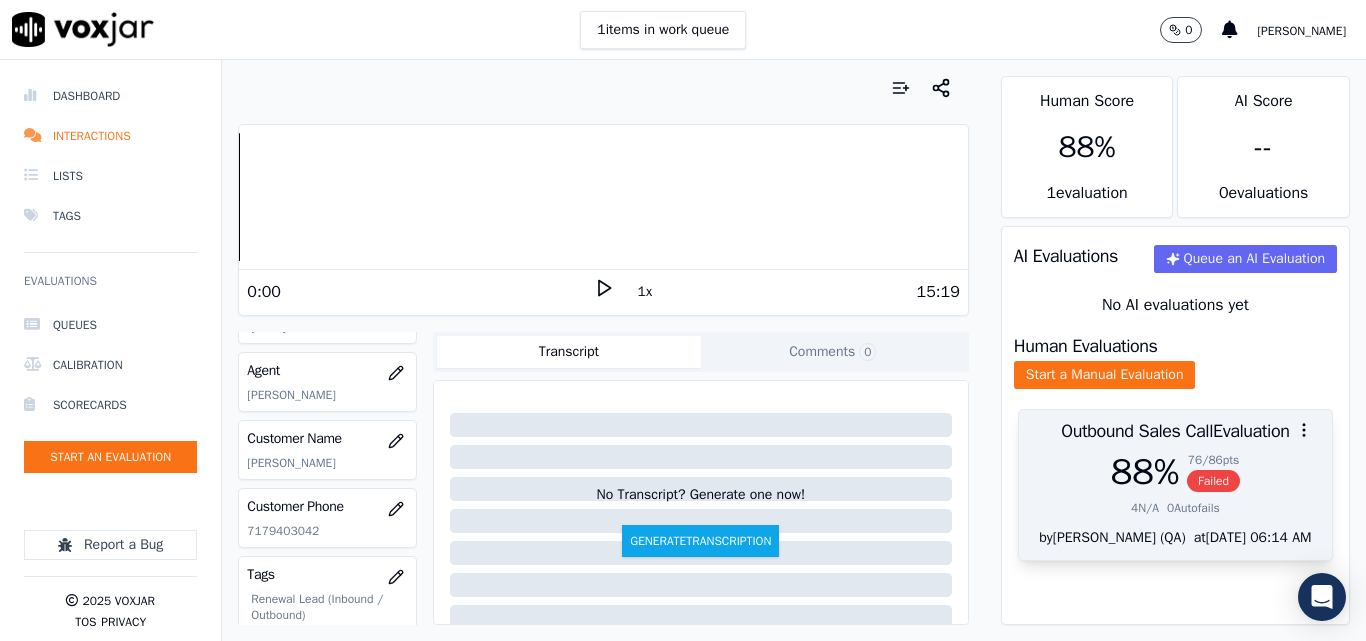 click on "Failed" at bounding box center [1213, 481] 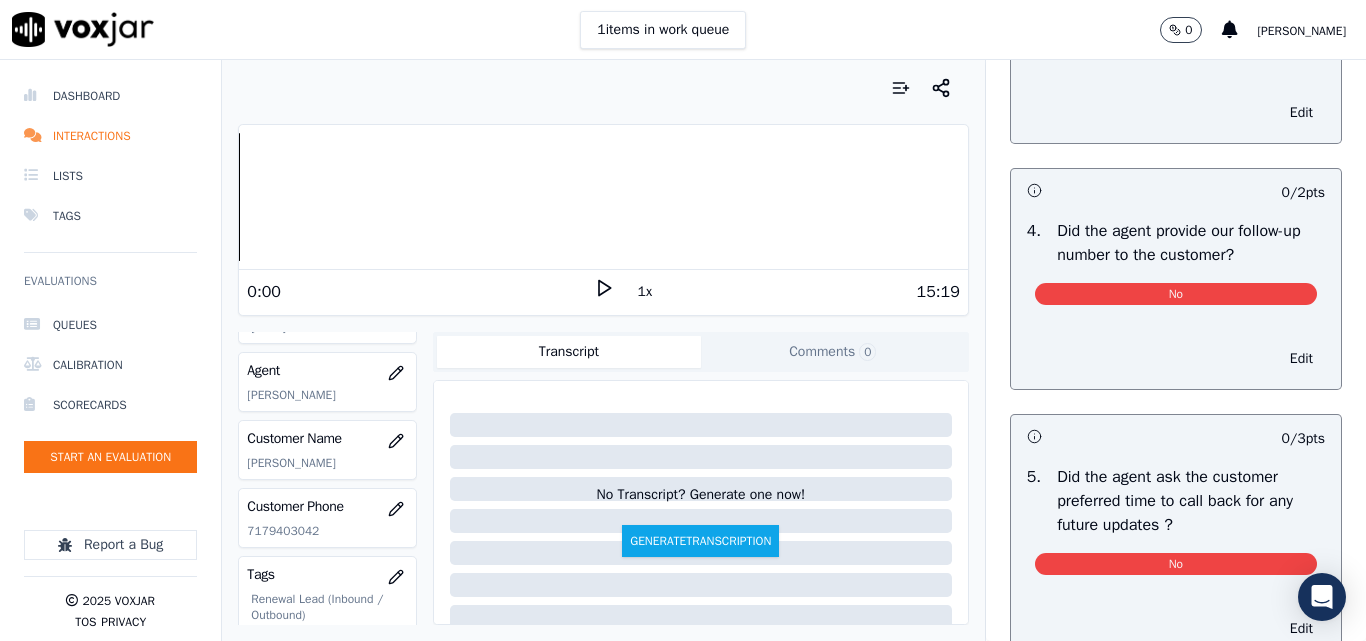 scroll, scrollTop: 4800, scrollLeft: 0, axis: vertical 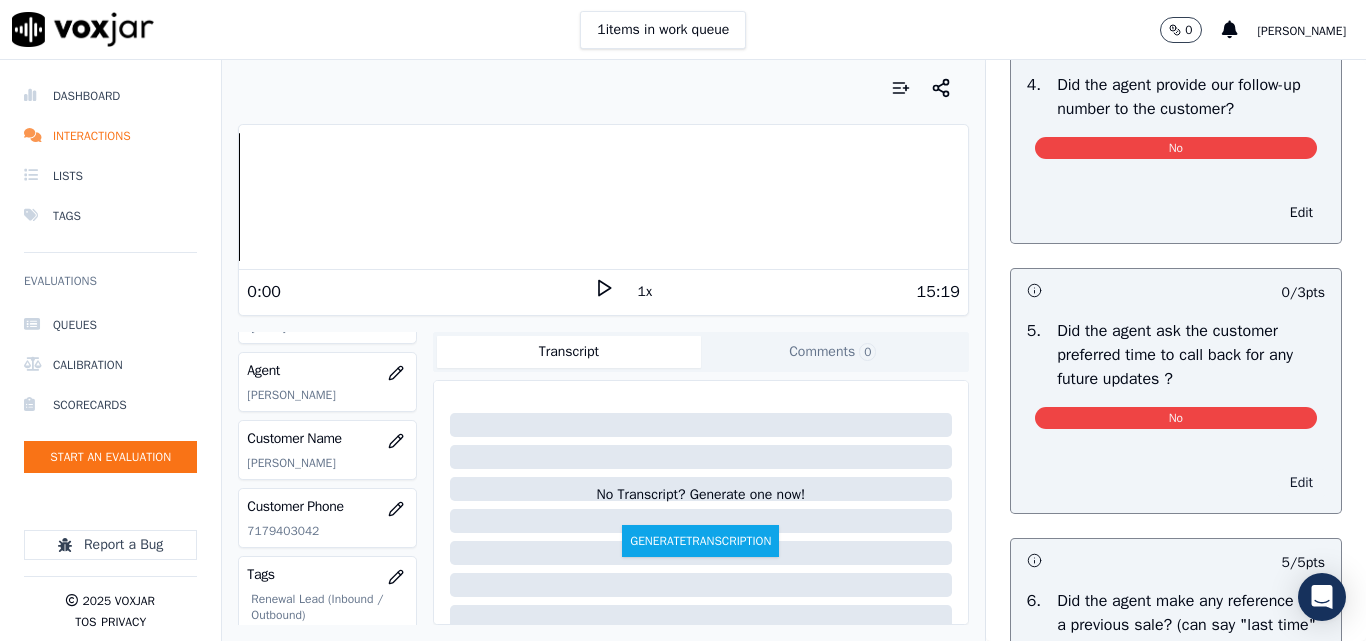 click on "Edit" at bounding box center [1301, 483] 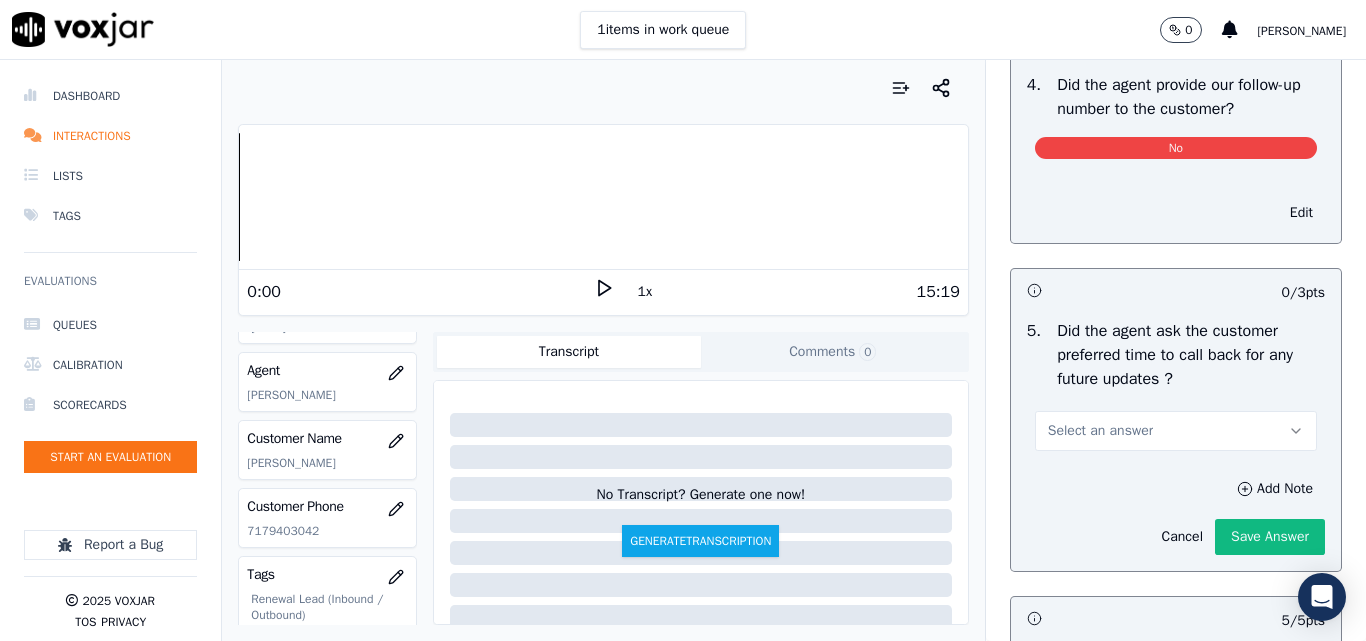 drag, startPoint x: 1078, startPoint y: 515, endPoint x: 1077, endPoint y: 567, distance: 52.009613 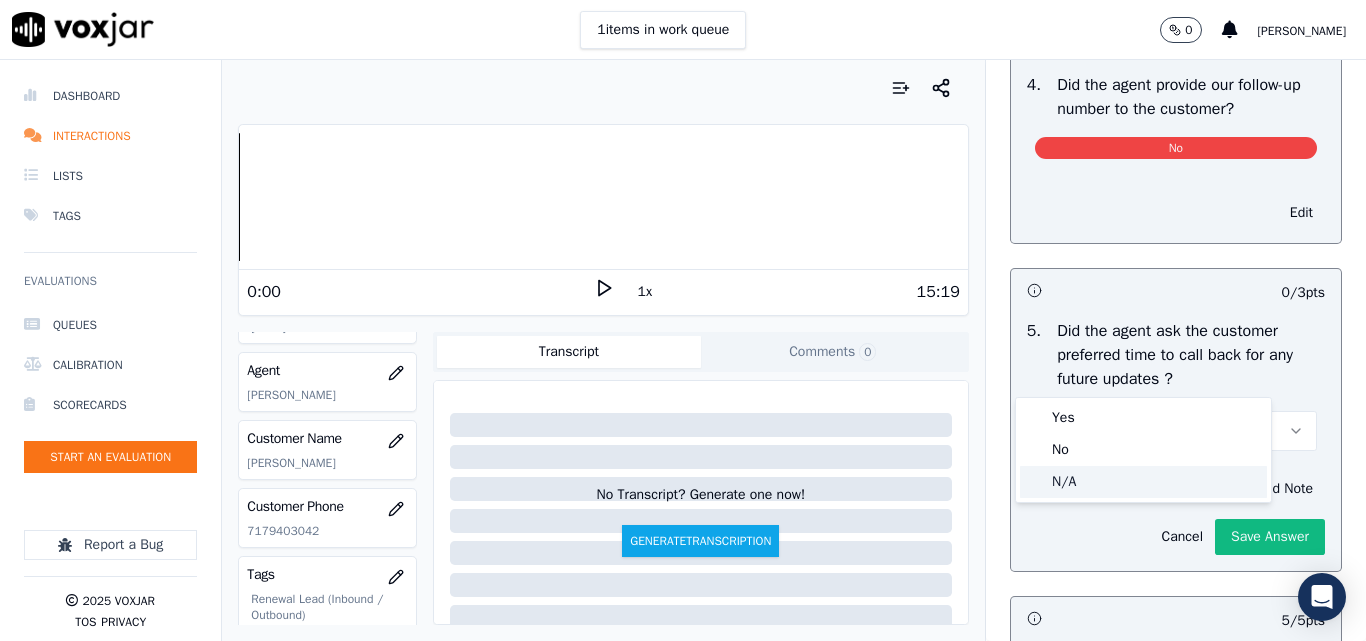 drag, startPoint x: 1070, startPoint y: 485, endPoint x: 1119, endPoint y: 548, distance: 79.81228 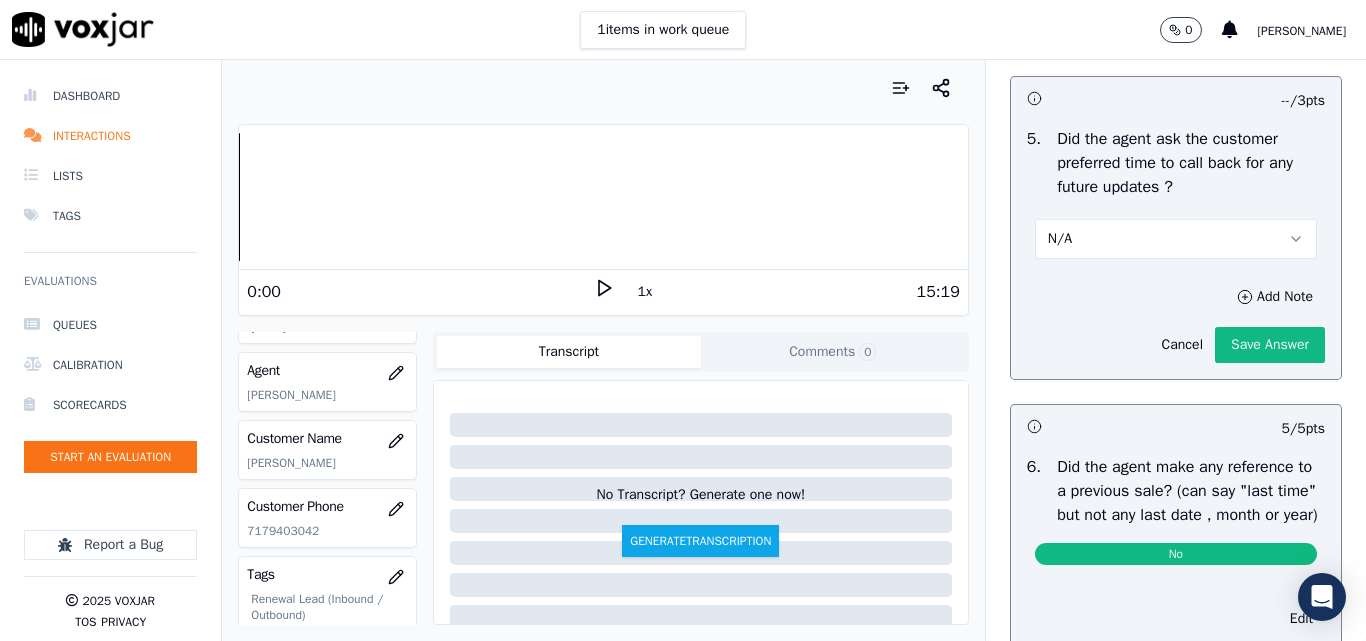 scroll, scrollTop: 5100, scrollLeft: 0, axis: vertical 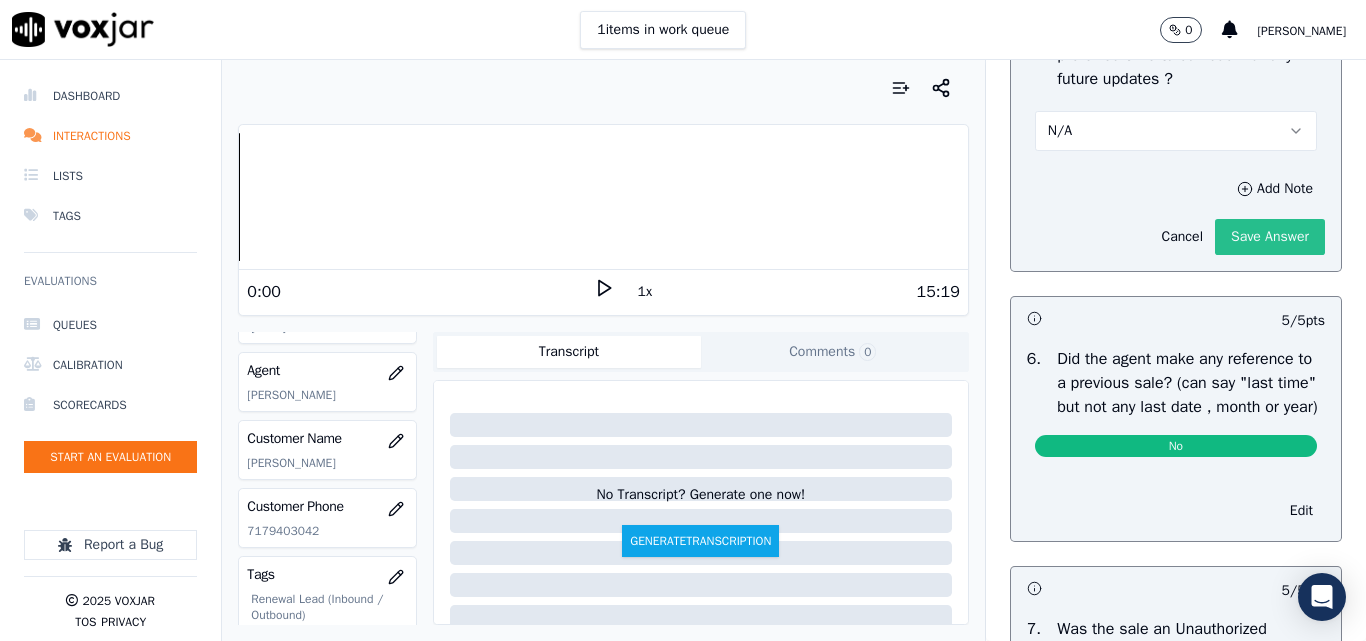 click on "Save Answer" 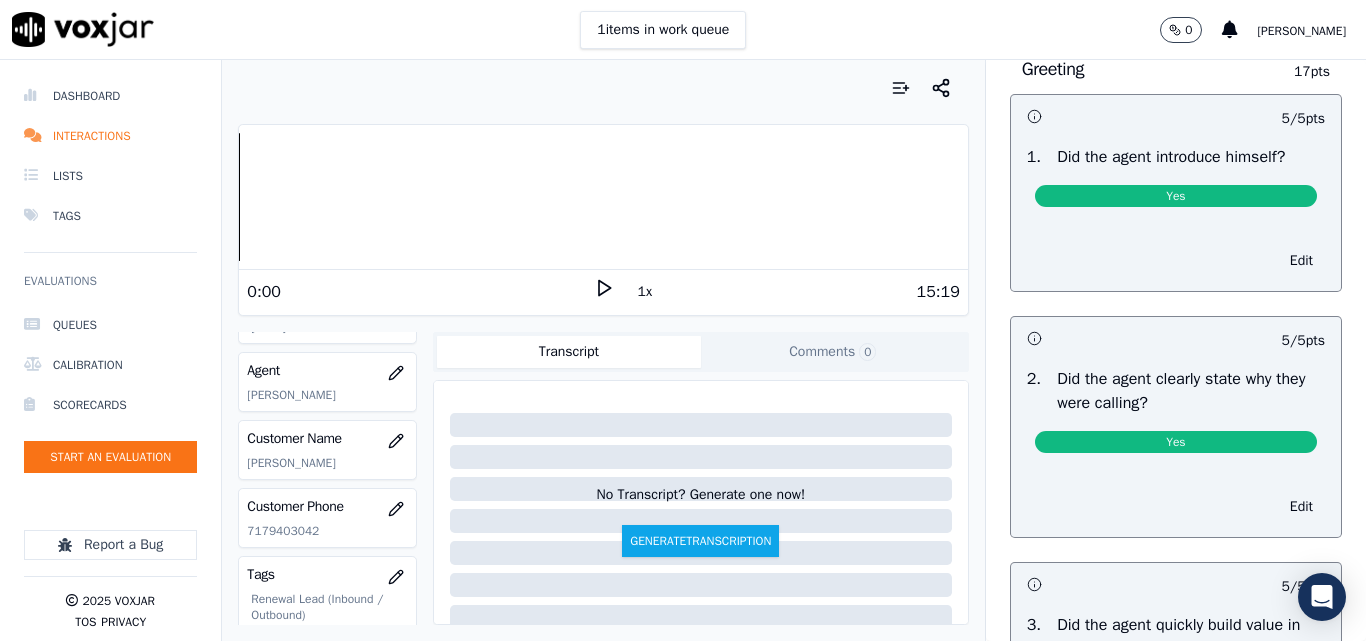 scroll, scrollTop: 0, scrollLeft: 0, axis: both 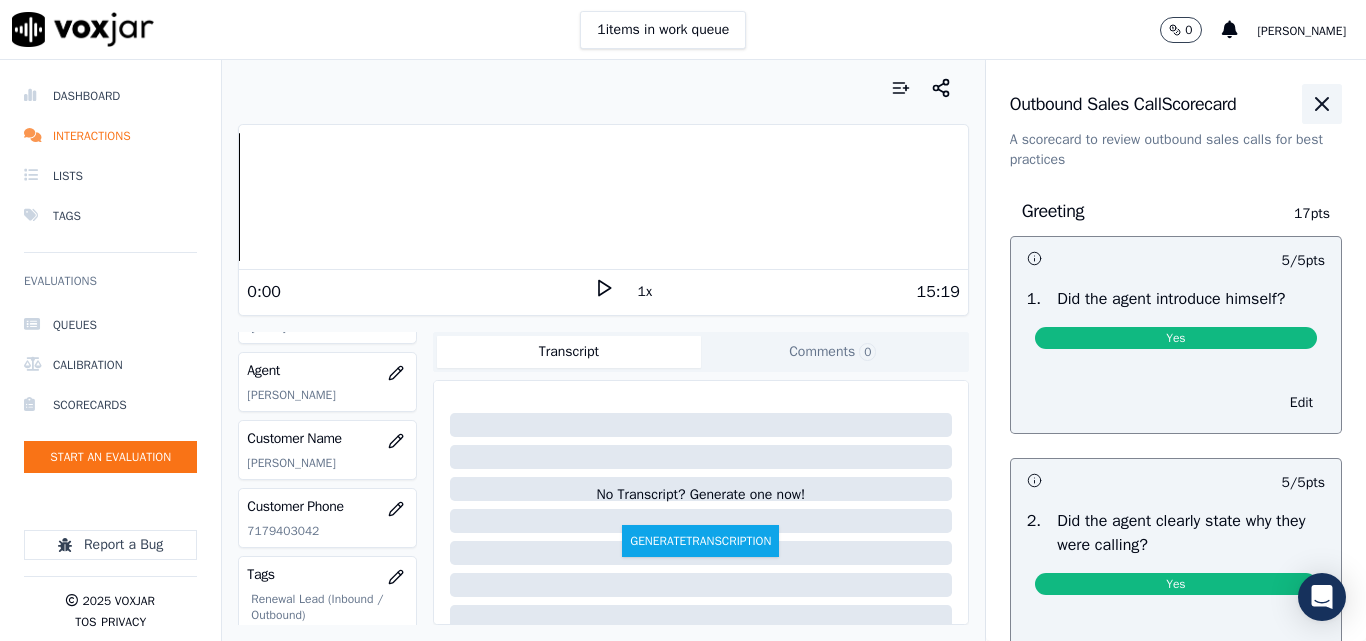 click 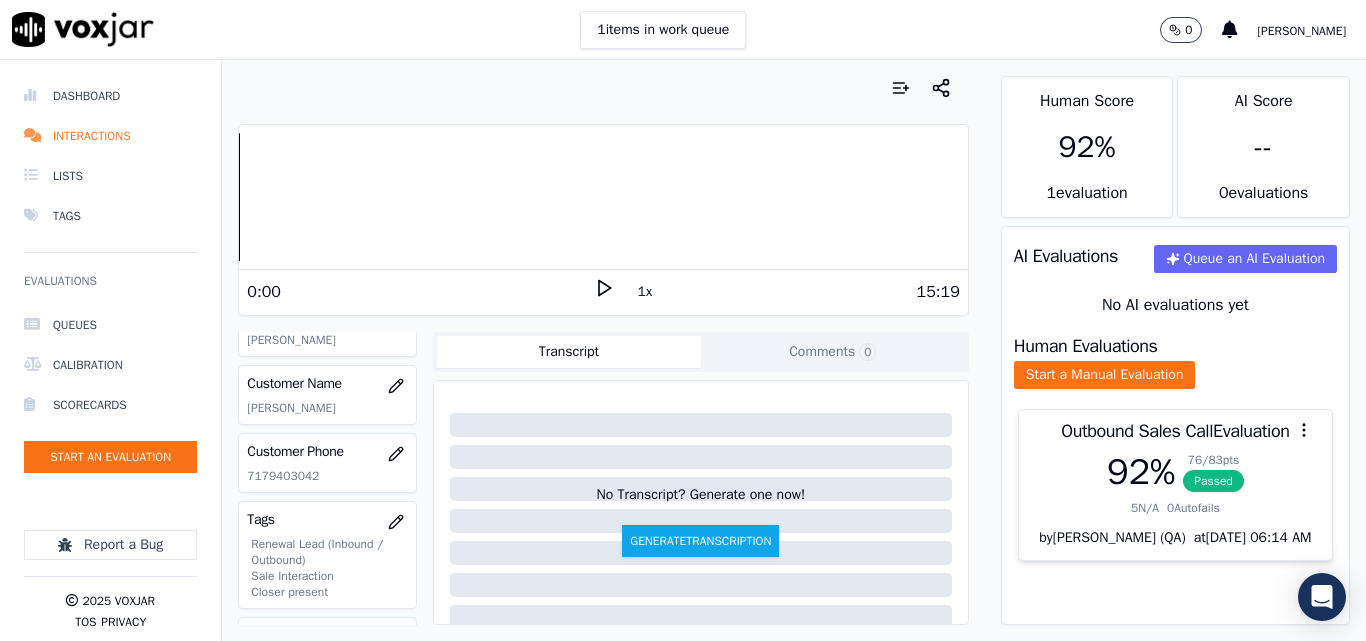 scroll, scrollTop: 220, scrollLeft: 0, axis: vertical 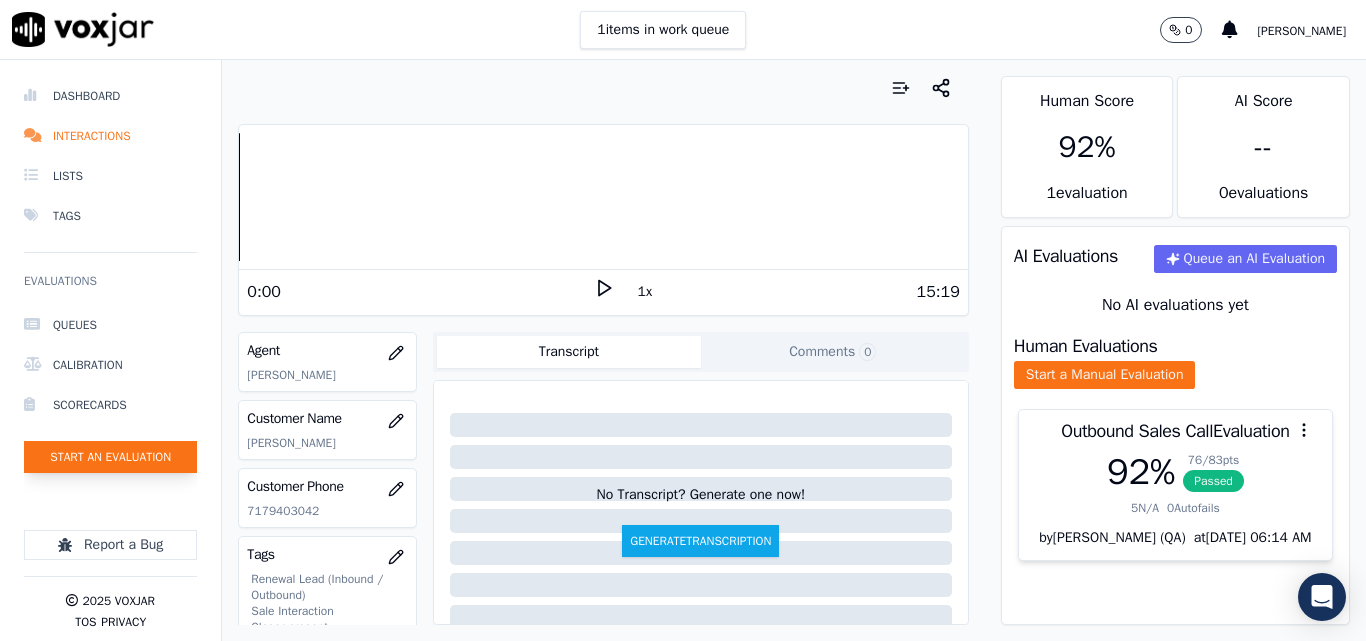 click on "Start an Evaluation" 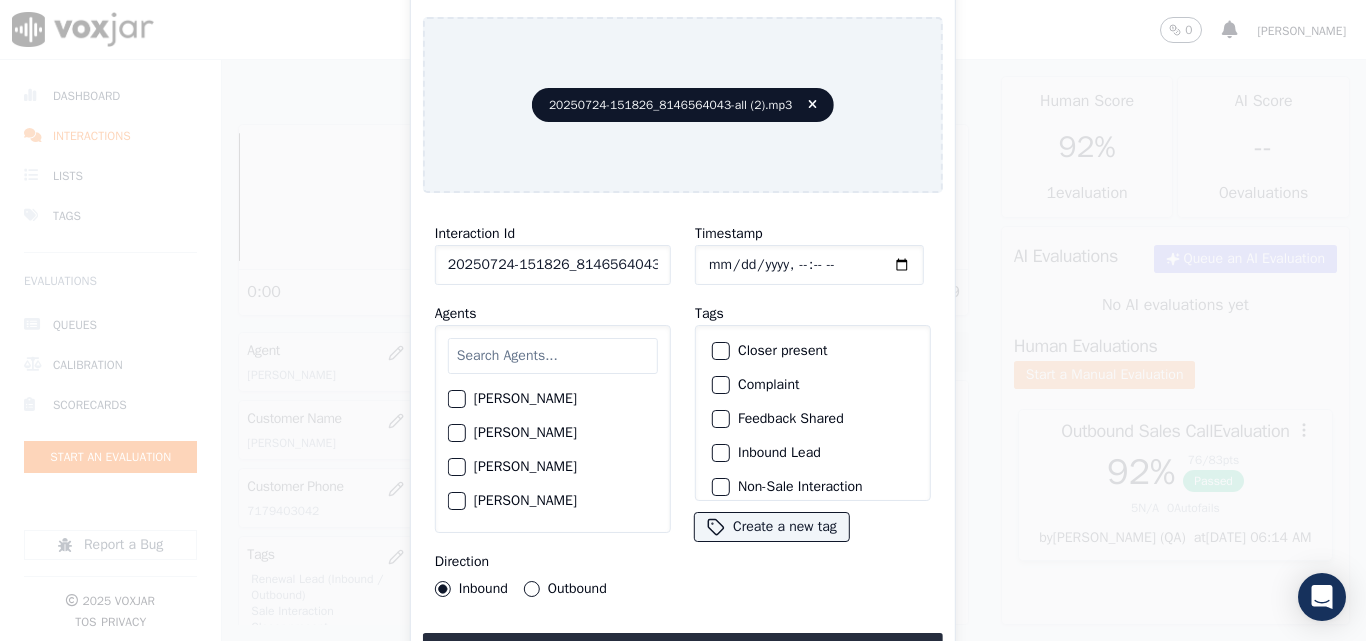click on "Interaction Id   20250724-151826_8146564043-all (2).mp3     Agents        [PERSON_NAME]      [PERSON_NAME]     [PERSON_NAME]     [PERSON_NAME]      [PERSON_NAME]     [PERSON_NAME]      [PERSON_NAME]     [PERSON_NAME]     [PERSON_NAME]     [PERSON_NAME]     [PERSON_NAME]     [PERSON_NAME]     [PERSON_NAME]     [PERSON_NAME]     [PERSON_NAME]     [PERSON_NAME]     [PERSON_NAME]     Do not Count     [PERSON_NAME]     [PERSON_NAME]       [PERSON_NAME]     [PERSON_NAME]     [PERSON_NAME]     [PERSON_NAME]     [PERSON_NAME]     [PERSON_NAME]     [PERSON_NAME]     [PERSON_NAME]     [PERSON_NAME]     [PERSON_NAME]     [PERSON_NAME]     [PERSON_NAME]     [PERSON_NAME]     [PERSON_NAME]     [PERSON_NAME]     [PERSON_NAME]     [PERSON_NAME]     [PERSON_NAME]      [PERSON_NAME]     [PERSON_NAME]         MD [PERSON_NAME] - [PERSON_NAME]     [PERSON_NAME]     [PERSON_NAME]     [PERSON_NAME]     [PERSON_NAME]     [PERSON_NAME]     [PERSON_NAME]     [PERSON_NAME]     [PERSON_NAME]     [PERSON_NAME] [PERSON_NAME] [PERSON_NAME]     [PERSON_NAME]     [PERSON_NAME]" at bounding box center [553, 409] 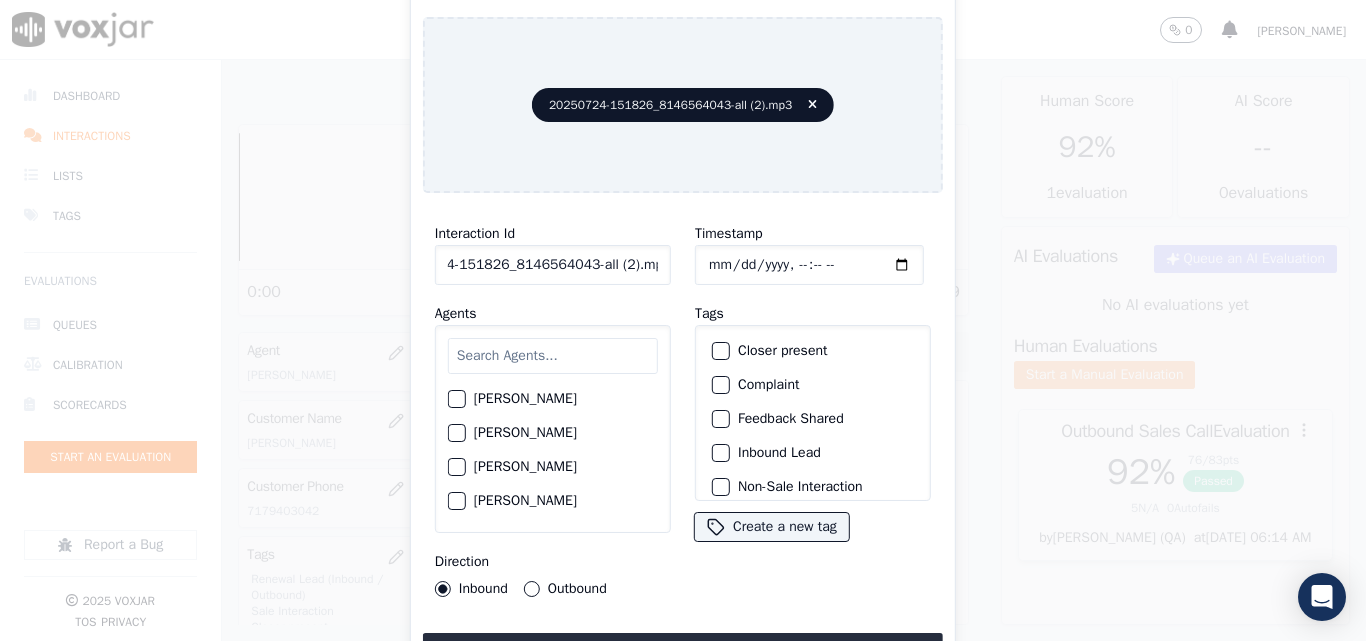 drag, startPoint x: 640, startPoint y: 255, endPoint x: 783, endPoint y: 262, distance: 143.17122 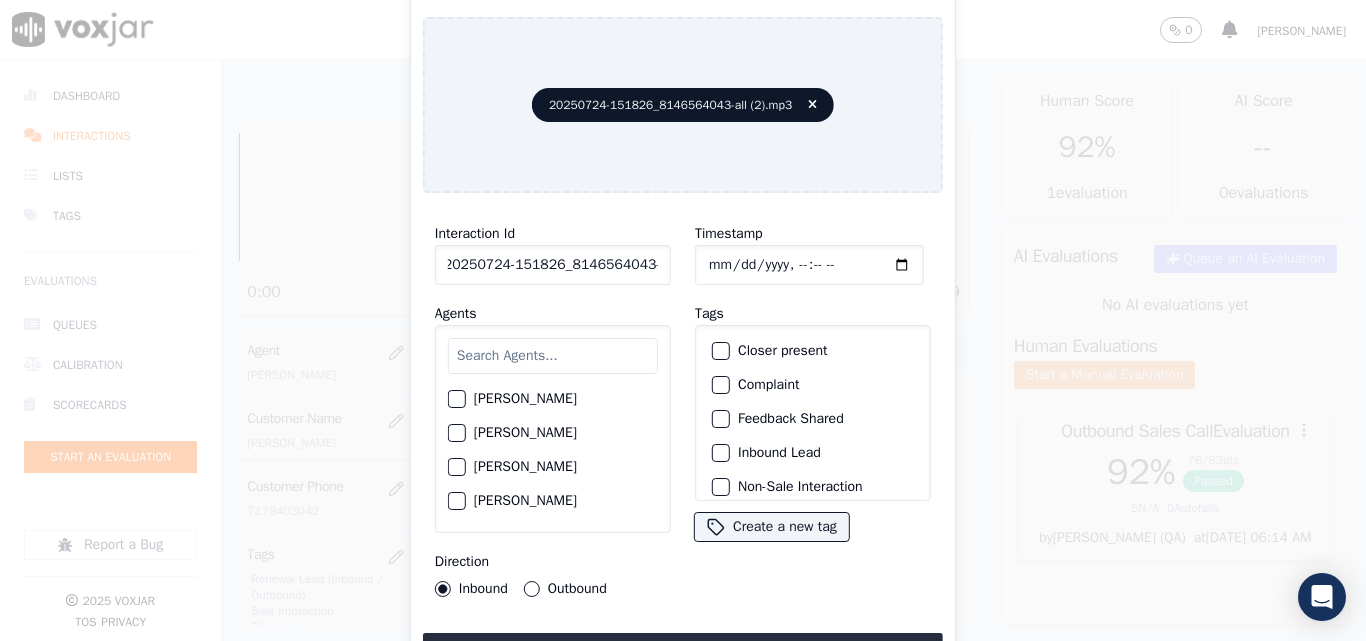 scroll, scrollTop: 0, scrollLeft: 11, axis: horizontal 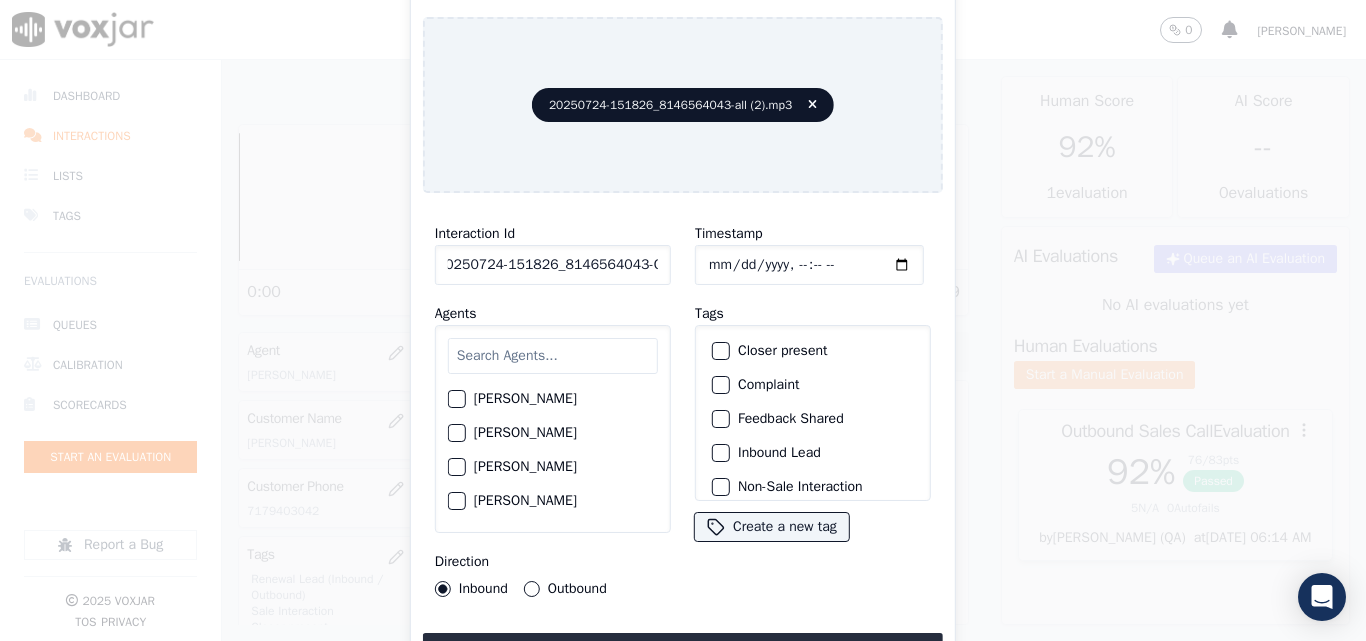 type on "20250724-151826_8146564043-C1" 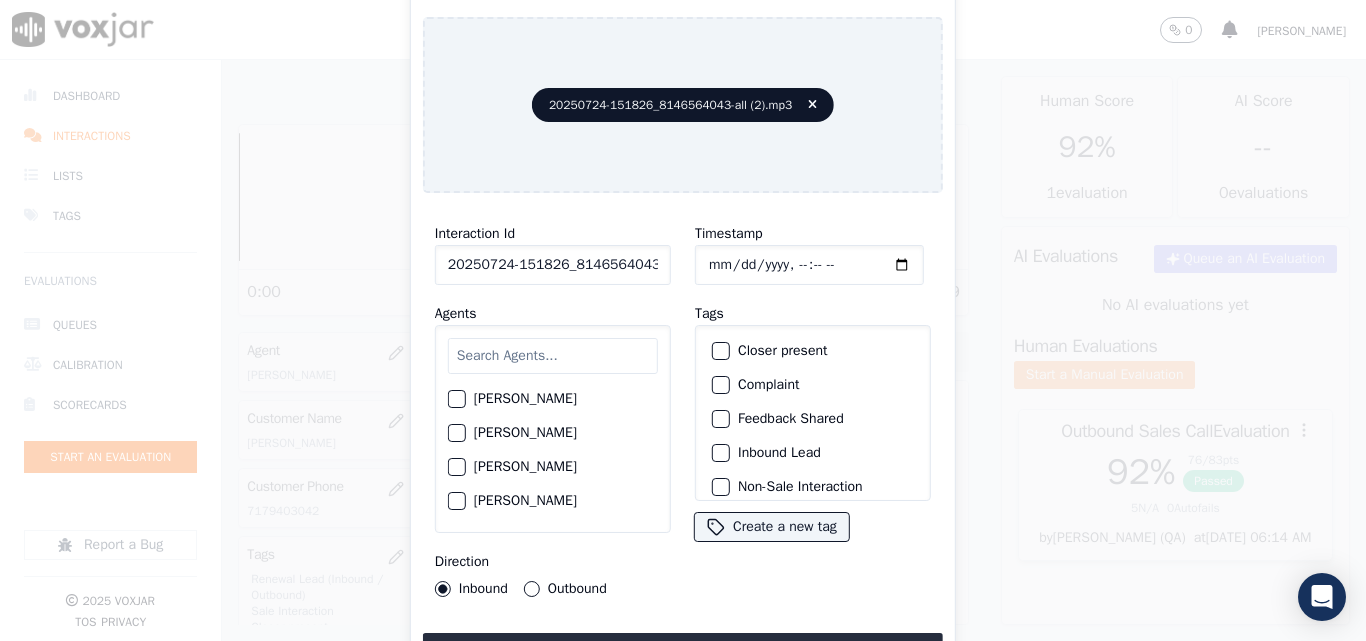 type on "[DATE]T00:50" 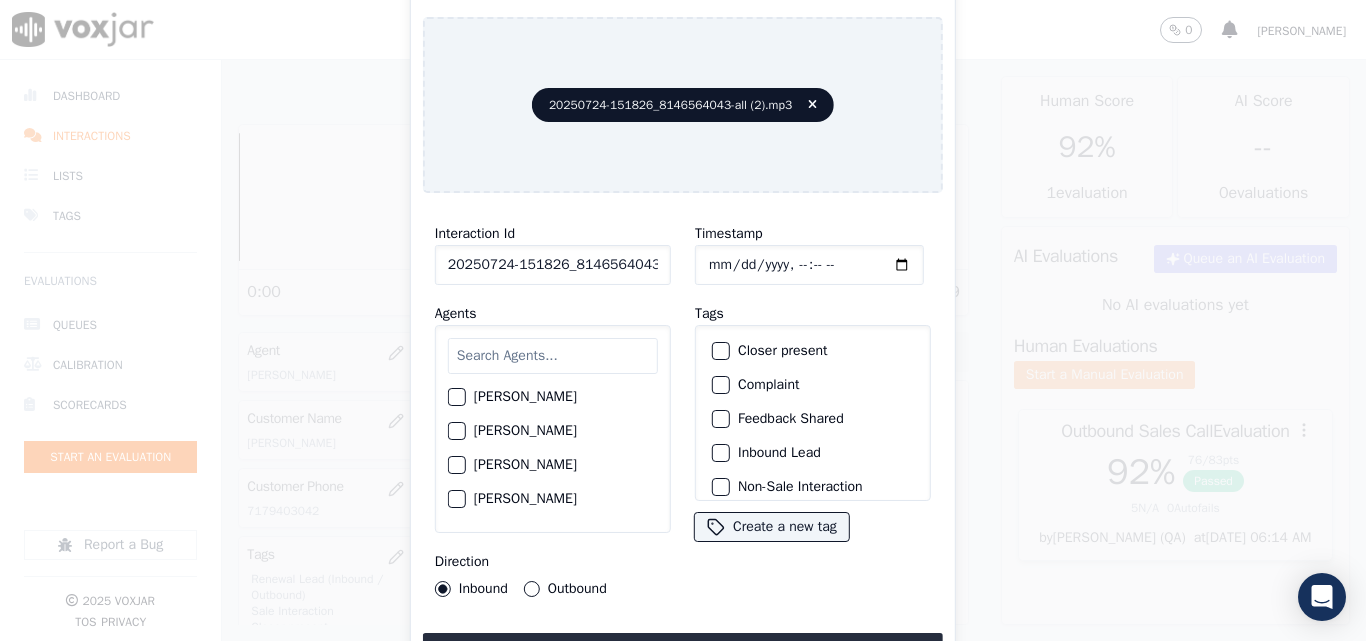 scroll, scrollTop: 1000, scrollLeft: 0, axis: vertical 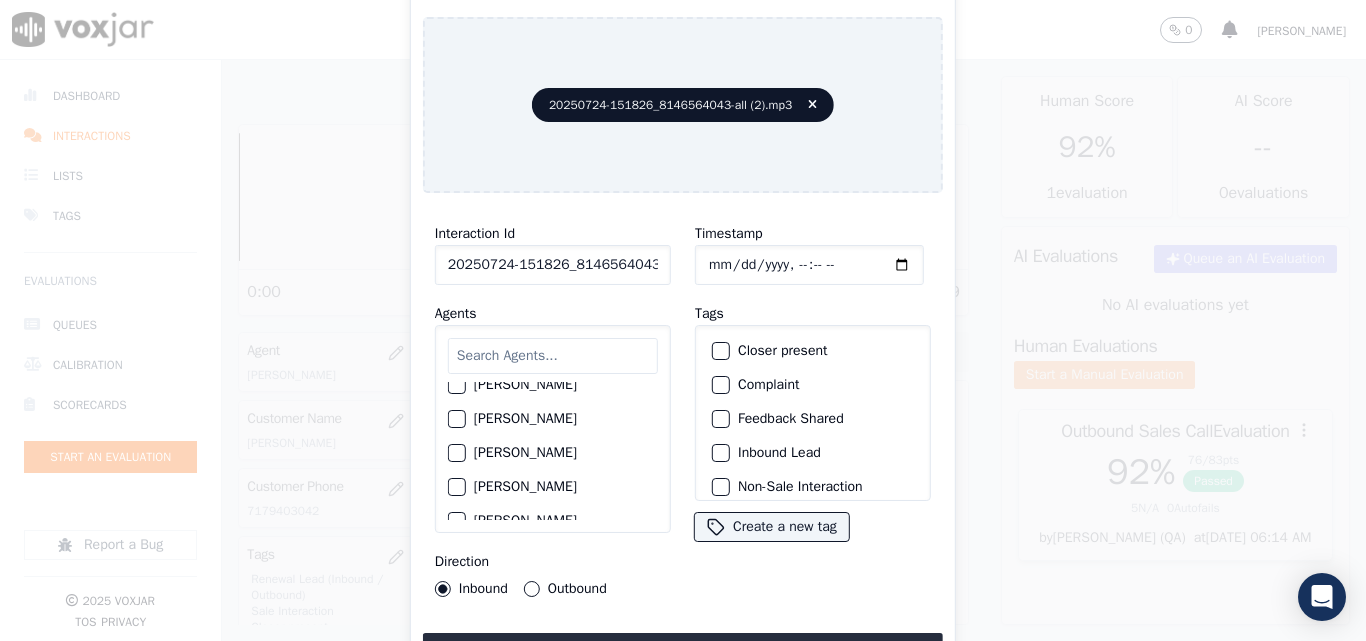 click on "[PERSON_NAME]" 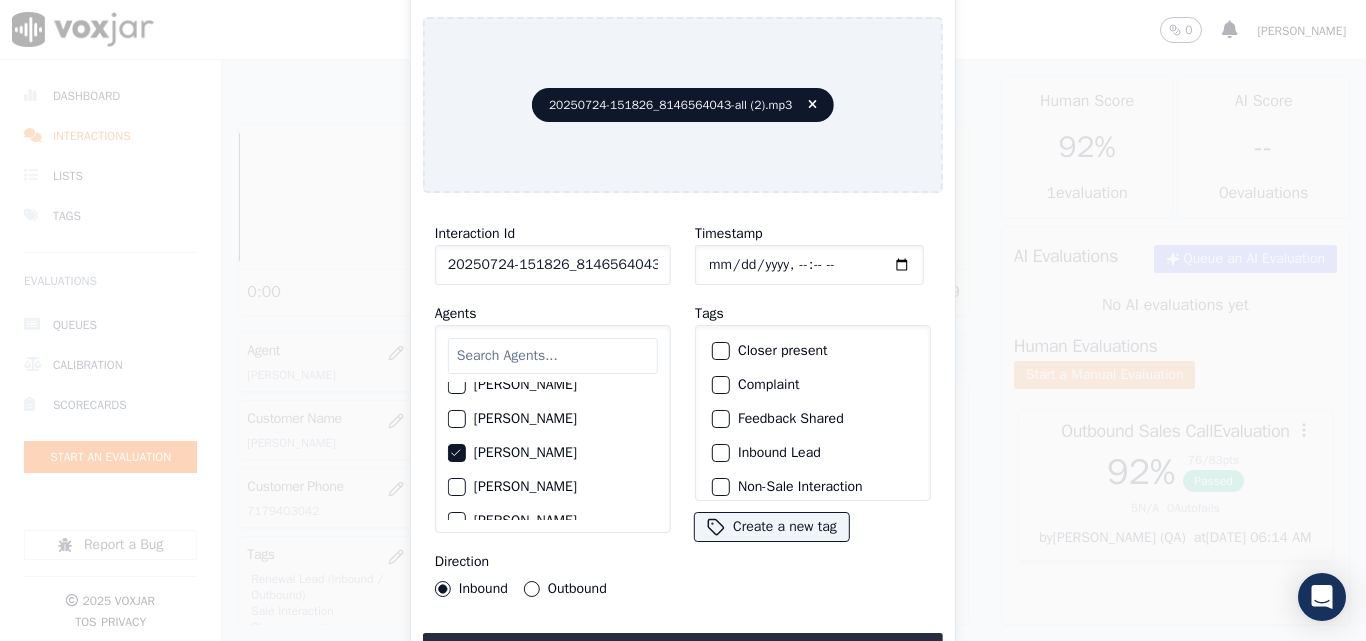 click on "Outbound" at bounding box center (532, 589) 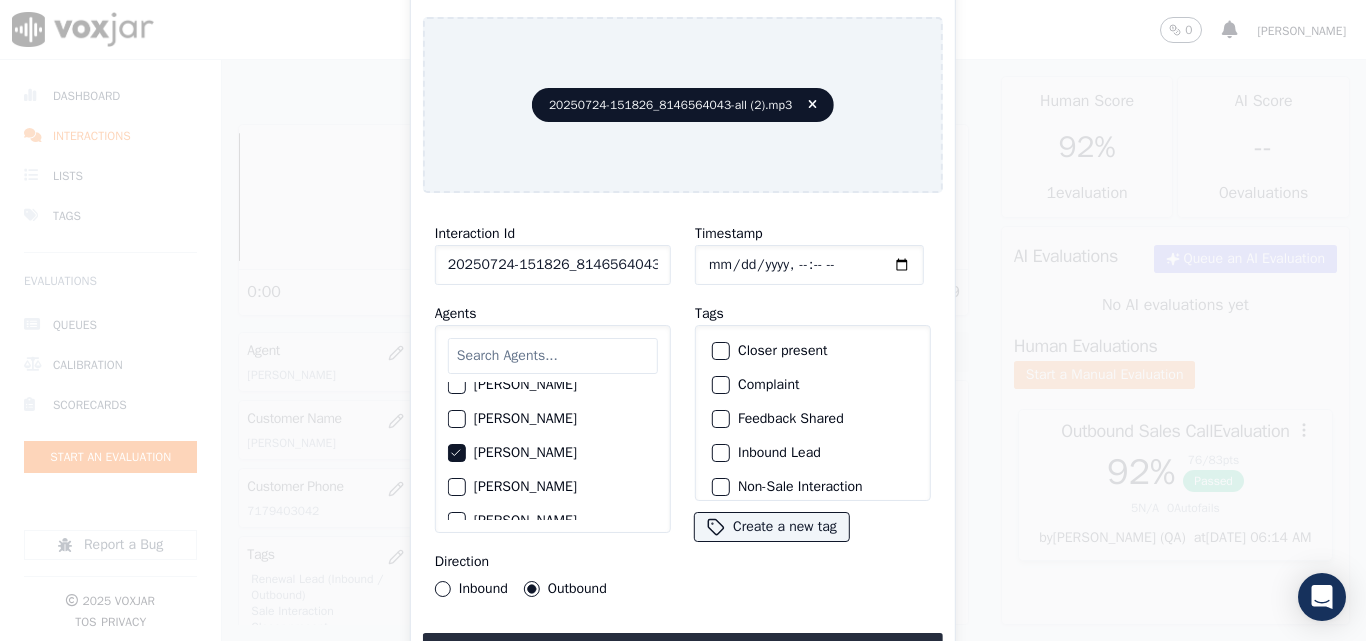 click on "Agents        [PERSON_NAME]      [PERSON_NAME]     [PERSON_NAME]     [PERSON_NAME]      [PERSON_NAME]     [PERSON_NAME]      [PERSON_NAME]     [PERSON_NAME]     [PERSON_NAME]     [PERSON_NAME]     [PERSON_NAME]     [PERSON_NAME]     [PERSON_NAME]     [PERSON_NAME]     [PERSON_NAME]     [PERSON_NAME]     [PERSON_NAME]     Do not Count     [PERSON_NAME]     [PERSON_NAME]       [PERSON_NAME]     [PERSON_NAME]     [PERSON_NAME]     [PERSON_NAME]     [PERSON_NAME]     [PERSON_NAME]     [PERSON_NAME]     [PERSON_NAME]     [PERSON_NAME]     [PERSON_NAME]     [PERSON_NAME]     [PERSON_NAME]     [PERSON_NAME]     [PERSON_NAME]     [PERSON_NAME]     [PERSON_NAME]     [PERSON_NAME]     [PERSON_NAME]      [PERSON_NAME]     [PERSON_NAME]         MD [PERSON_NAME] - [PERSON_NAME]     [PERSON_NAME]     [PERSON_NAME]     [PERSON_NAME]     [PERSON_NAME]     [PERSON_NAME]     [PERSON_NAME]     [PERSON_NAME]     [PERSON_NAME]     [PERSON_NAME] [PERSON_NAME] [PERSON_NAME]     [PERSON_NAME]     [PERSON_NAME]     [PERSON_NAME]     [PERSON_NAME]      [PERSON_NAME]      [PERSON_NAME]" at bounding box center [553, 417] 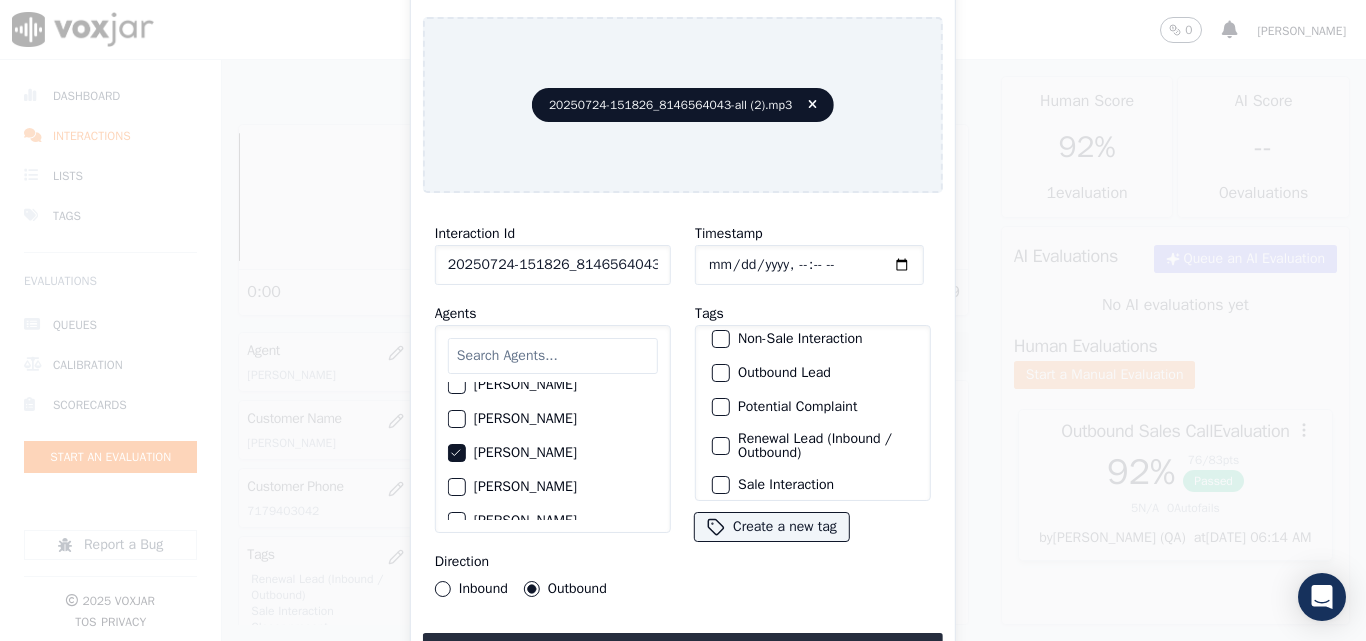 scroll, scrollTop: 173, scrollLeft: 0, axis: vertical 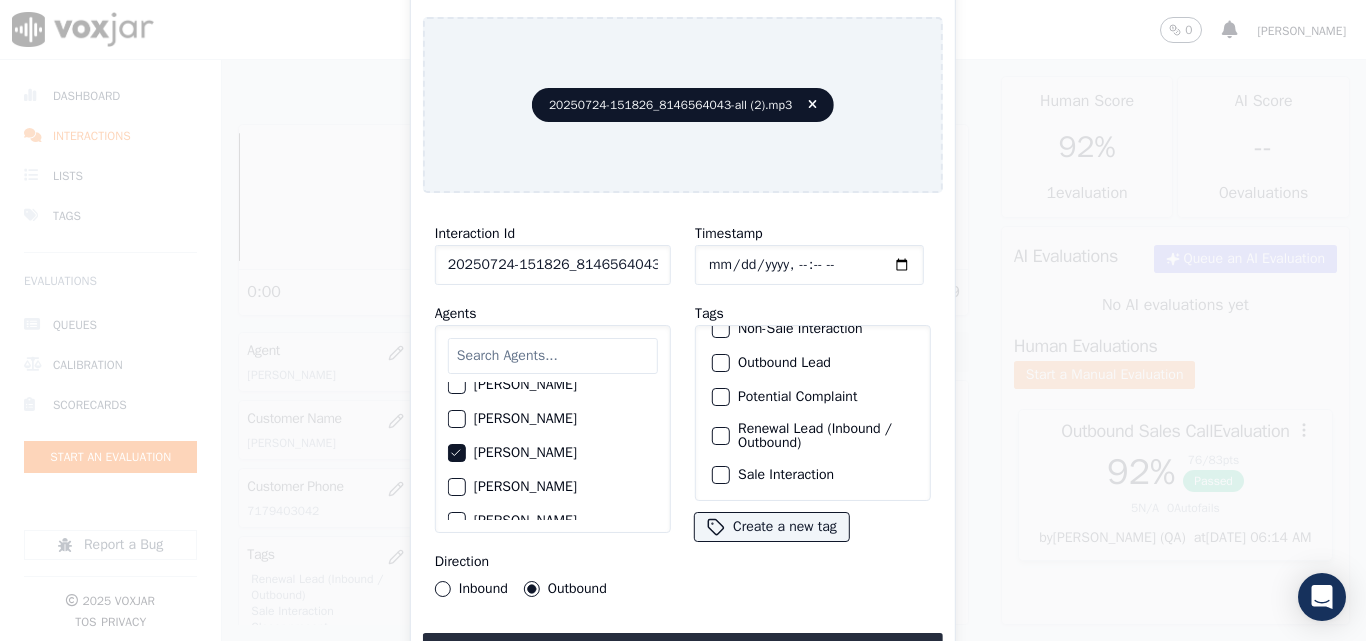 click on "Renewal Lead (Inbound / Outbound)" 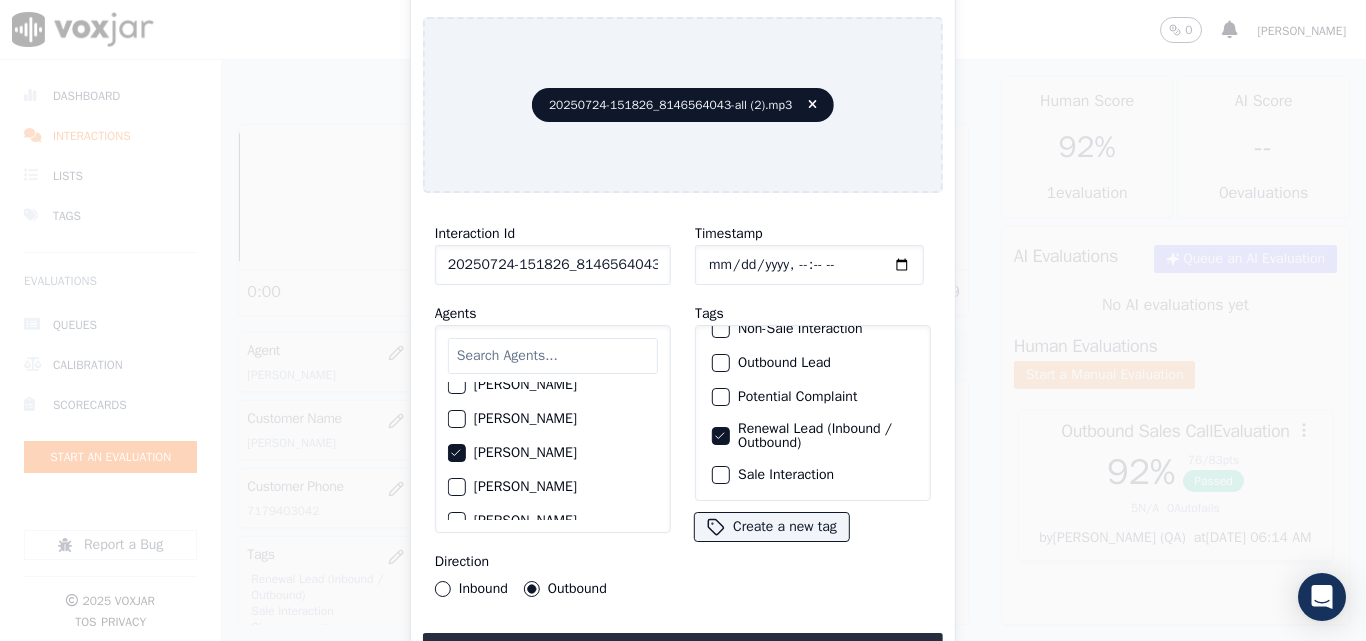 click at bounding box center (720, 475) 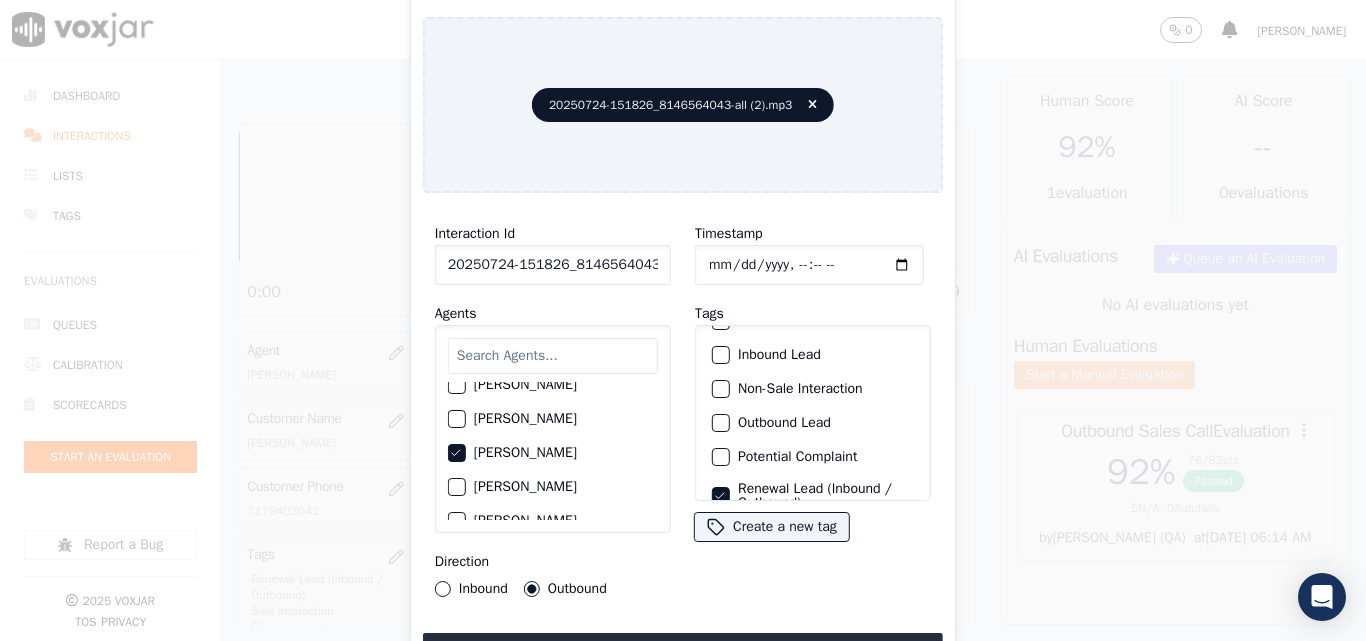 scroll, scrollTop: 0, scrollLeft: 0, axis: both 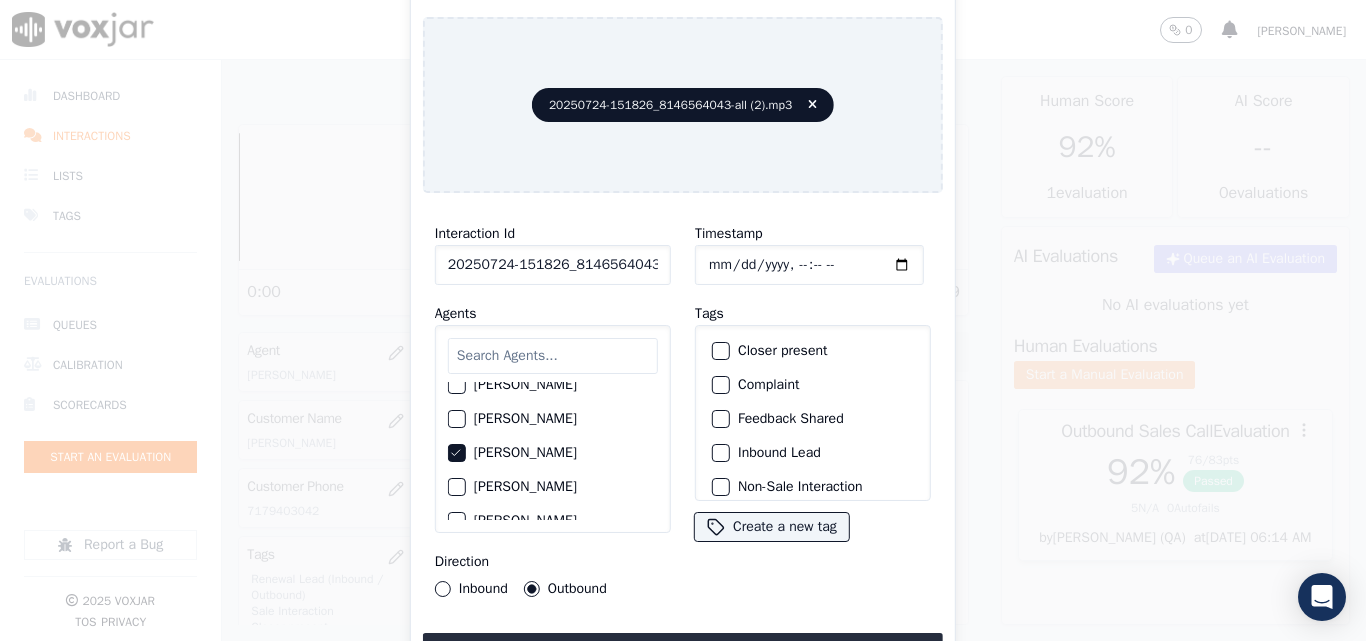 click on "Closer present" at bounding box center (721, 351) 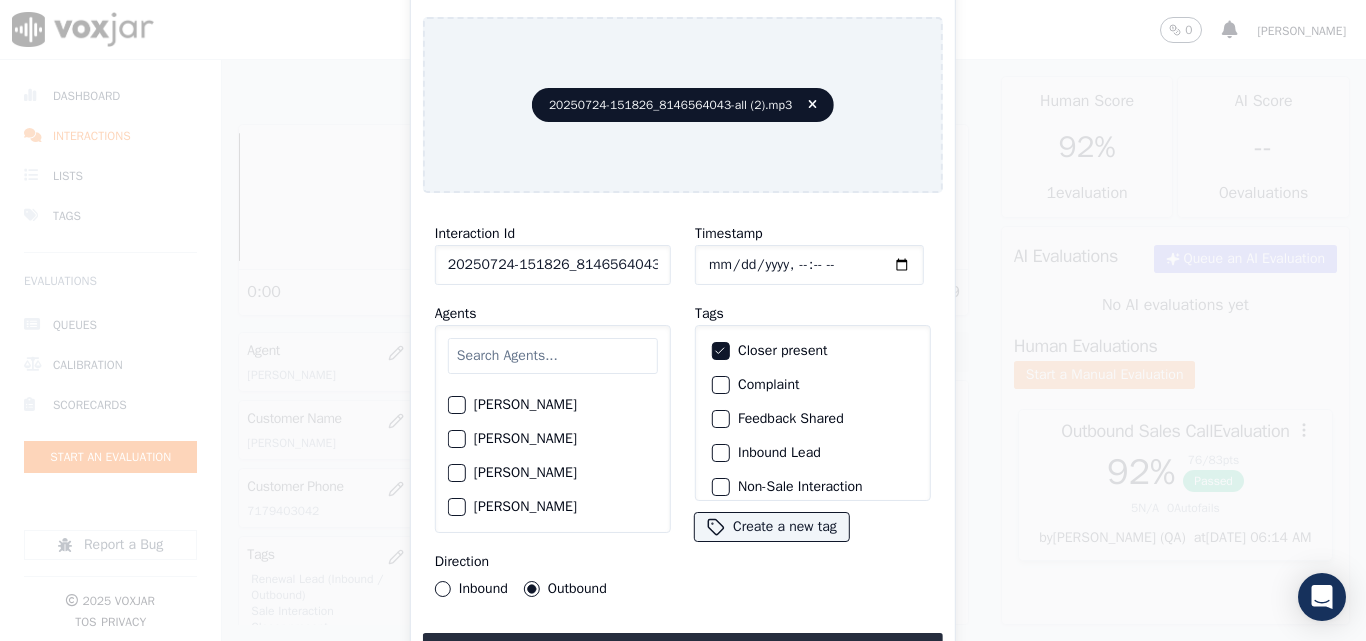 scroll, scrollTop: 1300, scrollLeft: 0, axis: vertical 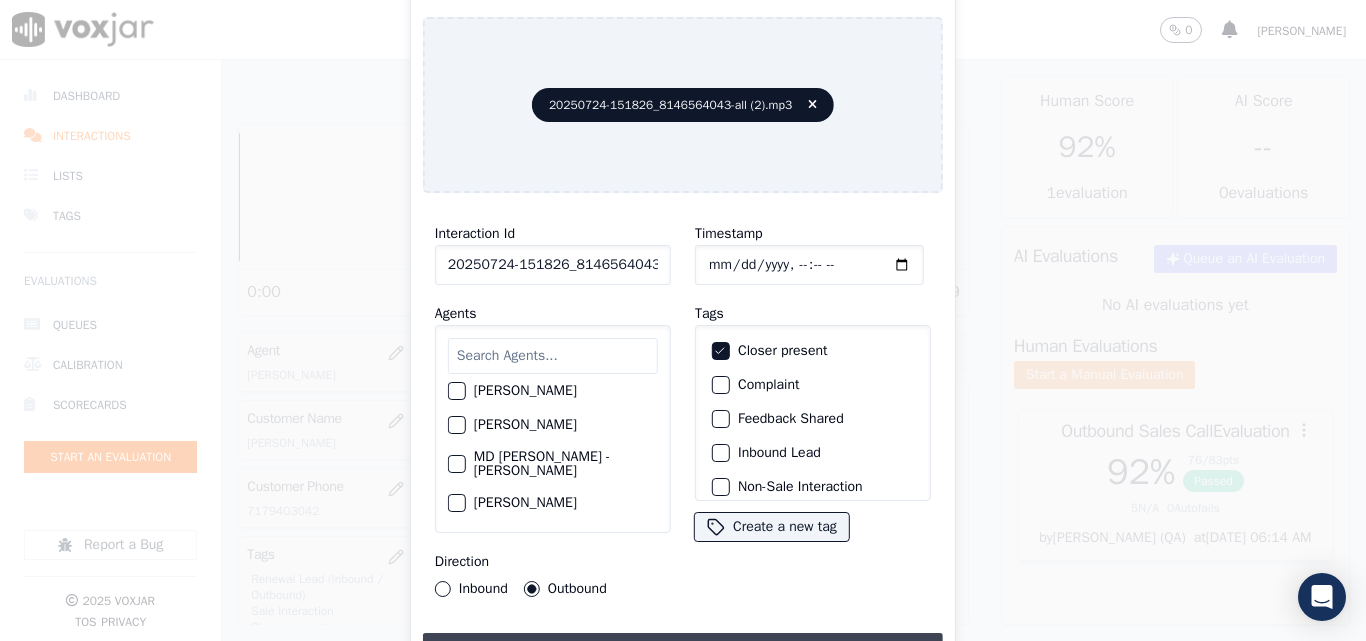 click on "Upload interaction to start evaluation" at bounding box center (683, 651) 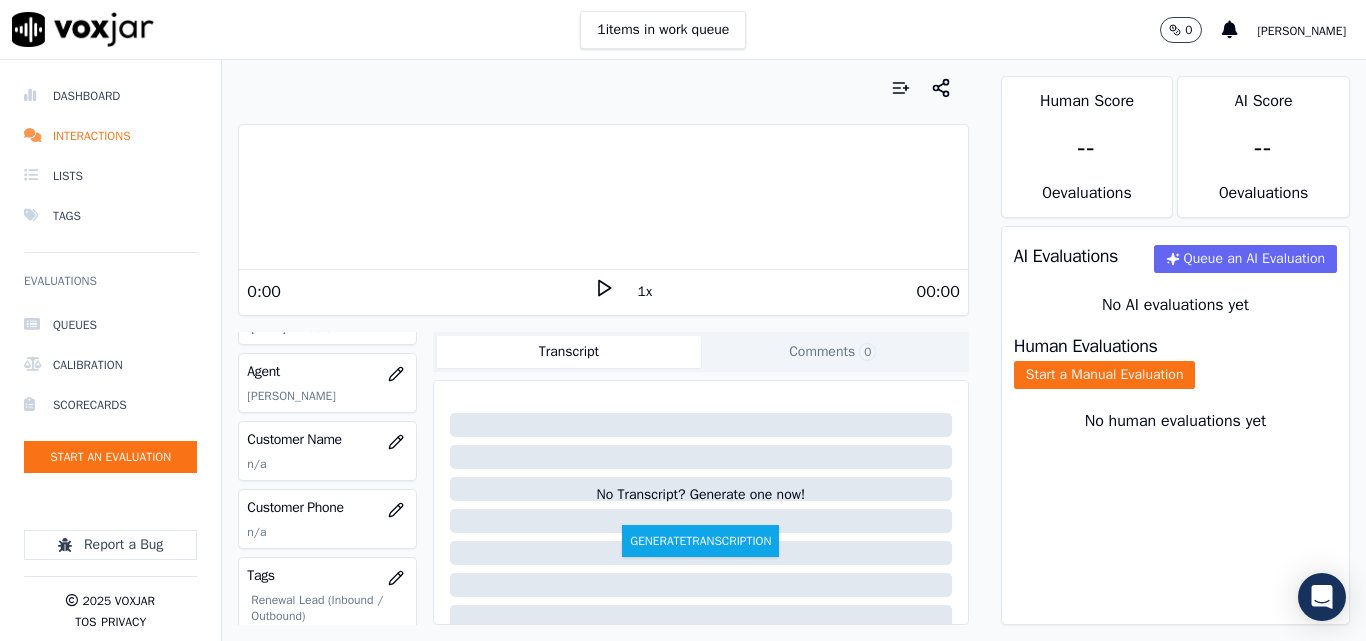 scroll, scrollTop: 200, scrollLeft: 0, axis: vertical 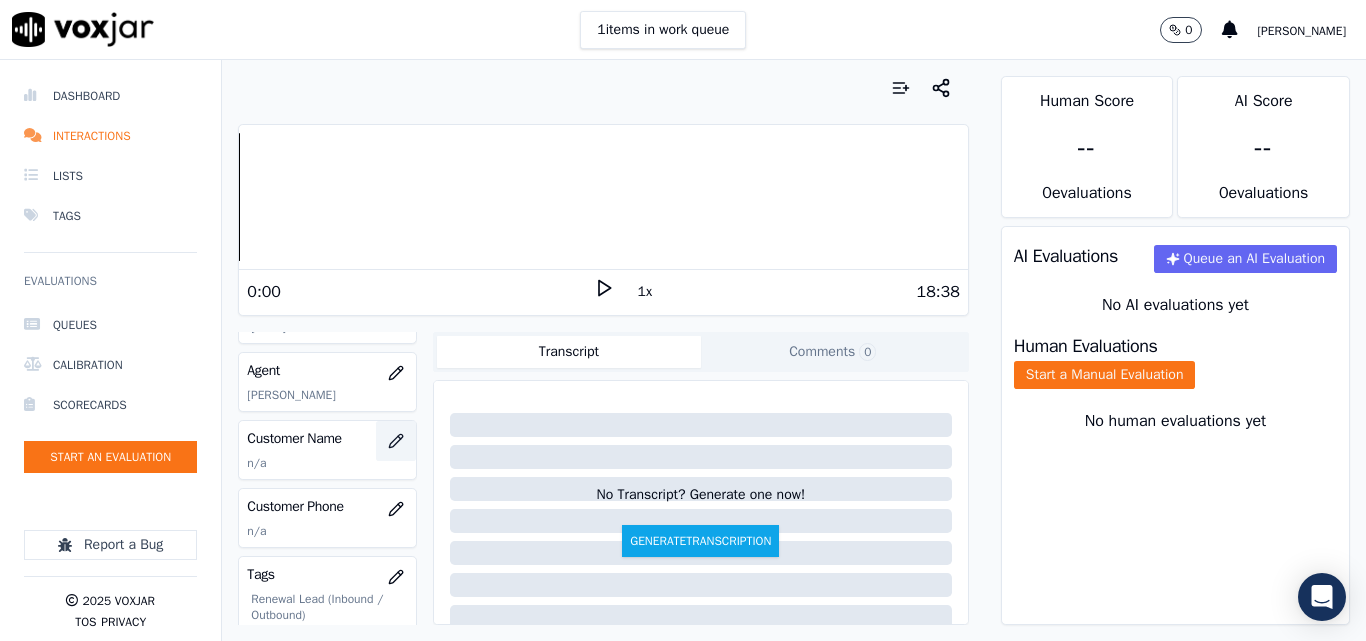 click 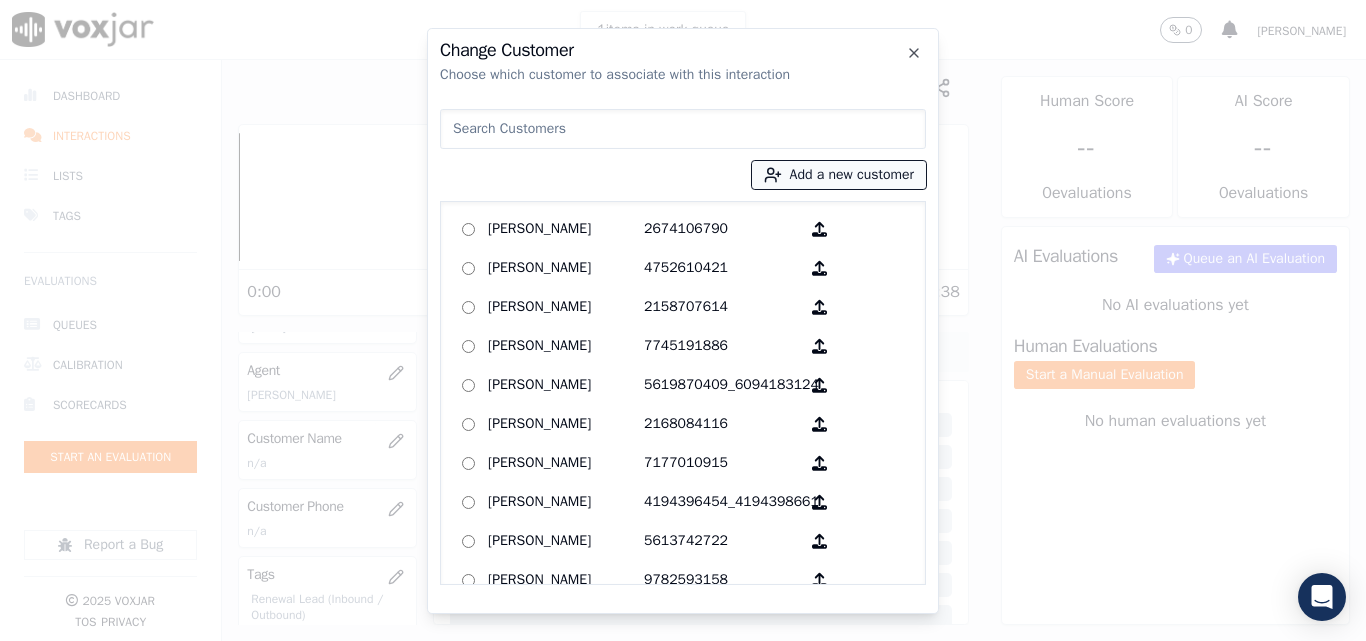 click on "Add a new customer" at bounding box center [839, 175] 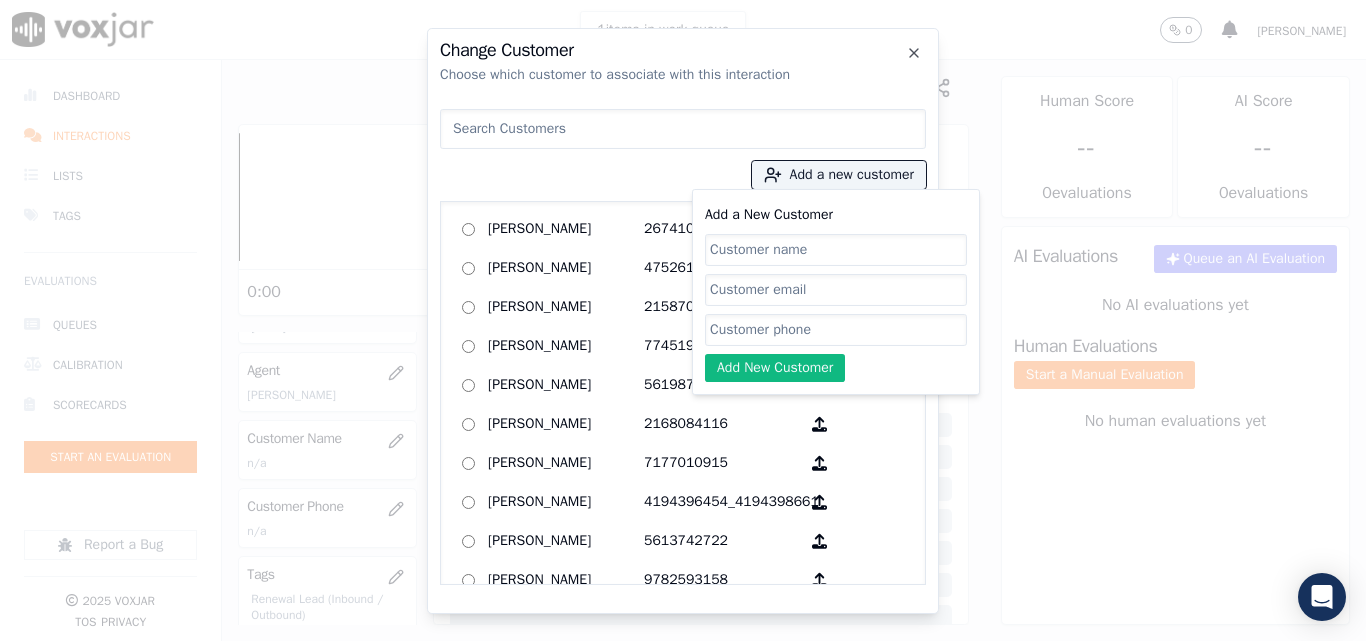click on "Add a New Customer" 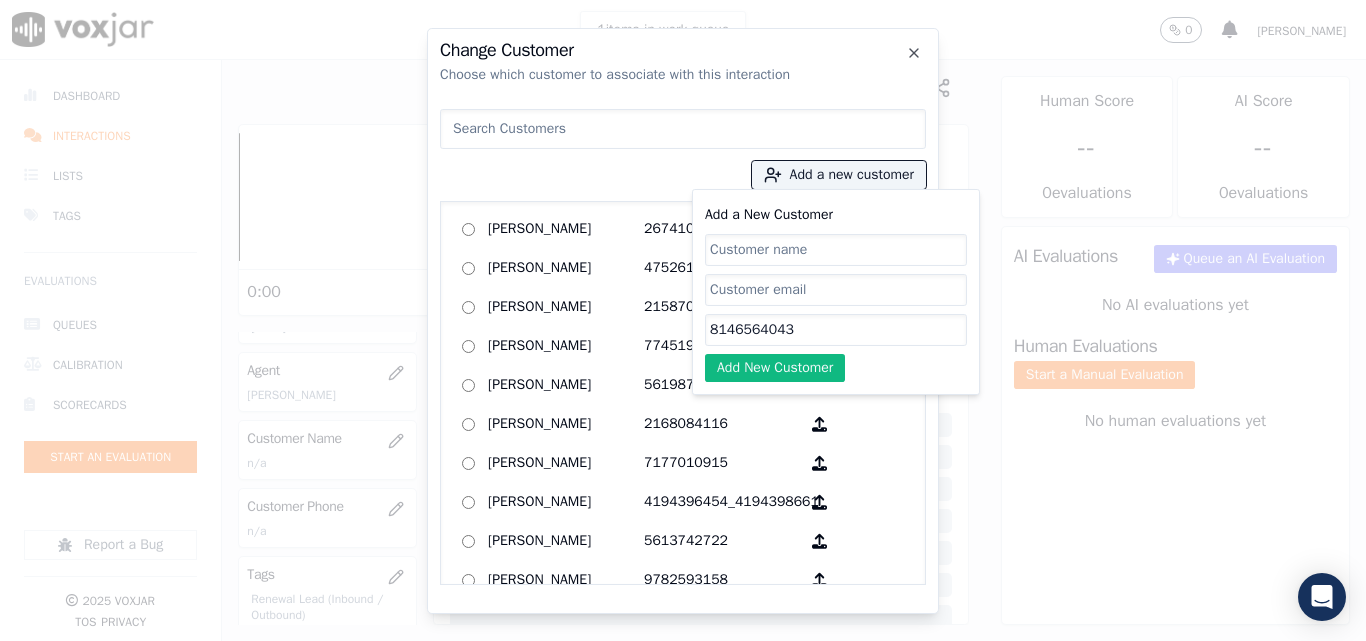 type on "8146564043" 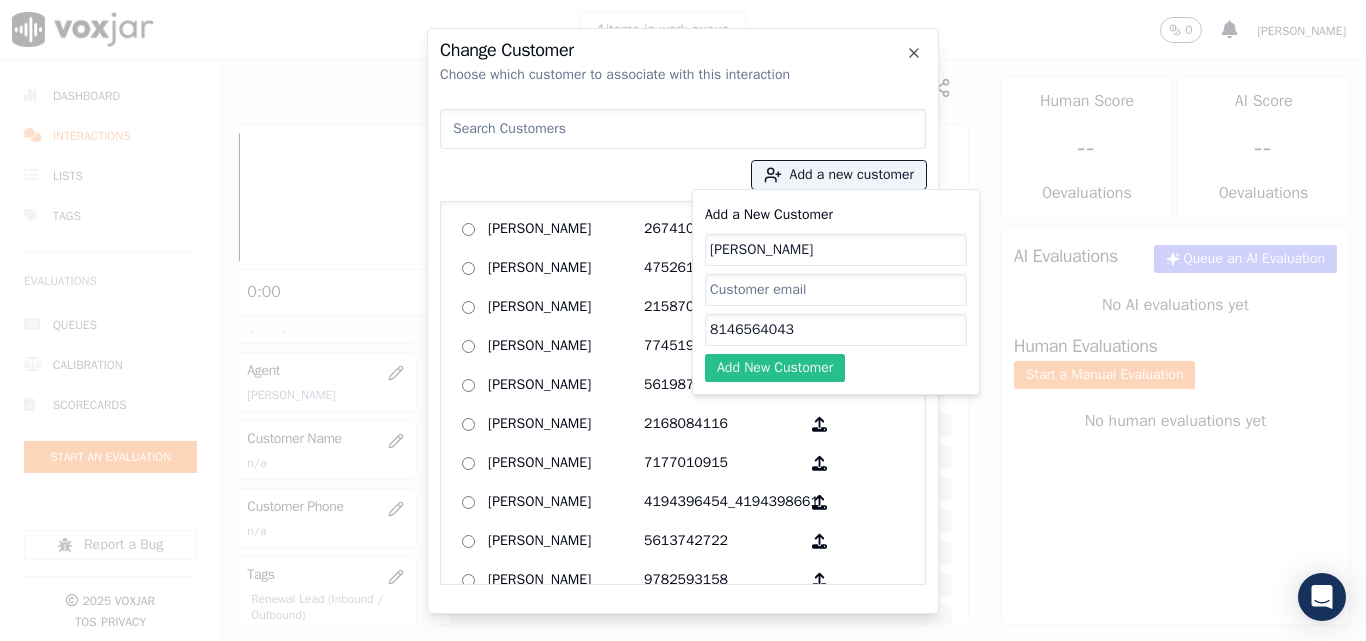 type on "[PERSON_NAME]" 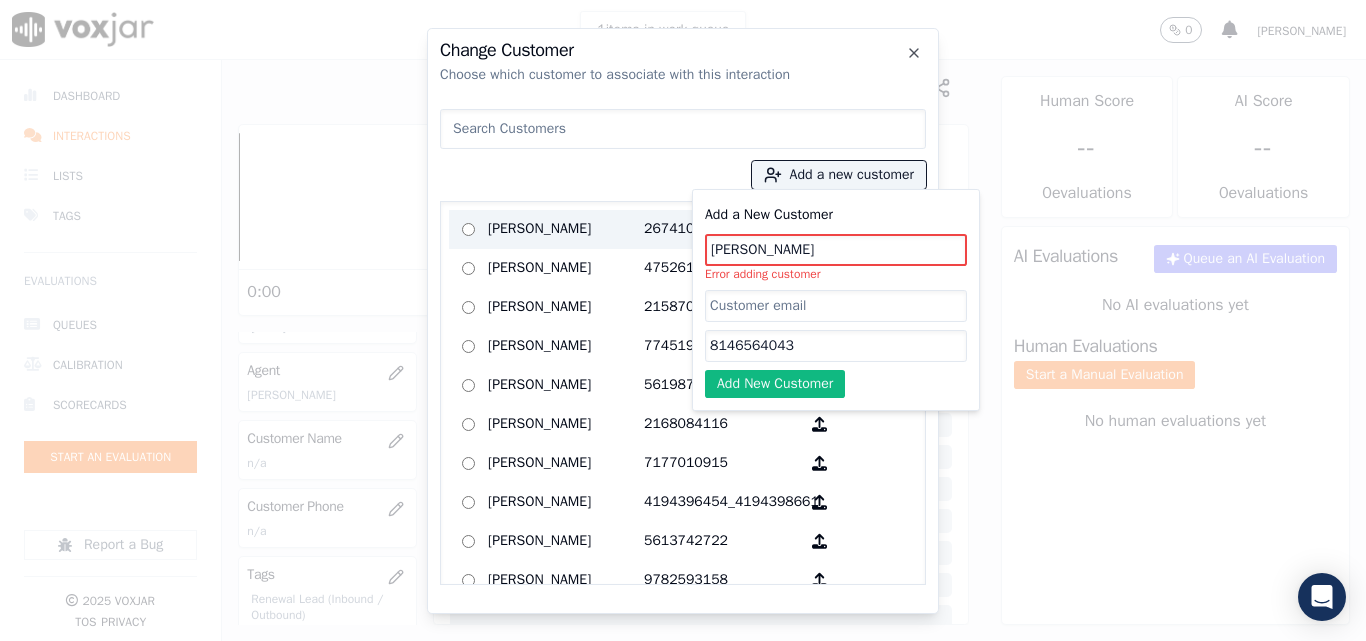 click on "[PERSON_NAME]" at bounding box center (566, 229) 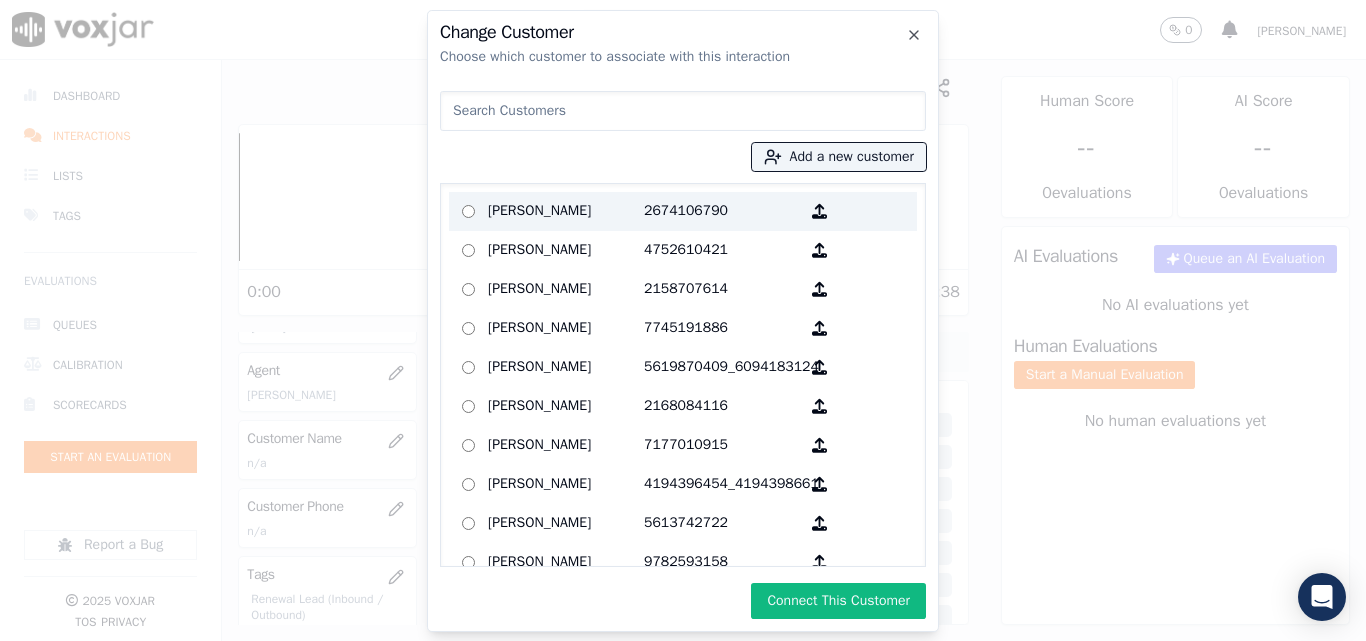 click on "[PERSON_NAME]" at bounding box center [566, 211] 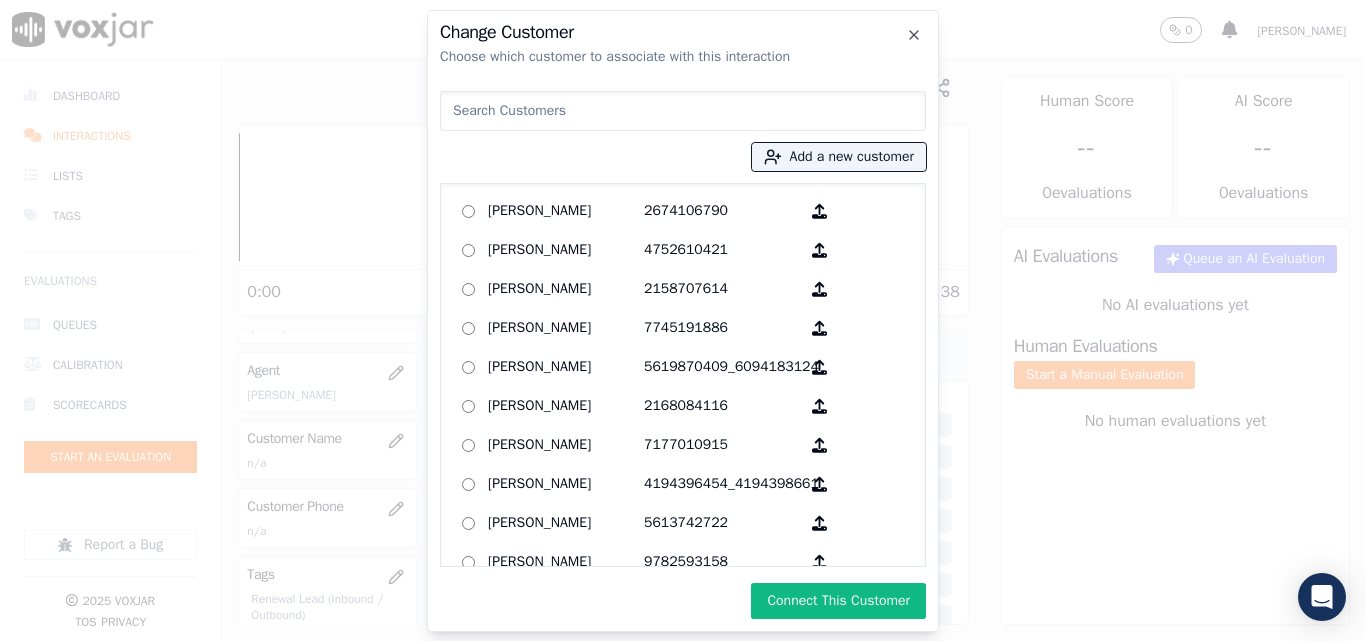 click at bounding box center (683, 111) 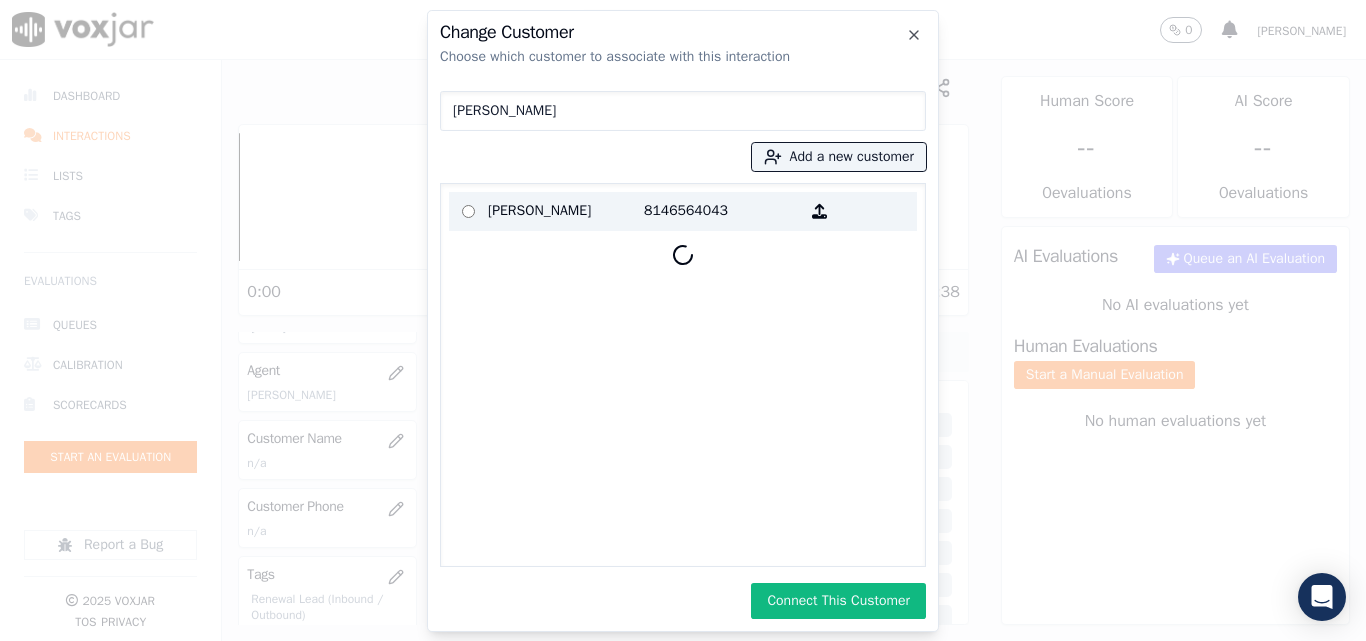 type on "[PERSON_NAME]" 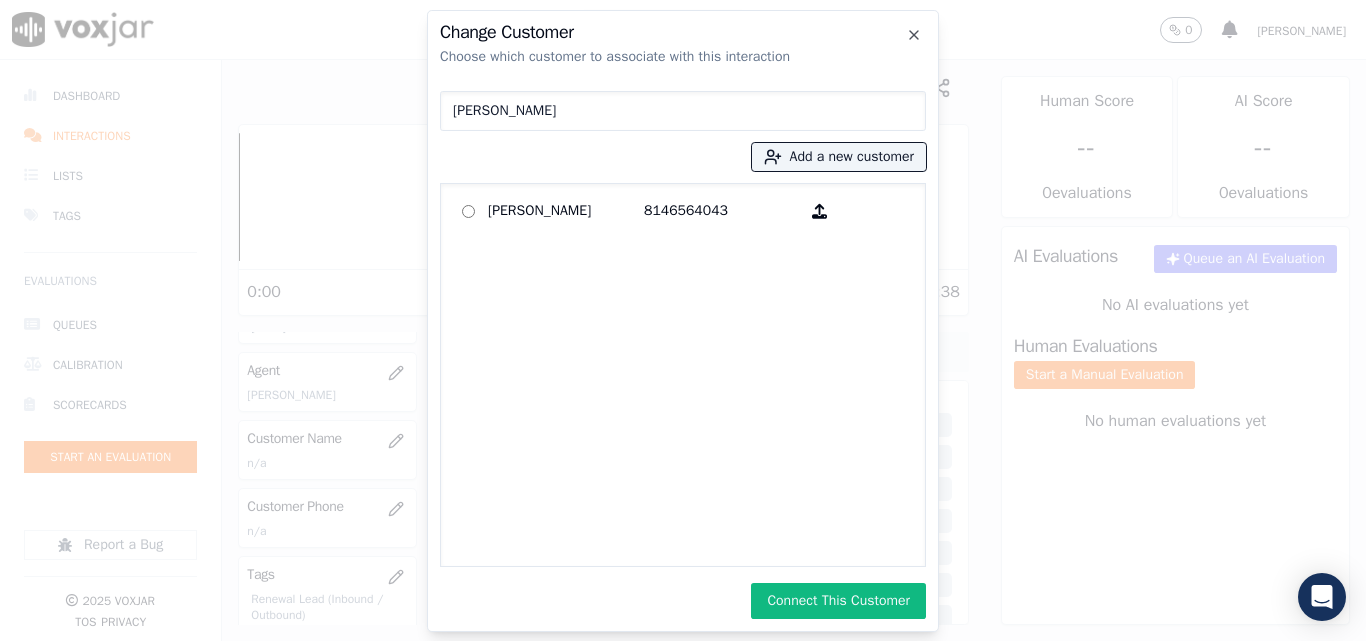 click on "Connect This Customer" at bounding box center (838, 601) 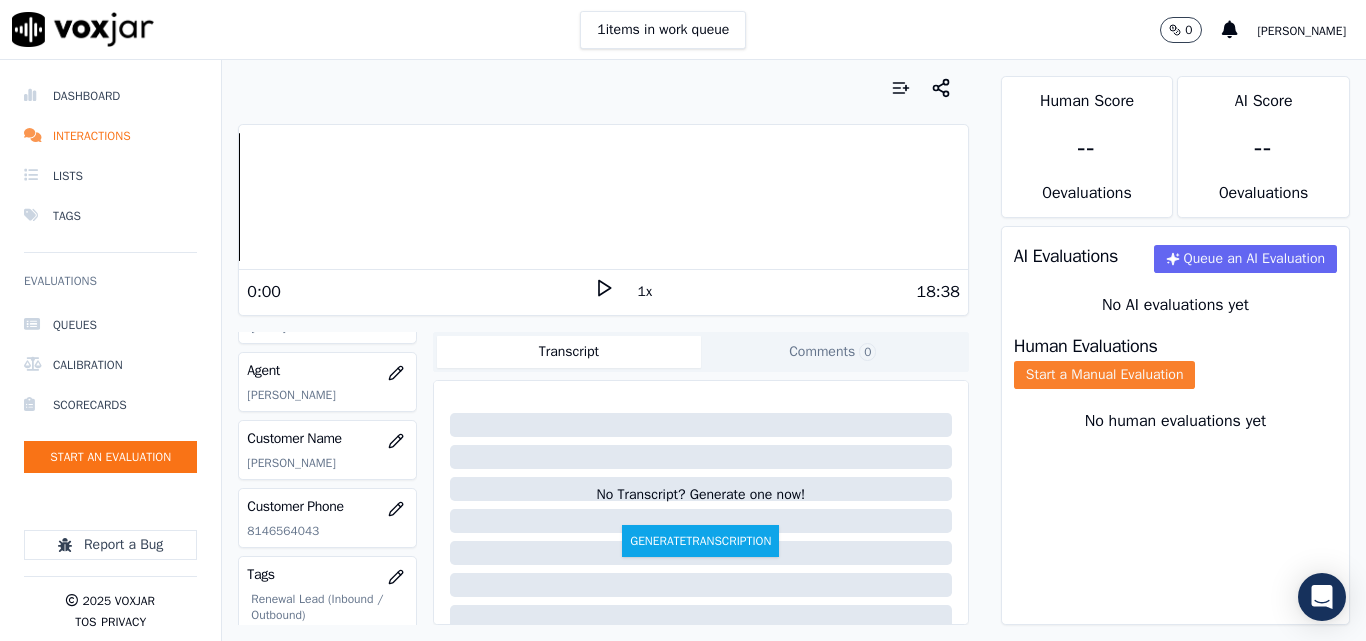 click on "Start a Manual Evaluation" 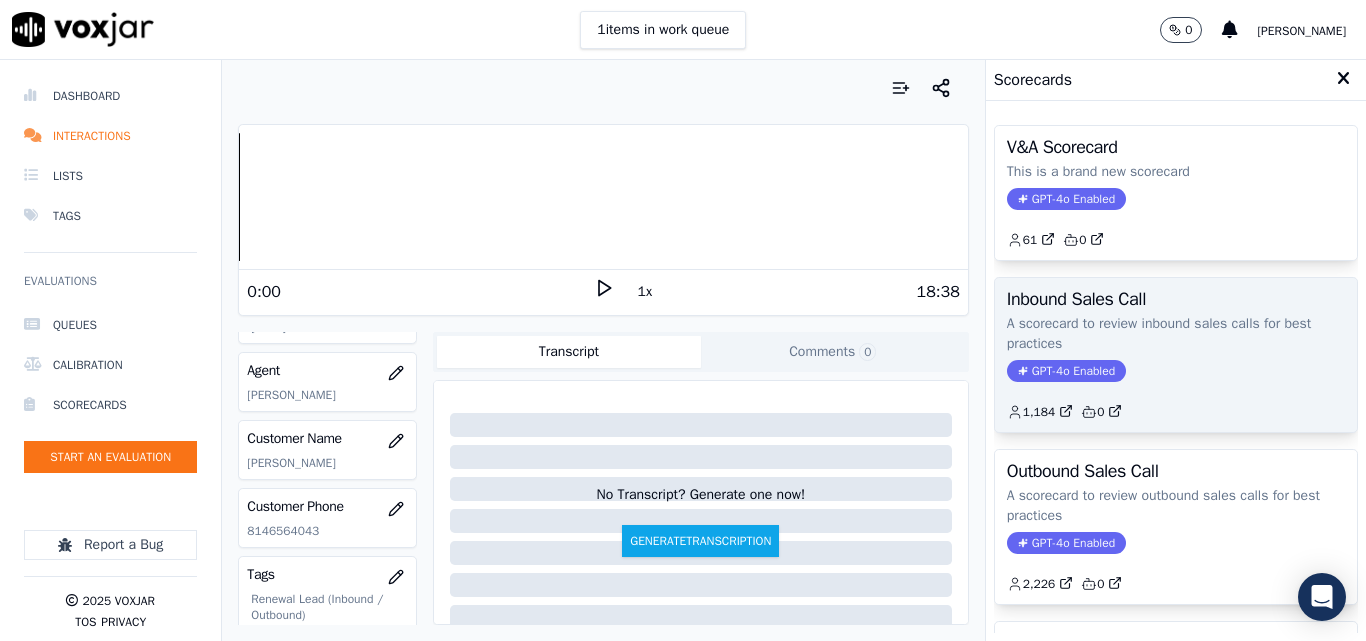 scroll, scrollTop: 100, scrollLeft: 0, axis: vertical 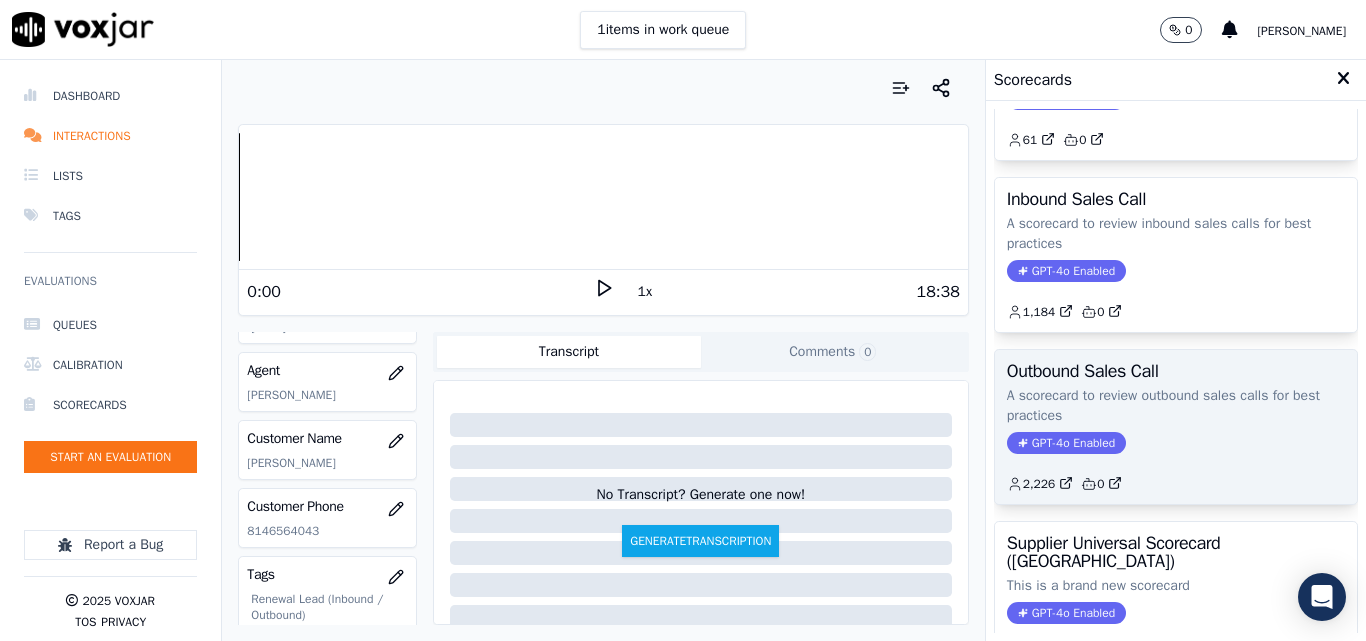 click on "A scorecard to review outbound sales calls for best practices" 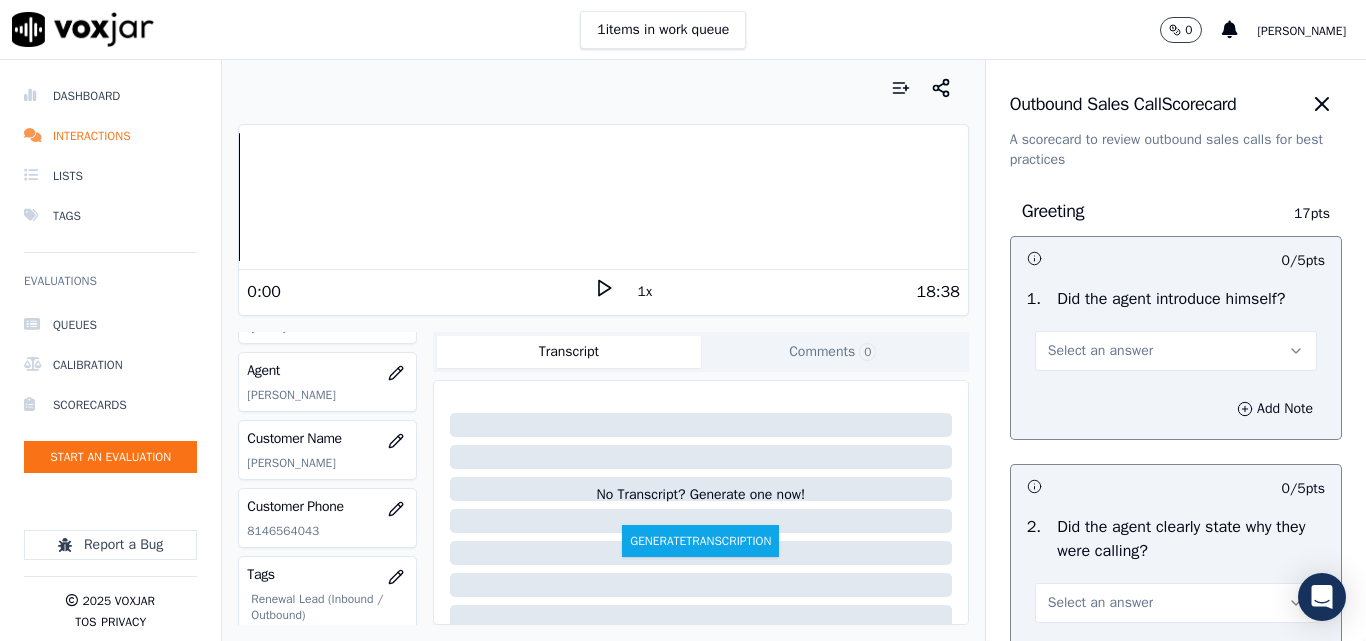 scroll, scrollTop: 200, scrollLeft: 0, axis: vertical 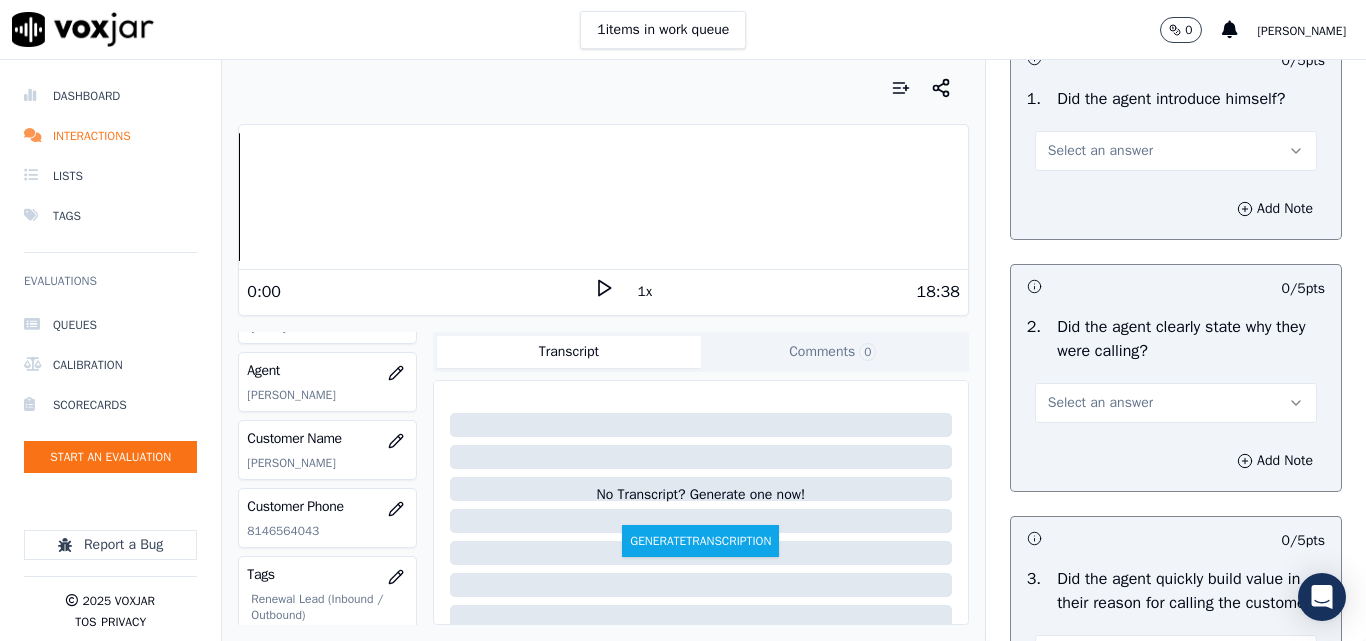click on "Select an answer" at bounding box center [1100, 151] 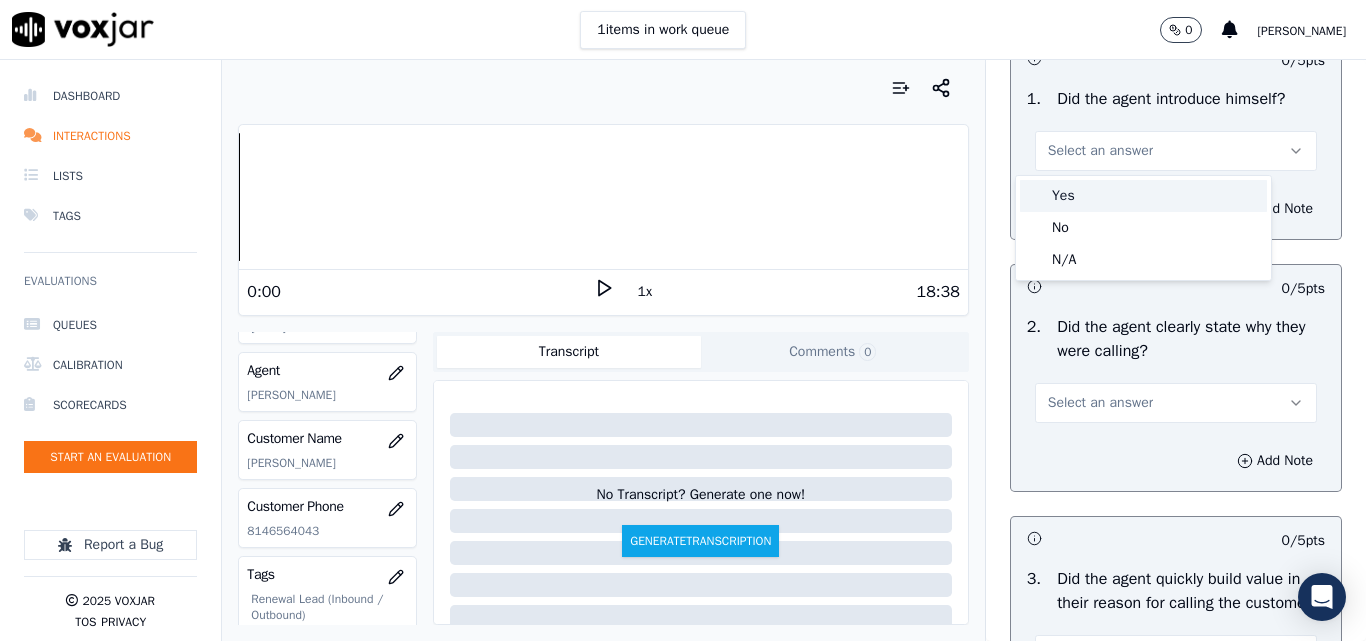 click on "Yes" at bounding box center [1143, 196] 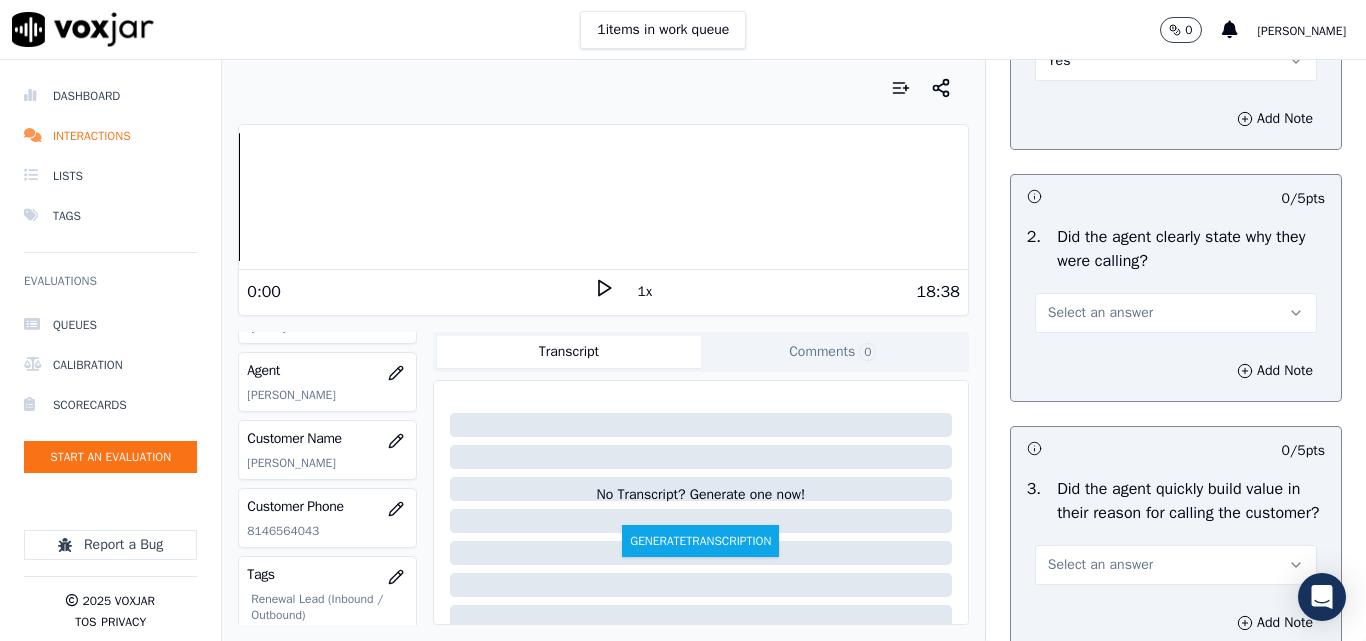 scroll, scrollTop: 400, scrollLeft: 0, axis: vertical 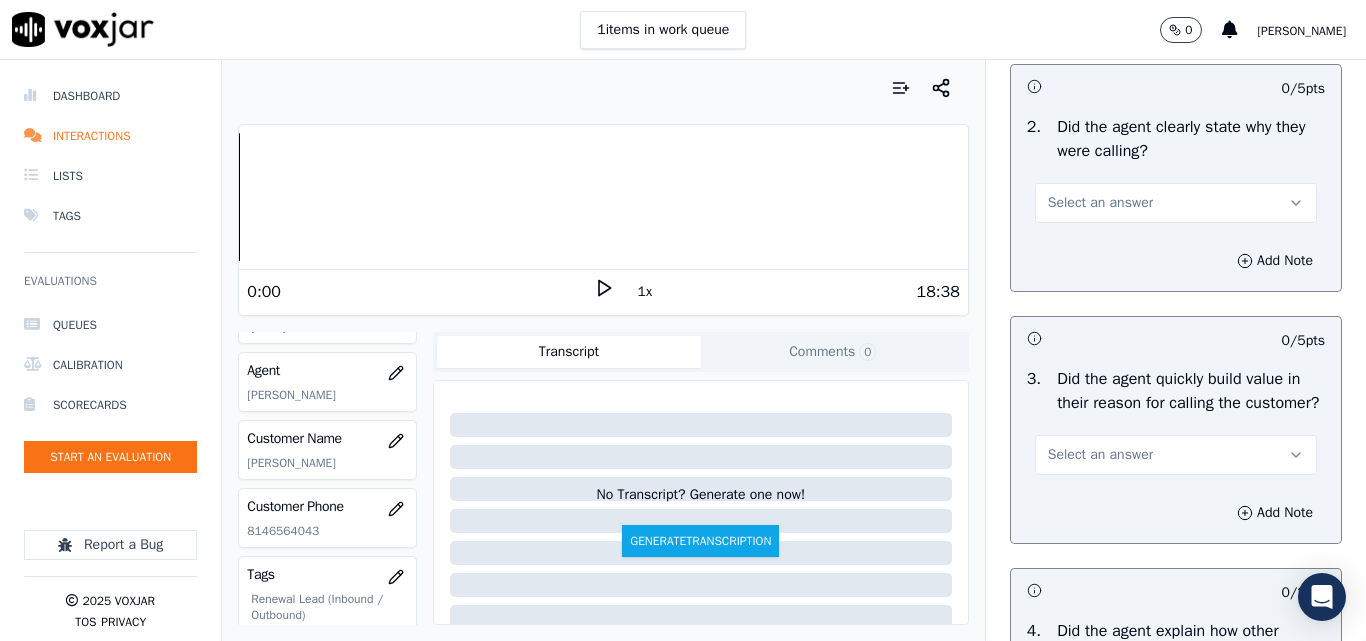click on "2 .   Did the agent clearly state why they were calling?   Select an answer" at bounding box center (1176, 169) 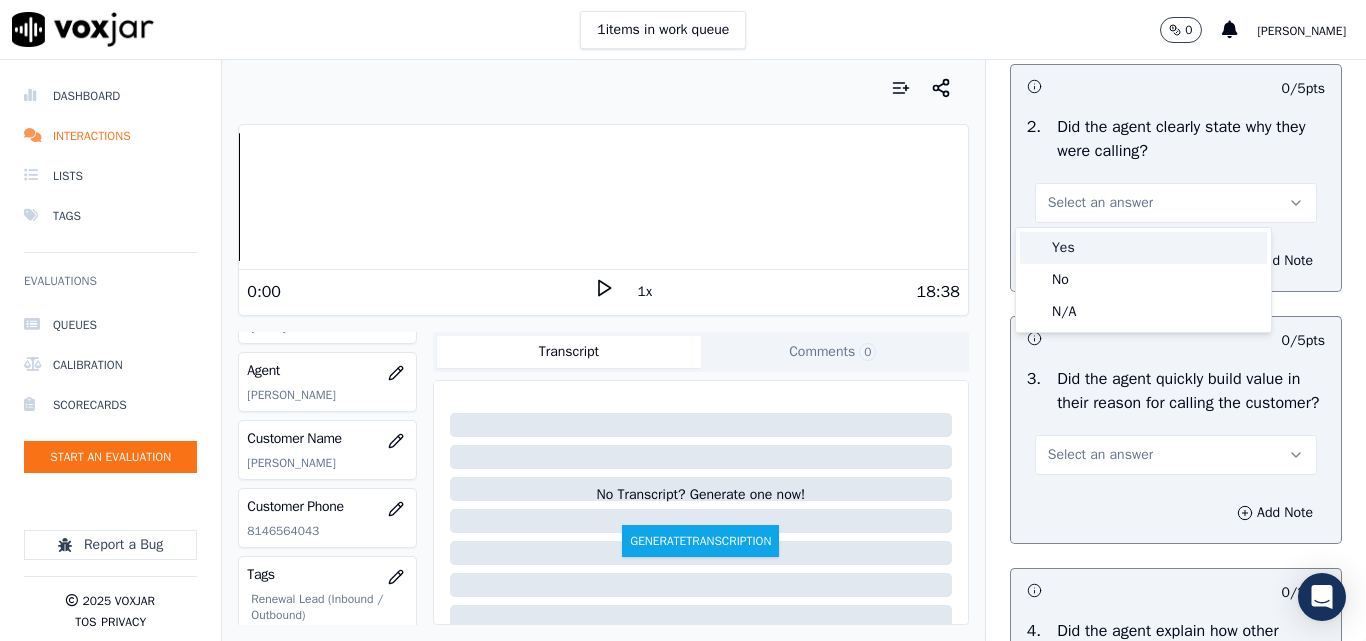 click on "Yes" at bounding box center [1143, 248] 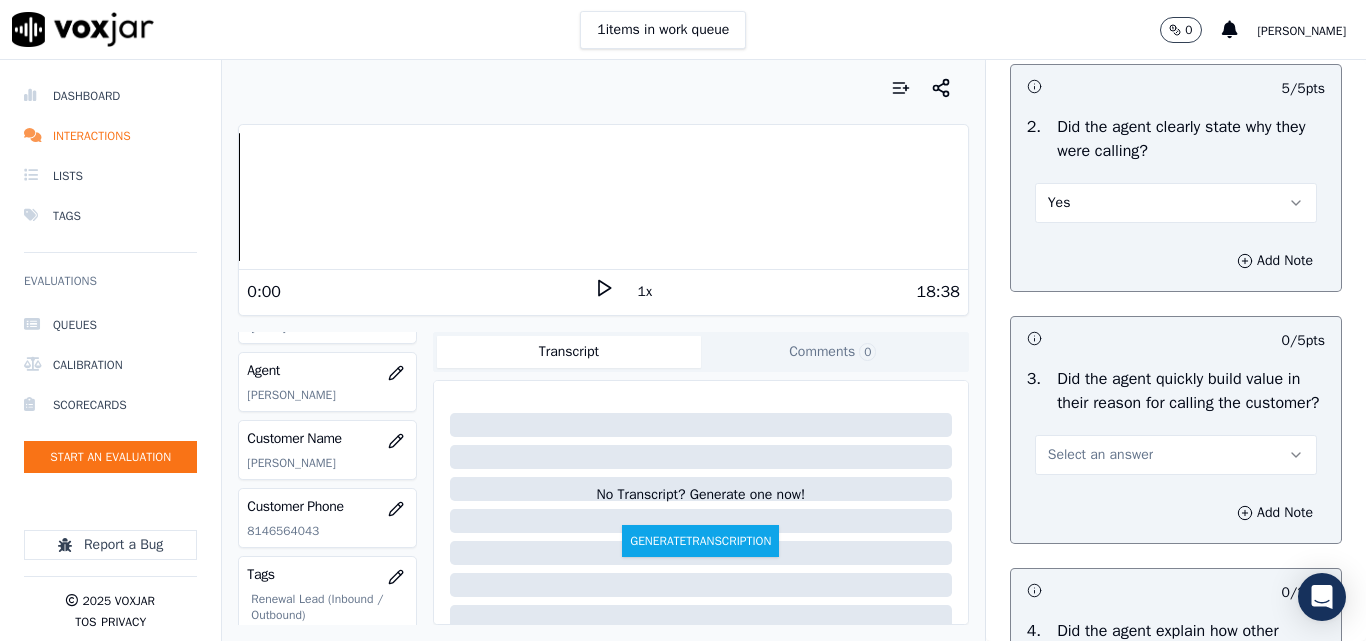 scroll, scrollTop: 500, scrollLeft: 0, axis: vertical 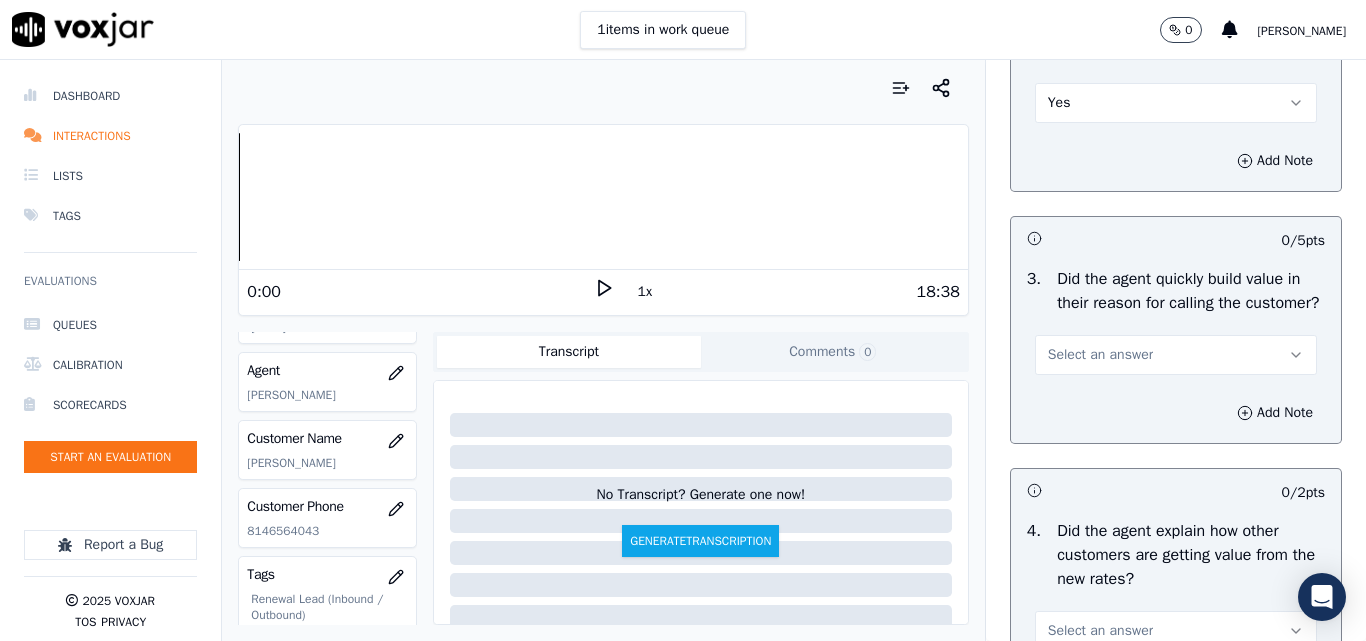 click on "Select an answer" at bounding box center (1100, 355) 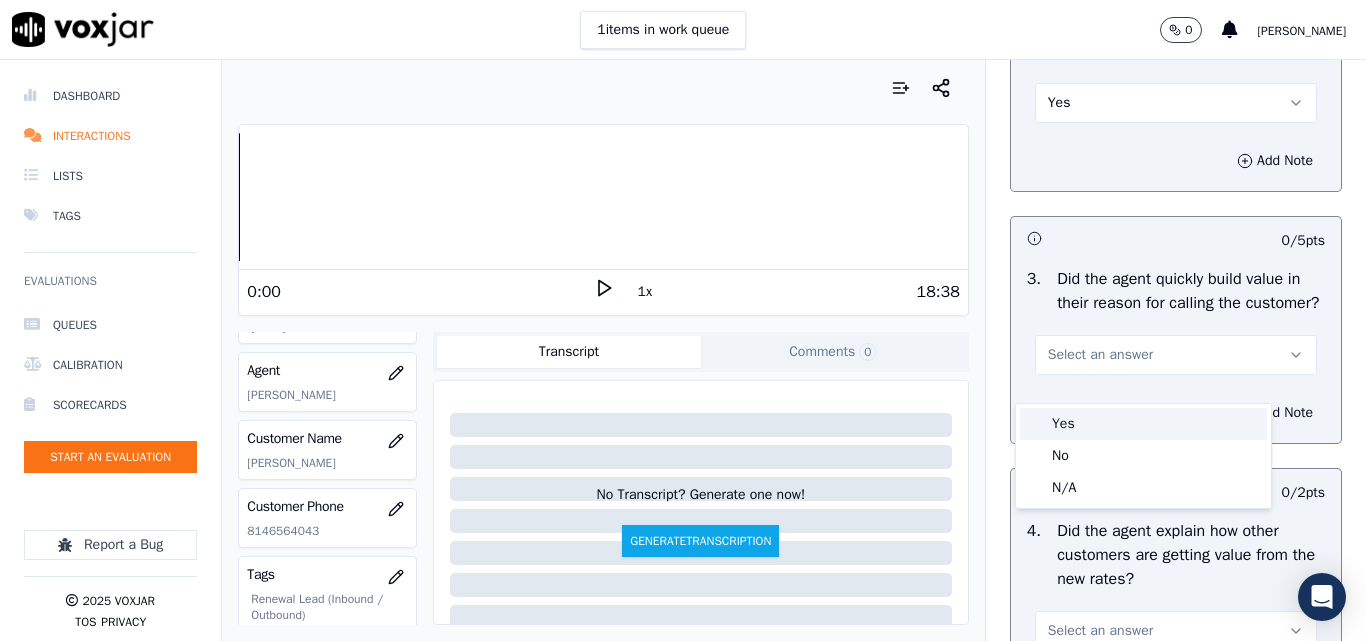 click on "Yes" at bounding box center [1143, 424] 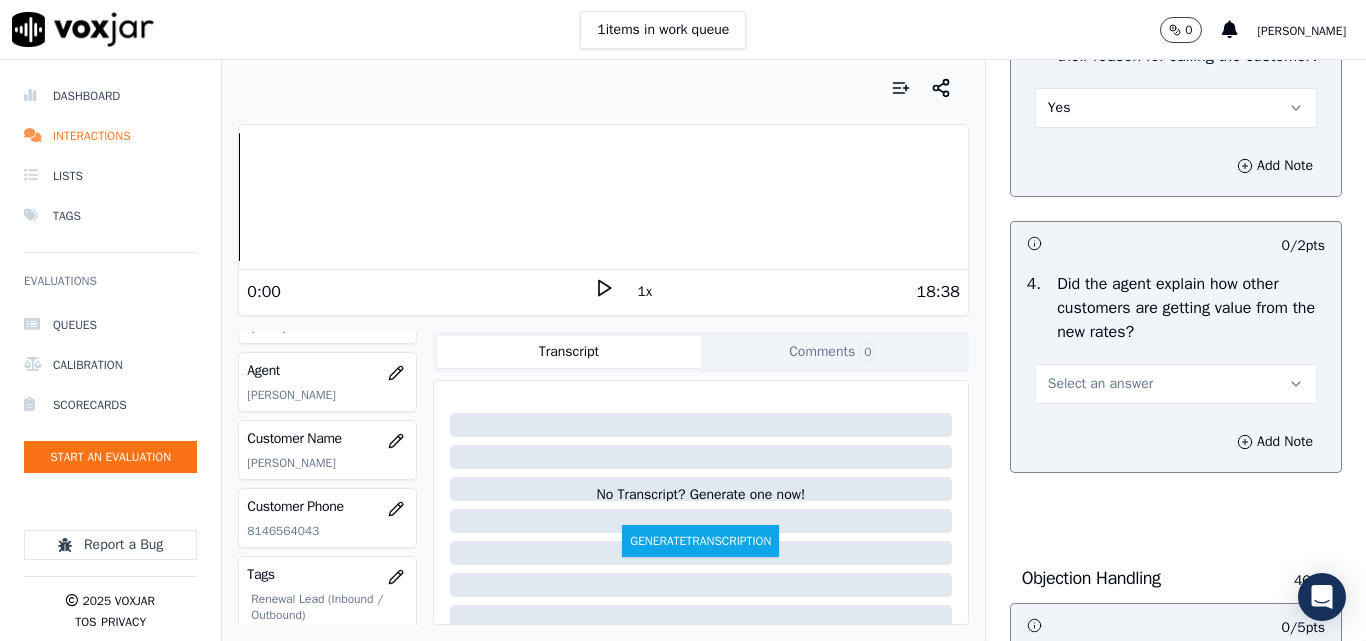 scroll, scrollTop: 800, scrollLeft: 0, axis: vertical 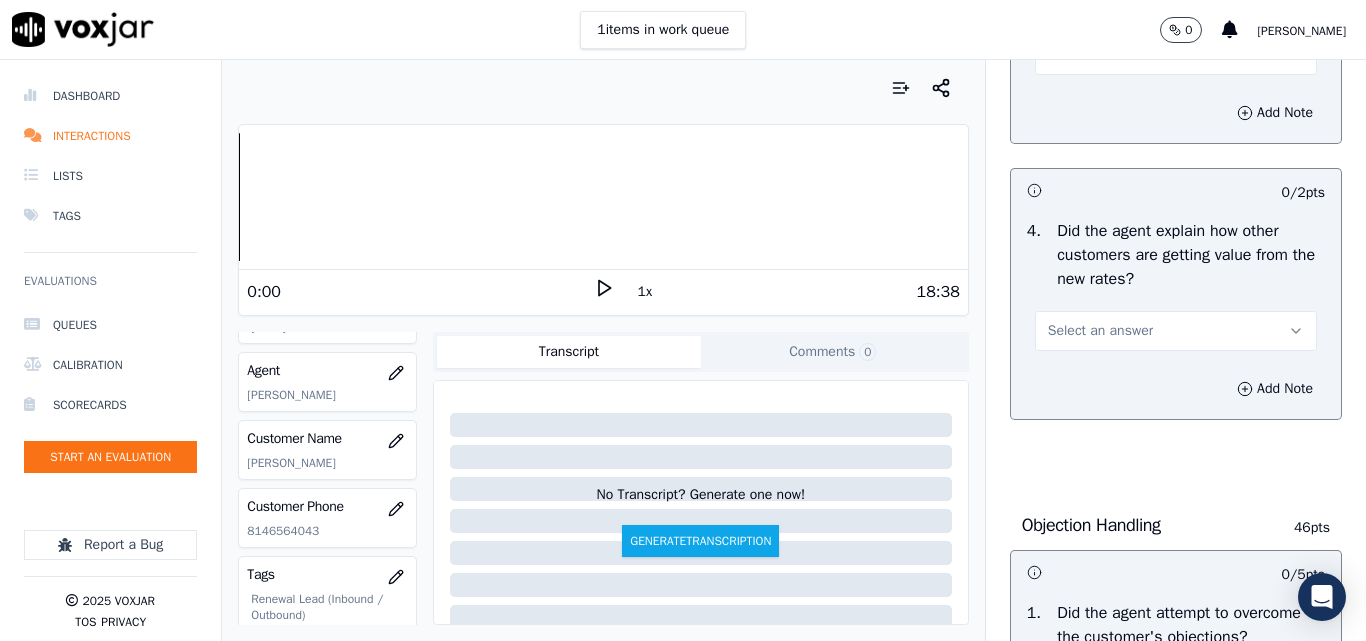 click on "Select an answer" at bounding box center (1100, 331) 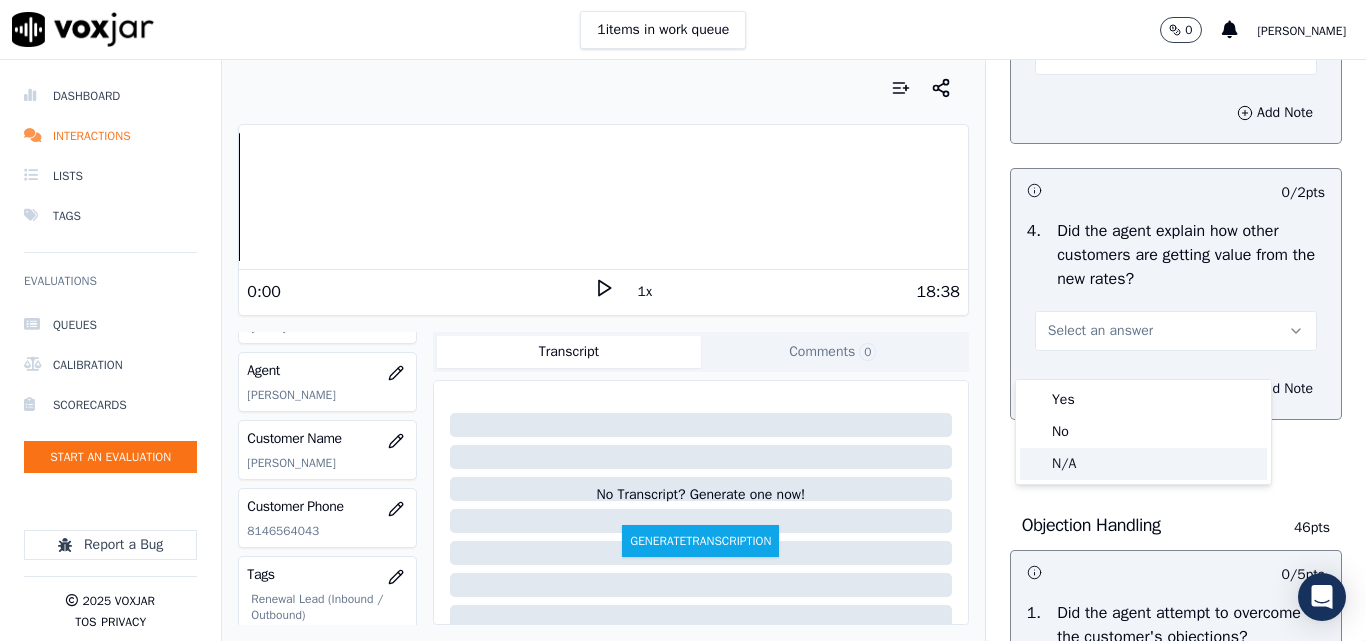 click on "N/A" 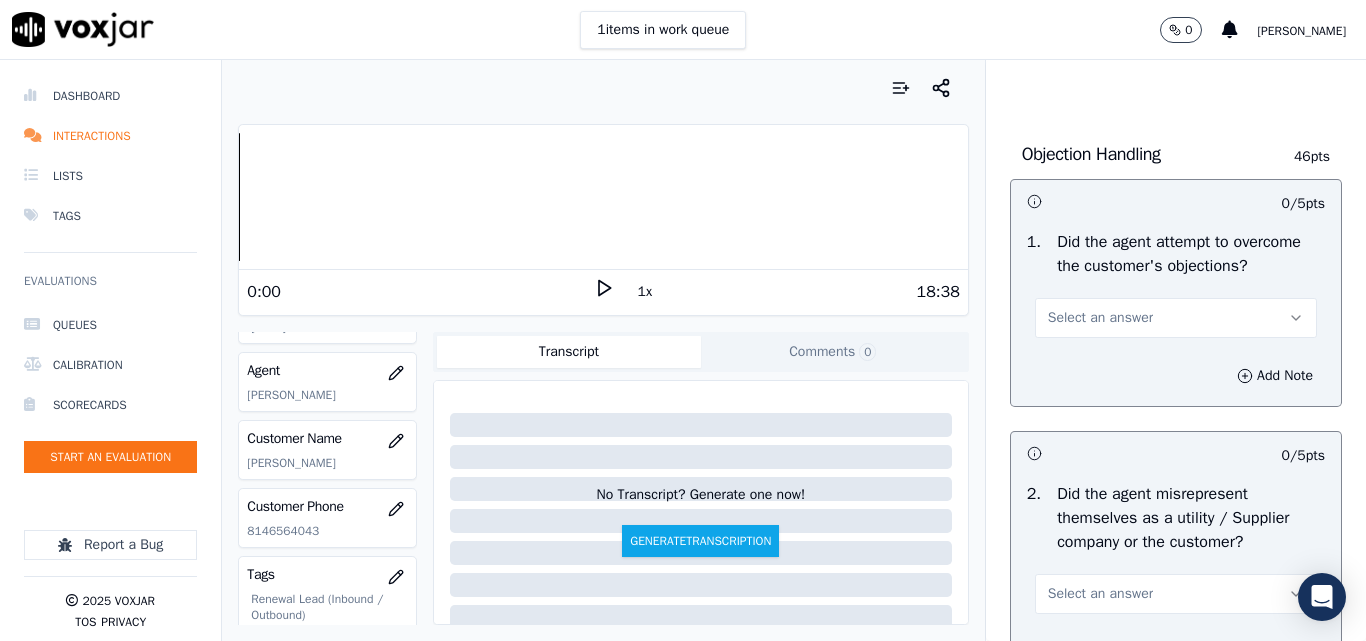 scroll, scrollTop: 1200, scrollLeft: 0, axis: vertical 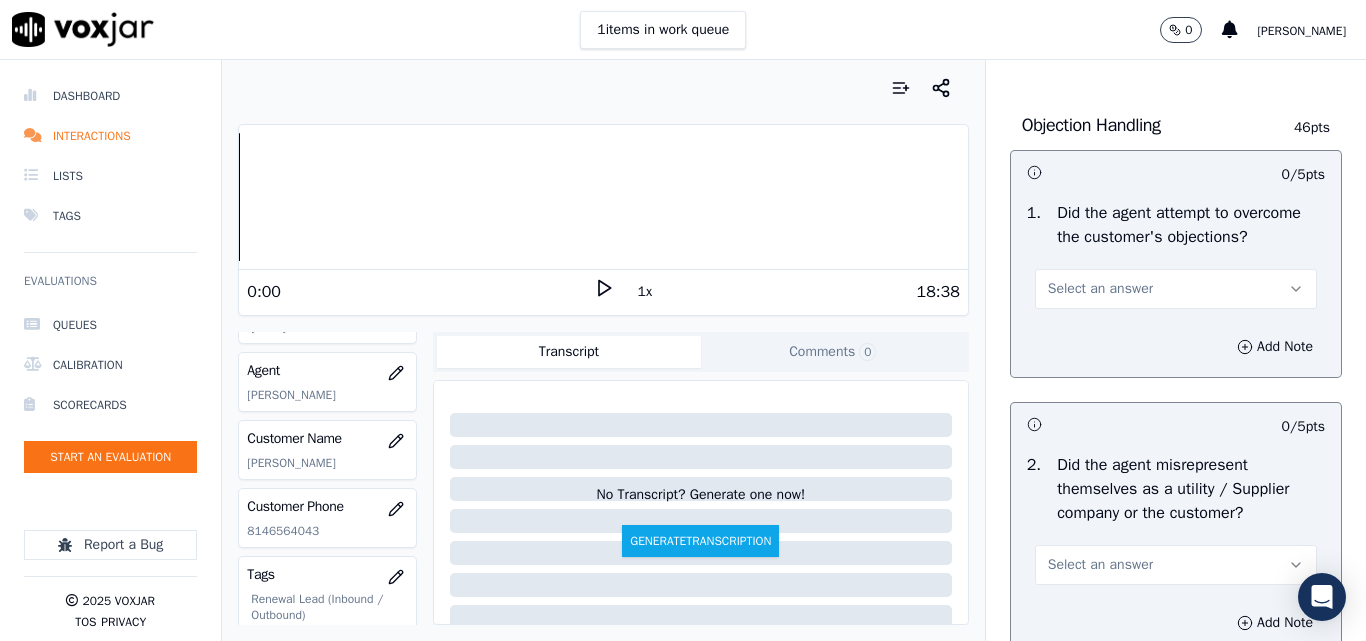 click on "Select an answer" at bounding box center (1100, 289) 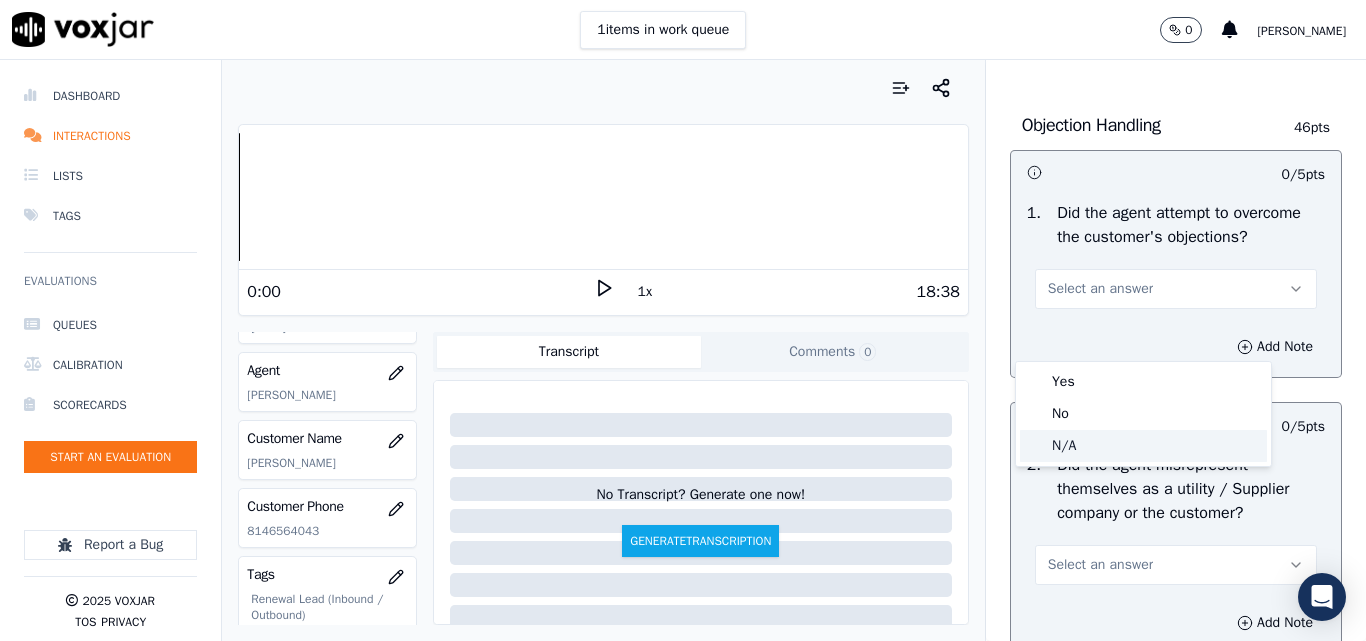 click on "N/A" 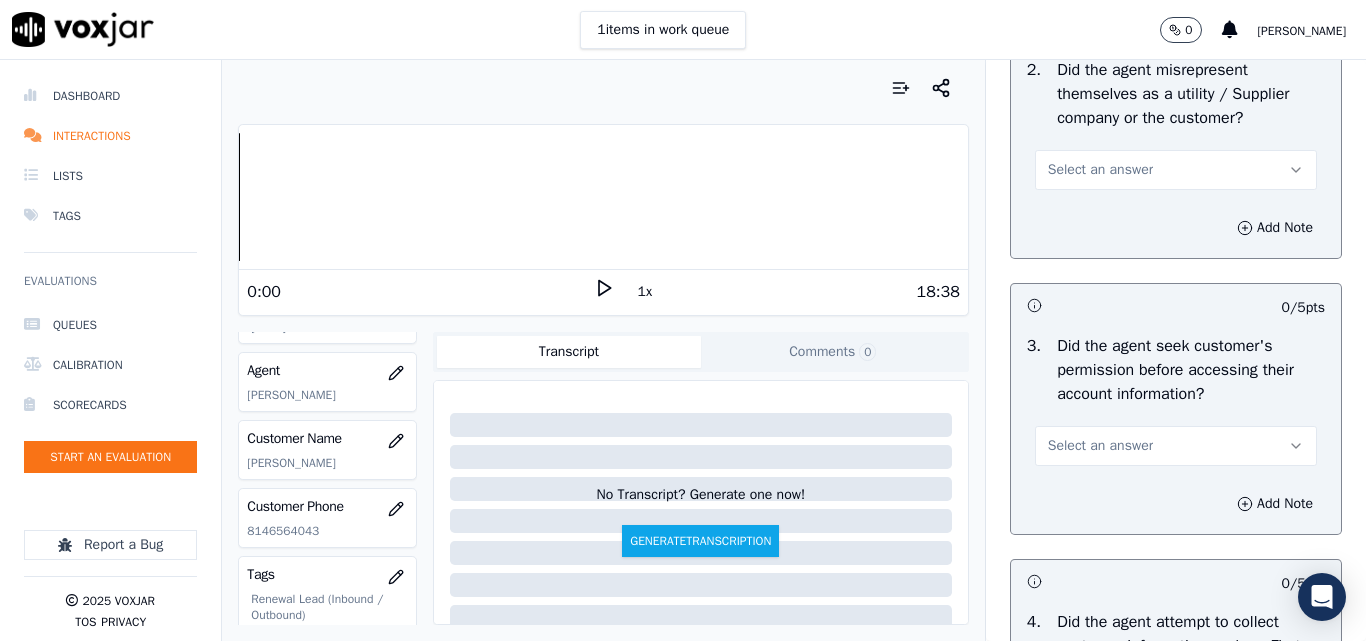 scroll, scrollTop: 1600, scrollLeft: 0, axis: vertical 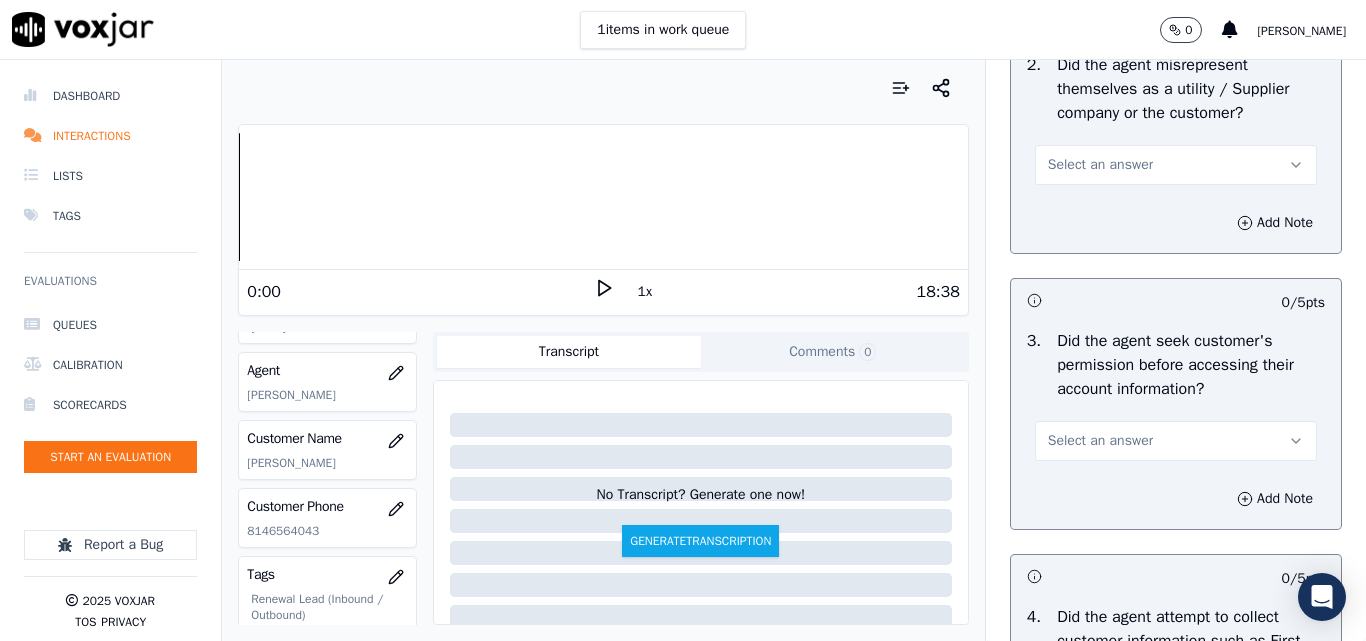 click on "Select an answer" at bounding box center (1100, 165) 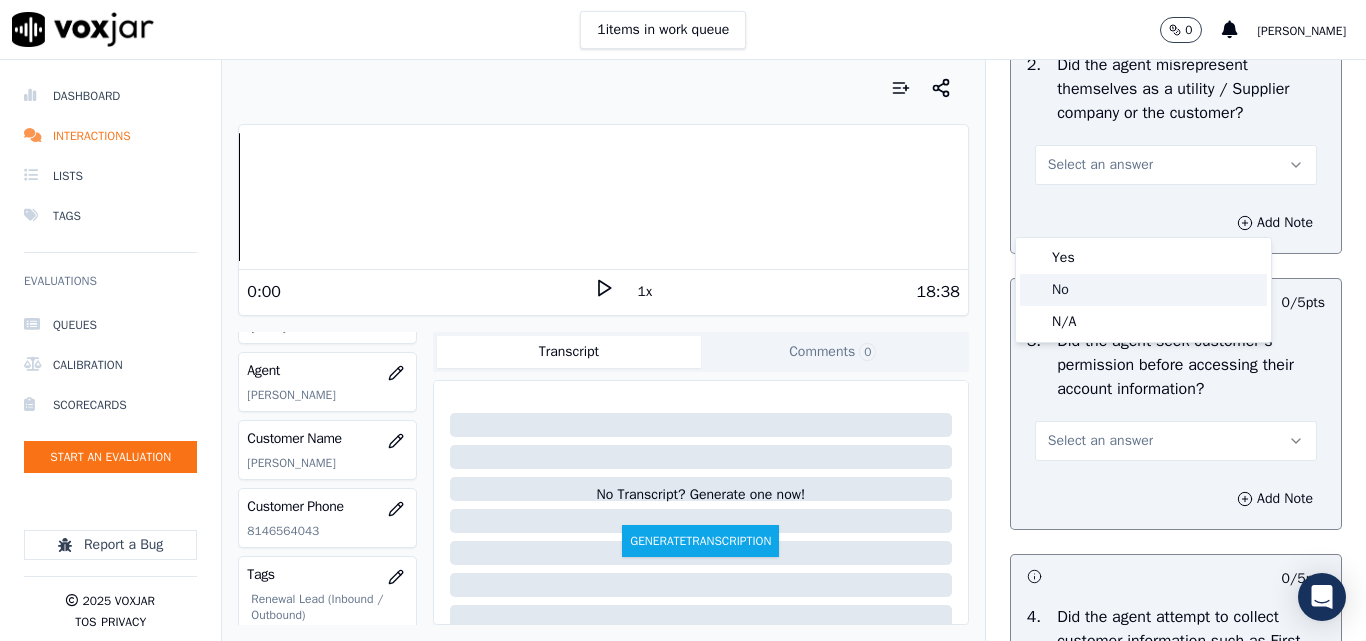 click on "No" 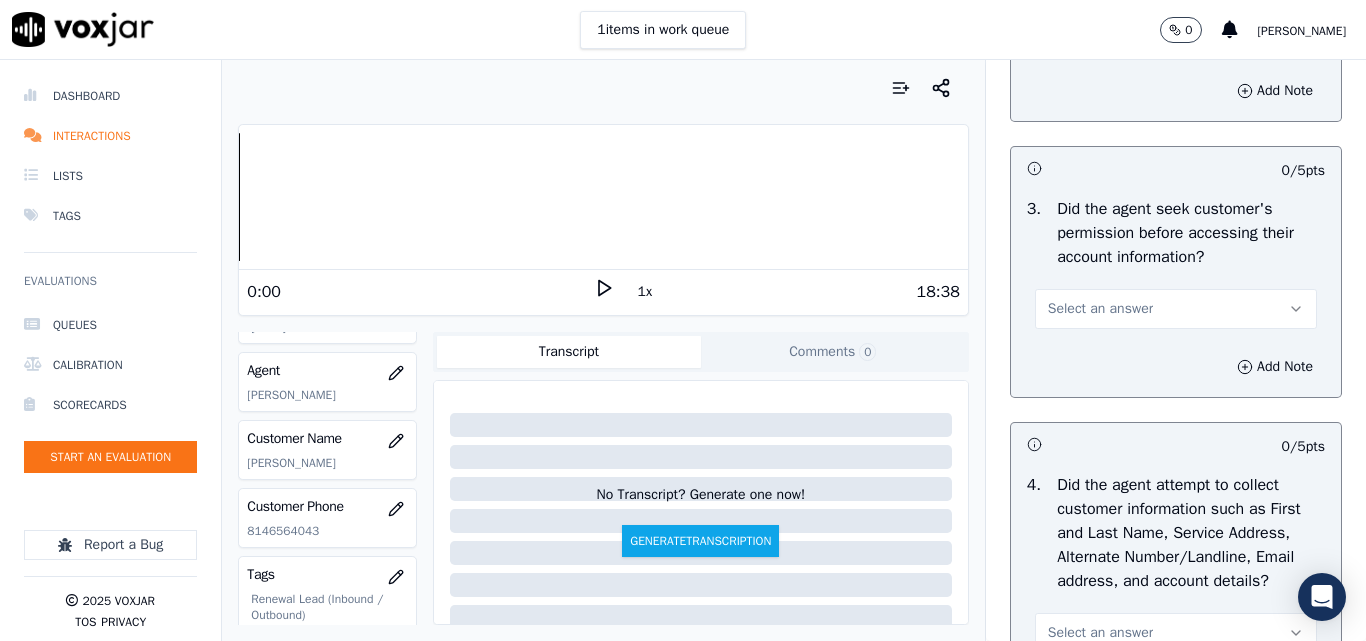 scroll, scrollTop: 1800, scrollLeft: 0, axis: vertical 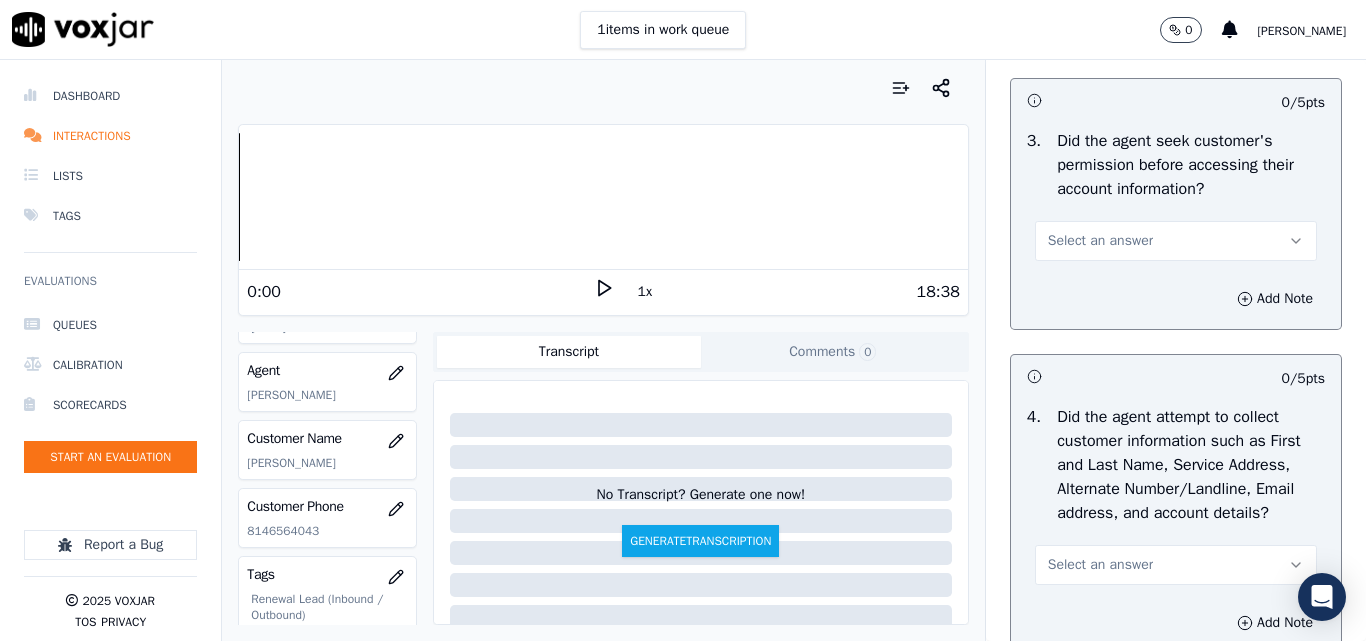 click on "Select an answer" at bounding box center [1100, 241] 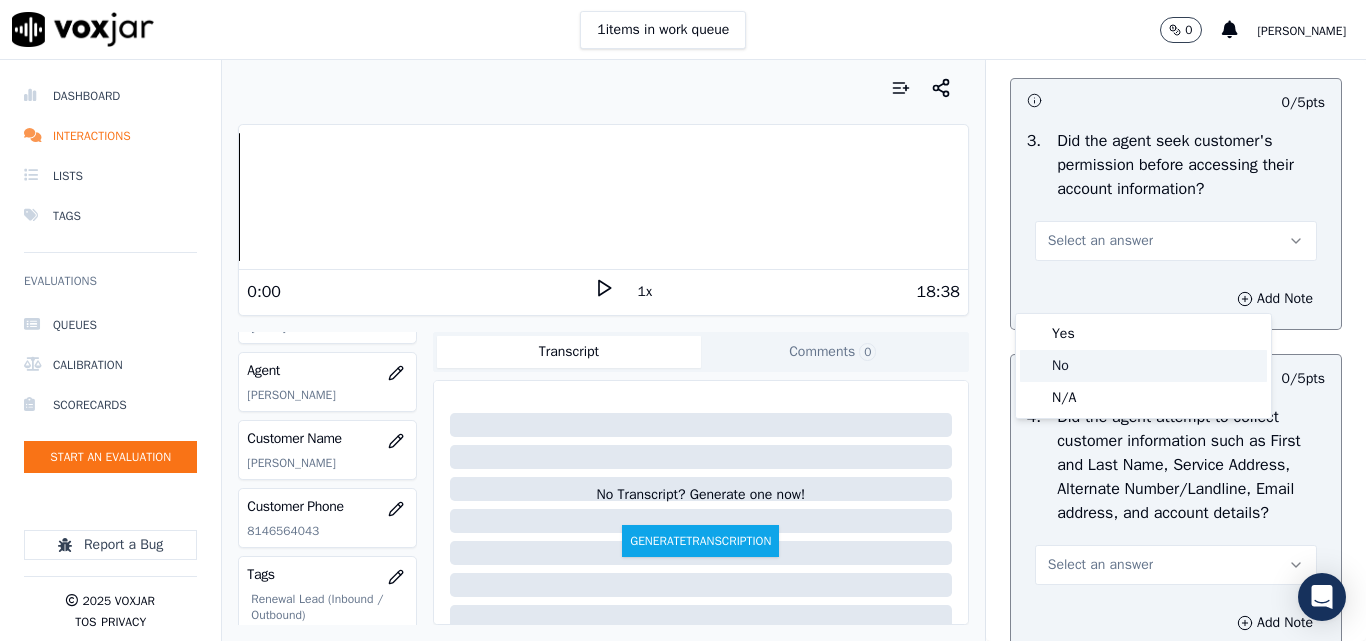 click on "No" 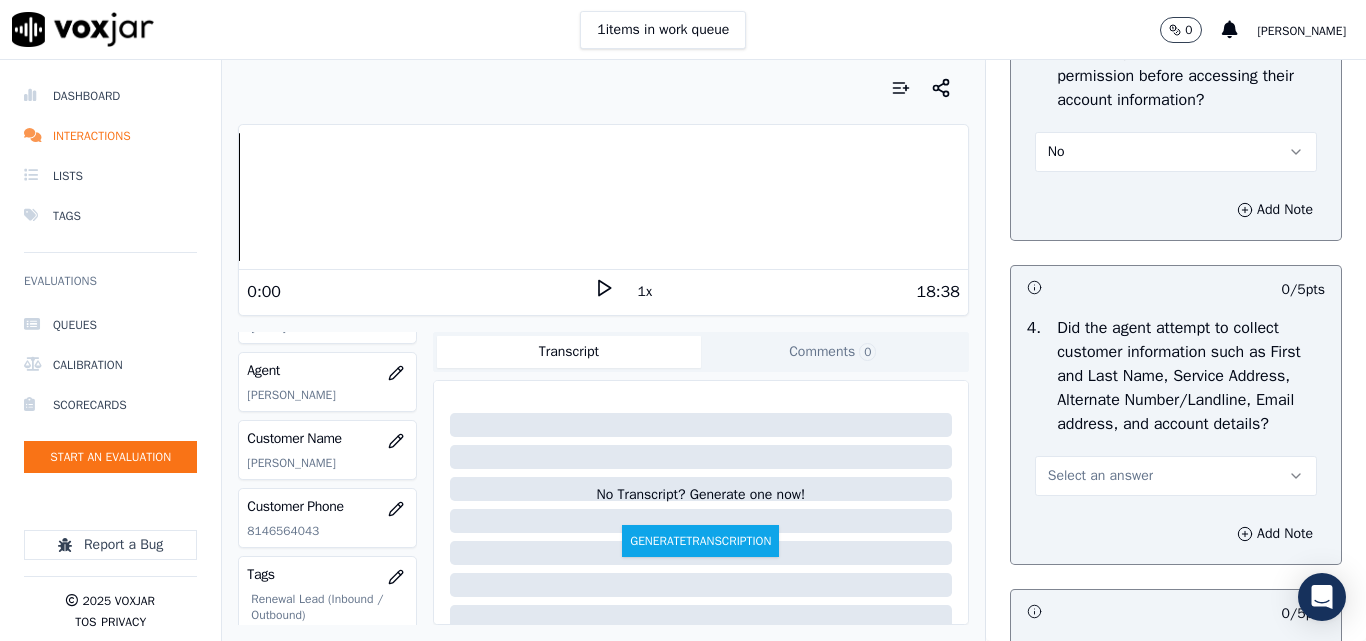 scroll, scrollTop: 2000, scrollLeft: 0, axis: vertical 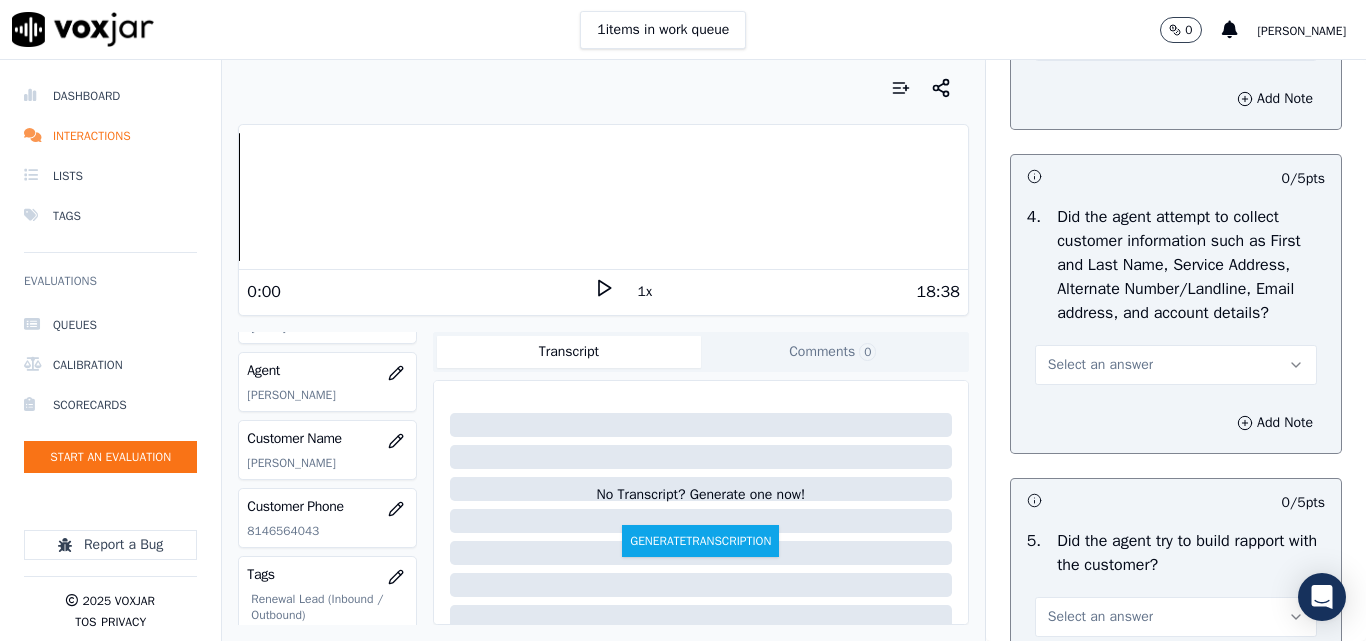 click on "Select an answer" at bounding box center (1100, 365) 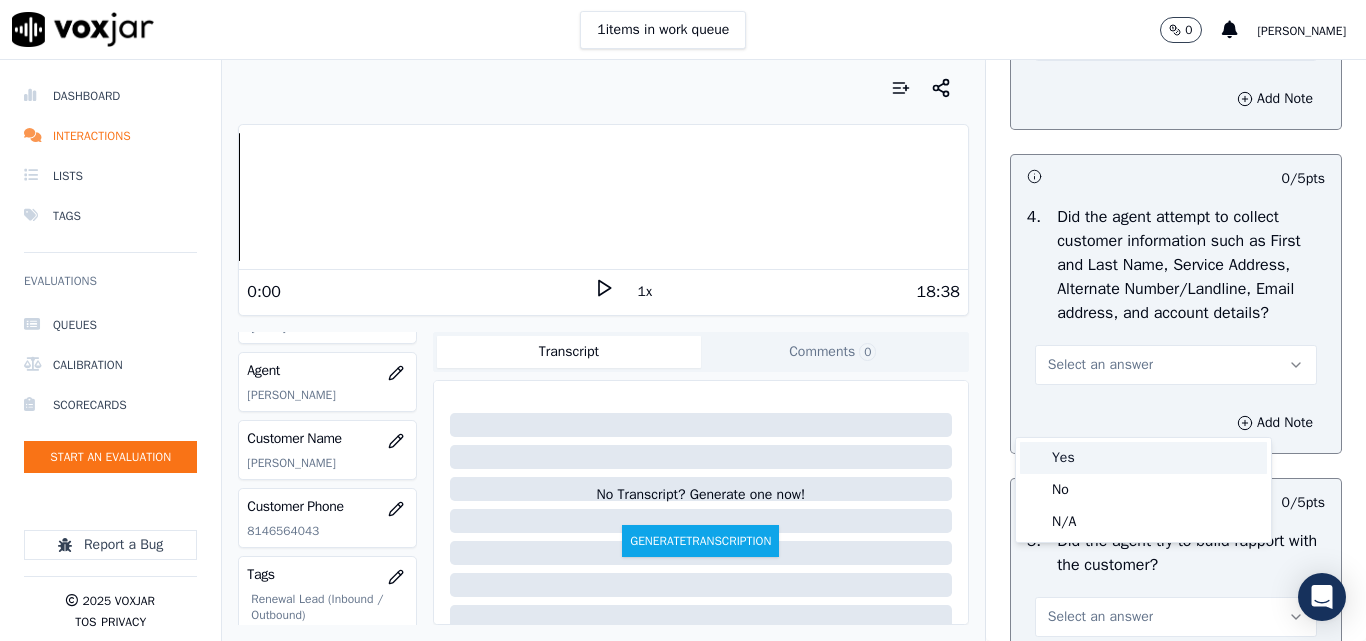 click on "Yes" at bounding box center [1143, 458] 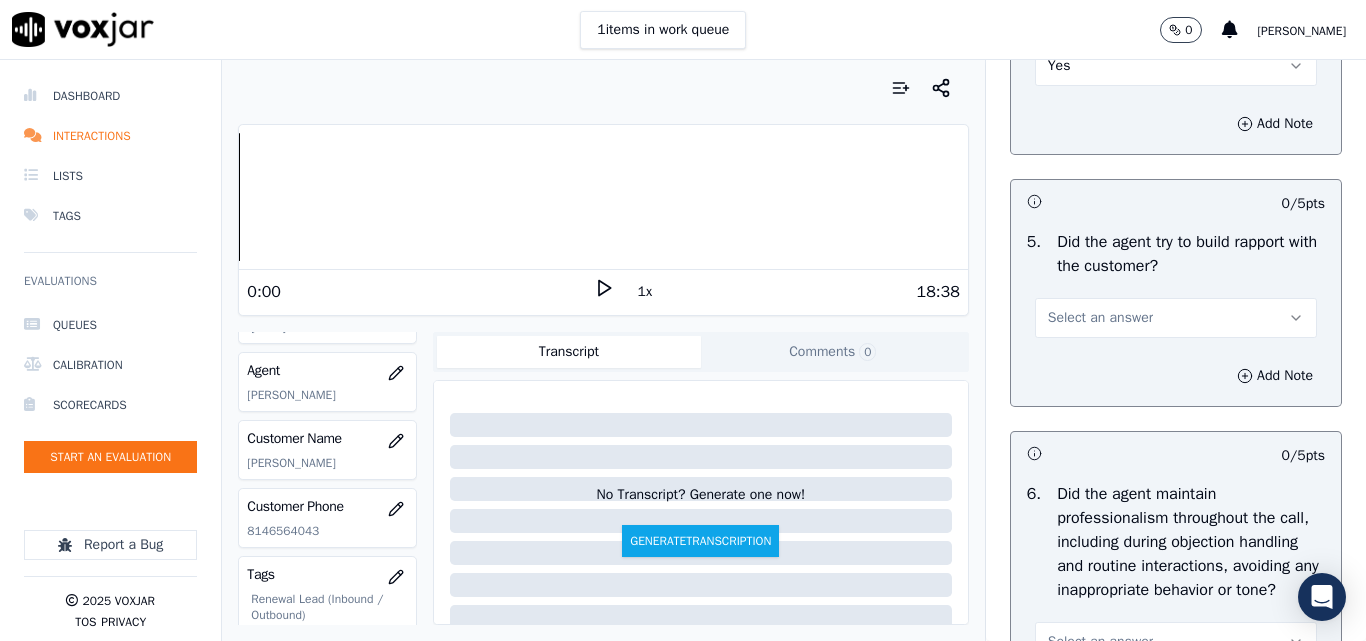 scroll, scrollTop: 2300, scrollLeft: 0, axis: vertical 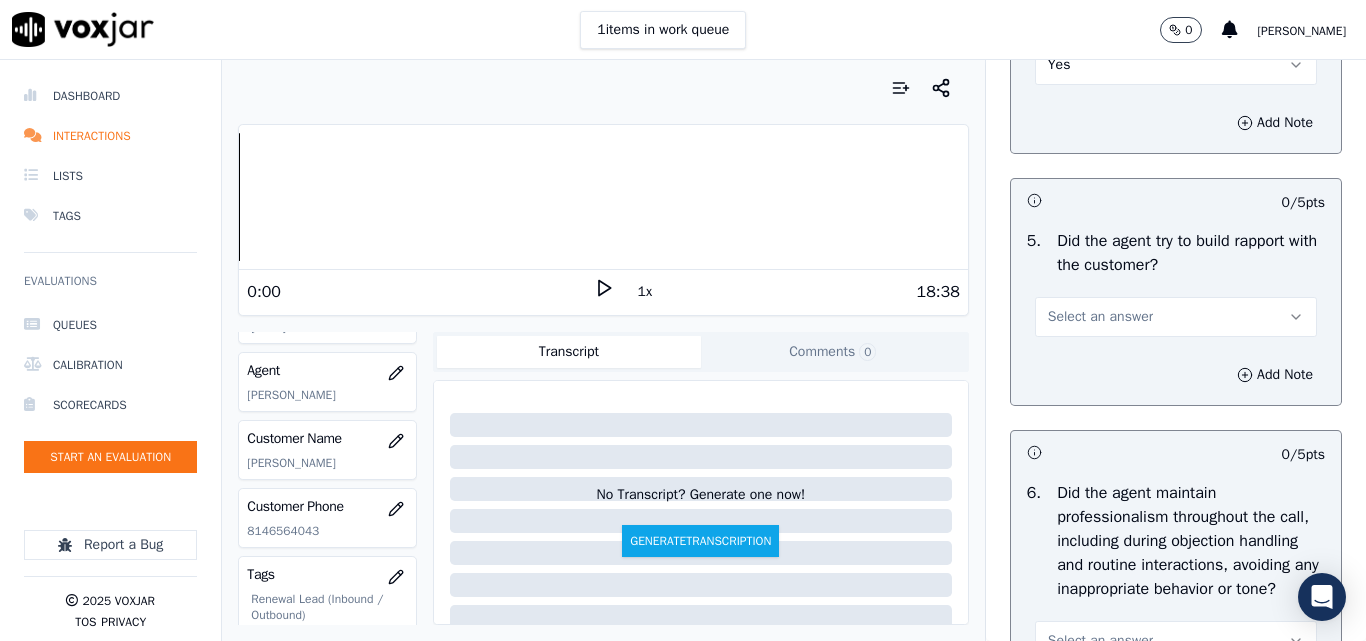 click on "Select an answer" at bounding box center [1100, 317] 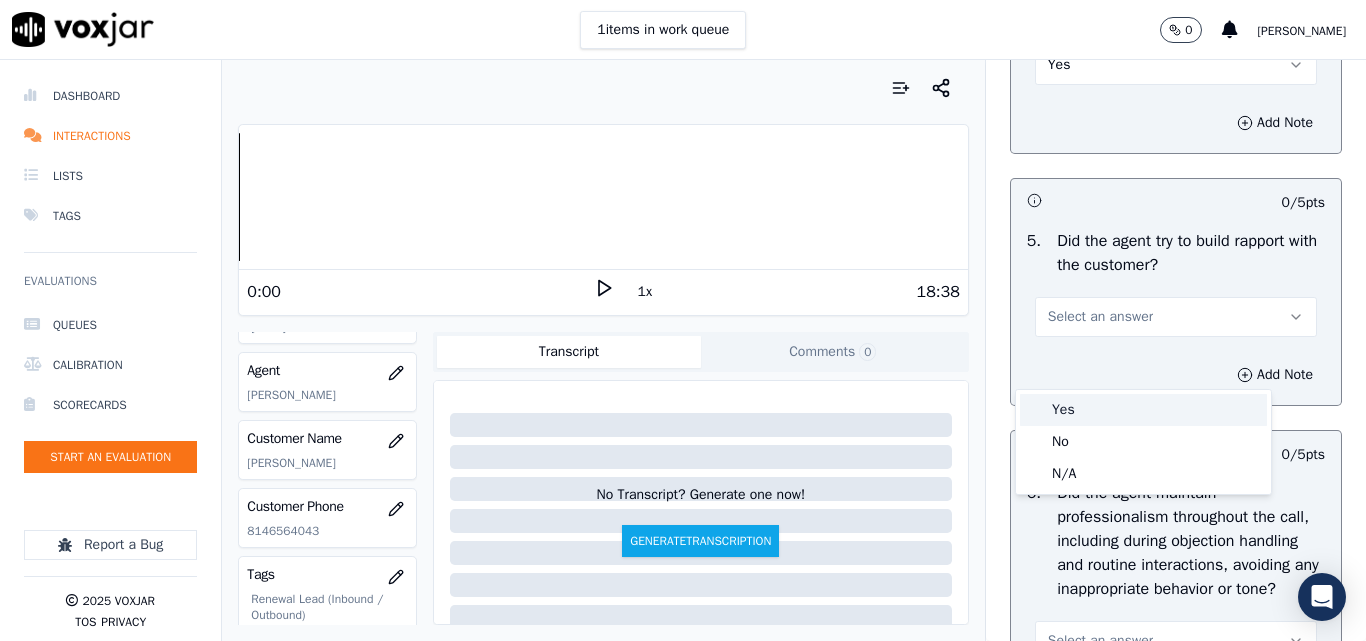 click on "Yes" at bounding box center (1143, 410) 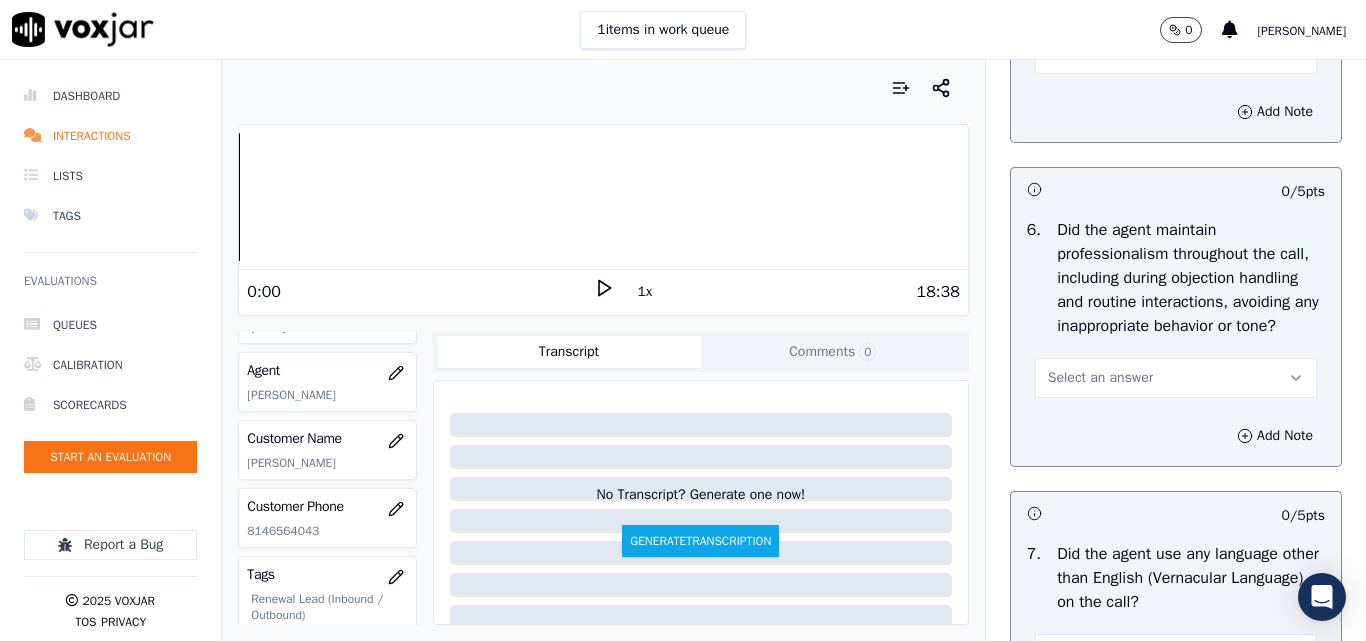 scroll, scrollTop: 2700, scrollLeft: 0, axis: vertical 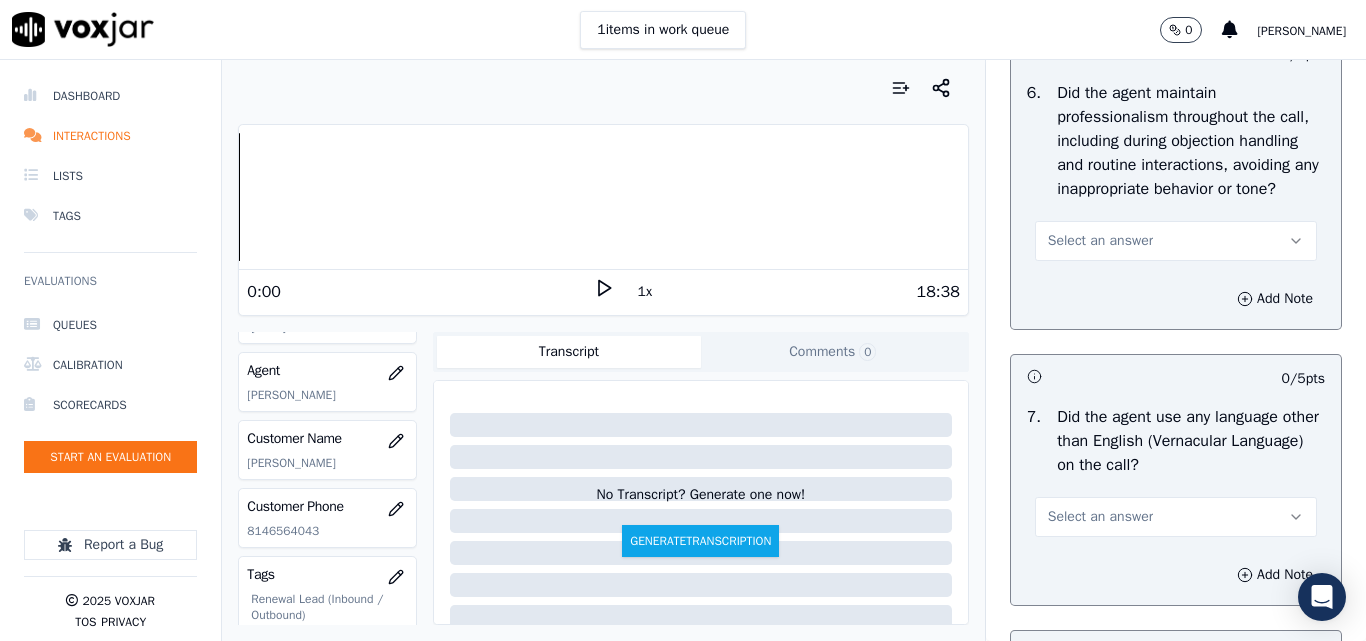 click on "Select an answer" at bounding box center (1100, 241) 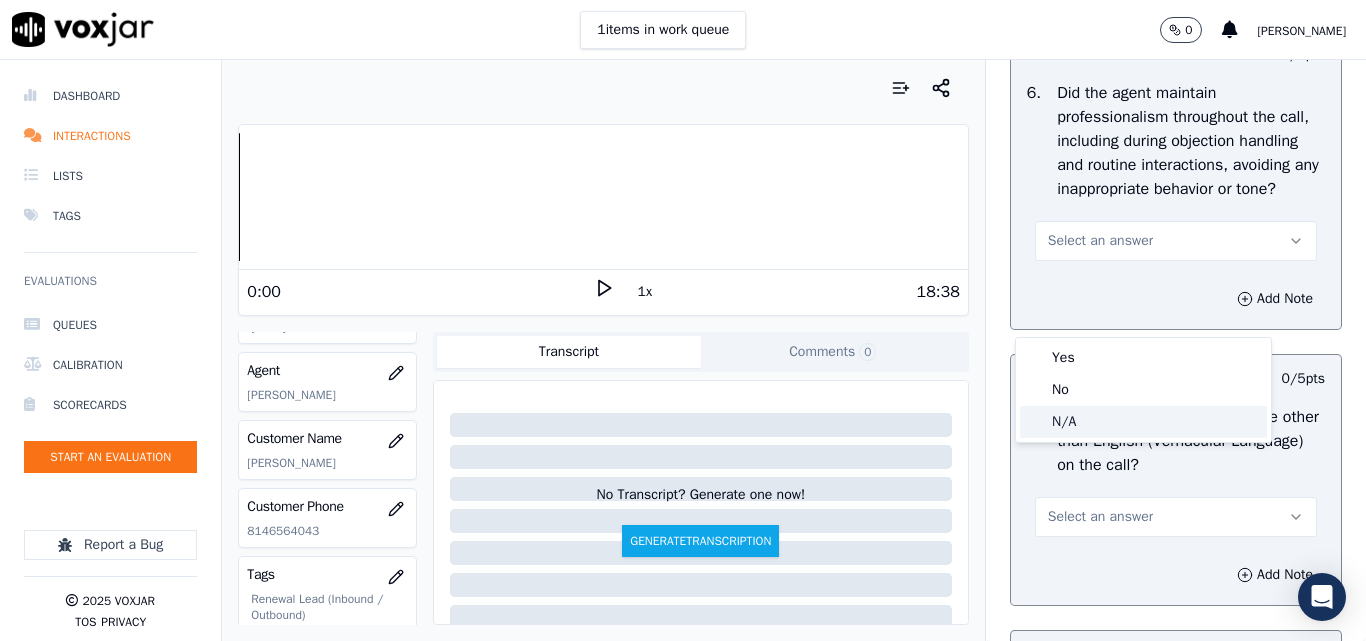 click on "N/A" 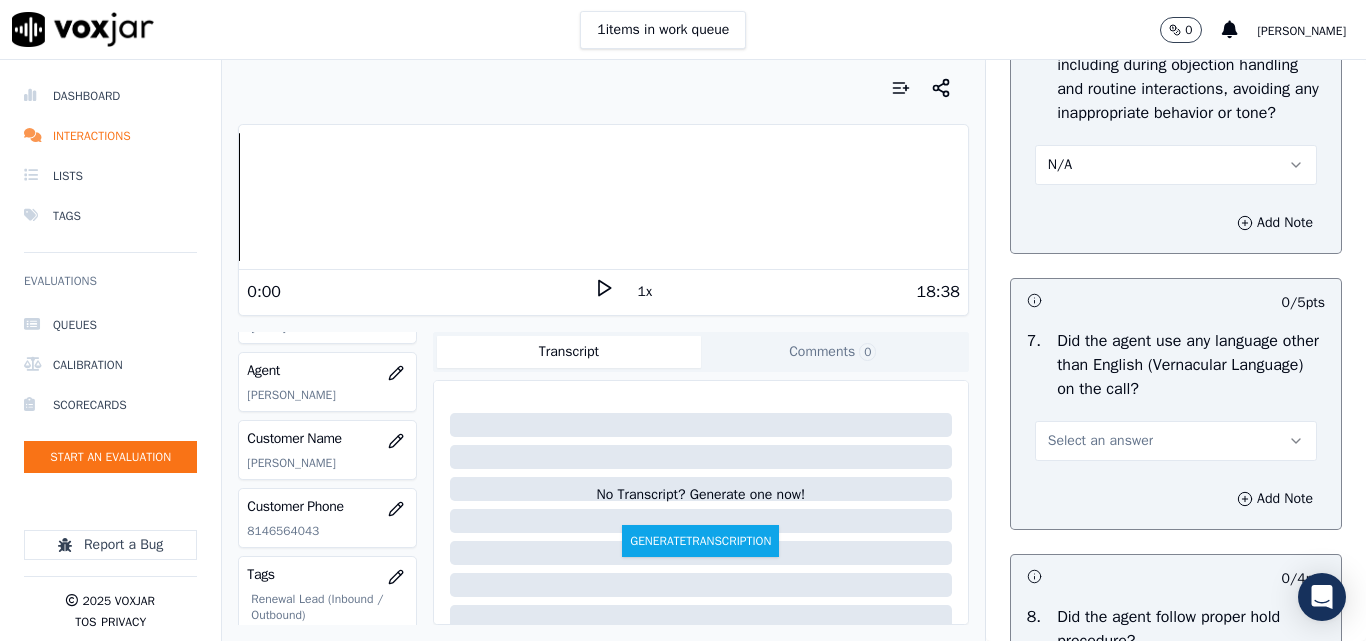 scroll, scrollTop: 2900, scrollLeft: 0, axis: vertical 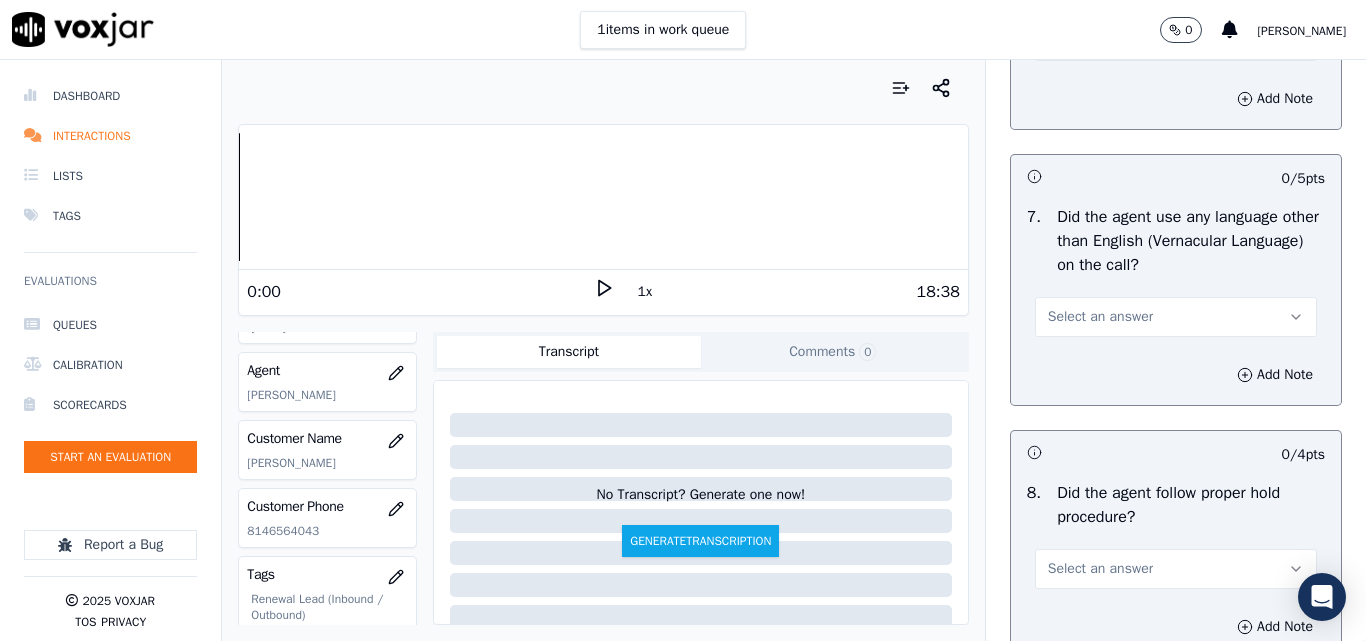 click on "Select an answer" at bounding box center [1100, 317] 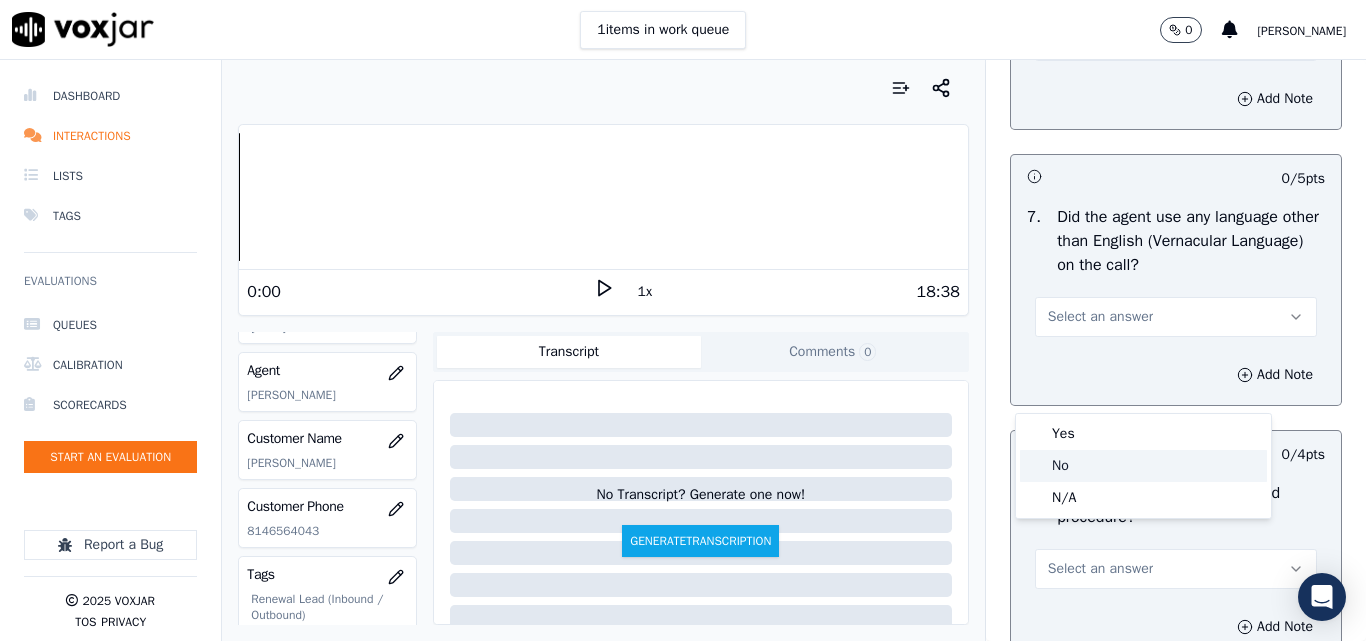 click on "No" 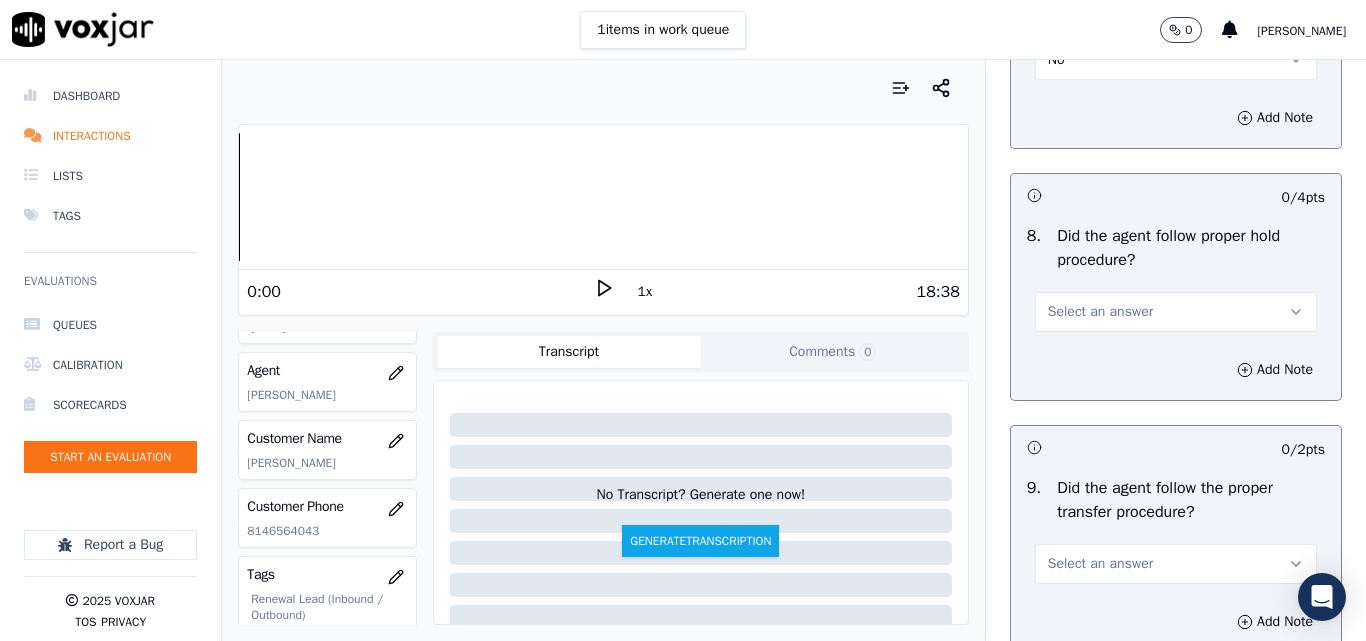 scroll, scrollTop: 3200, scrollLeft: 0, axis: vertical 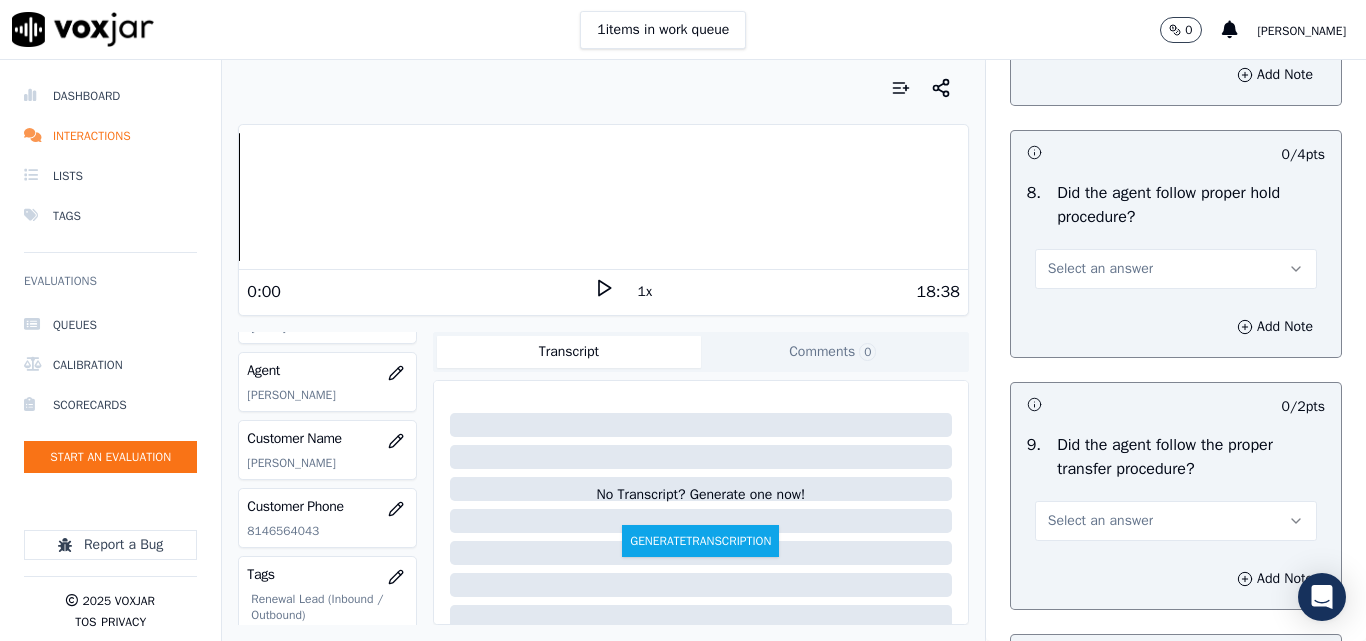click on "Select an answer" at bounding box center [1100, 269] 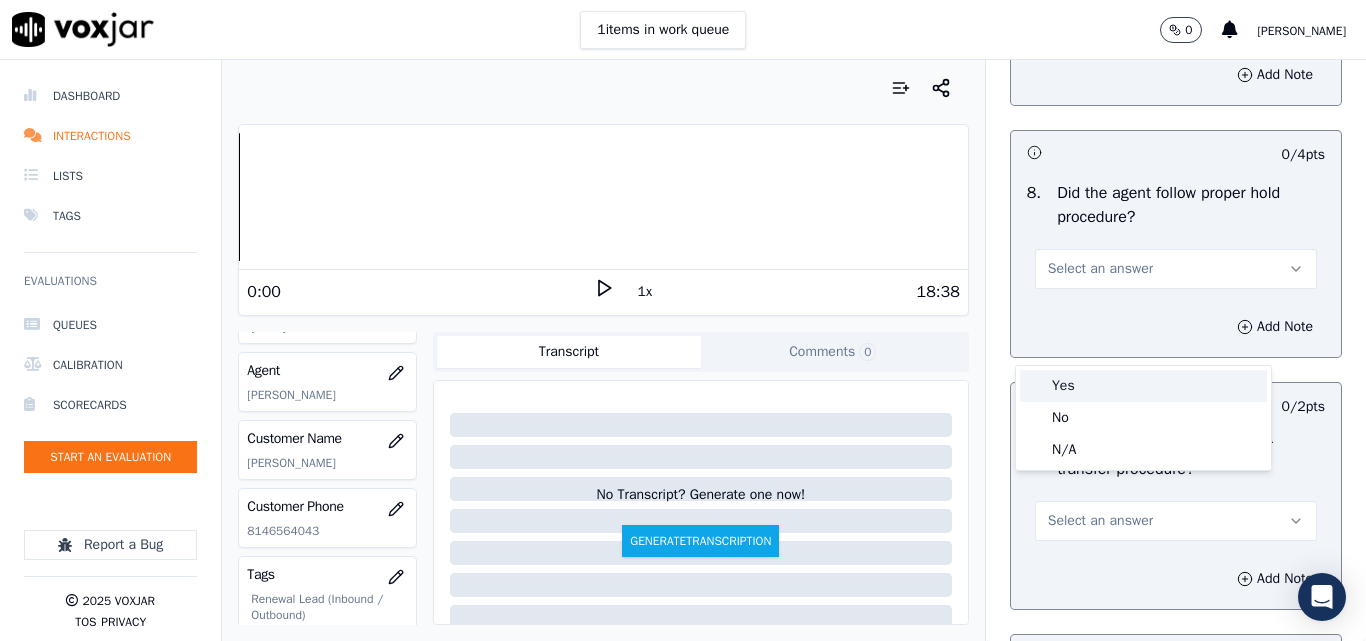 click on "Yes" at bounding box center [1143, 386] 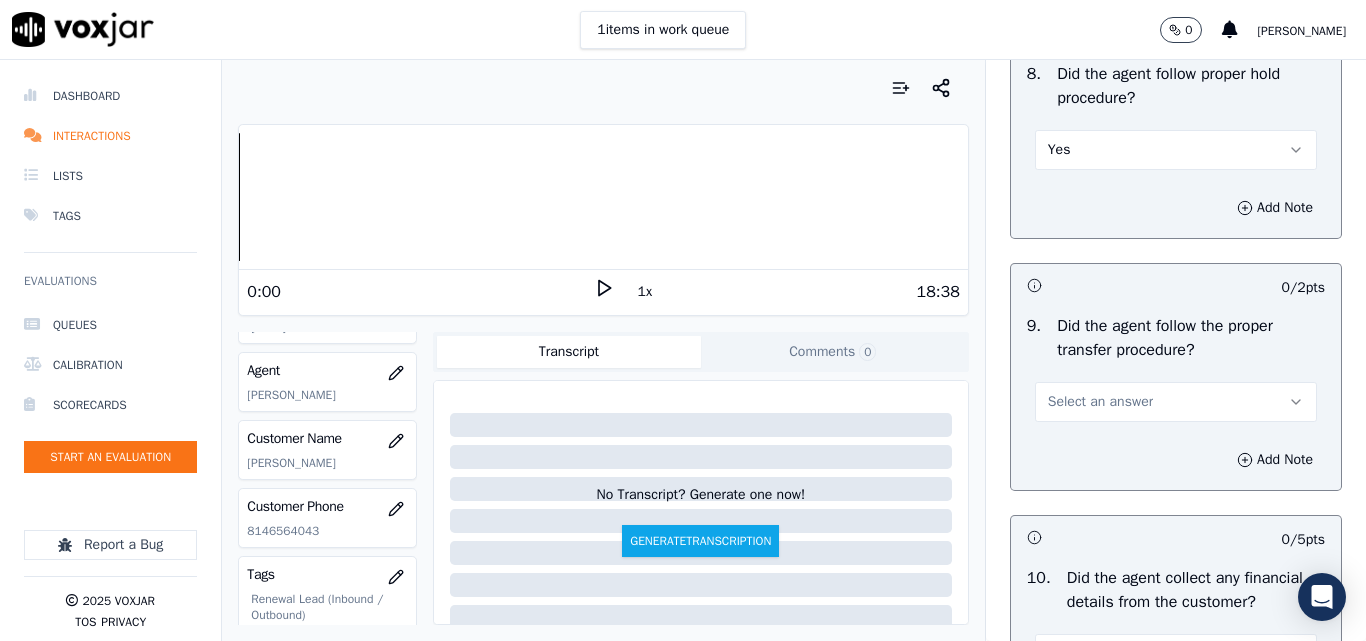 scroll, scrollTop: 3500, scrollLeft: 0, axis: vertical 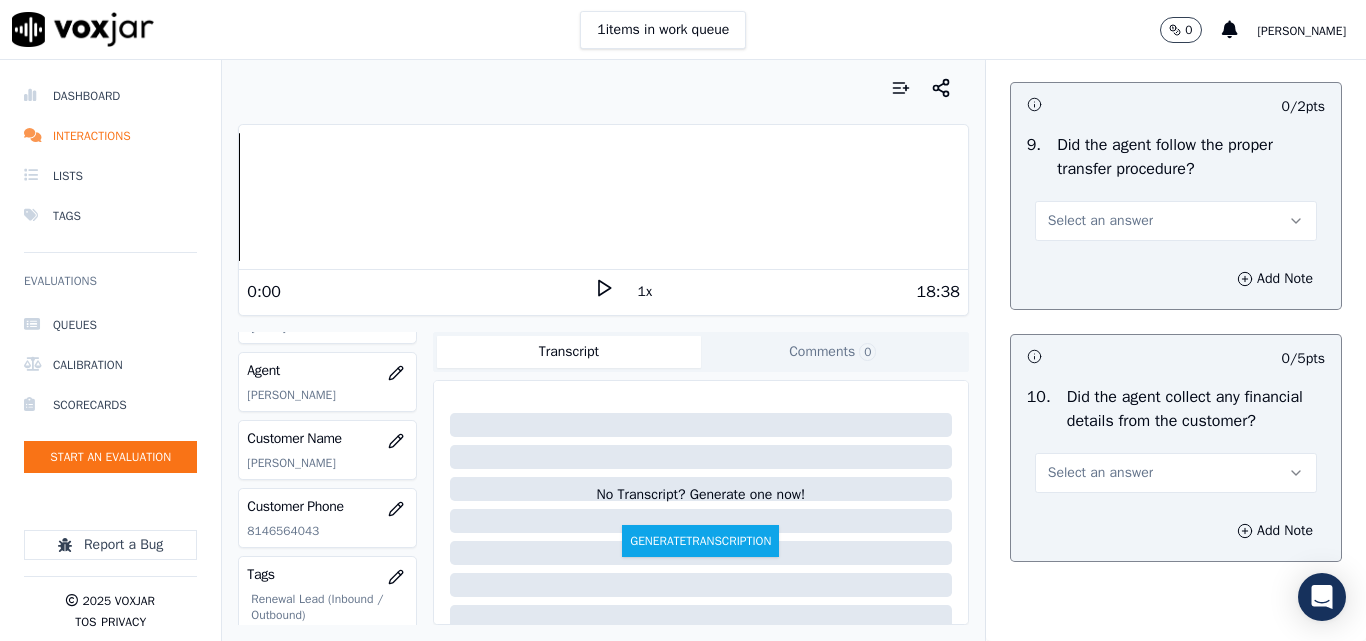 click on "Select an answer" at bounding box center [1100, 221] 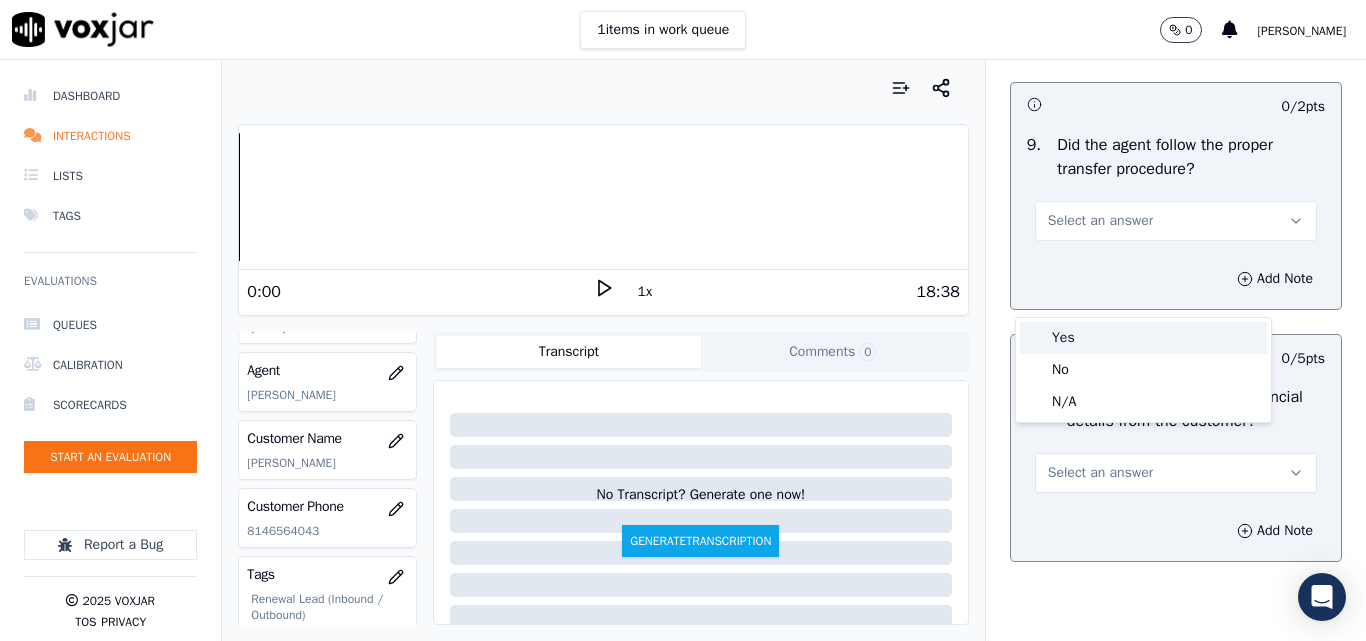click on "Yes" at bounding box center [1143, 338] 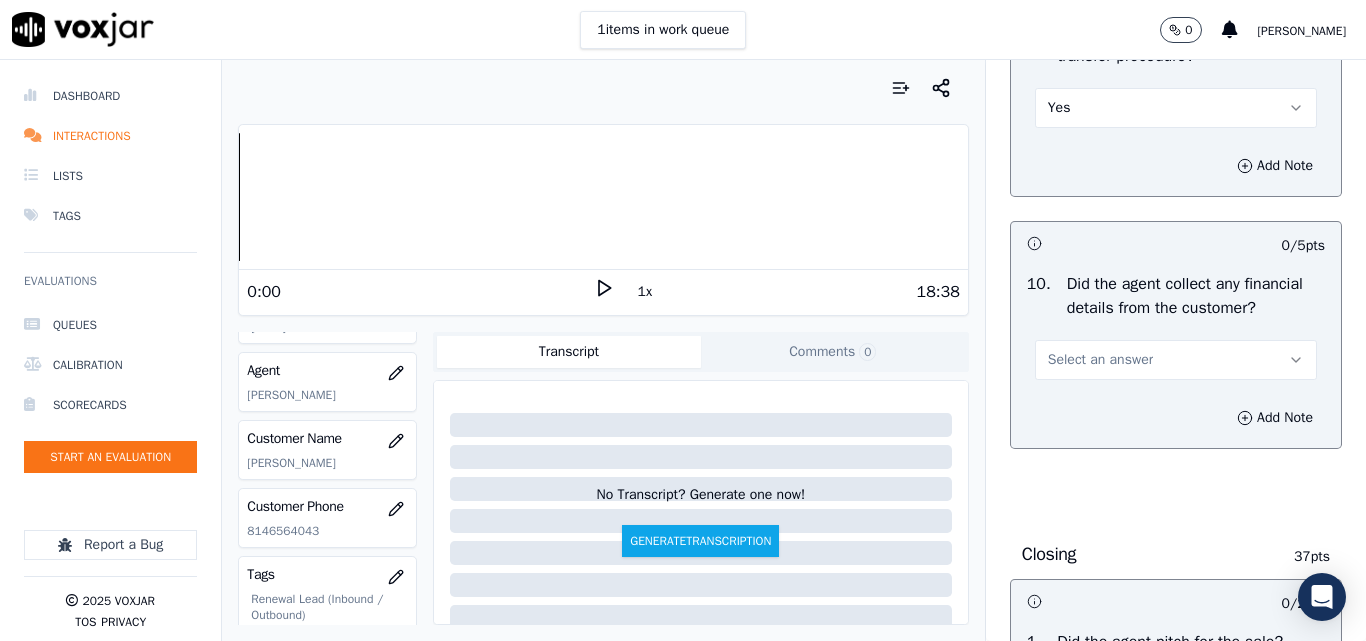 scroll, scrollTop: 3800, scrollLeft: 0, axis: vertical 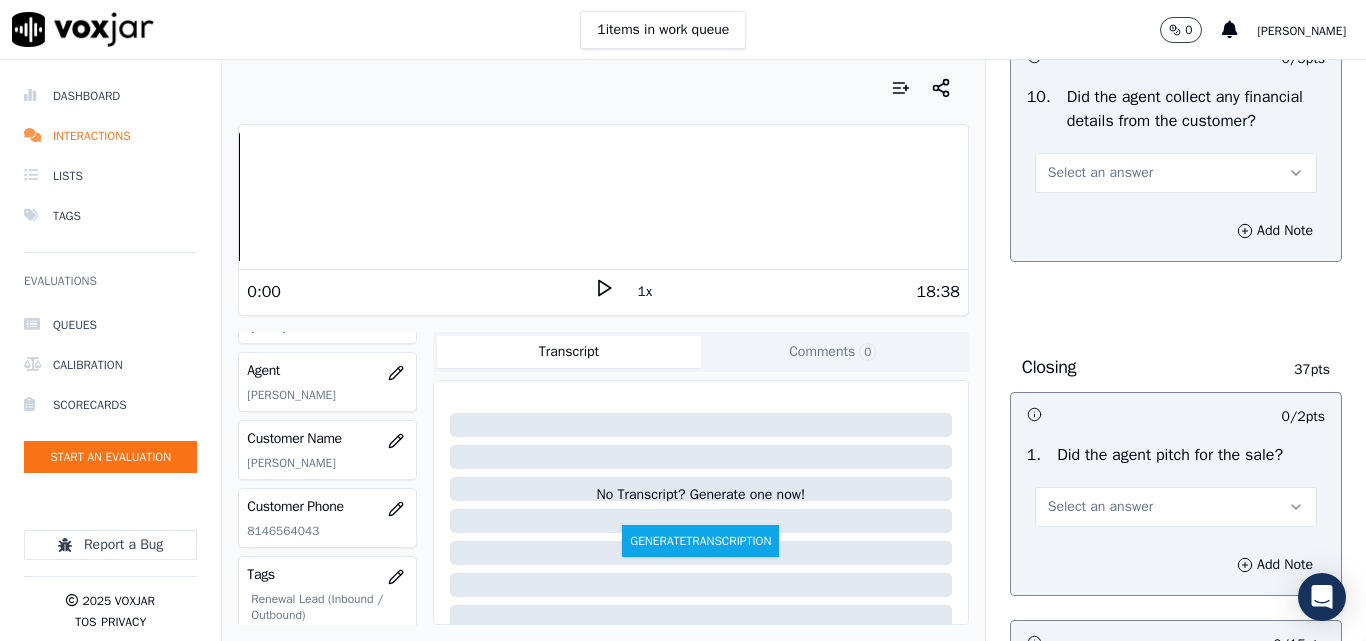 click on "Select an answer" at bounding box center [1100, 173] 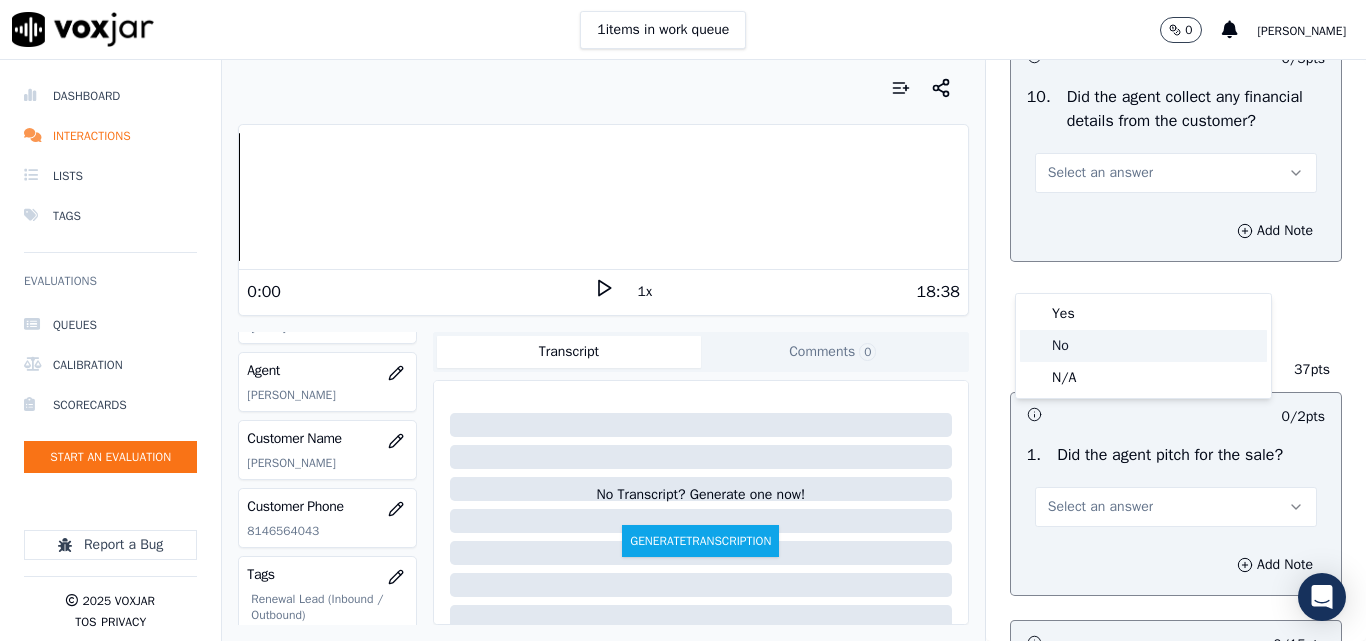 click on "No" 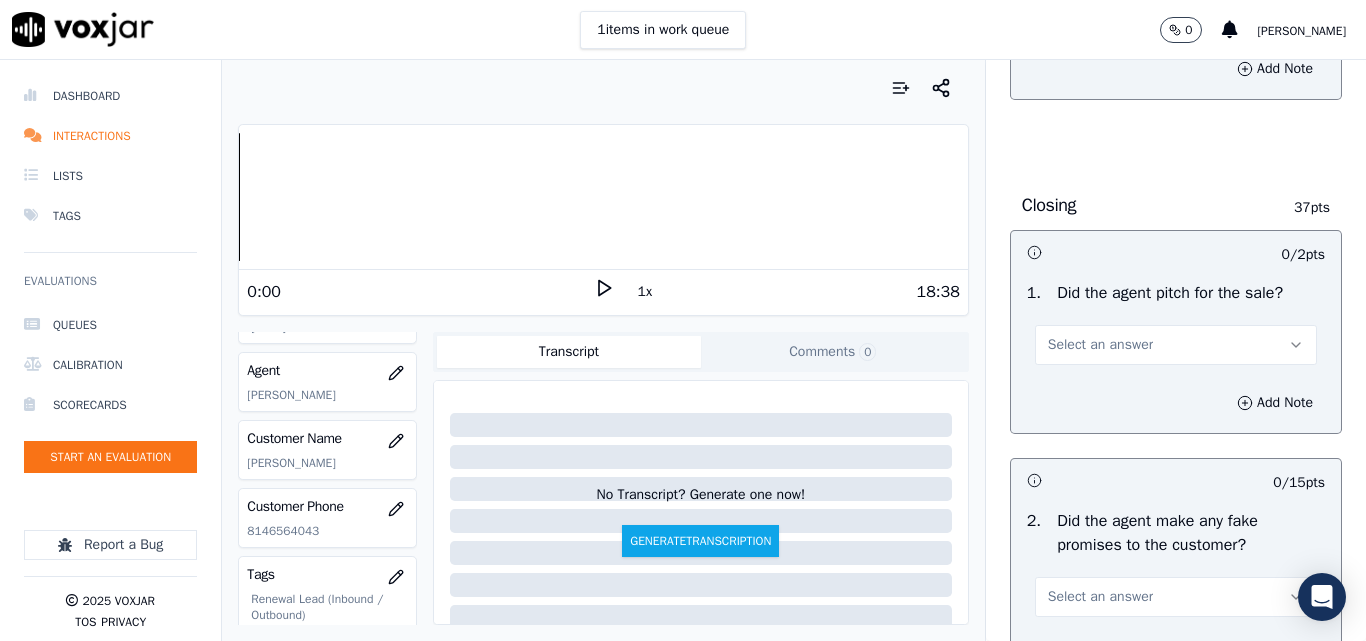scroll, scrollTop: 4200, scrollLeft: 0, axis: vertical 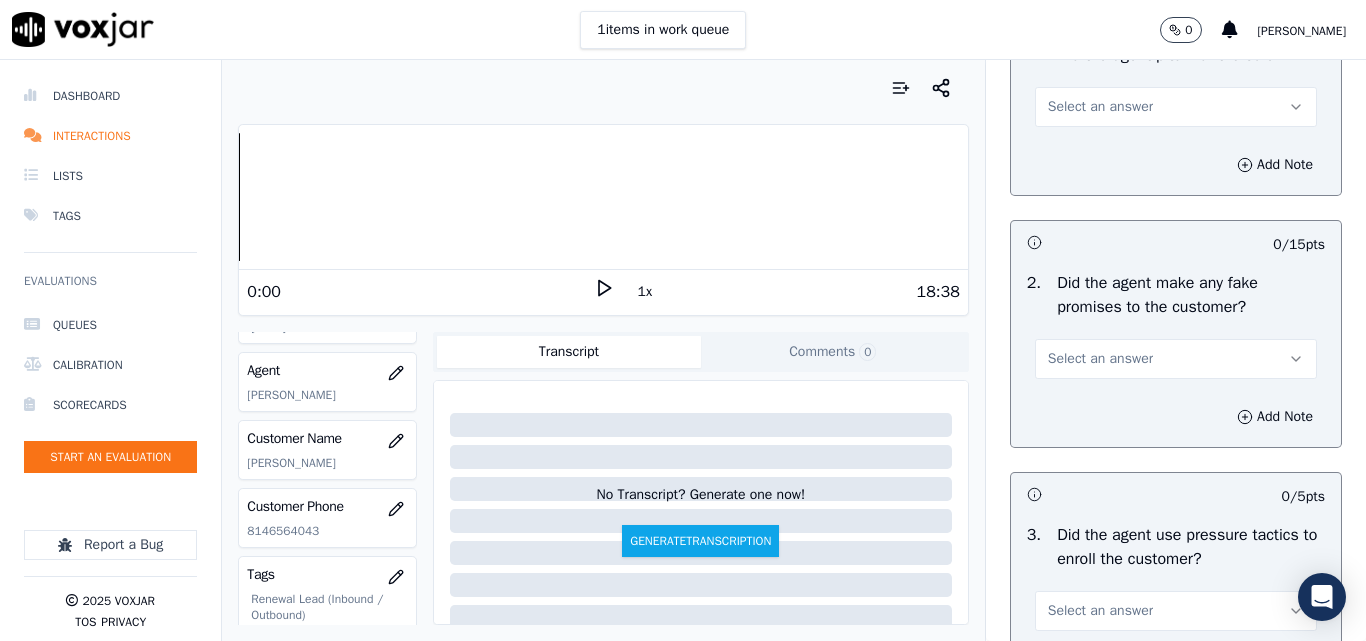 click on "Select an answer" at bounding box center [1100, 107] 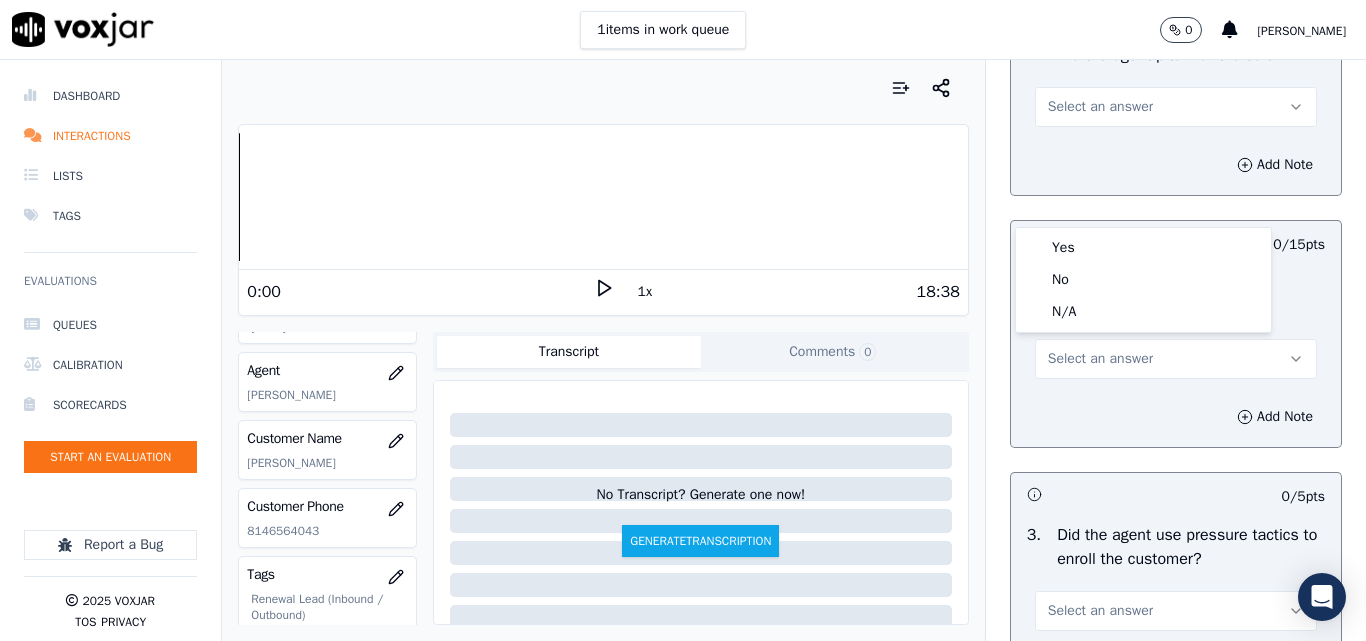 click on "Yes   No     N/A" at bounding box center [1143, 280] 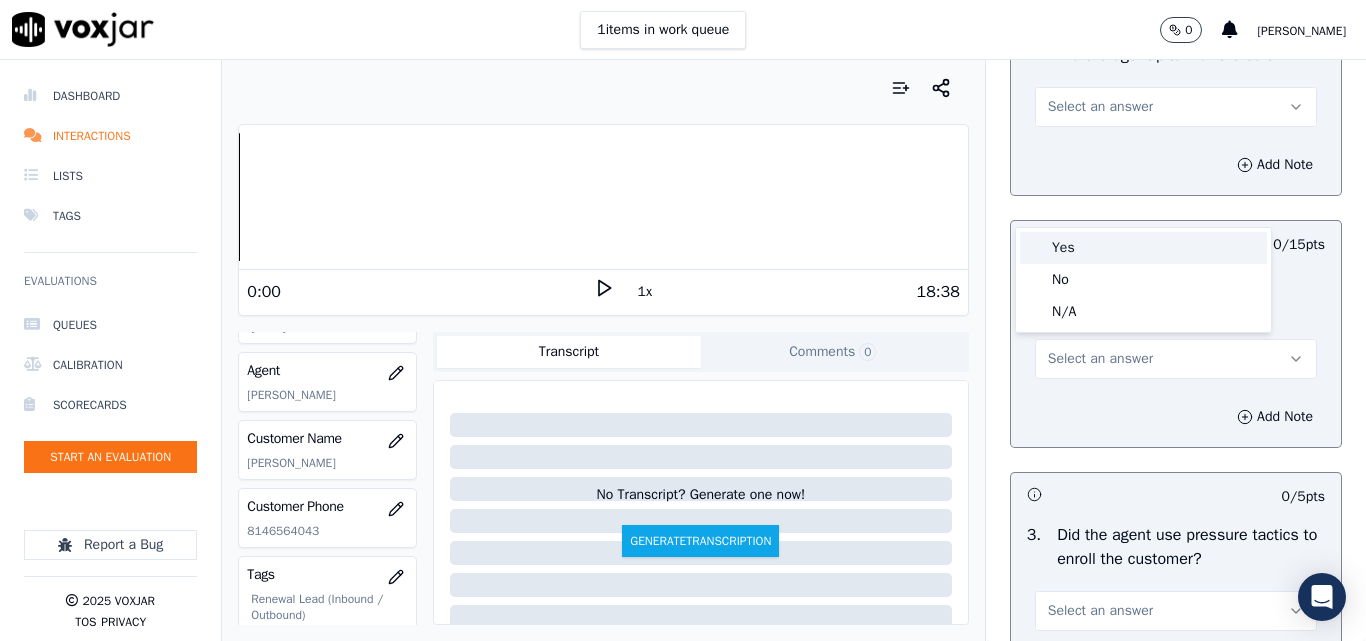 click on "Yes" at bounding box center (1143, 248) 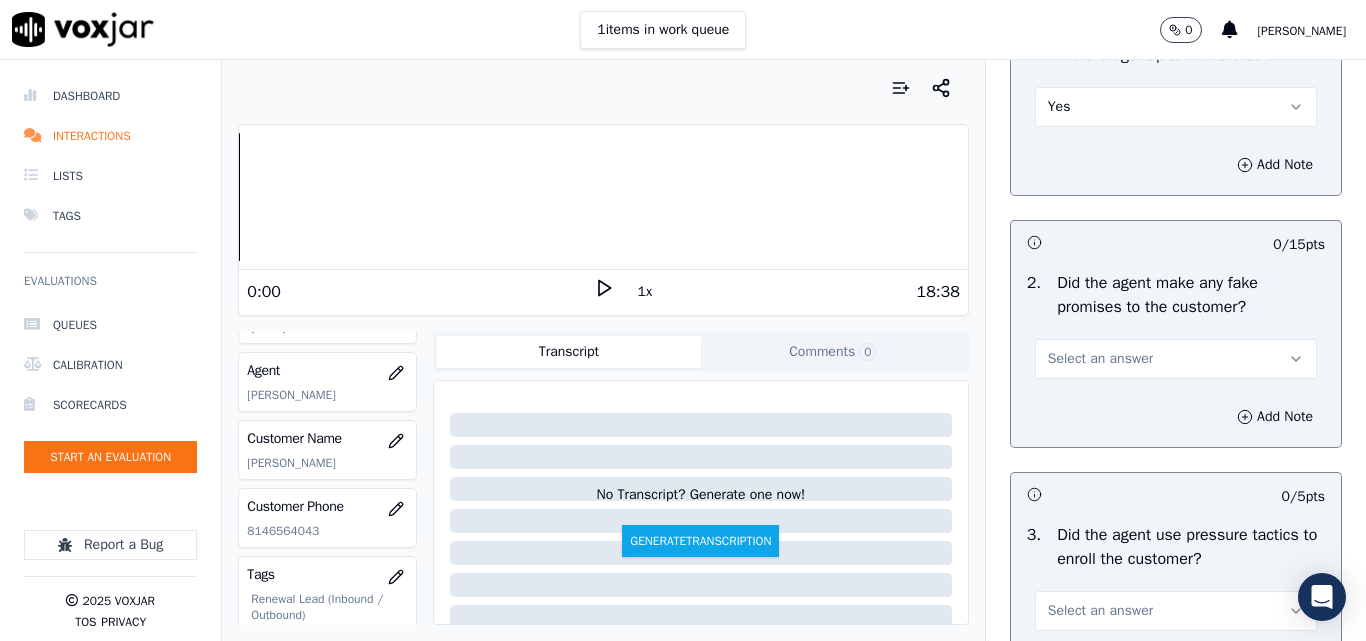 click on "Select an answer" at bounding box center [1100, 359] 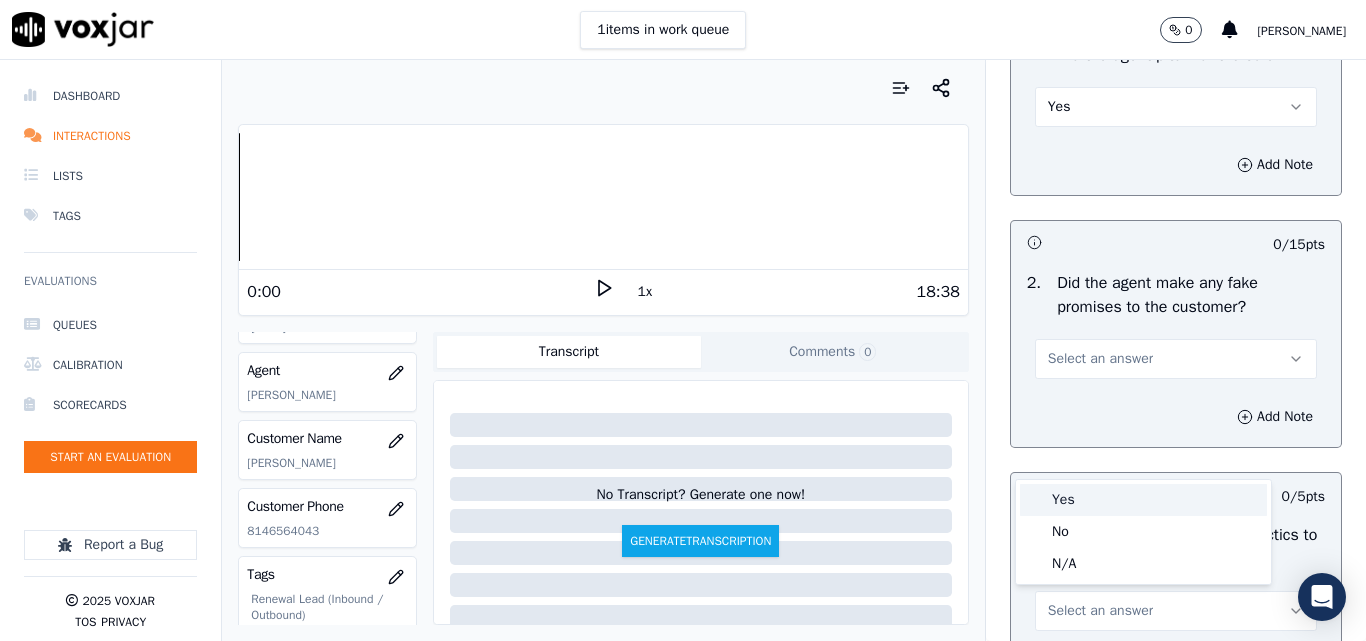 click on "Yes" at bounding box center [1143, 500] 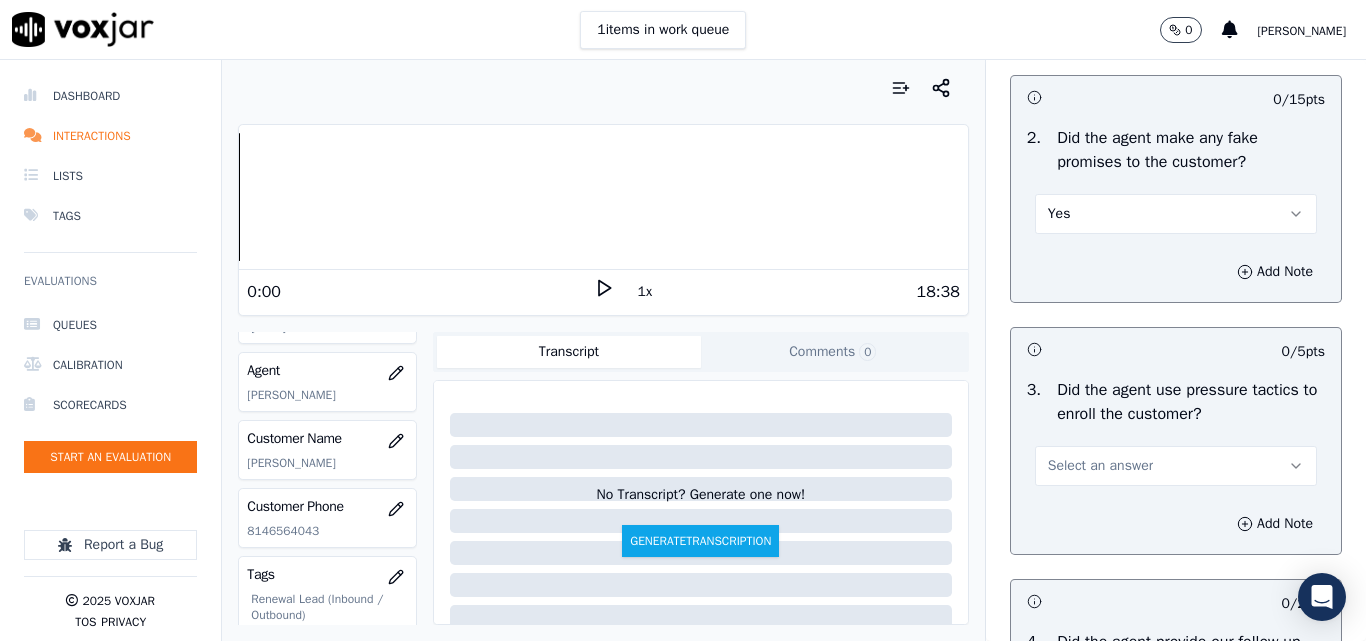 scroll, scrollTop: 4400, scrollLeft: 0, axis: vertical 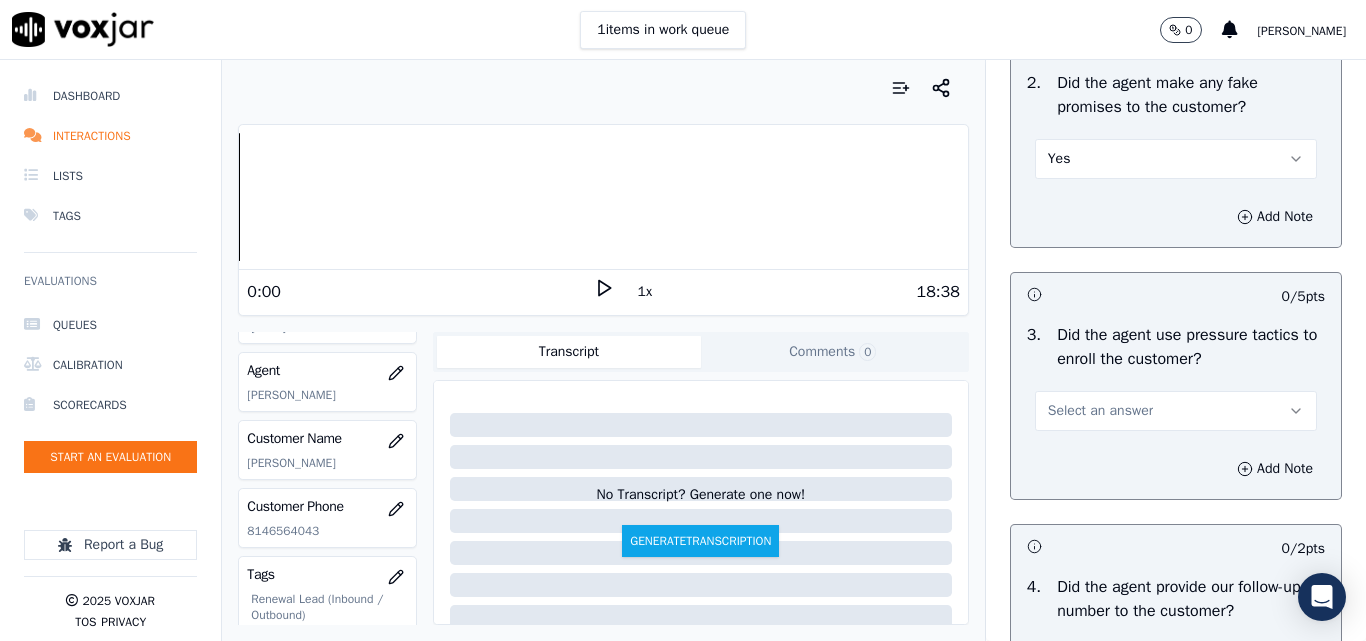 click on "Yes" at bounding box center [1176, 159] 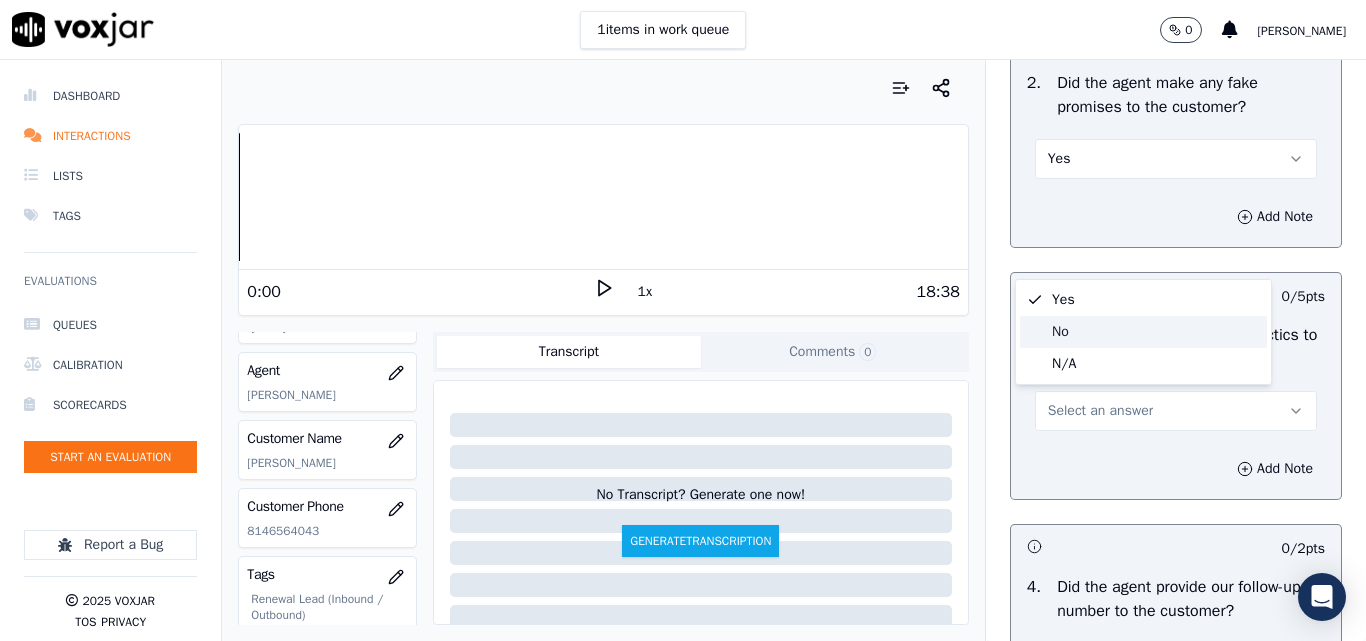 click on "No" 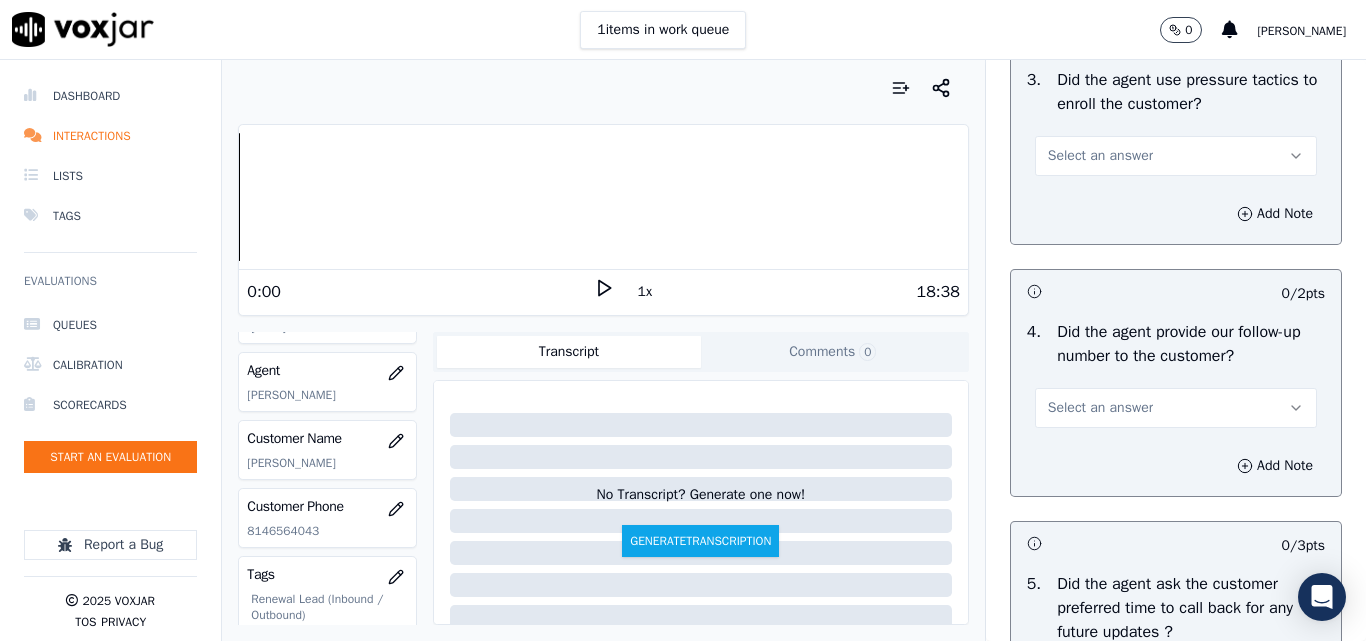 scroll, scrollTop: 4700, scrollLeft: 0, axis: vertical 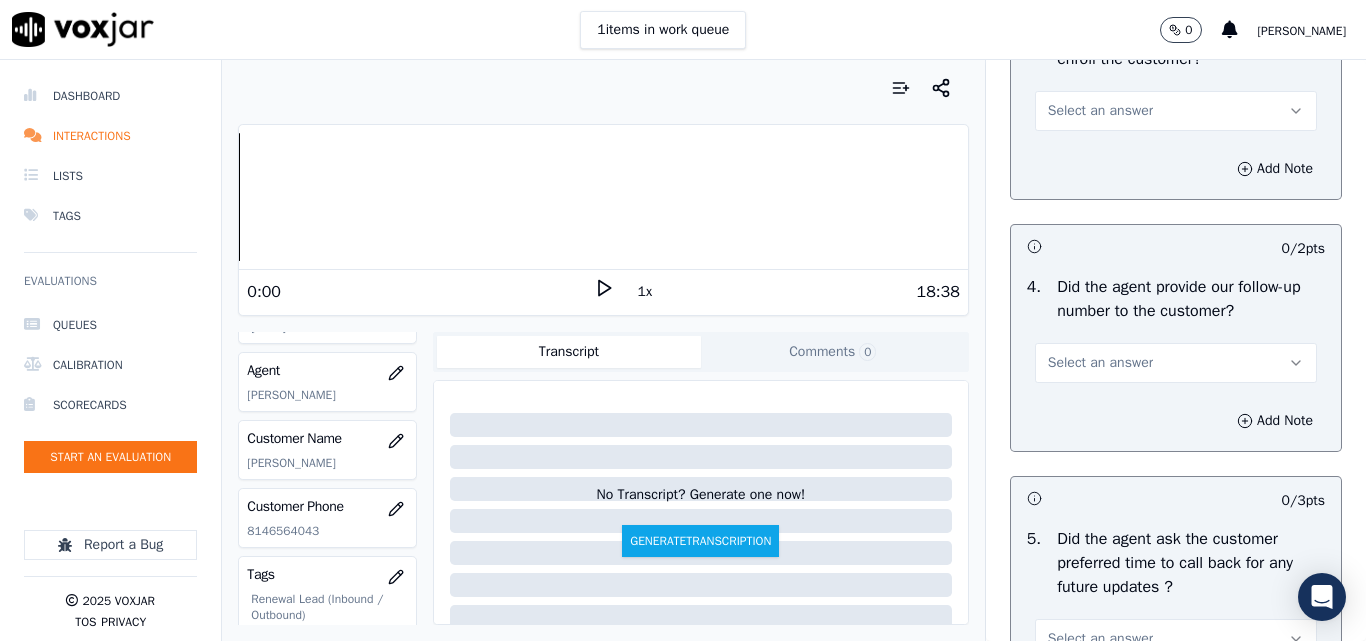 click on "Select an answer" at bounding box center [1176, 111] 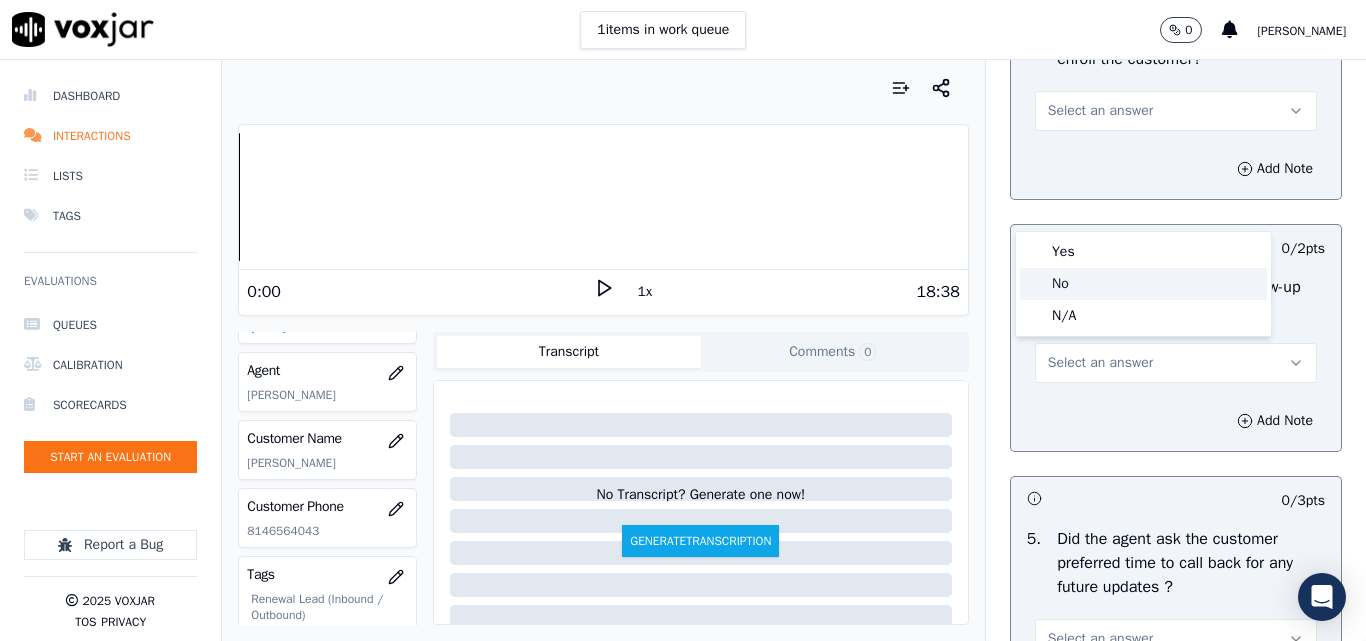 click on "No" 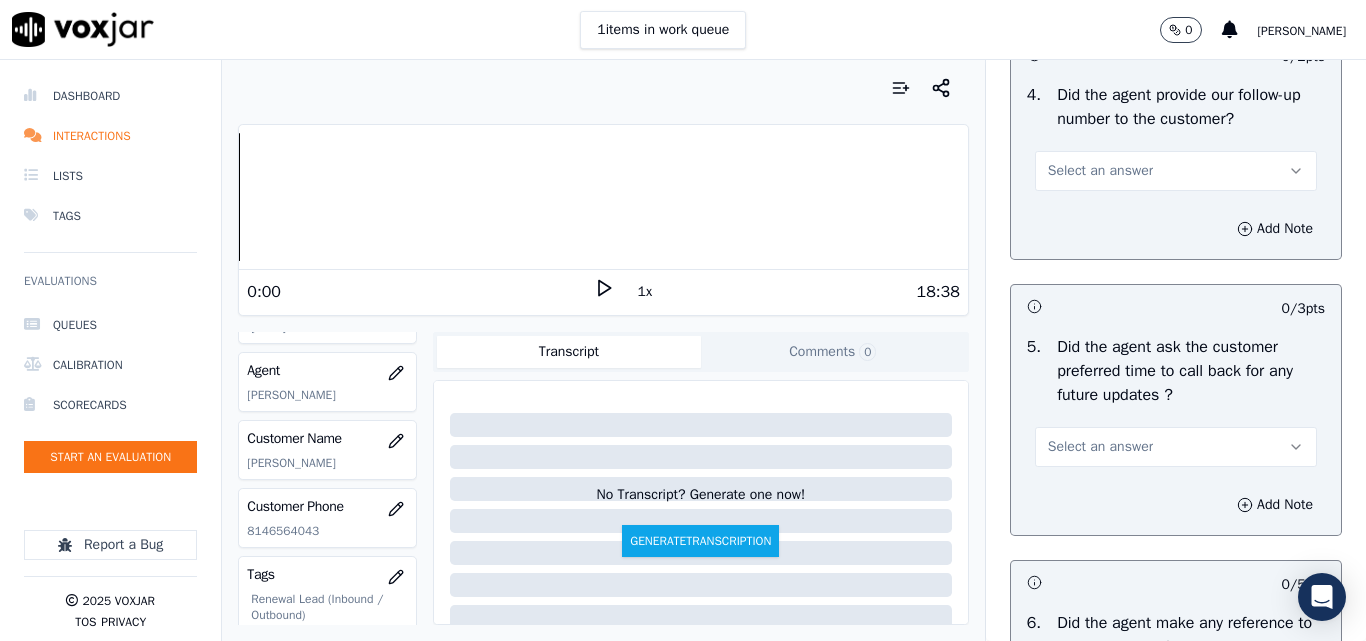 scroll, scrollTop: 5000, scrollLeft: 0, axis: vertical 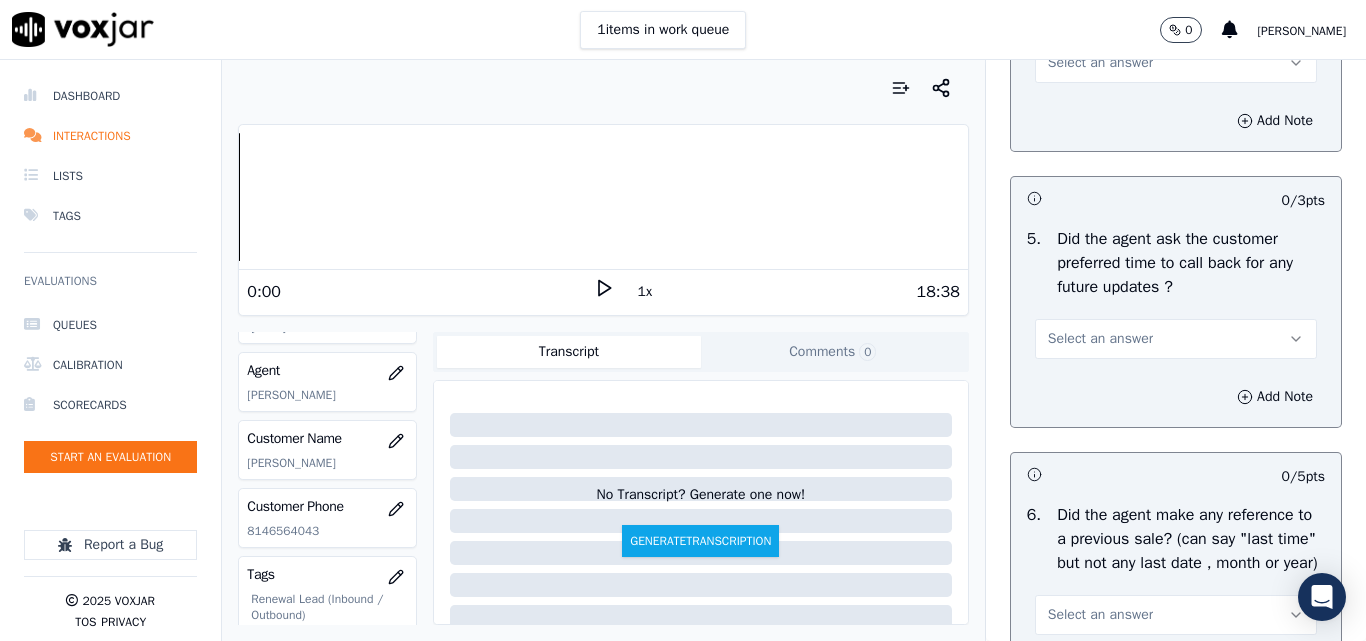 drag, startPoint x: 1095, startPoint y: 145, endPoint x: 1094, endPoint y: 166, distance: 21.023796 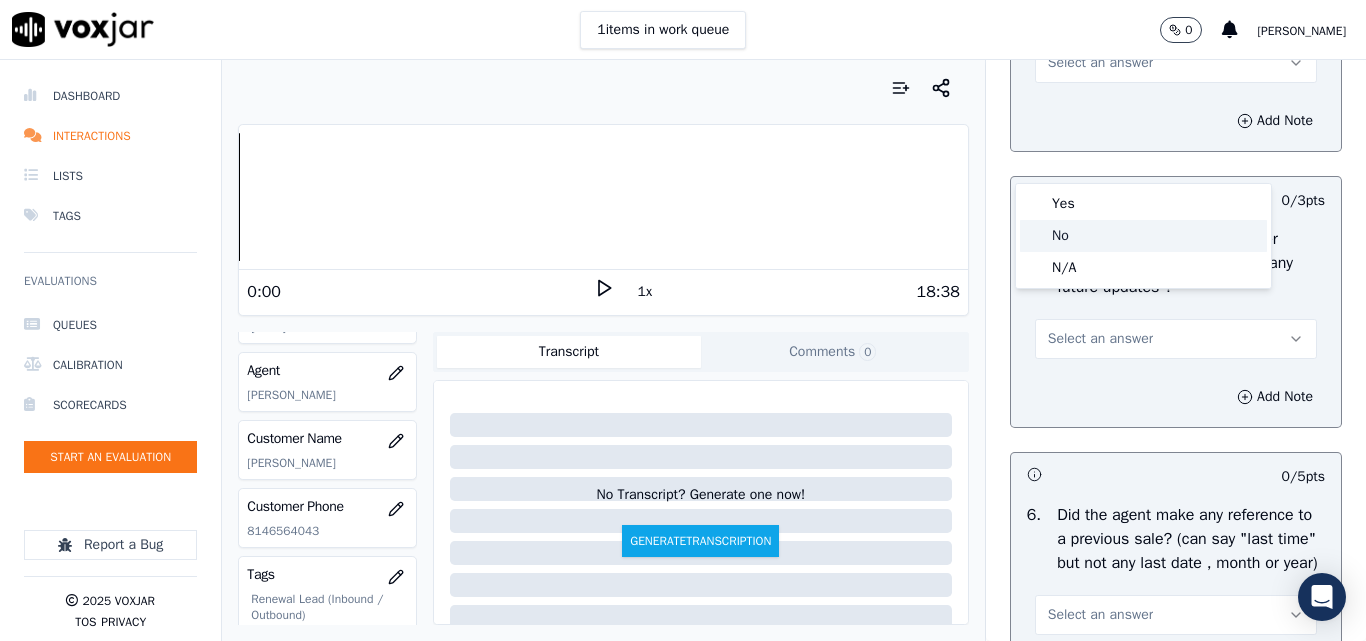 click on "No" 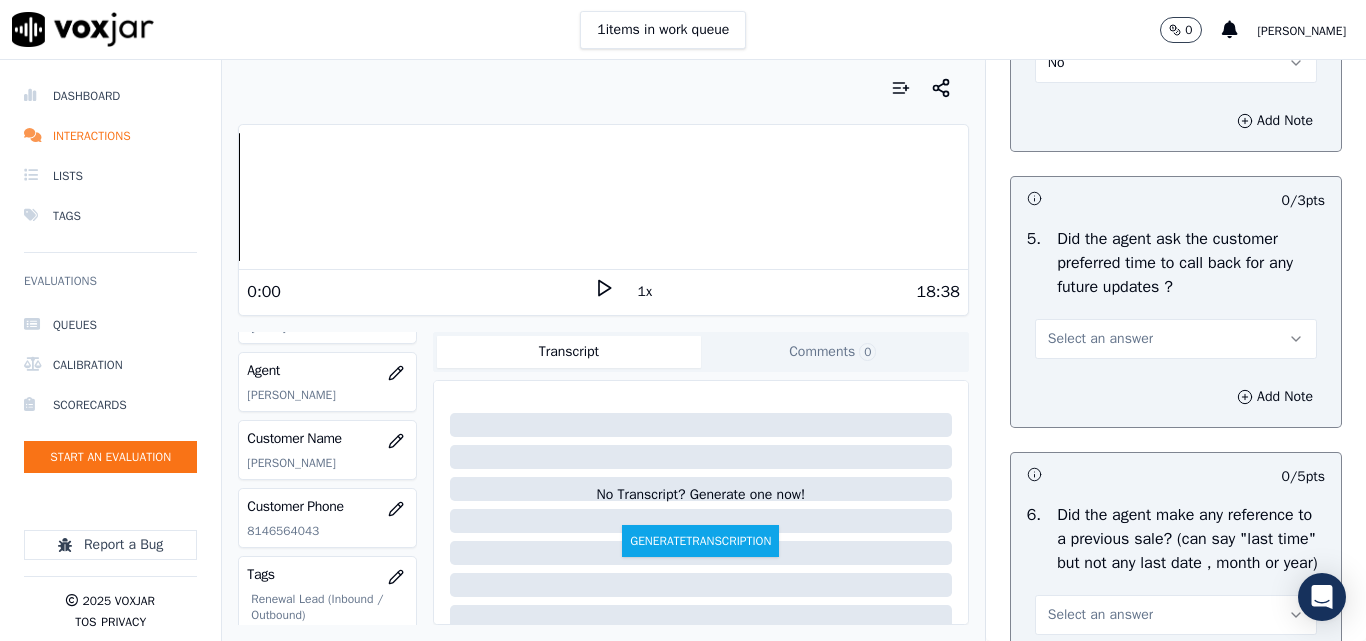 click on "No" at bounding box center (1176, 63) 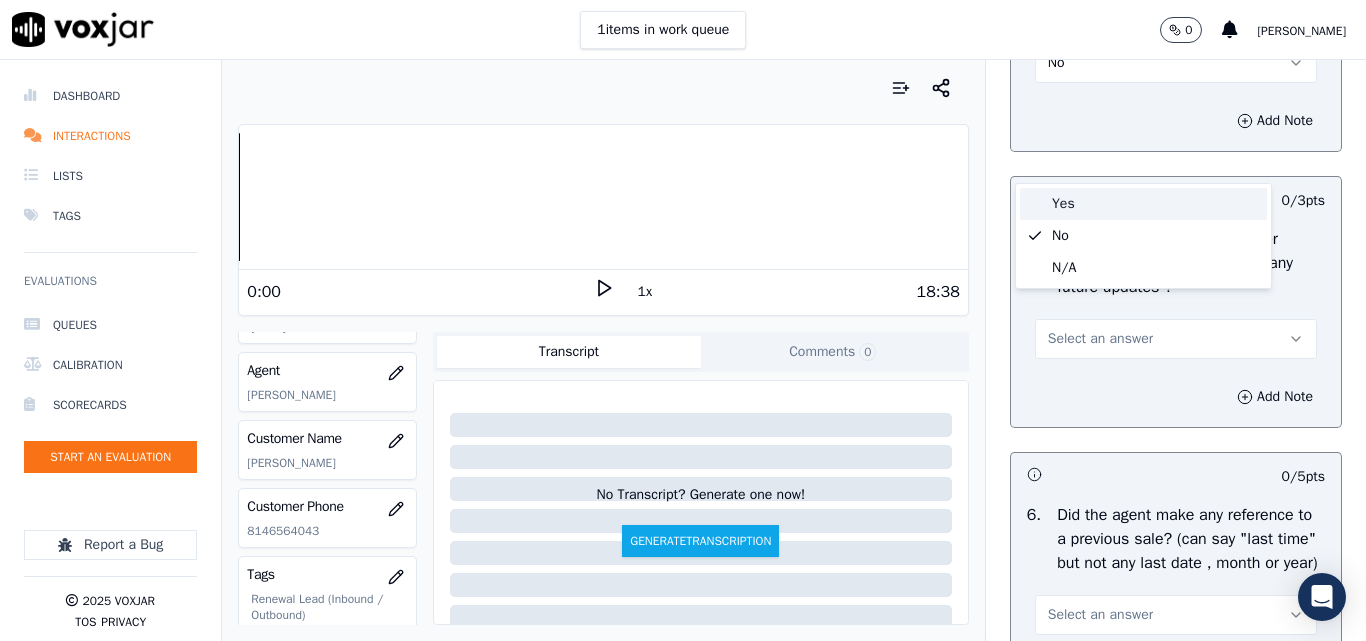 click on "Yes" at bounding box center [1143, 204] 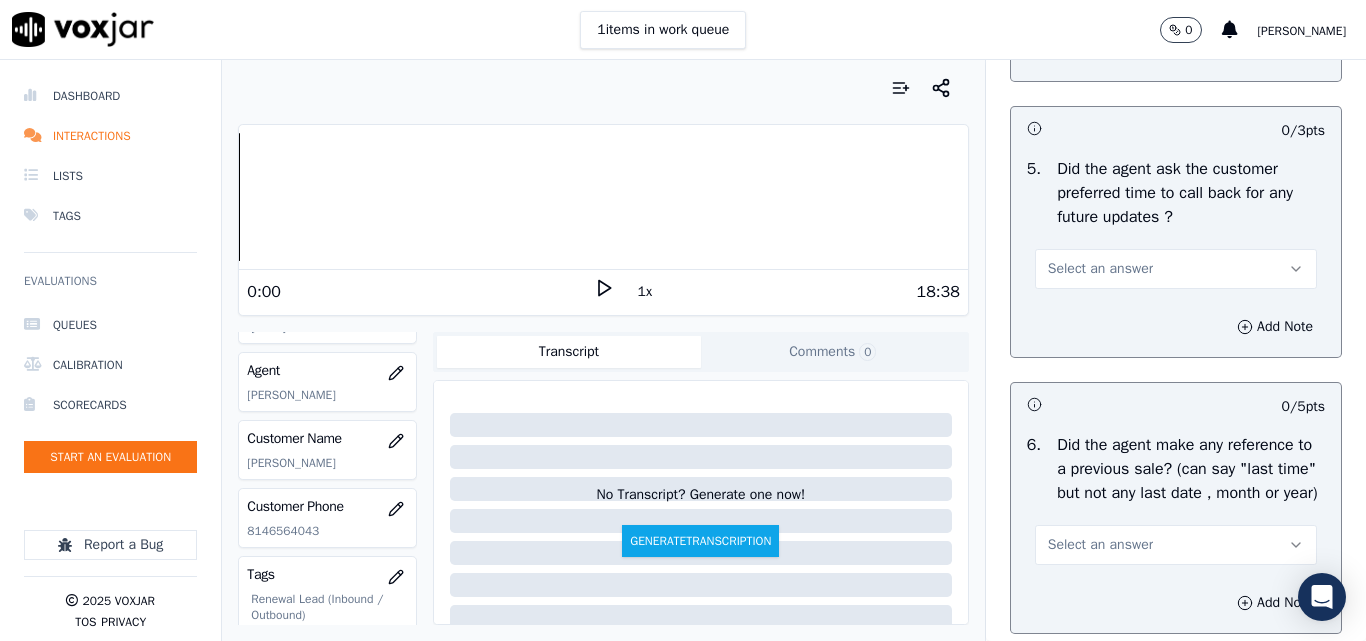 scroll, scrollTop: 5100, scrollLeft: 0, axis: vertical 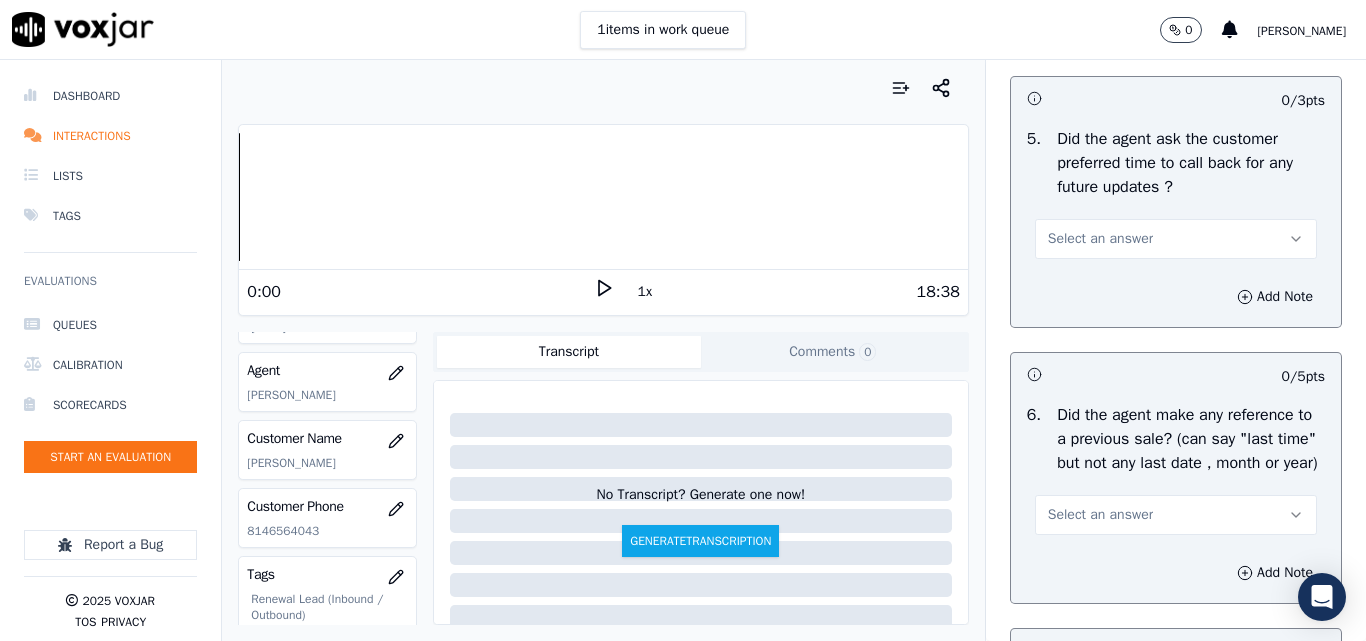 click on "Select an answer" at bounding box center [1100, 239] 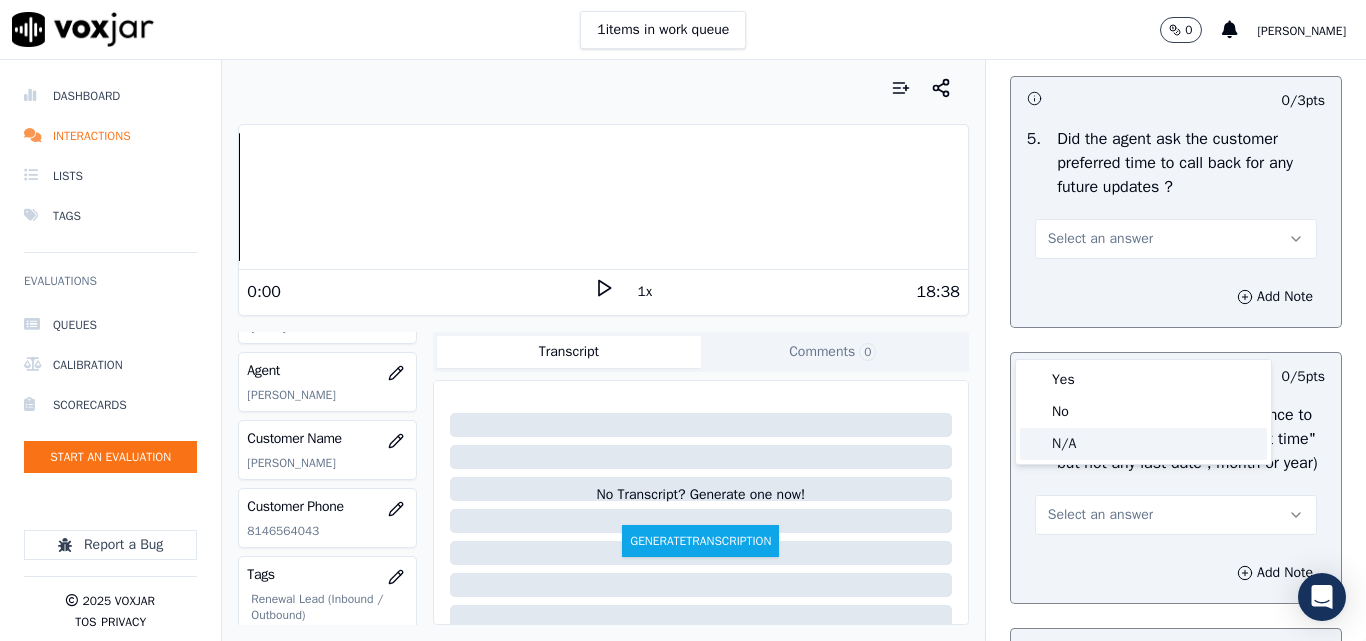 click on "N/A" 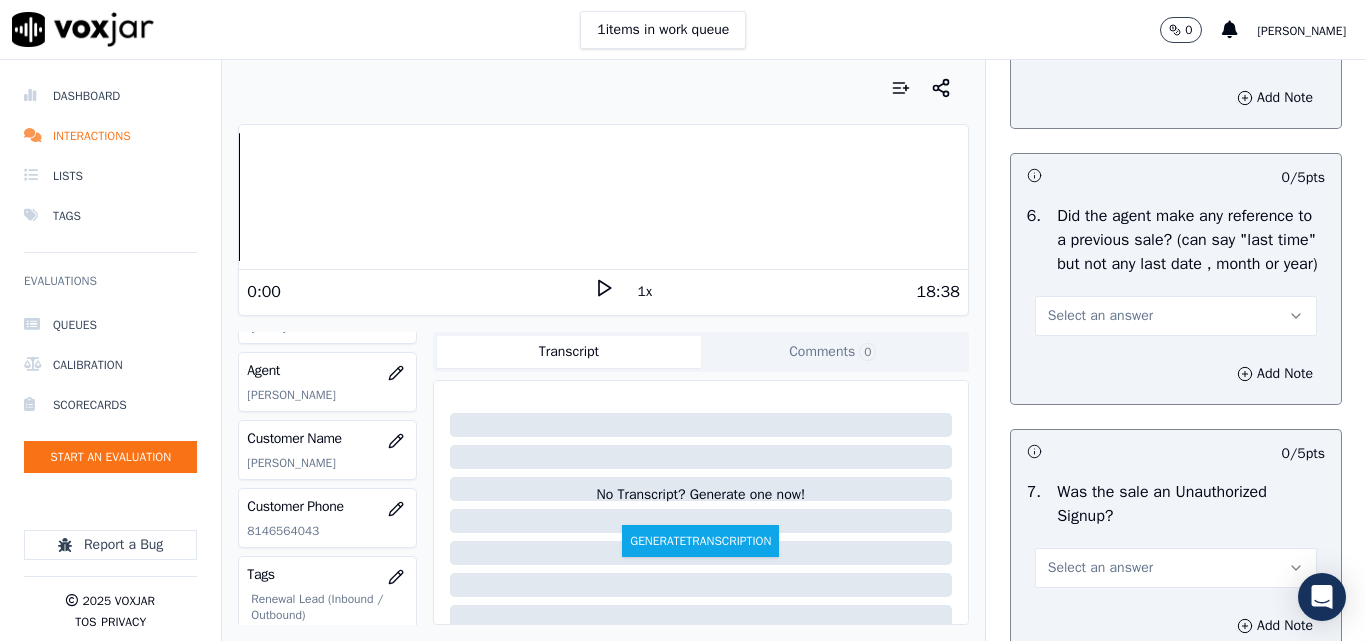 scroll, scrollTop: 5300, scrollLeft: 0, axis: vertical 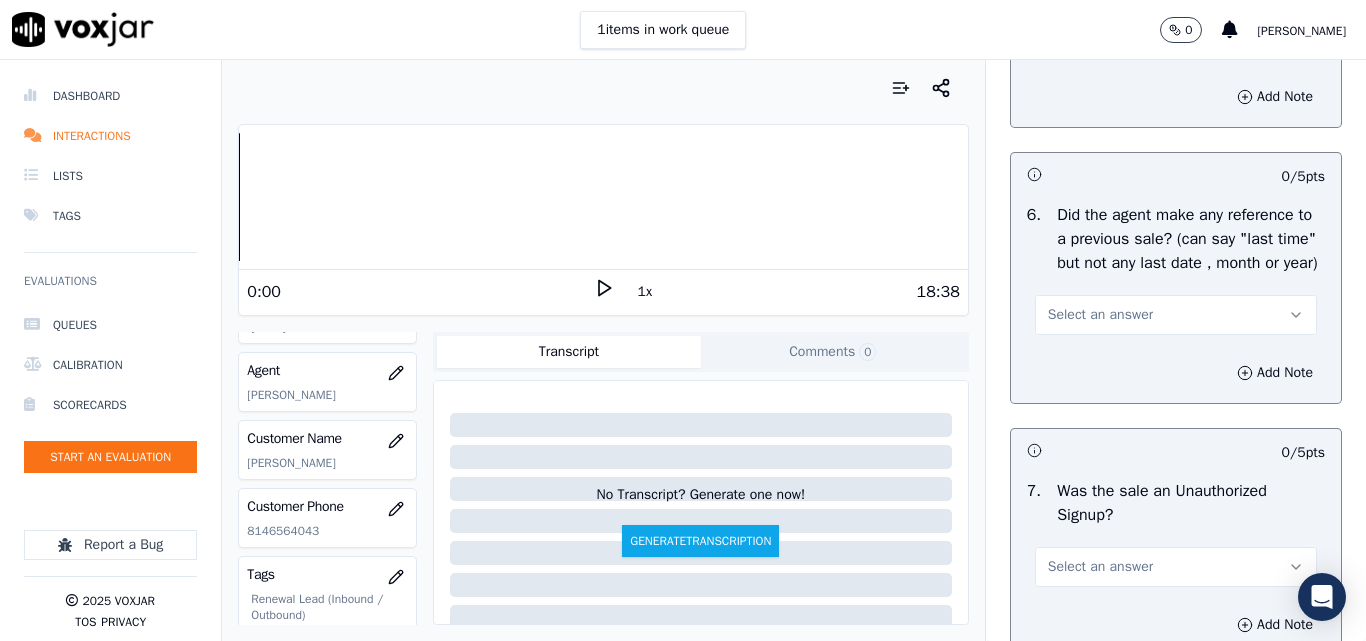 click on "Select an answer" at bounding box center (1100, 315) 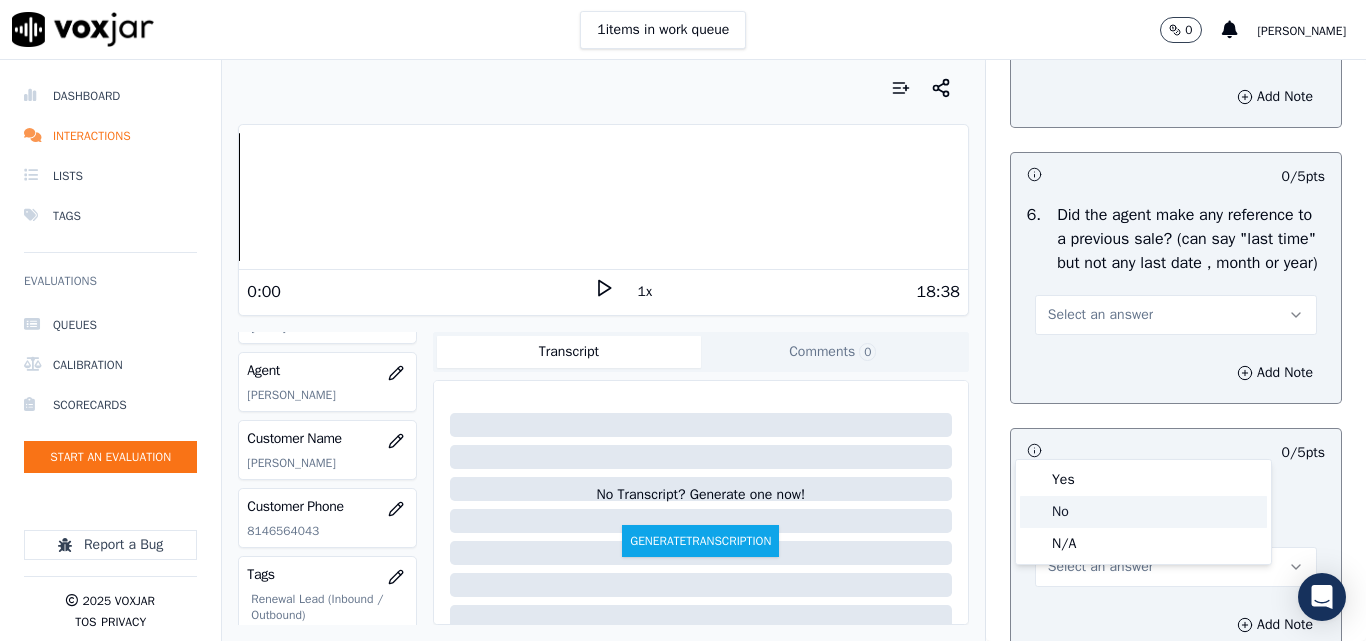 click on "No" 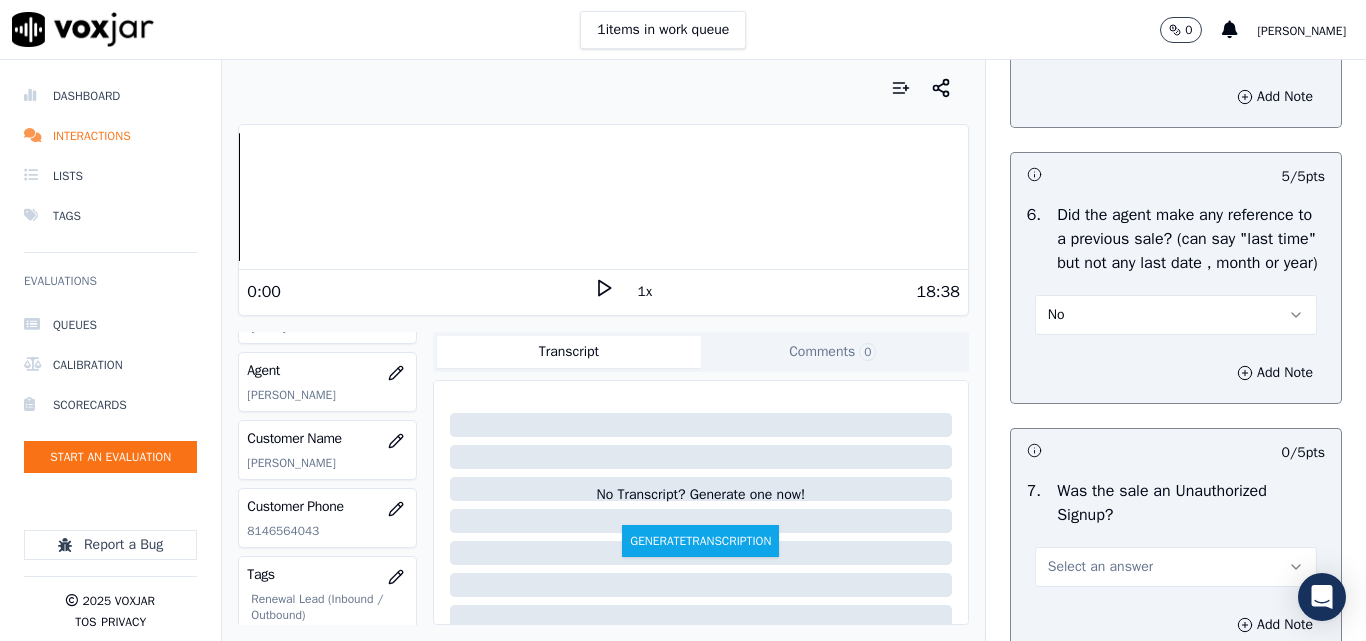 scroll, scrollTop: 5500, scrollLeft: 0, axis: vertical 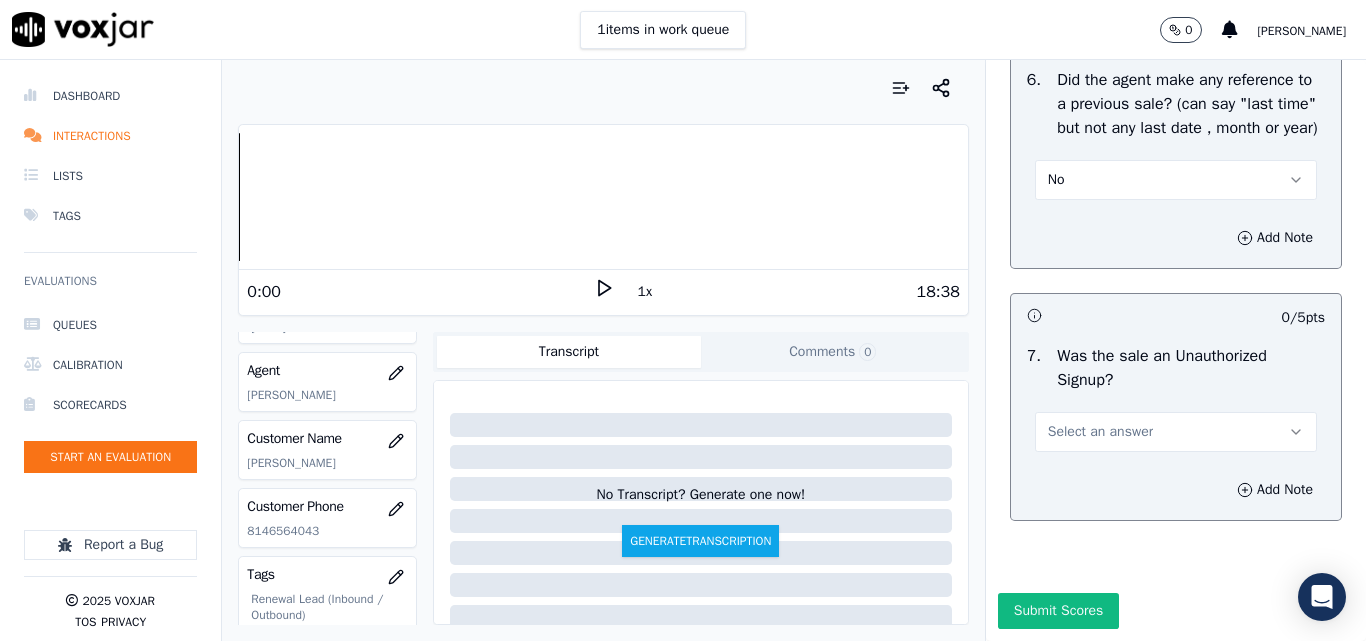 click on "Select an answer" at bounding box center (1100, 432) 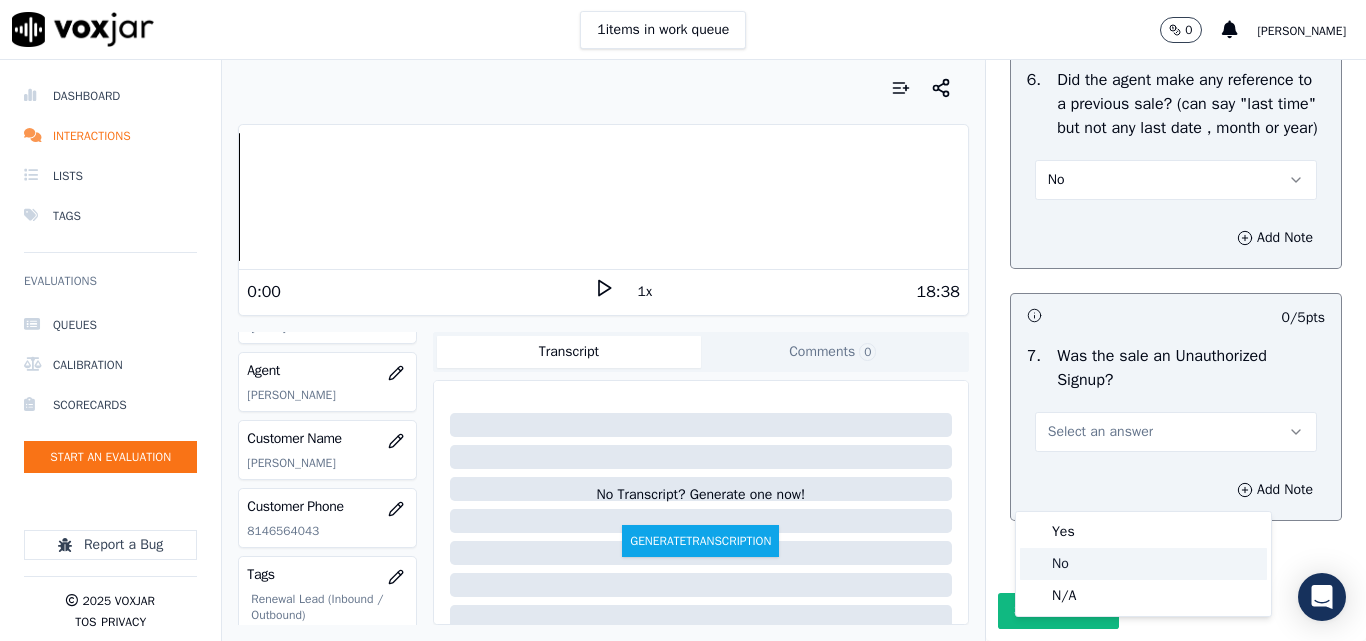 click on "No" 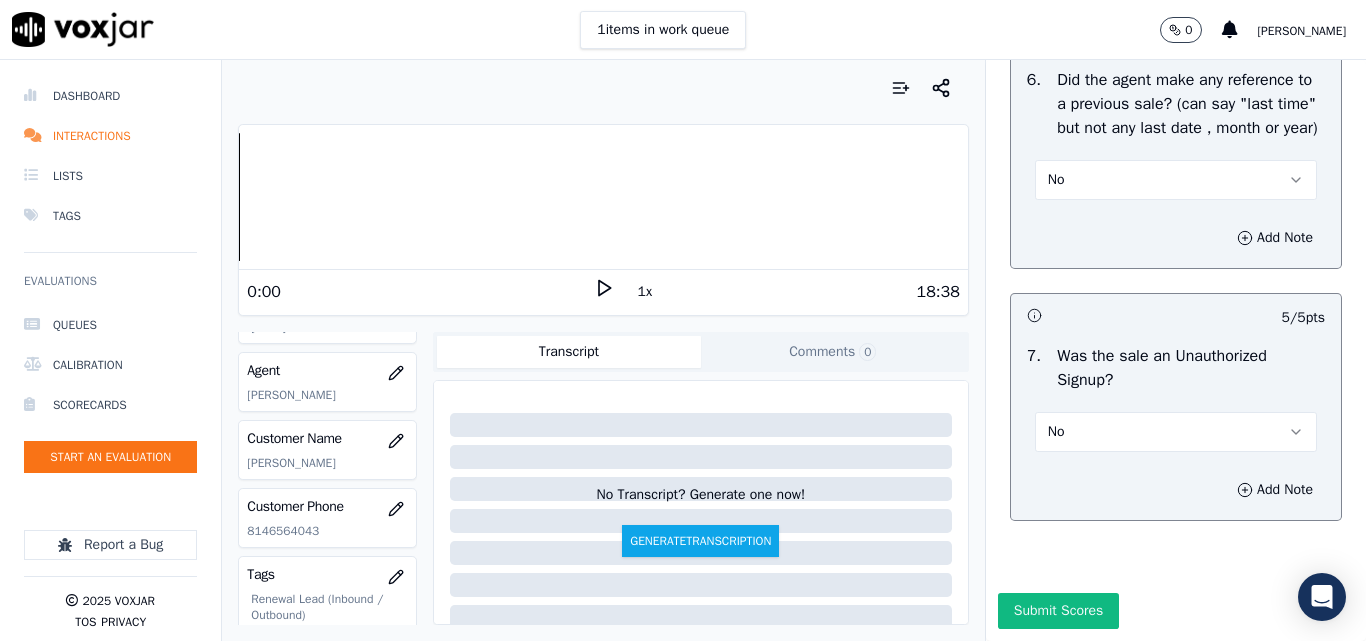 scroll, scrollTop: 5600, scrollLeft: 0, axis: vertical 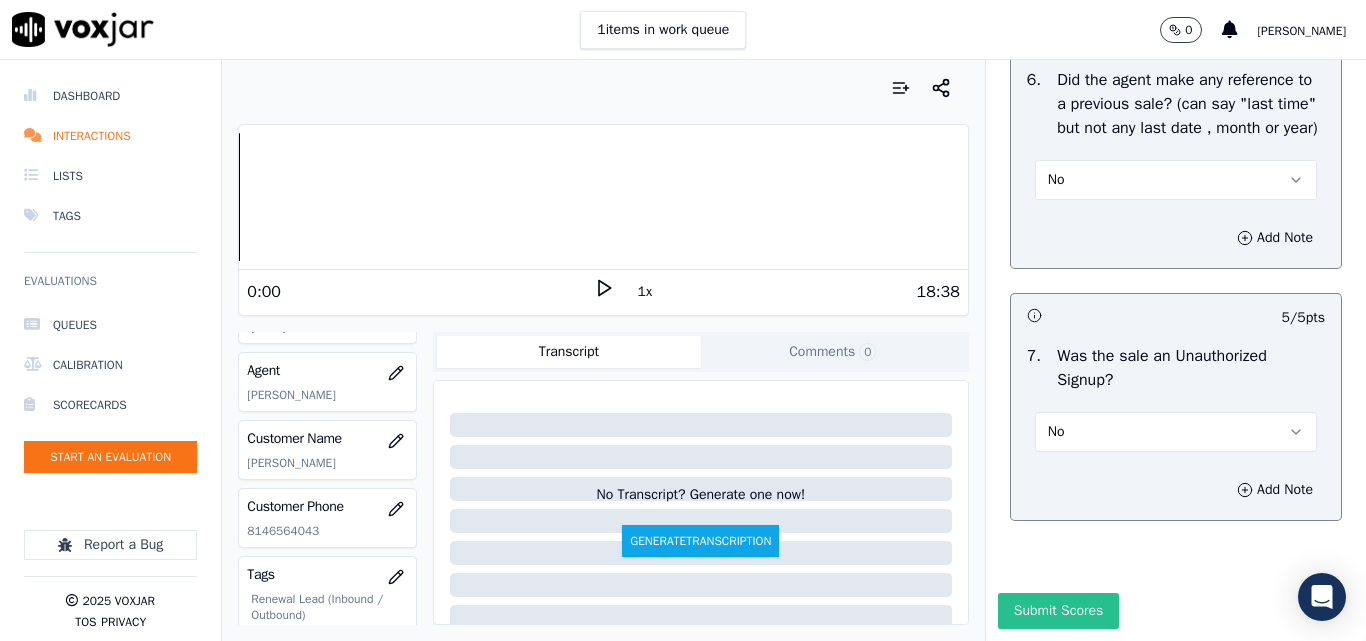 click on "Submit Scores" at bounding box center (1058, 611) 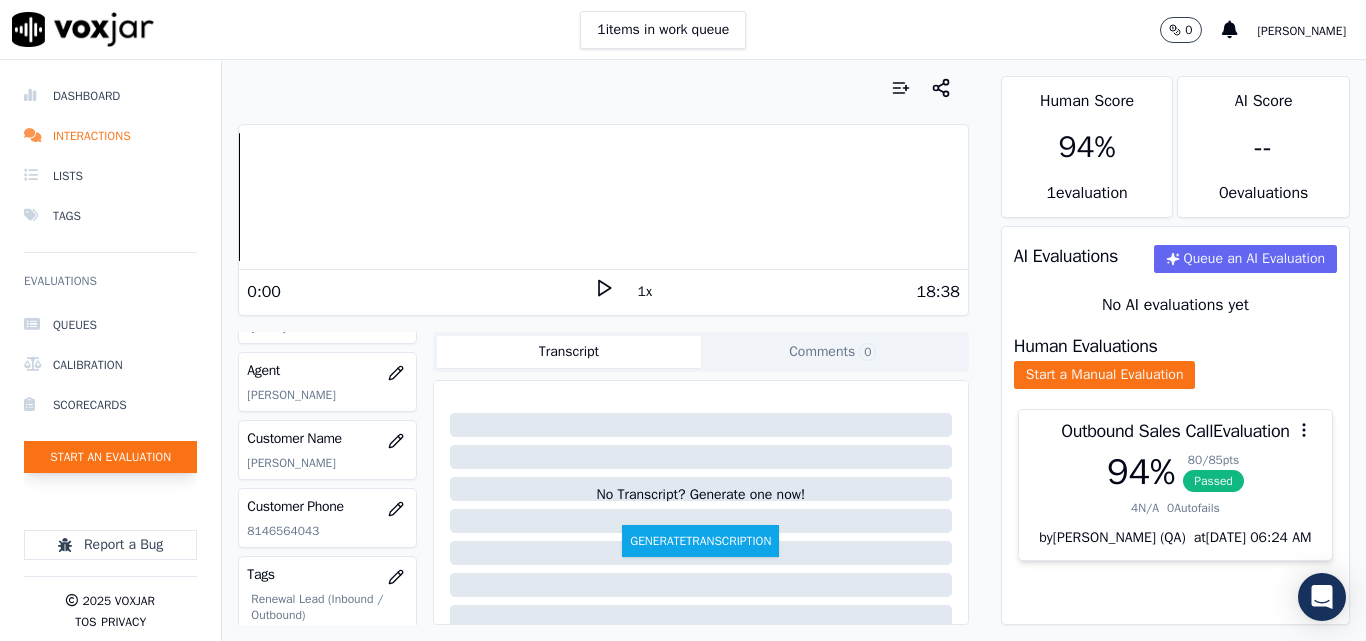 click on "Start an Evaluation" 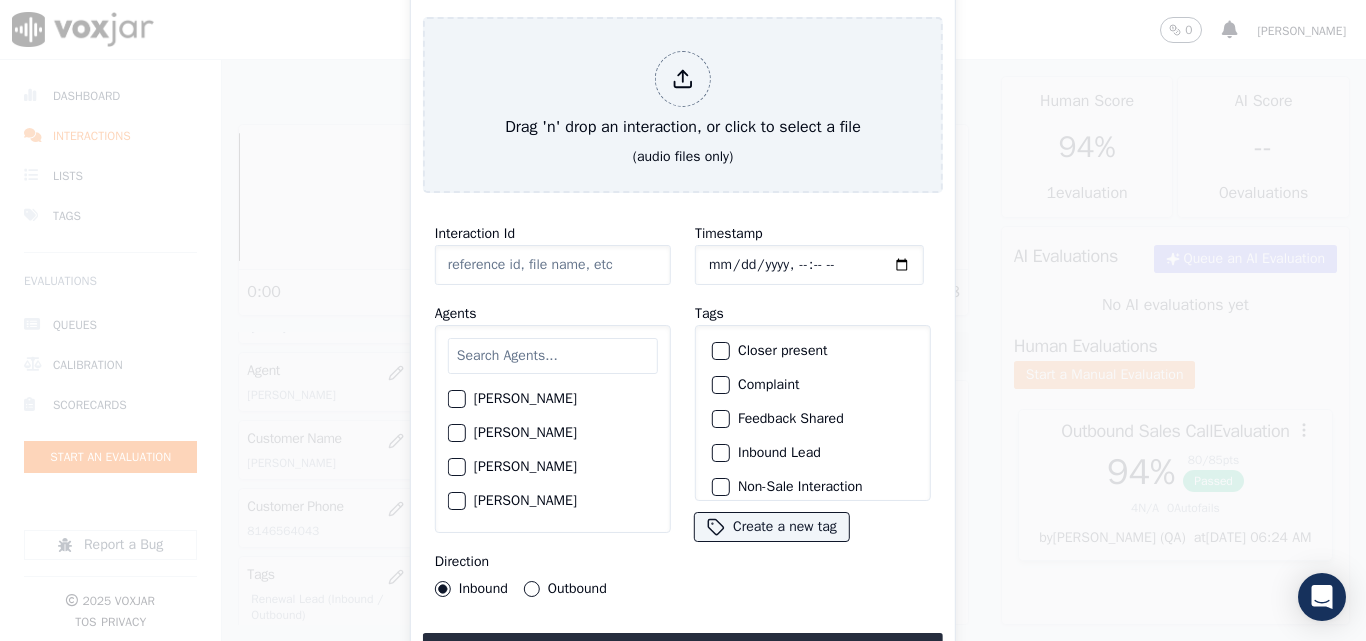 drag, startPoint x: 444, startPoint y: 208, endPoint x: 489, endPoint y: 238, distance: 54.08327 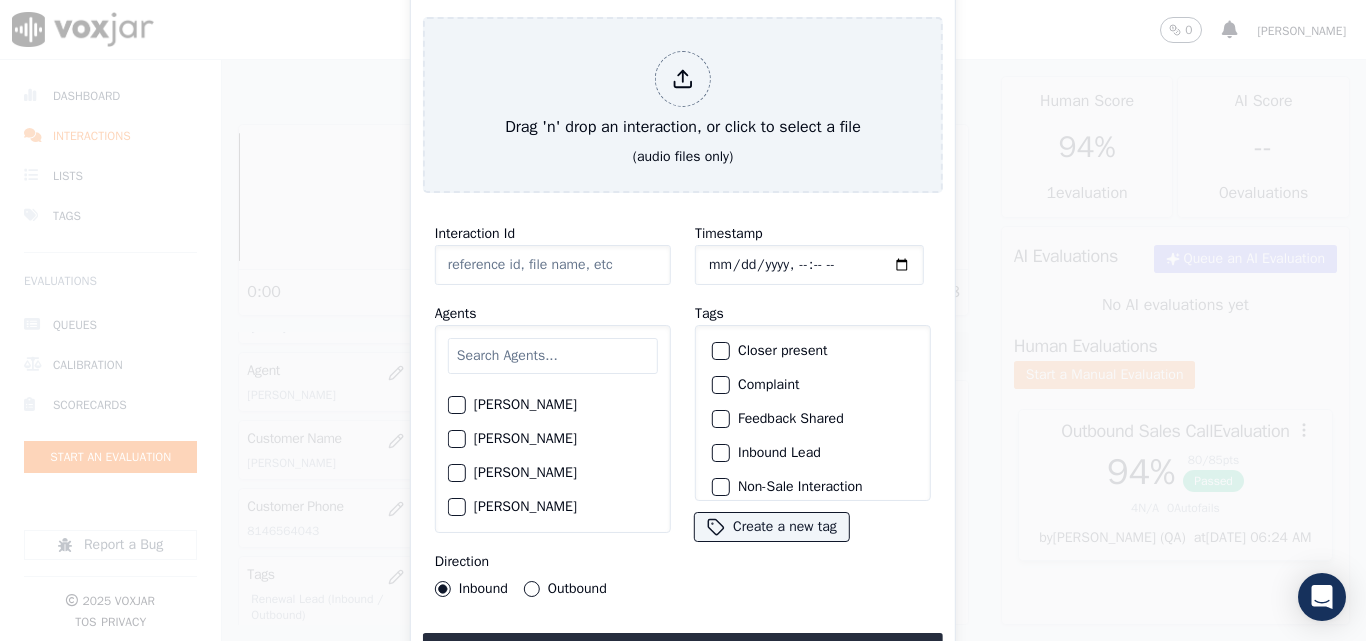 scroll, scrollTop: 0, scrollLeft: 0, axis: both 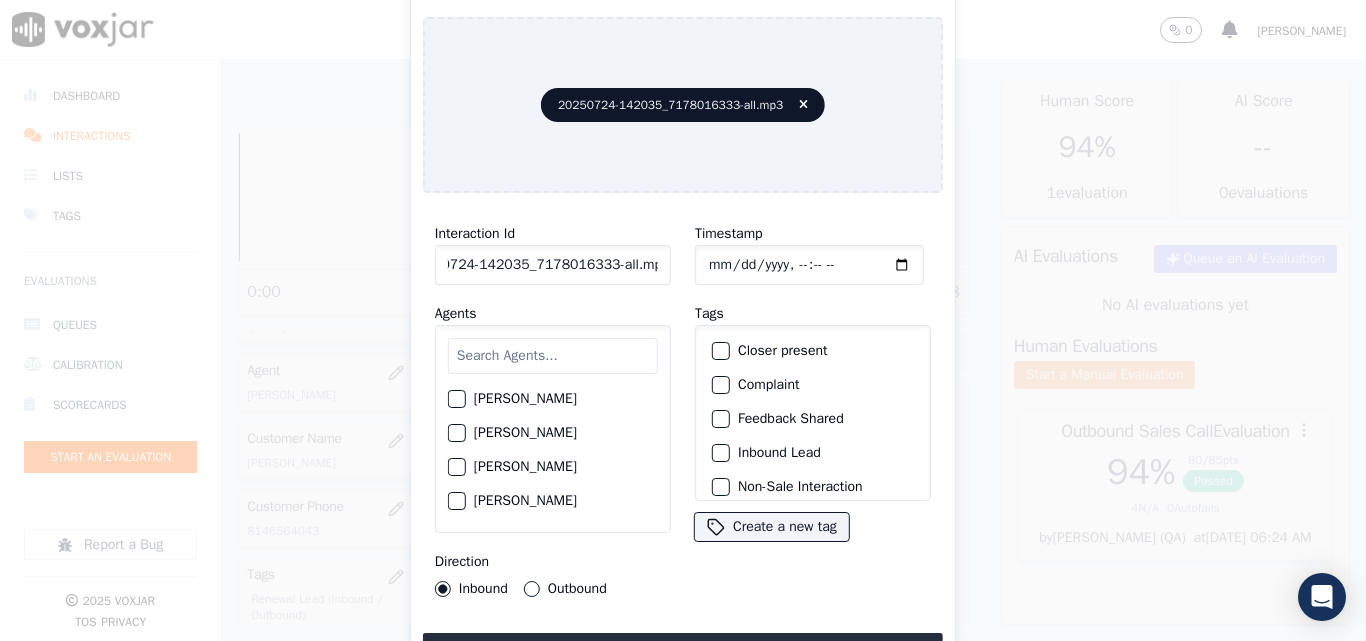 drag, startPoint x: 638, startPoint y: 261, endPoint x: 807, endPoint y: 282, distance: 170.29973 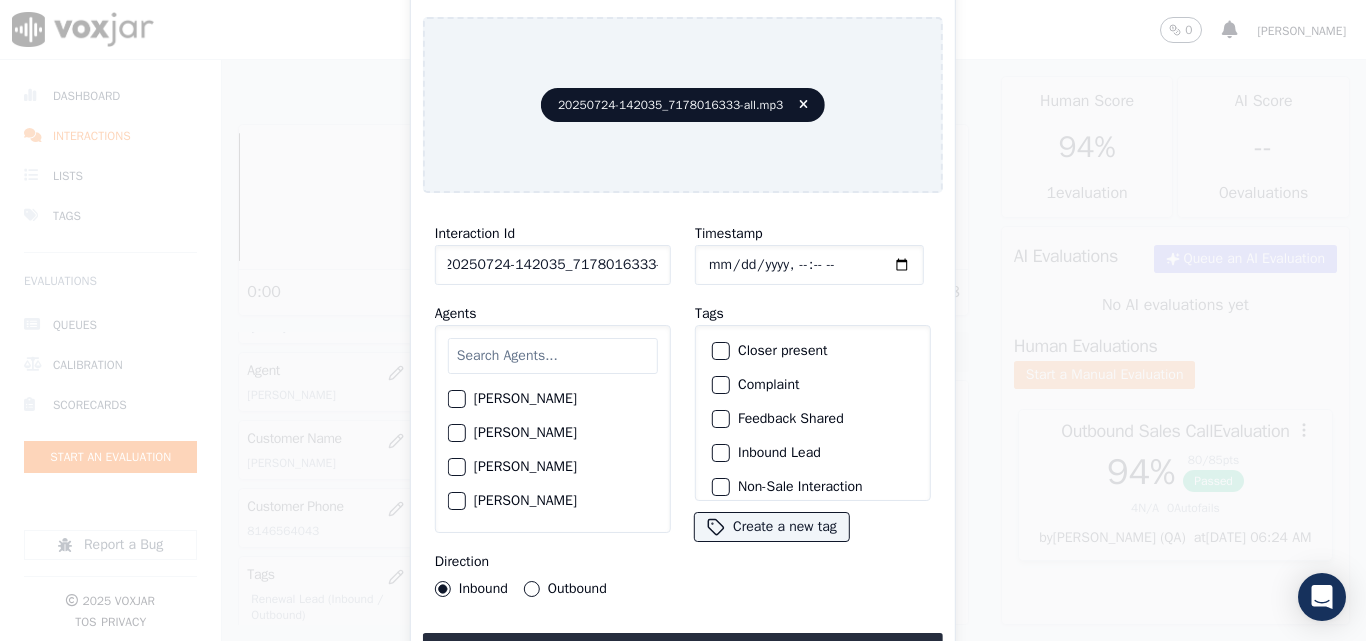scroll, scrollTop: 0, scrollLeft: 11, axis: horizontal 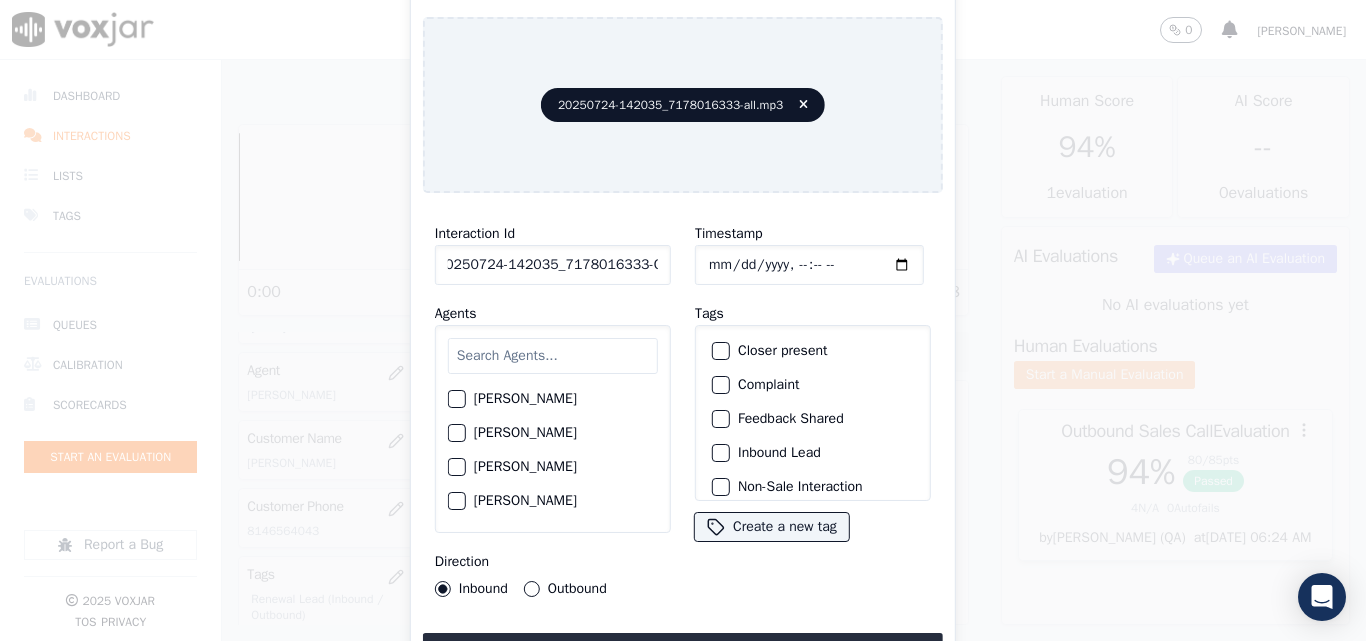 type on "20250724-142035_7178016333-C1" 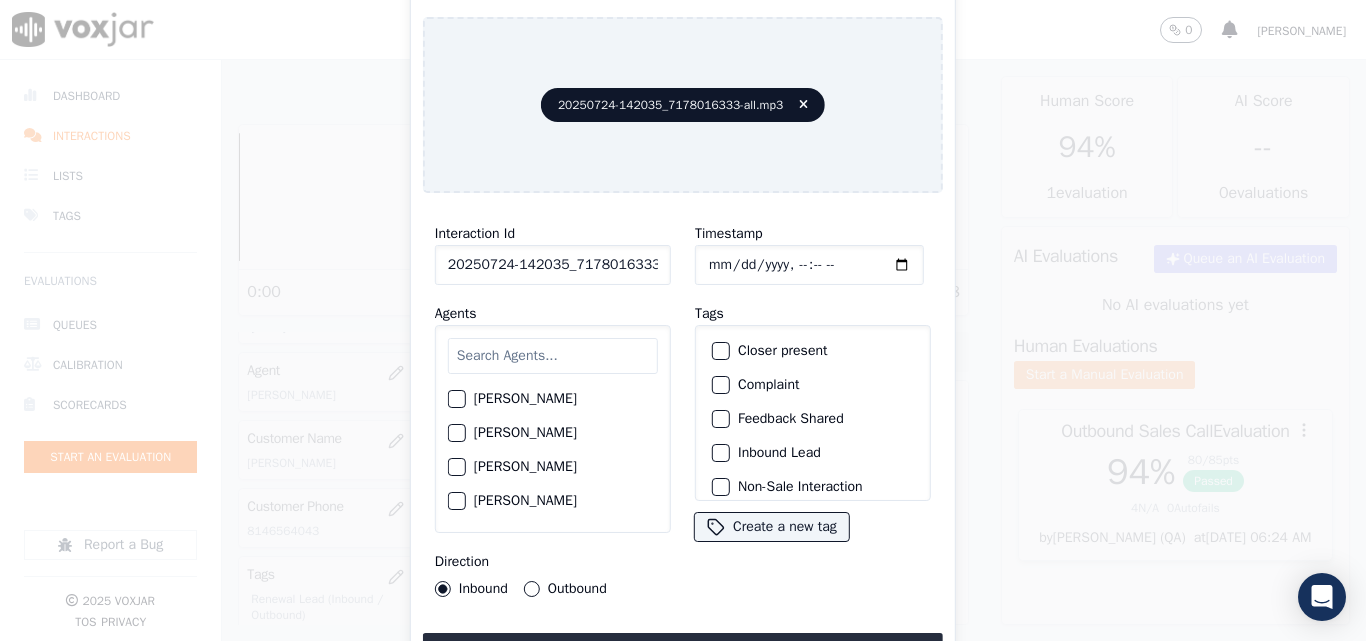 click on "Timestamp" 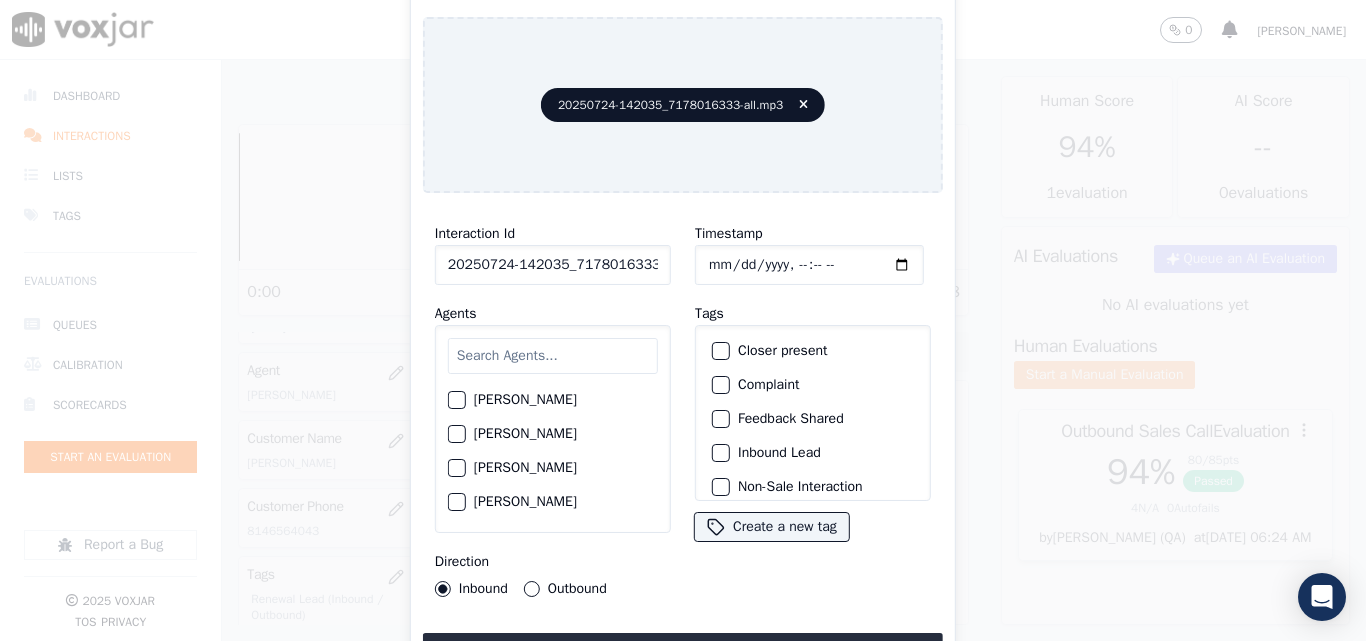 scroll, scrollTop: 1500, scrollLeft: 0, axis: vertical 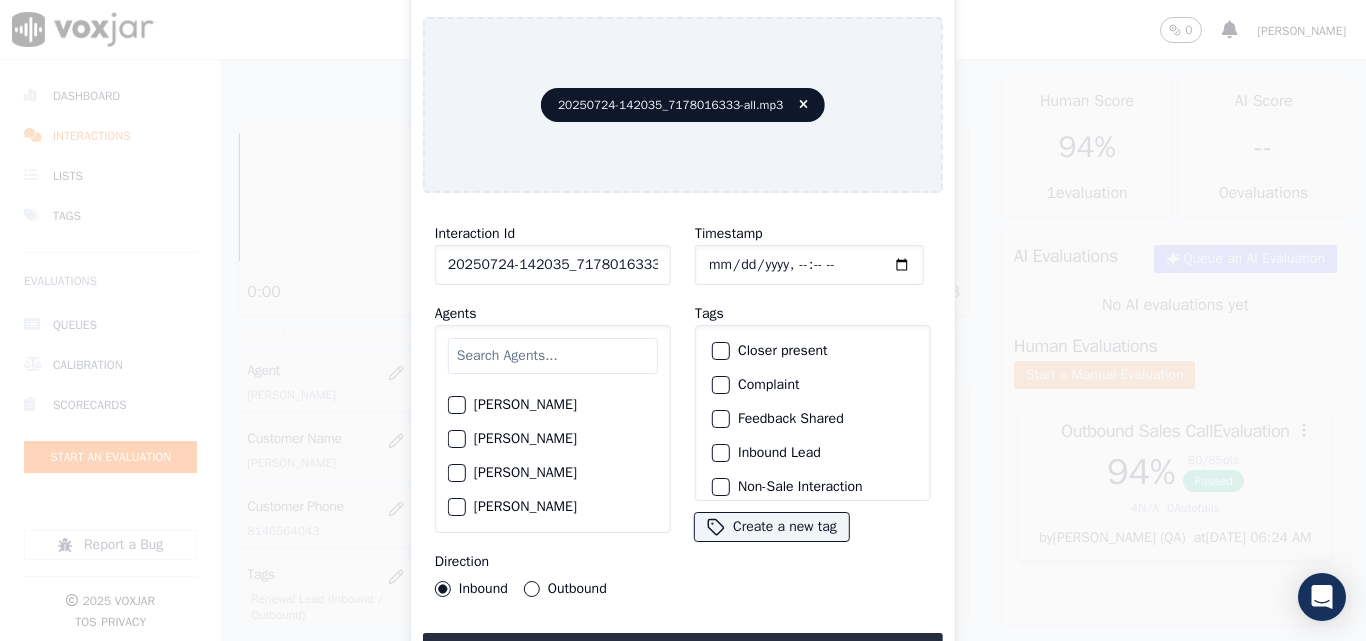 click on "[PERSON_NAME]" 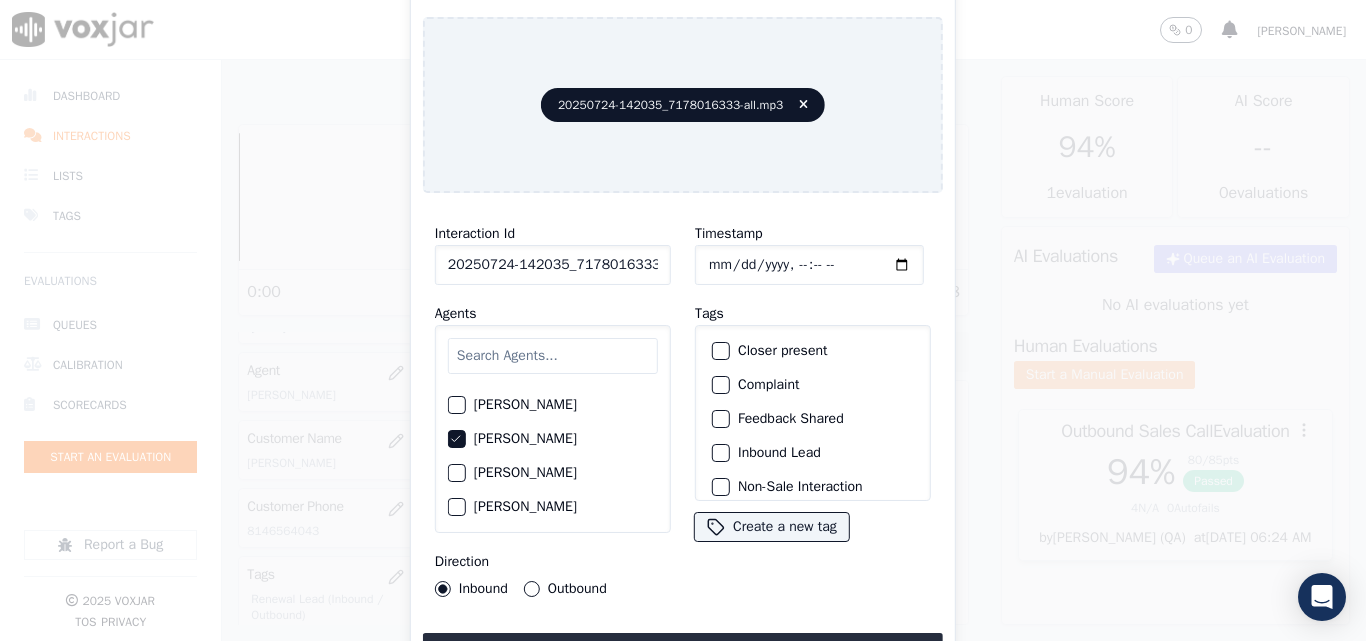 click on "Outbound" at bounding box center (532, 589) 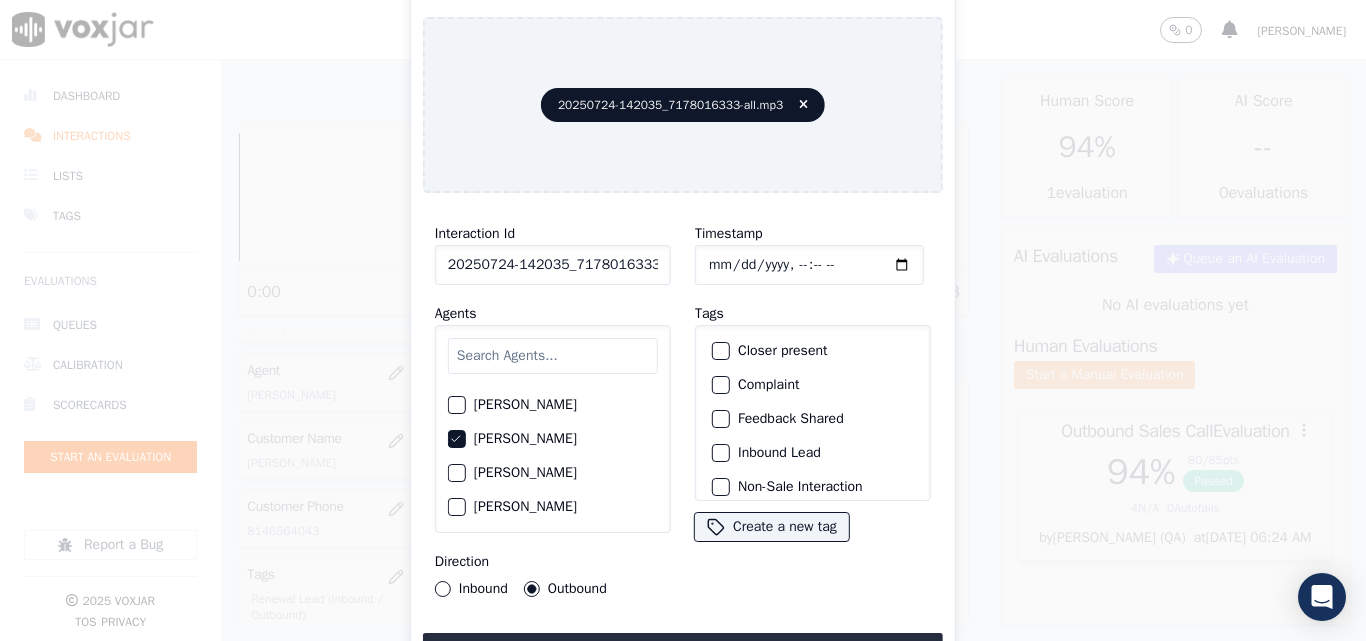 click on "Inbound" 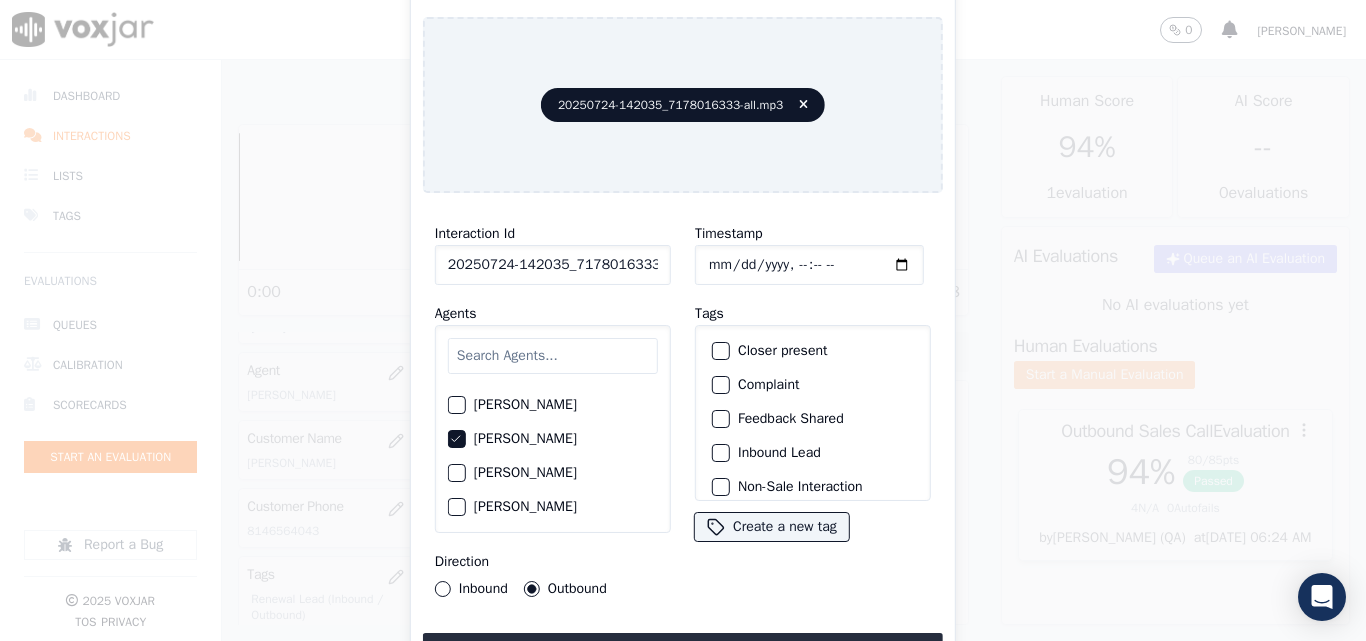 click on "Inbound" at bounding box center [443, 589] 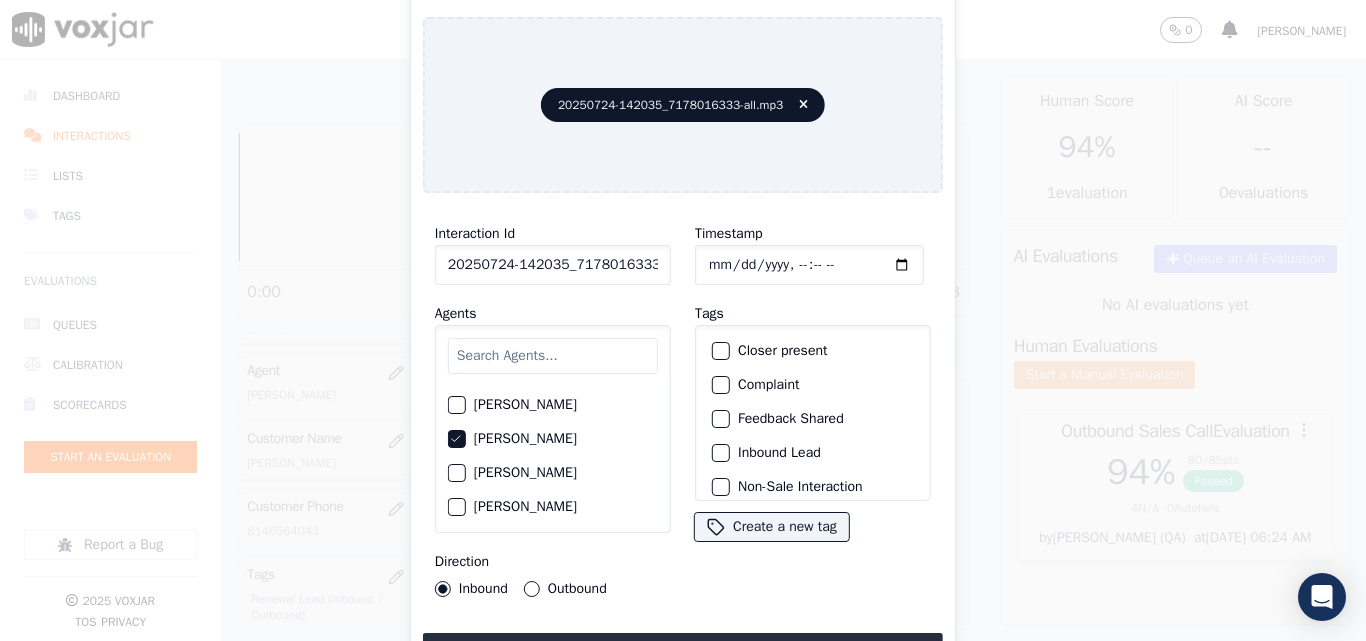 drag, startPoint x: 750, startPoint y: 349, endPoint x: 731, endPoint y: 386, distance: 41.59327 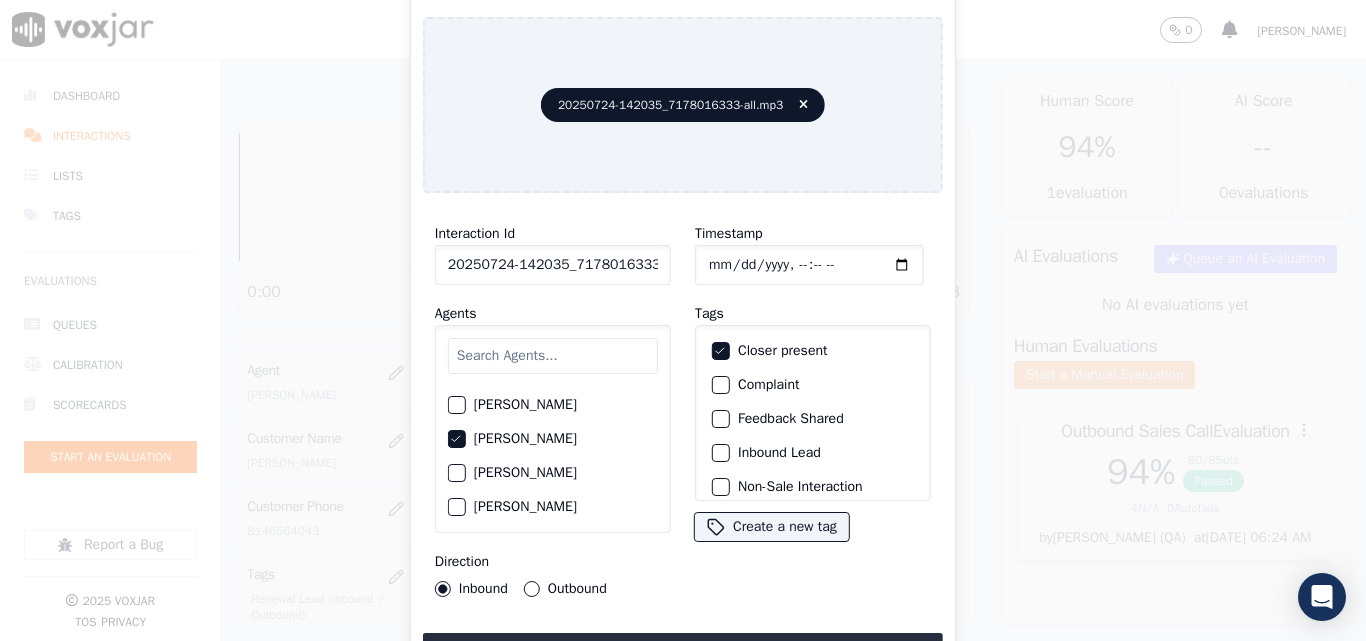 click at bounding box center (720, 453) 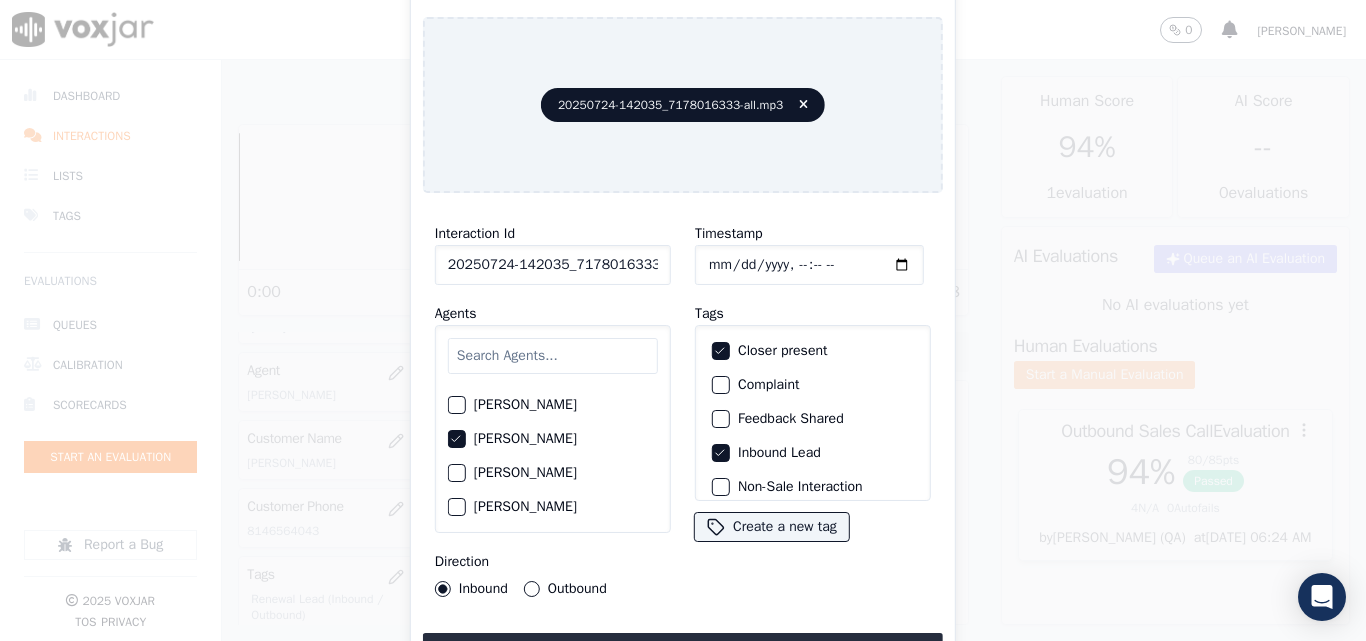 scroll, scrollTop: 173, scrollLeft: 0, axis: vertical 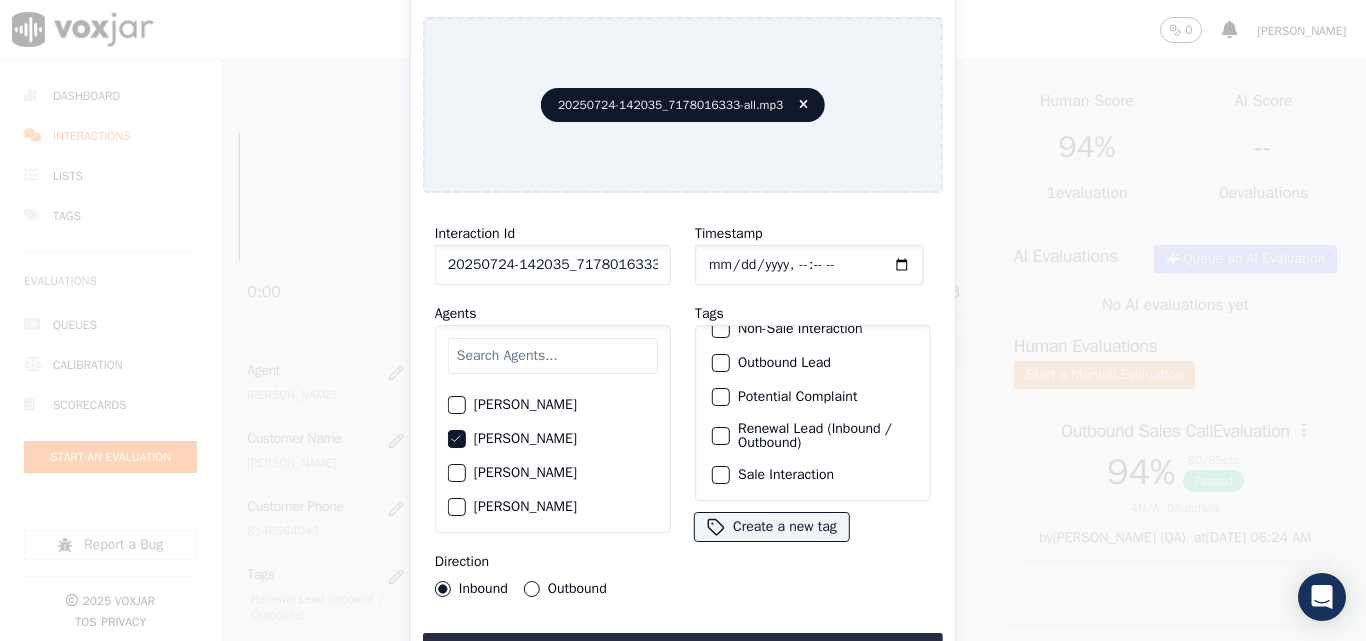 click at bounding box center (720, 475) 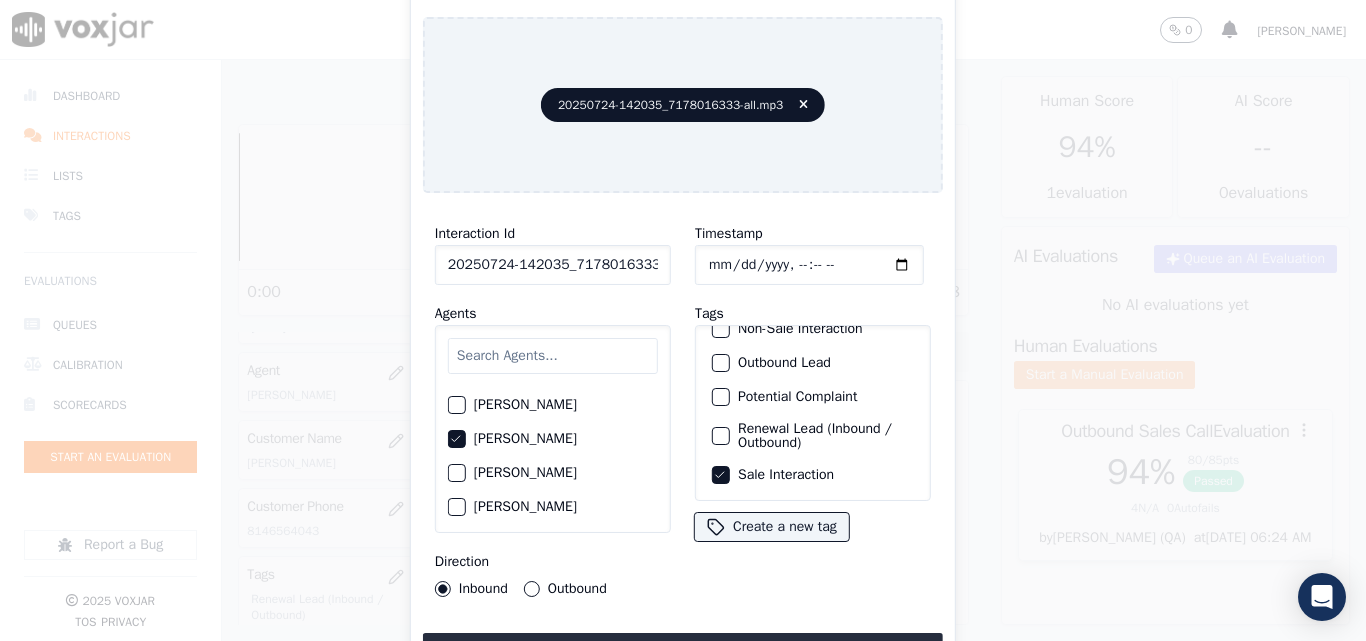 drag, startPoint x: 647, startPoint y: 634, endPoint x: 658, endPoint y: 629, distance: 12.083046 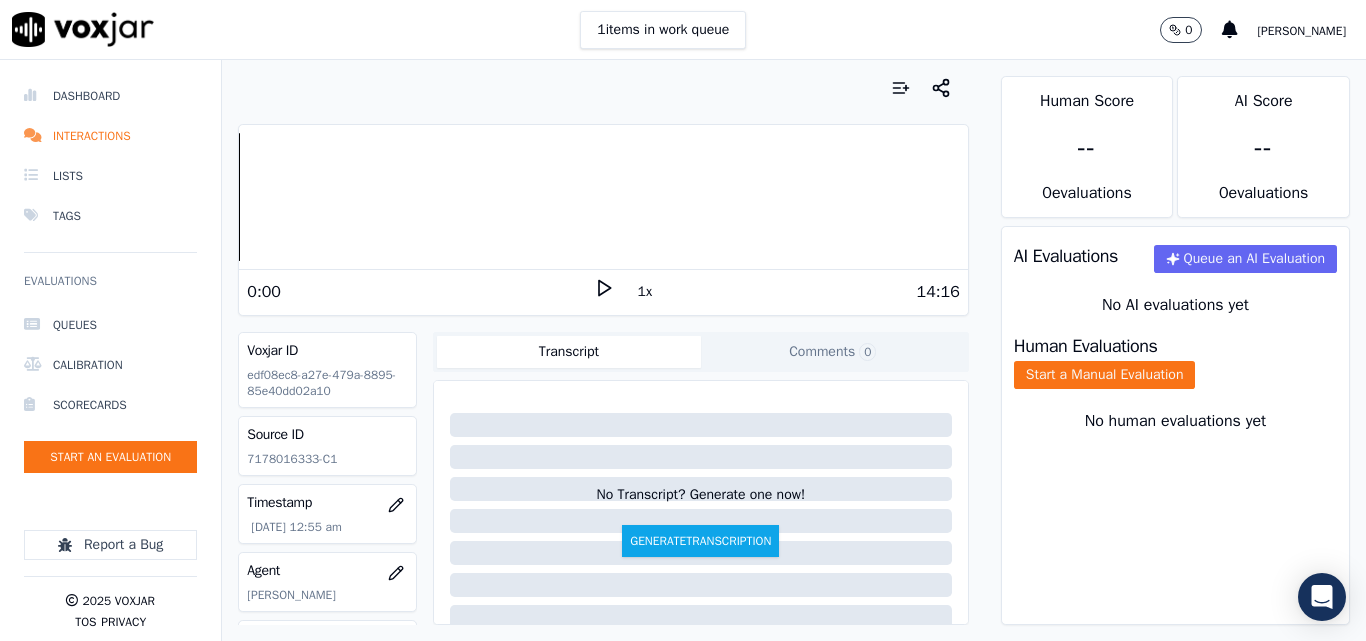 scroll, scrollTop: 100, scrollLeft: 0, axis: vertical 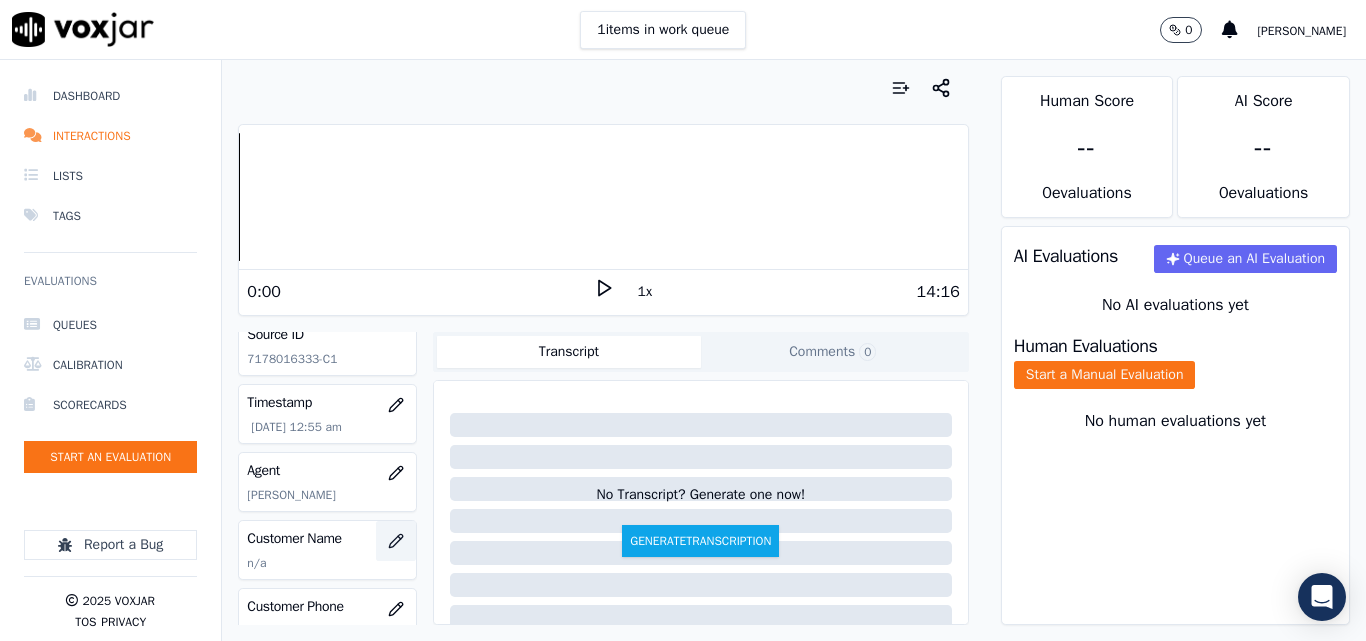click 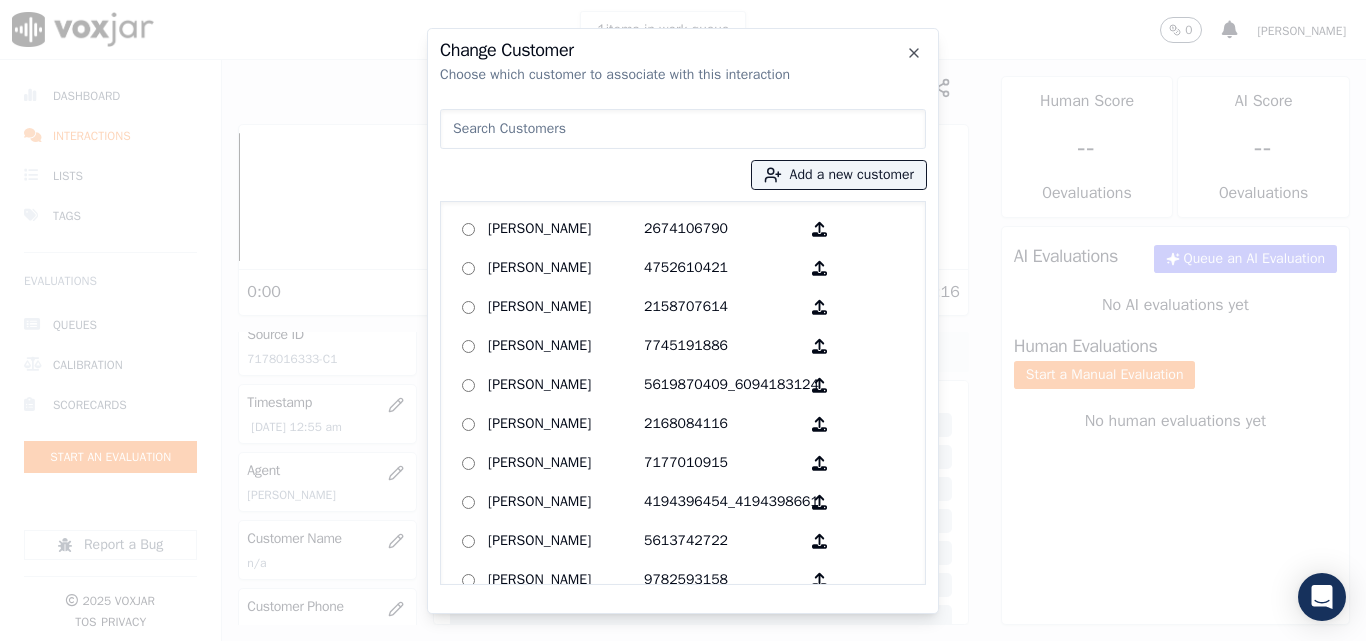 type on "Cx Called For budget Billing for Electric" 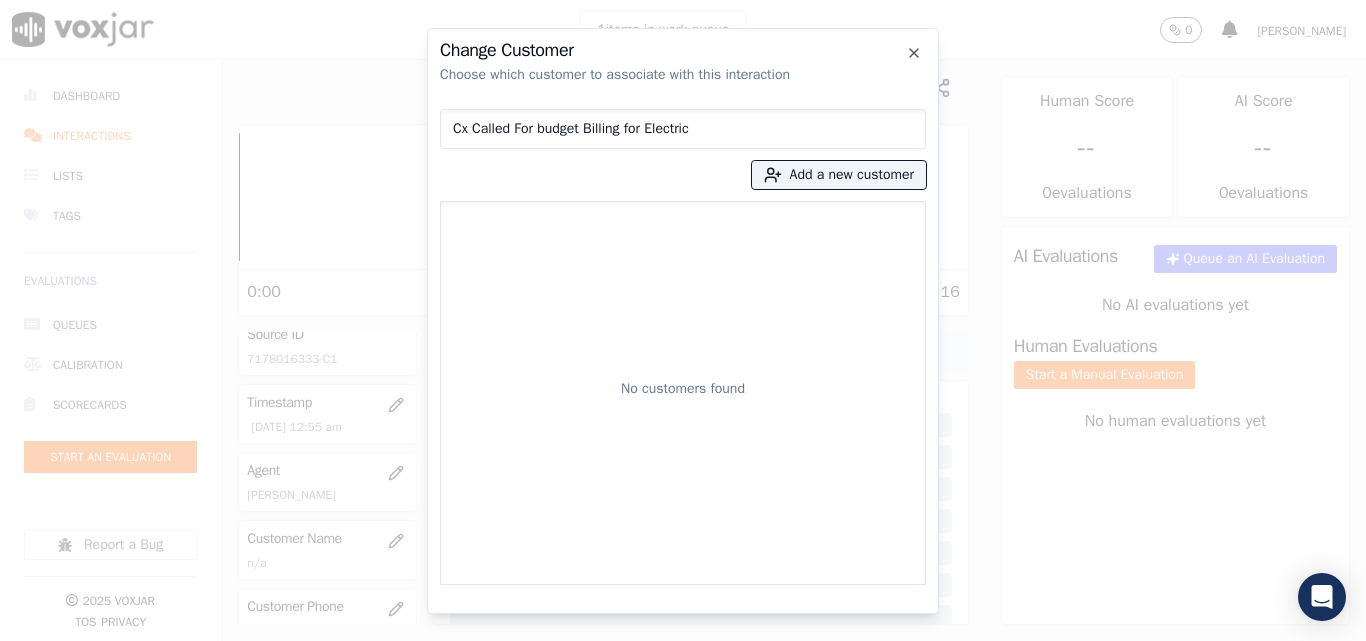 drag, startPoint x: 707, startPoint y: 133, endPoint x: 212, endPoint y: 124, distance: 495.08182 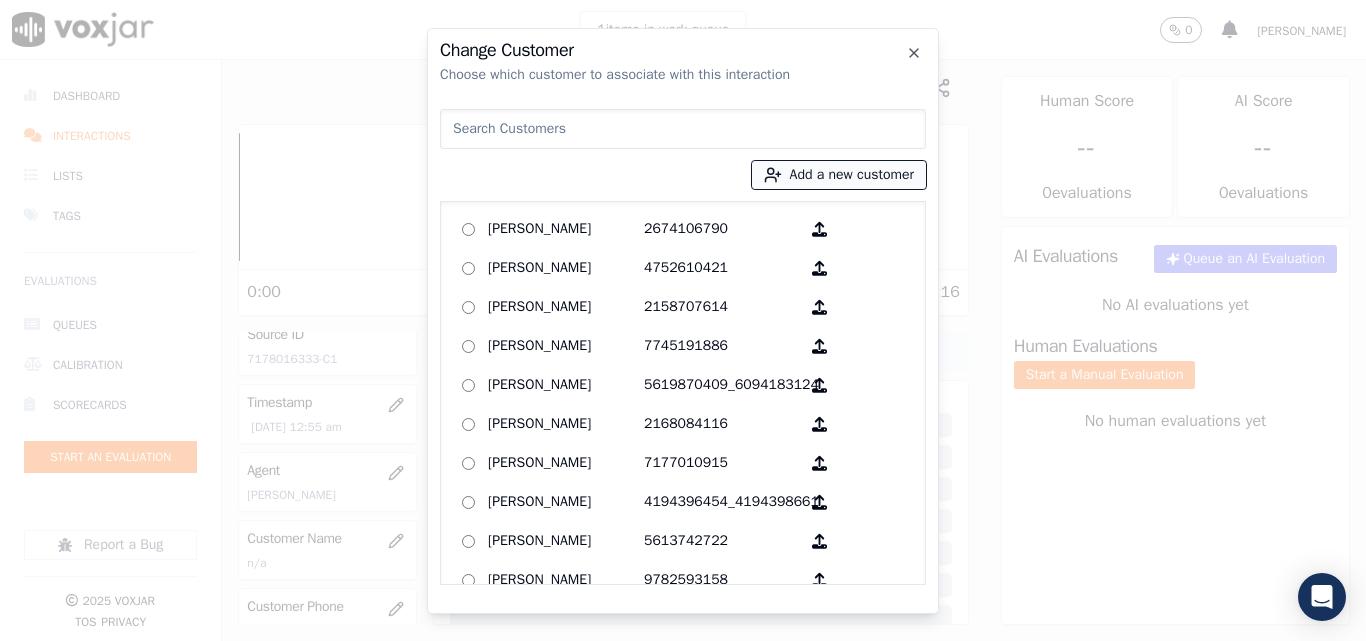 click on "Add a new customer" at bounding box center [839, 175] 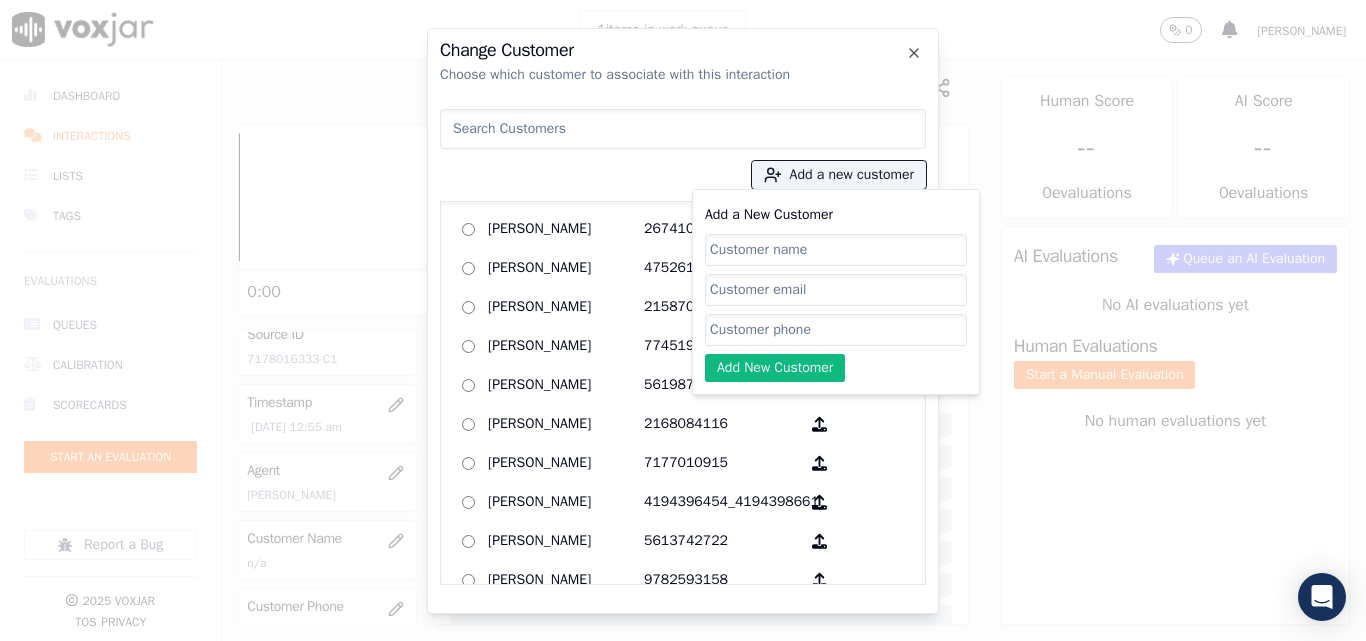 click on "Add a New Customer" 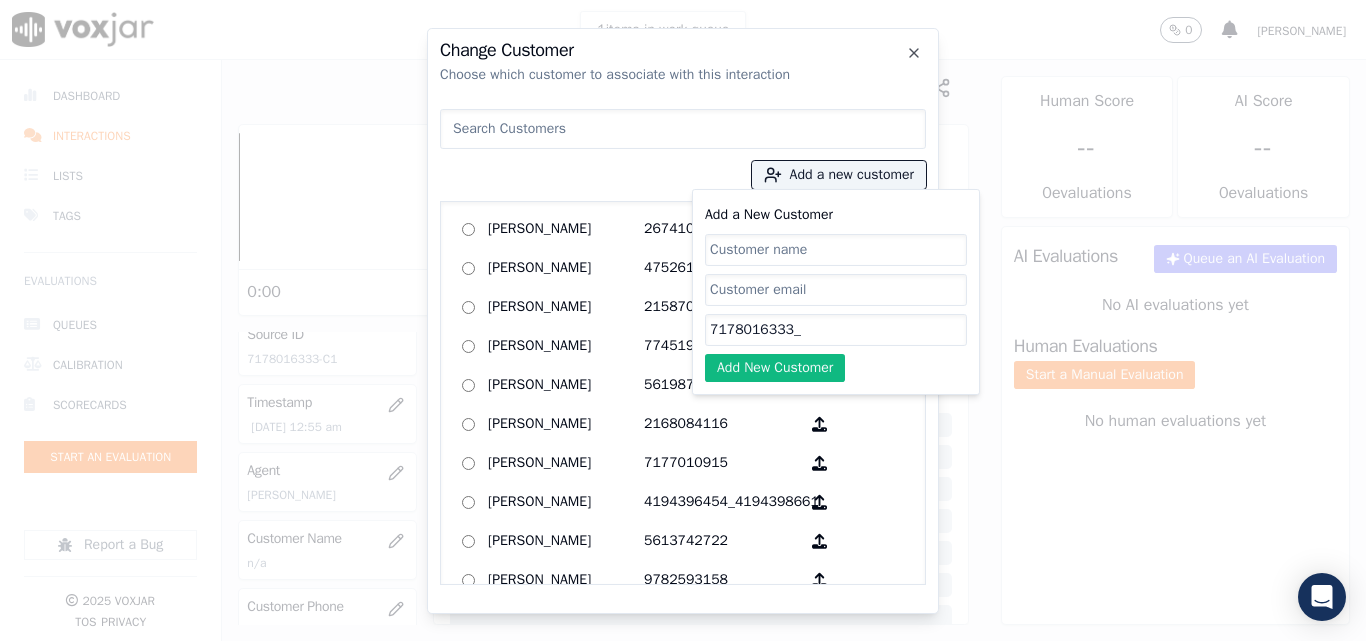 paste on "7174343824" 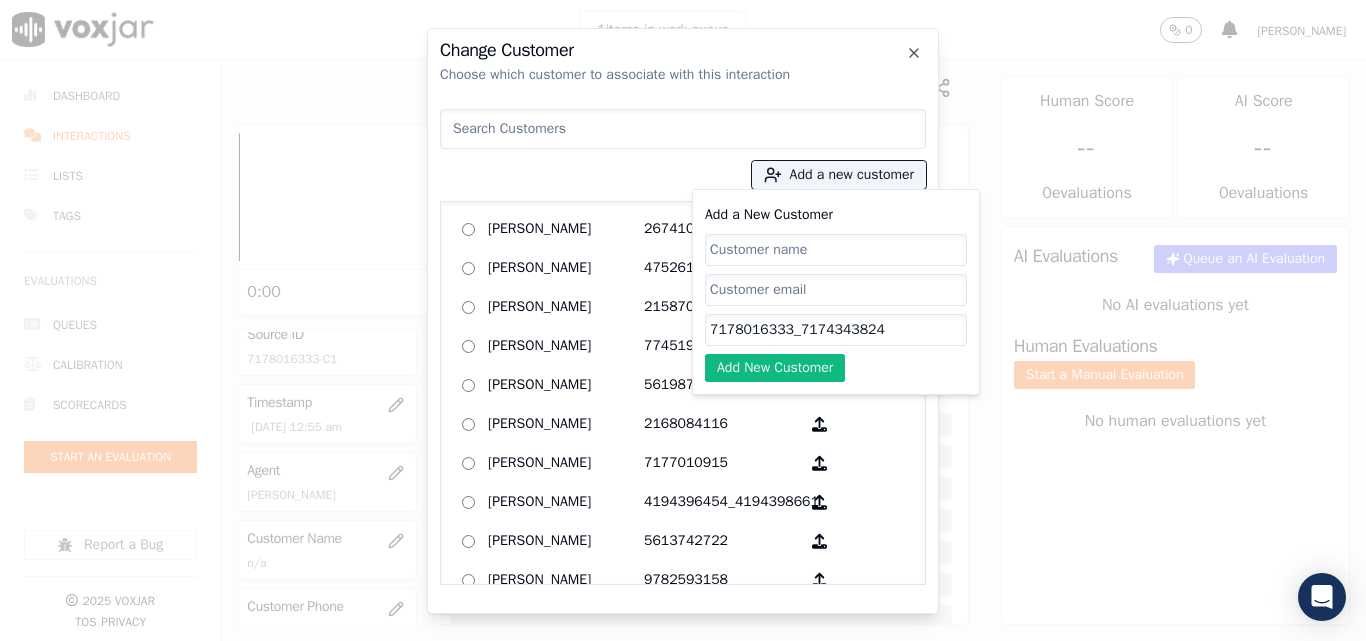 type on "7178016333_7174343824" 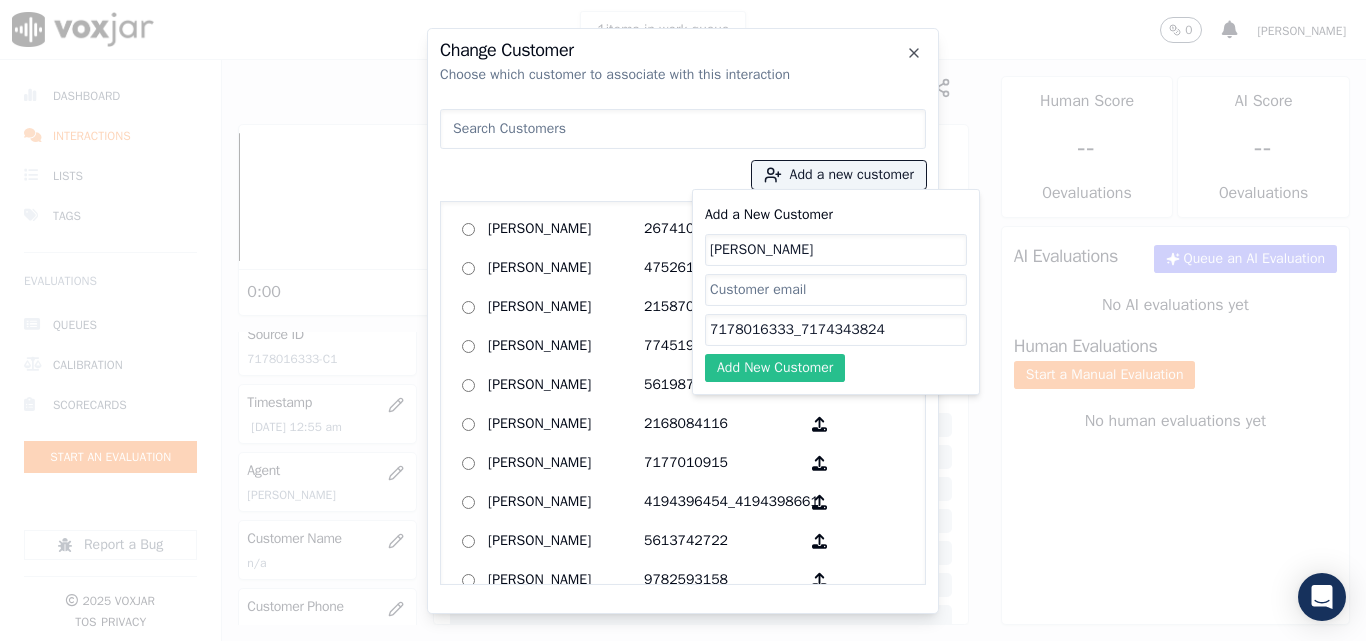 type on "[PERSON_NAME]" 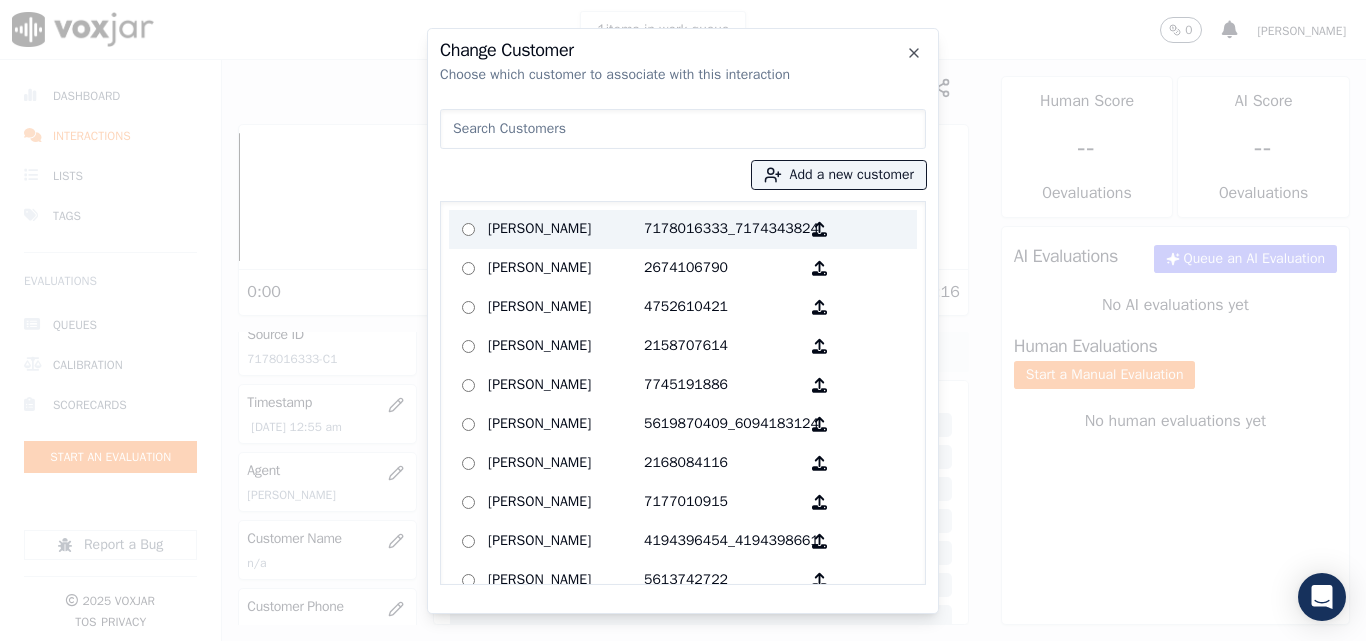 click on "[PERSON_NAME]" at bounding box center (566, 229) 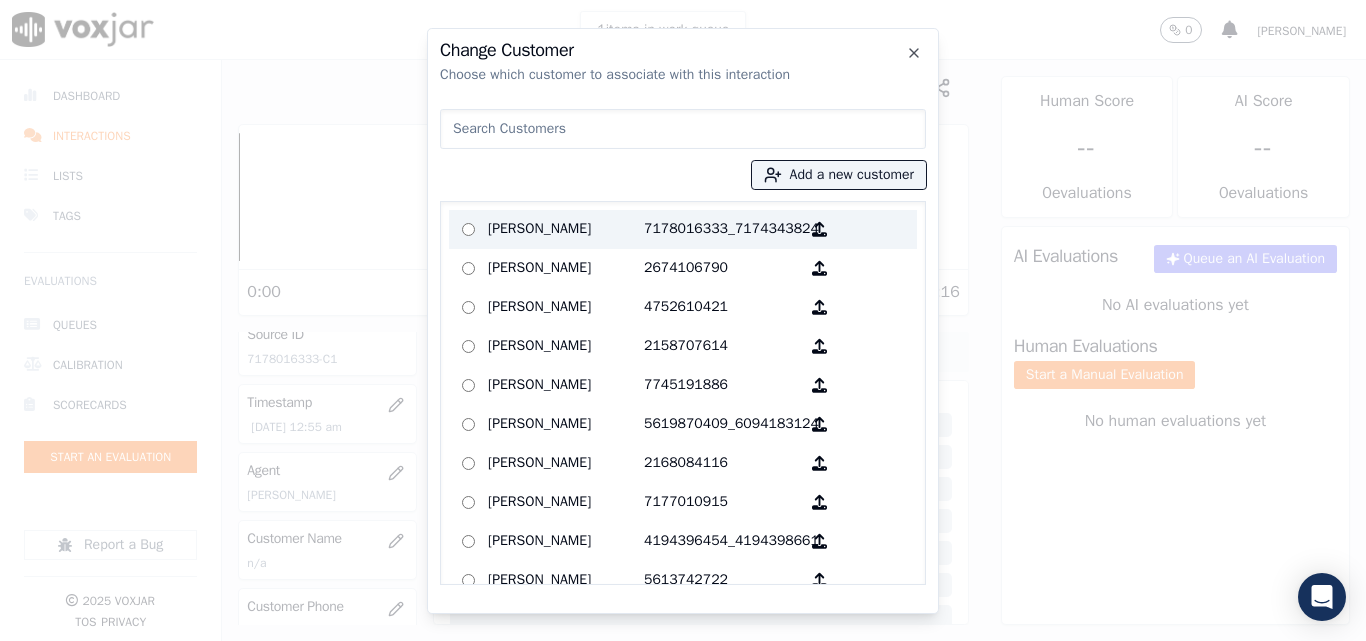 click on "[PERSON_NAME]" at bounding box center [566, 229] 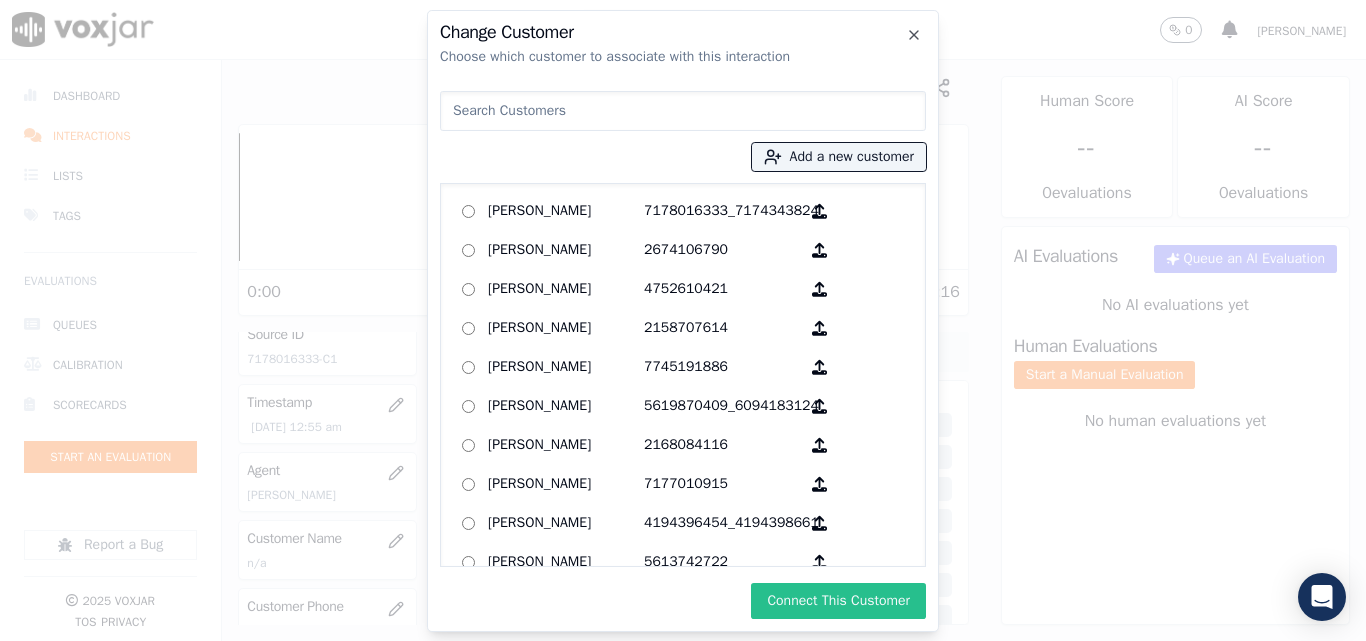 click on "Connect This Customer" at bounding box center [838, 601] 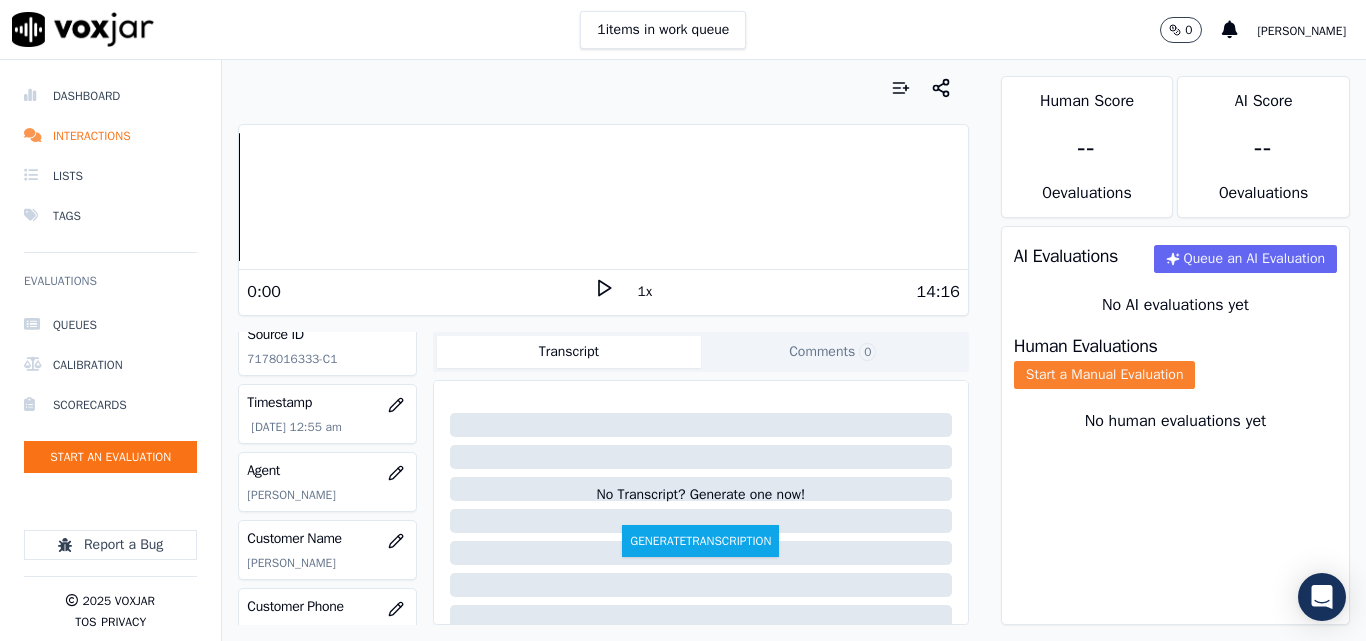 click on "Start a Manual Evaluation" 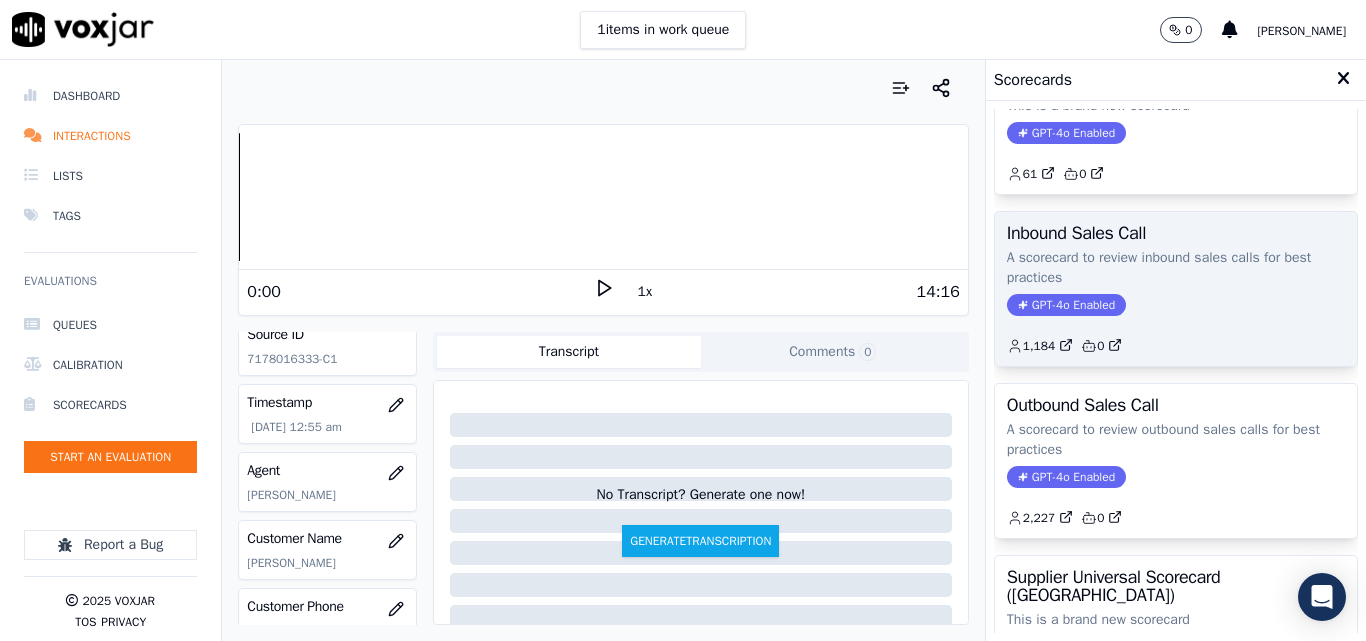 scroll, scrollTop: 100, scrollLeft: 0, axis: vertical 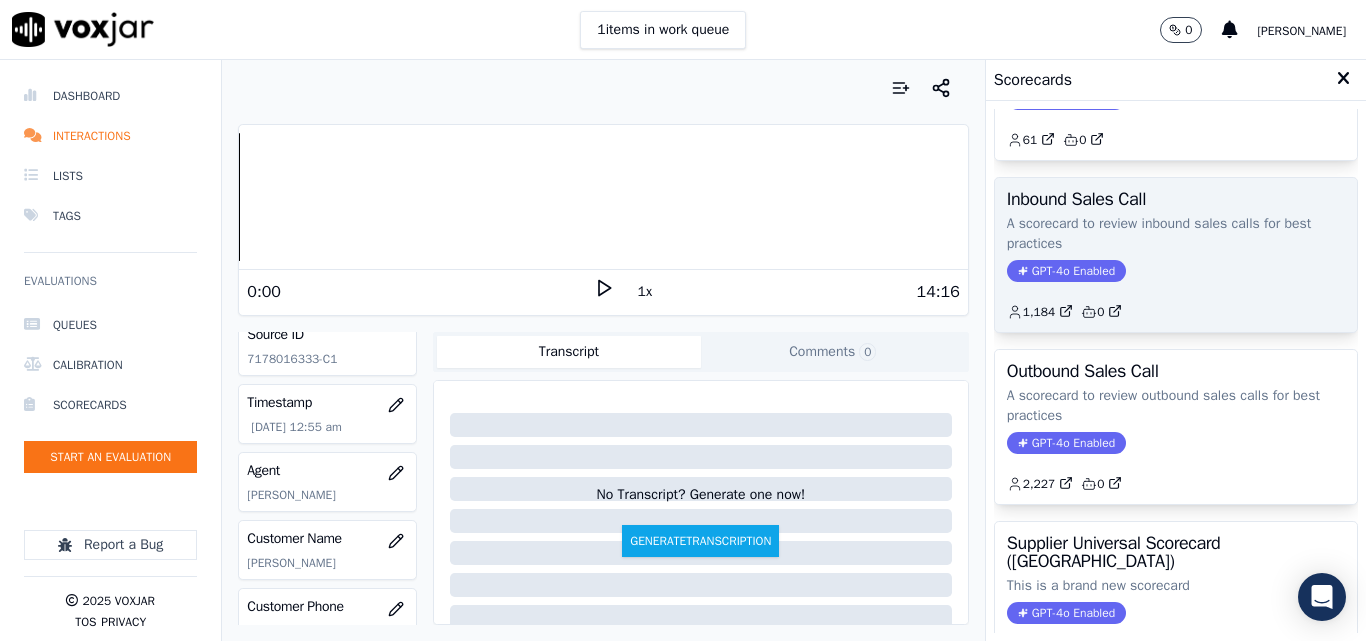 click on "GPT-4o Enabled" 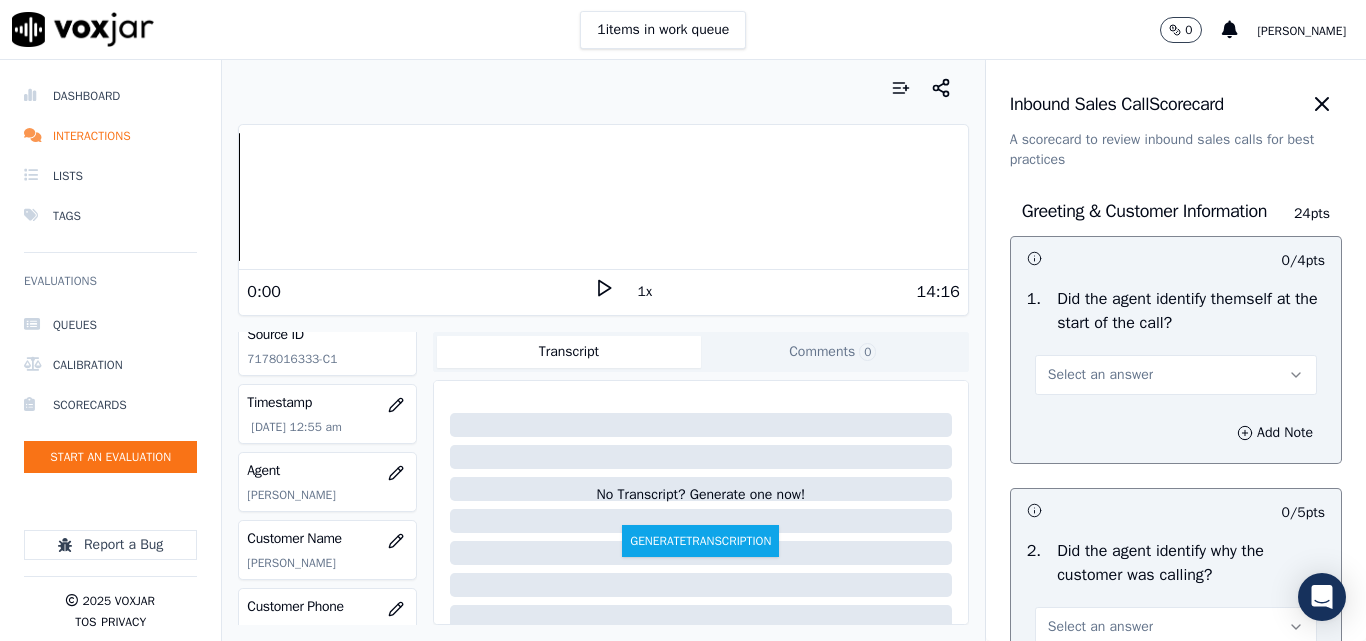 click on "Select an answer" at bounding box center (1176, 375) 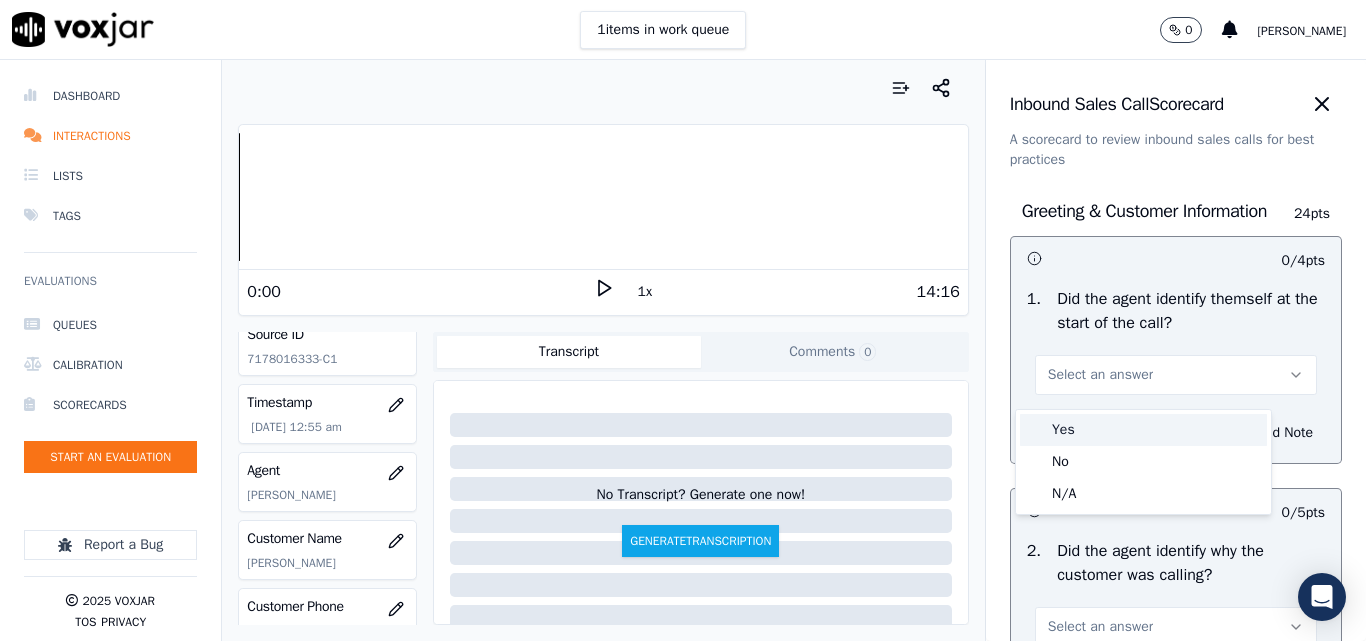 click on "Yes" at bounding box center (1143, 430) 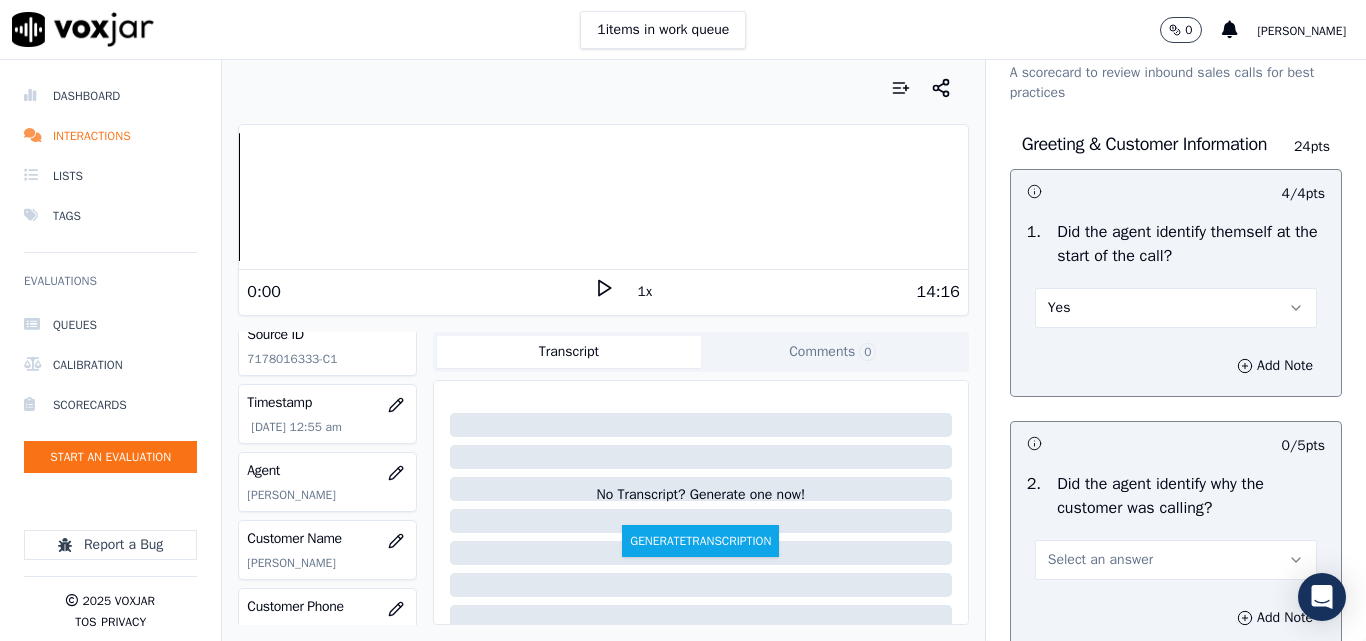 scroll, scrollTop: 200, scrollLeft: 0, axis: vertical 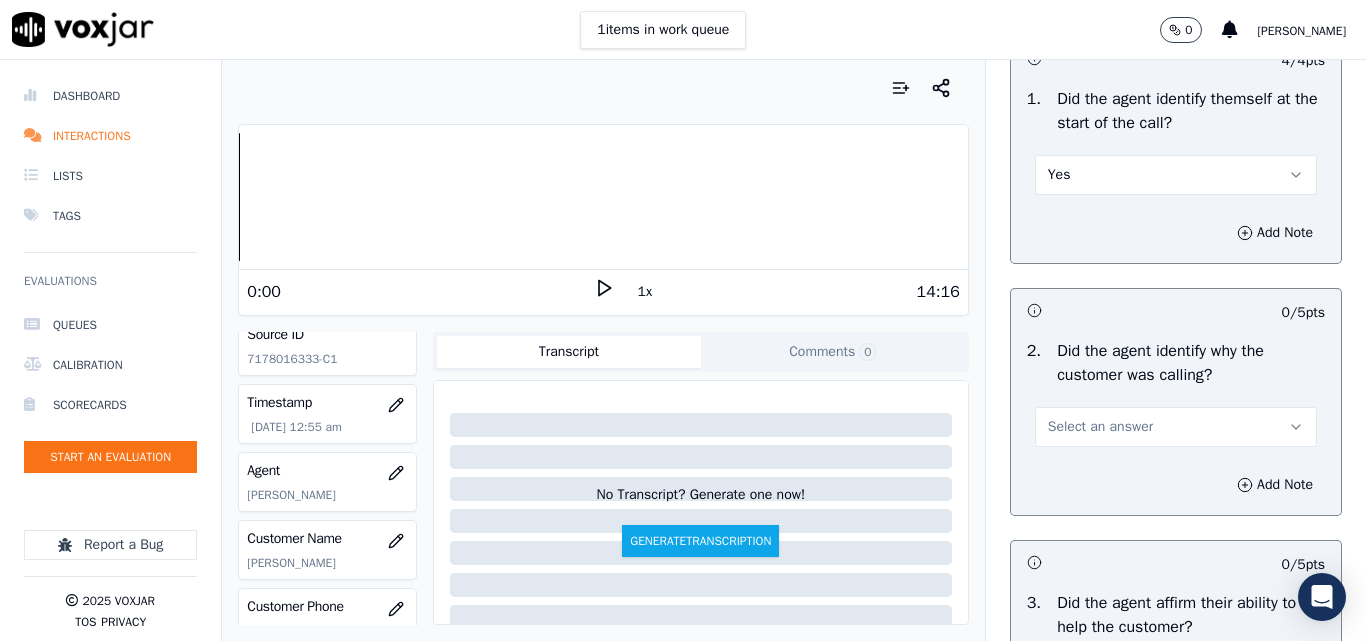 click on "Select an answer" at bounding box center (1100, 427) 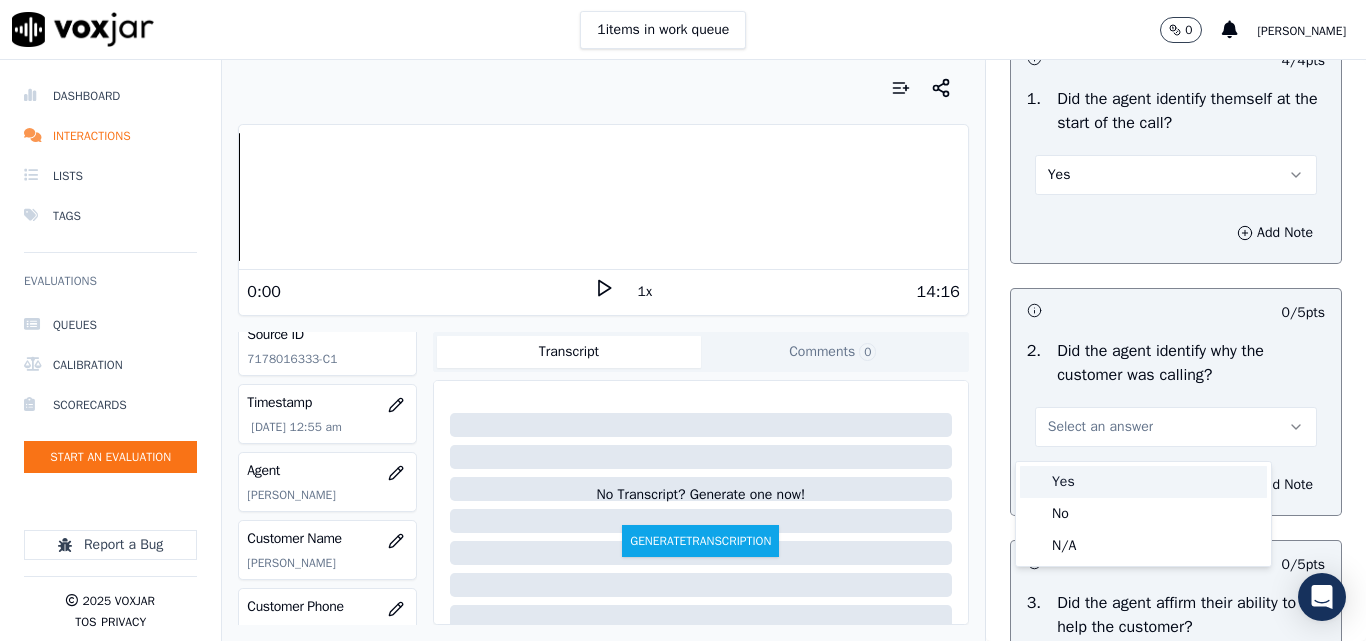 click on "Yes" at bounding box center (1143, 482) 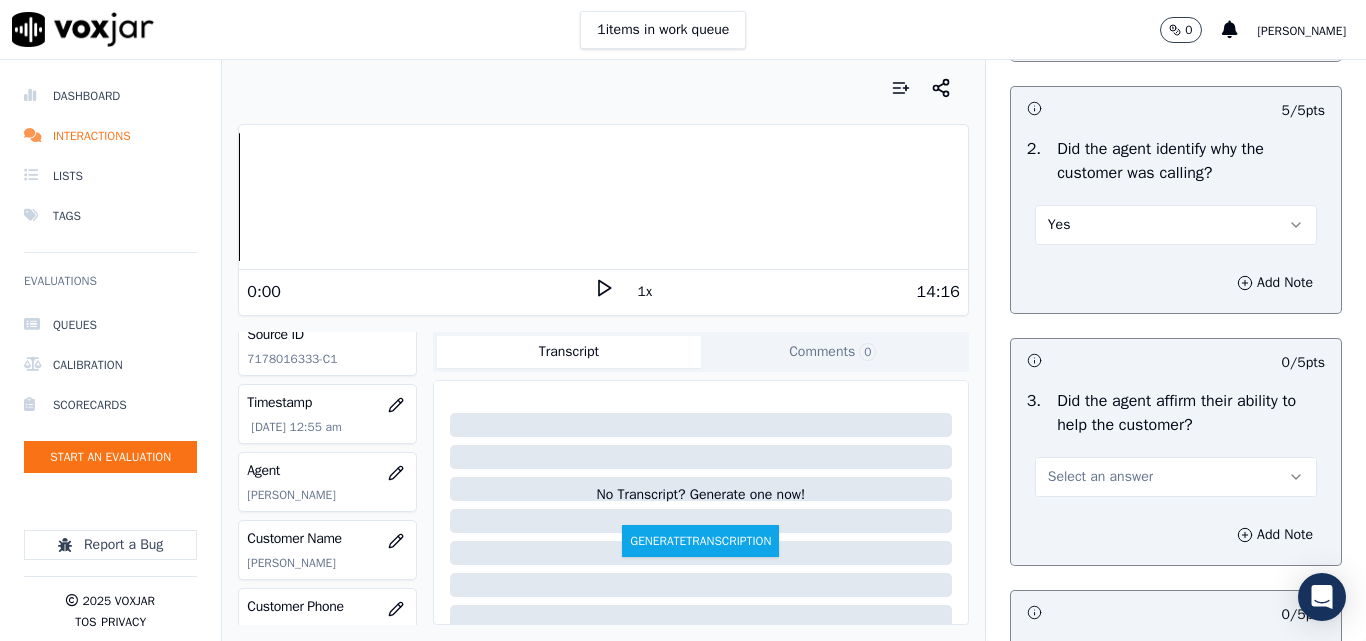 scroll, scrollTop: 600, scrollLeft: 0, axis: vertical 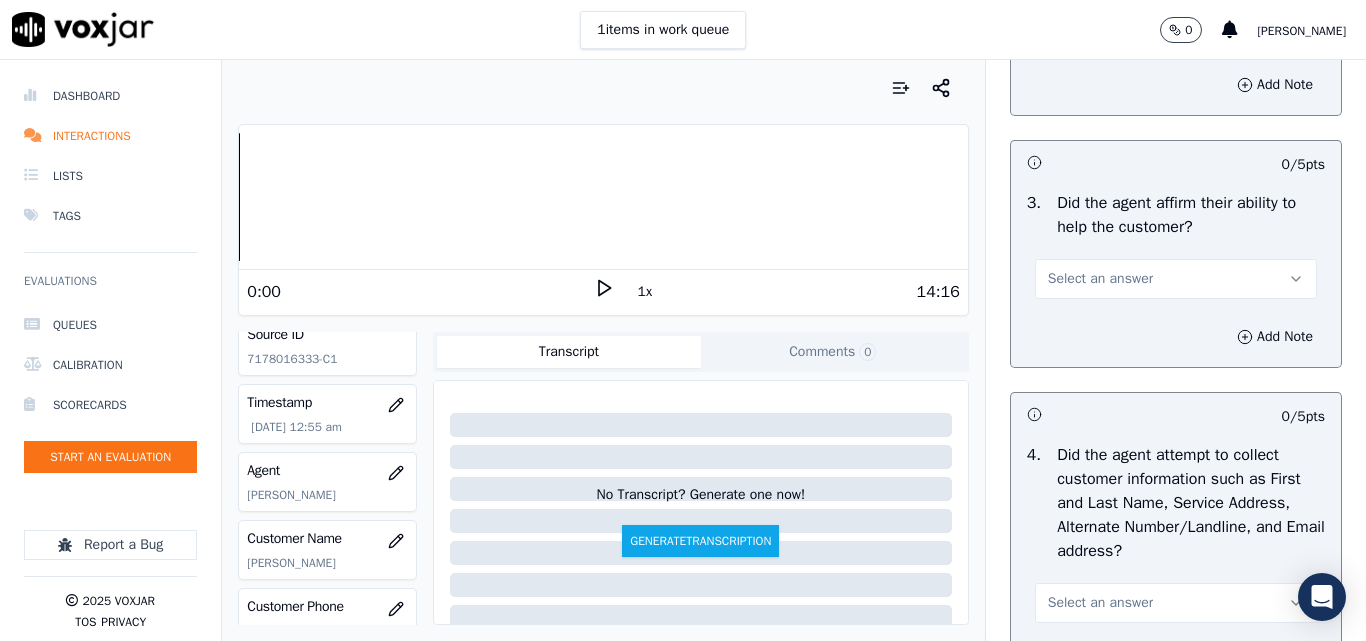 click on "Select an answer" at bounding box center (1100, 279) 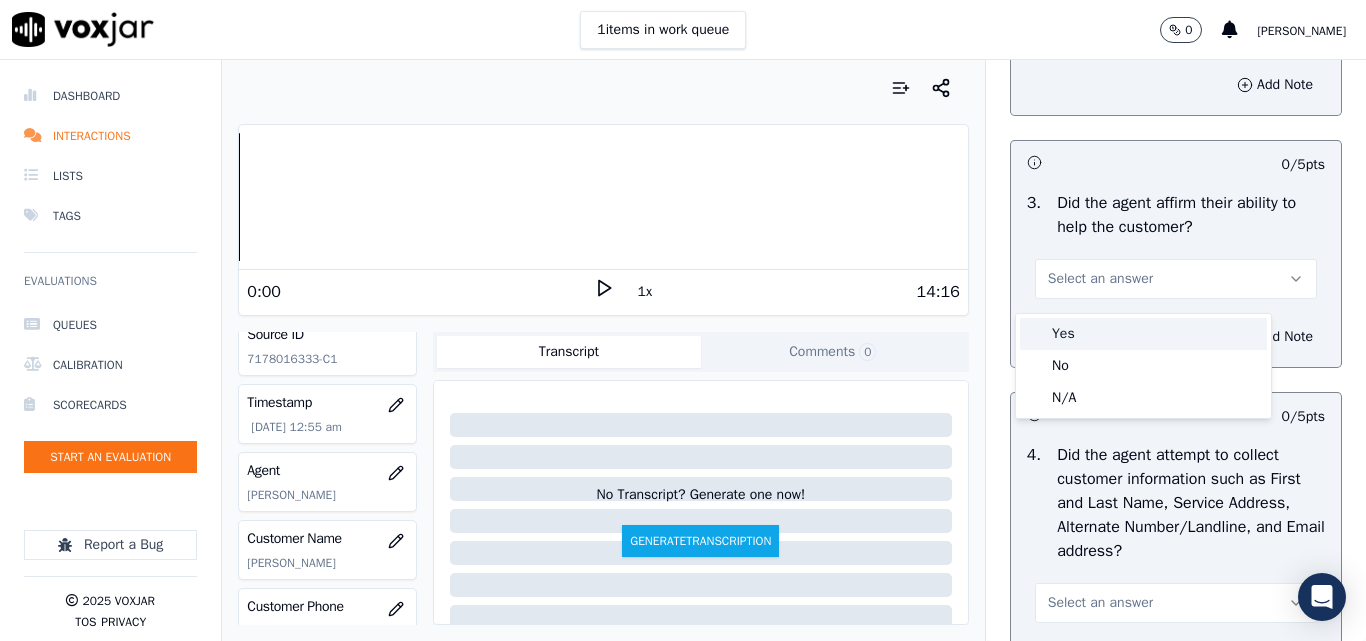 click on "Yes" at bounding box center (1143, 334) 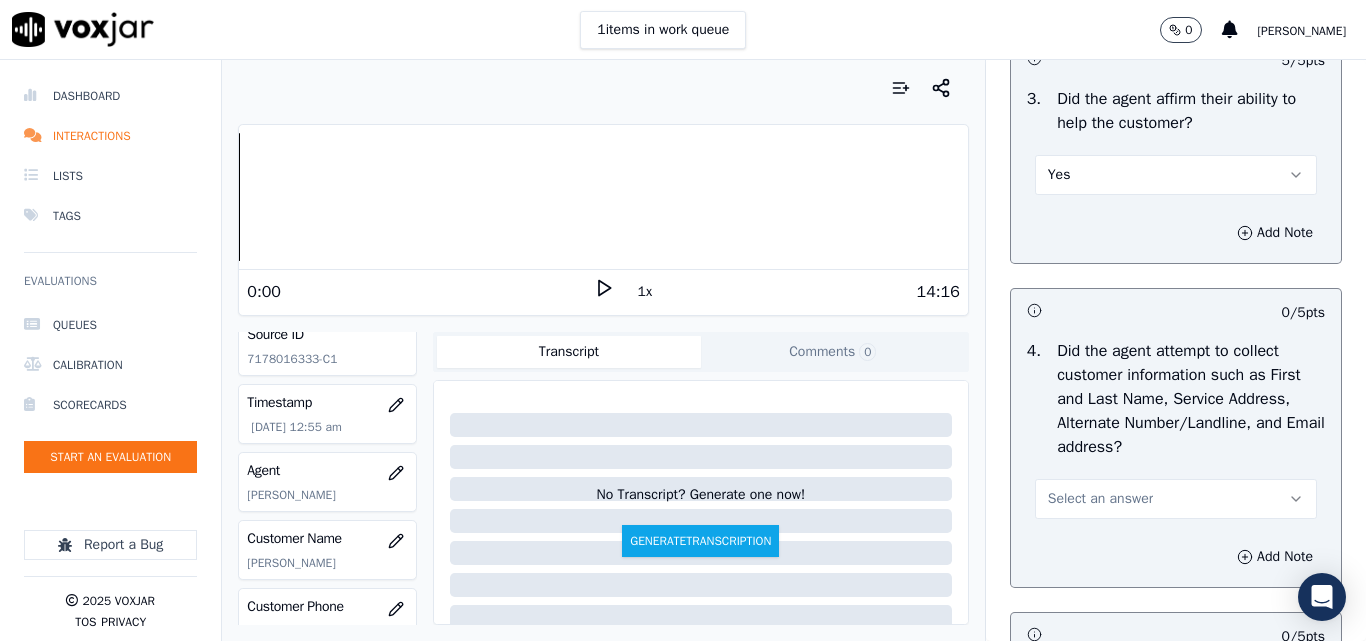 scroll, scrollTop: 800, scrollLeft: 0, axis: vertical 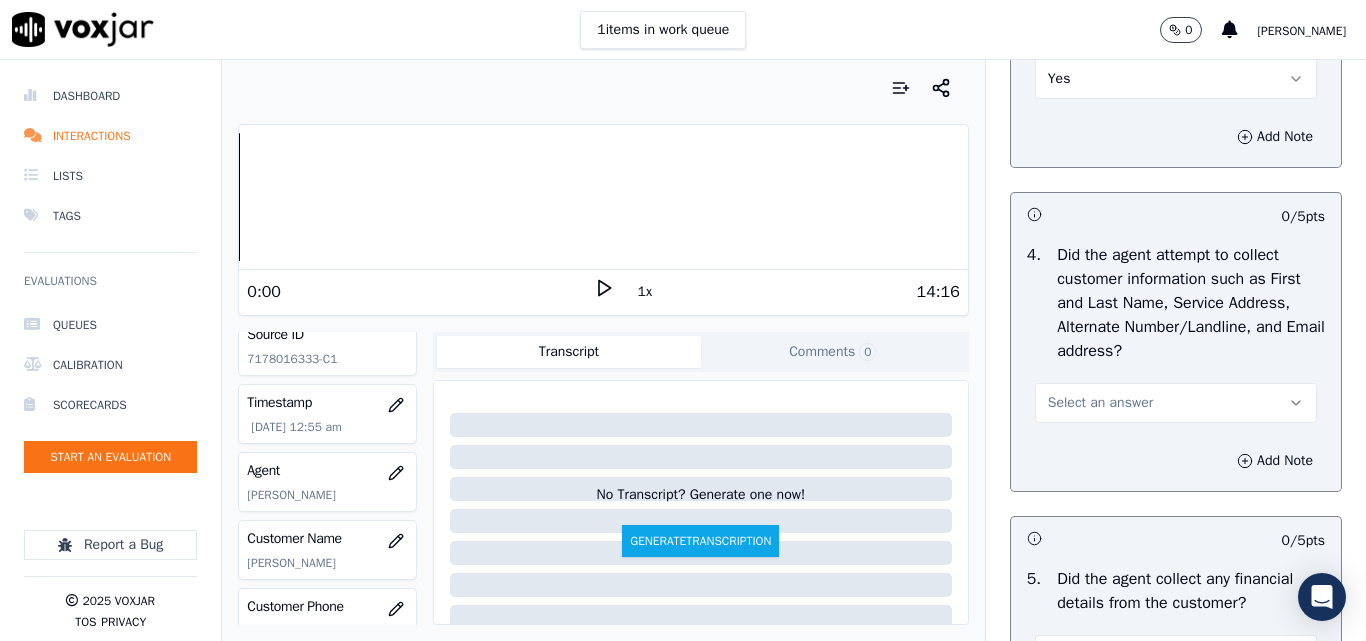 click on "Select an answer" at bounding box center [1176, 403] 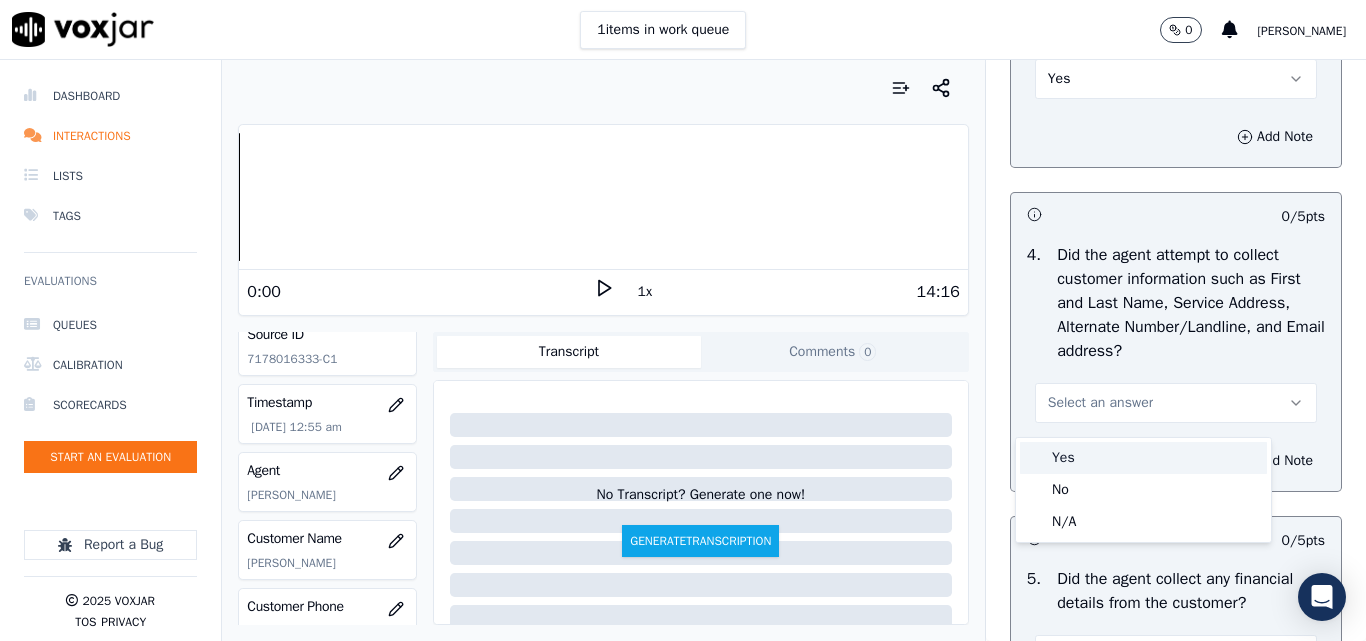 click on "Yes" at bounding box center (1143, 458) 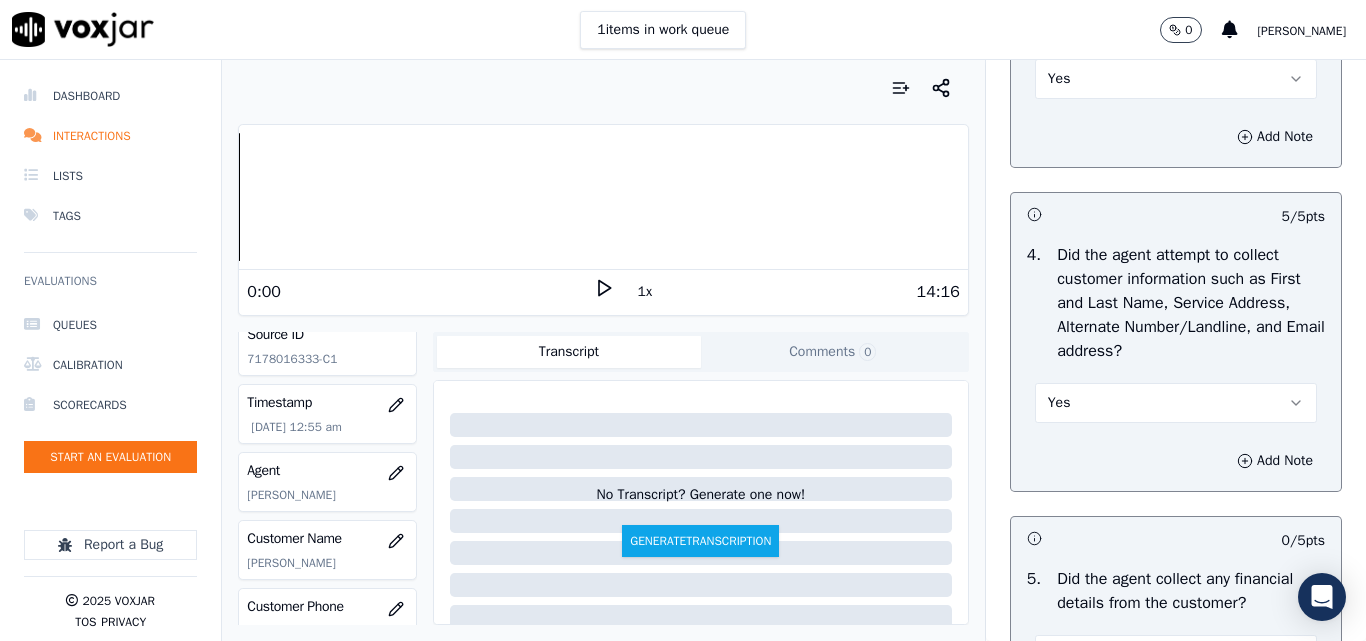 scroll, scrollTop: 1100, scrollLeft: 0, axis: vertical 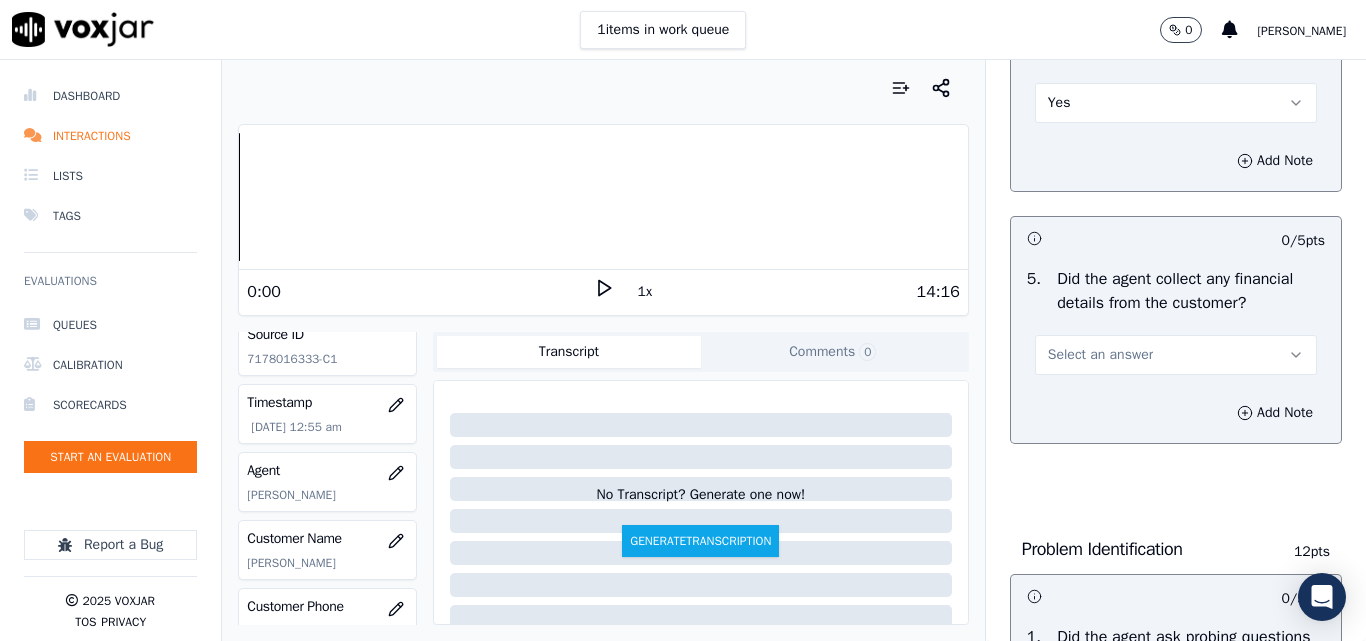 click on "Select an answer" at bounding box center (1176, 355) 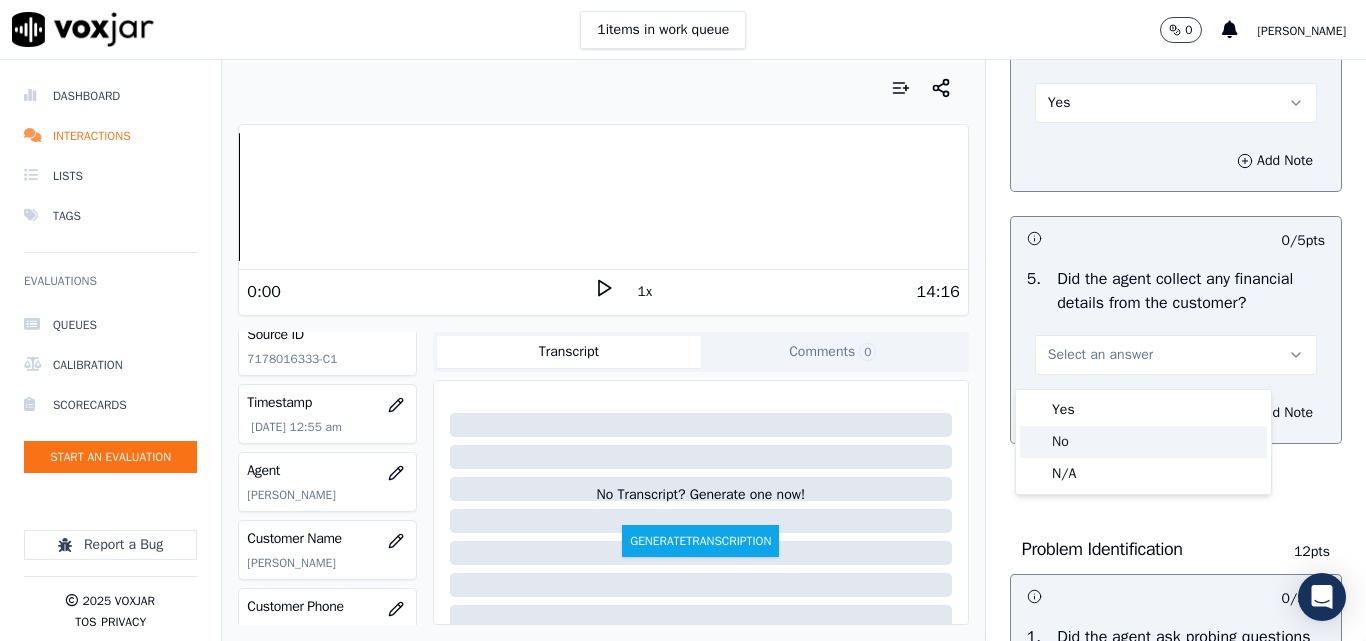 click on "No" 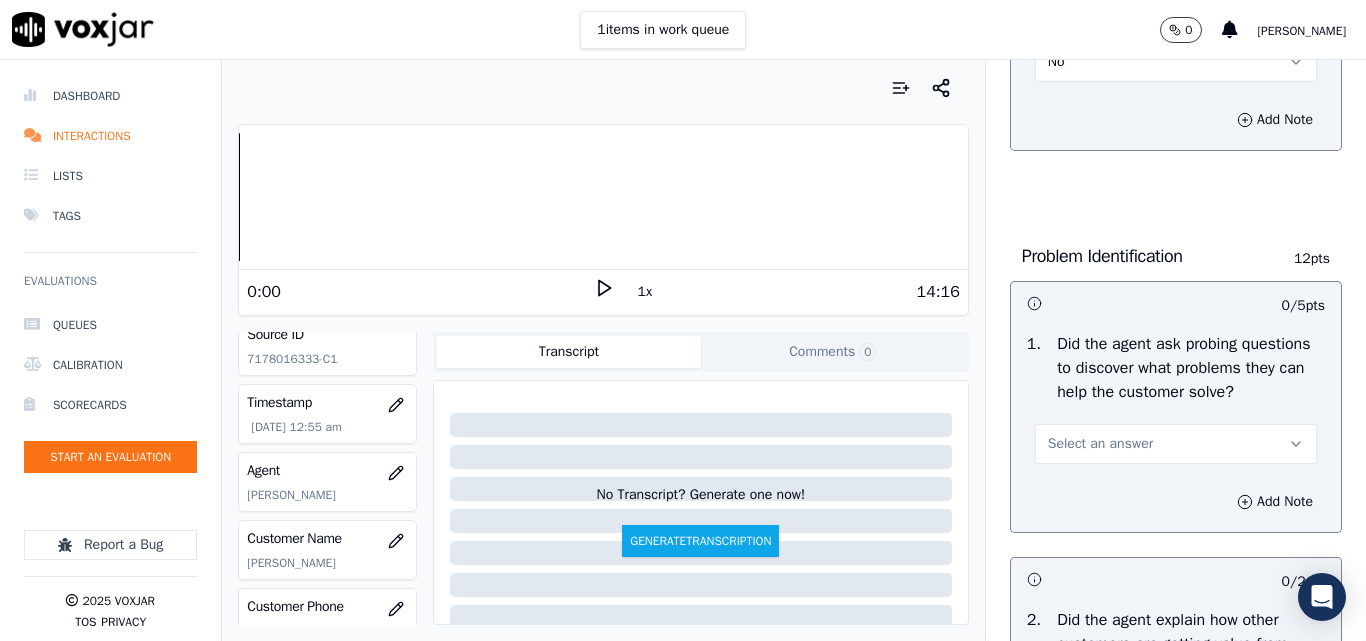 scroll, scrollTop: 1500, scrollLeft: 0, axis: vertical 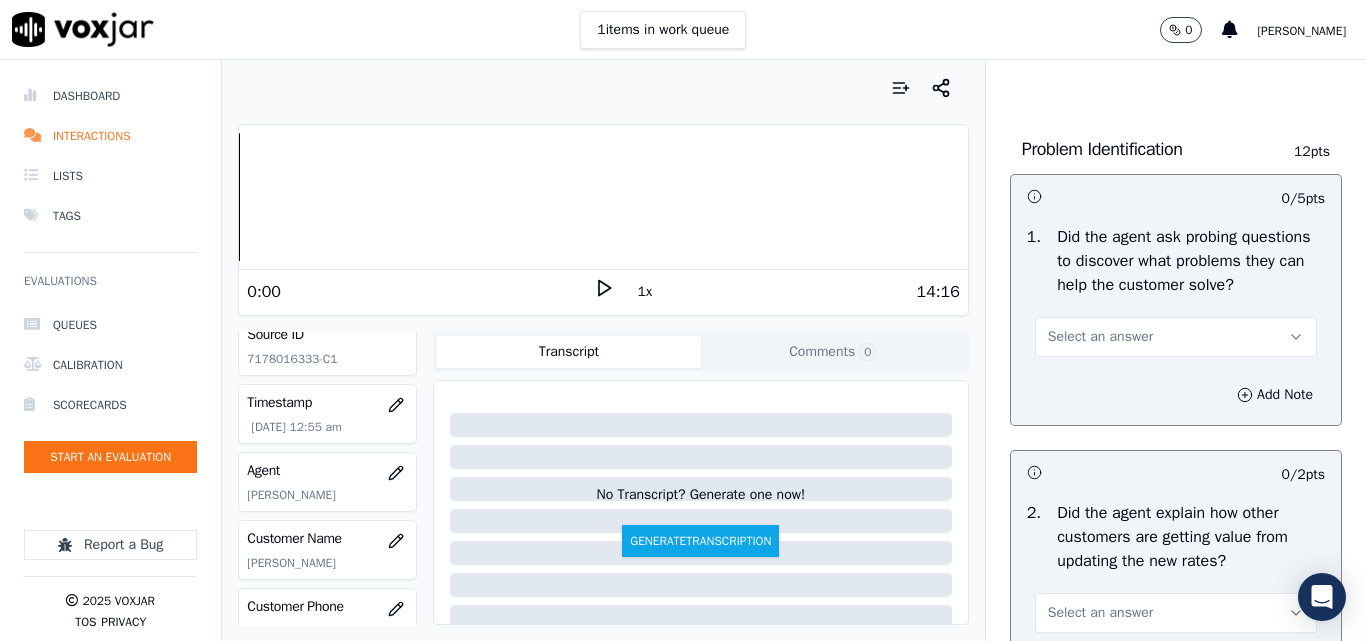 click on "Select an answer" at bounding box center [1100, 337] 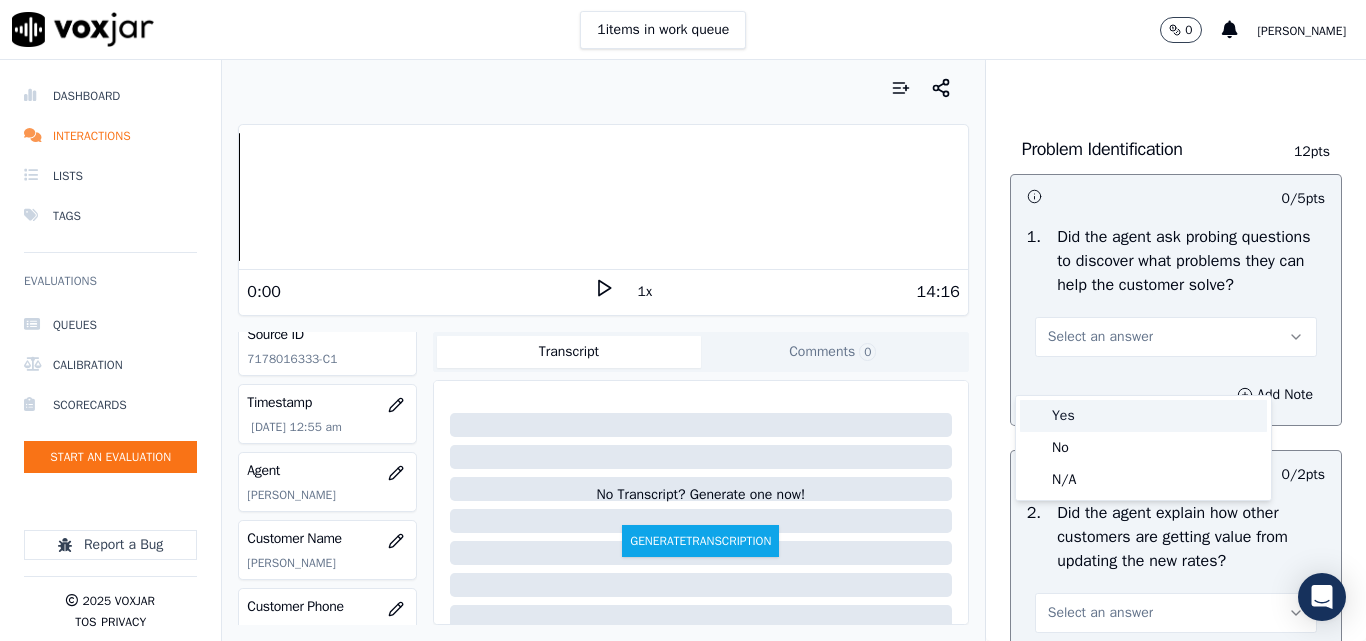 click on "Yes" at bounding box center (1143, 416) 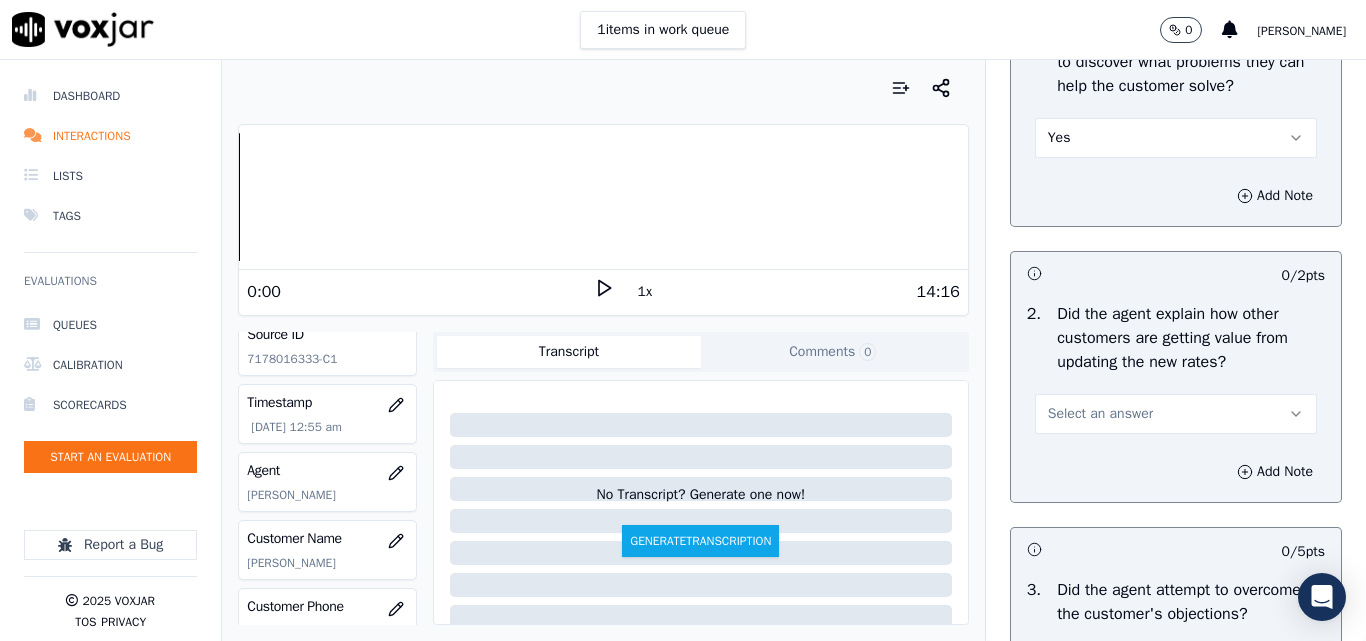 scroll, scrollTop: 1700, scrollLeft: 0, axis: vertical 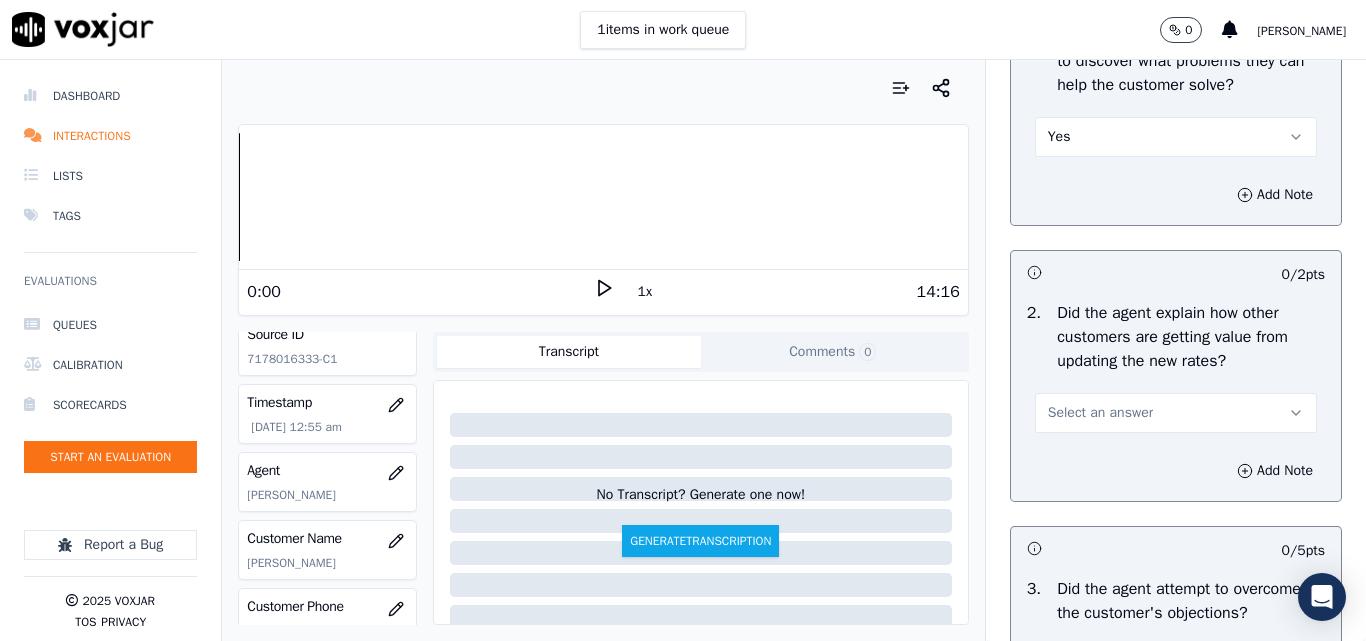 click on "Select an answer" at bounding box center [1100, 413] 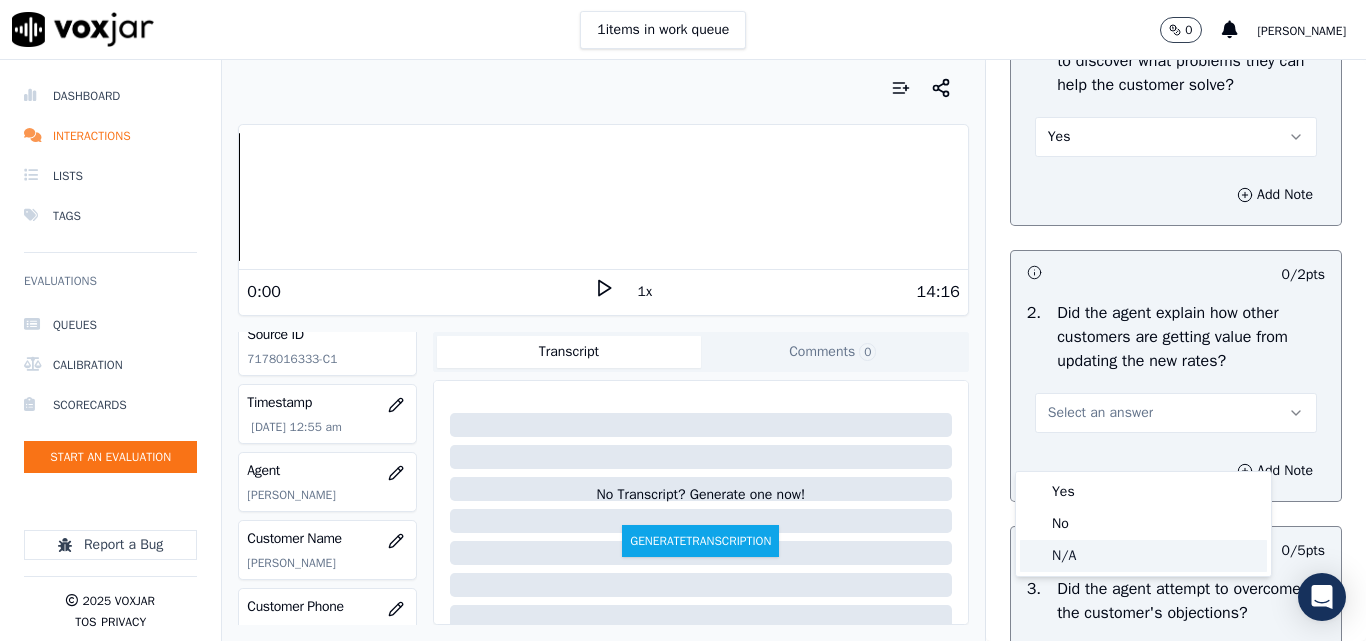 click on "N/A" 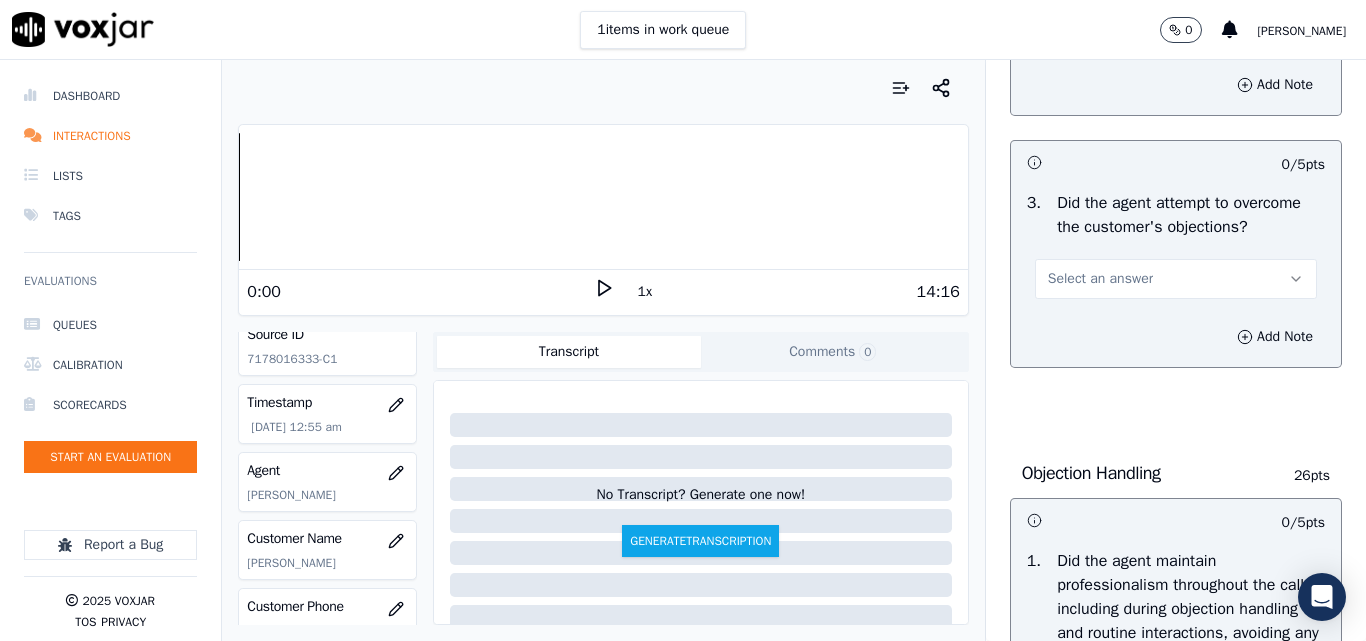 scroll, scrollTop: 2100, scrollLeft: 0, axis: vertical 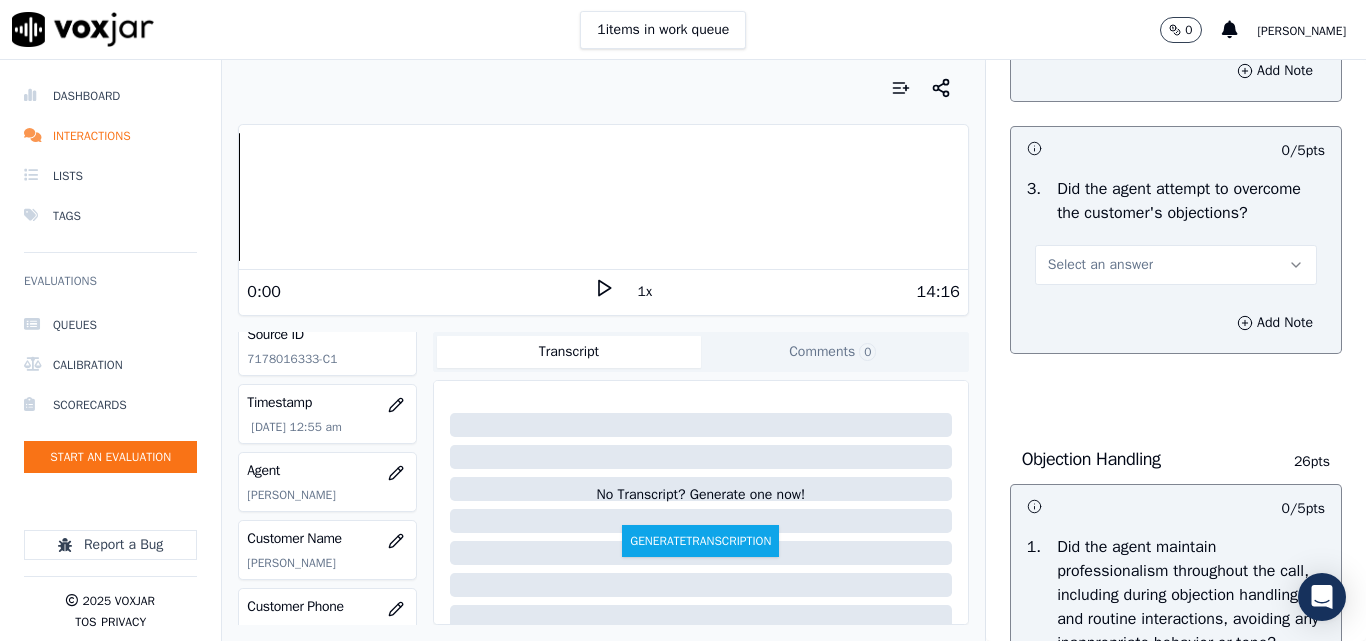 click on "Select an answer" at bounding box center (1100, 265) 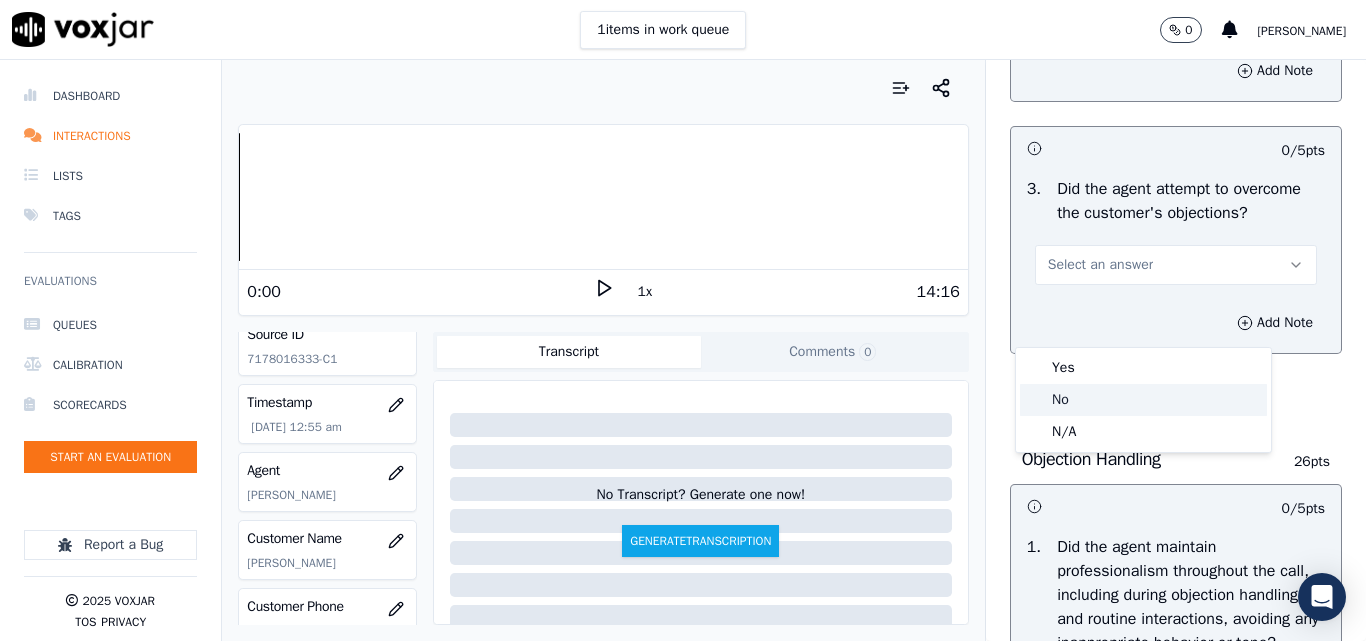click on "No" 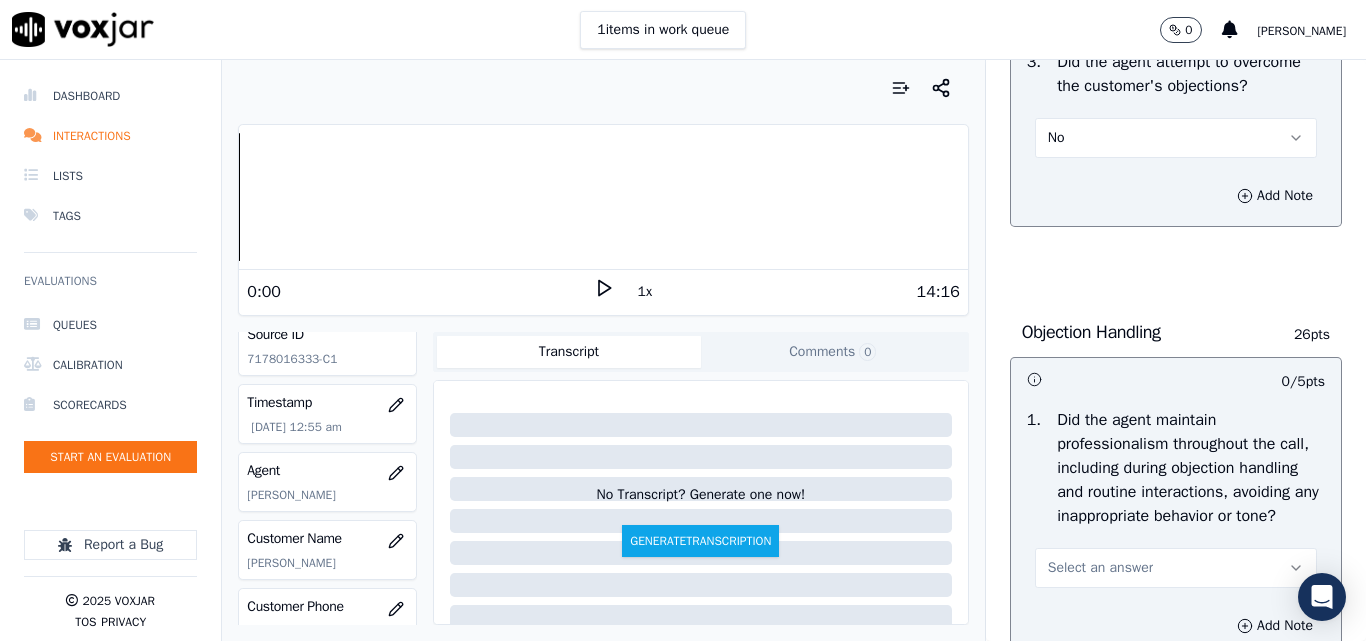 scroll, scrollTop: 2400, scrollLeft: 0, axis: vertical 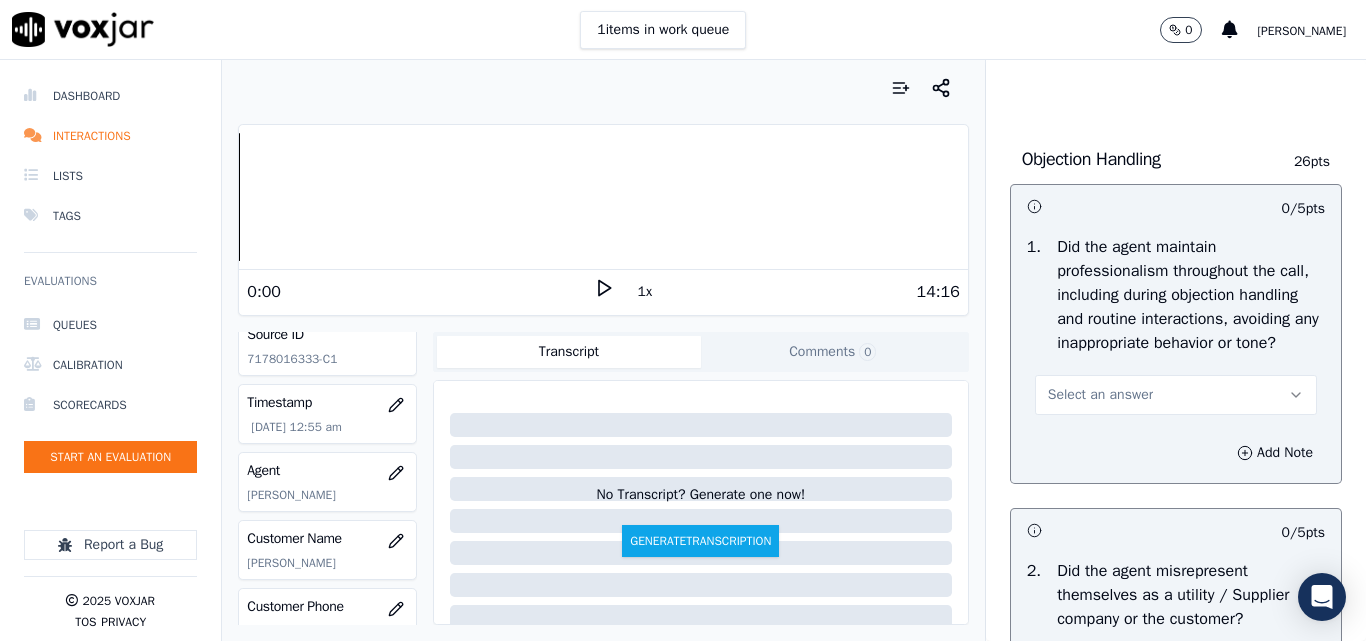 drag, startPoint x: 1069, startPoint y: 473, endPoint x: 1070, endPoint y: 489, distance: 16.03122 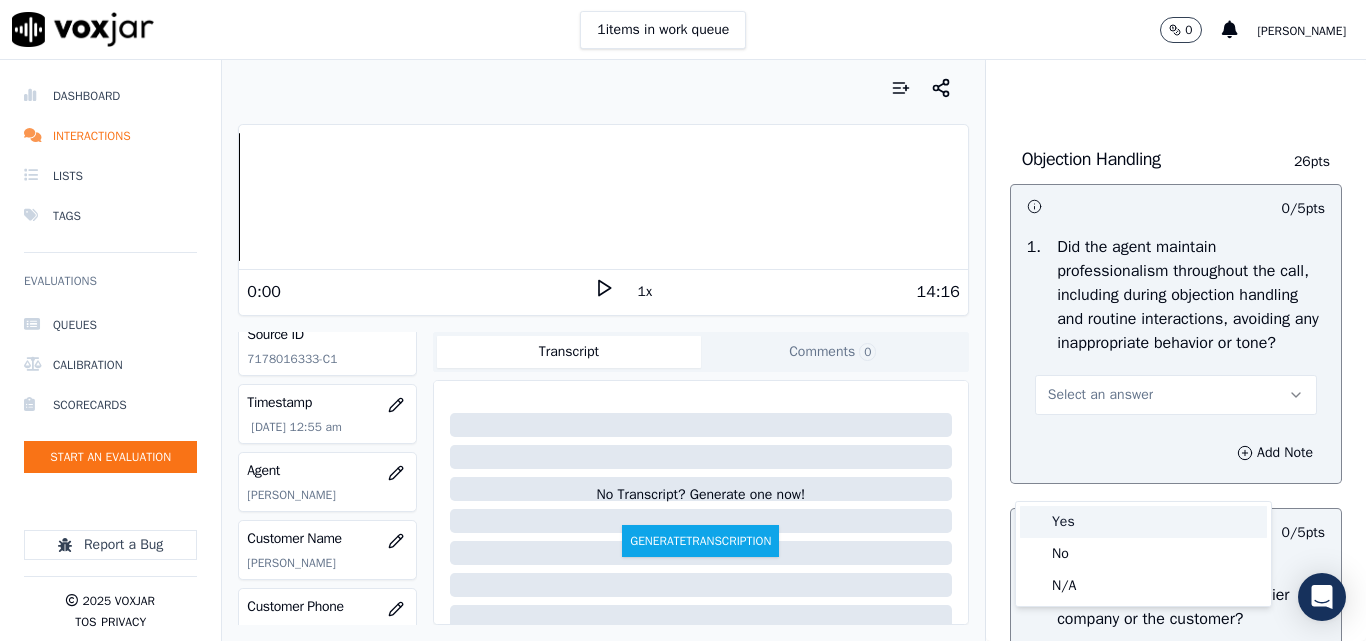 click on "Yes" at bounding box center [1143, 522] 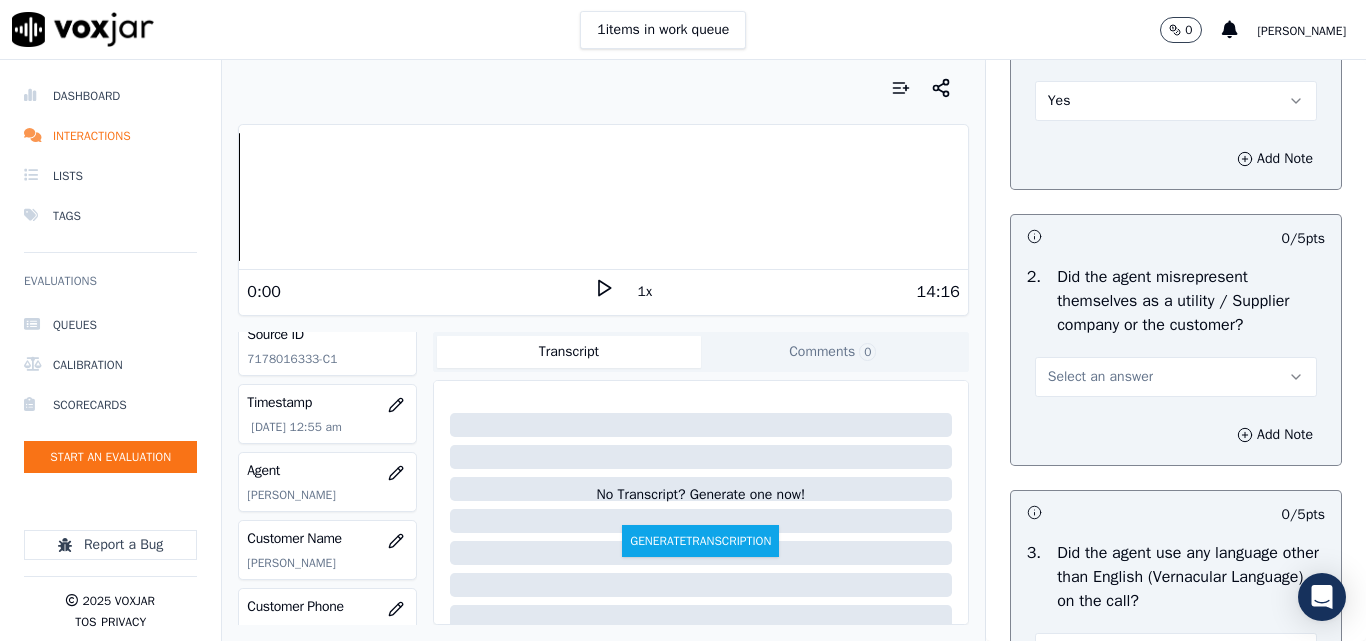 scroll, scrollTop: 2700, scrollLeft: 0, axis: vertical 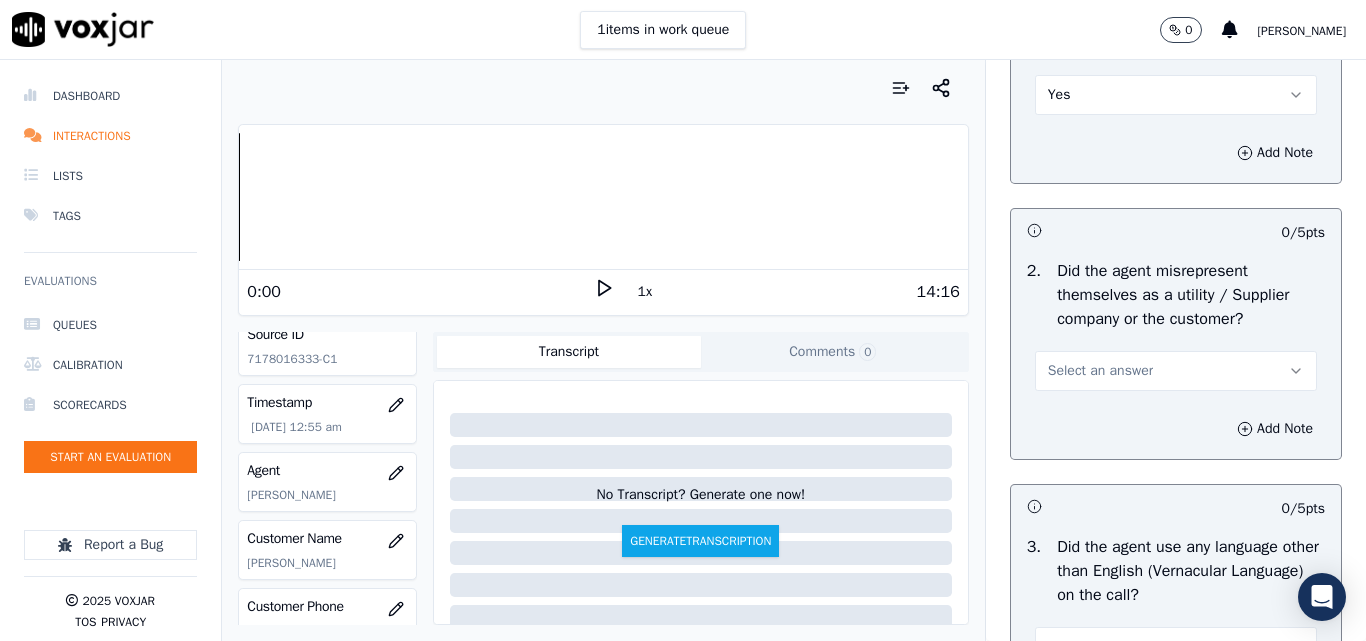 click on "Yes" at bounding box center [1176, 95] 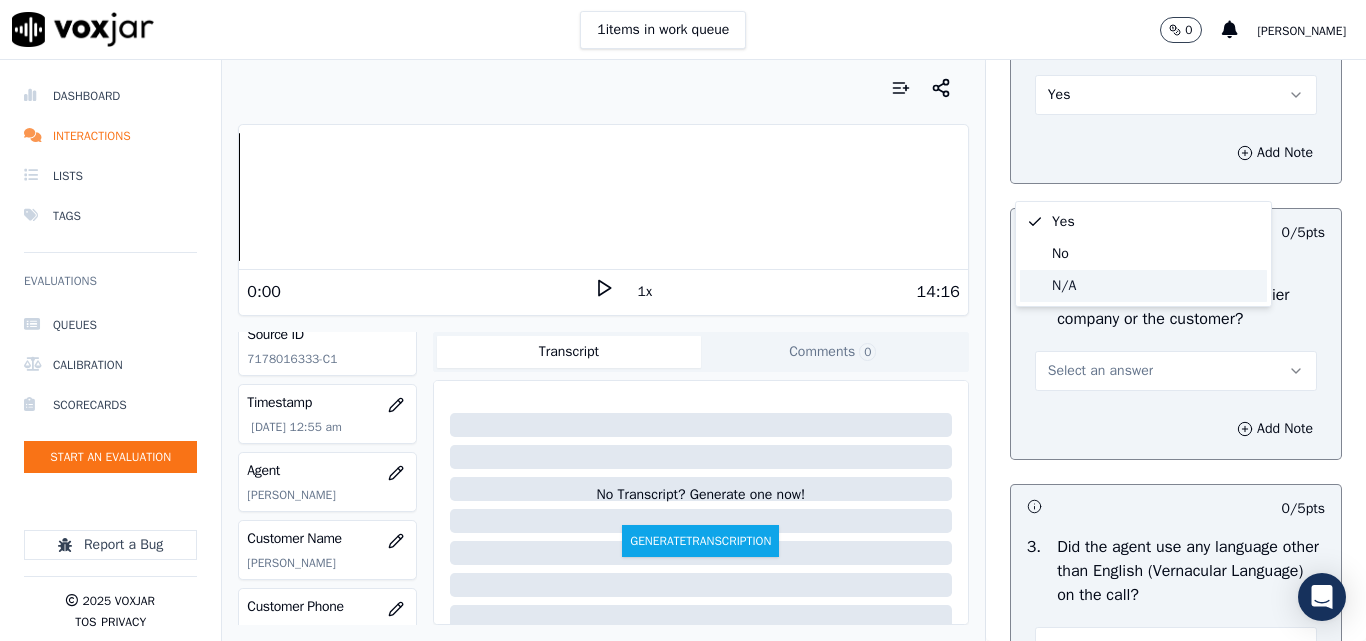 click on "N/A" 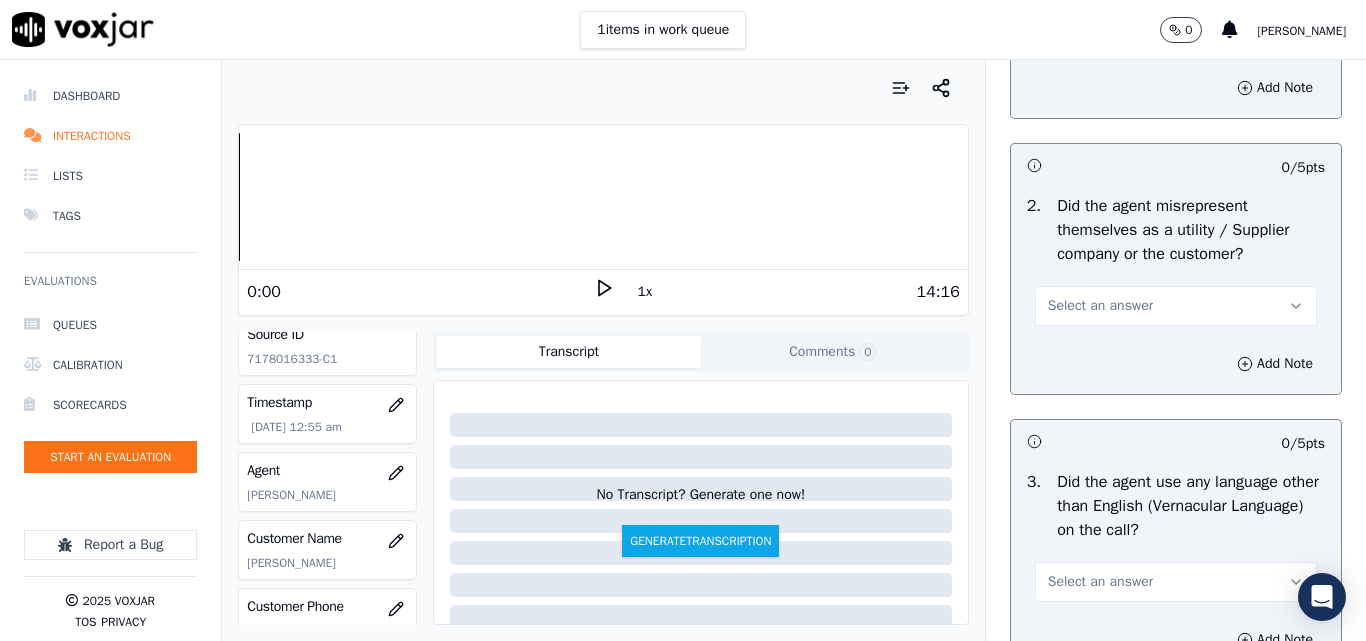 scroll, scrollTop: 2800, scrollLeft: 0, axis: vertical 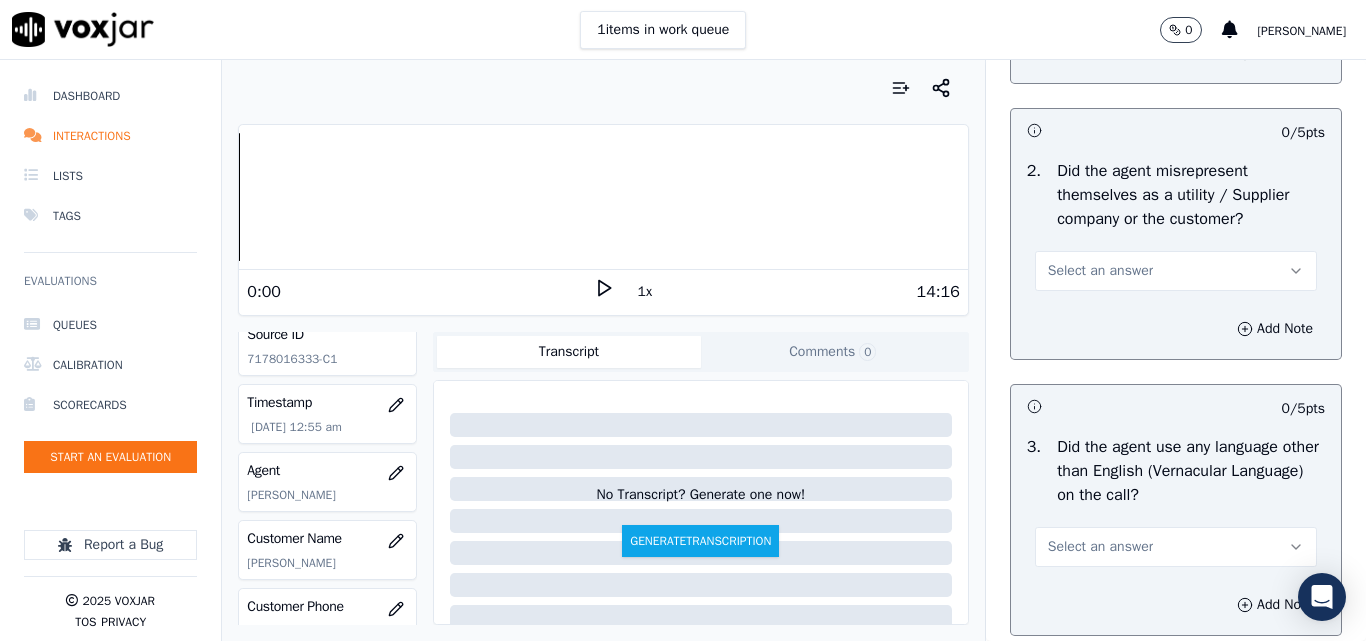 click on "Select an answer" at bounding box center [1100, 271] 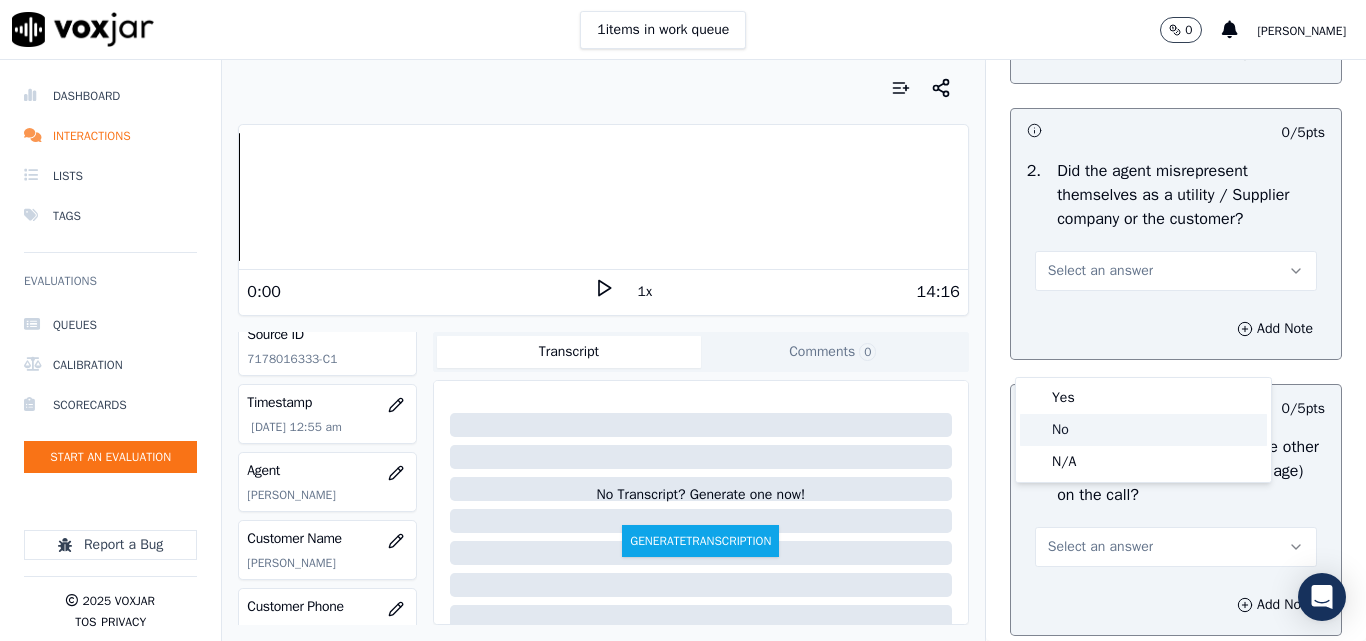 drag, startPoint x: 1083, startPoint y: 430, endPoint x: 1093, endPoint y: 428, distance: 10.198039 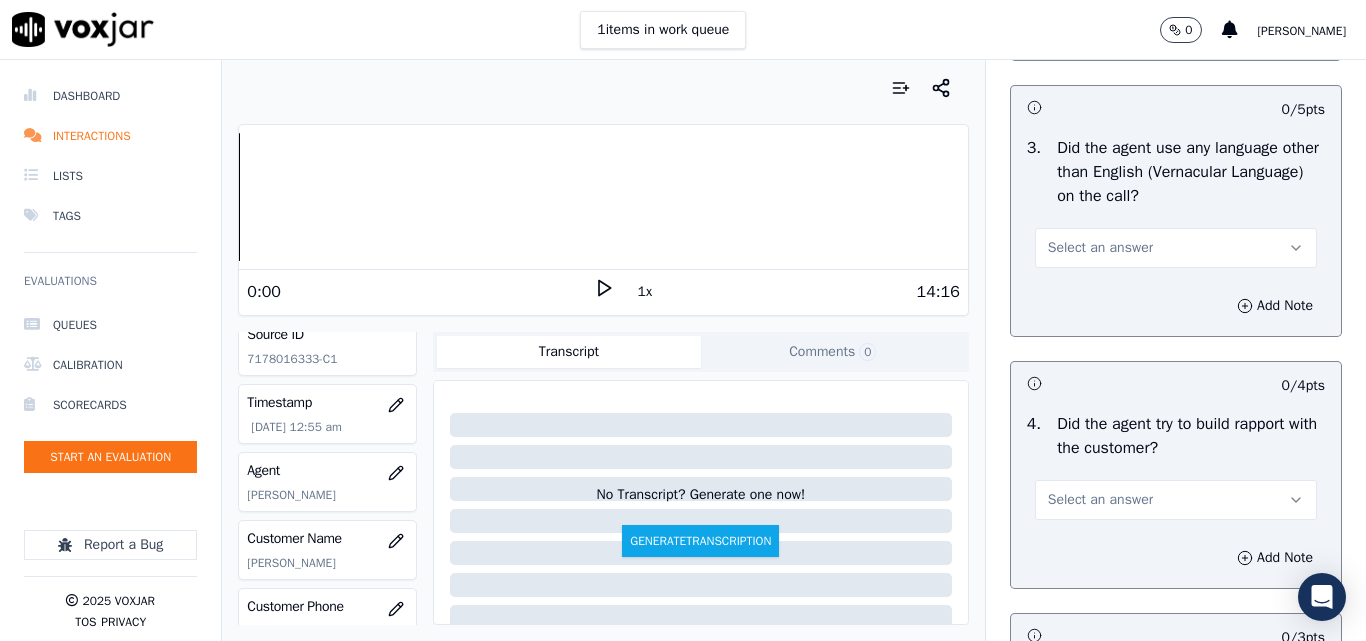scroll, scrollTop: 3100, scrollLeft: 0, axis: vertical 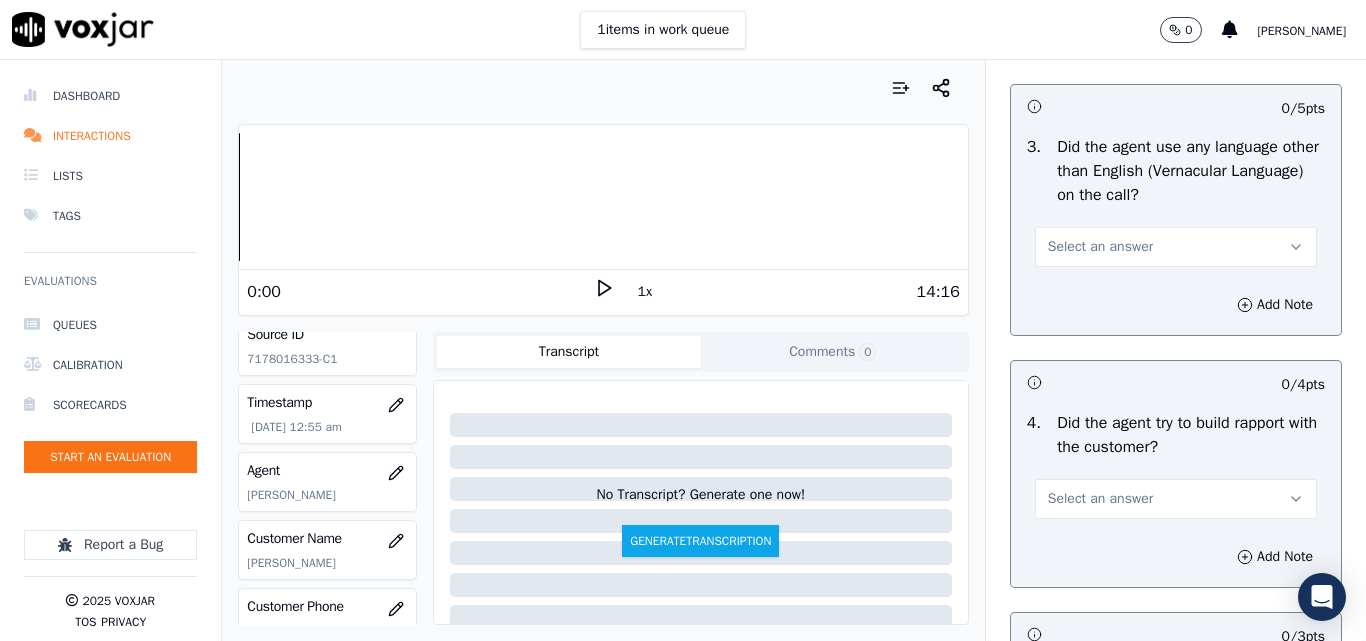 click on "Select an answer" at bounding box center [1100, 247] 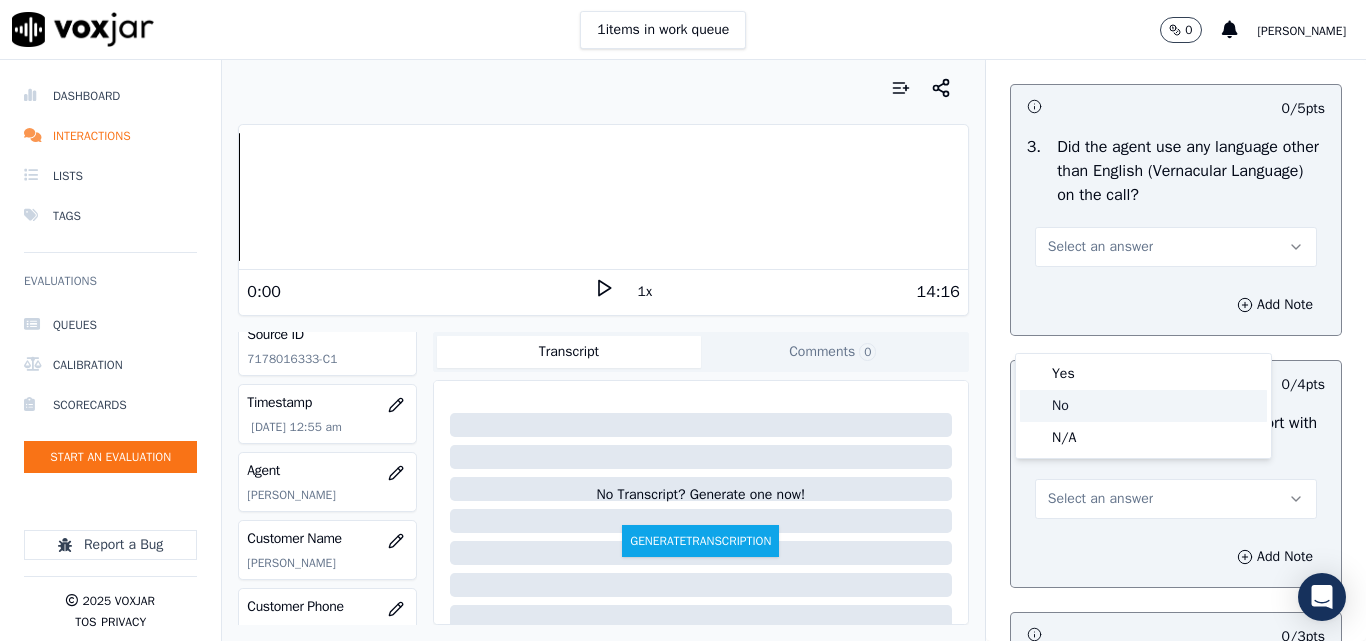 click on "No" 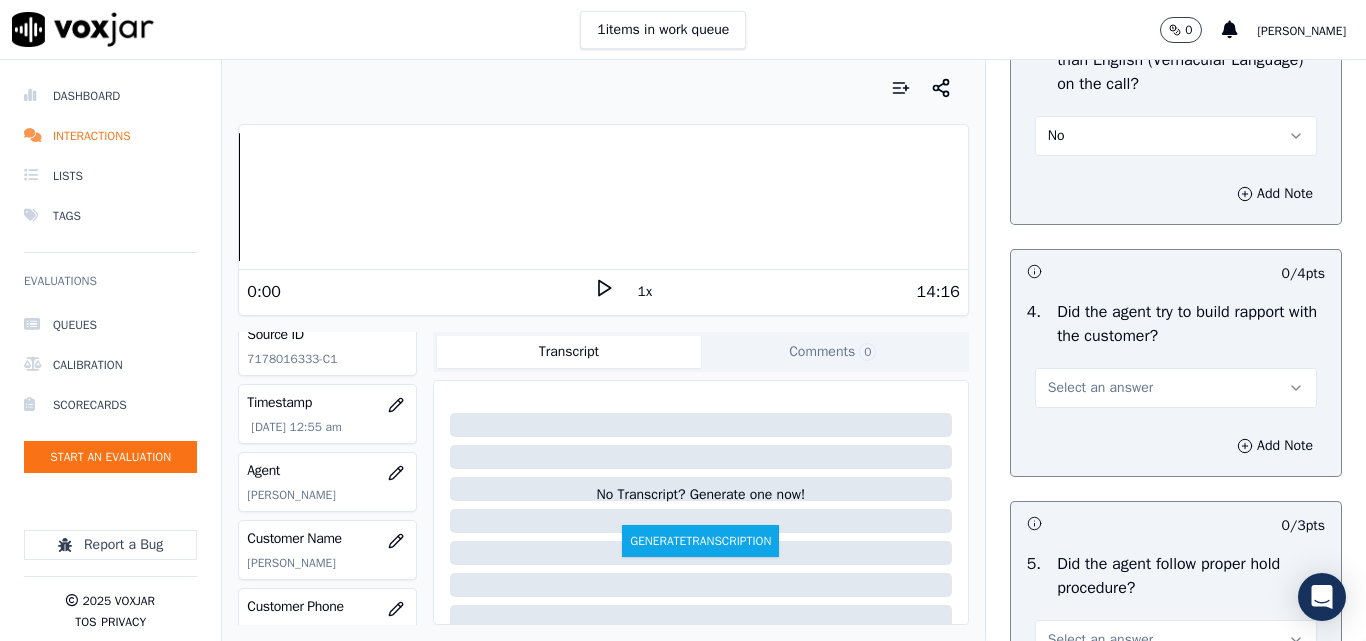 scroll, scrollTop: 3300, scrollLeft: 0, axis: vertical 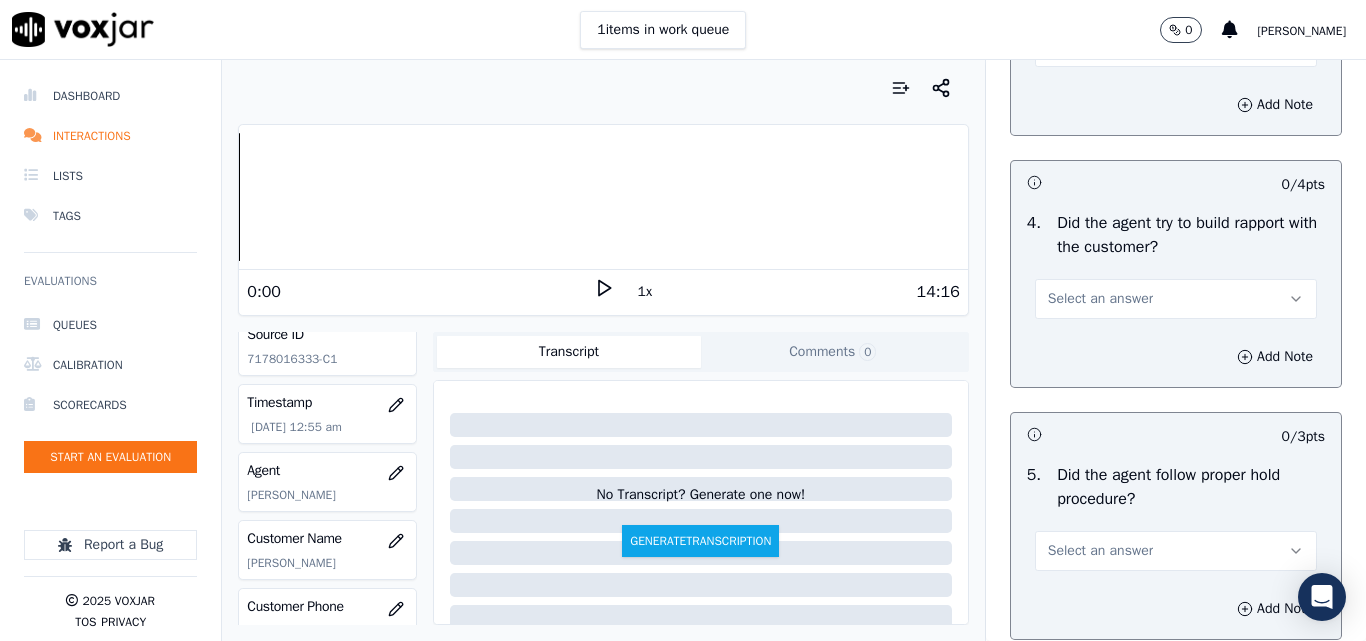 click on "Select an answer" at bounding box center (1100, 299) 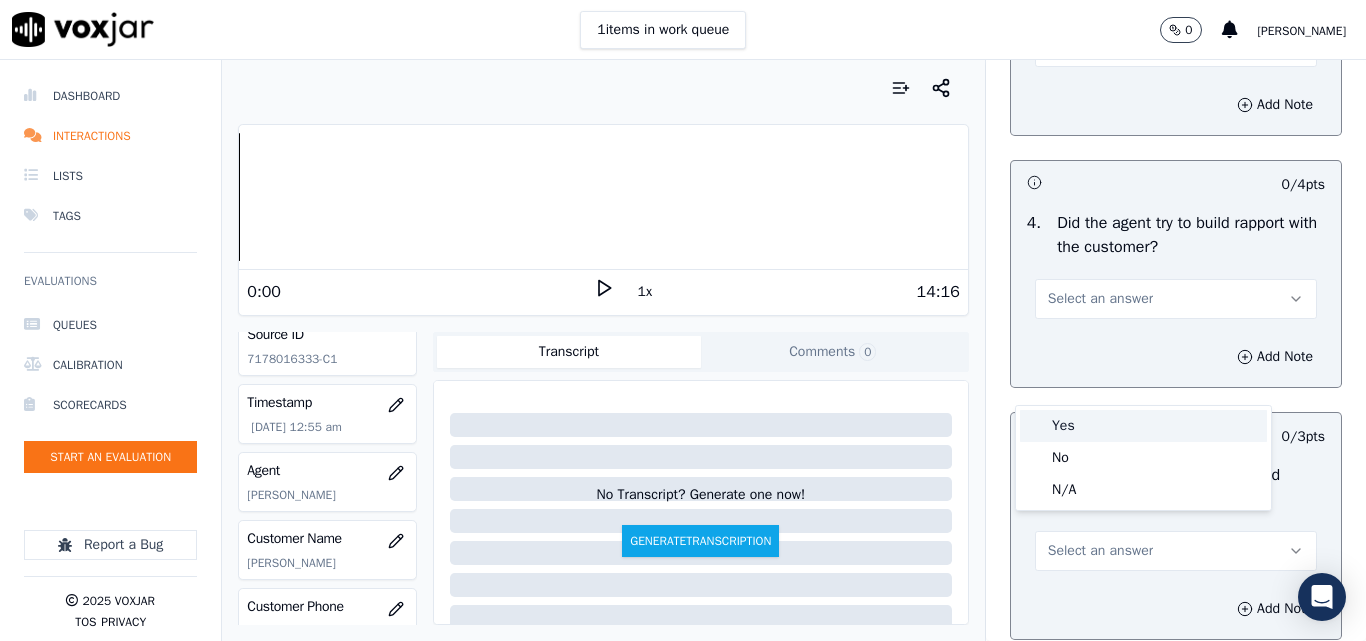 click on "Yes" at bounding box center (1143, 426) 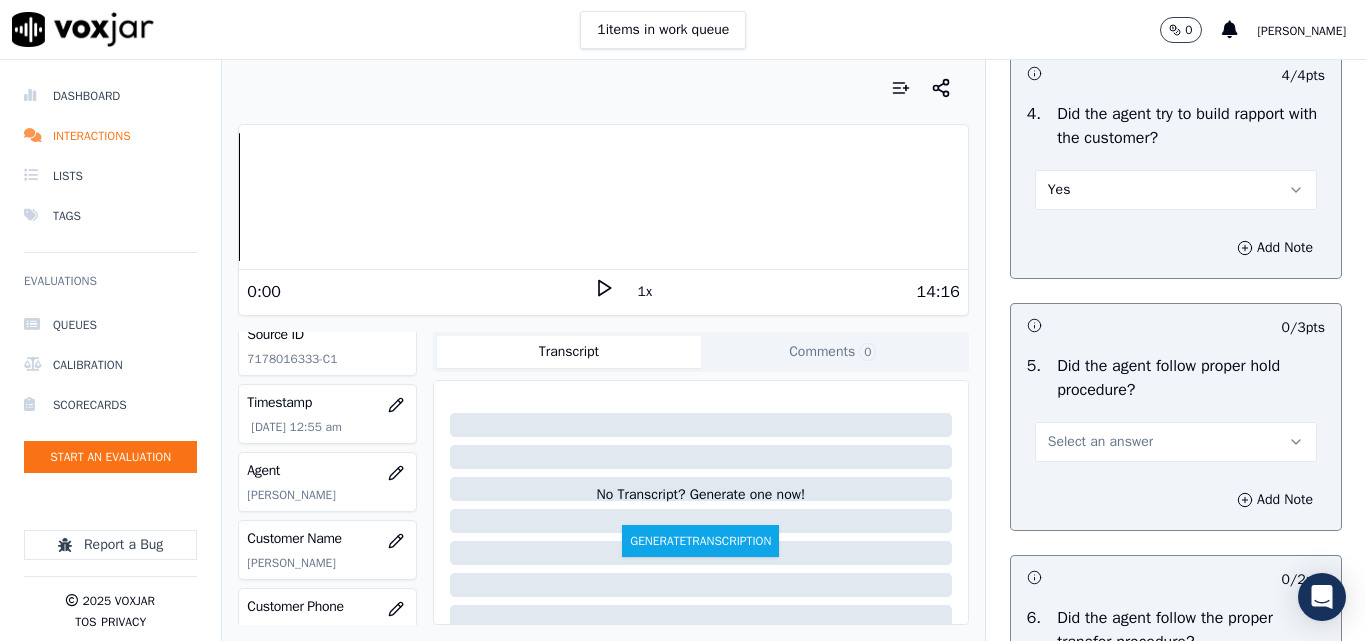 scroll, scrollTop: 3600, scrollLeft: 0, axis: vertical 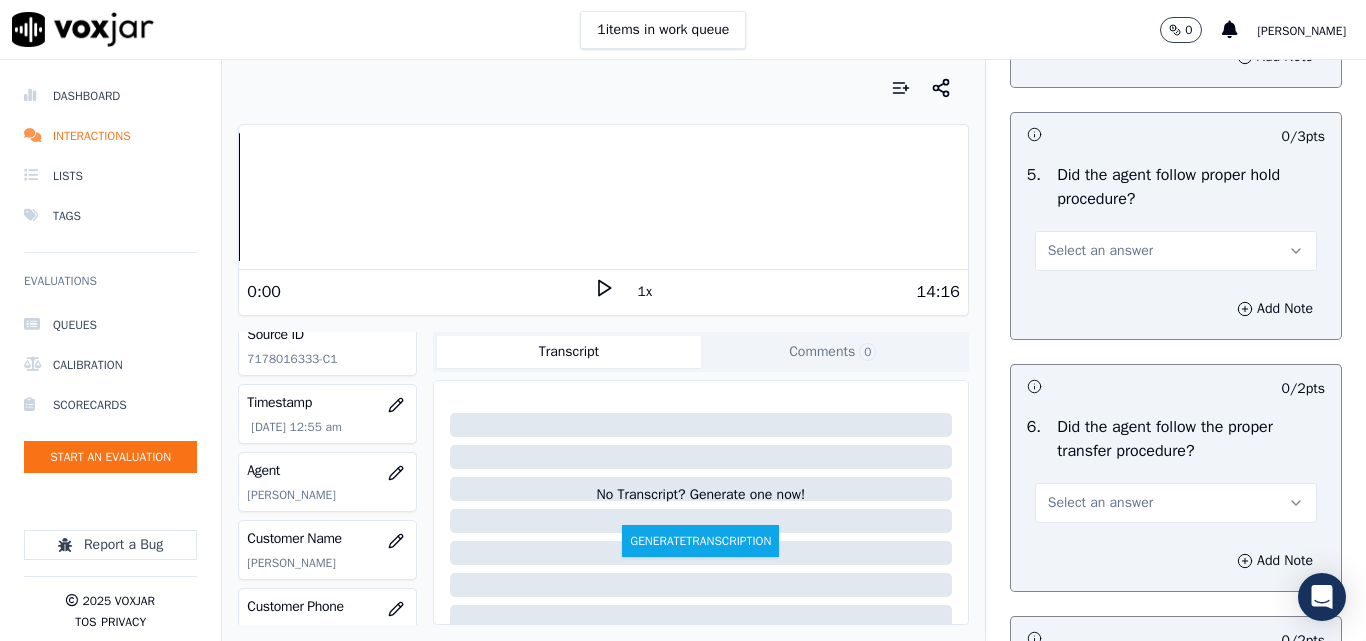 click on "Select an answer" at bounding box center (1100, 251) 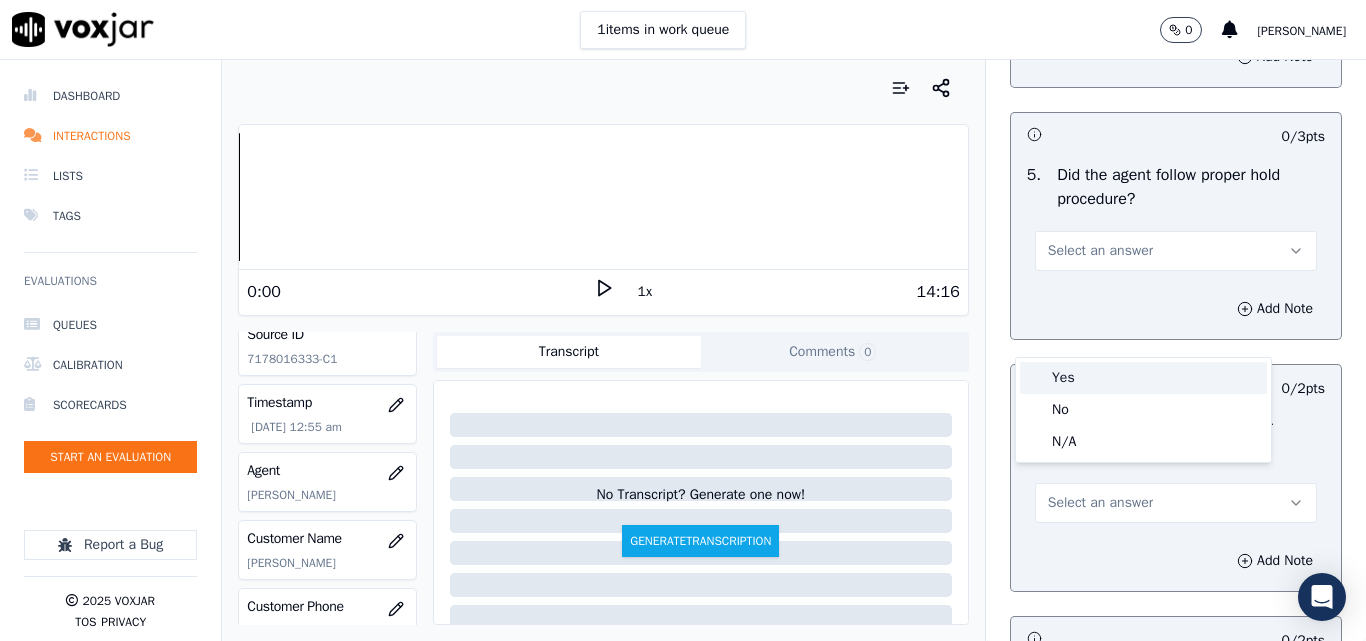 click on "Yes" at bounding box center [1143, 378] 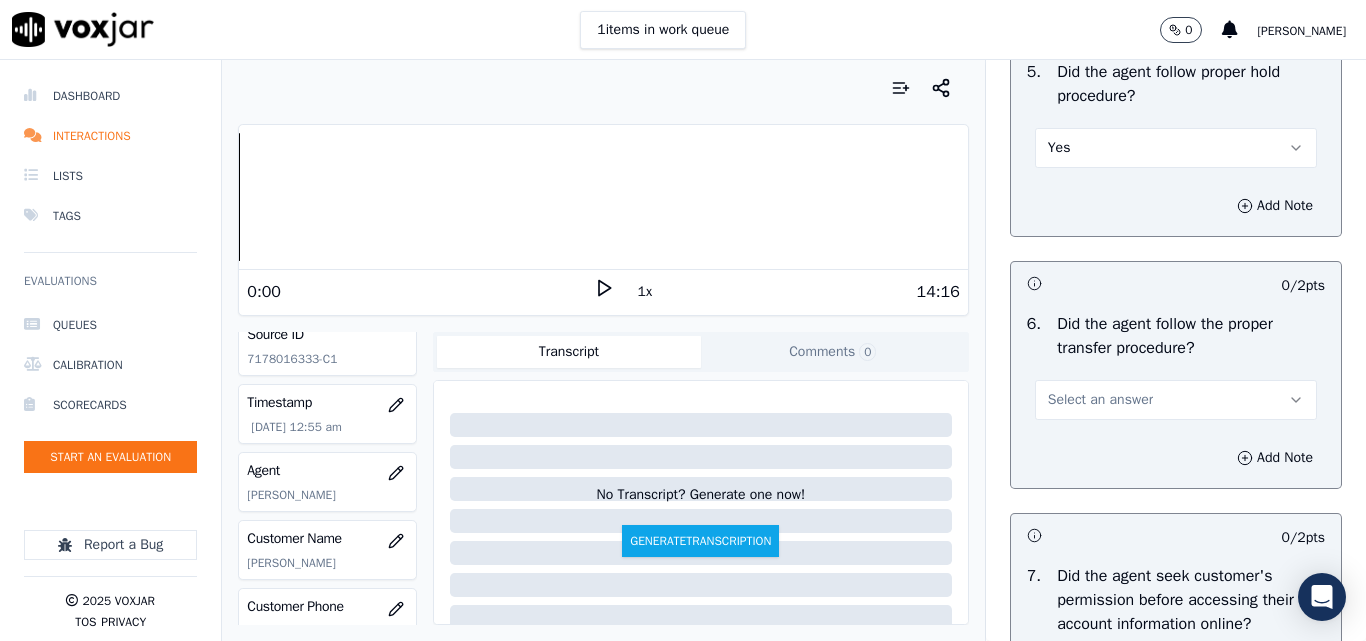 scroll, scrollTop: 3800, scrollLeft: 0, axis: vertical 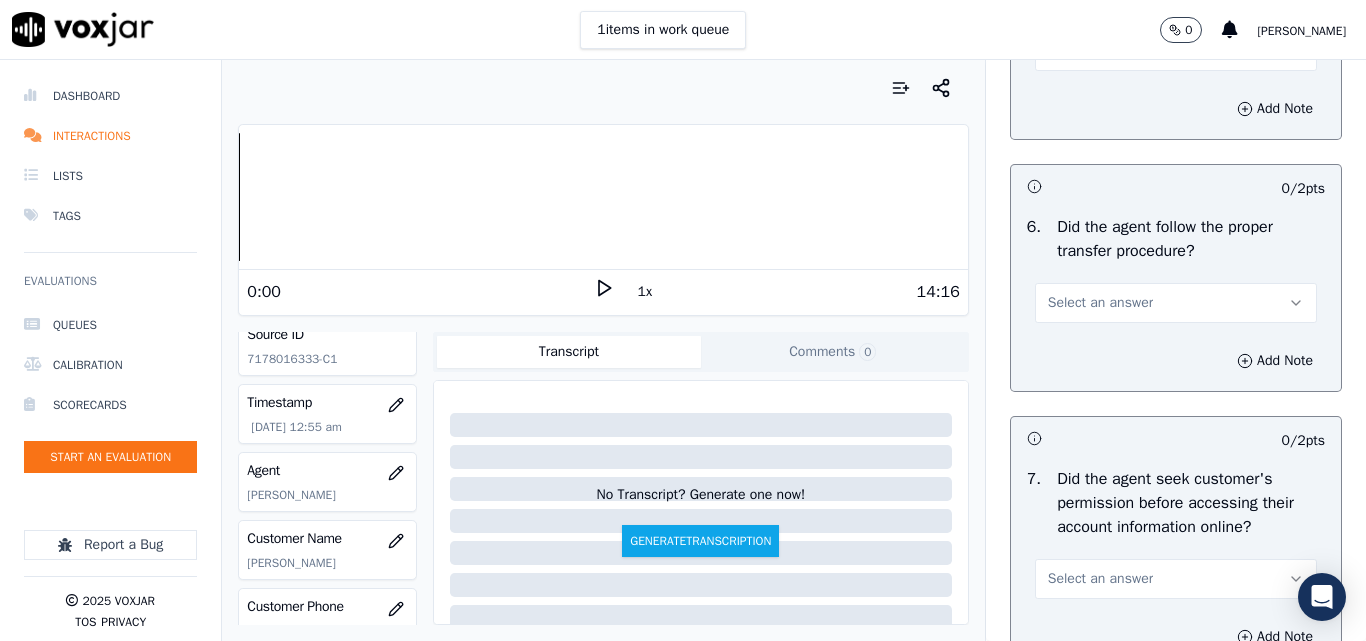 click on "Select an answer" at bounding box center [1100, 303] 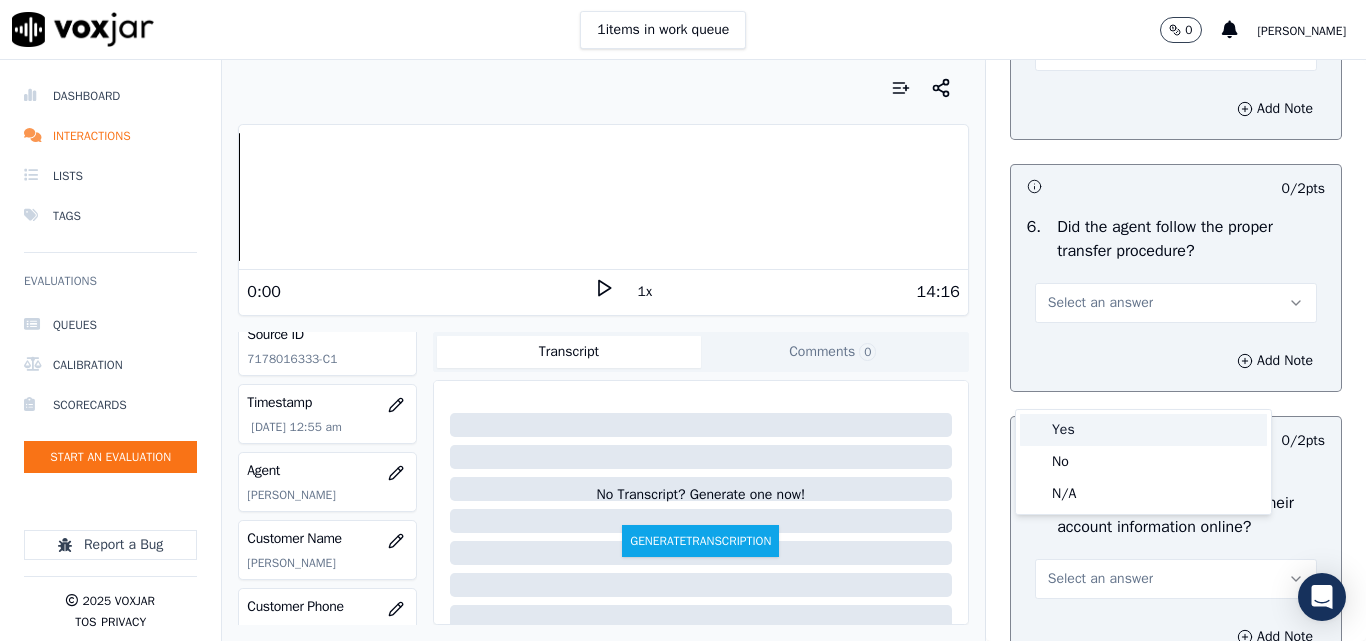 click on "Yes" at bounding box center (1143, 430) 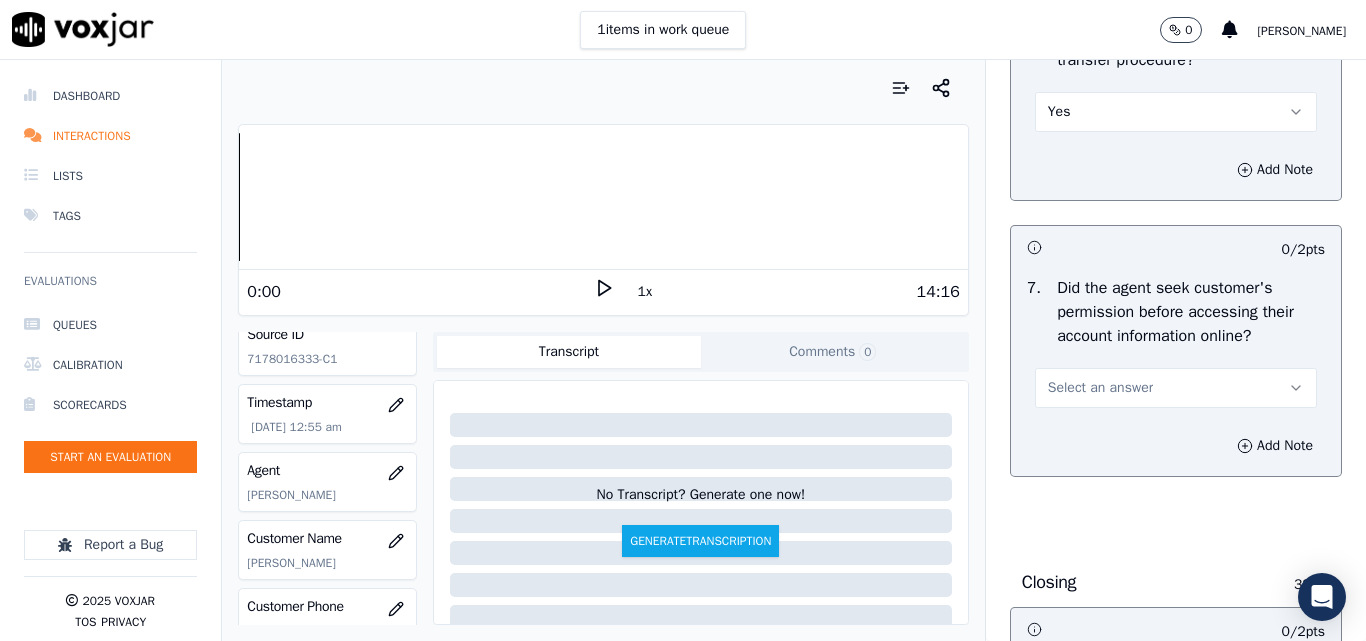 scroll, scrollTop: 4100, scrollLeft: 0, axis: vertical 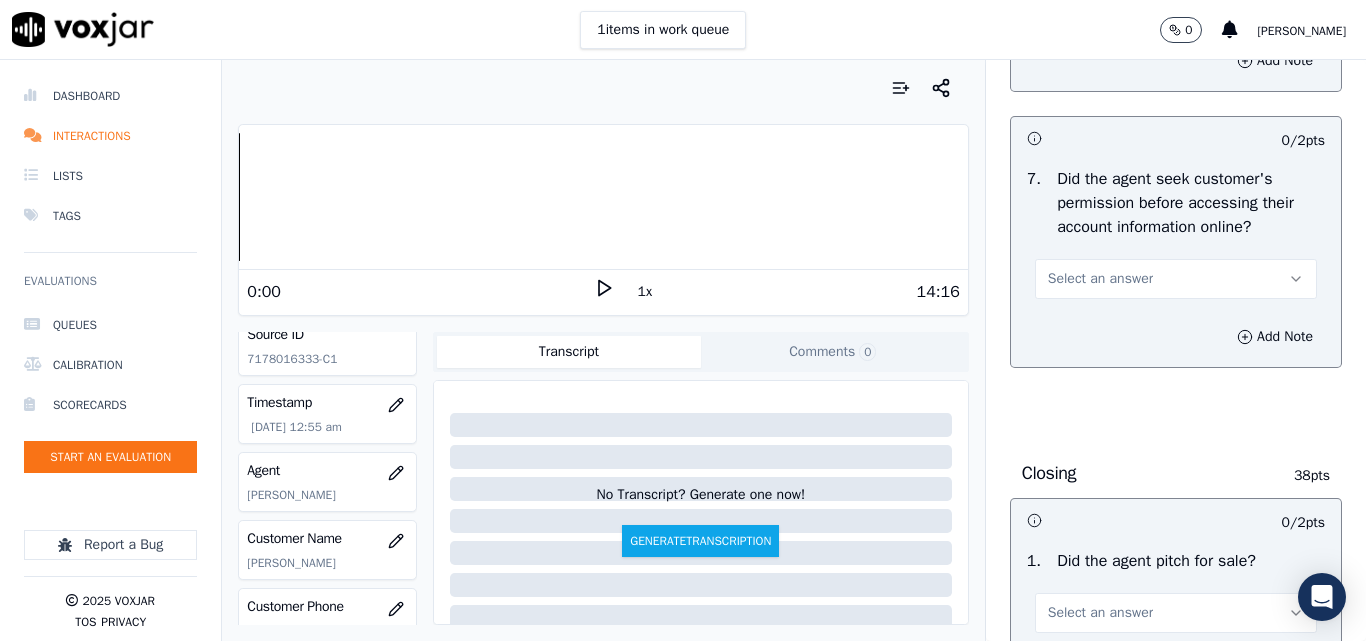 click on "Select an answer" at bounding box center (1176, 279) 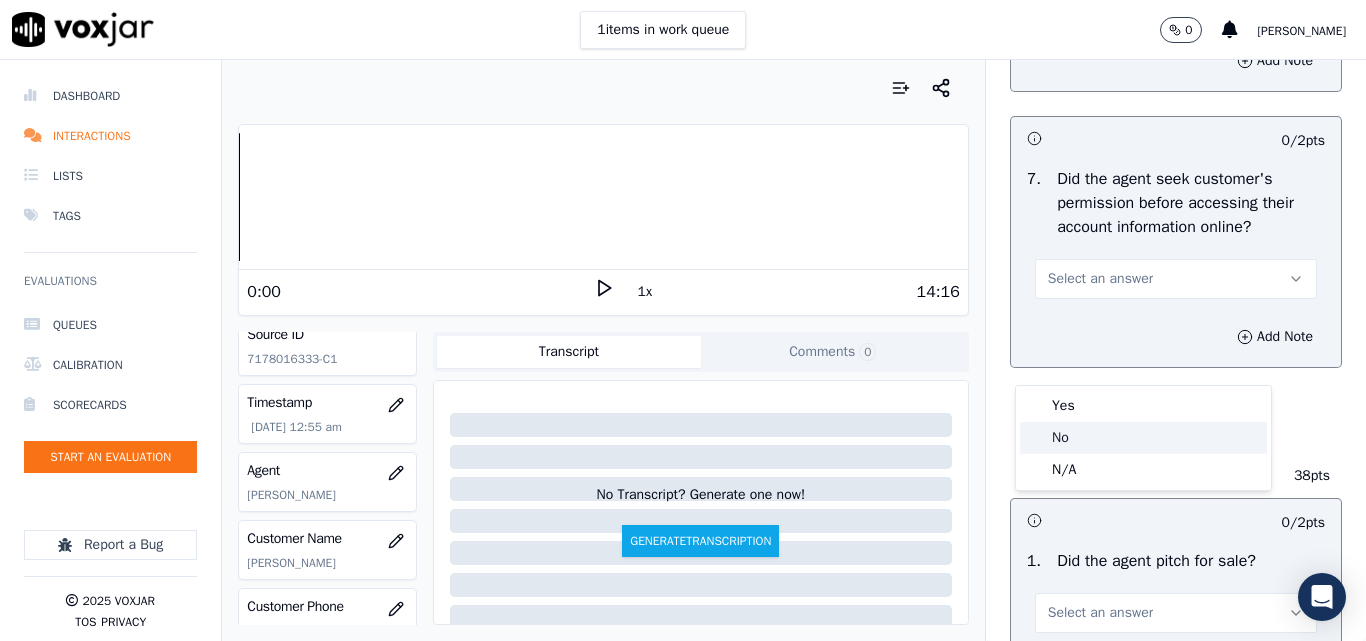 click on "No" 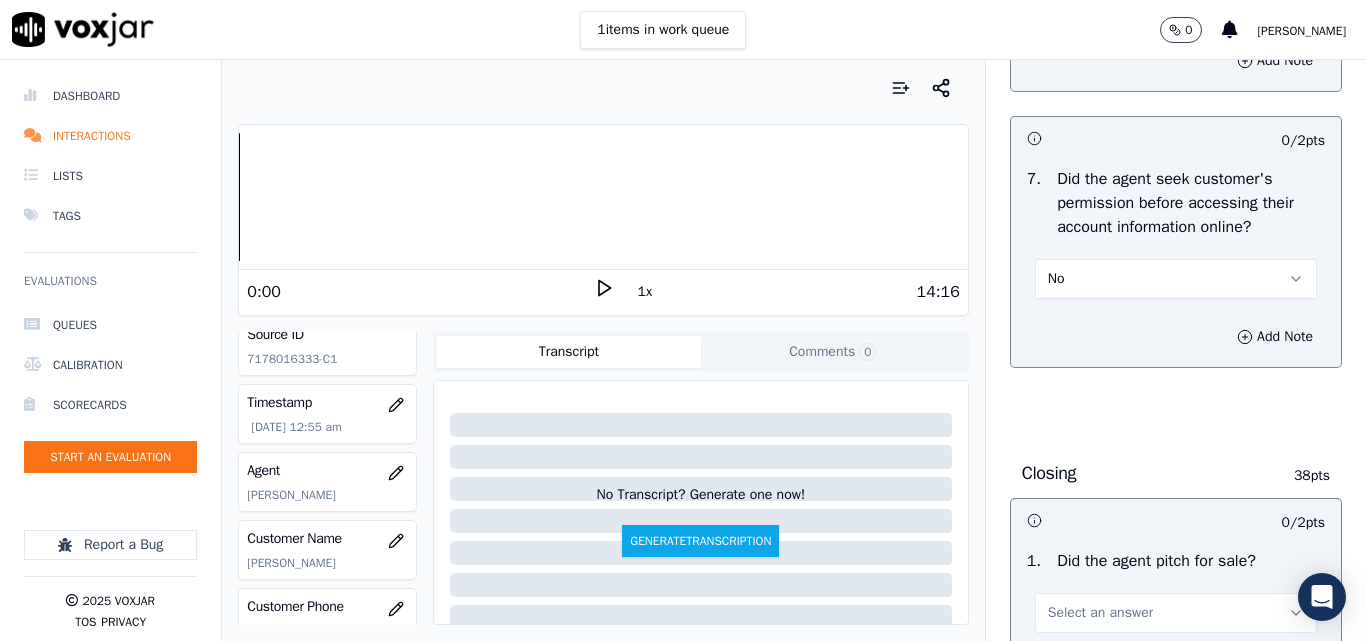 scroll, scrollTop: 4400, scrollLeft: 0, axis: vertical 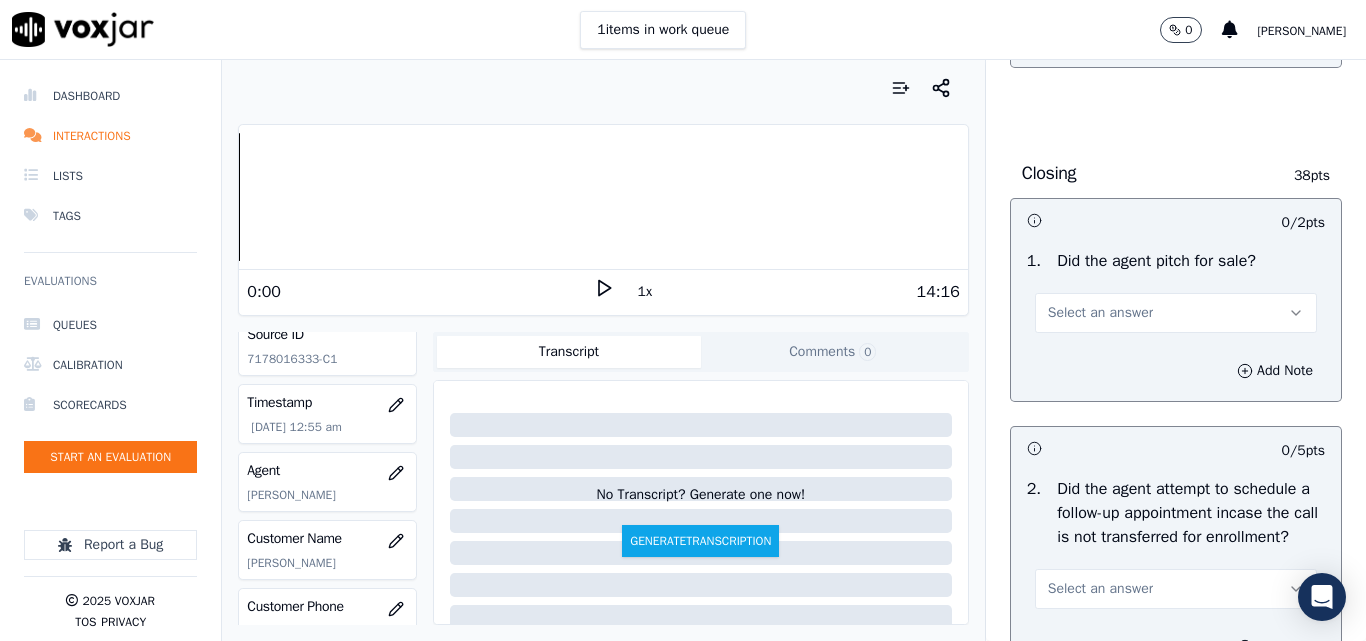 click on "Select an answer" at bounding box center (1100, 313) 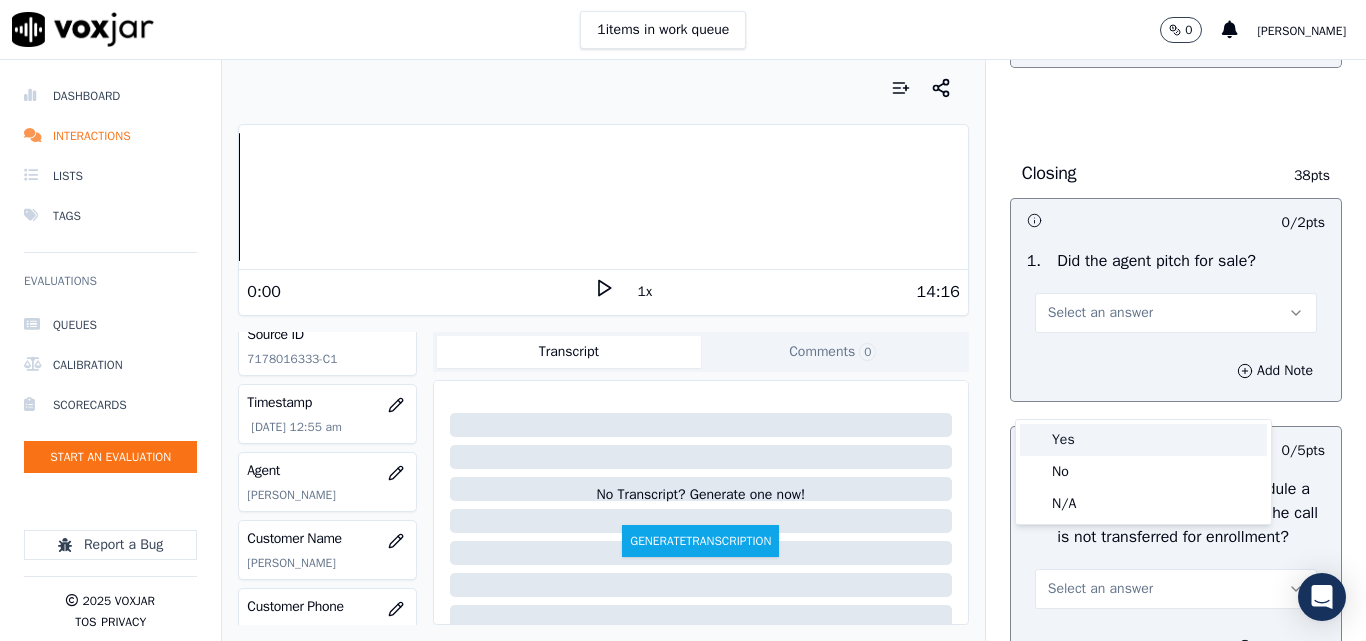 click on "Yes" at bounding box center (1143, 440) 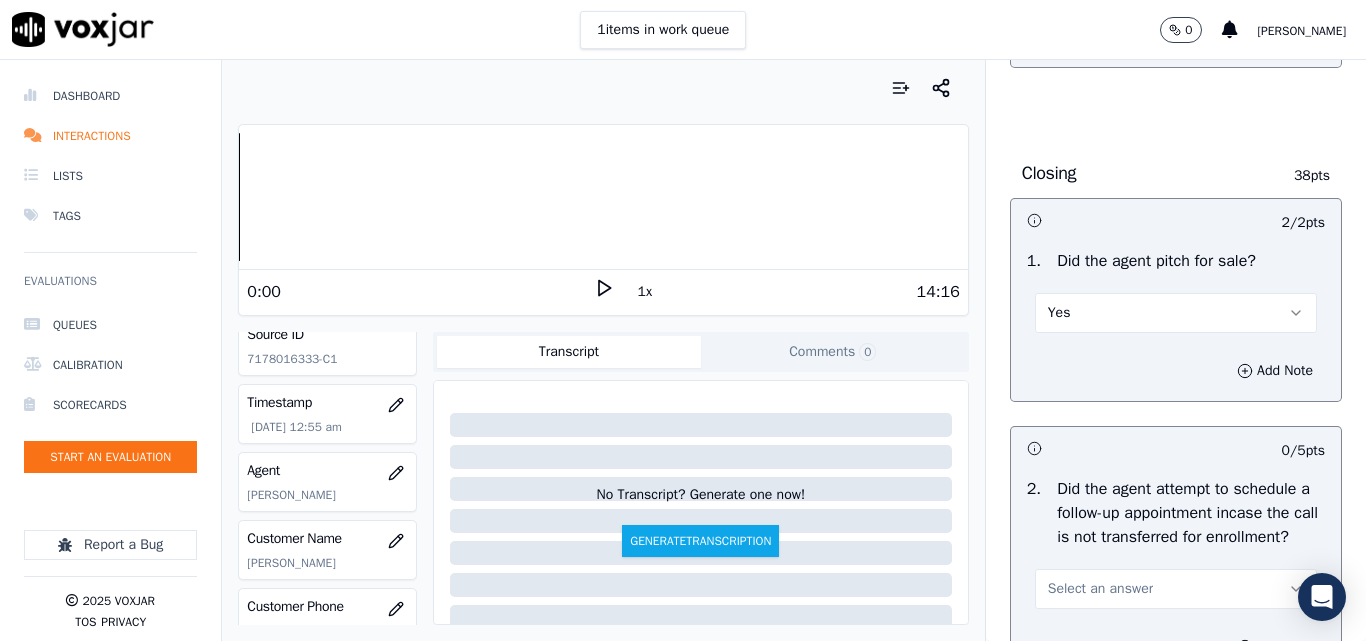 scroll, scrollTop: 4600, scrollLeft: 0, axis: vertical 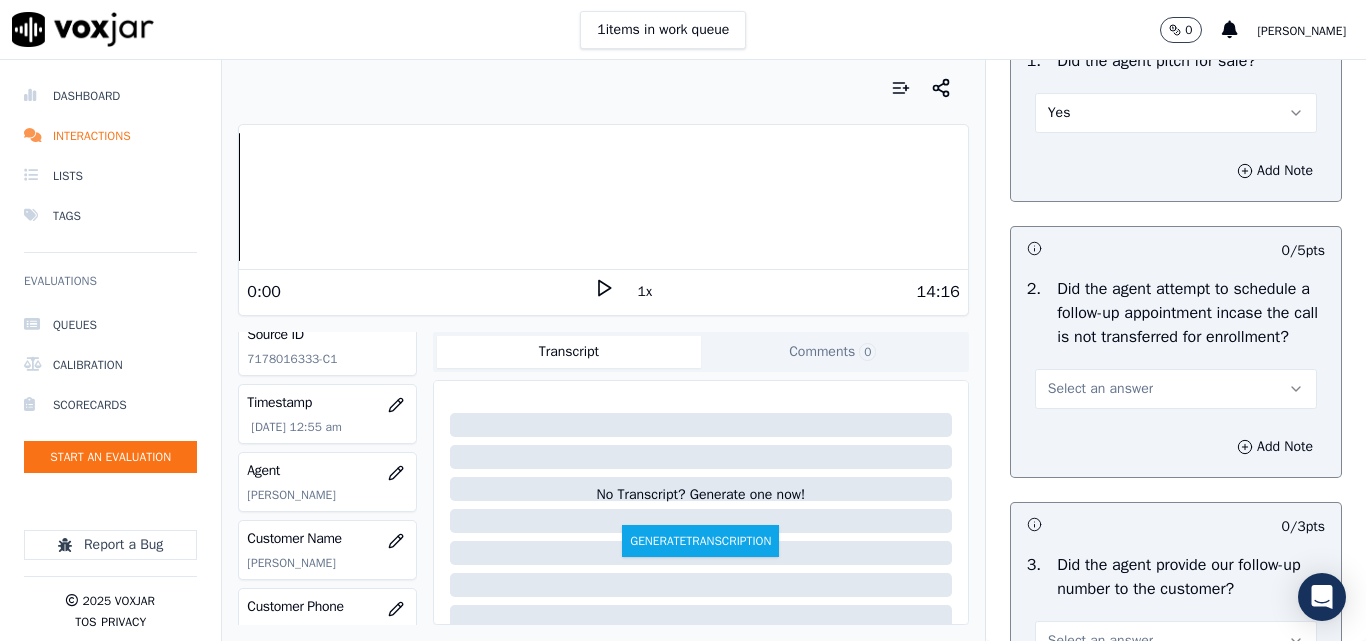 click on "Select an answer" at bounding box center (1100, 389) 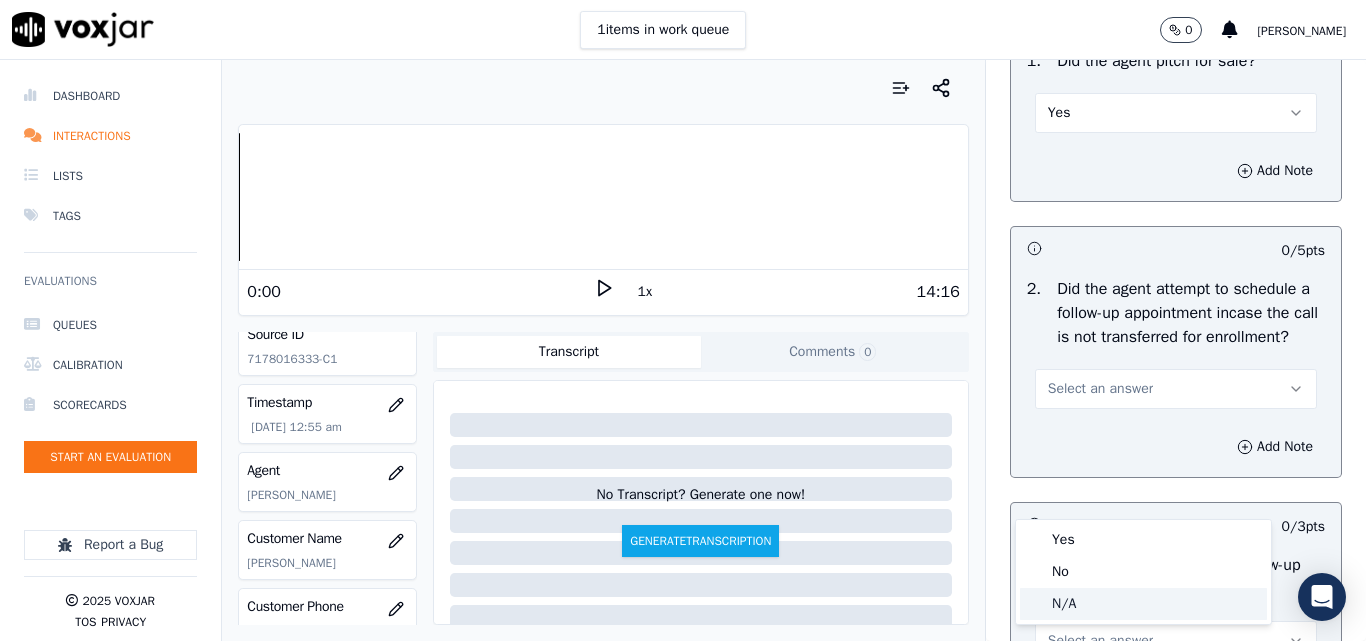 click on "N/A" 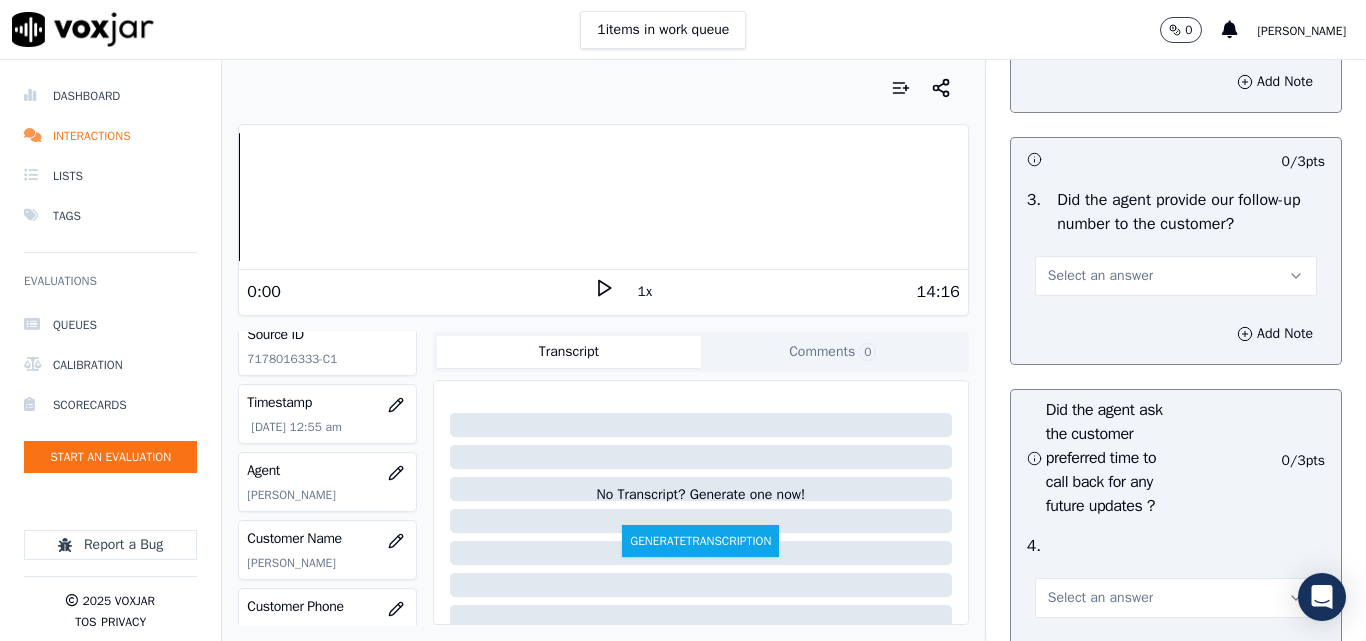 scroll, scrollTop: 5000, scrollLeft: 0, axis: vertical 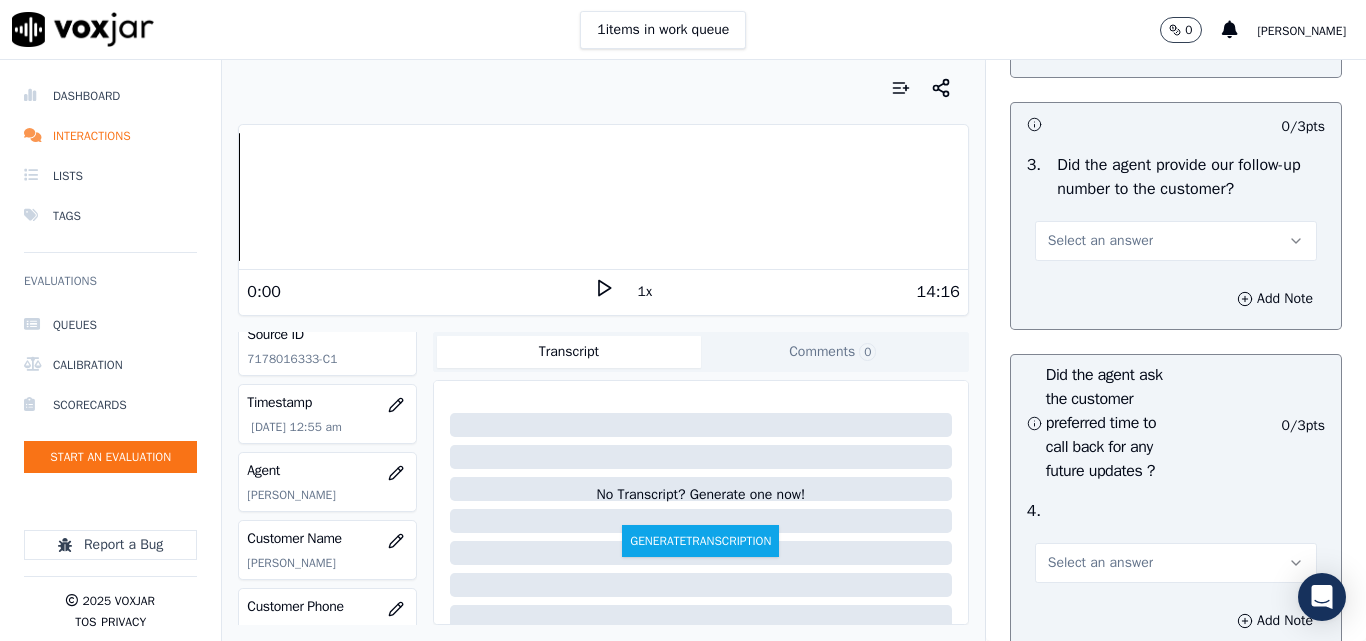 click on "Select an answer" at bounding box center (1100, 241) 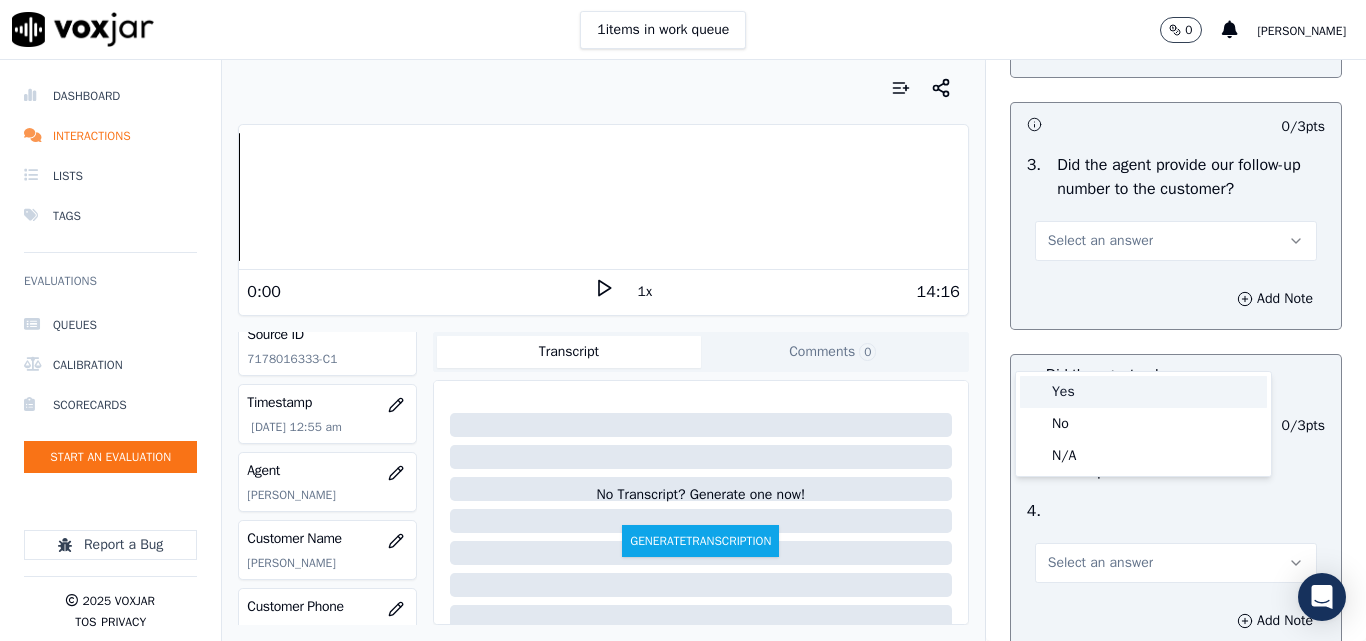 click on "Yes" at bounding box center (1143, 392) 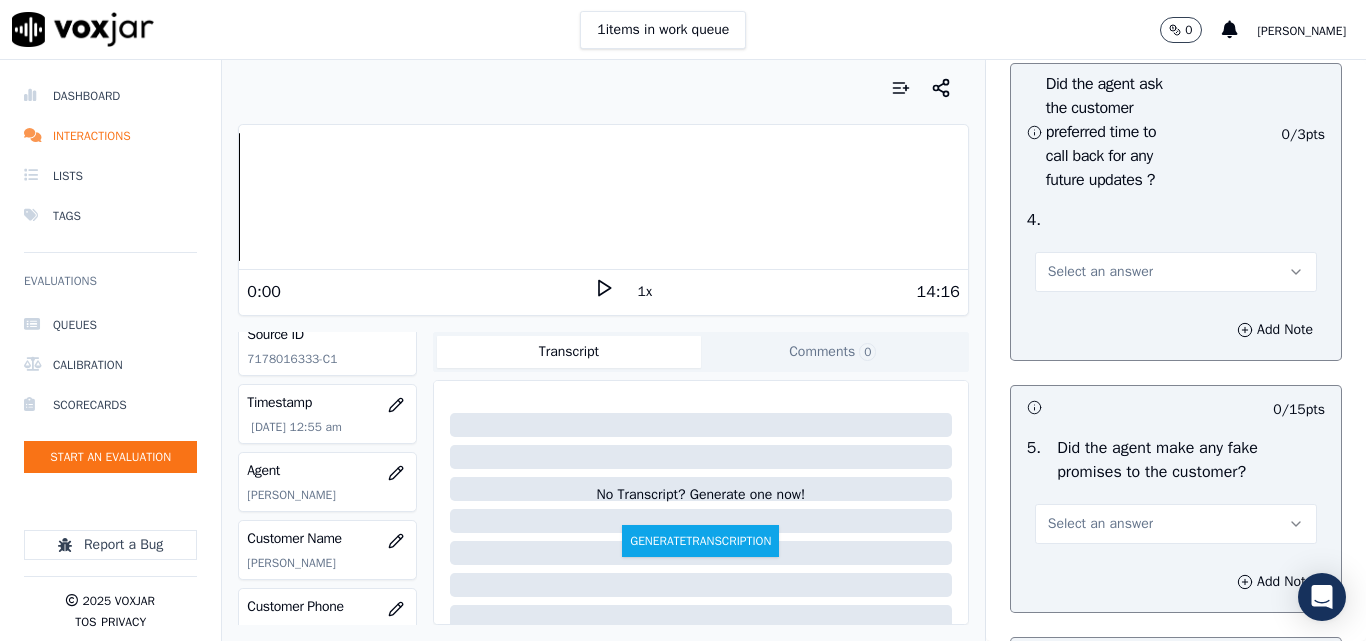 scroll, scrollTop: 5300, scrollLeft: 0, axis: vertical 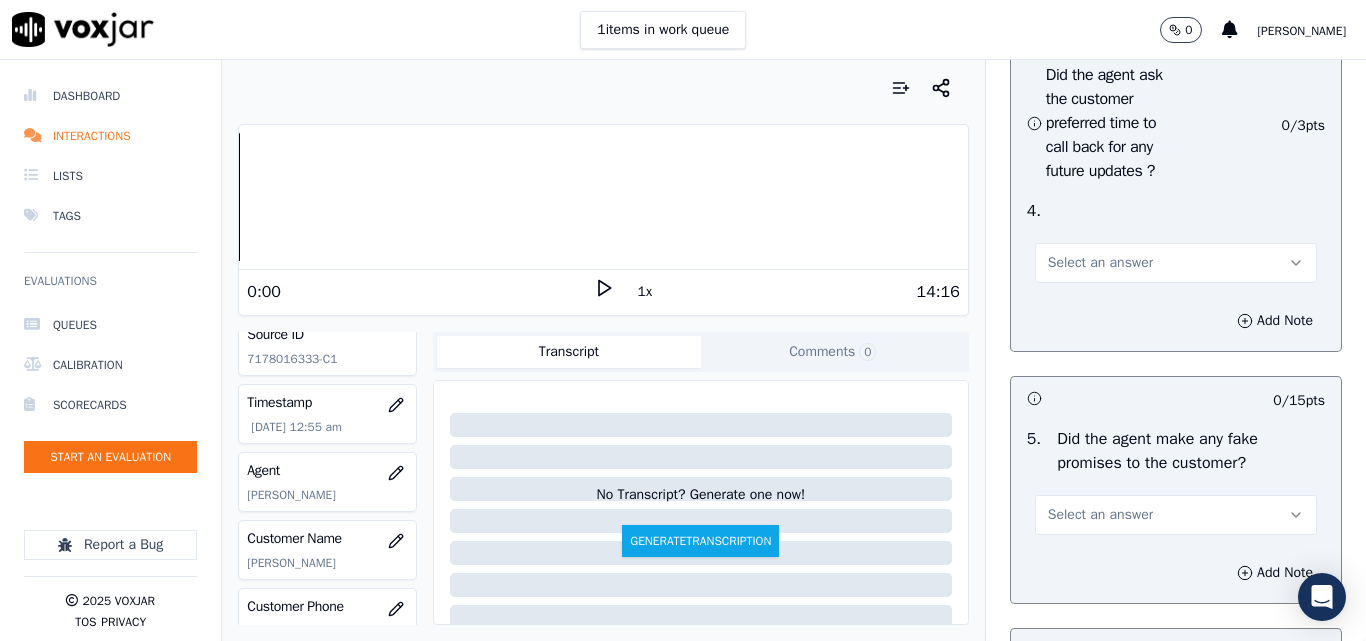 click on "Select an answer" at bounding box center [1100, 263] 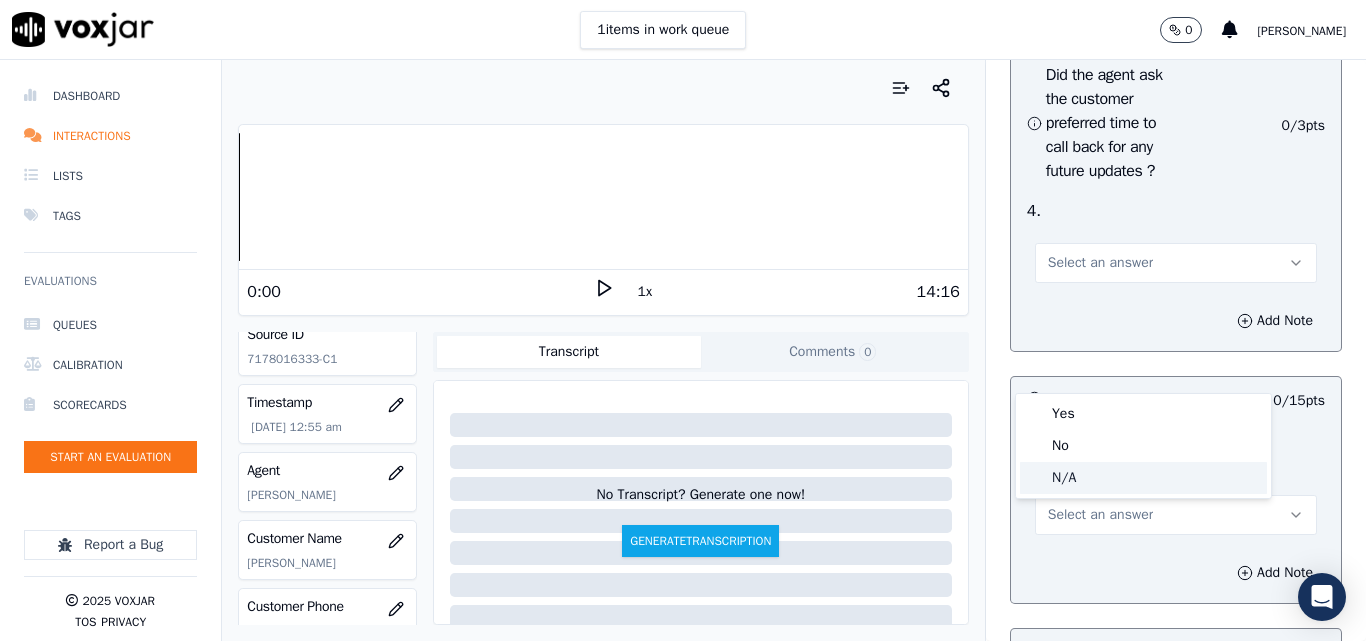 click on "N/A" 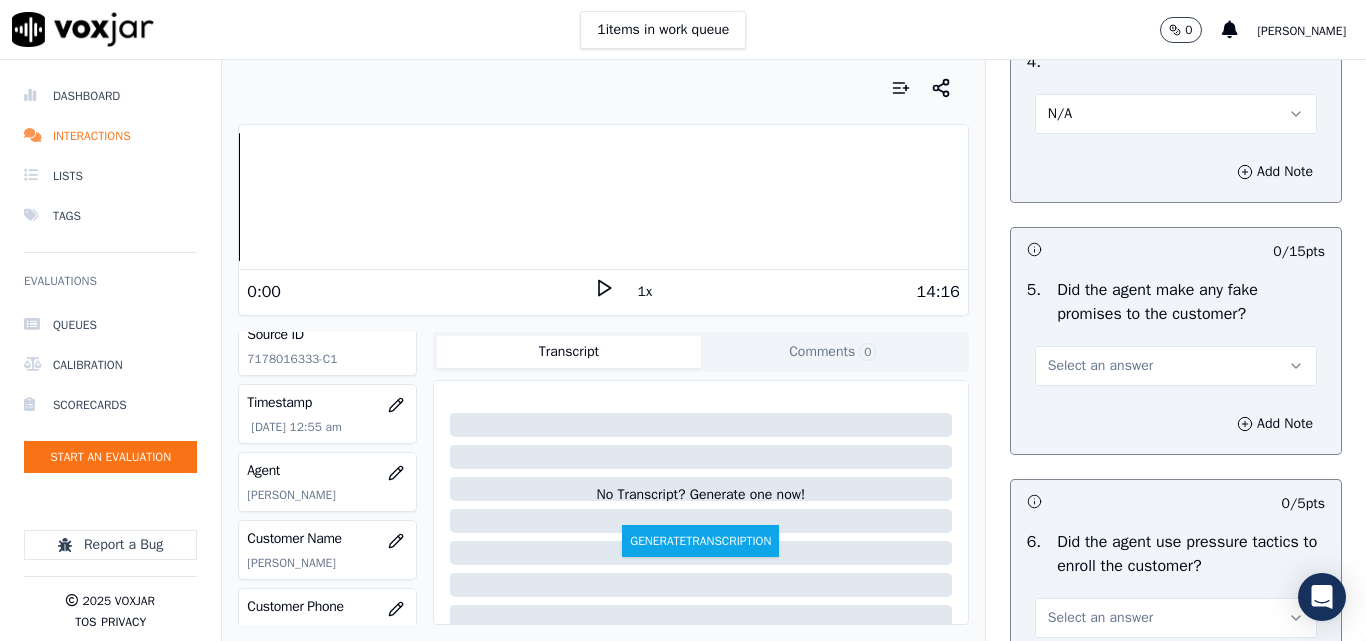 scroll, scrollTop: 5600, scrollLeft: 0, axis: vertical 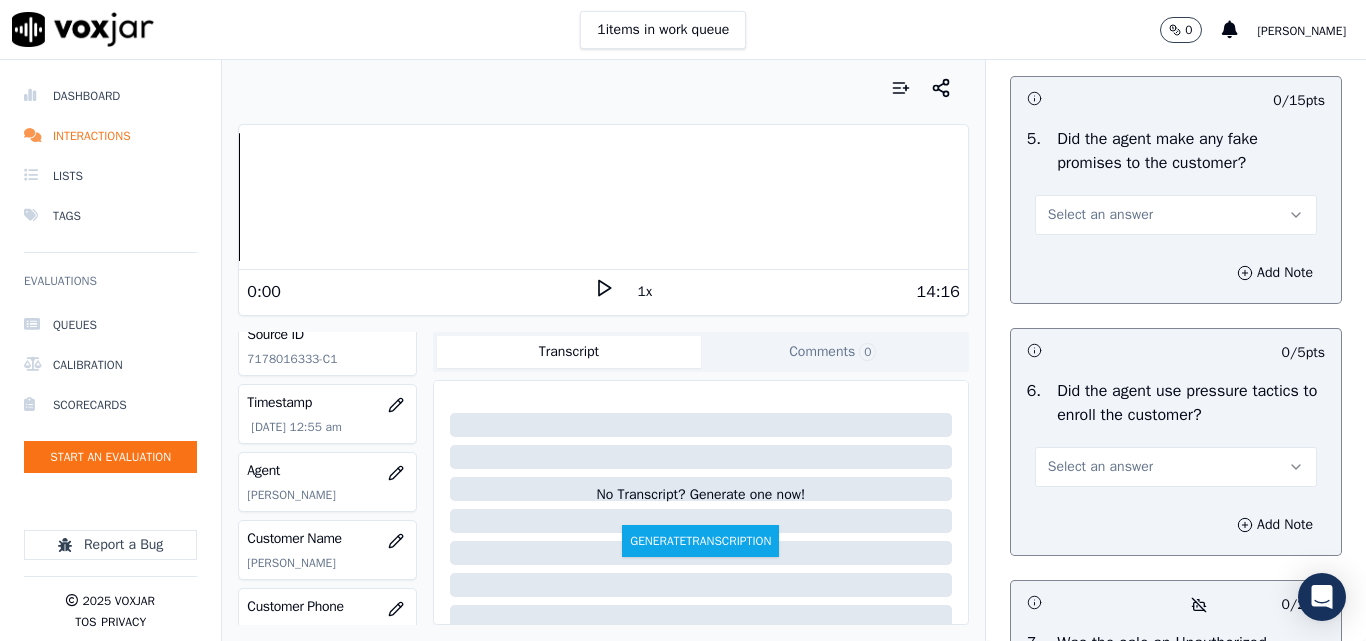 click on "Select an answer" at bounding box center [1100, 215] 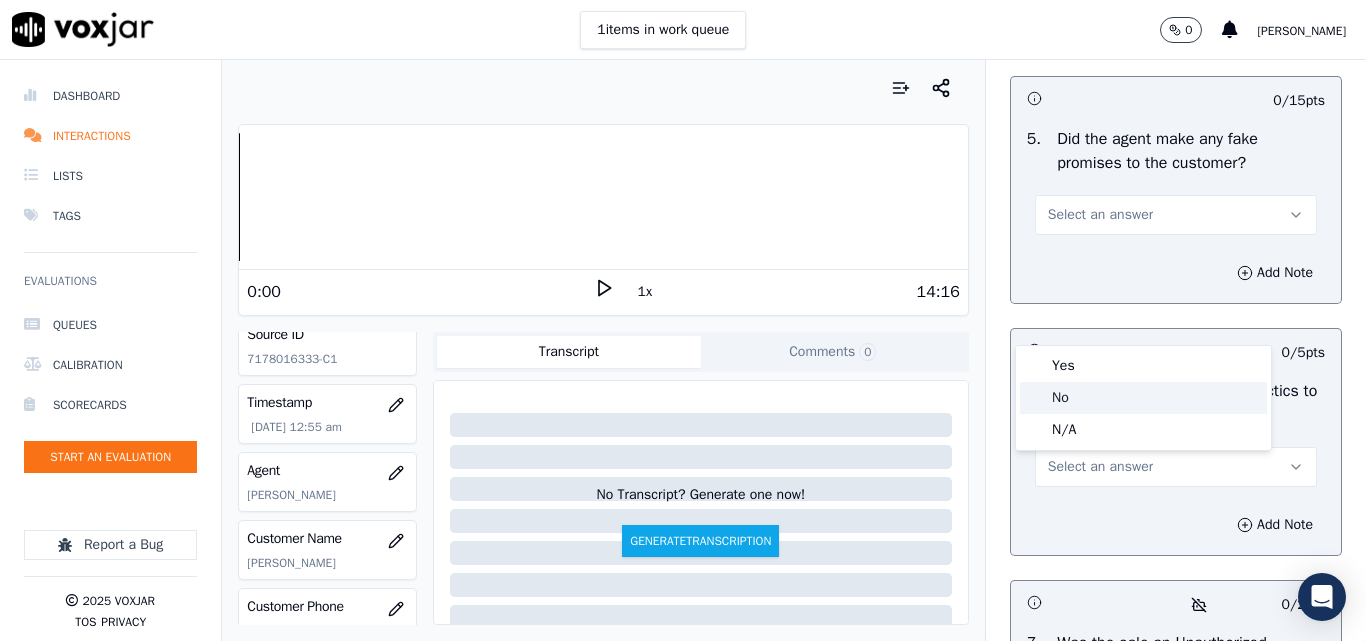click on "No" 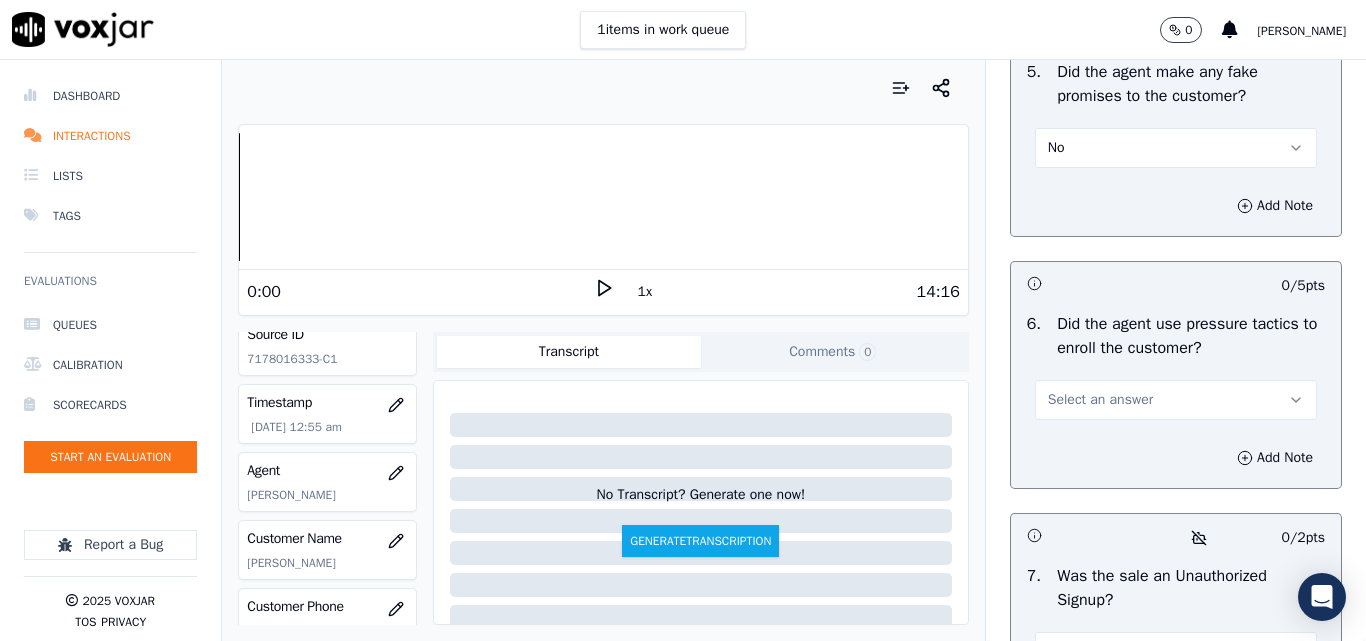 scroll, scrollTop: 5800, scrollLeft: 0, axis: vertical 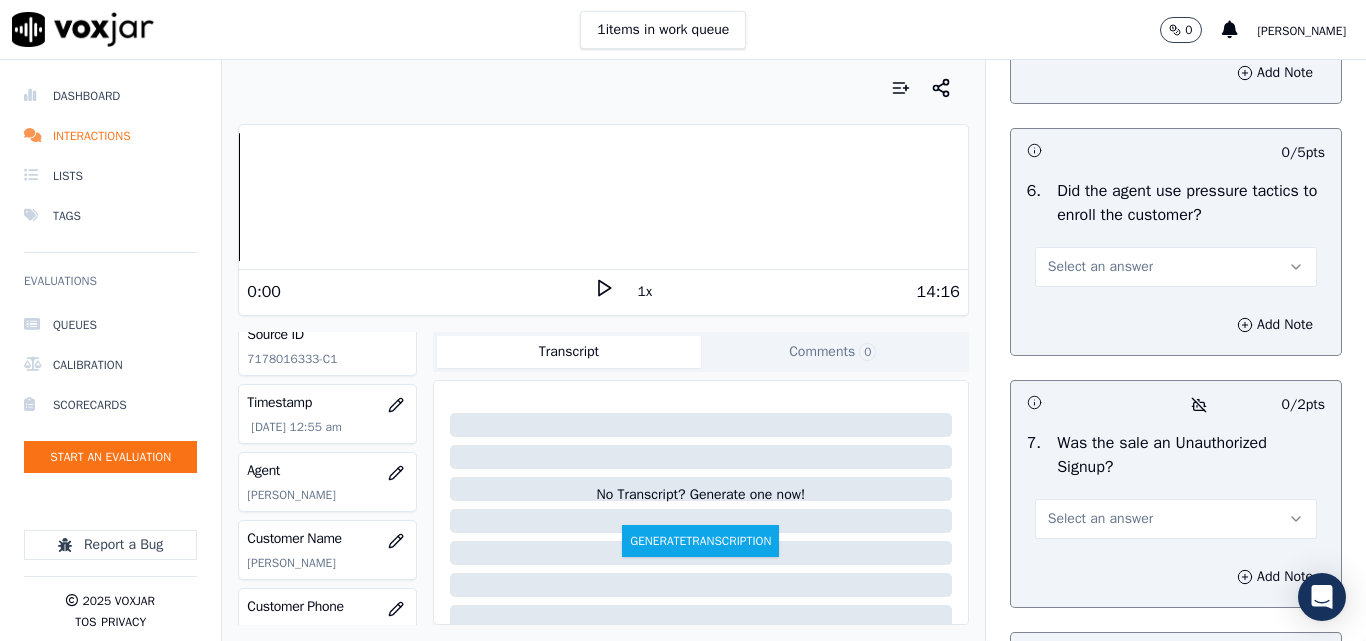 drag, startPoint x: 1085, startPoint y: 371, endPoint x: 1087, endPoint y: 395, distance: 24.083189 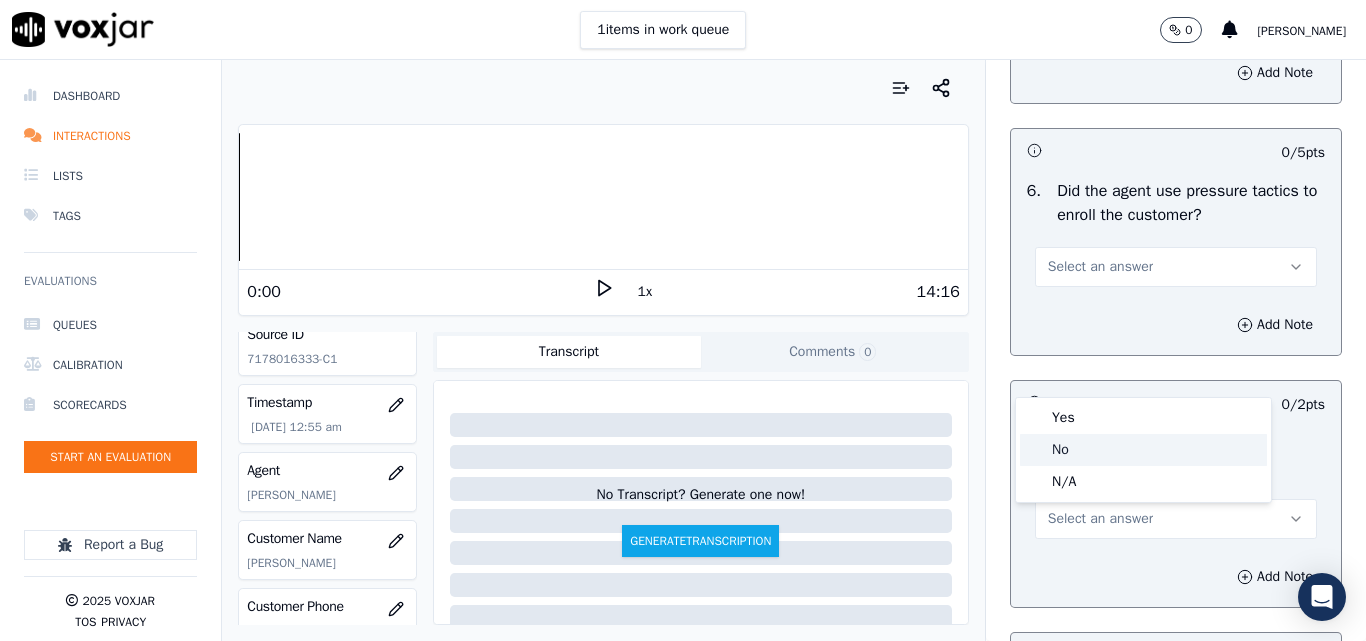 click on "No" 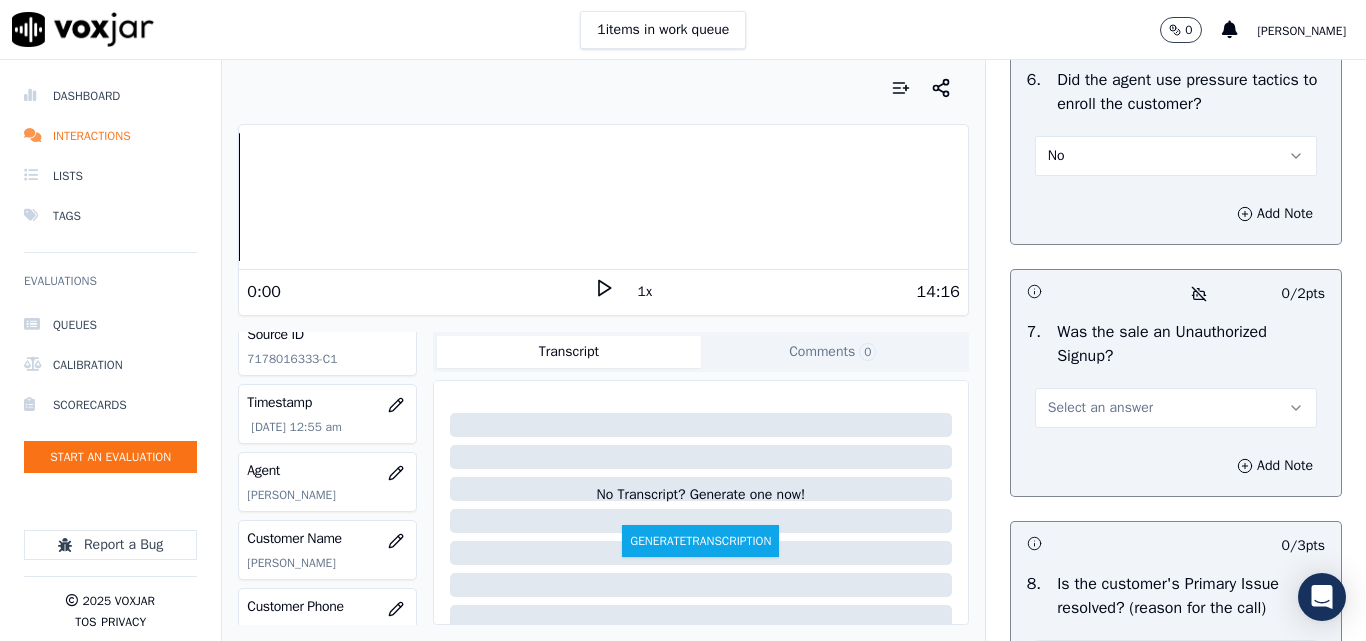 scroll, scrollTop: 6000, scrollLeft: 0, axis: vertical 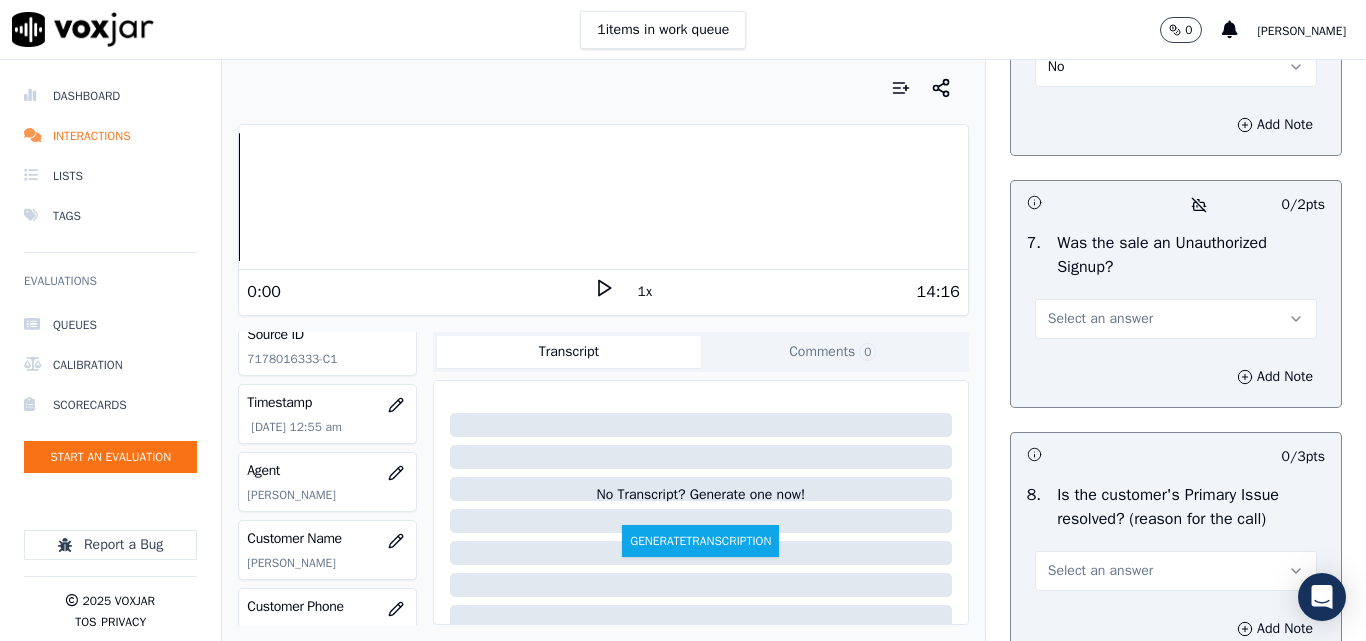 click on "Select an answer" at bounding box center [1176, 319] 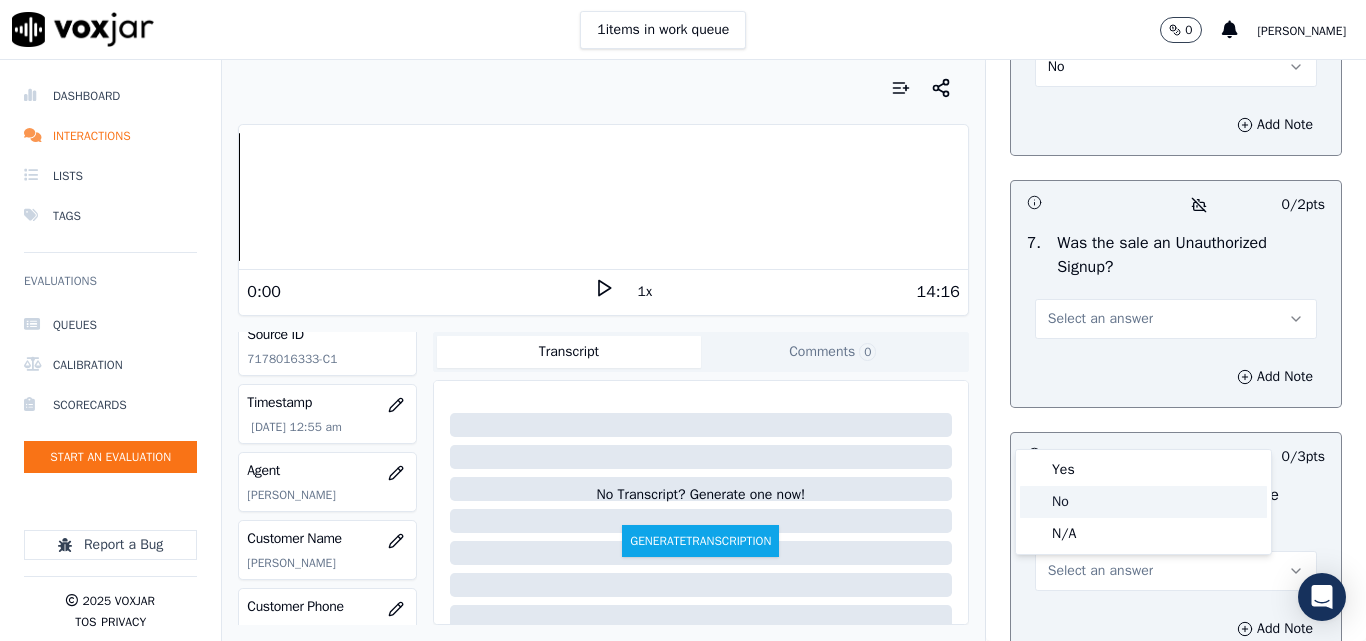 click on "No" 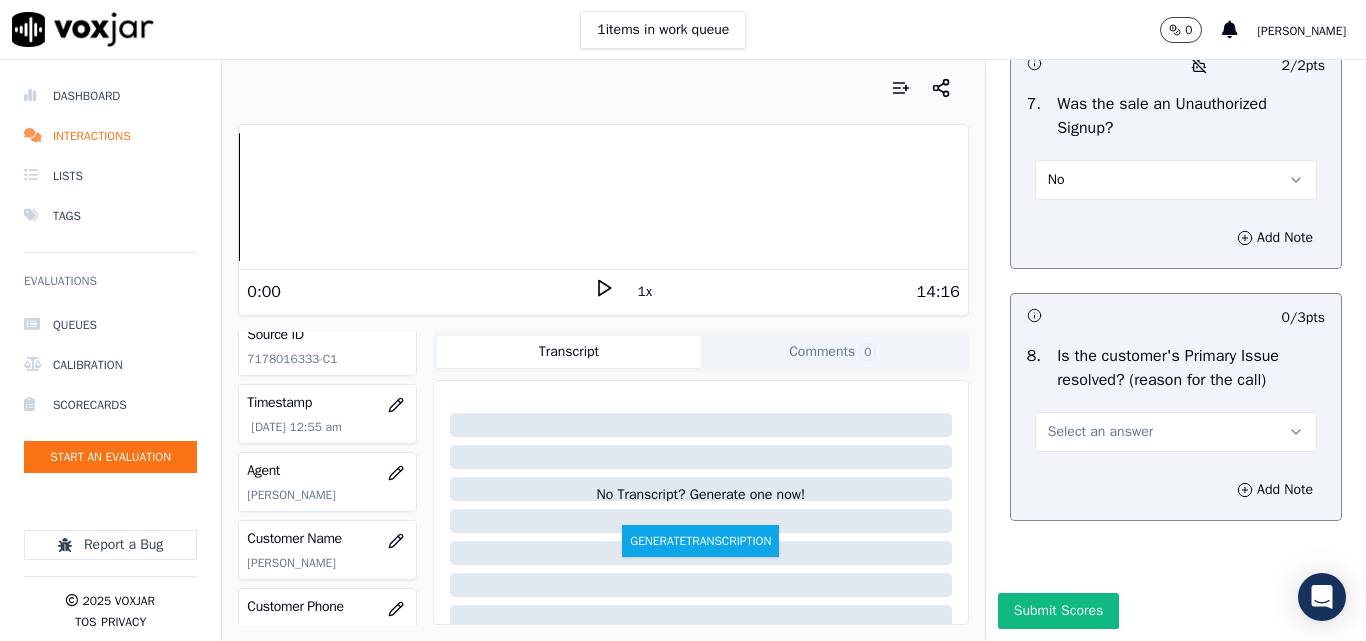 scroll, scrollTop: 6290, scrollLeft: 0, axis: vertical 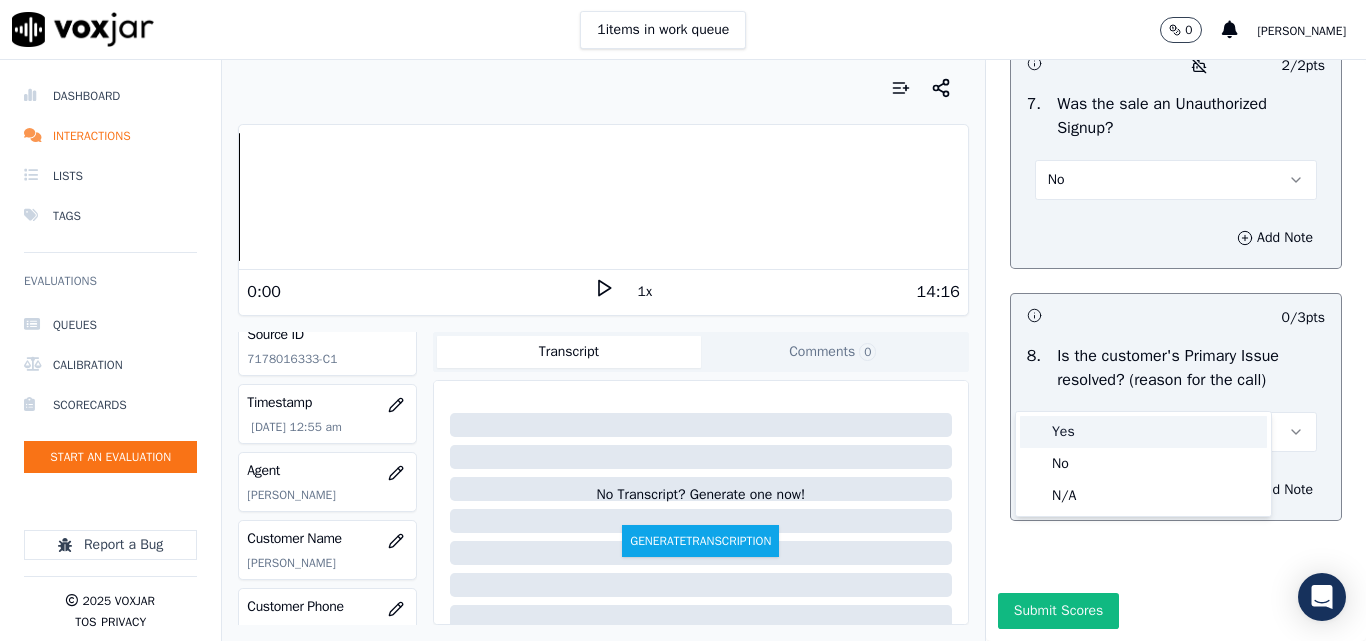 click on "Yes" at bounding box center (1143, 432) 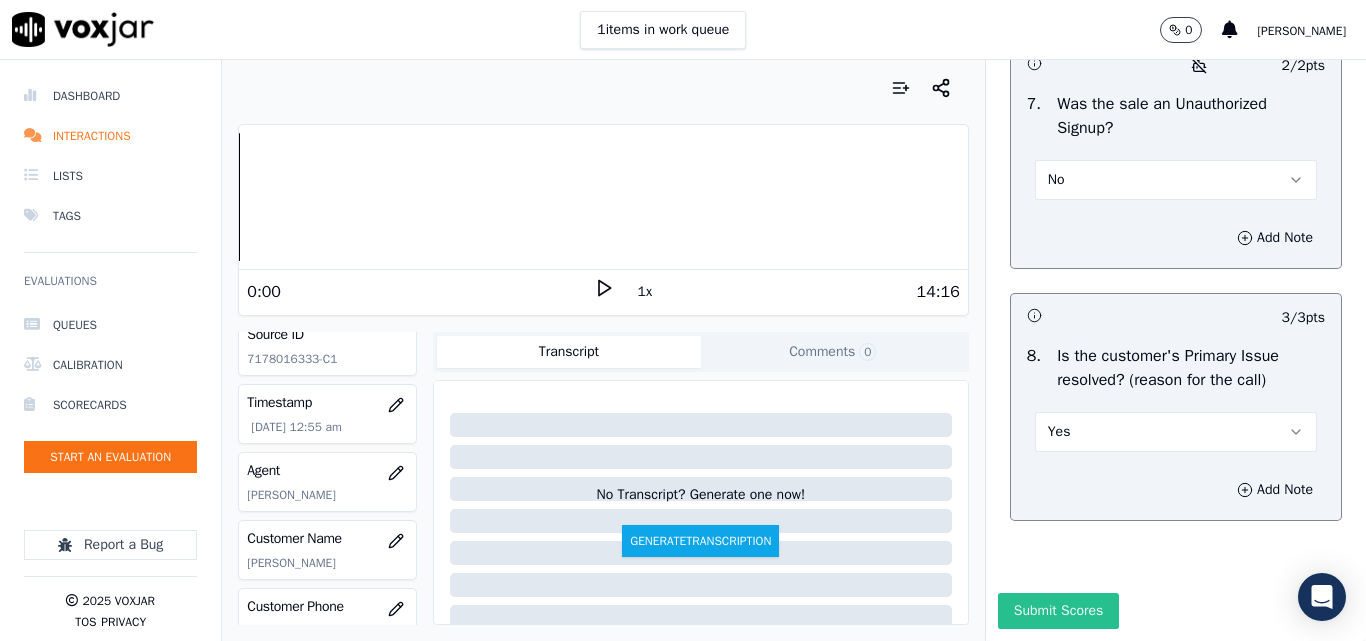 click on "Submit Scores" at bounding box center (1058, 611) 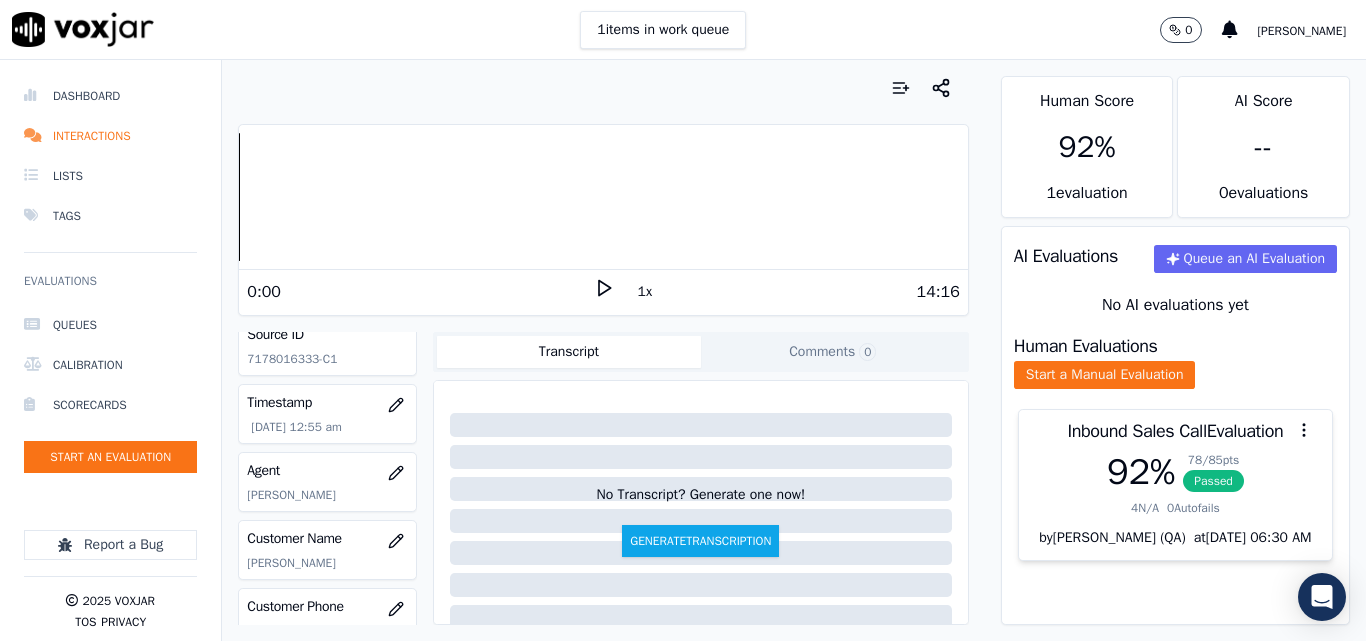 click at bounding box center (603, 88) 